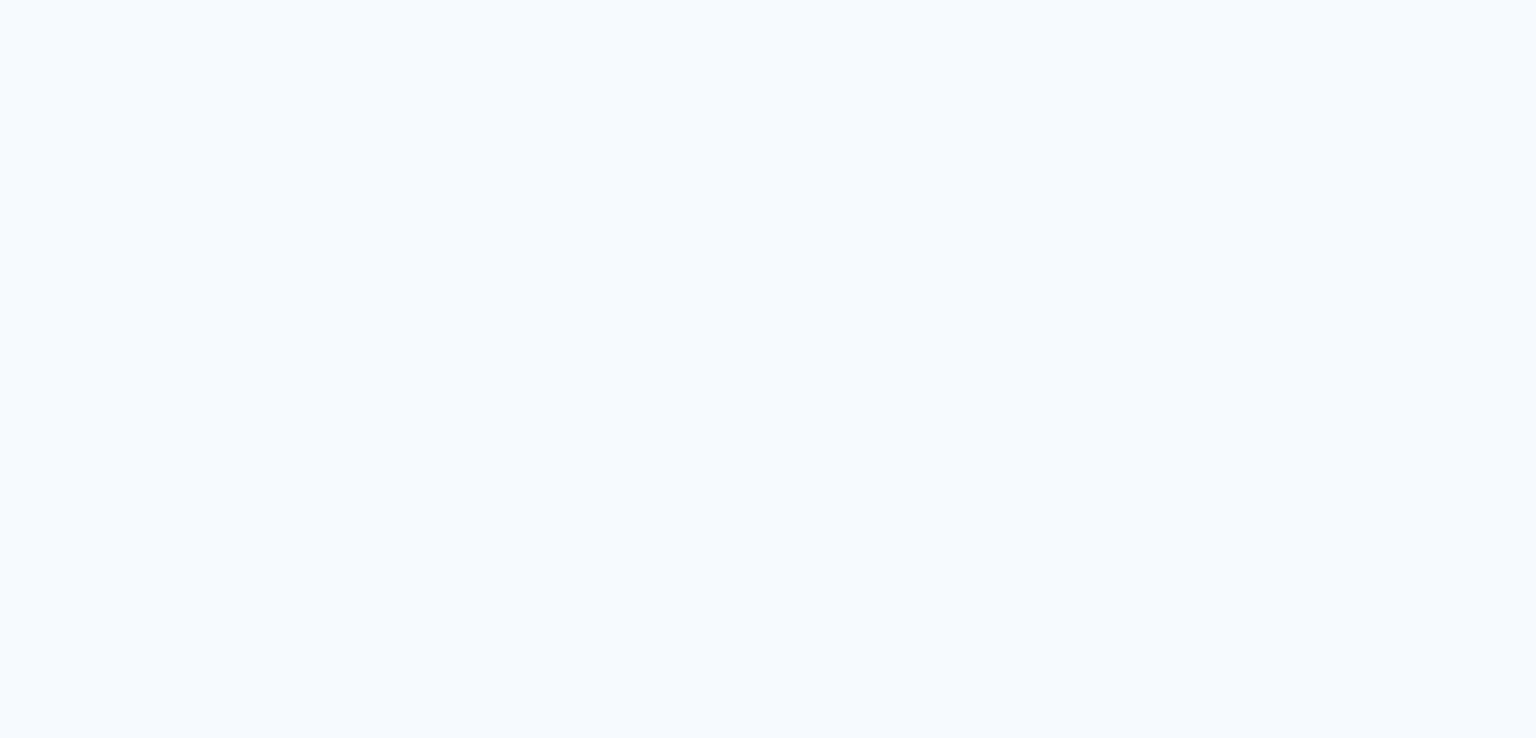 scroll, scrollTop: 0, scrollLeft: 0, axis: both 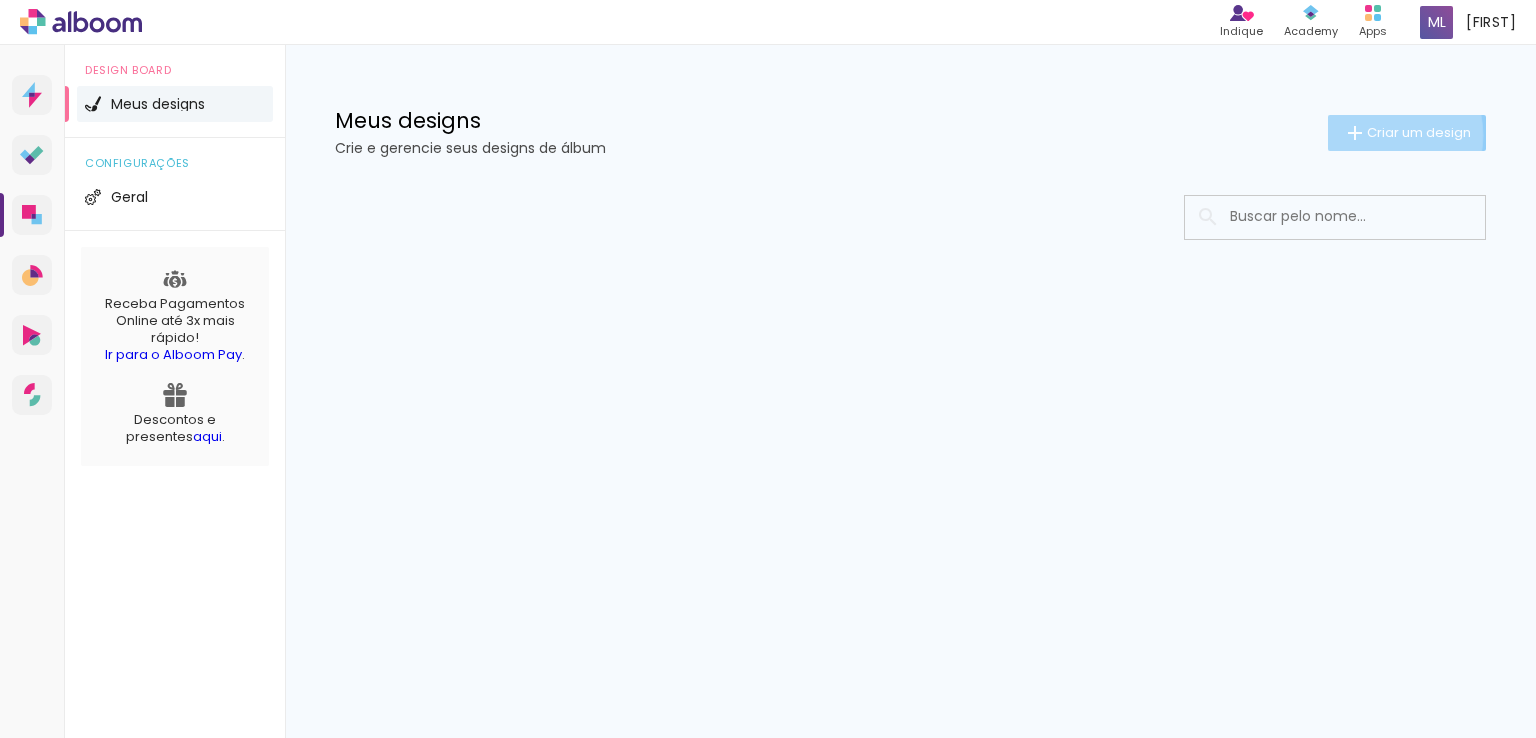click on "Criar um design" 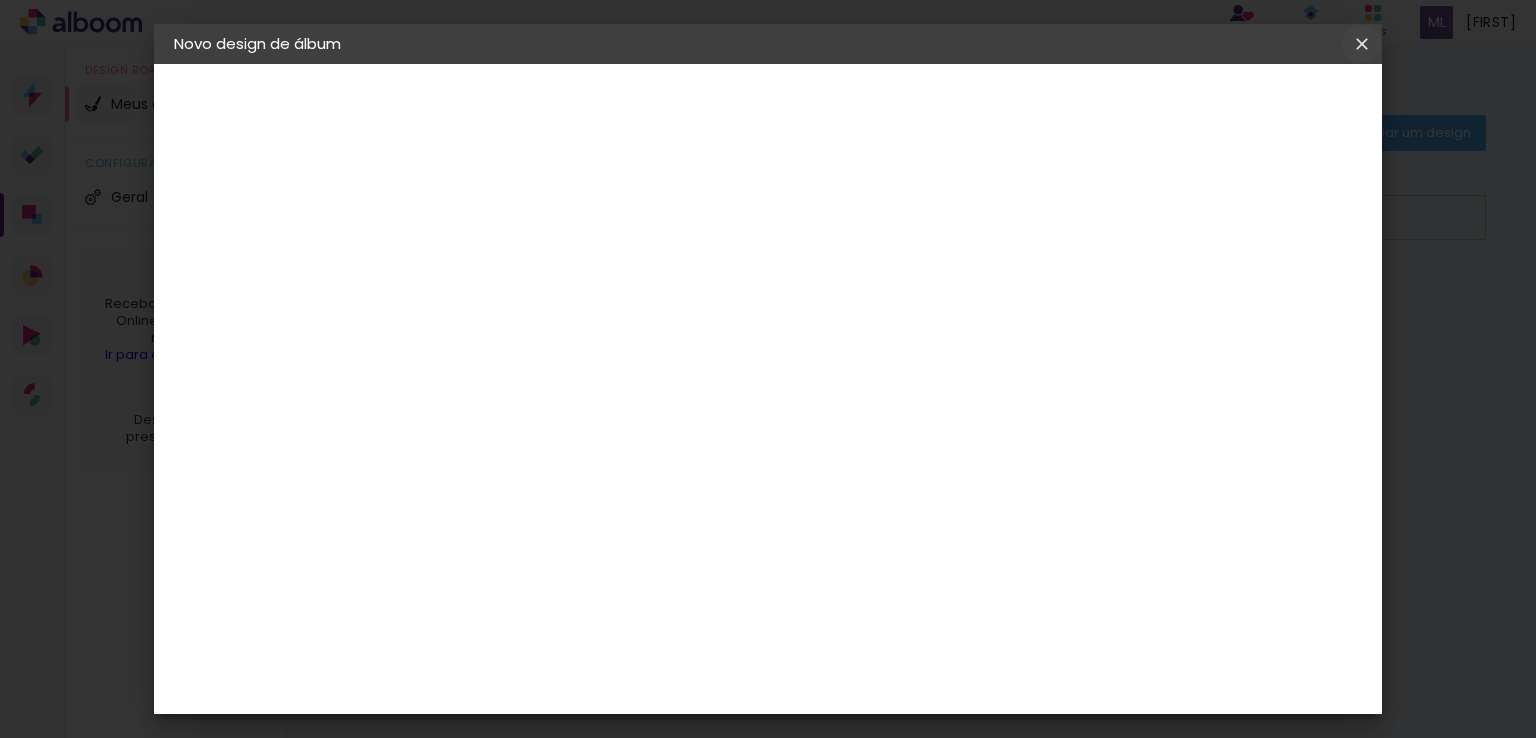 click at bounding box center [0, 0] 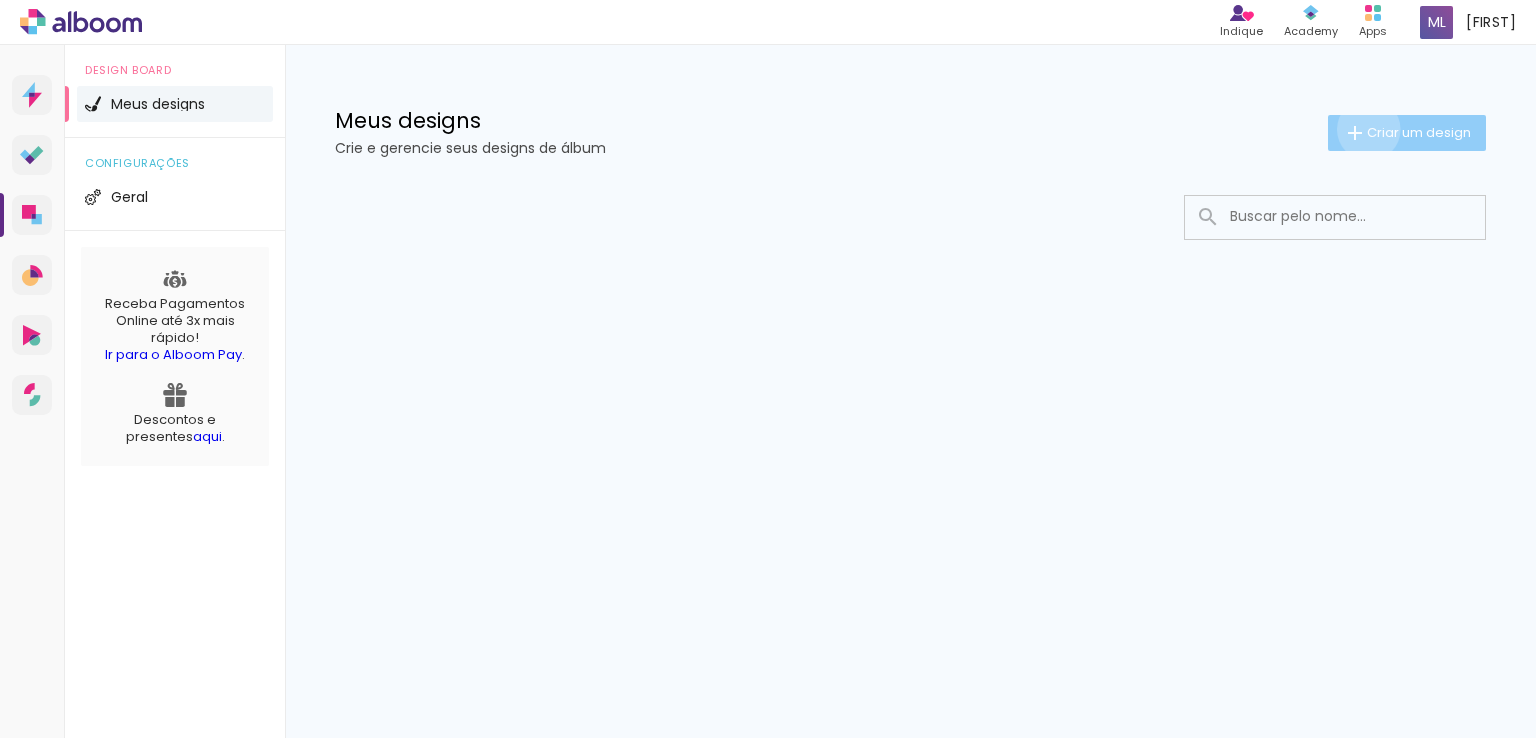 click on "Criar um design" 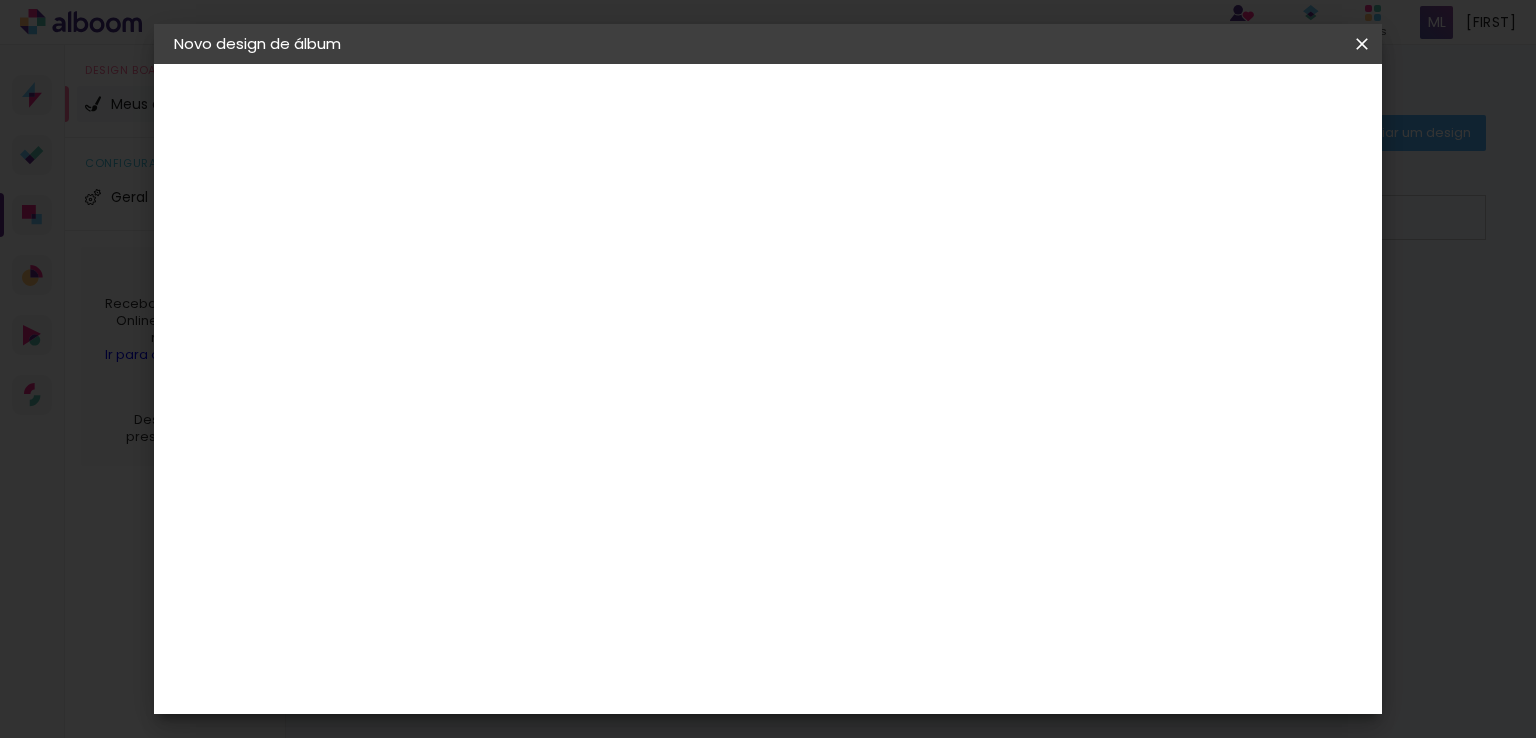 click at bounding box center [501, 268] 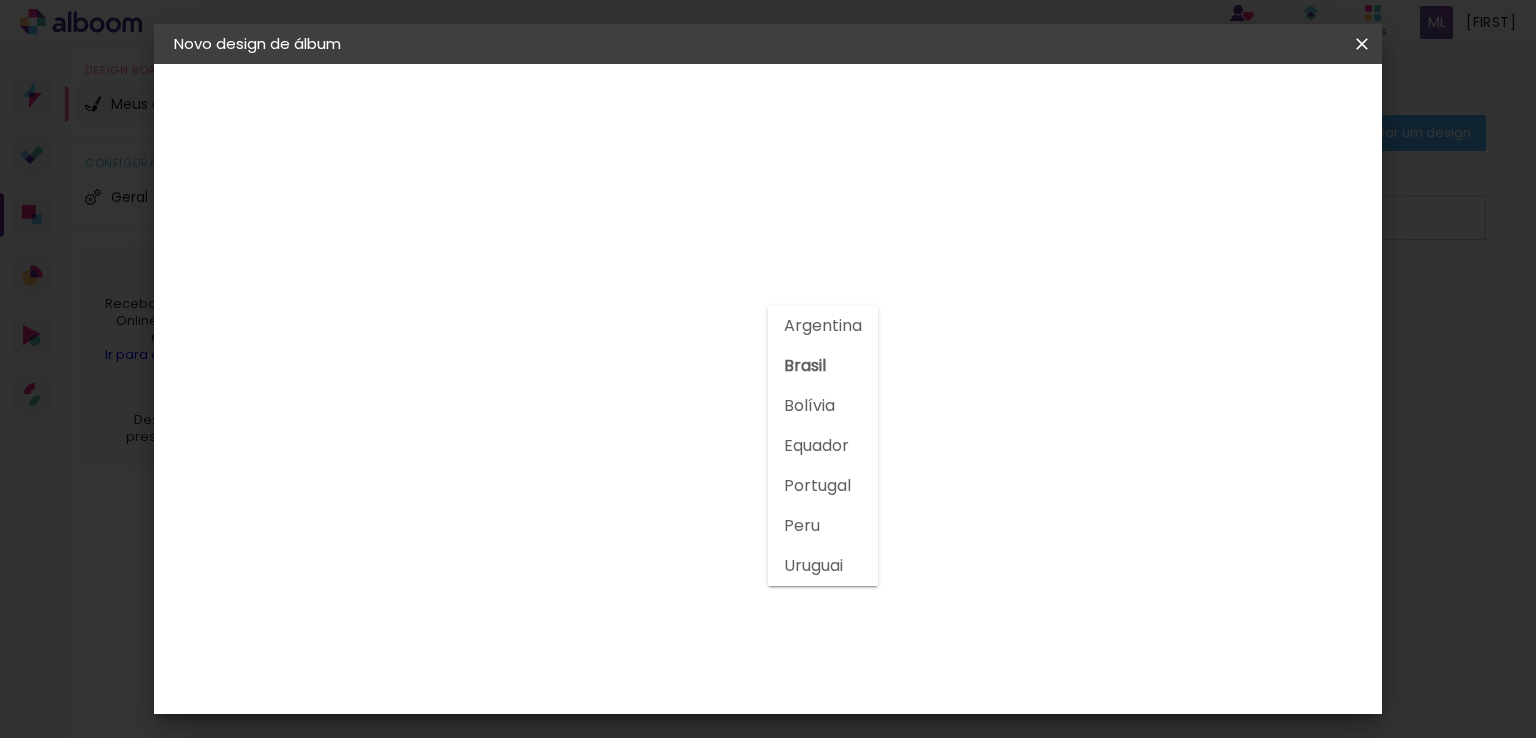 click on "Brasil" 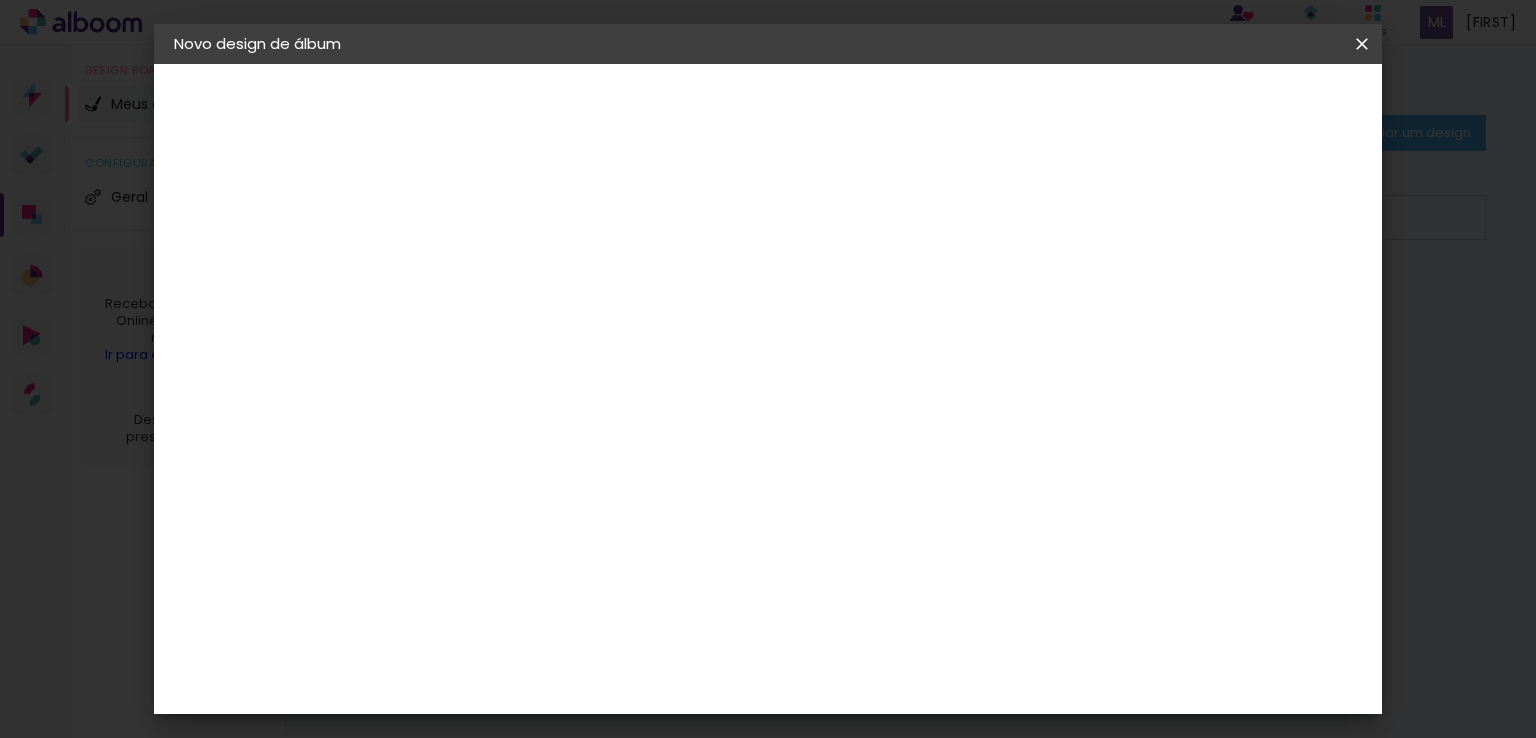 click on "Avançar" at bounding box center [780, 106] 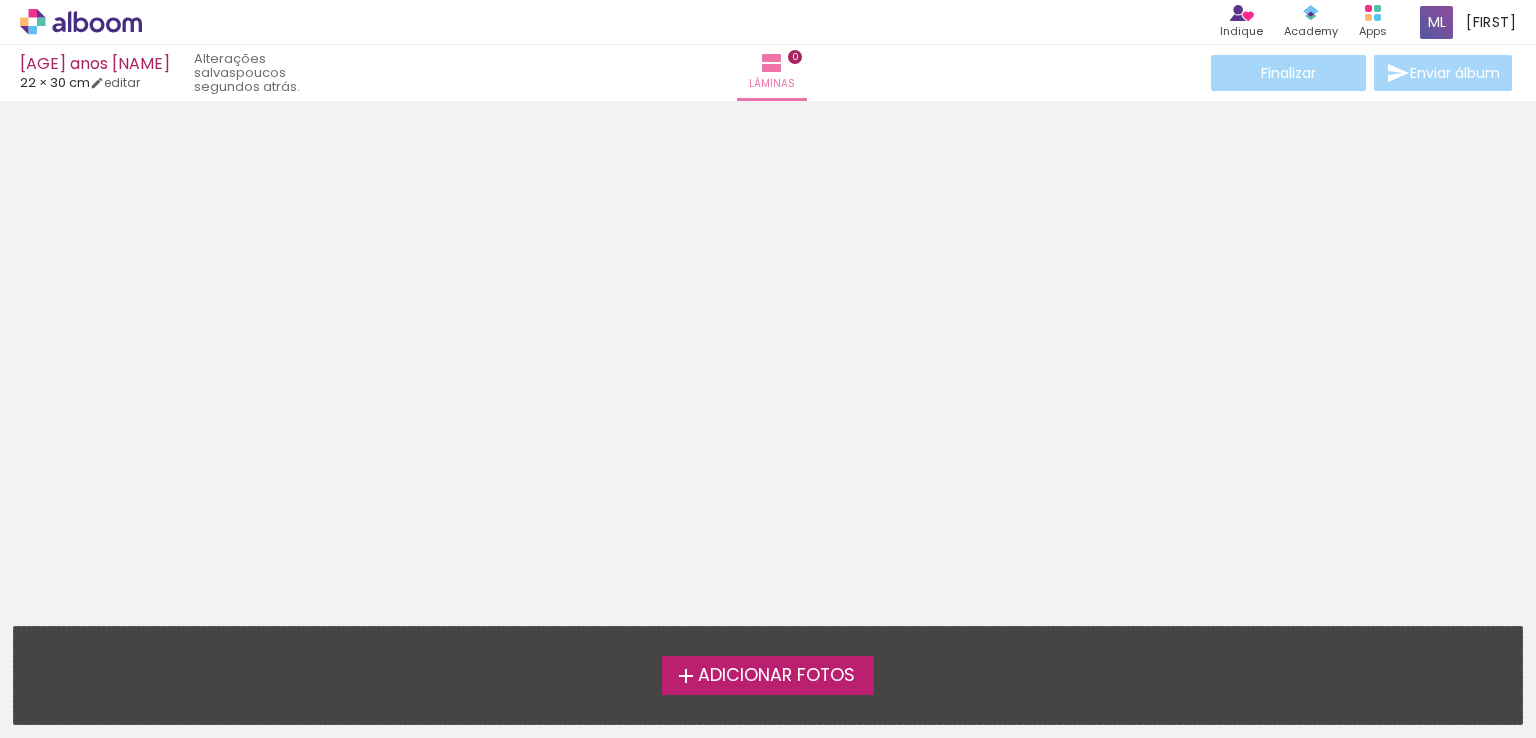 click on "Adicionar Fotos" at bounding box center (768, 675) 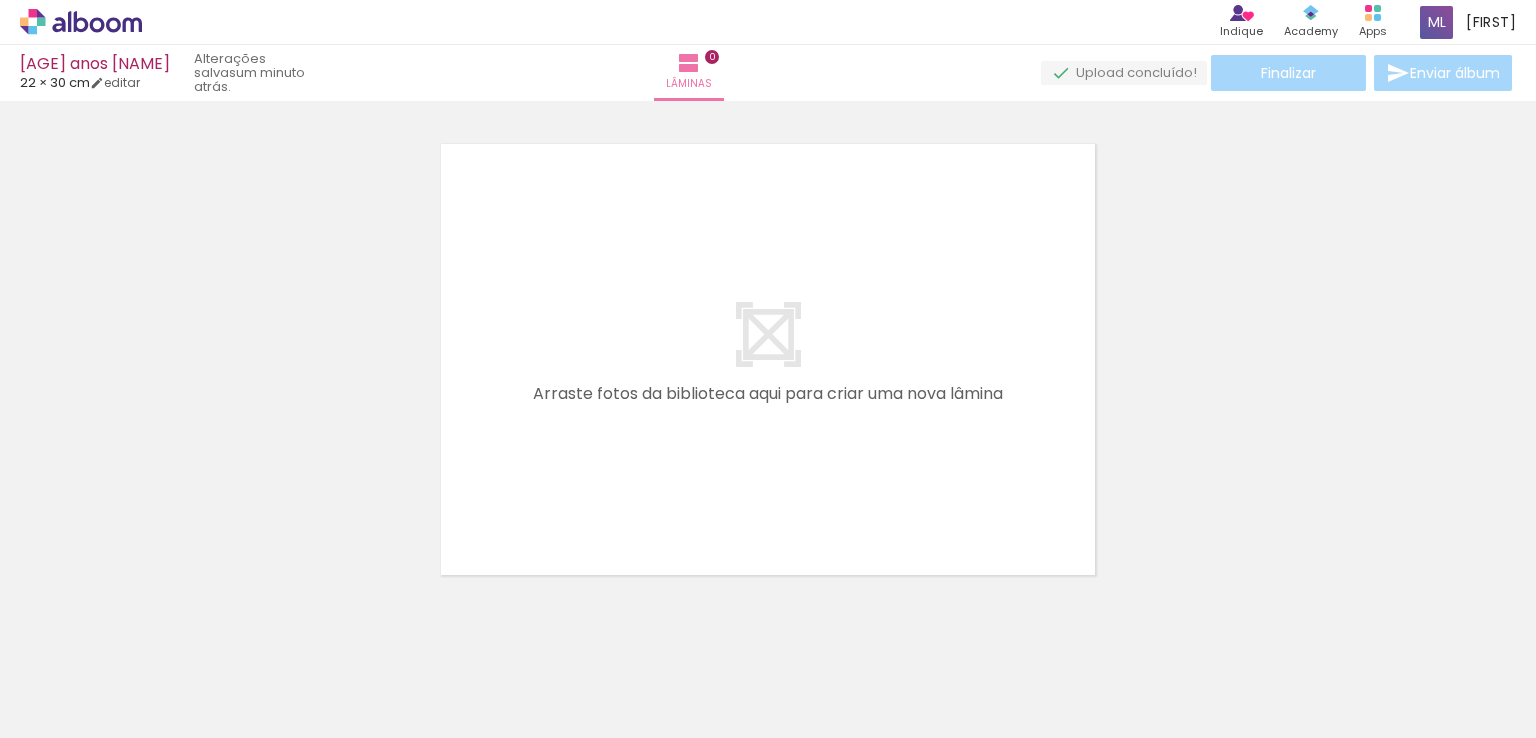 scroll, scrollTop: 25, scrollLeft: 0, axis: vertical 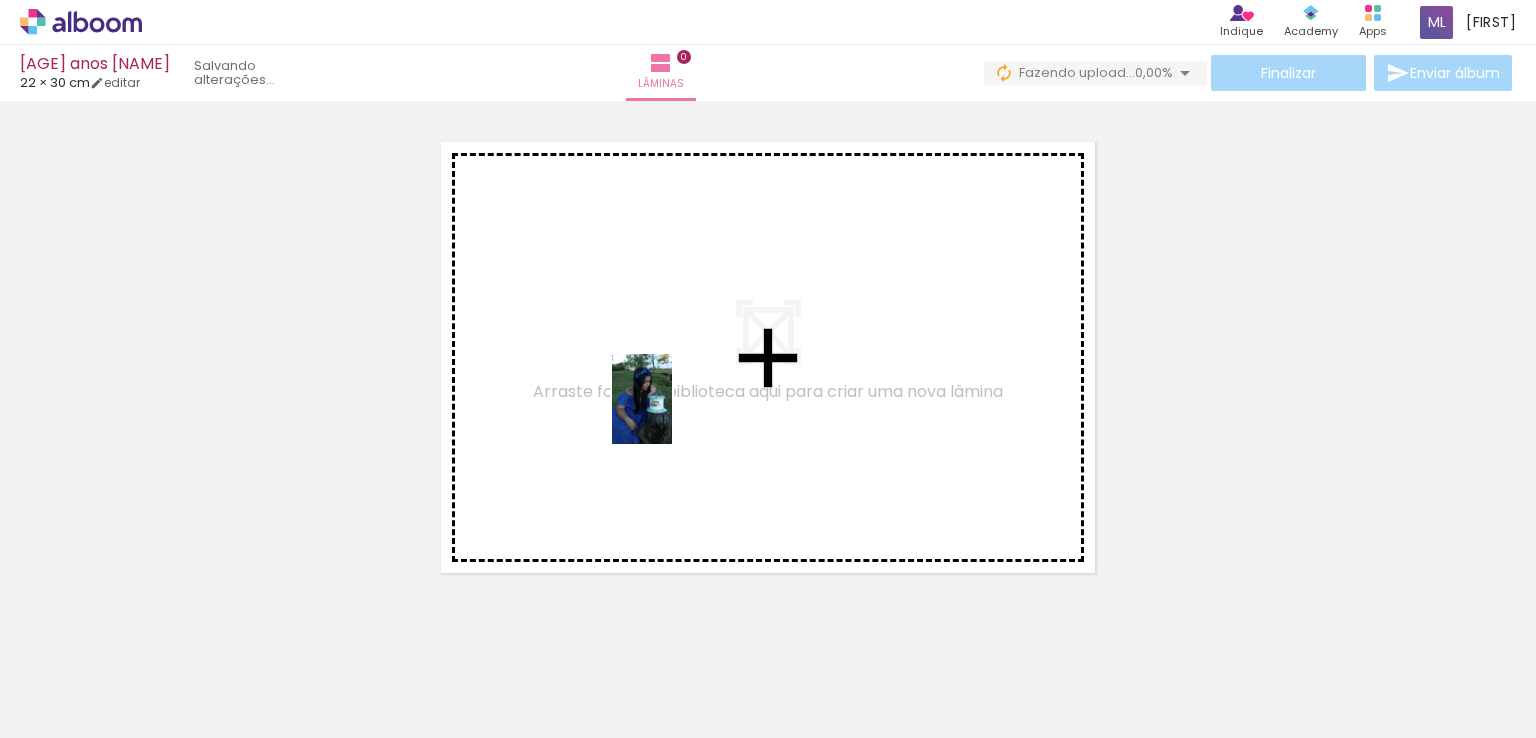 drag, startPoint x: 232, startPoint y: 657, endPoint x: 672, endPoint y: 414, distance: 502.64203 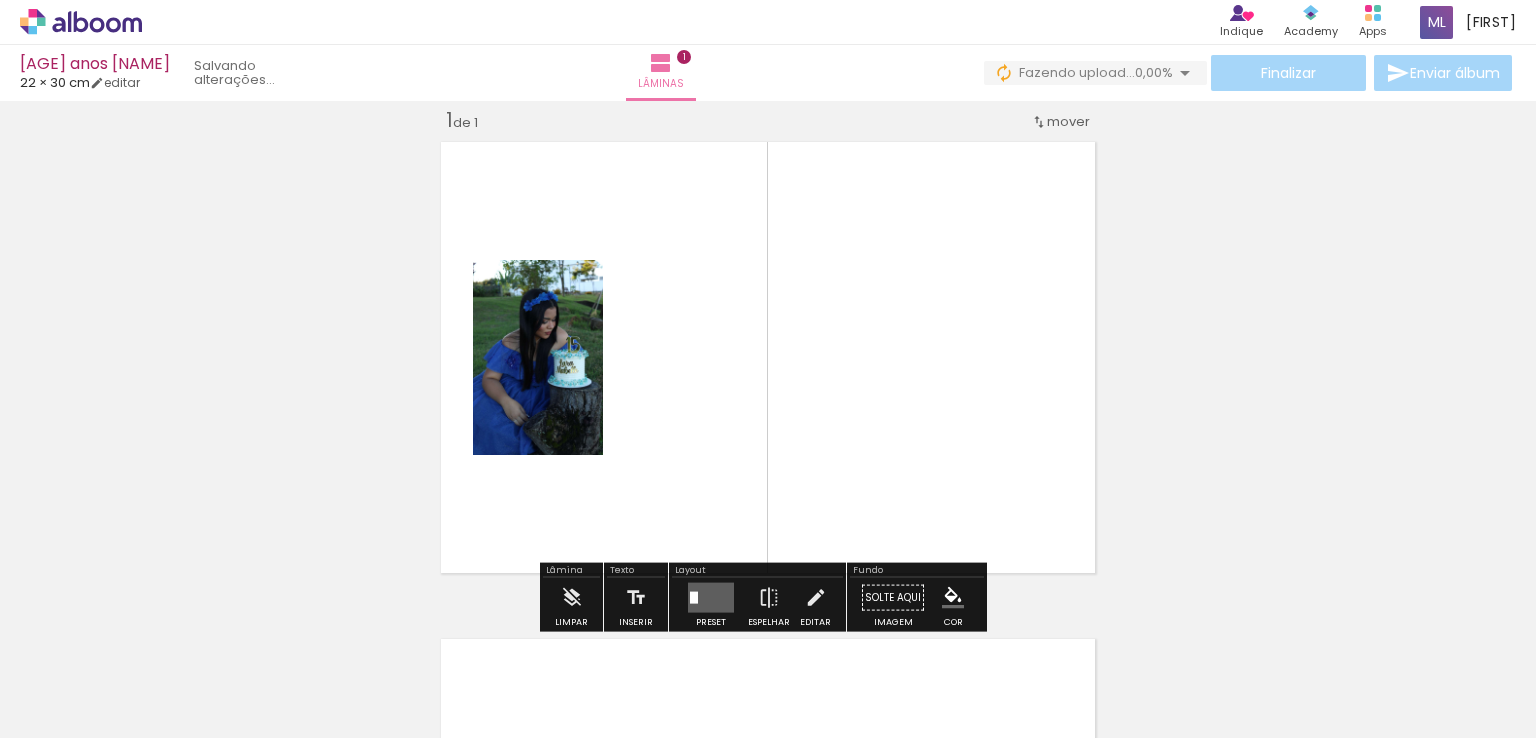 scroll, scrollTop: 25, scrollLeft: 0, axis: vertical 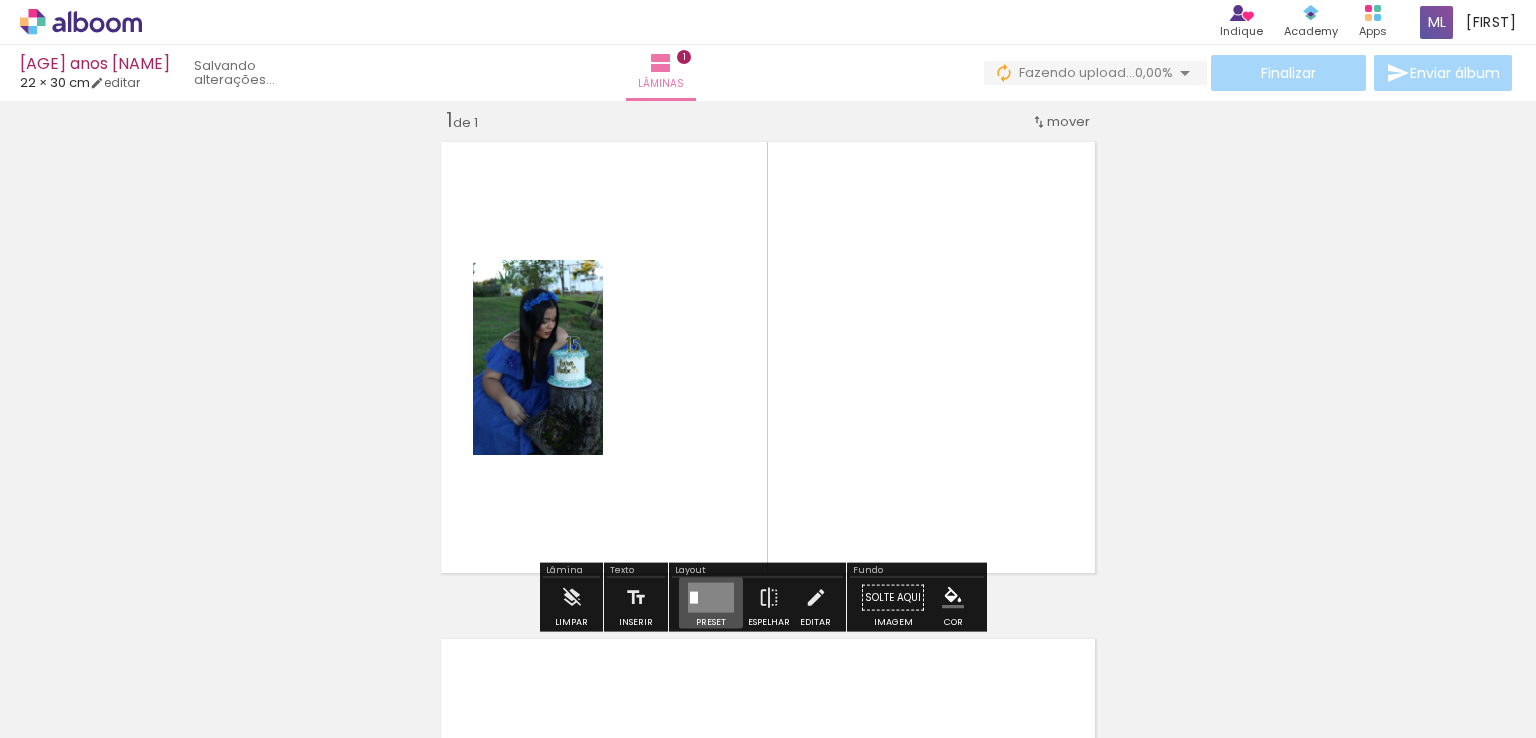 click at bounding box center [711, 598] 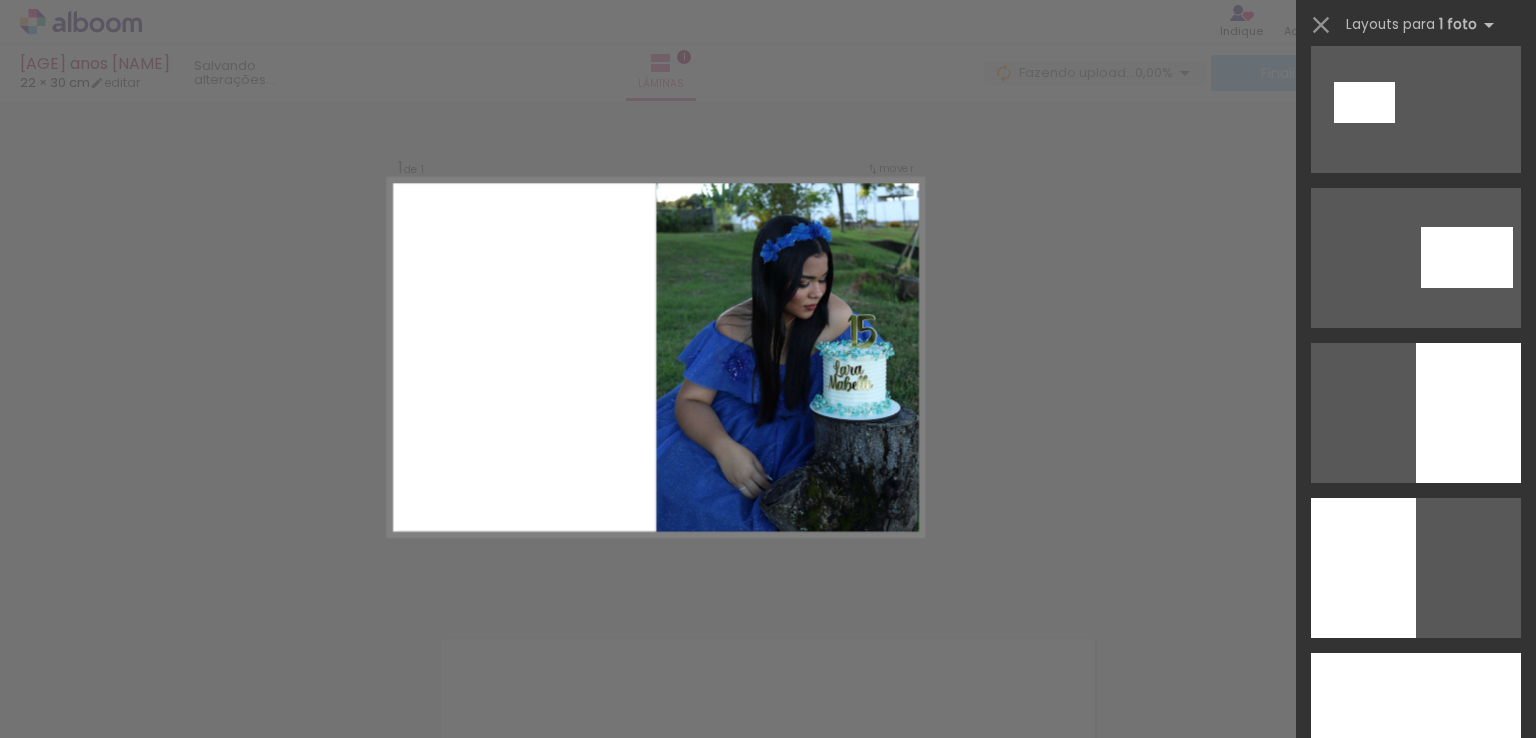 scroll, scrollTop: 3907, scrollLeft: 0, axis: vertical 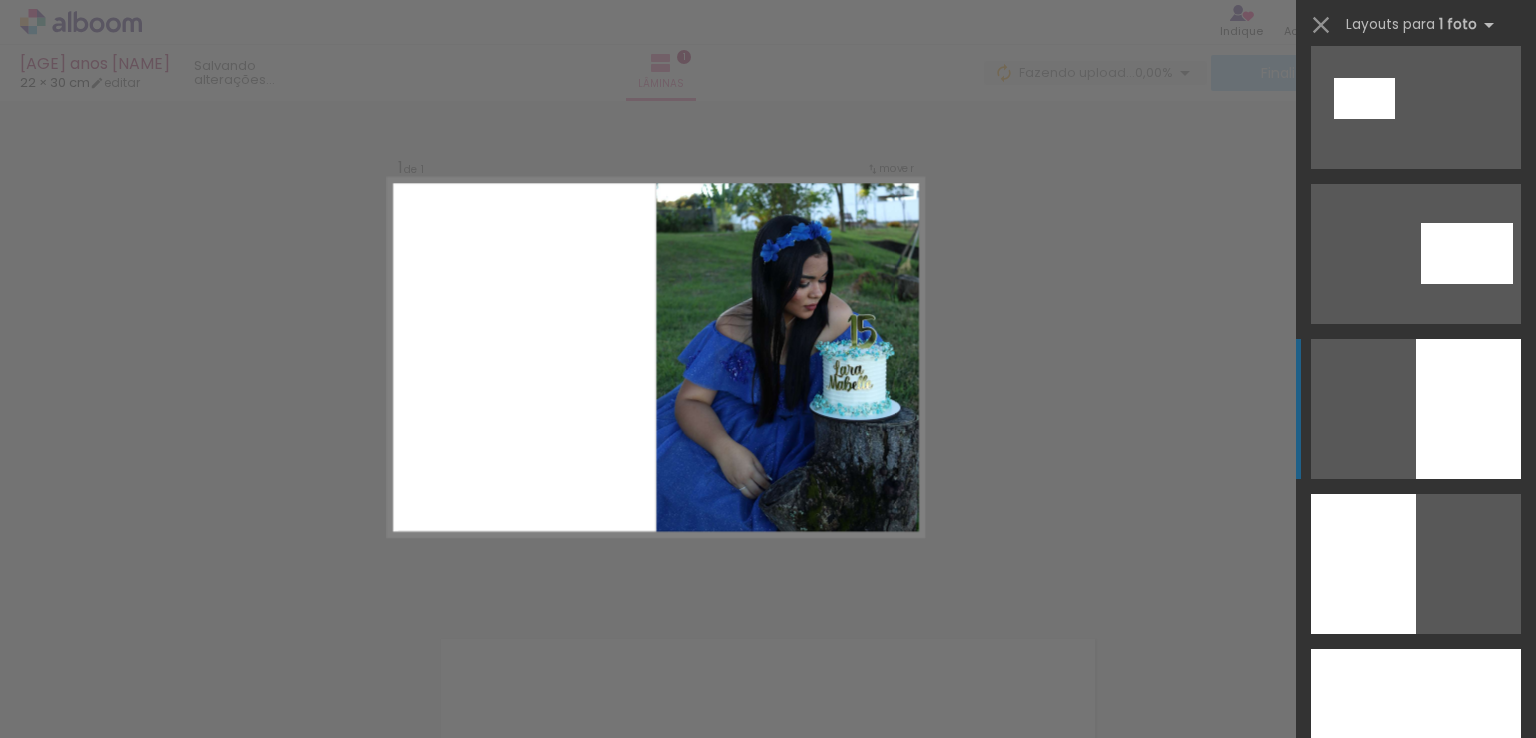 click at bounding box center (1468, 409) 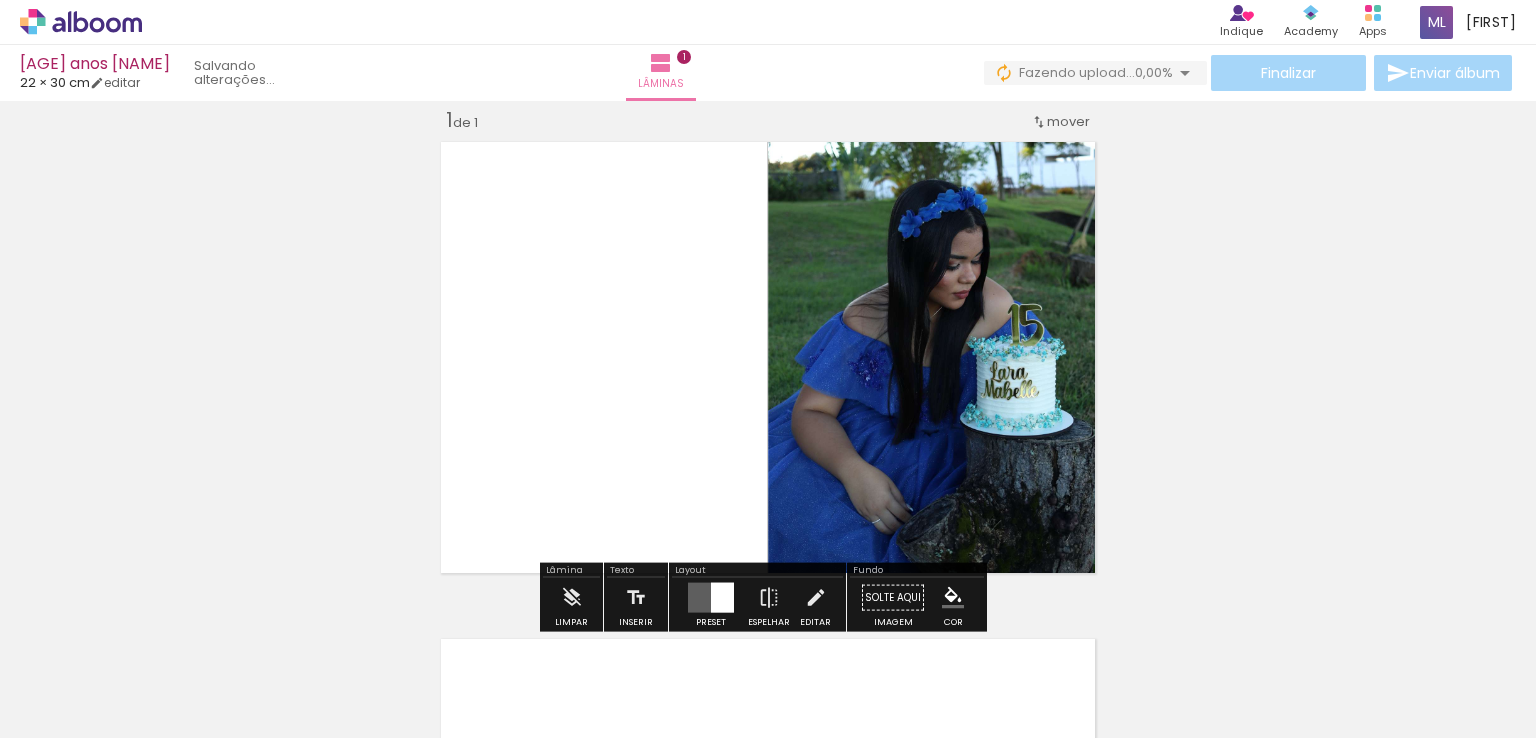 click at bounding box center (972, 258) 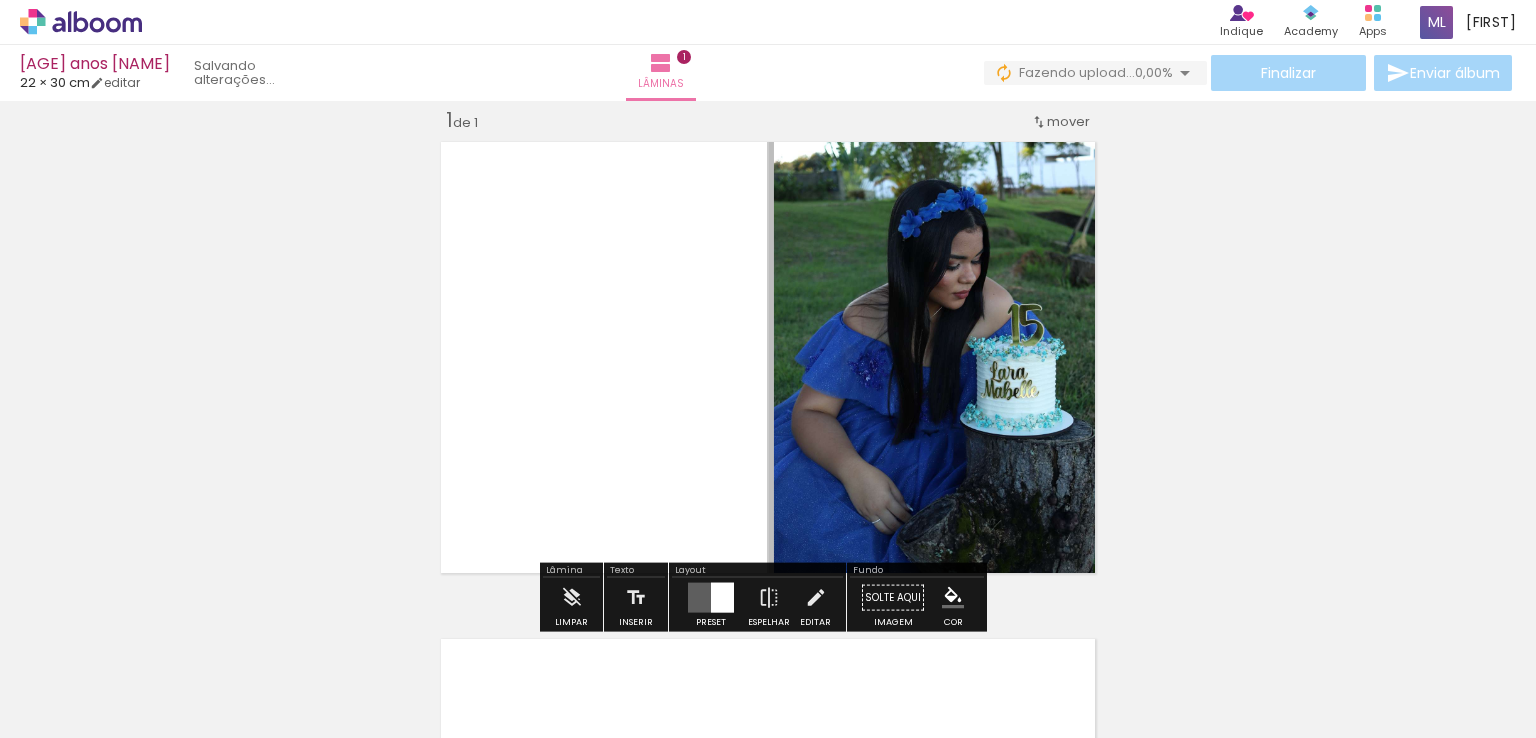click at bounding box center (972, 188) 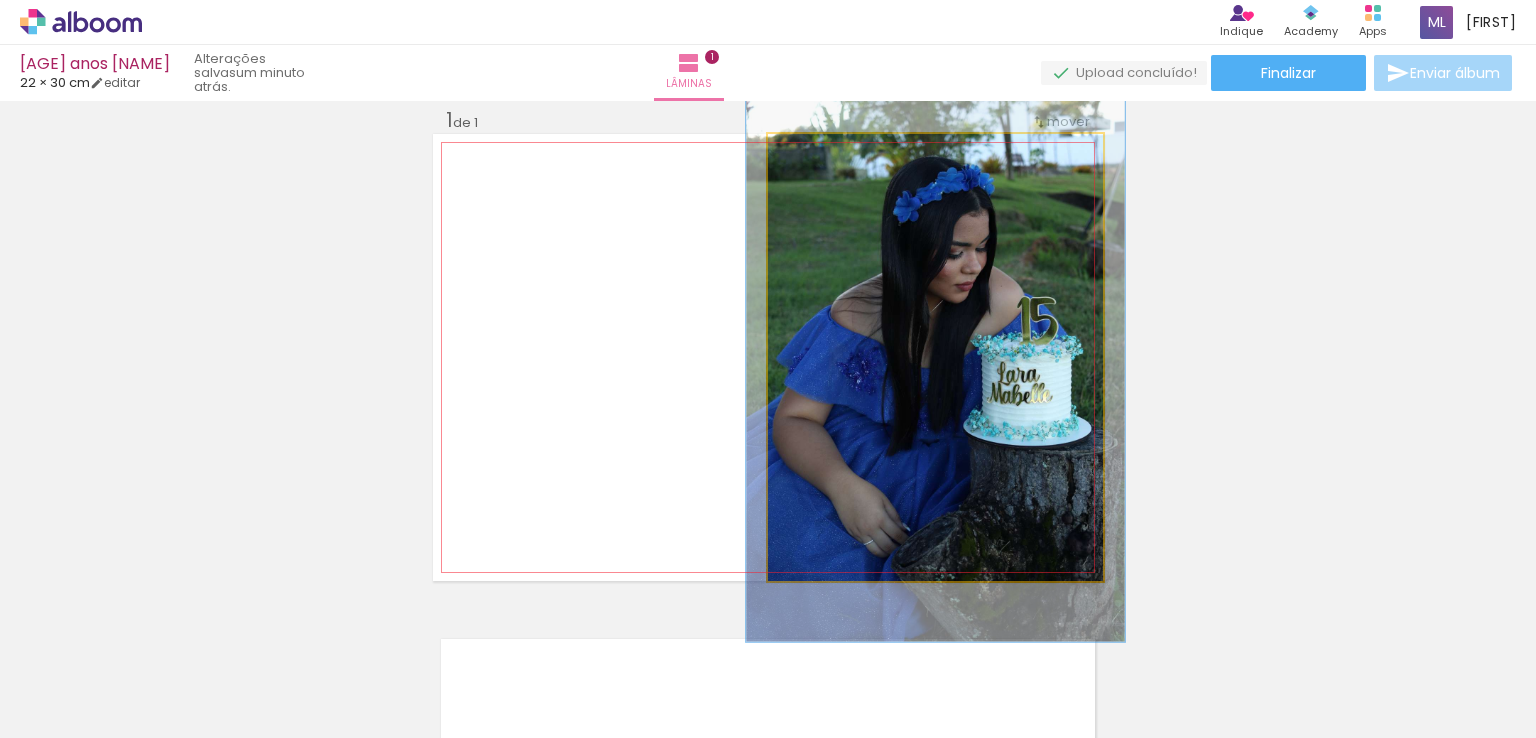 type on "113" 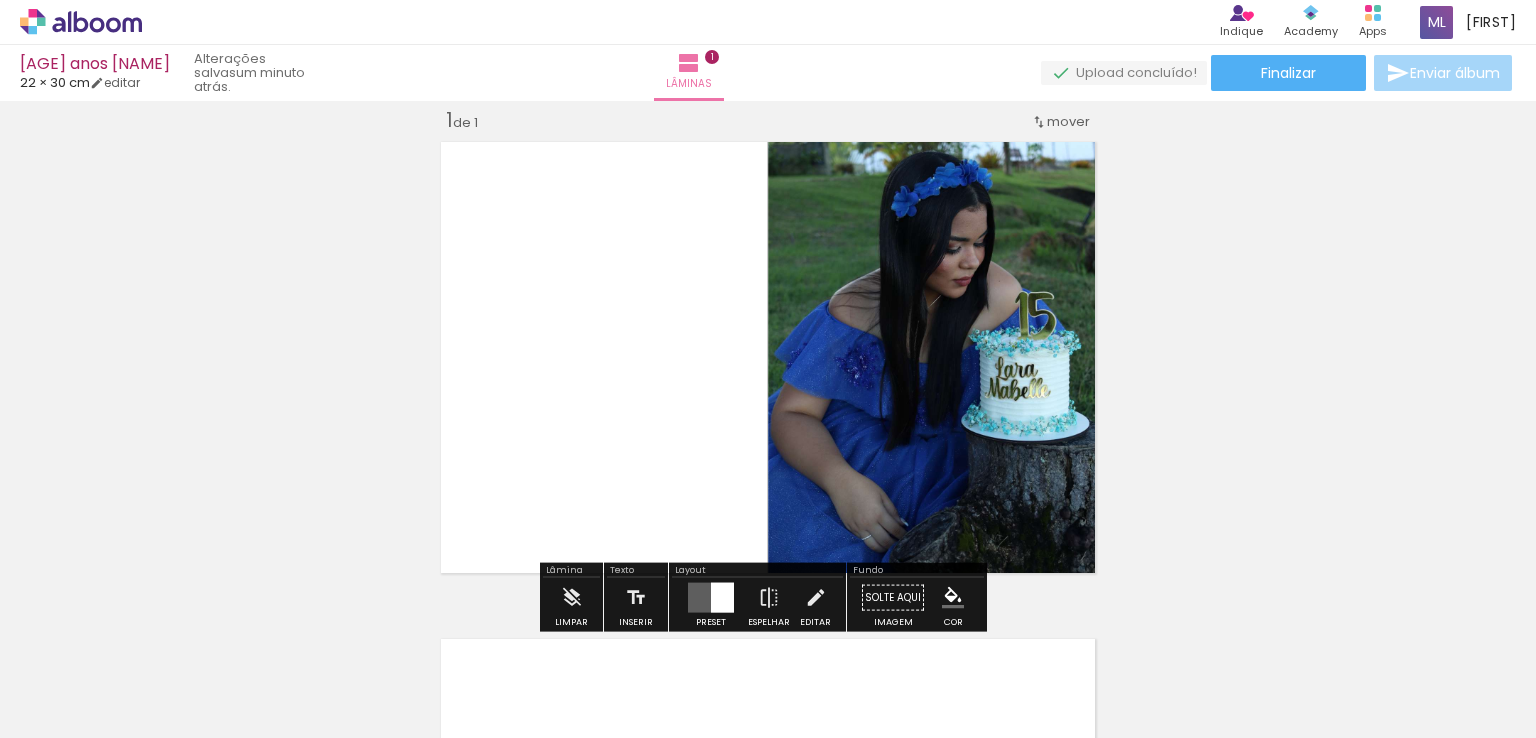 click on "Inserir lâmina 1  de 1" at bounding box center [768, 580] 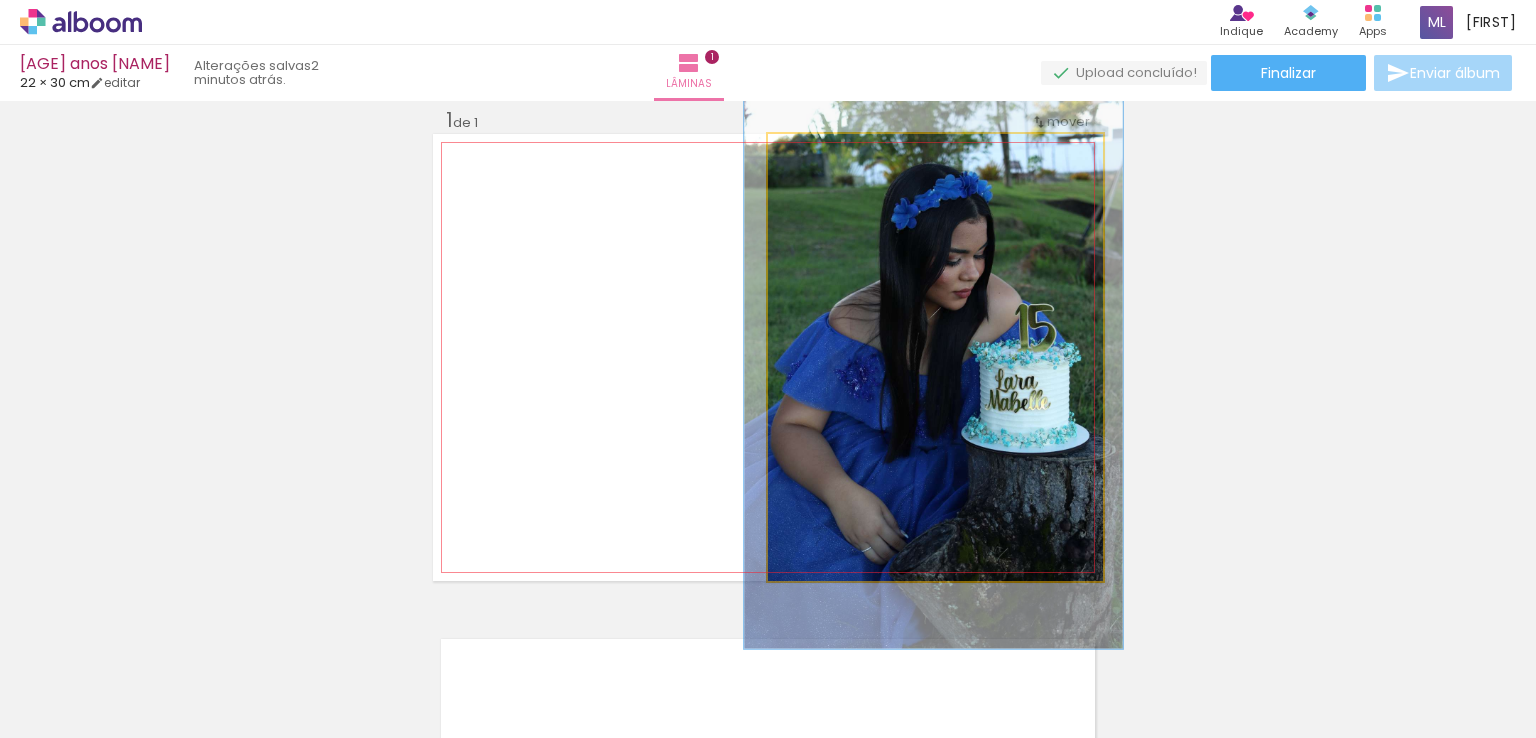 drag, startPoint x: 1026, startPoint y: 317, endPoint x: 1026, endPoint y: 329, distance: 12 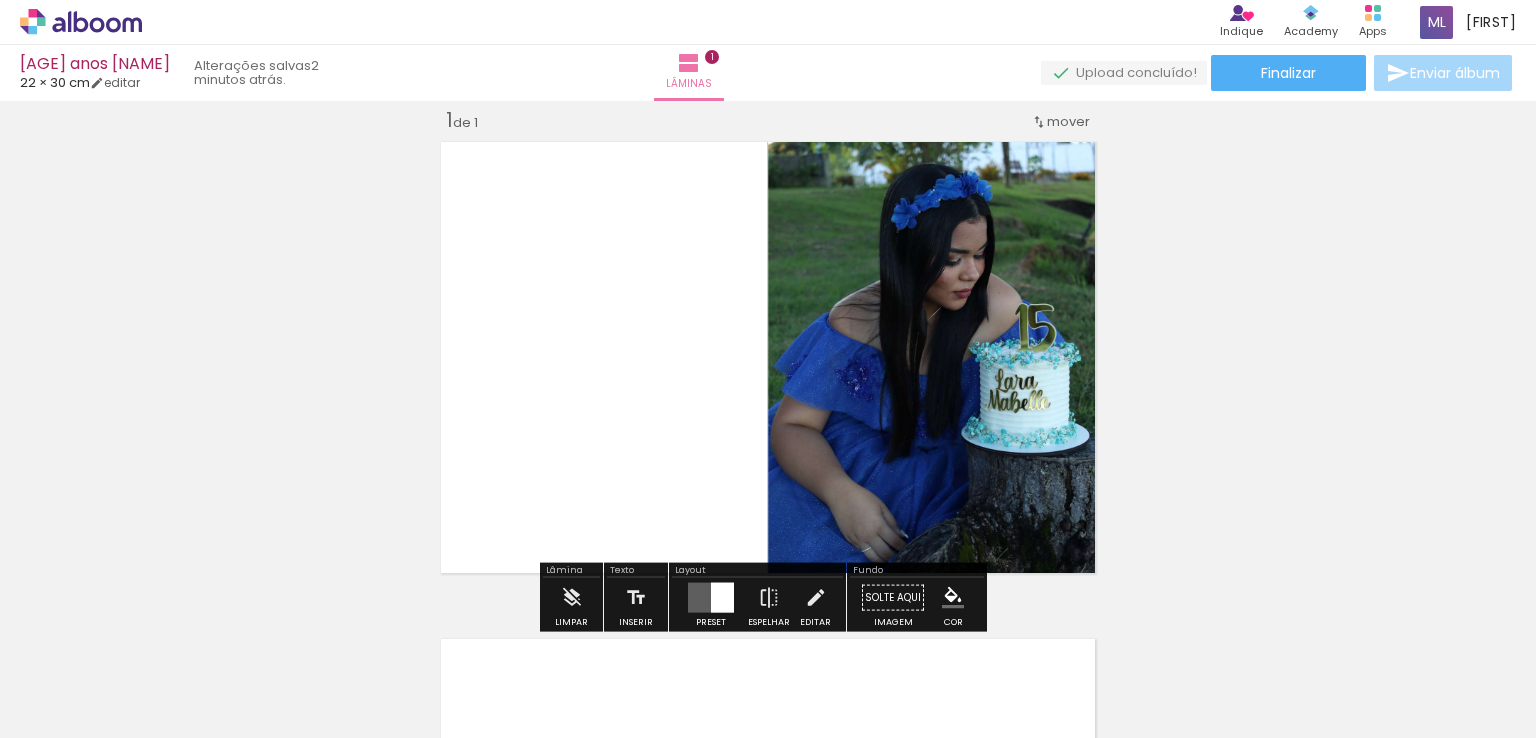 click on "Inserir lâmina 1  de 1" at bounding box center (768, 580) 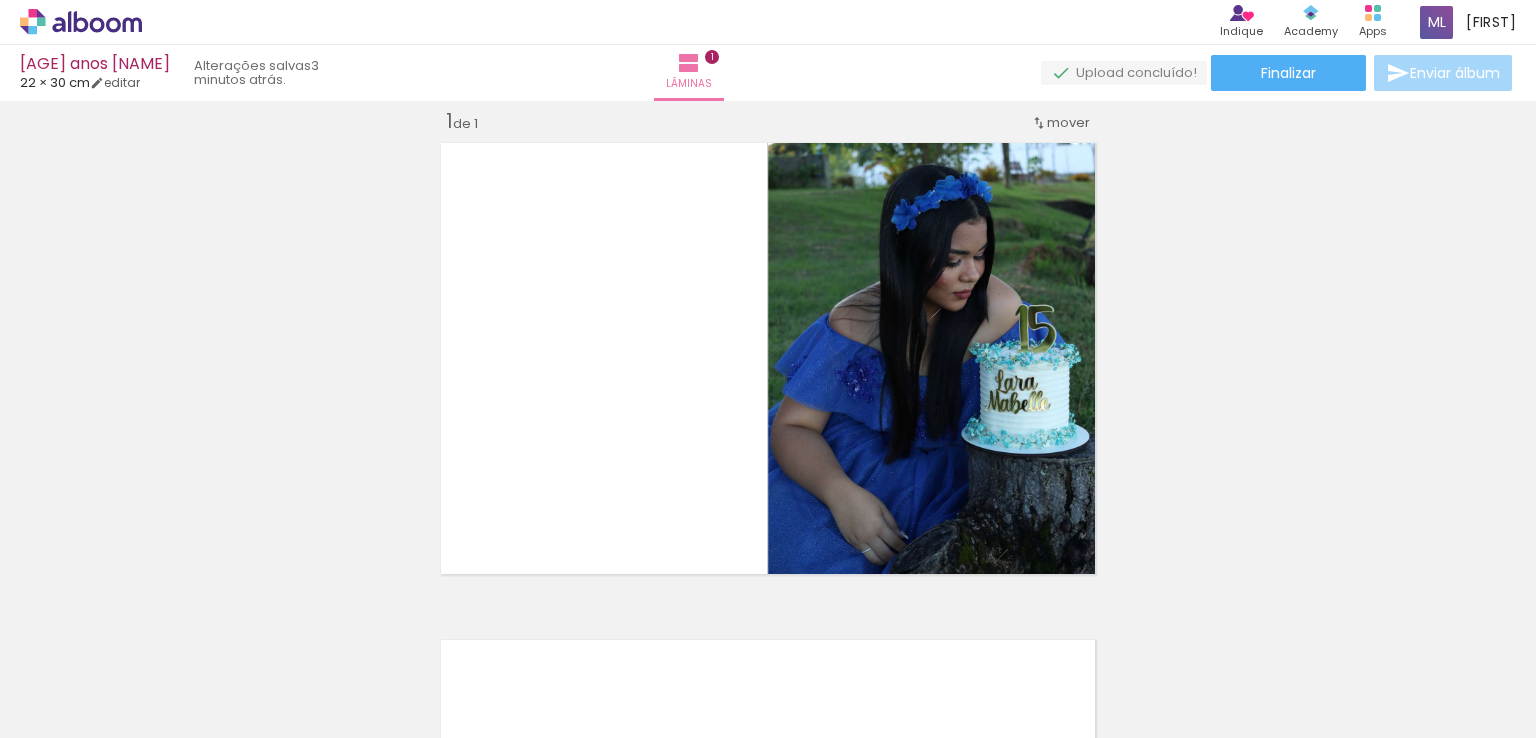 scroll, scrollTop: 26, scrollLeft: 0, axis: vertical 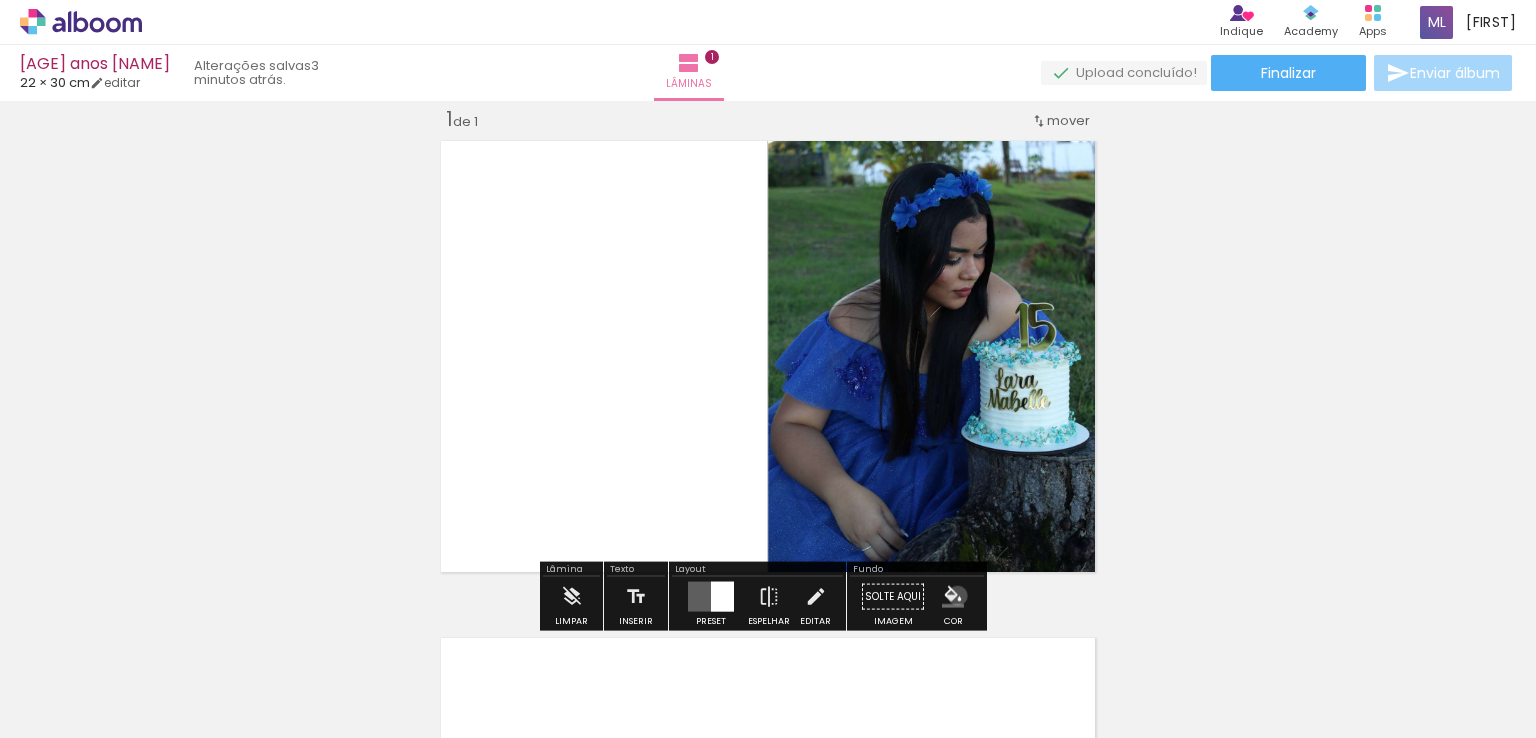 click at bounding box center [953, 597] 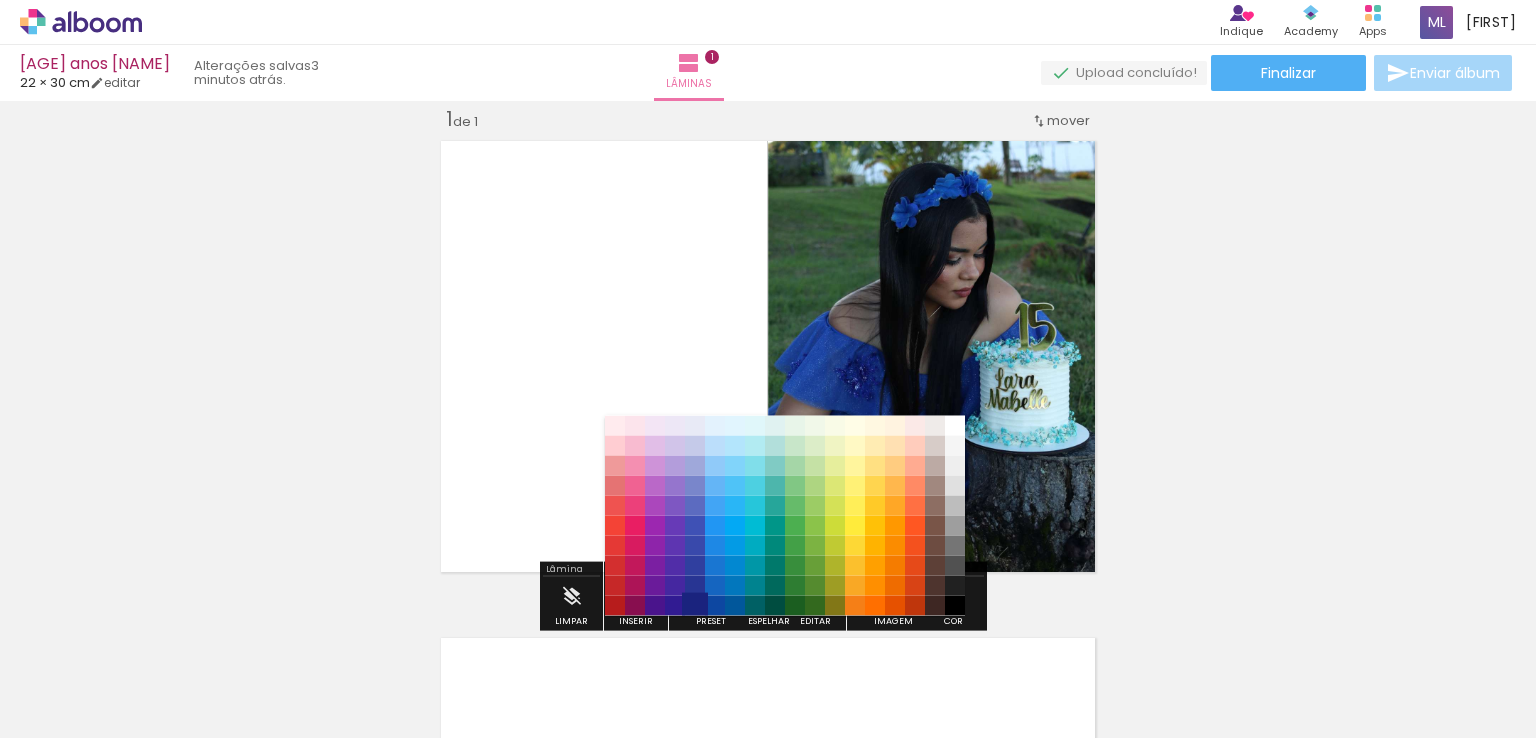 click on "#1a237e" at bounding box center [695, 605] 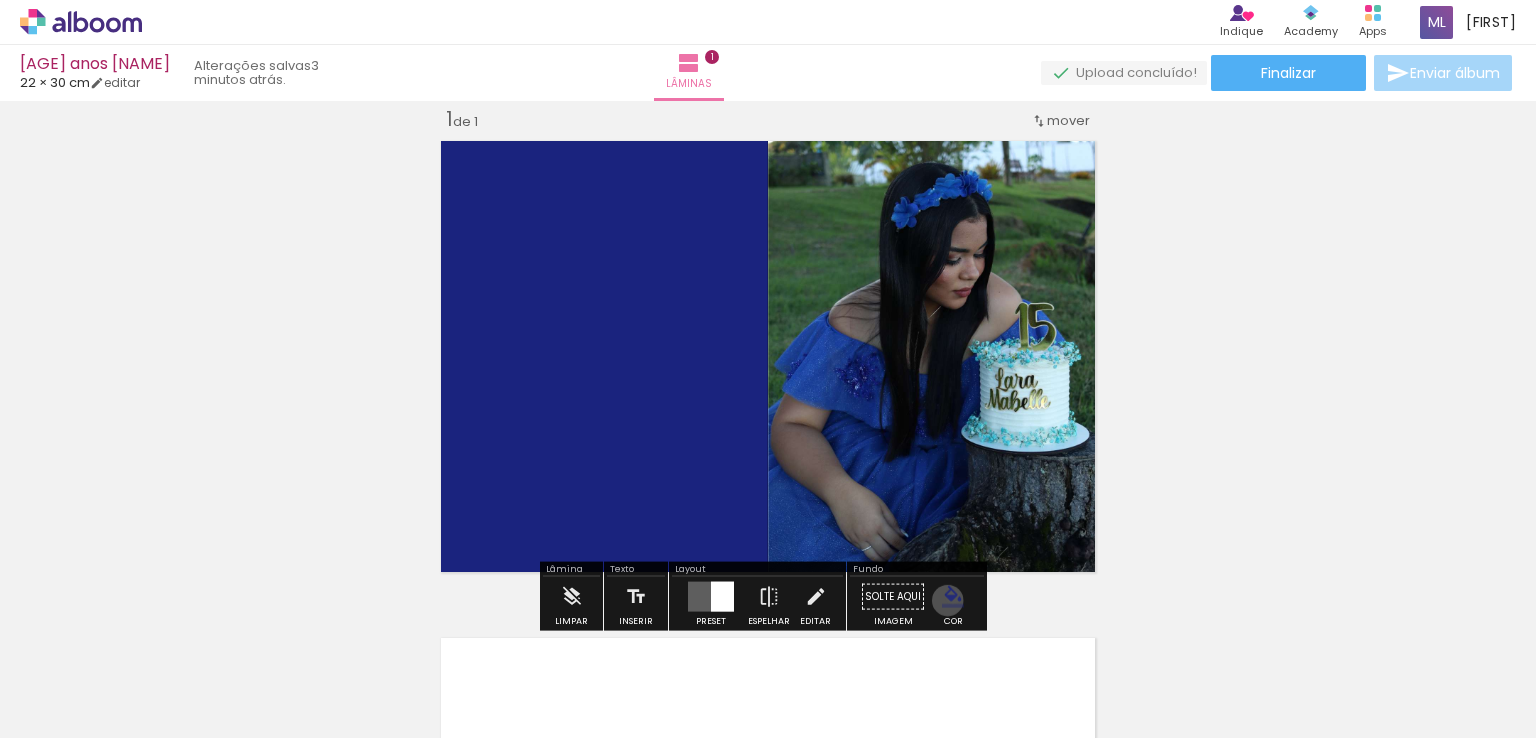 click at bounding box center [953, 597] 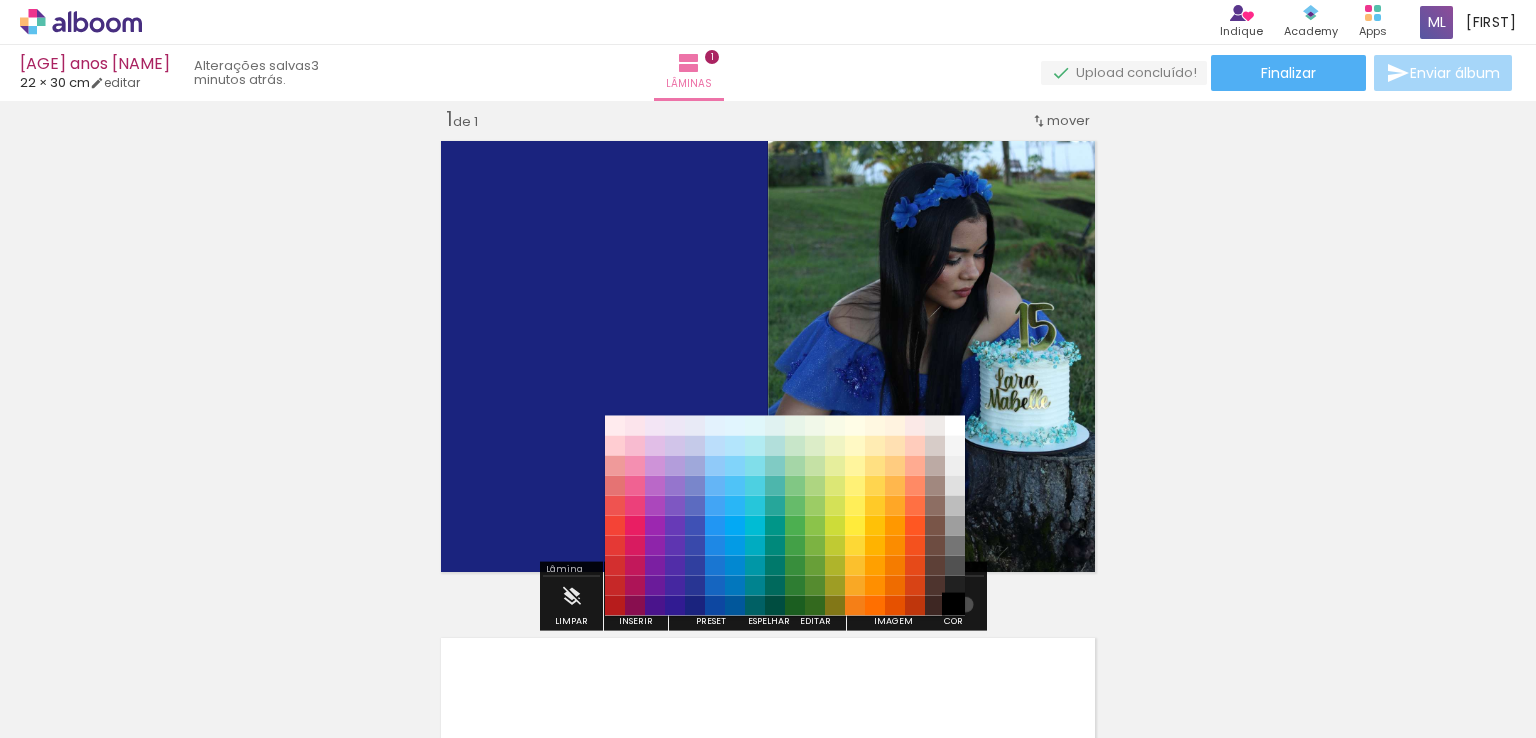 click on "#000000" at bounding box center [955, 605] 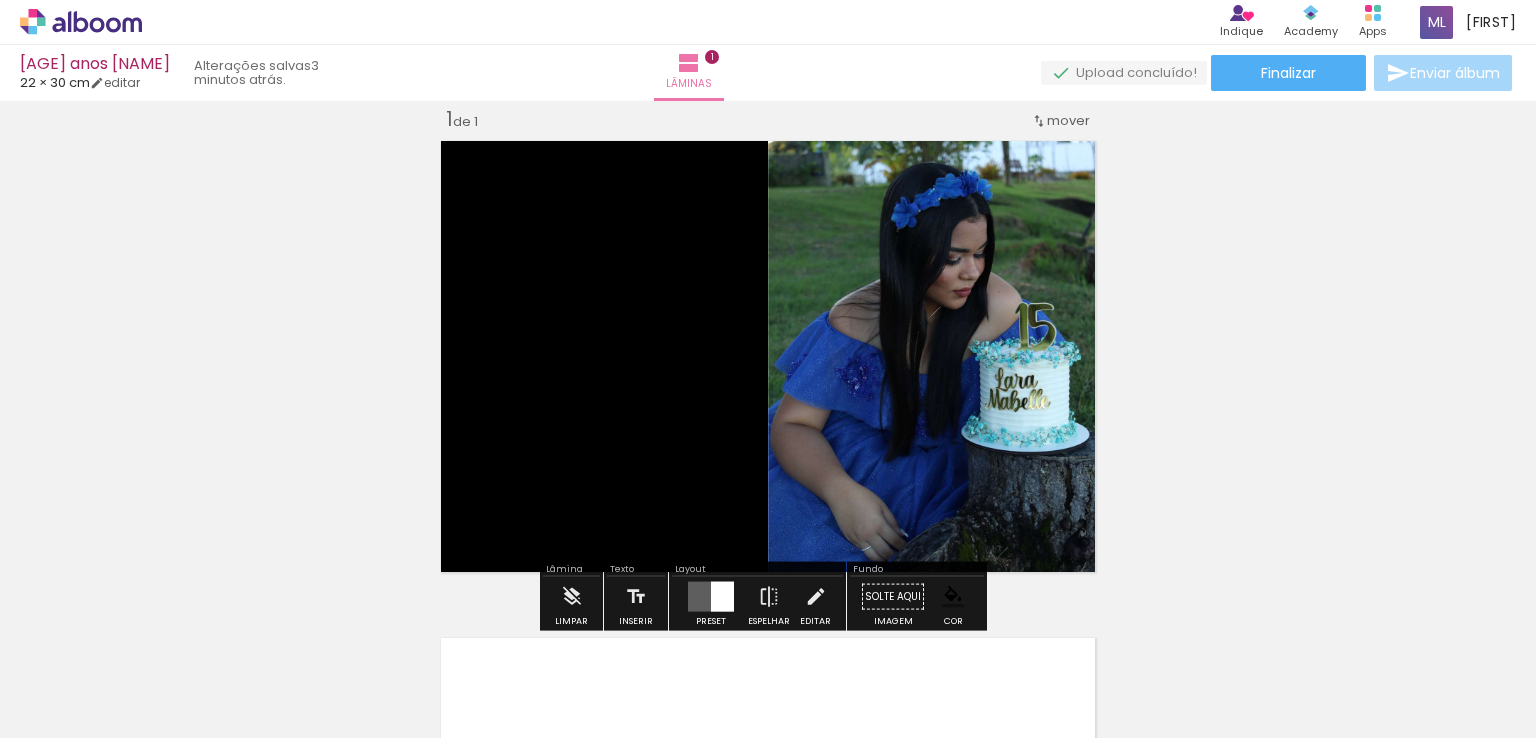 click on "Inserir lâmina 1  de 1" at bounding box center (768, 579) 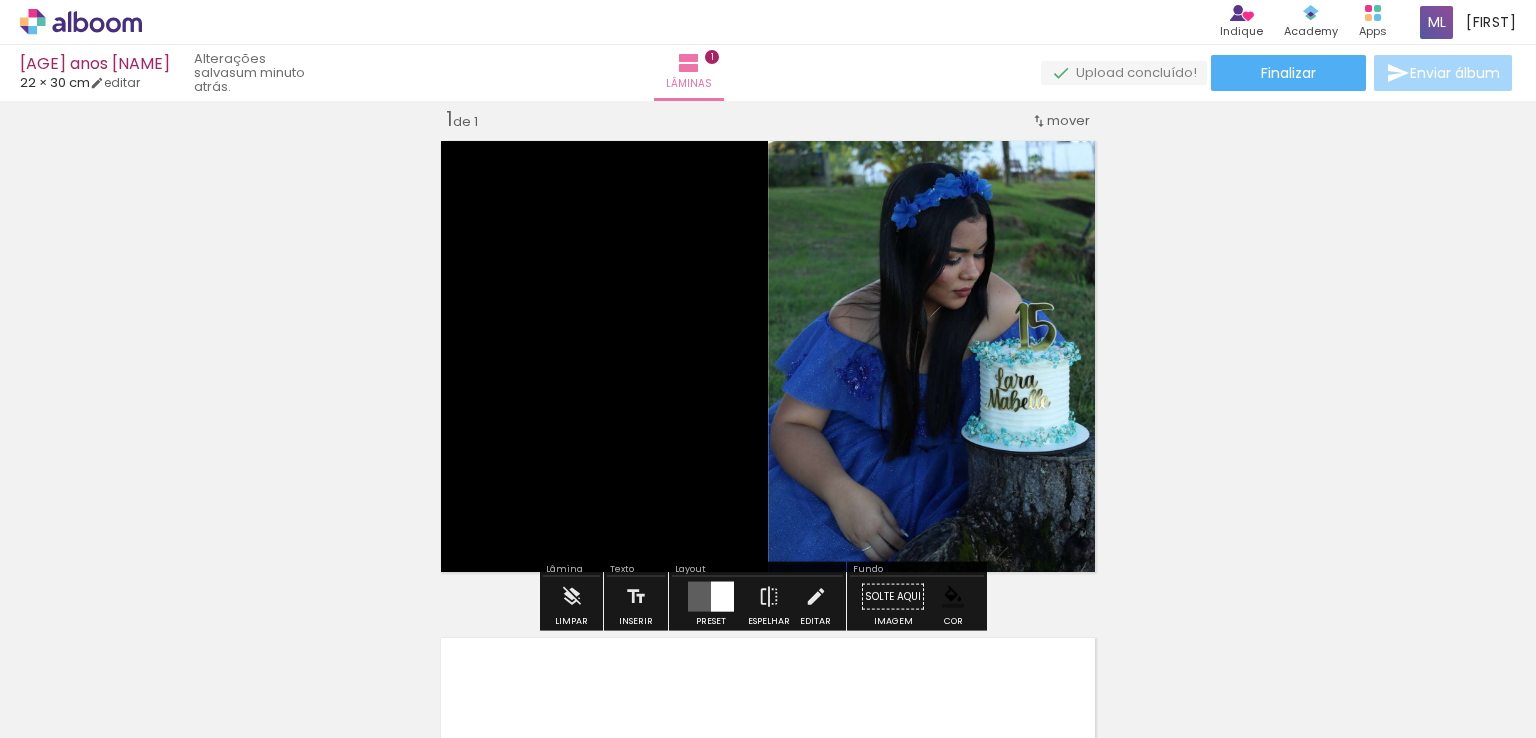 click on "Adicionar
Fotos" at bounding box center [71, 711] 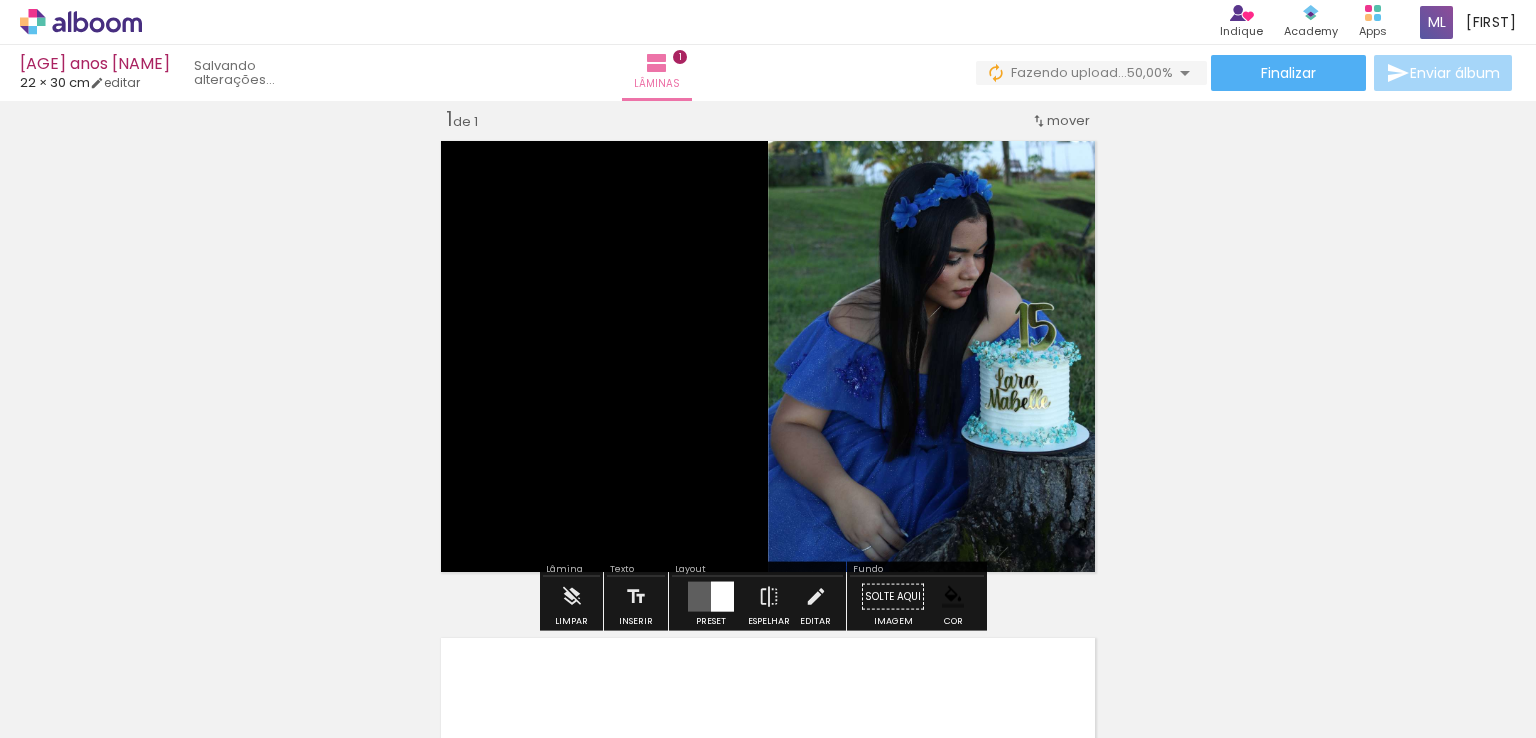 click at bounding box center (312, 670) 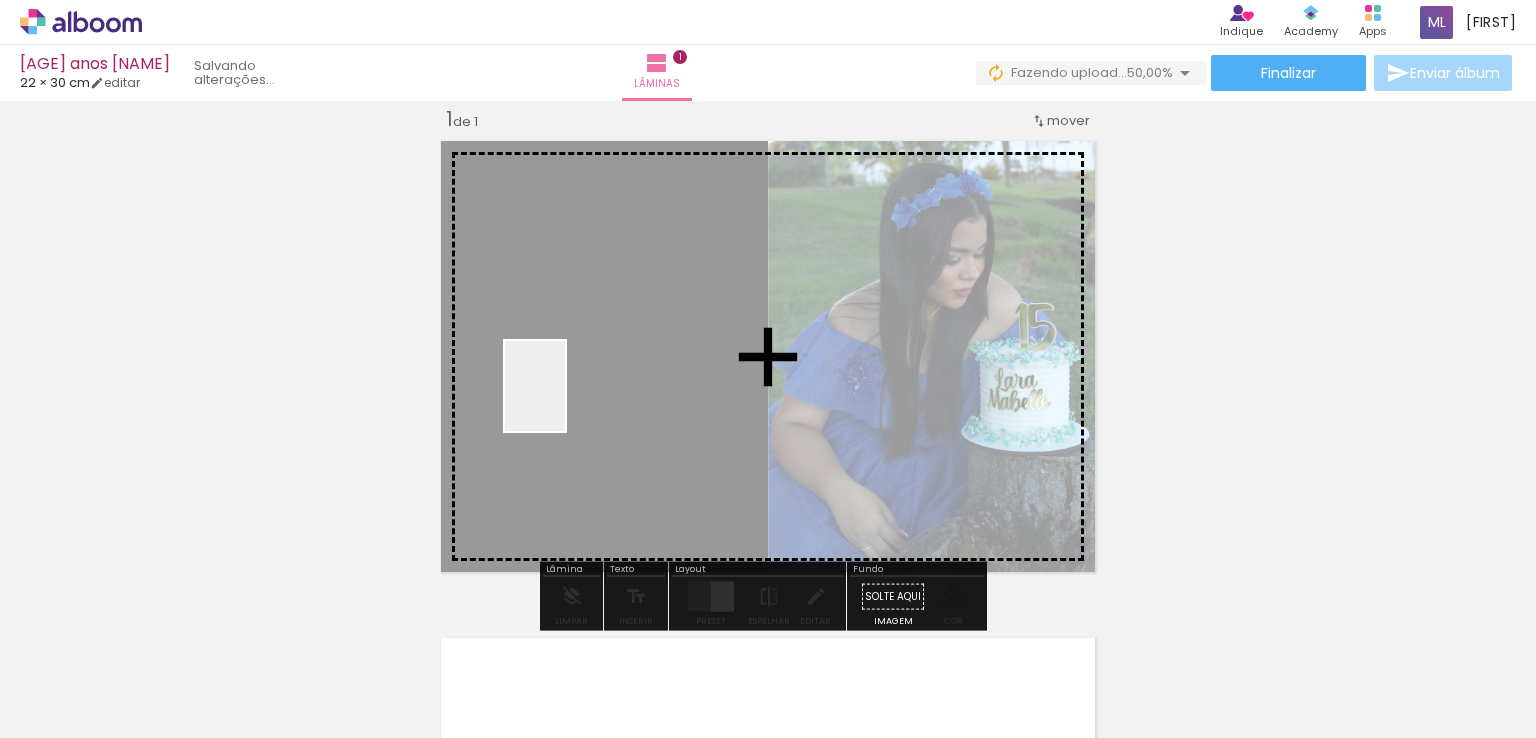 drag, startPoint x: 326, startPoint y: 681, endPoint x: 565, endPoint y: 401, distance: 368.13177 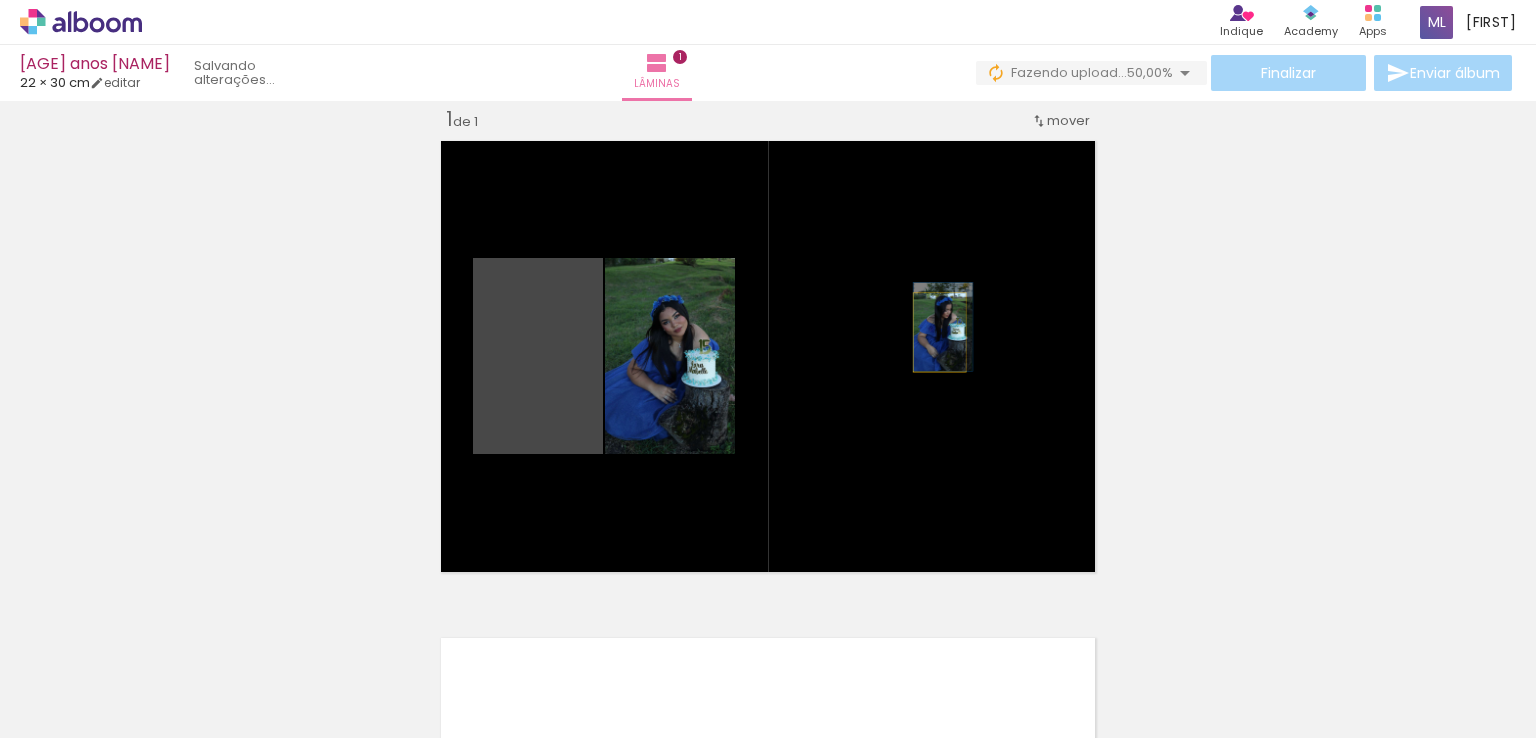 drag, startPoint x: 543, startPoint y: 376, endPoint x: 932, endPoint y: 332, distance: 391.48053 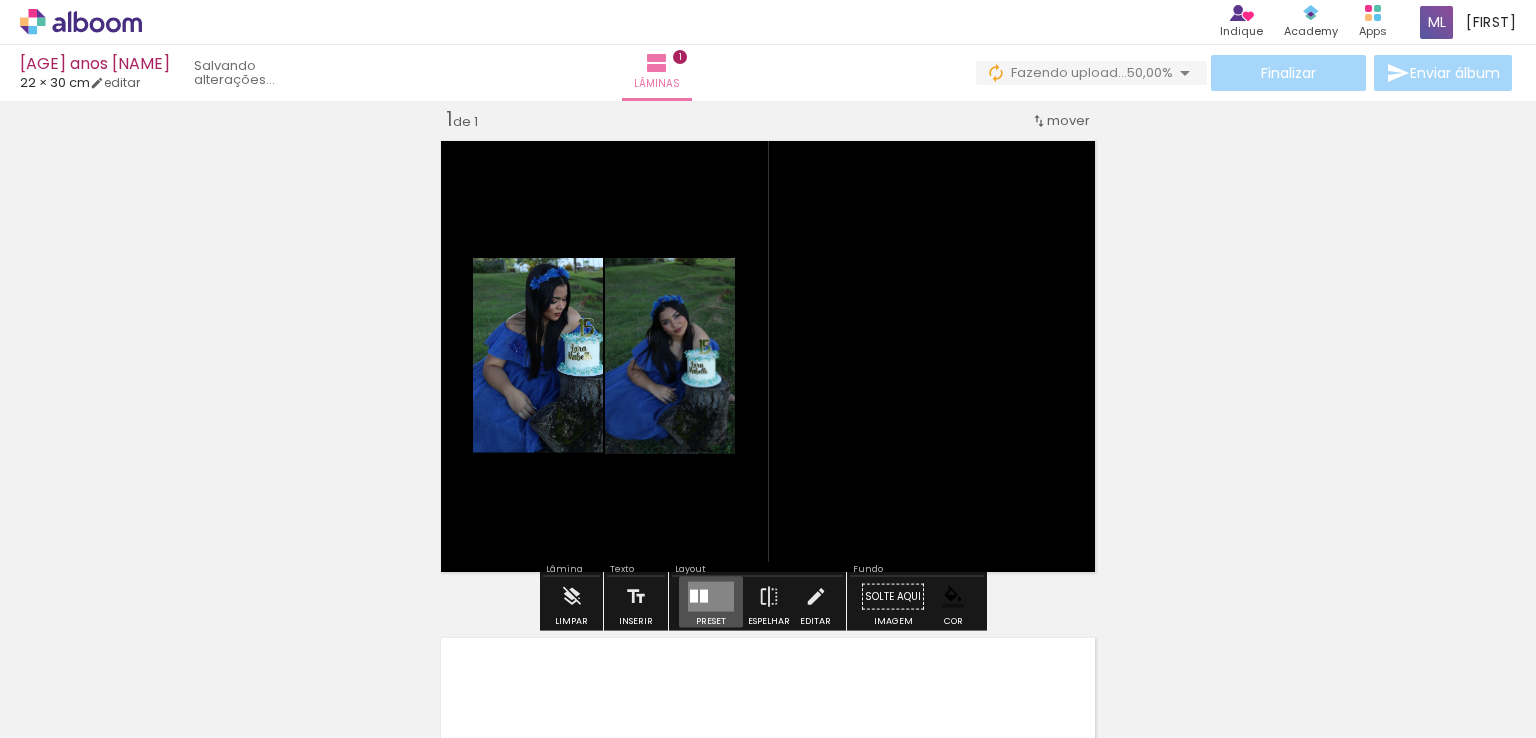 click at bounding box center (711, 597) 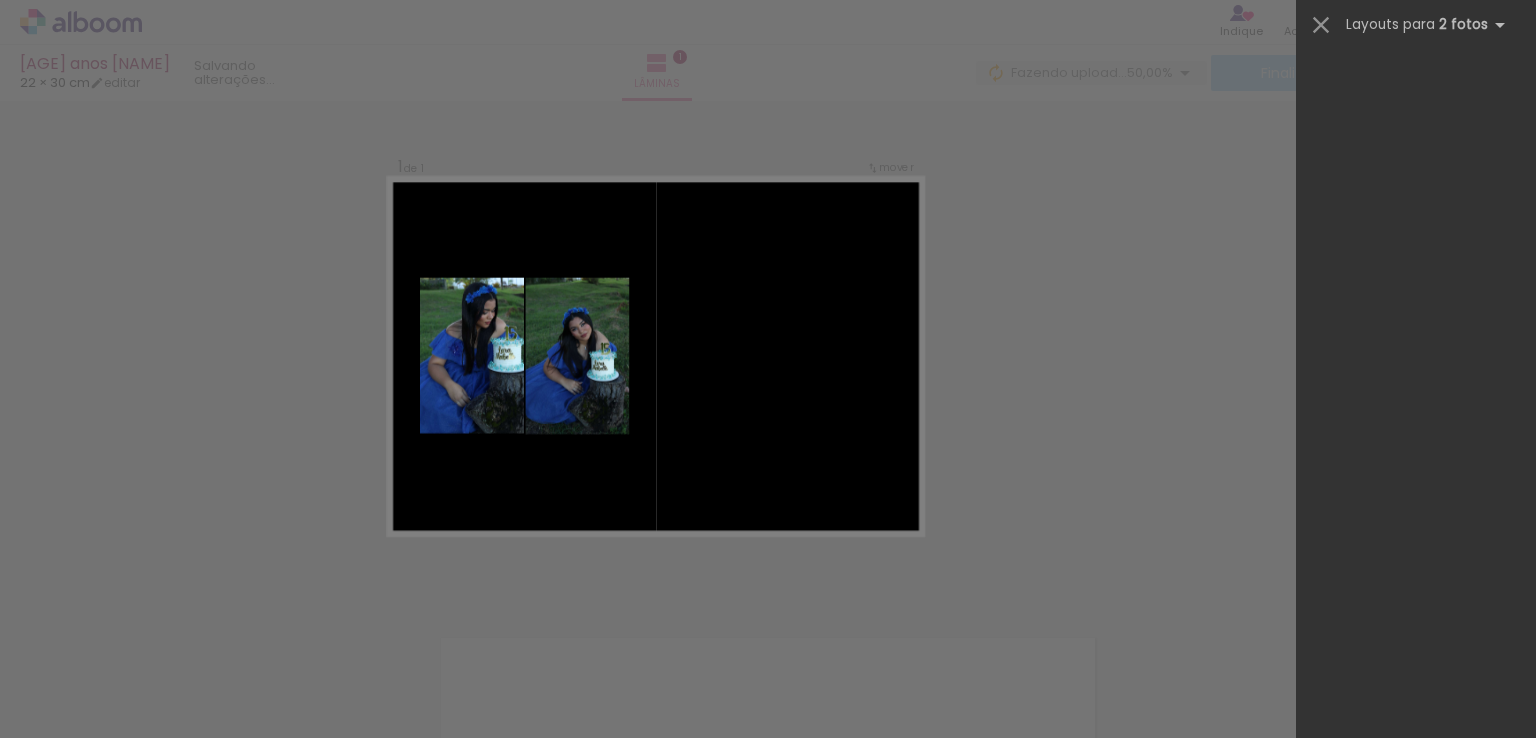 scroll, scrollTop: 0, scrollLeft: 0, axis: both 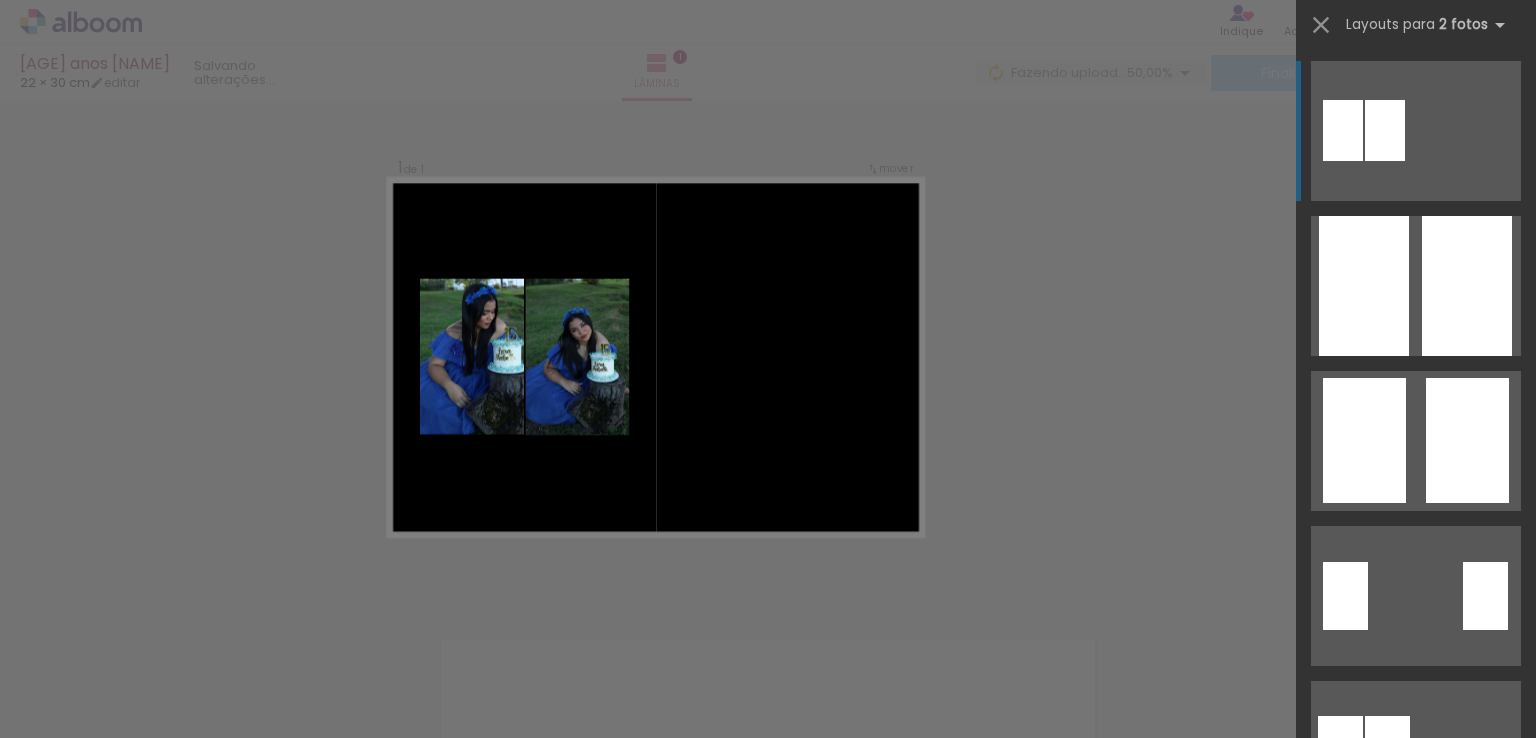 click on "Confirmar Cancelar" at bounding box center (768, 597) 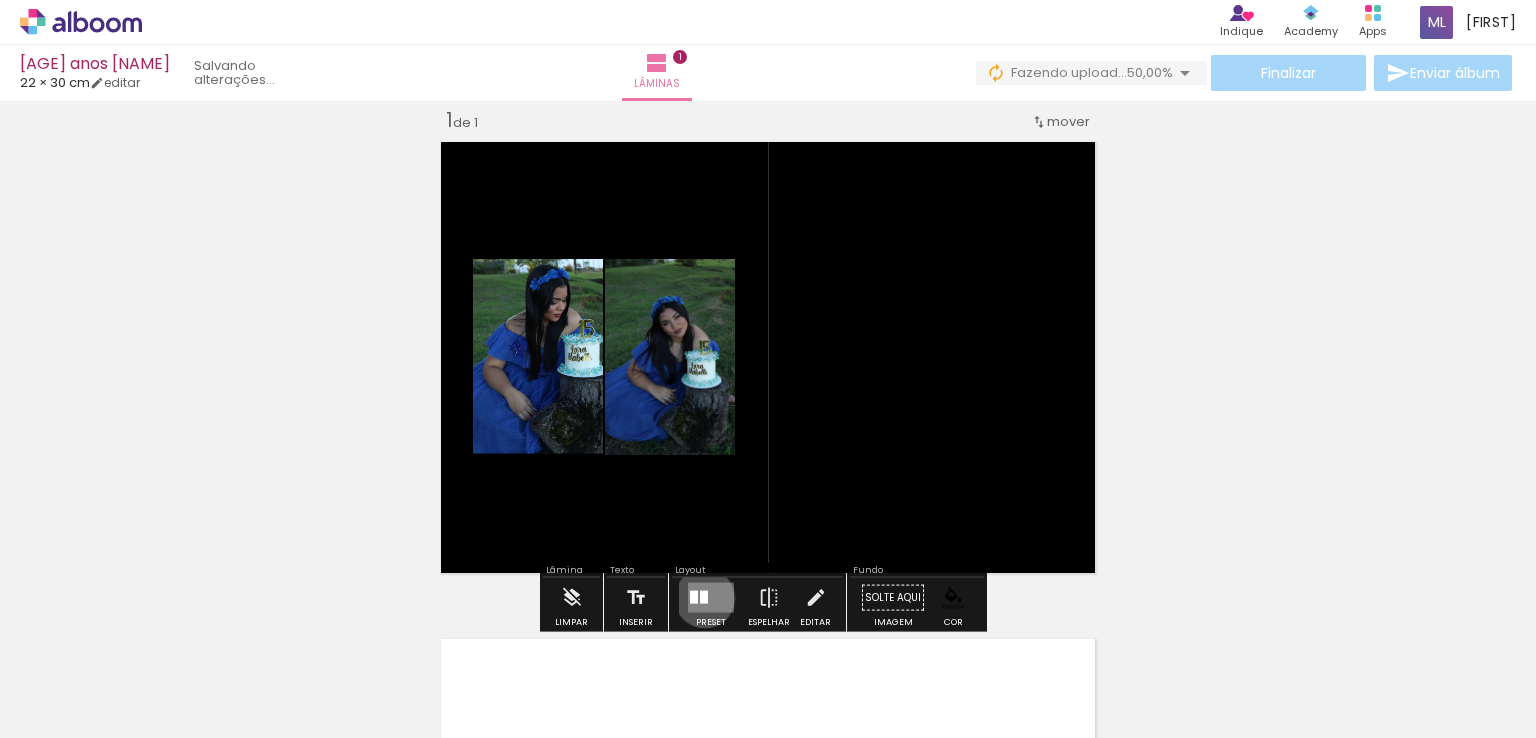 click at bounding box center [704, 597] 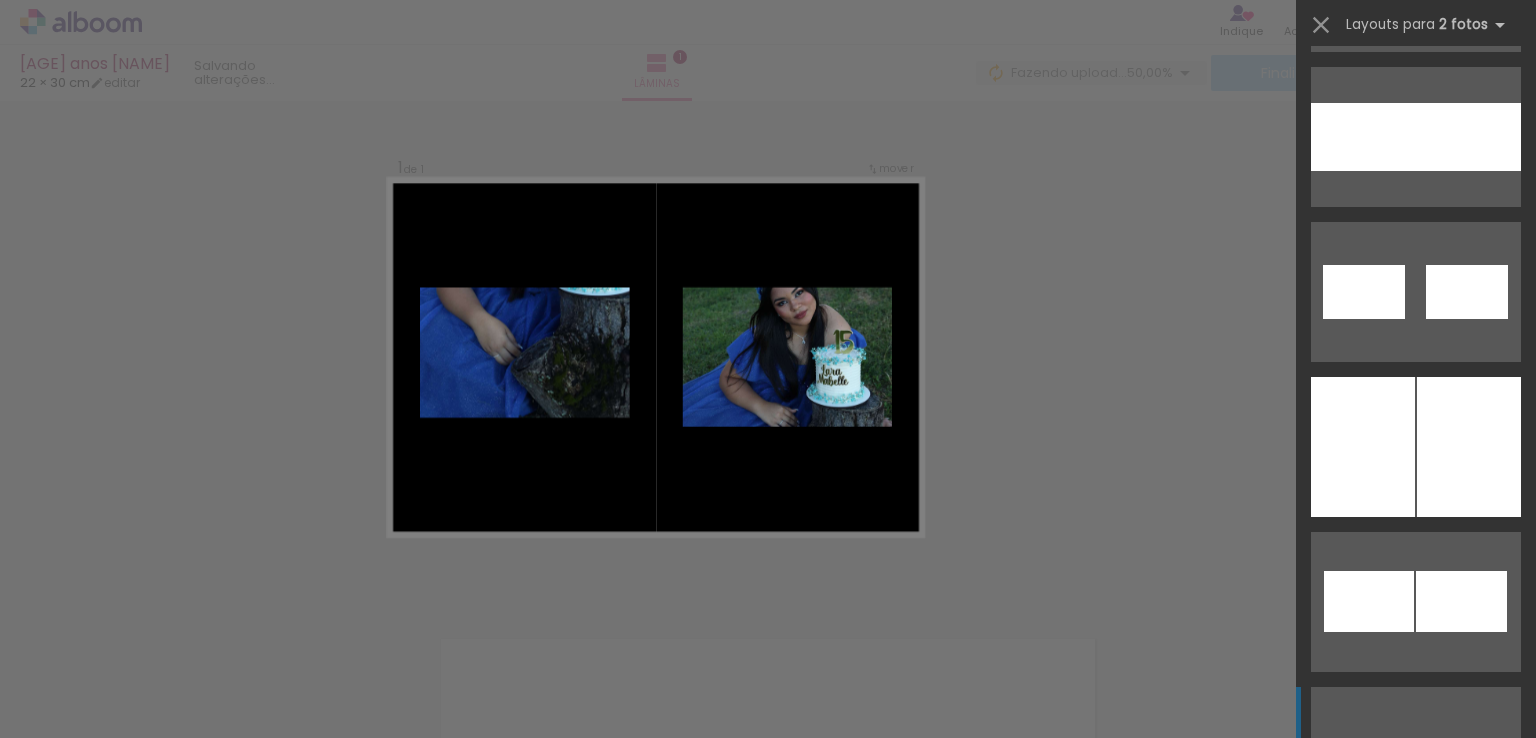 scroll, scrollTop: 9668, scrollLeft: 0, axis: vertical 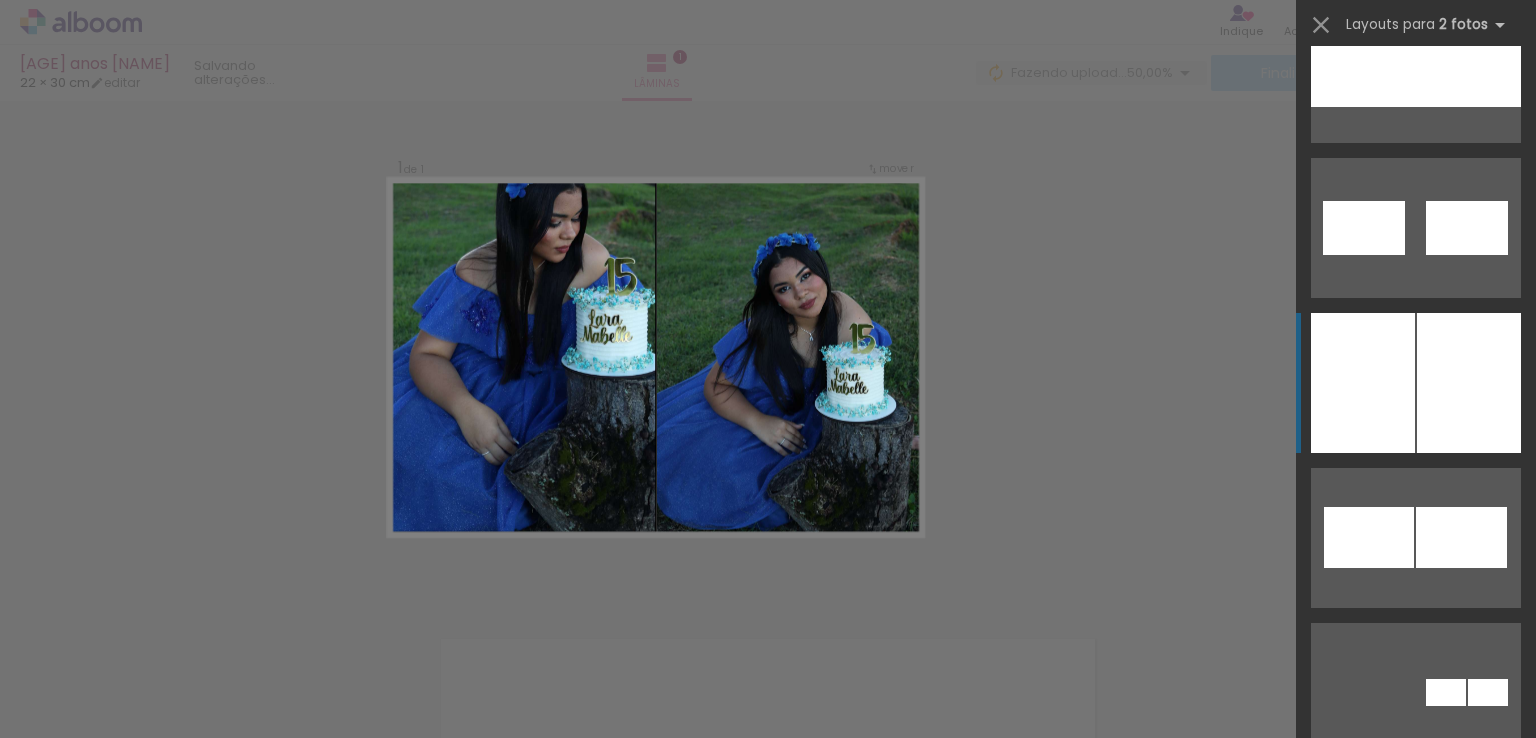 click at bounding box center (1468, 73) 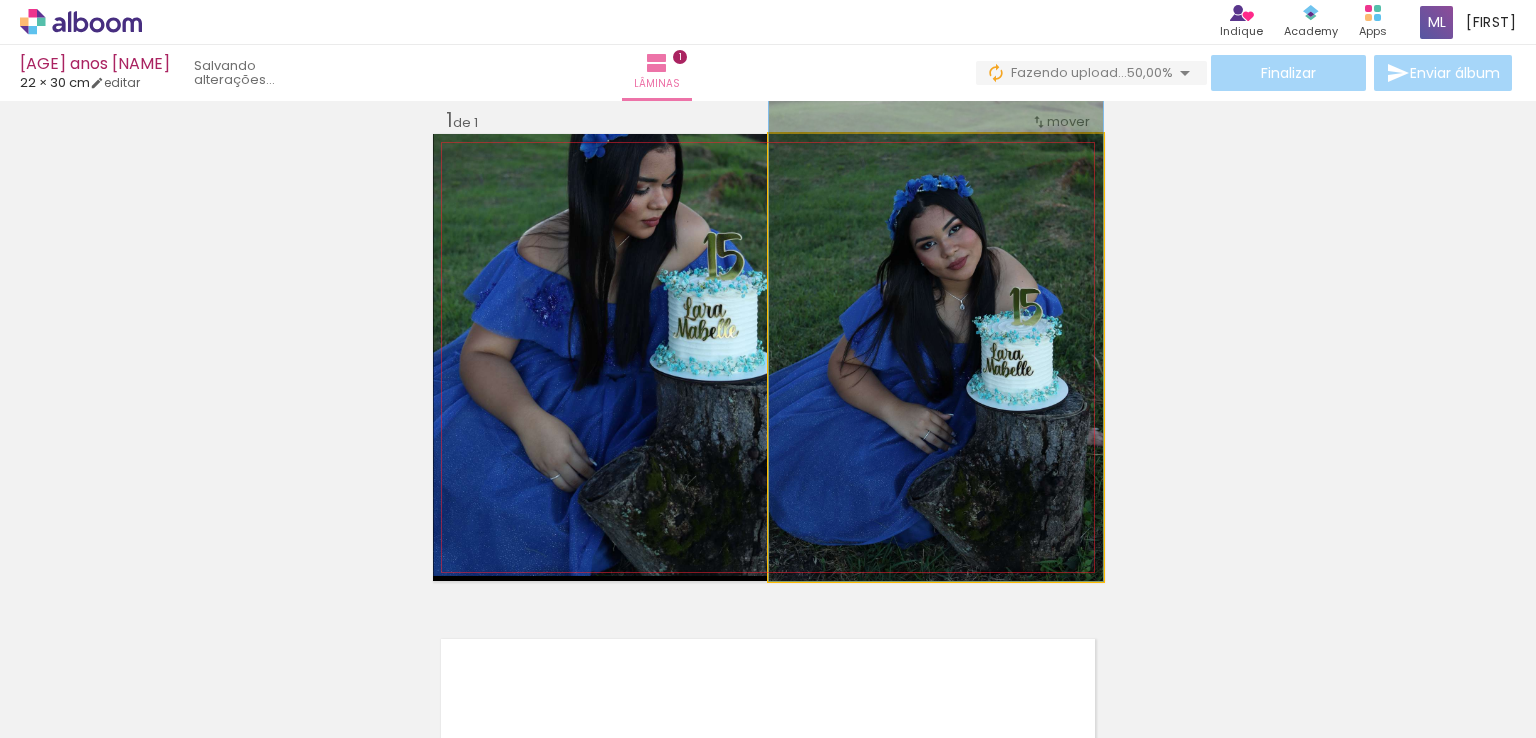 drag, startPoint x: 859, startPoint y: 329, endPoint x: 863, endPoint y: 283, distance: 46.173584 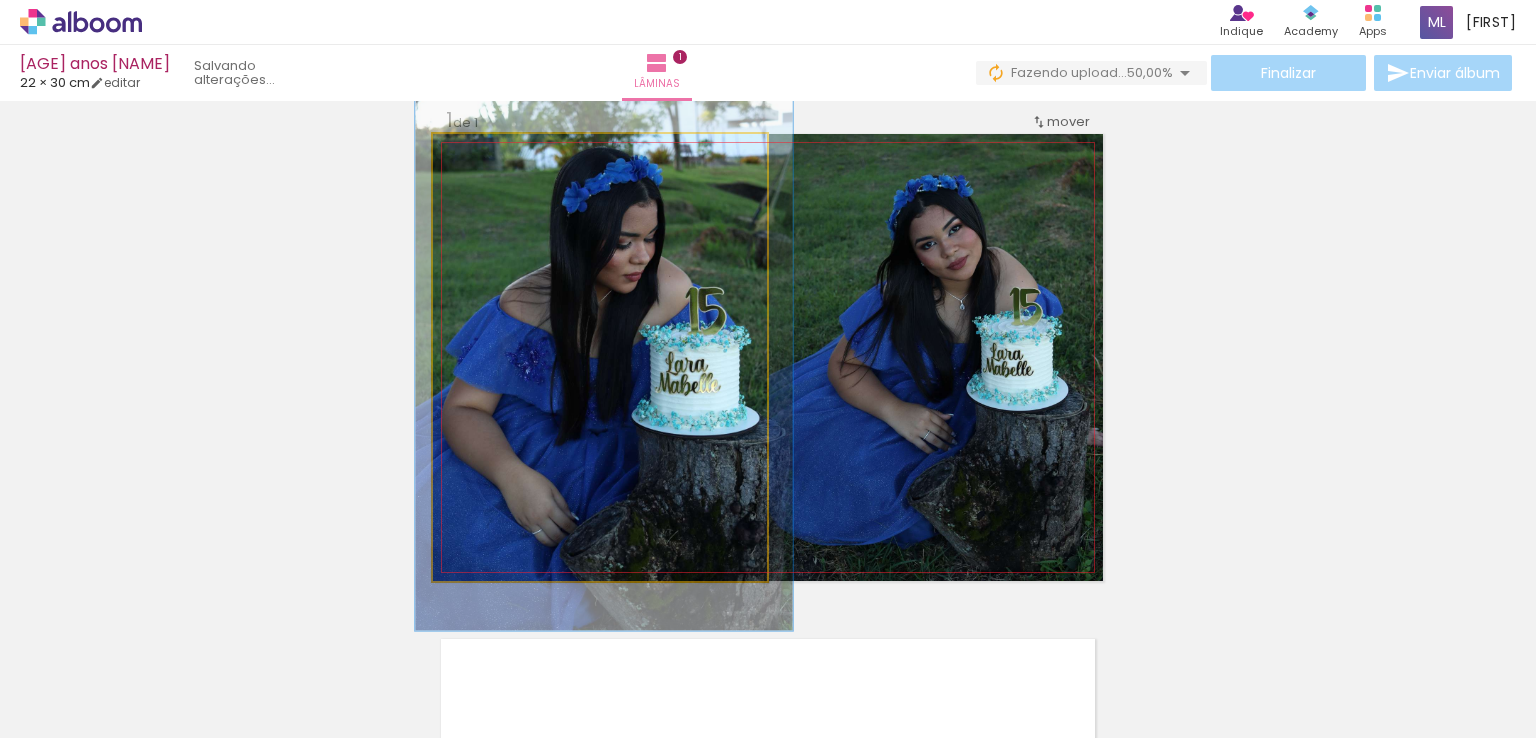 drag, startPoint x: 717, startPoint y: 265, endPoint x: 699, endPoint y: 320, distance: 57.870544 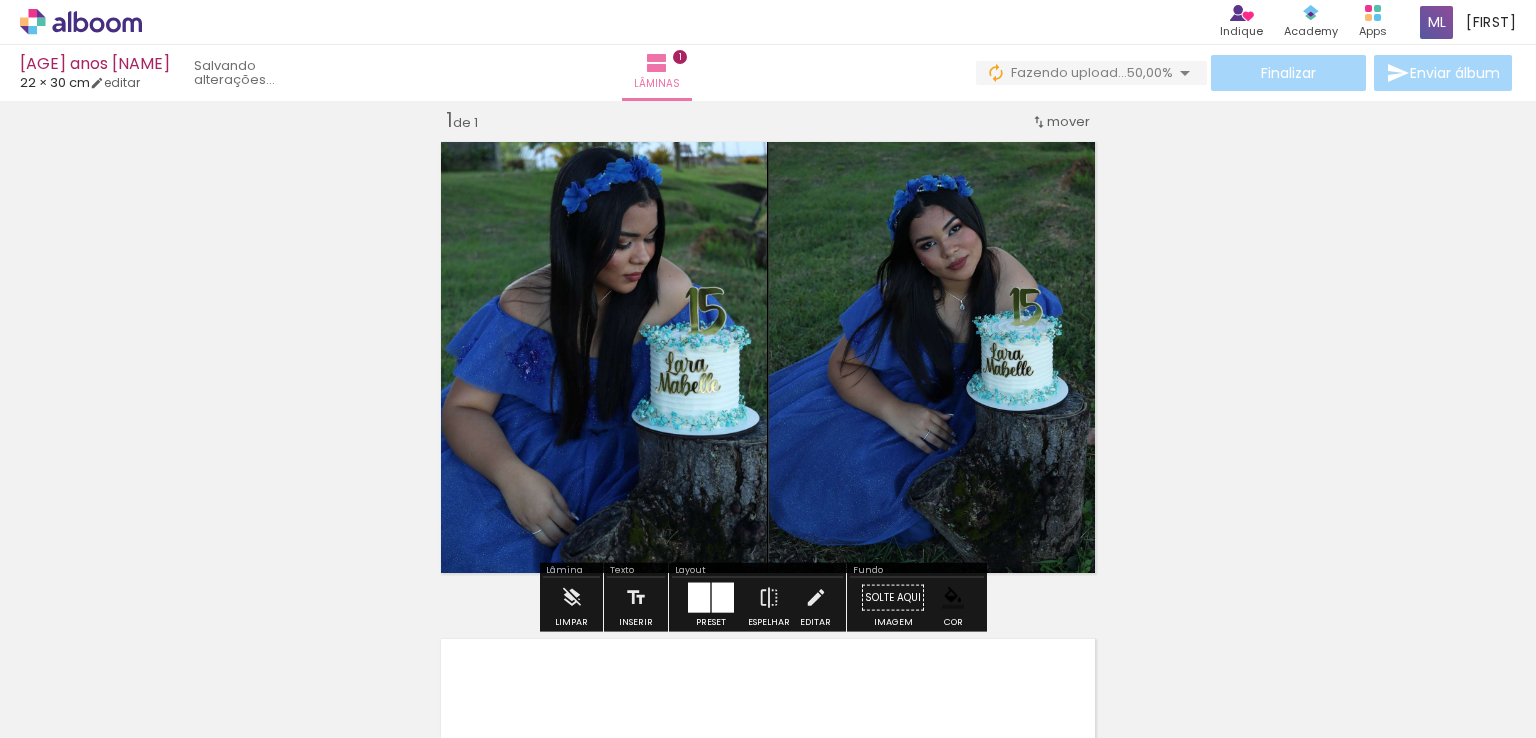 click on "Inserir lâmina 1  de 1" at bounding box center (768, 580) 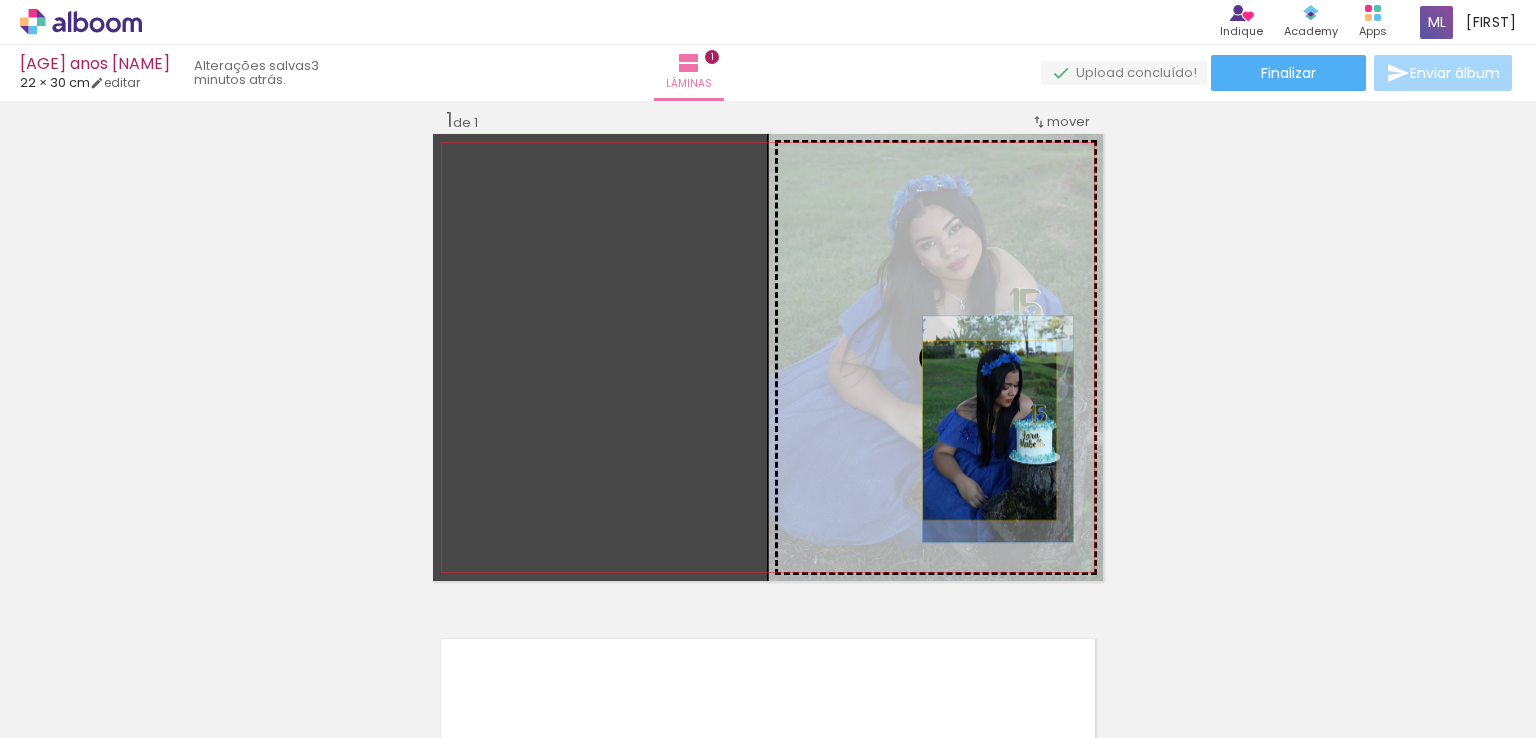 drag, startPoint x: 673, startPoint y: 413, endPoint x: 988, endPoint y: 428, distance: 315.35693 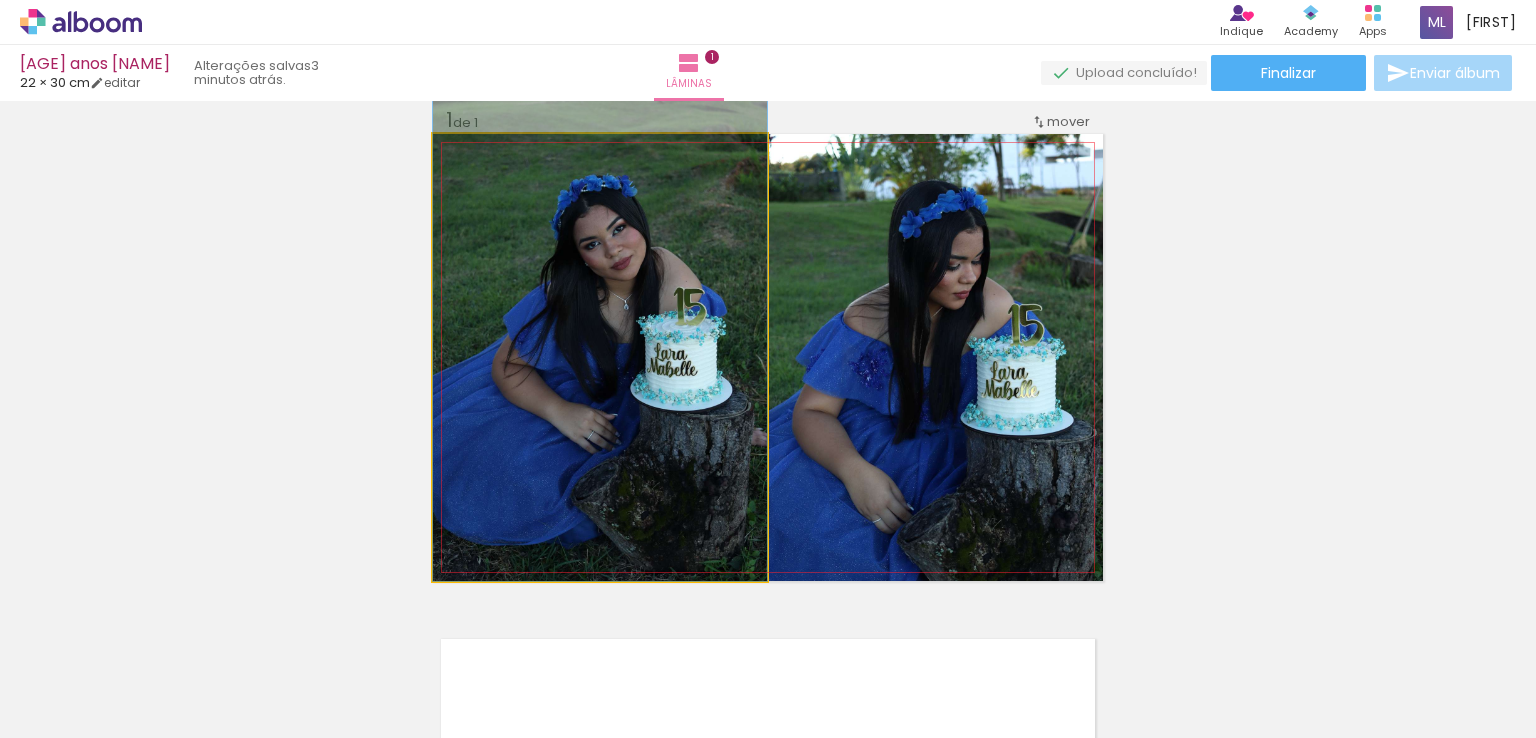 drag, startPoint x: 581, startPoint y: 373, endPoint x: 600, endPoint y: 339, distance: 38.948685 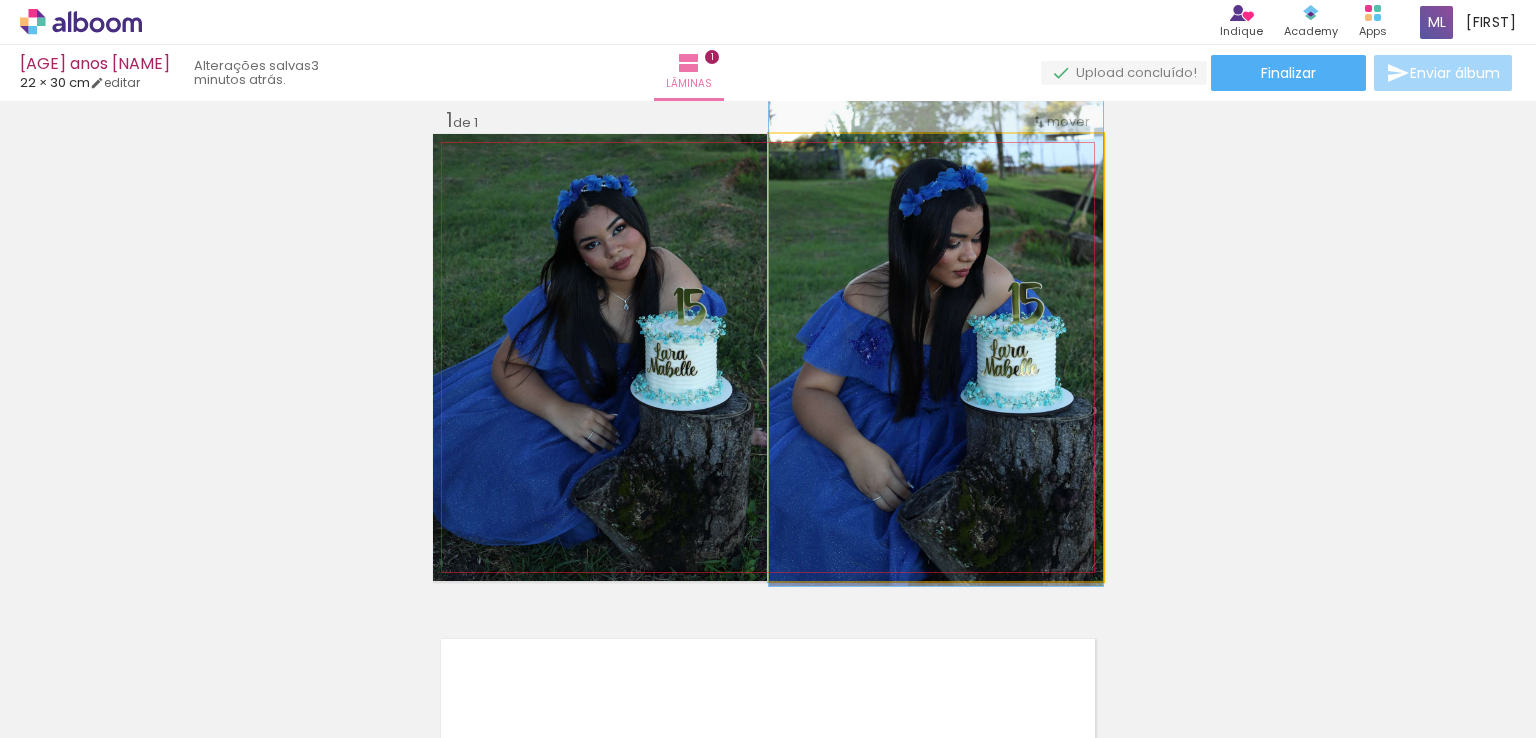 drag, startPoint x: 952, startPoint y: 385, endPoint x: 952, endPoint y: 363, distance: 22 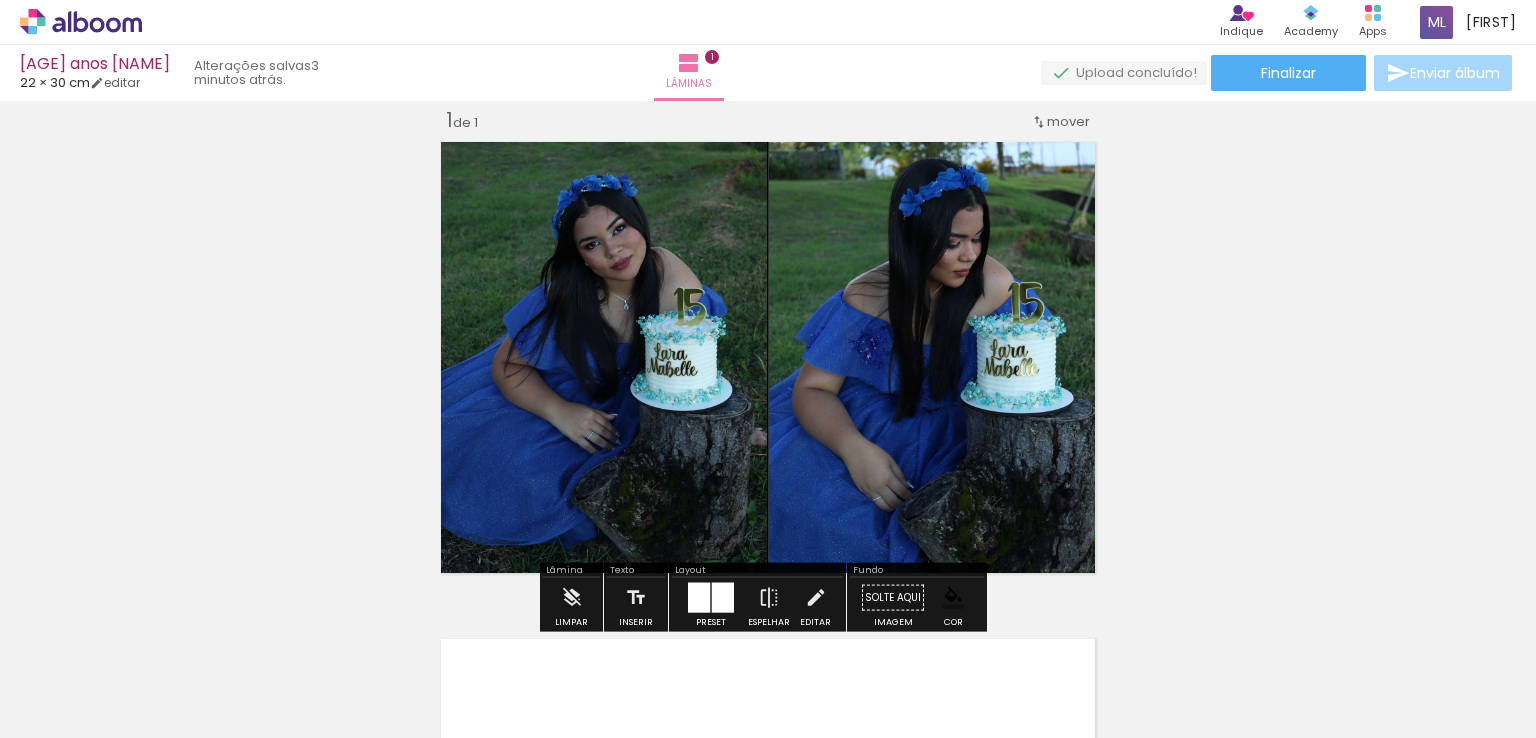 click on "Inserir lâmina 1  de 1" at bounding box center [768, 580] 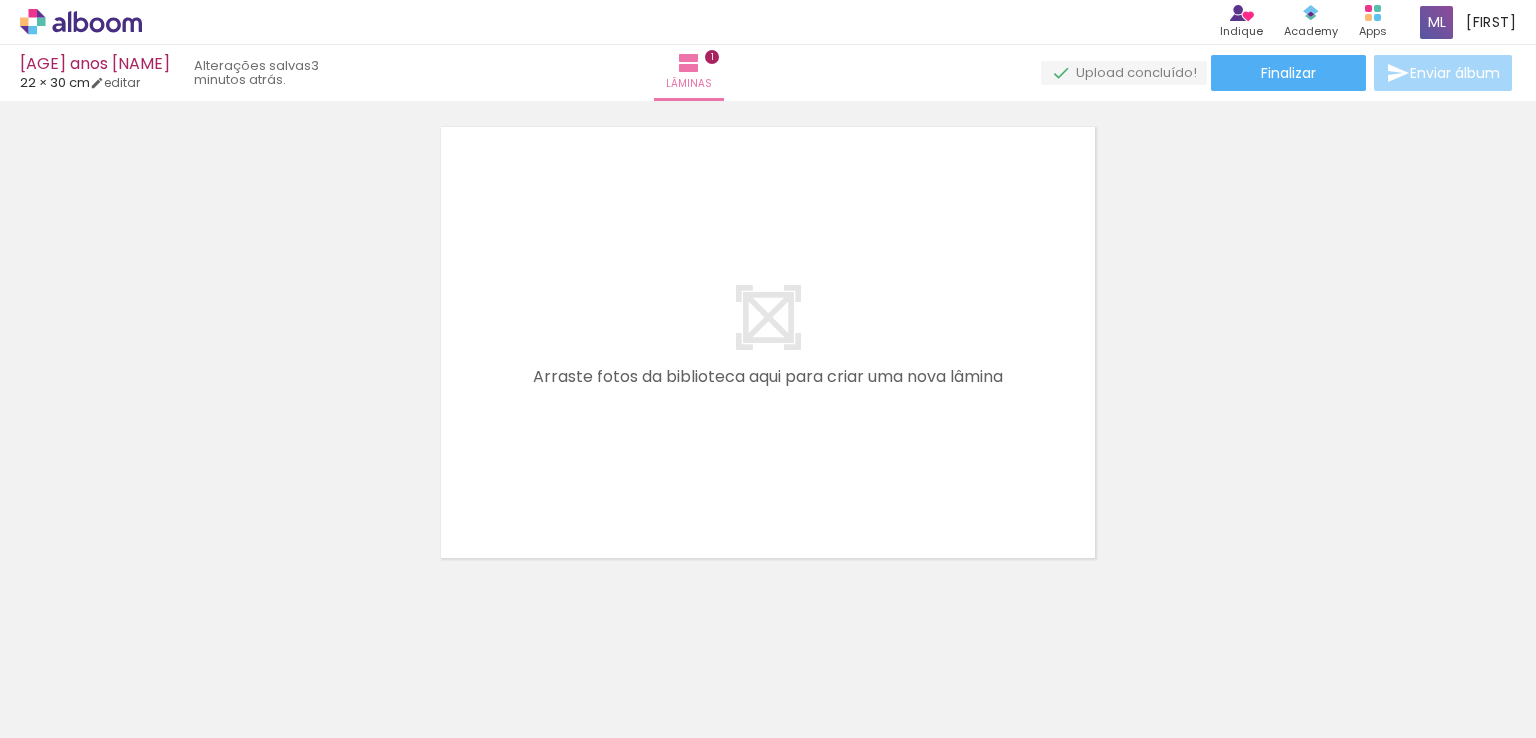 scroll, scrollTop: 545, scrollLeft: 0, axis: vertical 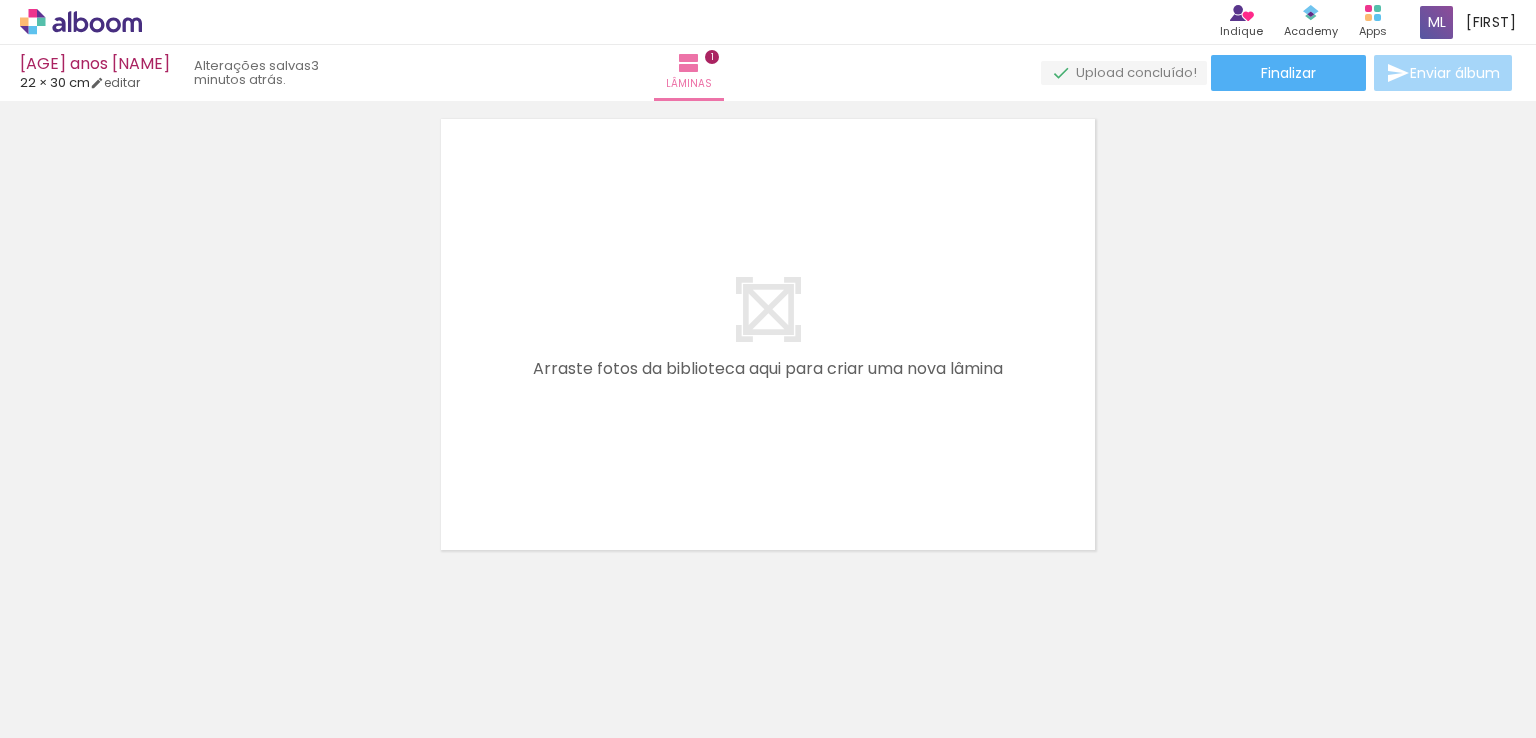 click on "Adicionar
Fotos" at bounding box center [61, 711] 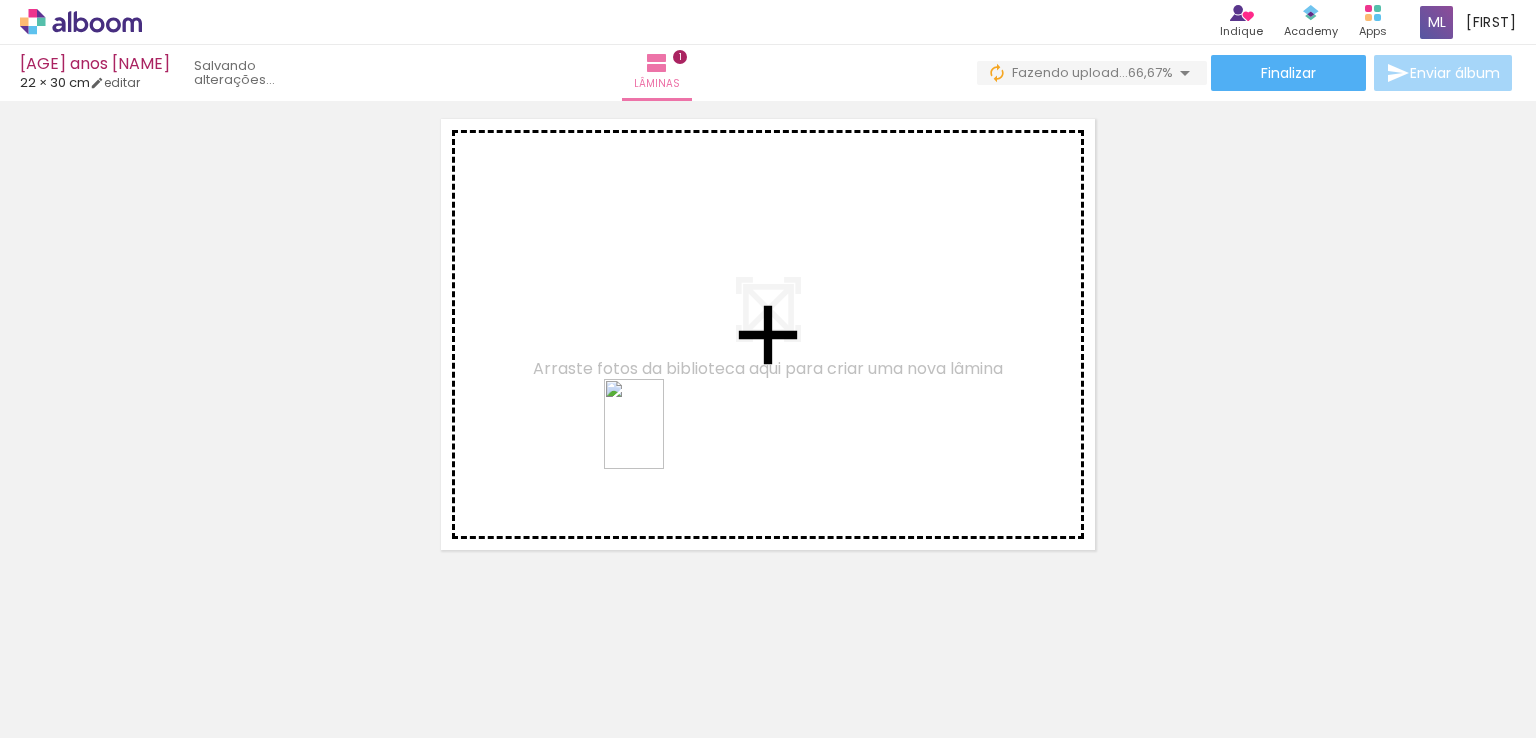 drag, startPoint x: 442, startPoint y: 689, endPoint x: 665, endPoint y: 441, distance: 333.5161 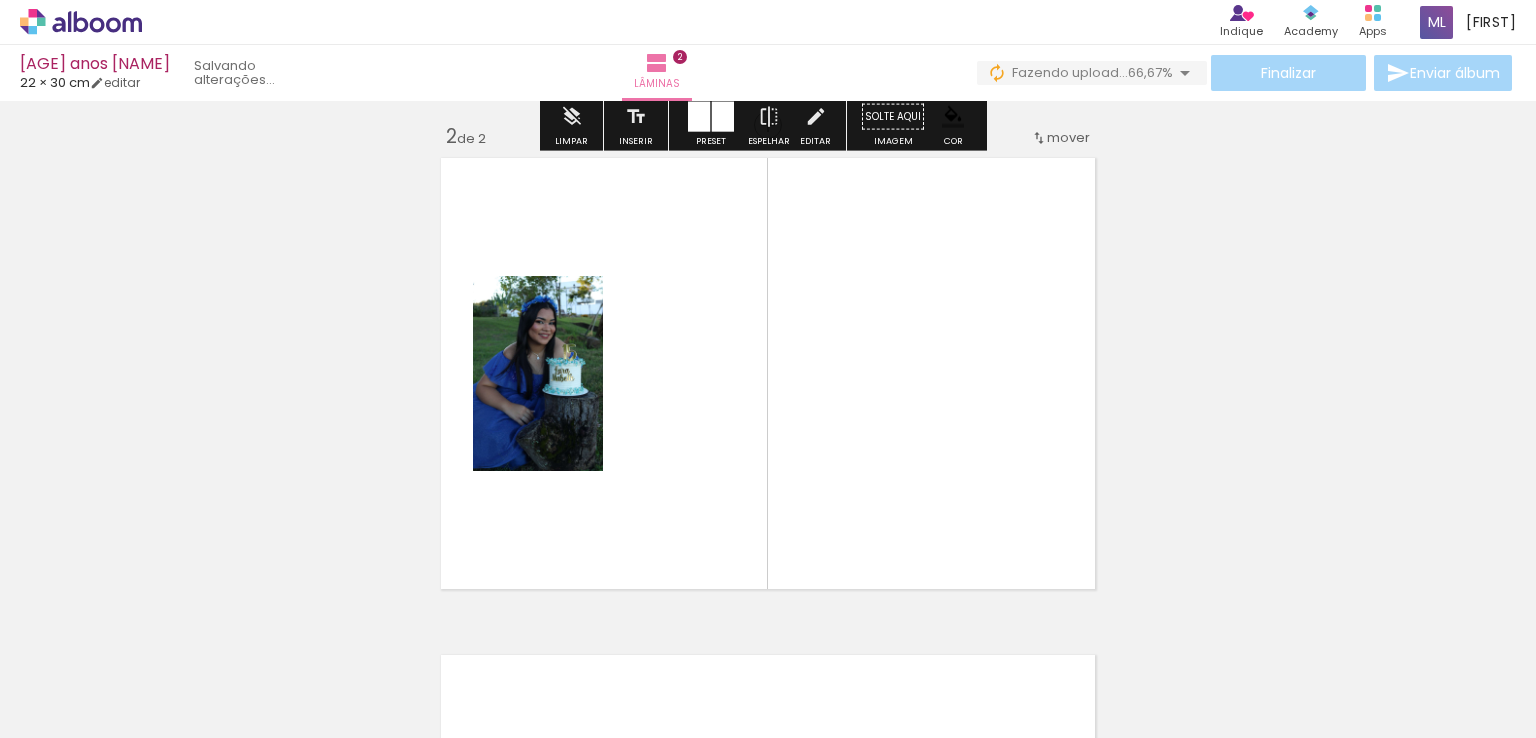 scroll, scrollTop: 515, scrollLeft: 0, axis: vertical 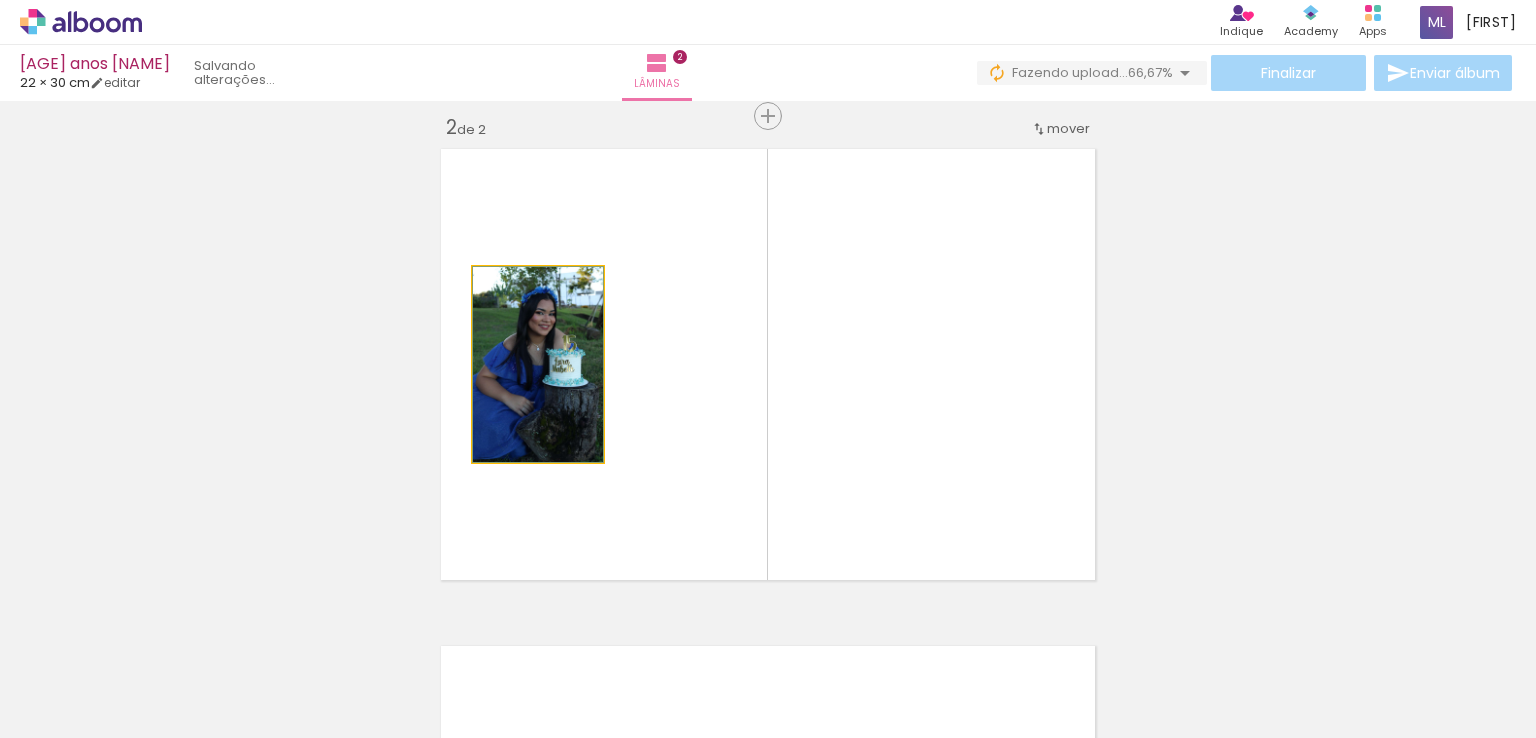 click 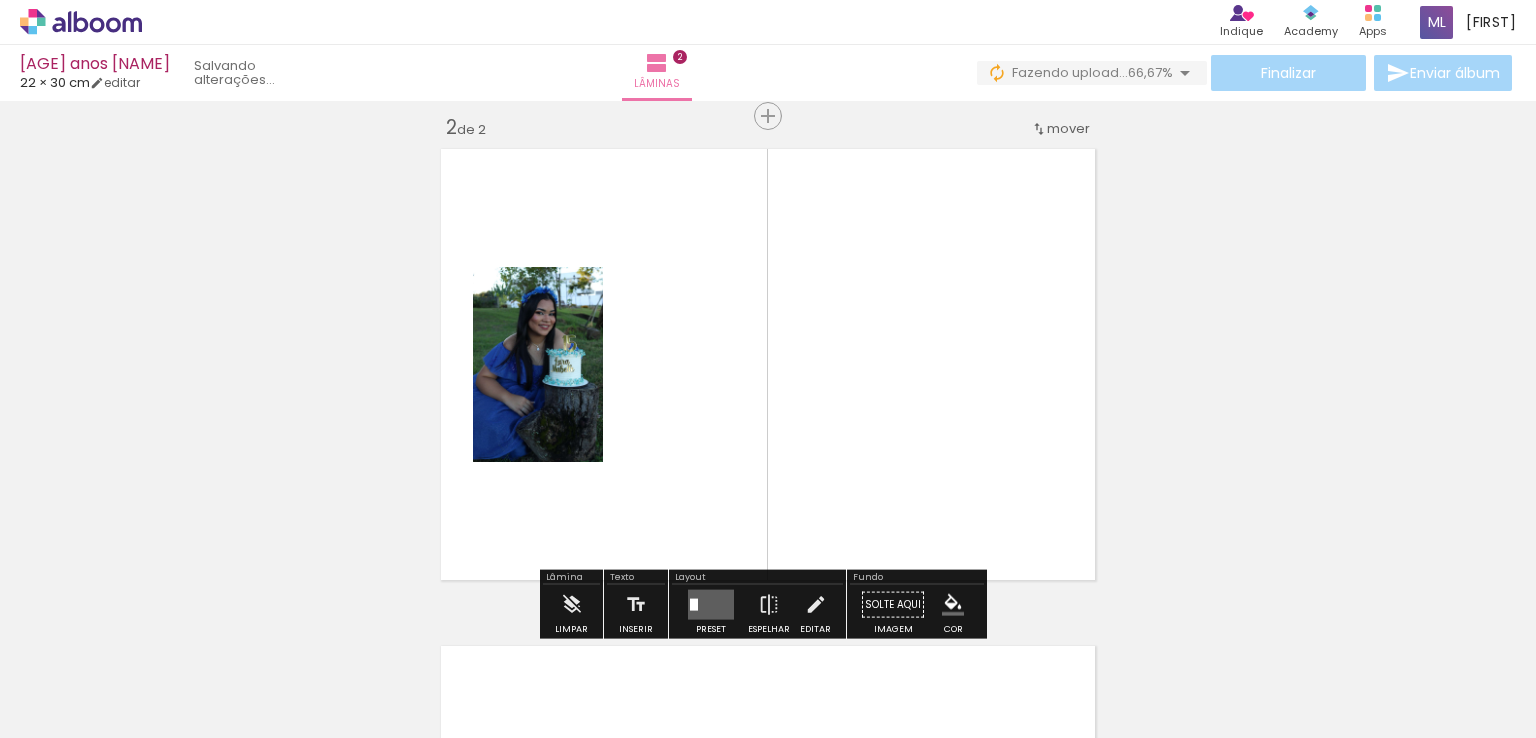 drag, startPoint x: 558, startPoint y: 400, endPoint x: 1207, endPoint y: 361, distance: 650.1708 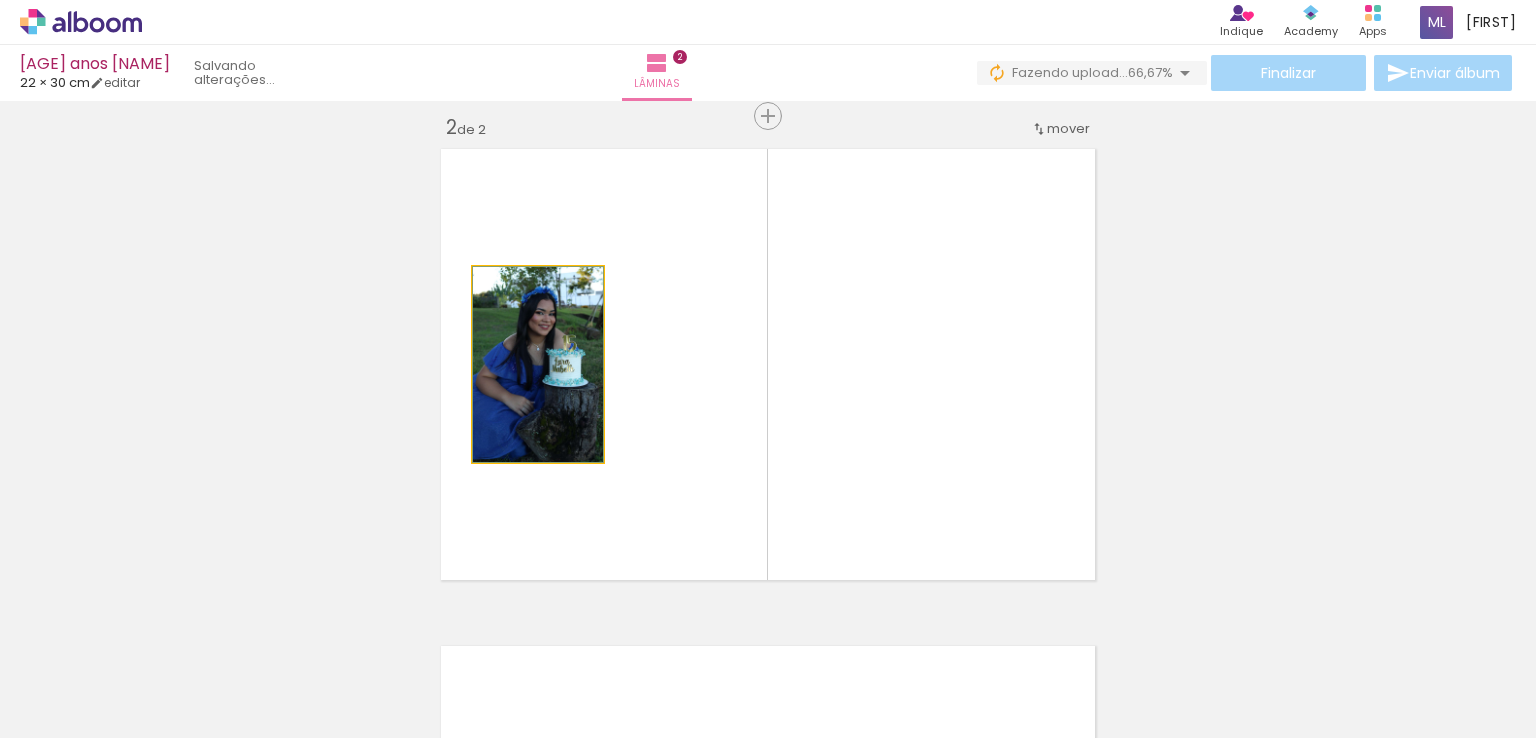click 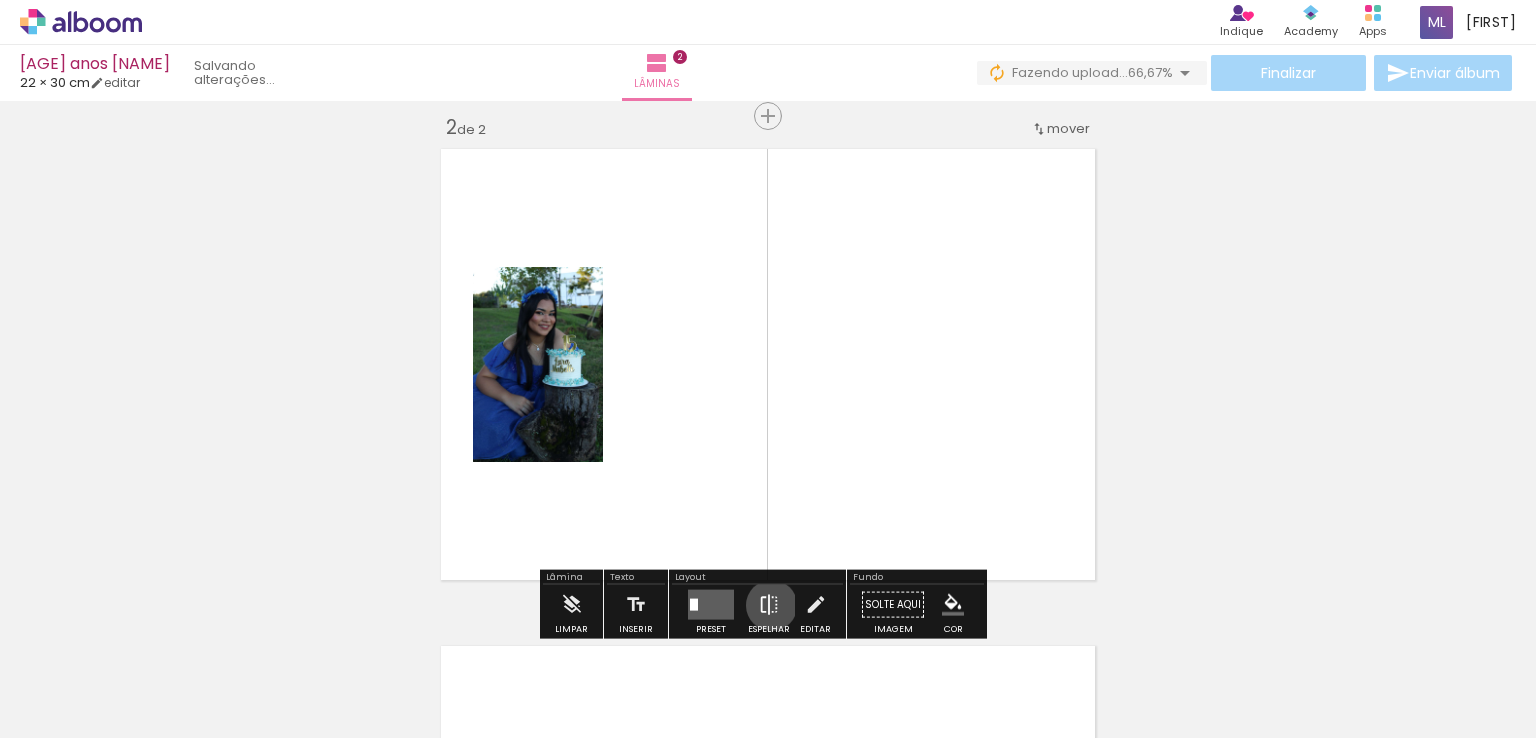 click at bounding box center (769, 605) 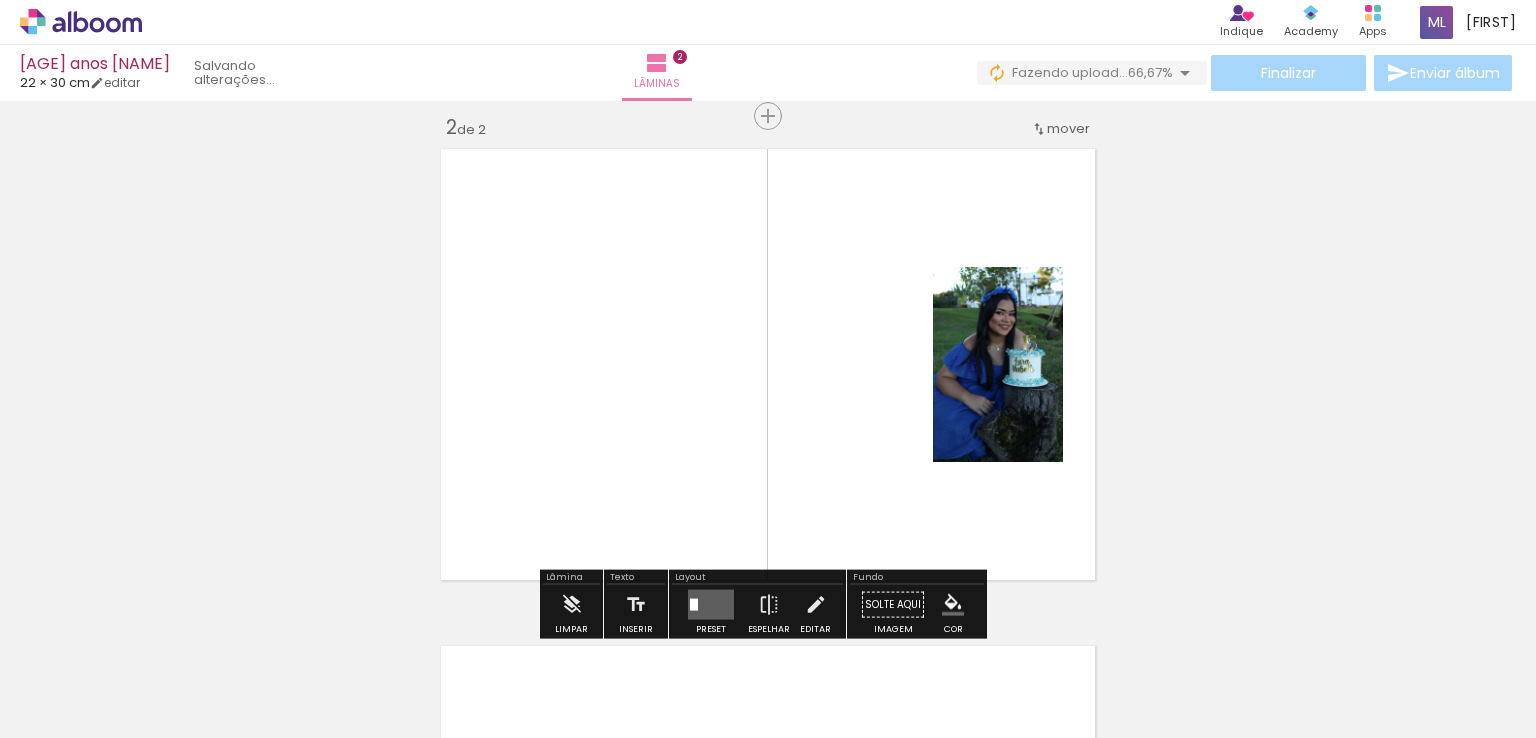 click at bounding box center [711, 605] 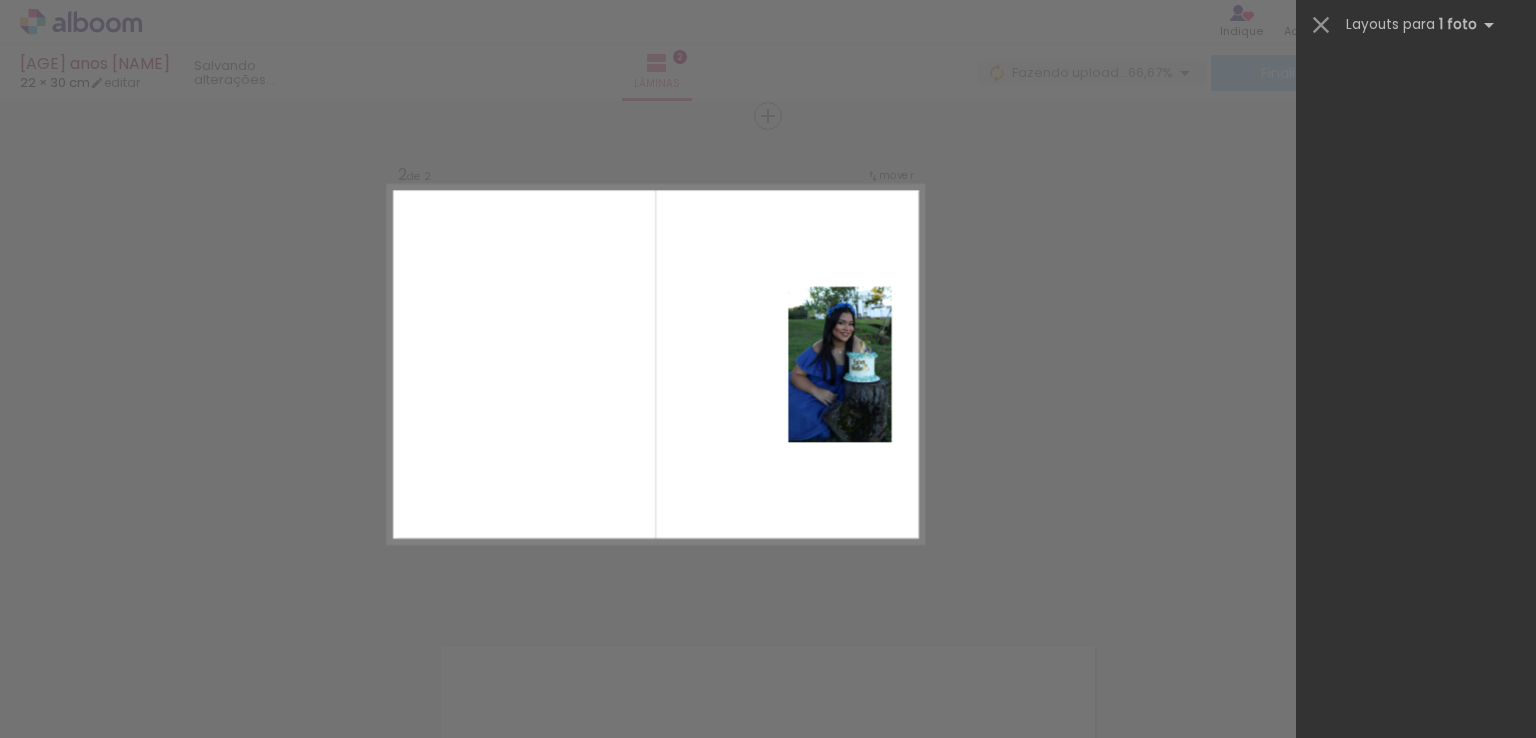 scroll, scrollTop: 0, scrollLeft: 0, axis: both 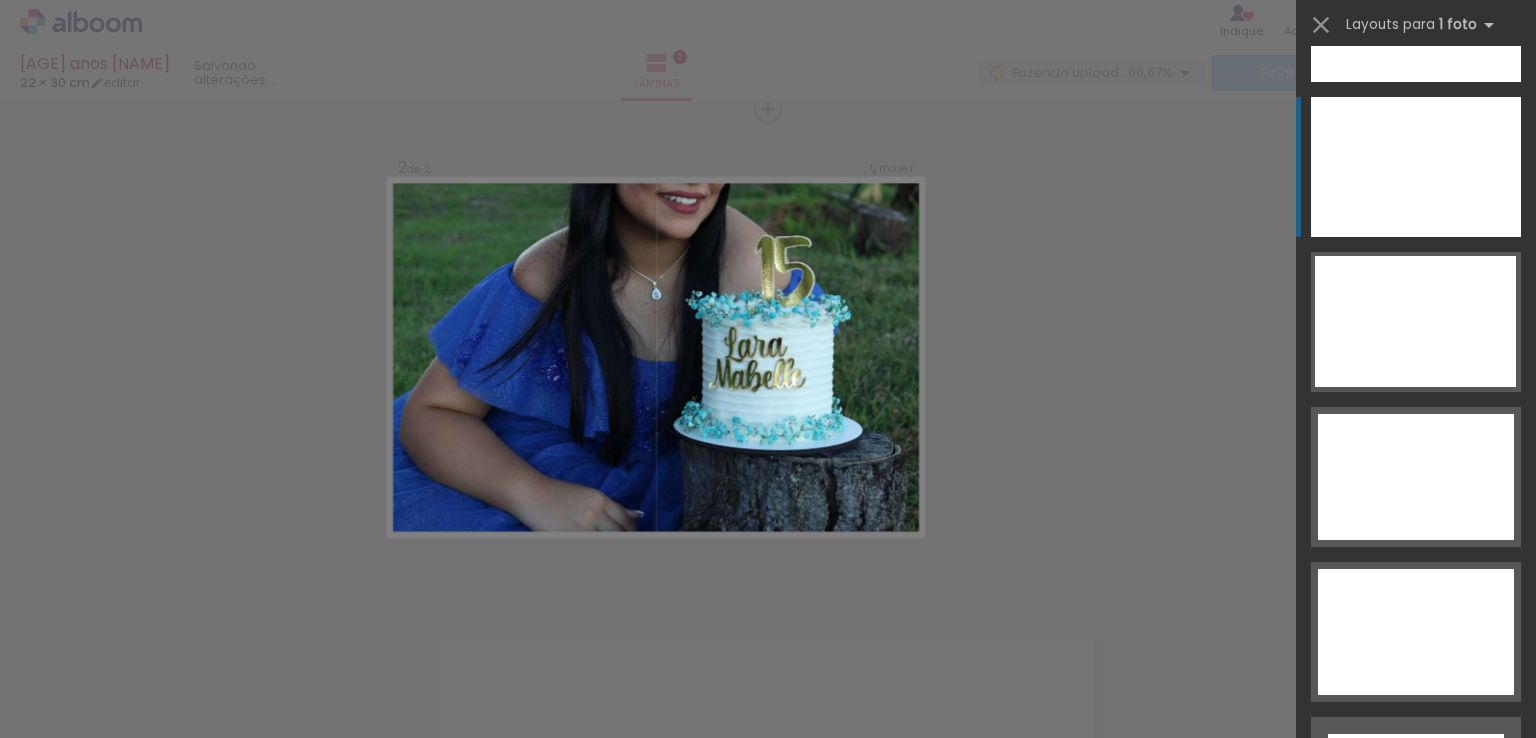 click at bounding box center [1416, -298] 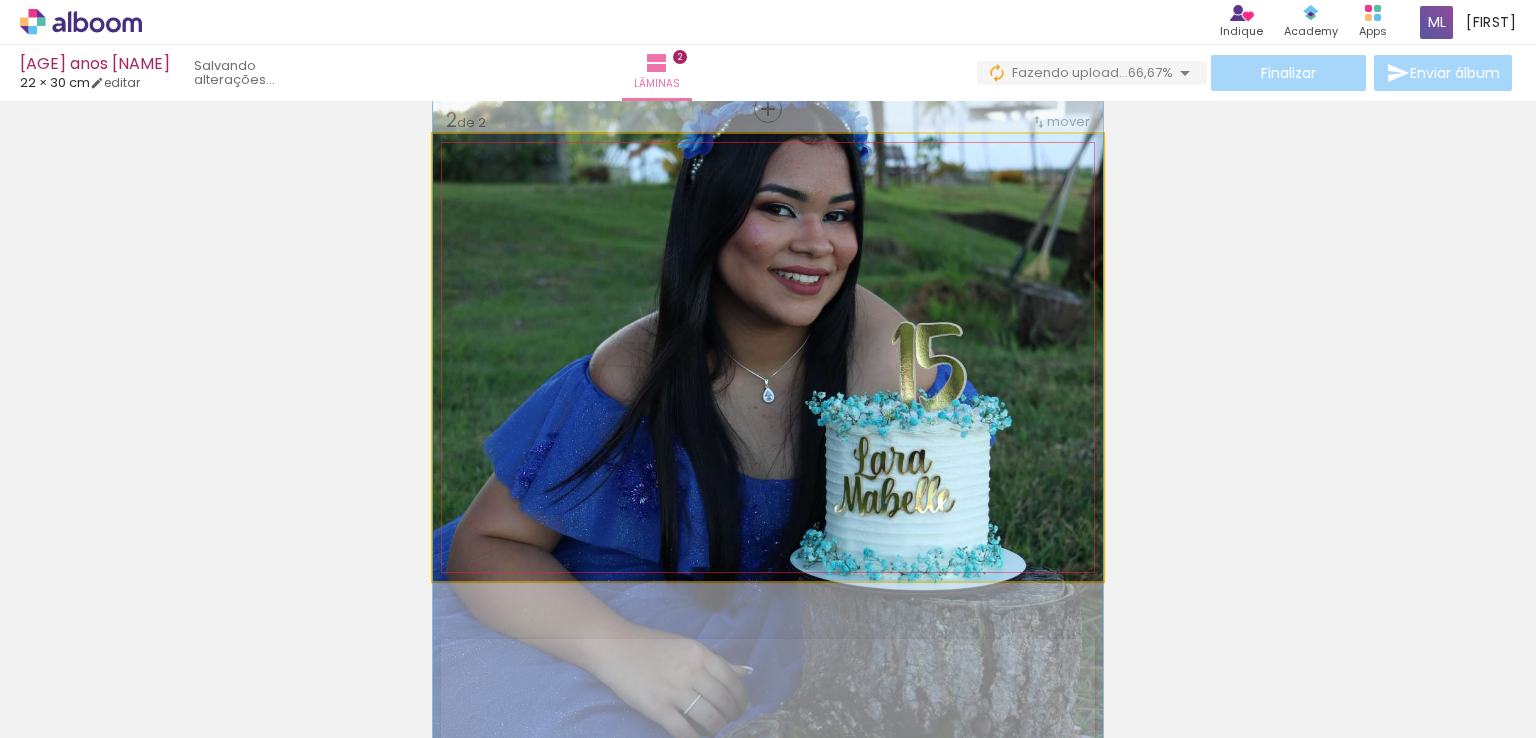 drag, startPoint x: 815, startPoint y: 322, endPoint x: 805, endPoint y: 437, distance: 115.43397 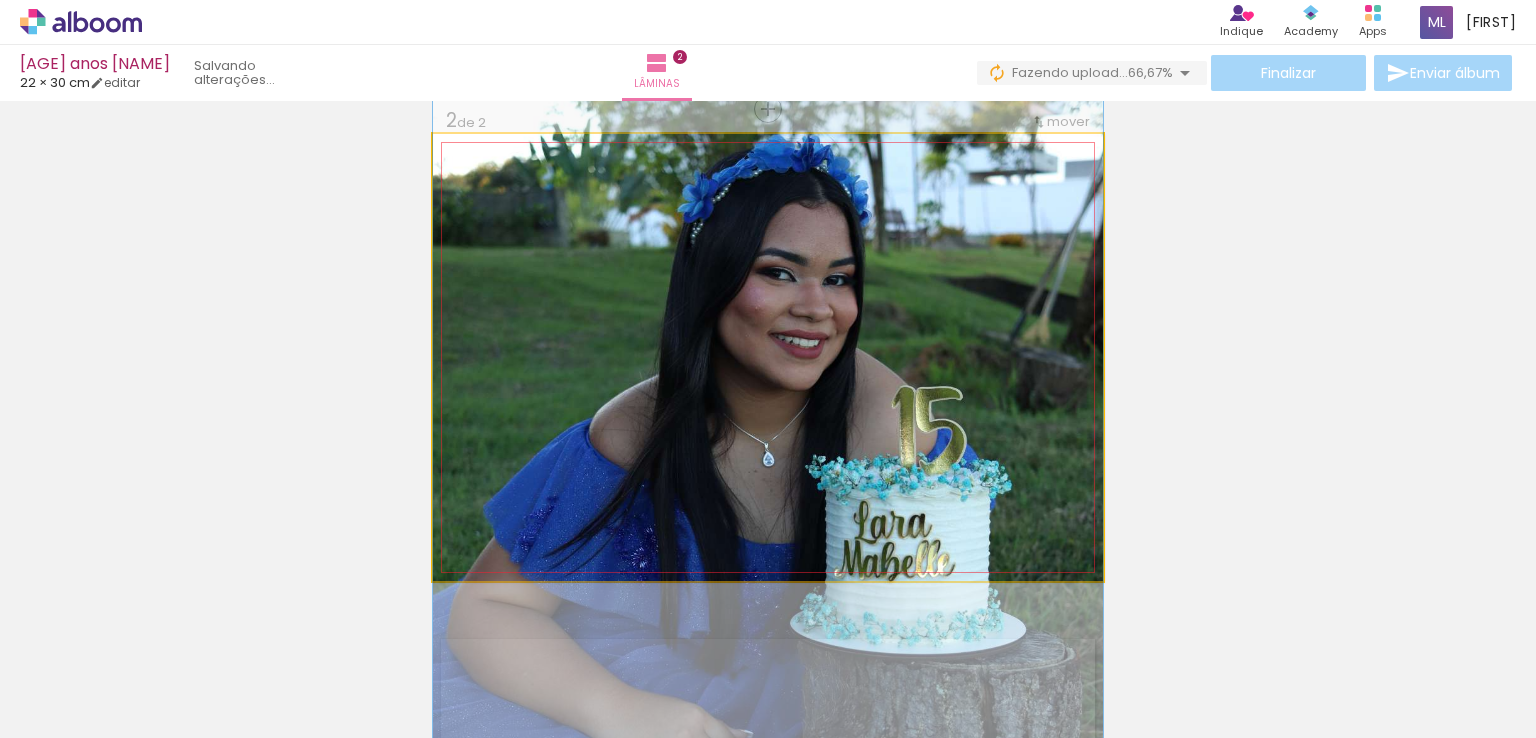 drag, startPoint x: 923, startPoint y: 389, endPoint x: 923, endPoint y: 455, distance: 66 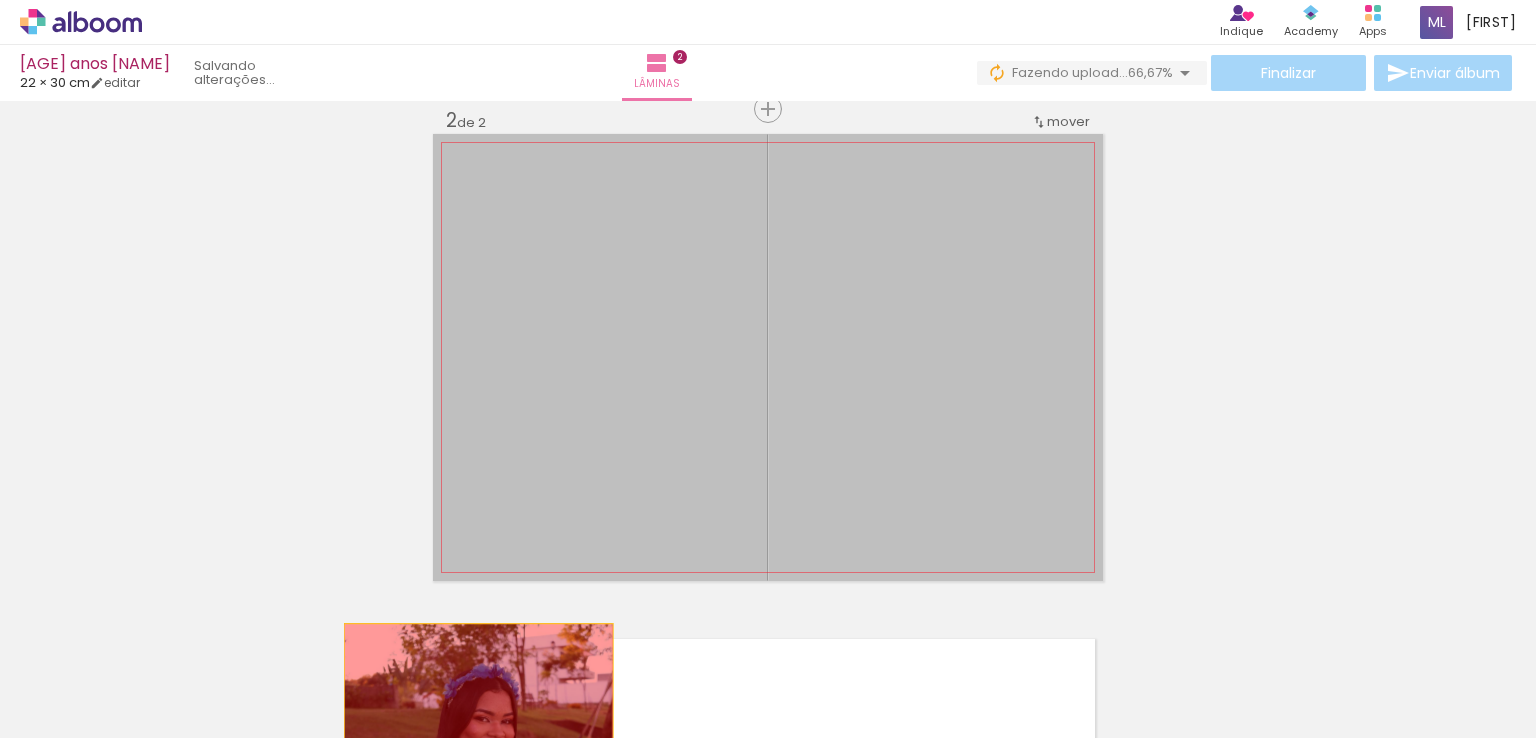 drag, startPoint x: 796, startPoint y: 361, endPoint x: 471, endPoint y: 713, distance: 479.09186 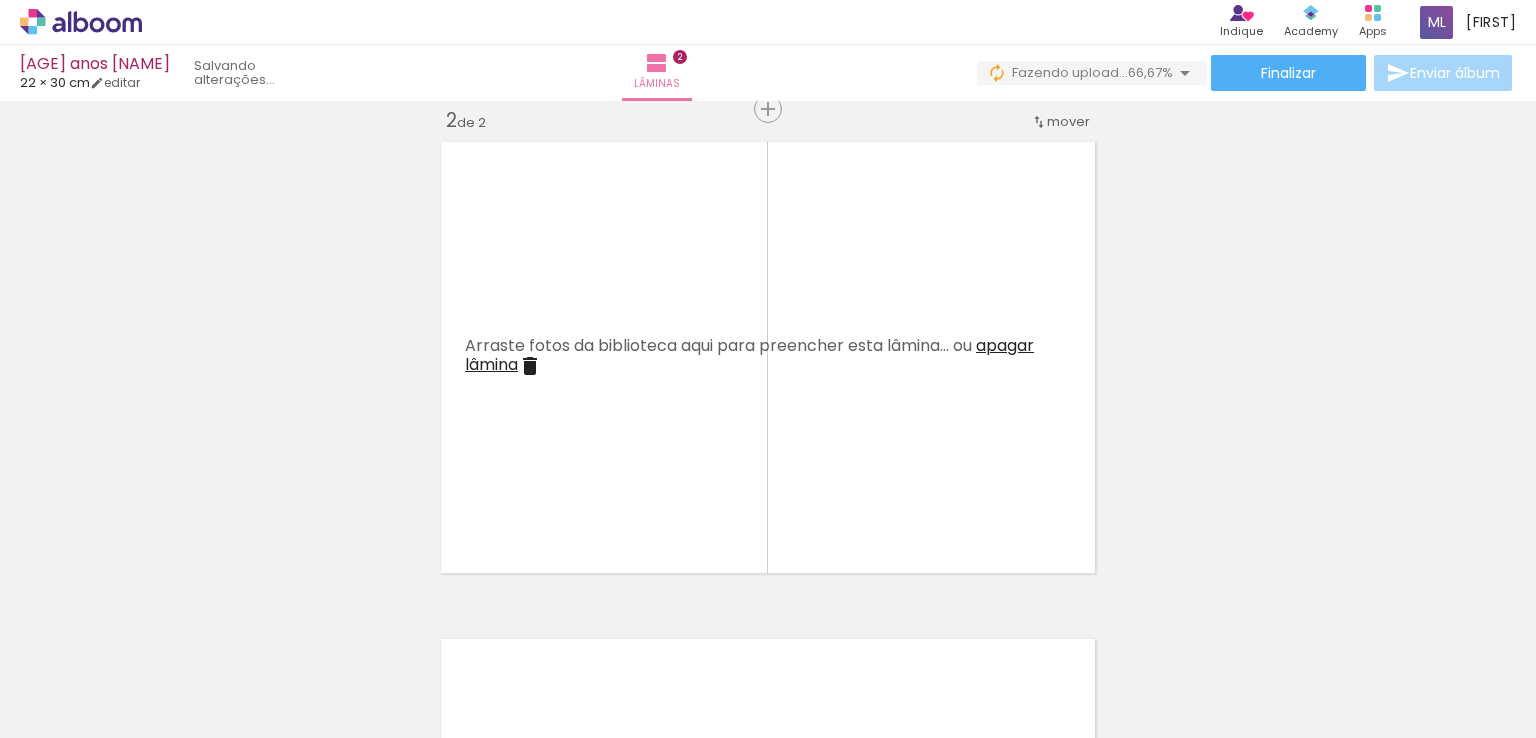 click on "Adicionar
Fotos" at bounding box center [71, 711] 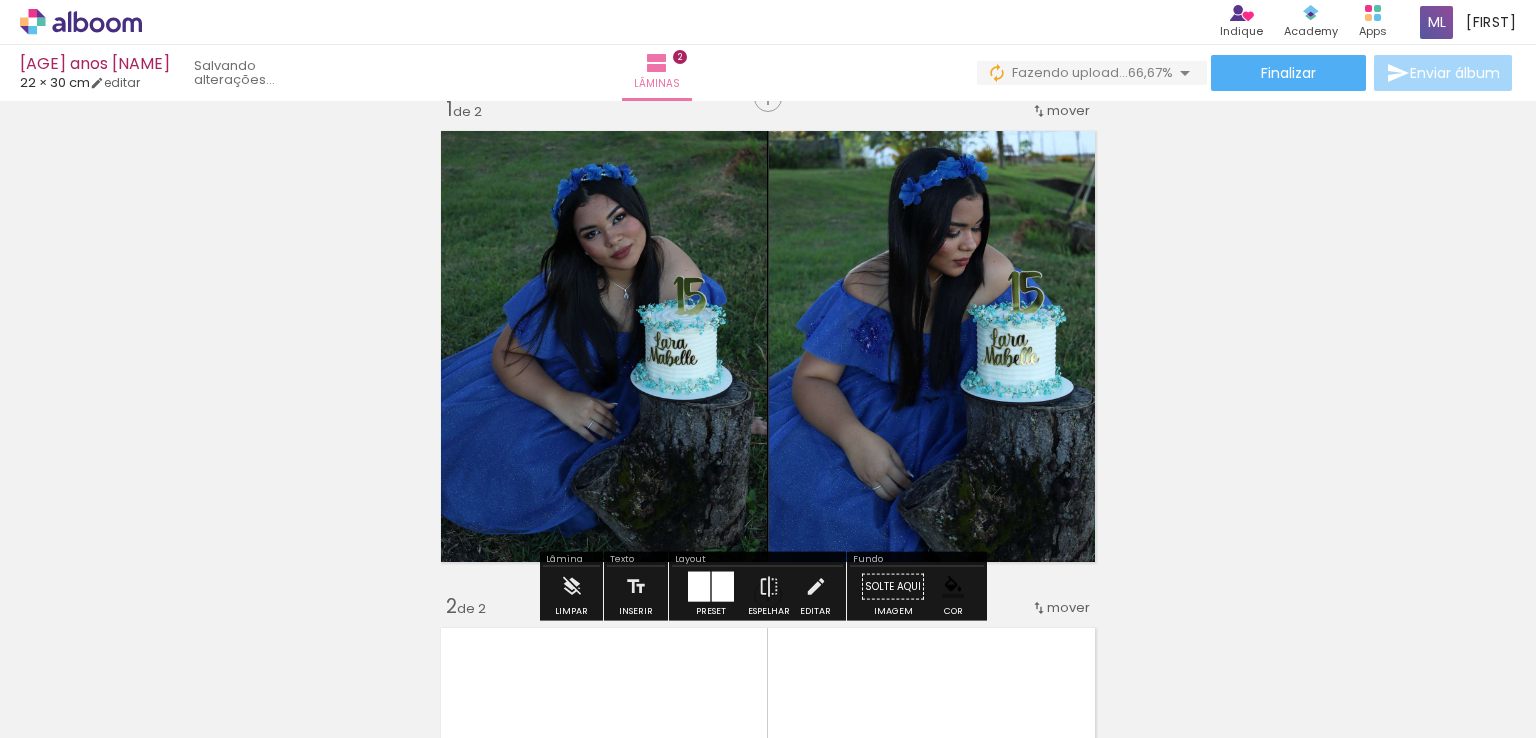 scroll, scrollTop: 39, scrollLeft: 0, axis: vertical 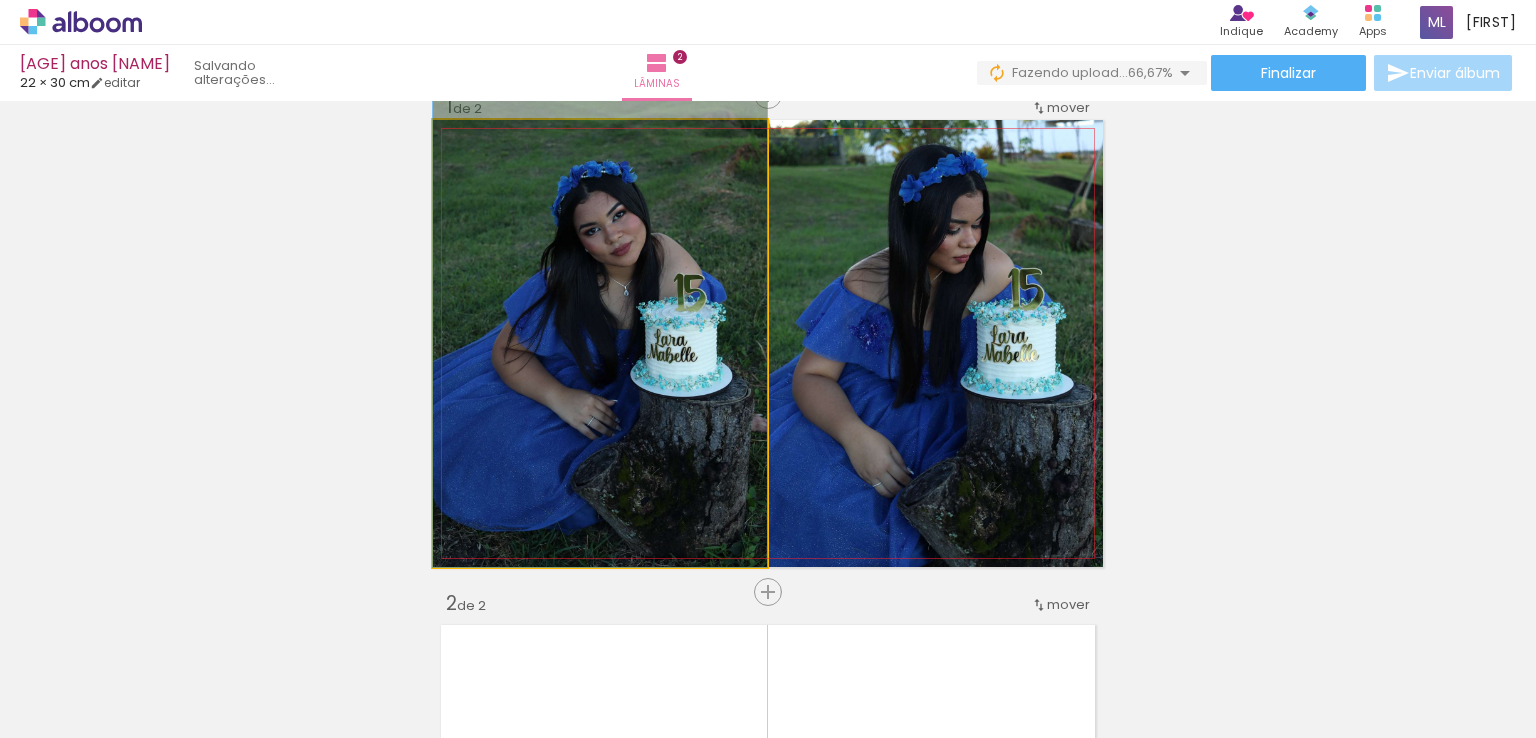 click 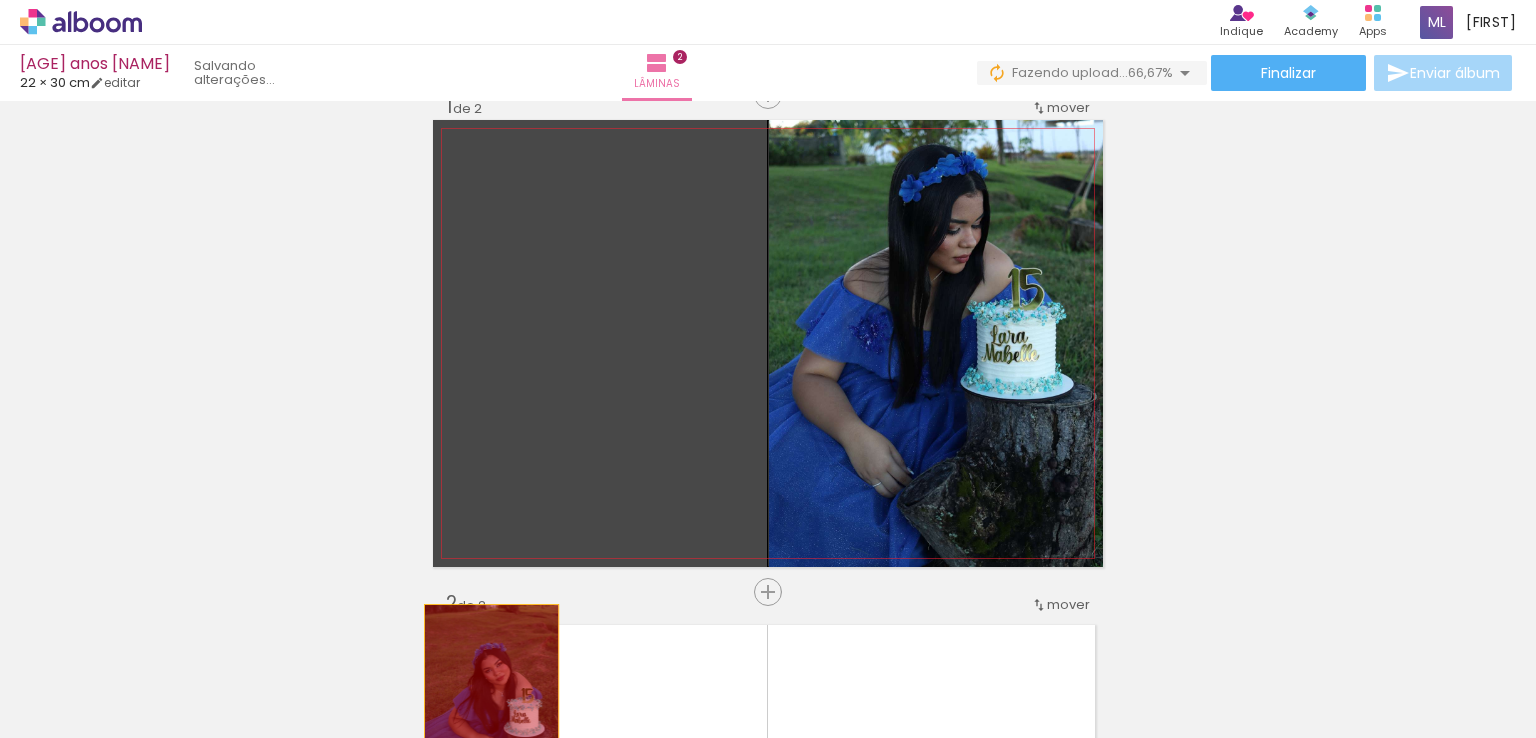 drag, startPoint x: 646, startPoint y: 336, endPoint x: 481, endPoint y: 697, distance: 396.92065 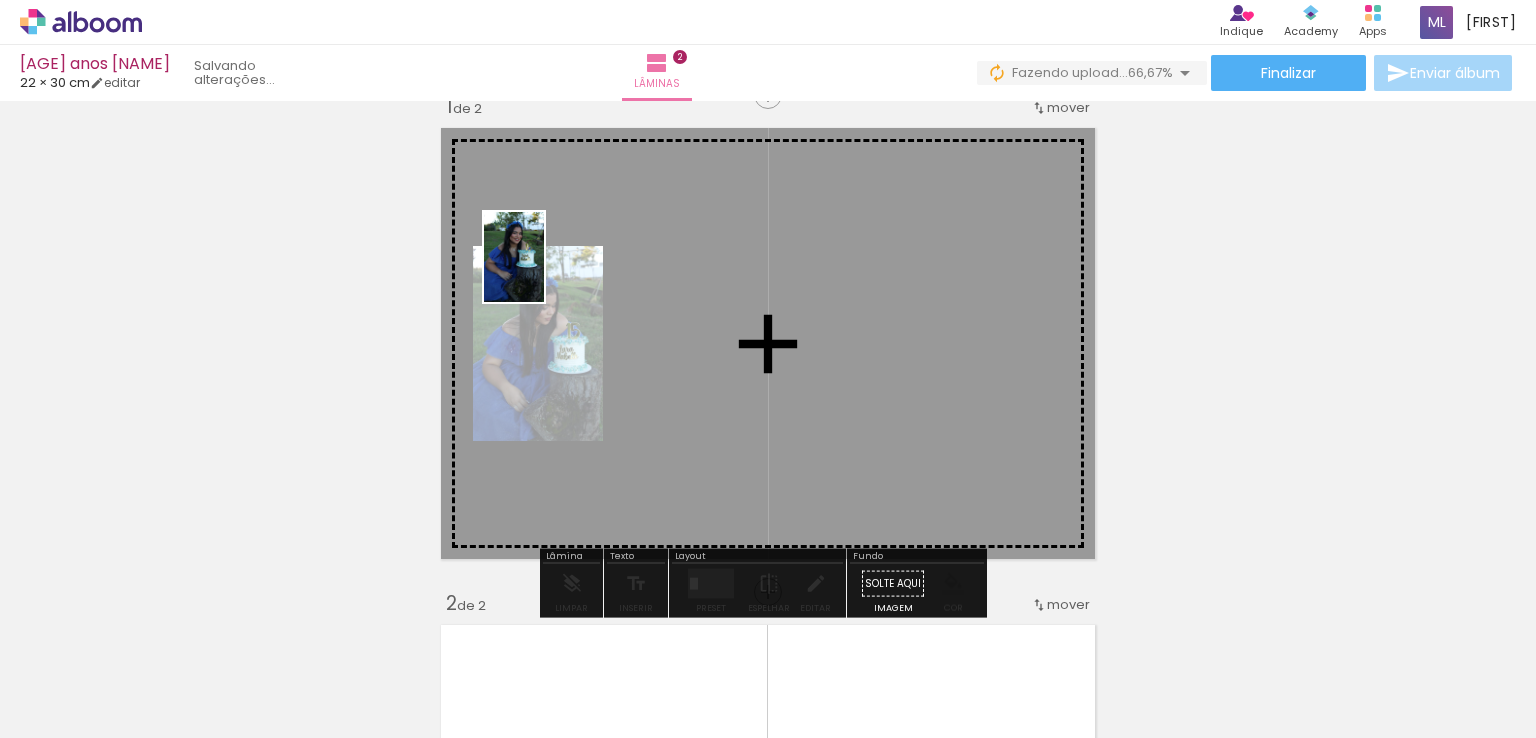 drag, startPoint x: 433, startPoint y: 667, endPoint x: 544, endPoint y: 272, distance: 410.2999 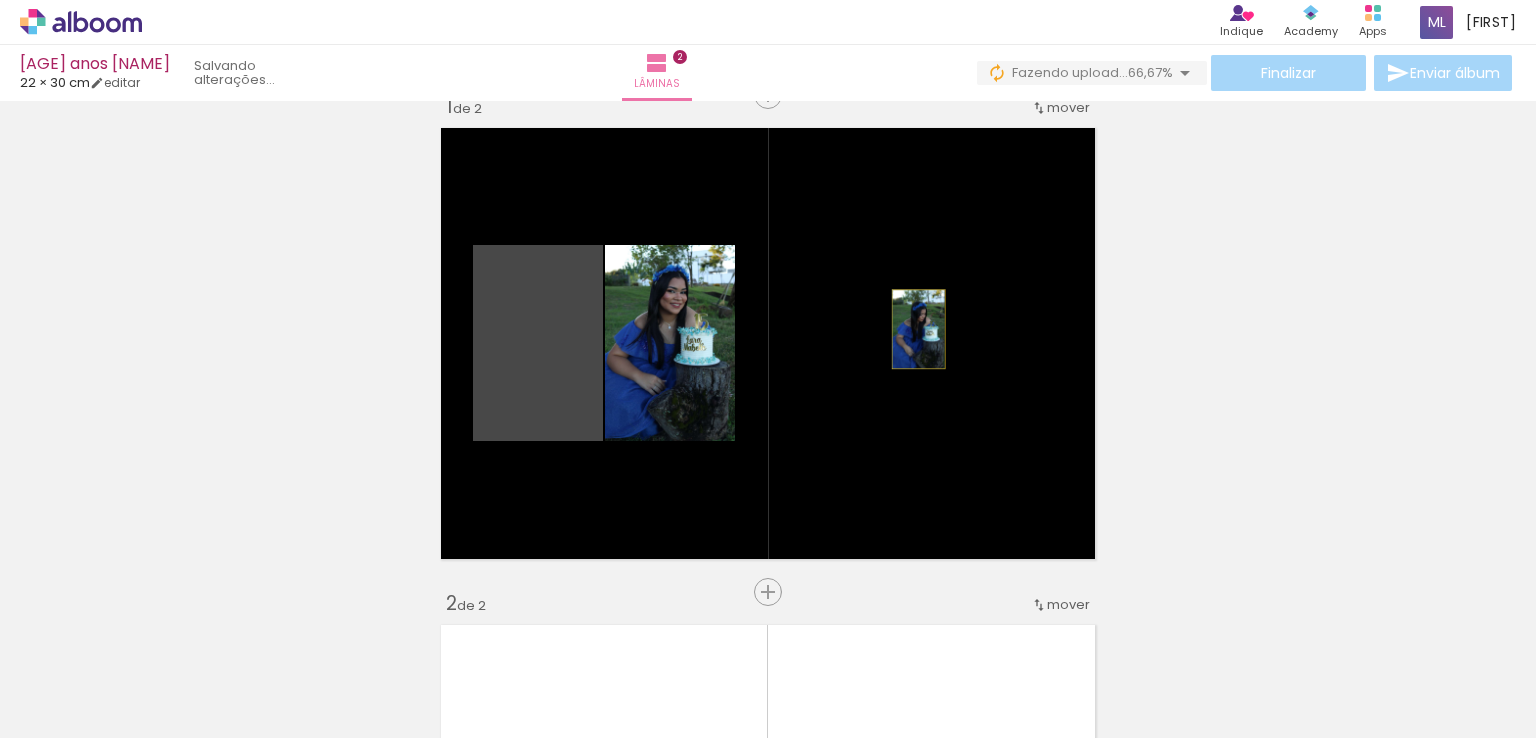drag, startPoint x: 585, startPoint y: 311, endPoint x: 911, endPoint y: 329, distance: 326.49655 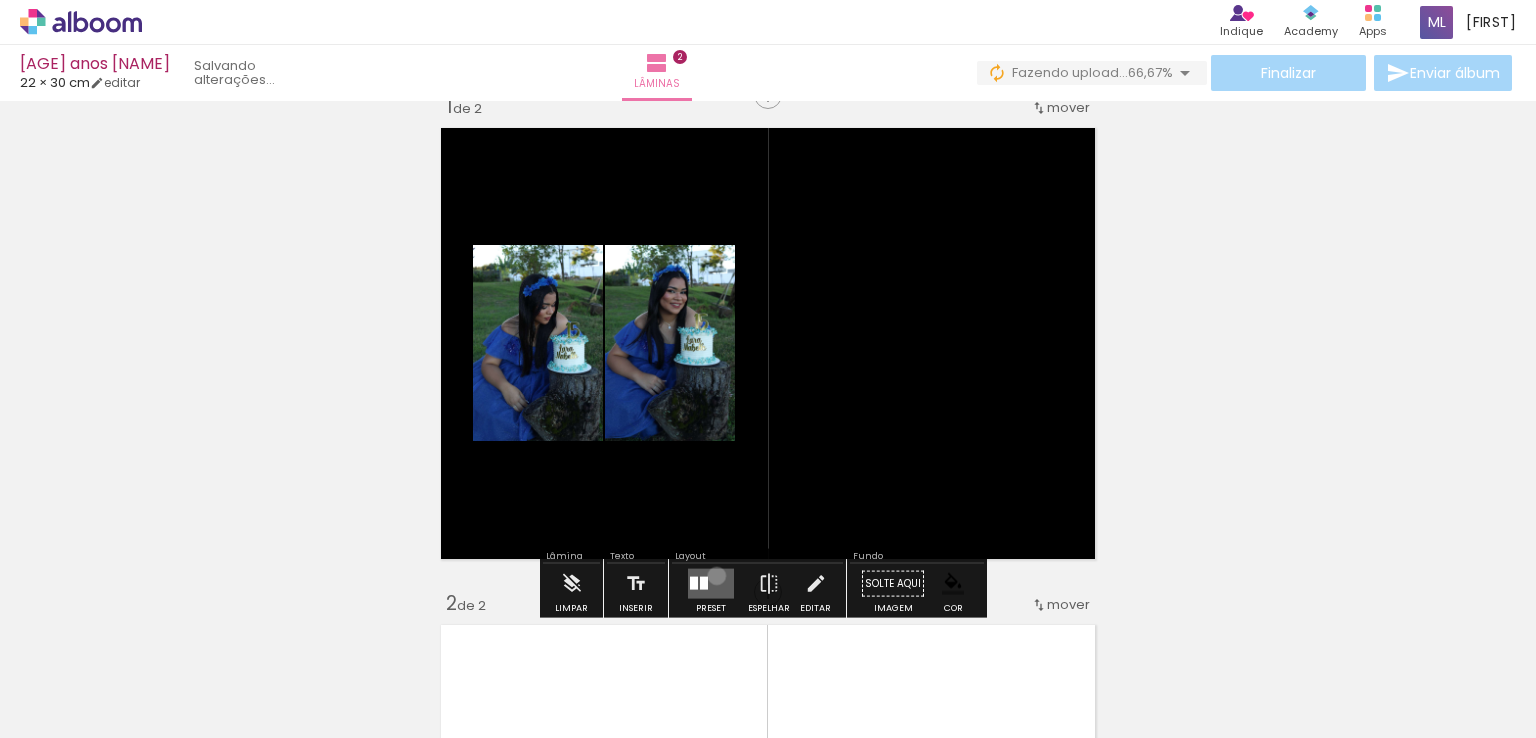 click at bounding box center [711, 584] 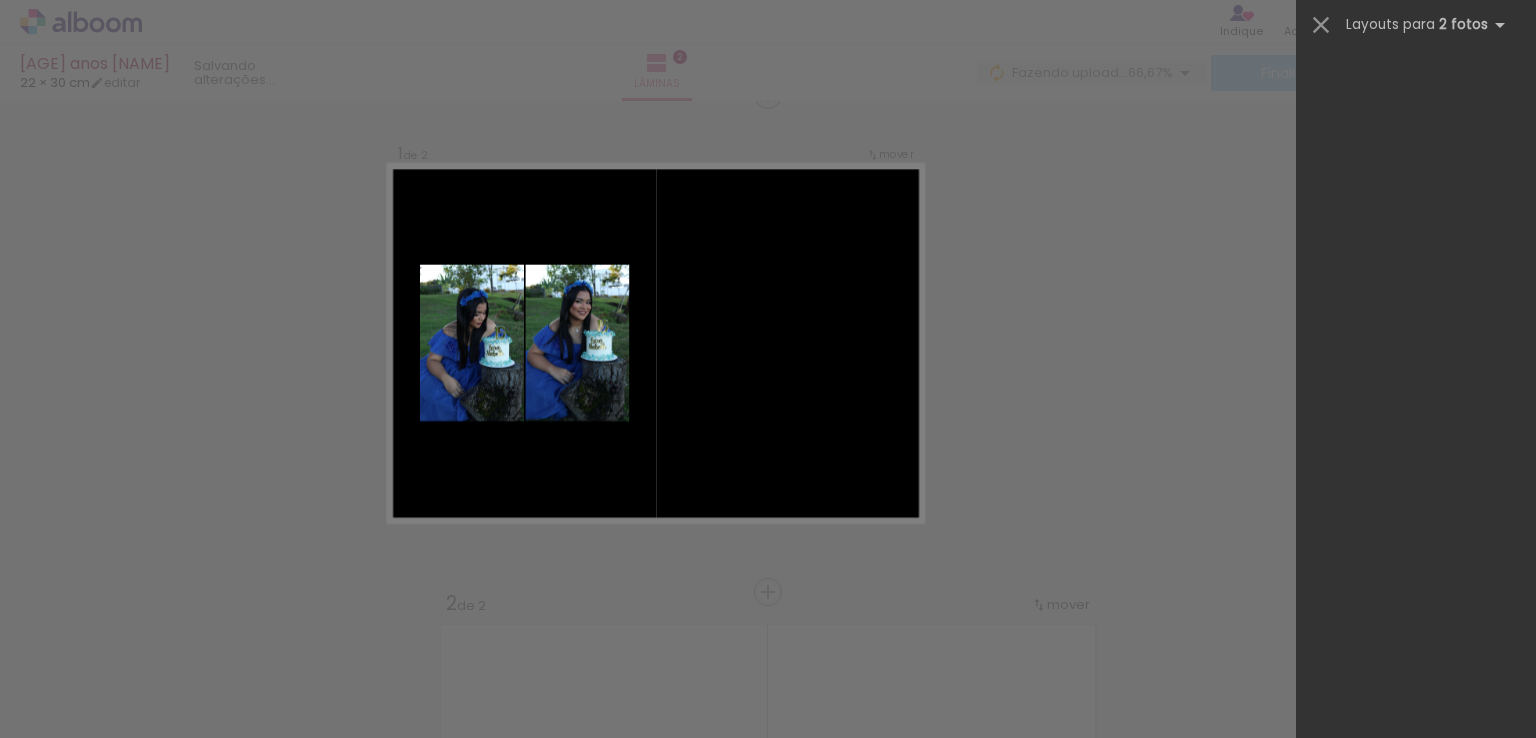 scroll, scrollTop: 0, scrollLeft: 0, axis: both 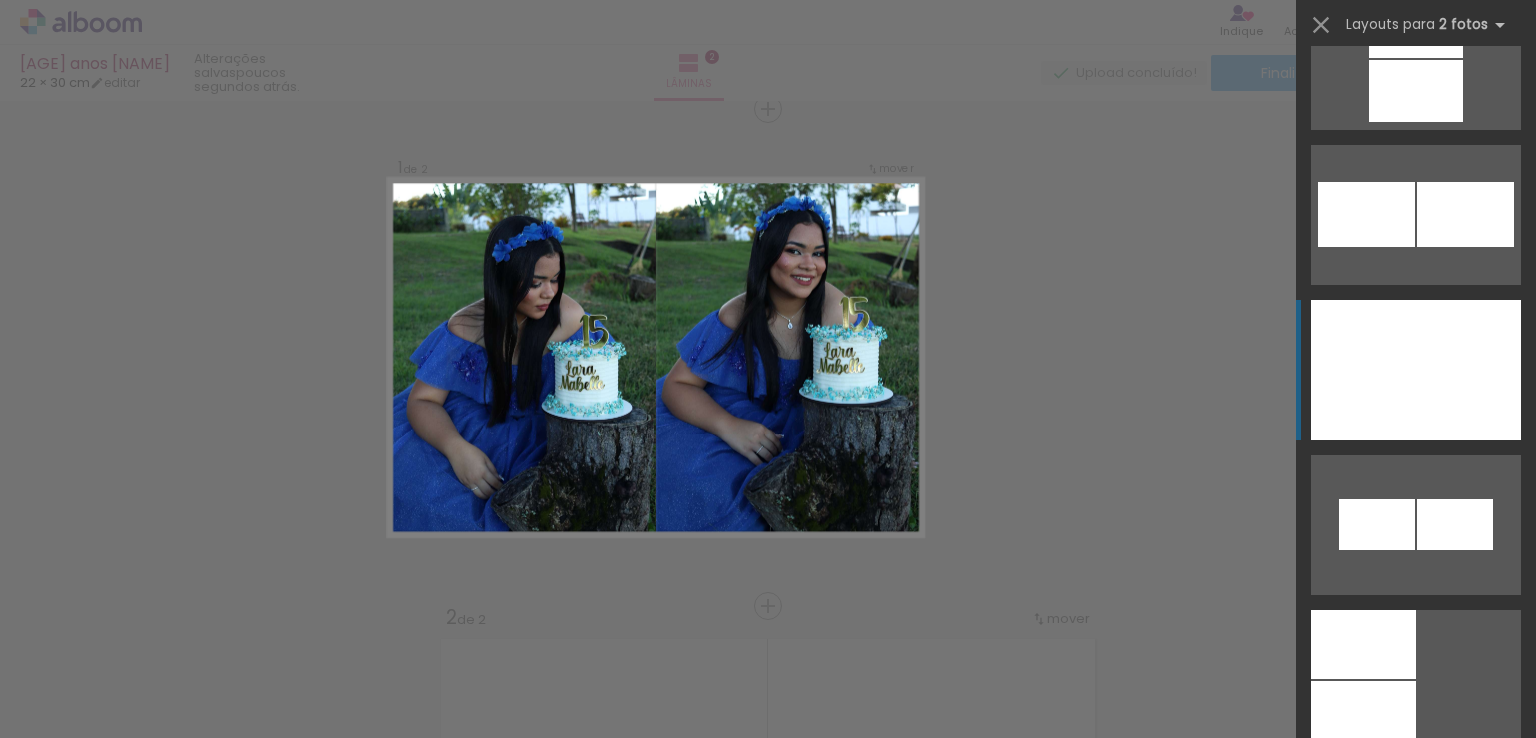 click at bounding box center (1468, 870) 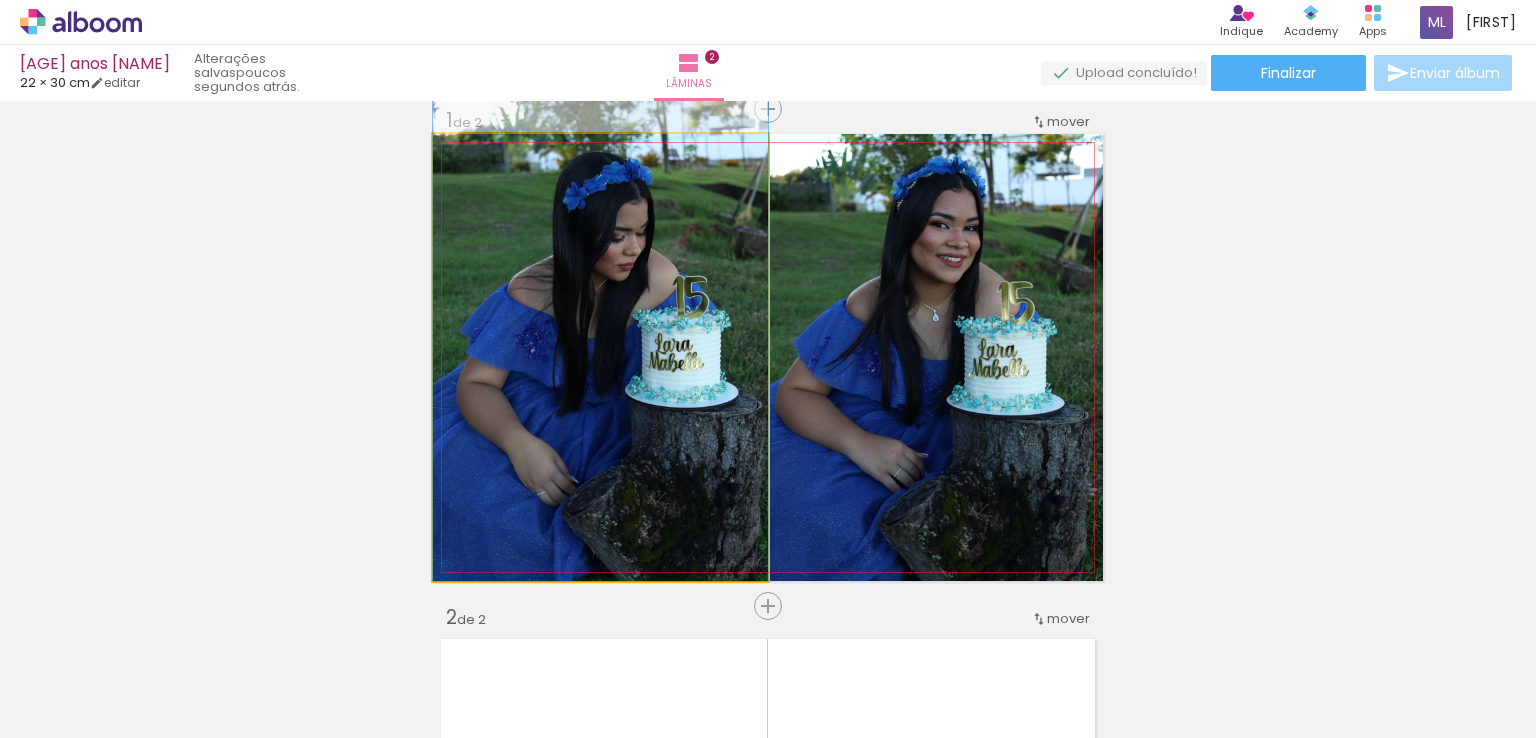 drag, startPoint x: 664, startPoint y: 393, endPoint x: 664, endPoint y: 360, distance: 33 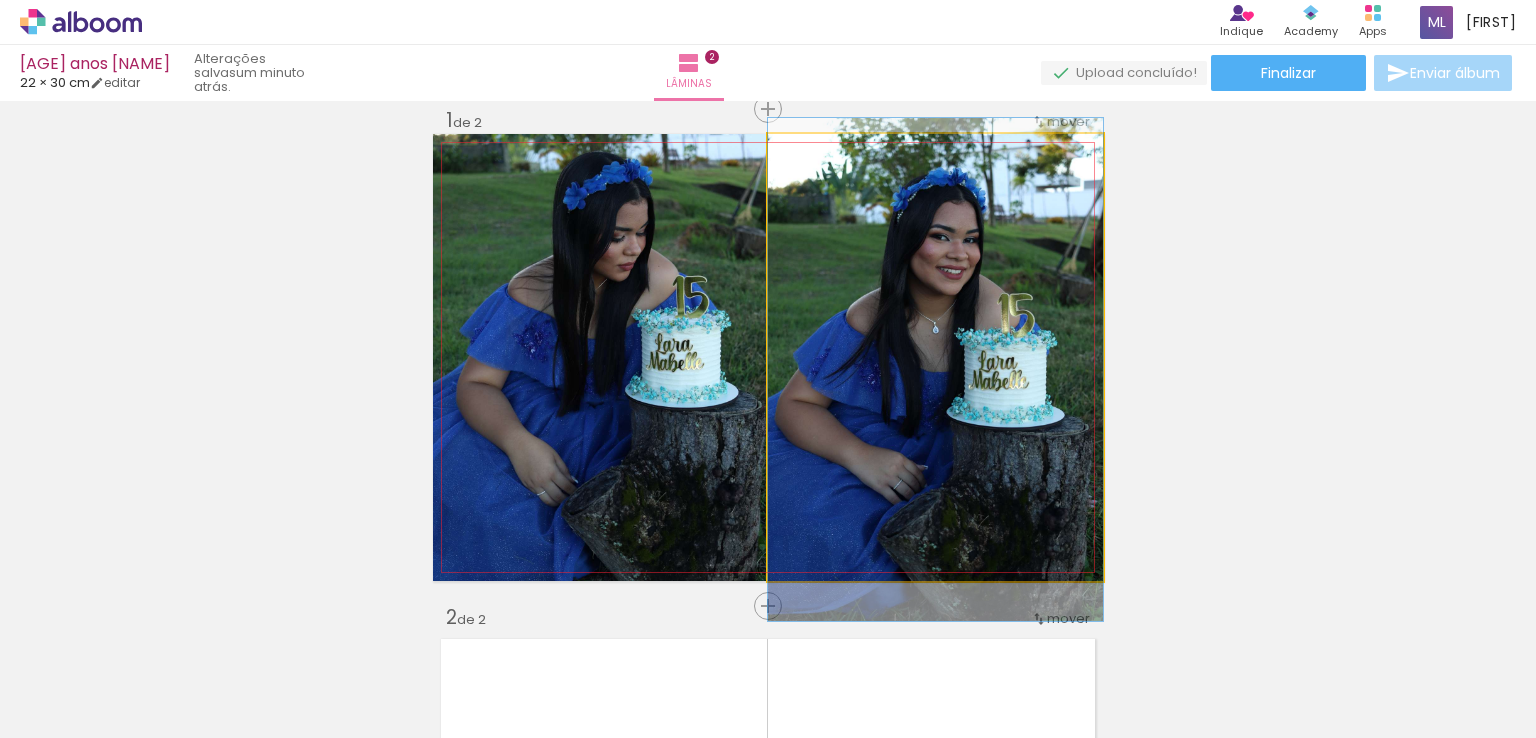 drag, startPoint x: 1044, startPoint y: 333, endPoint x: 1040, endPoint y: 344, distance: 11.7046995 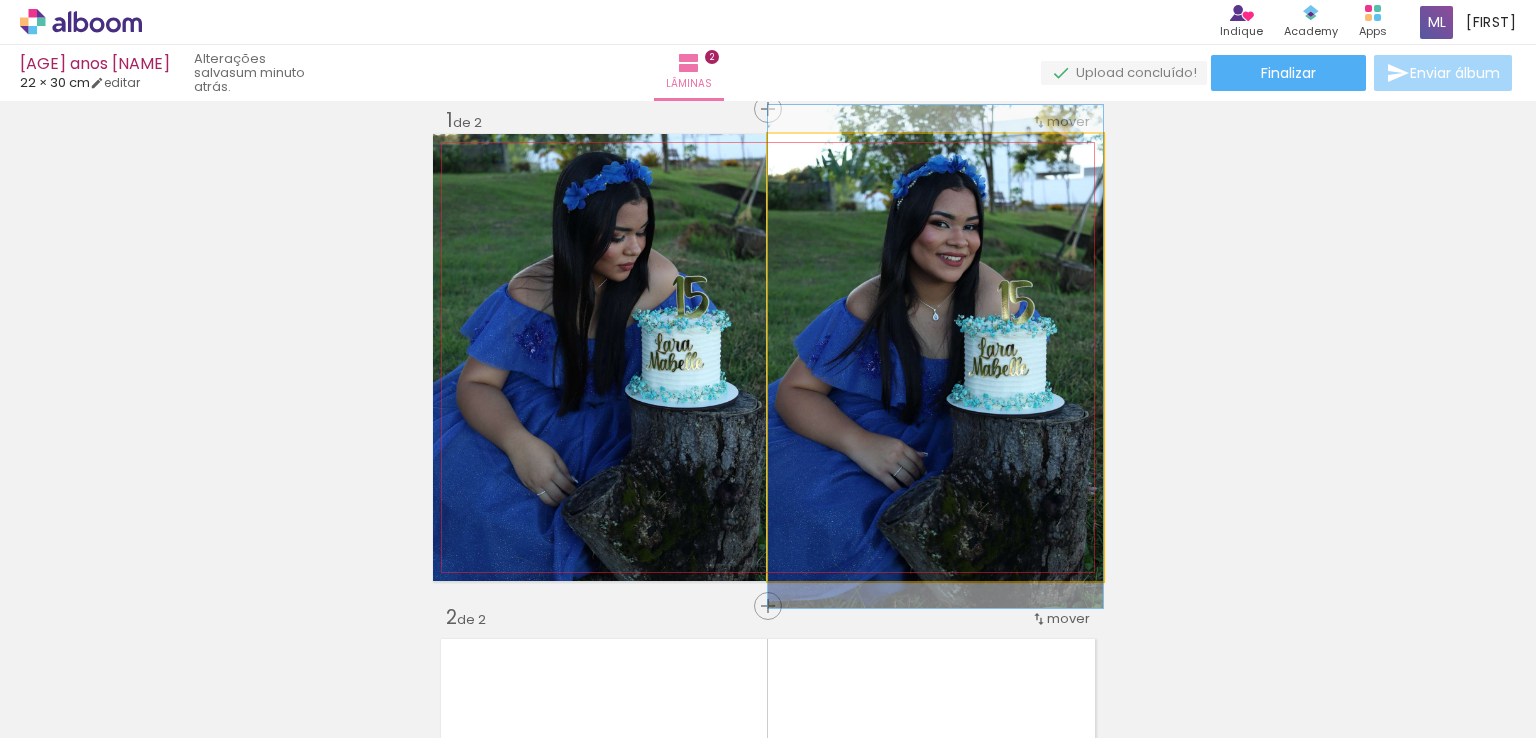 drag, startPoint x: 1006, startPoint y: 376, endPoint x: 1004, endPoint y: 364, distance: 12.165525 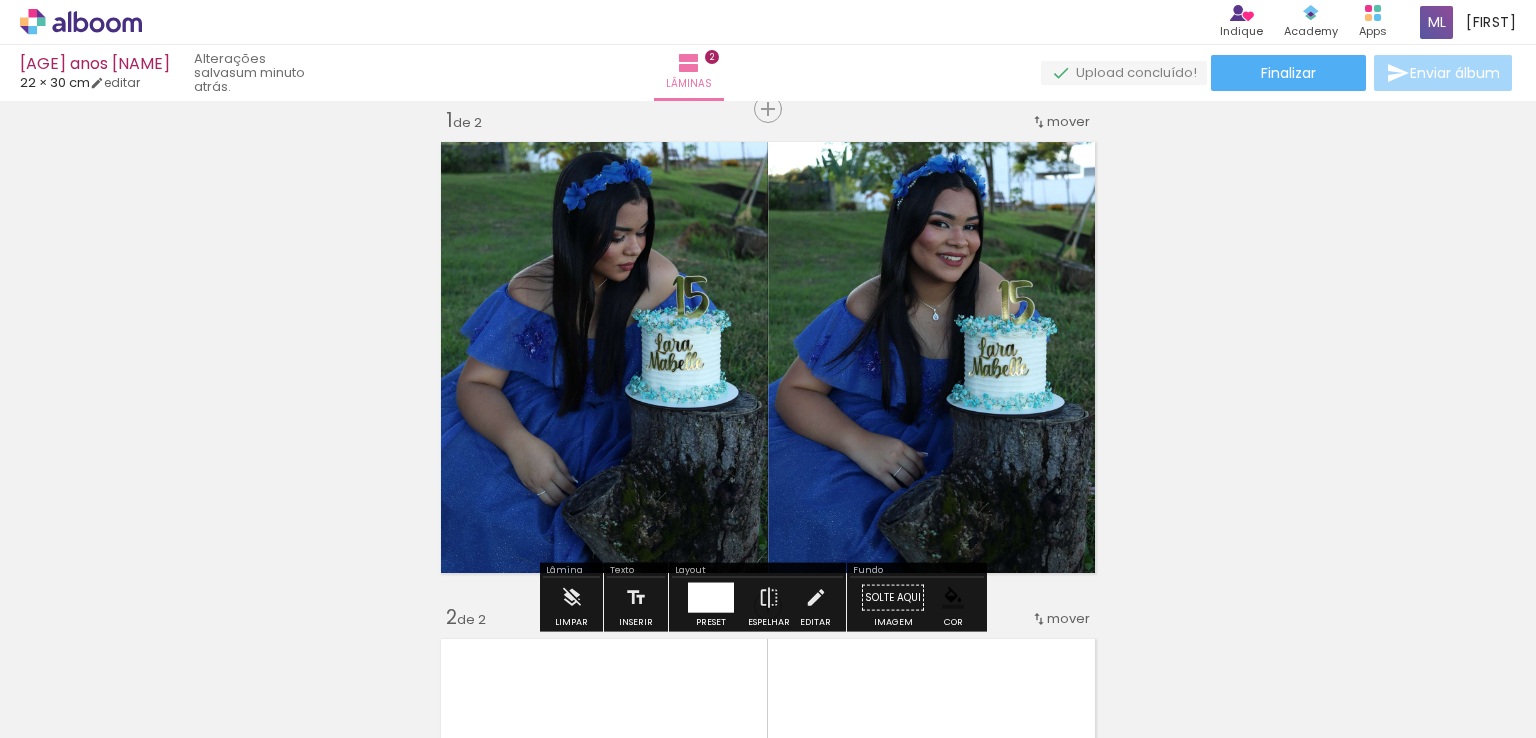 click on "Inserir lâmina 1  de 2  Inserir lâmina 2  de 2" at bounding box center (768, 829) 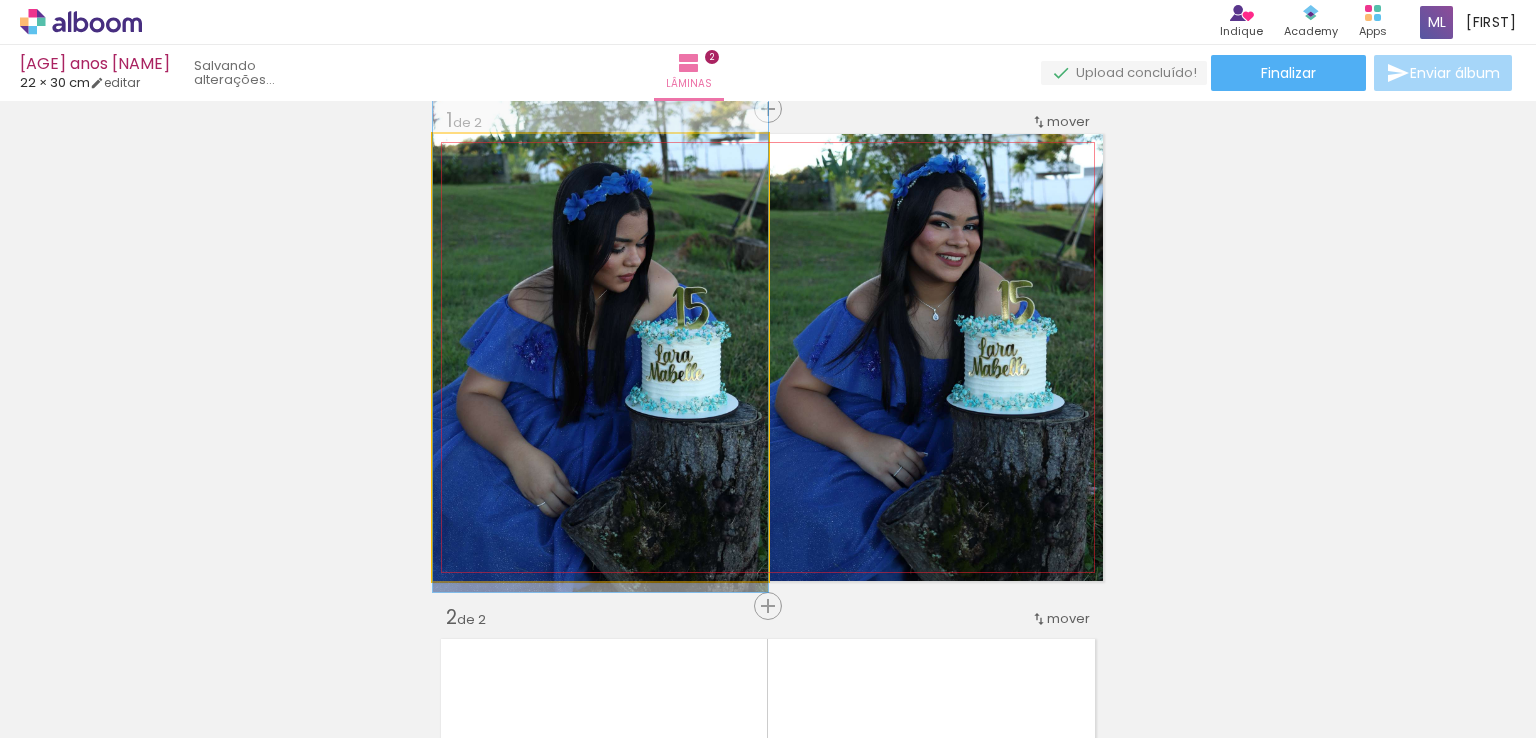 drag, startPoint x: 653, startPoint y: 327, endPoint x: 647, endPoint y: 338, distance: 12.529964 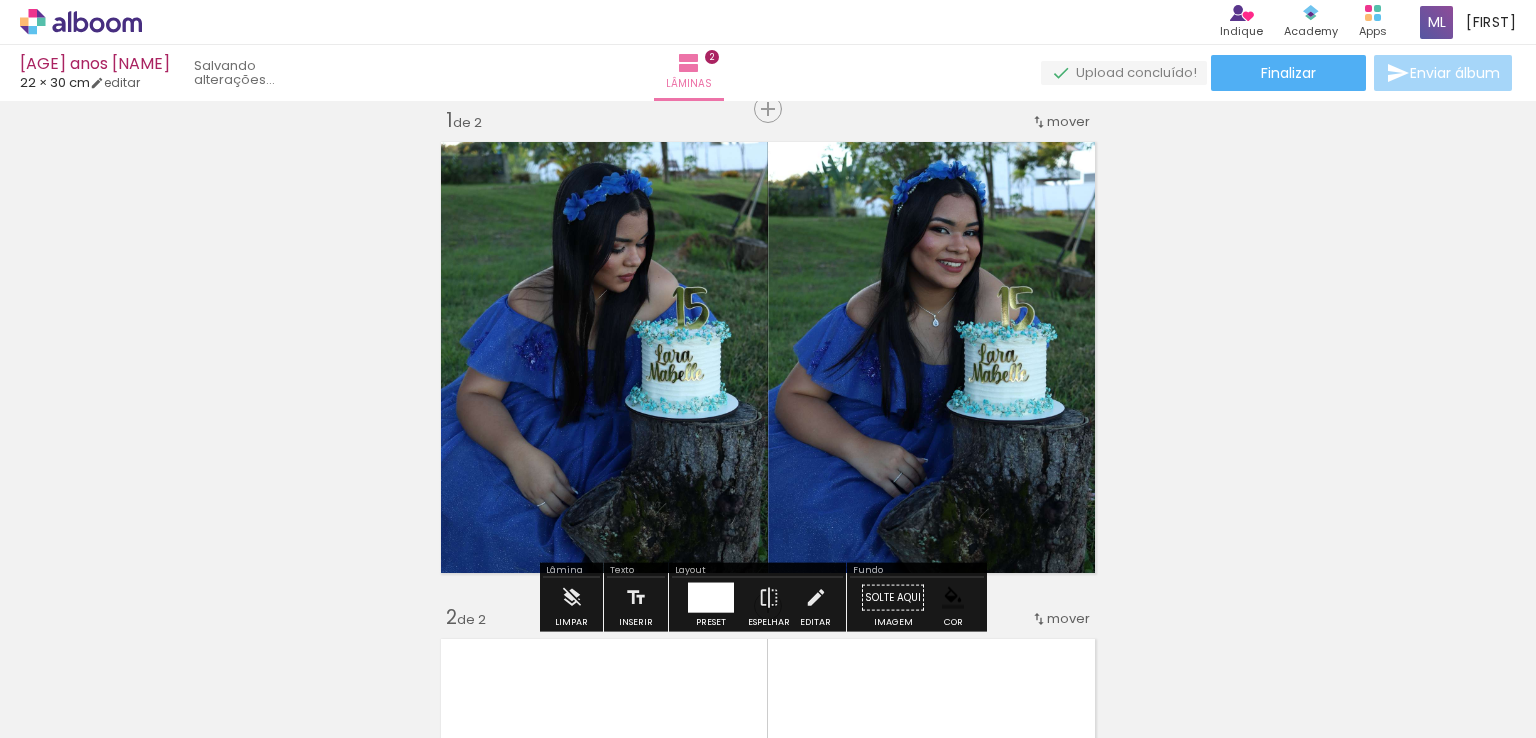click on "Inserir lâmina 1  de 2  Inserir lâmina 2  de 2" at bounding box center (768, 829) 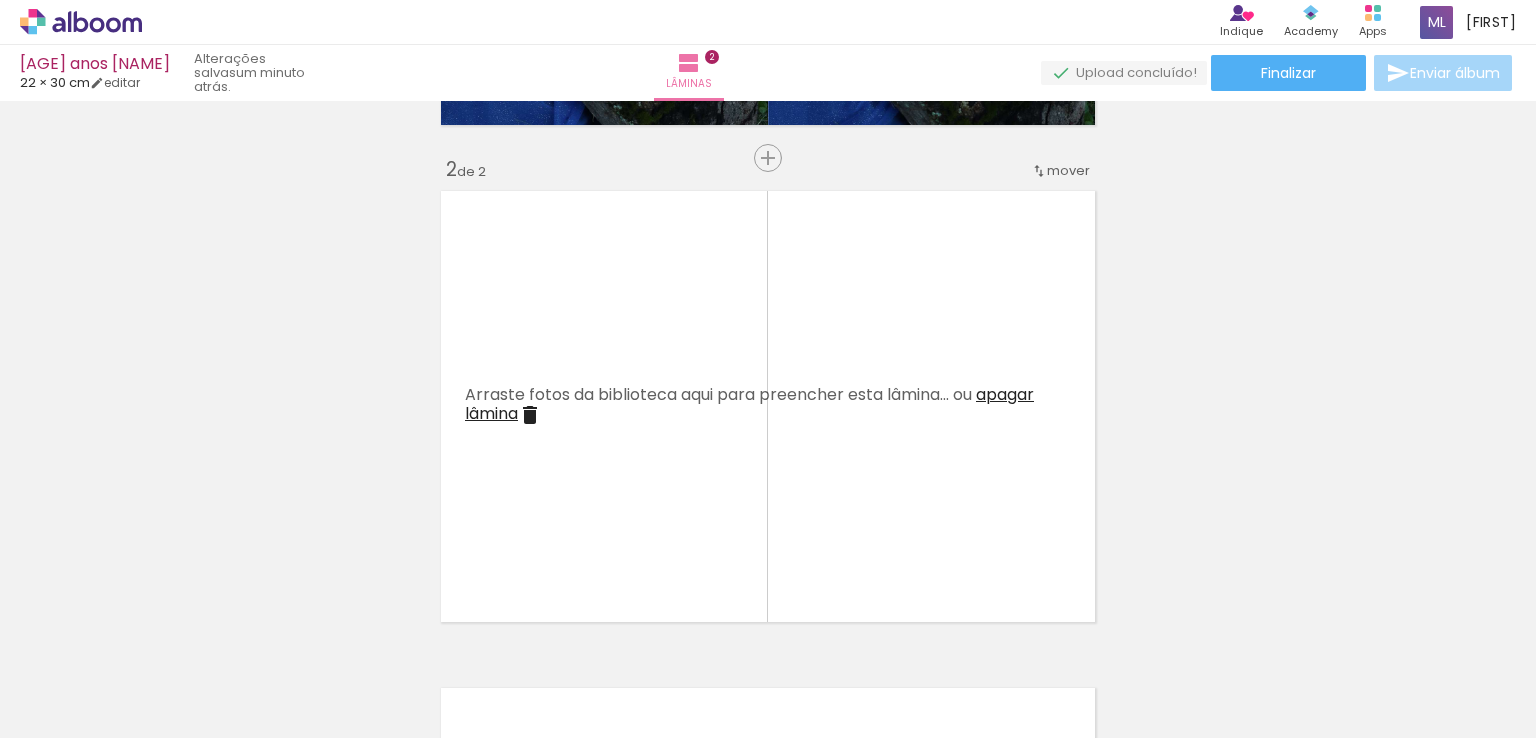 scroll, scrollTop: 478, scrollLeft: 0, axis: vertical 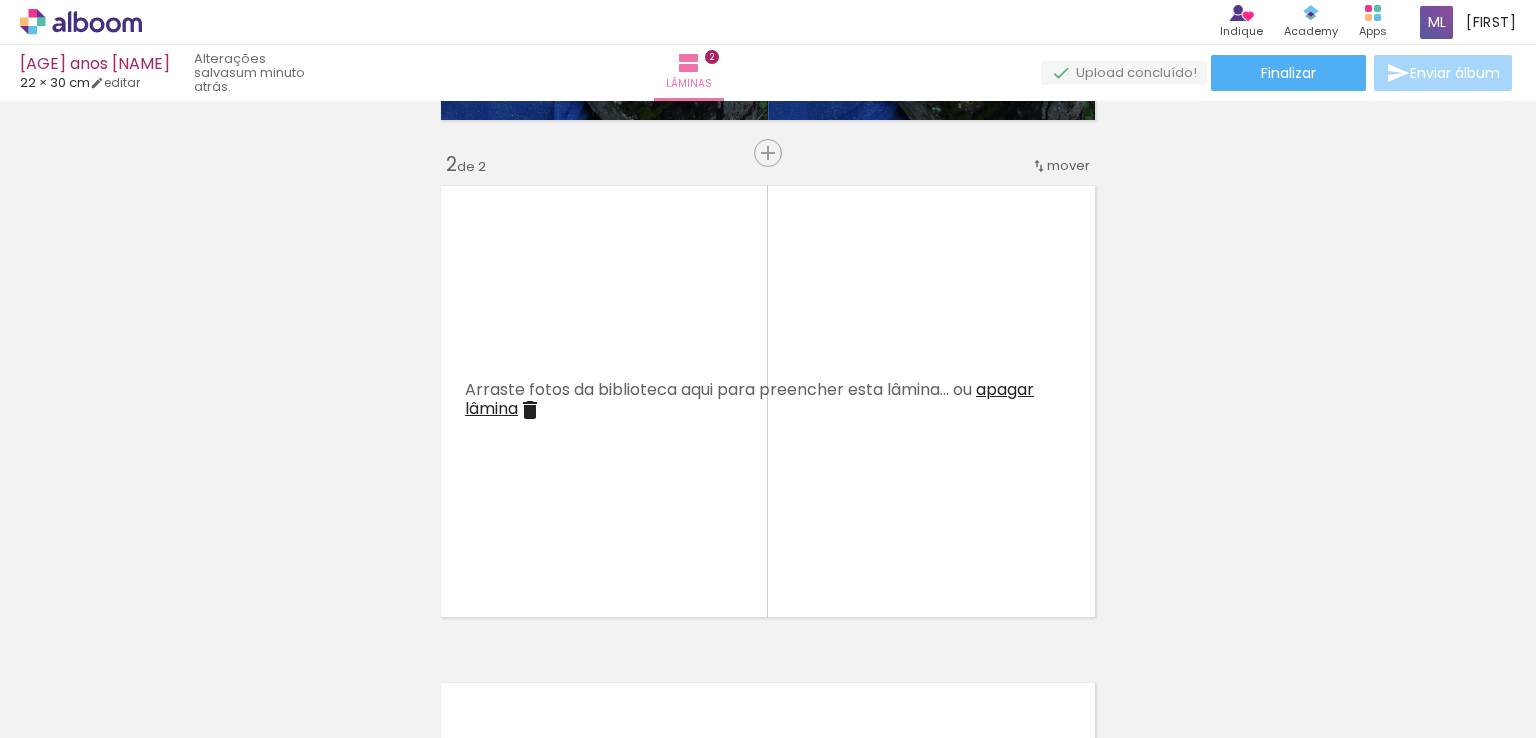 click at bounding box center [200, 671] 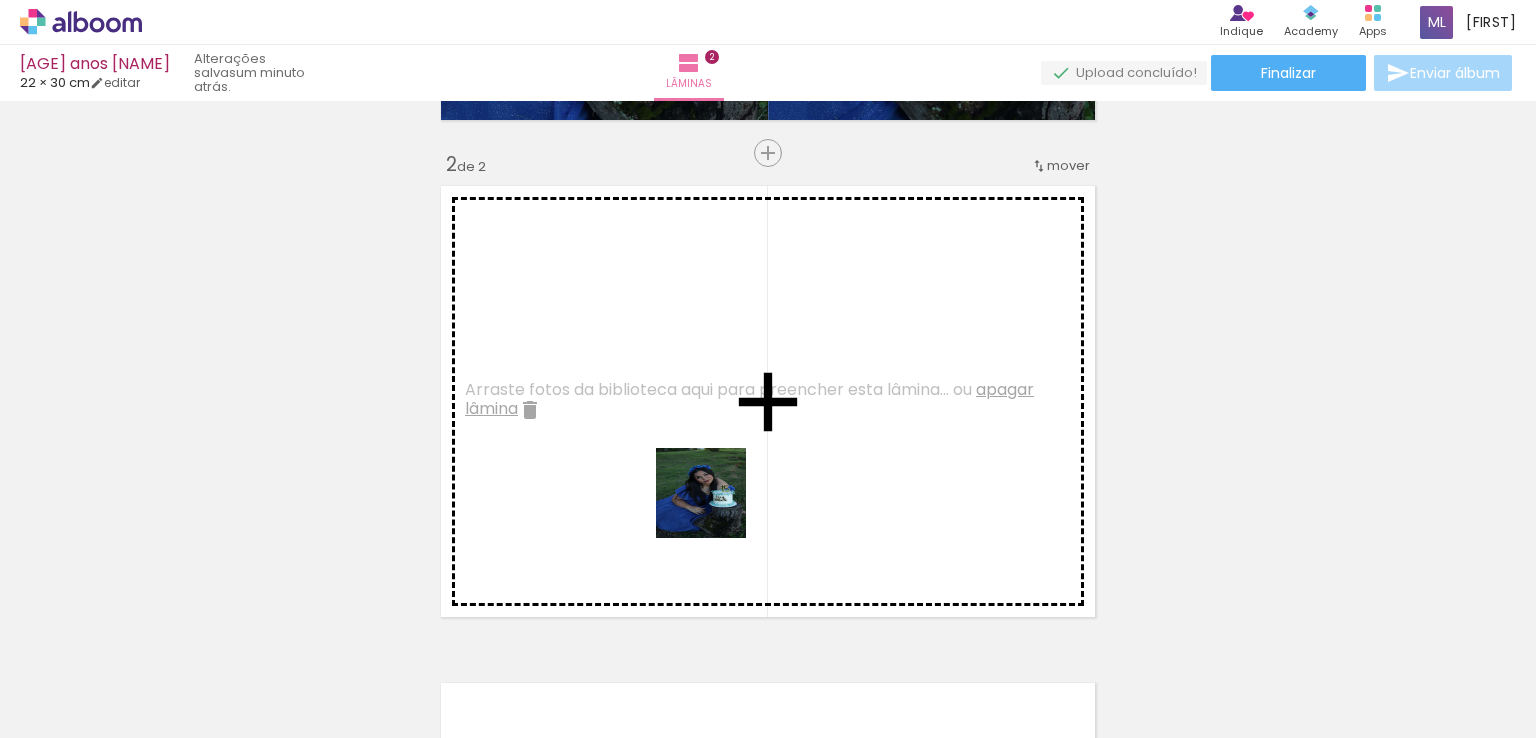 drag, startPoint x: 323, startPoint y: 700, endPoint x: 725, endPoint y: 507, distance: 445.92935 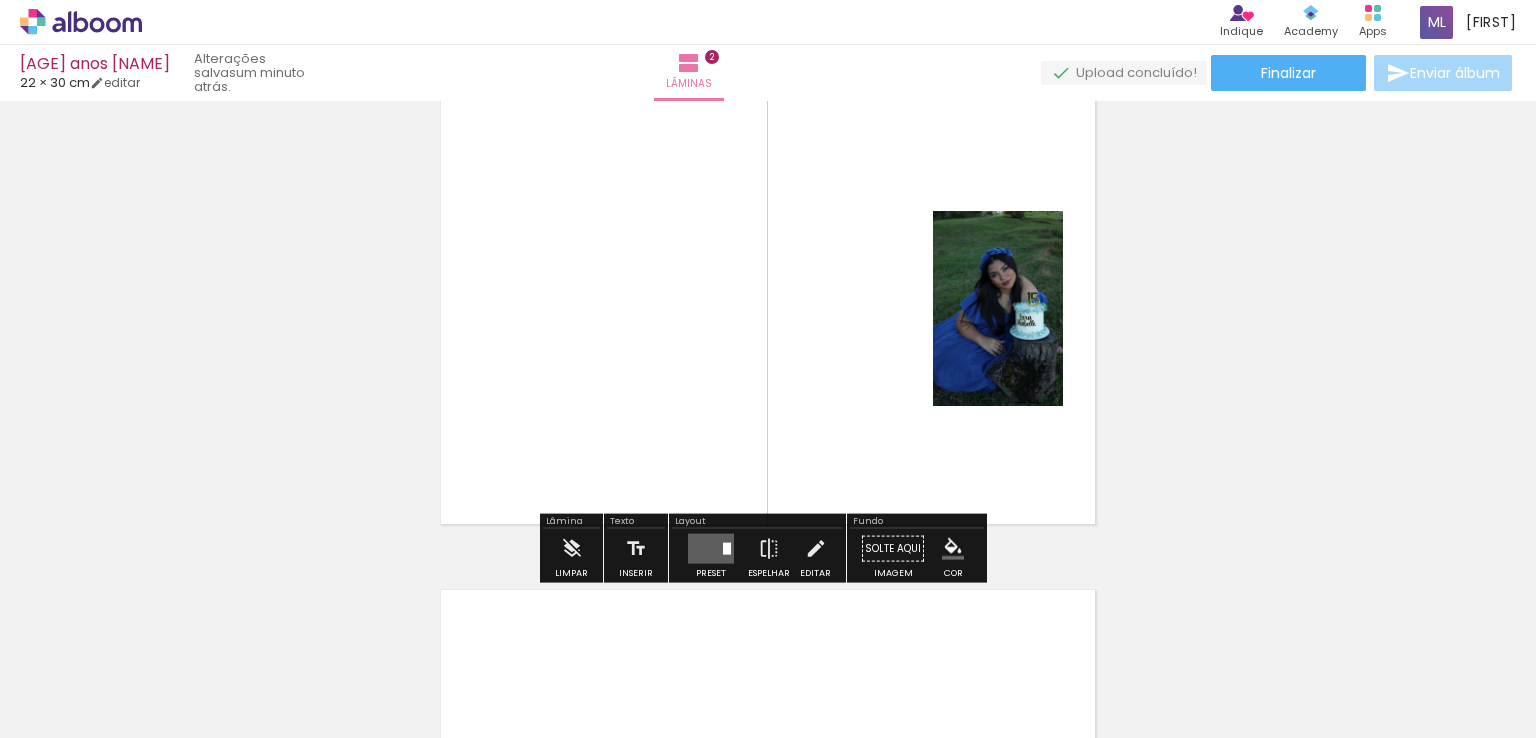 scroll, scrollTop: 574, scrollLeft: 0, axis: vertical 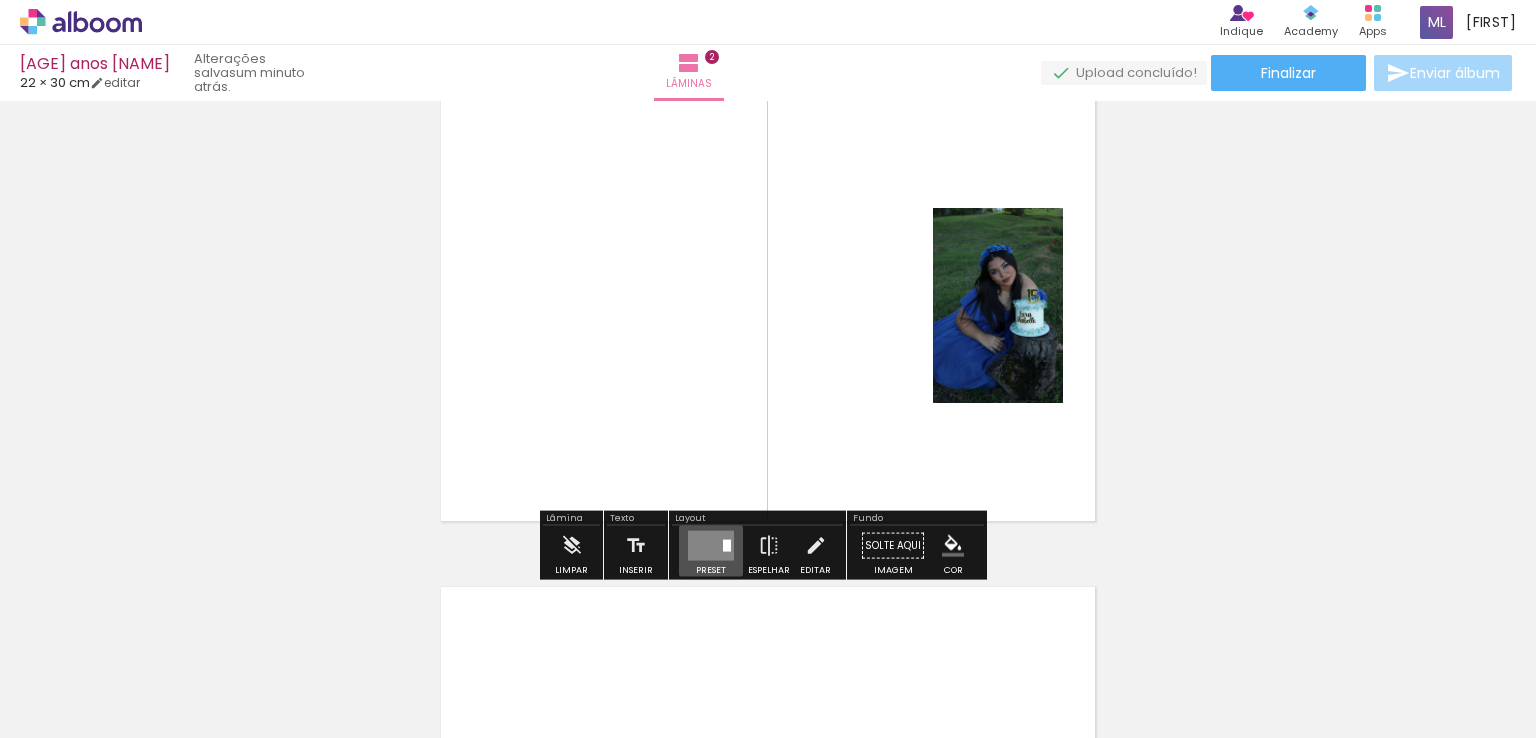 click at bounding box center (711, 546) 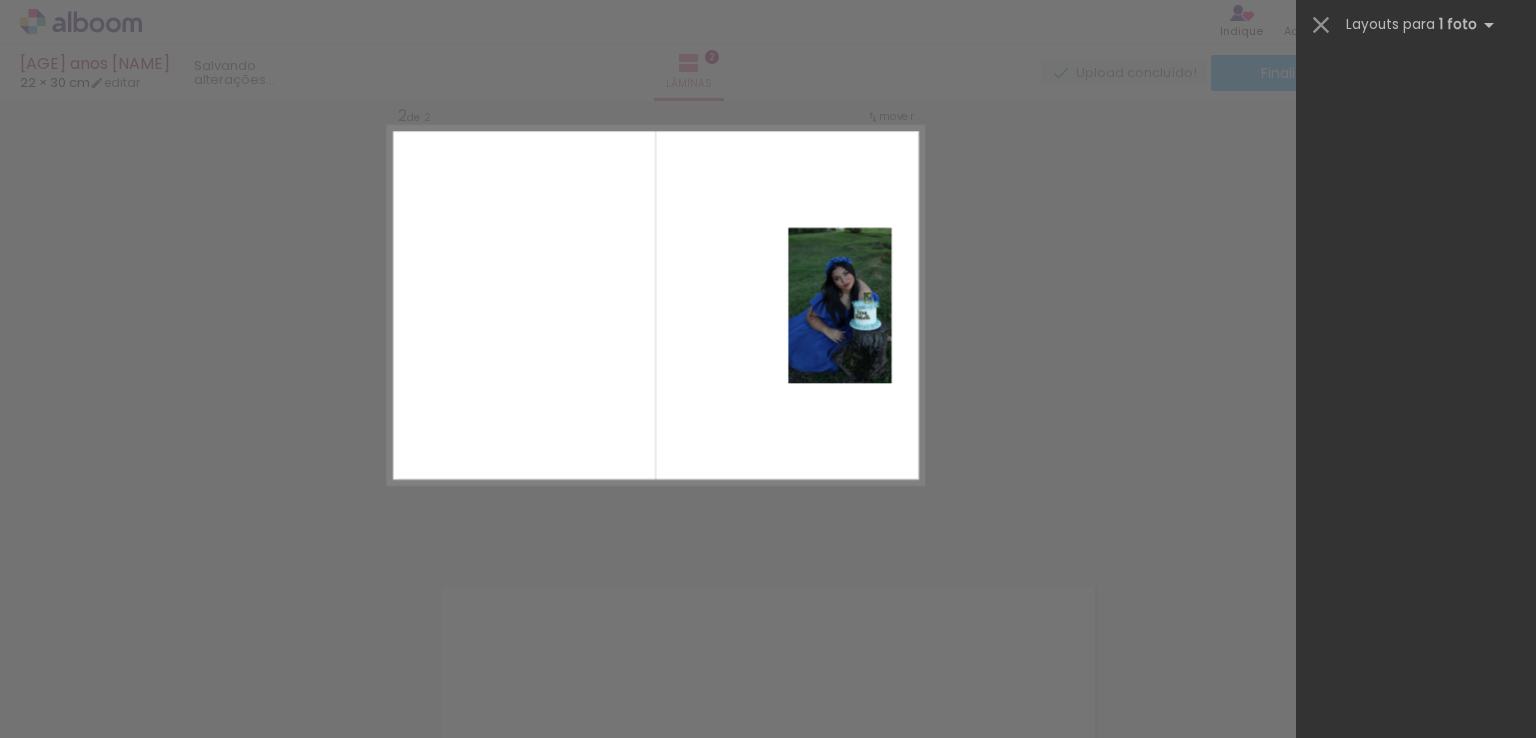 scroll, scrollTop: 0, scrollLeft: 0, axis: both 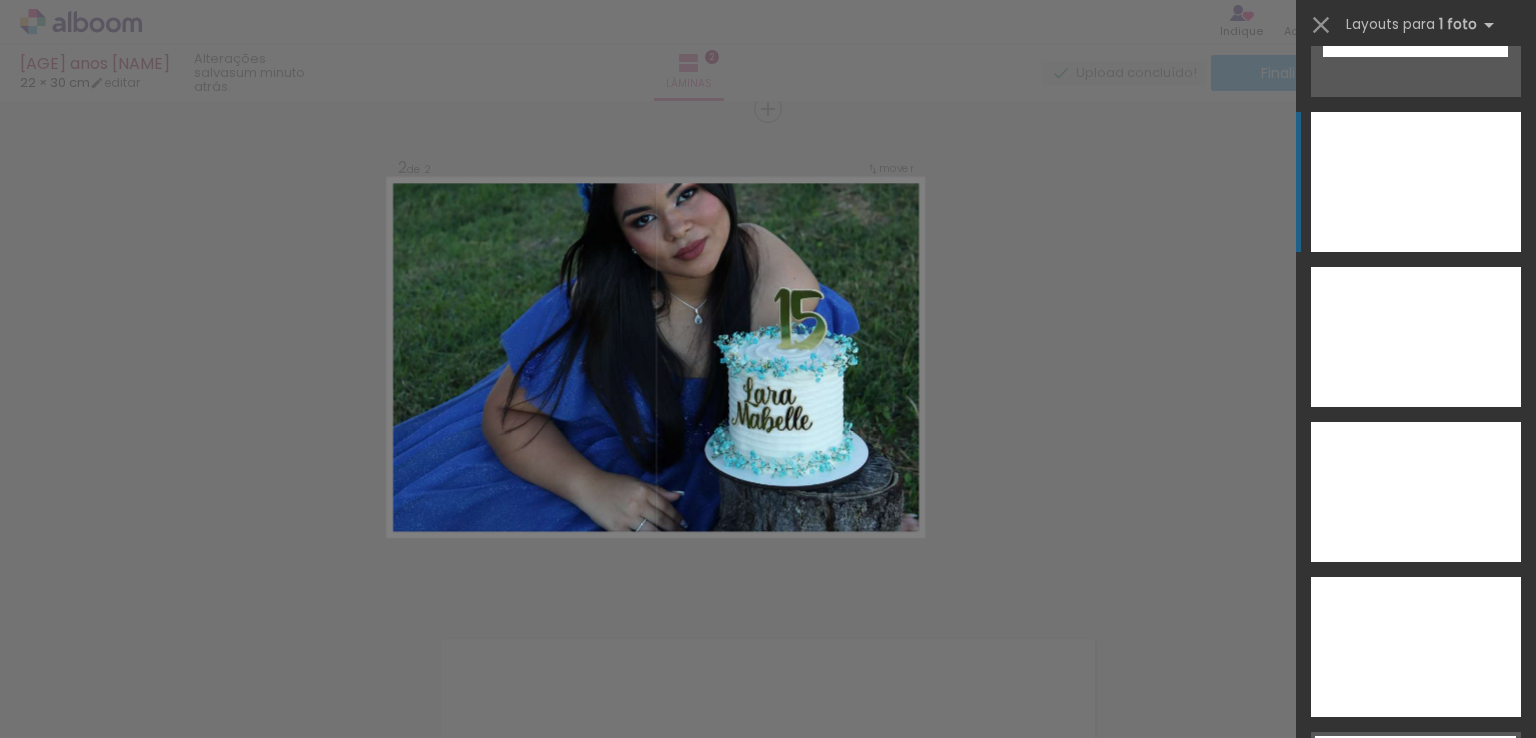 click at bounding box center (1416, 182) 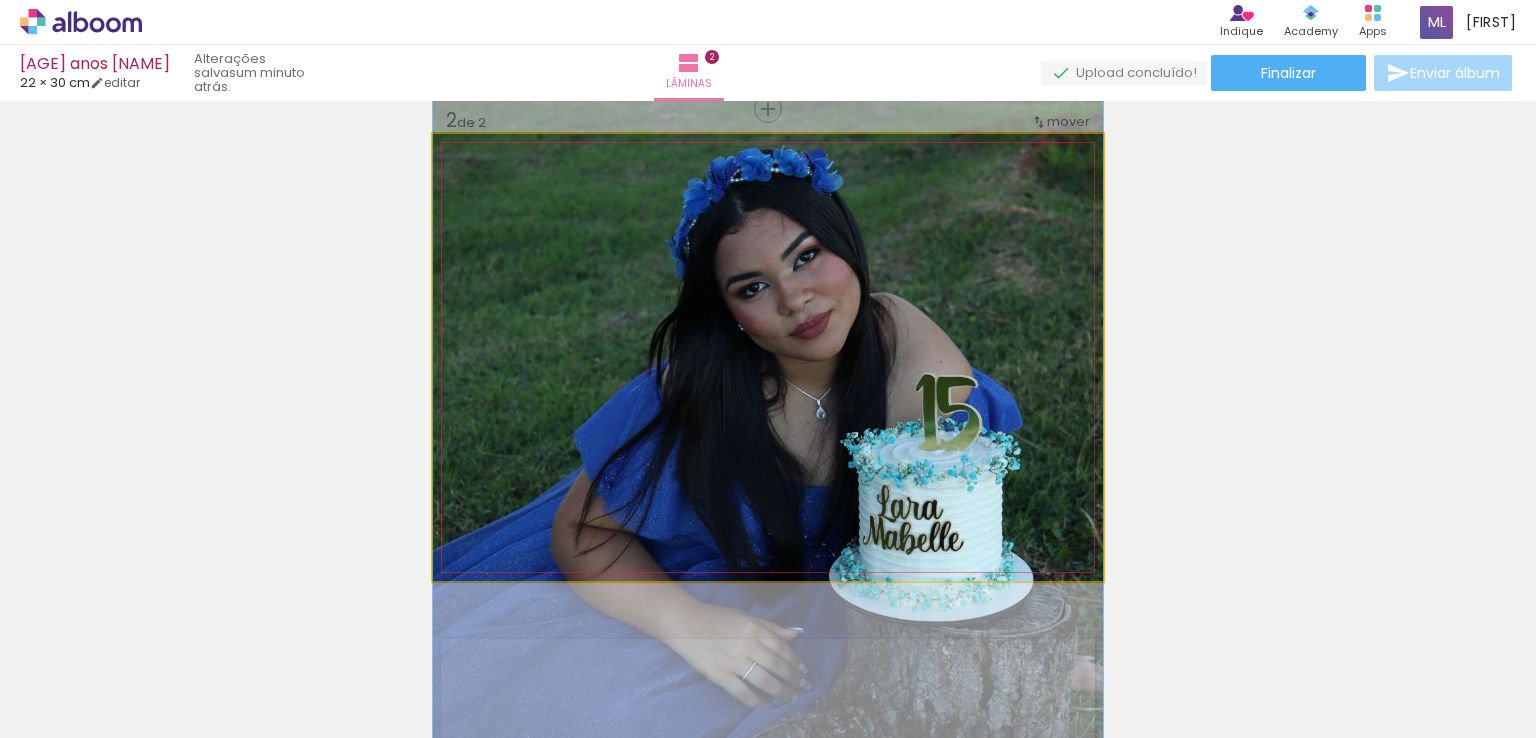 drag, startPoint x: 941, startPoint y: 279, endPoint x: 940, endPoint y: 381, distance: 102.0049 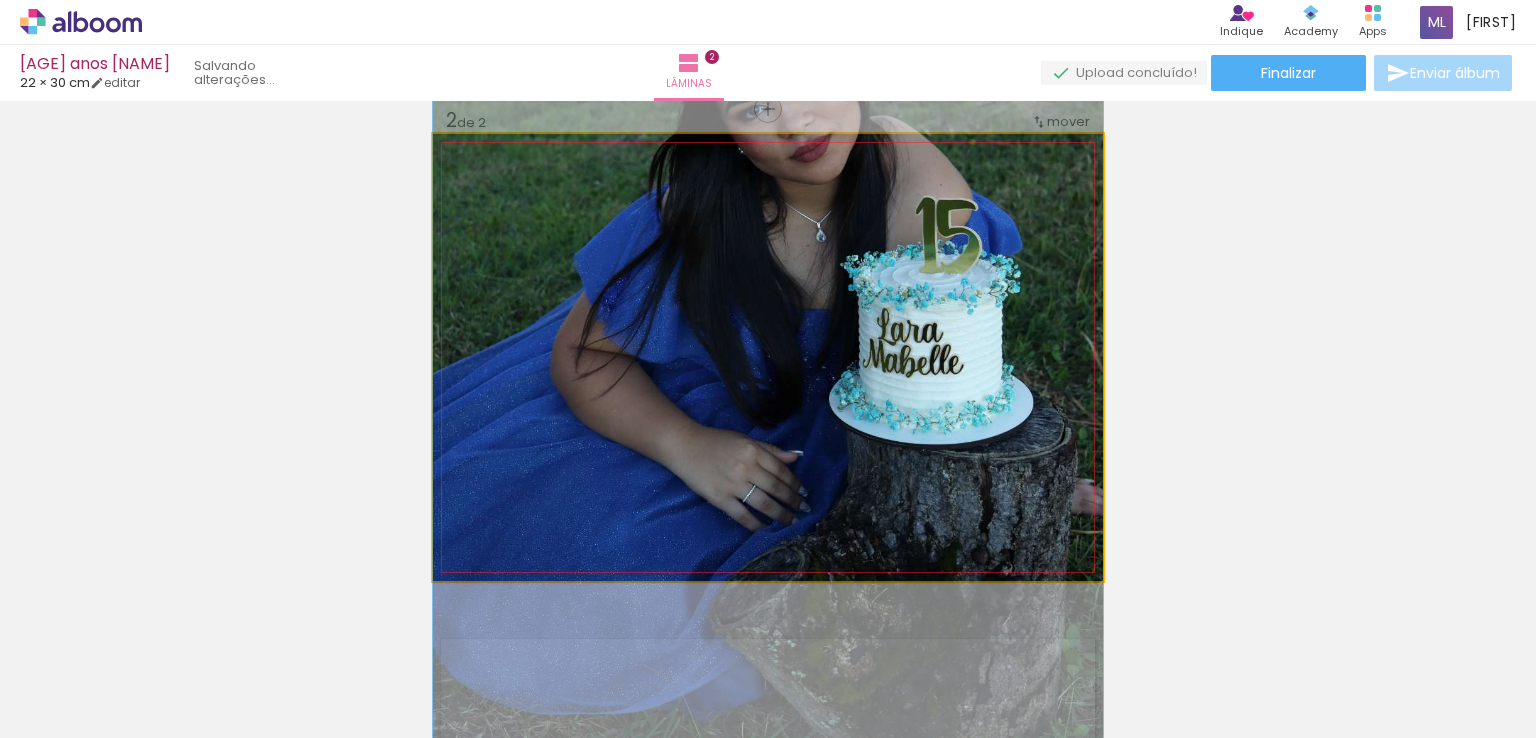 drag, startPoint x: 1004, startPoint y: 457, endPoint x: 1010, endPoint y: 281, distance: 176.10225 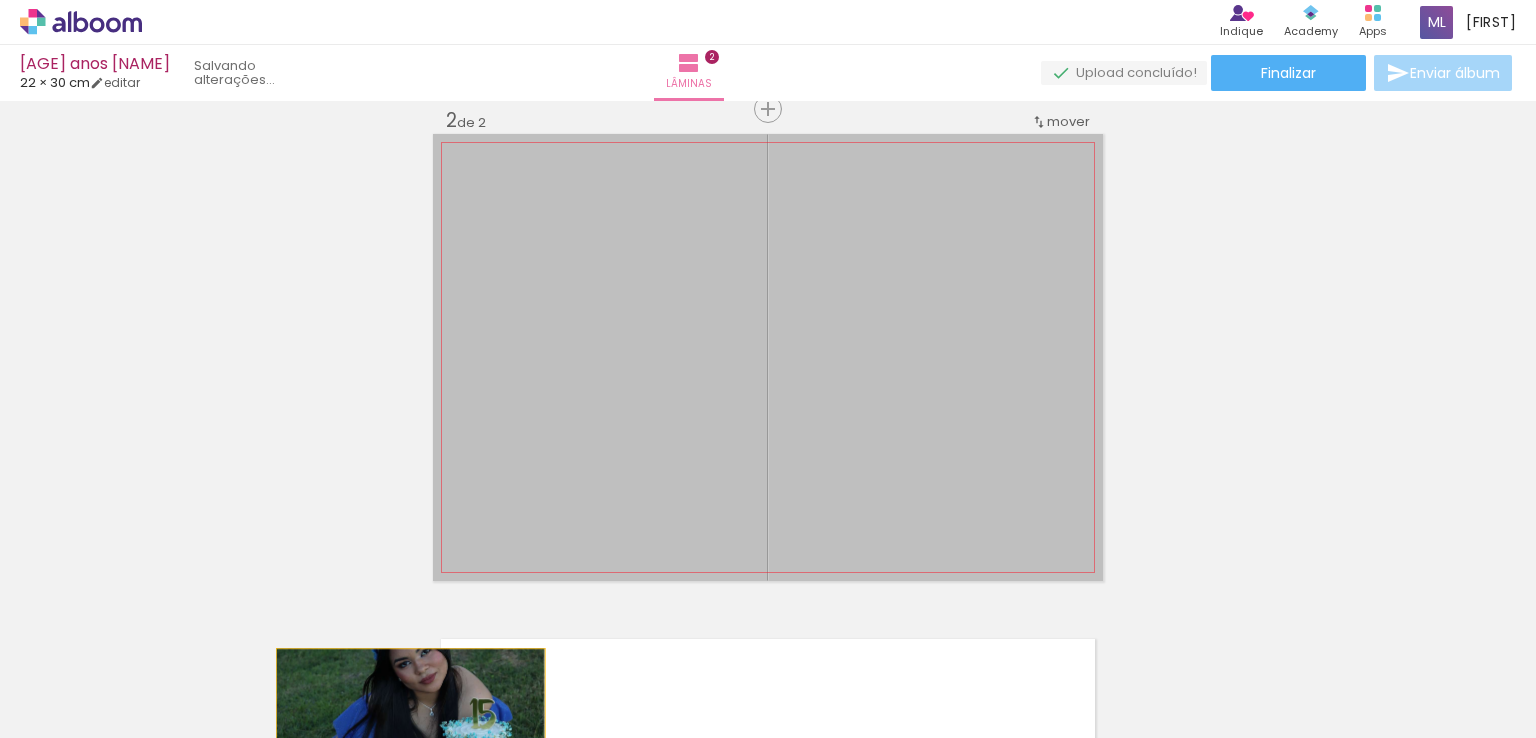 drag, startPoint x: 826, startPoint y: 373, endPoint x: 399, endPoint y: 741, distance: 563.69586 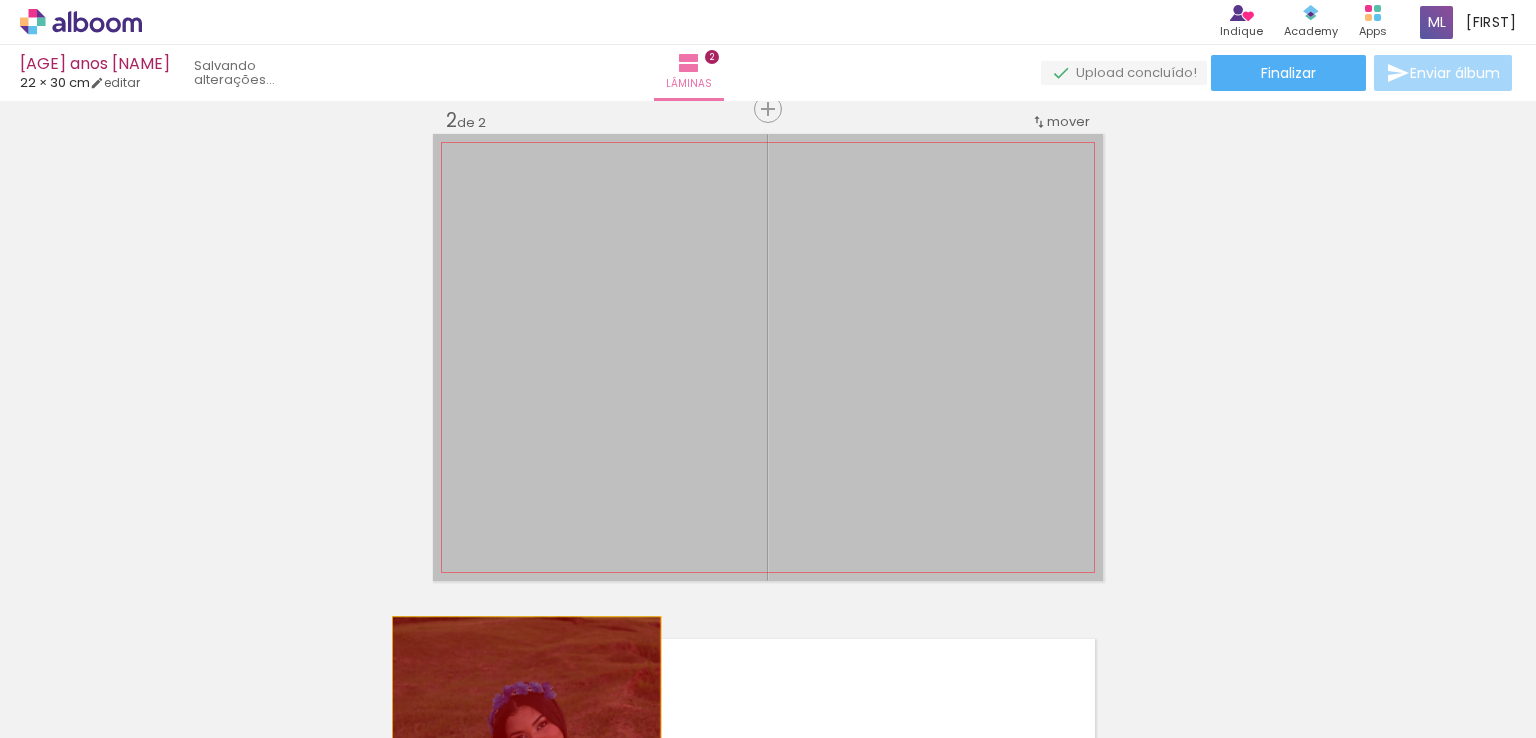 drag, startPoint x: 854, startPoint y: 293, endPoint x: 519, endPoint y: 708, distance: 533.33856 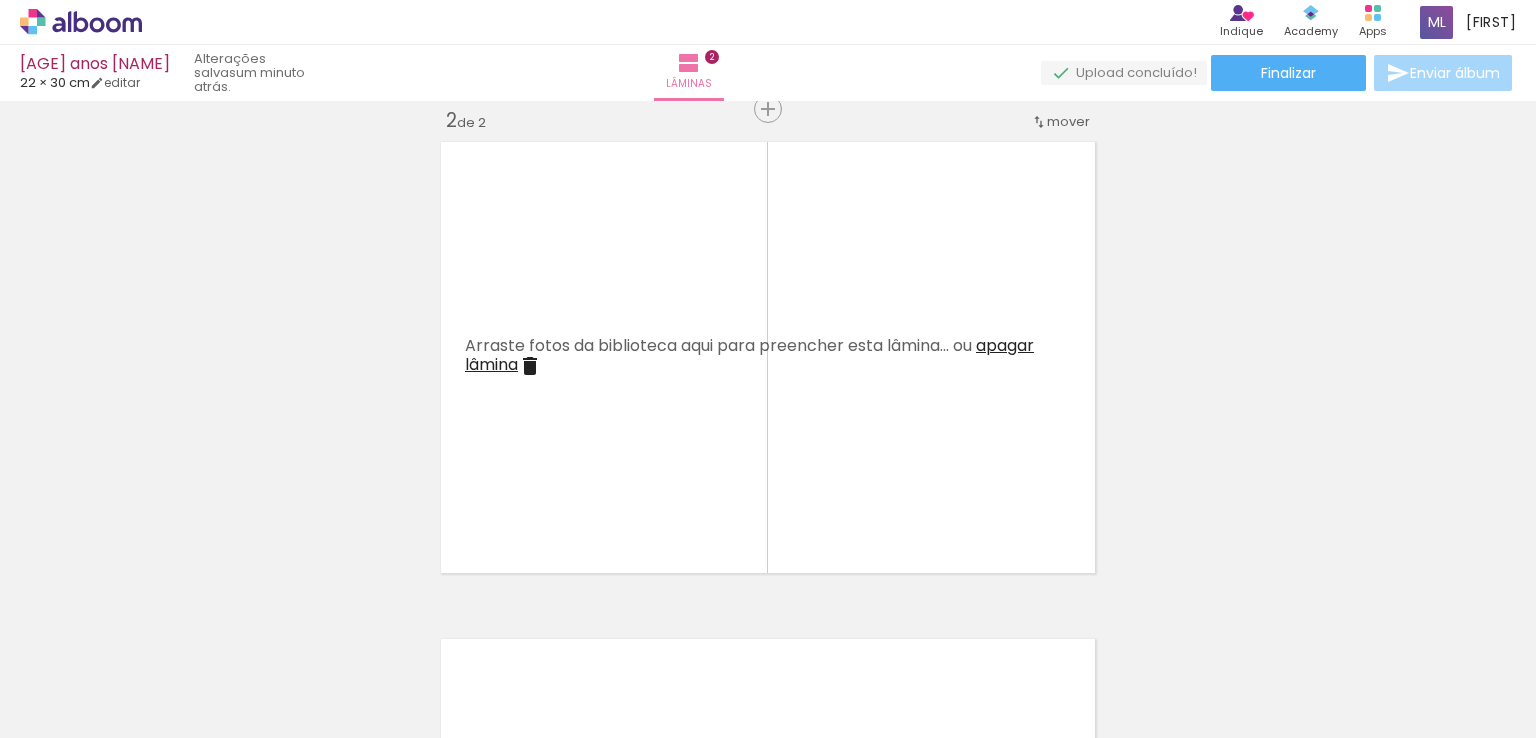 click on "Adicionar
Fotos" at bounding box center (71, 711) 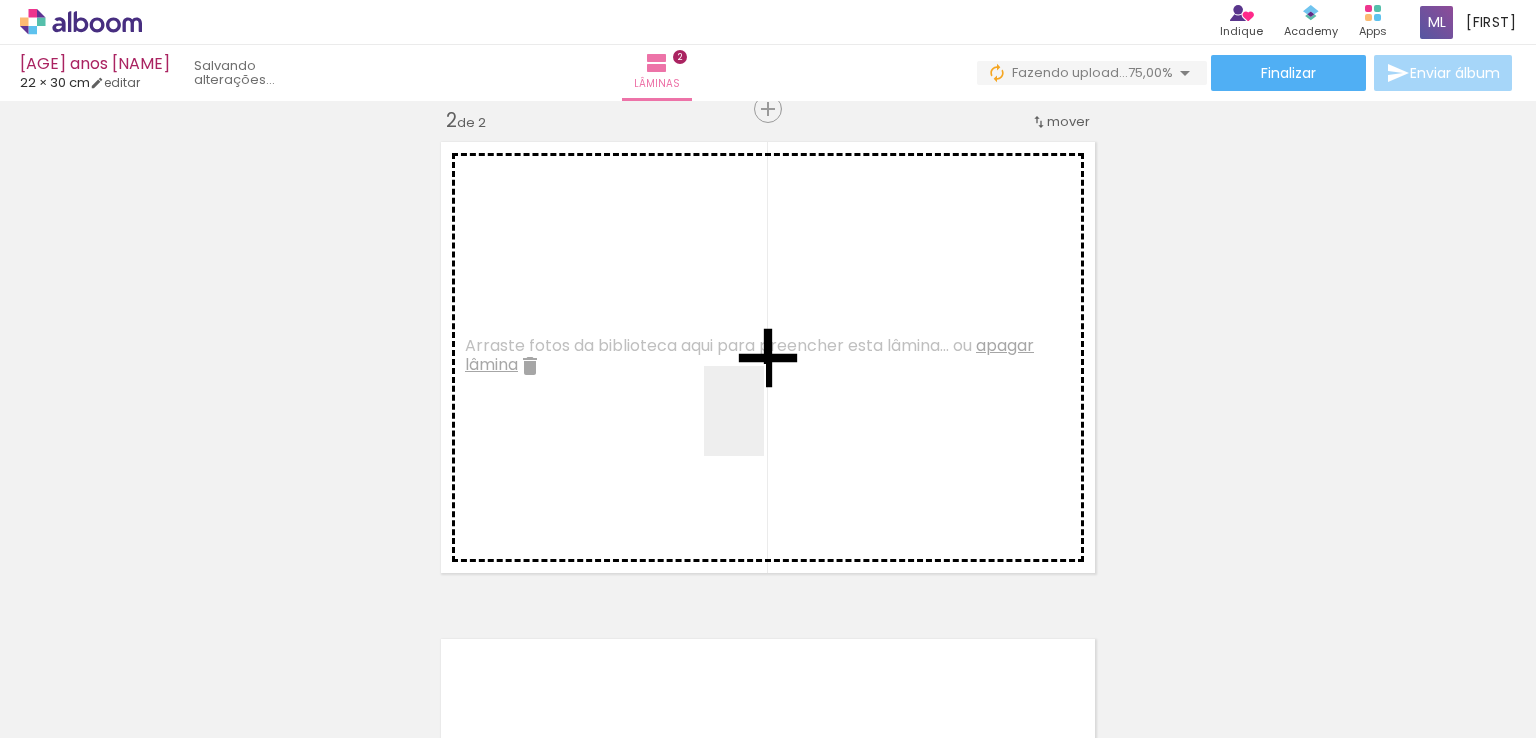 drag, startPoint x: 558, startPoint y: 677, endPoint x: 766, endPoint y: 426, distance: 325.98312 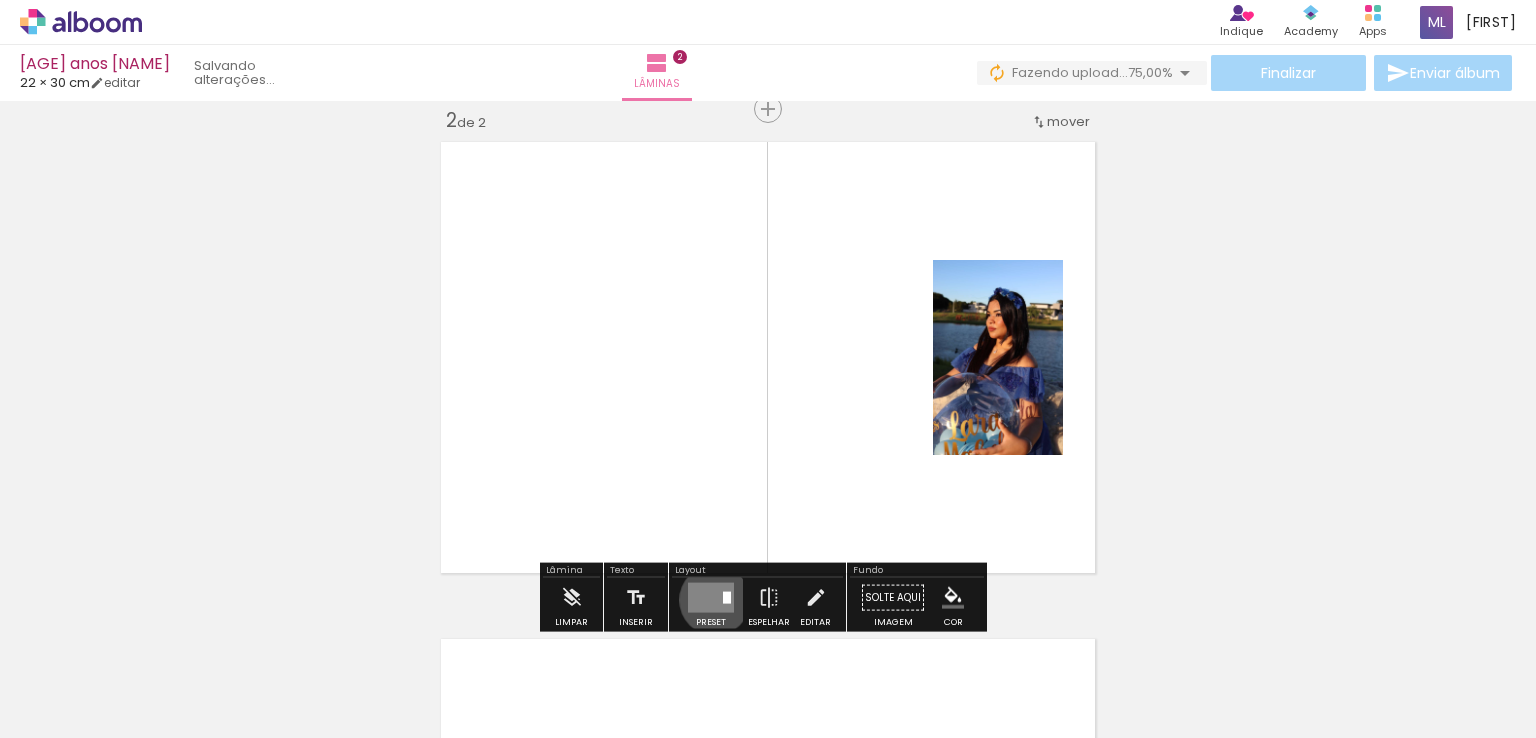 click at bounding box center (711, 598) 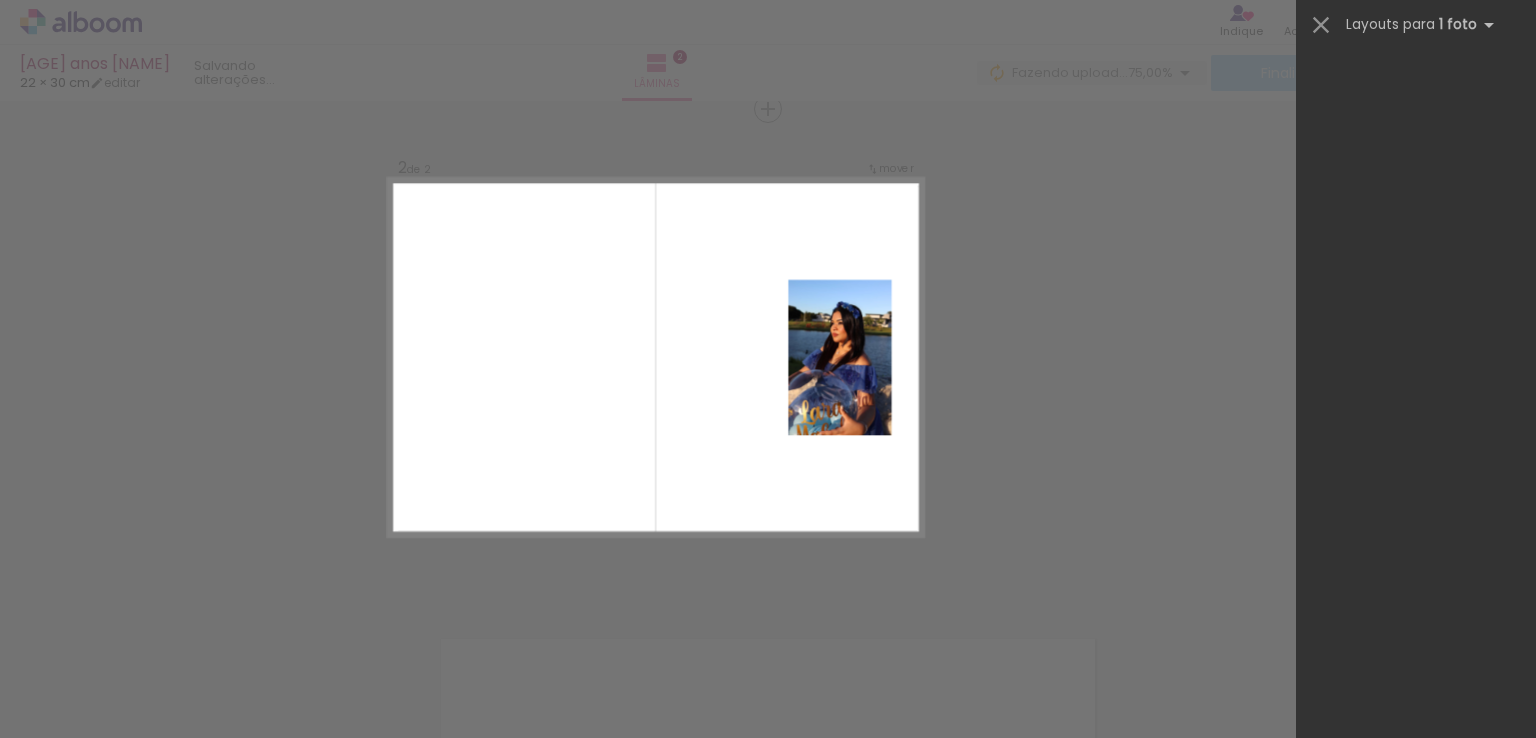 scroll, scrollTop: 0, scrollLeft: 0, axis: both 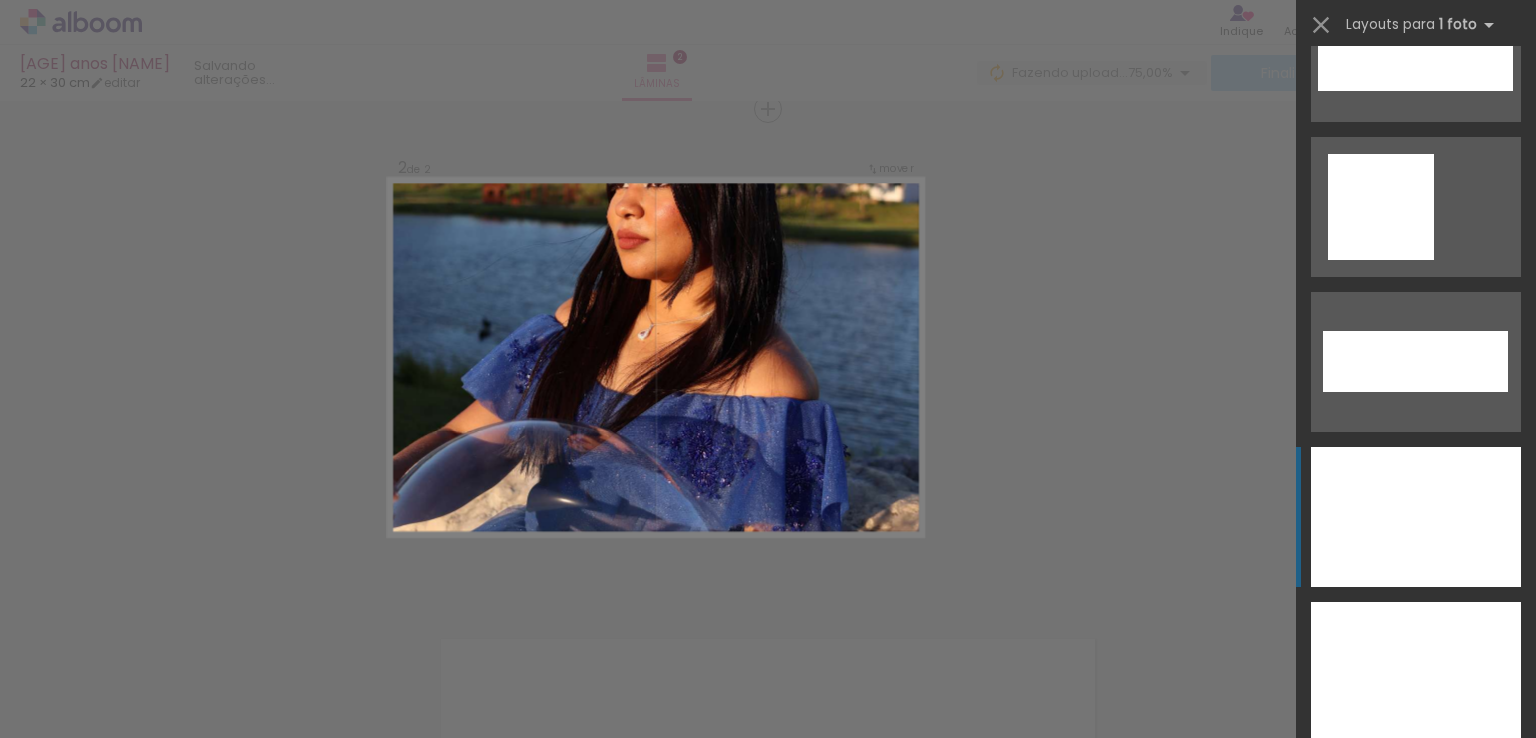click at bounding box center (1390, -413) 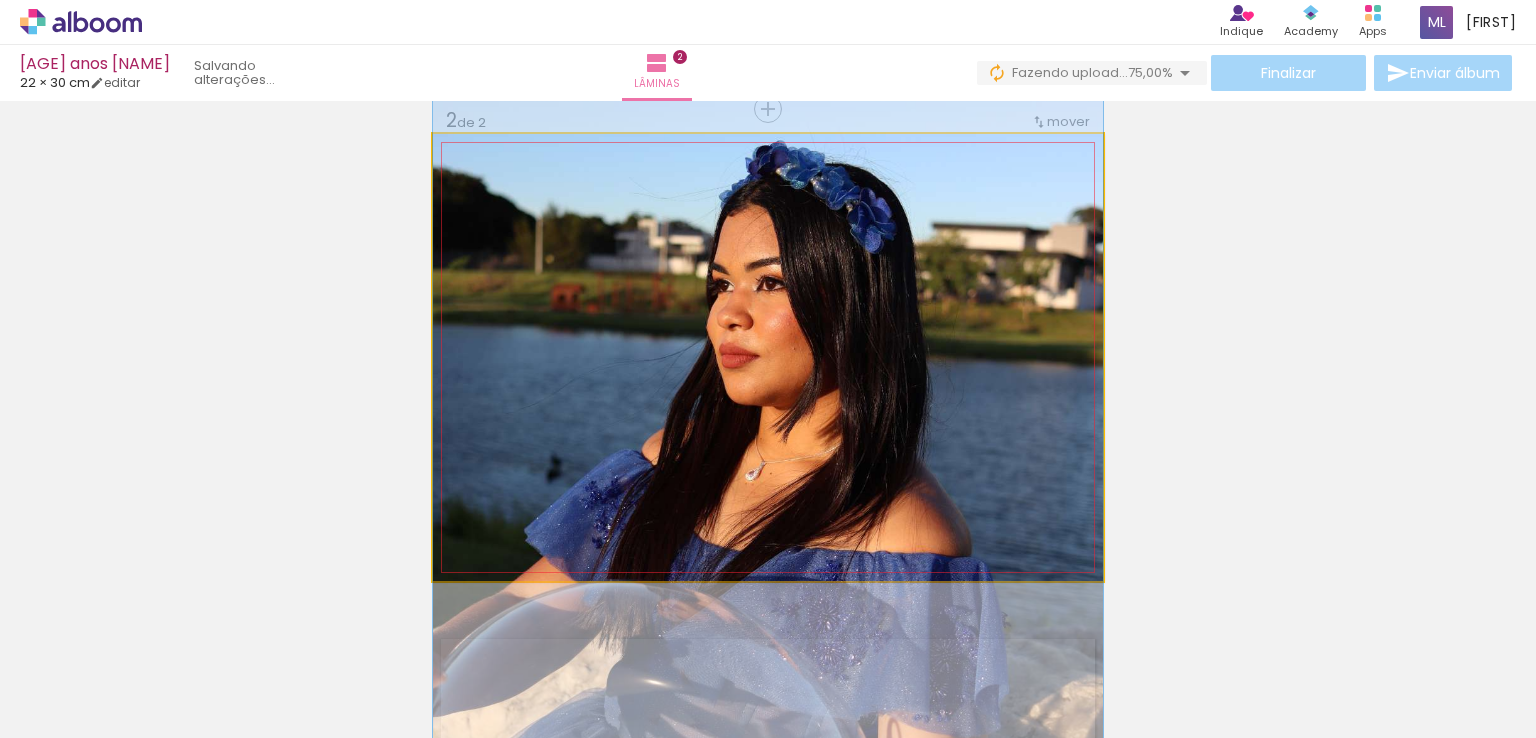 drag, startPoint x: 813, startPoint y: 295, endPoint x: 808, endPoint y: 441, distance: 146.08559 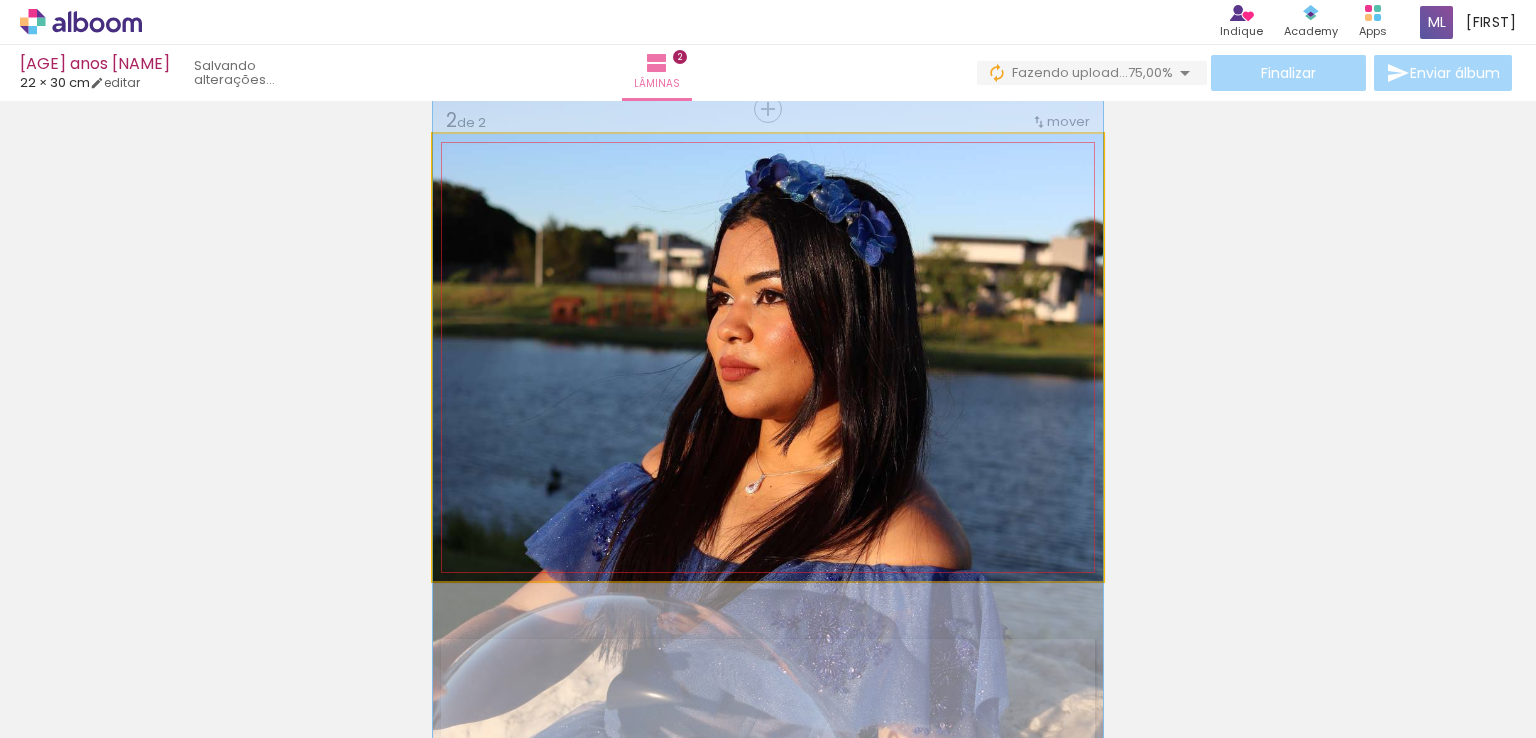 drag, startPoint x: 844, startPoint y: 373, endPoint x: 1012, endPoint y: 387, distance: 168.58232 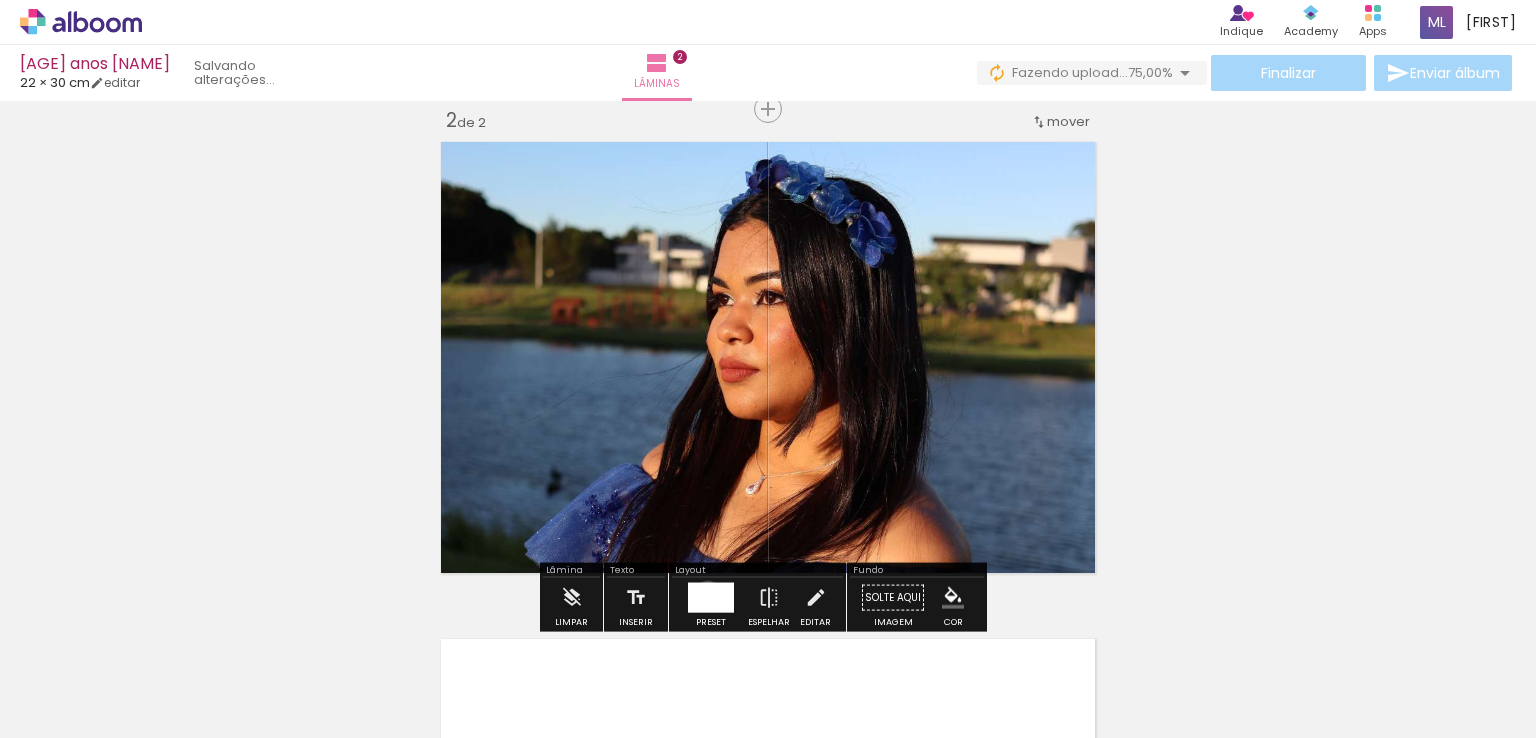 click at bounding box center (711, 598) 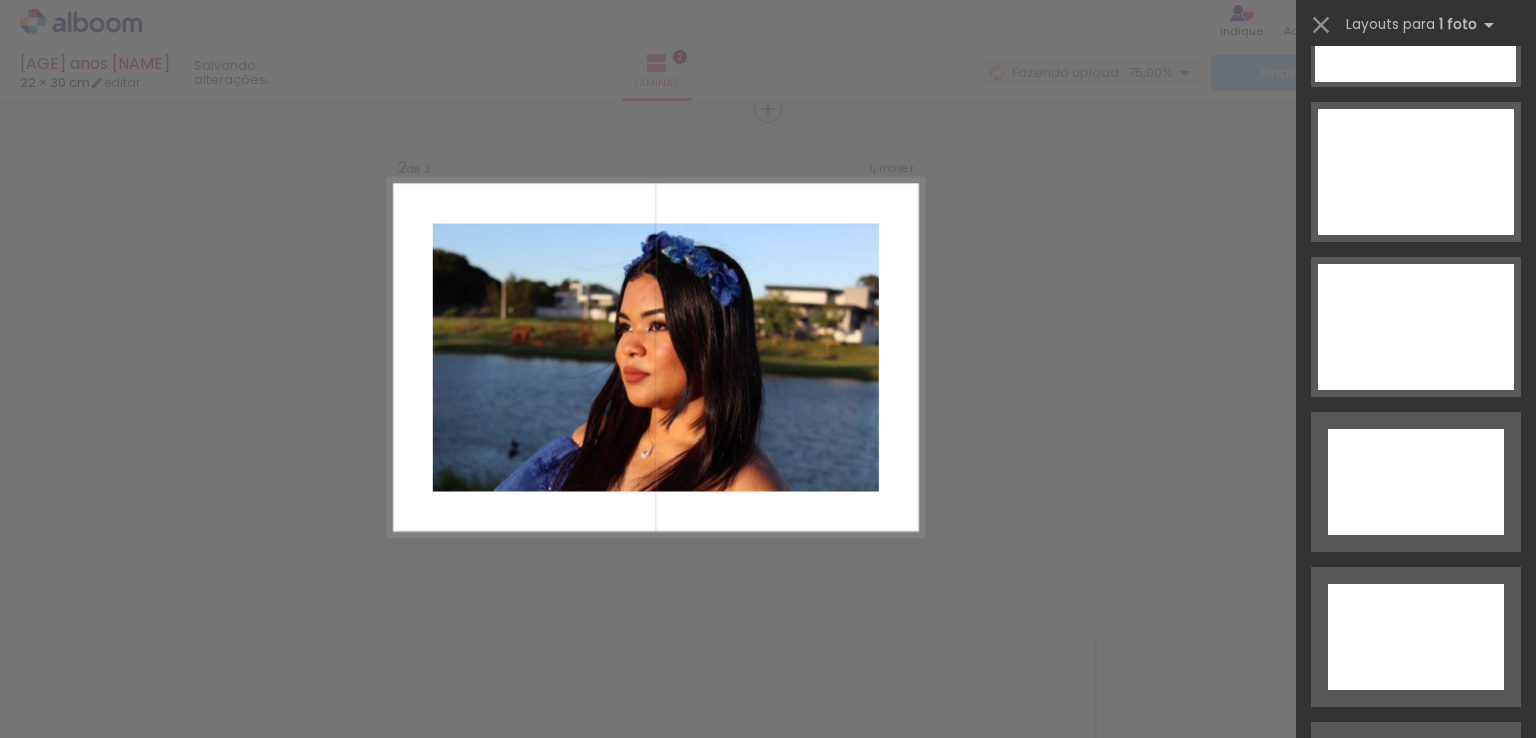scroll, scrollTop: 8452, scrollLeft: 0, axis: vertical 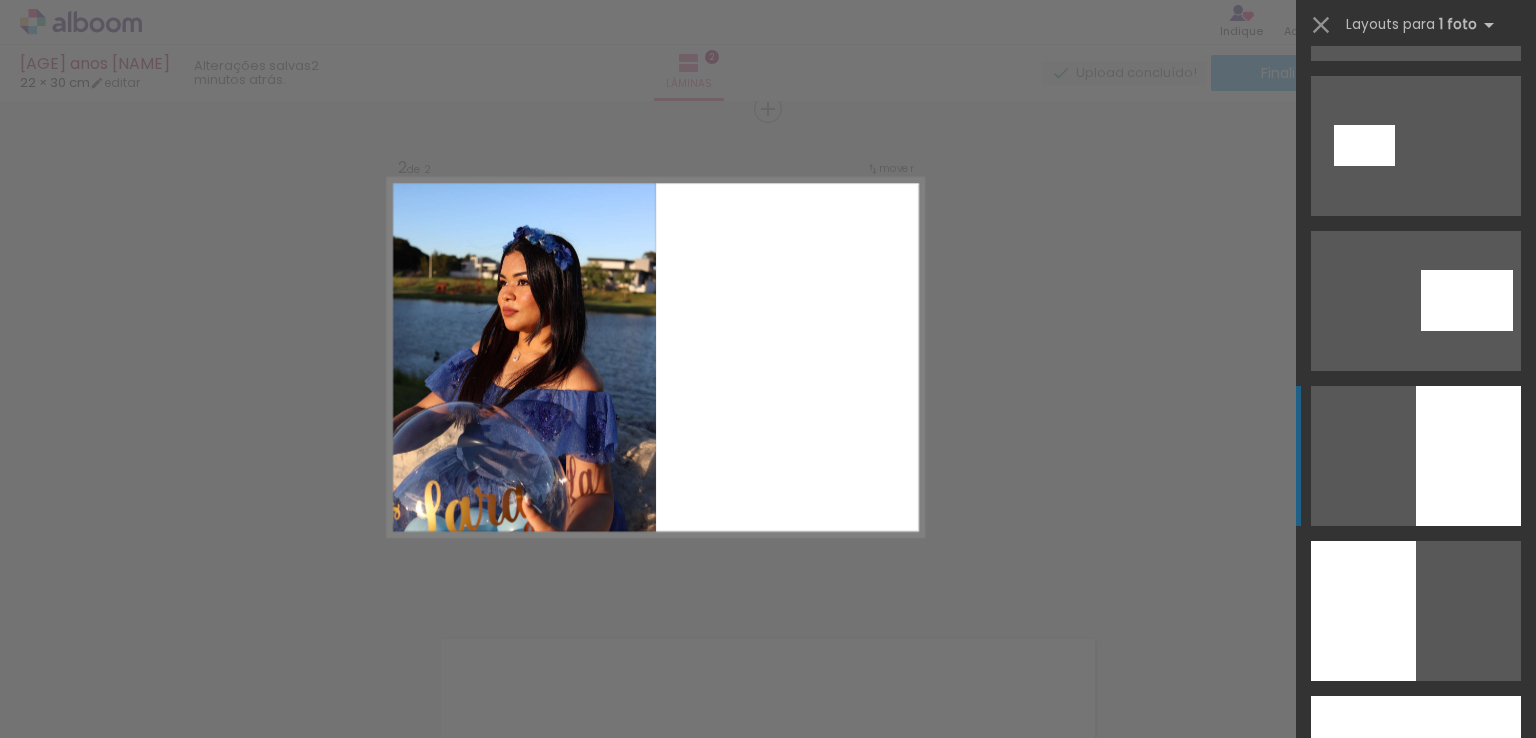 click at bounding box center (1415, -164) 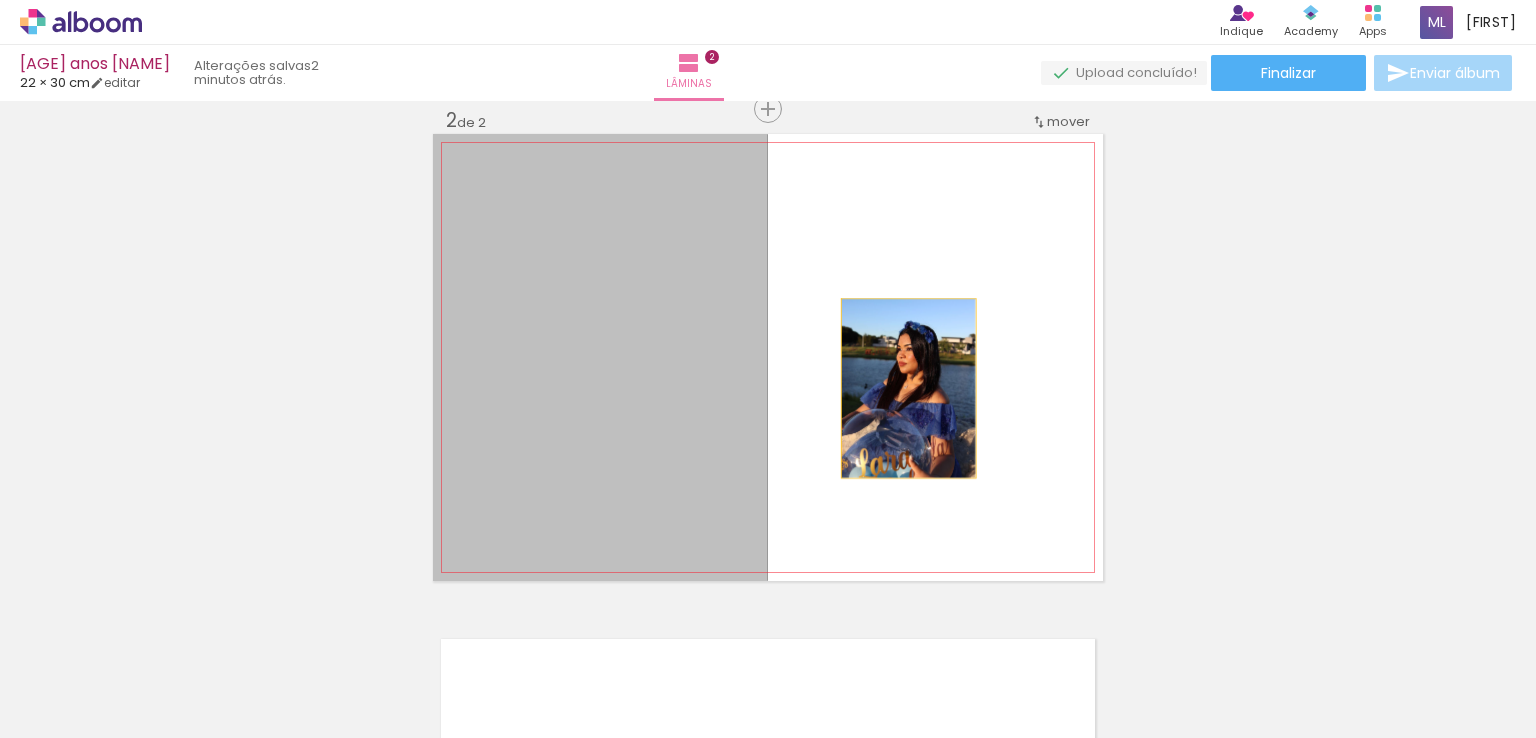 drag, startPoint x: 716, startPoint y: 393, endPoint x: 948, endPoint y: 384, distance: 232.1745 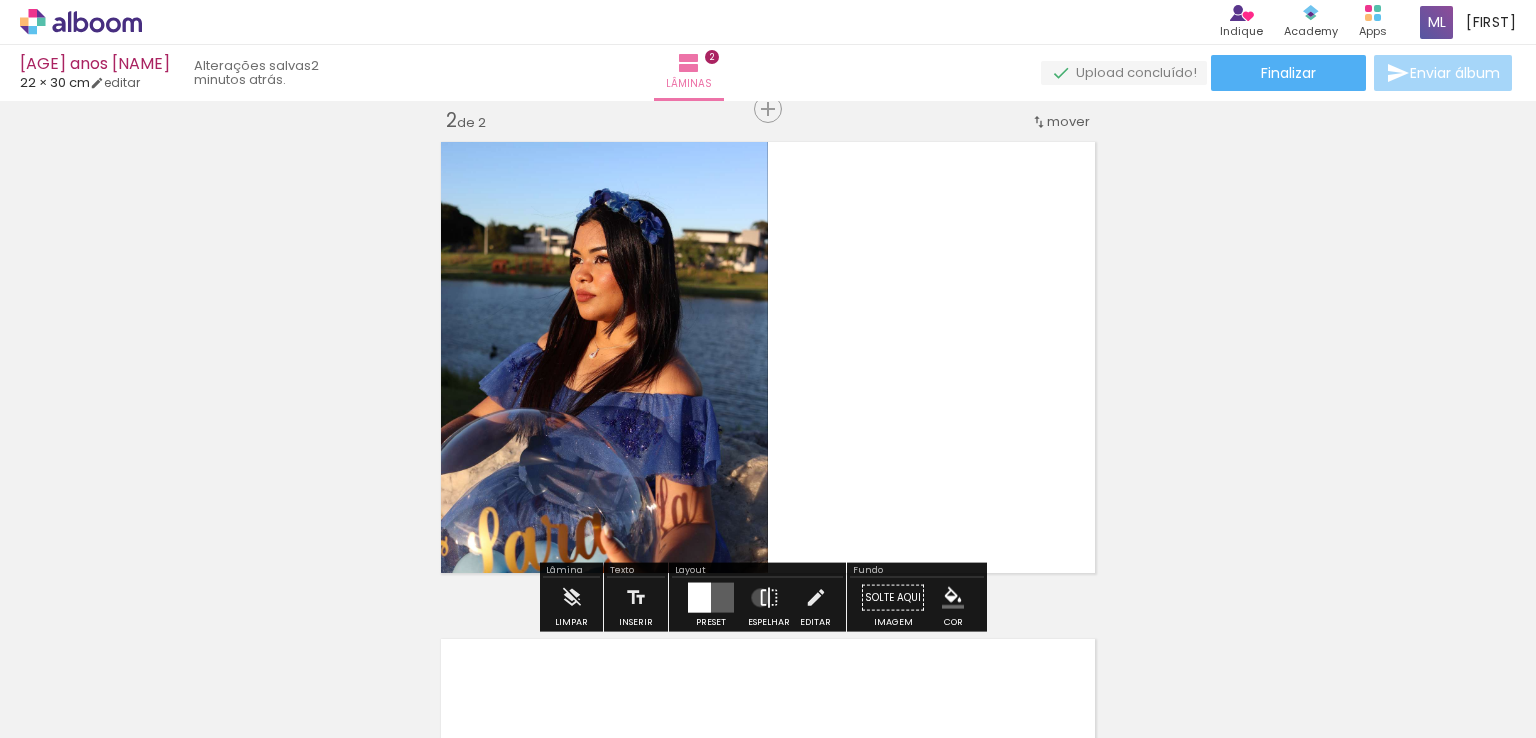 click at bounding box center [769, 598] 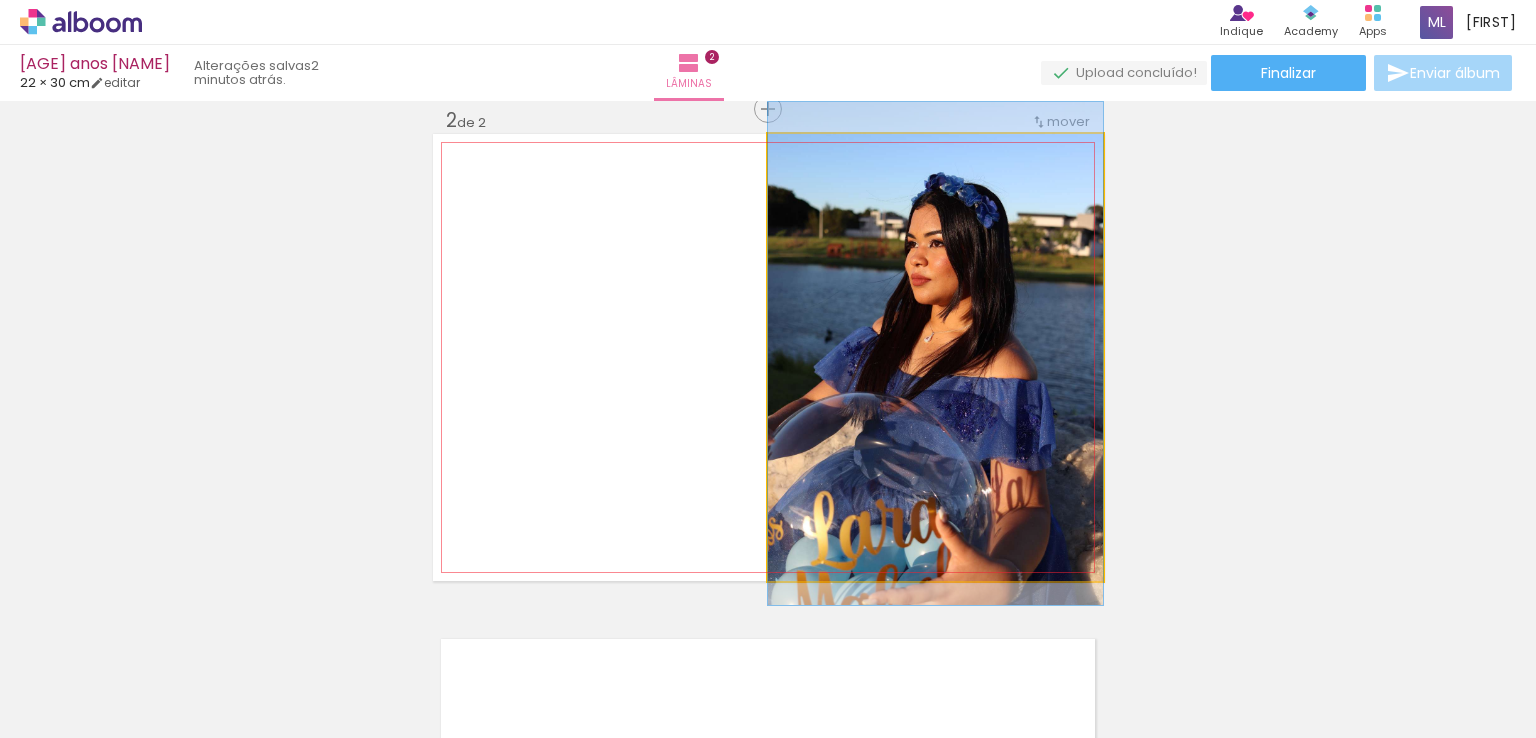drag, startPoint x: 882, startPoint y: 363, endPoint x: 882, endPoint y: 347, distance: 16 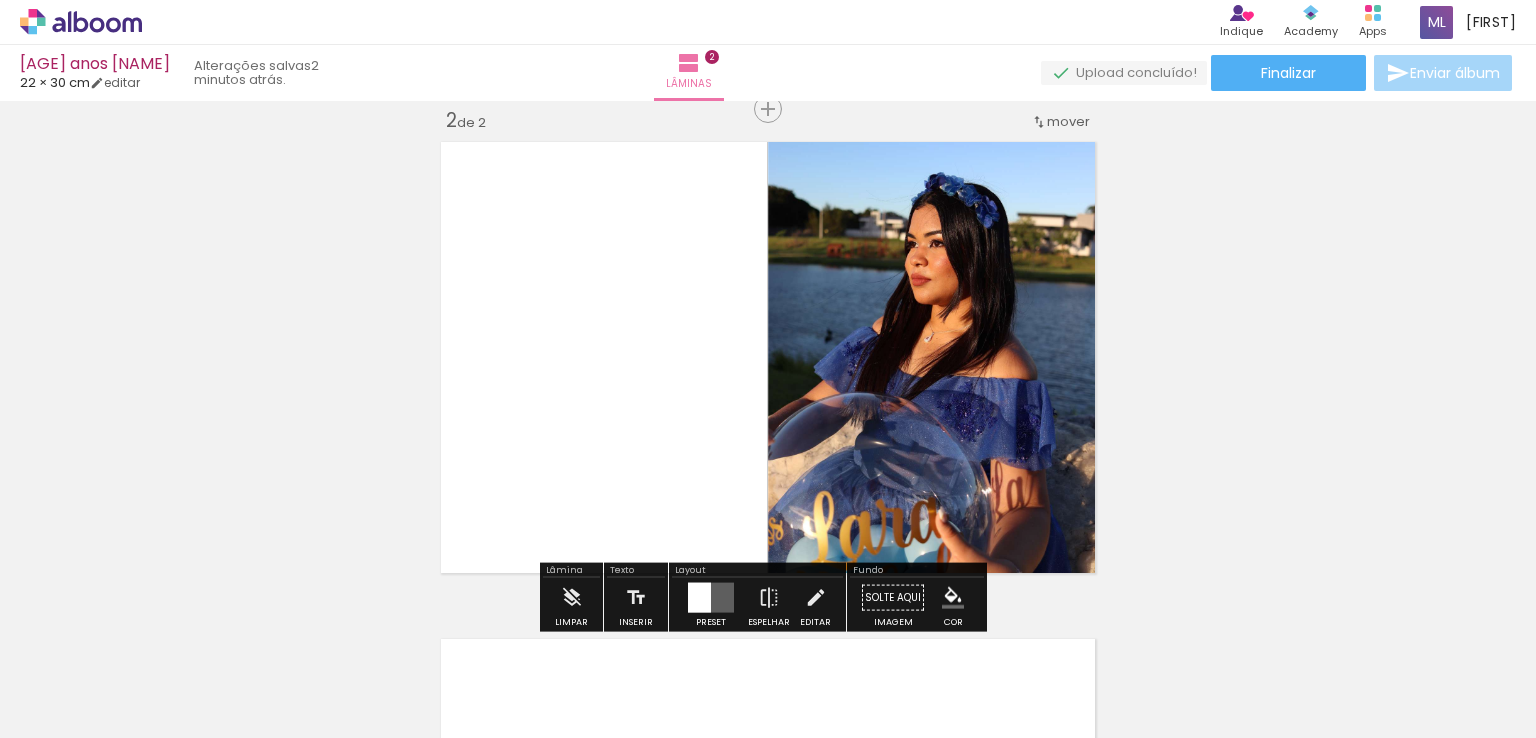 click on "Inserir lâmina 1  de 2  Inserir lâmina 2  de 2" at bounding box center (768, 332) 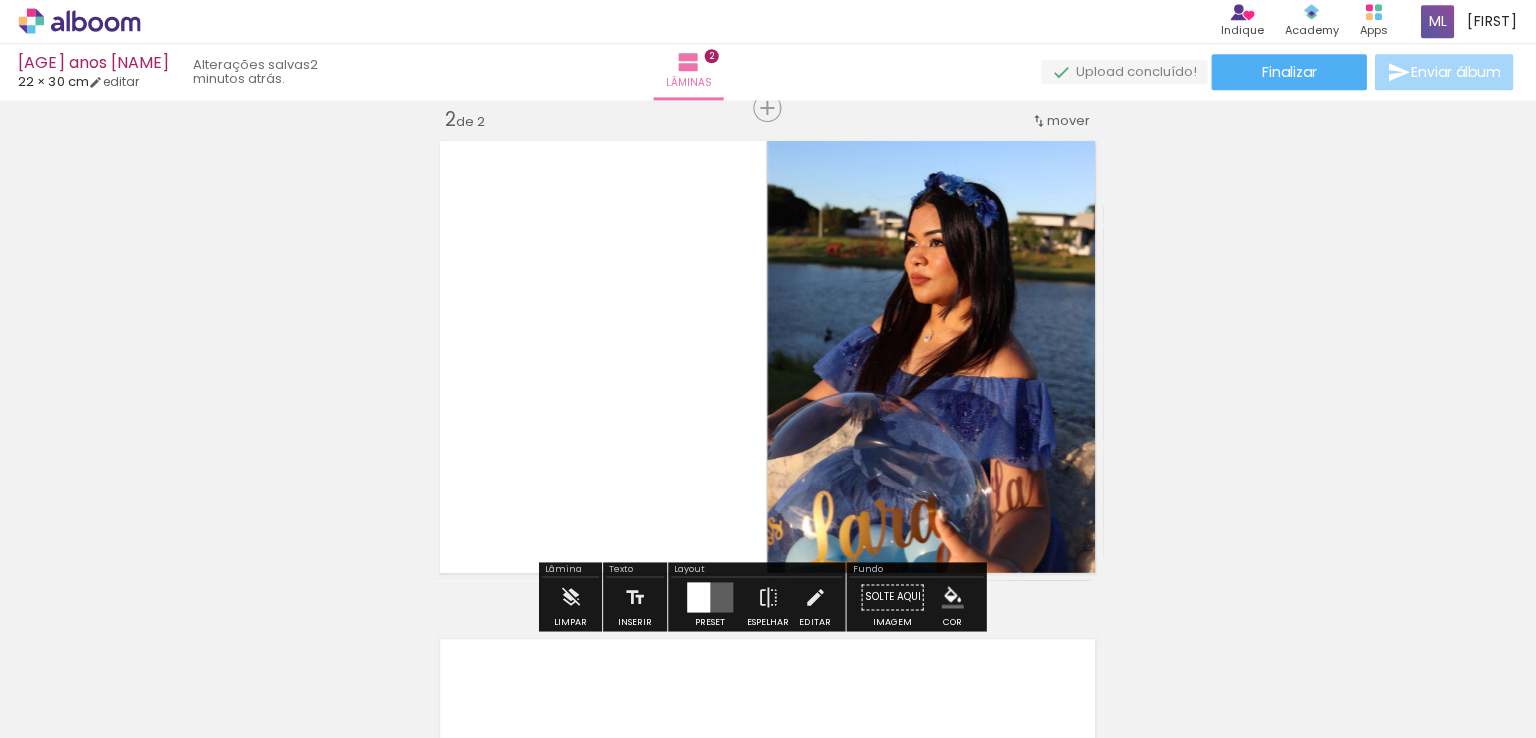 scroll, scrollTop: 0, scrollLeft: 0, axis: both 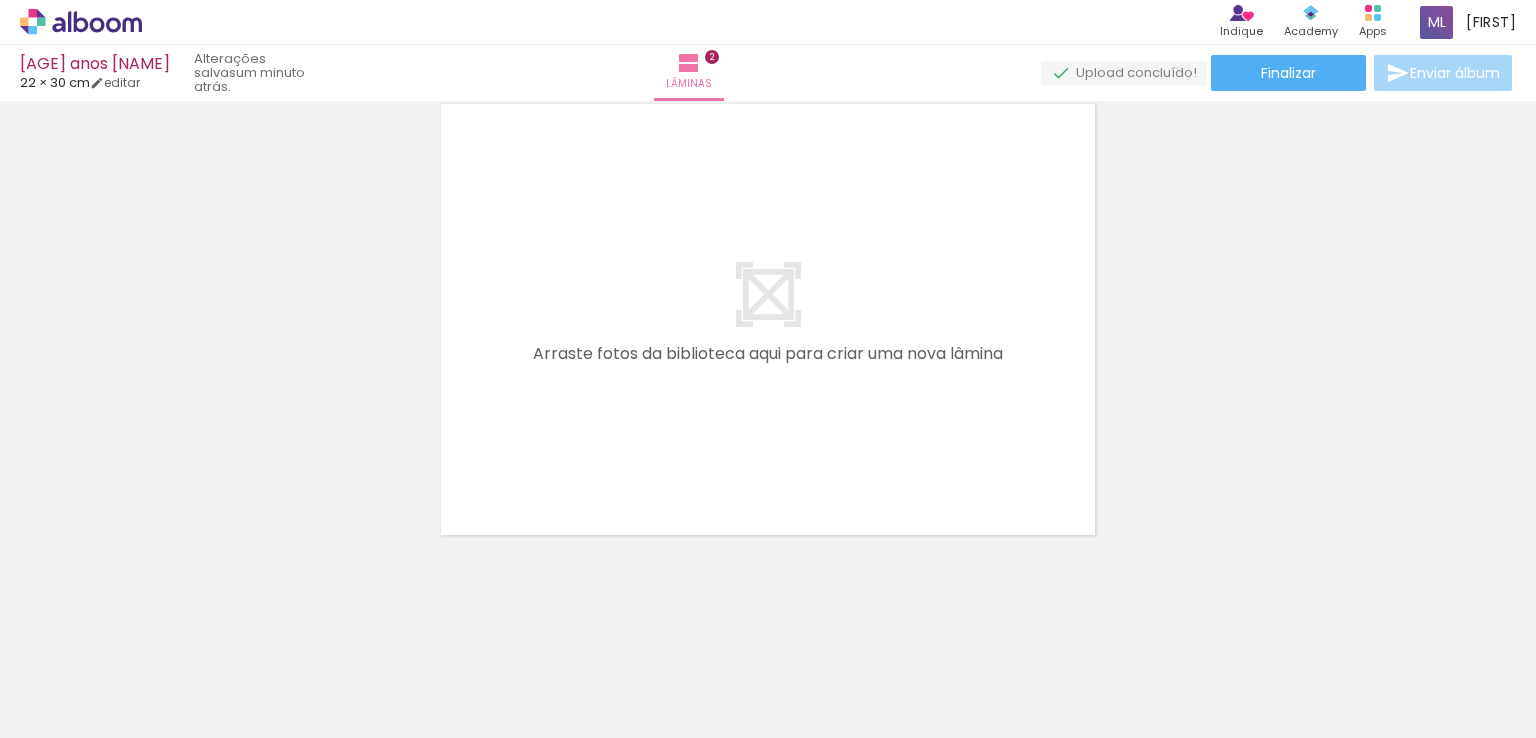 click on "Adicionar
Fotos" at bounding box center [71, 711] 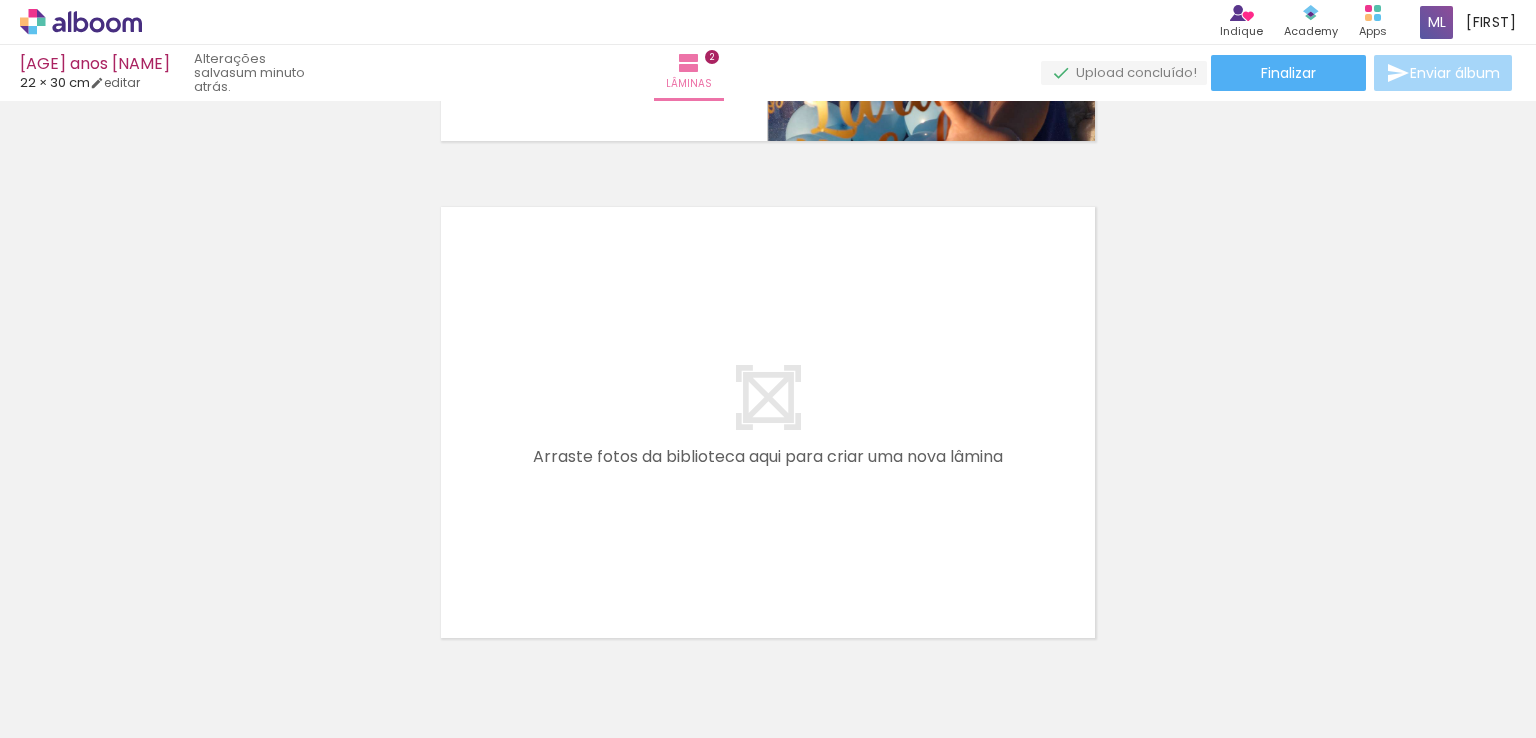 scroll, scrollTop: 914, scrollLeft: 0, axis: vertical 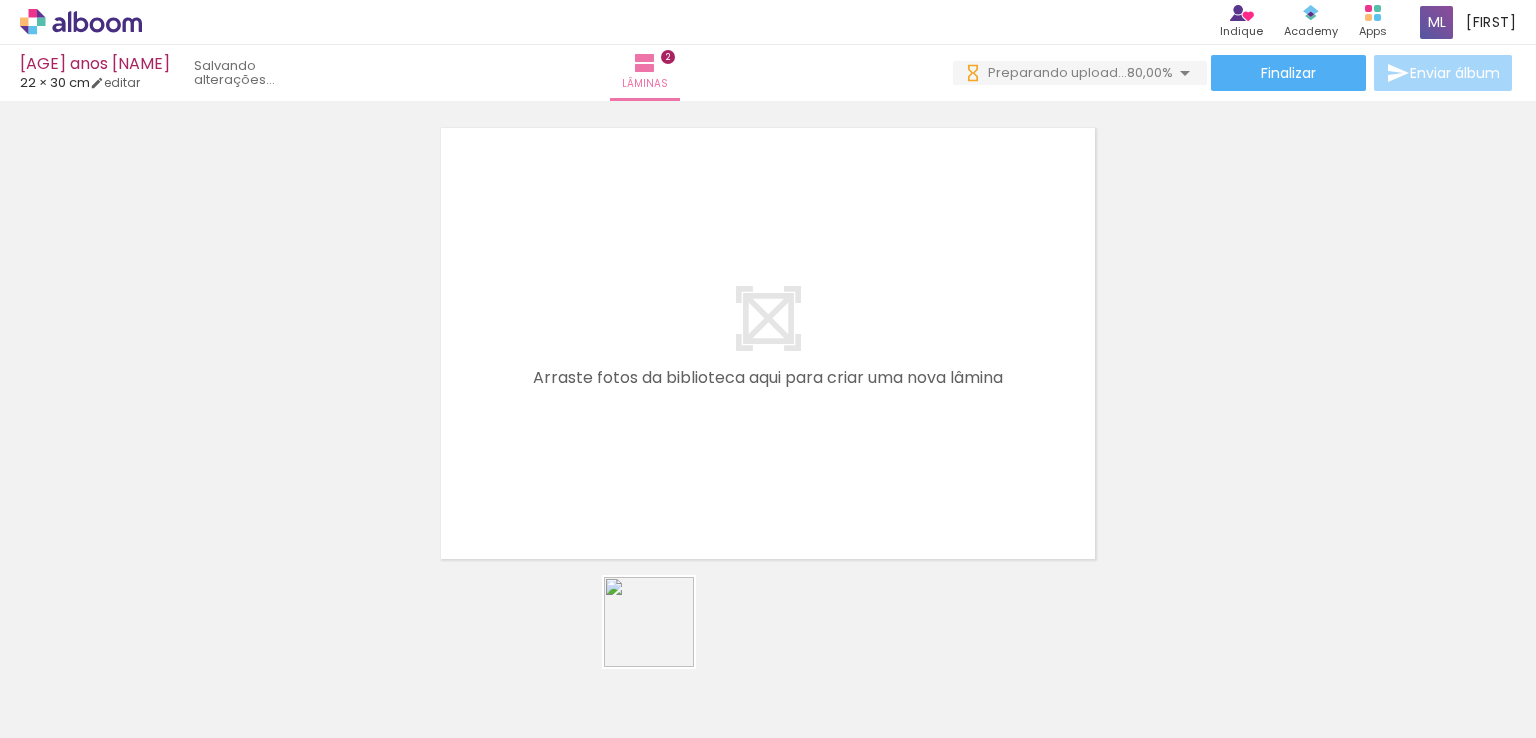 drag, startPoint x: 657, startPoint y: 658, endPoint x: 932, endPoint y: 291, distance: 458.60004 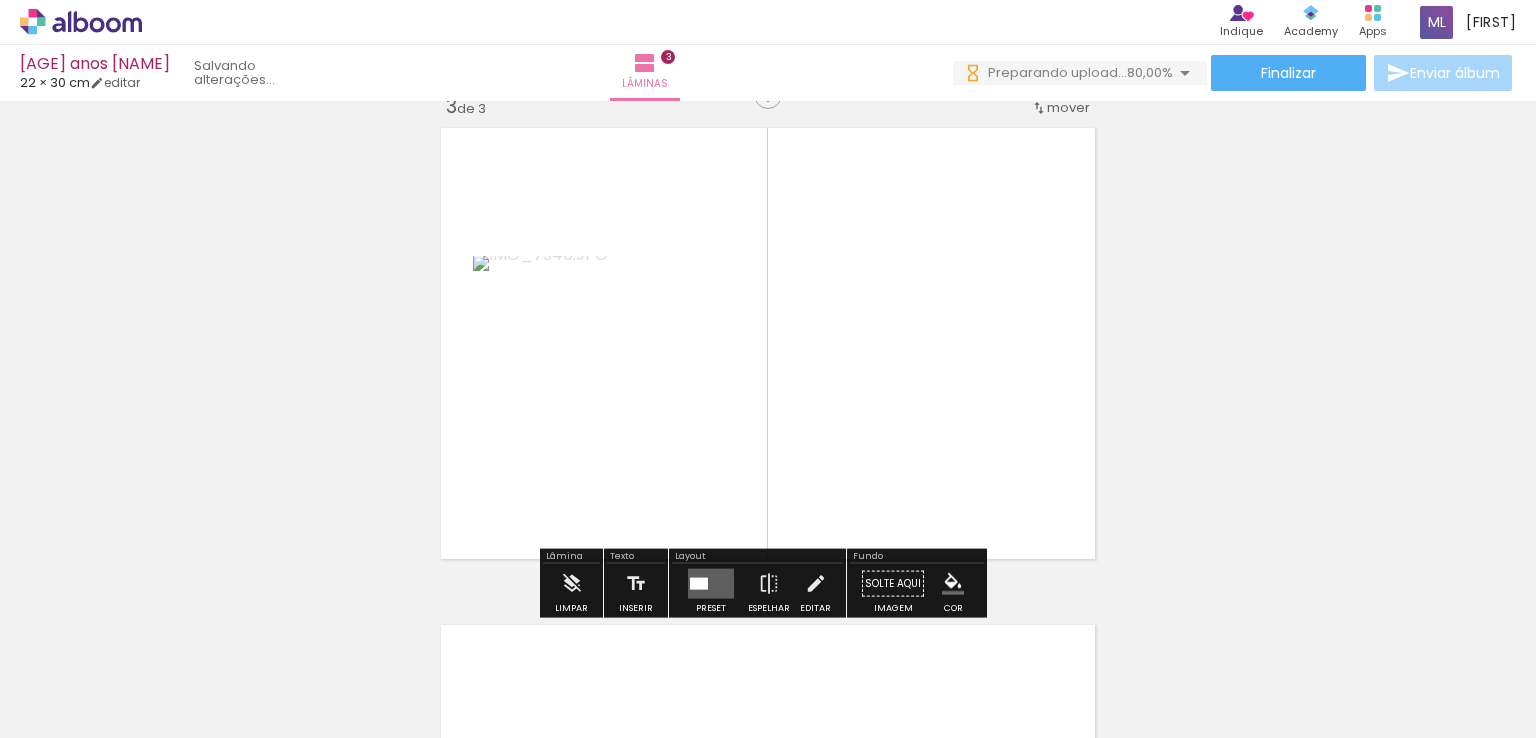 scroll, scrollTop: 1020, scrollLeft: 0, axis: vertical 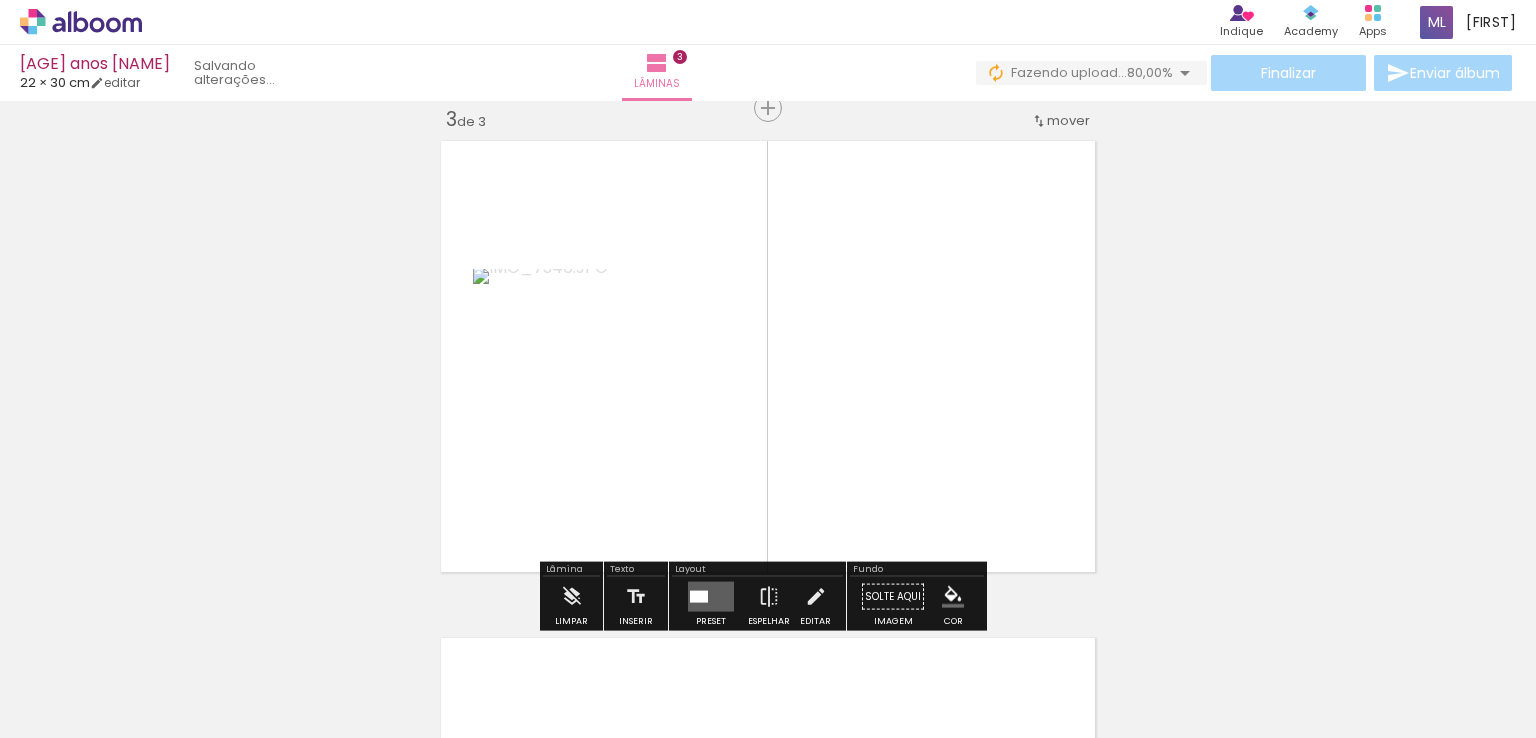 click at bounding box center [711, 597] 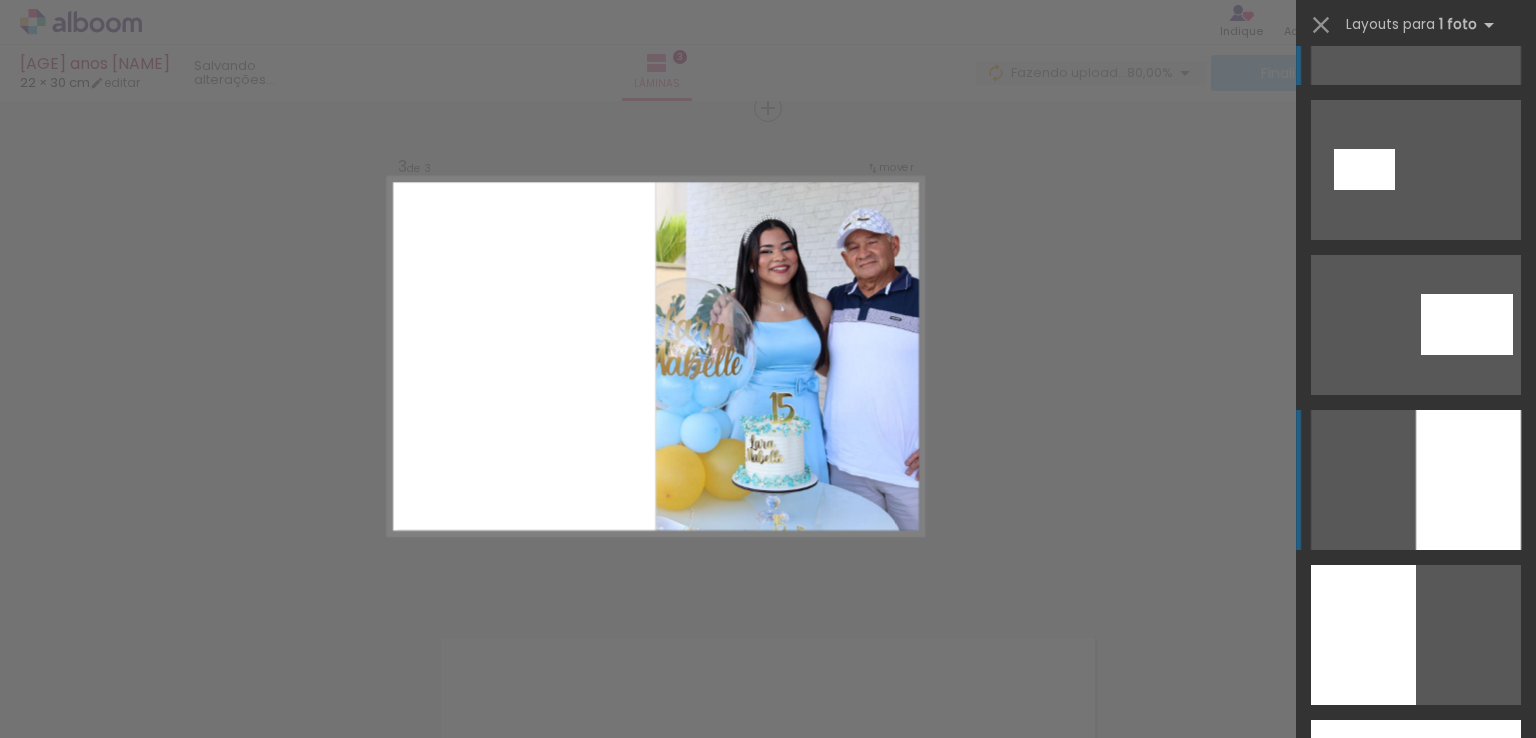 scroll, scrollTop: 0, scrollLeft: 0, axis: both 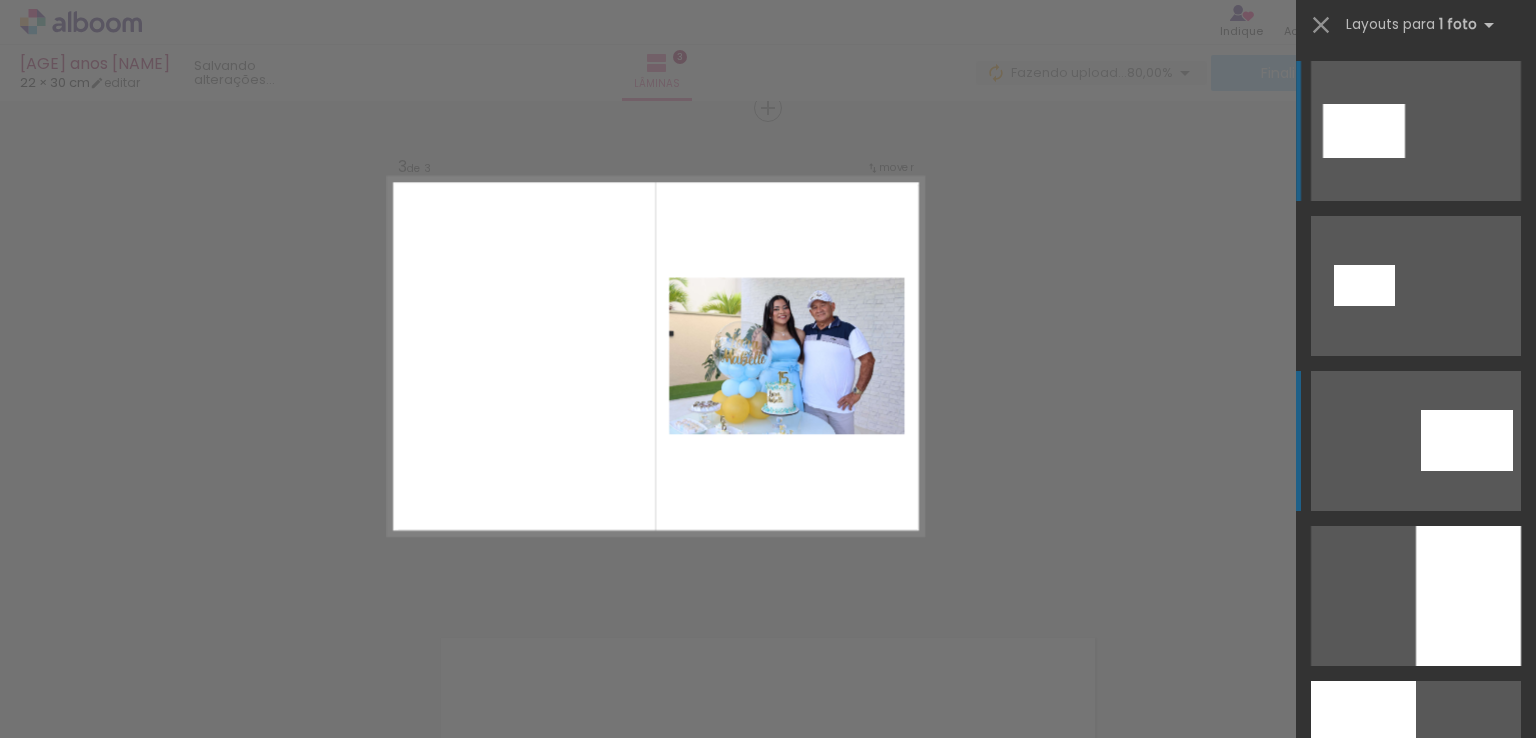 click at bounding box center [1467, 440] 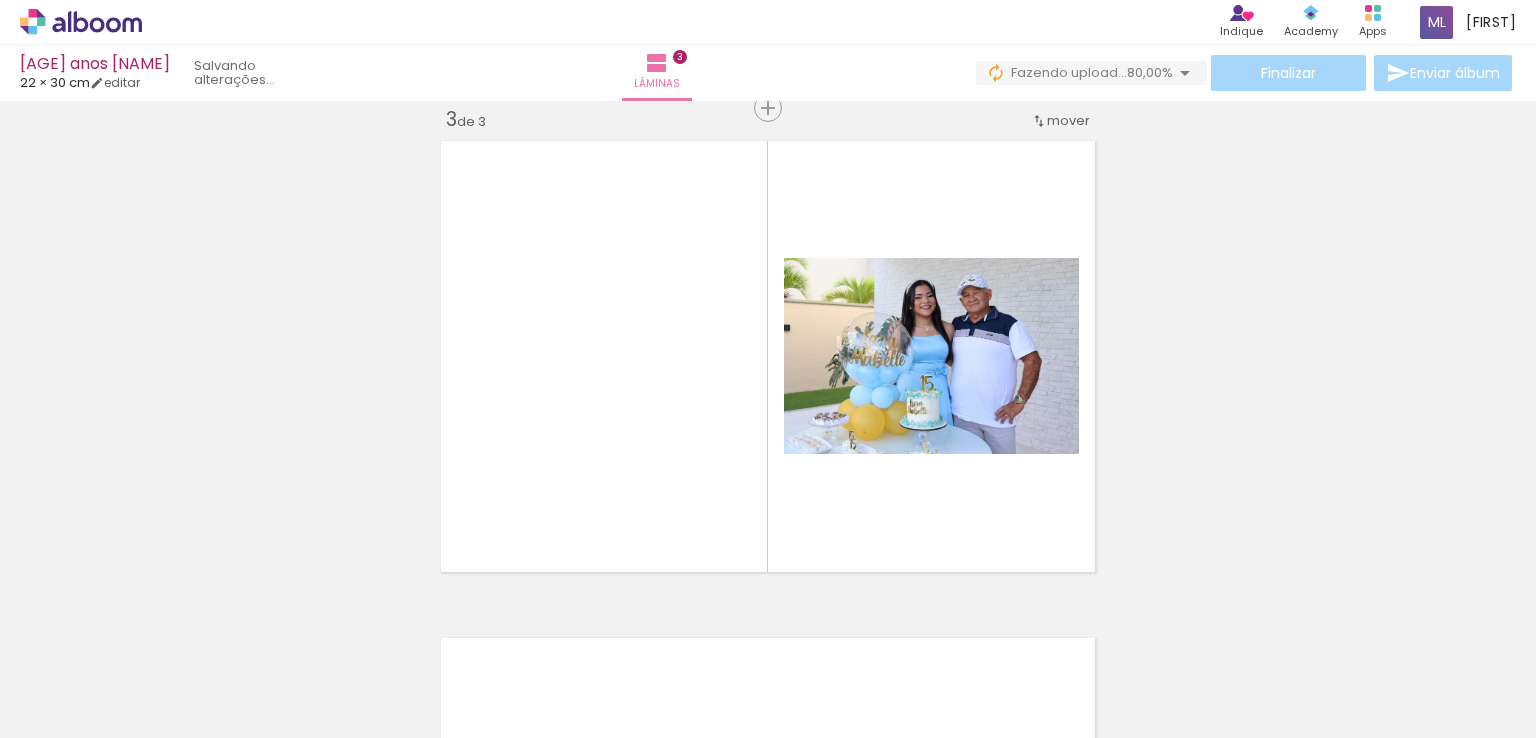 click on "Adicionar
Fotos" at bounding box center [71, 711] 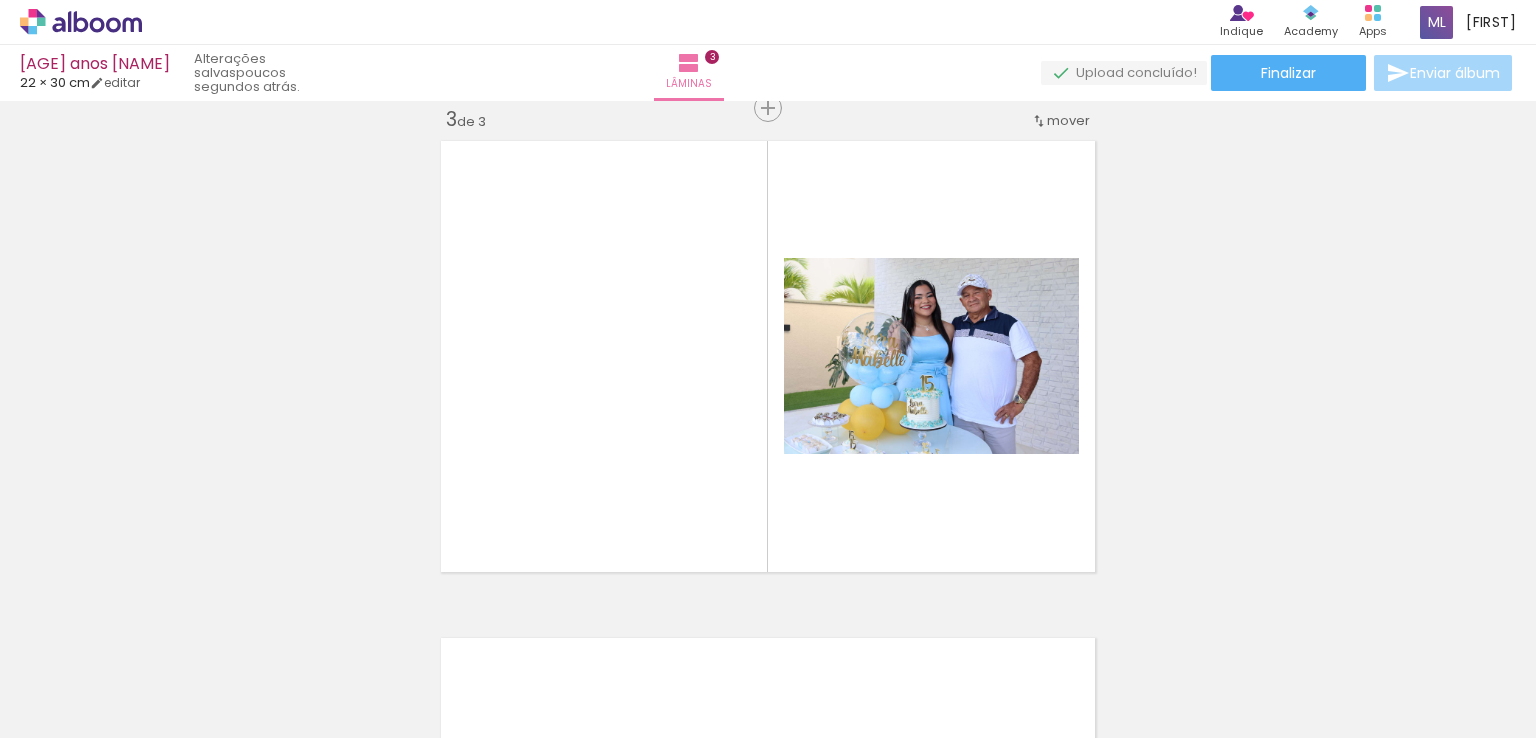 scroll, scrollTop: 0, scrollLeft: 0, axis: both 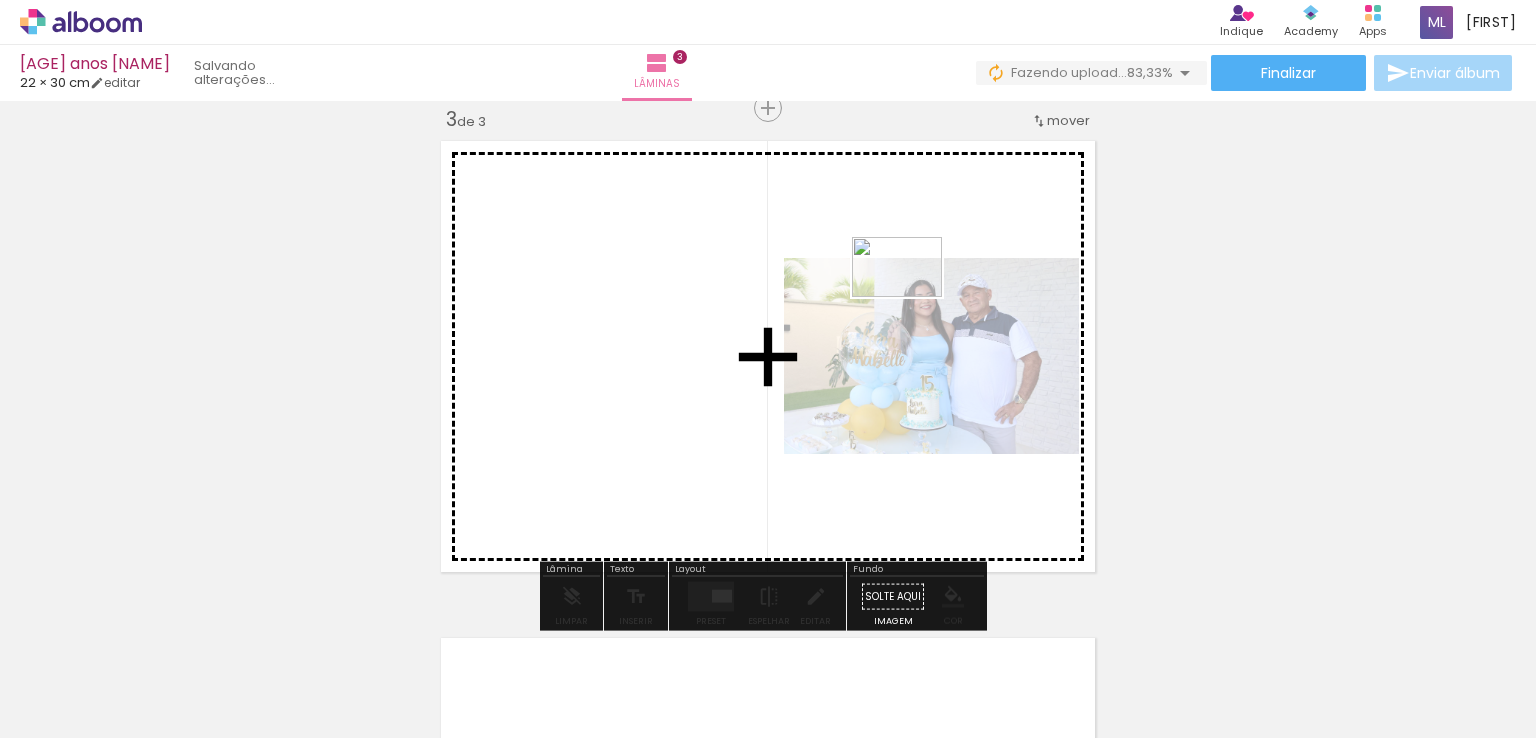 drag, startPoint x: 776, startPoint y: 685, endPoint x: 913, endPoint y: 292, distance: 416.19467 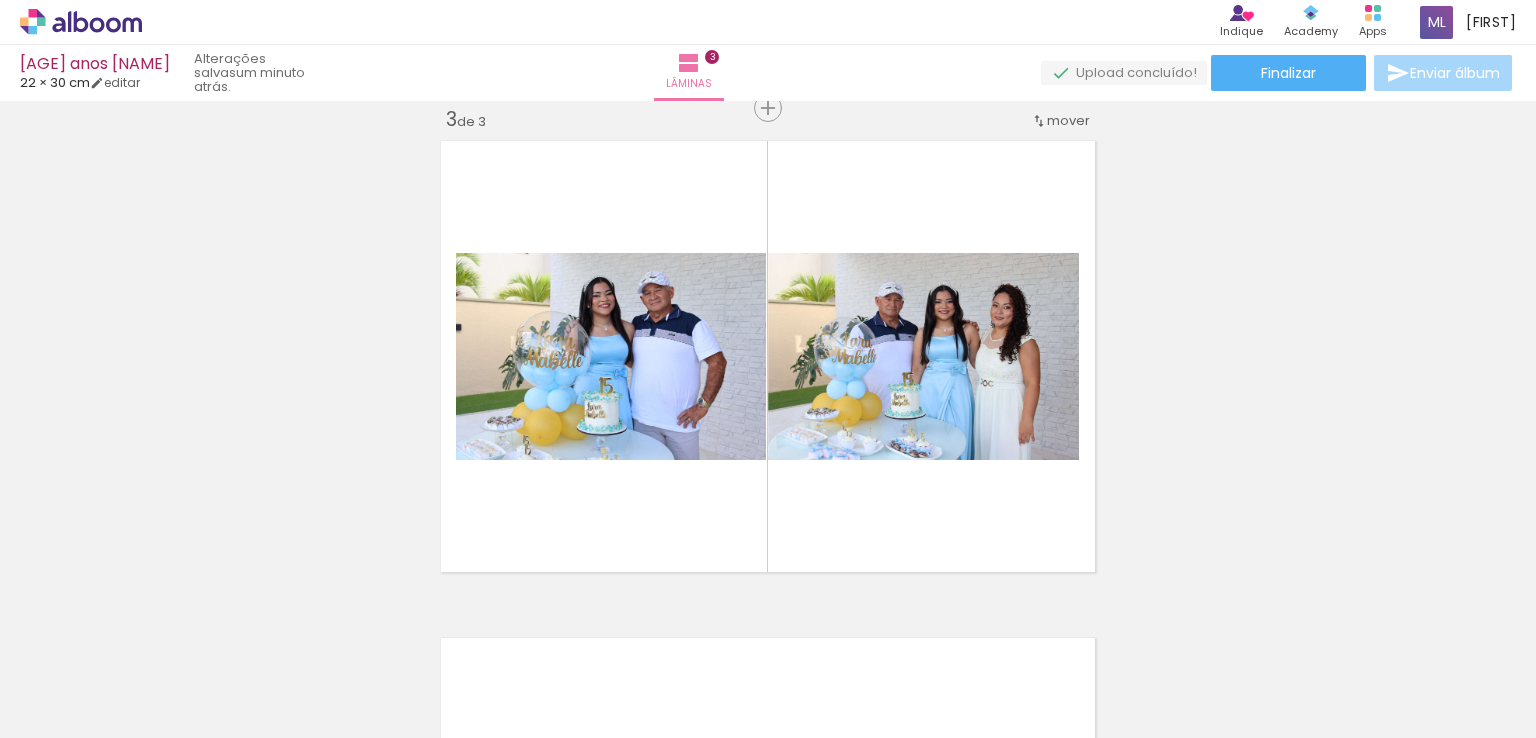 click on "Adicionar
Fotos" at bounding box center (71, 711) 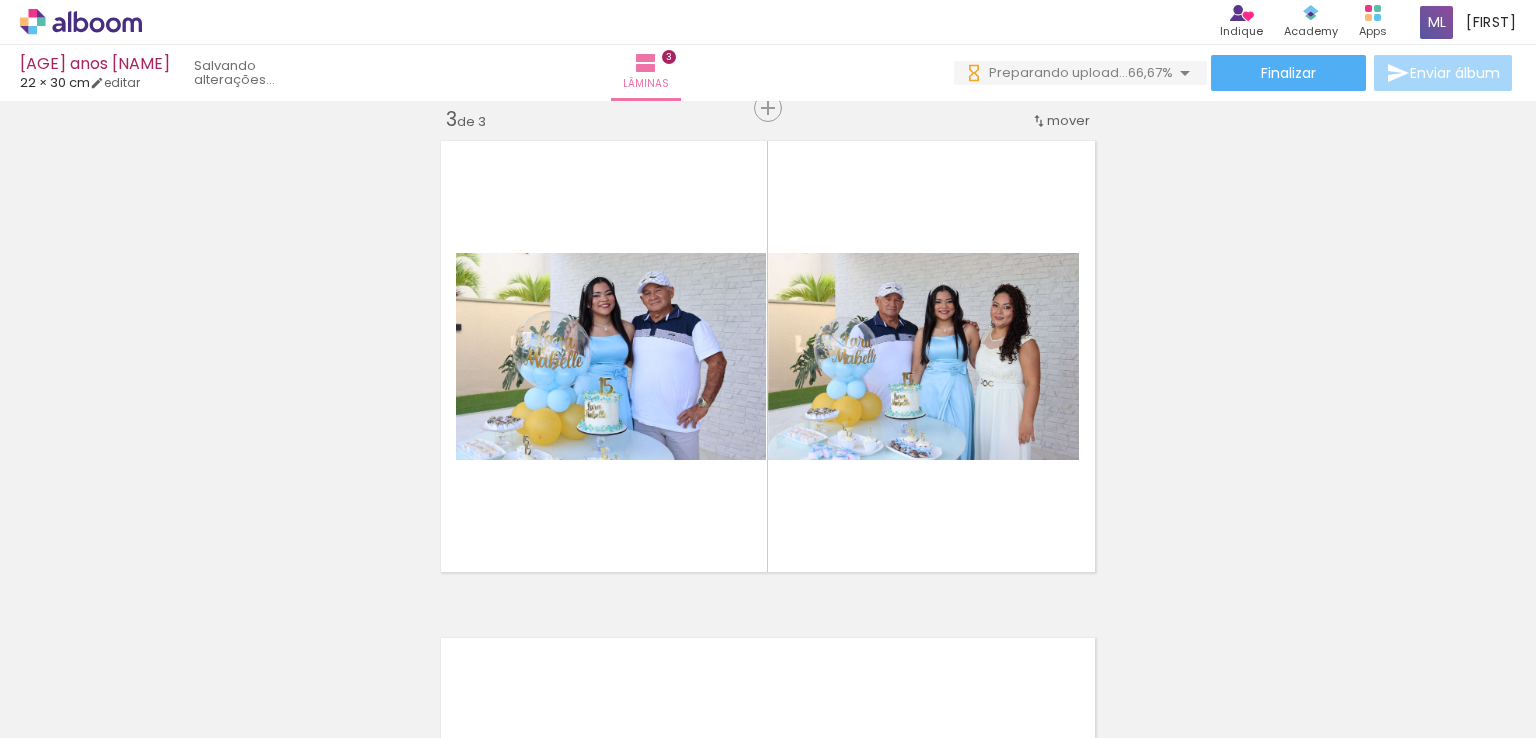 scroll, scrollTop: 0, scrollLeft: 0, axis: both 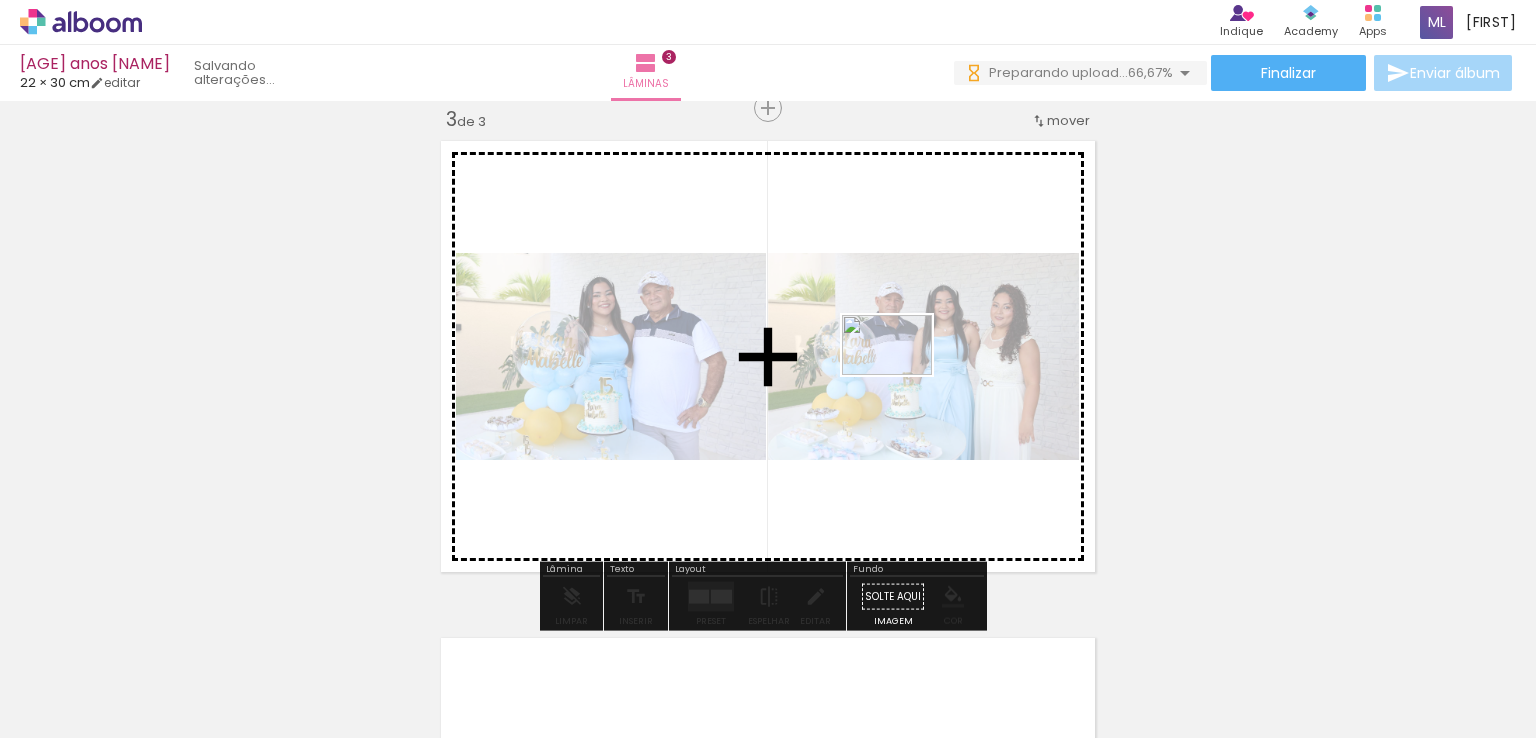 drag, startPoint x: 1094, startPoint y: 666, endPoint x: 902, endPoint y: 375, distance: 348.63306 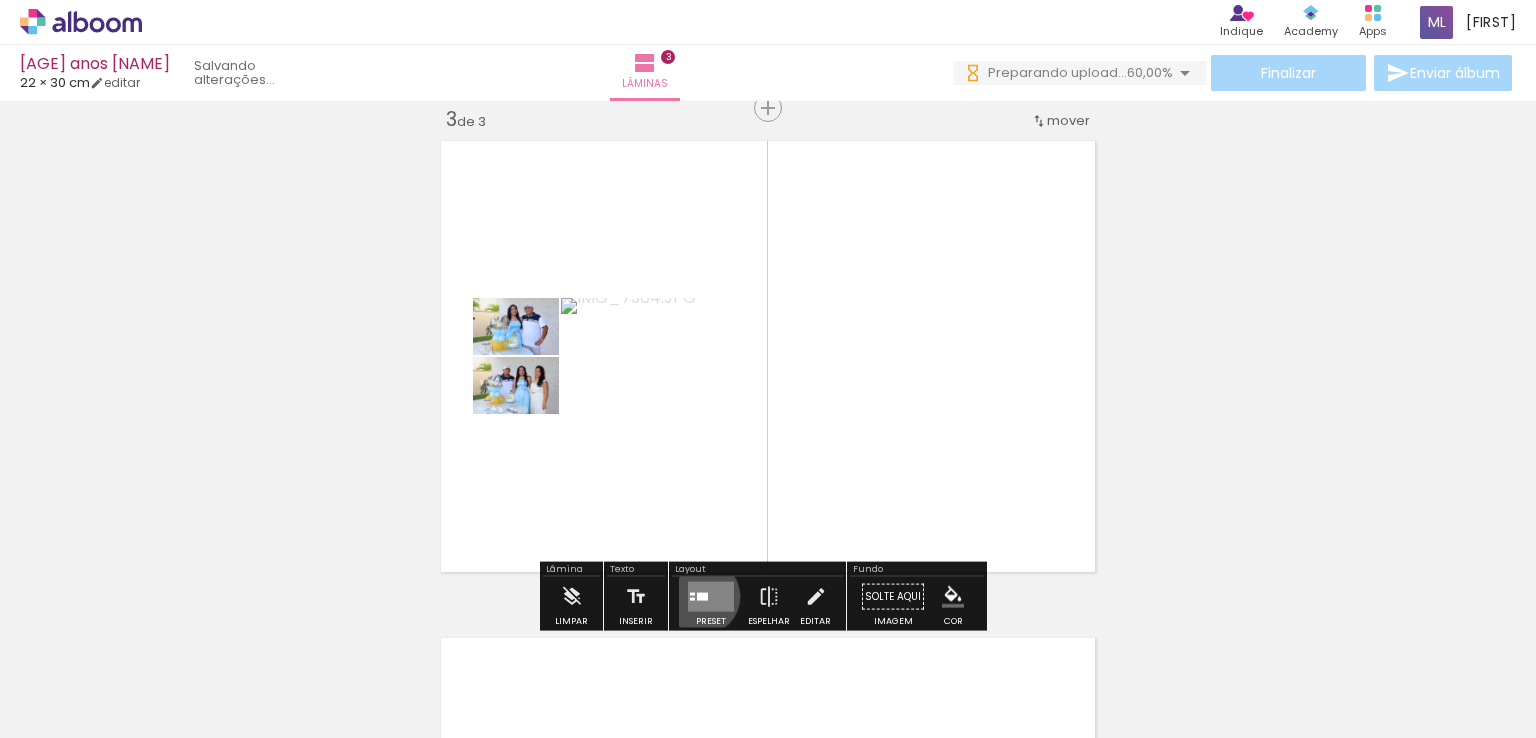 click at bounding box center (702, 597) 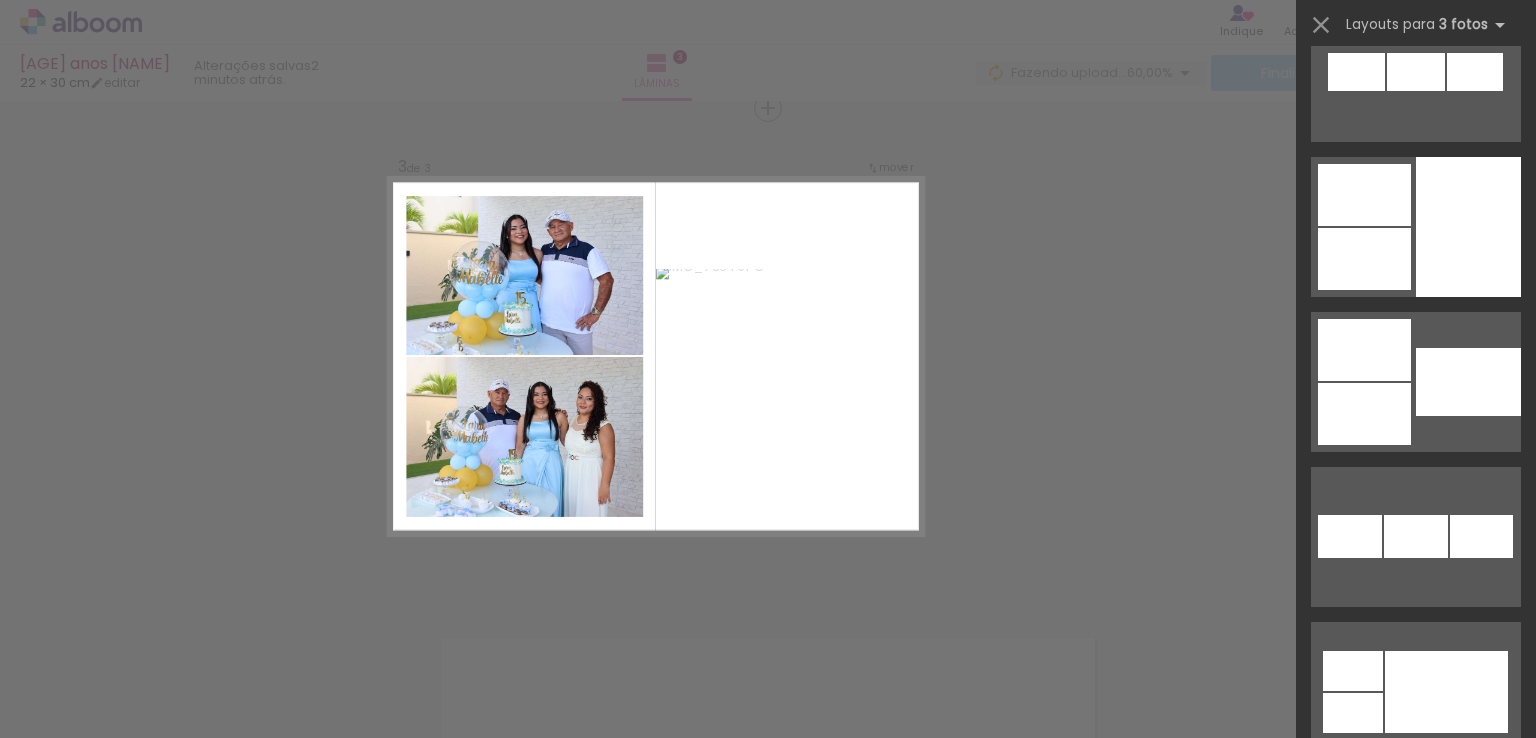 scroll, scrollTop: 2388, scrollLeft: 0, axis: vertical 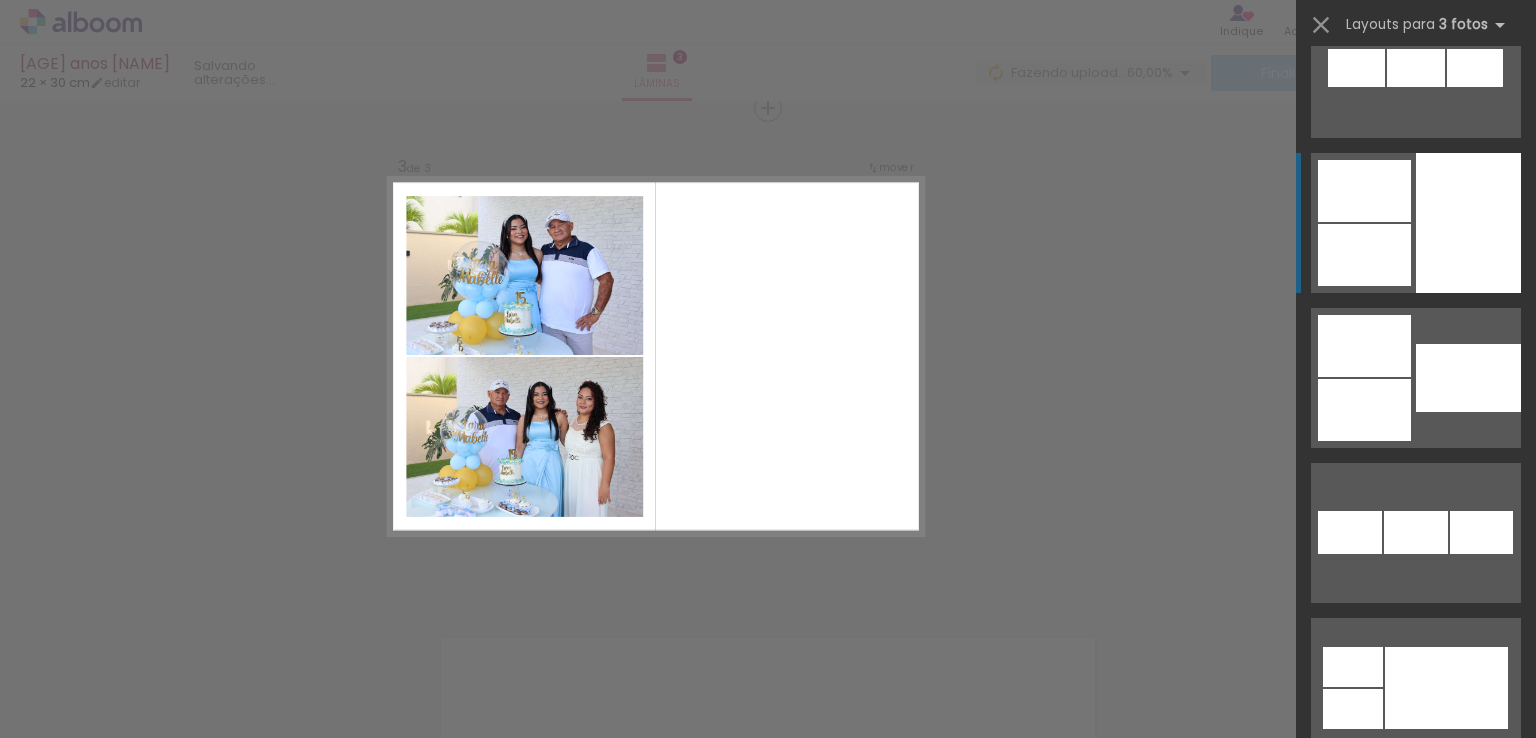 drag, startPoint x: 1468, startPoint y: 441, endPoint x: 1493, endPoint y: 231, distance: 211.48286 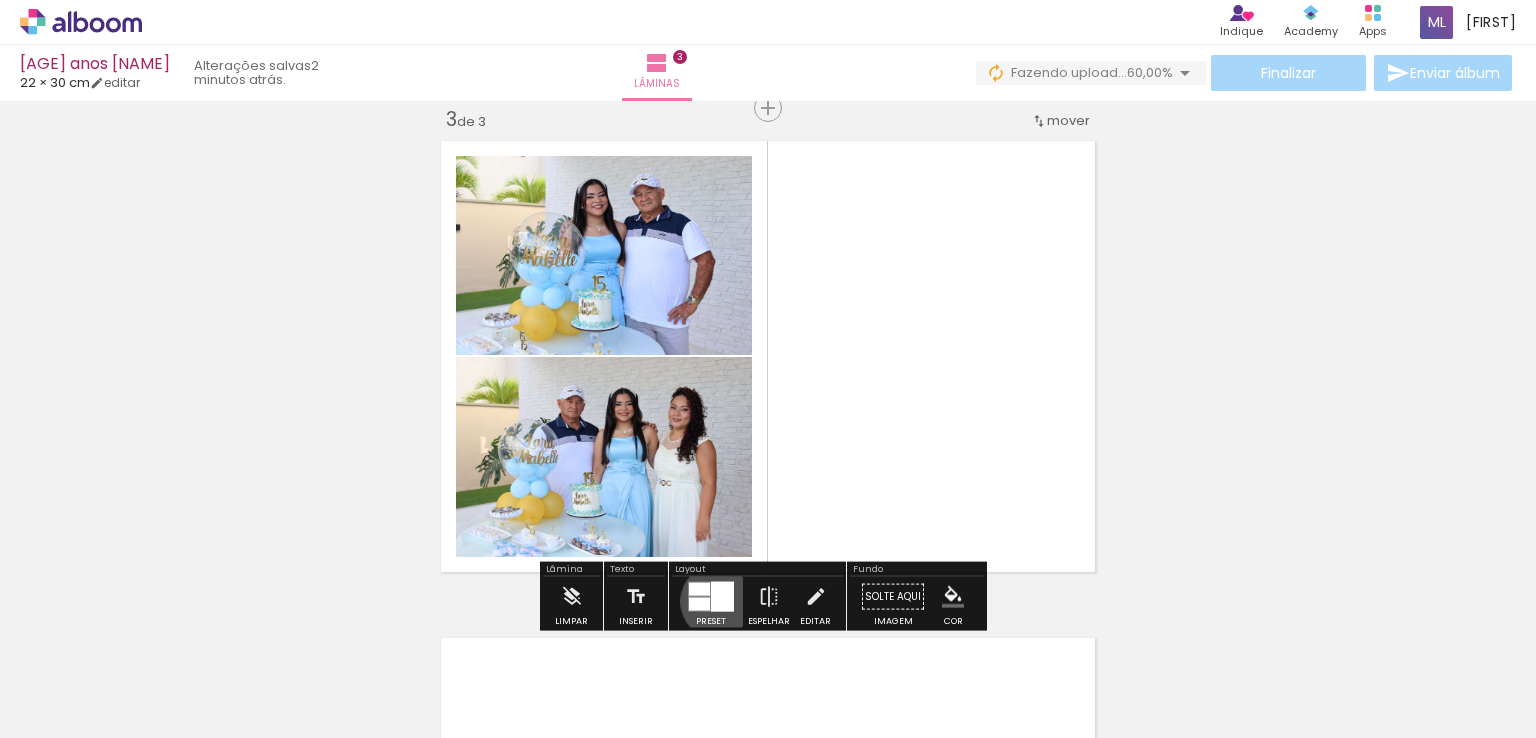 click at bounding box center (722, 597) 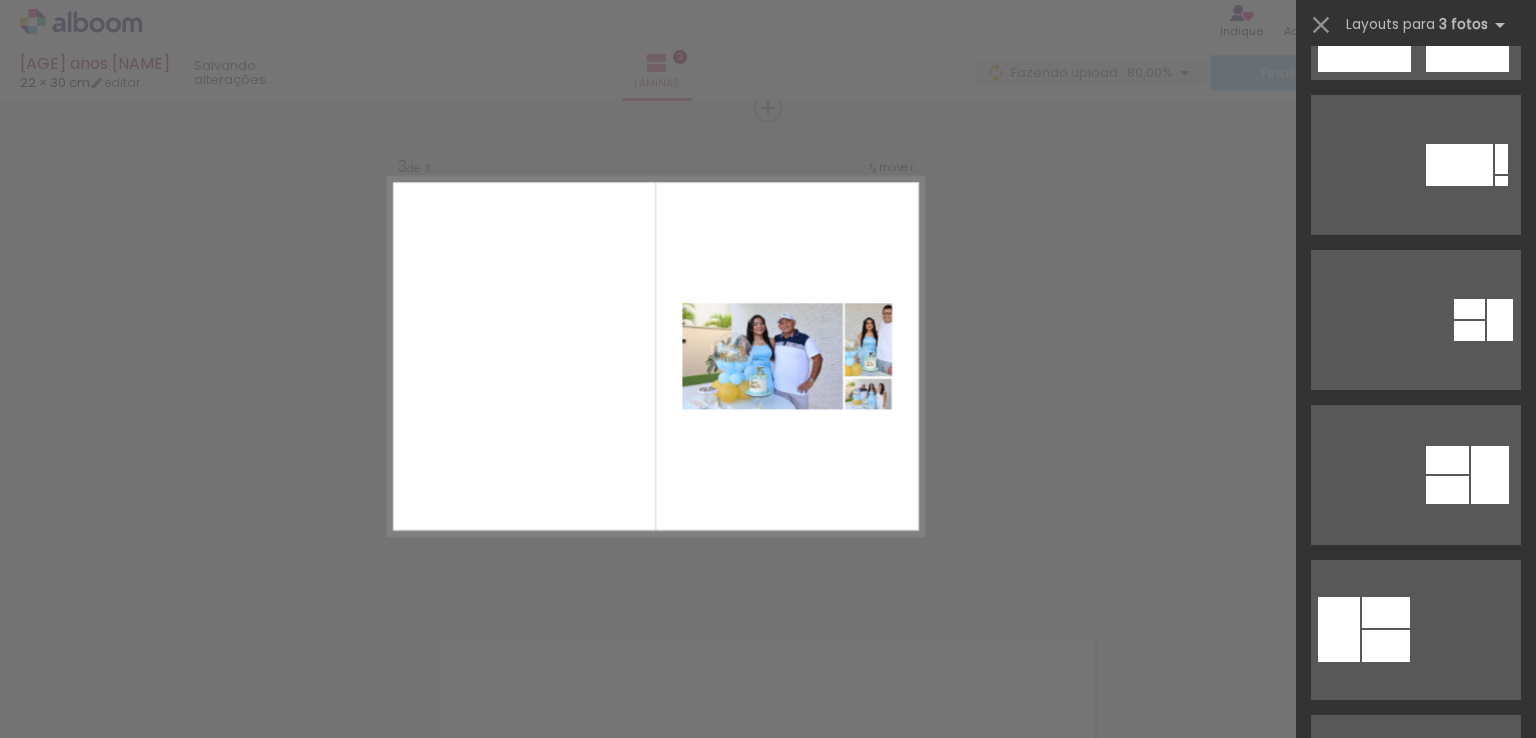 scroll, scrollTop: 9356, scrollLeft: 0, axis: vertical 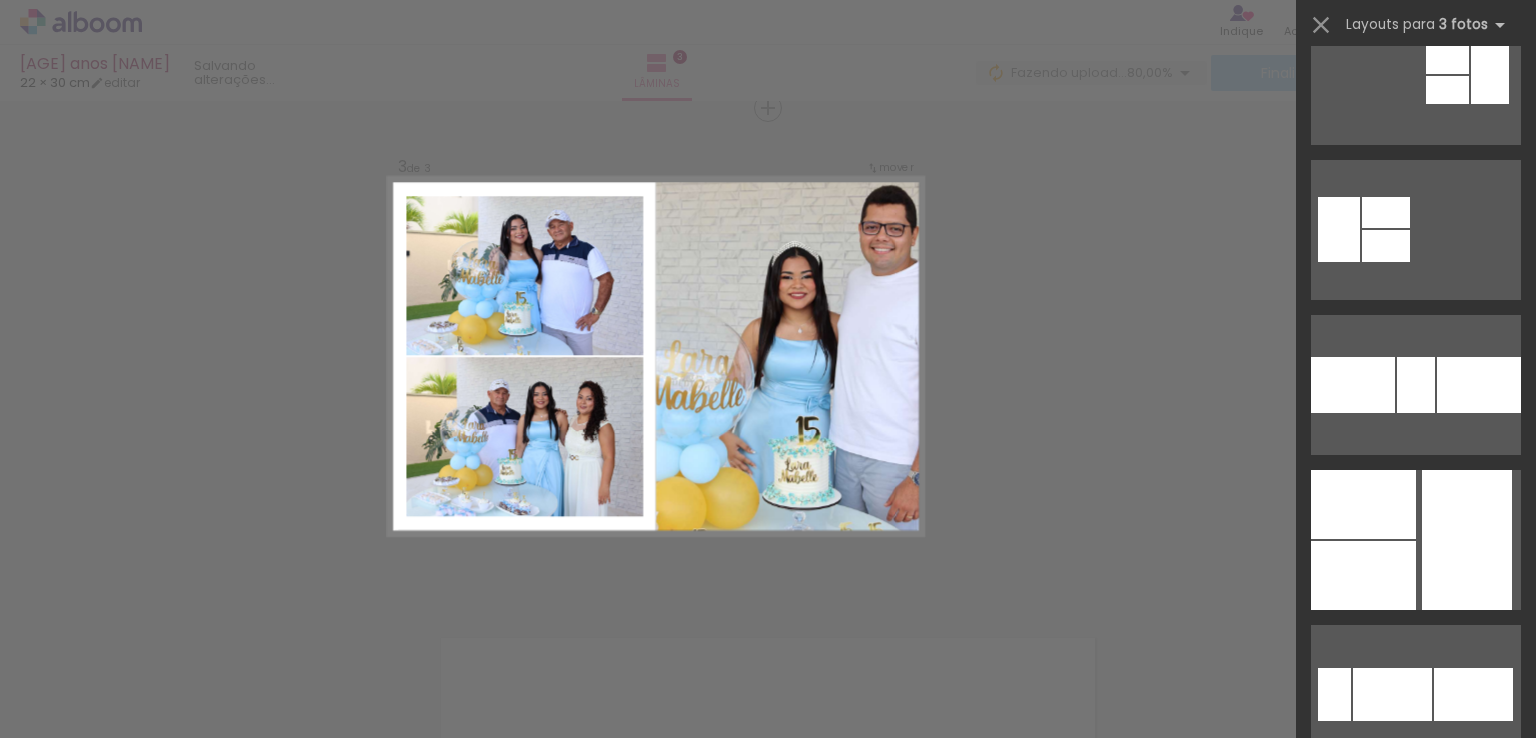 click on "Confirmar Cancelar" at bounding box center [768, 99] 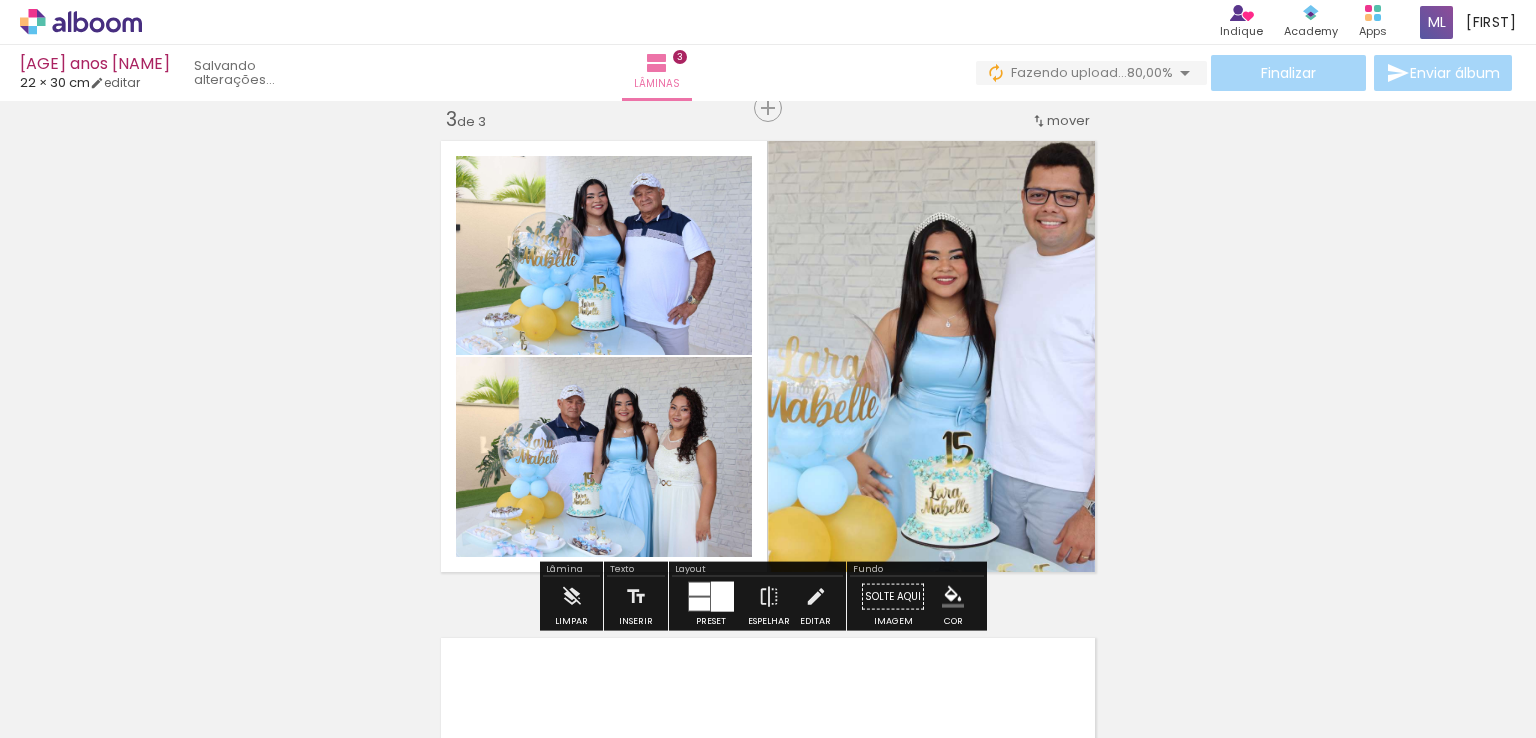 scroll, scrollTop: 2480, scrollLeft: 0, axis: vertical 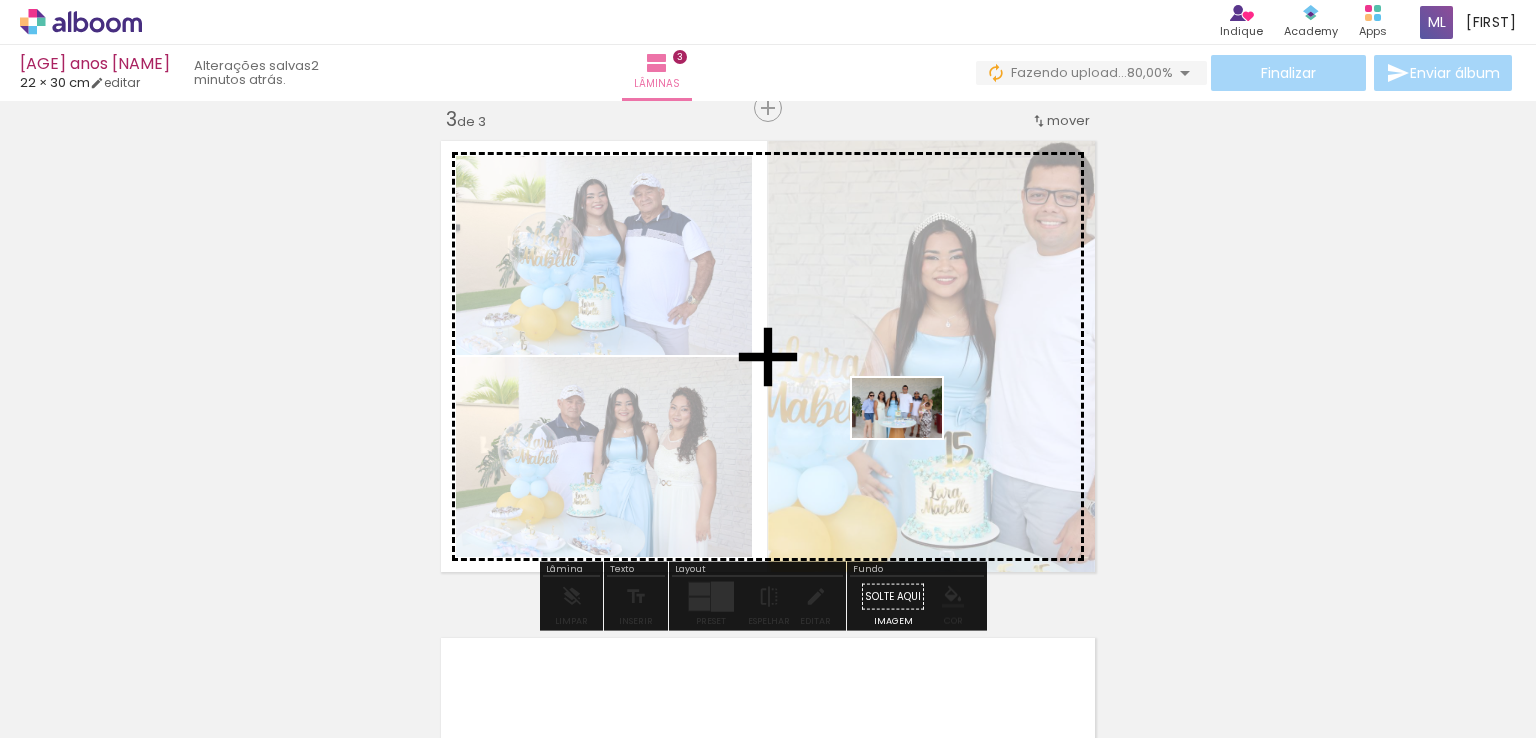 drag, startPoint x: 1230, startPoint y: 692, endPoint x: 912, endPoint y: 438, distance: 406.98895 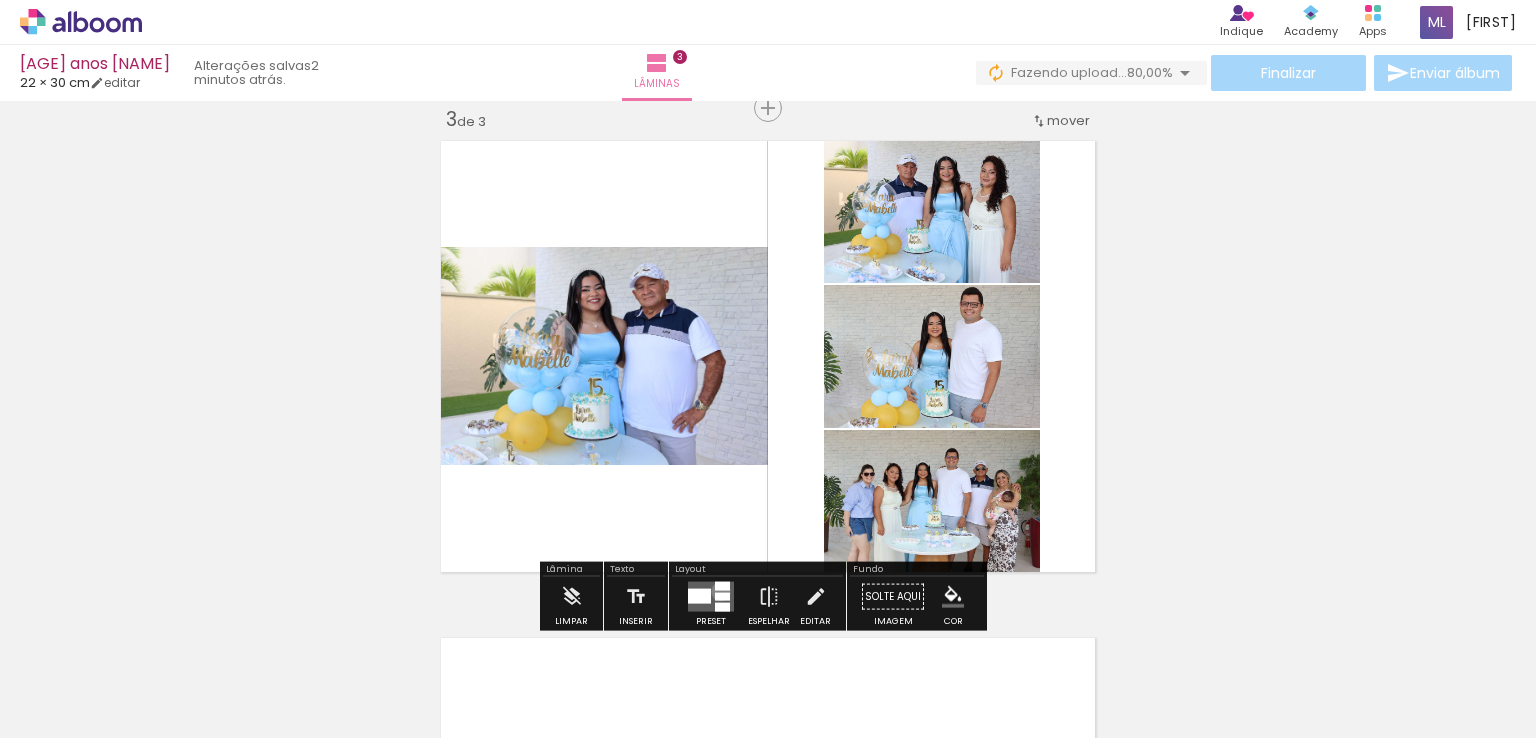 click at bounding box center [711, 597] 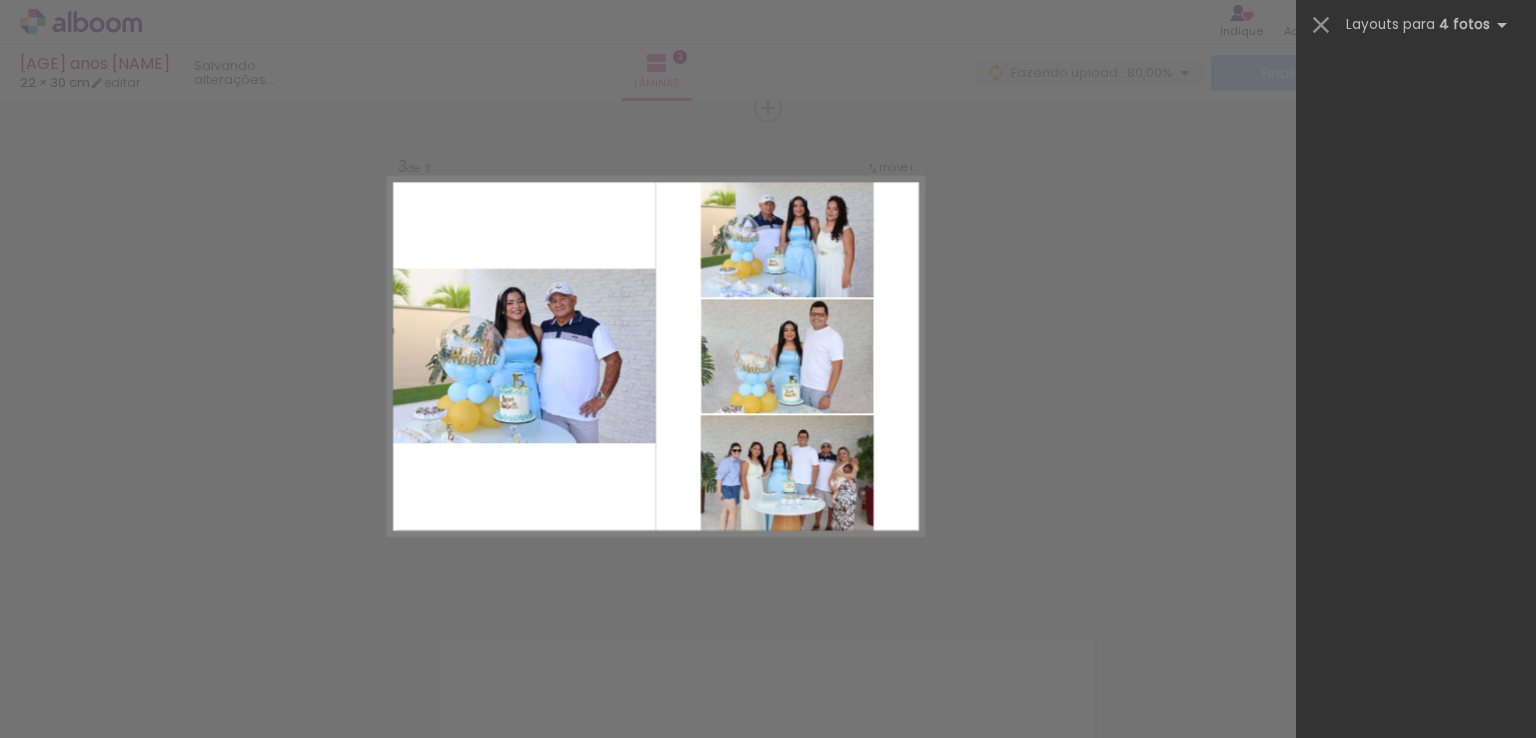 scroll, scrollTop: 0, scrollLeft: 0, axis: both 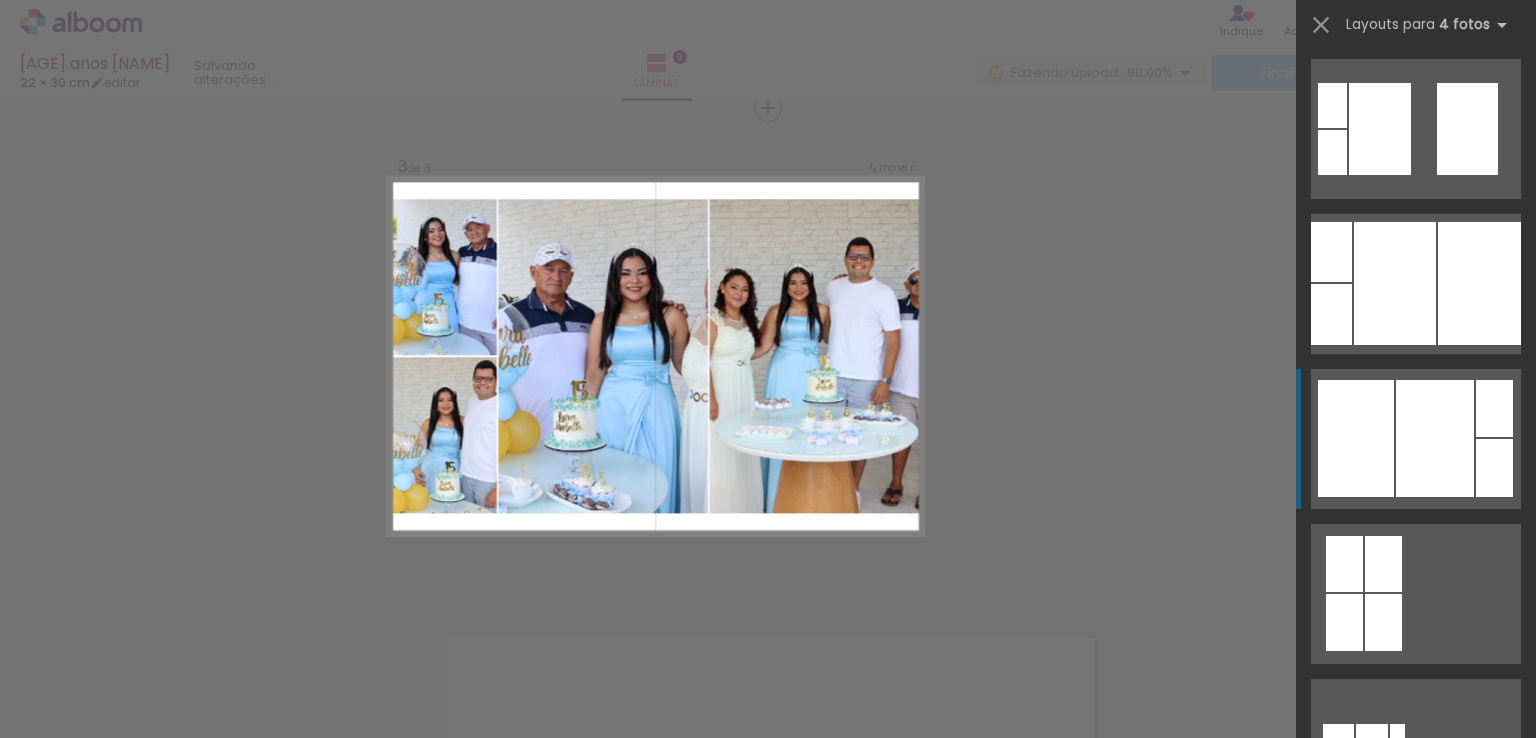 click at bounding box center (1435, 438) 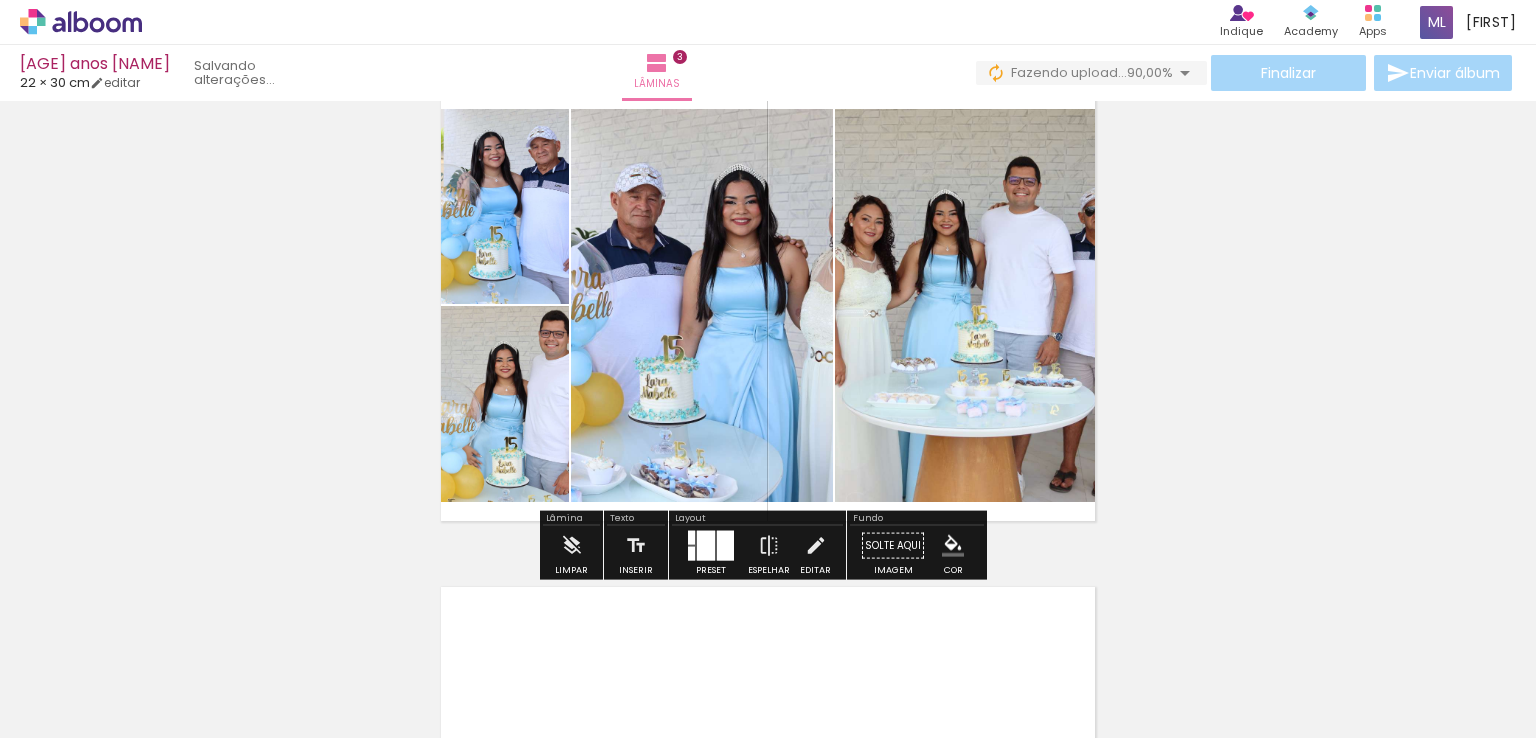 scroll, scrollTop: 1072, scrollLeft: 0, axis: vertical 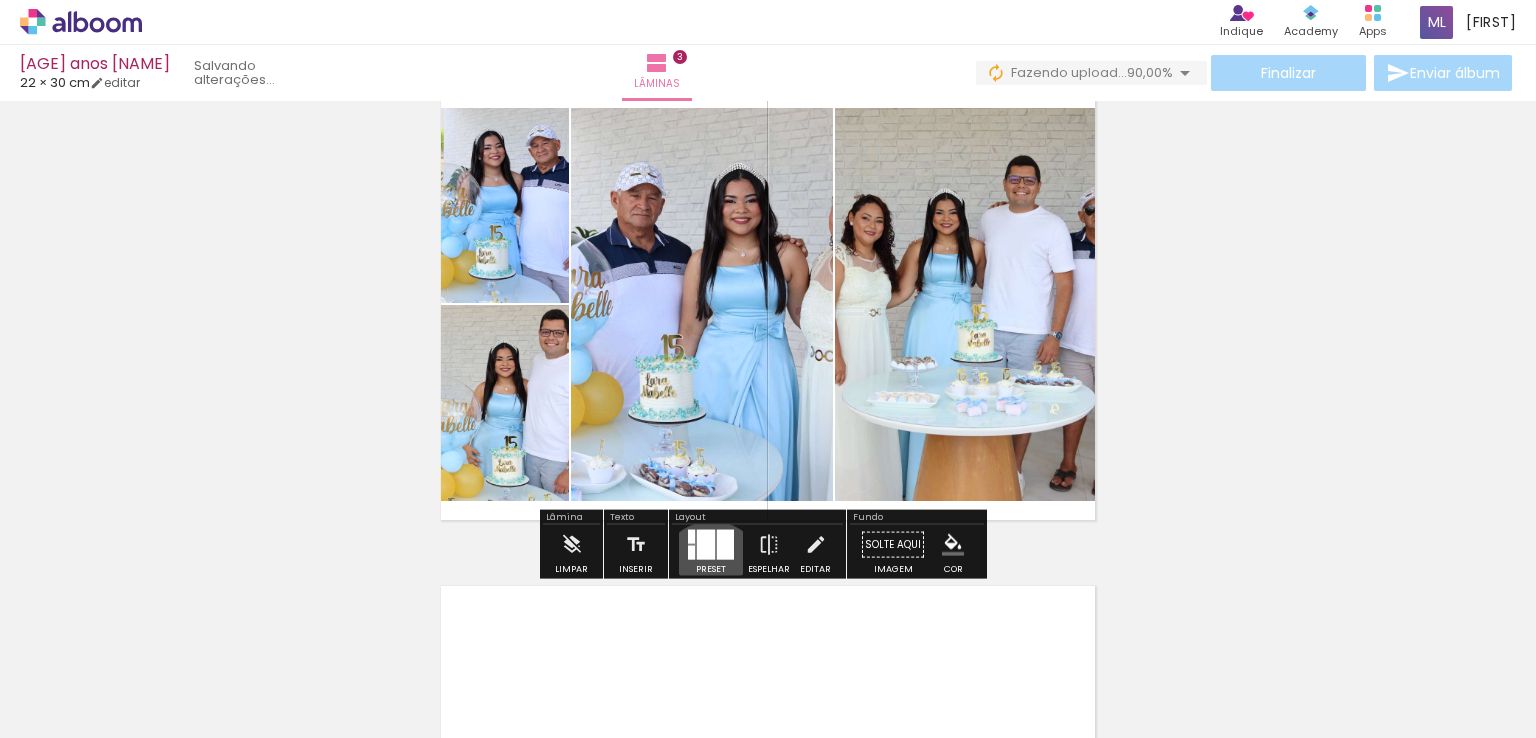 click on "Preset" at bounding box center [711, 569] 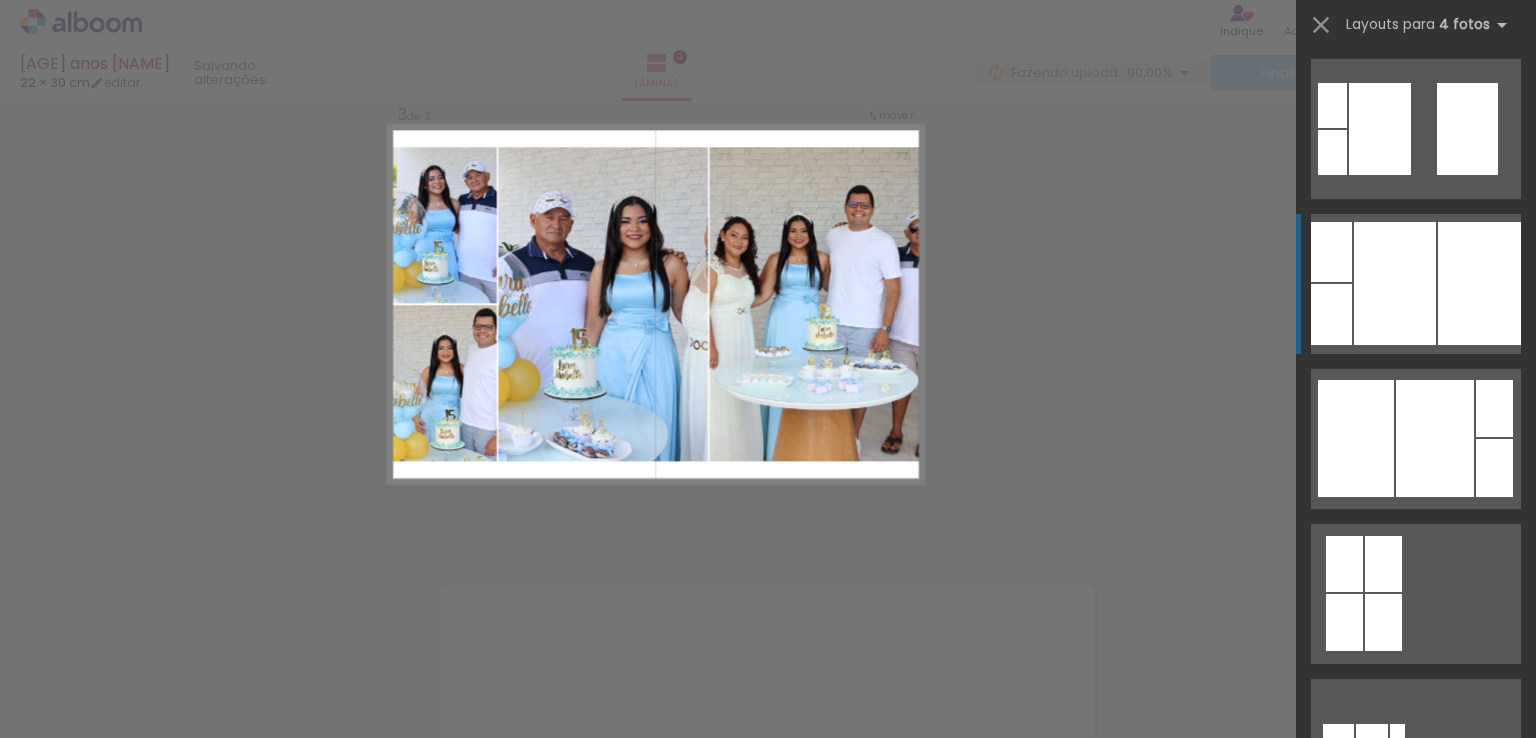 scroll, scrollTop: 49910, scrollLeft: 0, axis: vertical 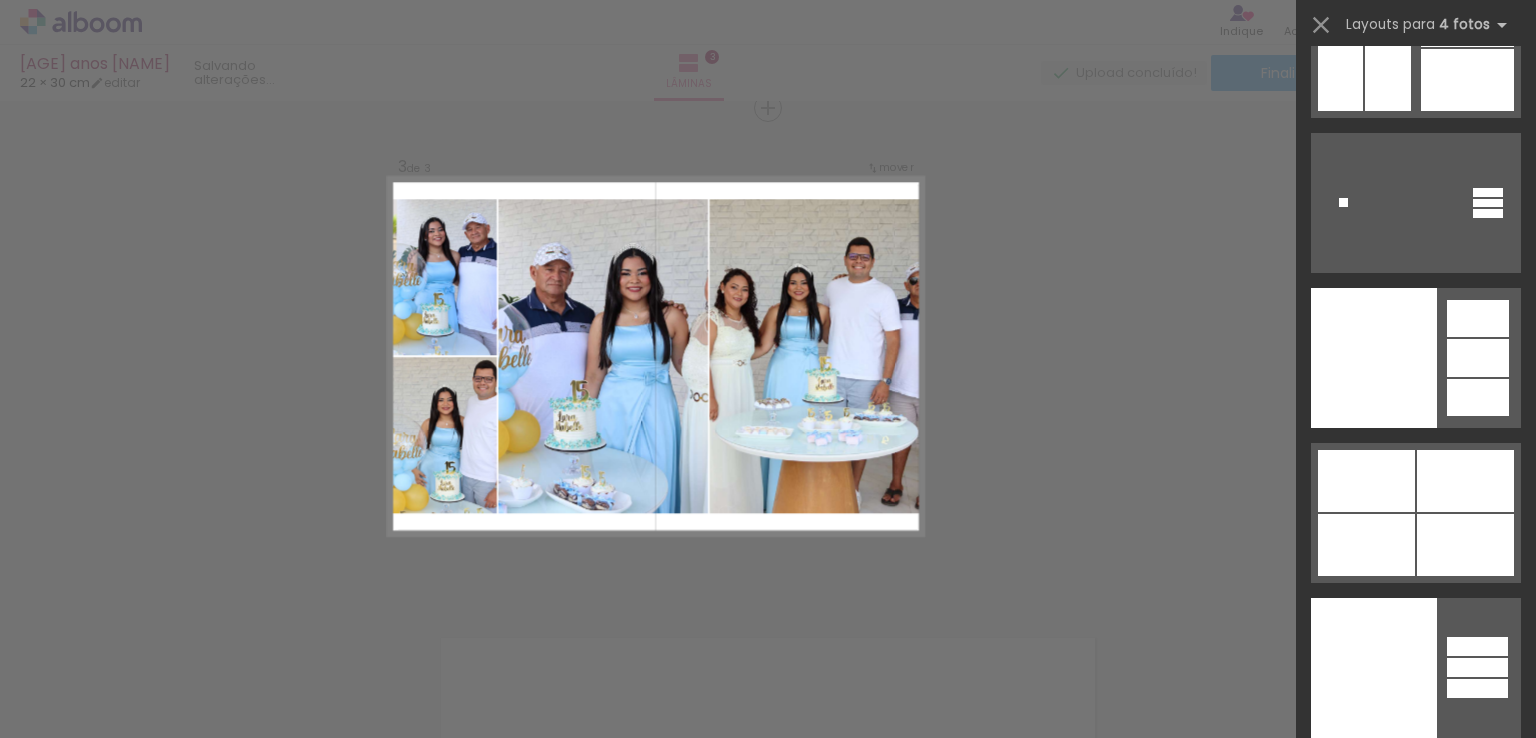 click on "Confirmar Cancelar" at bounding box center (768, 99) 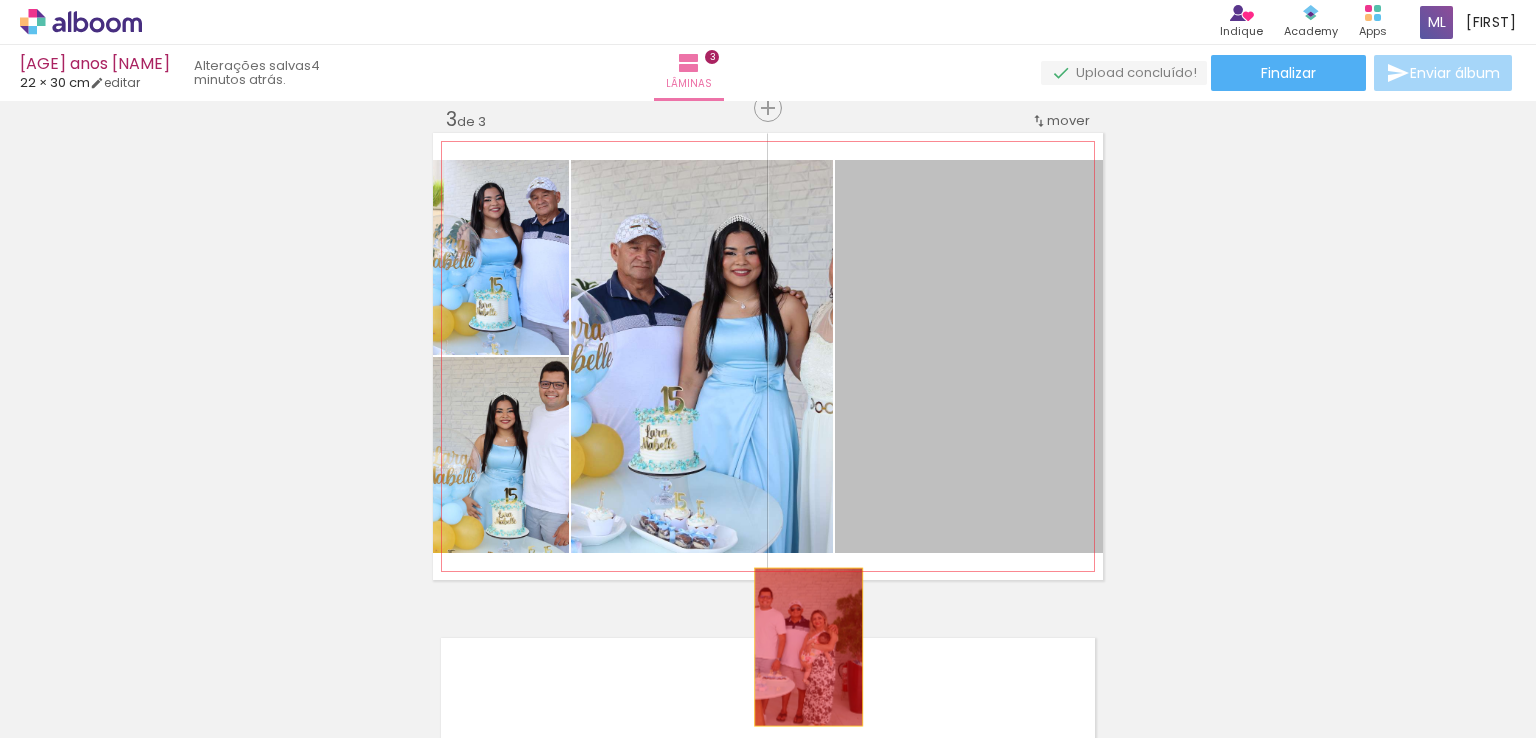 drag, startPoint x: 1027, startPoint y: 305, endPoint x: 798, endPoint y: 658, distance: 420.7731 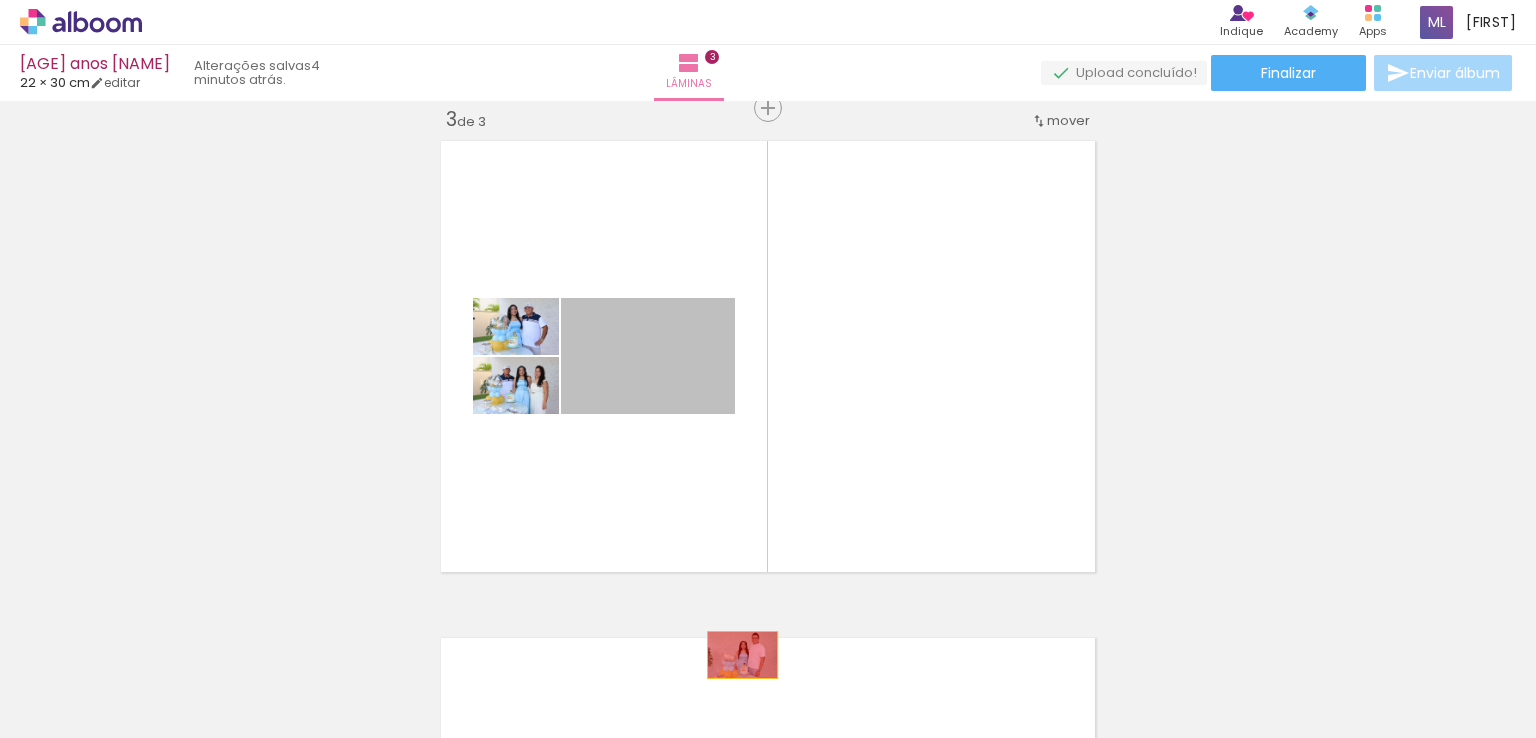 drag, startPoint x: 688, startPoint y: 361, endPoint x: 743, endPoint y: 675, distance: 318.7805 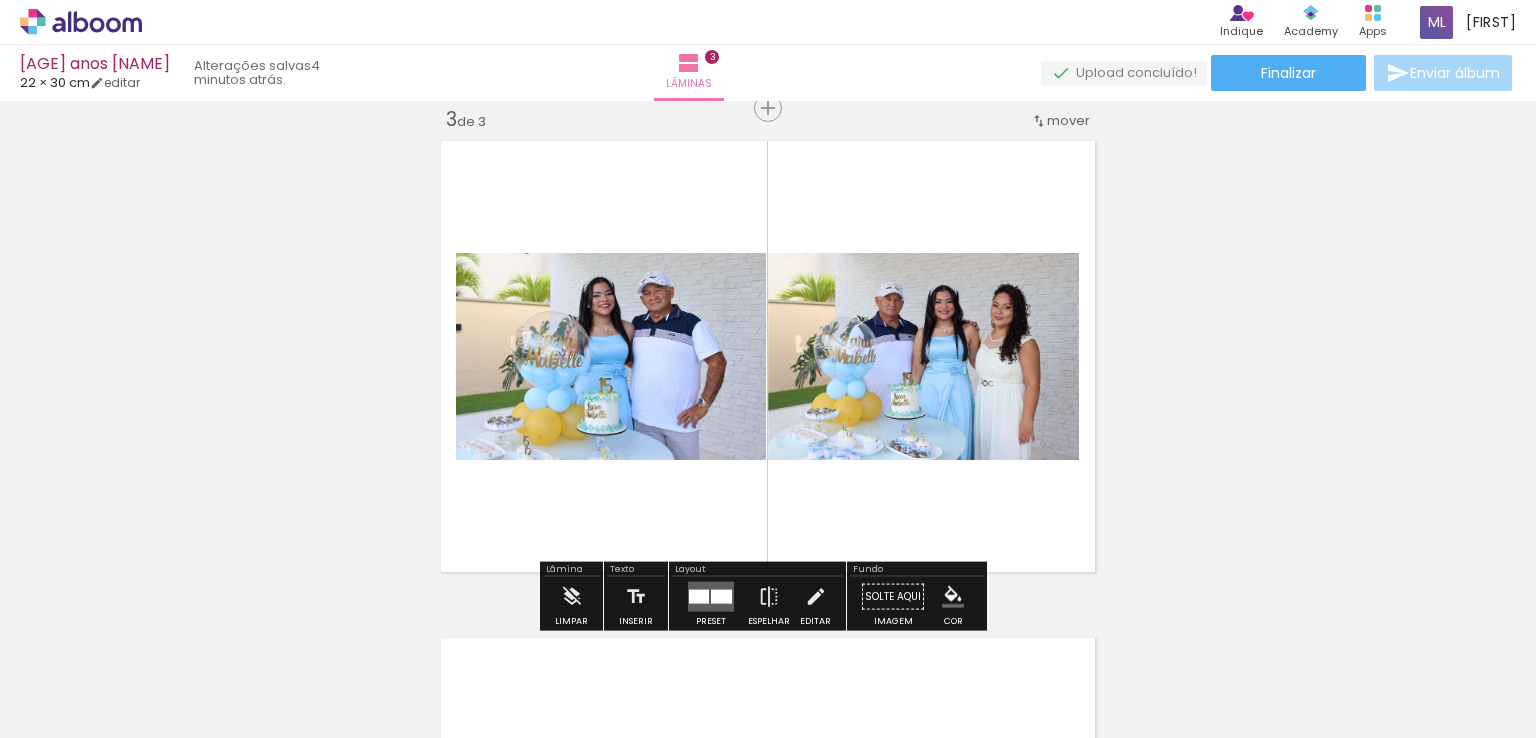 click on "Adicionar
Fotos" at bounding box center (71, 711) 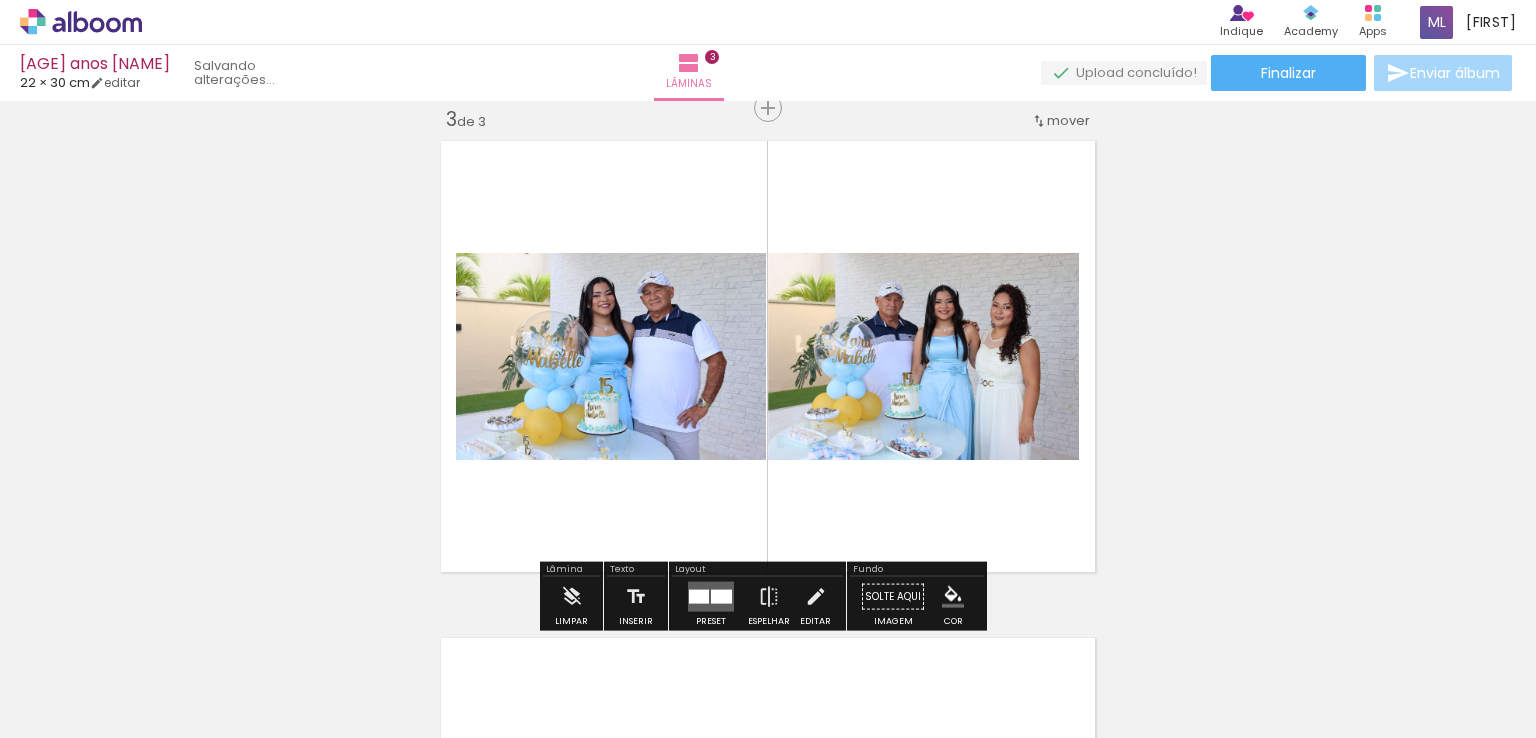 scroll, scrollTop: 0, scrollLeft: 0, axis: both 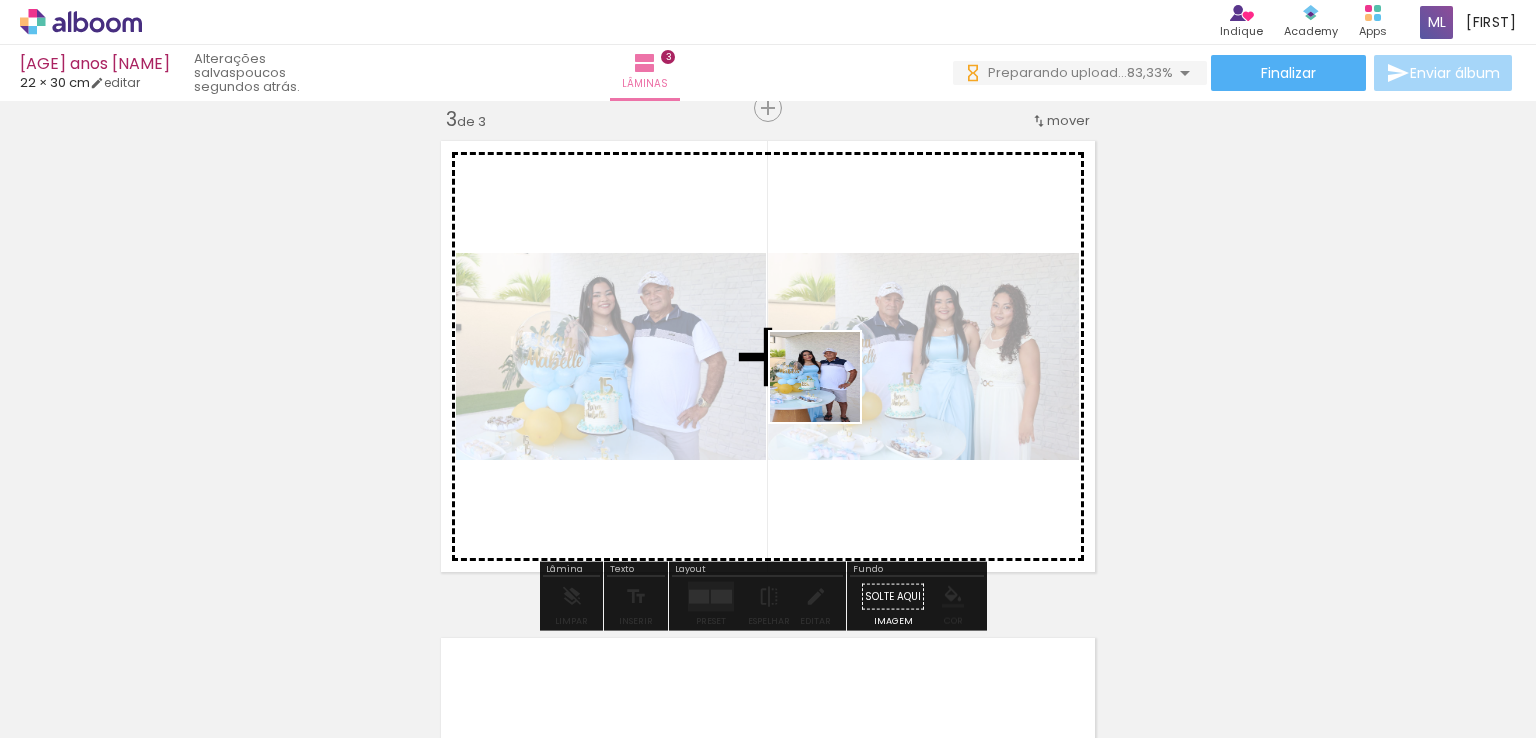 drag, startPoint x: 1343, startPoint y: 689, endPoint x: 830, endPoint y: 392, distance: 592.7715 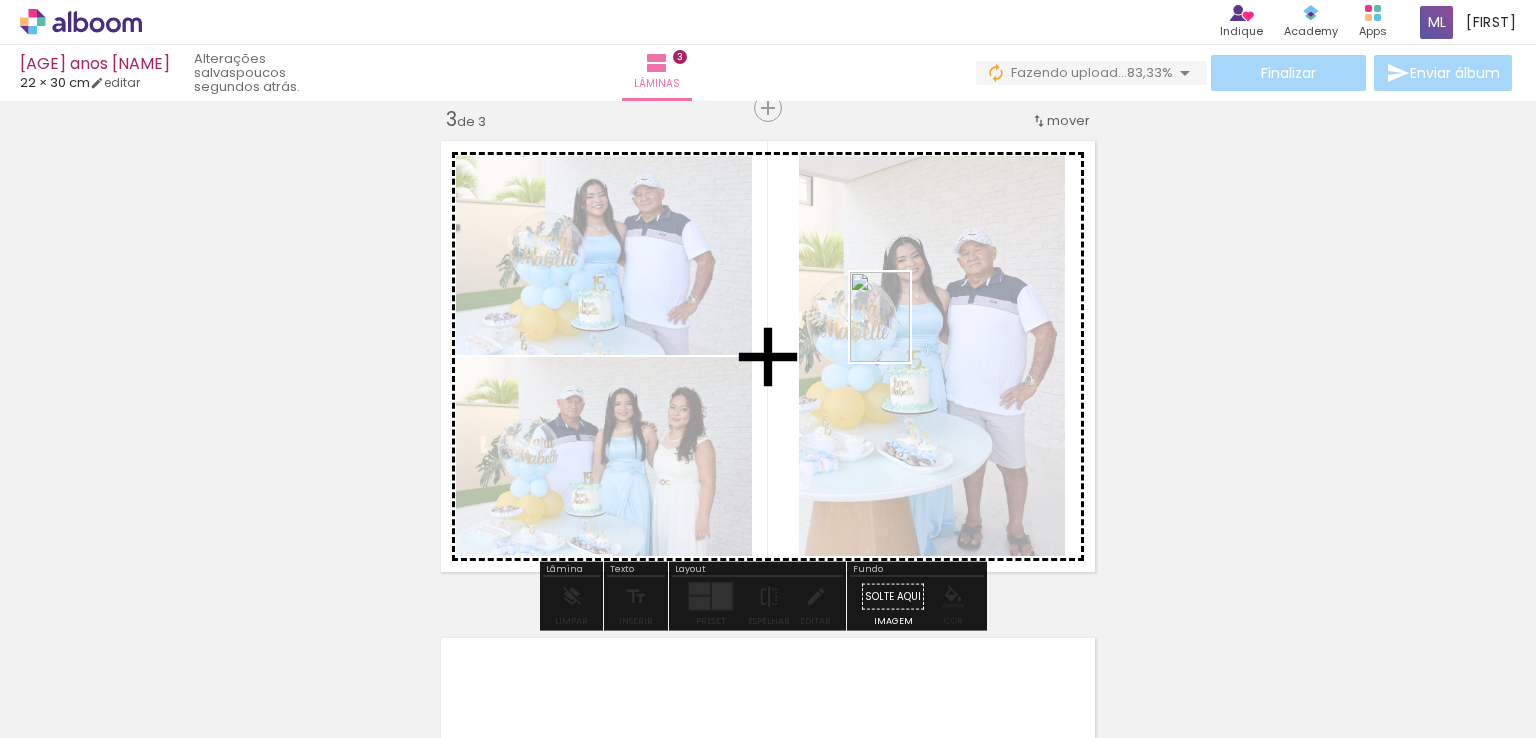 drag, startPoint x: 1432, startPoint y: 675, endPoint x: 880, endPoint y: 309, distance: 662.31415 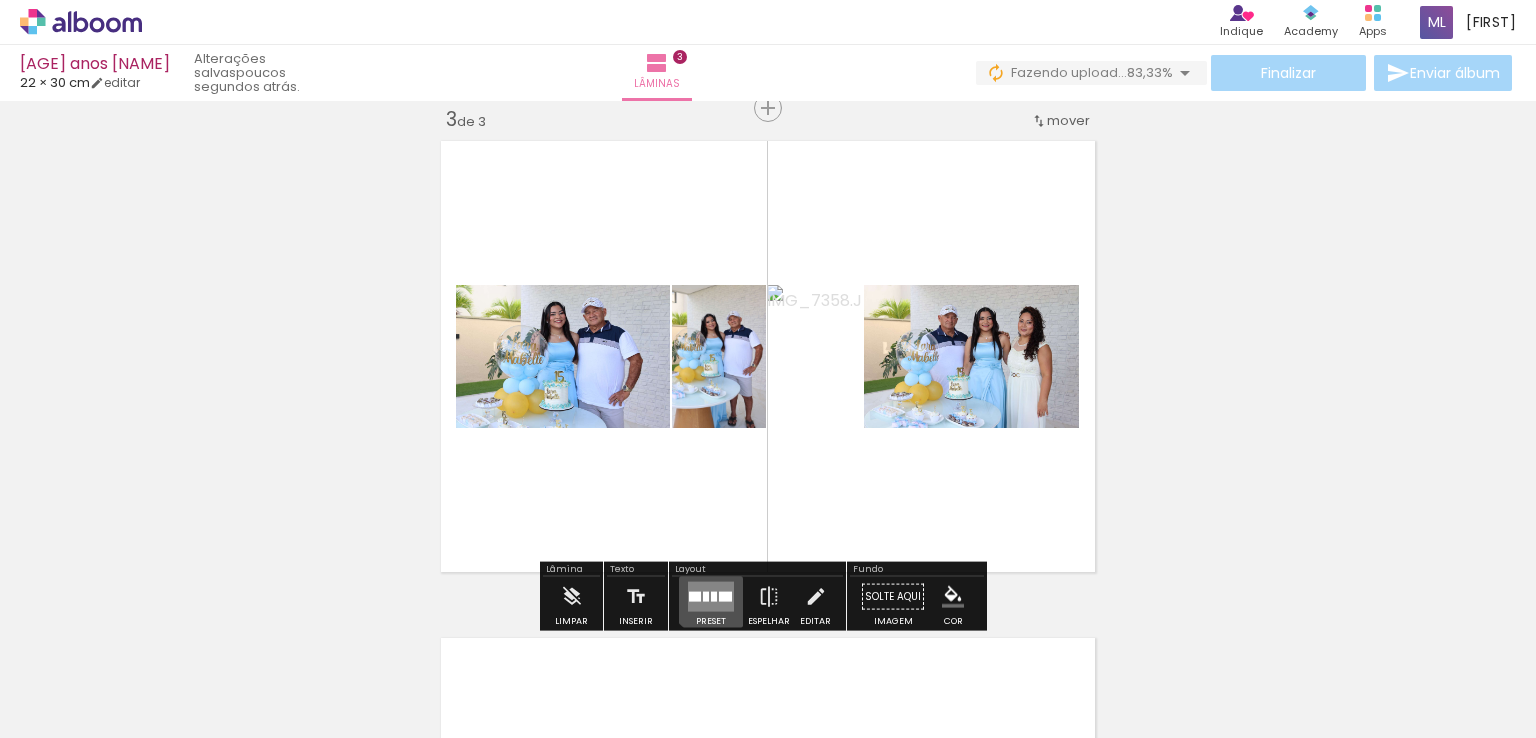 click at bounding box center (711, 597) 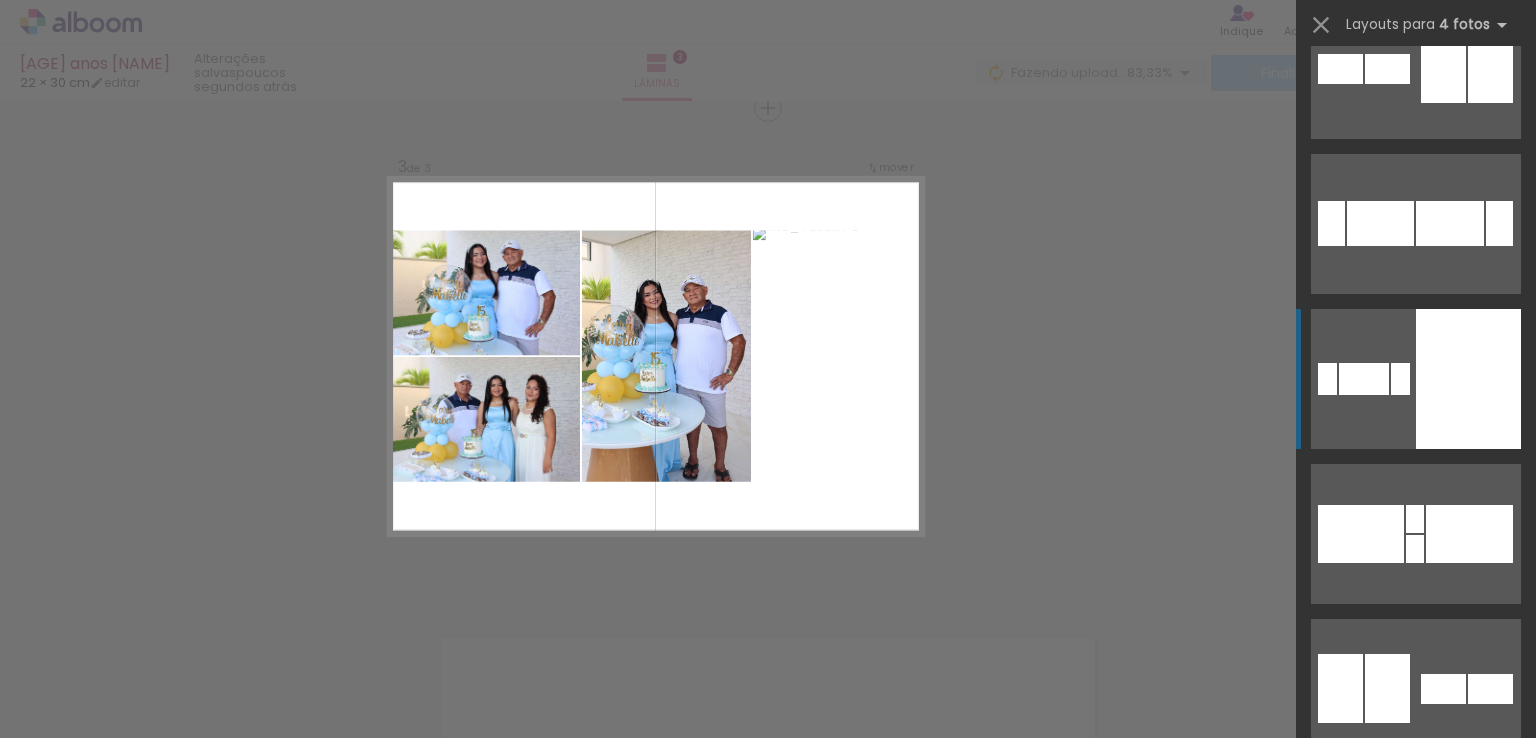 scroll, scrollTop: 548, scrollLeft: 0, axis: vertical 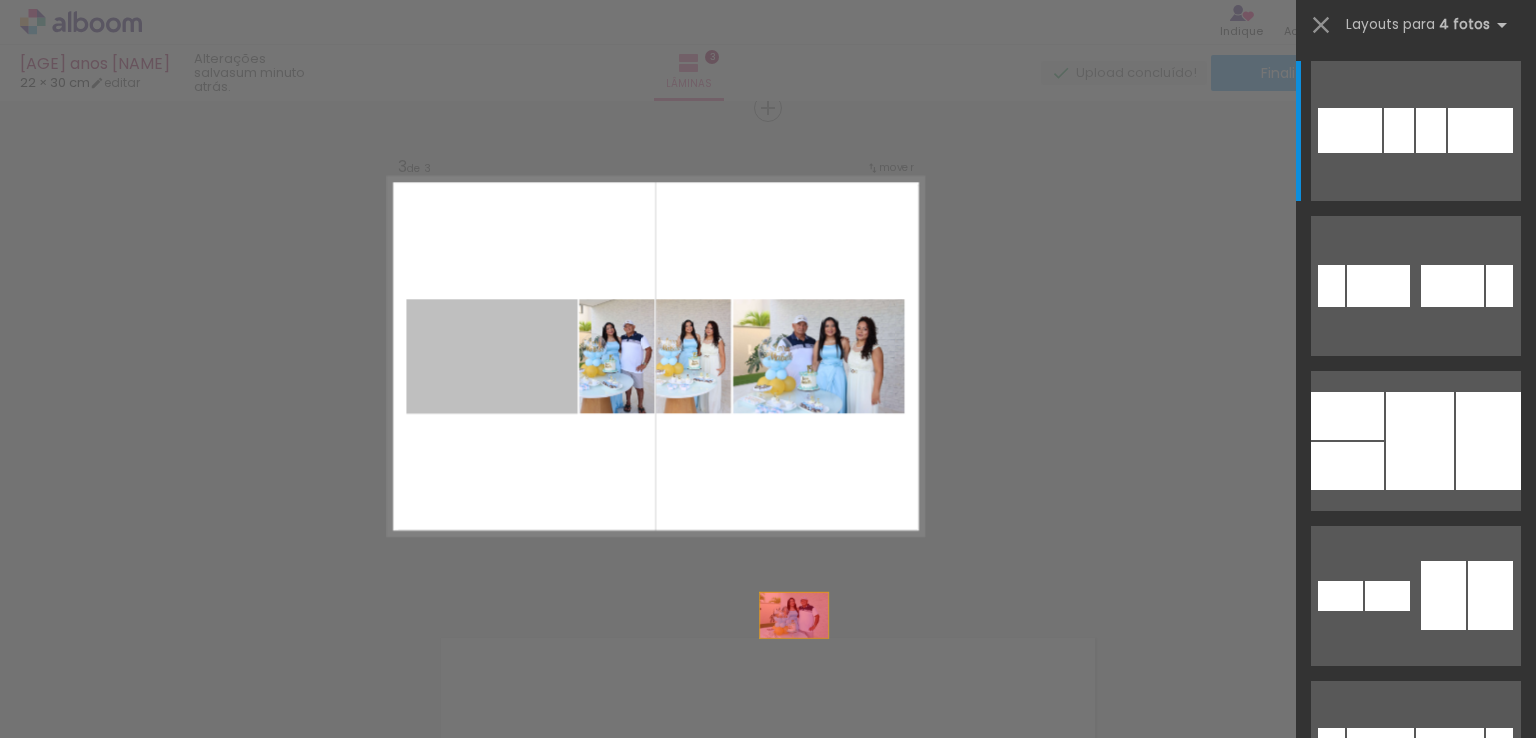 drag, startPoint x: 514, startPoint y: 363, endPoint x: 864, endPoint y: 680, distance: 472.2171 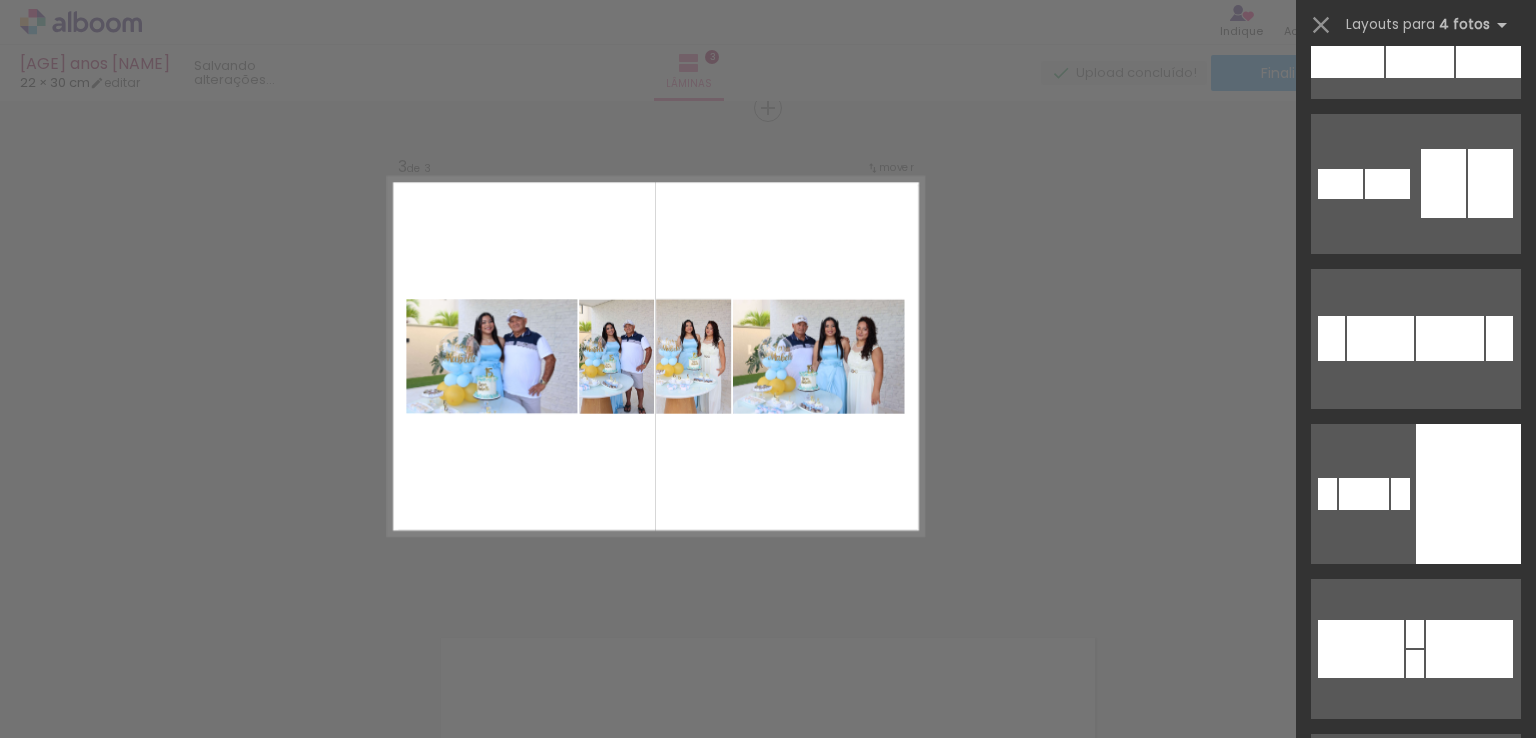 scroll, scrollTop: 0, scrollLeft: 0, axis: both 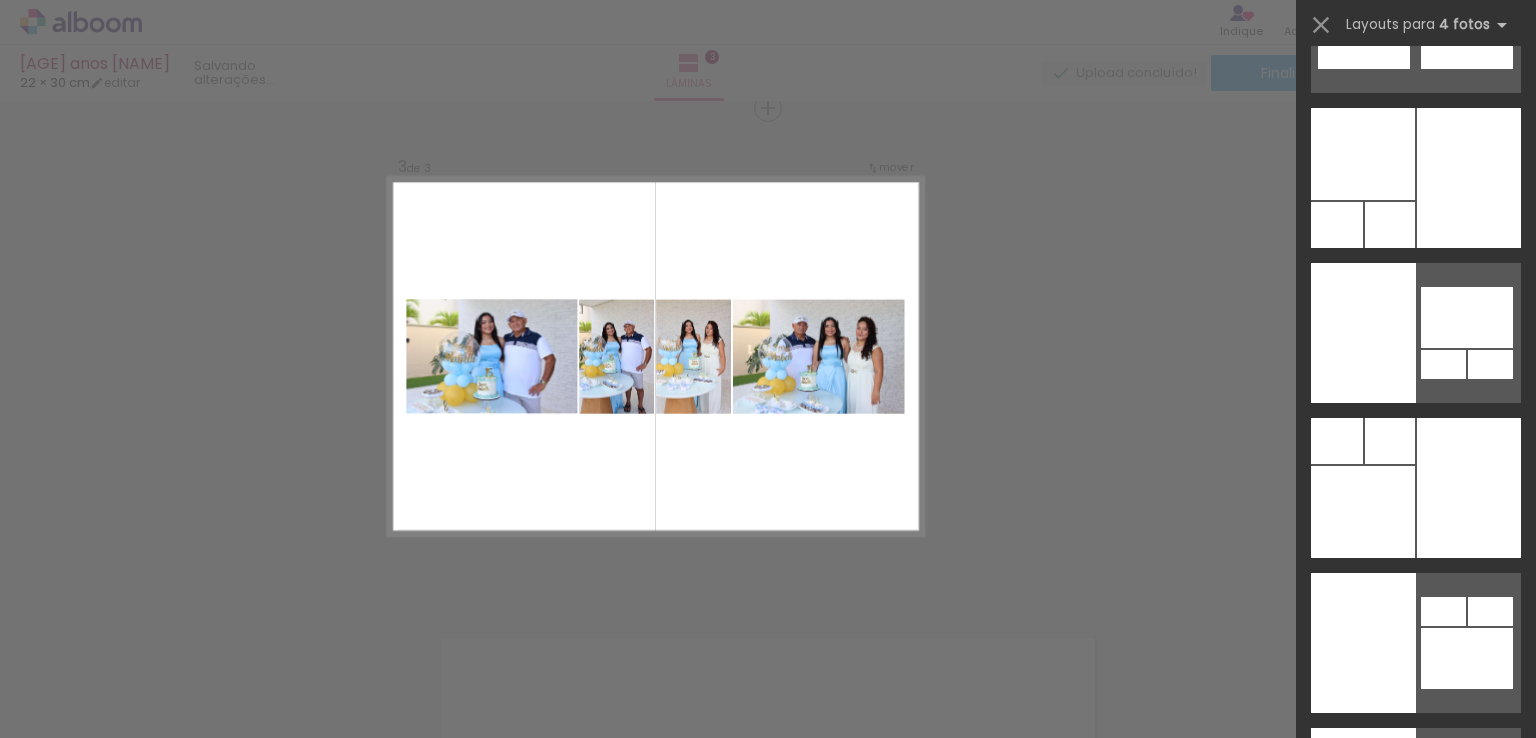 click on "Confirmar Cancelar" at bounding box center (768, 99) 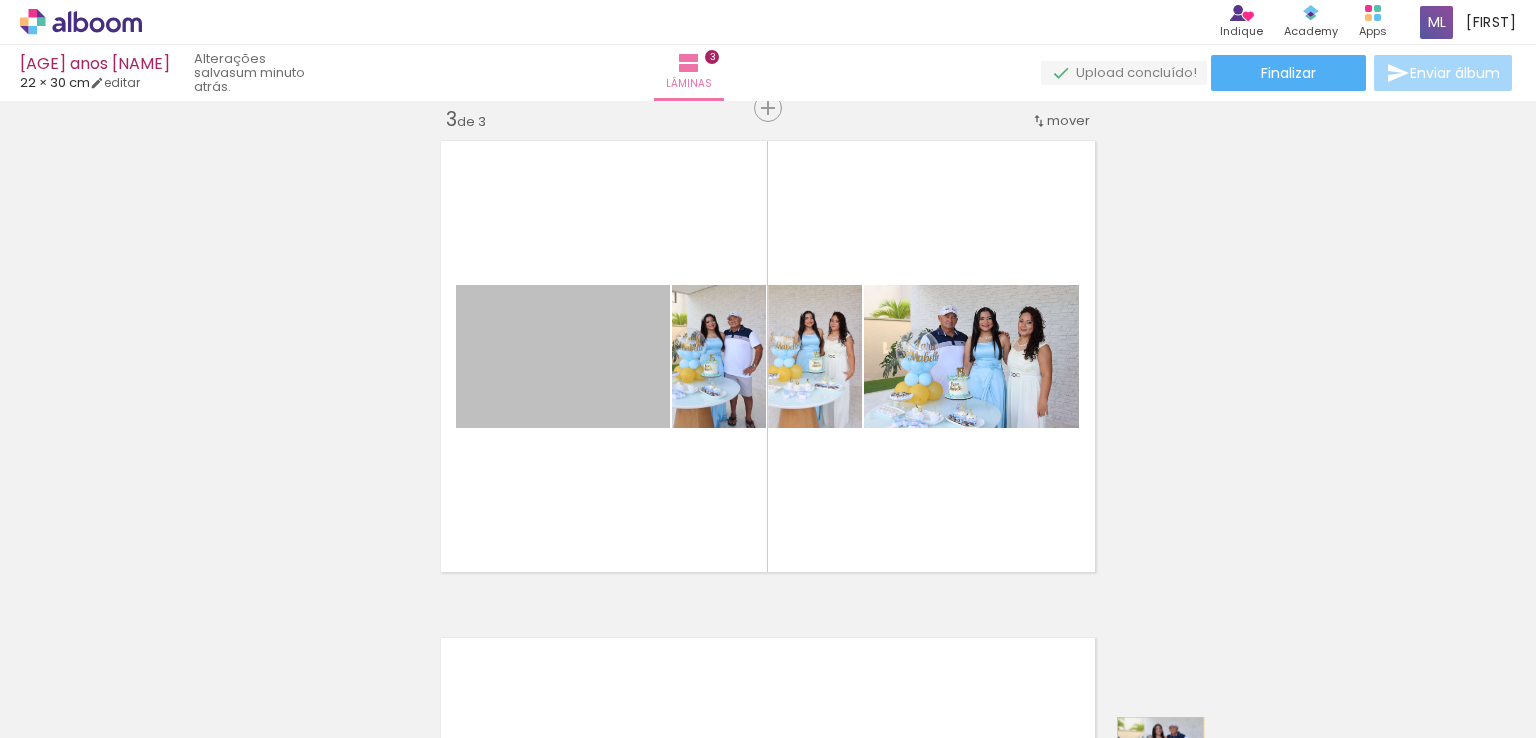 drag, startPoint x: 522, startPoint y: 350, endPoint x: 1160, endPoint y: 753, distance: 754.6211 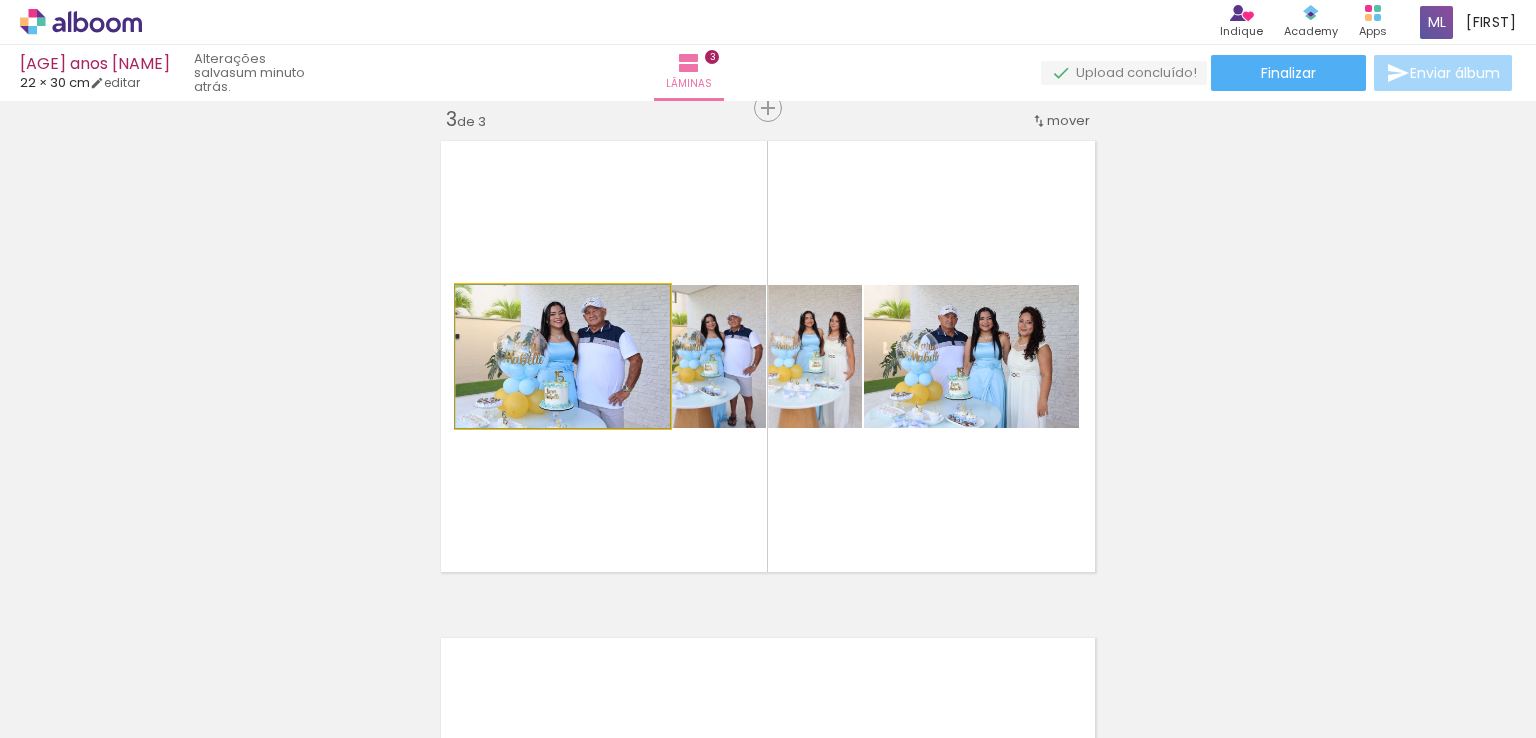 drag, startPoint x: 583, startPoint y: 361, endPoint x: 427, endPoint y: 337, distance: 157.83536 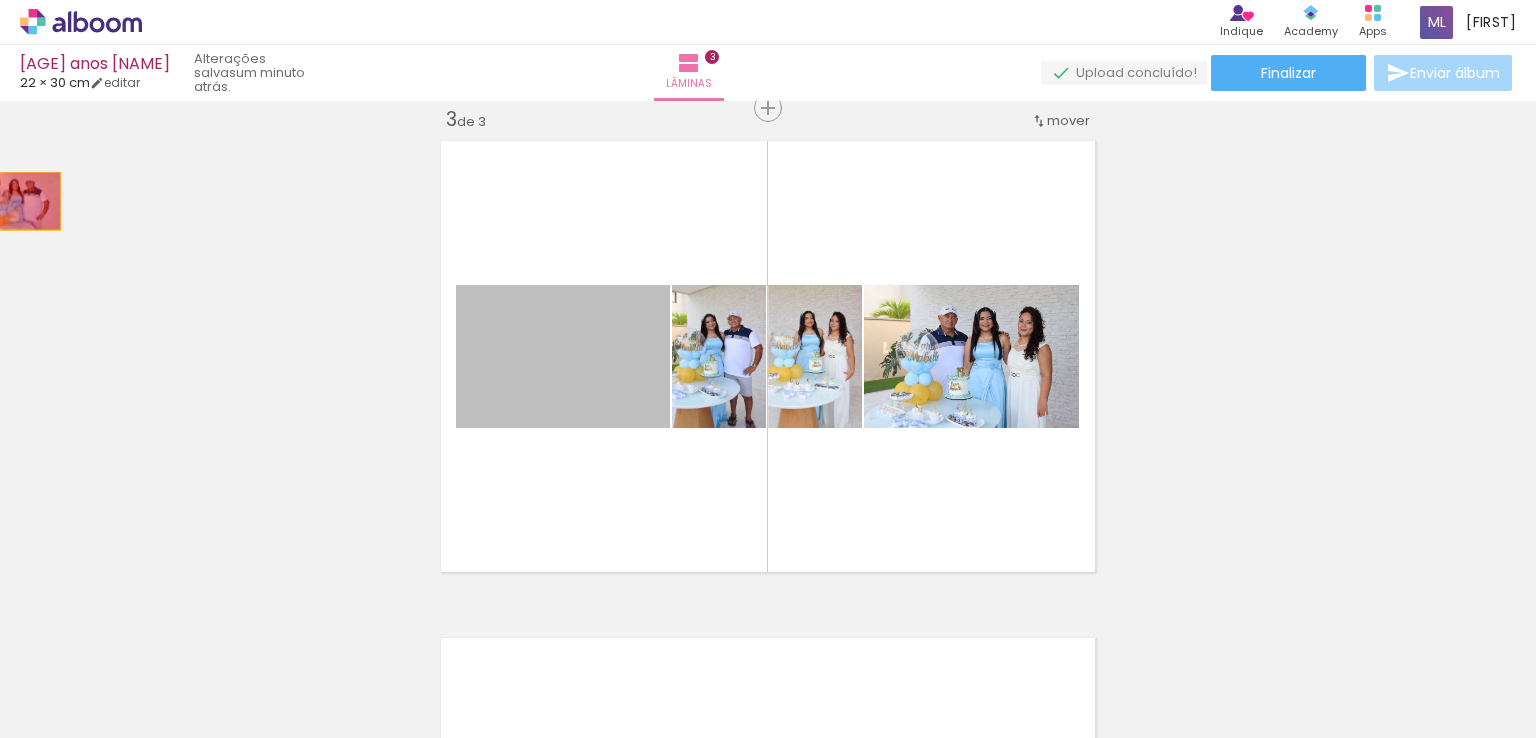 drag, startPoint x: 510, startPoint y: 353, endPoint x: 72, endPoint y: 219, distance: 458.0393 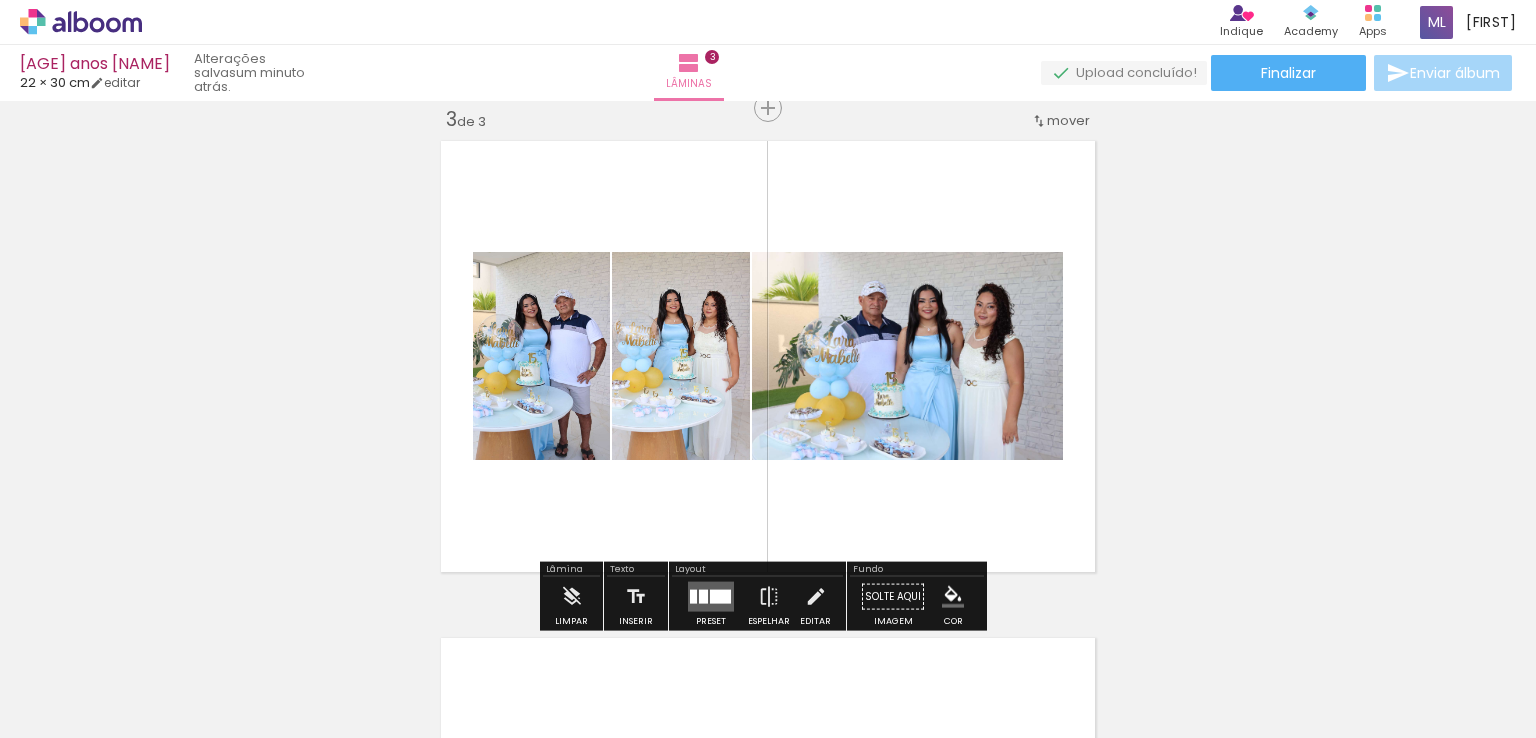 click on "Inserir lâmina 1  de 3  Inserir lâmina 2  de 3  Inserir lâmina 3  de 3" at bounding box center (768, 82) 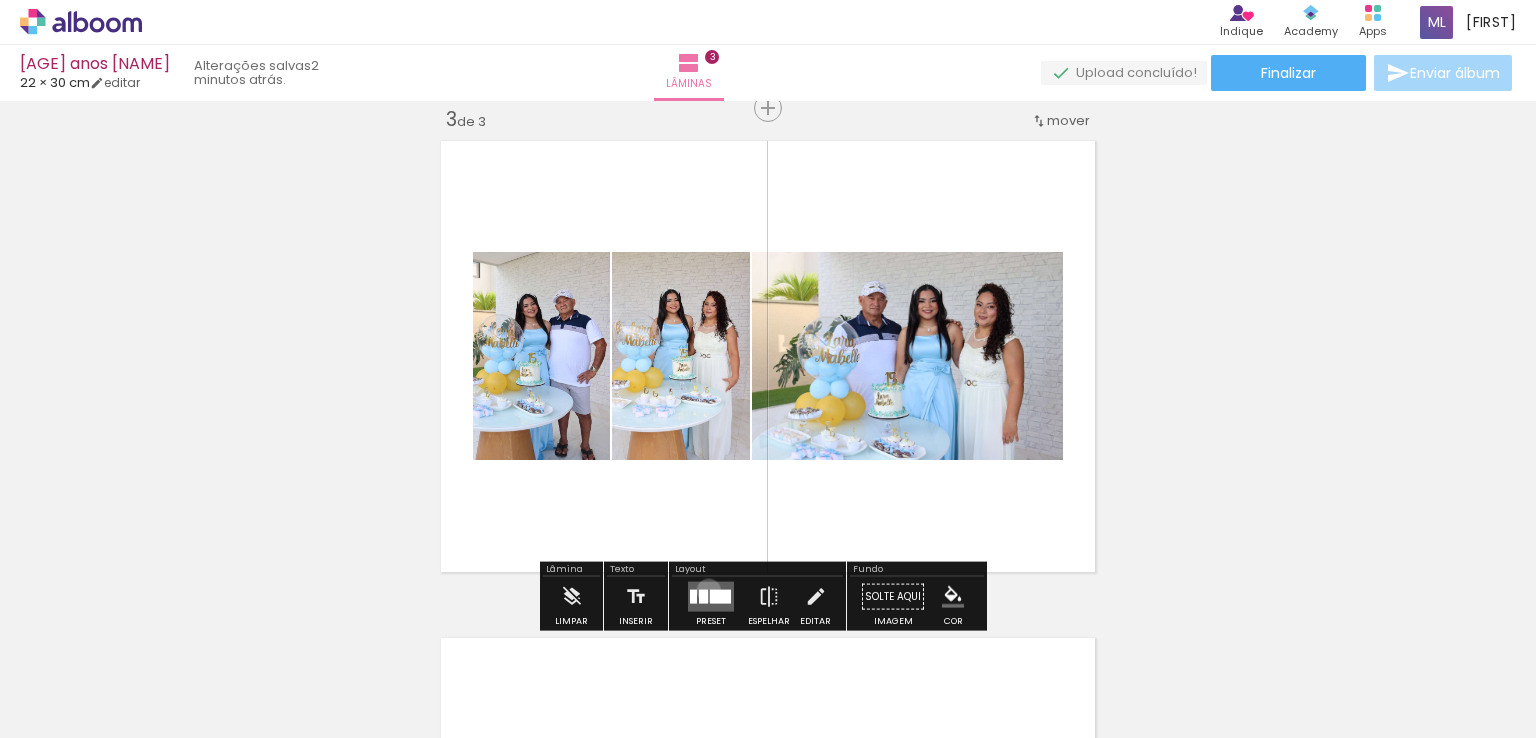 click at bounding box center [711, 597] 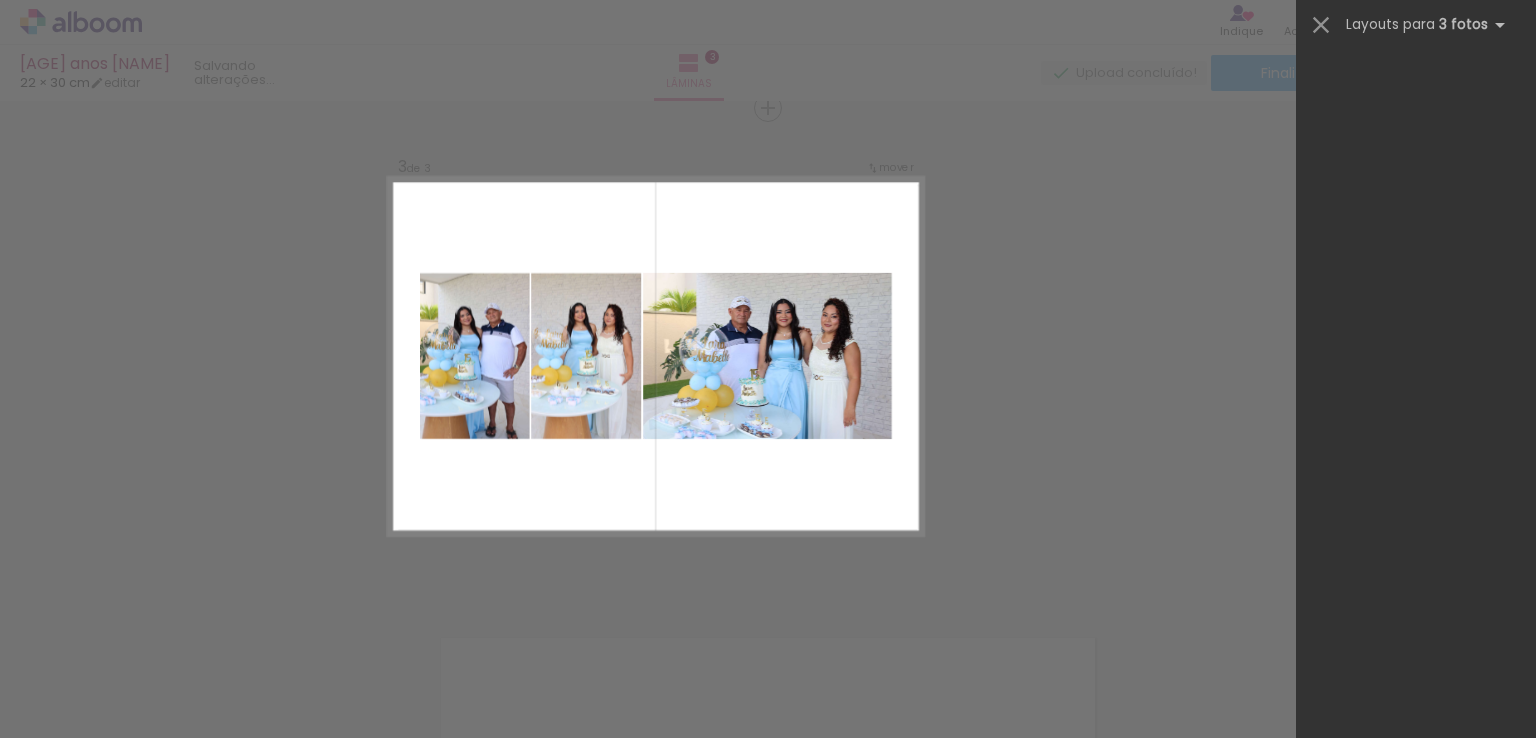 scroll, scrollTop: 0, scrollLeft: 0, axis: both 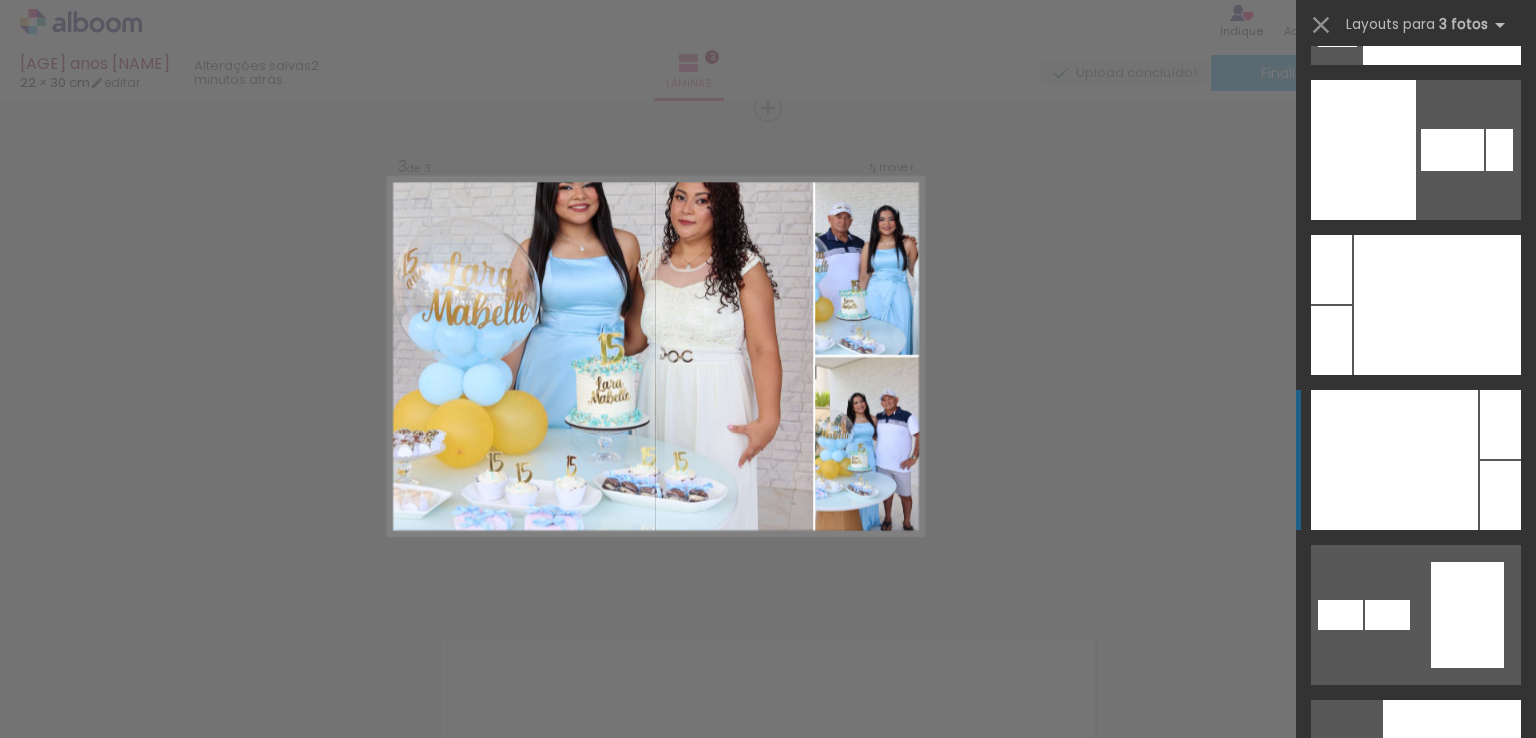 click at bounding box center [1396, 925] 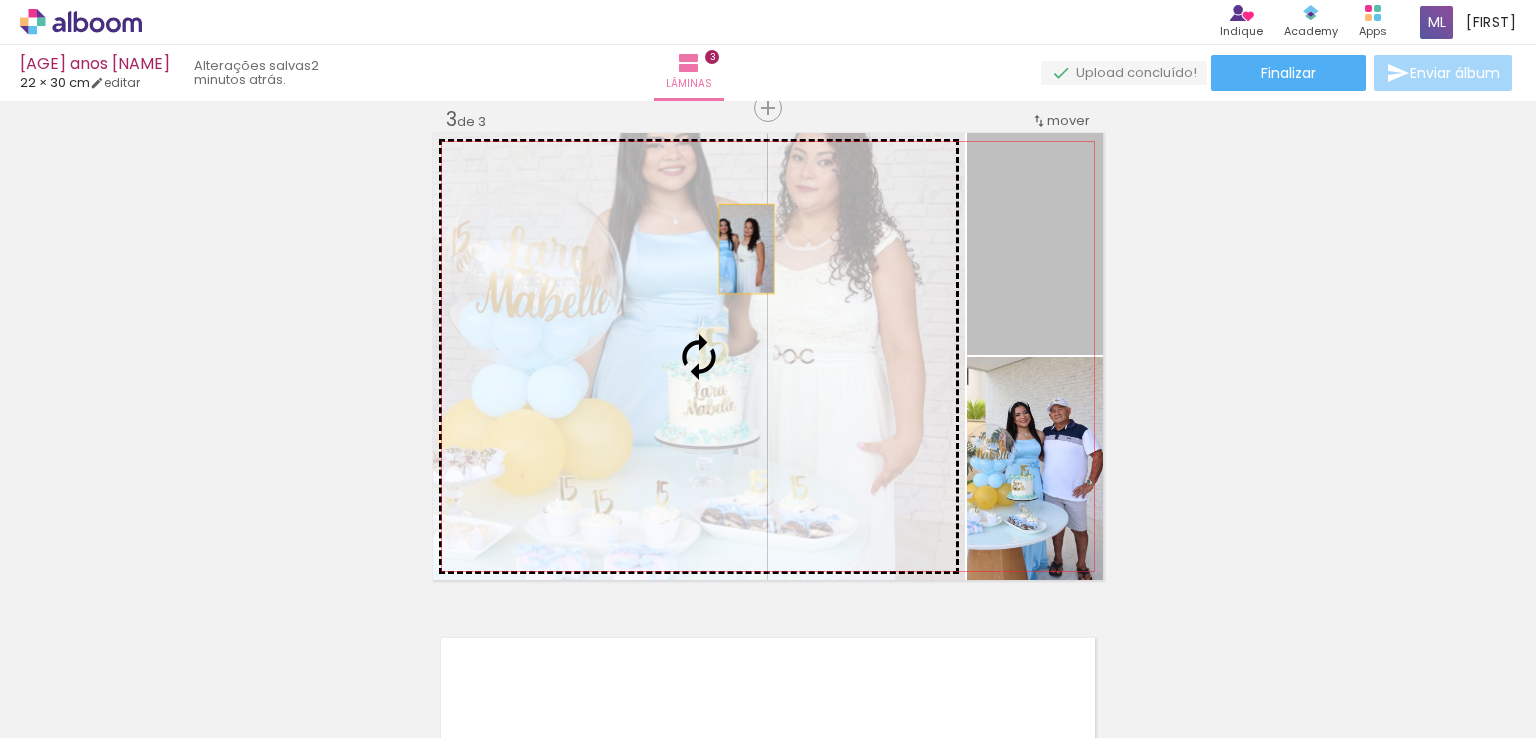 drag, startPoint x: 1055, startPoint y: 225, endPoint x: 724, endPoint y: 247, distance: 331.73032 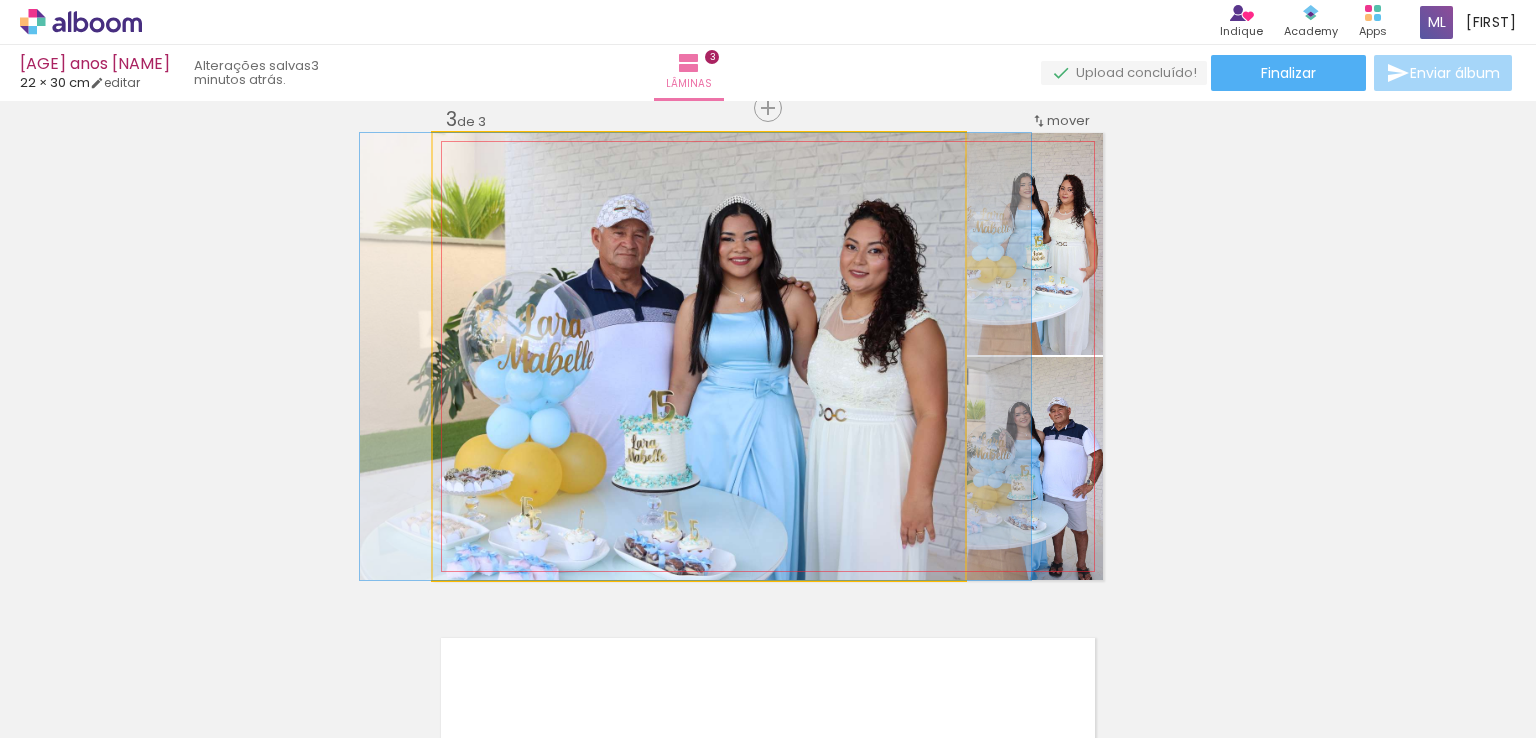 drag, startPoint x: 644, startPoint y: 447, endPoint x: 641, endPoint y: 422, distance: 25.179358 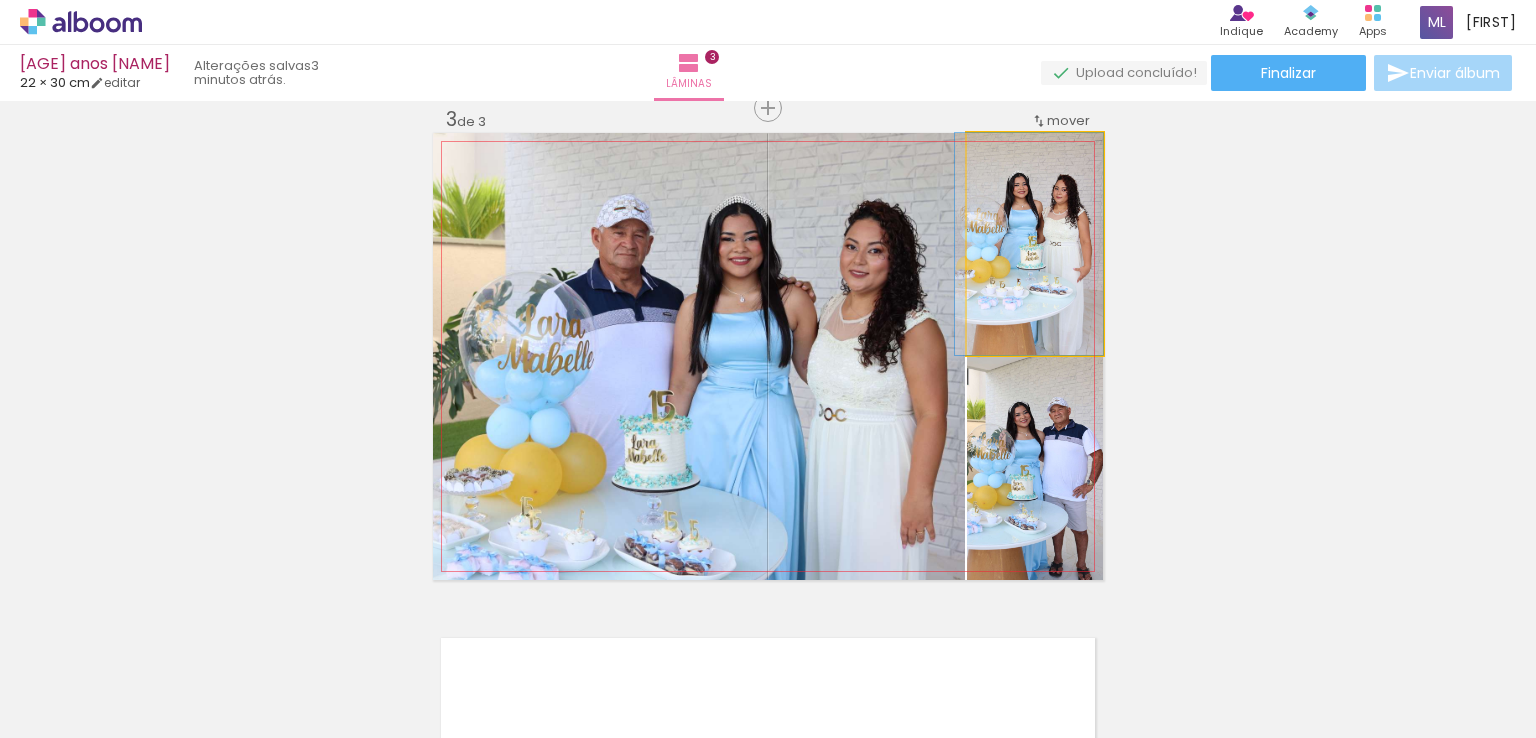 drag, startPoint x: 1057, startPoint y: 253, endPoint x: 1031, endPoint y: 244, distance: 27.513634 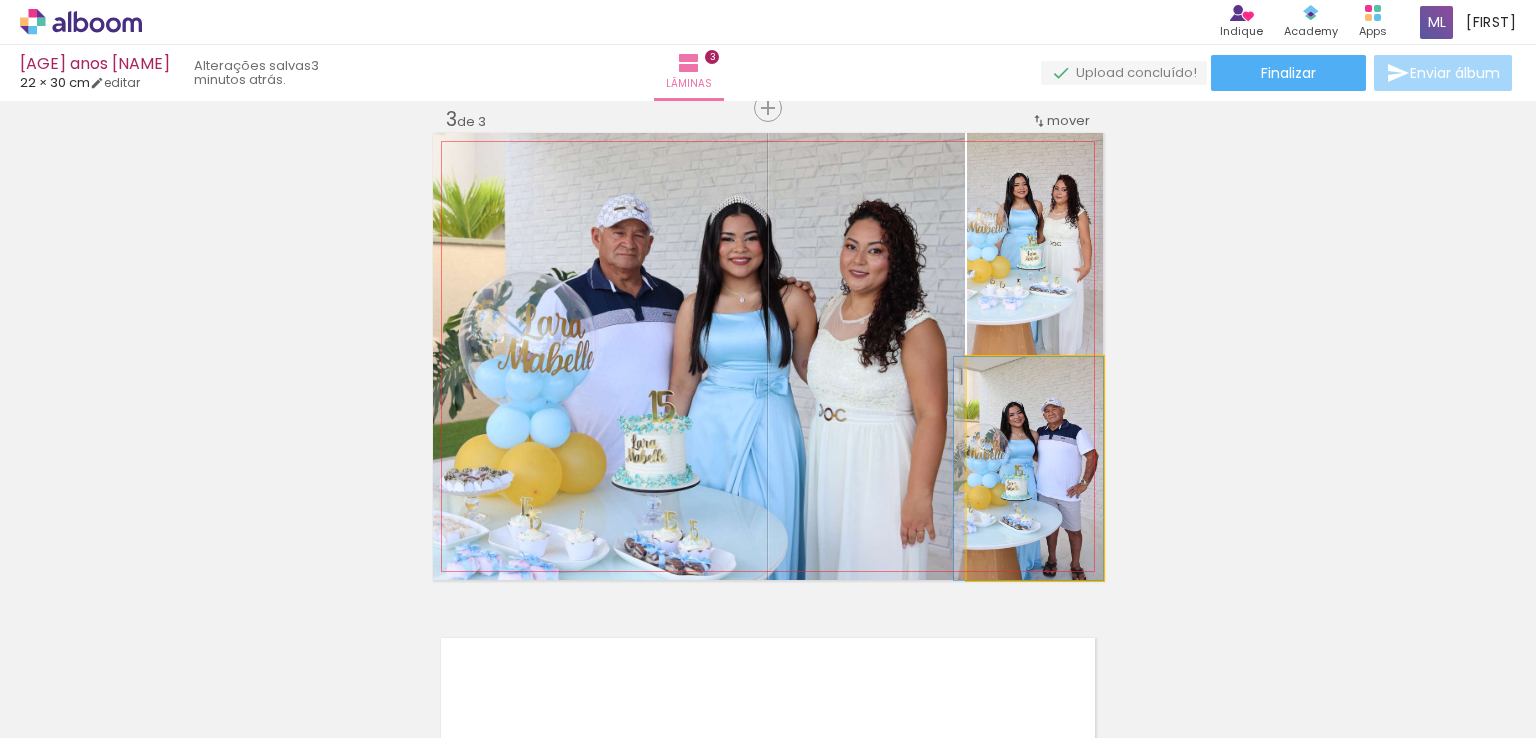drag, startPoint x: 1048, startPoint y: 472, endPoint x: 1021, endPoint y: 471, distance: 27.018513 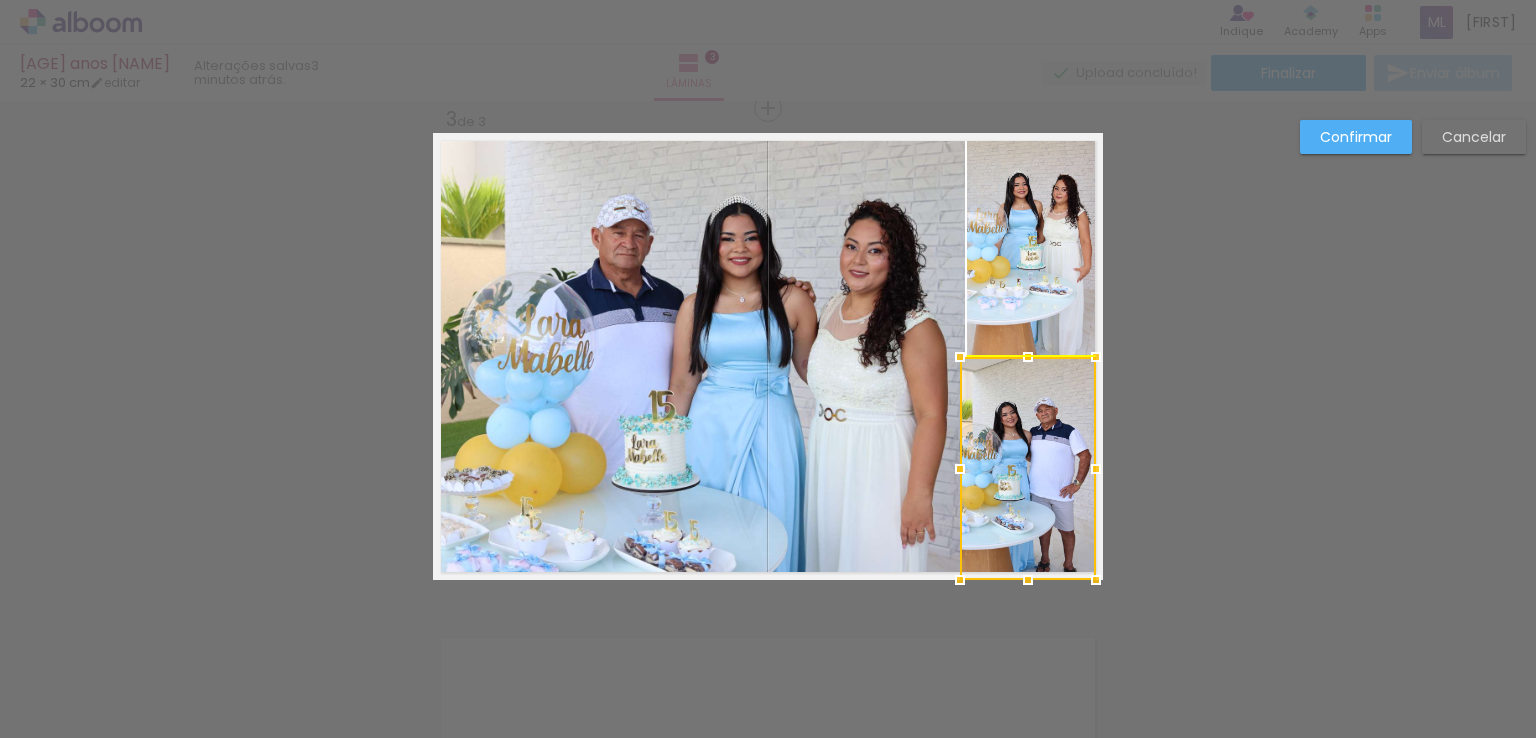 click at bounding box center (1028, 468) 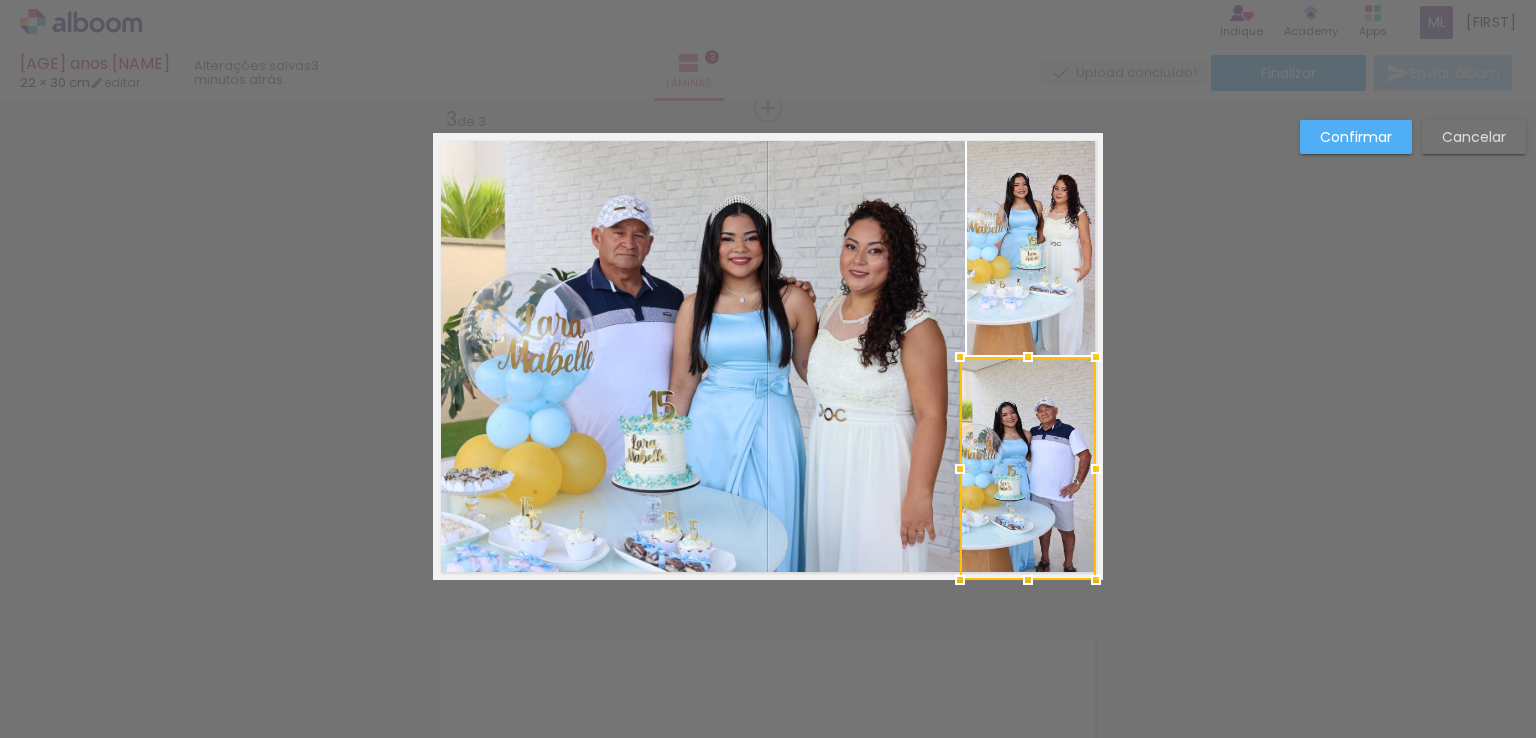 click on "Confirmar Cancelar" at bounding box center [768, 99] 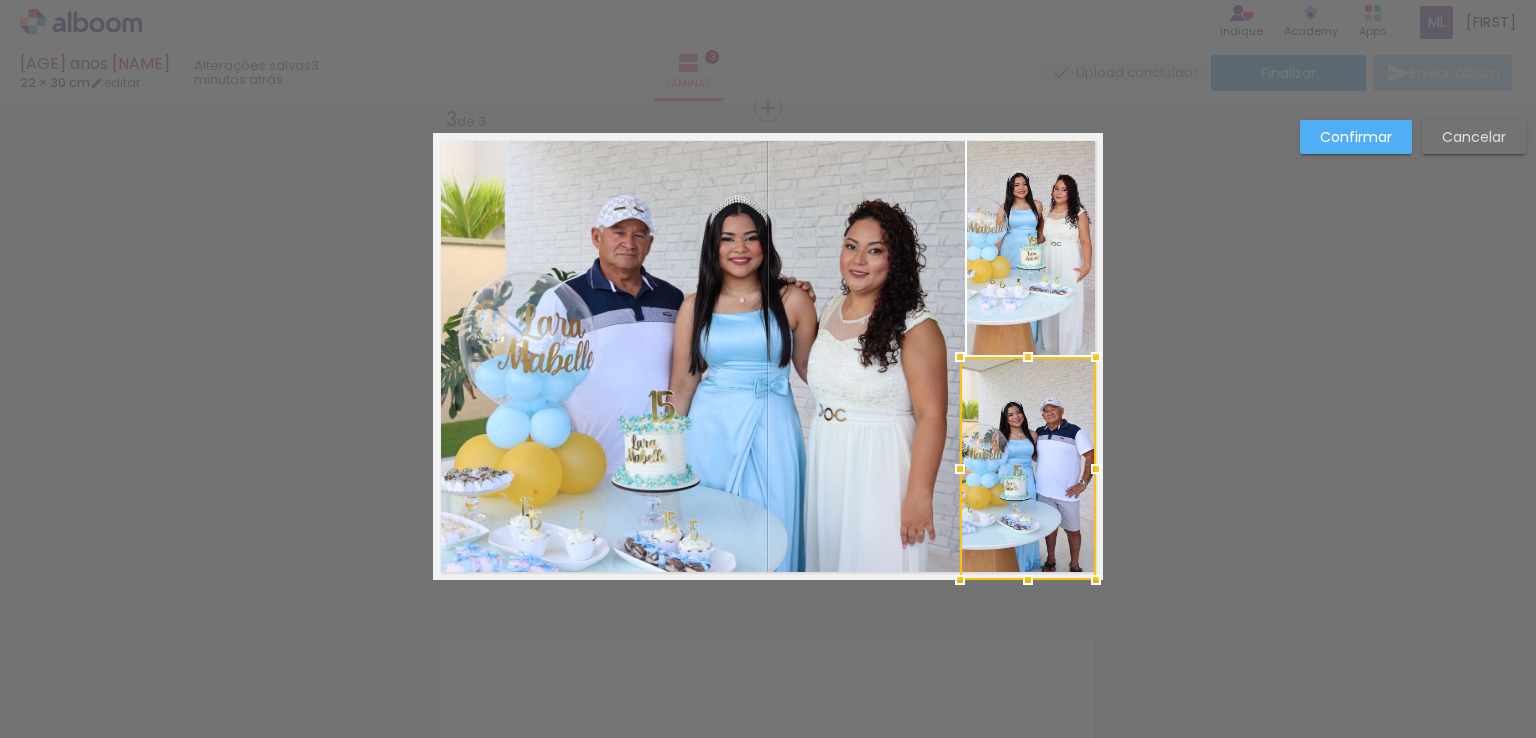 drag, startPoint x: 1087, startPoint y: 589, endPoint x: 1107, endPoint y: 605, distance: 25.612497 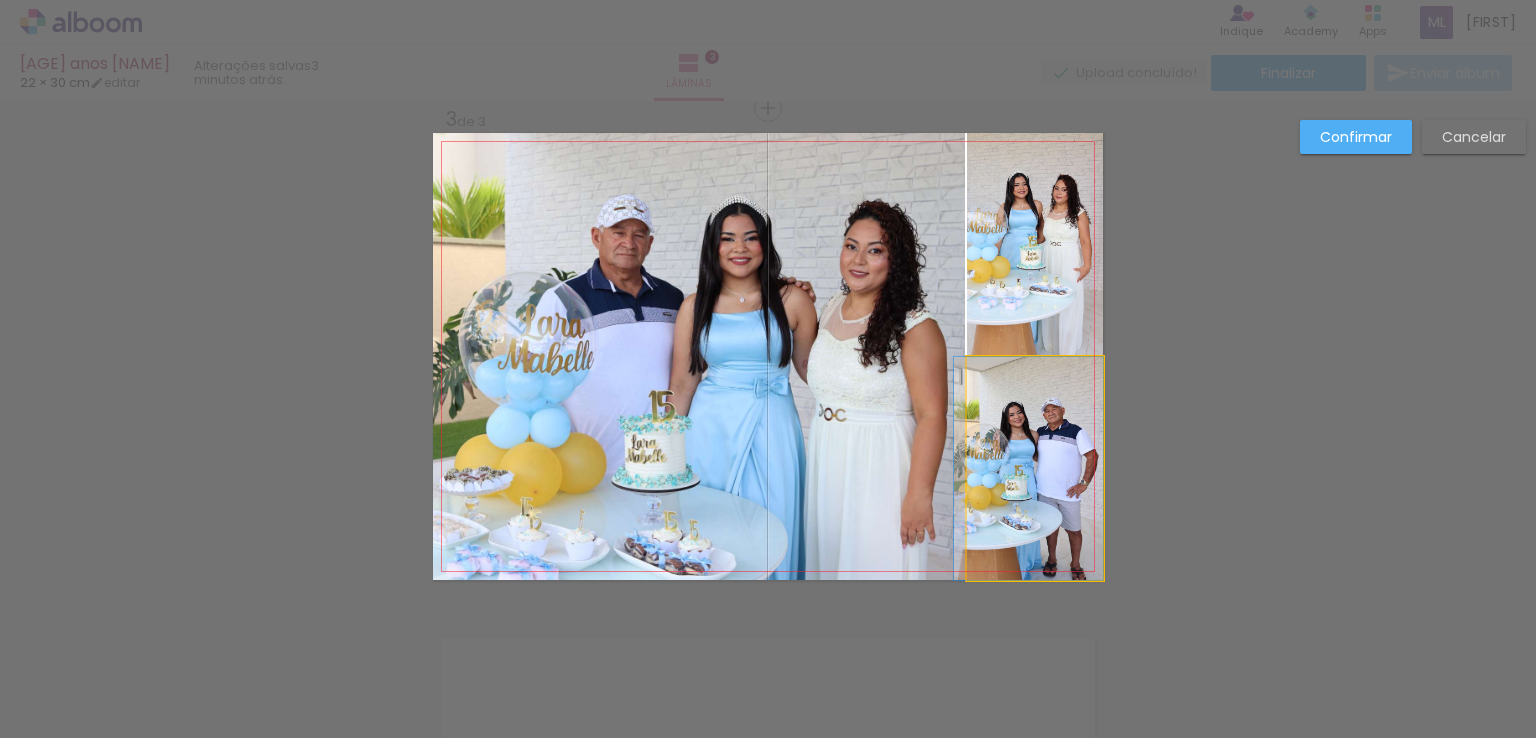 drag, startPoint x: 1076, startPoint y: 545, endPoint x: 1024, endPoint y: 509, distance: 63.245552 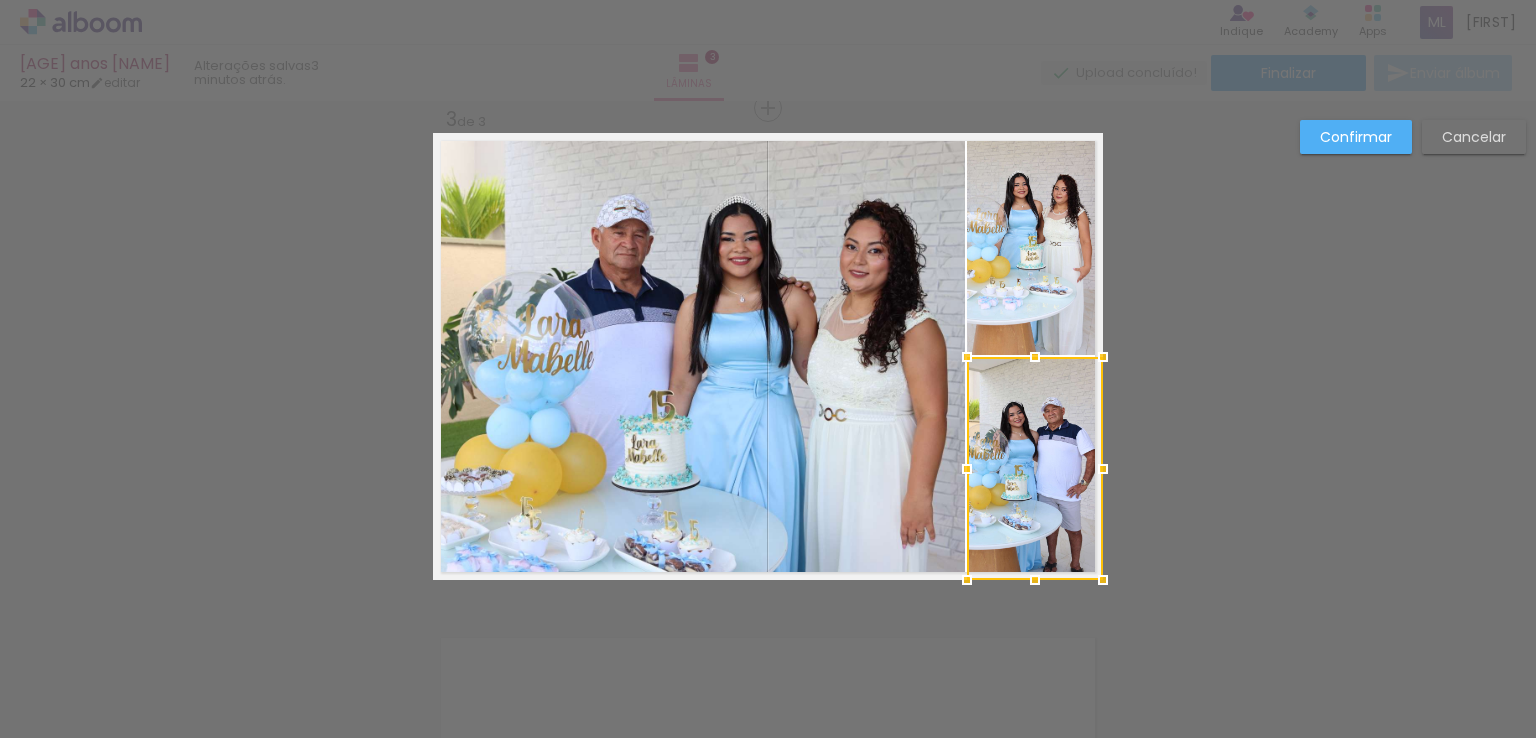 click at bounding box center (1035, 468) 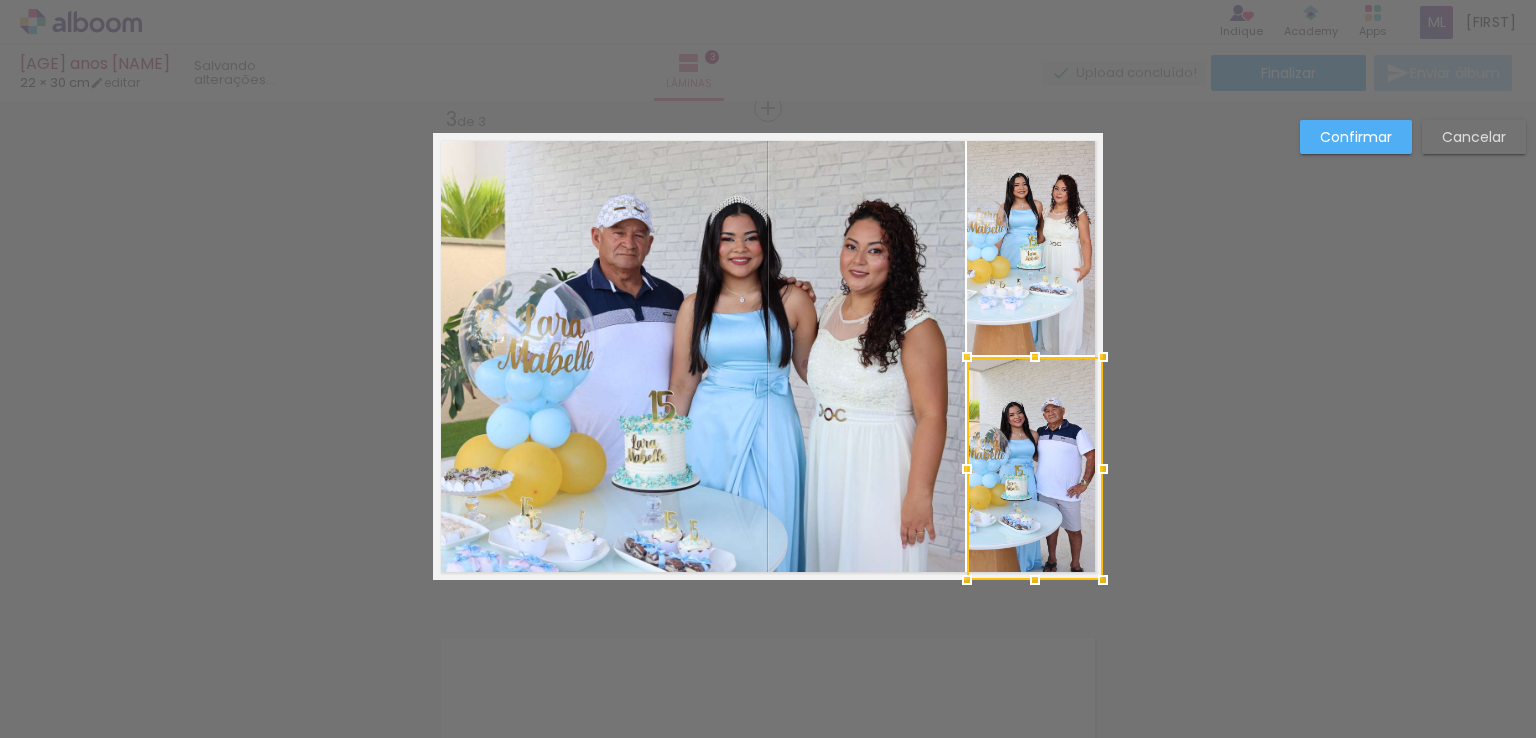 click at bounding box center (1035, 468) 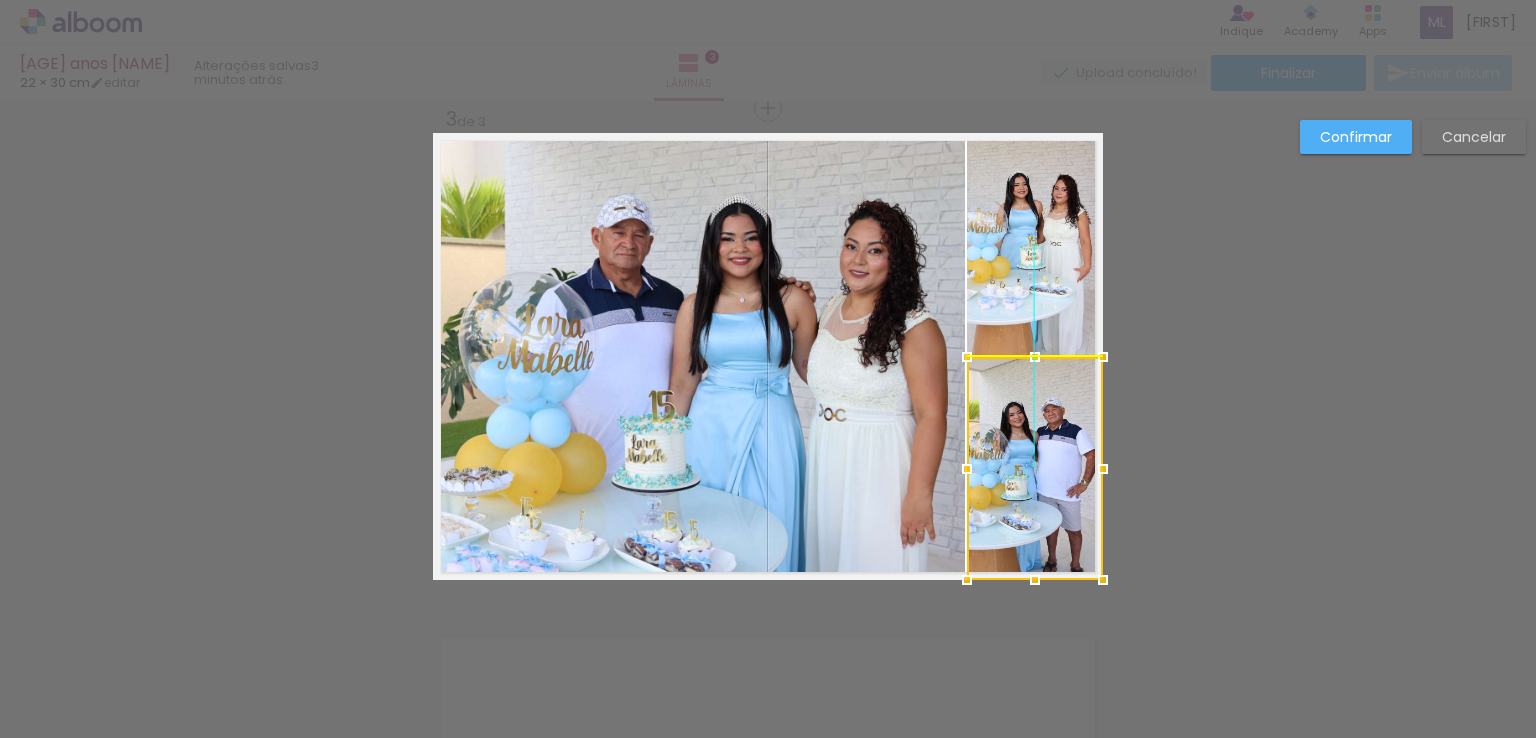 drag, startPoint x: 1024, startPoint y: 509, endPoint x: 1013, endPoint y: 501, distance: 13.601471 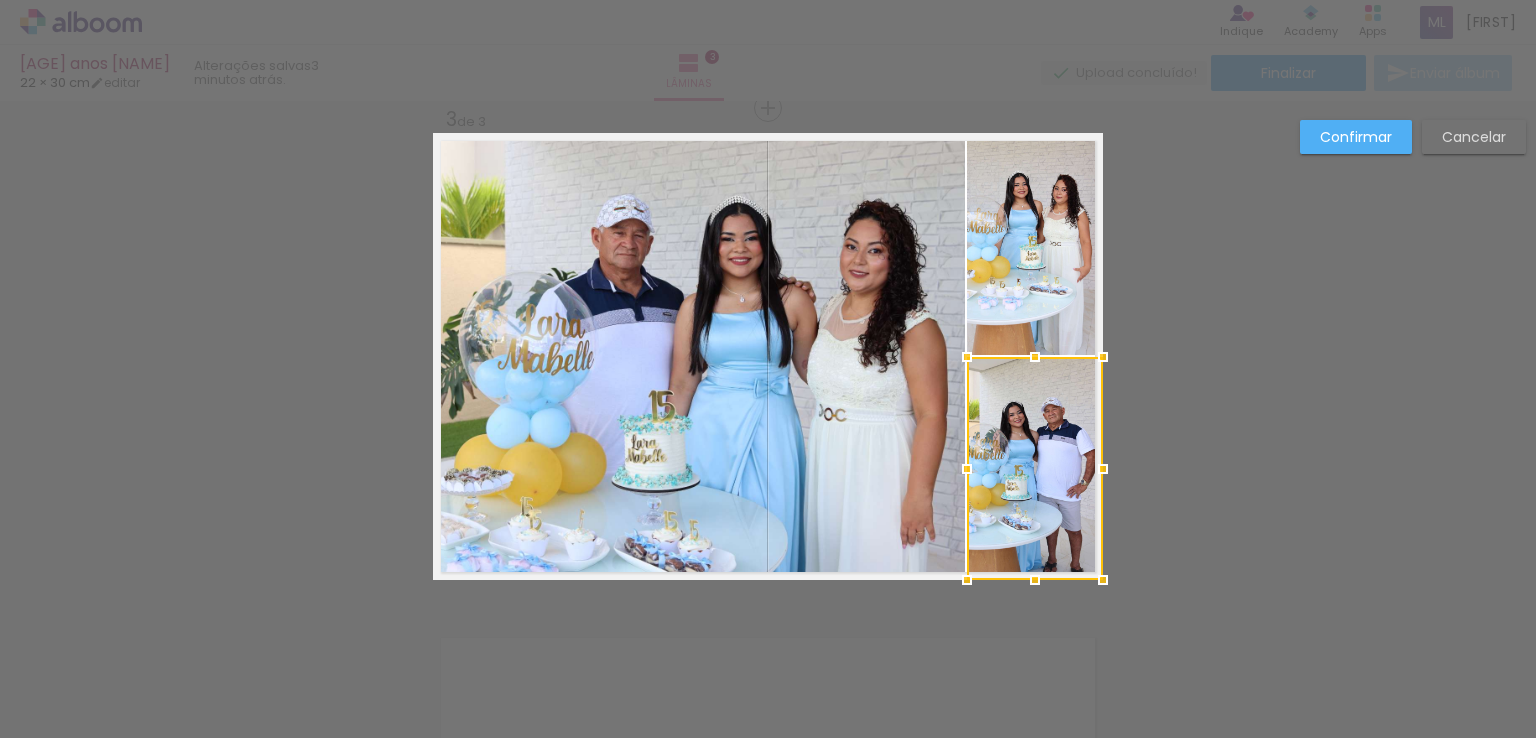 click on "Confirmar Cancelar" at bounding box center [768, 99] 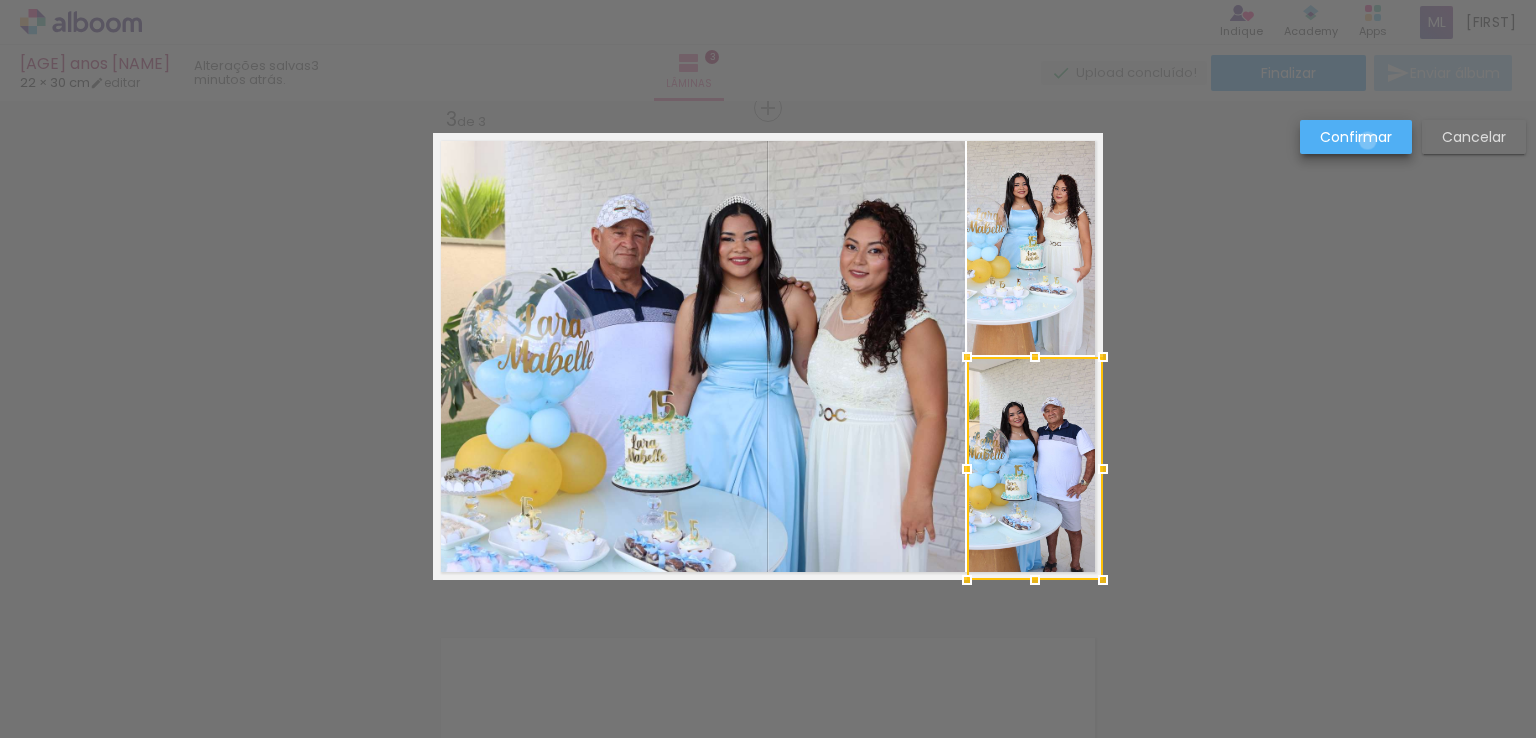 click on "Confirmar" at bounding box center (0, 0) 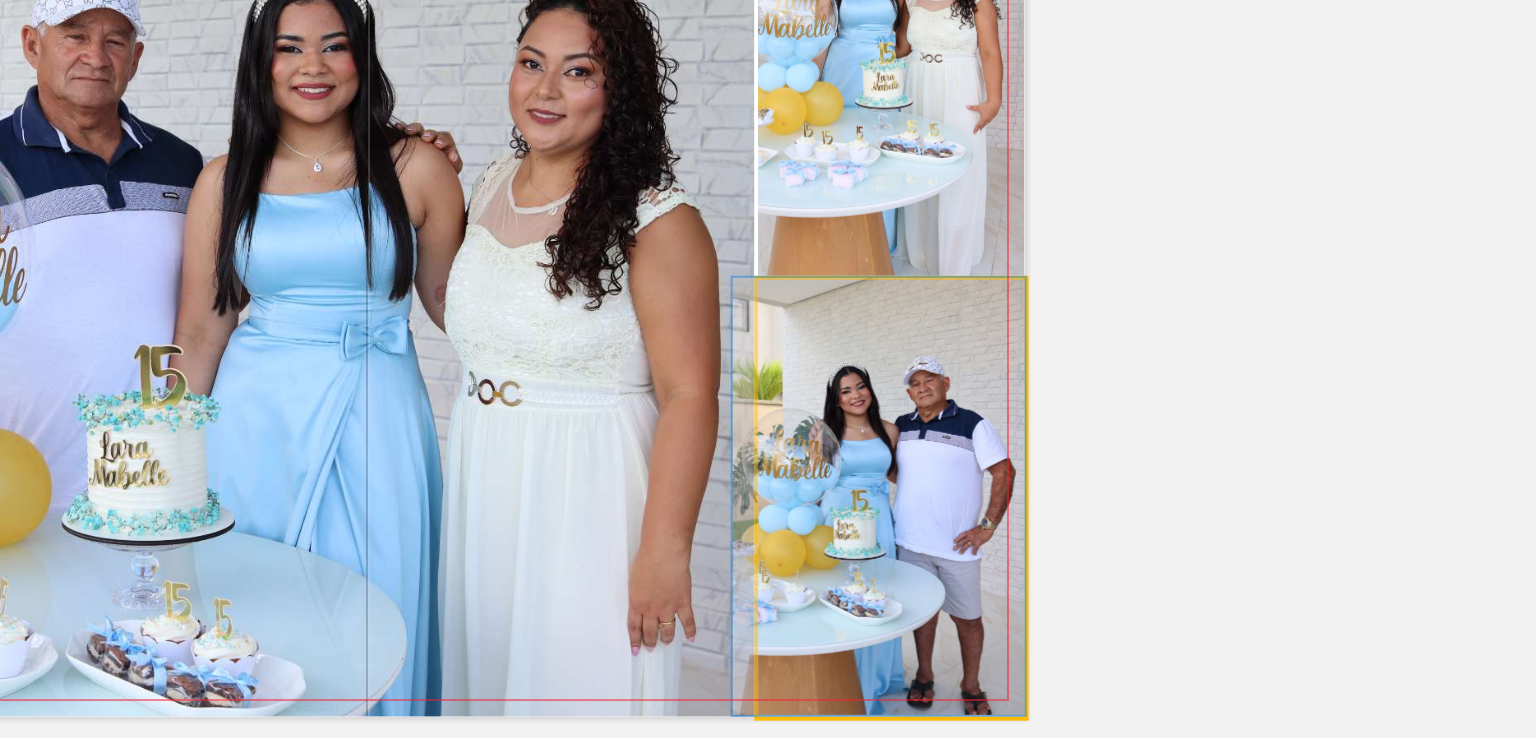 drag, startPoint x: 1055, startPoint y: 461, endPoint x: 1049, endPoint y: 426, distance: 35.510563 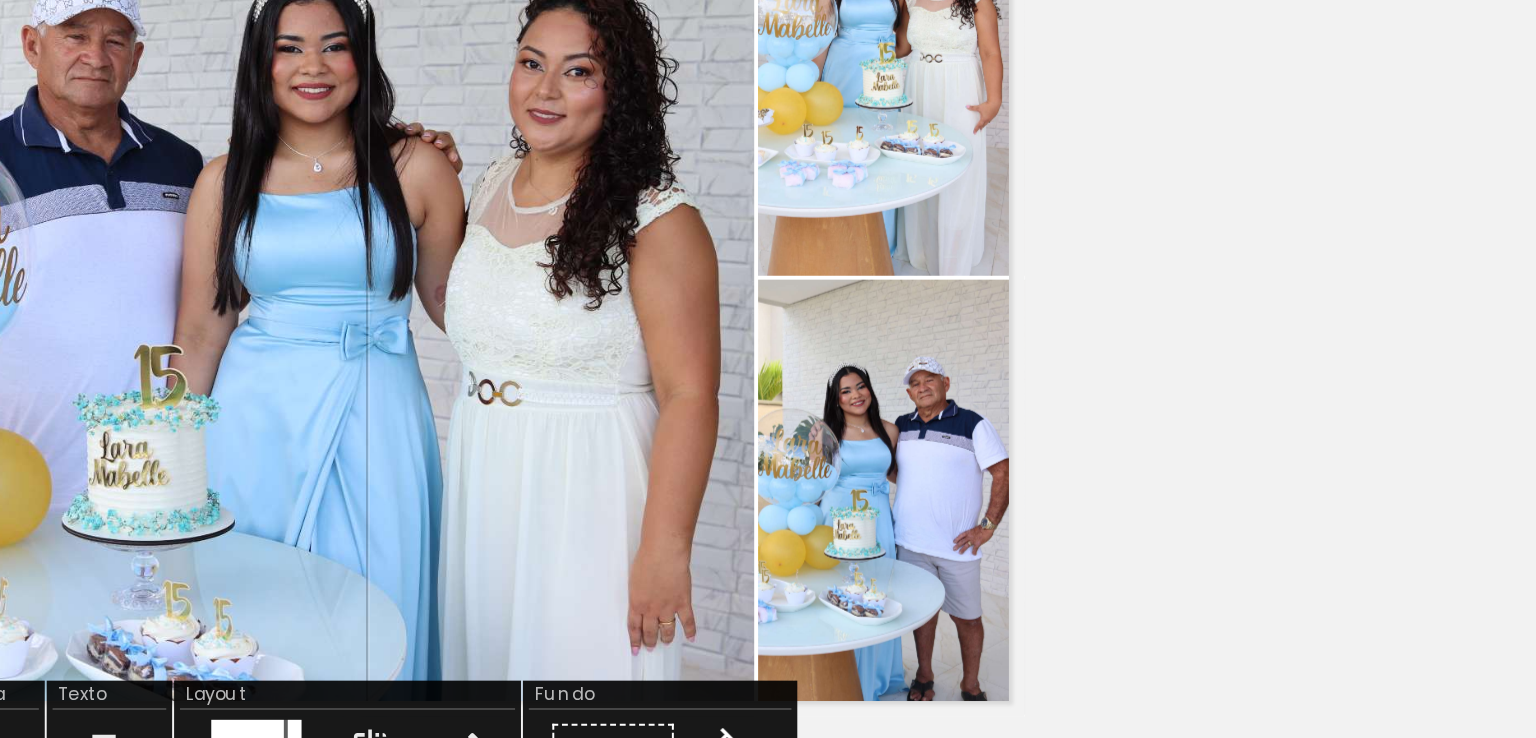 click on "Inserir lâmina 1  de 3  Inserir lâmina 2  de 3  Inserir lâmina 3  de 3" at bounding box center [768, 82] 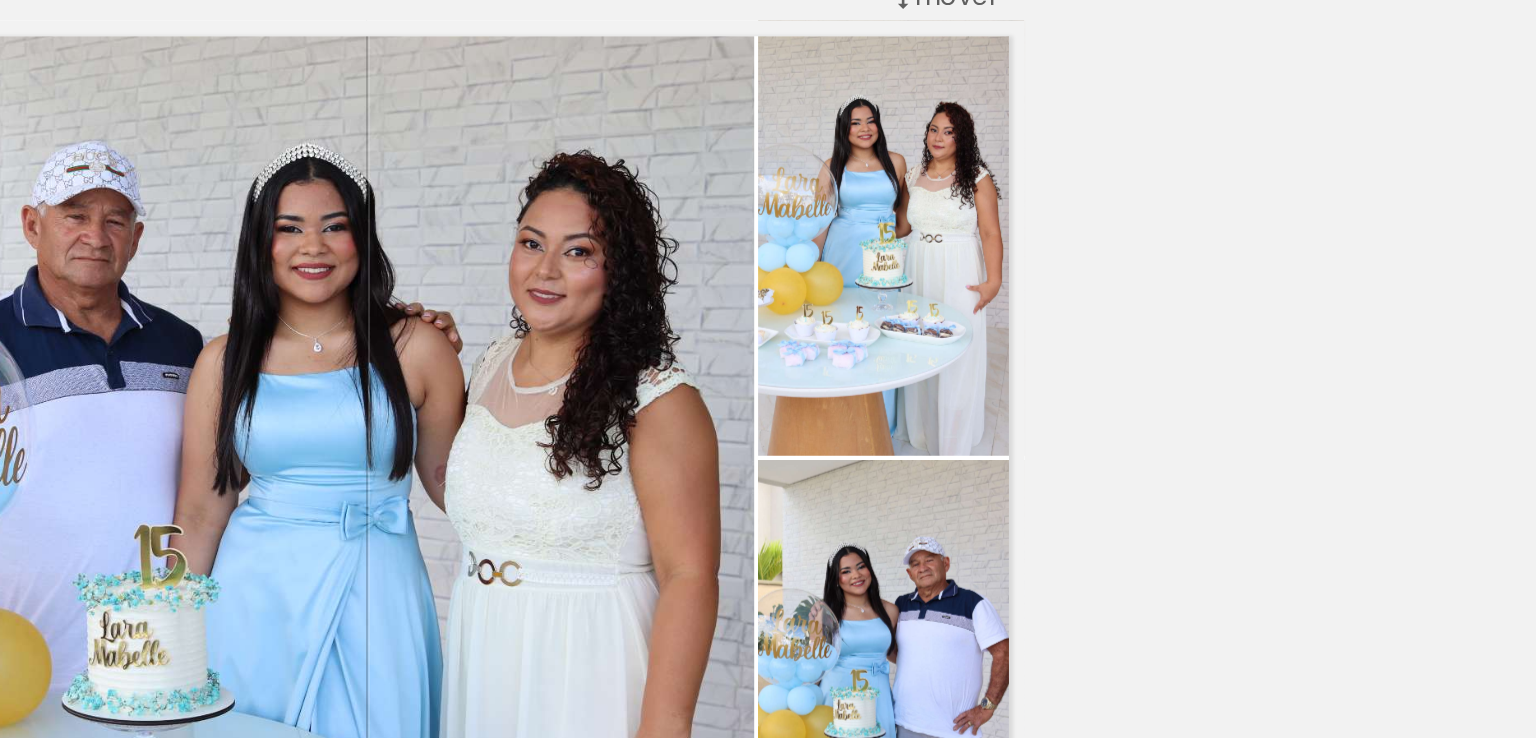 scroll, scrollTop: 926, scrollLeft: 0, axis: vertical 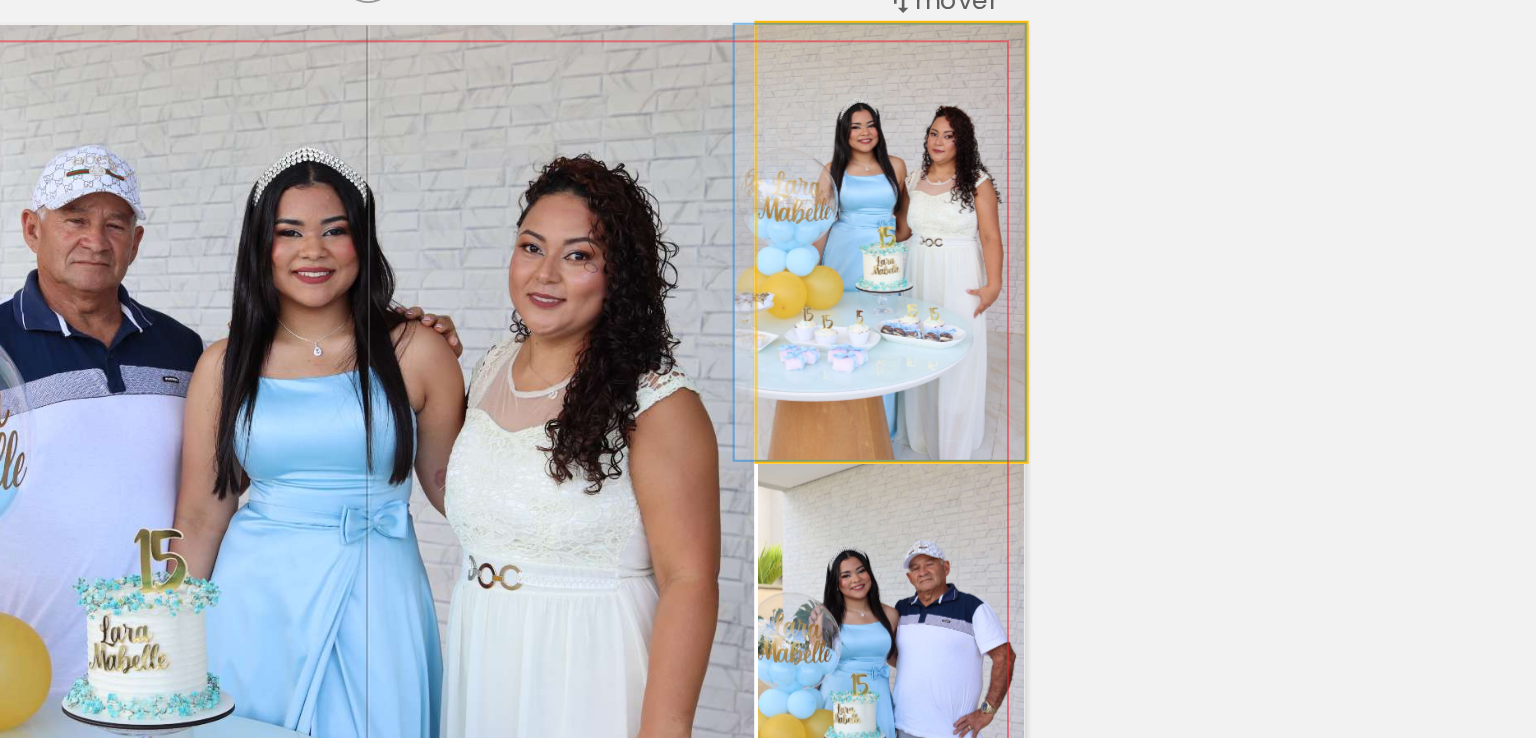 drag, startPoint x: 1051, startPoint y: 335, endPoint x: 1045, endPoint y: 304, distance: 31.575306 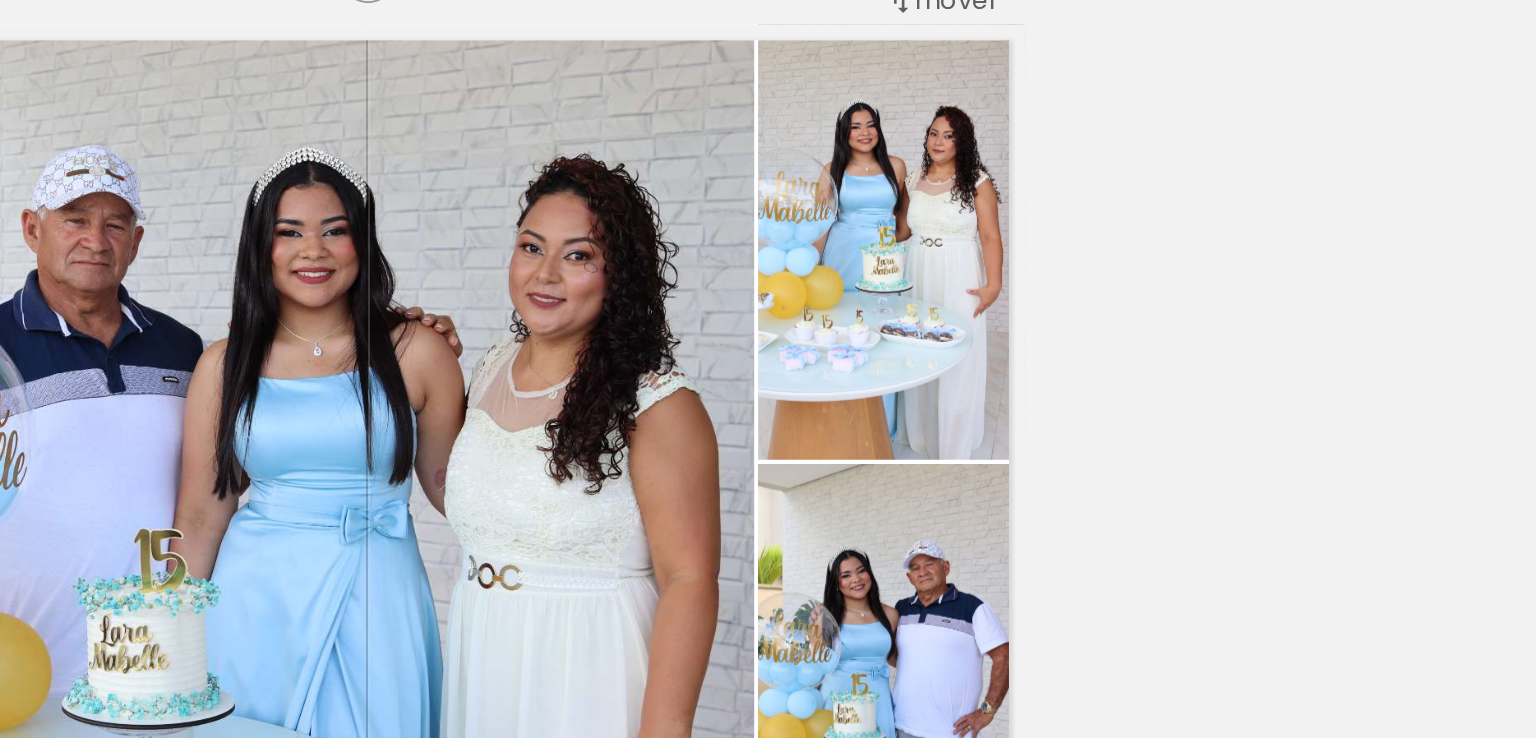 click on "Inserir lâmina 1  de 3  Inserir lâmina 2  de 3  Inserir lâmina 3  de 3" at bounding box center [768, 176] 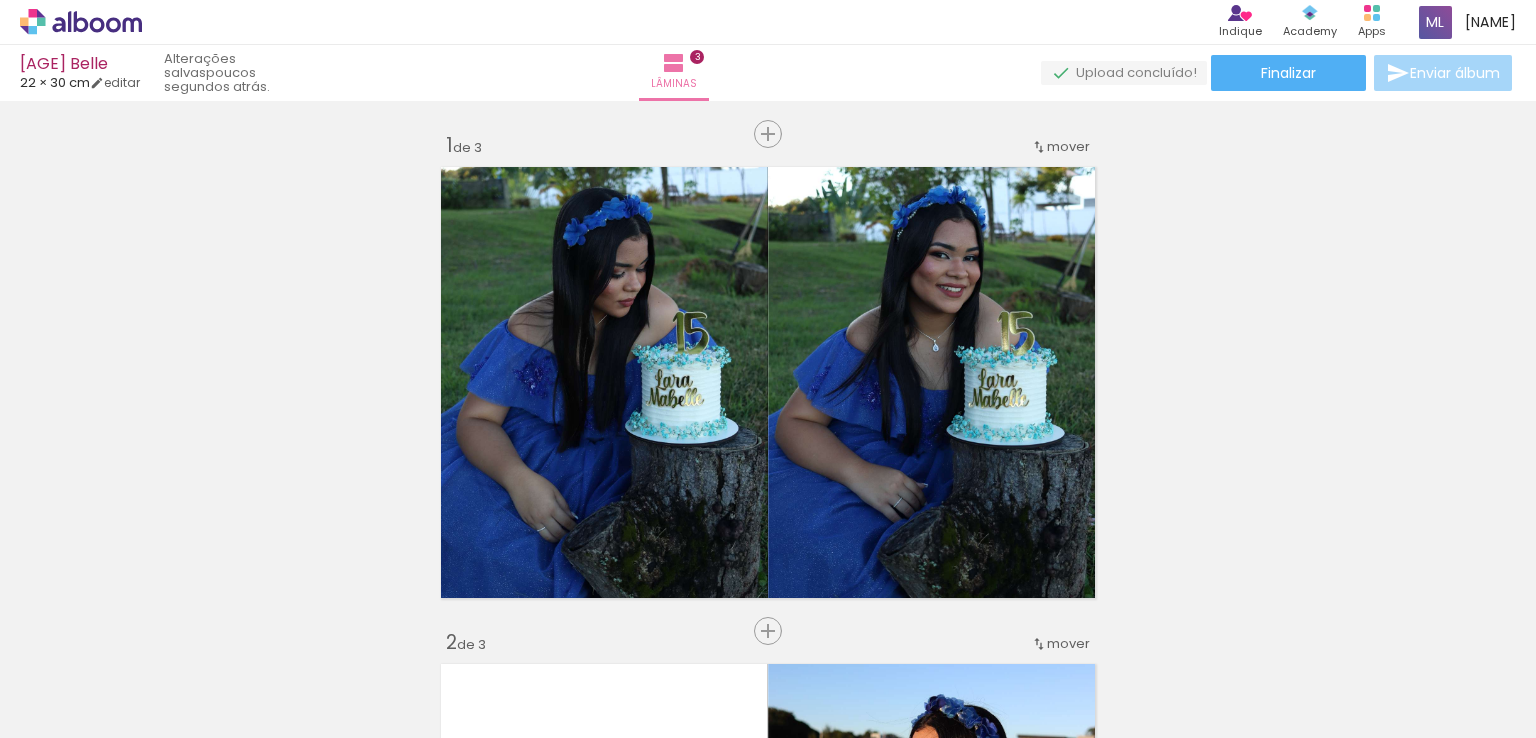 scroll, scrollTop: 0, scrollLeft: 0, axis: both 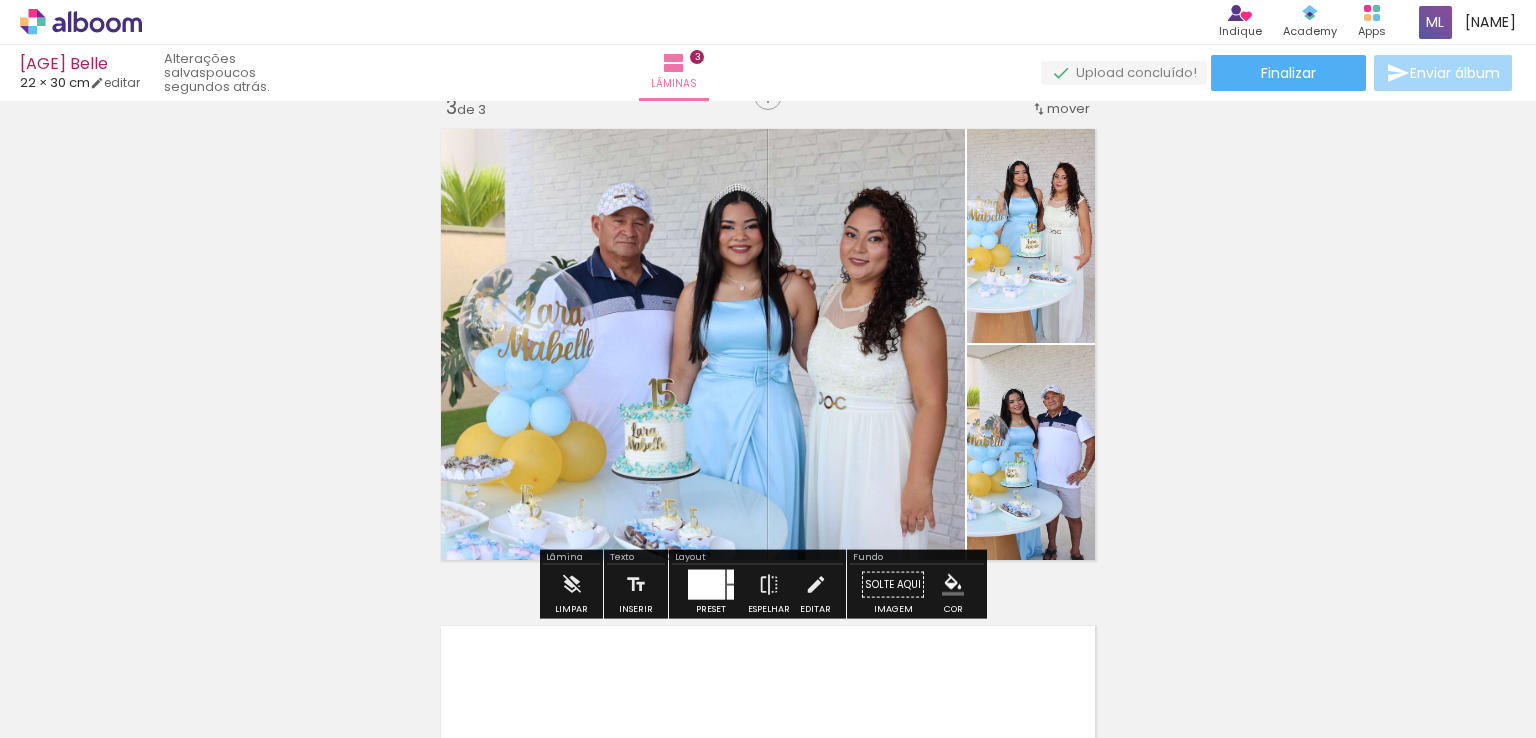 click 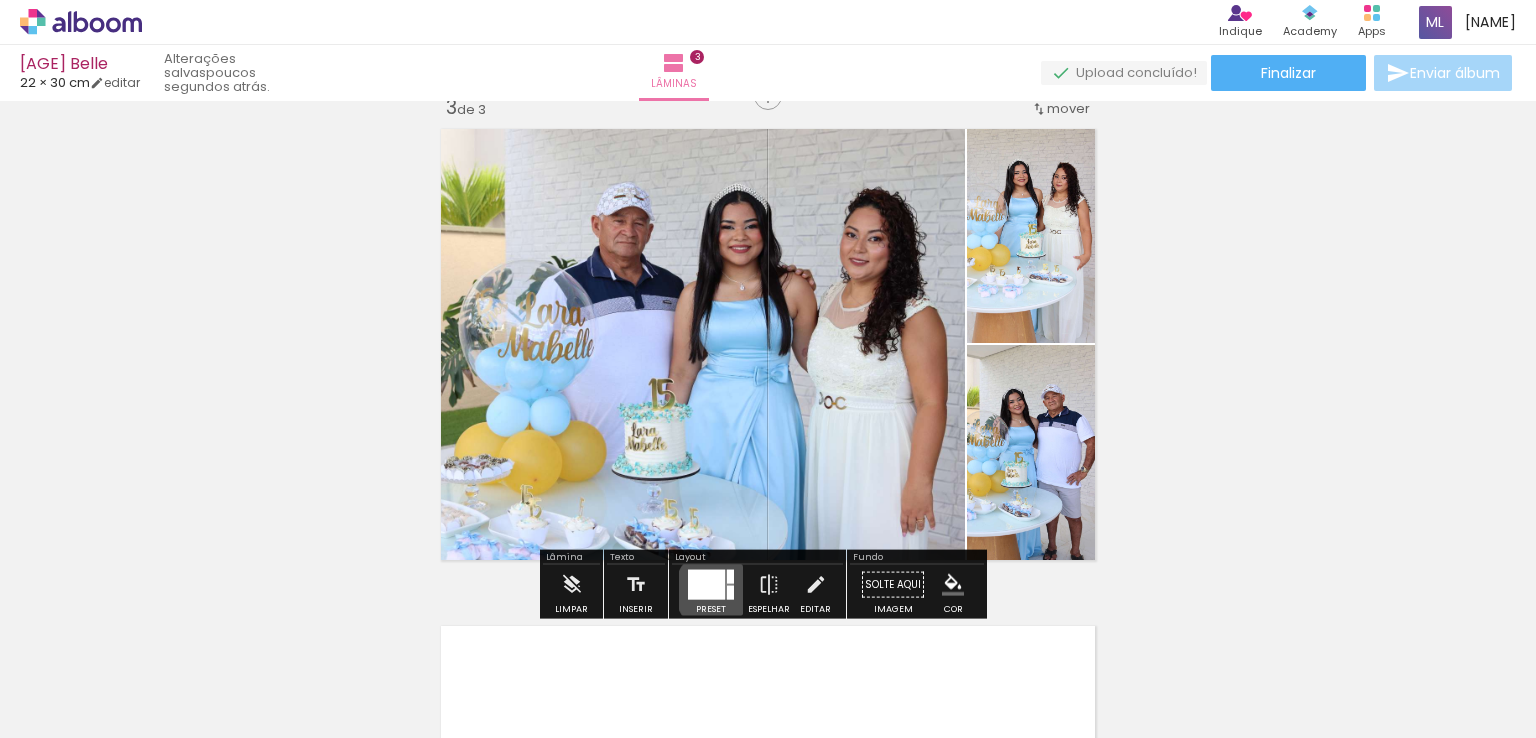 click at bounding box center (706, 585) 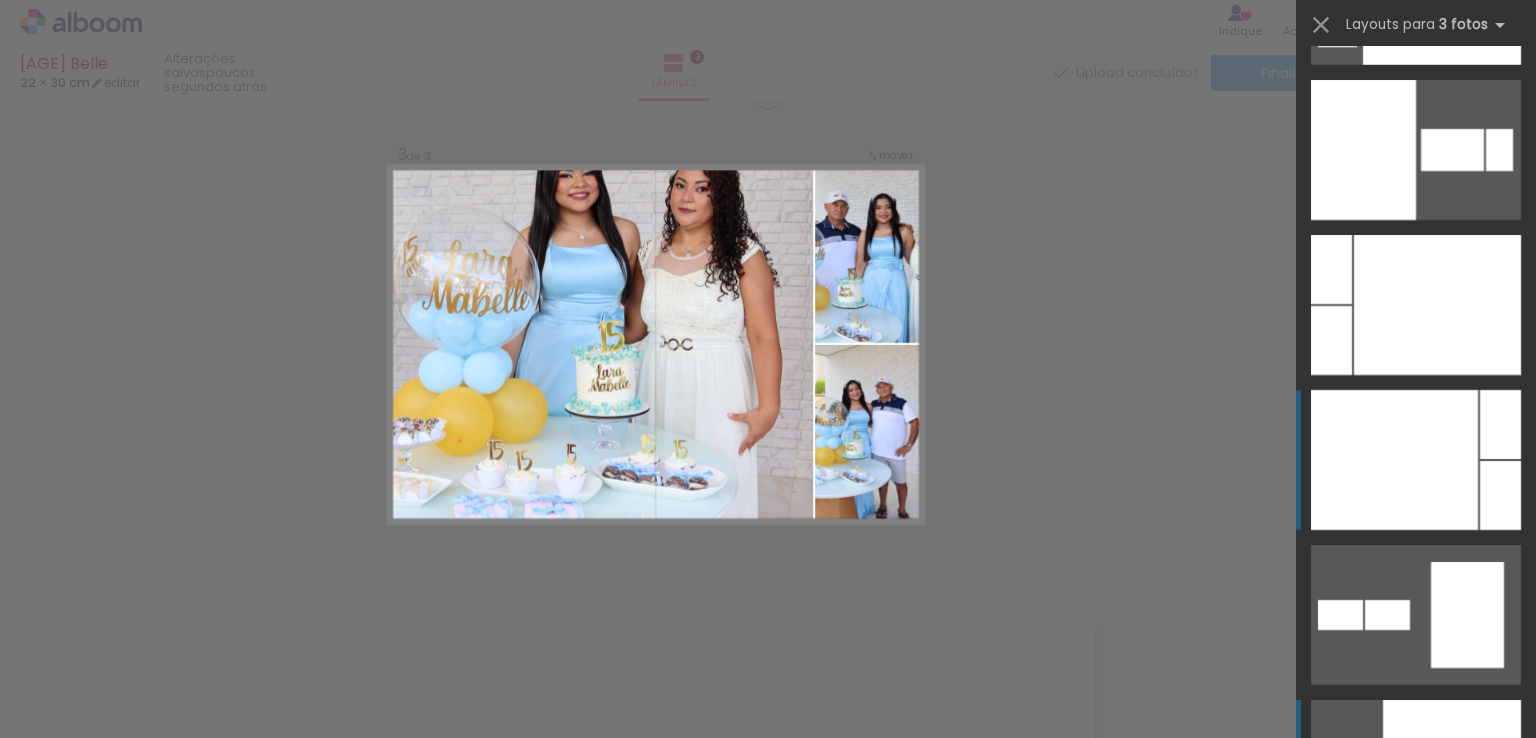 scroll, scrollTop: 29604, scrollLeft: 0, axis: vertical 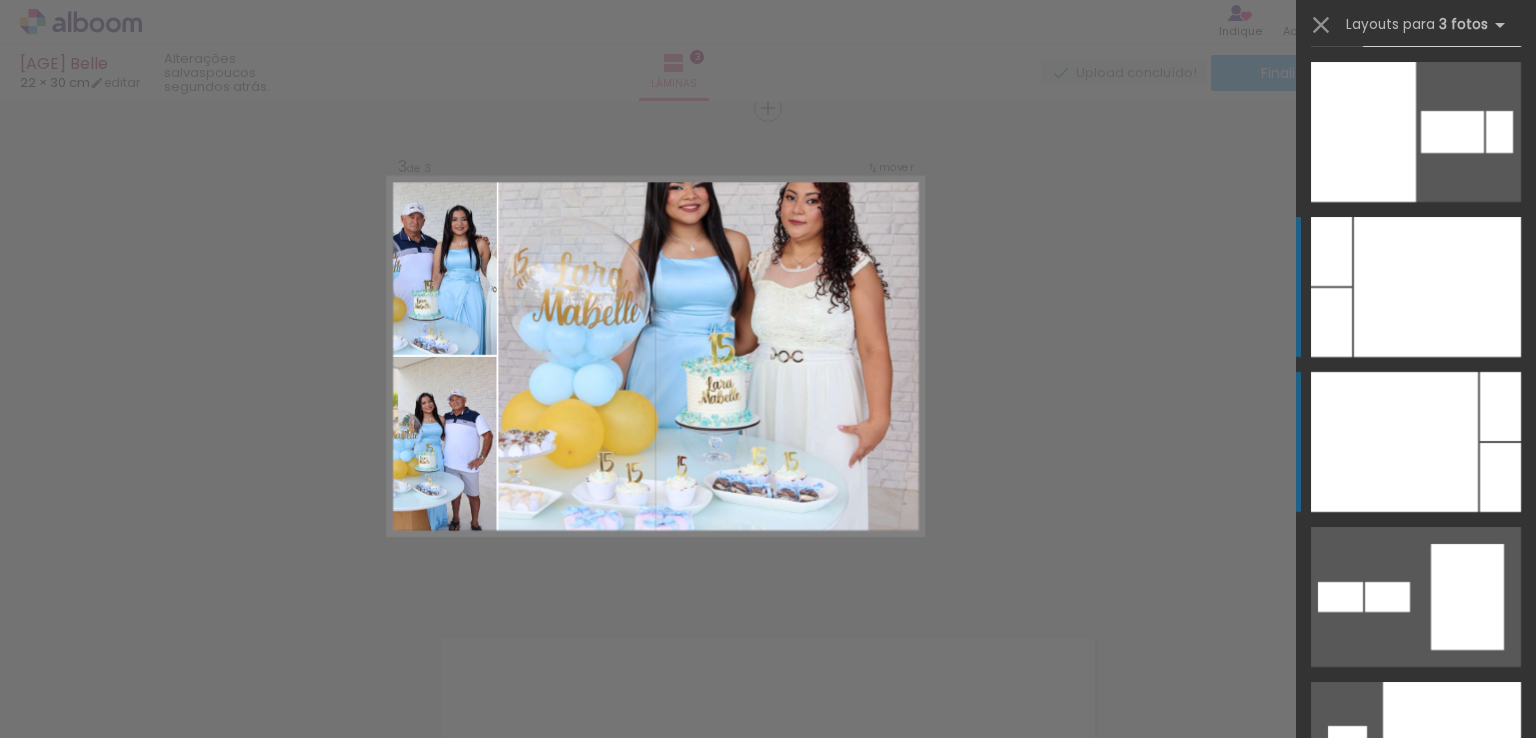 click at bounding box center [1437, 287] 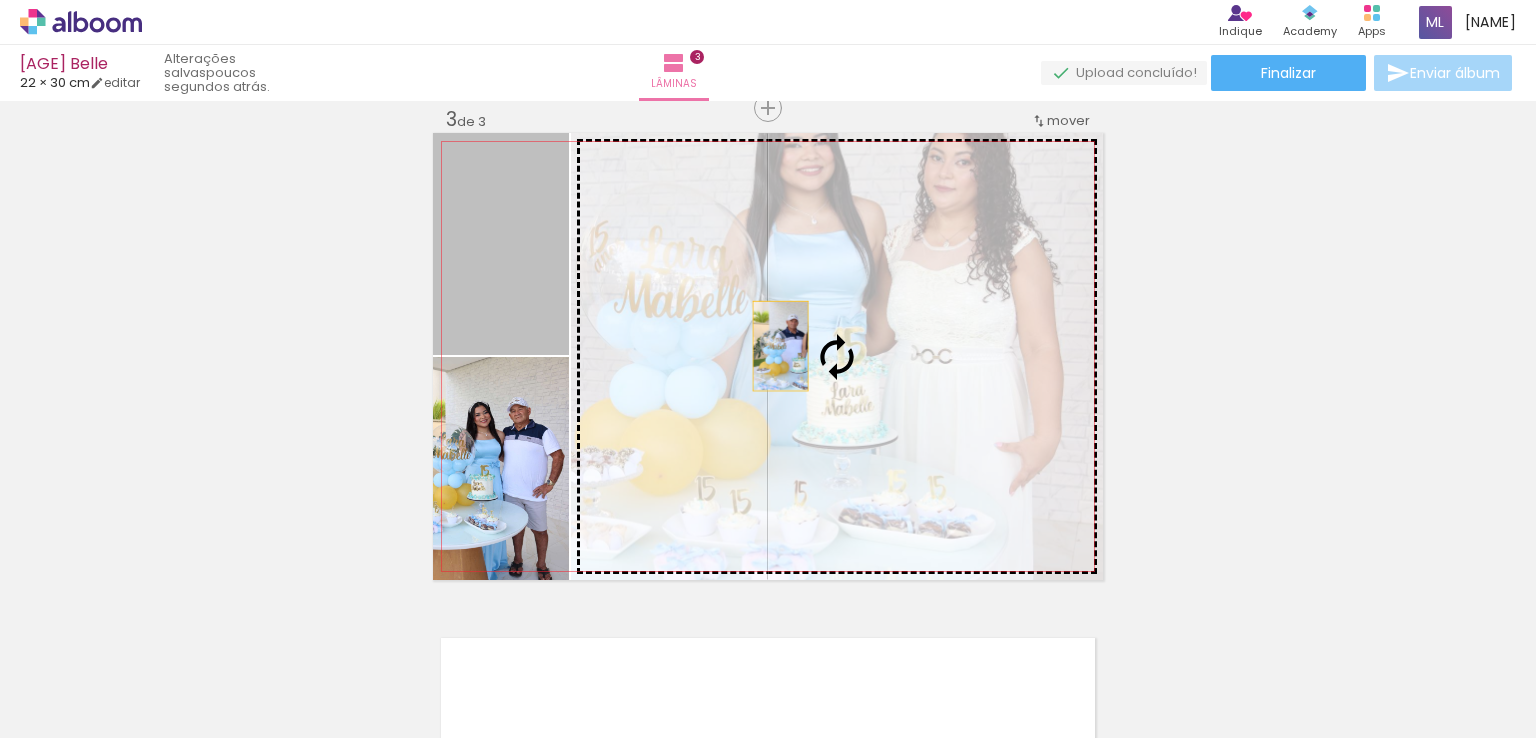 drag, startPoint x: 487, startPoint y: 273, endPoint x: 787, endPoint y: 353, distance: 310.4835 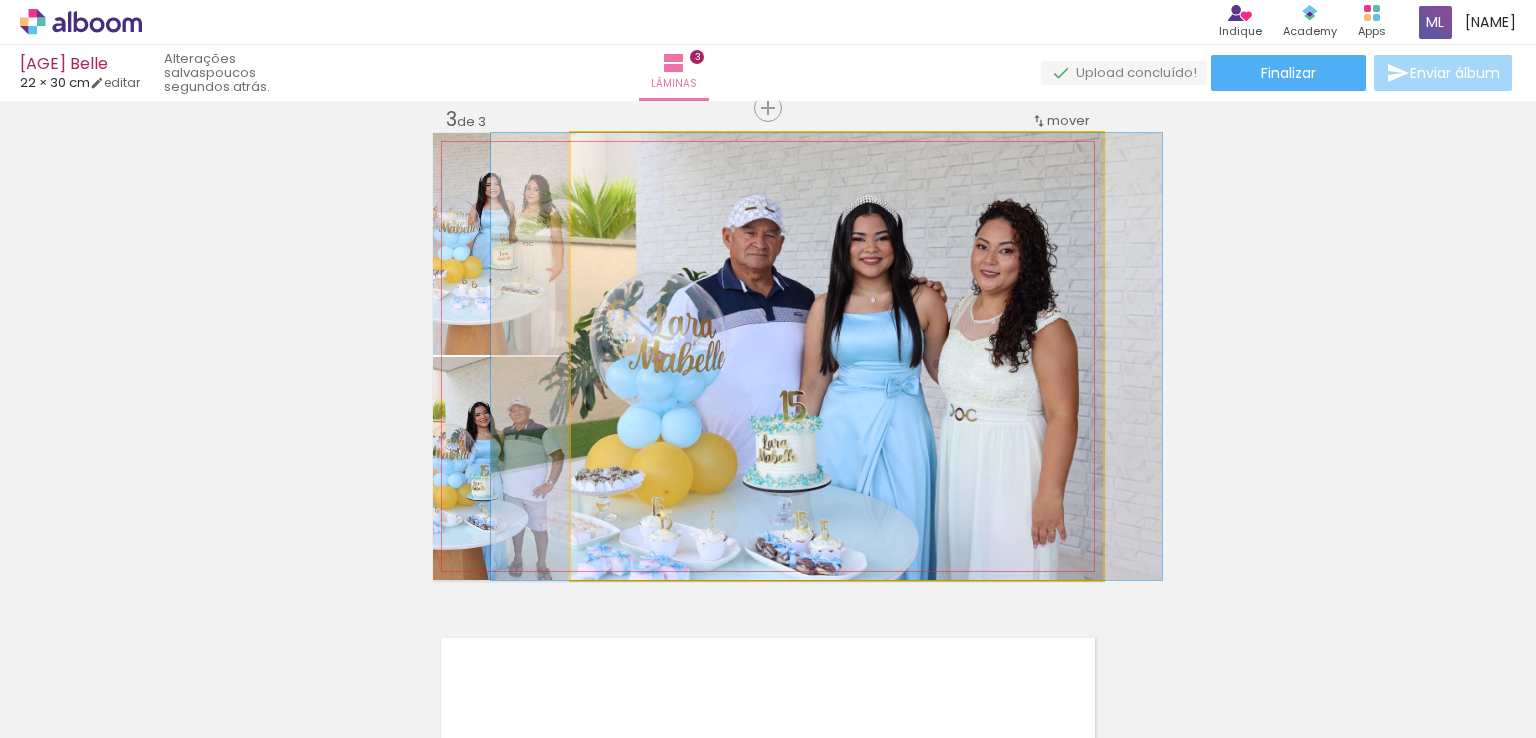 drag, startPoint x: 696, startPoint y: 299, endPoint x: 686, endPoint y: 295, distance: 10.770329 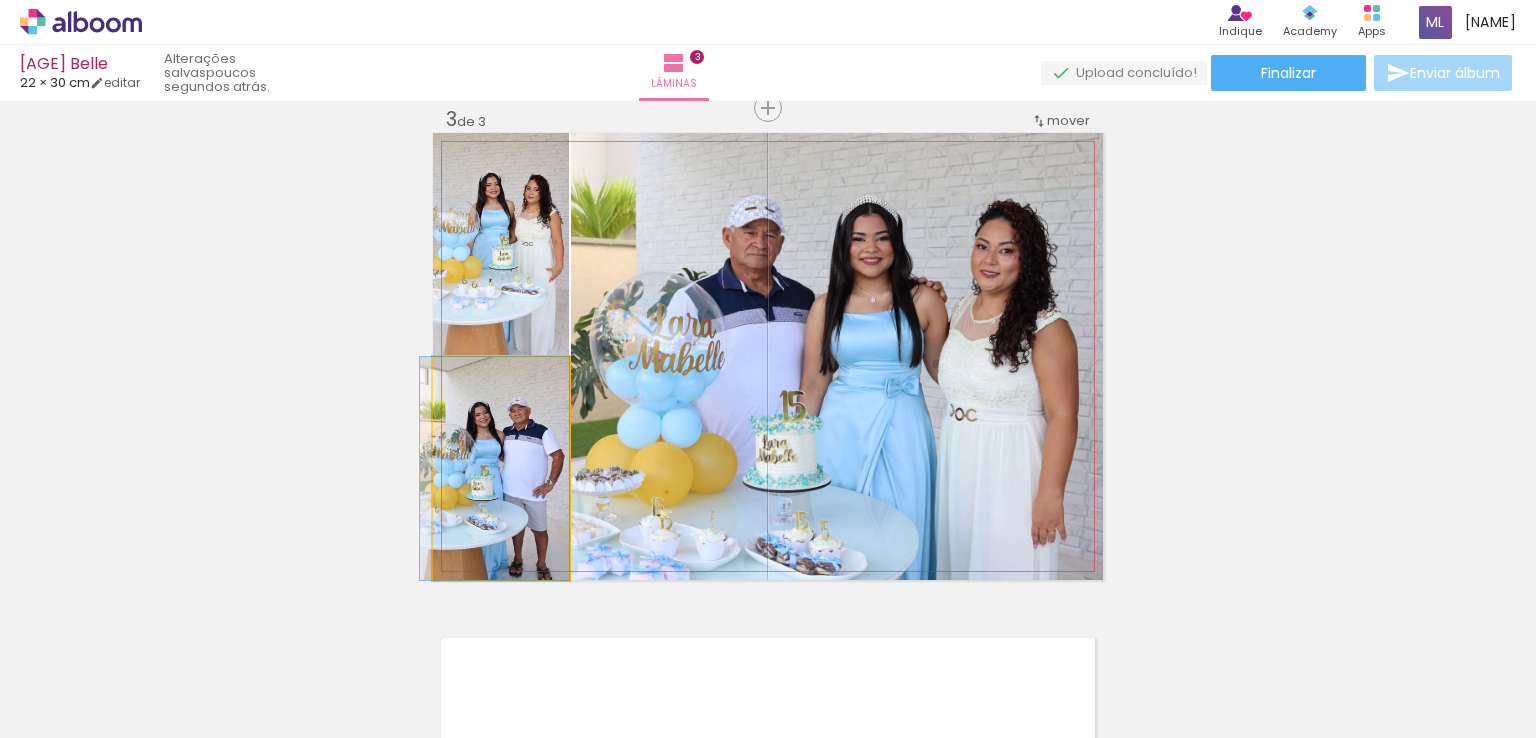 drag, startPoint x: 476, startPoint y: 473, endPoint x: 471, endPoint y: 425, distance: 48.259712 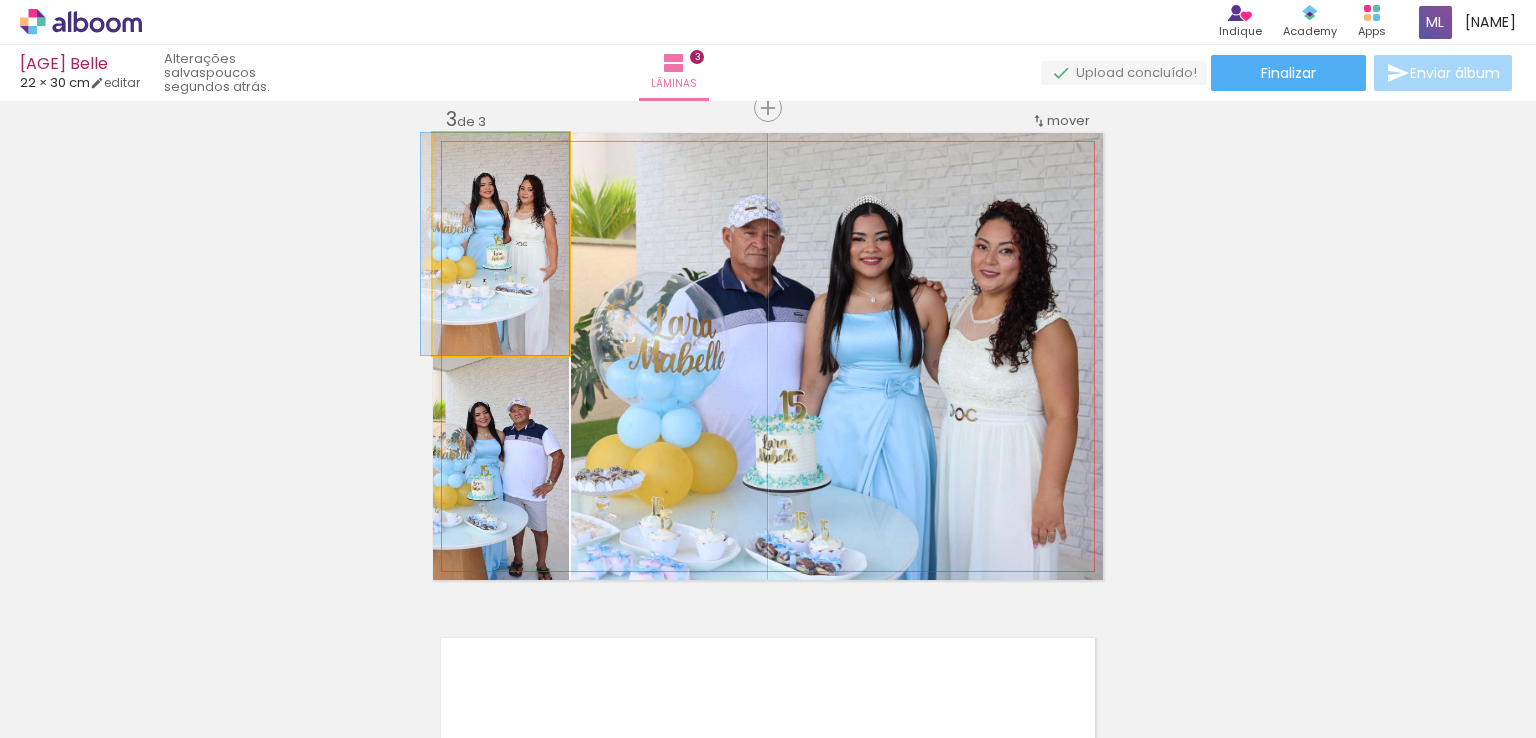 drag, startPoint x: 508, startPoint y: 243, endPoint x: 495, endPoint y: 240, distance: 13.341664 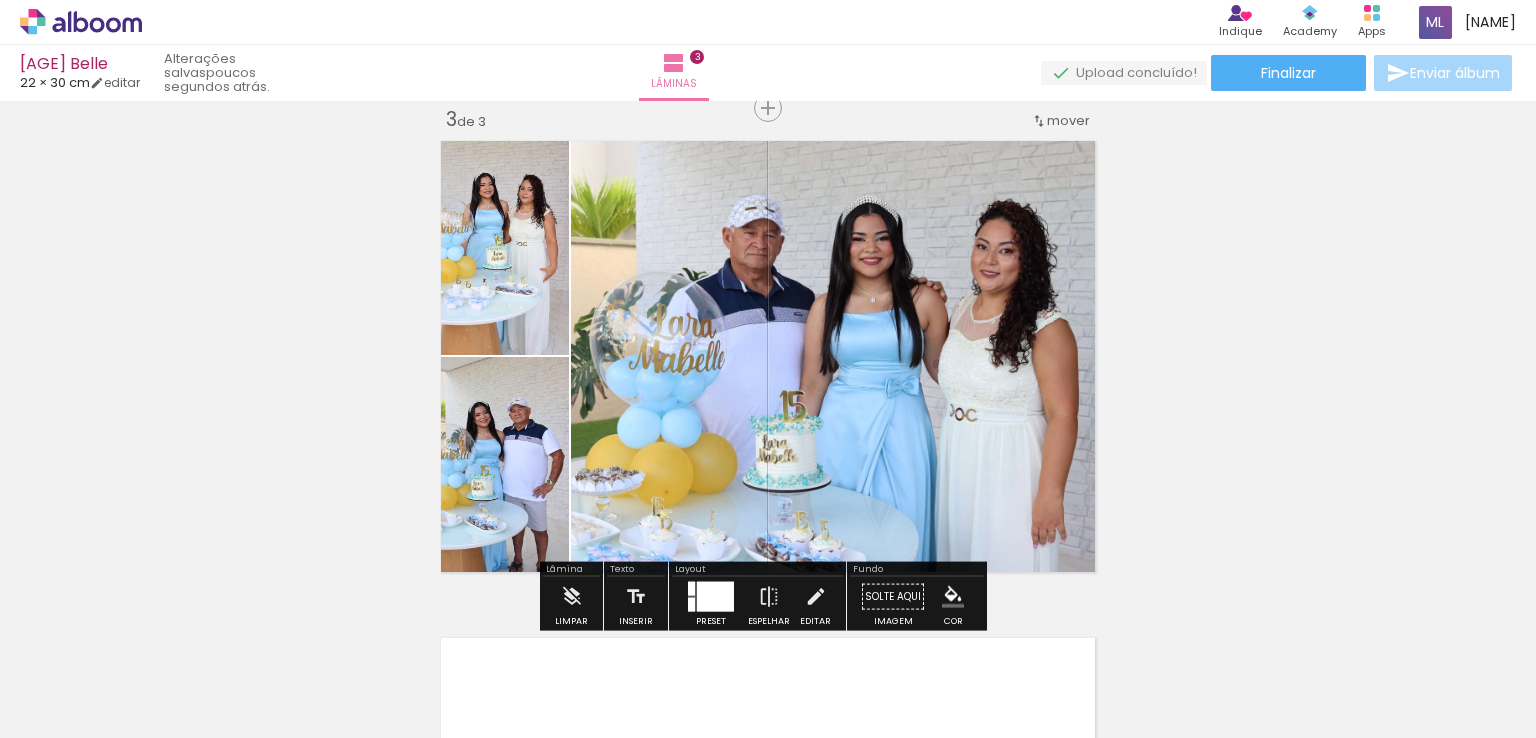 click on "Inserir lâmina 1  de 3  Inserir lâmina 2  de 3  Inserir lâmina 3  de 3" at bounding box center (768, 82) 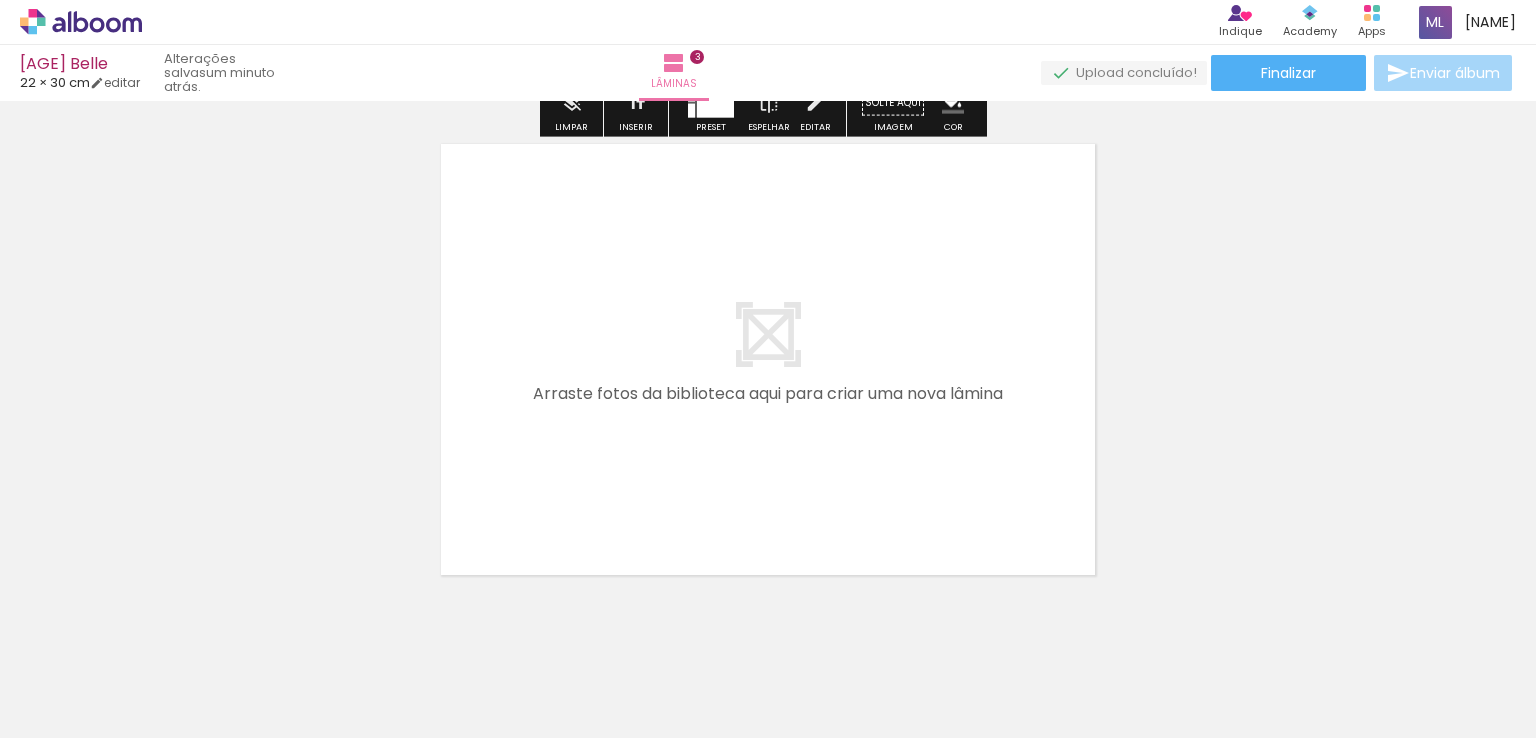 scroll, scrollTop: 1536, scrollLeft: 0, axis: vertical 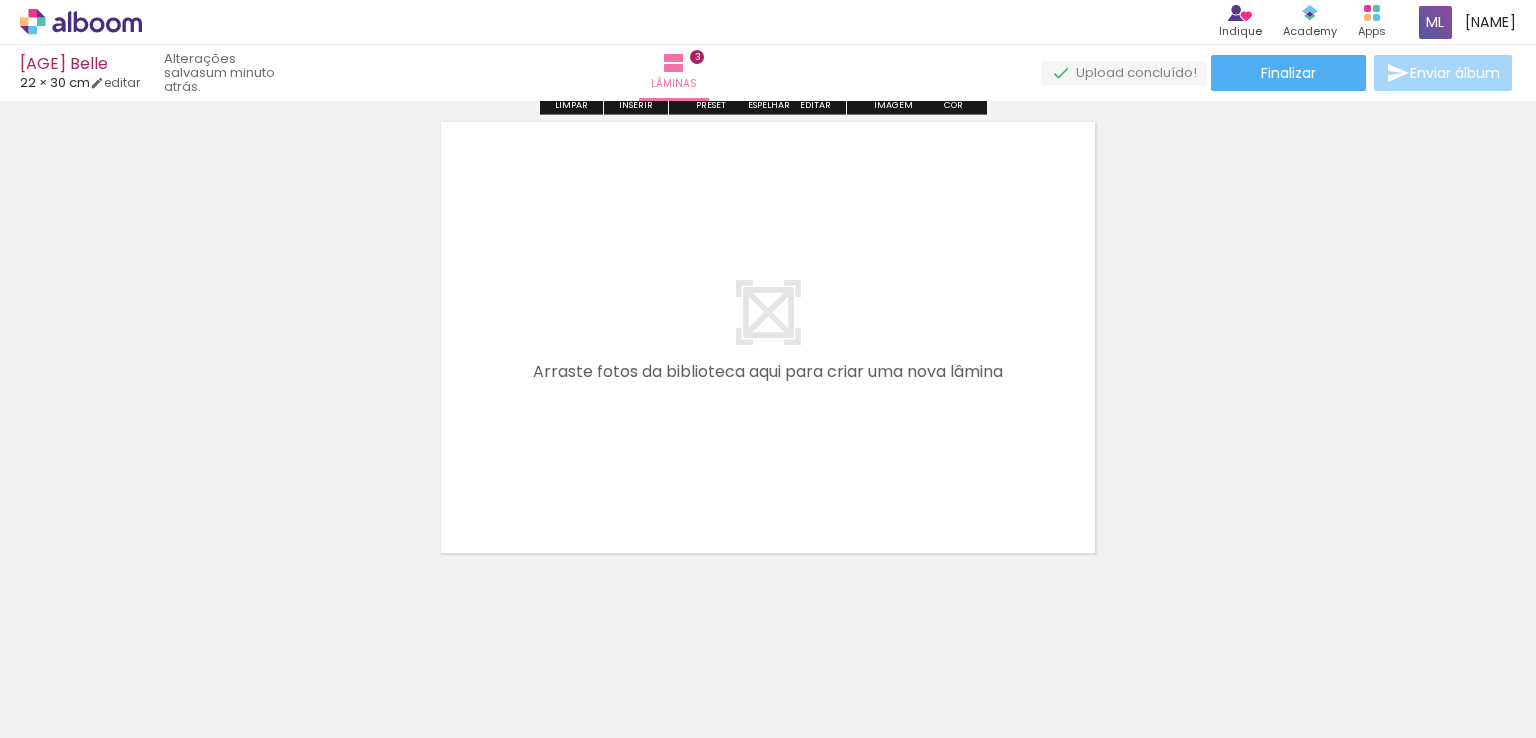 click at bounding box center [768, 337] 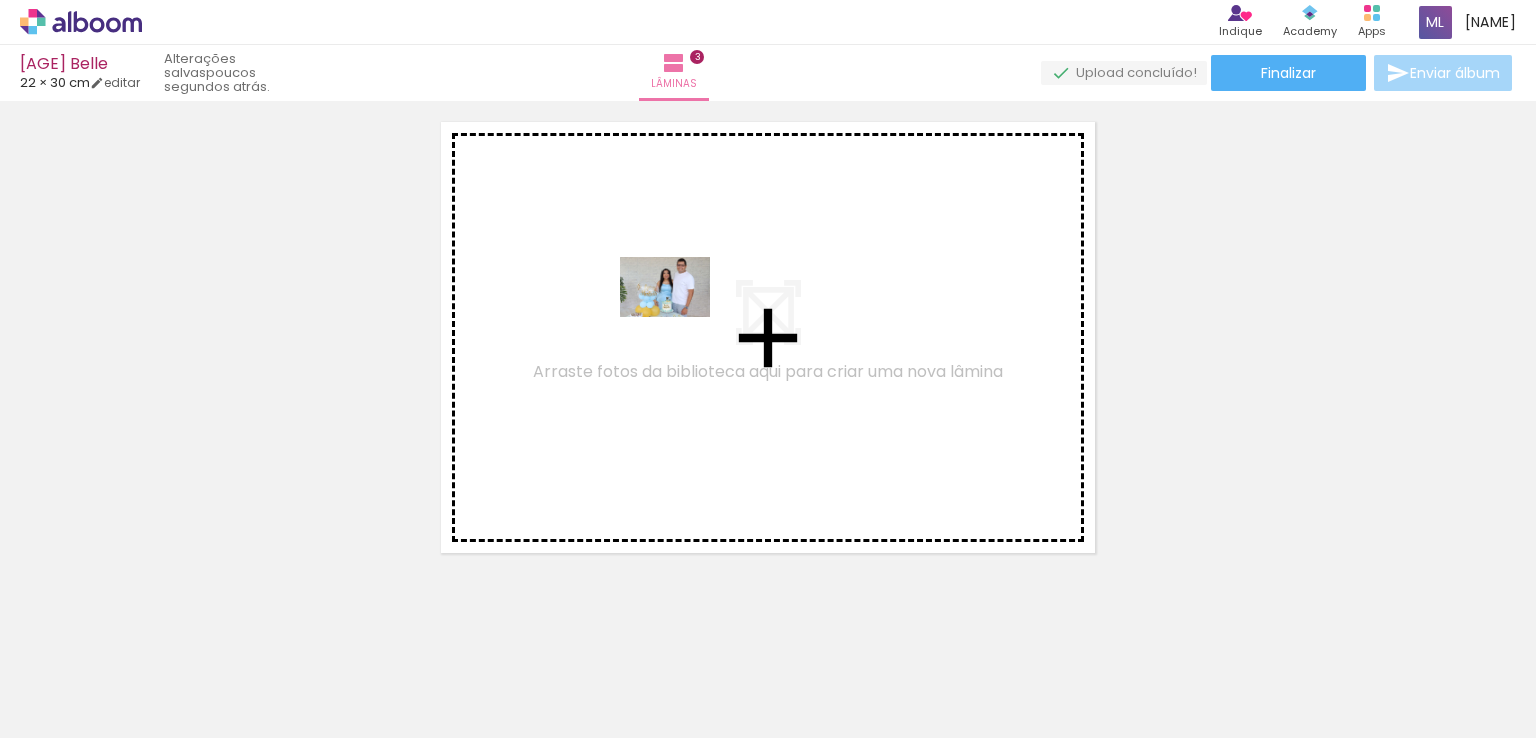 drag, startPoint x: 1110, startPoint y: 676, endPoint x: 680, endPoint y: 317, distance: 560.16156 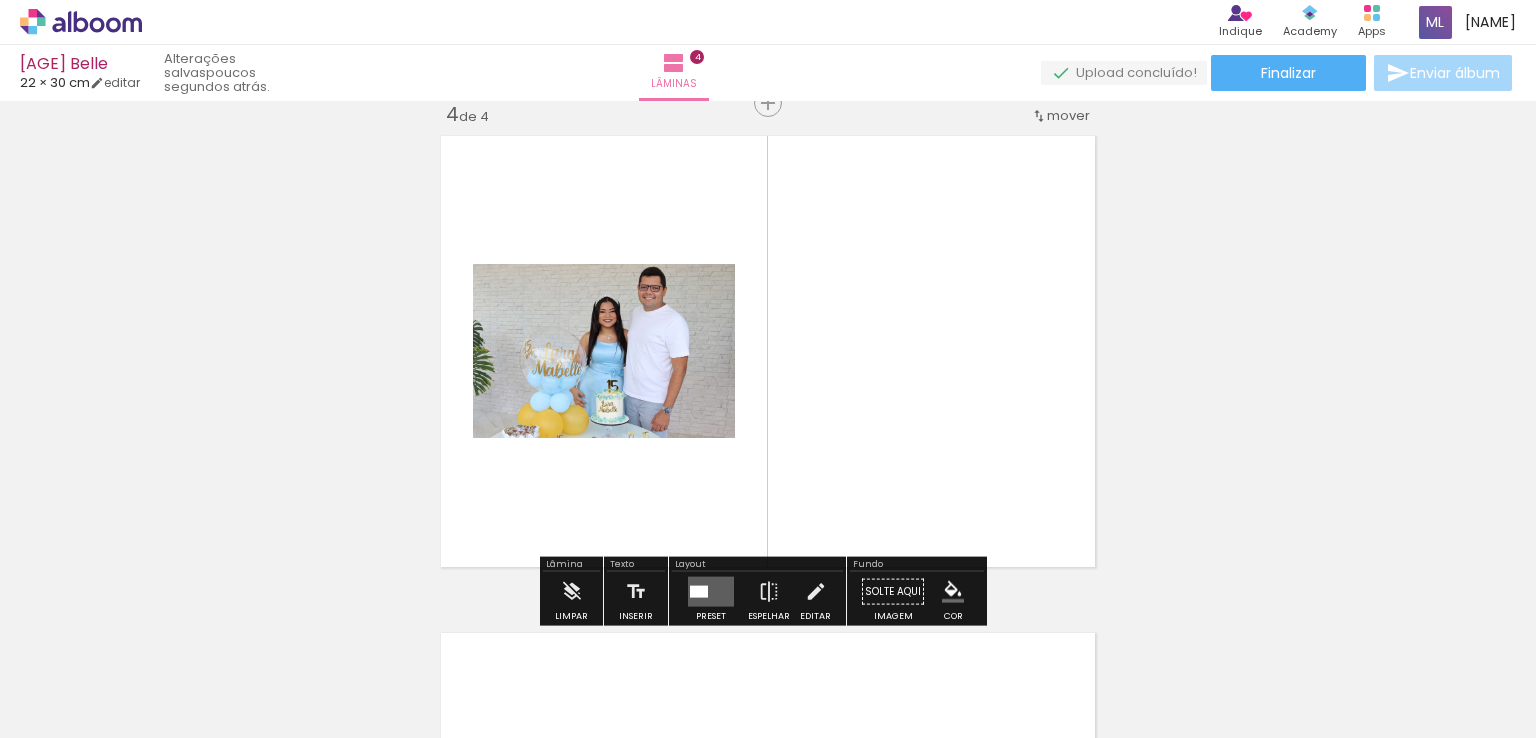 scroll, scrollTop: 1516, scrollLeft: 0, axis: vertical 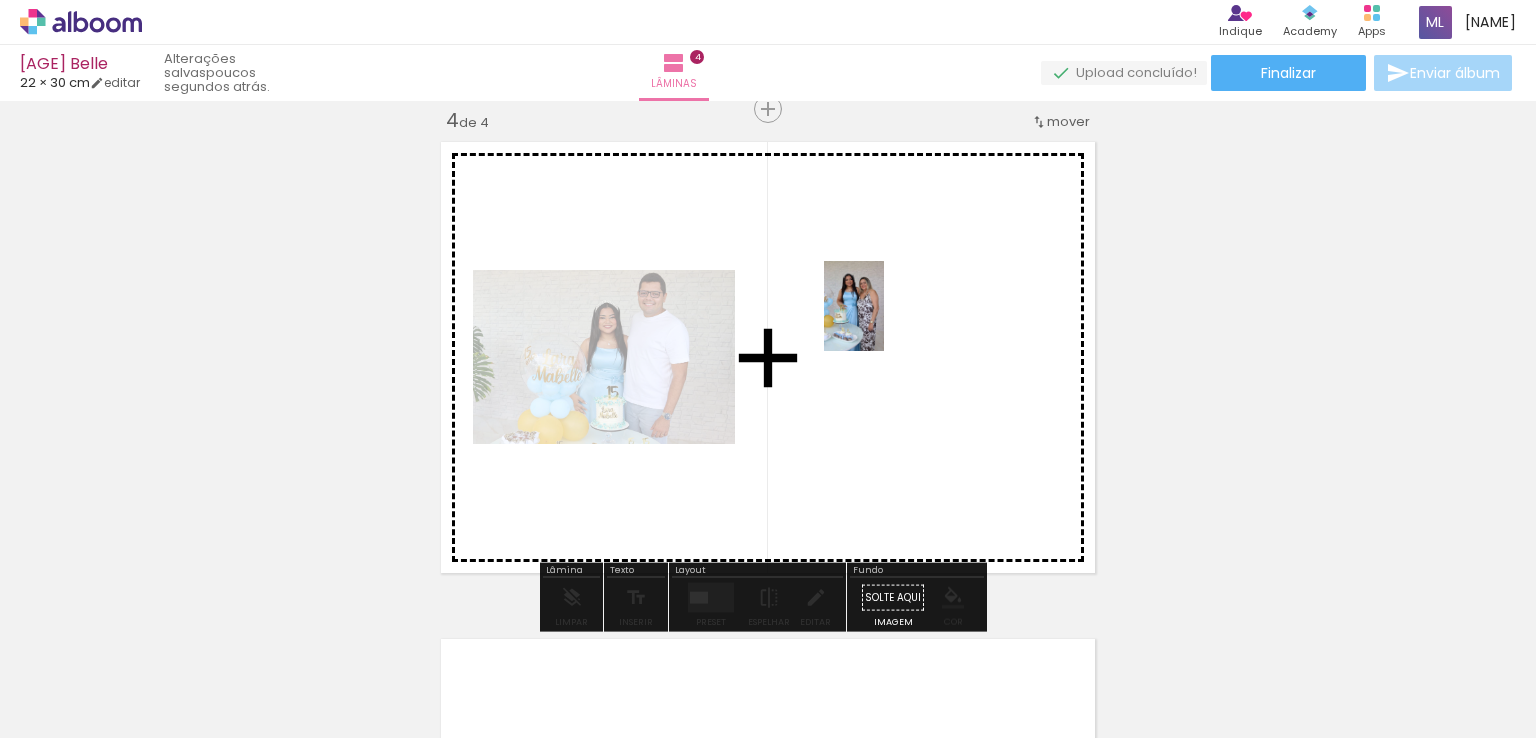 drag, startPoint x: 978, startPoint y: 674, endPoint x: 884, endPoint y: 321, distance: 365.30124 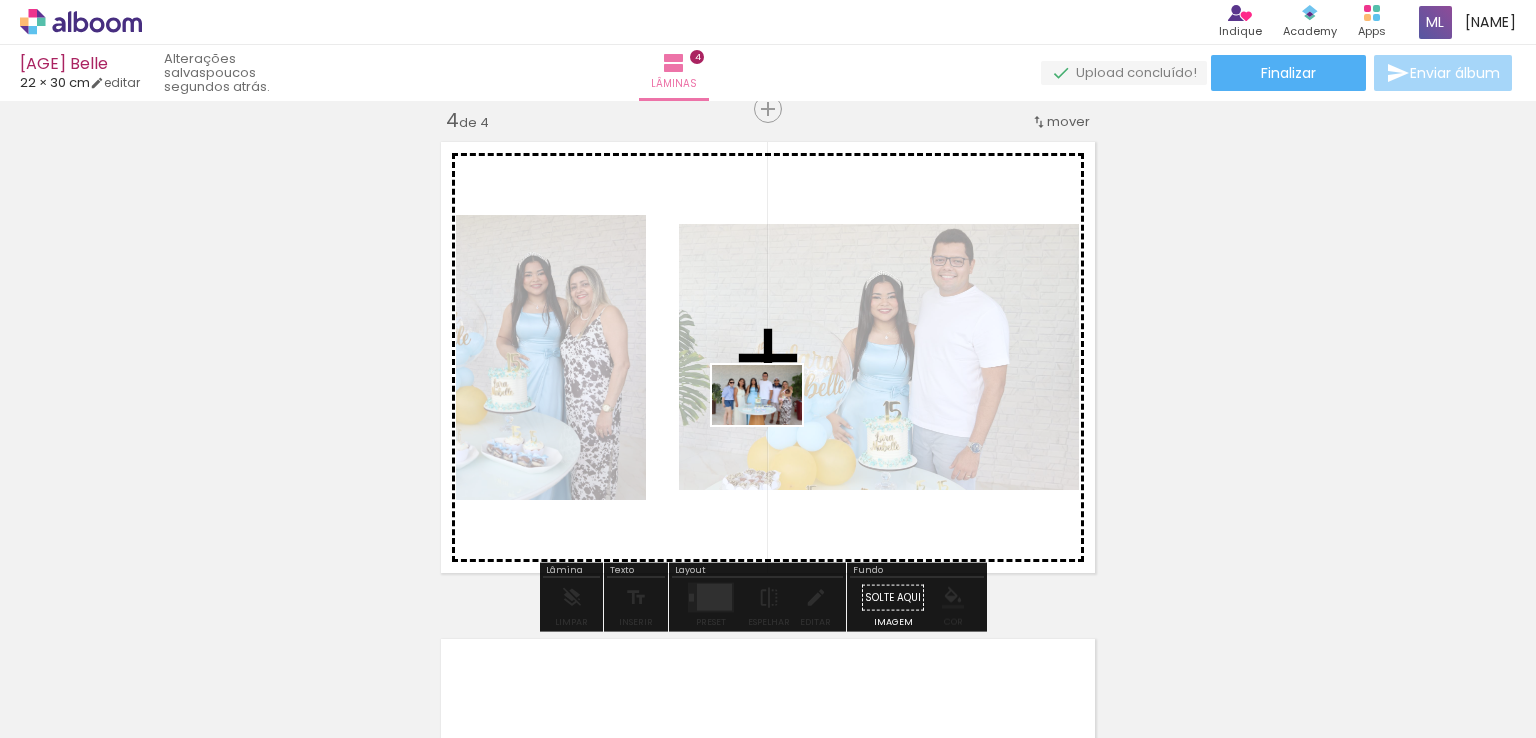 drag, startPoint x: 1229, startPoint y: 679, endPoint x: 772, endPoint y: 425, distance: 522.8432 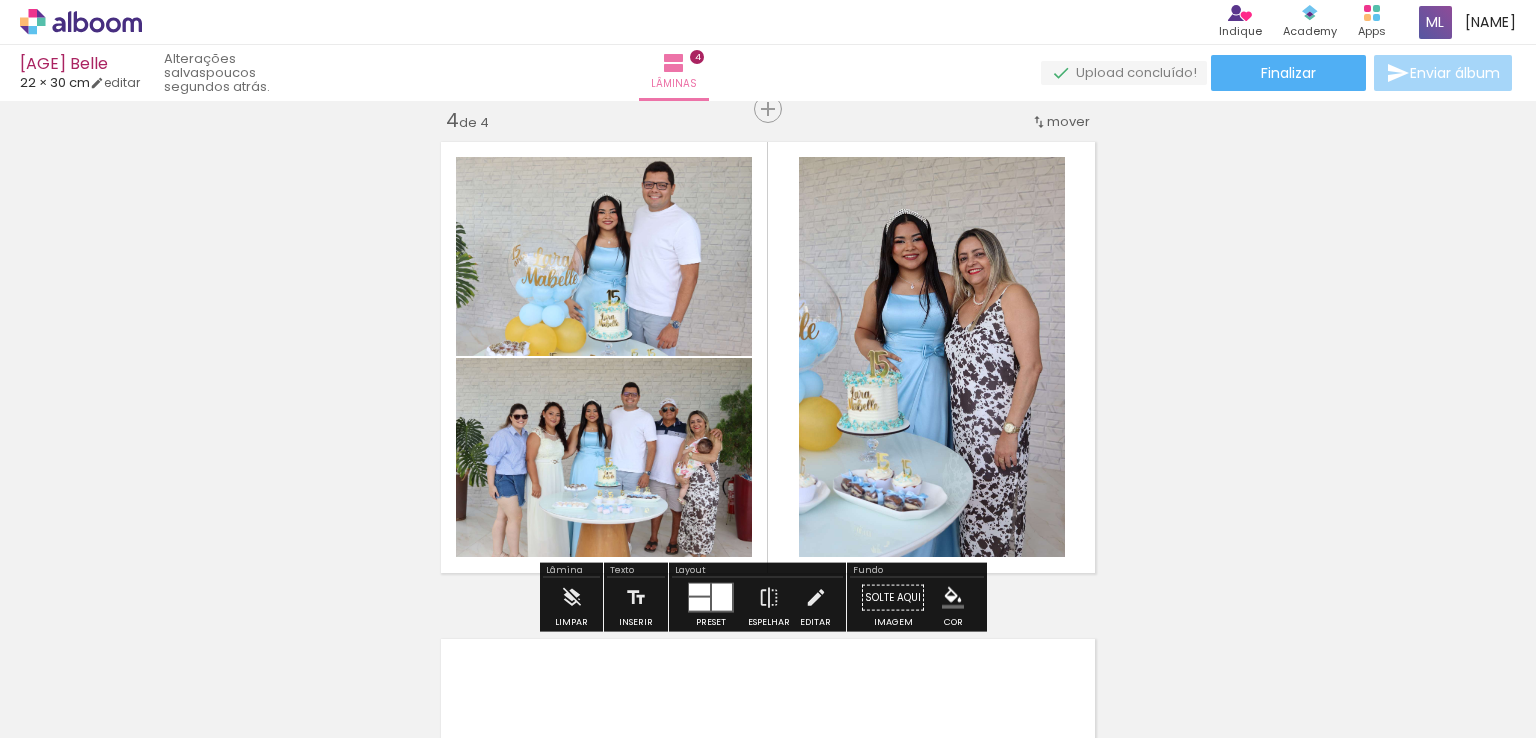 click on "Adicionar
Fotos" at bounding box center [71, 711] 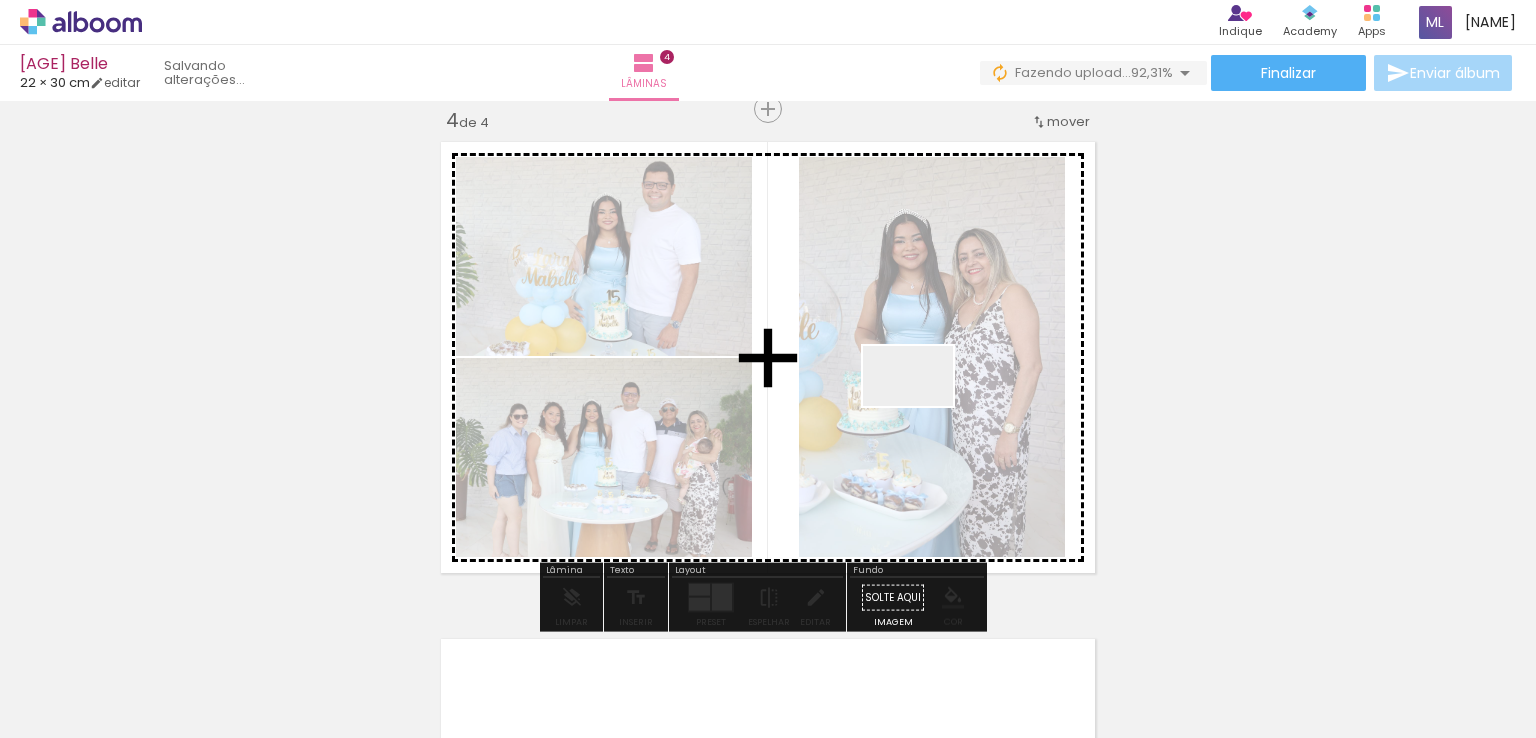 drag, startPoint x: 1524, startPoint y: 690, endPoint x: 923, endPoint y: 406, distance: 664.72327 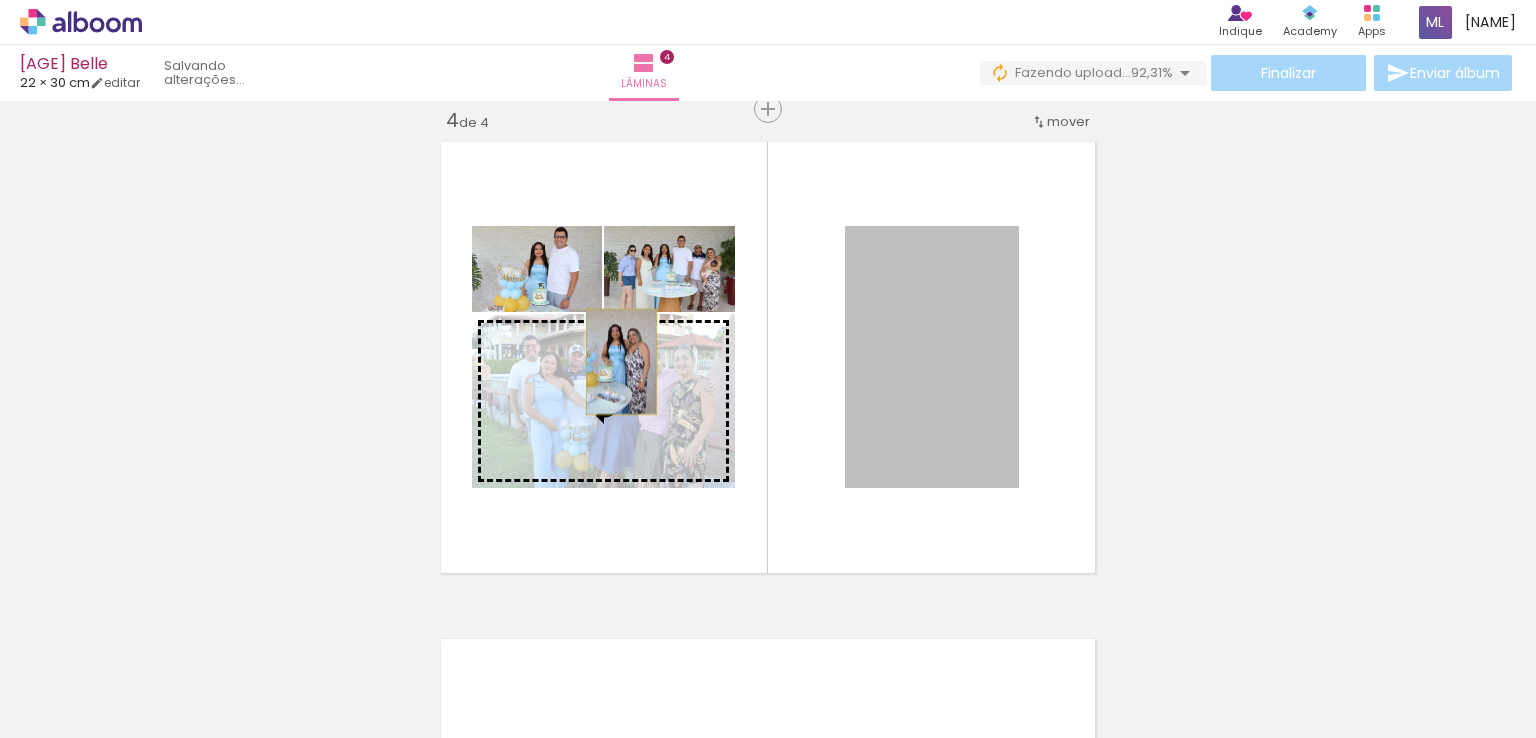 drag, startPoint x: 943, startPoint y: 405, endPoint x: 583, endPoint y: 355, distance: 363.45563 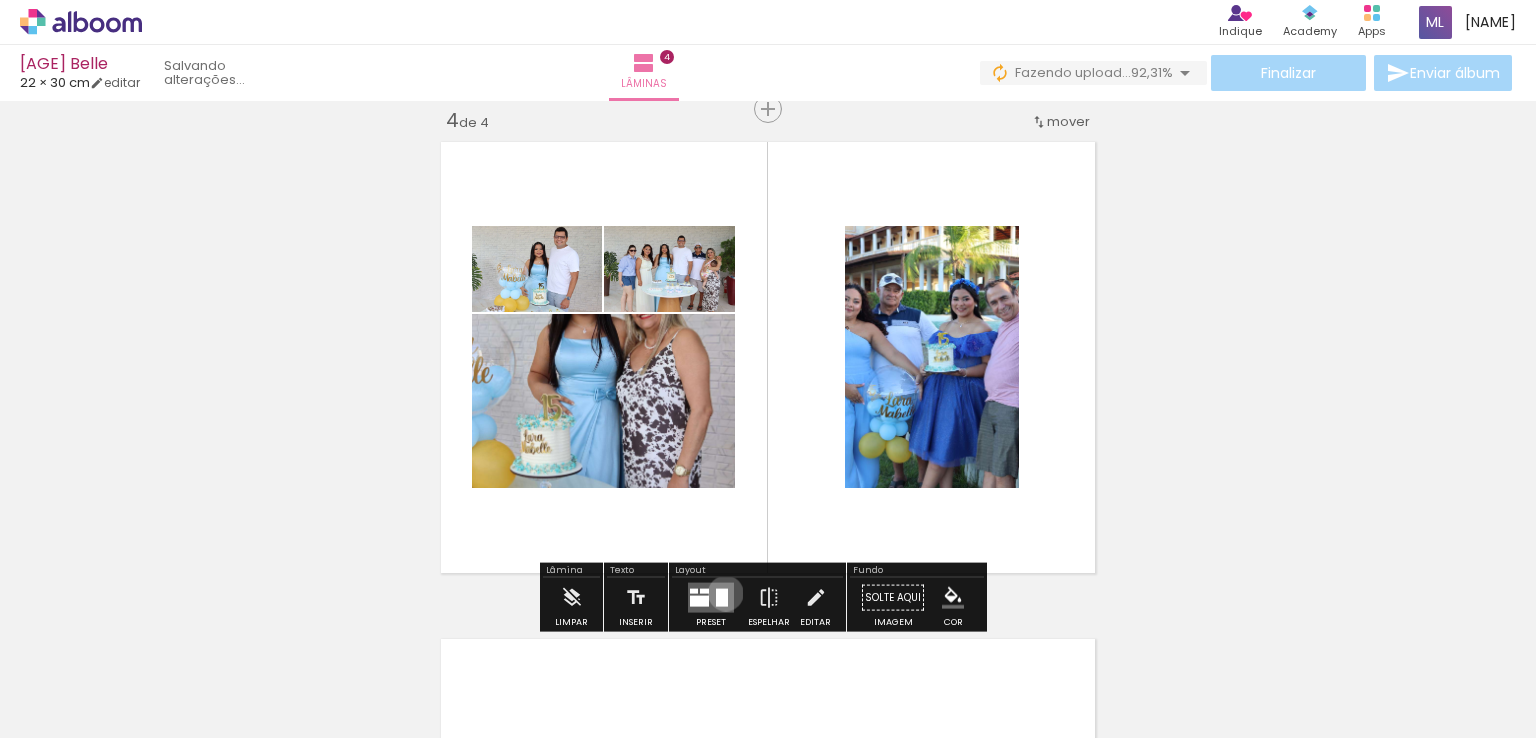 click at bounding box center [722, 598] 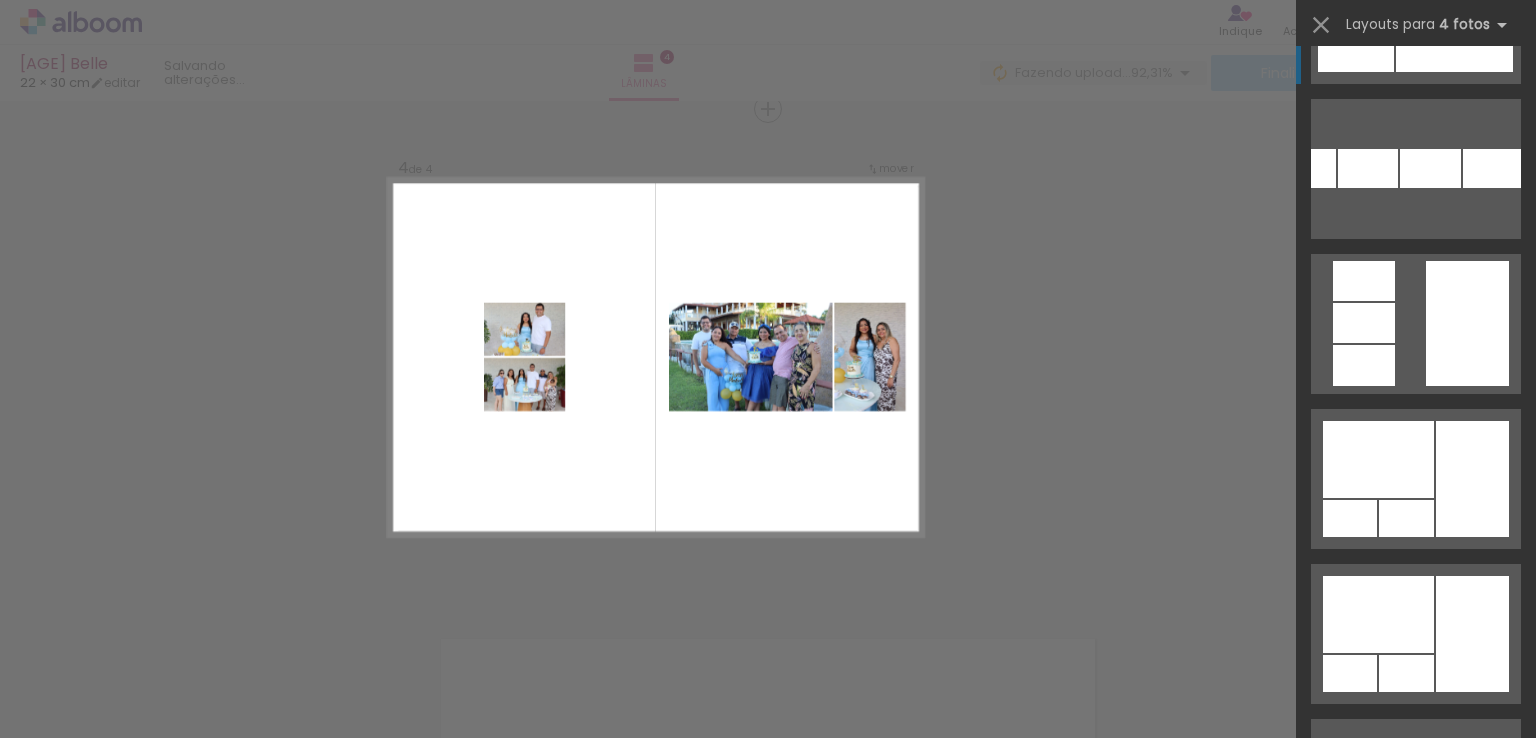 scroll, scrollTop: 1179, scrollLeft: 0, axis: vertical 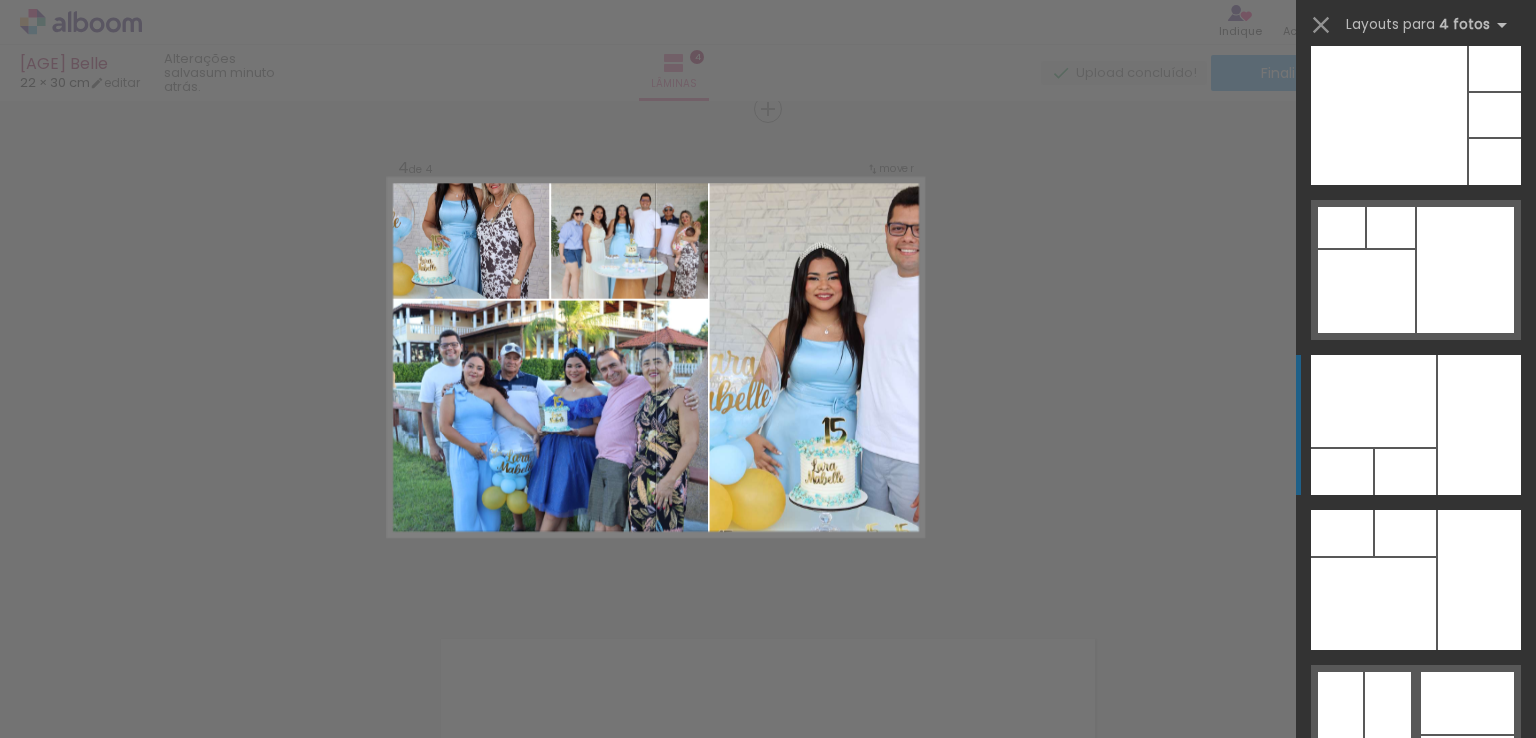 click at bounding box center [1373, 604] 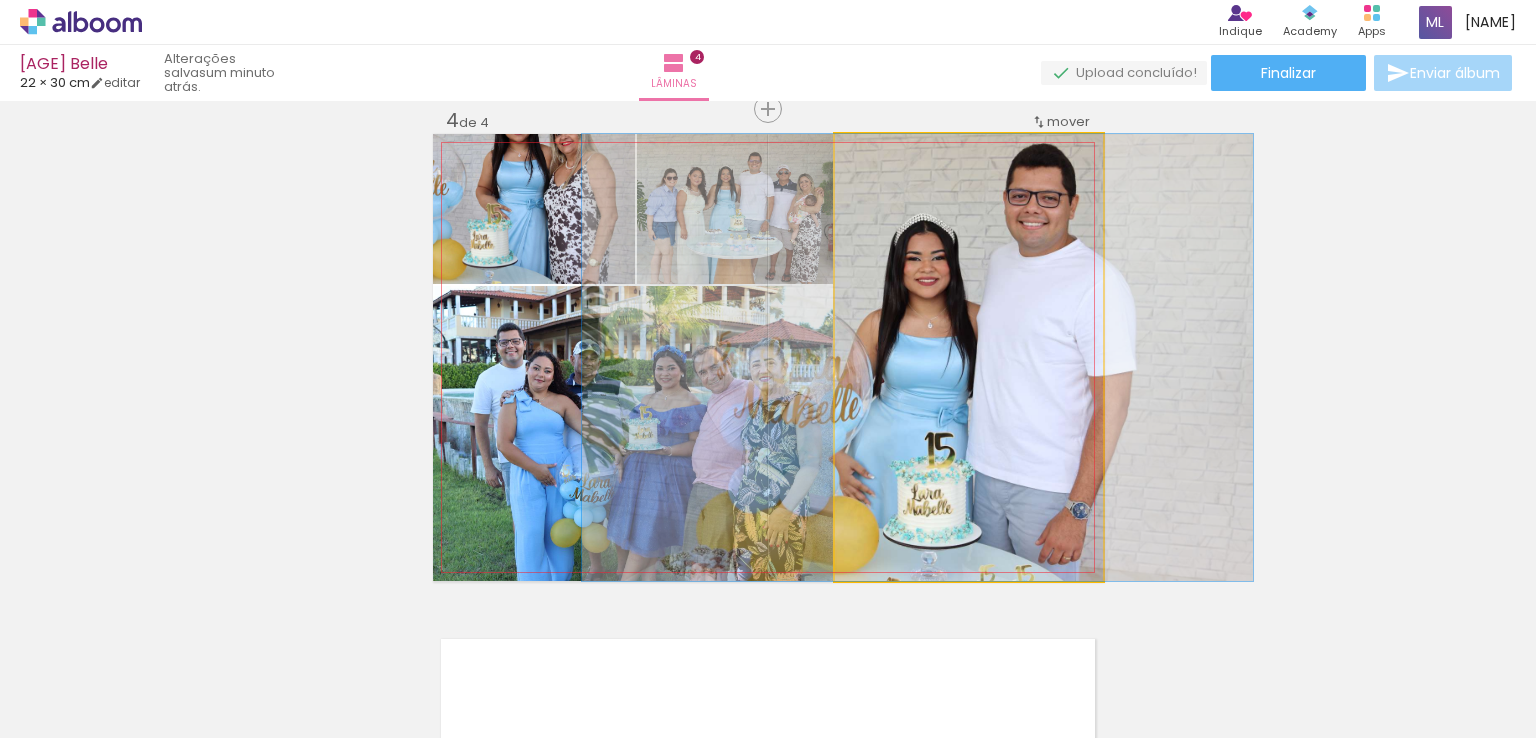 drag, startPoint x: 913, startPoint y: 421, endPoint x: 854, endPoint y: 403, distance: 61.68468 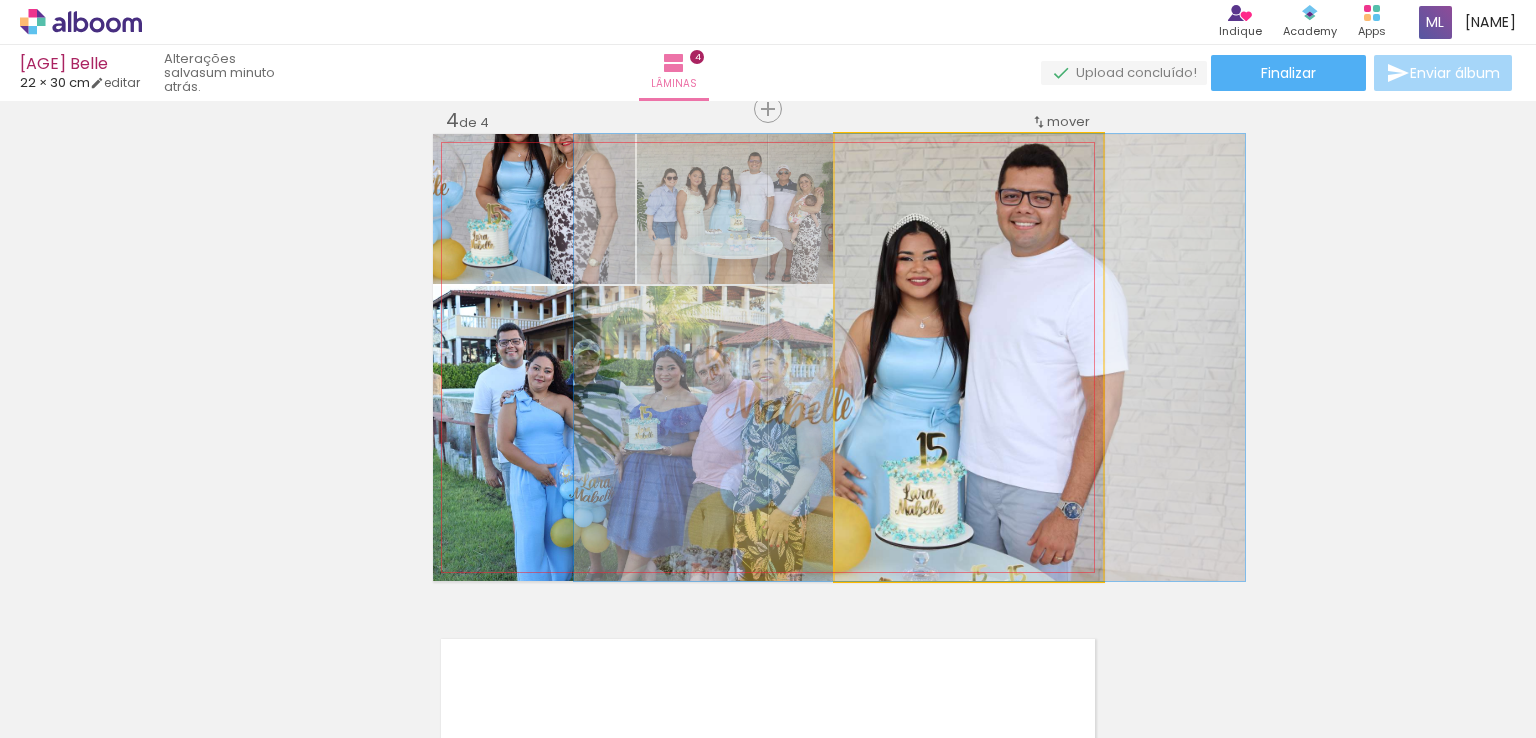 drag, startPoint x: 877, startPoint y: 159, endPoint x: 843, endPoint y: 158, distance: 34.0147 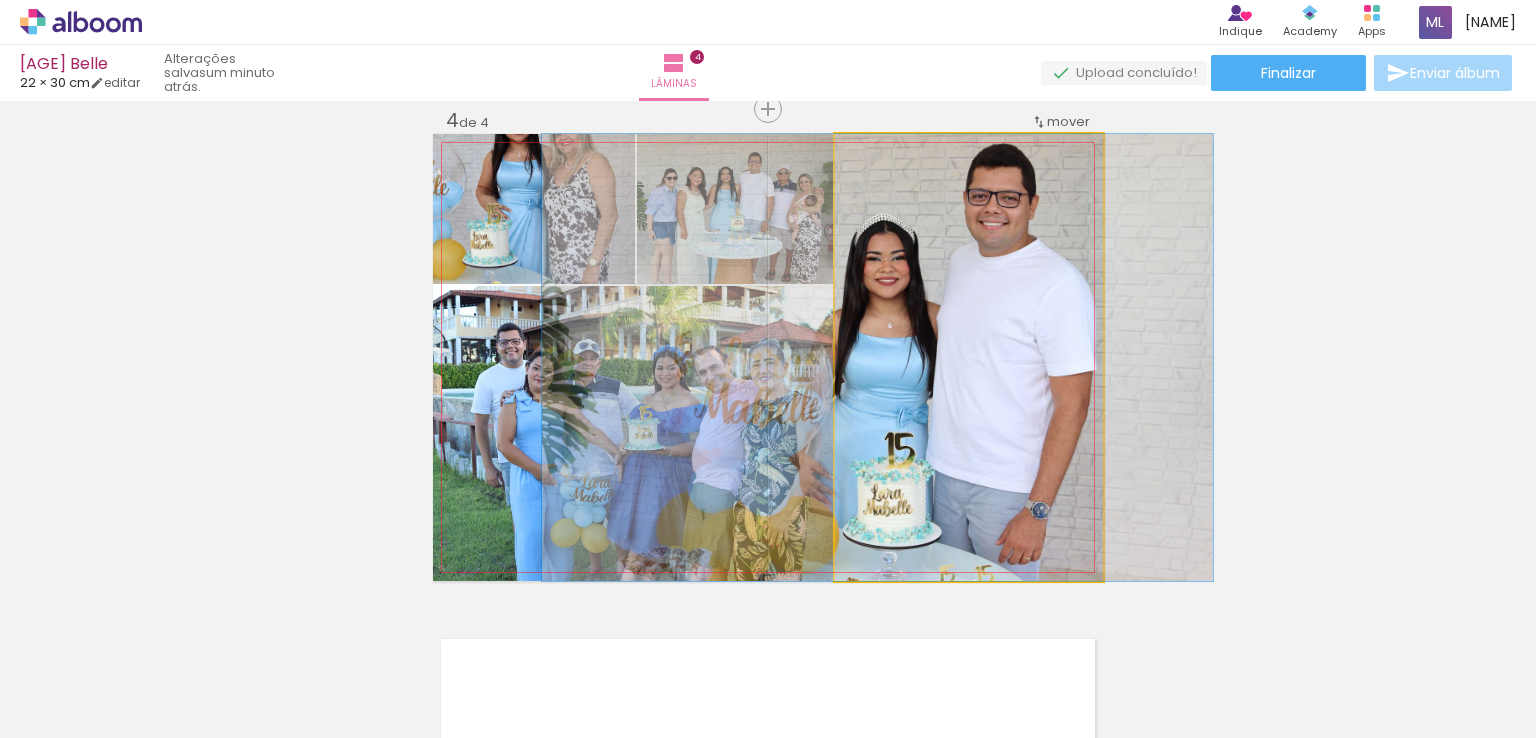 drag, startPoint x: 1032, startPoint y: 312, endPoint x: 1000, endPoint y: 313, distance: 32.01562 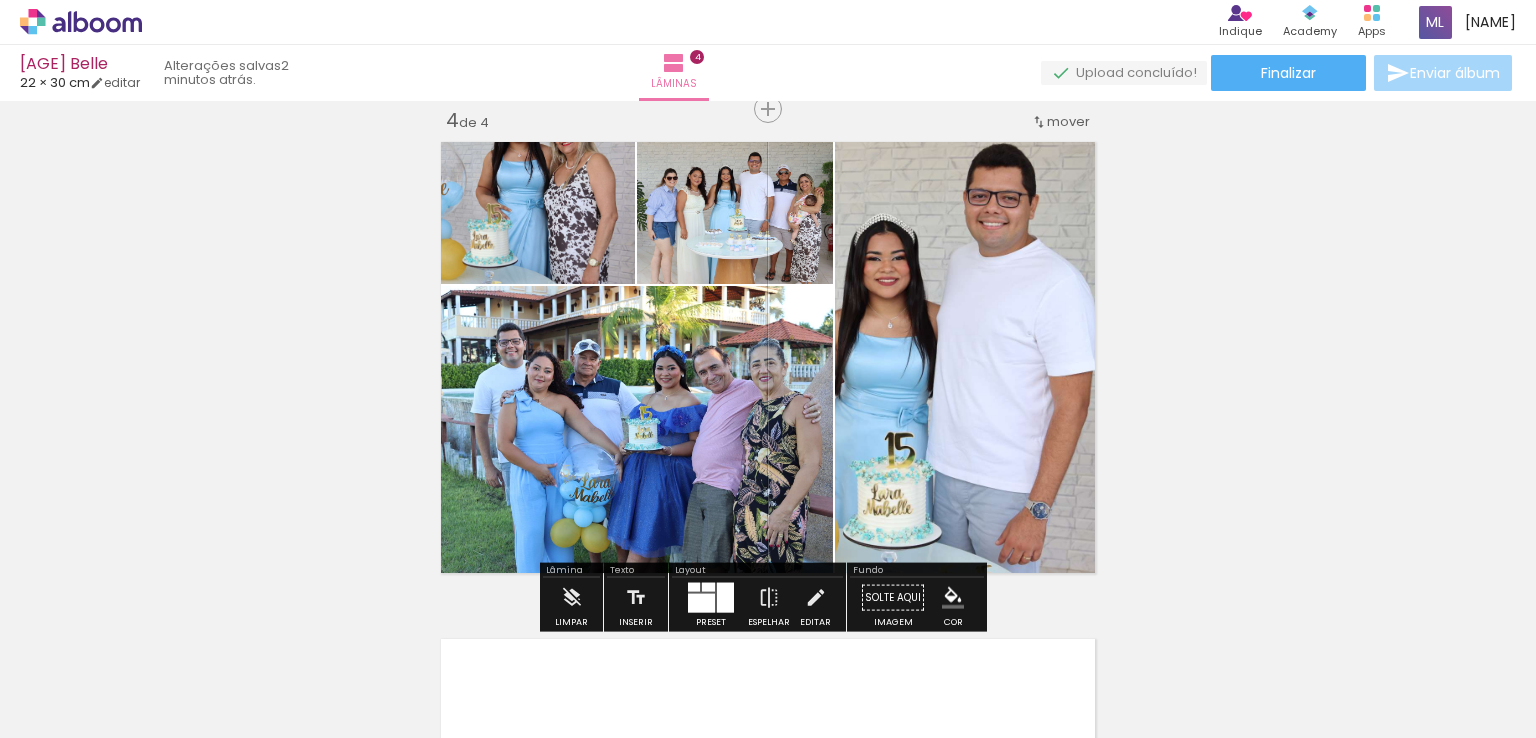click at bounding box center (701, 603) 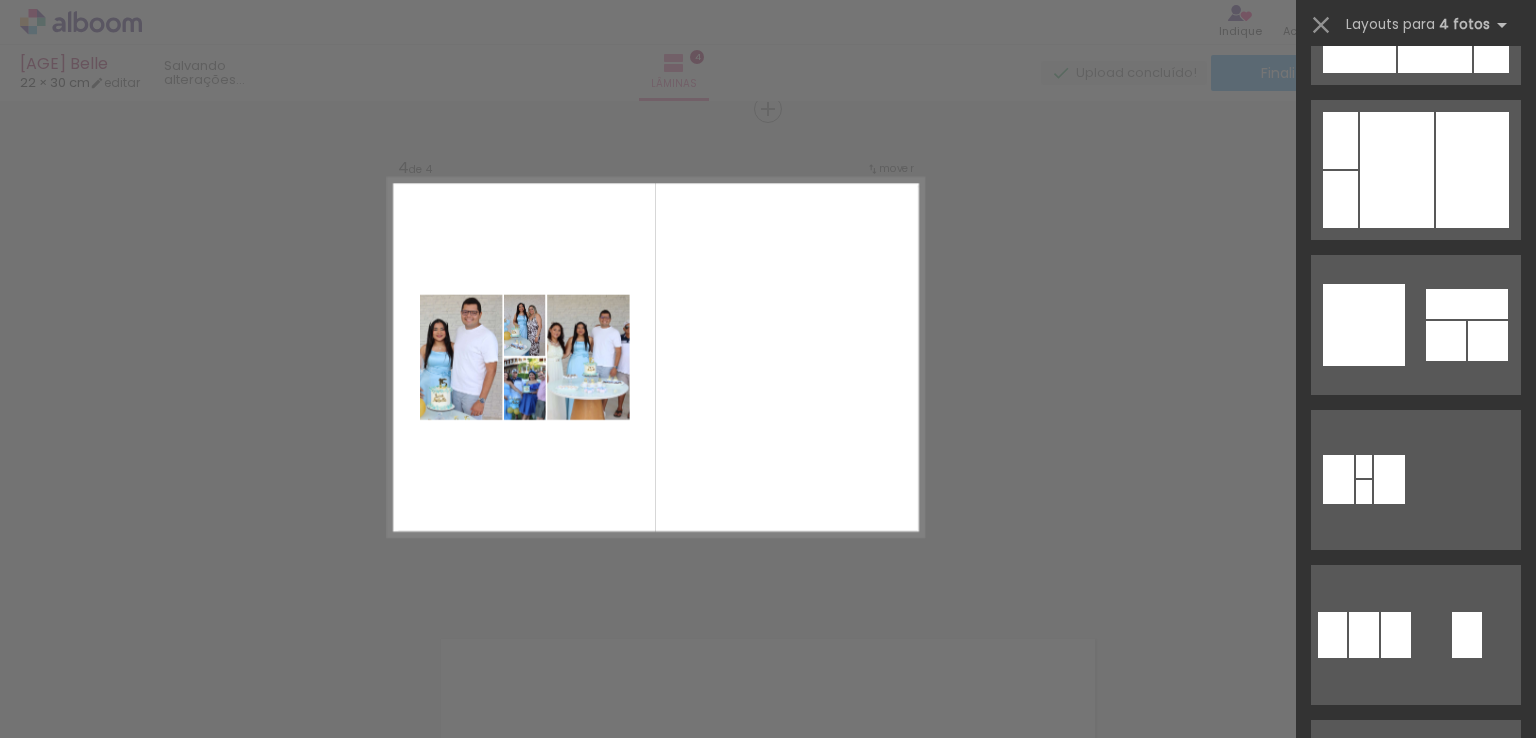scroll, scrollTop: 51528, scrollLeft: 0, axis: vertical 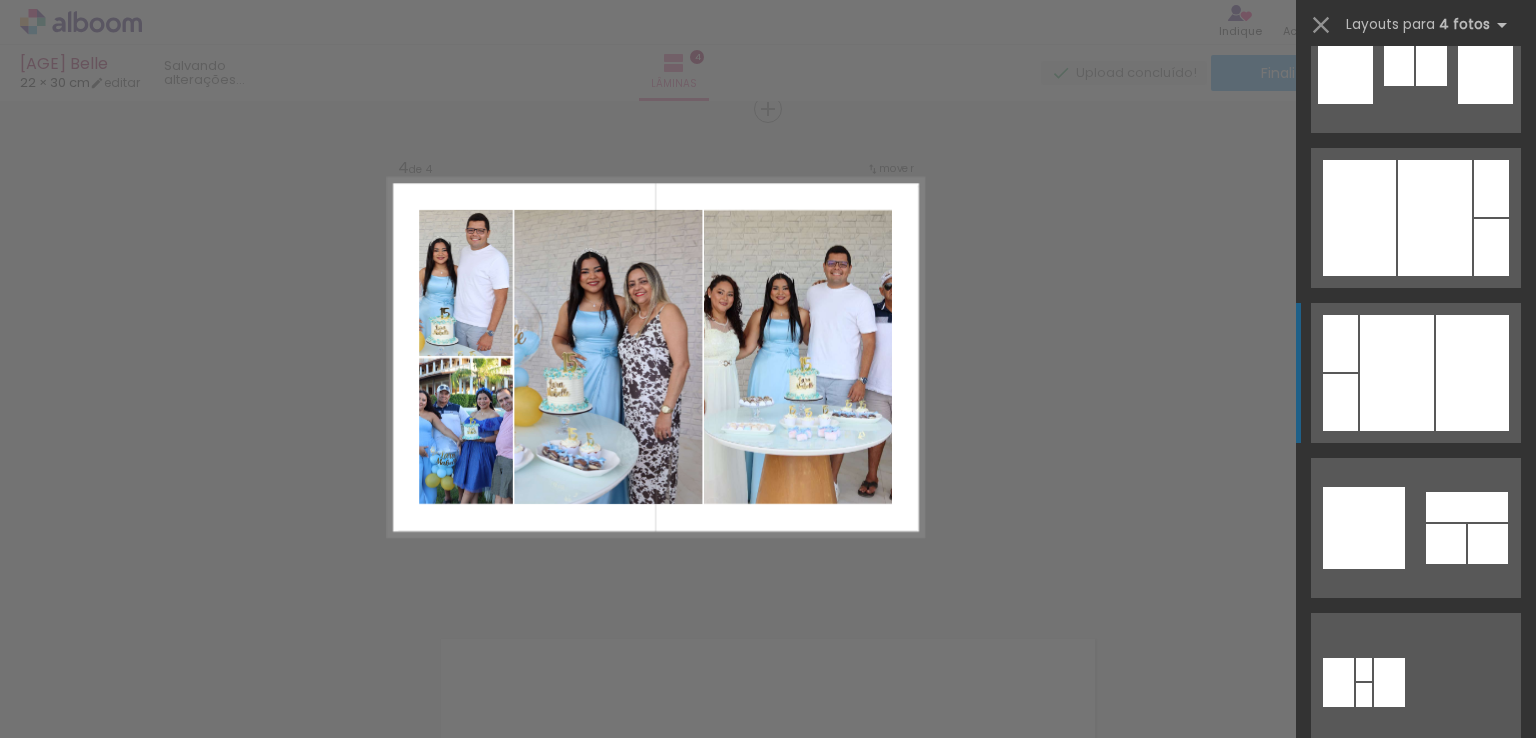 click at bounding box center [1435, 218] 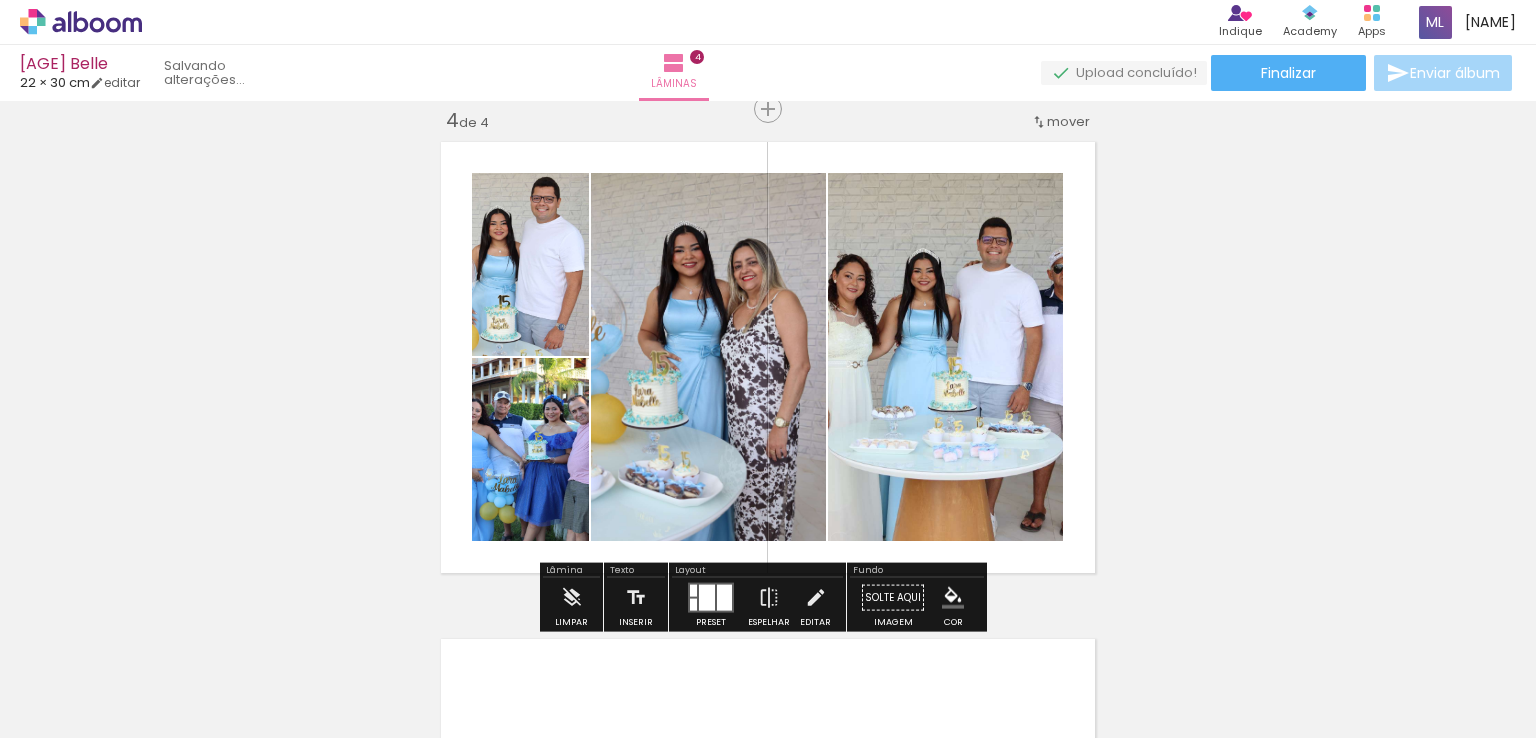 click 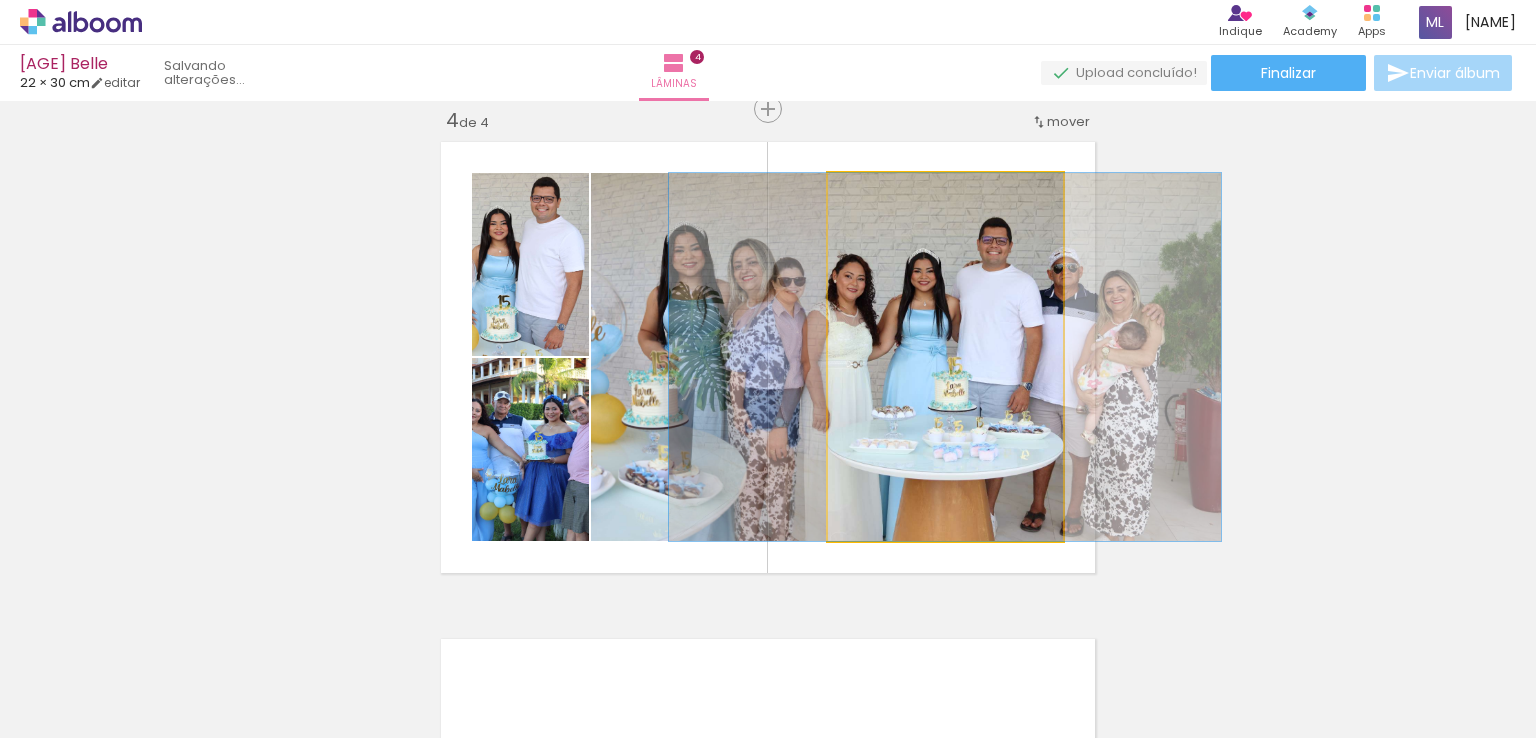 click 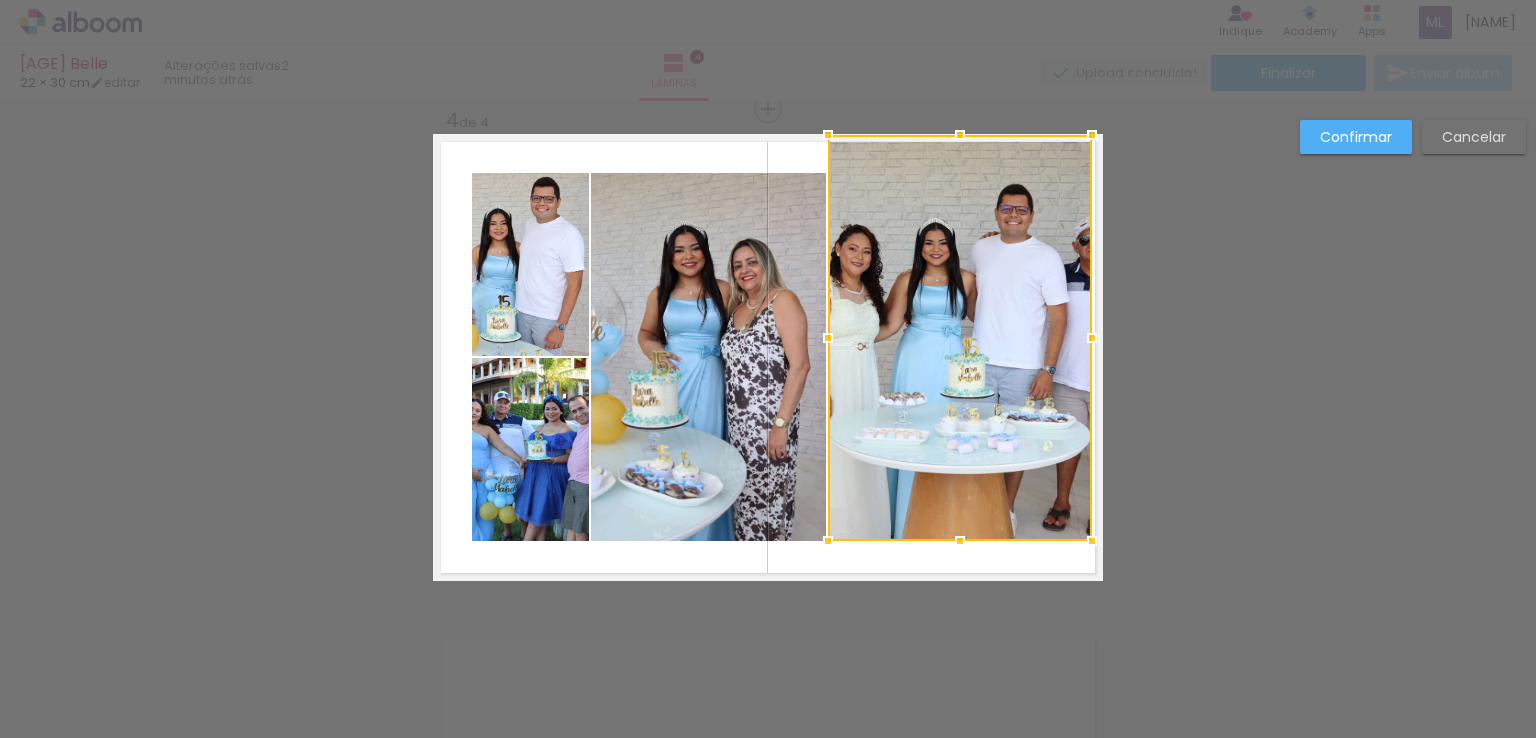 drag, startPoint x: 1056, startPoint y: 173, endPoint x: 1116, endPoint y: 143, distance: 67.08204 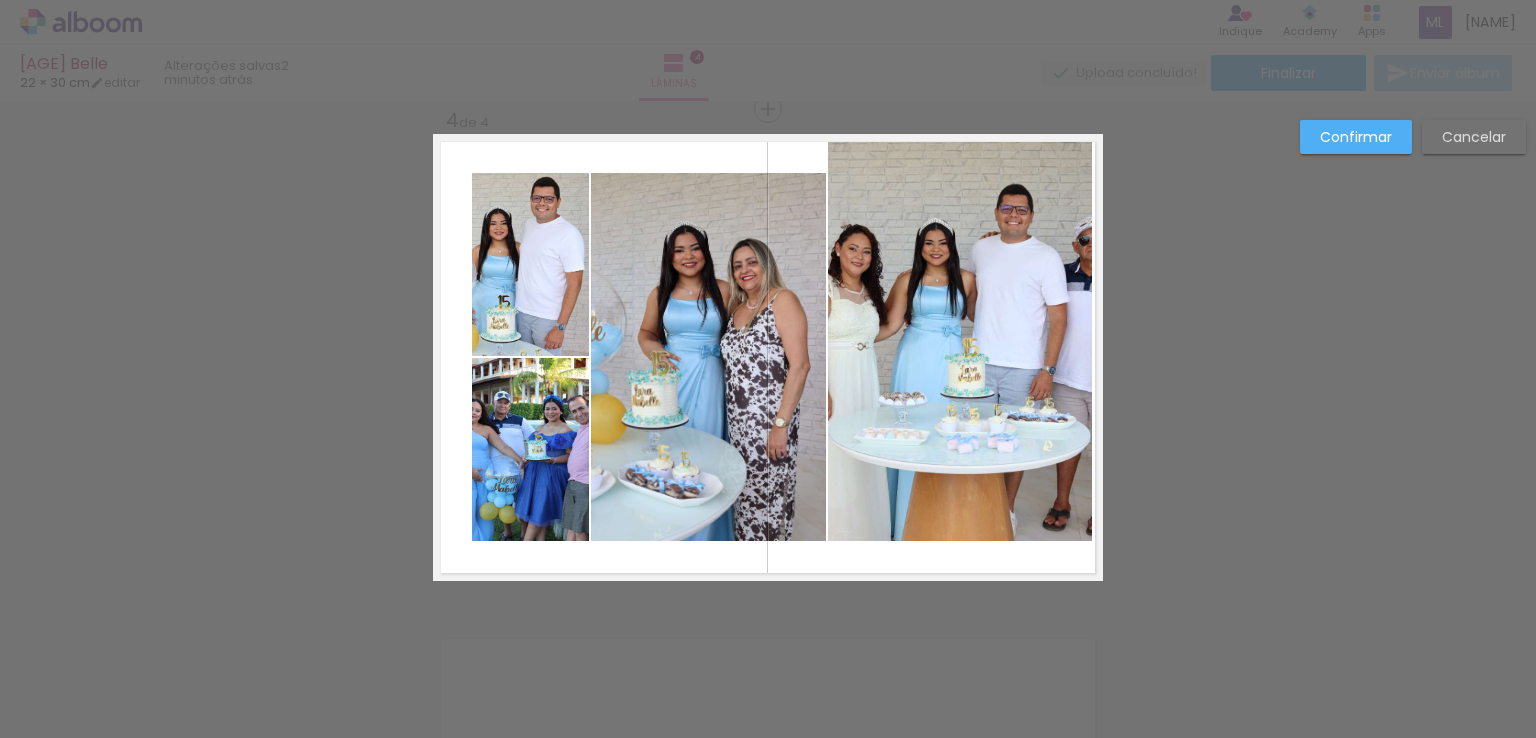 click on "Confirmar Cancelar" at bounding box center [768, -149] 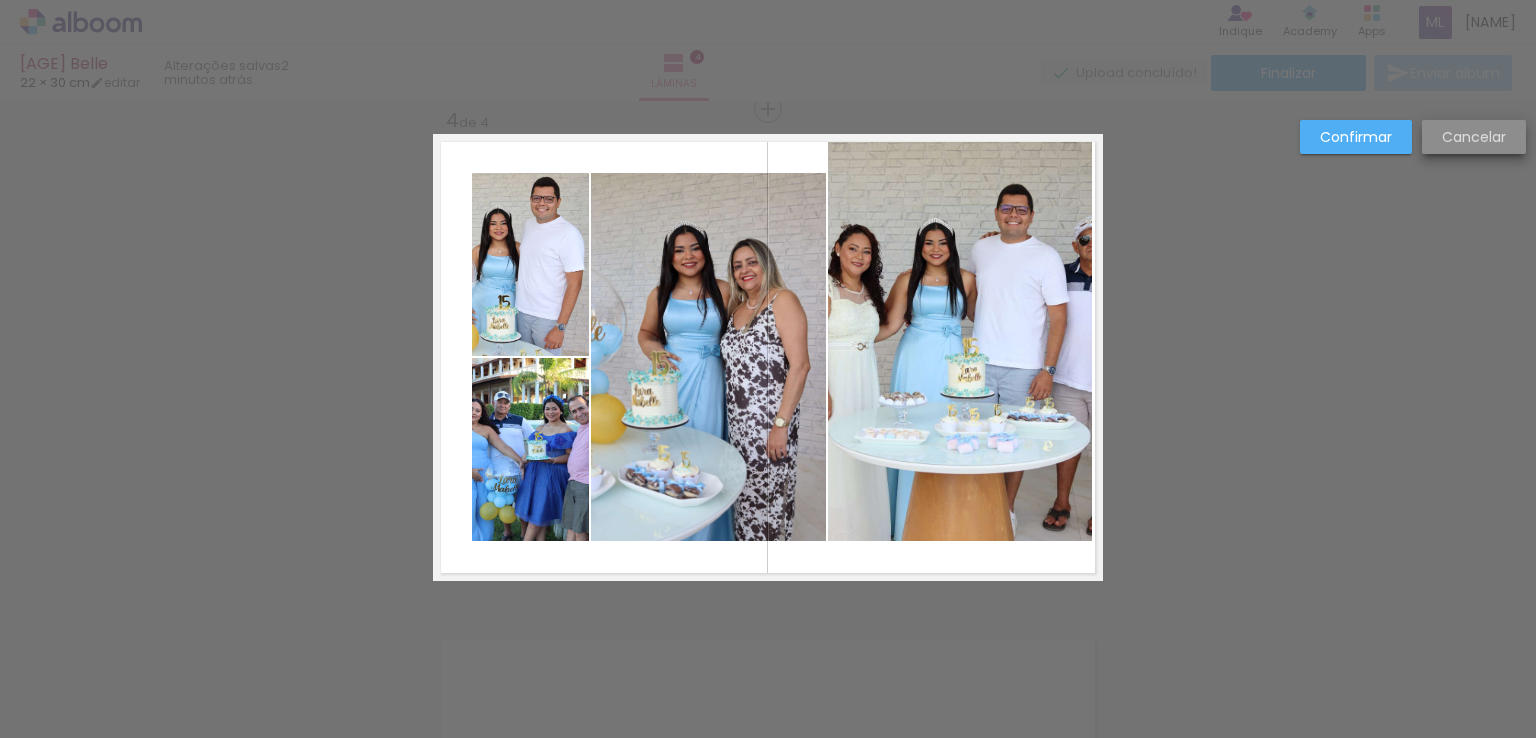 click on "Cancelar" at bounding box center [0, 0] 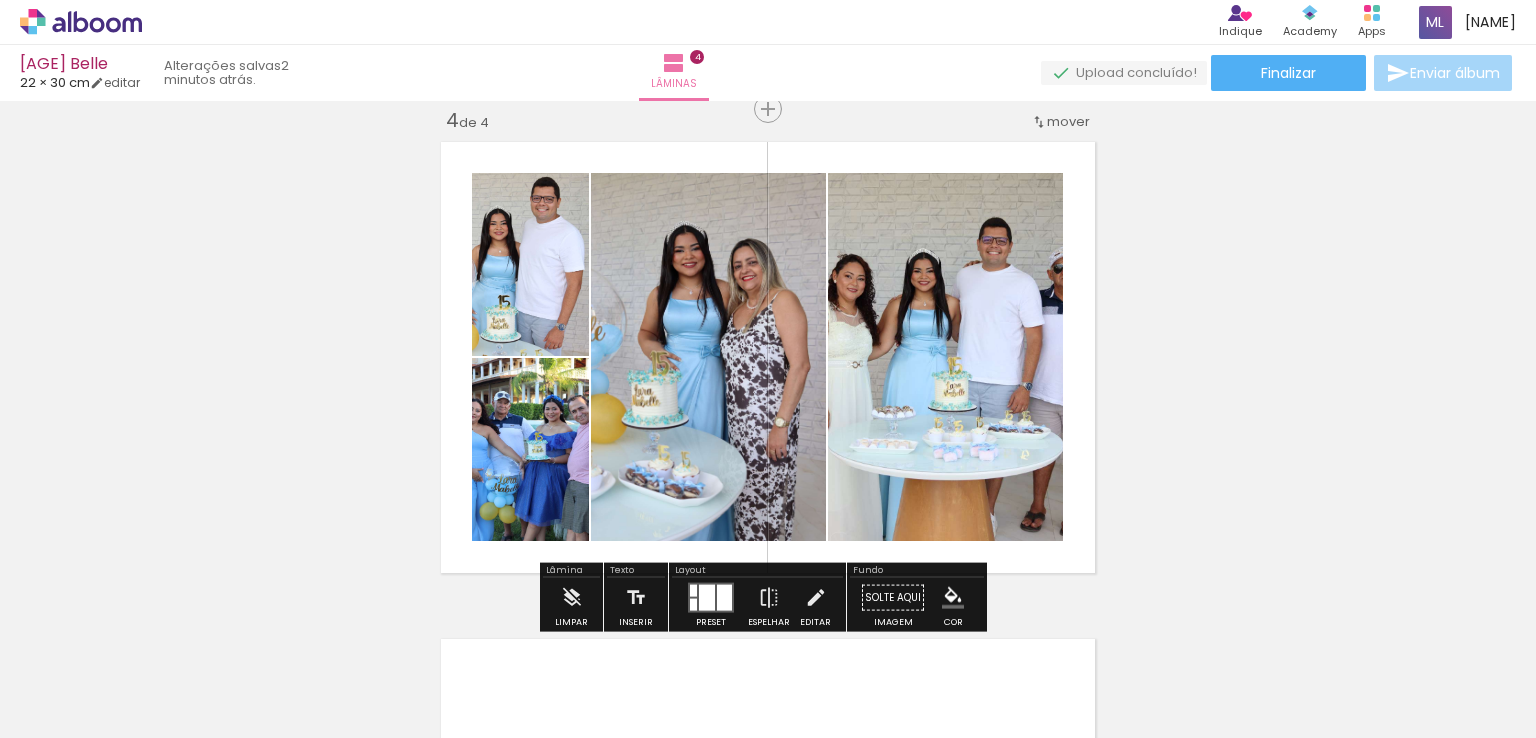 click at bounding box center [760, 670] 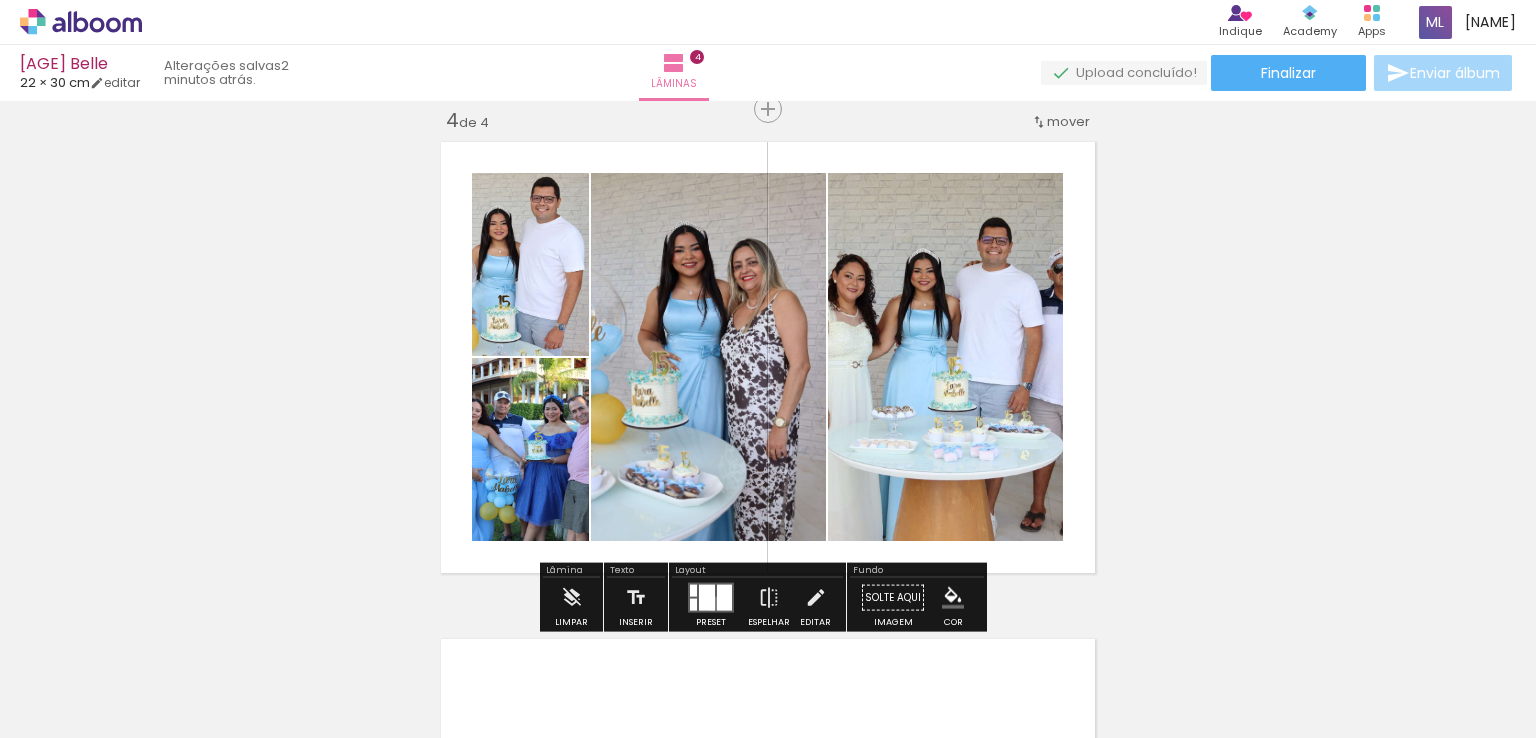 click at bounding box center [707, 598] 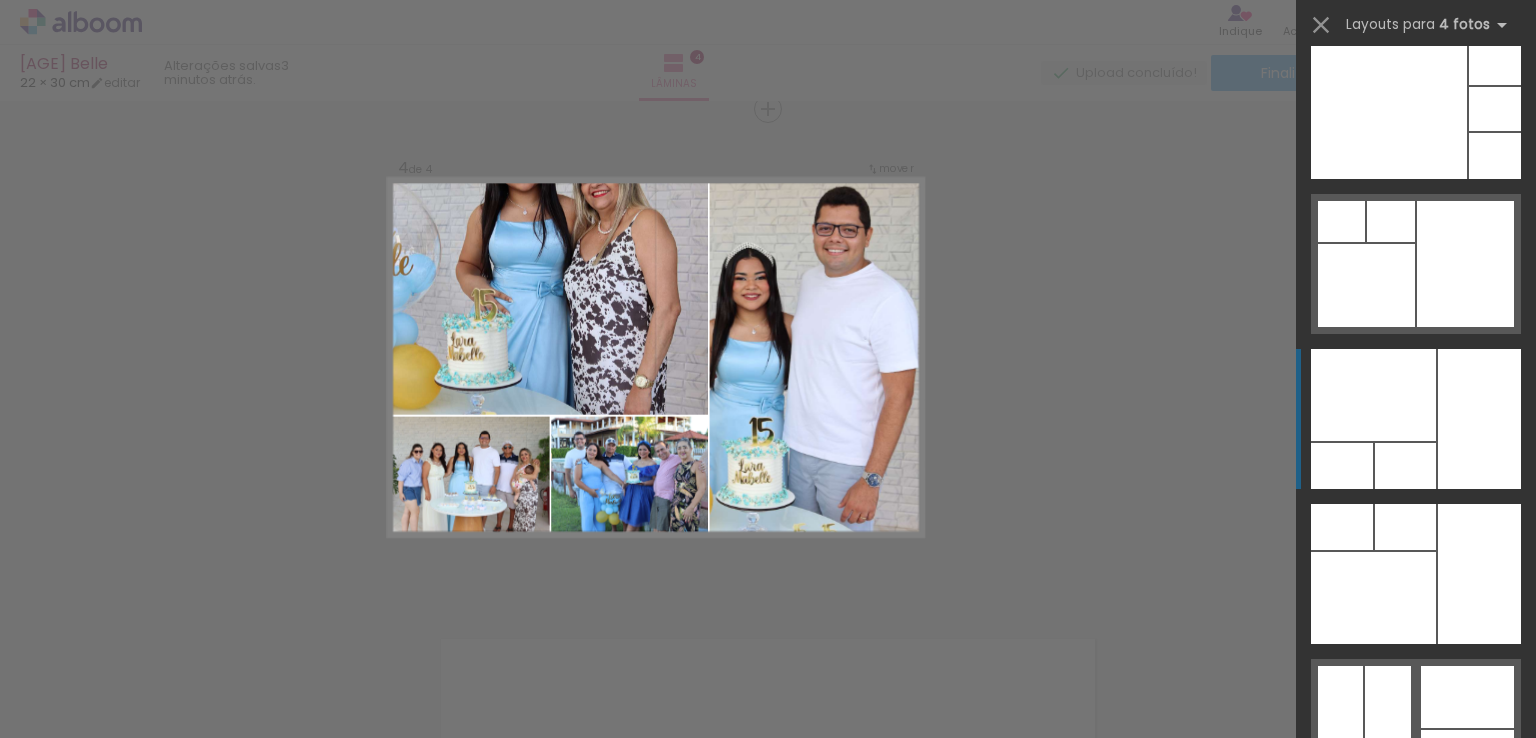 scroll, scrollTop: 55515, scrollLeft: 0, axis: vertical 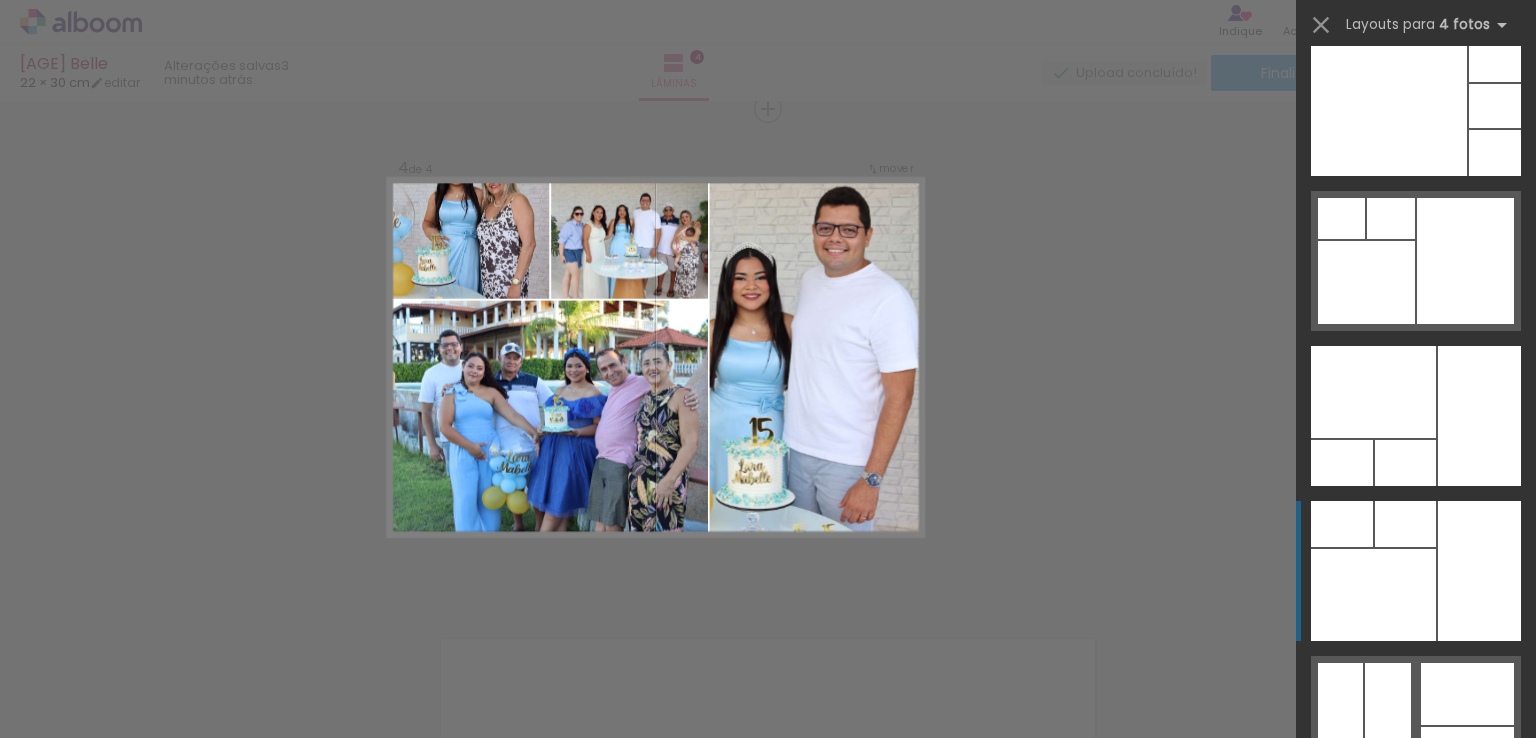 click at bounding box center [1405, 463] 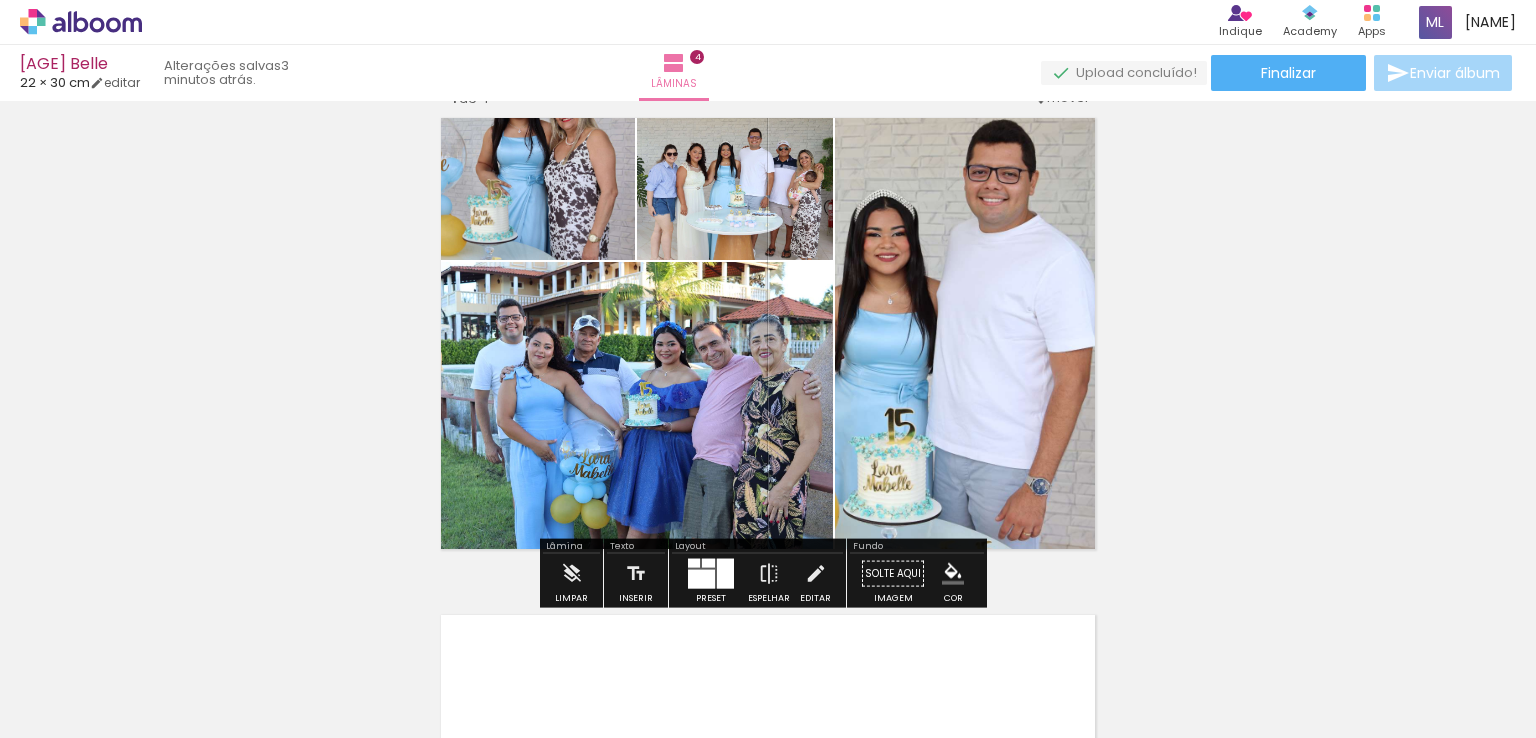 scroll, scrollTop: 1544, scrollLeft: 0, axis: vertical 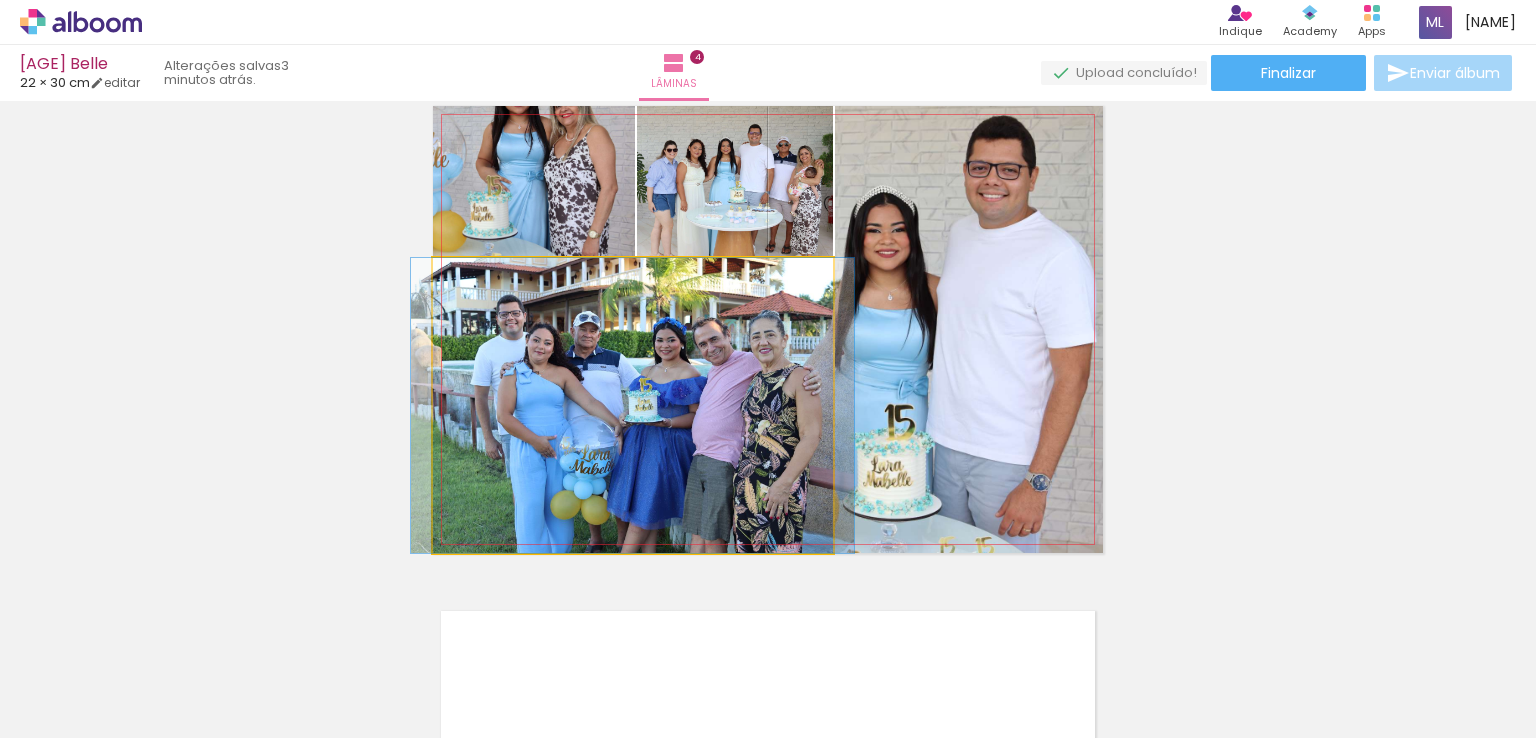 click 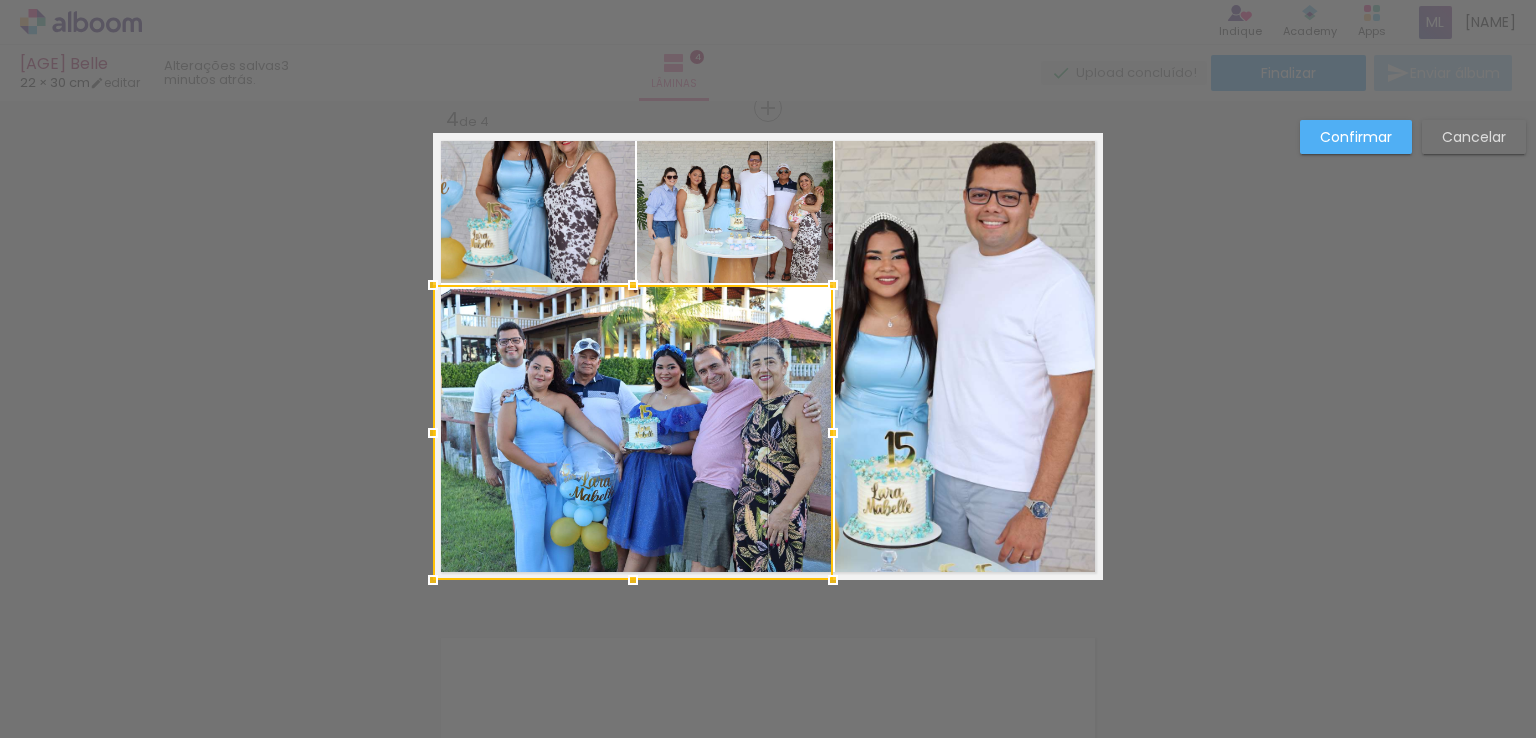 scroll, scrollTop: 1516, scrollLeft: 0, axis: vertical 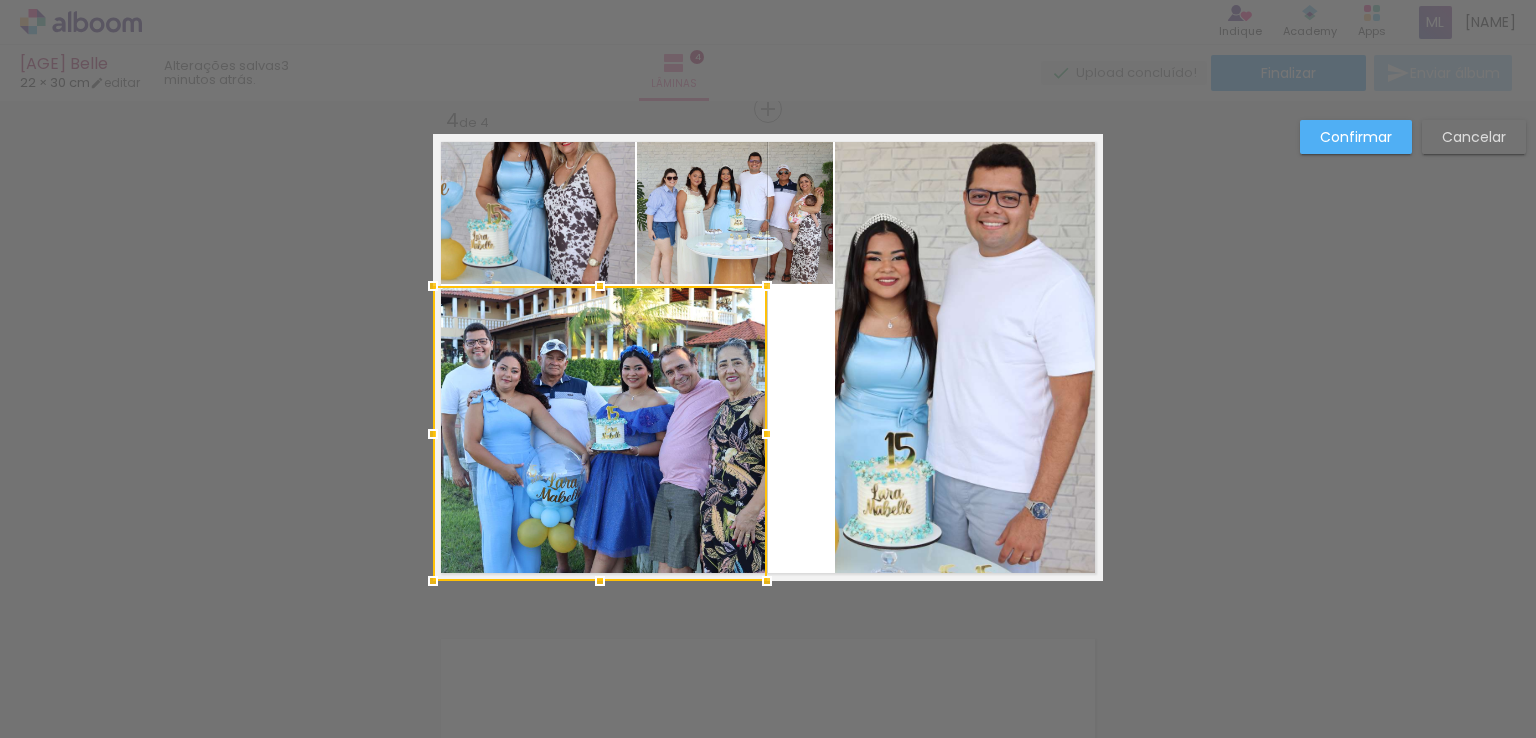 drag, startPoint x: 825, startPoint y: 432, endPoint x: 738, endPoint y: 420, distance: 87.823685 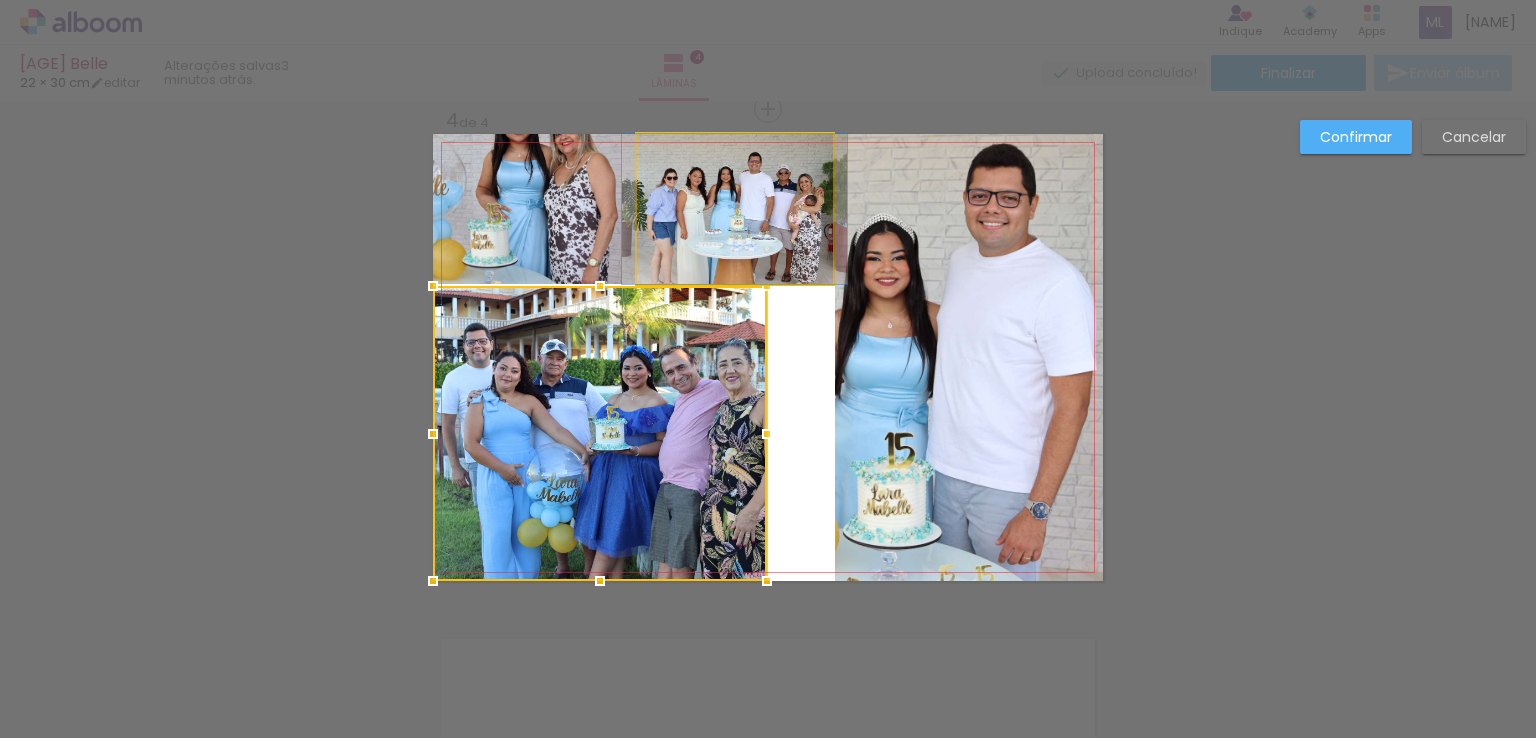 click 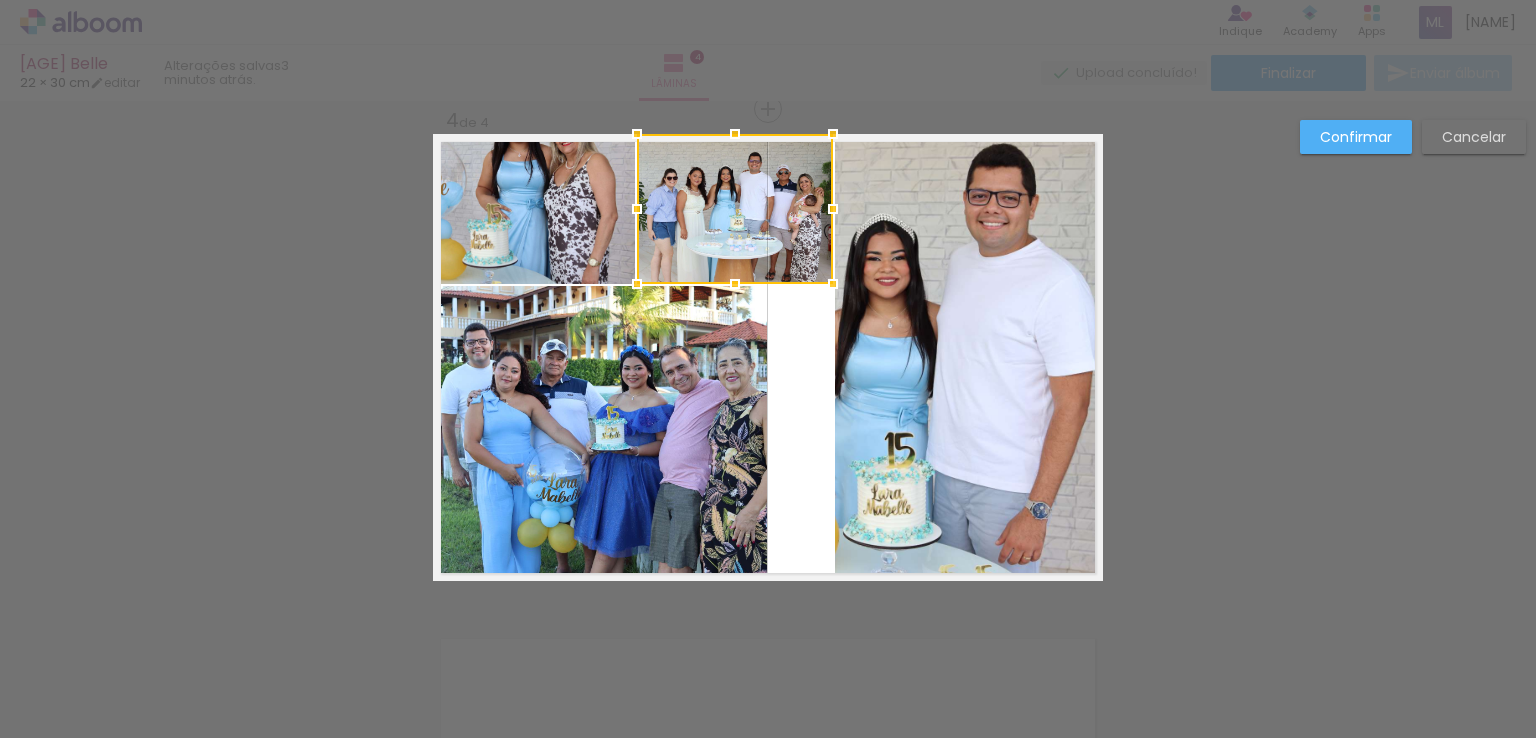 click at bounding box center [735, 209] 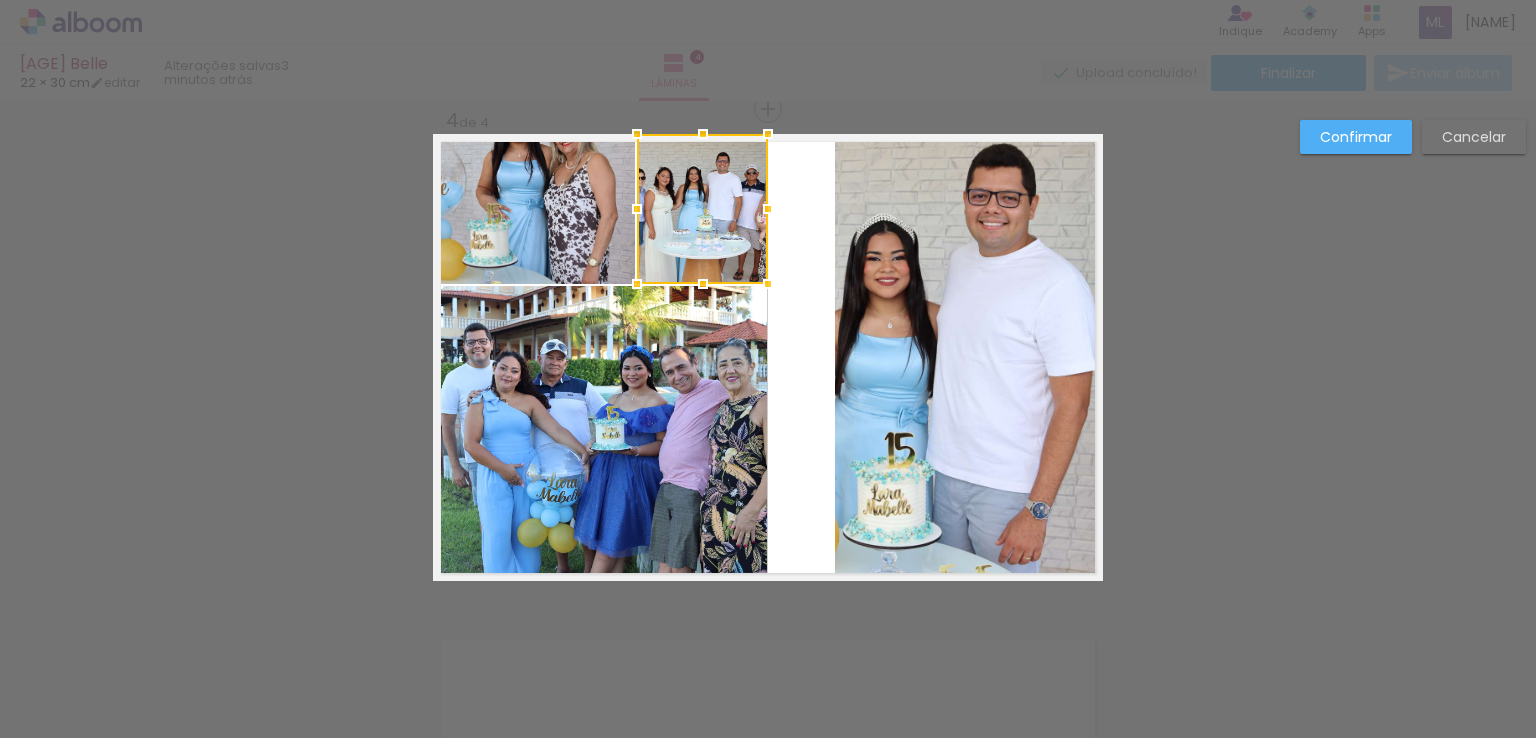 drag, startPoint x: 824, startPoint y: 209, endPoint x: 759, endPoint y: 205, distance: 65.12296 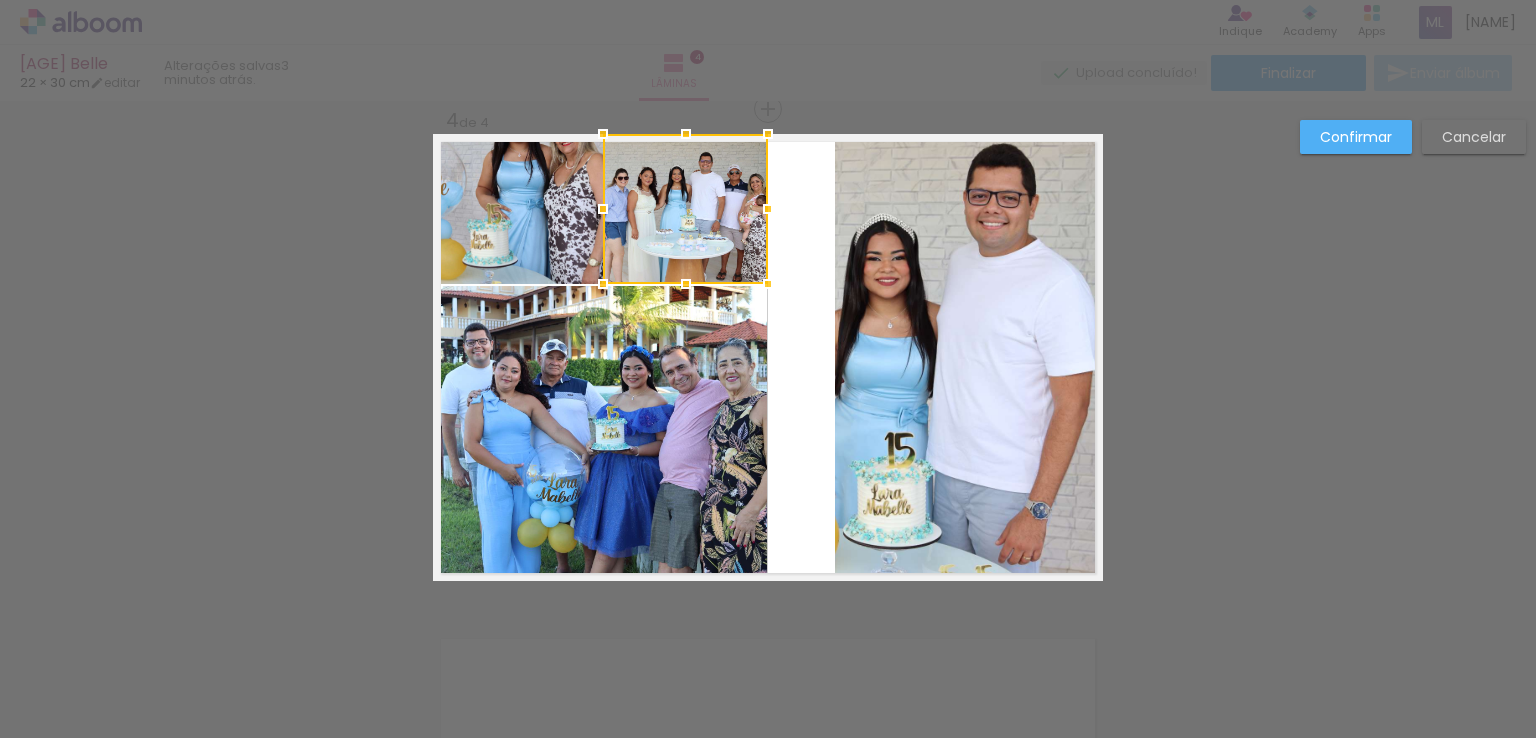drag, startPoint x: 626, startPoint y: 207, endPoint x: 592, endPoint y: 203, distance: 34.234486 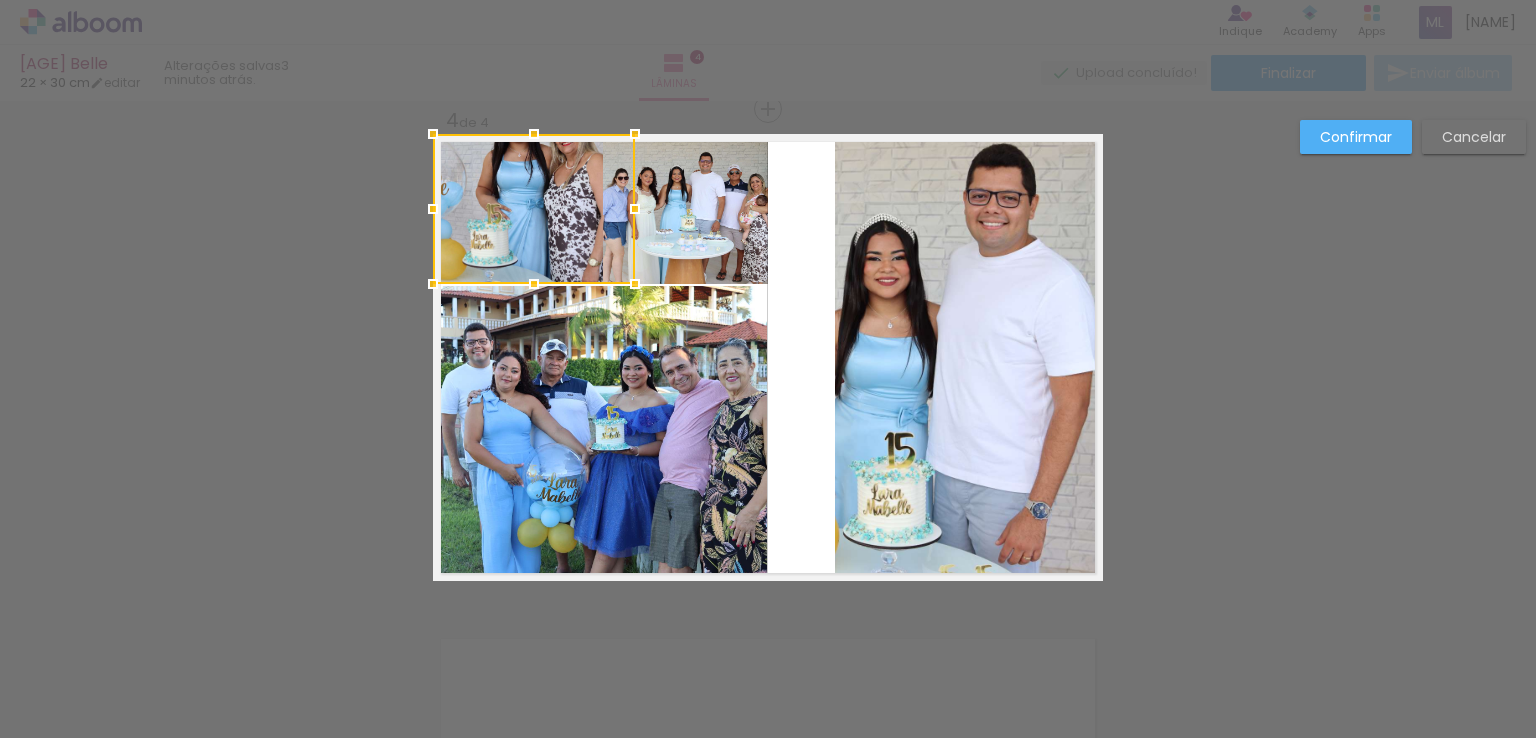 click on "Confirmar Cancelar" at bounding box center (768, -149) 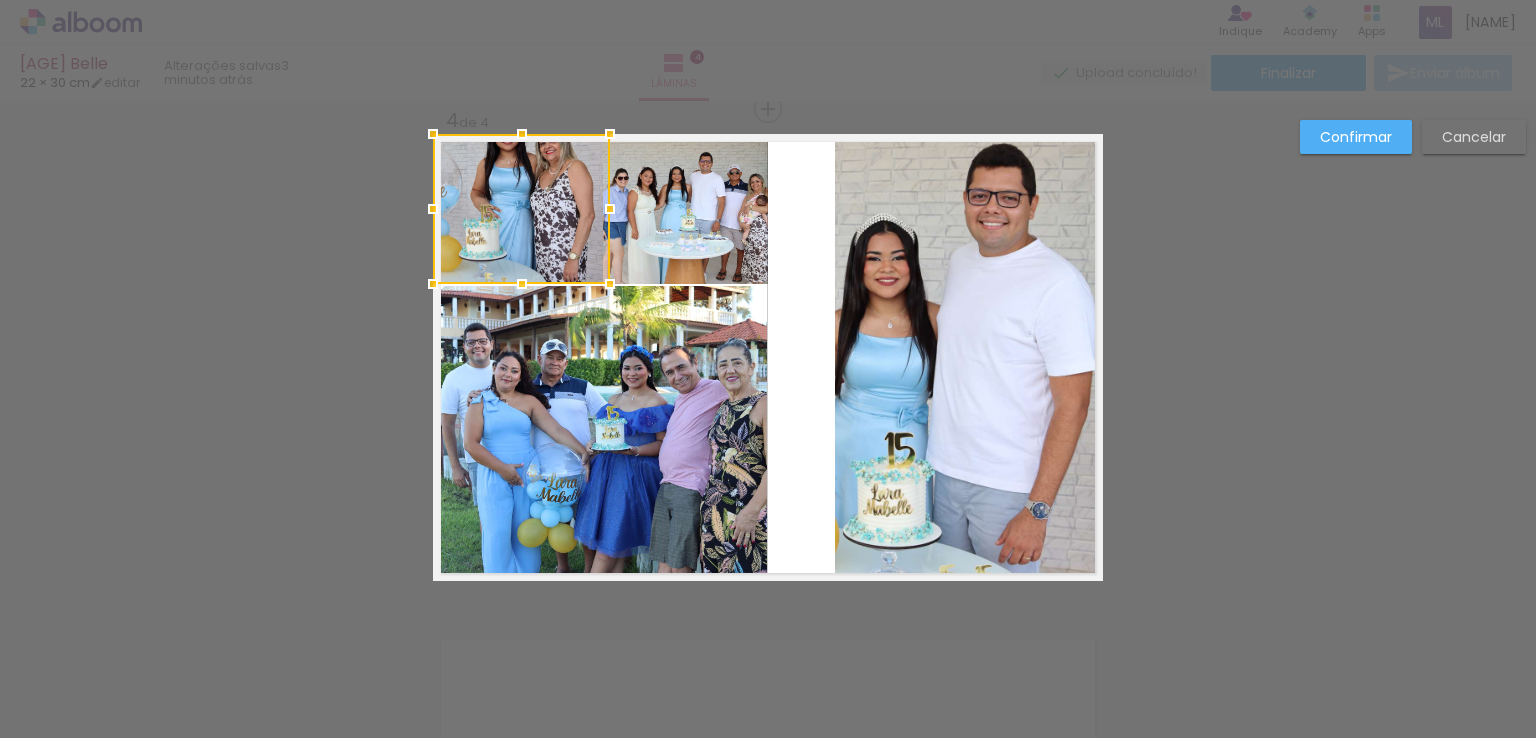 drag, startPoint x: 624, startPoint y: 208, endPoint x: 600, endPoint y: 209, distance: 24.020824 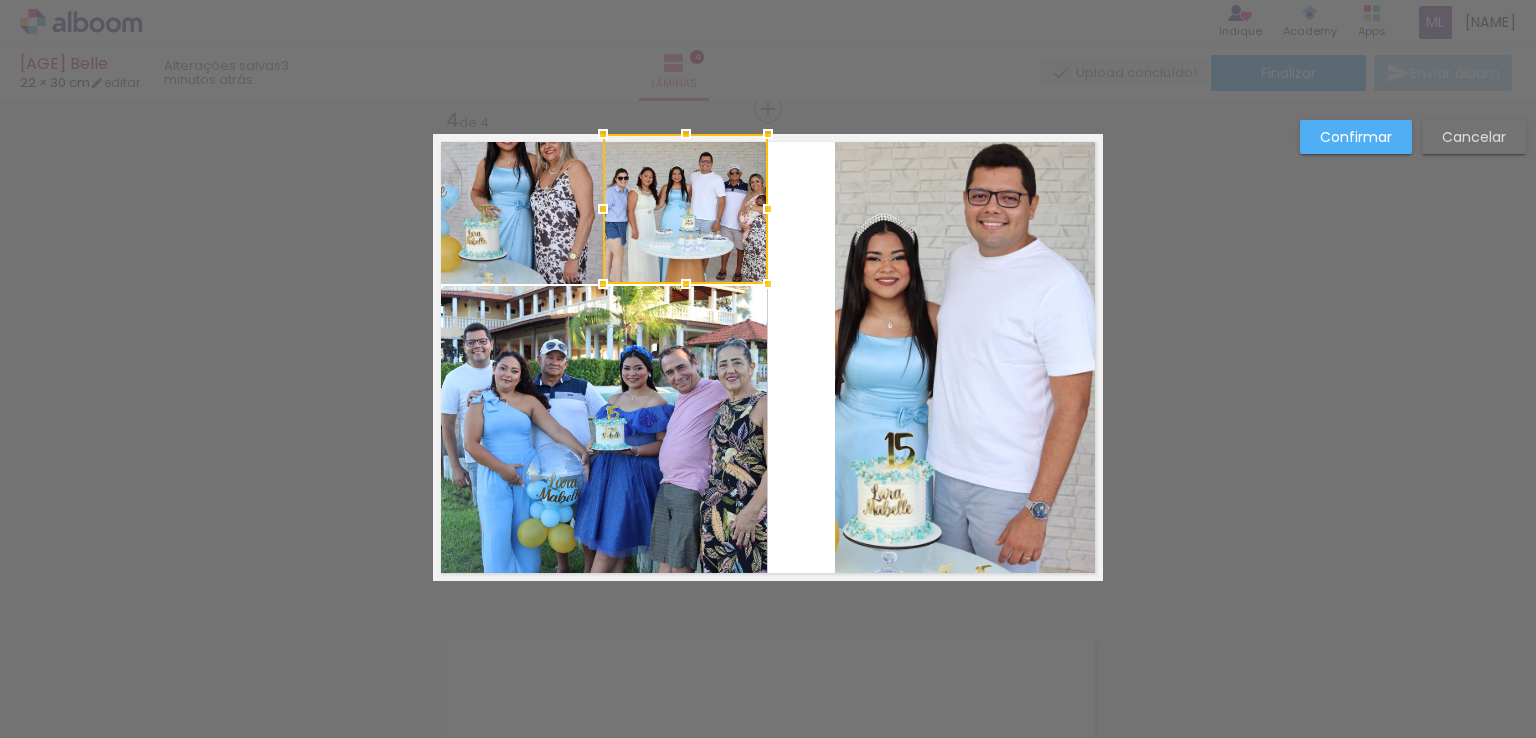 click on "Confirmar Cancelar" at bounding box center [768, -149] 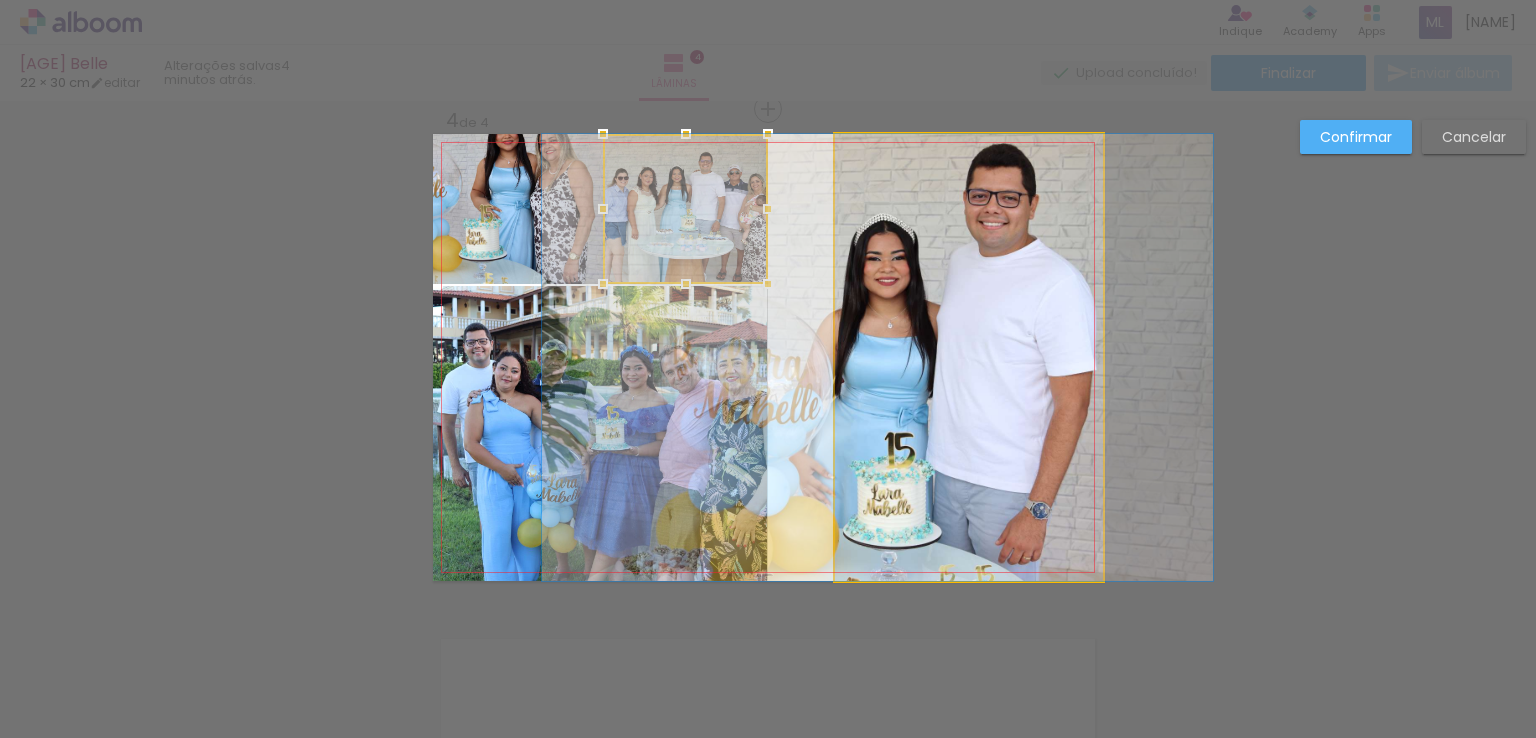 click 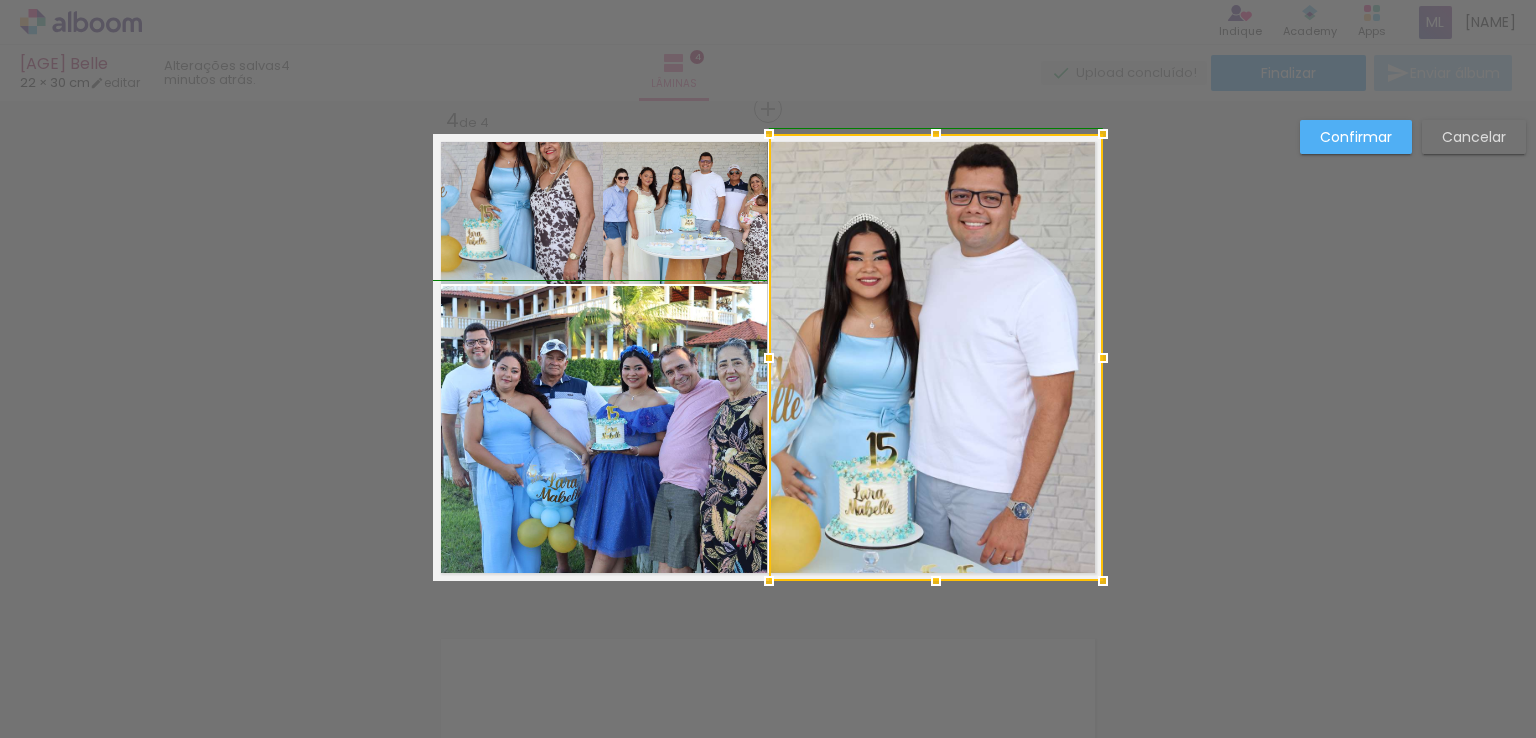 drag, startPoint x: 831, startPoint y: 359, endPoint x: 766, endPoint y: 351, distance: 65.490456 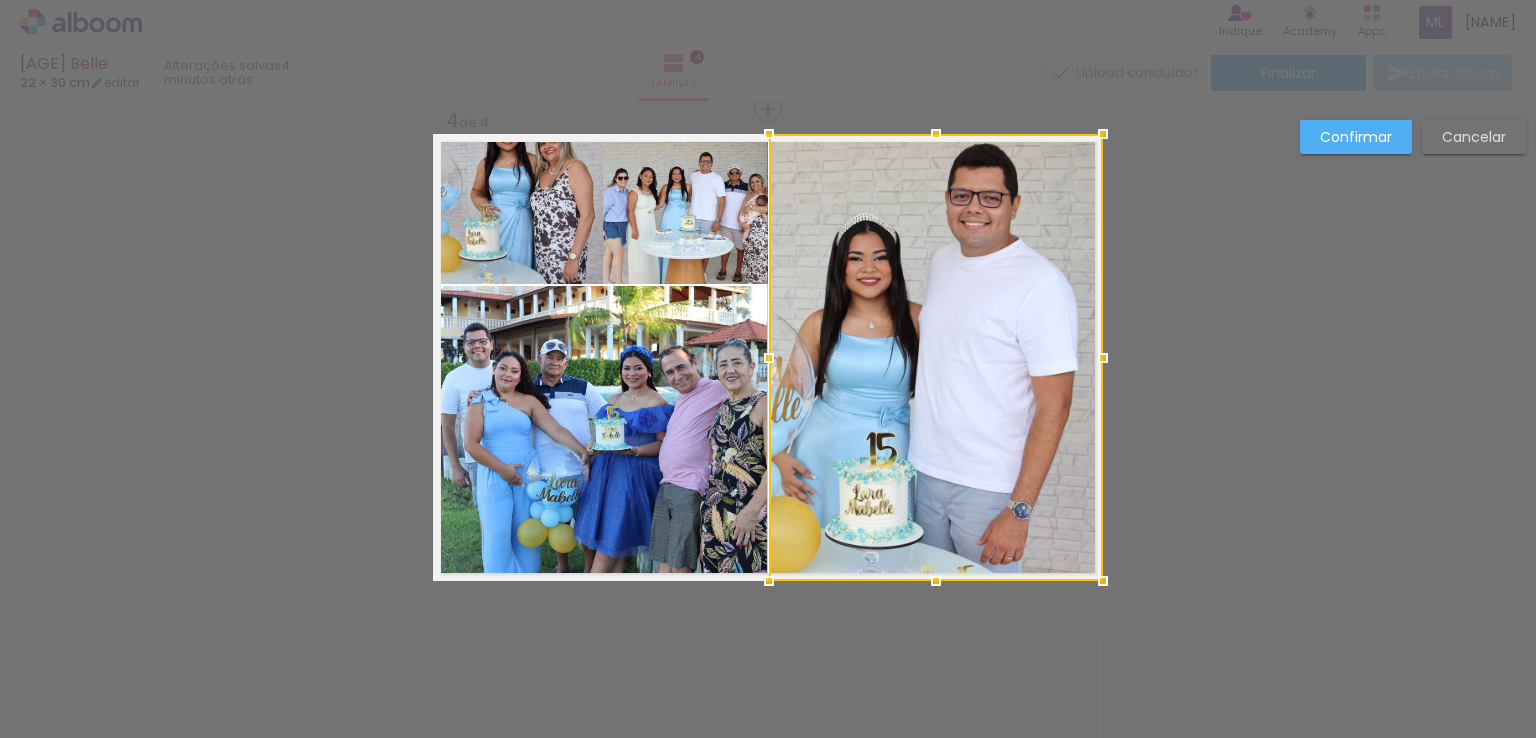 click on "Confirmar Cancelar" at bounding box center [768, -149] 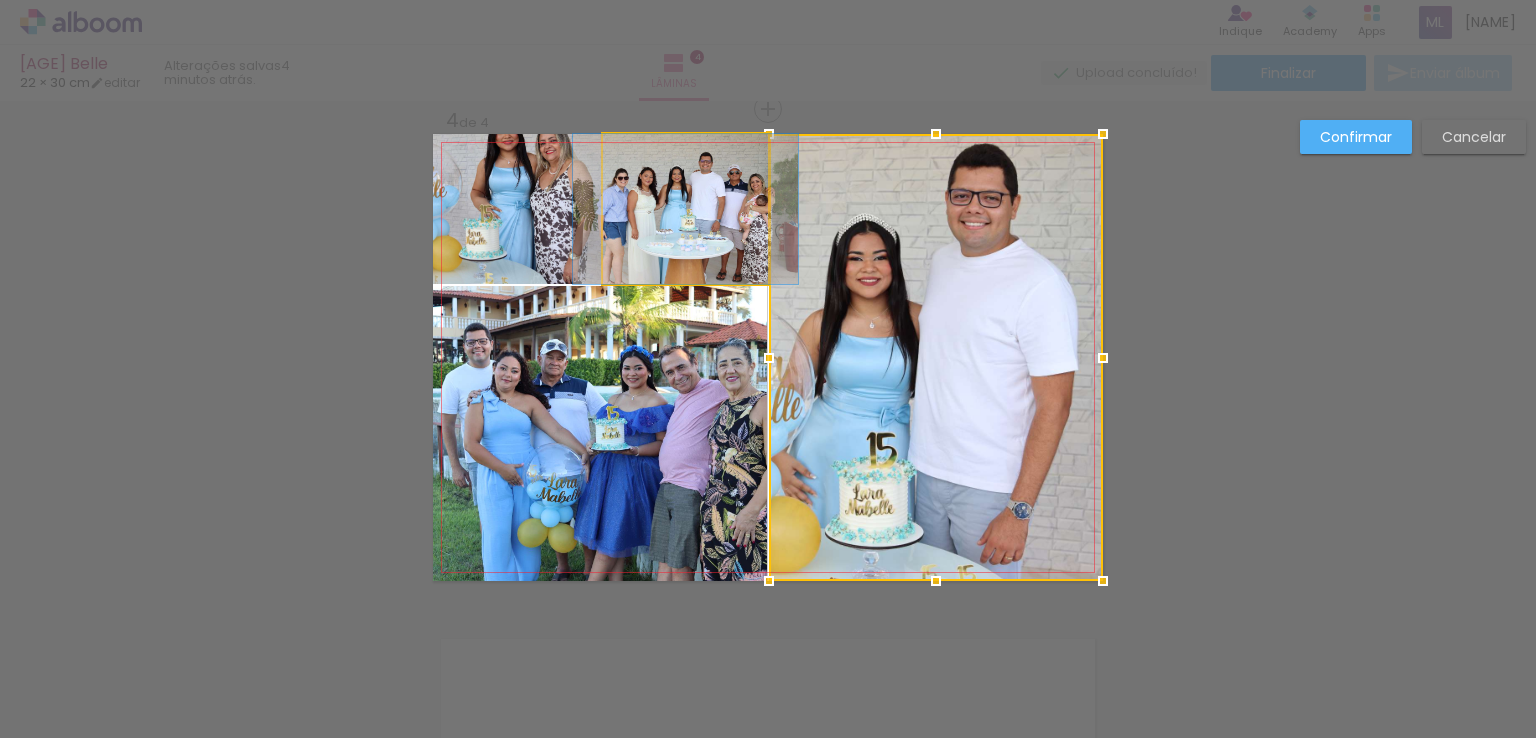 click 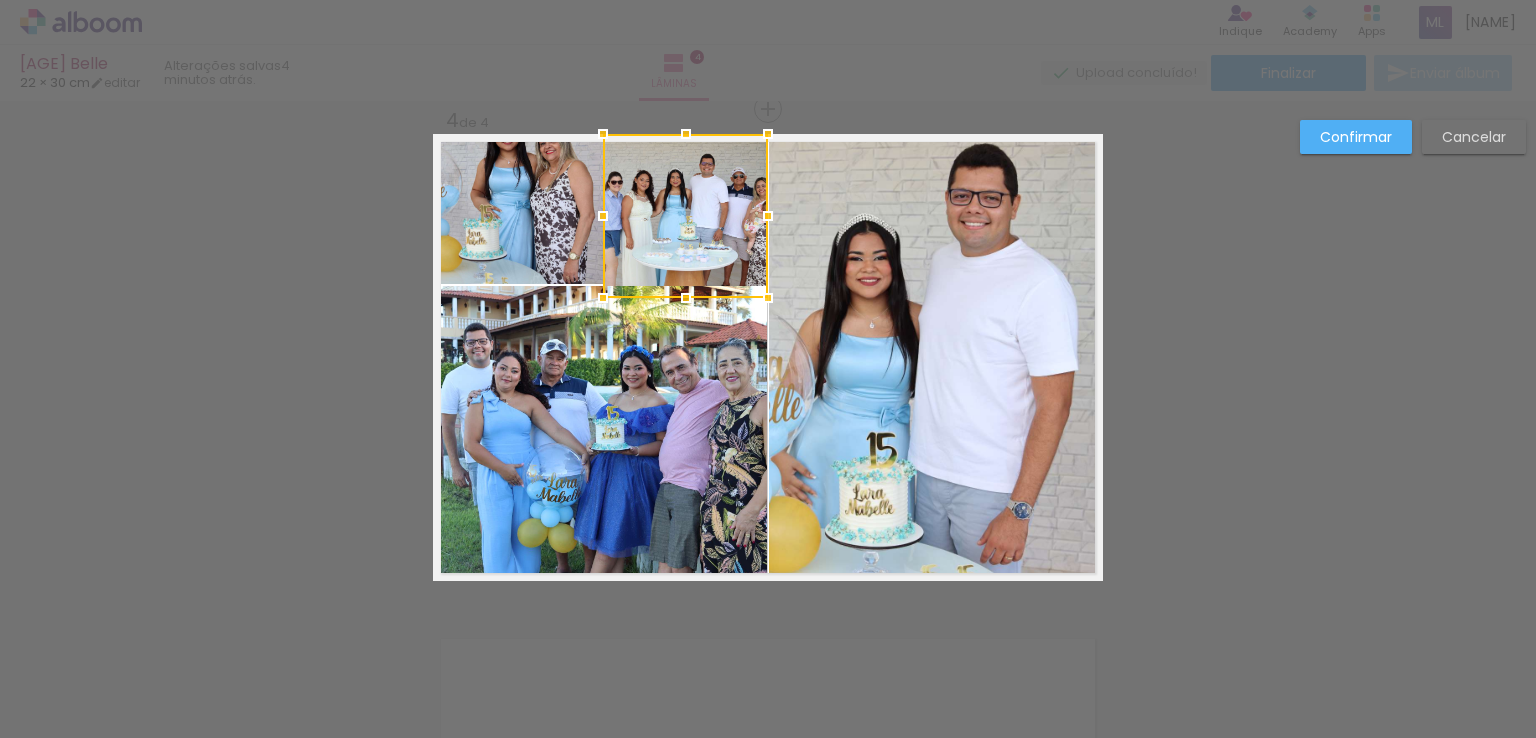drag, startPoint x: 679, startPoint y: 282, endPoint x: 678, endPoint y: 297, distance: 15.033297 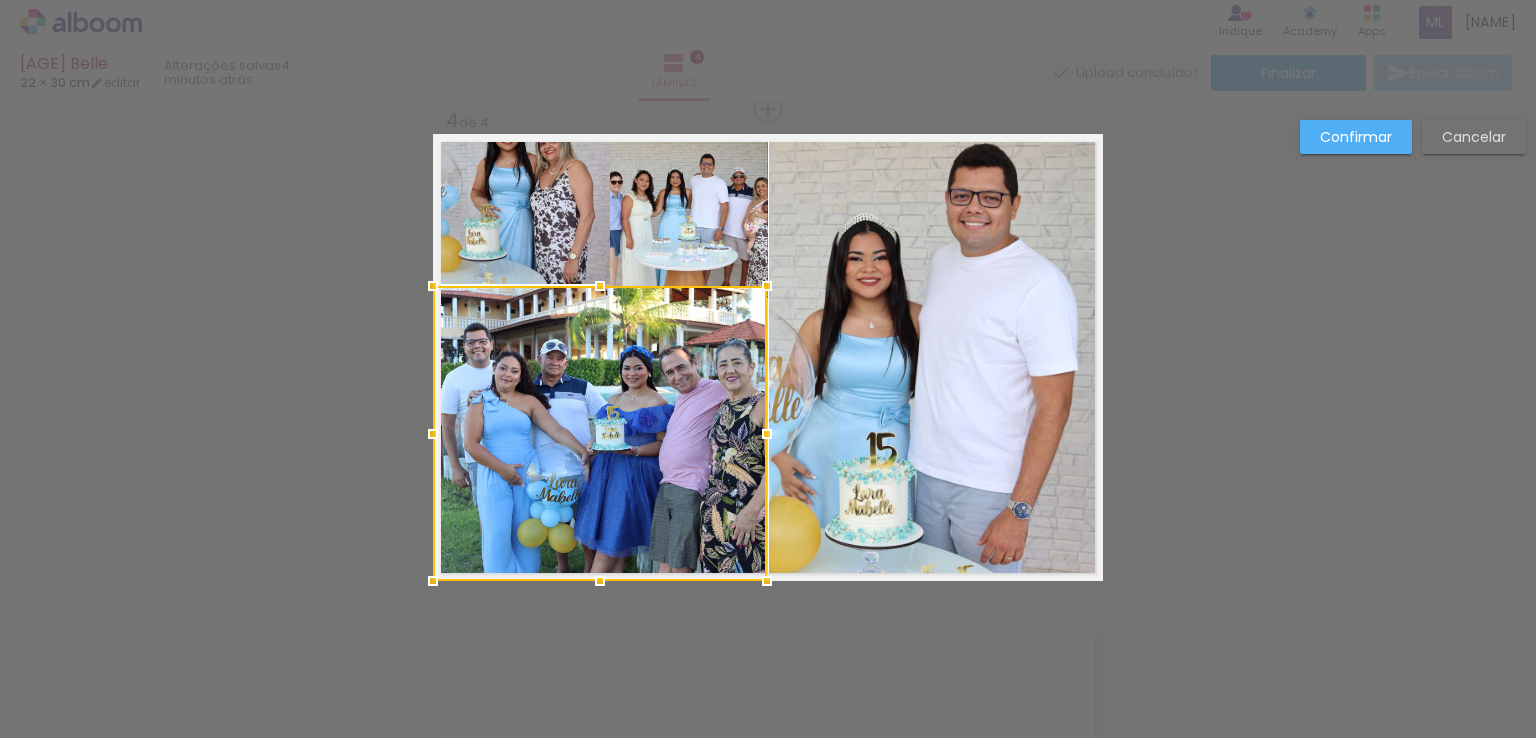 click 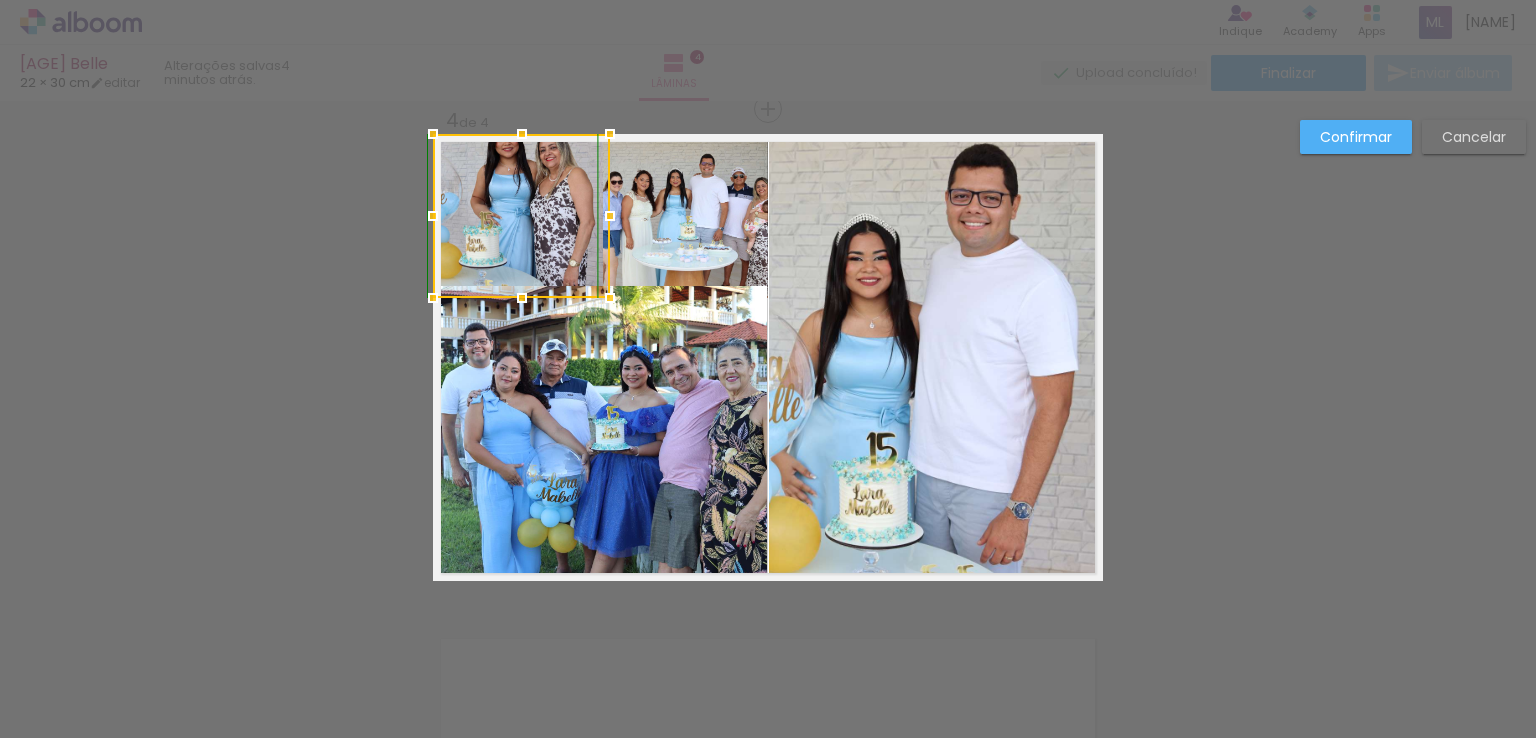 click at bounding box center [522, 298] 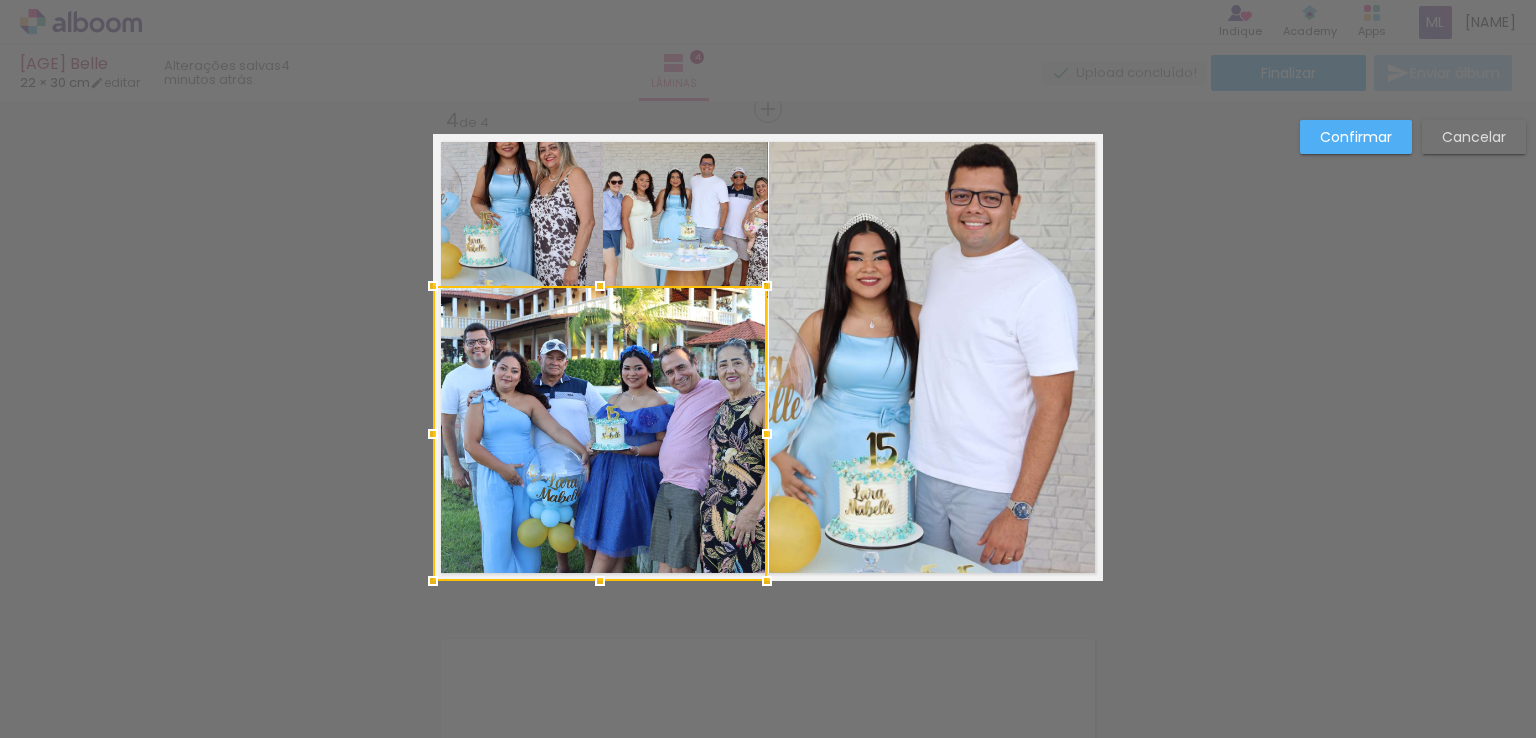 click on "Confirmar Cancelar" at bounding box center (768, -149) 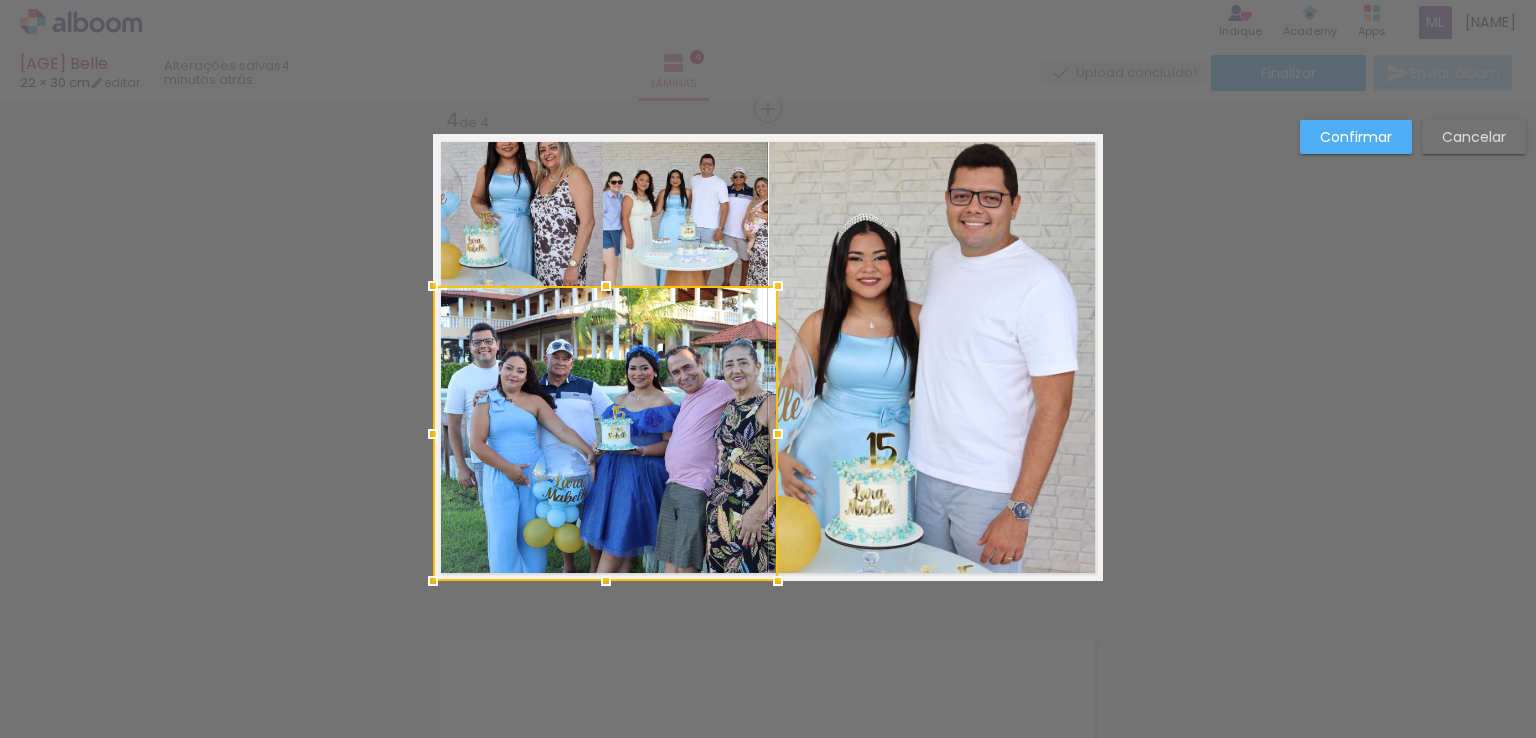 drag, startPoint x: 759, startPoint y: 431, endPoint x: 768, endPoint y: 438, distance: 11.401754 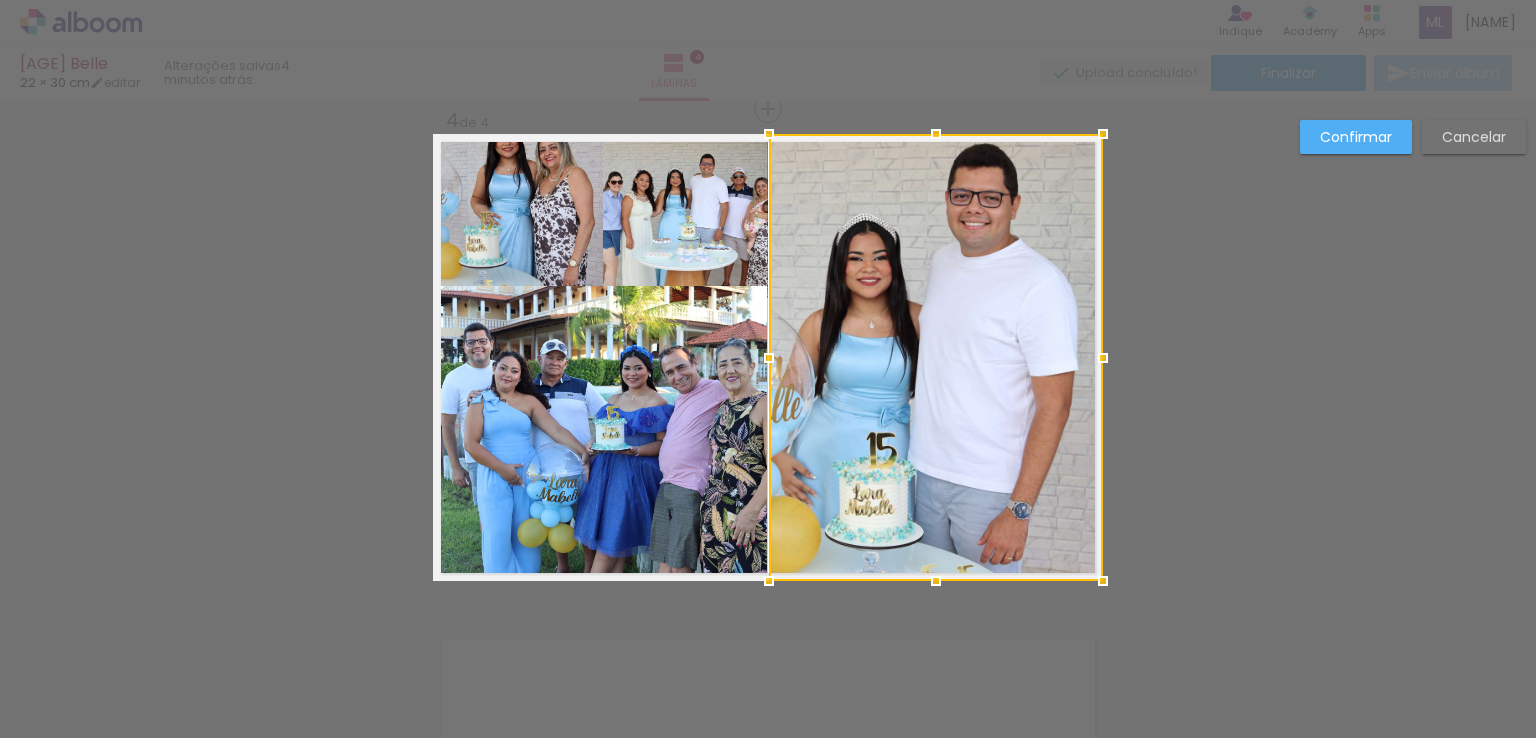 click on "Confirmar Cancelar" at bounding box center [768, -149] 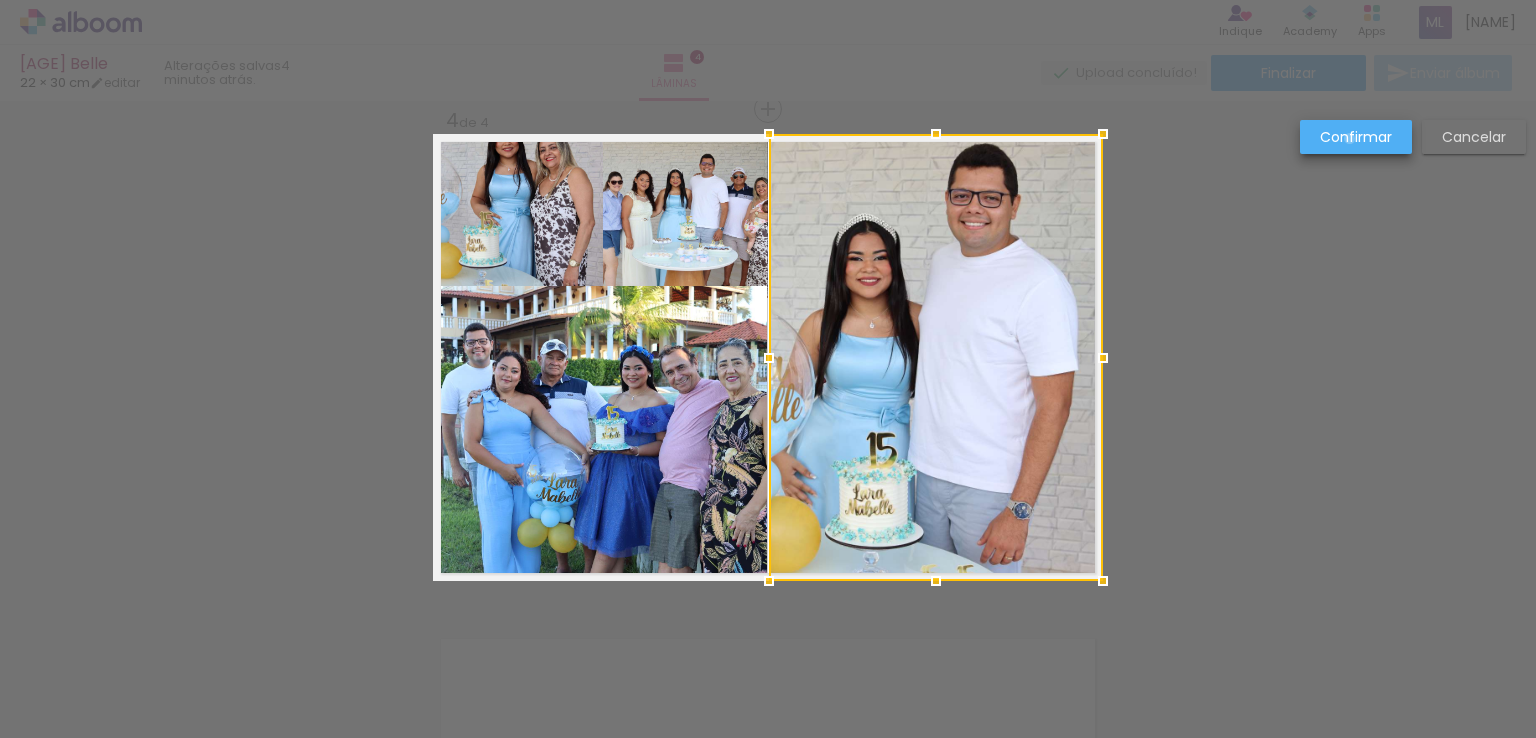 click on "Confirmar" at bounding box center (0, 0) 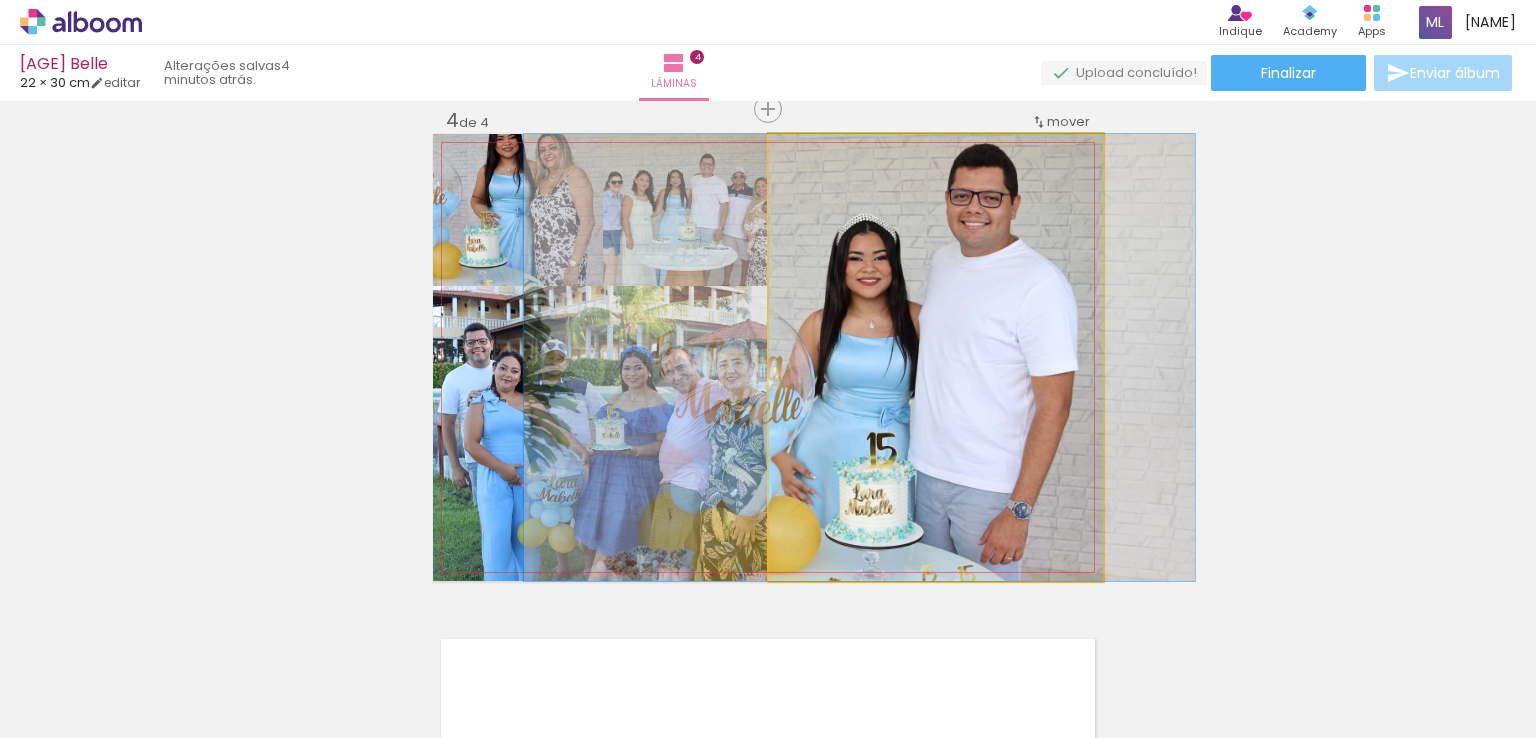click 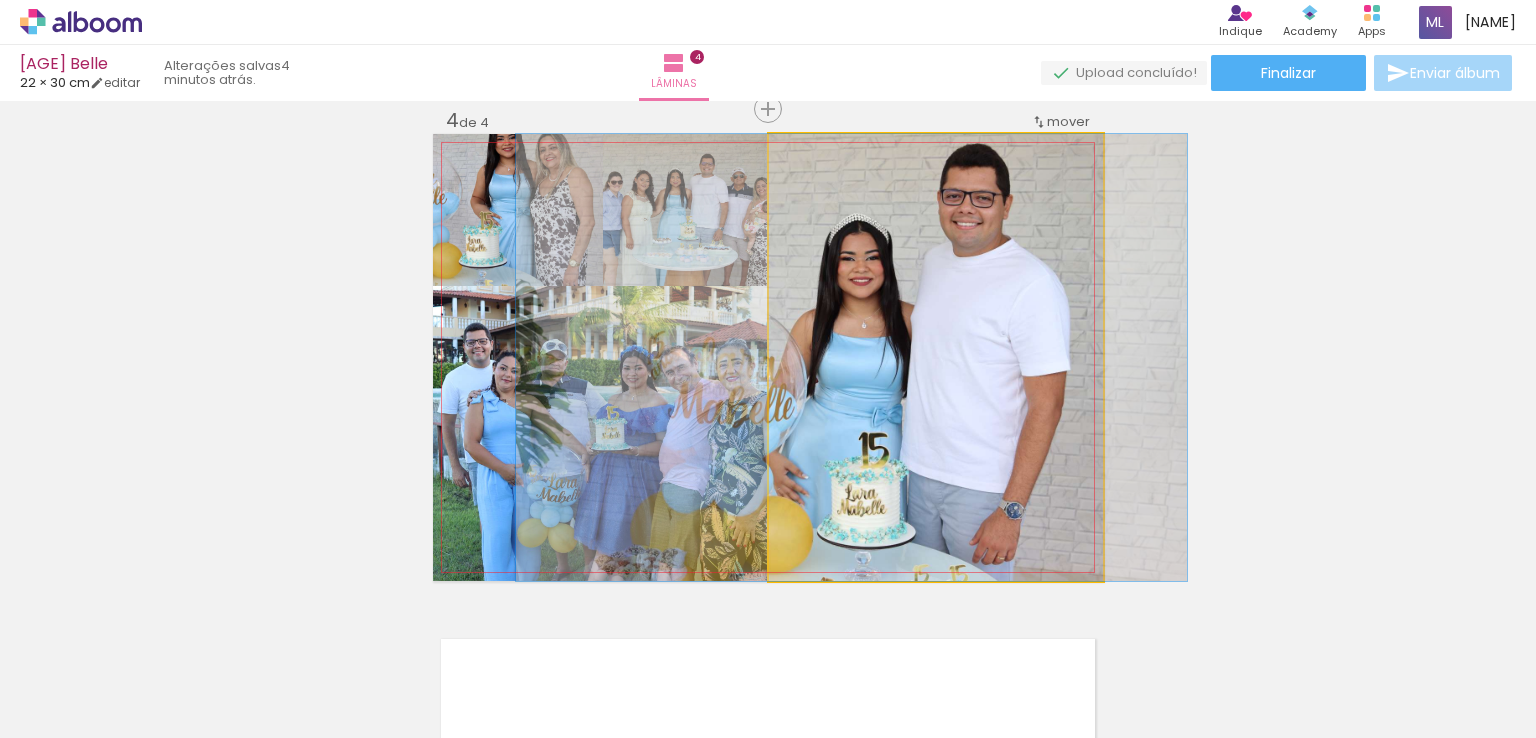 drag, startPoint x: 798, startPoint y: 367, endPoint x: 790, endPoint y: 413, distance: 46.69047 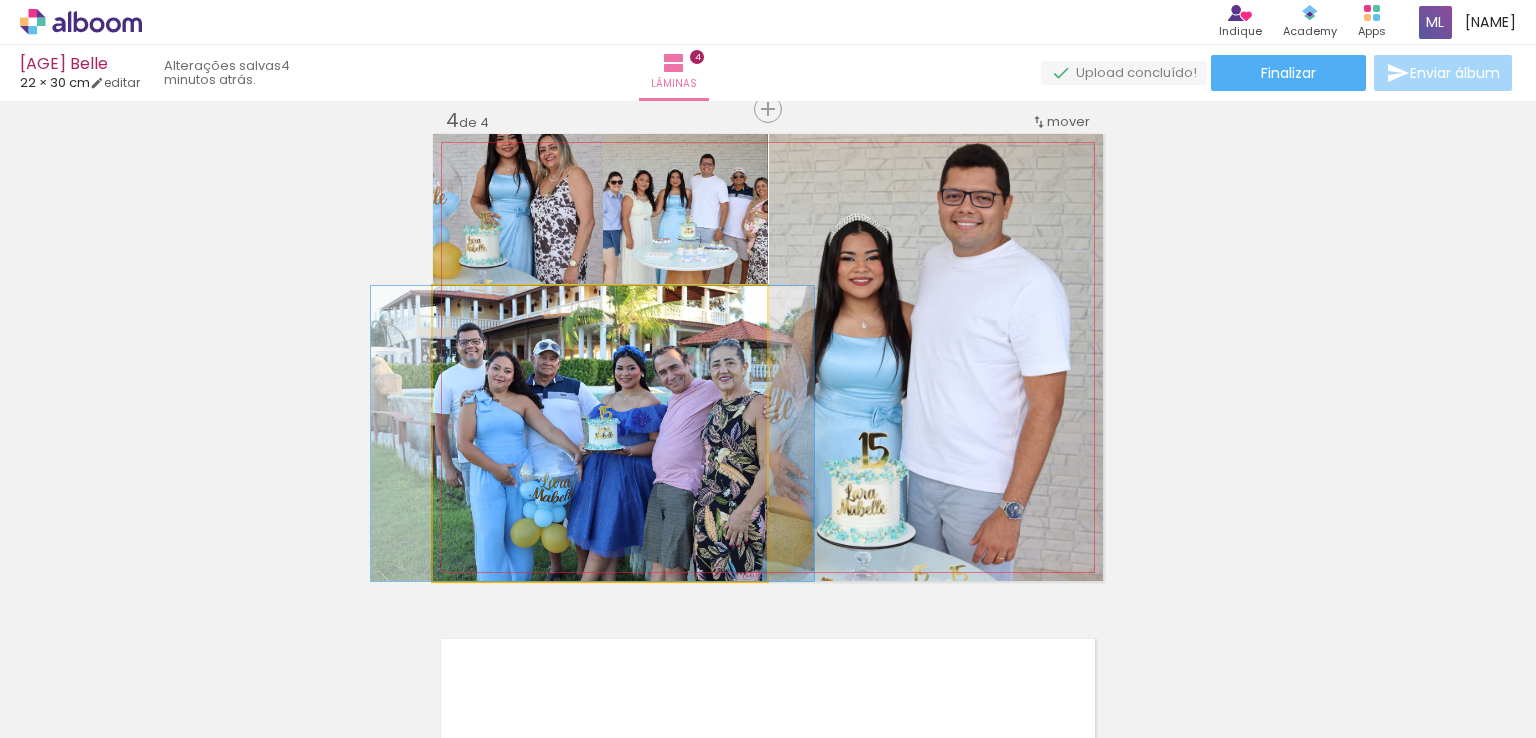 click 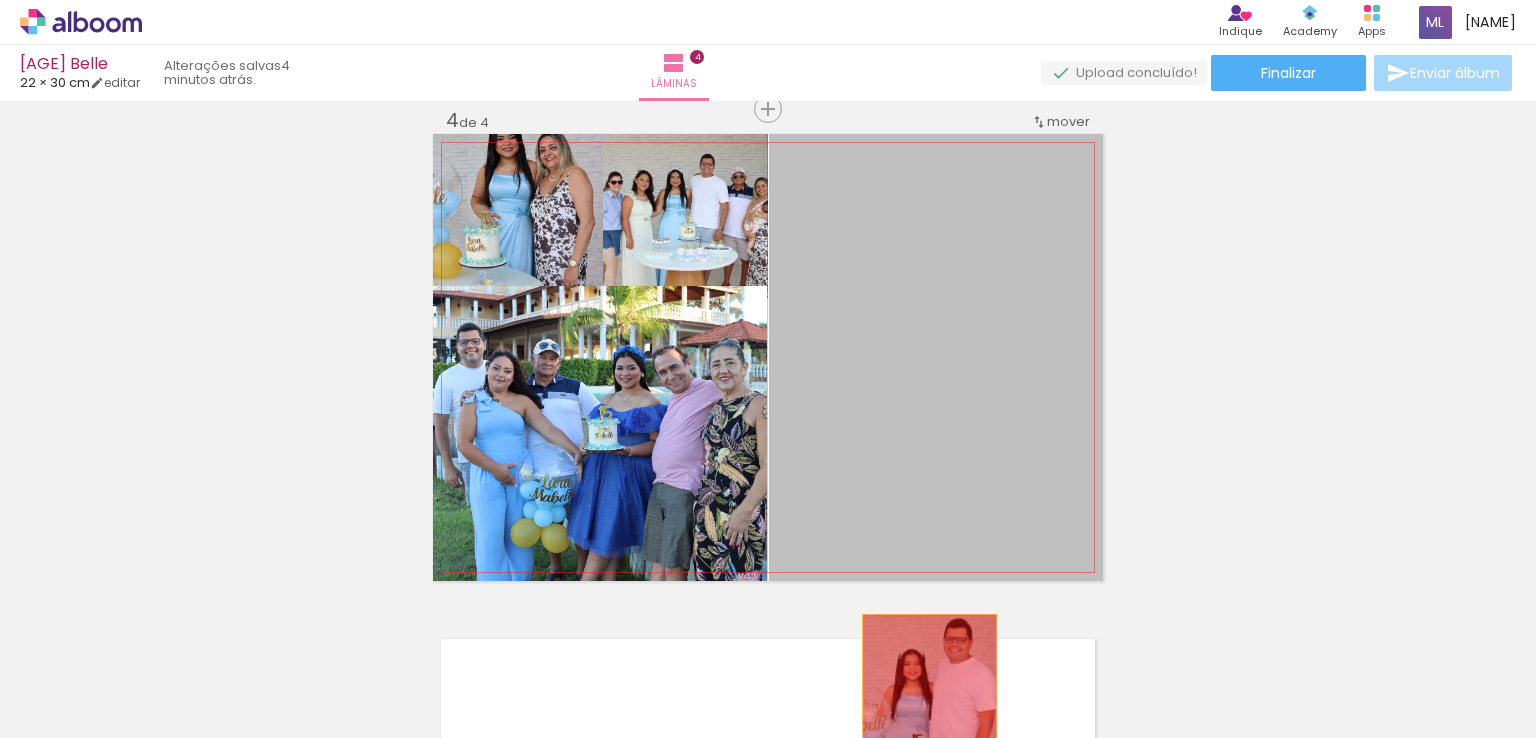 drag, startPoint x: 868, startPoint y: 327, endPoint x: 922, endPoint y: 703, distance: 379.85788 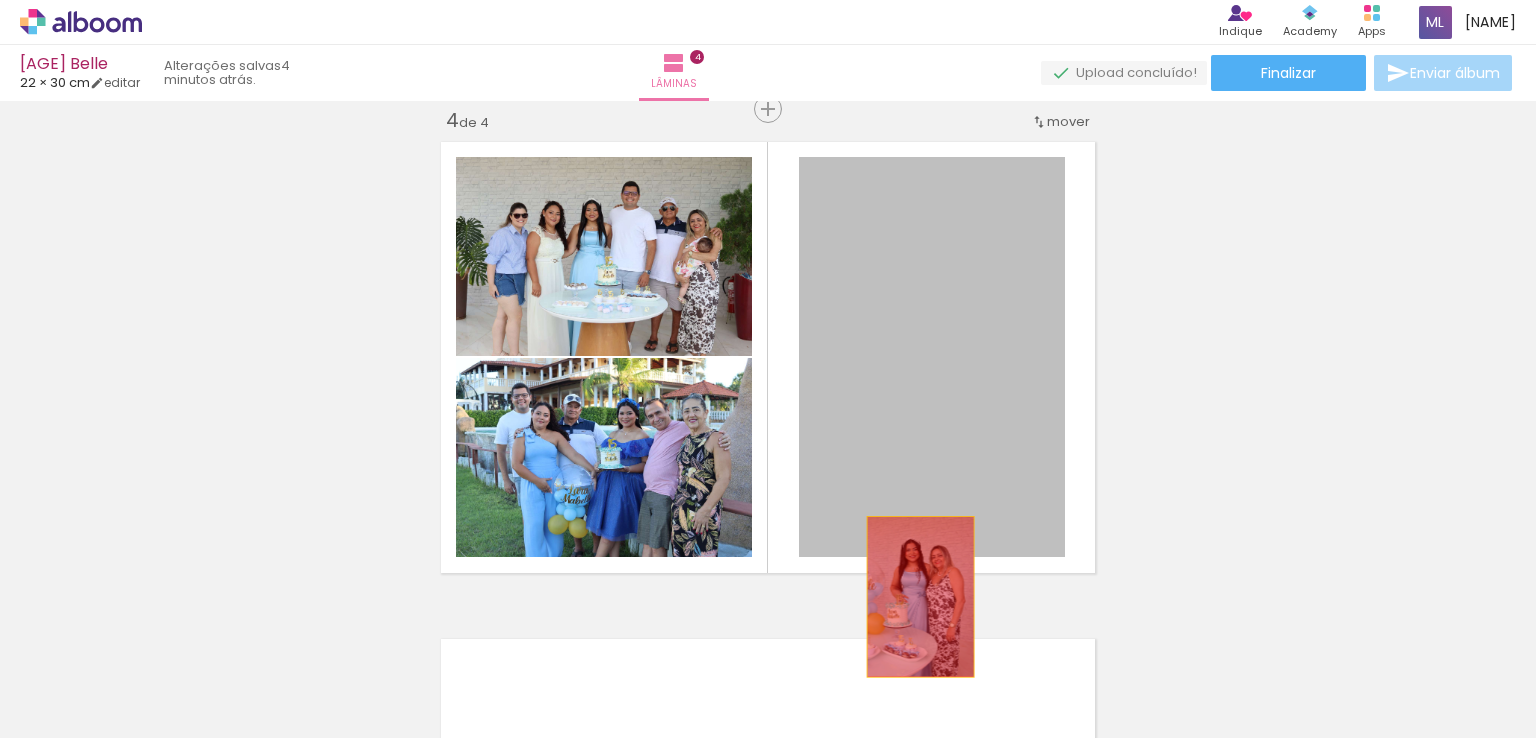 drag, startPoint x: 894, startPoint y: 337, endPoint x: 925, endPoint y: 653, distance: 317.51694 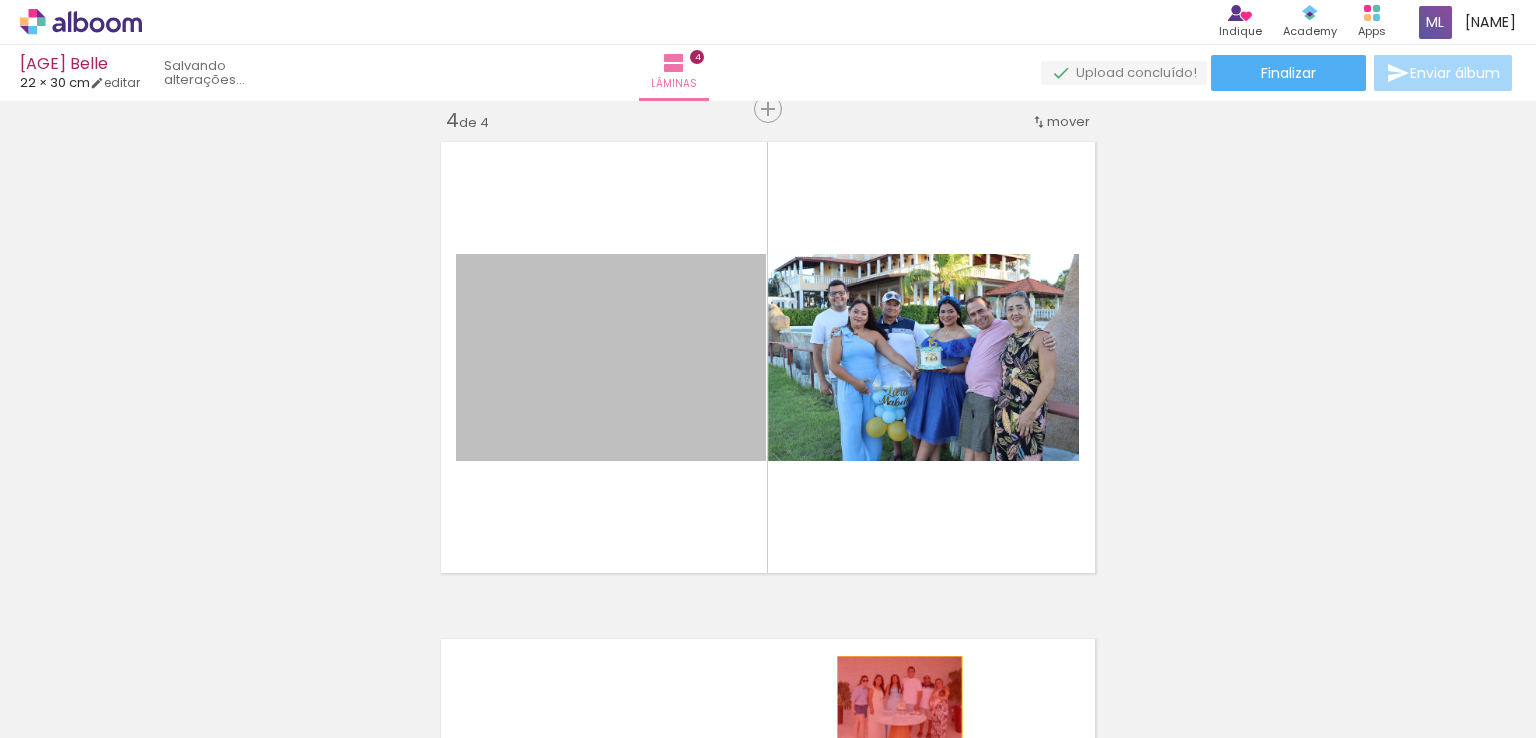 drag, startPoint x: 634, startPoint y: 352, endPoint x: 893, endPoint y: 700, distance: 433.80295 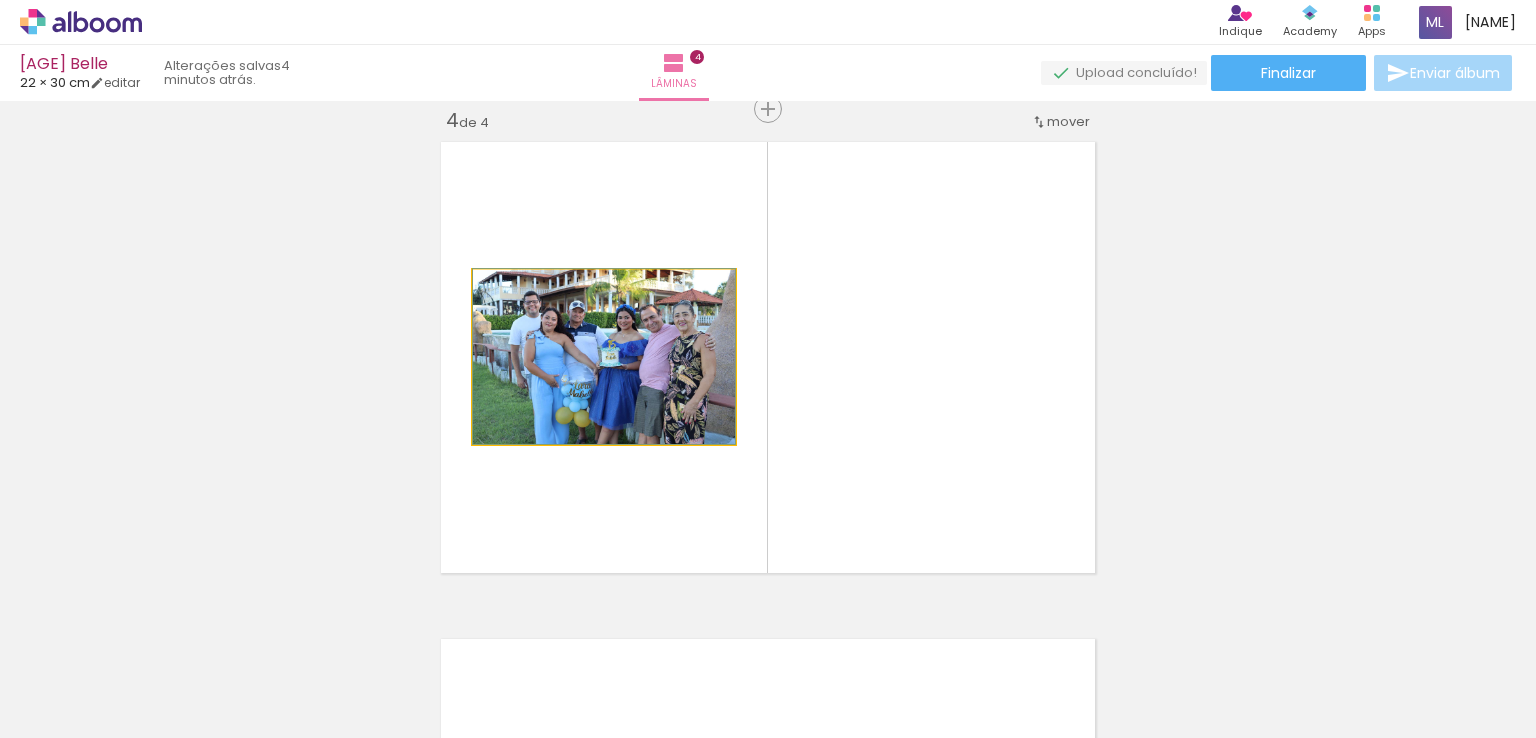 click 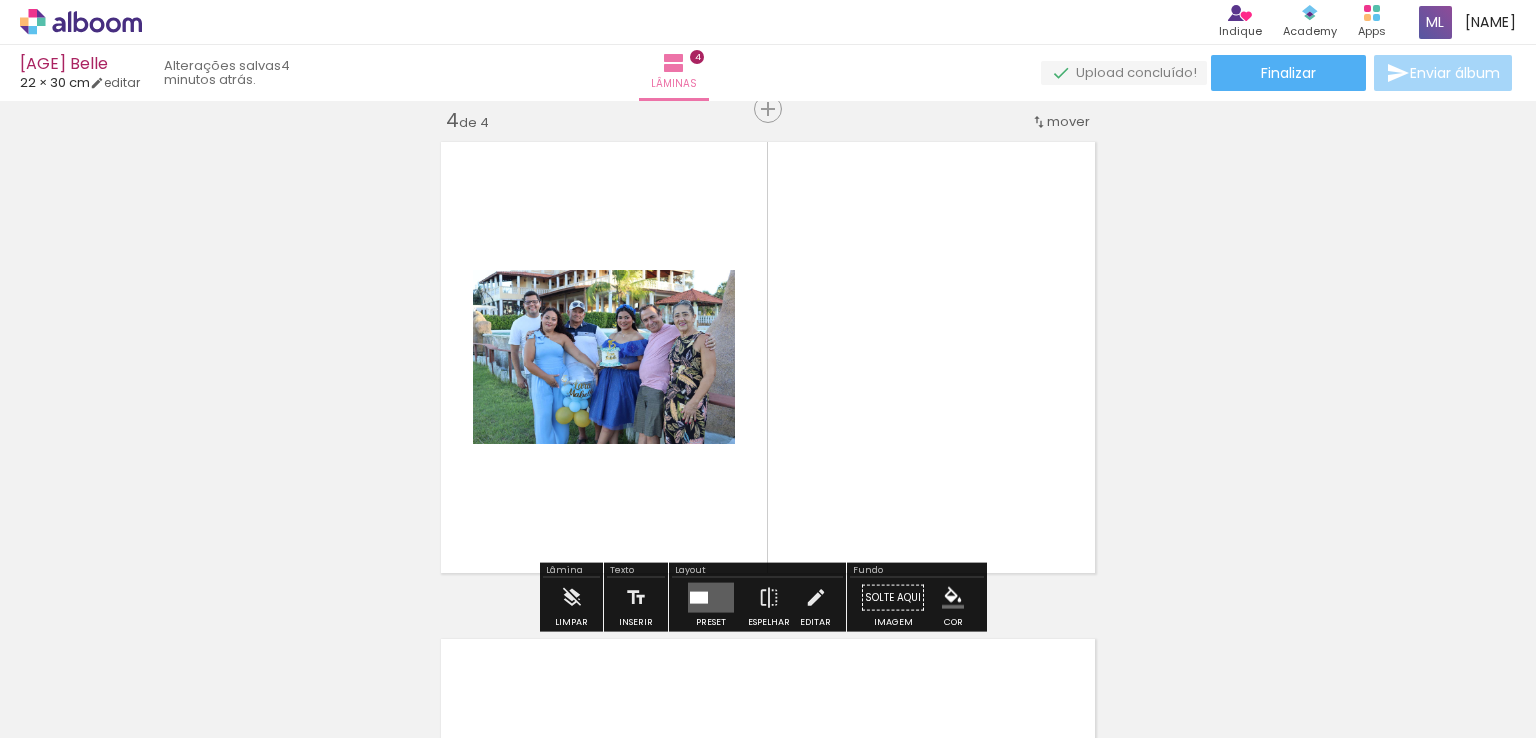 click at bounding box center (711, 598) 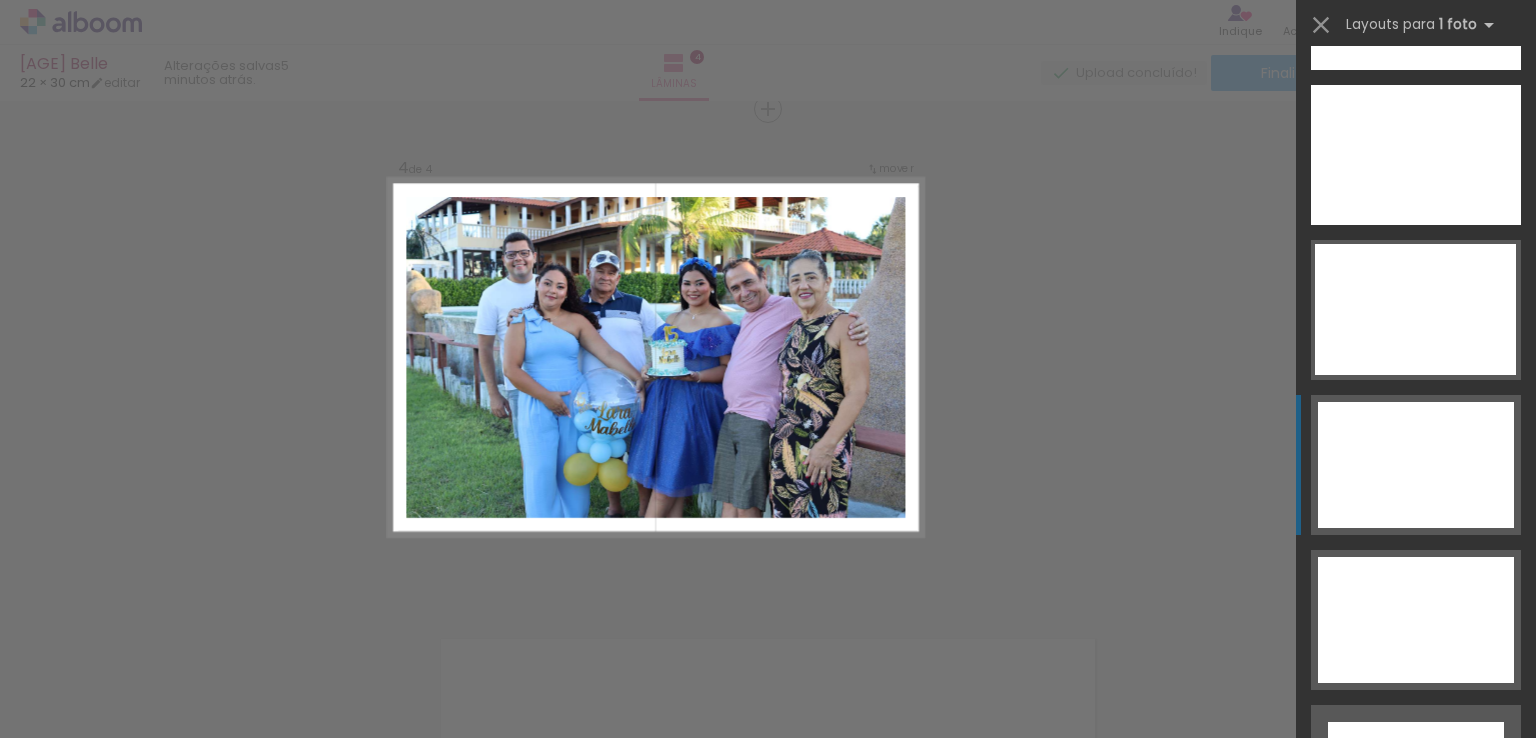 scroll, scrollTop: 8023, scrollLeft: 0, axis: vertical 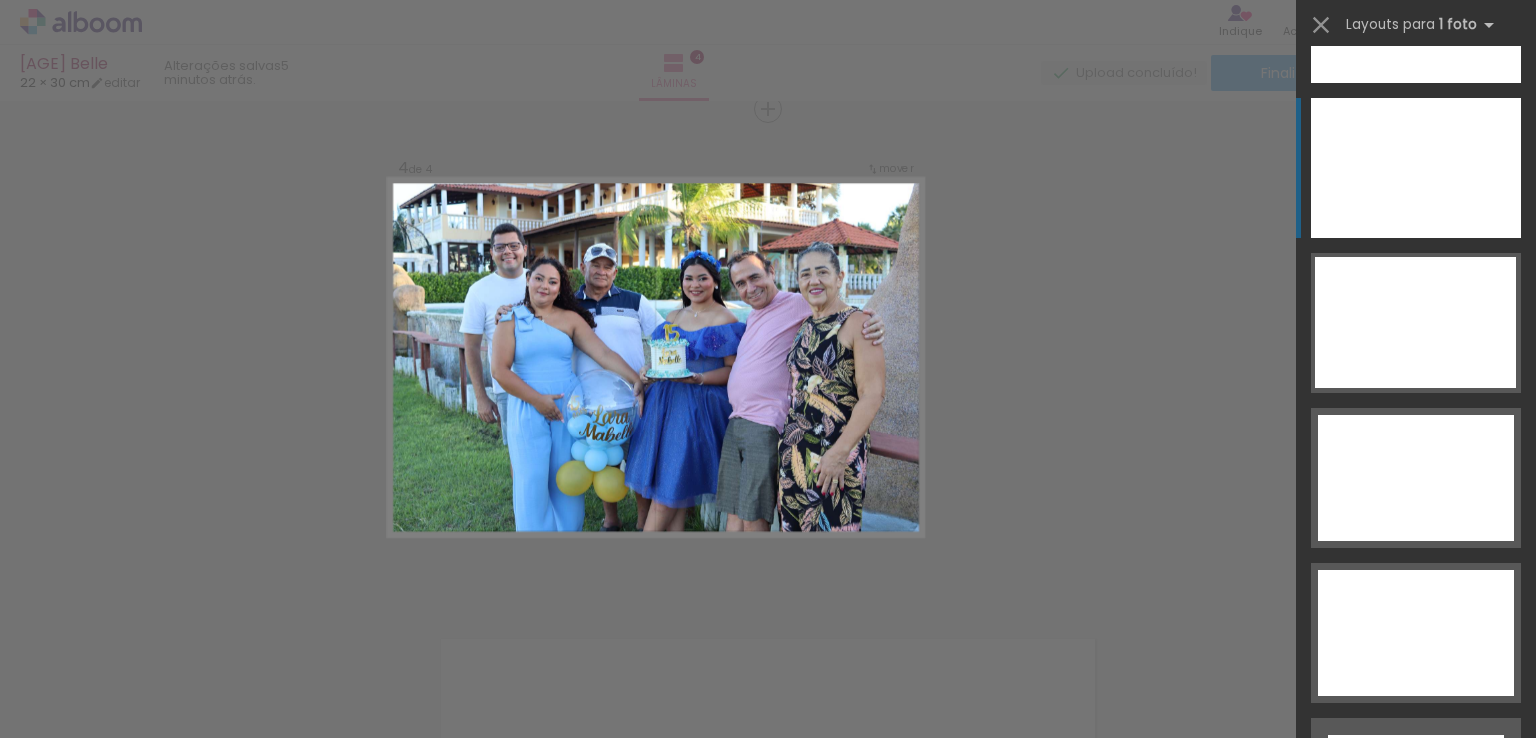 click at bounding box center (1416, -142) 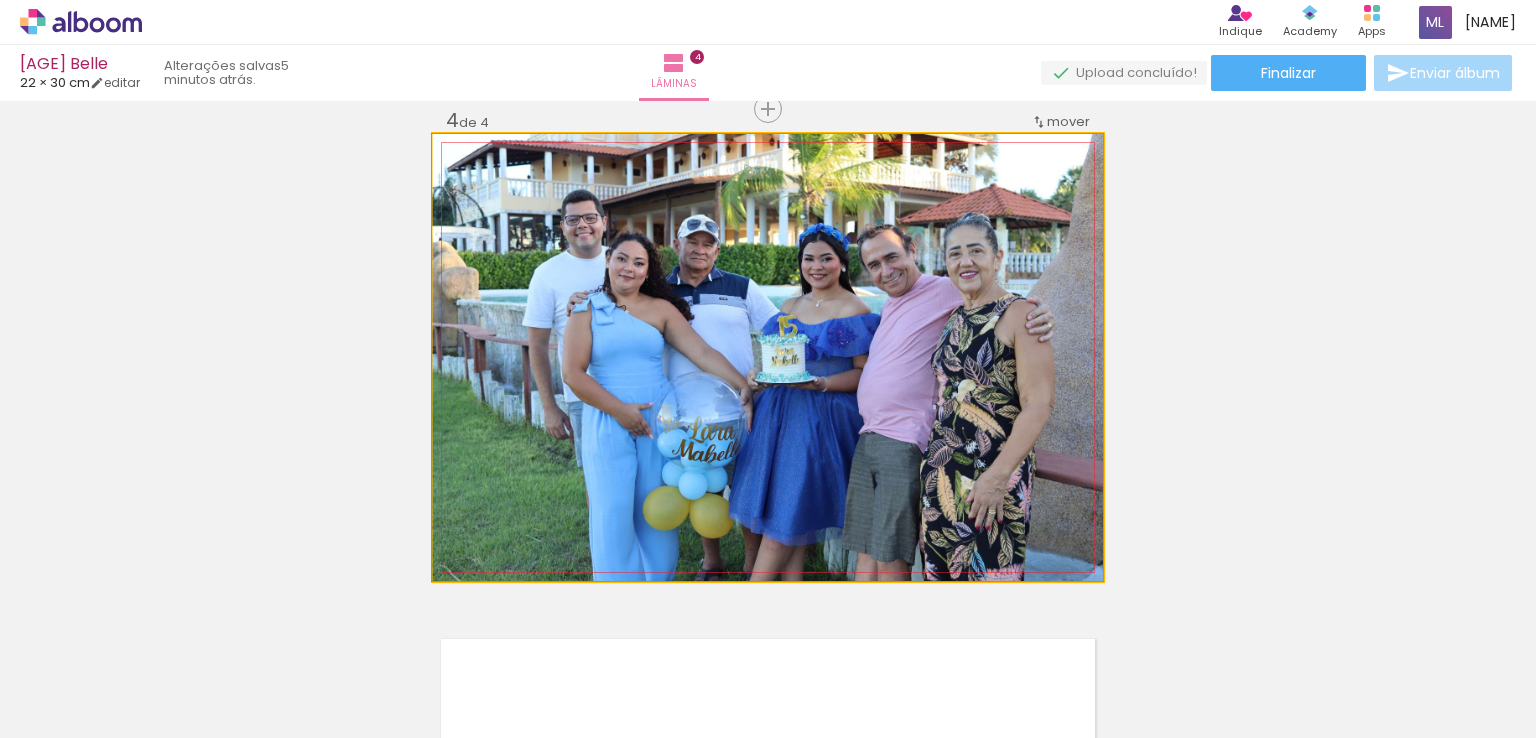 drag, startPoint x: 924, startPoint y: 323, endPoint x: 924, endPoint y: 310, distance: 13 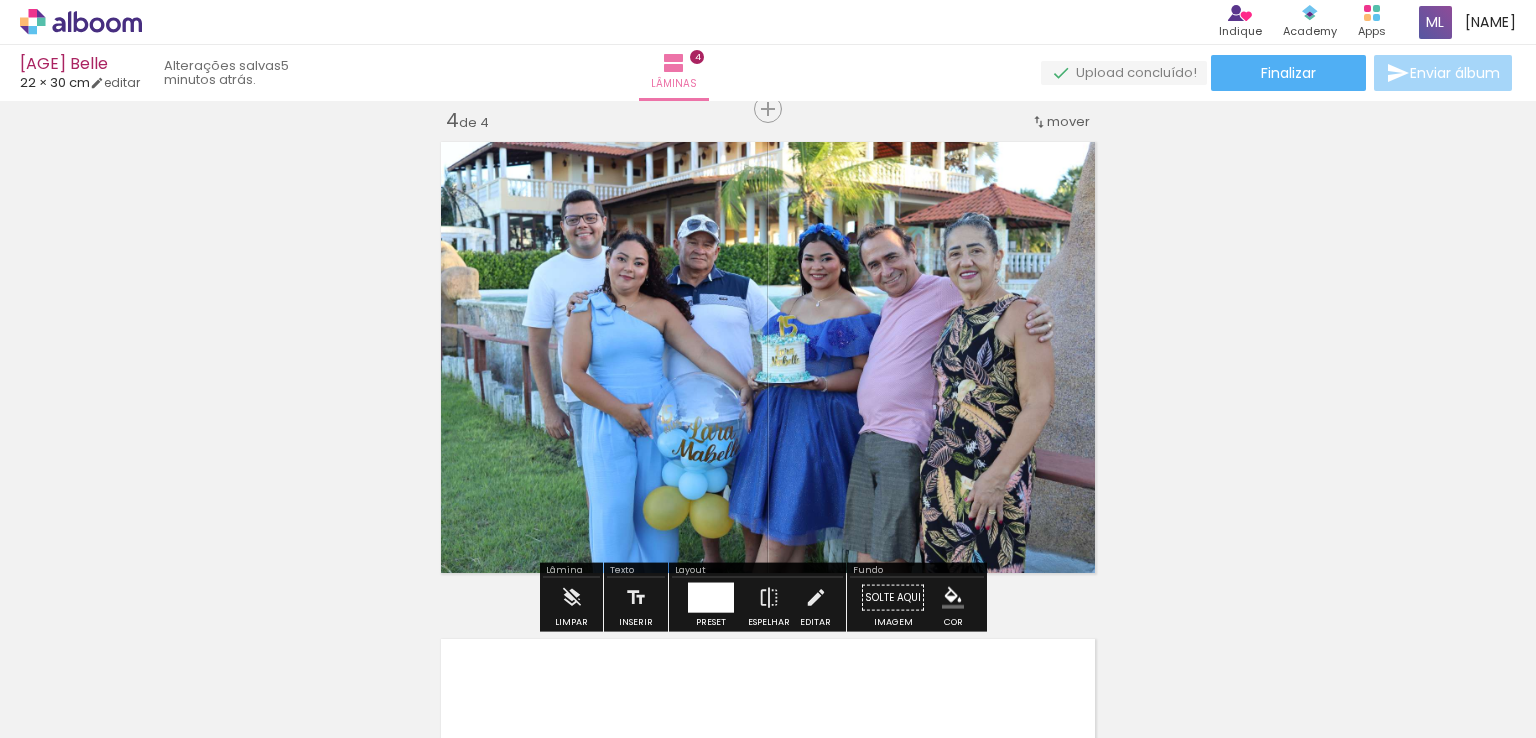 click on "Inserir lâmina 1  de 4  Inserir lâmina 2  de 4  Inserir lâmina 3  de 4  Inserir lâmina 4  de 4" at bounding box center (768, -165) 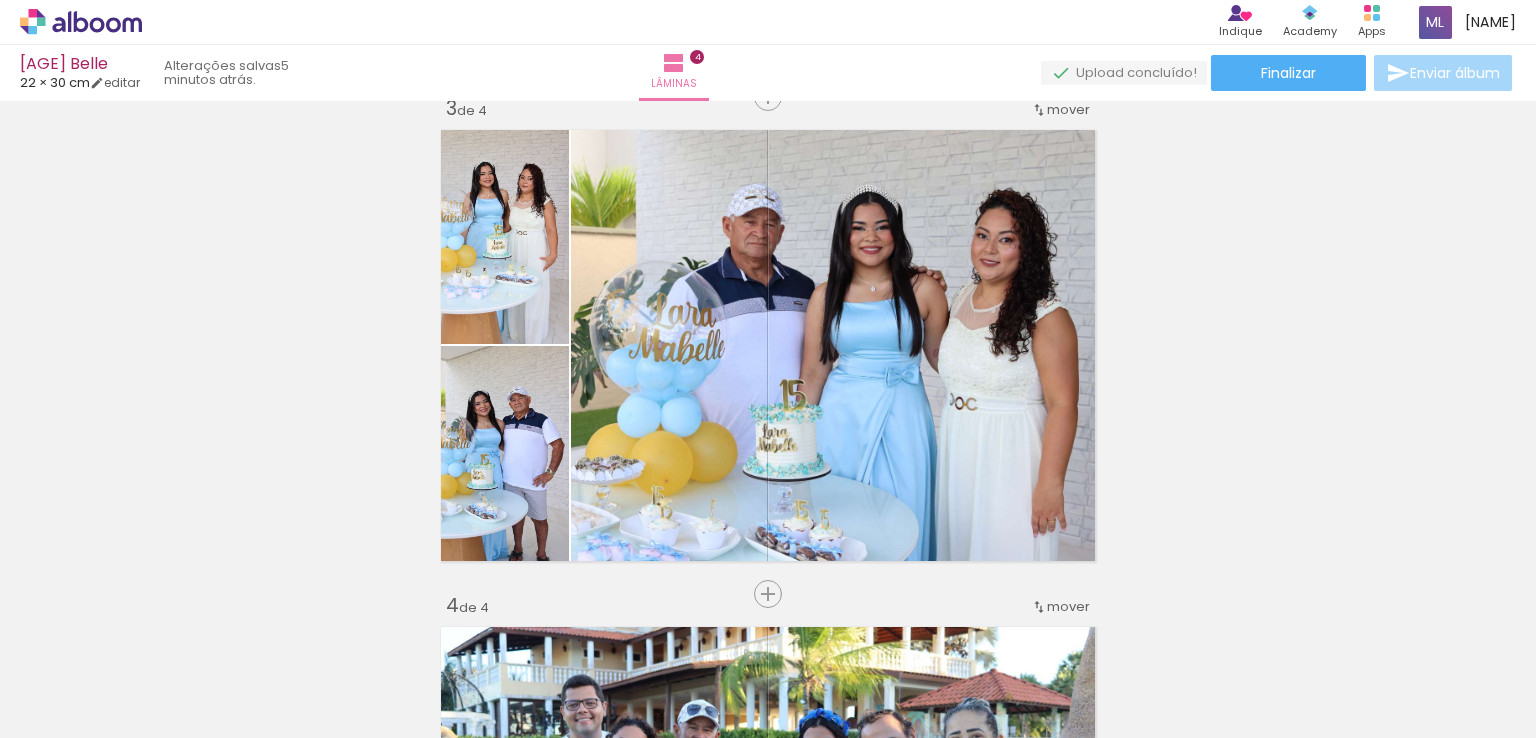 scroll, scrollTop: 1029, scrollLeft: 0, axis: vertical 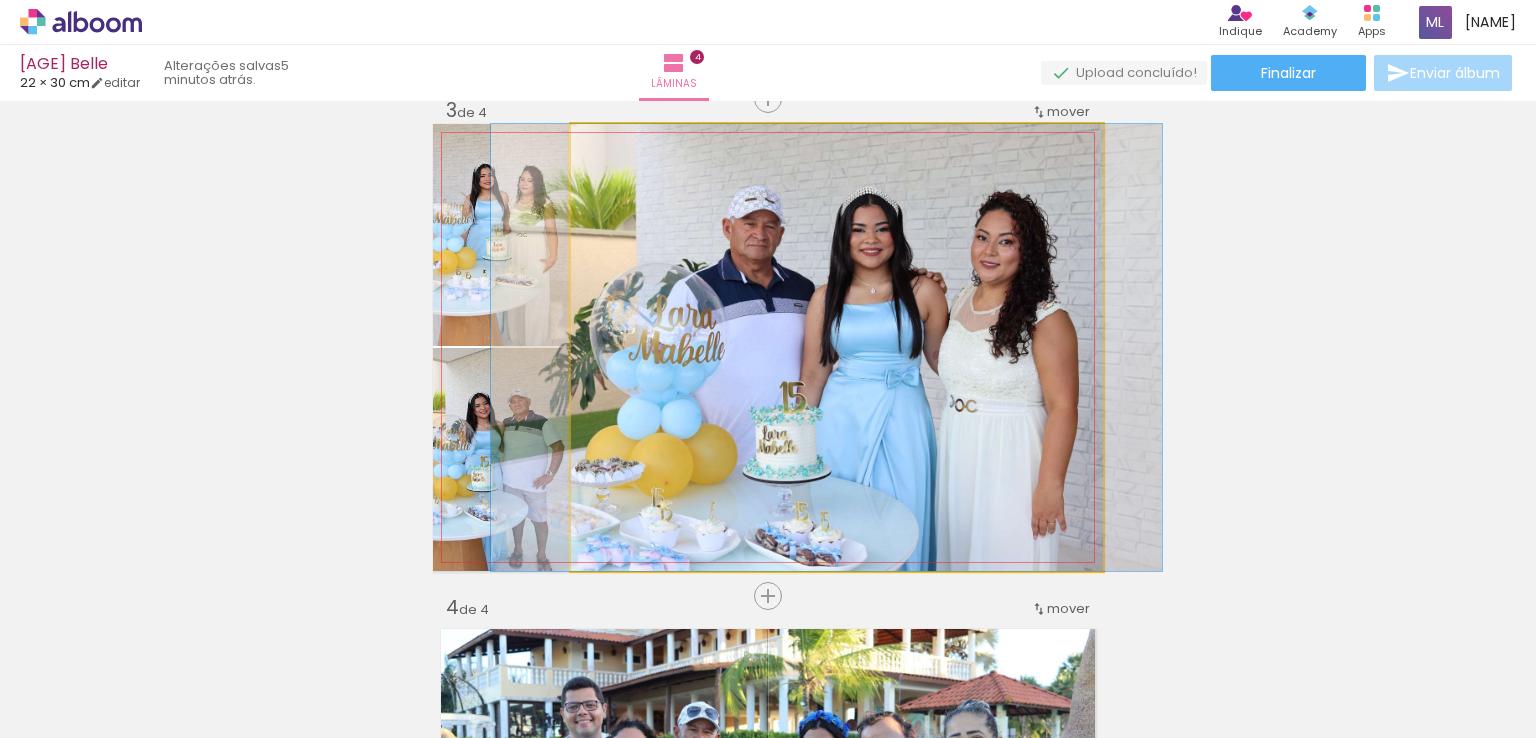 click 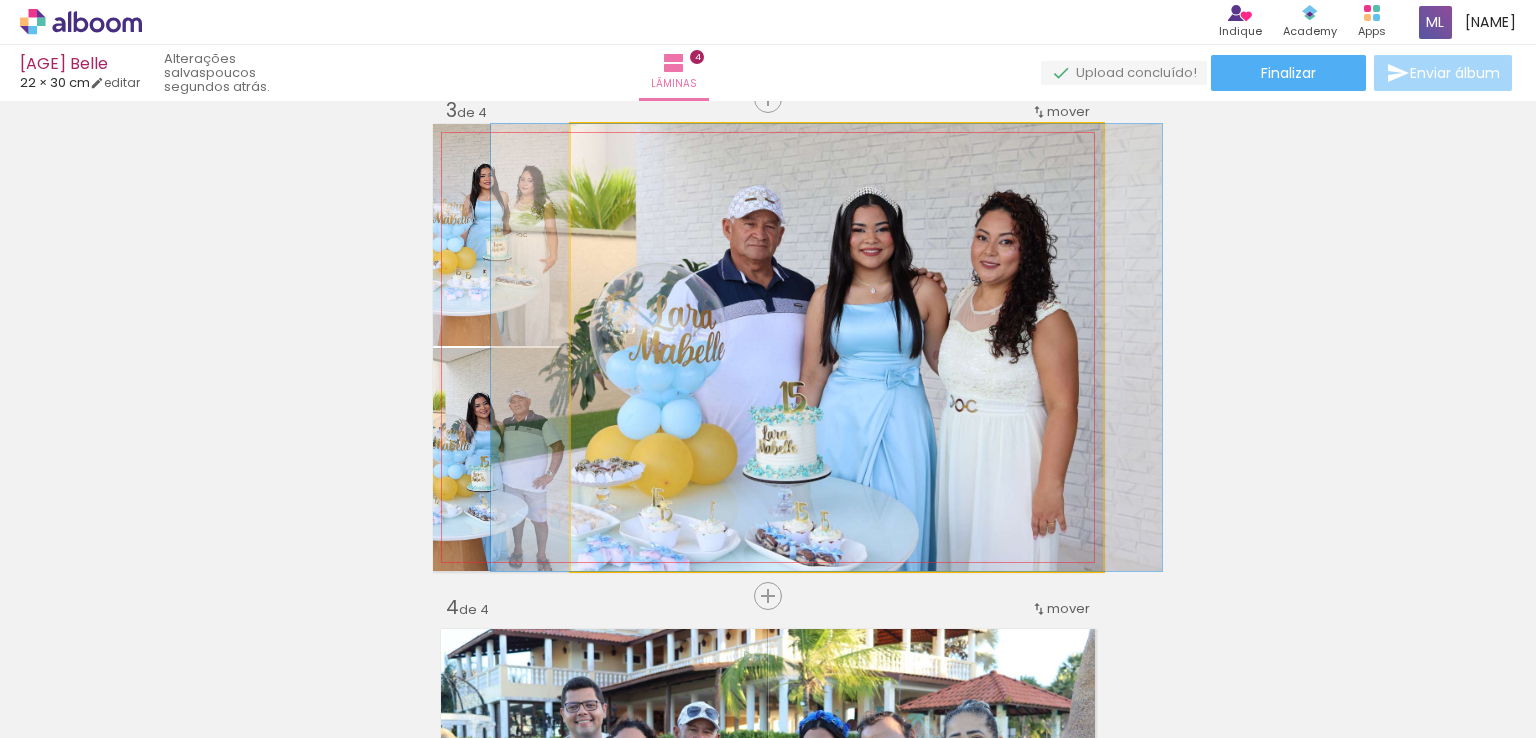 click 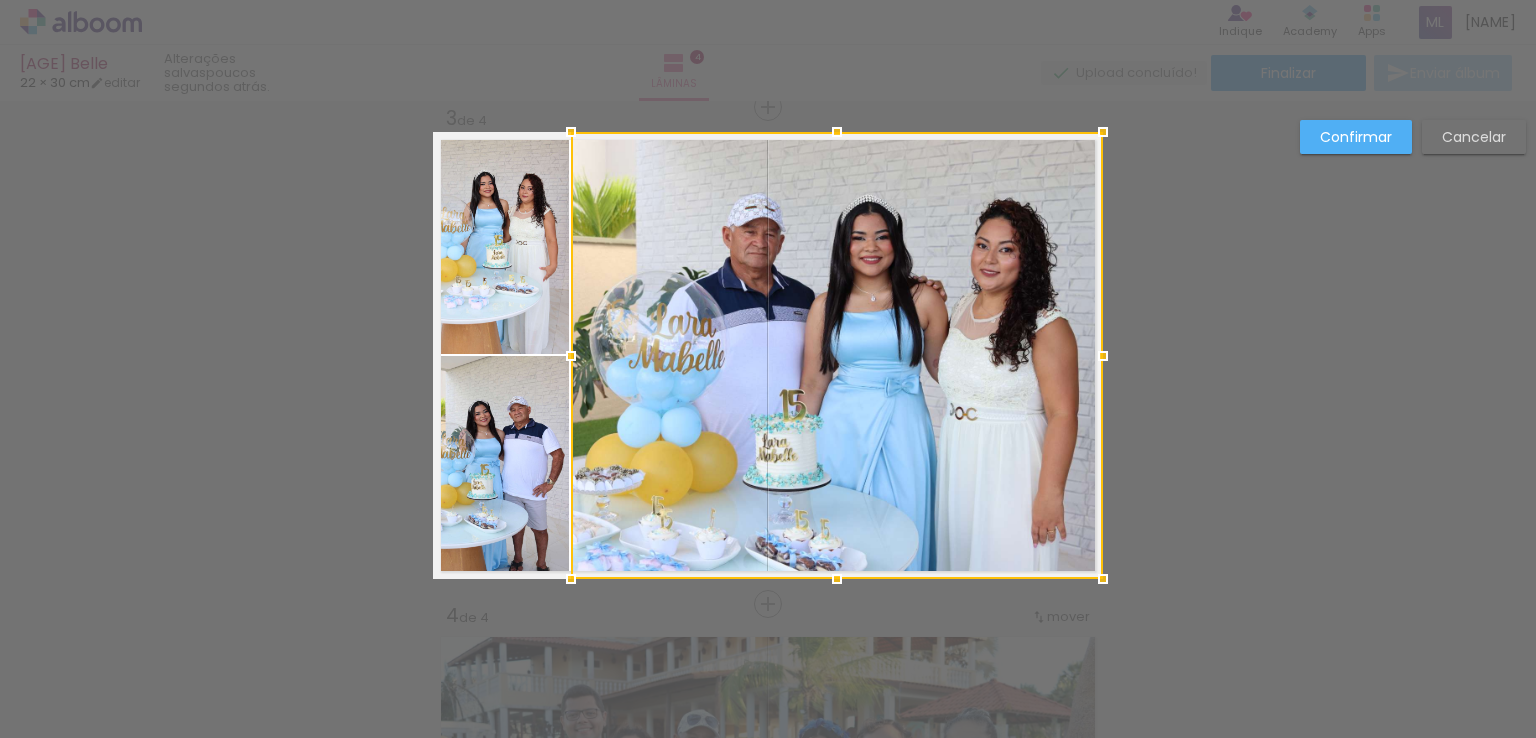 scroll, scrollTop: 1020, scrollLeft: 0, axis: vertical 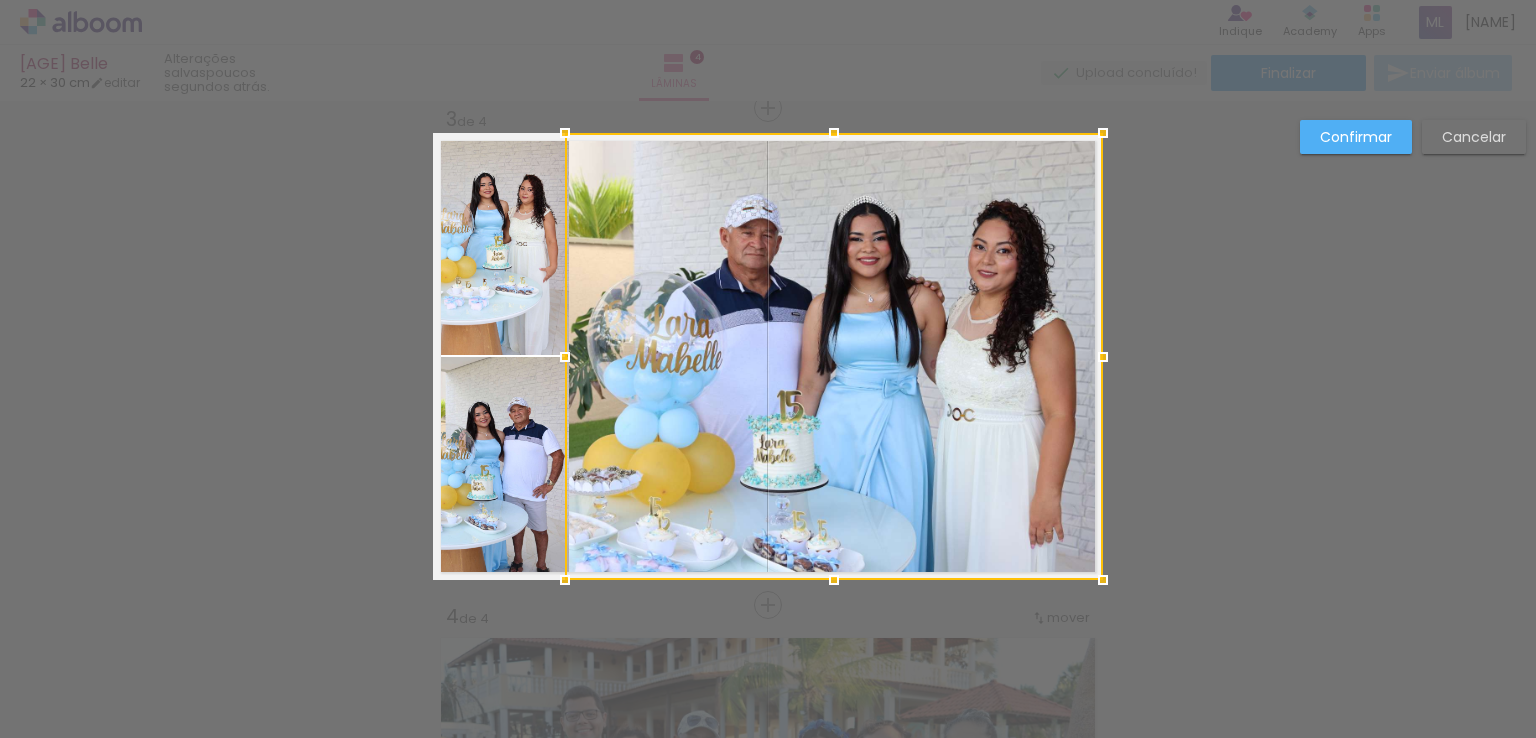 drag, startPoint x: 560, startPoint y: 354, endPoint x: 546, endPoint y: 353, distance: 14.035668 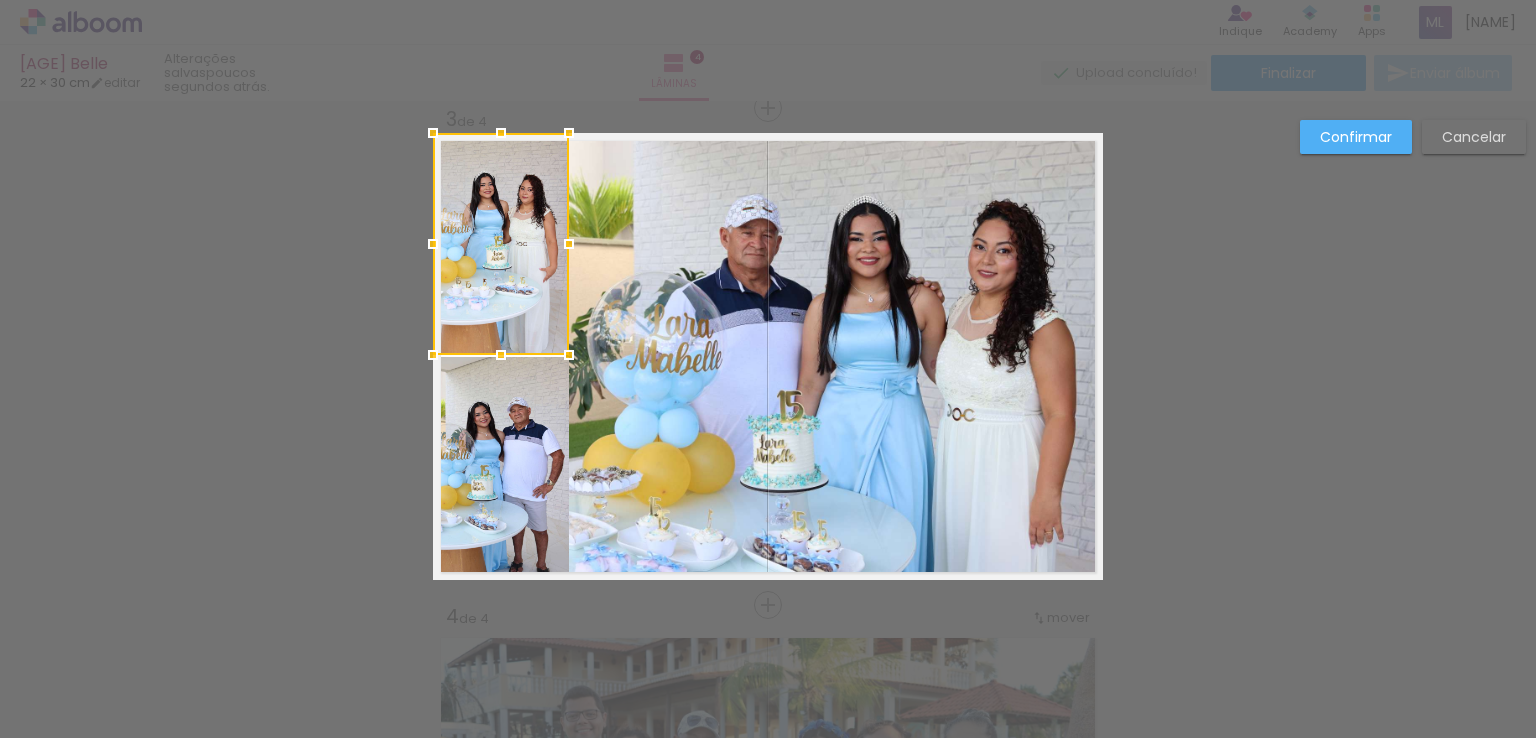 click on "Confirmar Cancelar" at bounding box center [768, 347] 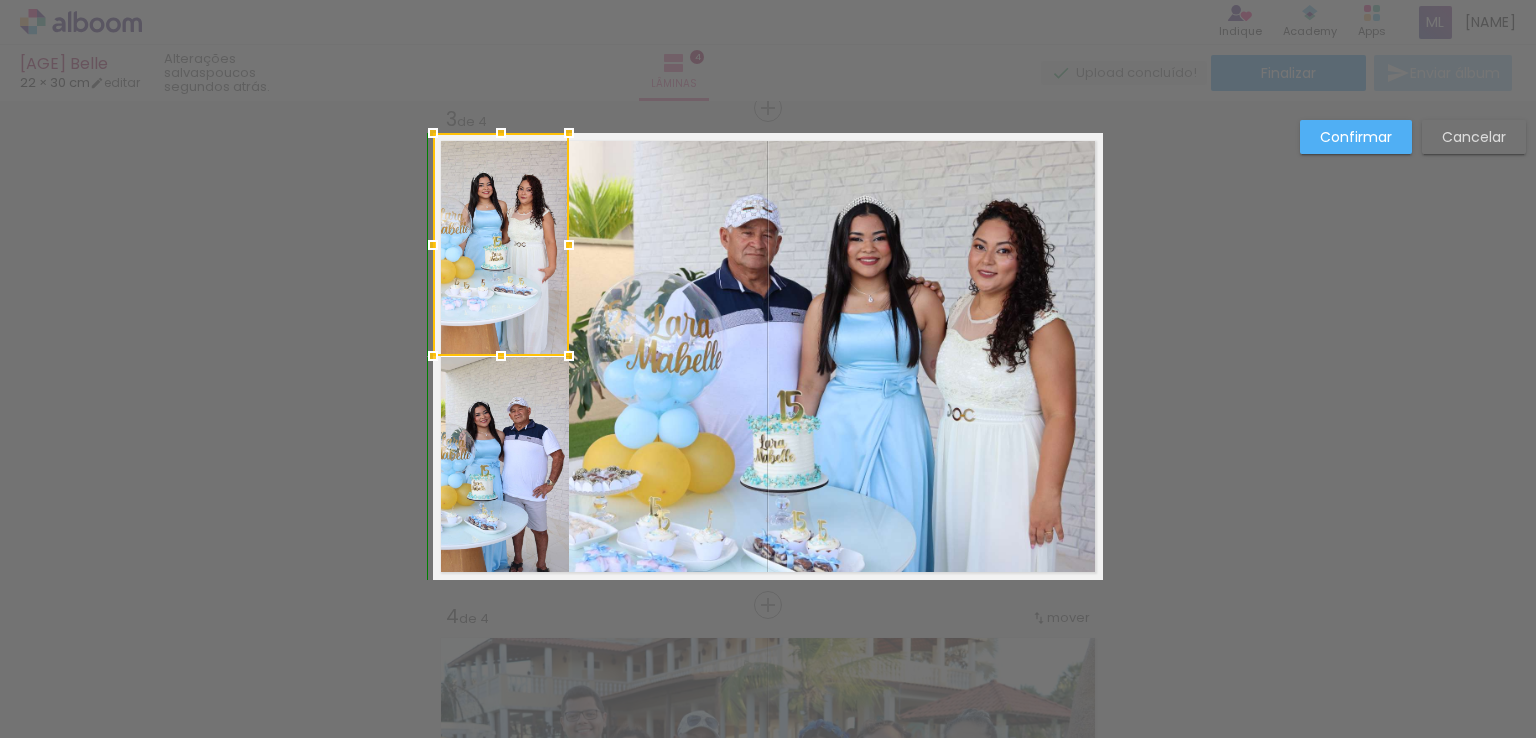 click at bounding box center (501, 356) 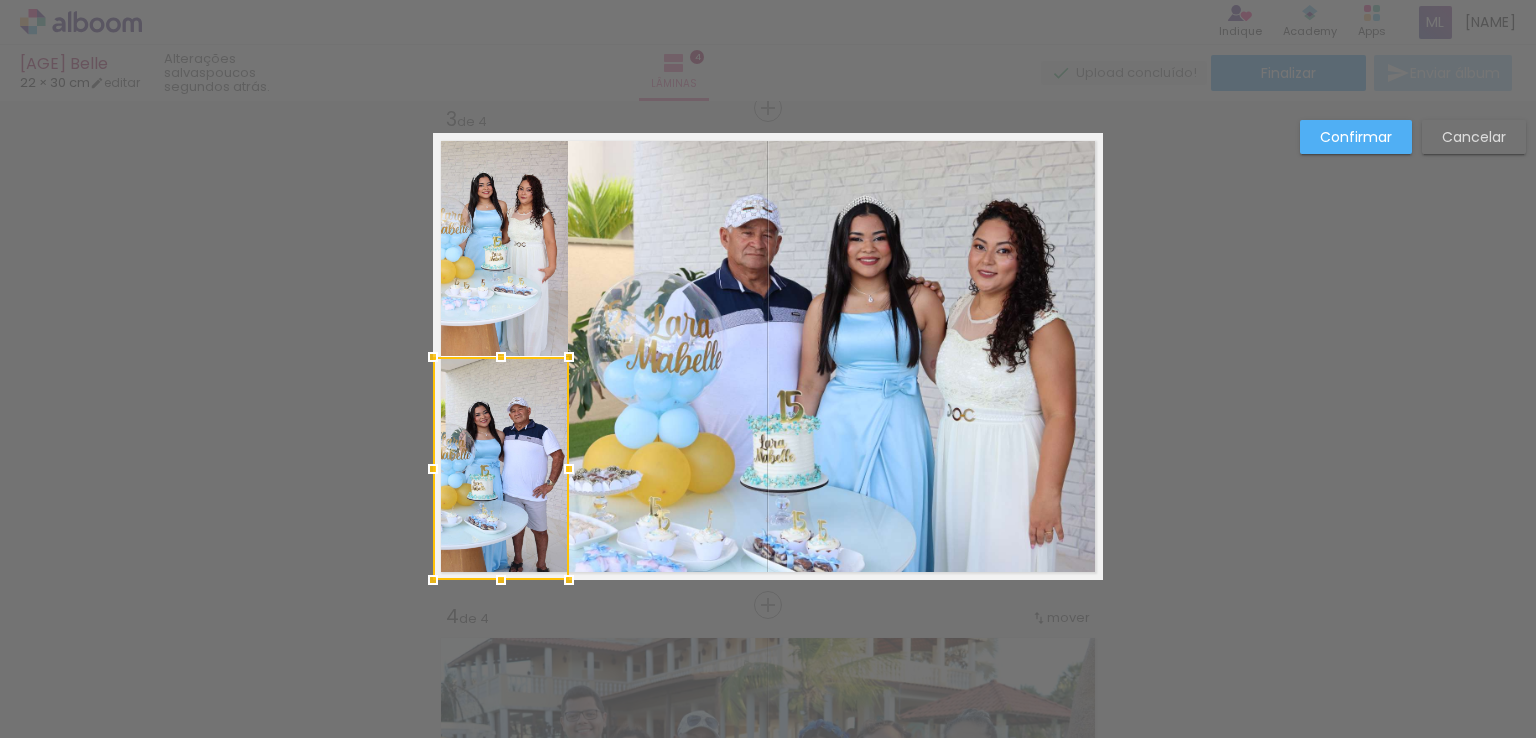 click at bounding box center [501, 468] 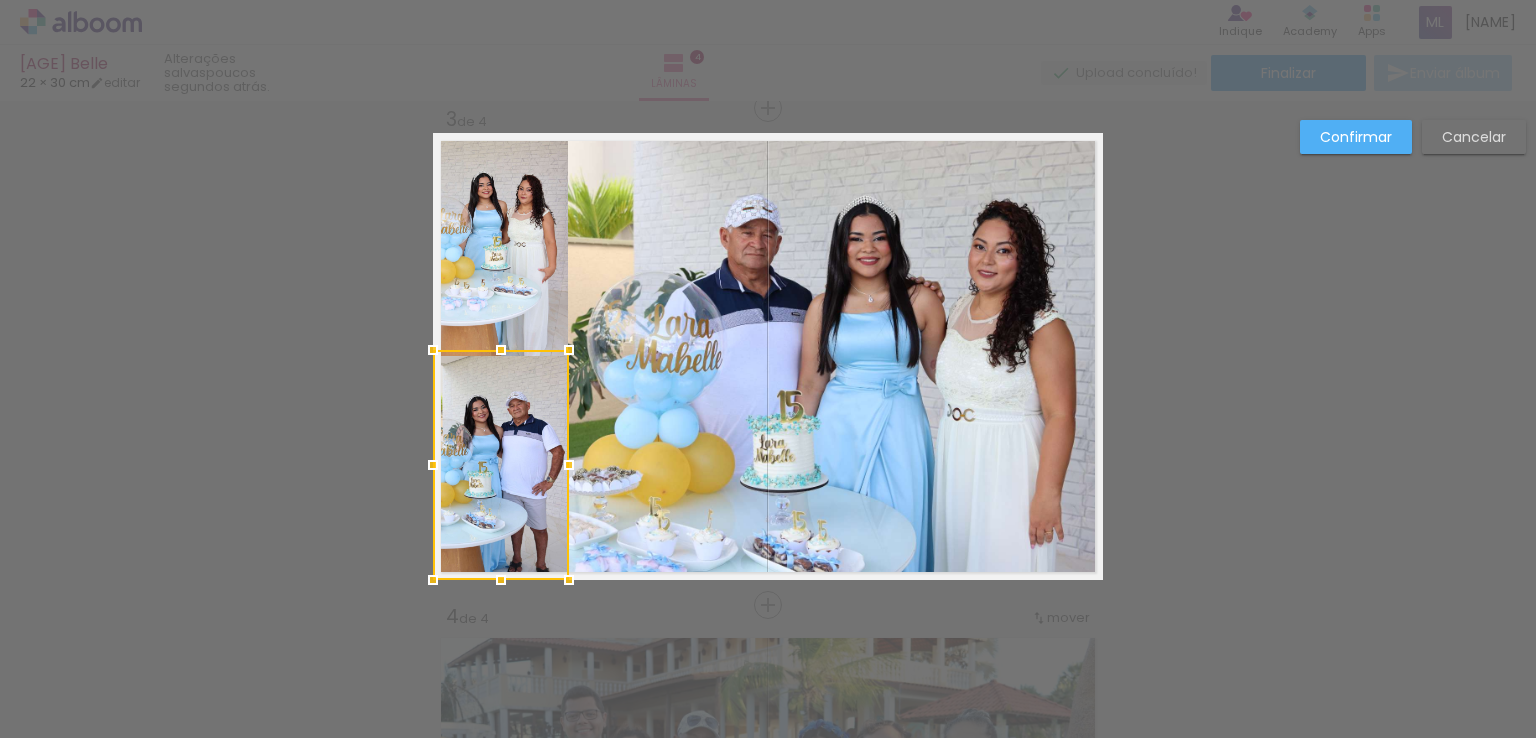 drag, startPoint x: 493, startPoint y: 355, endPoint x: 496, endPoint y: 345, distance: 10.440307 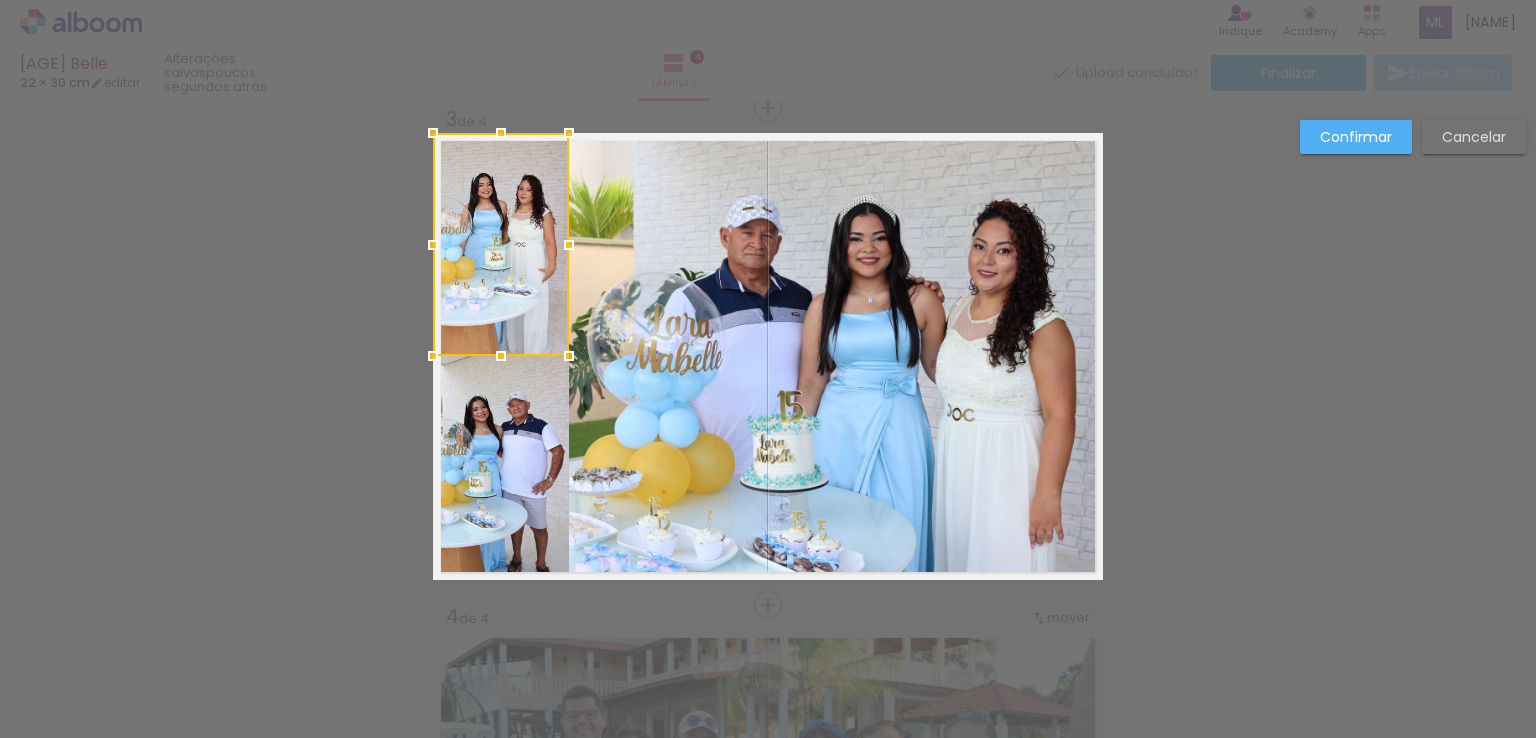 click on "Confirmar Cancelar" at bounding box center [768, 347] 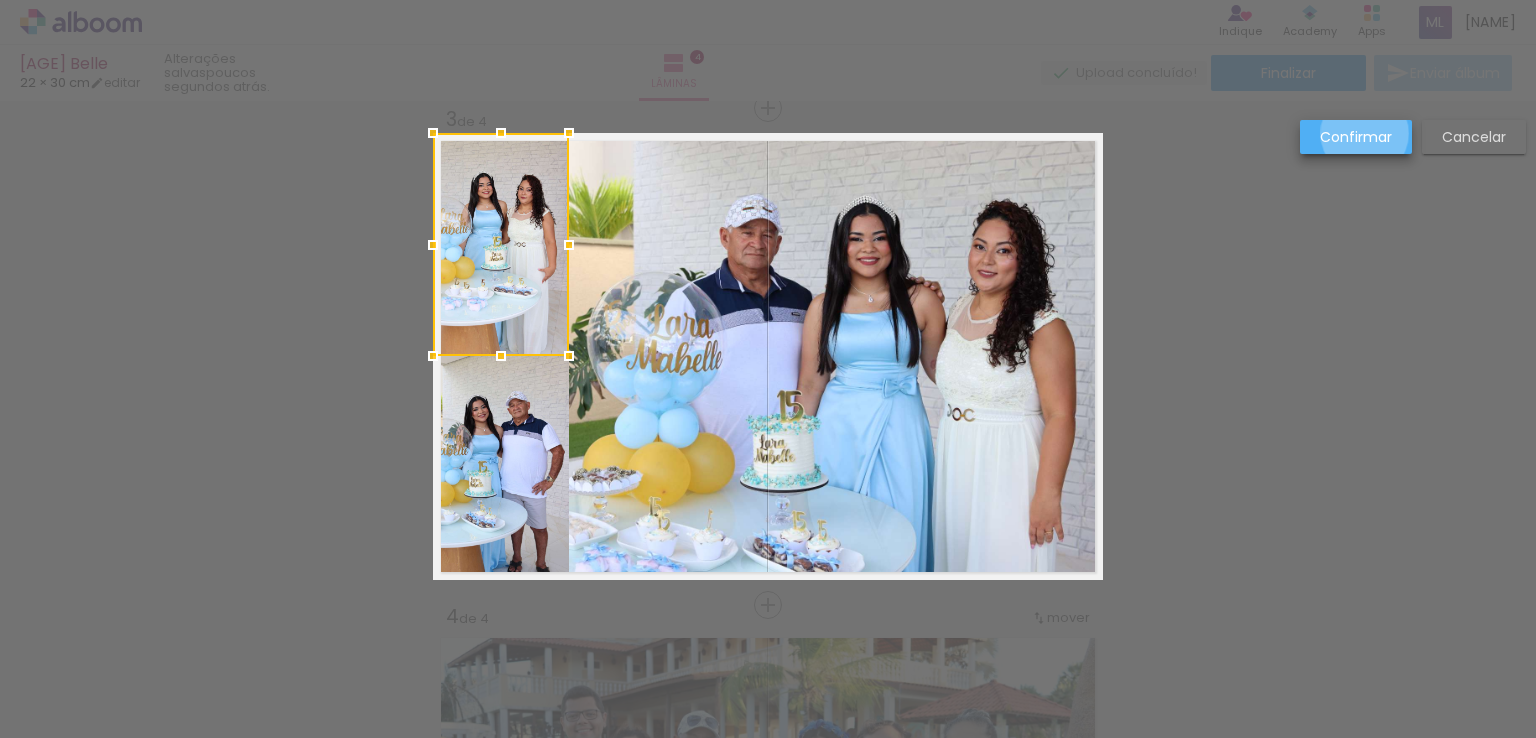 click on "Confirmar" at bounding box center [0, 0] 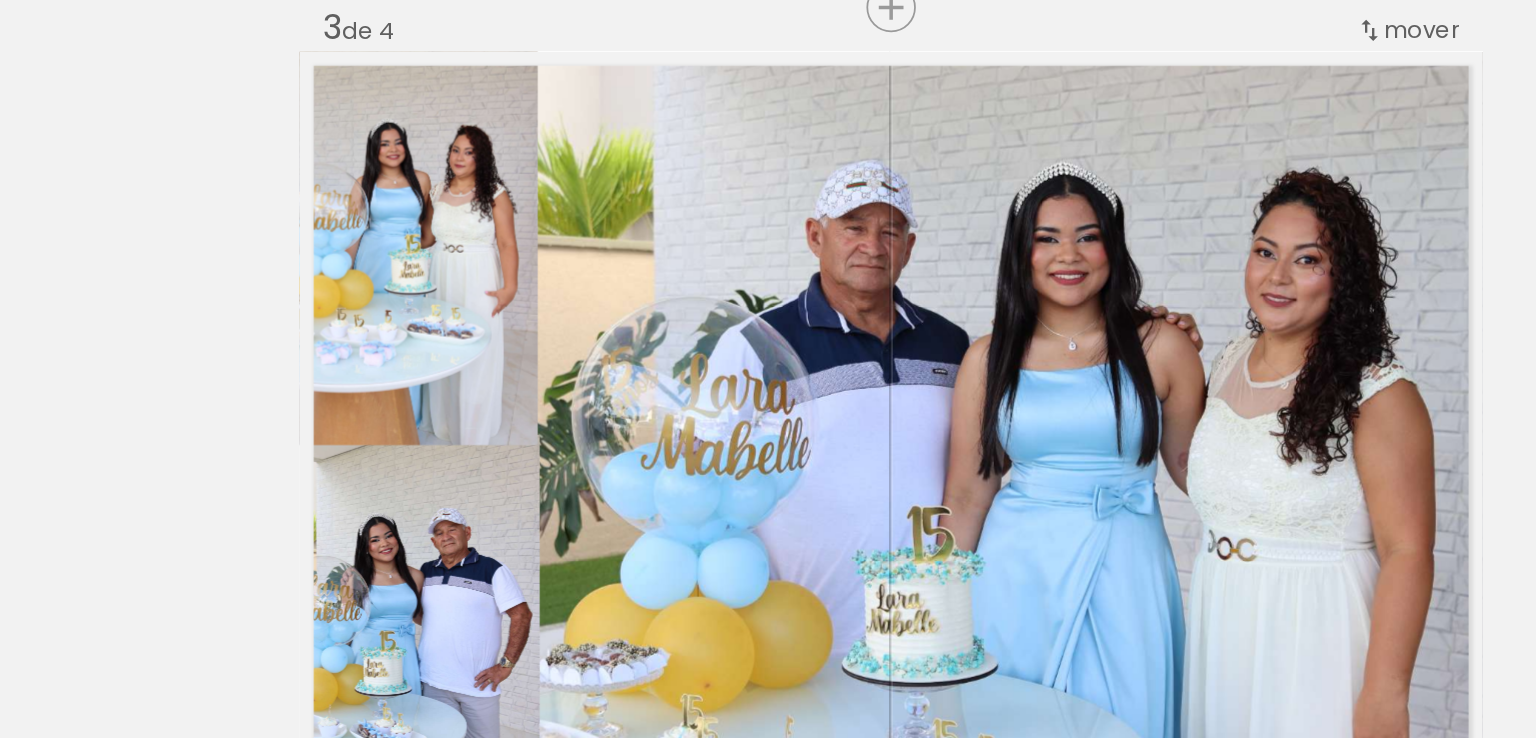 click on "Inserir lâmina 1  de 4  Inserir lâmina 2  de 4  Inserir lâmina 3  de 4  Inserir lâmina 4  de 4" at bounding box center (768, 331) 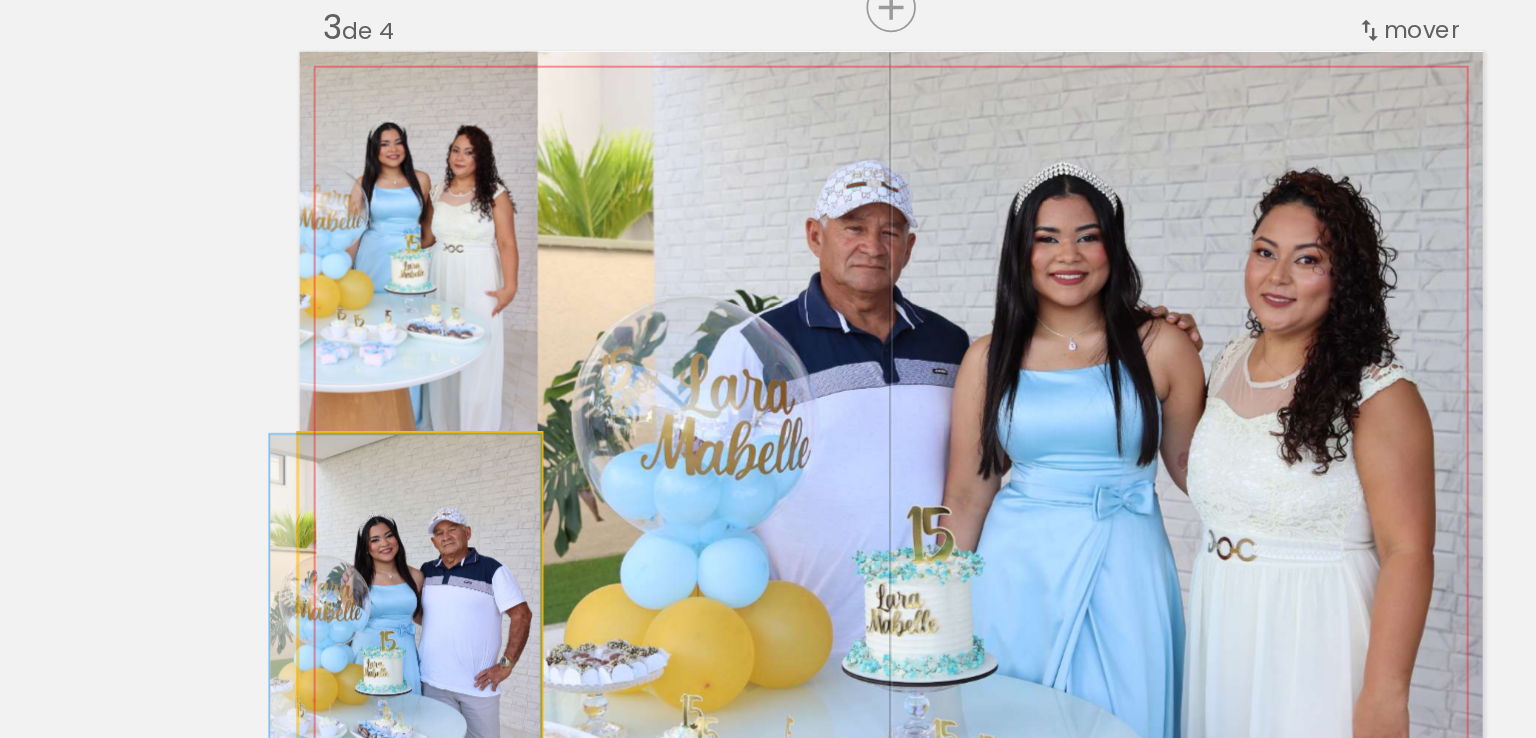click 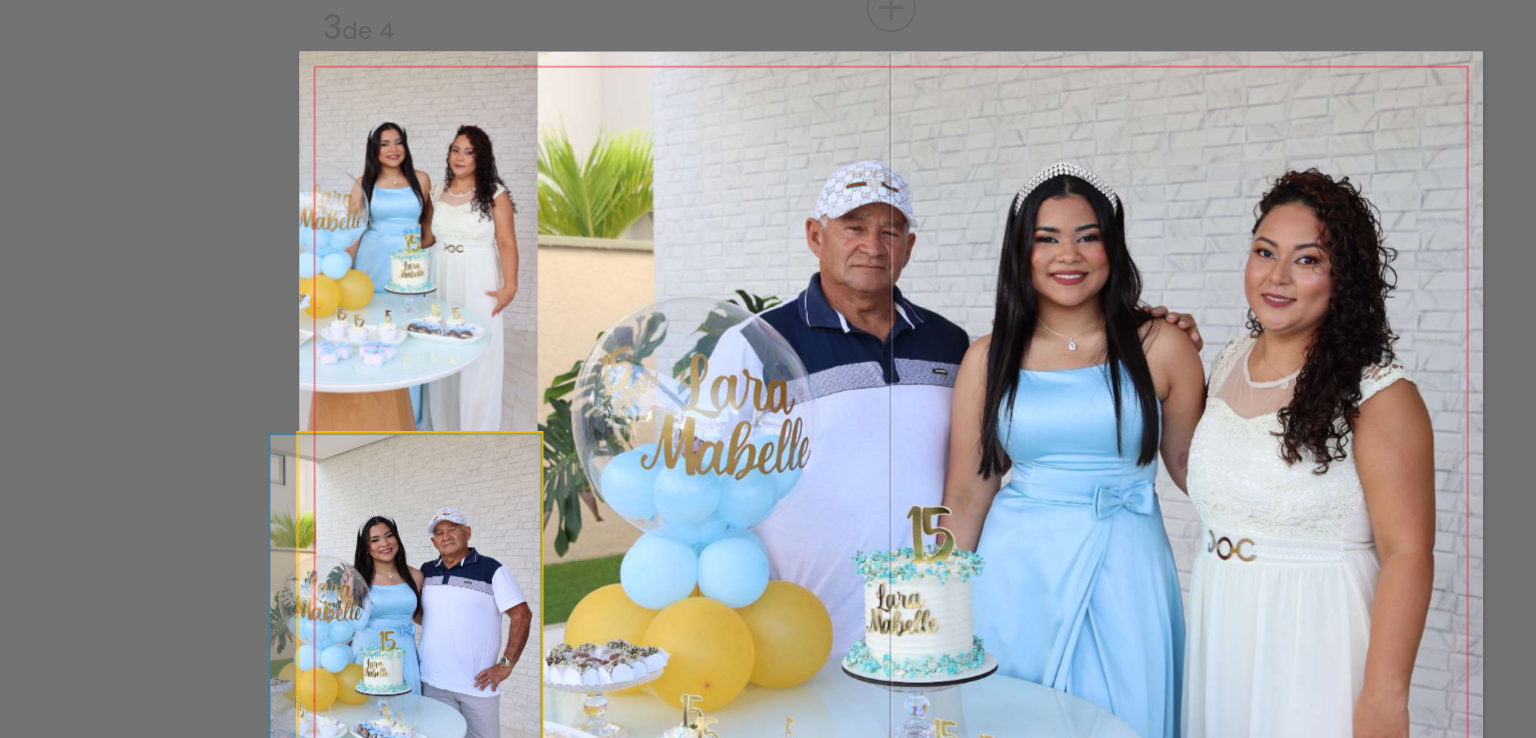 click 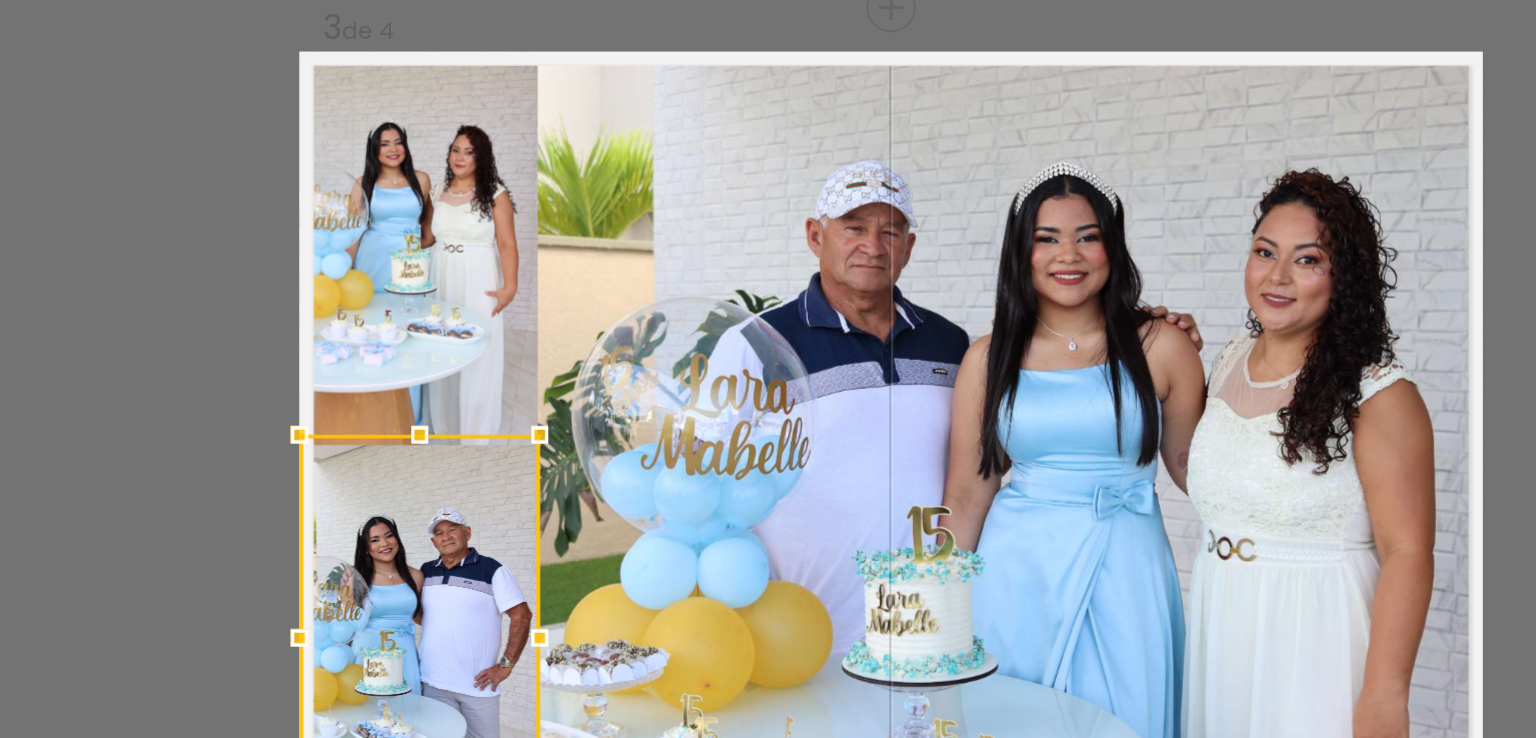 click at bounding box center [501, 464] 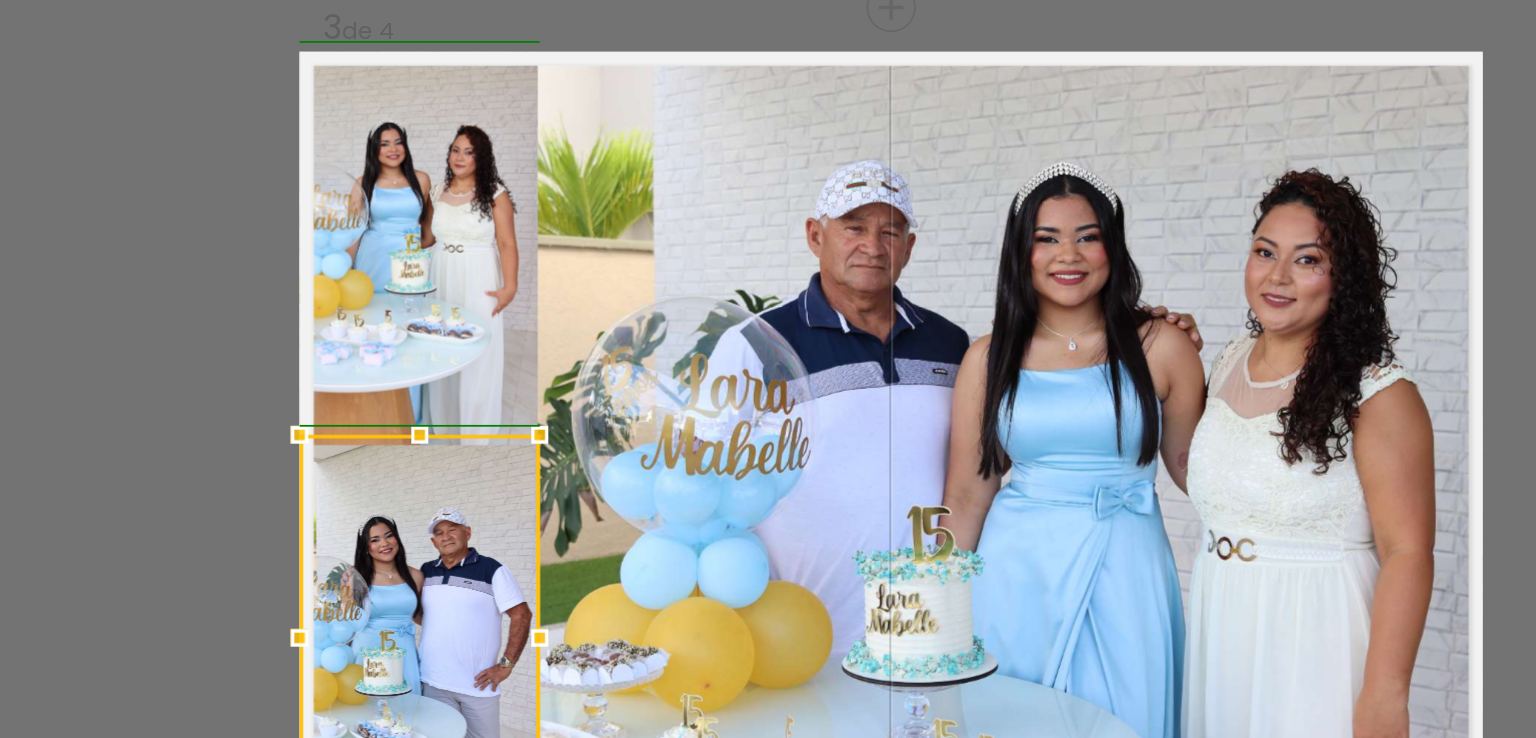 click at bounding box center [569, 465] 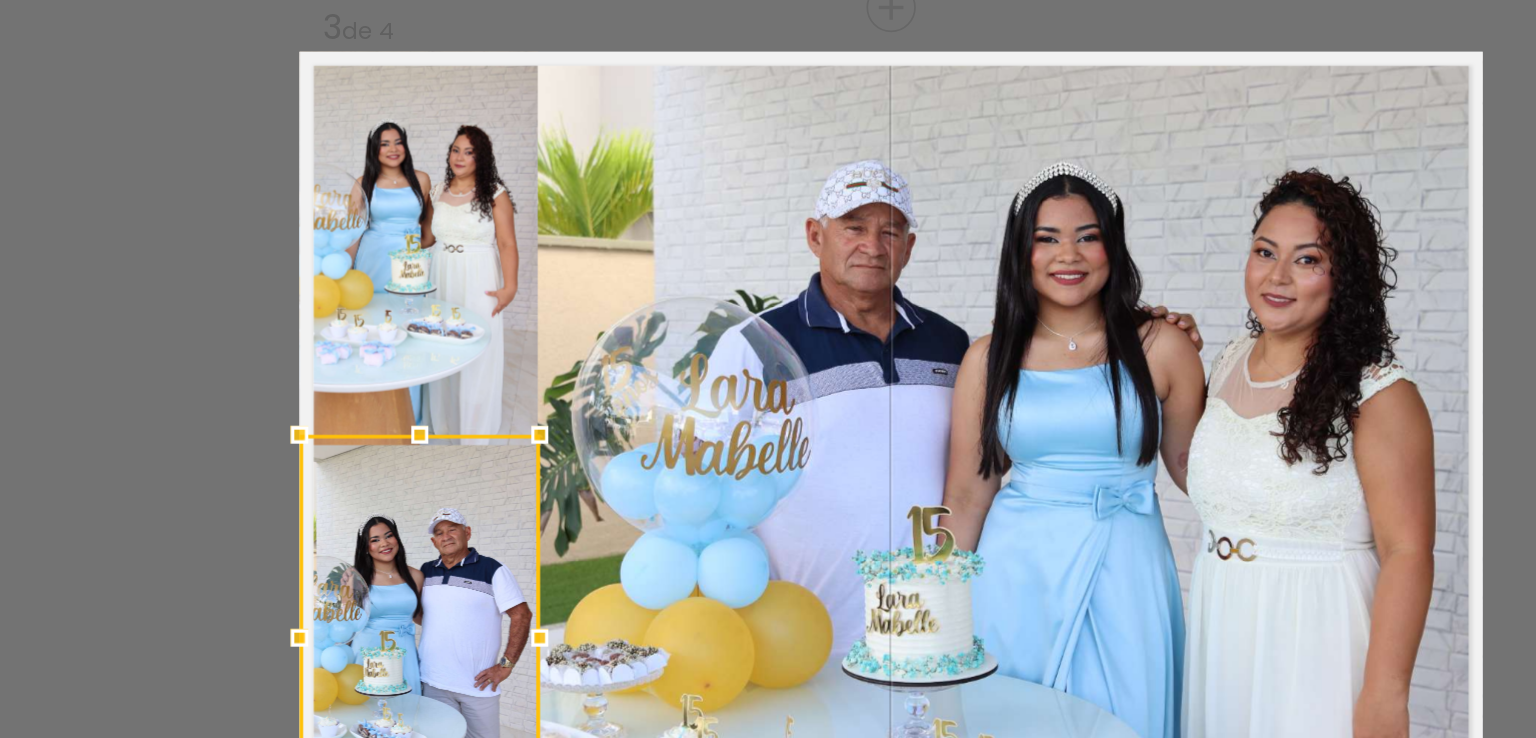 click on "Confirmar Cancelar" at bounding box center (768, 347) 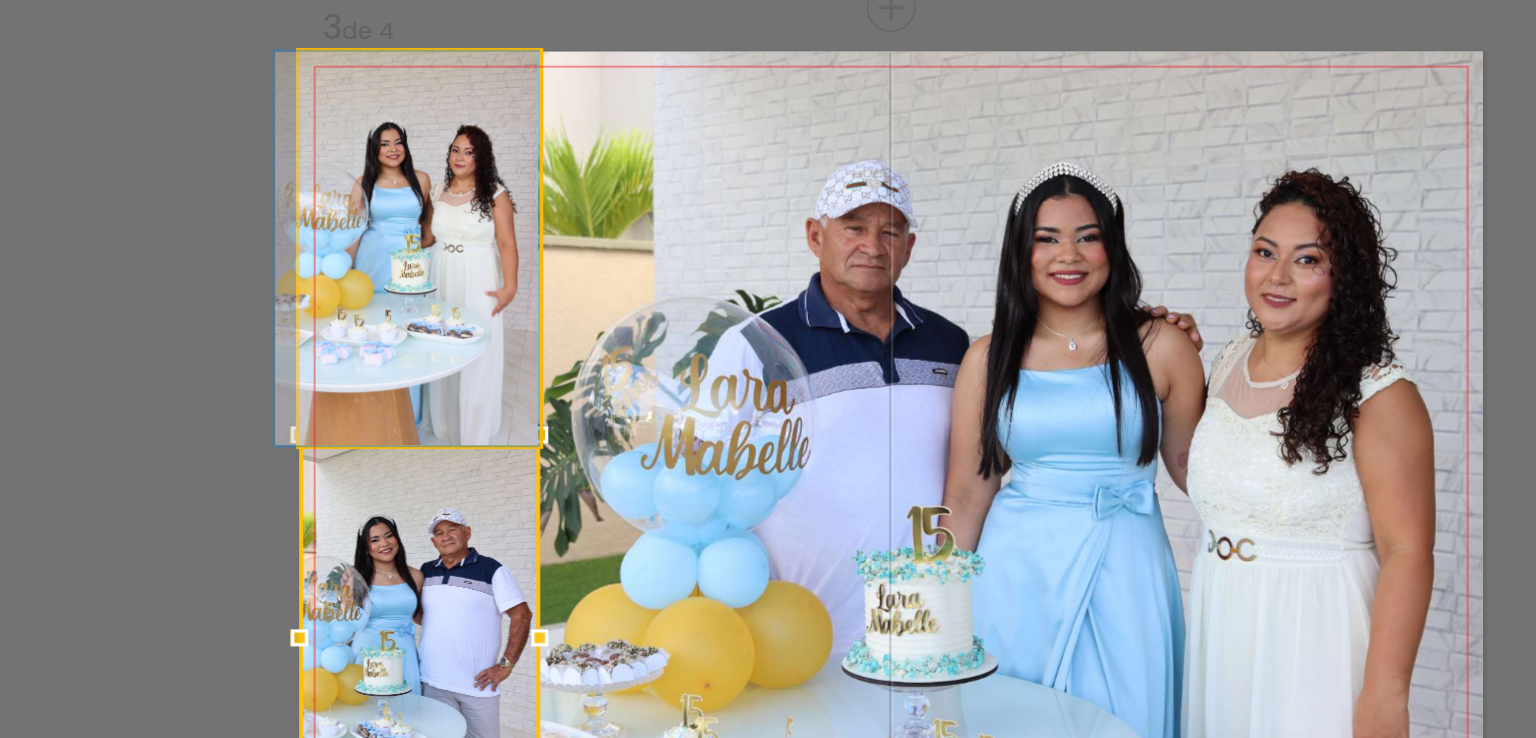 click 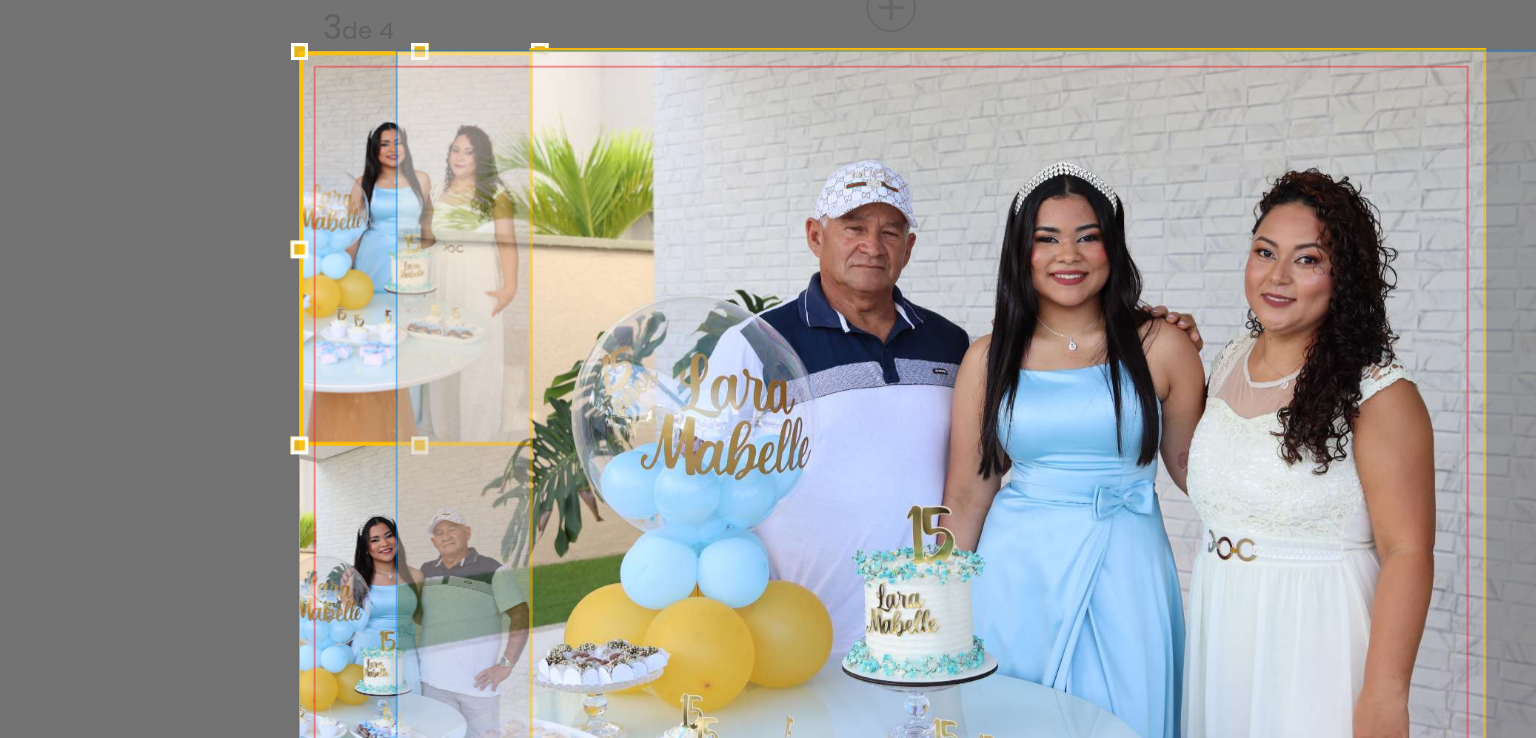 click 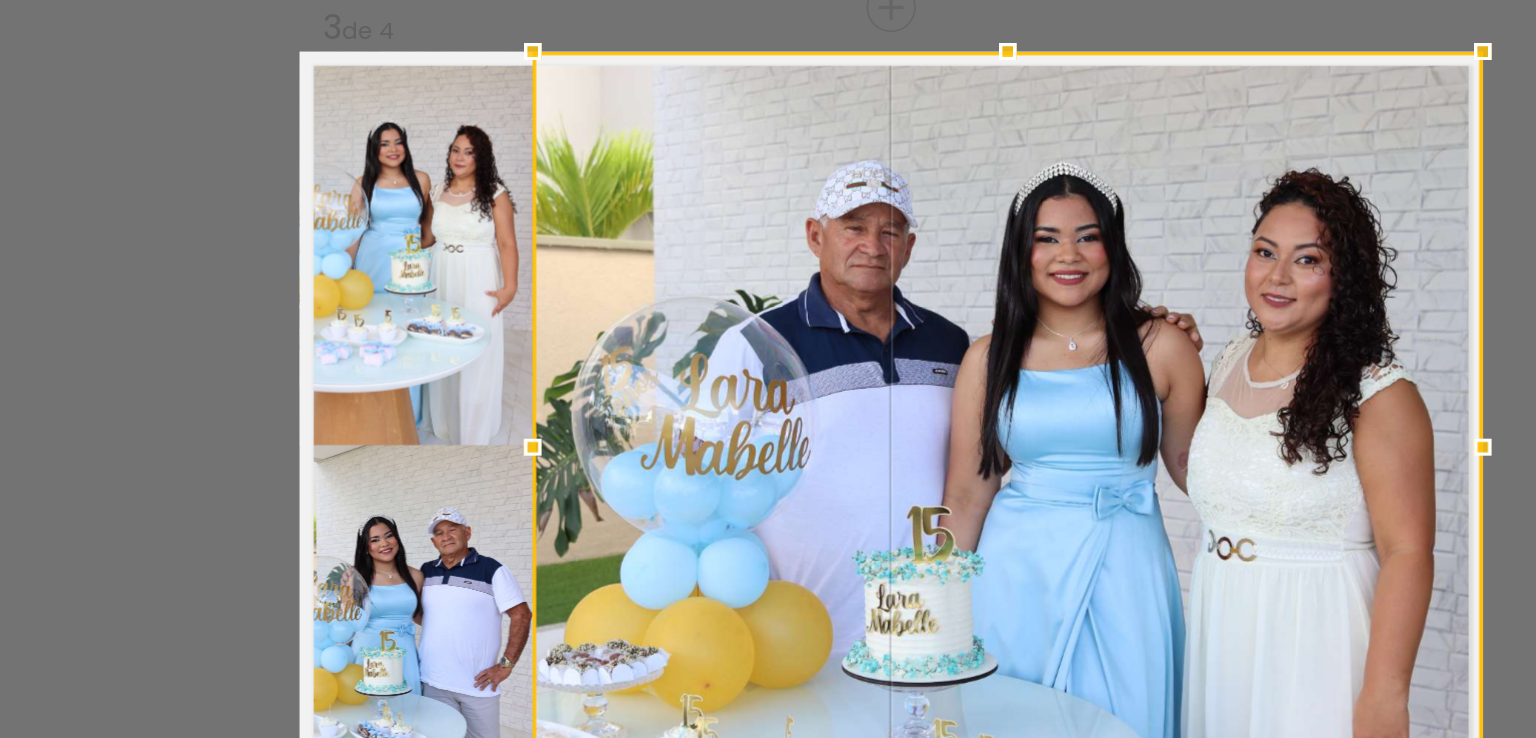 click at bounding box center (834, 356) 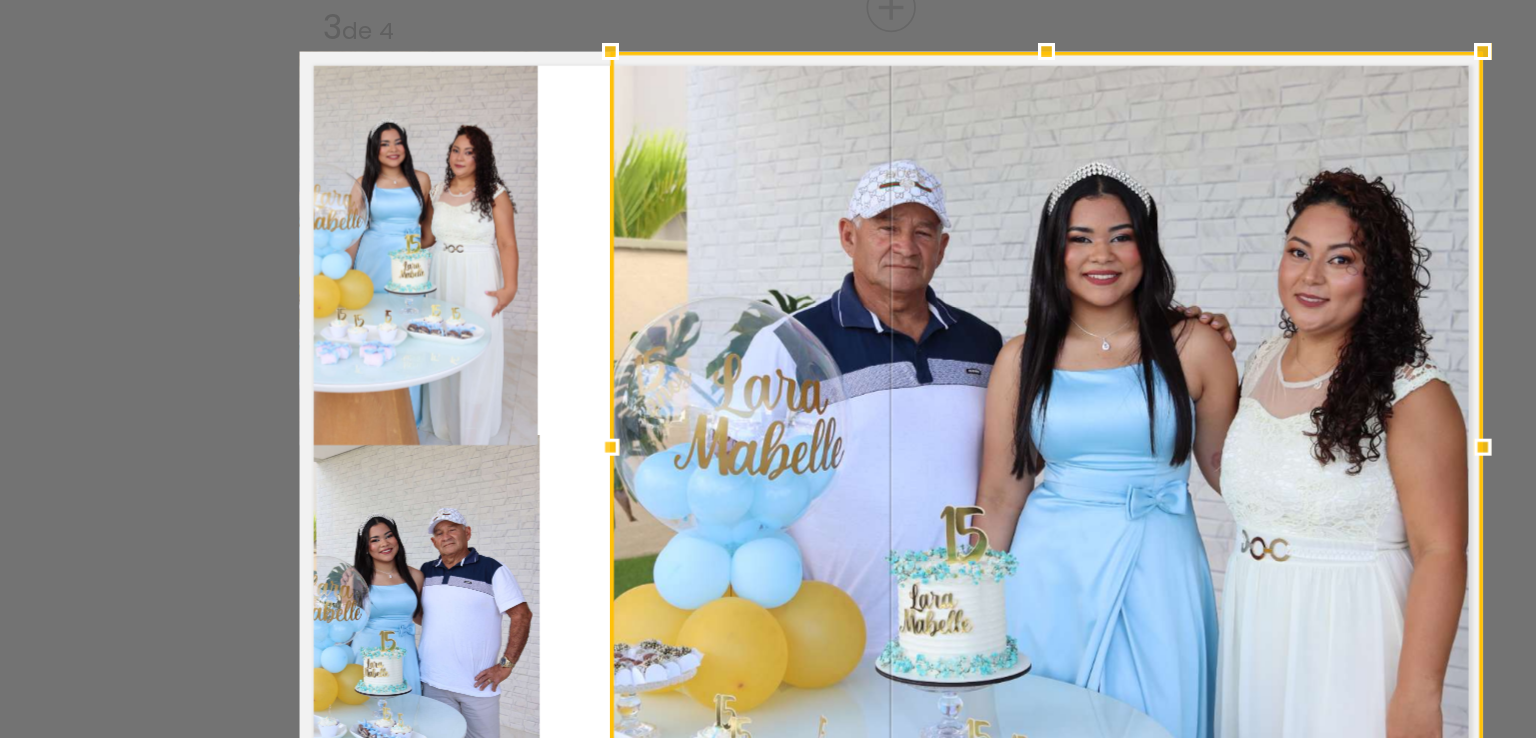 drag, startPoint x: 555, startPoint y: 357, endPoint x: 603, endPoint y: 363, distance: 48.373547 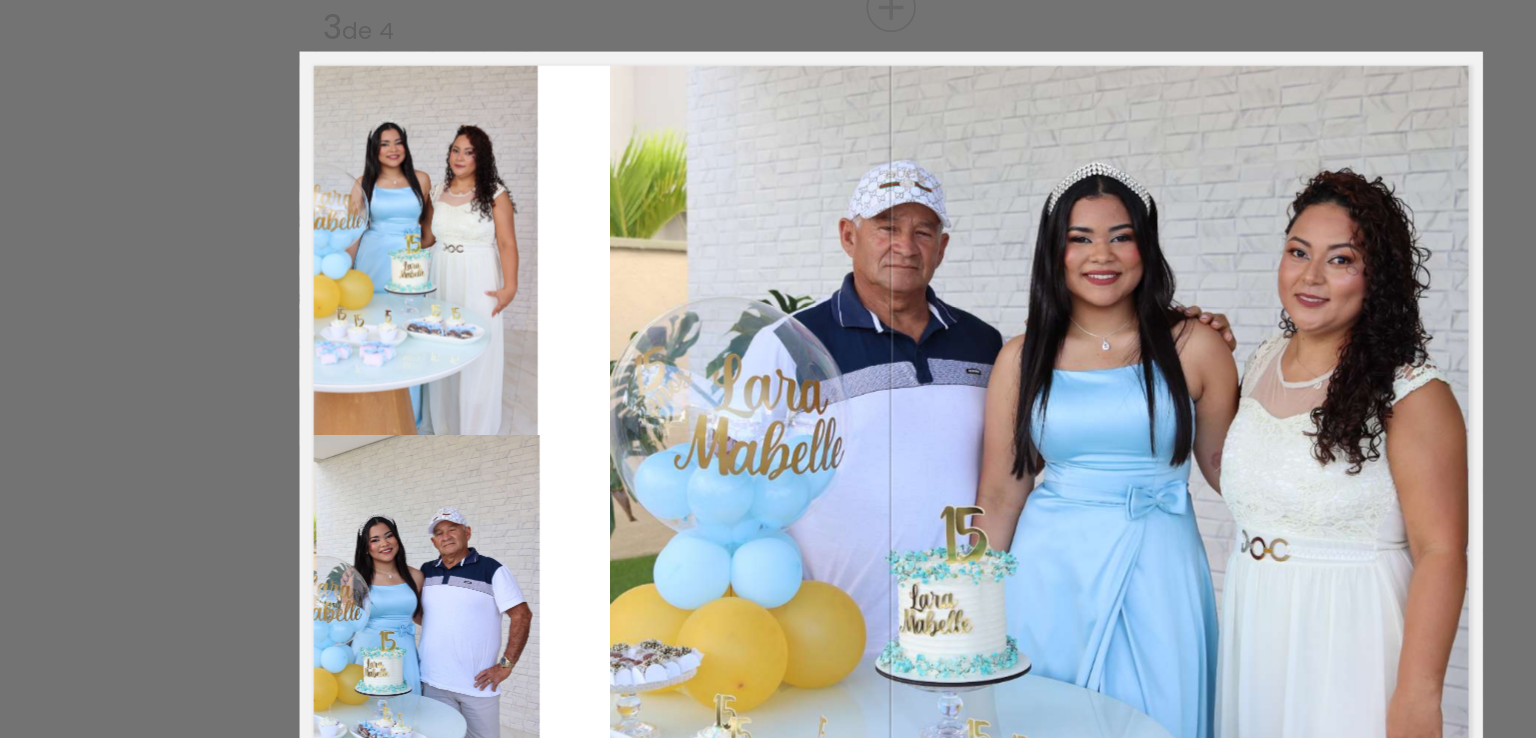 click 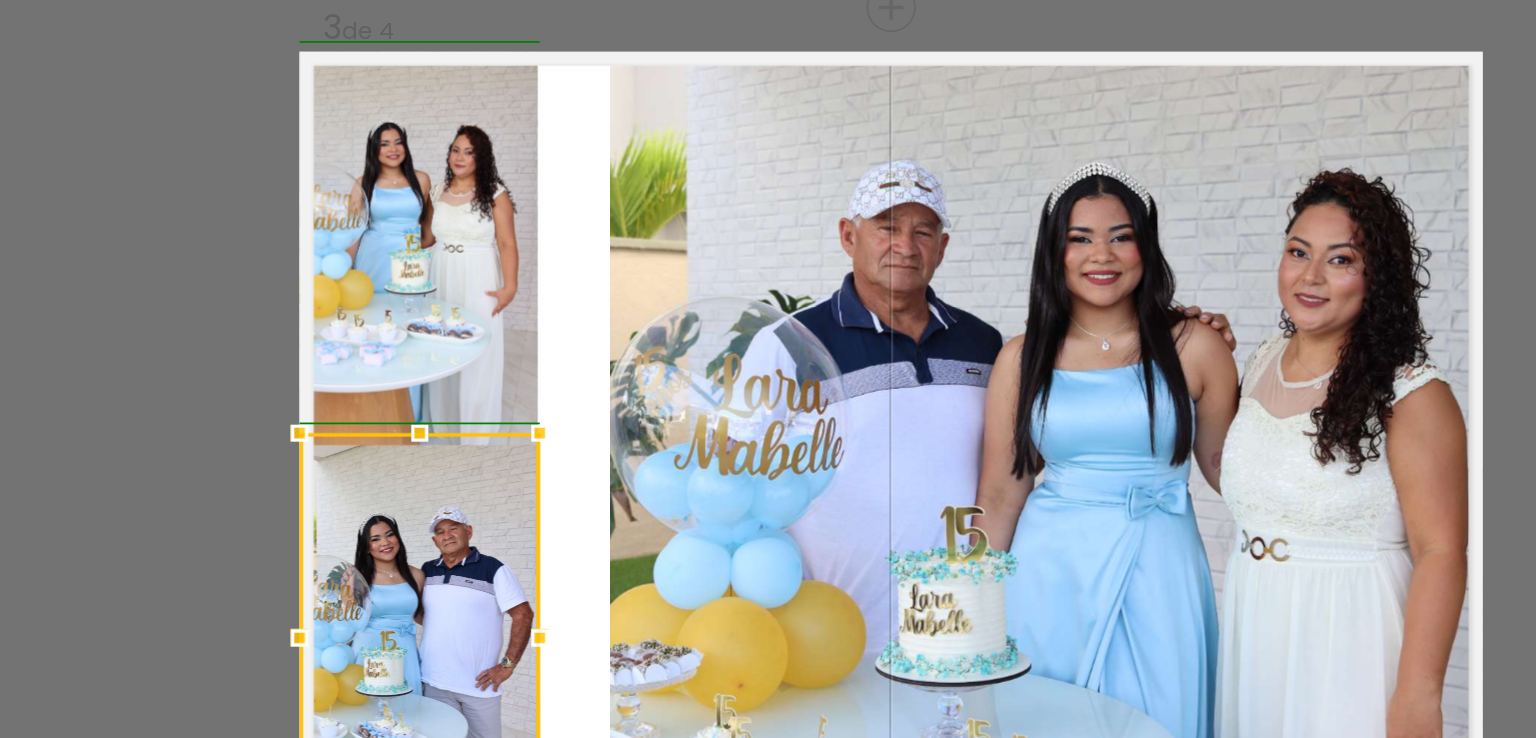 click at bounding box center (569, 349) 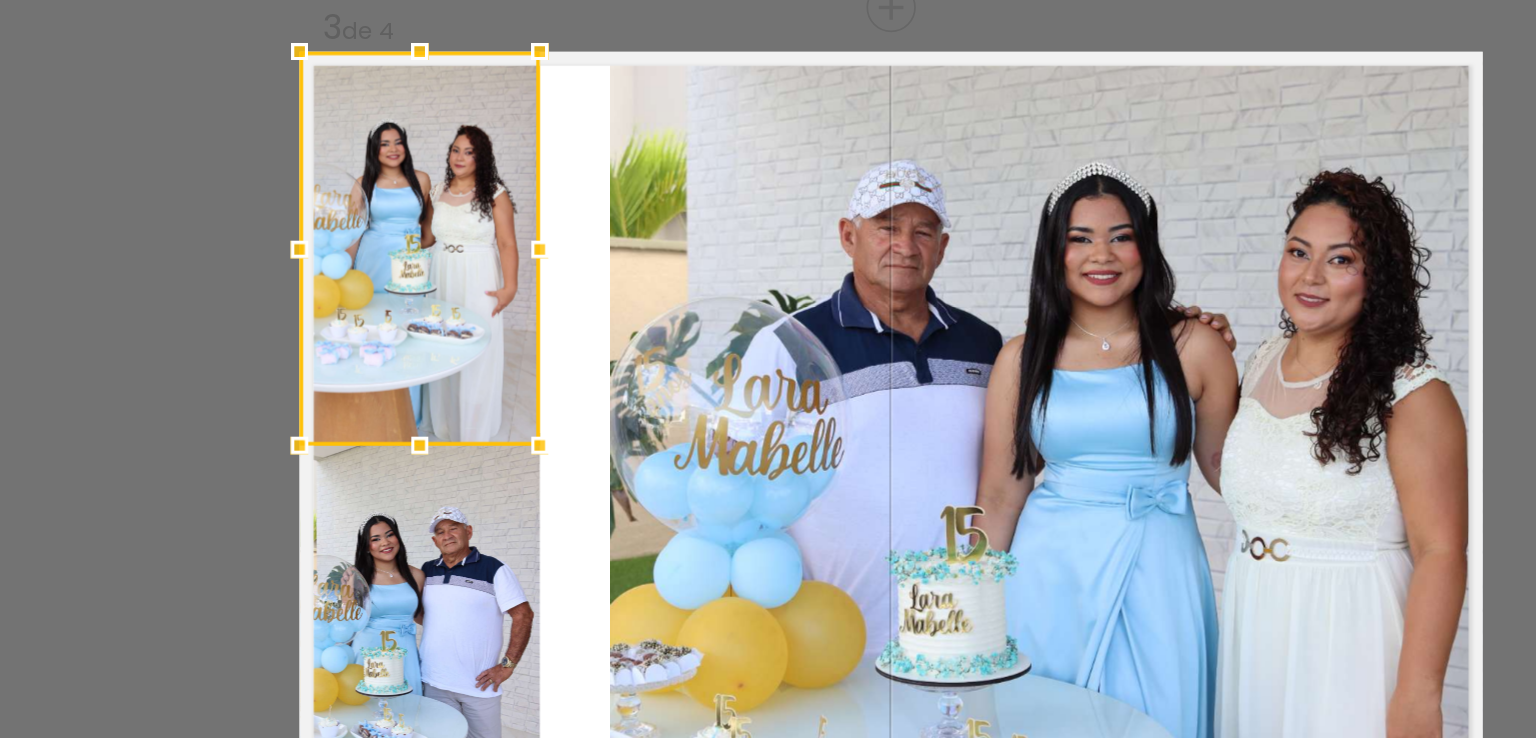 click at bounding box center (768, 356) 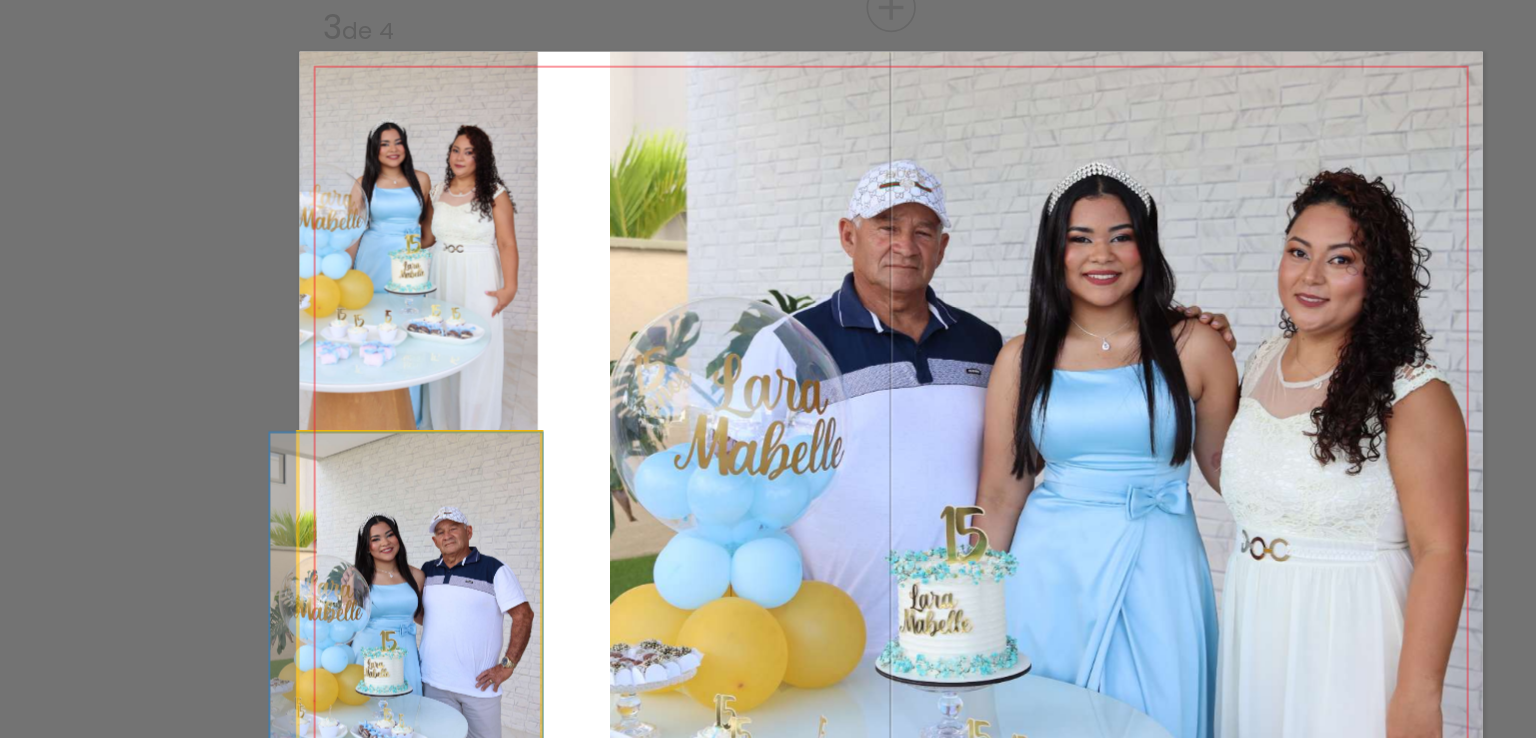 click 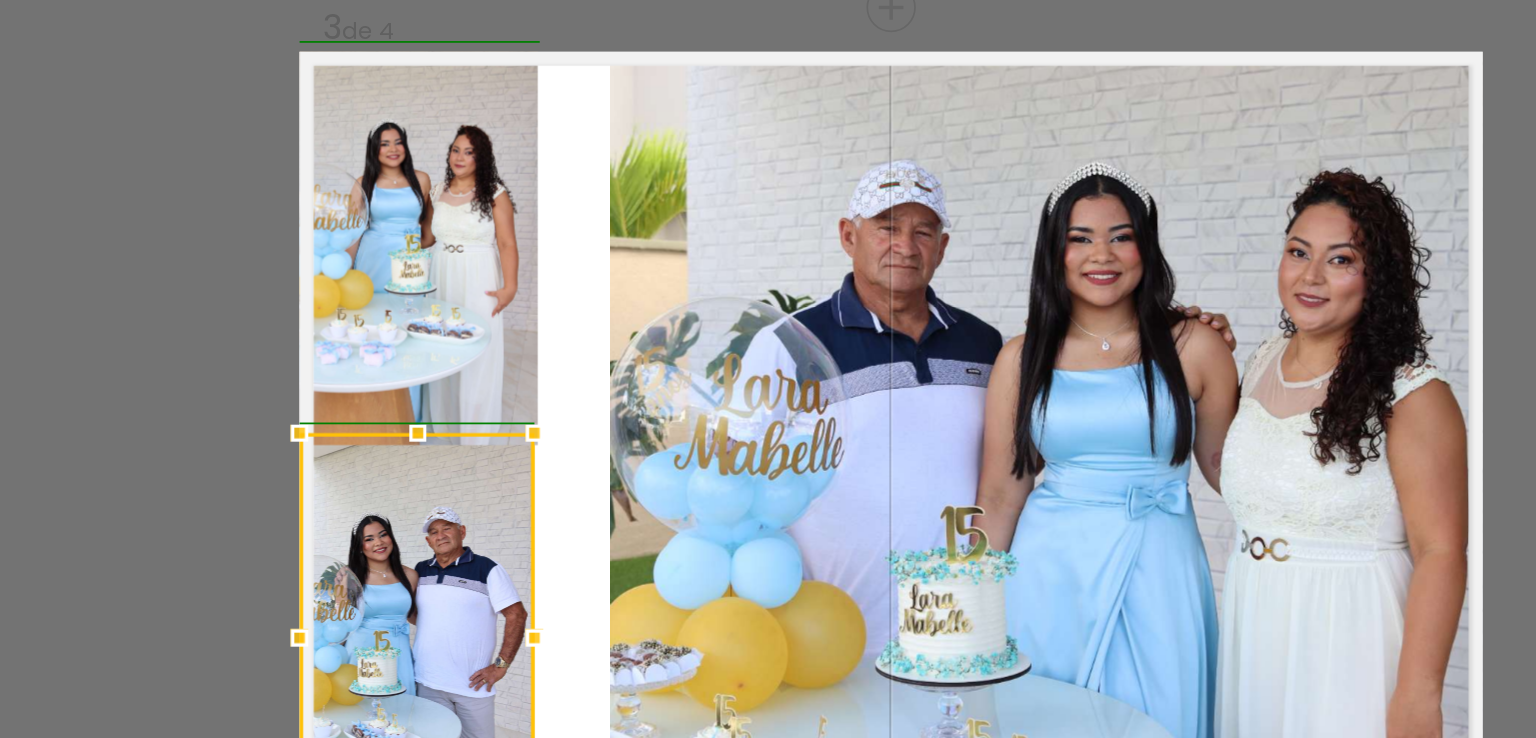 click at bounding box center [566, 465] 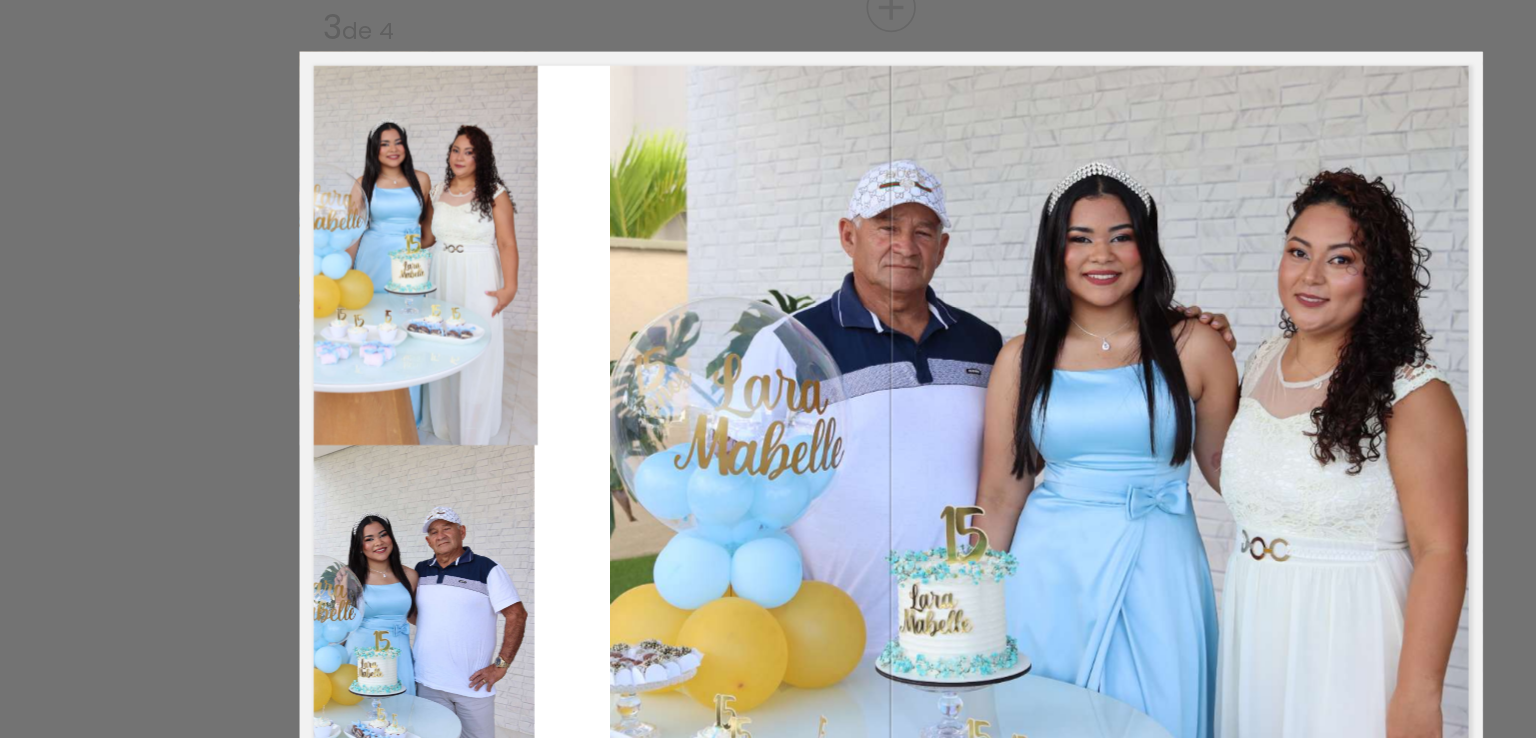 click at bounding box center (768, 356) 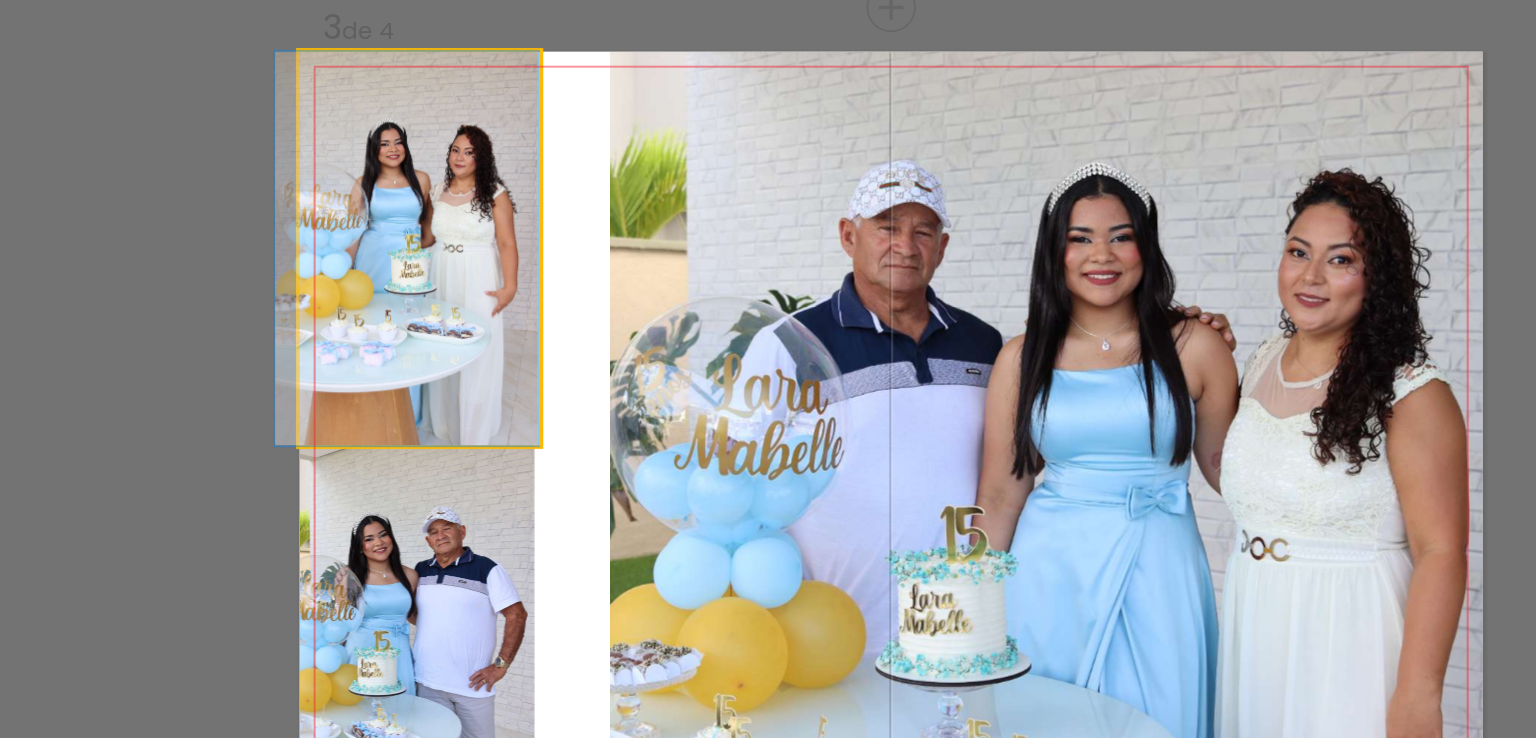 click 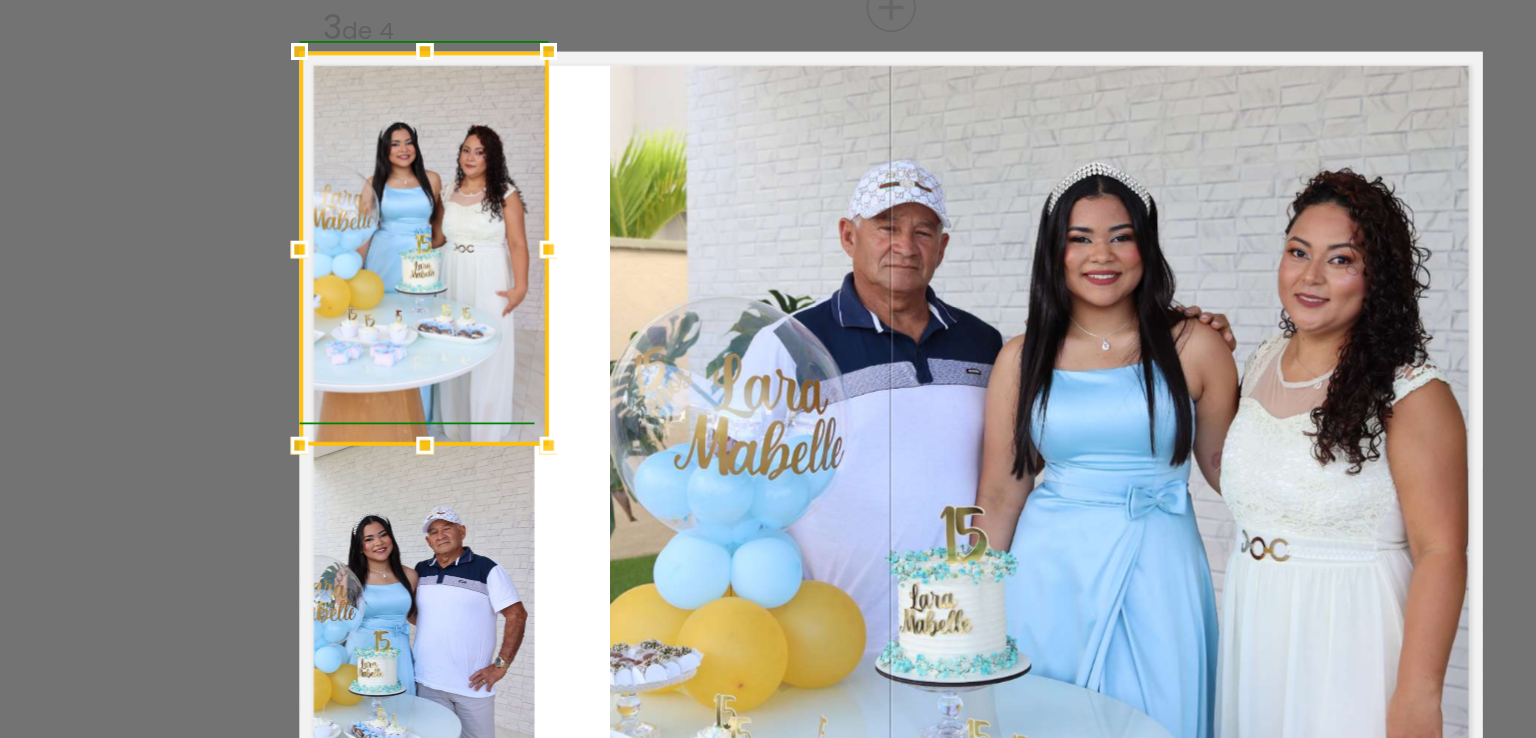 drag, startPoint x: 561, startPoint y: 244, endPoint x: 549, endPoint y: 247, distance: 12.369317 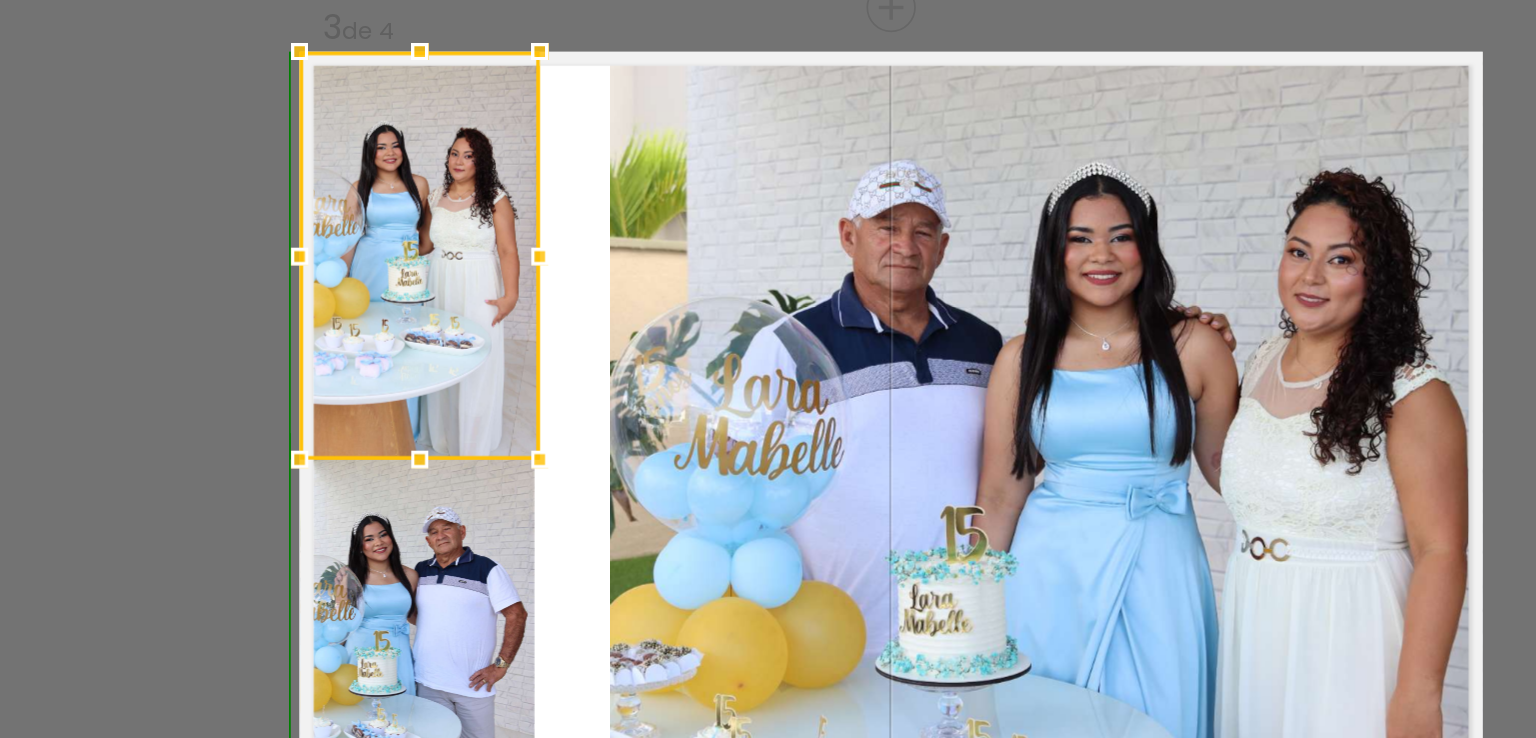 click at bounding box center (569, 364) 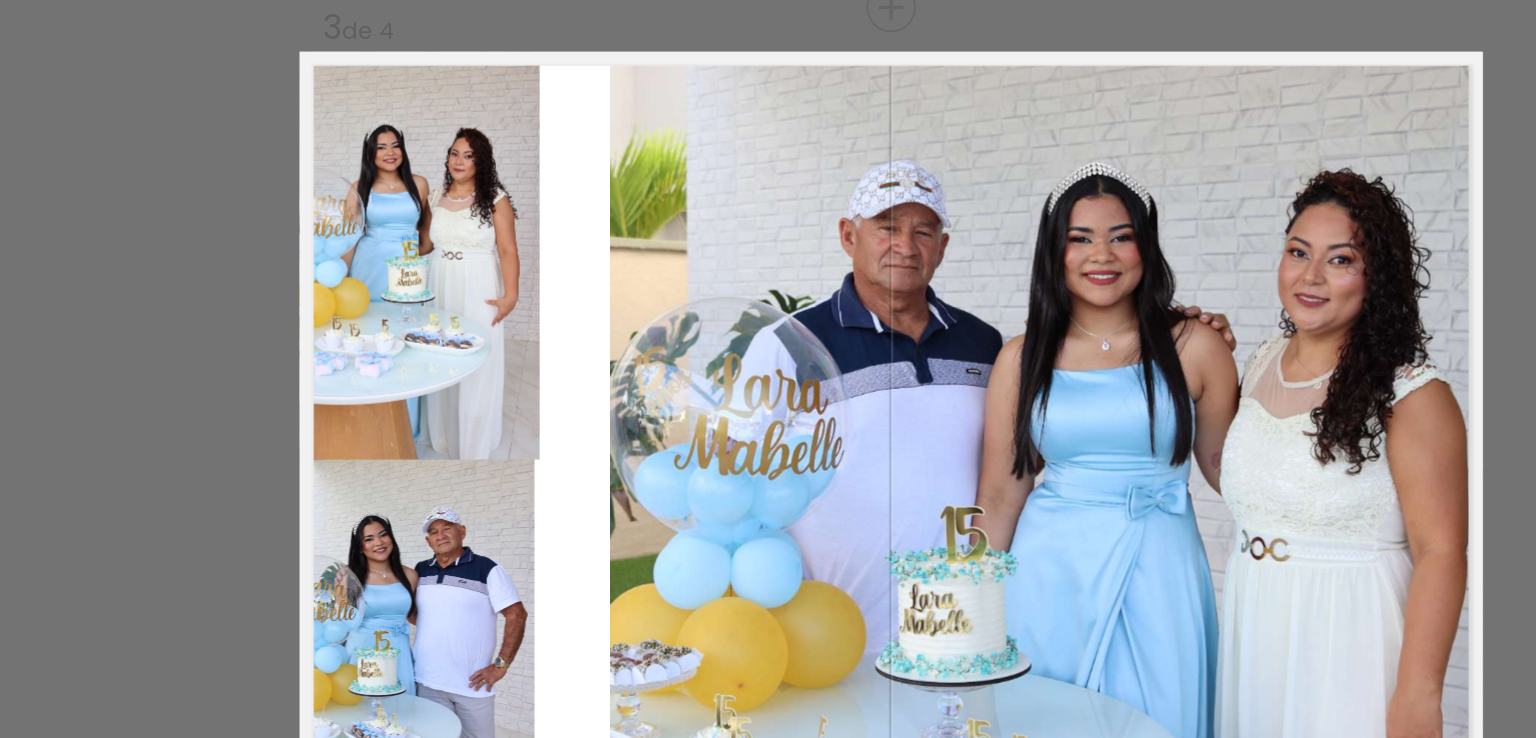 click at bounding box center (768, 356) 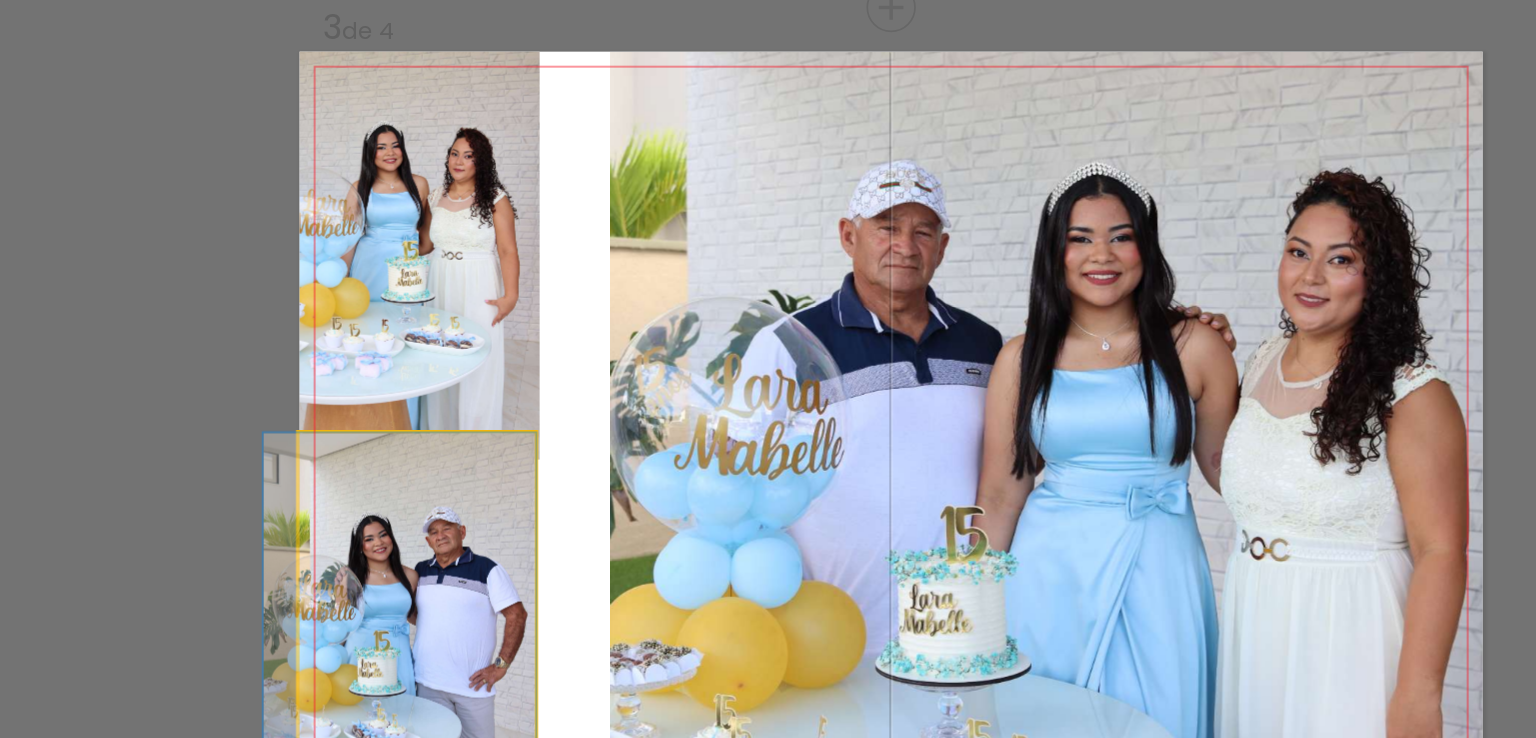 click 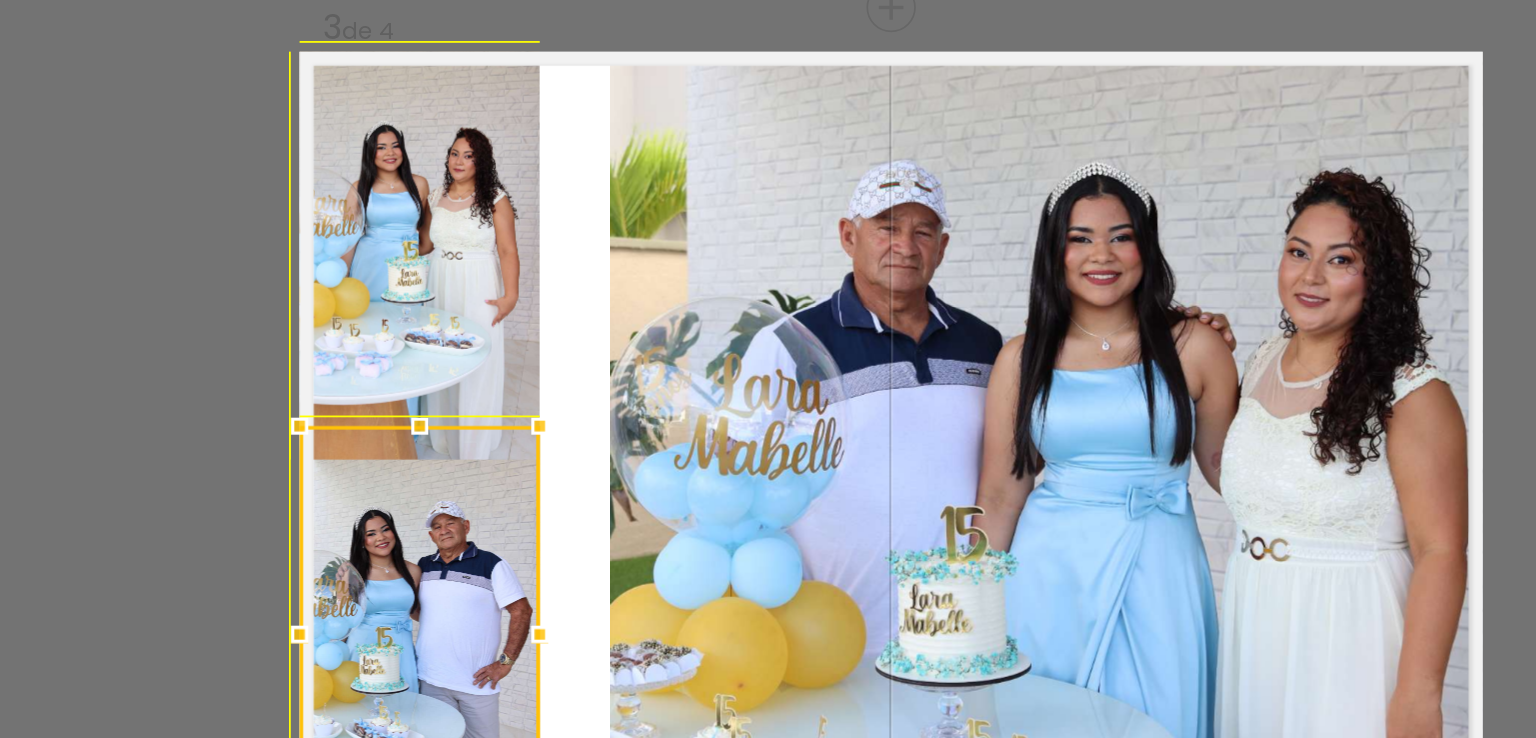 click at bounding box center [569, 345] 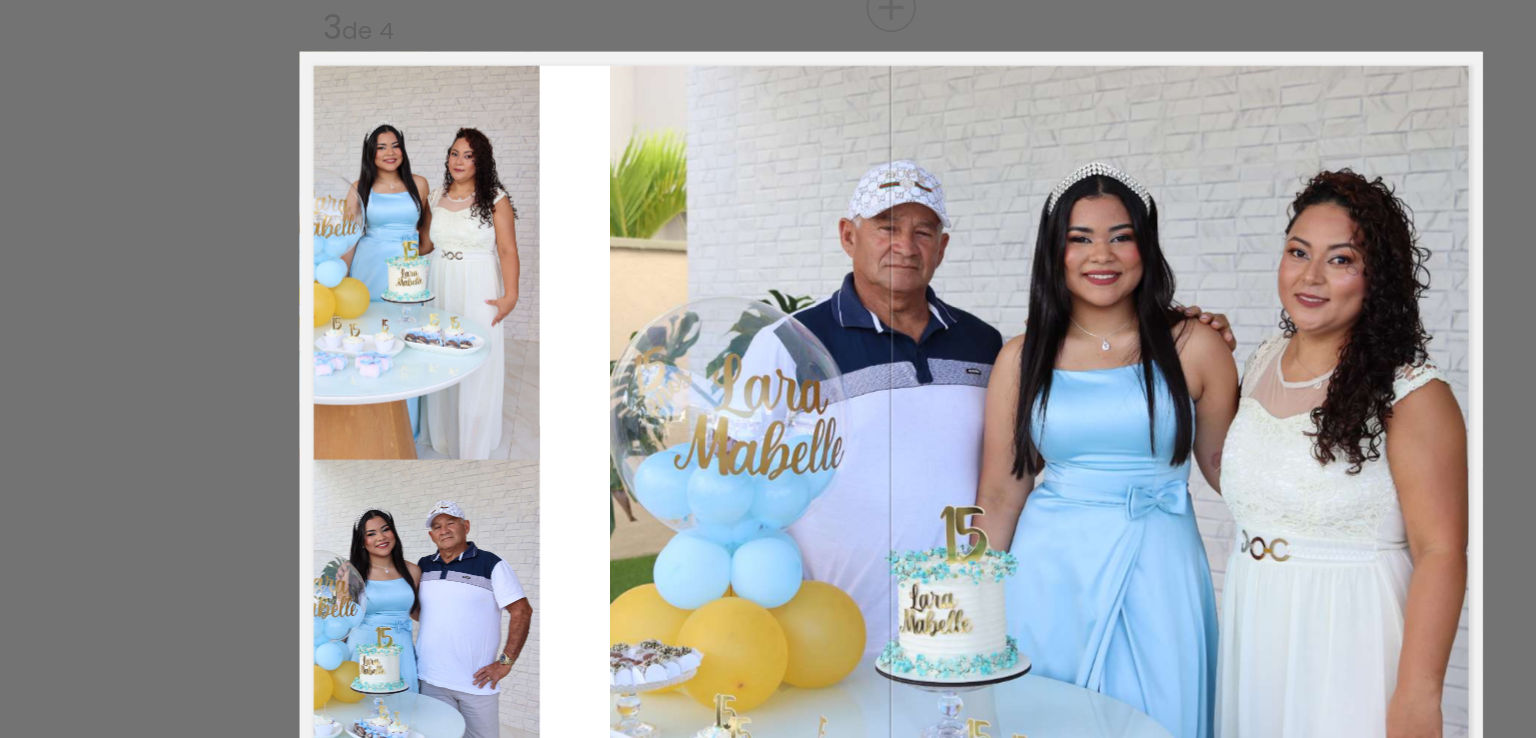 click at bounding box center (768, 356) 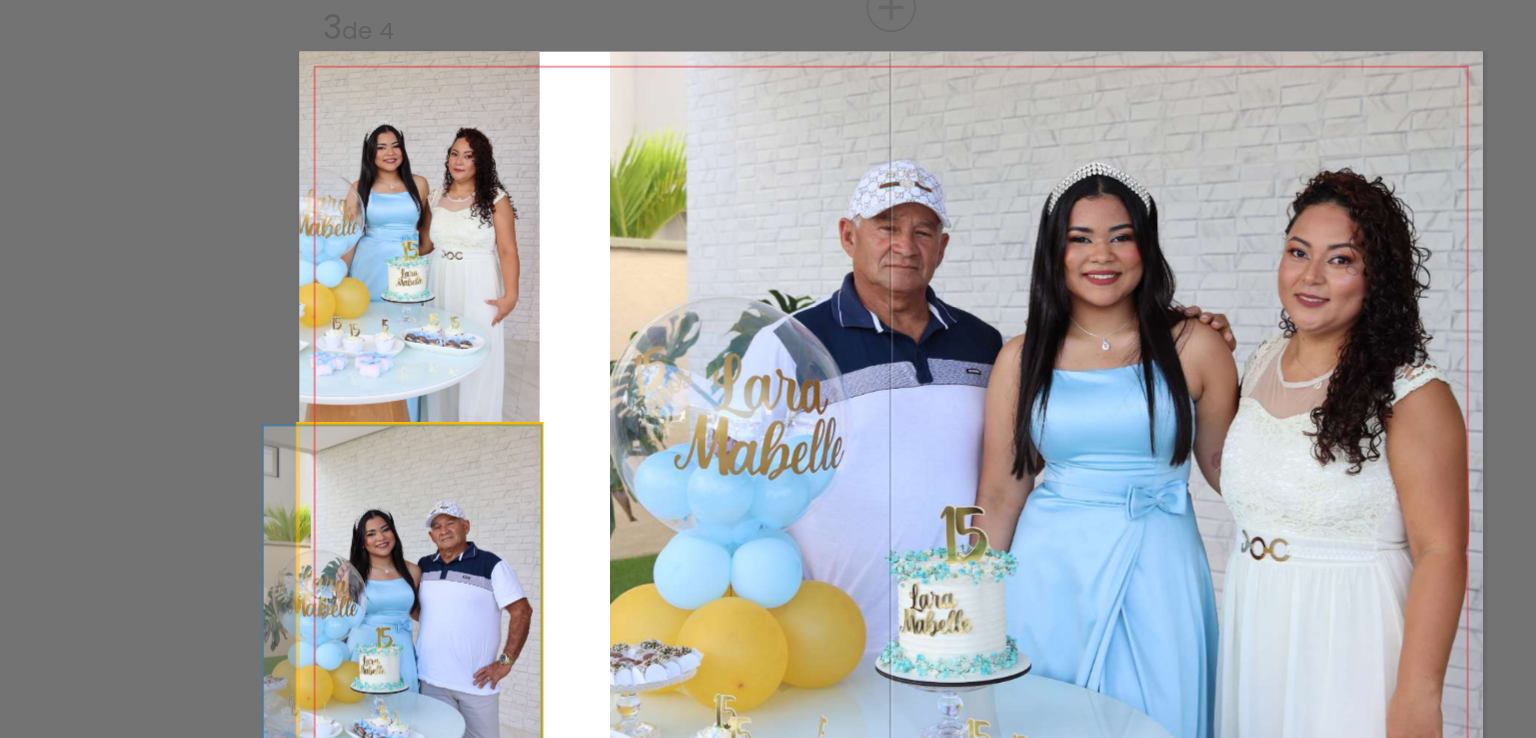 click 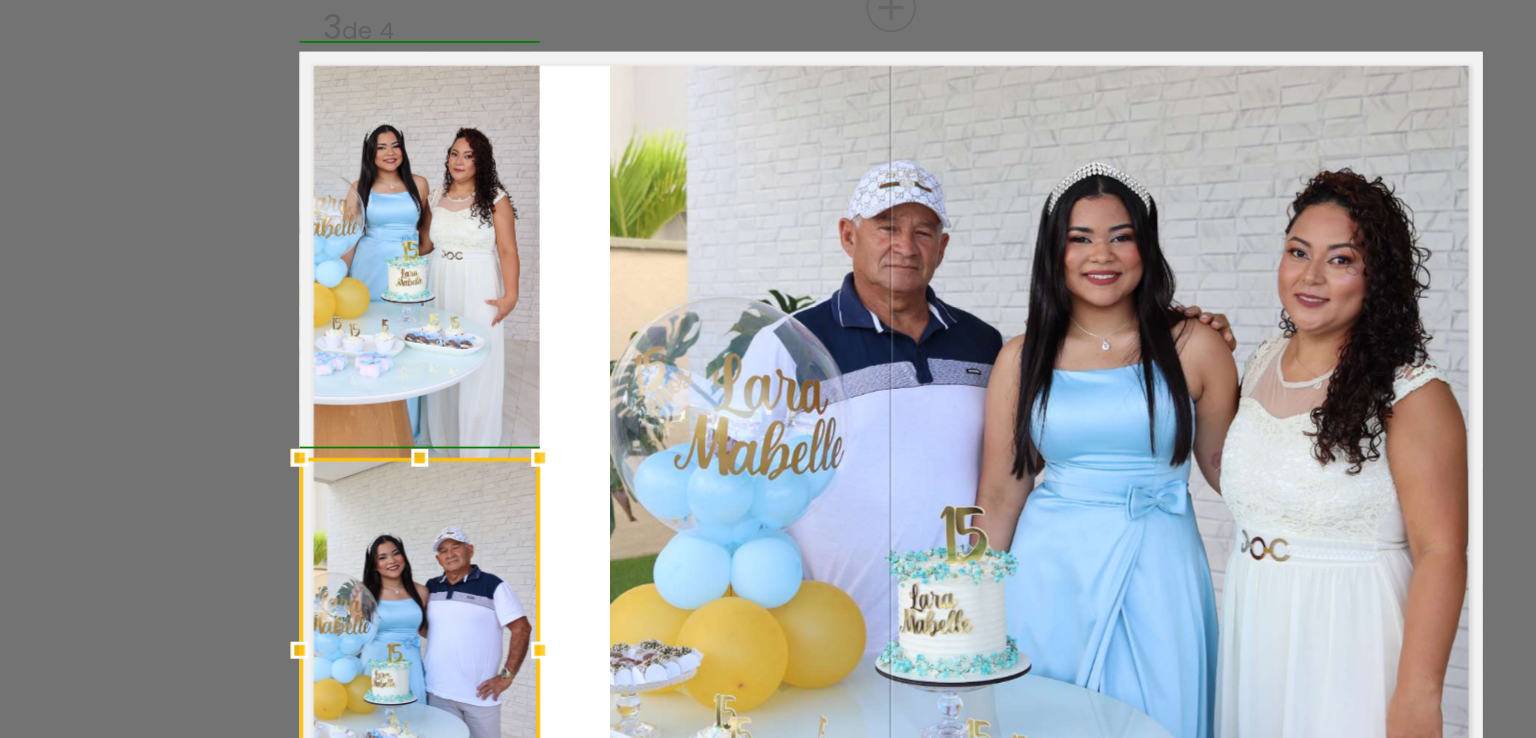 drag, startPoint x: 562, startPoint y: 341, endPoint x: 559, endPoint y: 357, distance: 16.27882 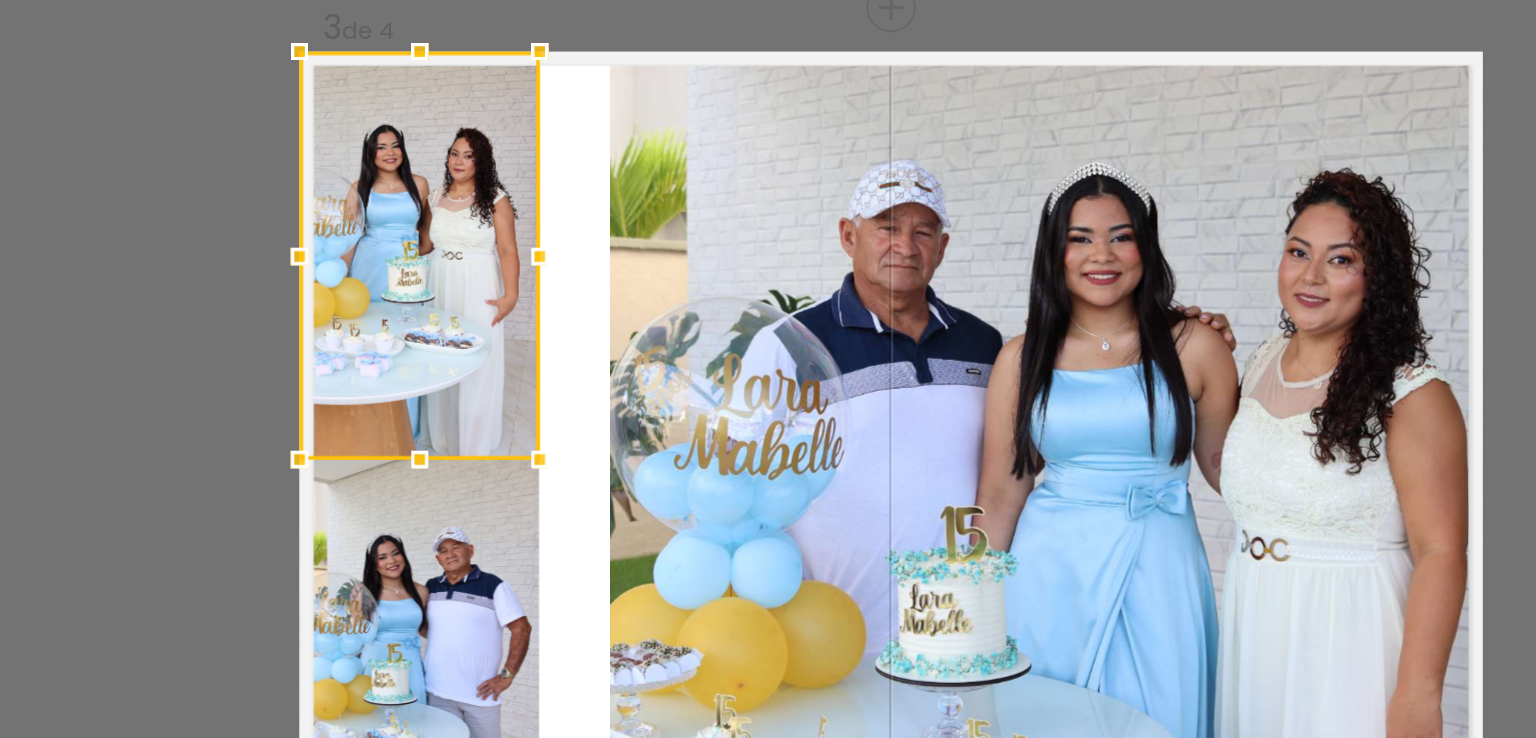 click at bounding box center (768, 356) 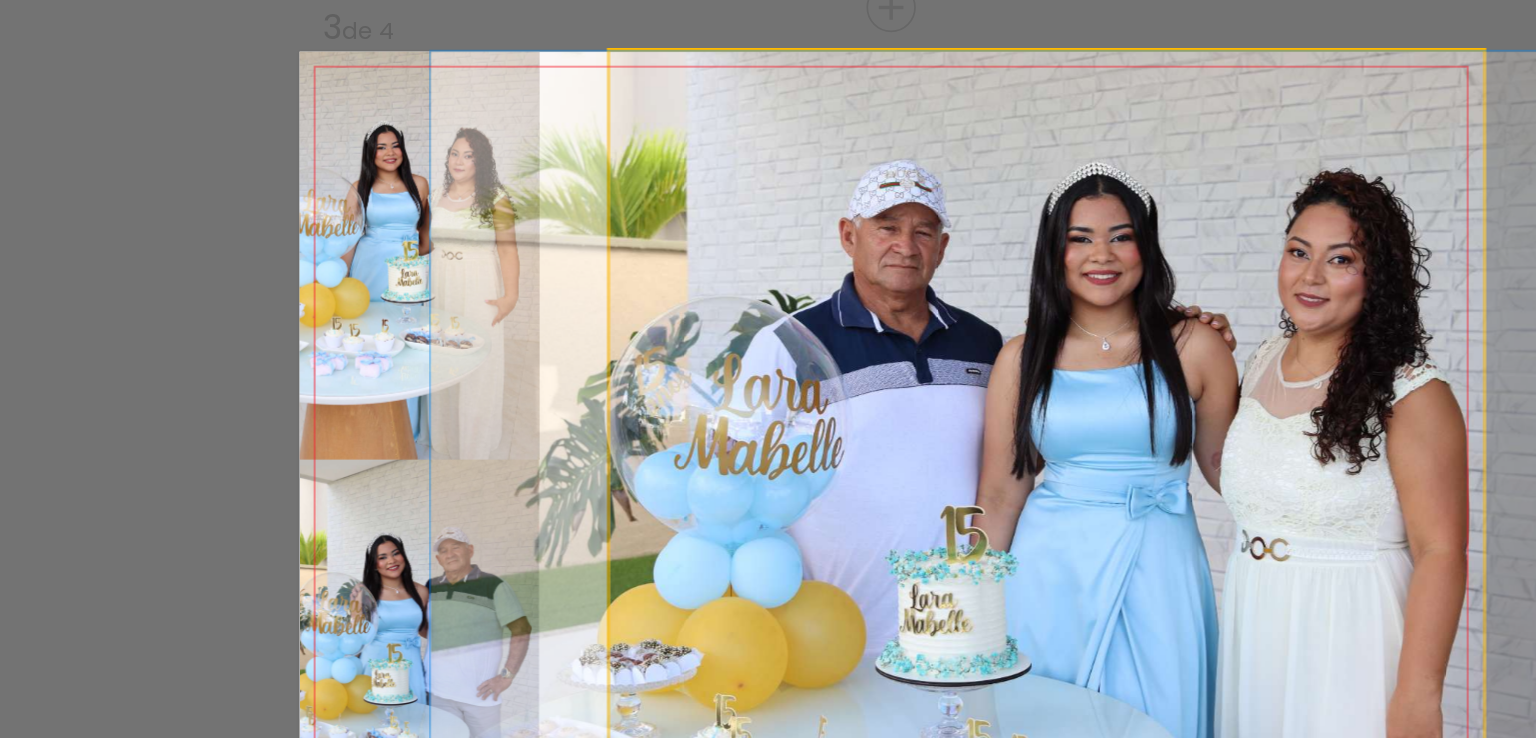 click 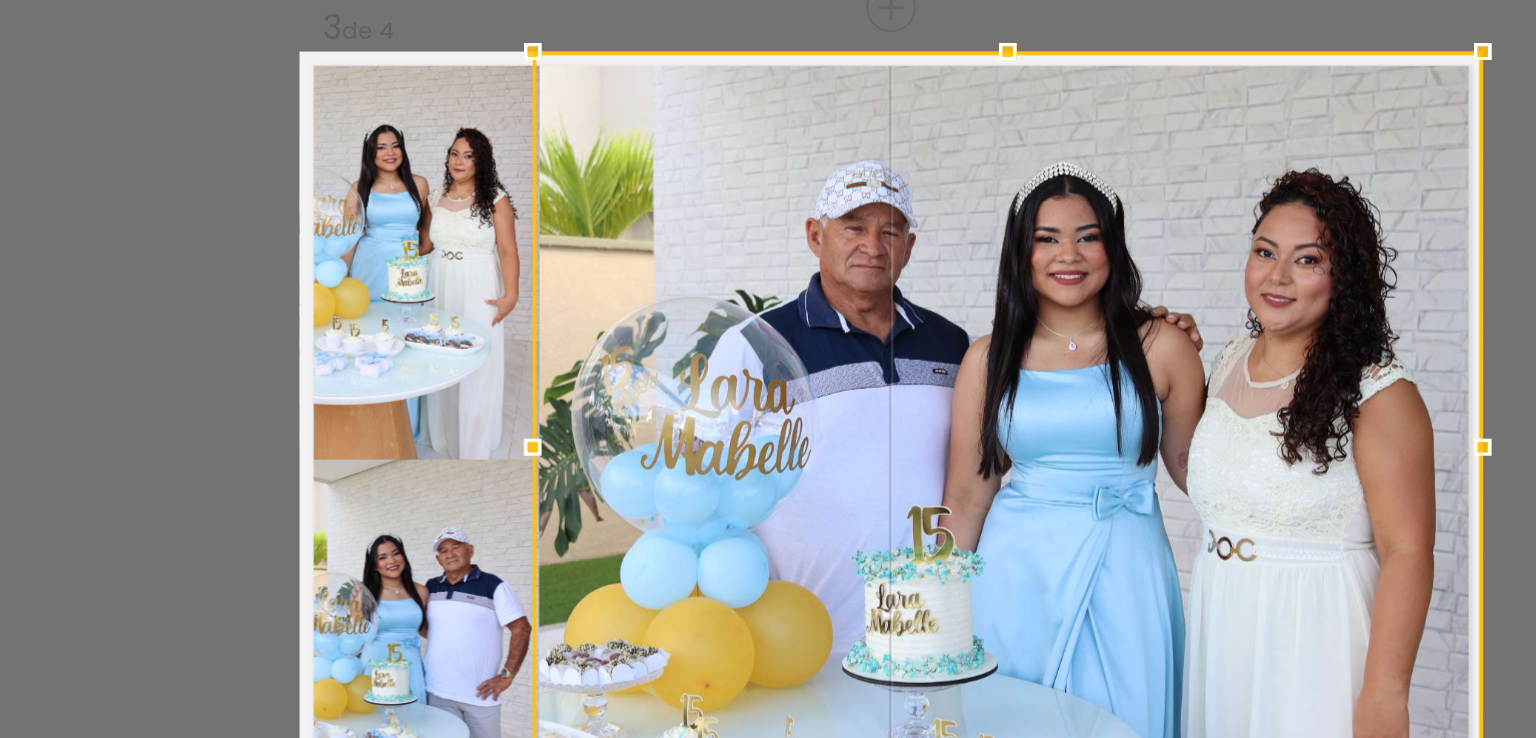 drag, startPoint x: 602, startPoint y: 353, endPoint x: 561, endPoint y: 348, distance: 41.303753 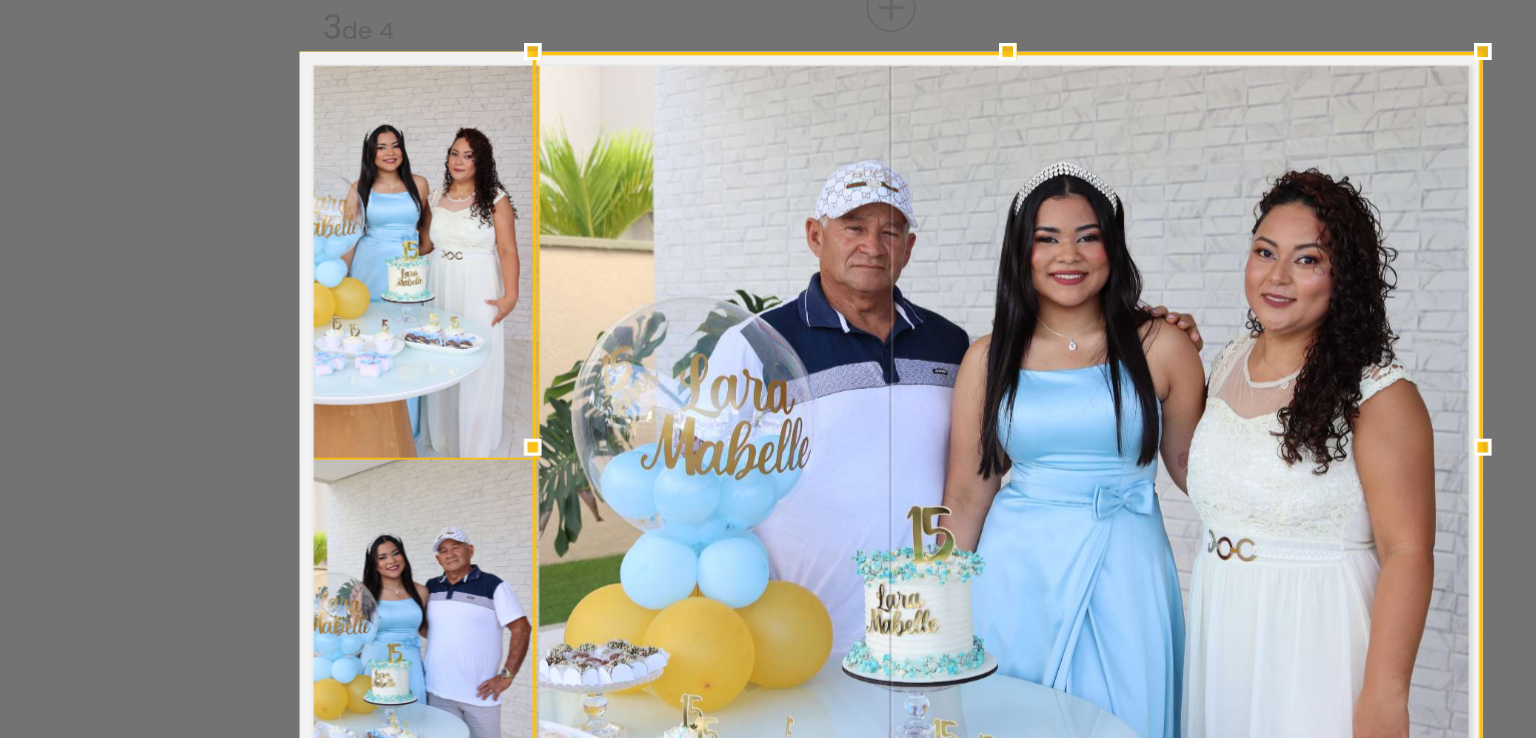 click at bounding box center (834, 356) 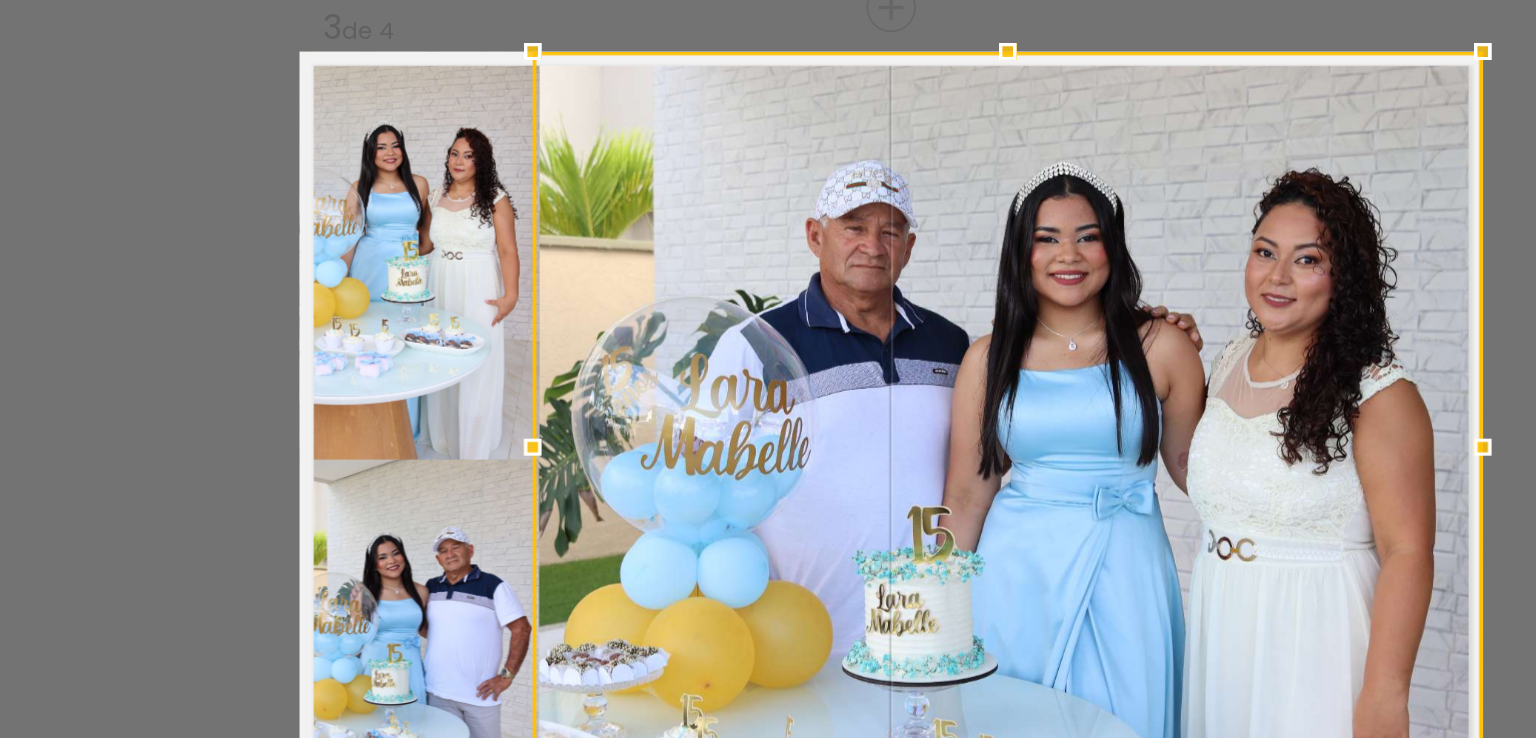 click at bounding box center (834, 356) 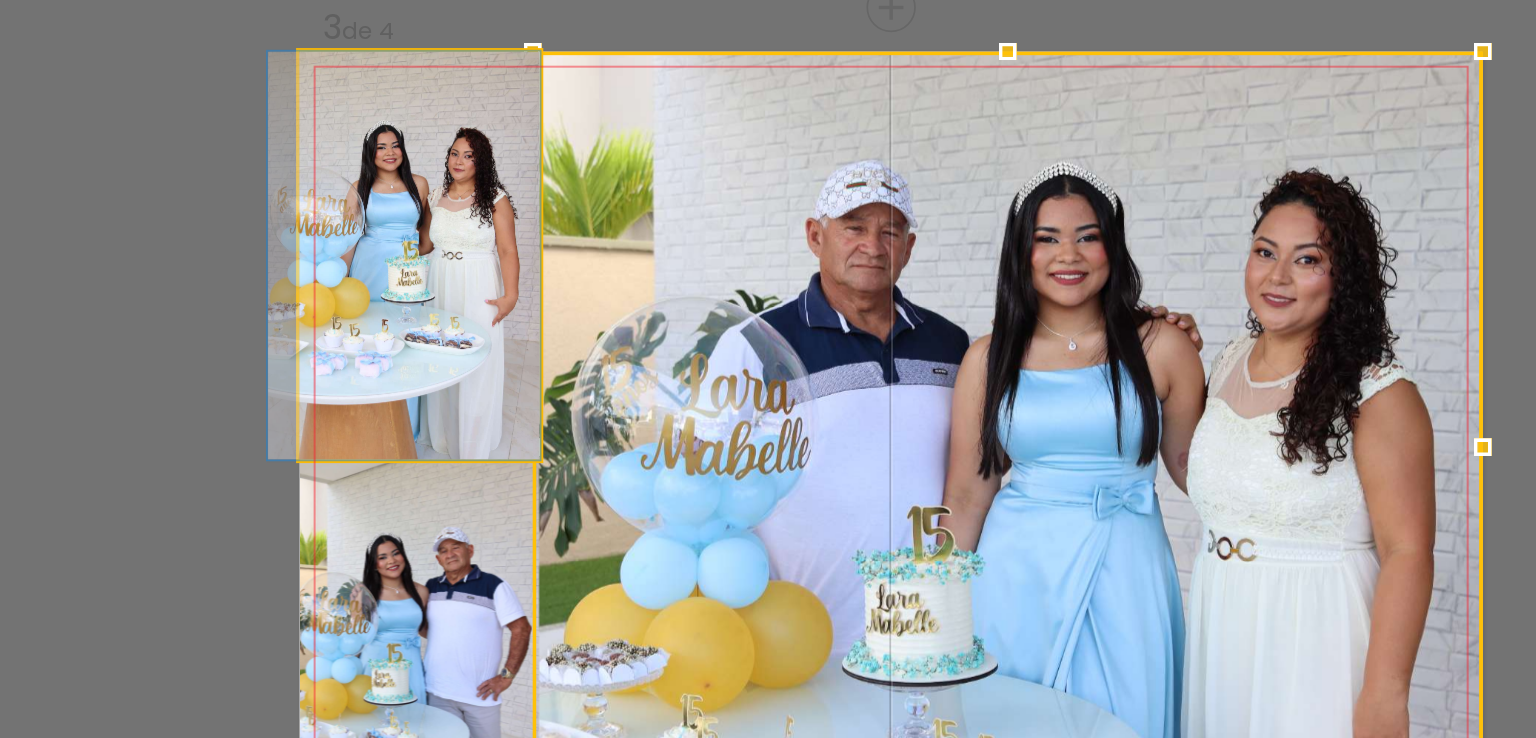 click 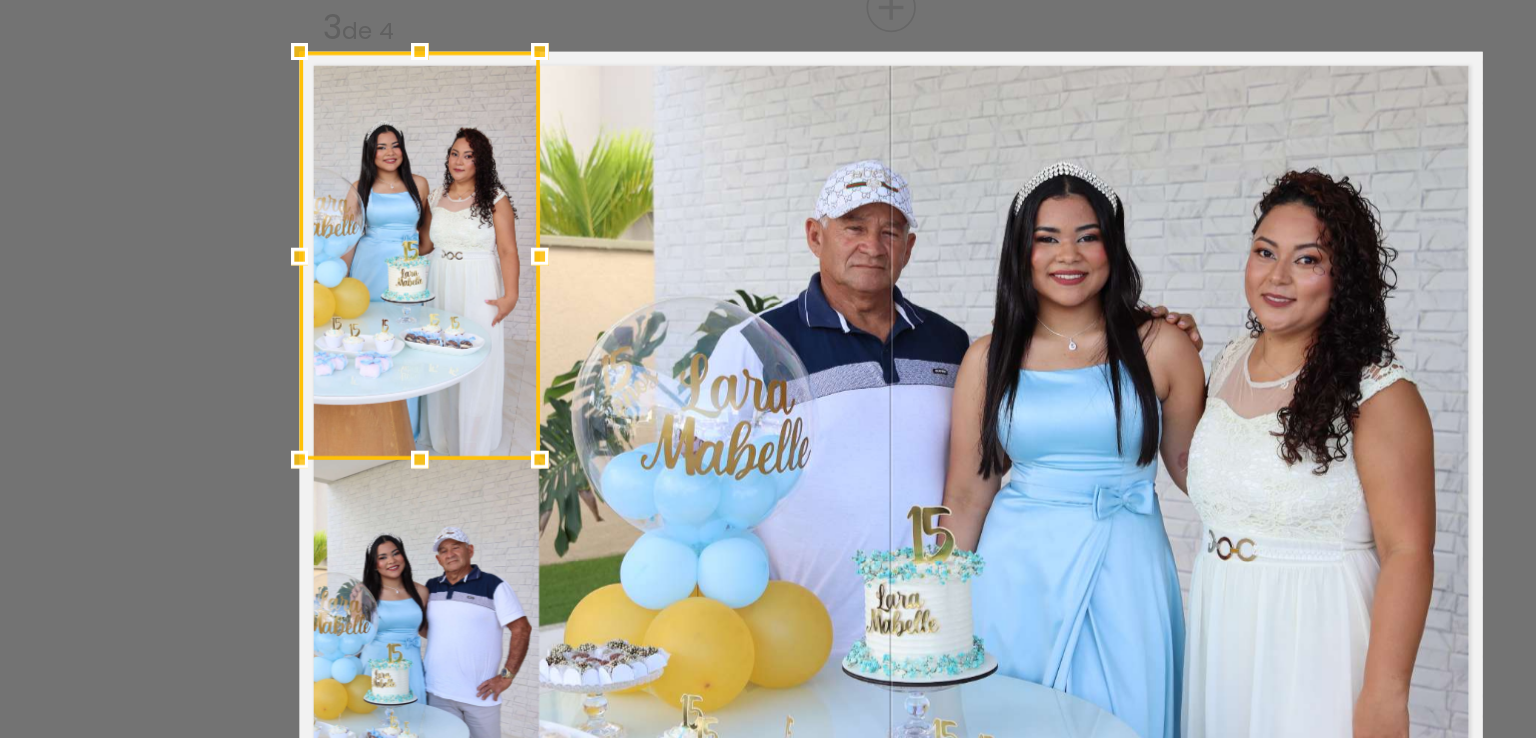 click on "Confirmar Cancelar" at bounding box center (768, 347) 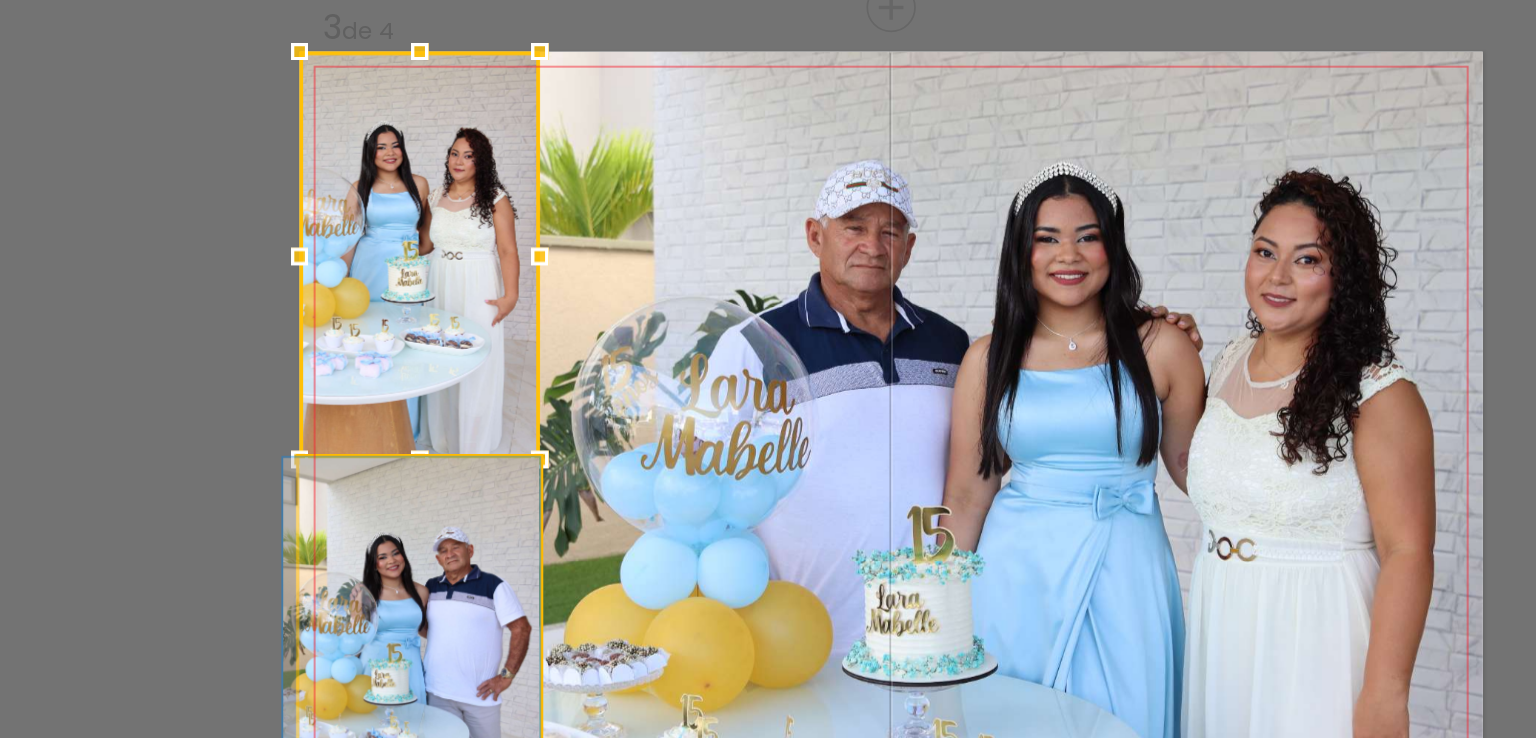 click 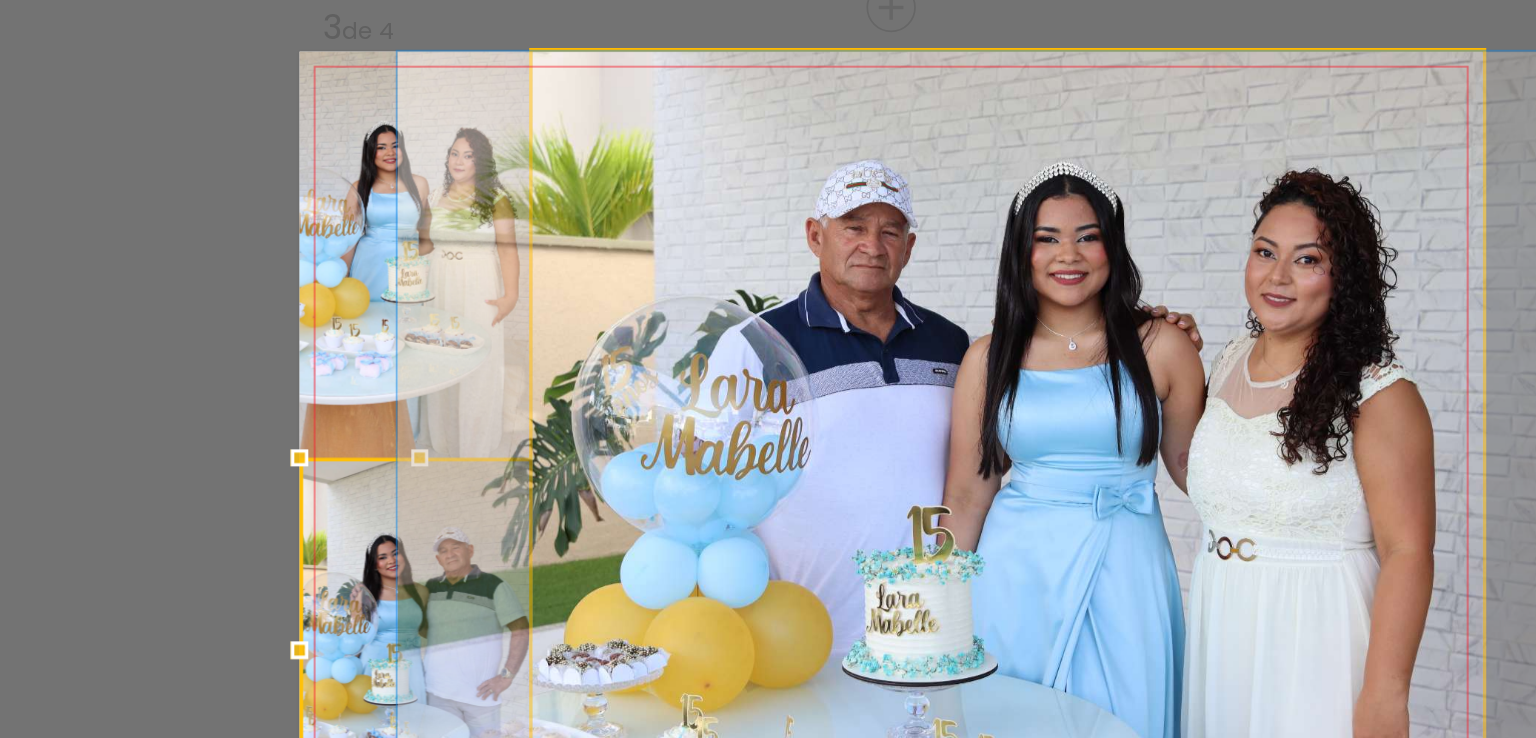 click 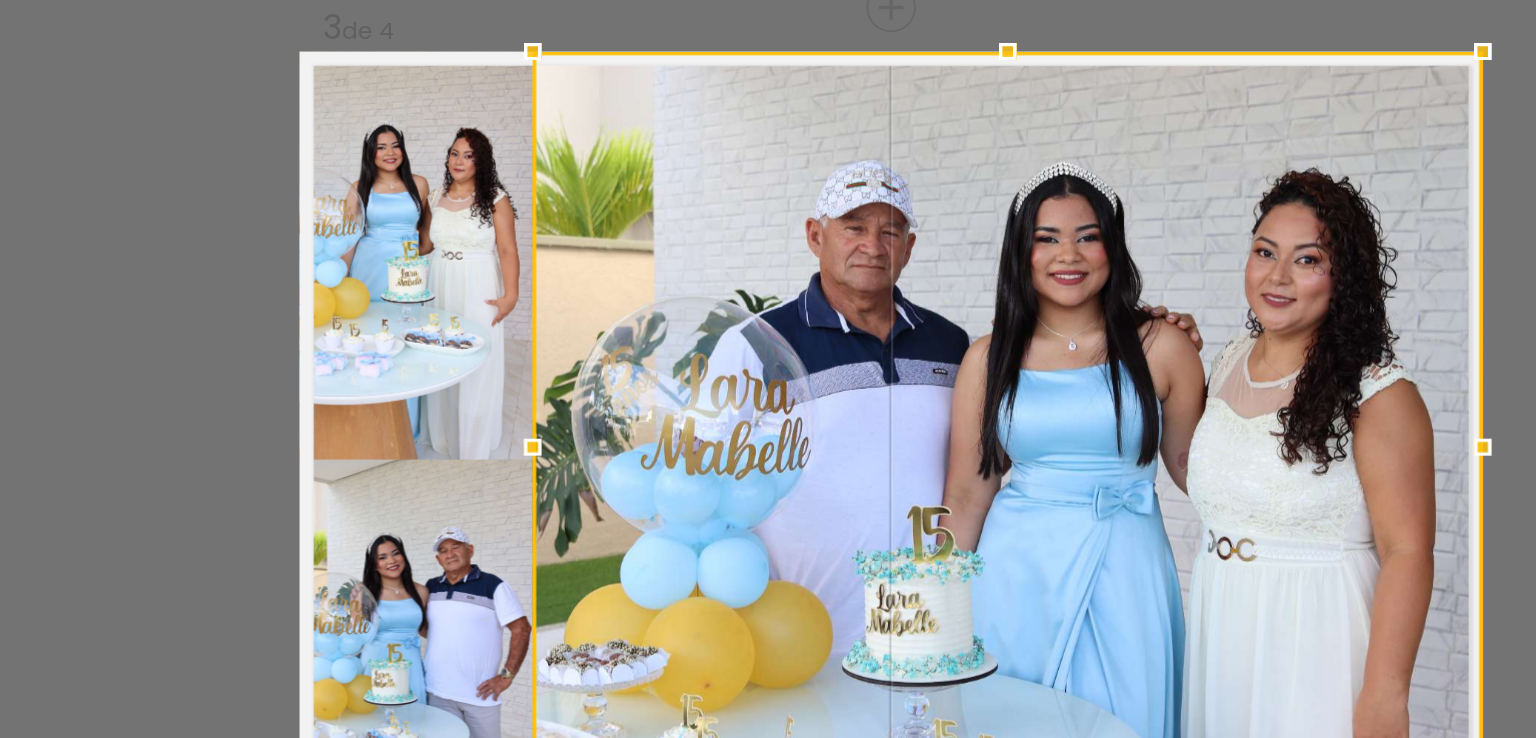 click at bounding box center (834, 356) 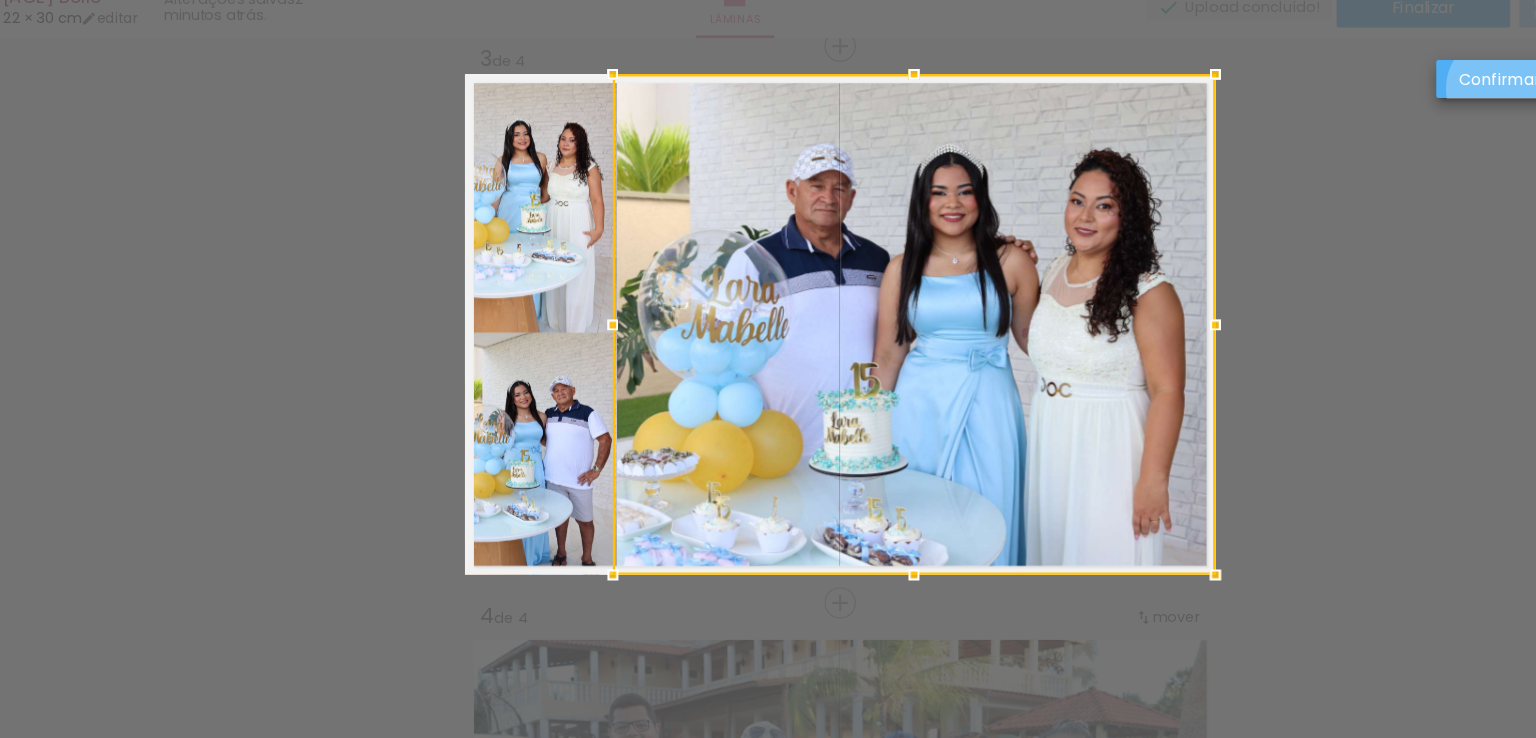 click on "Confirmar" at bounding box center [1356, 137] 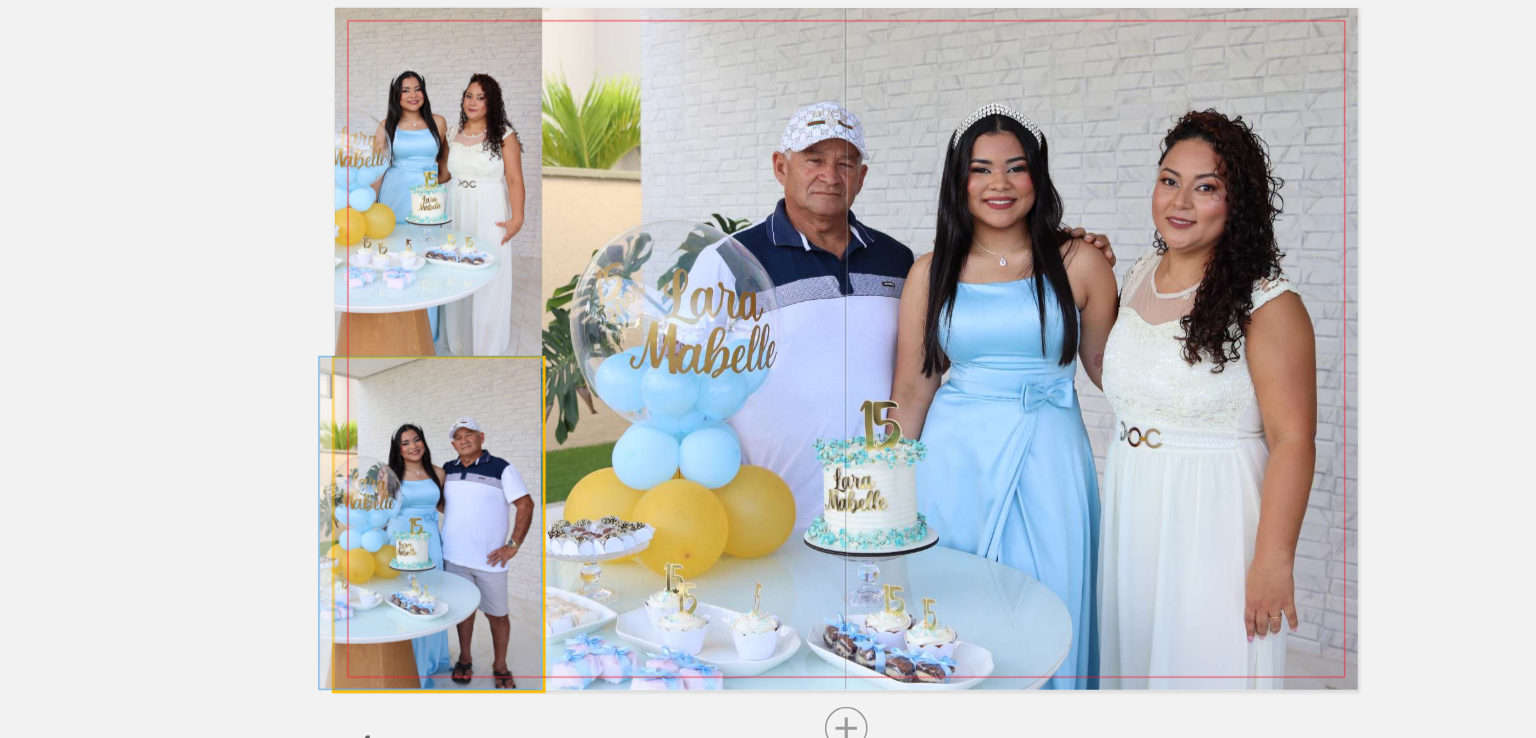 drag, startPoint x: 529, startPoint y: 449, endPoint x: 514, endPoint y: 429, distance: 25 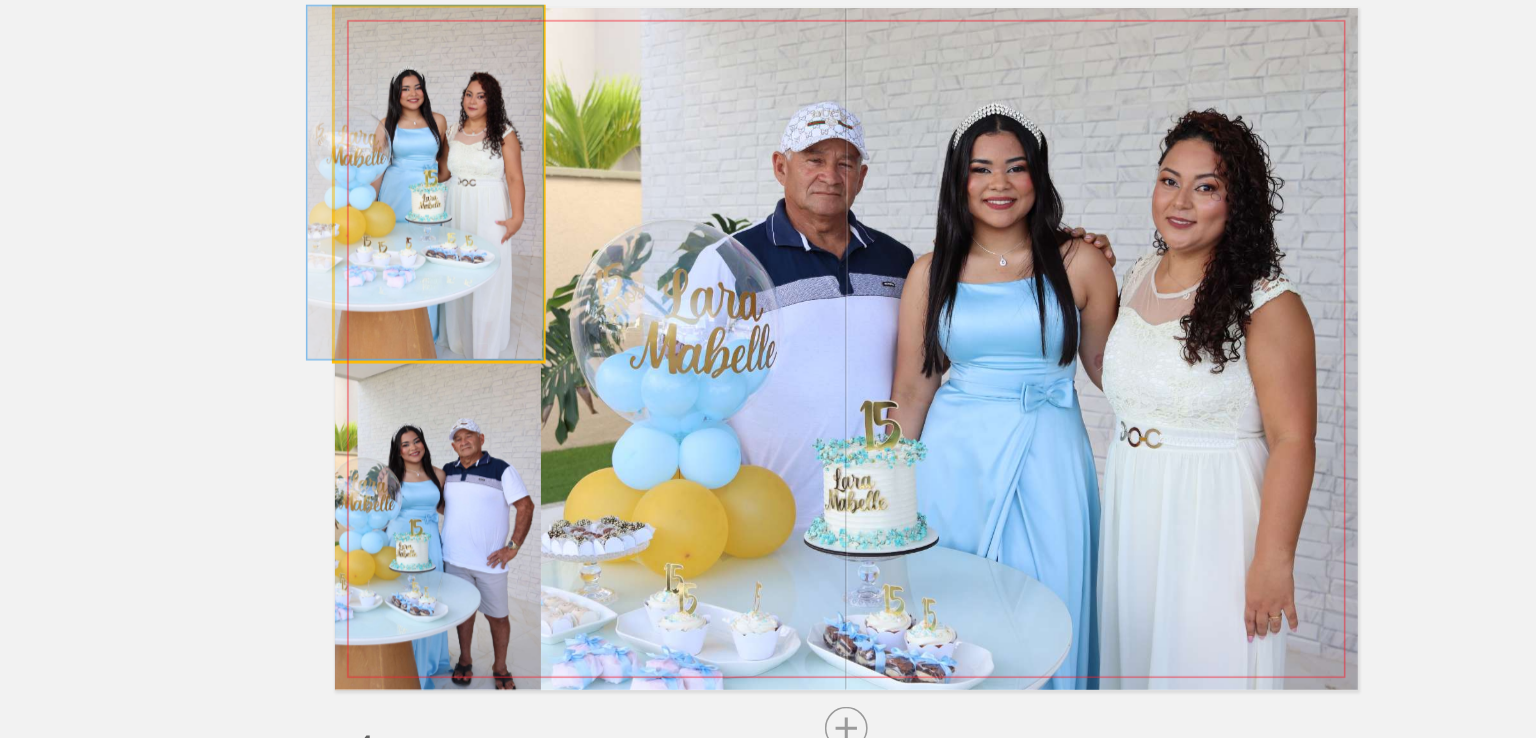 drag, startPoint x: 524, startPoint y: 311, endPoint x: 522, endPoint y: 280, distance: 31.06445 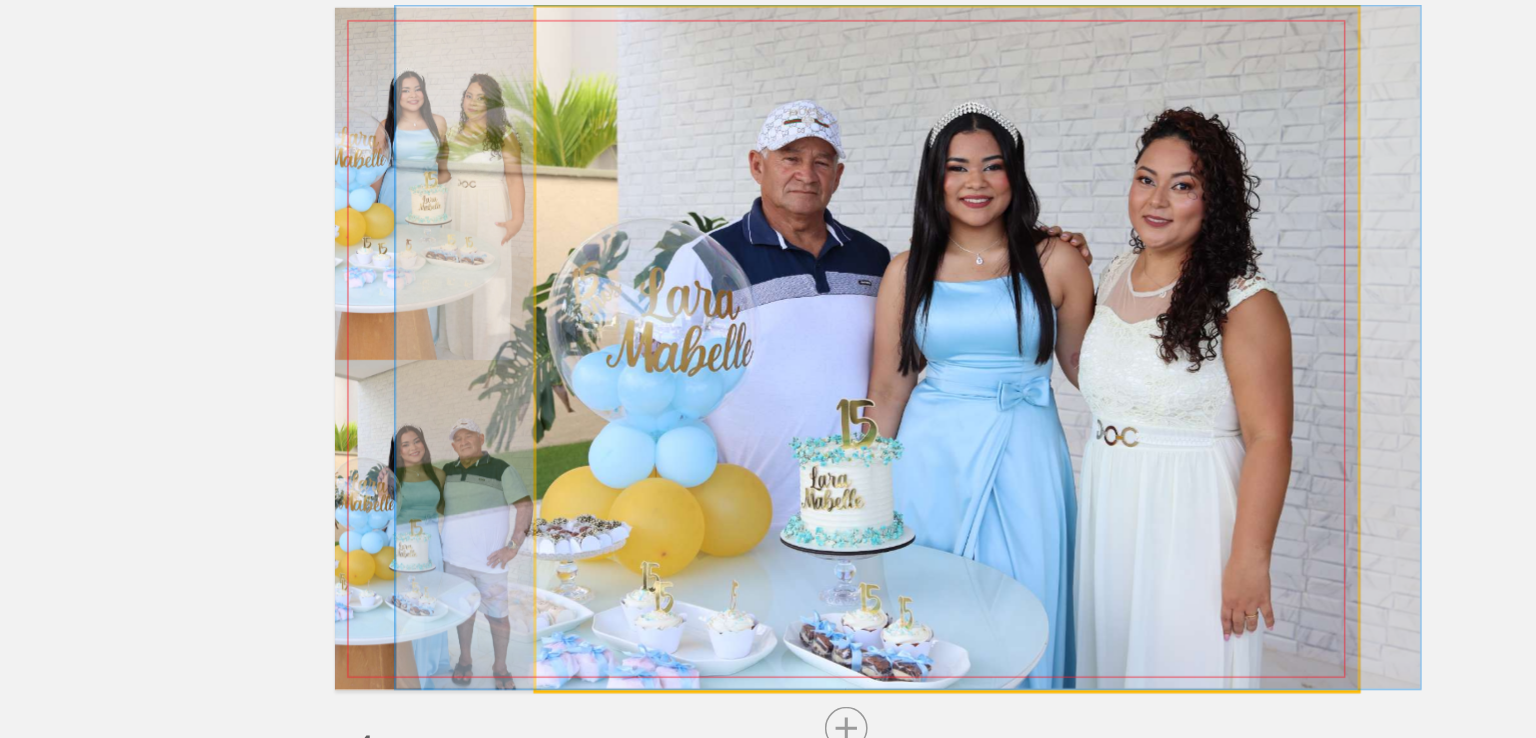 drag, startPoint x: 808, startPoint y: 357, endPoint x: 793, endPoint y: 326, distance: 34.43835 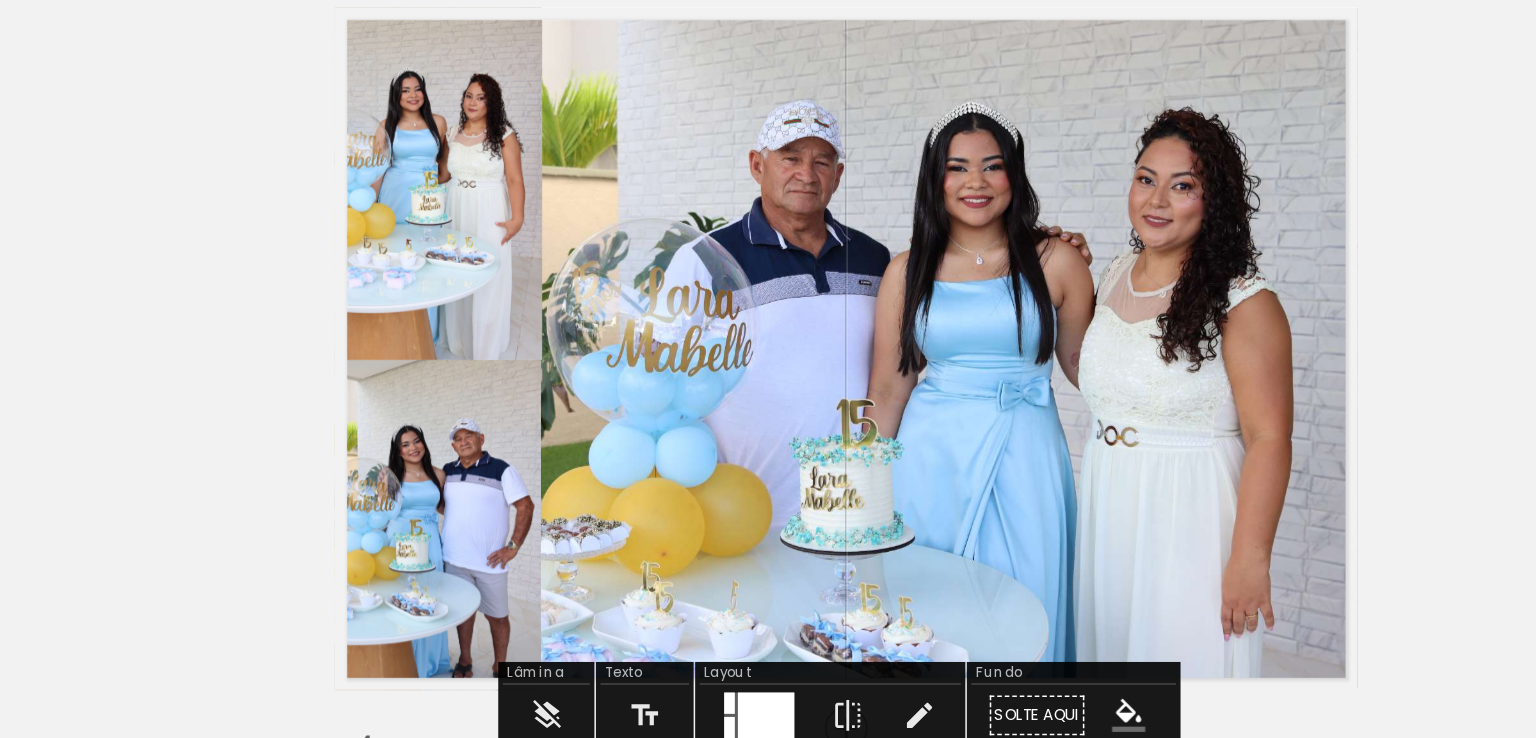 click on "Inserir lâmina 1  de 4  Inserir lâmina 2  de 4  Inserir lâmina 3  de 4  Inserir lâmina 4  de 4" at bounding box center (768, 331) 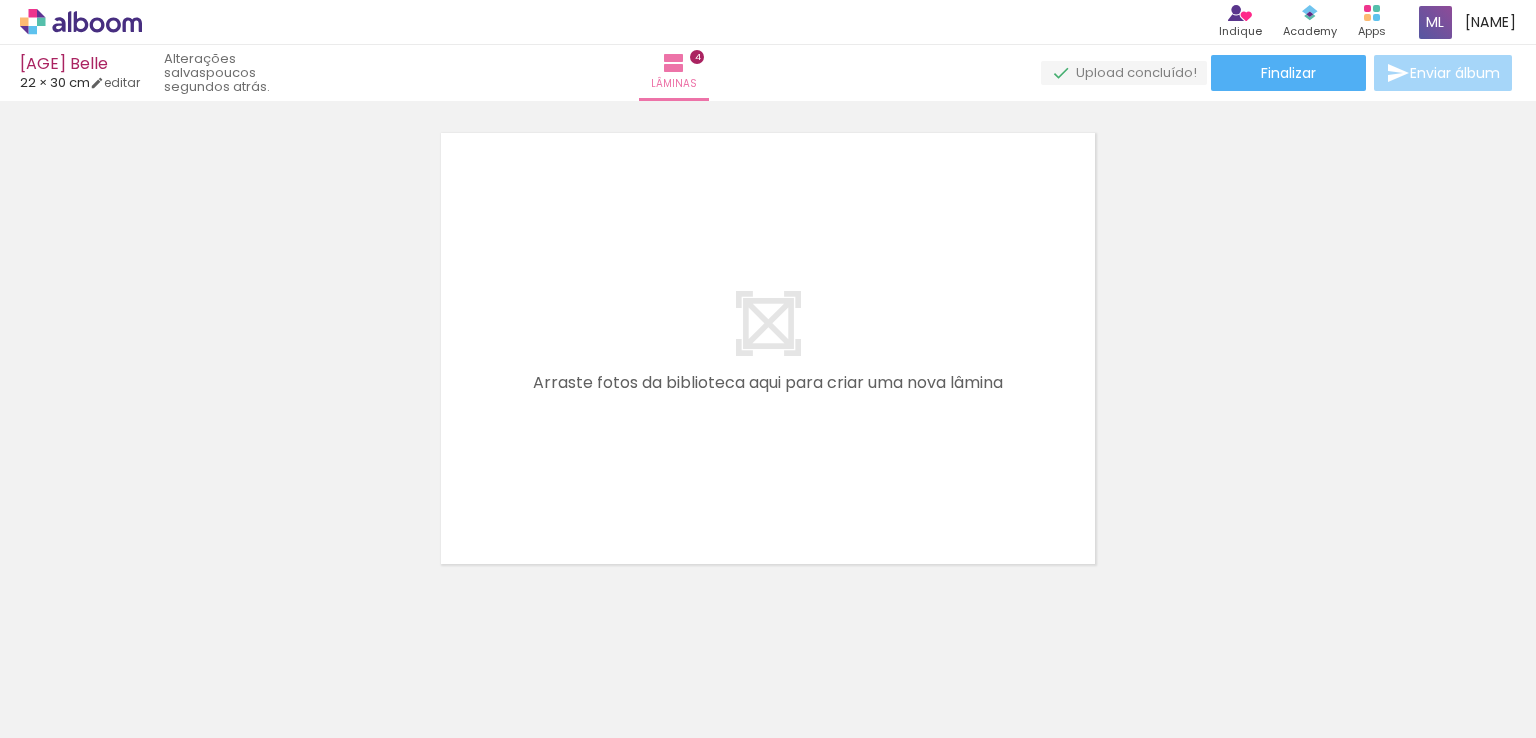 scroll, scrollTop: 2027, scrollLeft: 0, axis: vertical 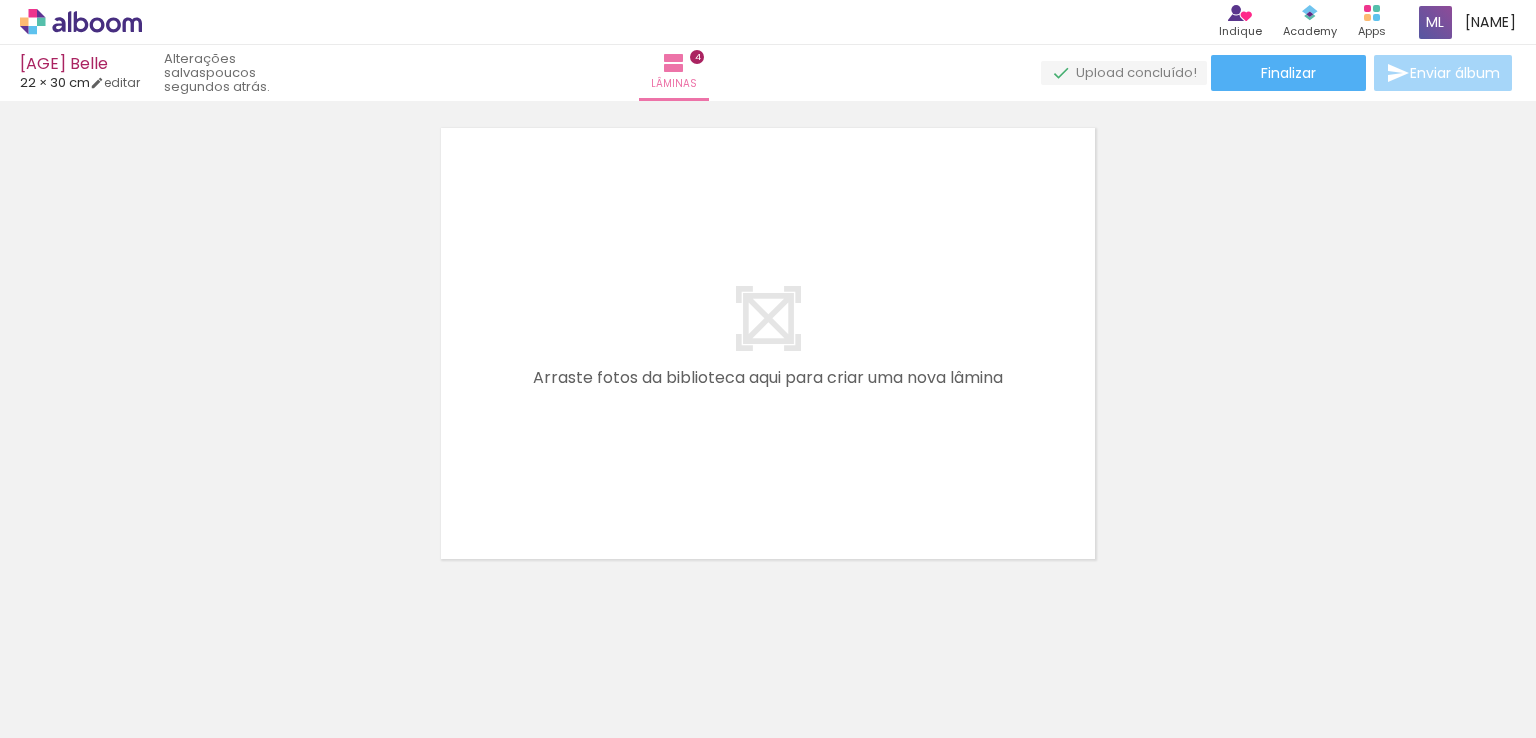 click at bounding box center (768, 343) 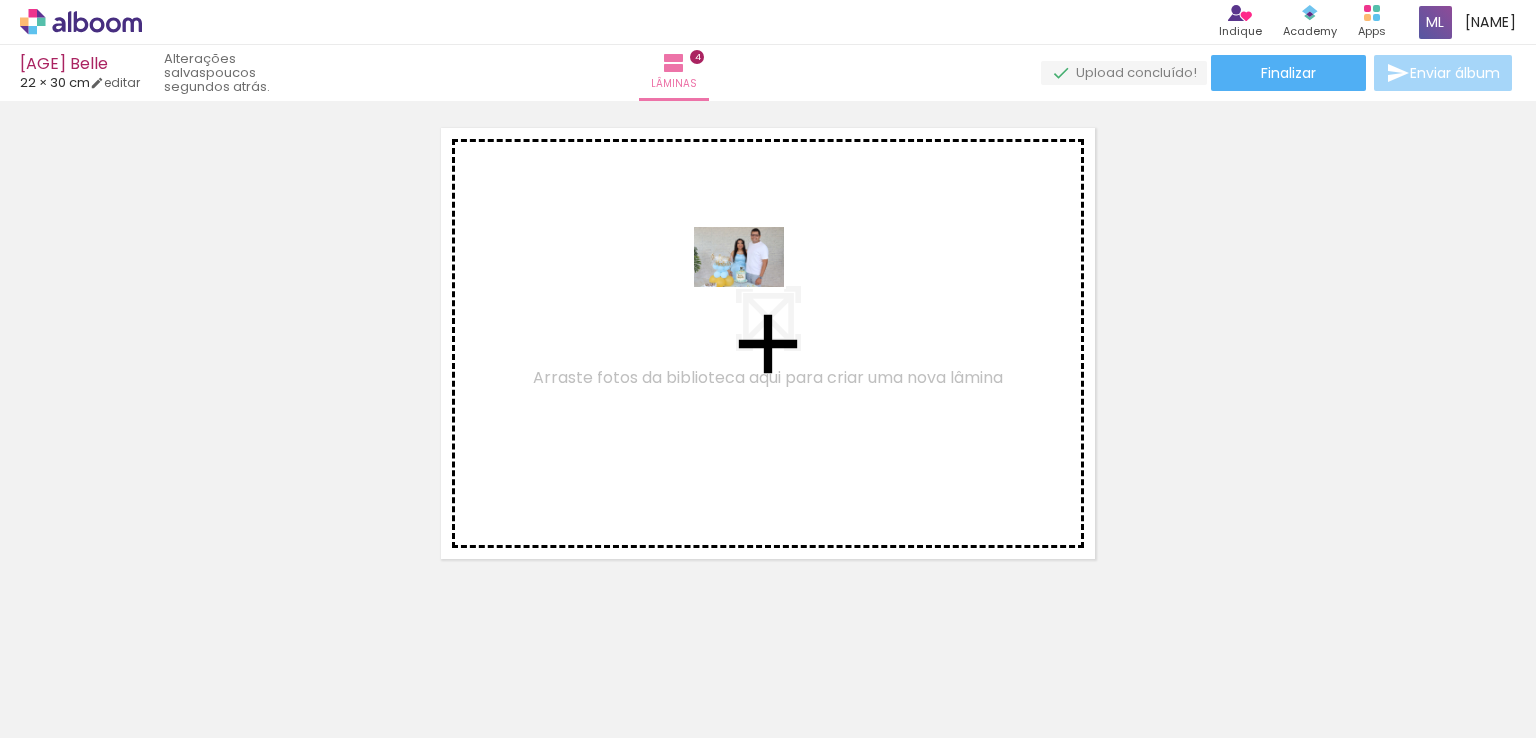 drag, startPoint x: 1087, startPoint y: 679, endPoint x: 754, endPoint y: 287, distance: 514.34717 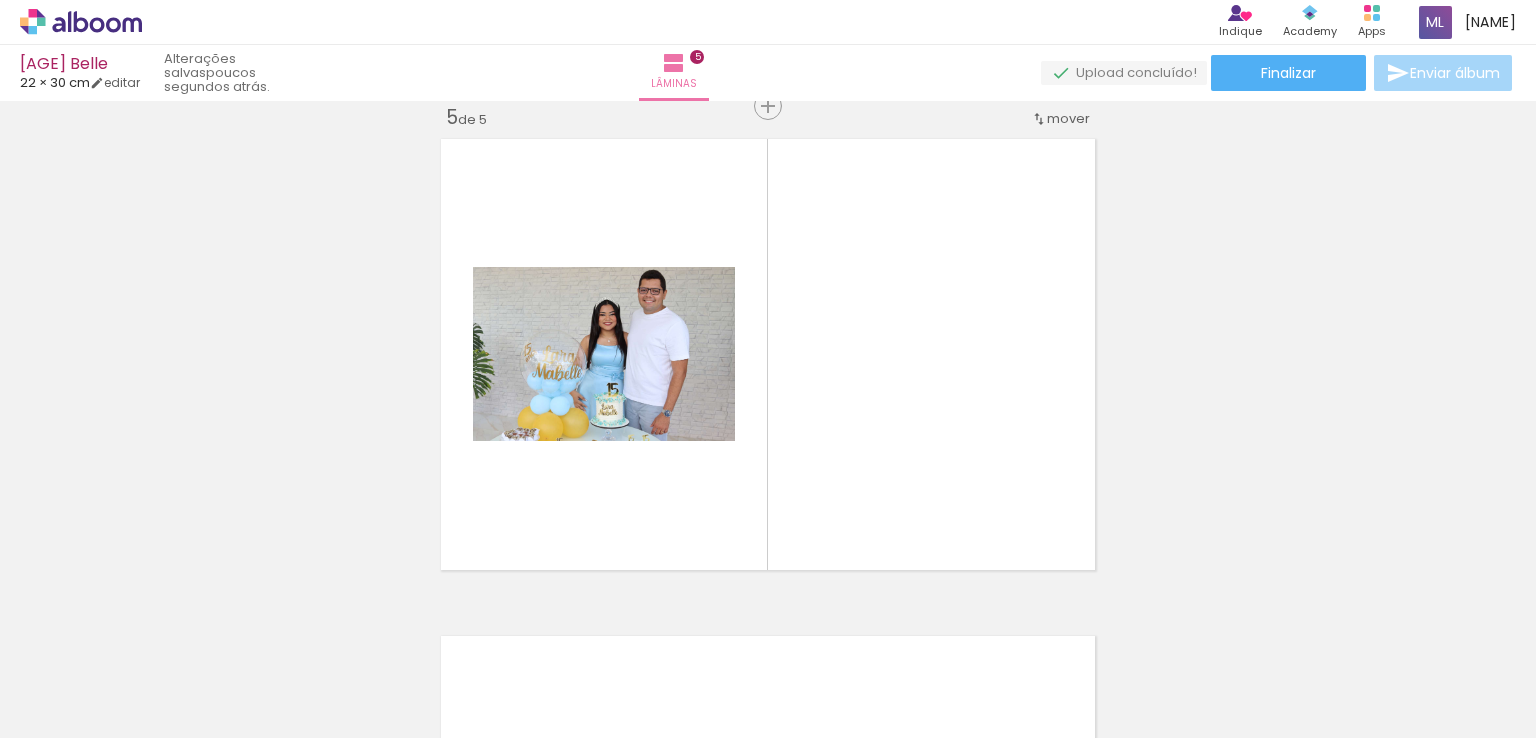 scroll, scrollTop: 2013, scrollLeft: 0, axis: vertical 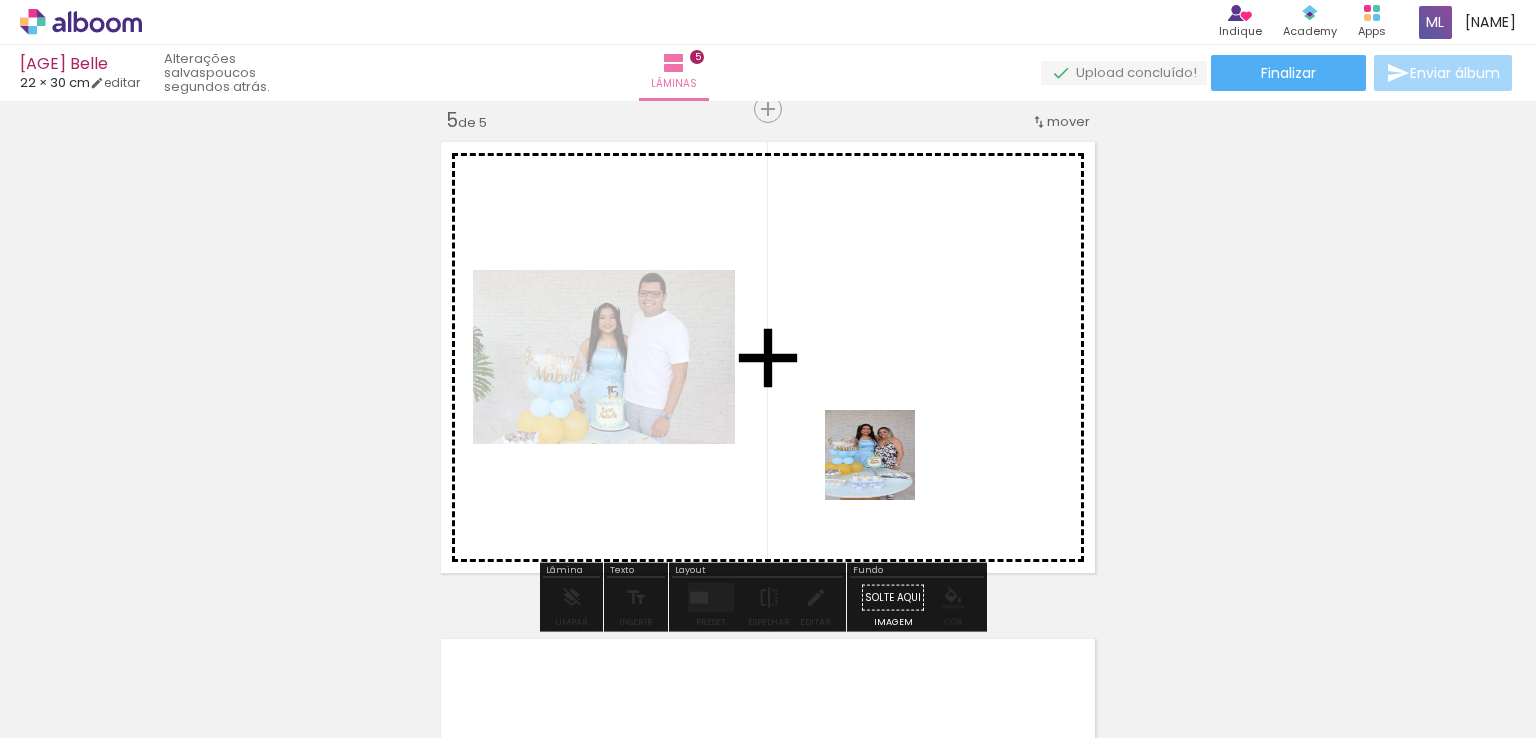 drag, startPoint x: 894, startPoint y: 671, endPoint x: 880, endPoint y: 380, distance: 291.33658 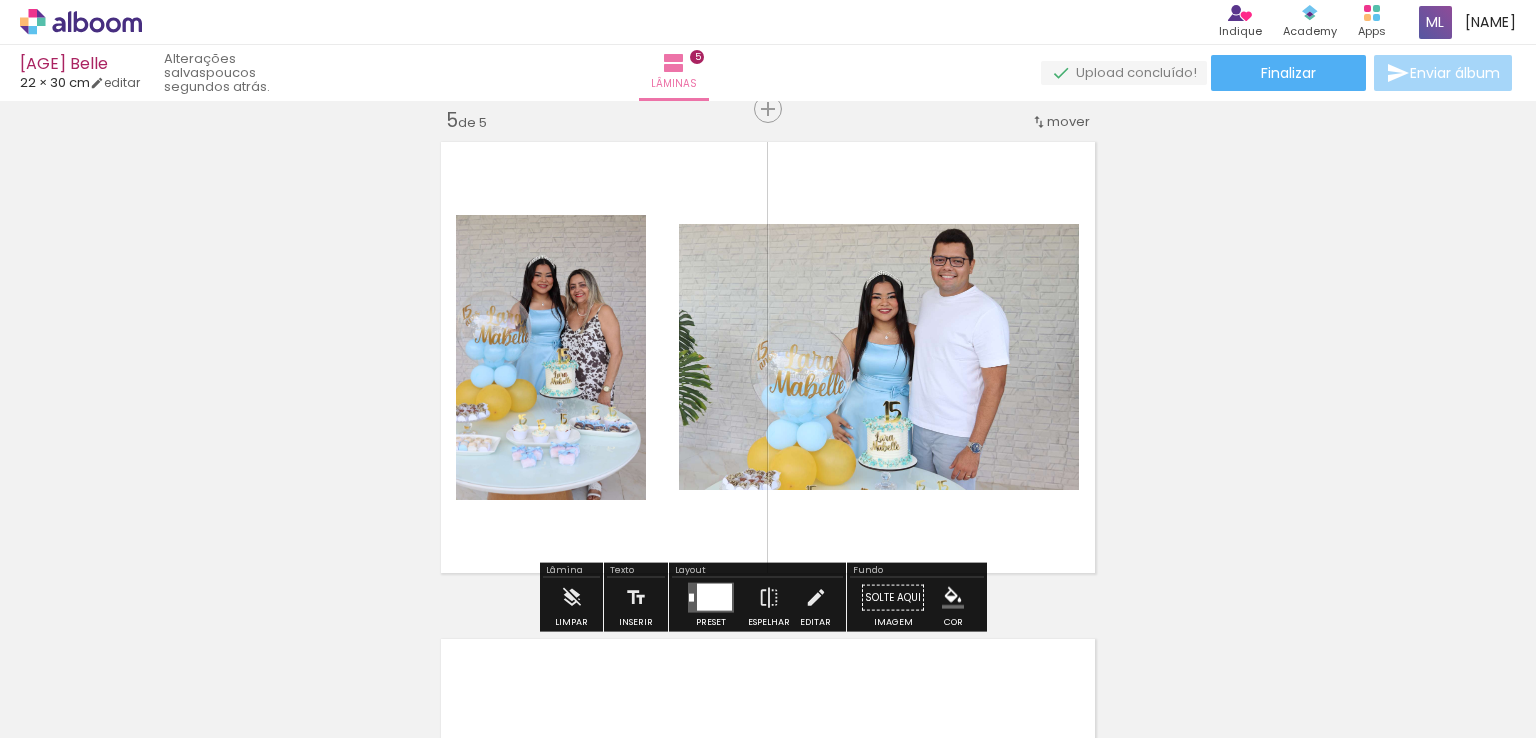 scroll, scrollTop: 0, scrollLeft: 89, axis: horizontal 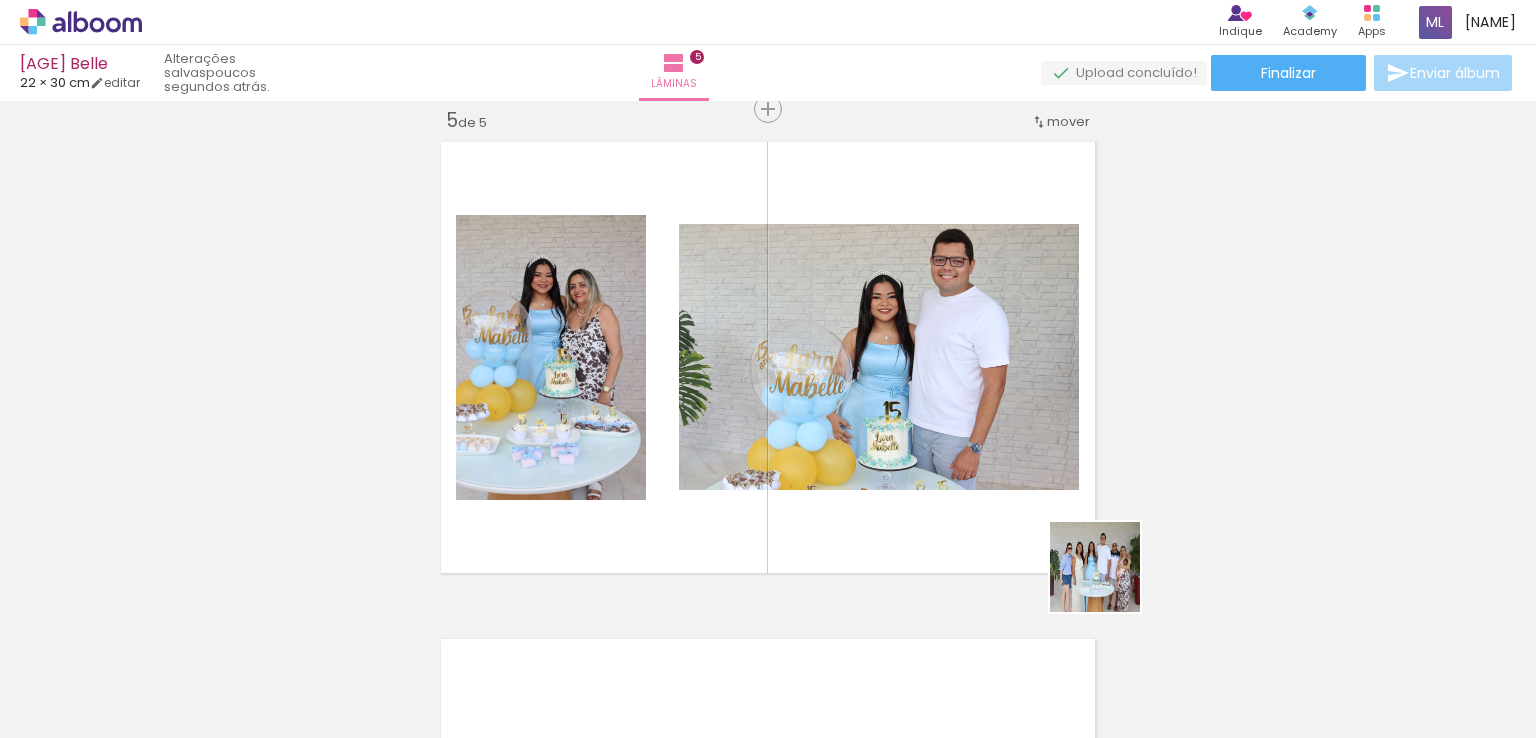 drag, startPoint x: 1159, startPoint y: 676, endPoint x: 966, endPoint y: 304, distance: 419.0859 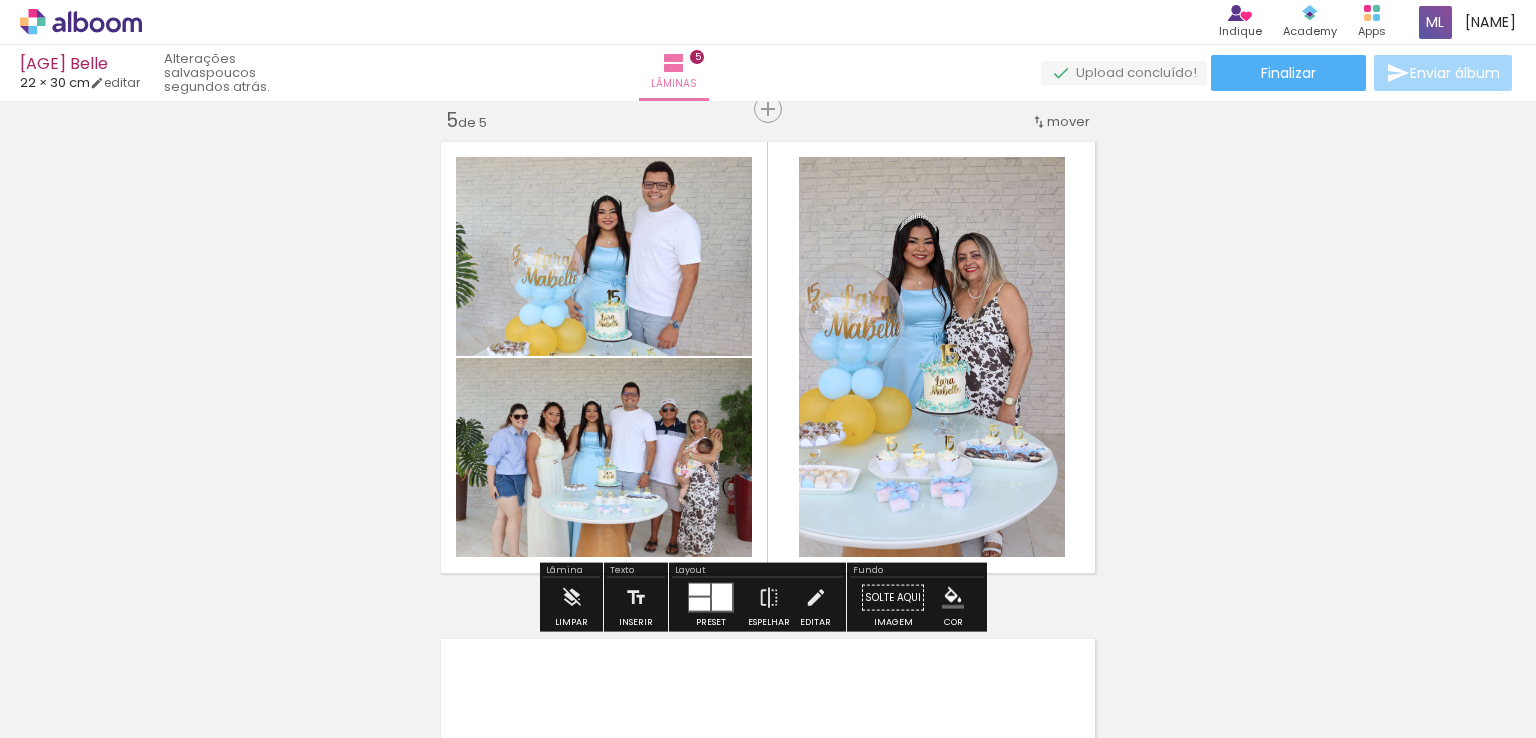 click at bounding box center (722, 597) 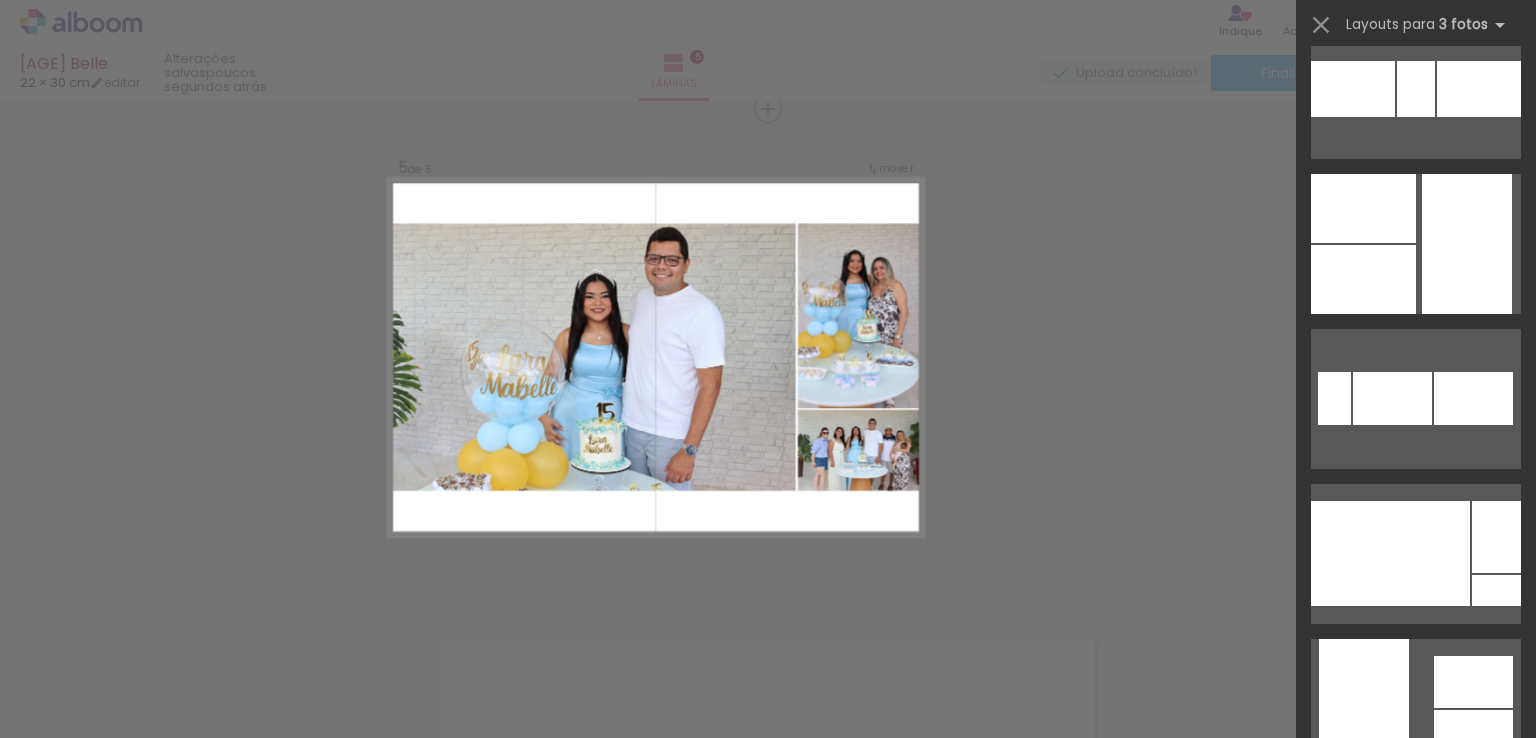 scroll, scrollTop: 817, scrollLeft: 0, axis: vertical 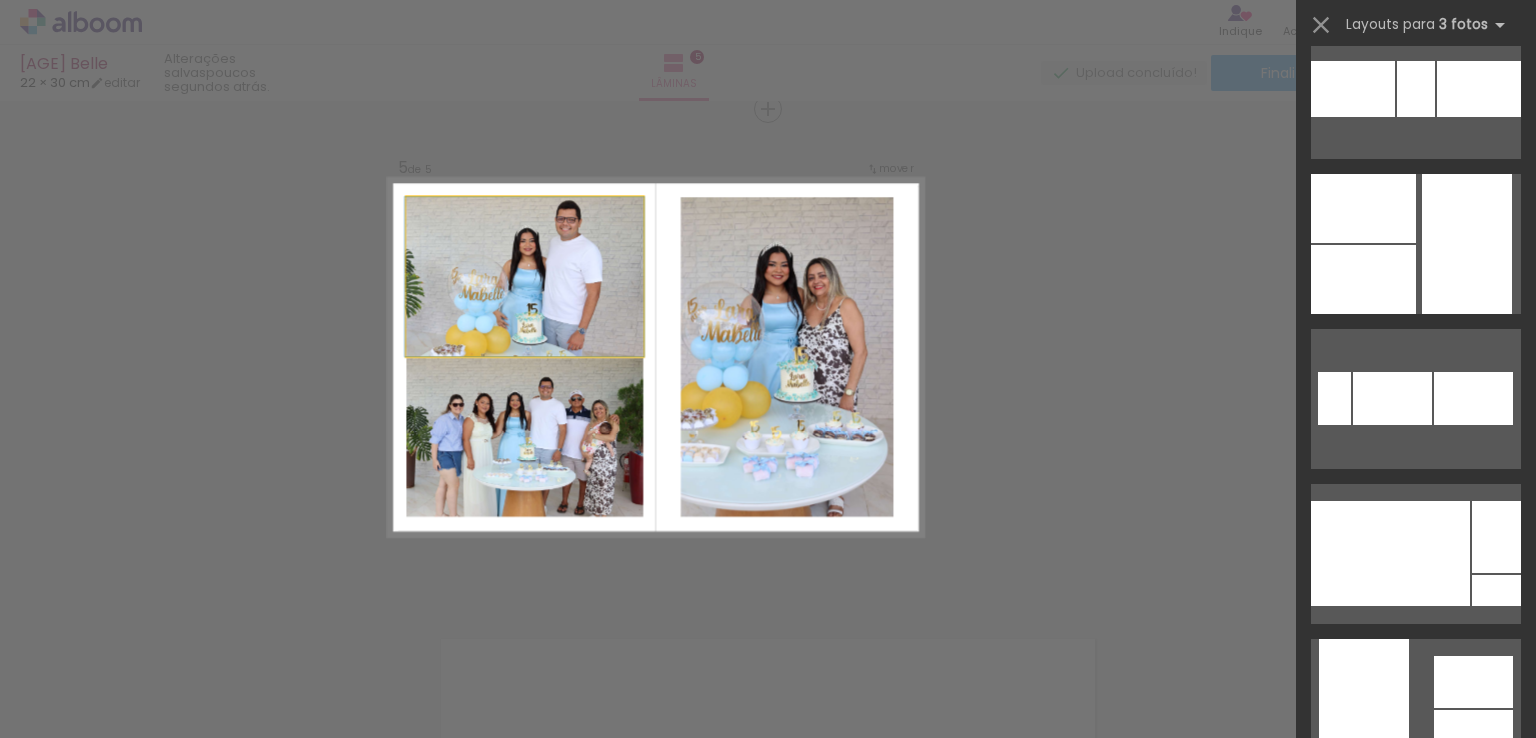 click 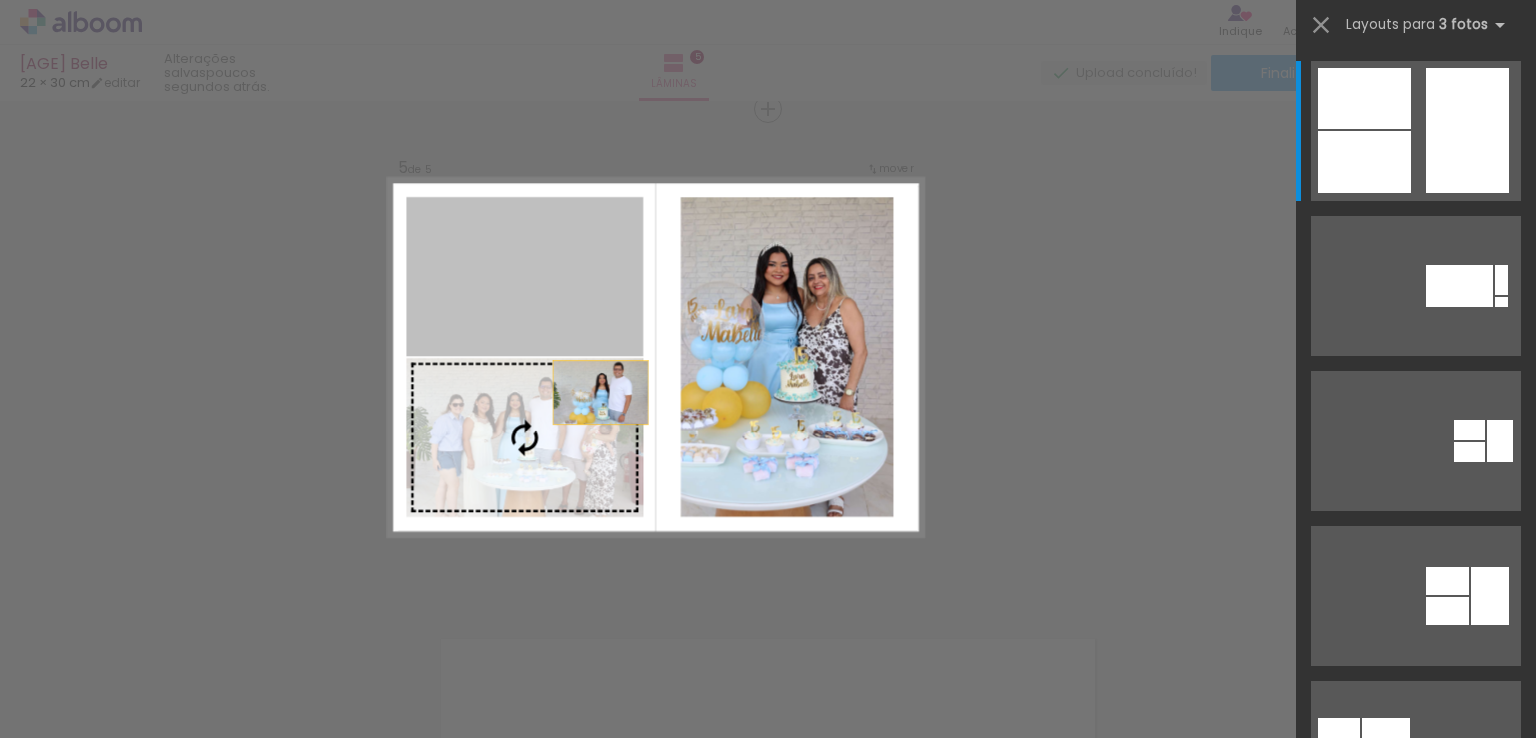 drag, startPoint x: 562, startPoint y: 280, endPoint x: 44, endPoint y: 196, distance: 524.7666 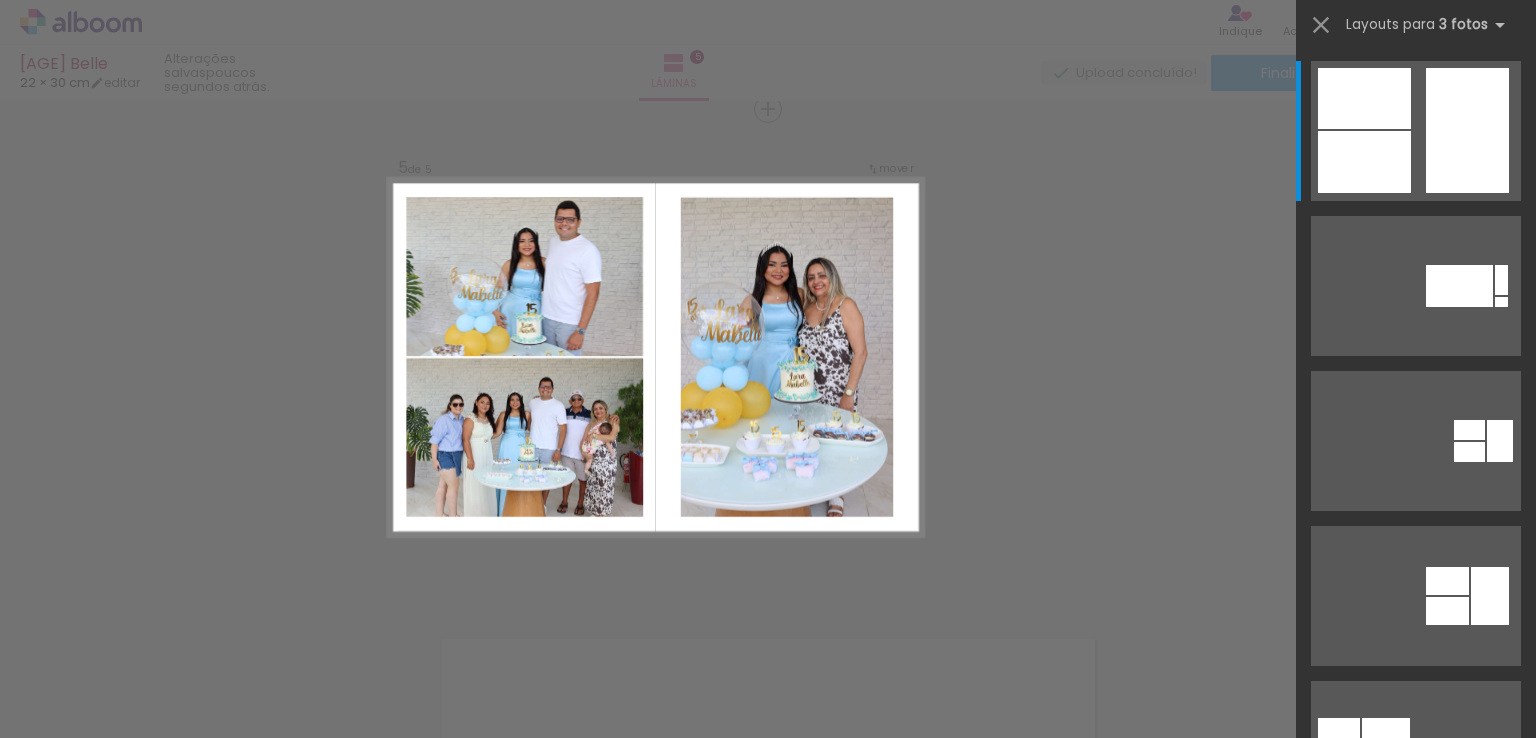 click on "Adicionar
Fotos" at bounding box center [71, 711] 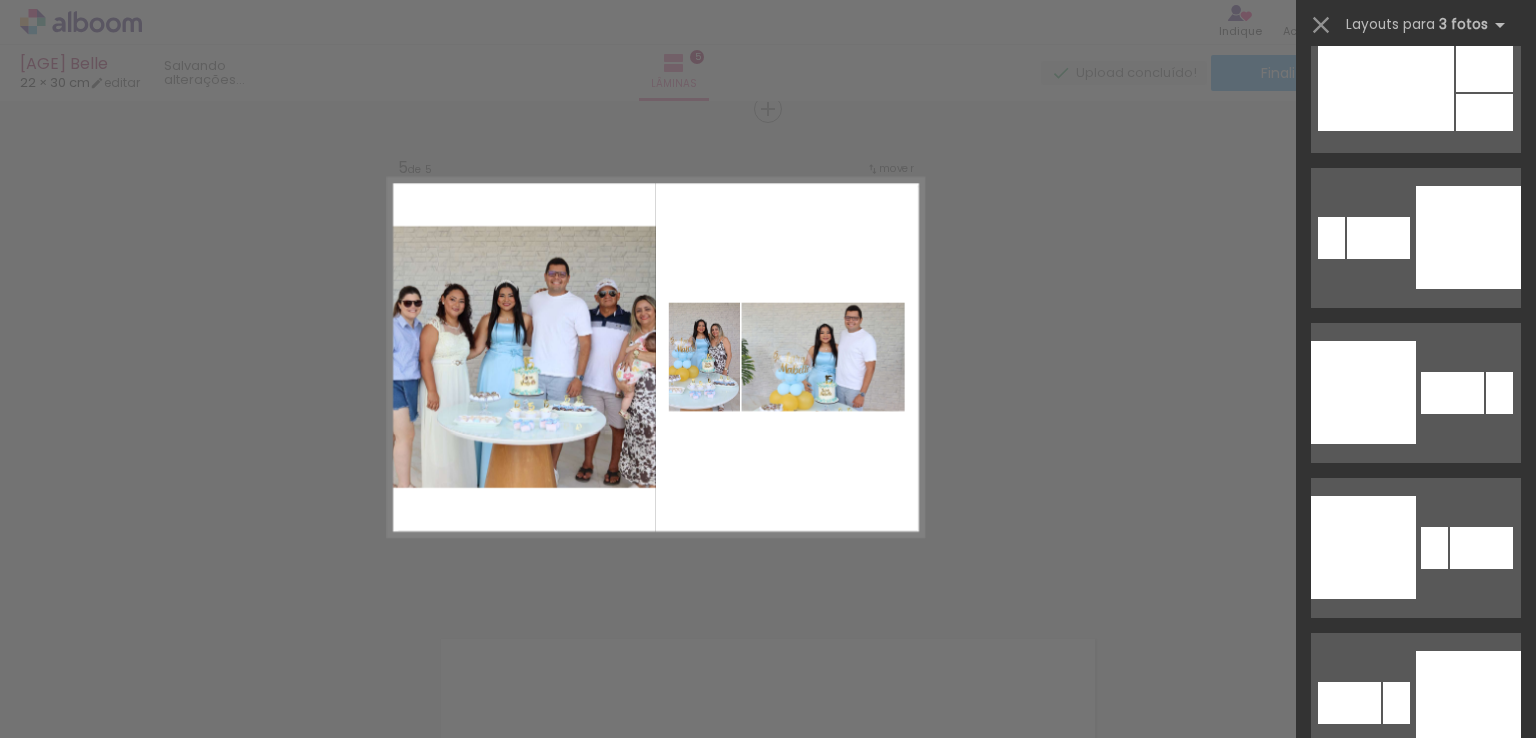 scroll, scrollTop: 5632, scrollLeft: 0, axis: vertical 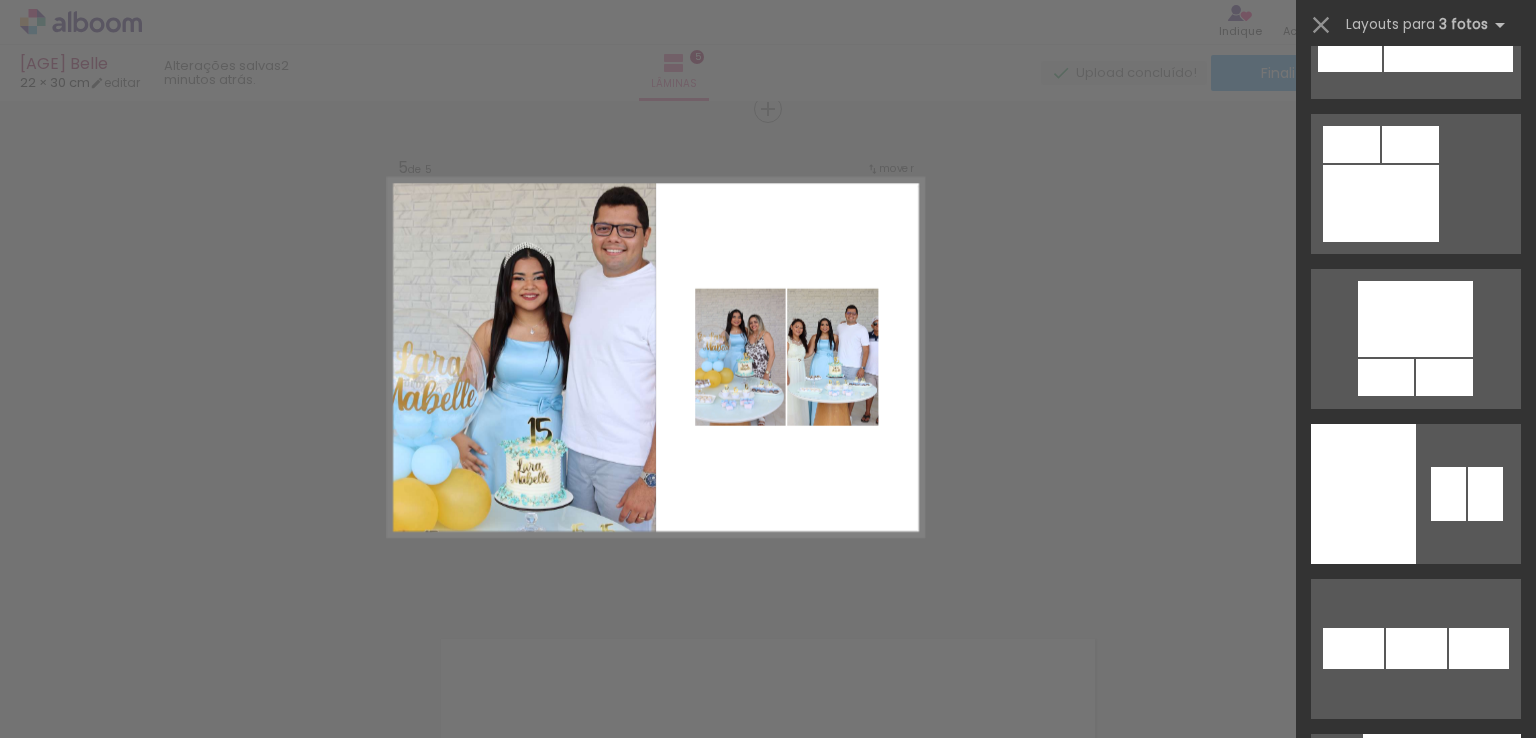 click at bounding box center [709, 358] 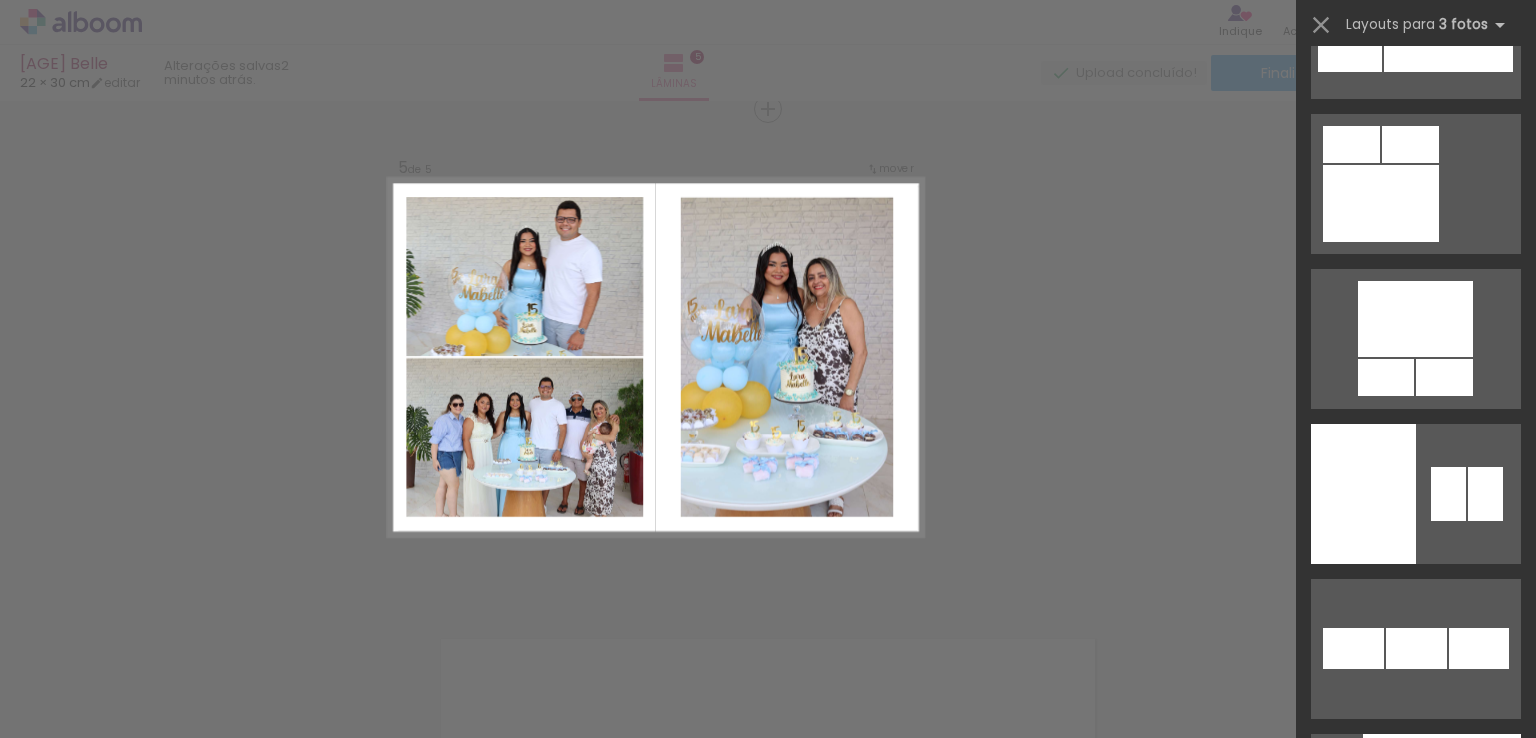 scroll, scrollTop: 0, scrollLeft: 0, axis: both 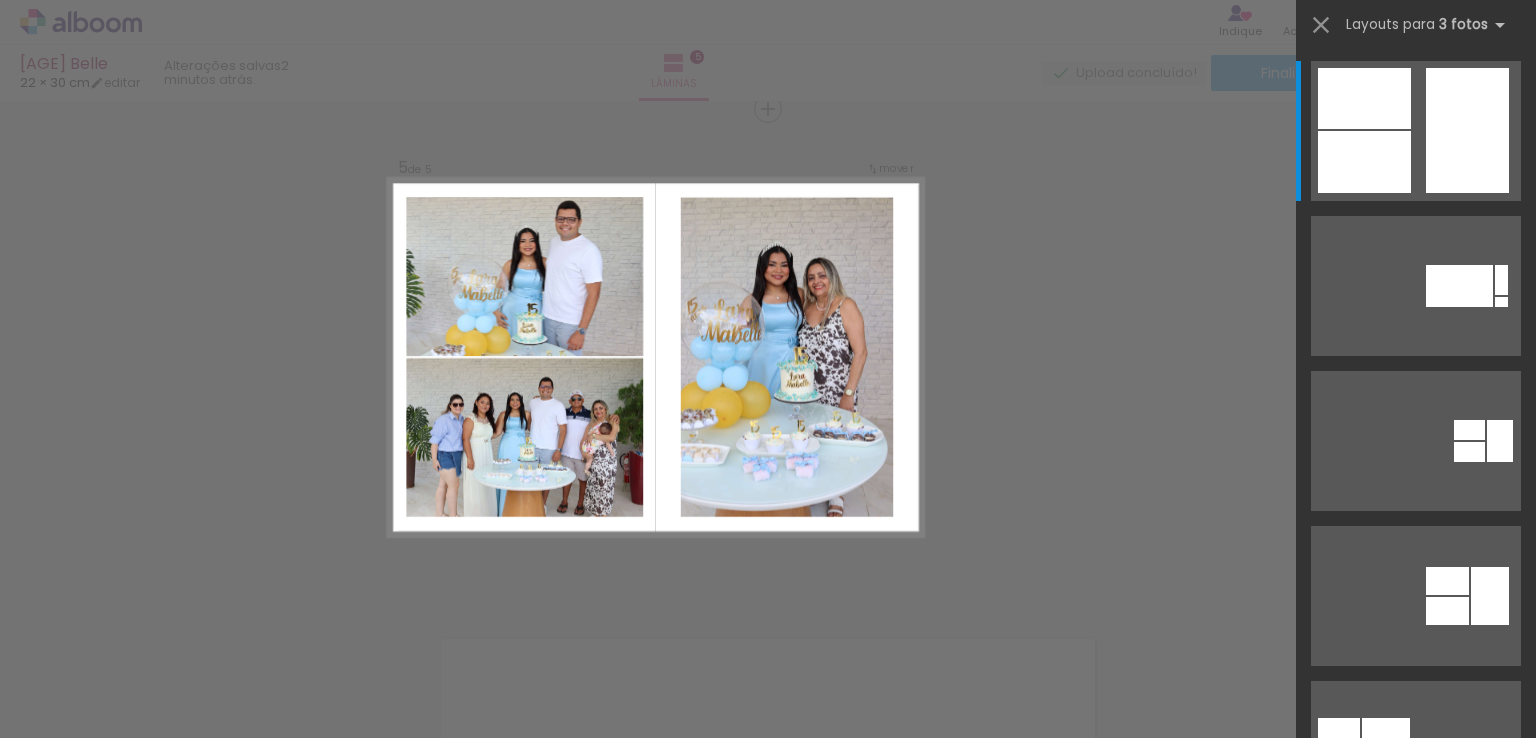 click at bounding box center (709, 358) 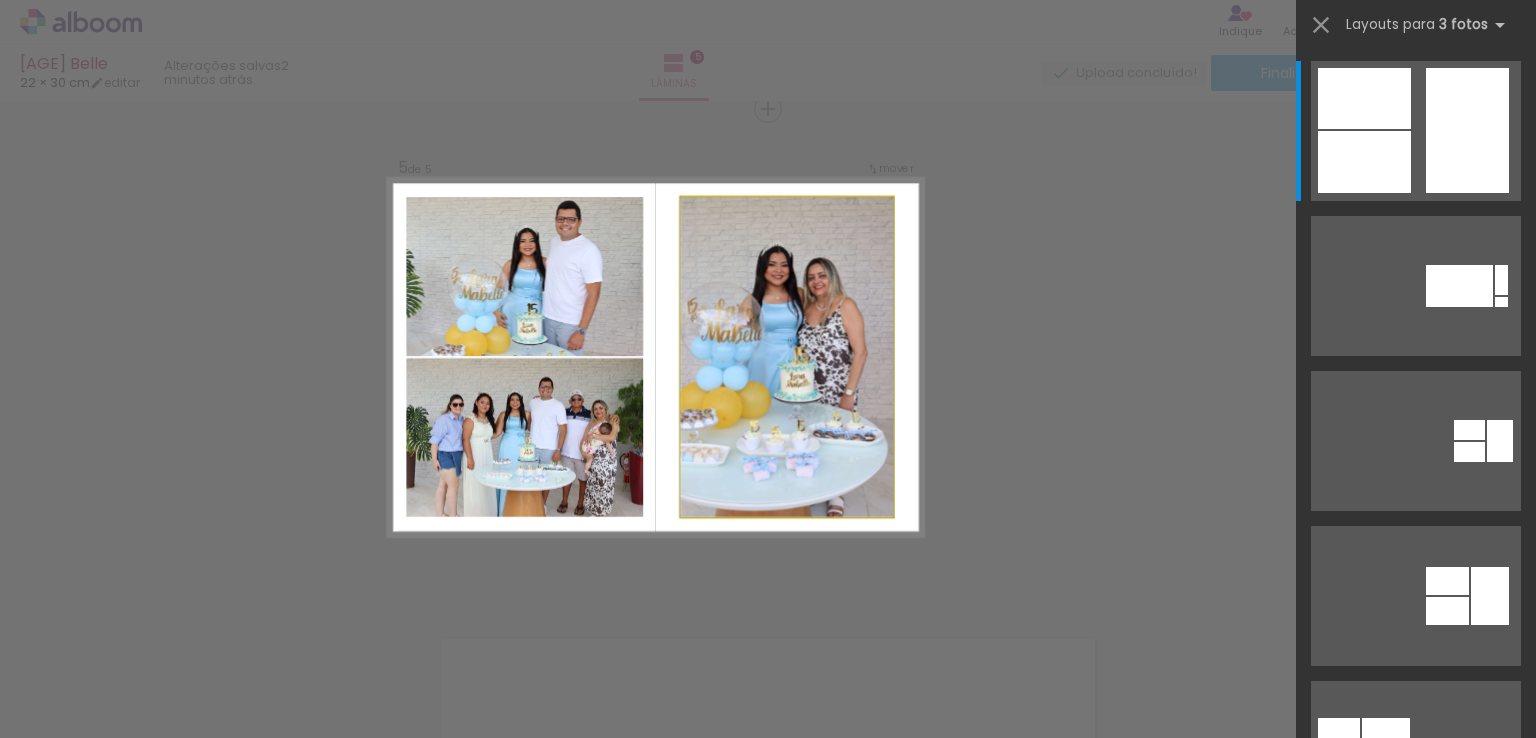 click 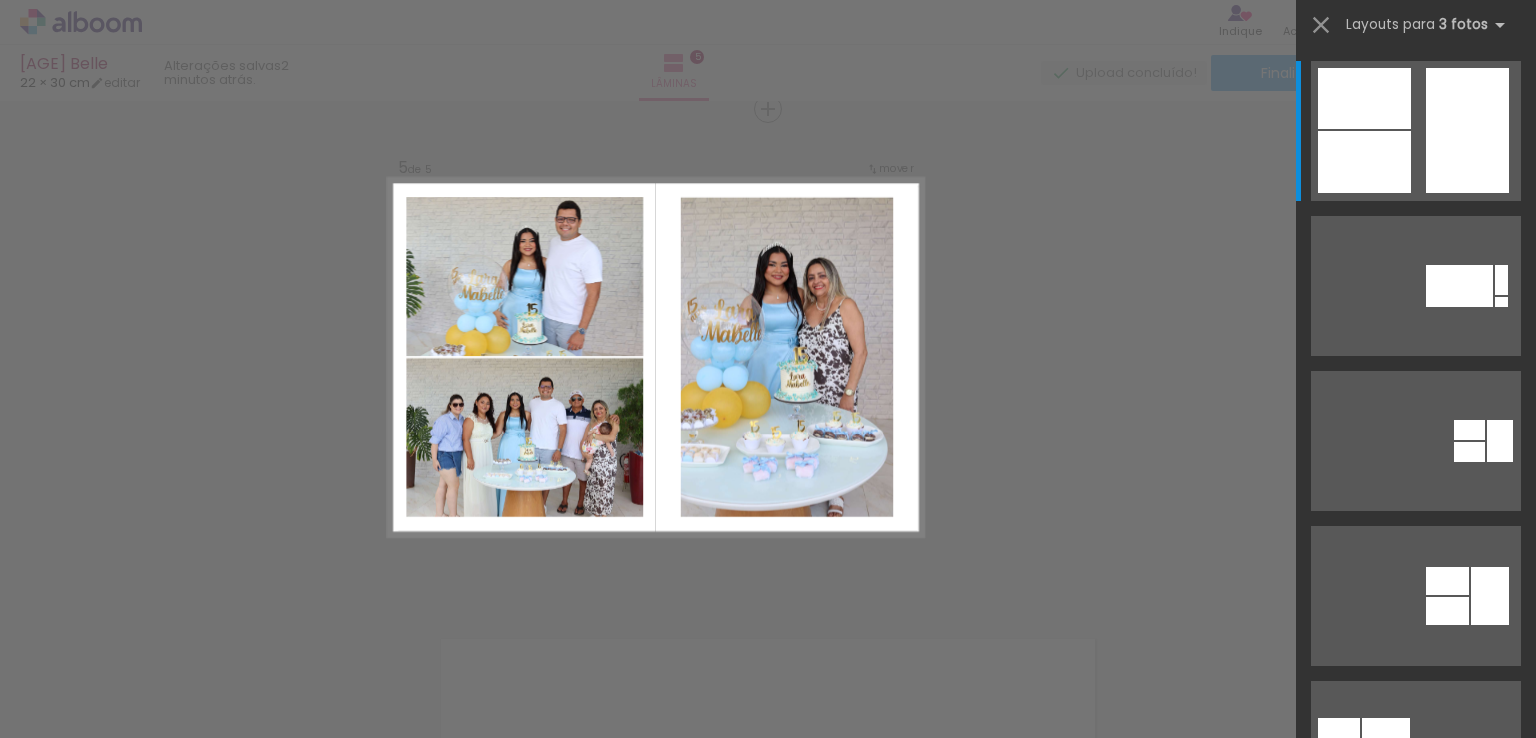 click at bounding box center (709, 358) 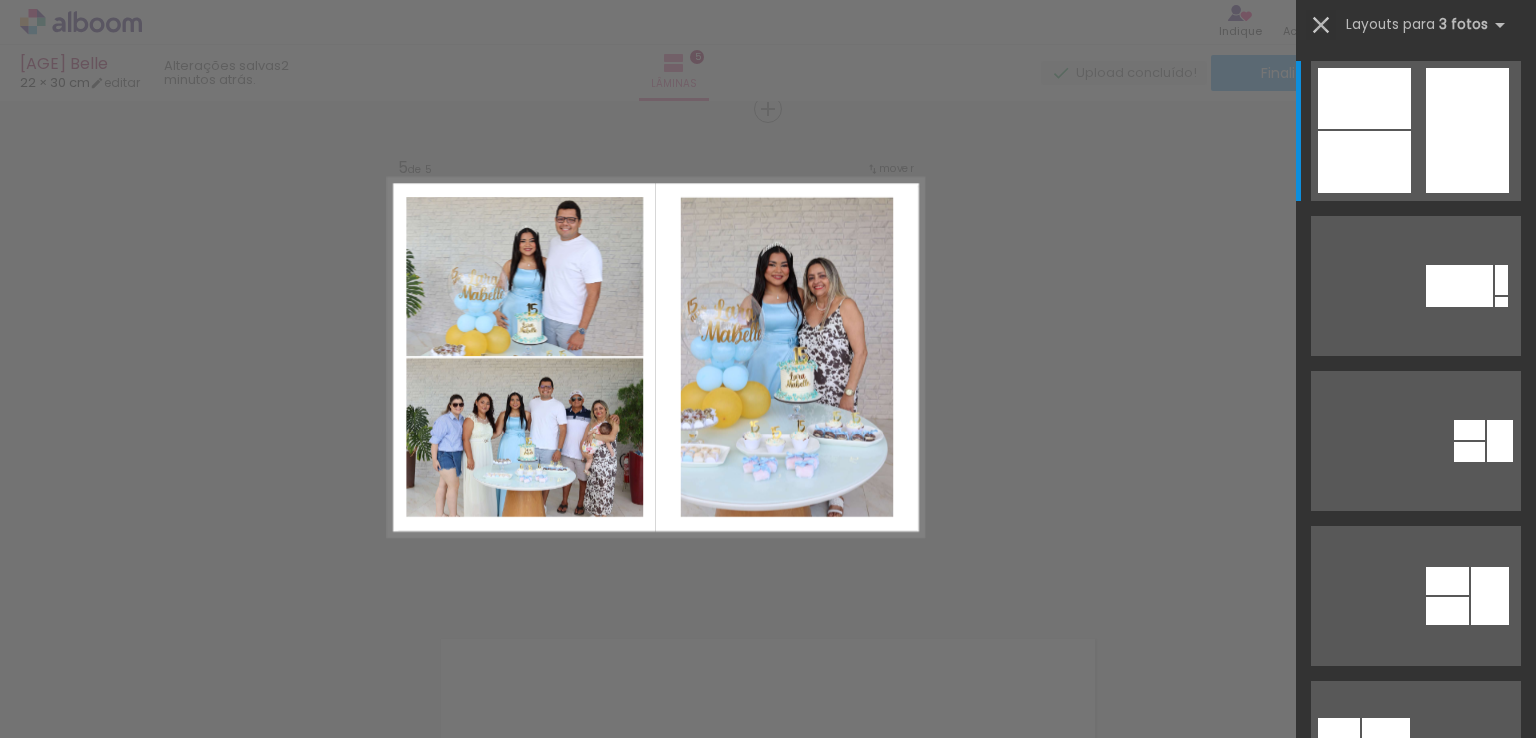 click at bounding box center [1321, 25] 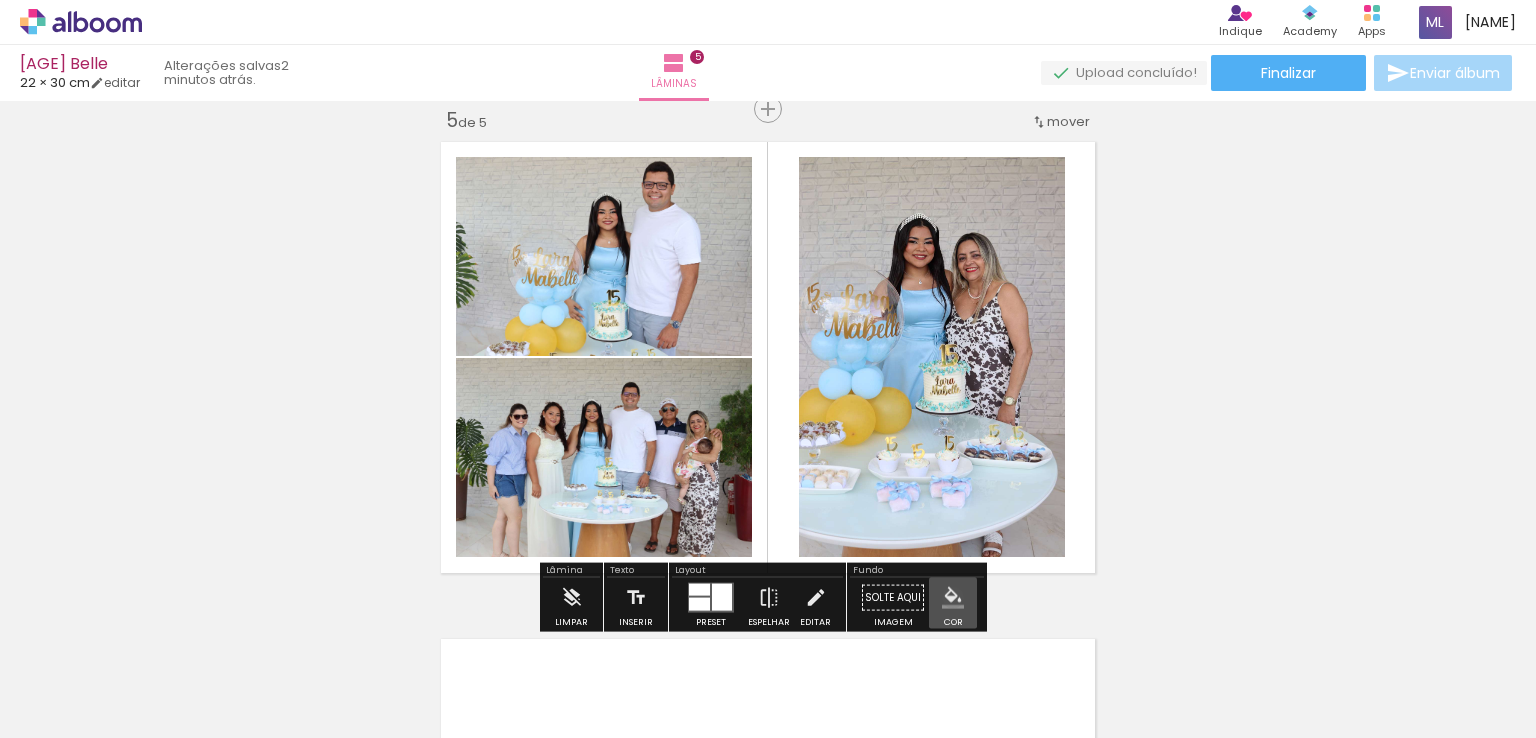 click at bounding box center [953, 598] 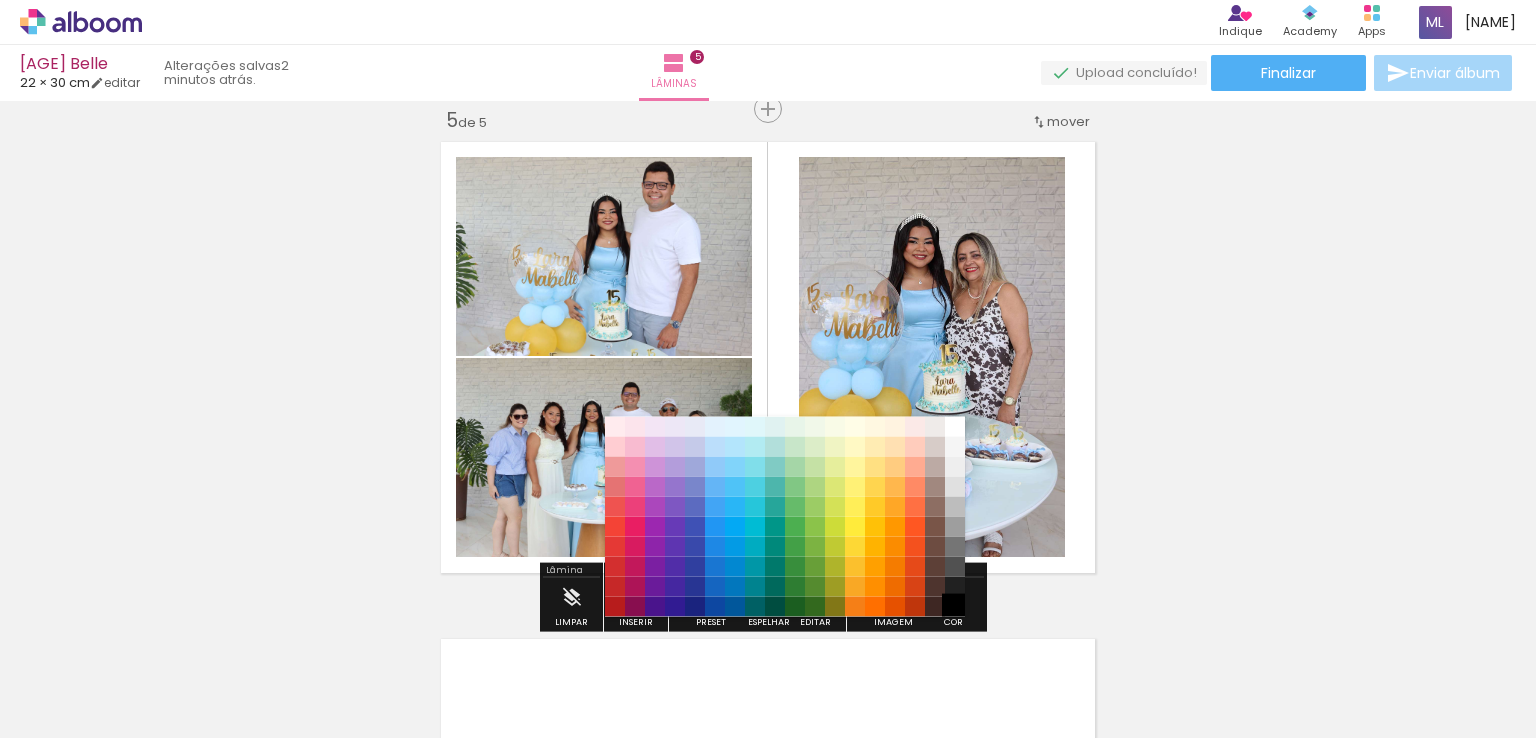 click on "#000000" at bounding box center (955, 606) 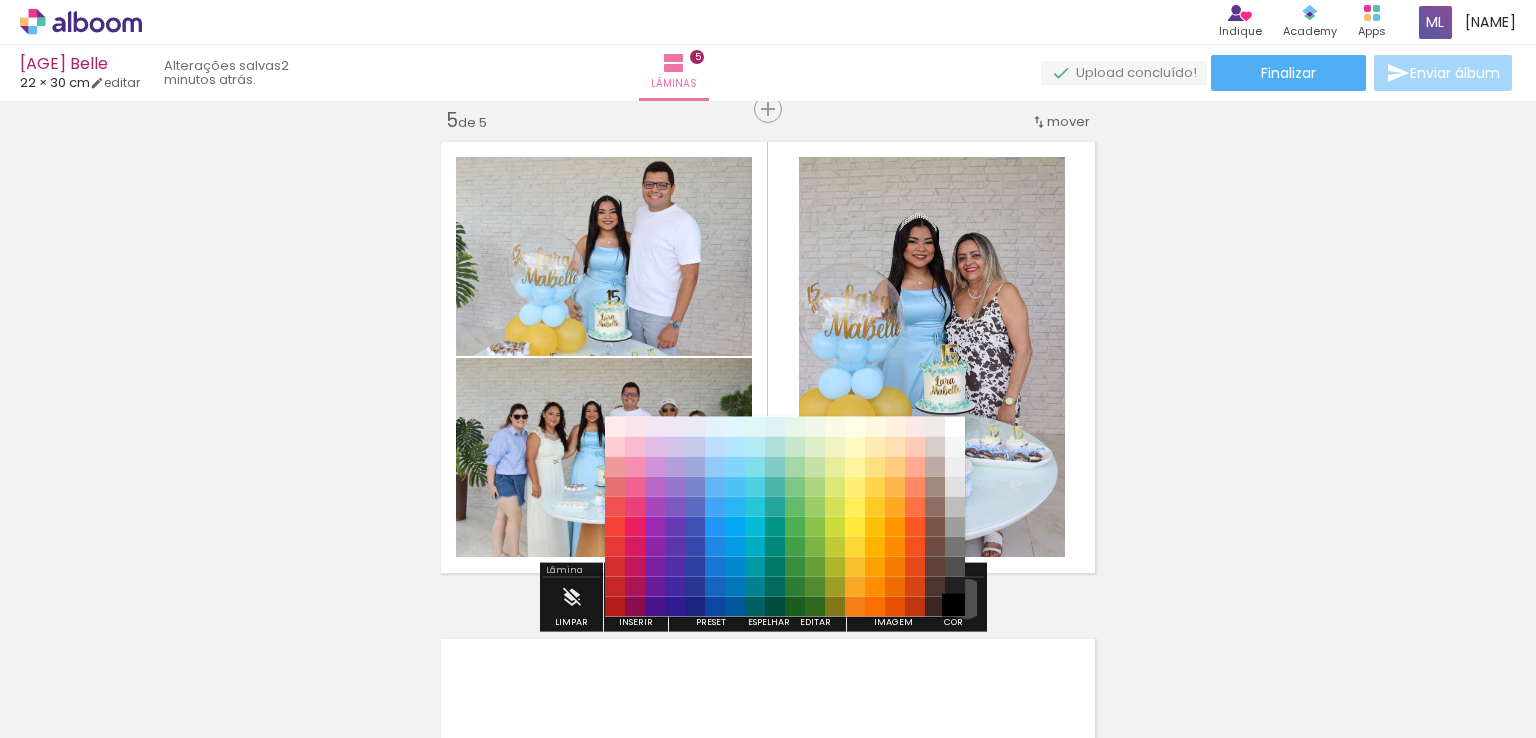 click on "#000000" at bounding box center [955, 606] 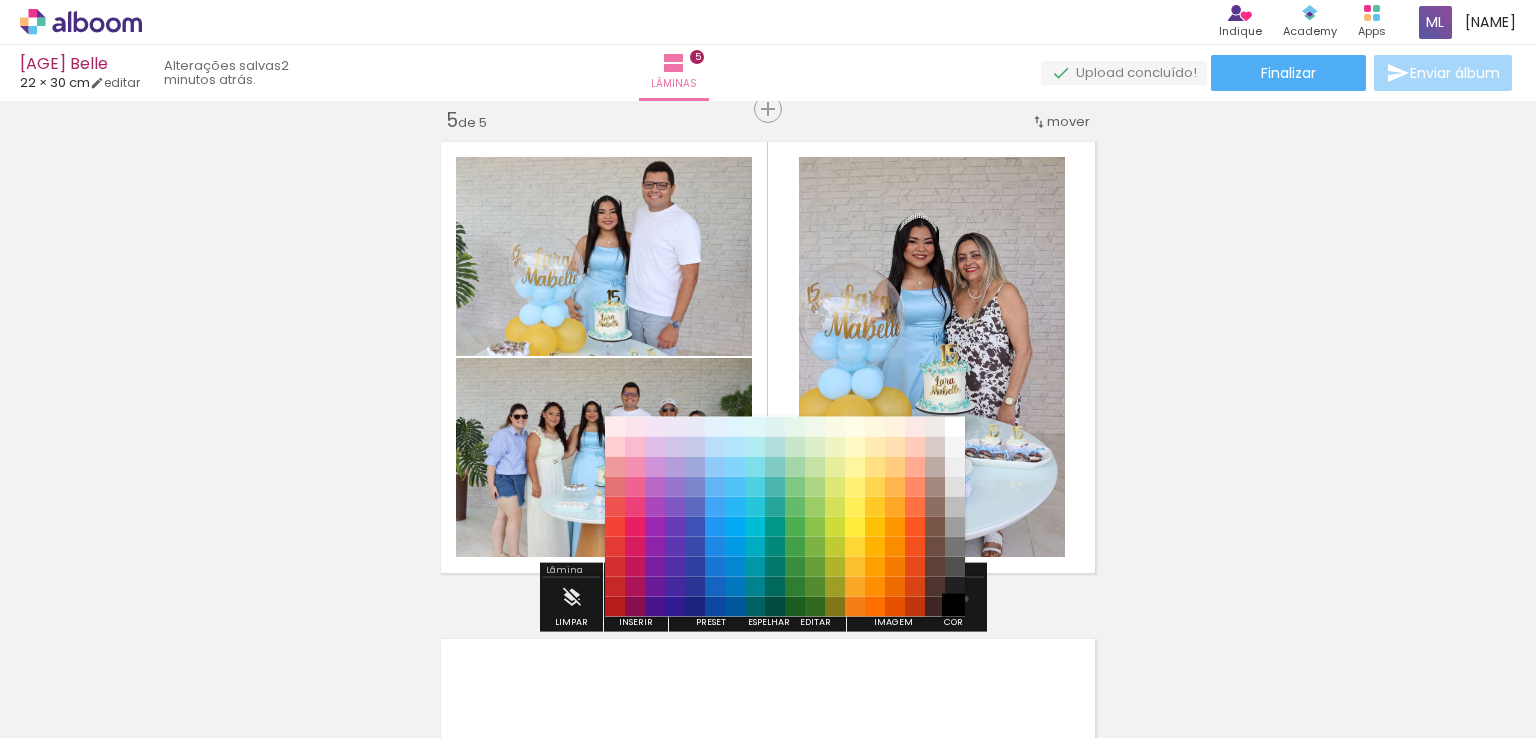 click on "#000000" at bounding box center (955, 606) 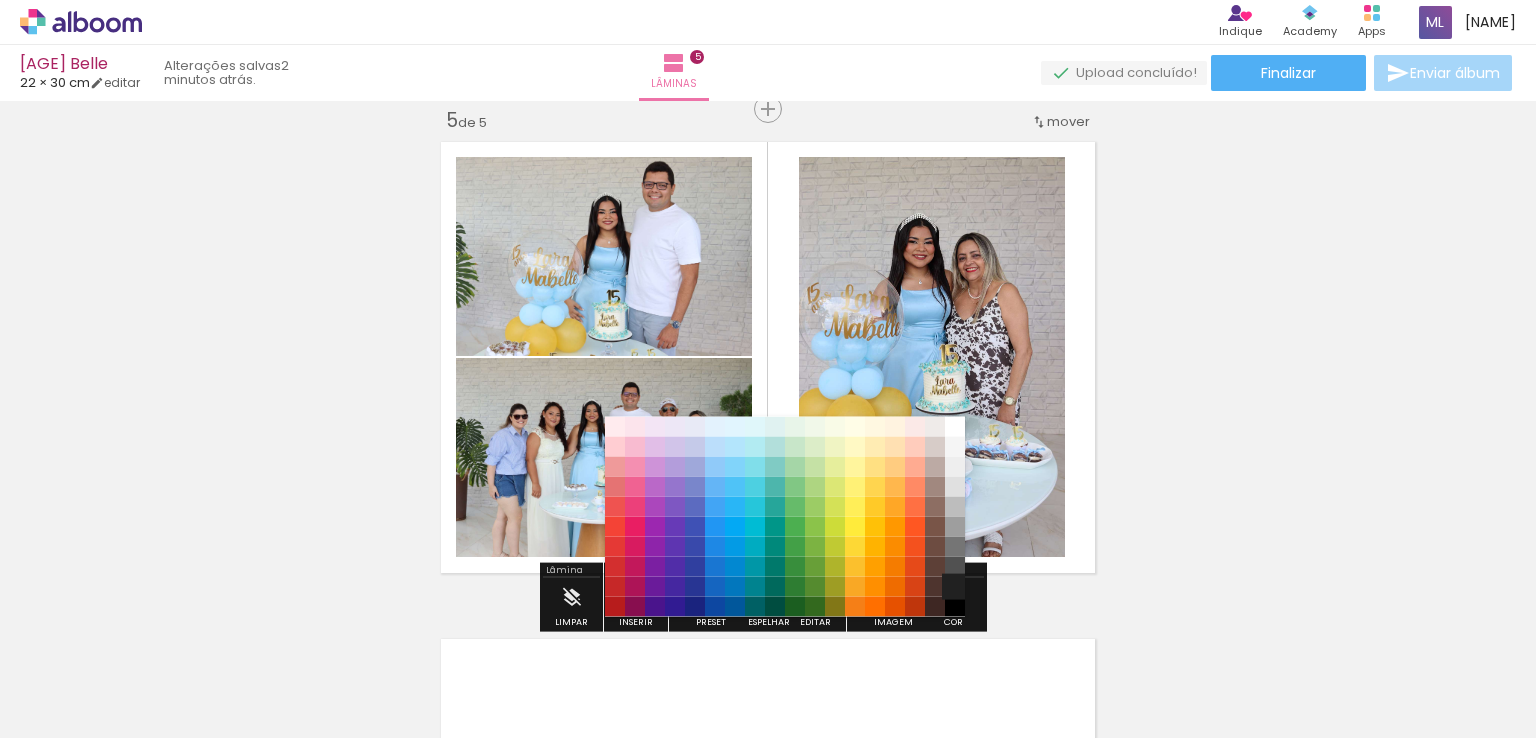 click on "#212121" at bounding box center (955, 586) 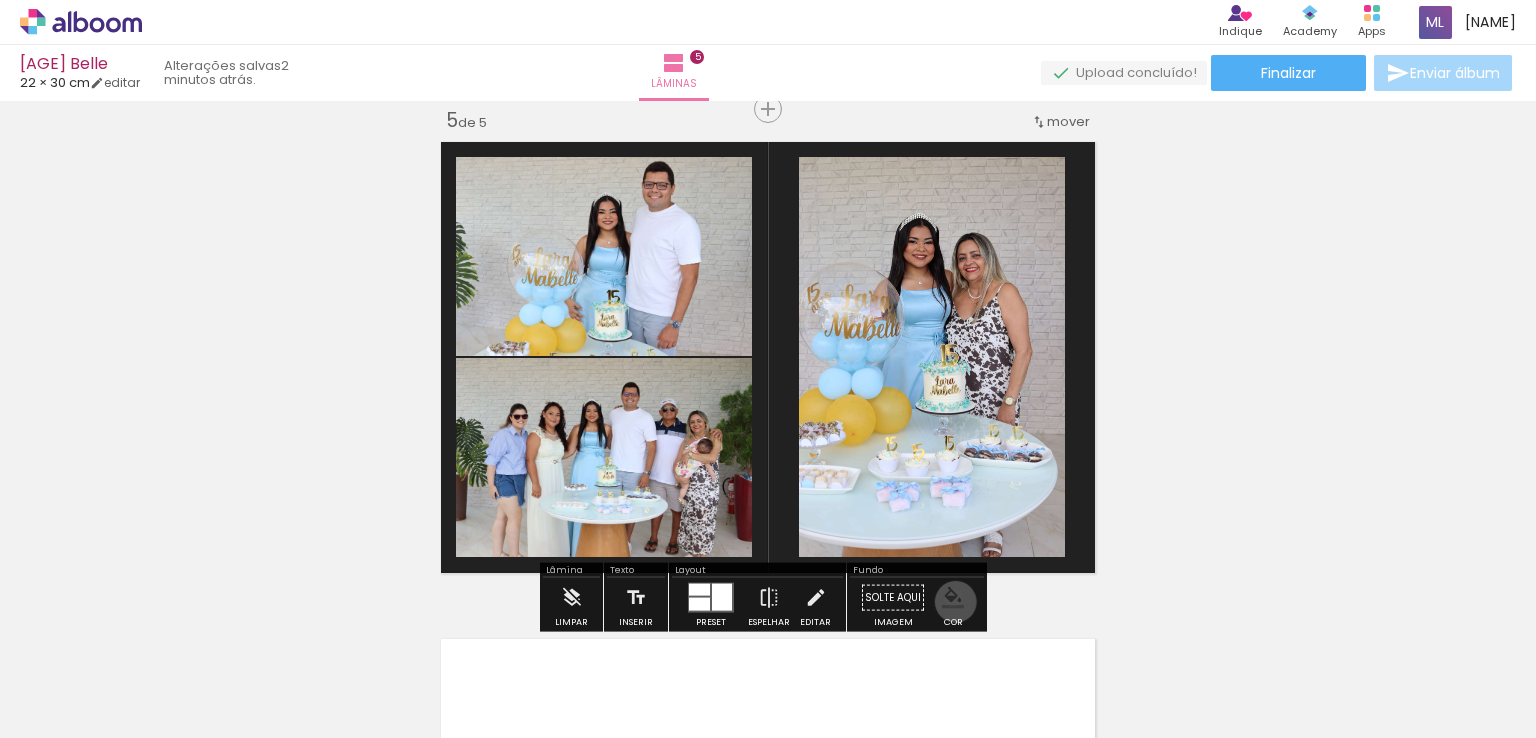 click at bounding box center [953, 598] 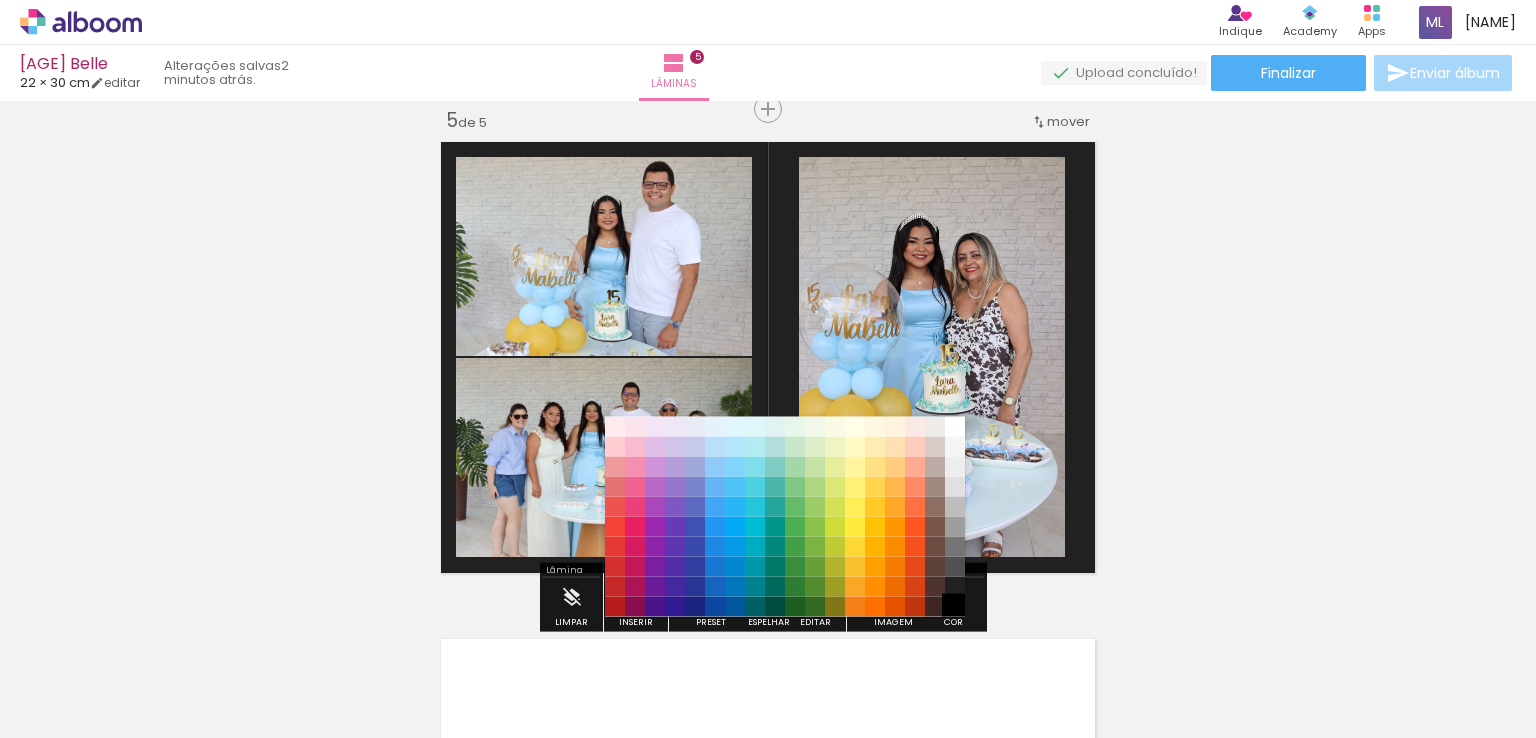 click on "#000000" at bounding box center (955, 606) 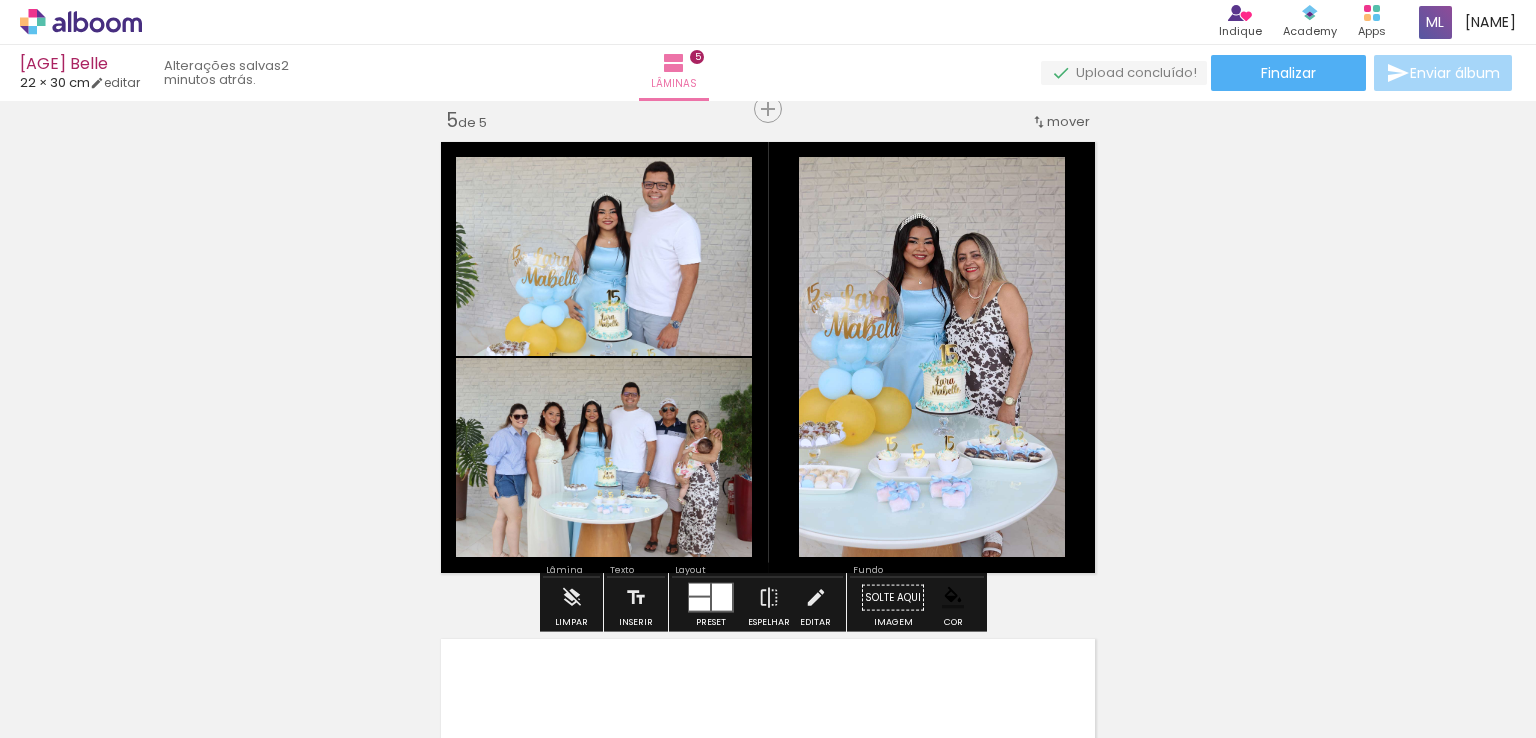 click on "Inserir lâmina 1  de 5  Inserir lâmina 2  de 5  Inserir lâmina 3  de 5  Inserir lâmina 4  de 5  Inserir lâmina 5  de 5" at bounding box center [768, -414] 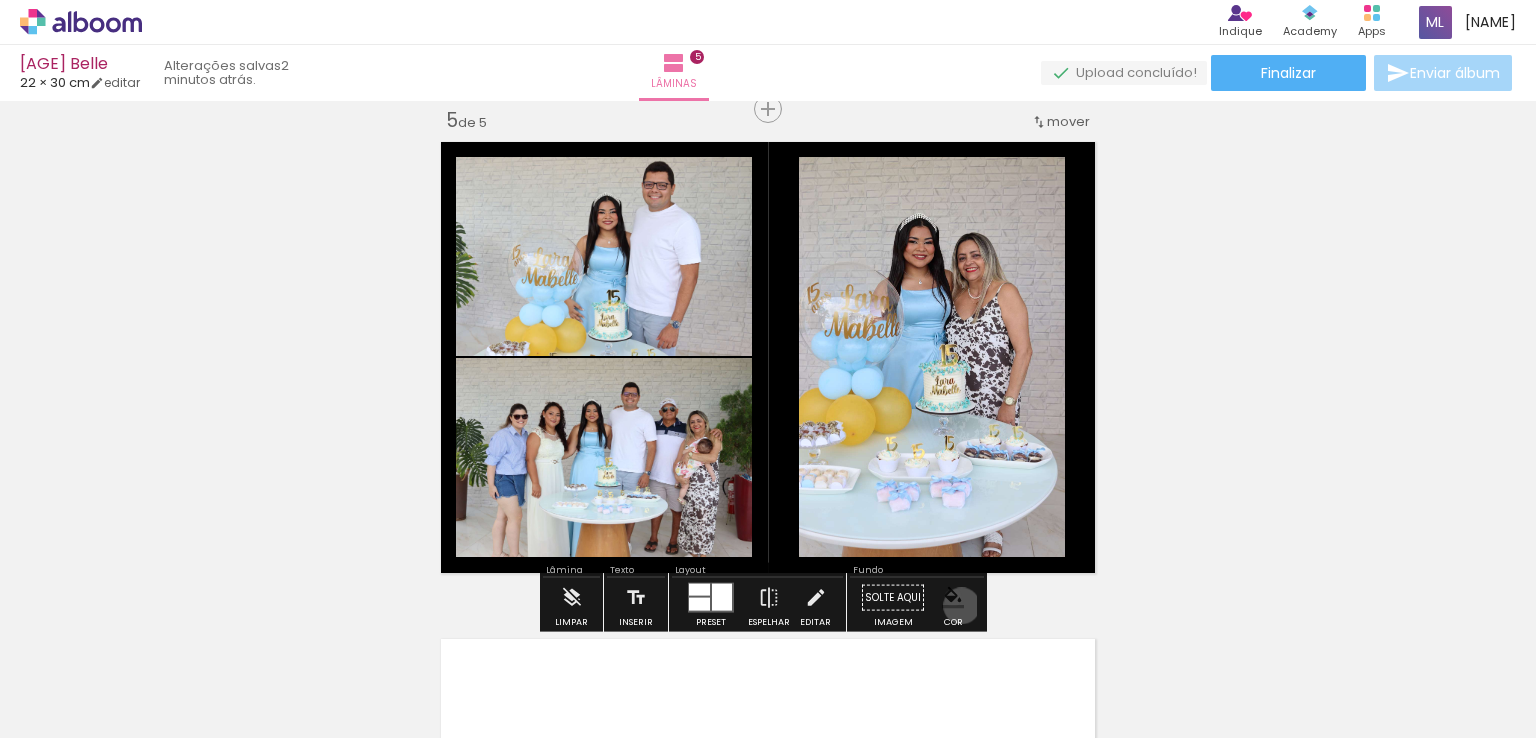 click at bounding box center (953, 598) 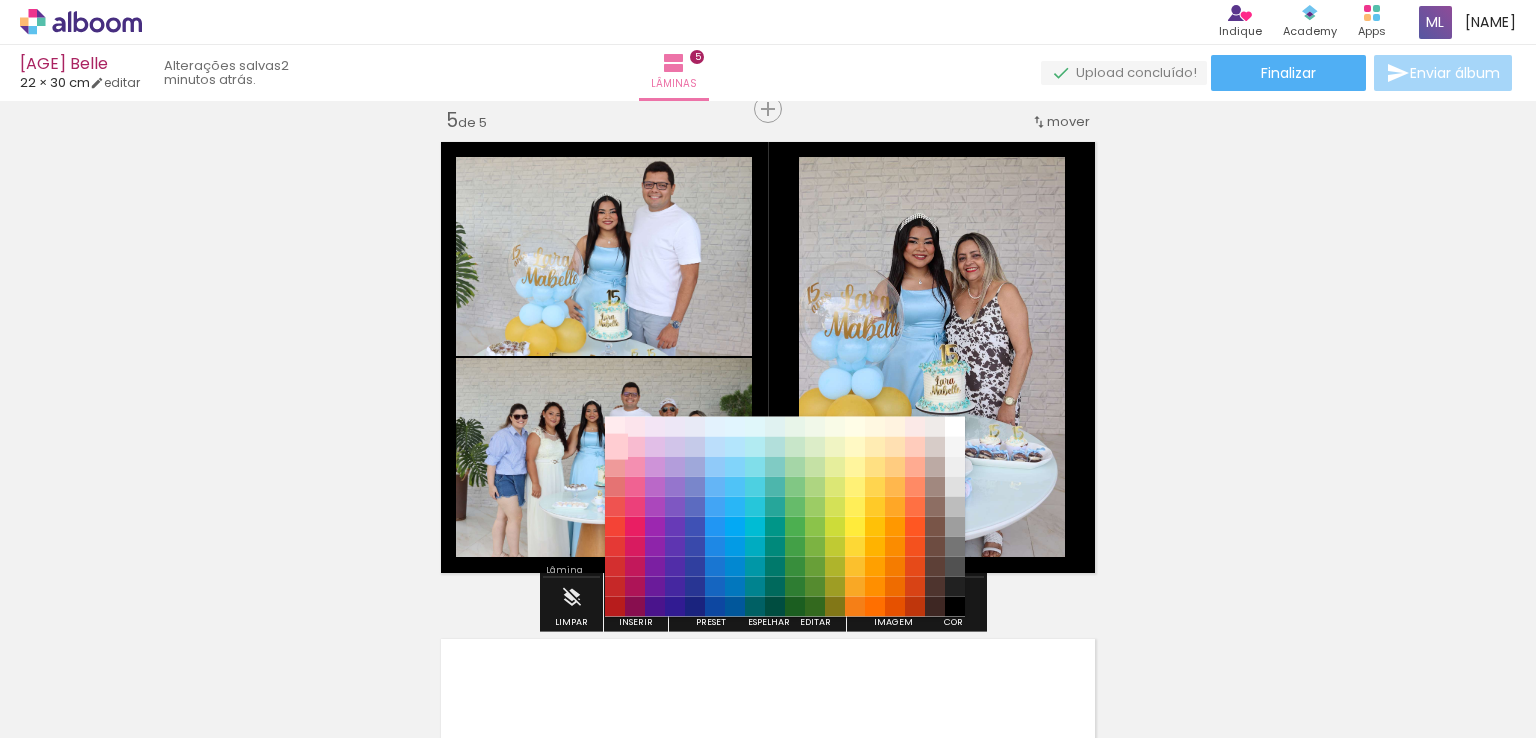 click on "#ffcdd2" at bounding box center (615, 446) 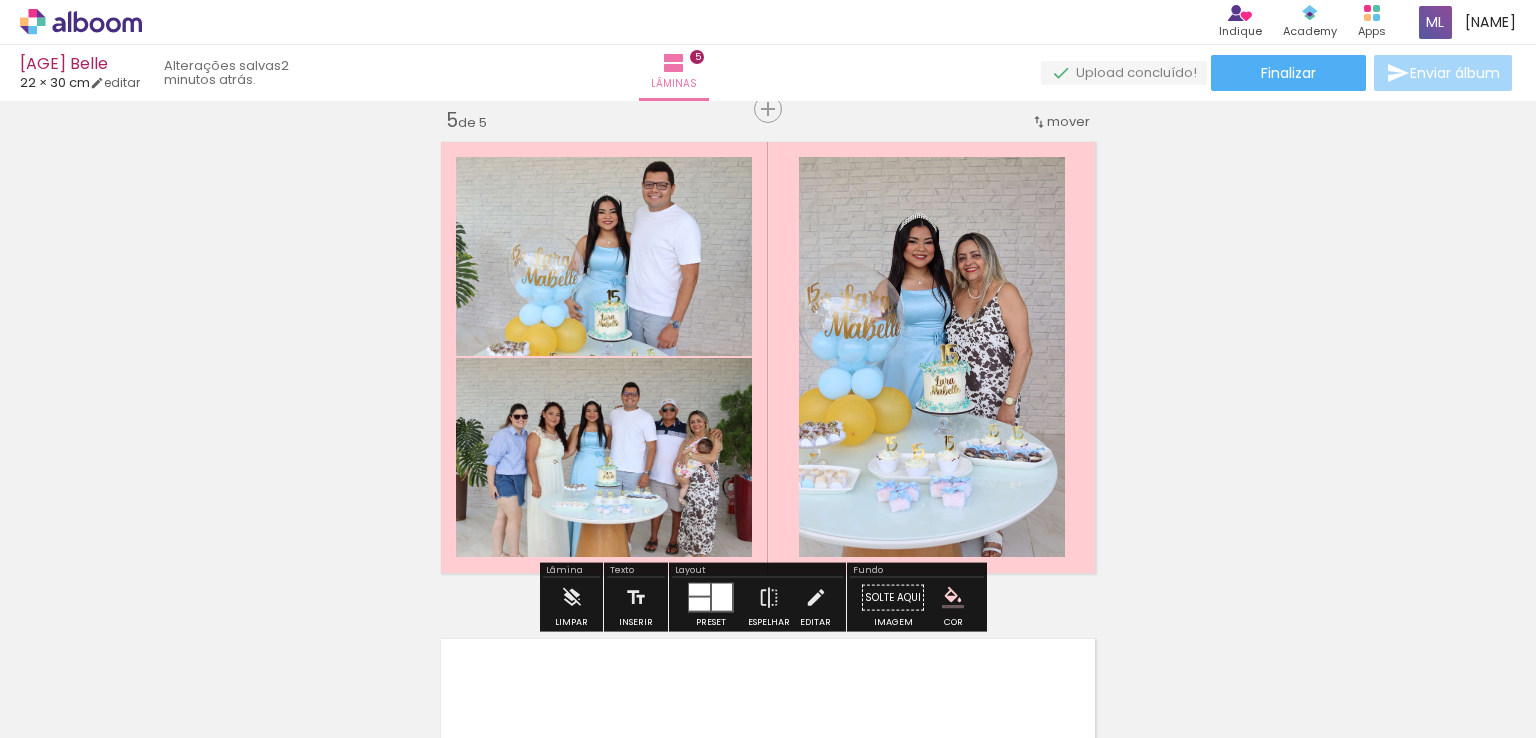 click at bounding box center [953, 598] 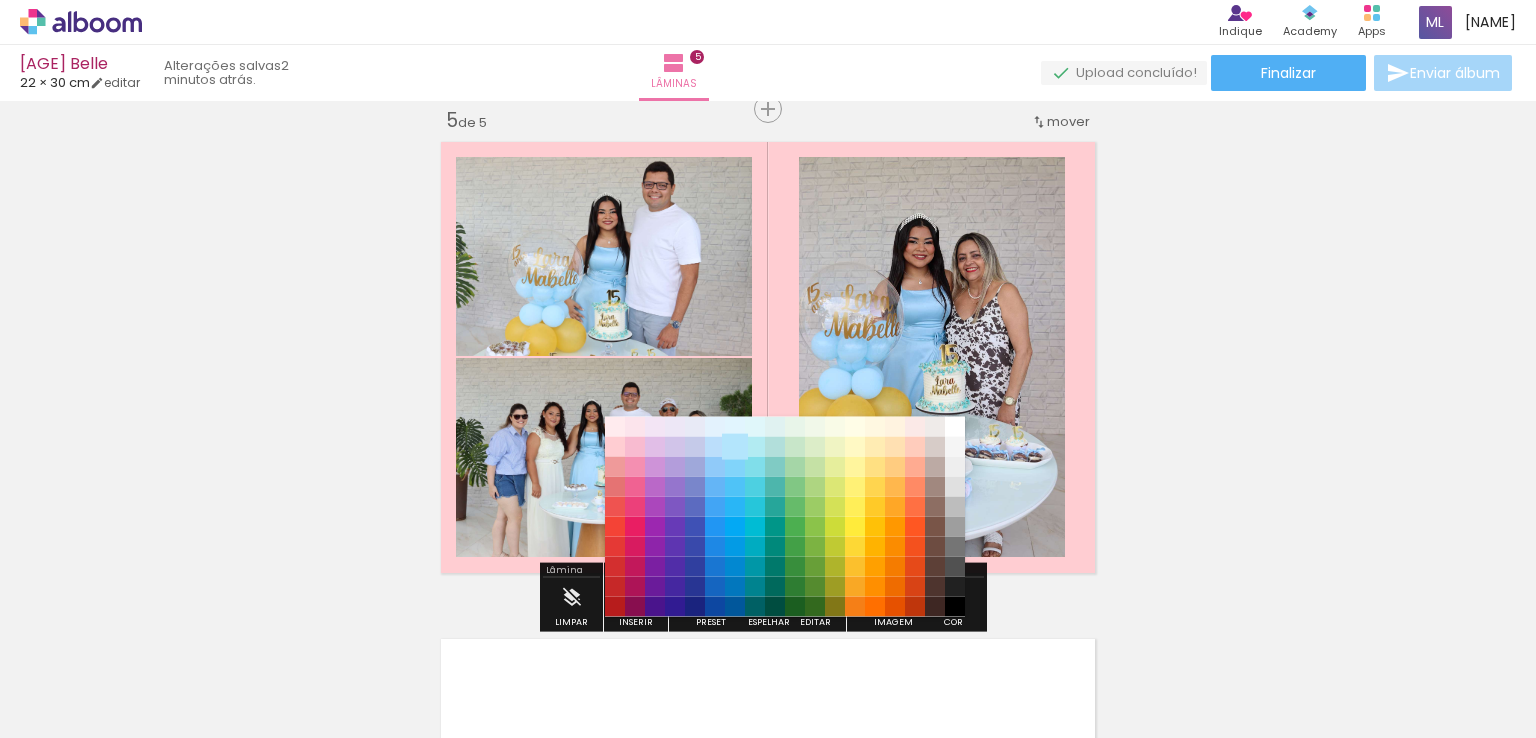 click on "#b3e5fc" at bounding box center (735, 446) 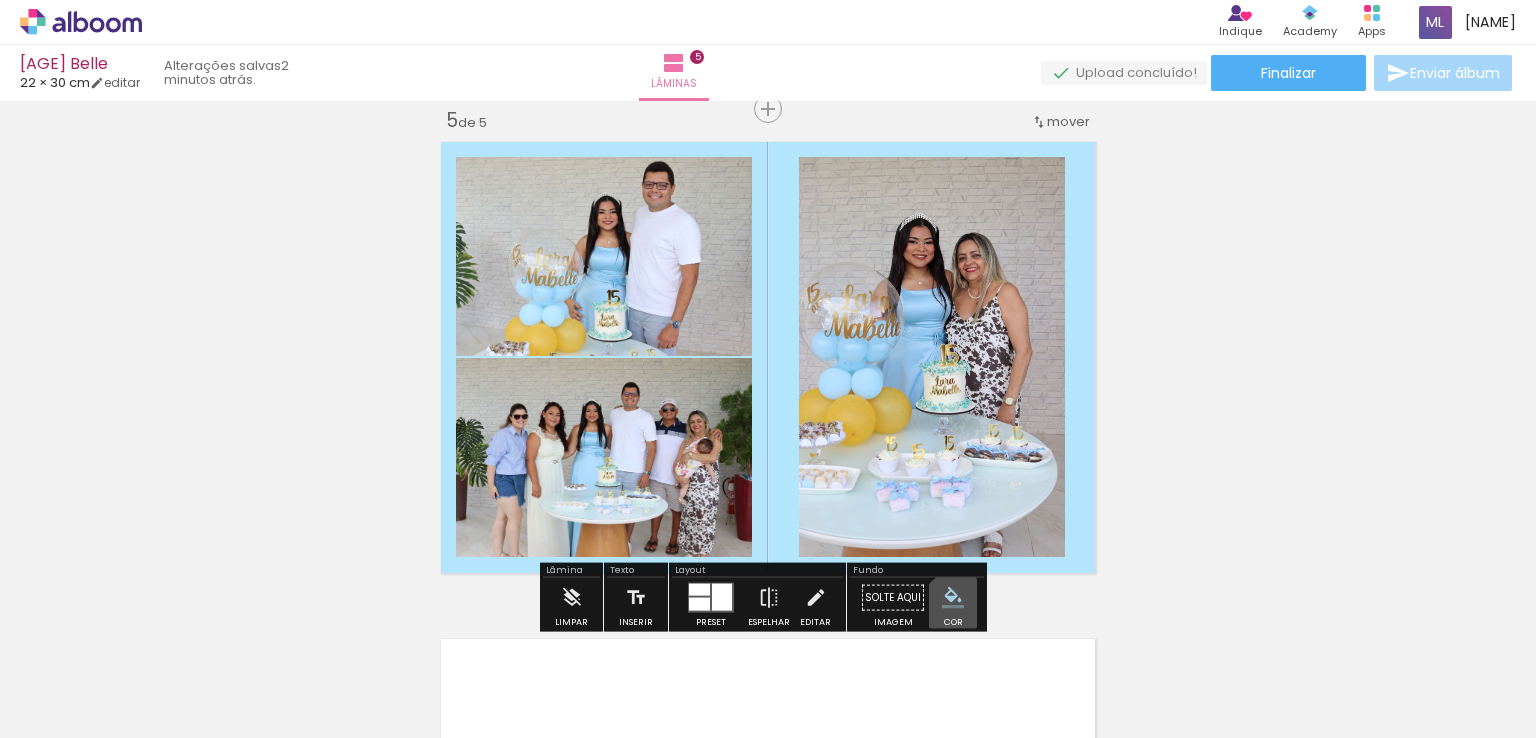 click at bounding box center (953, 598) 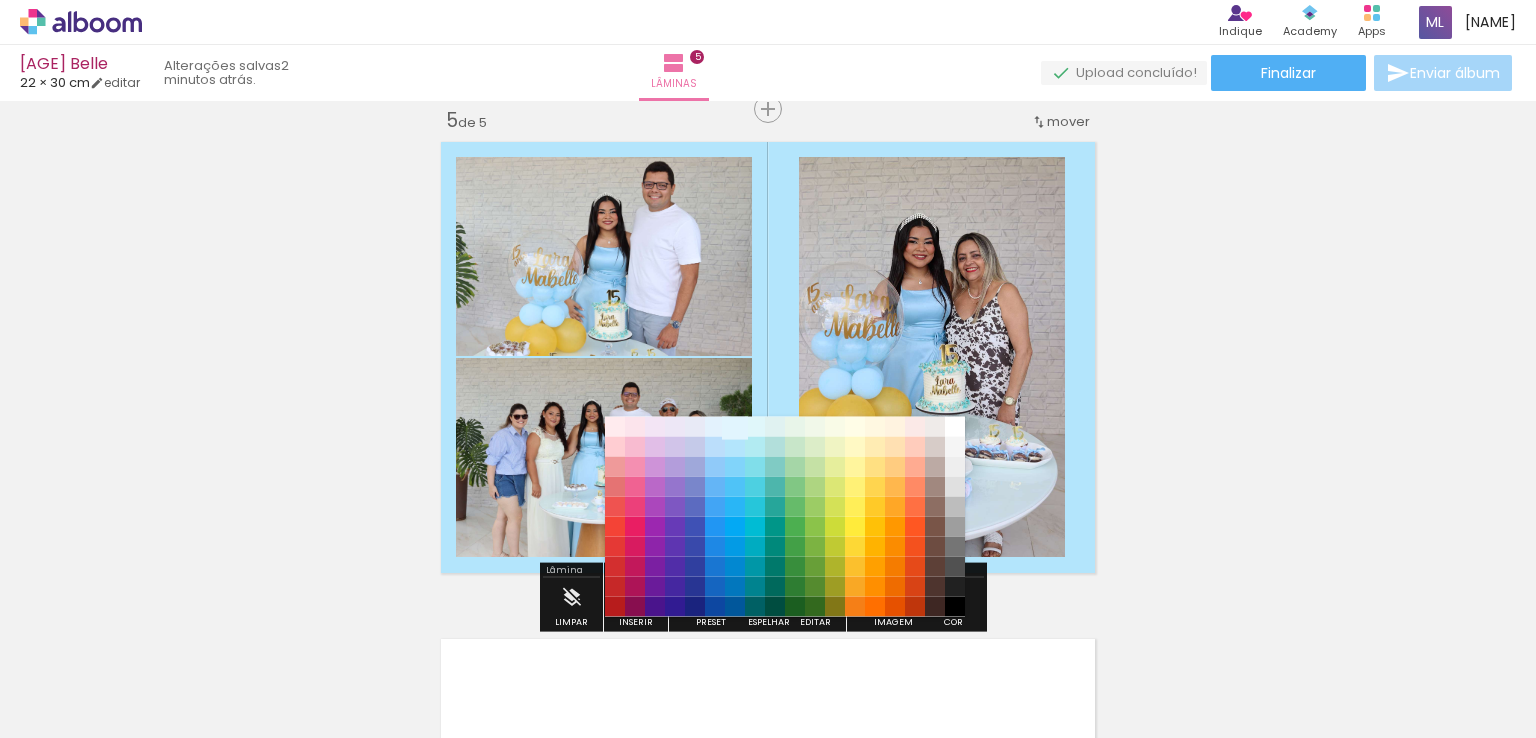 click on "#e1f5fe" at bounding box center [735, 426] 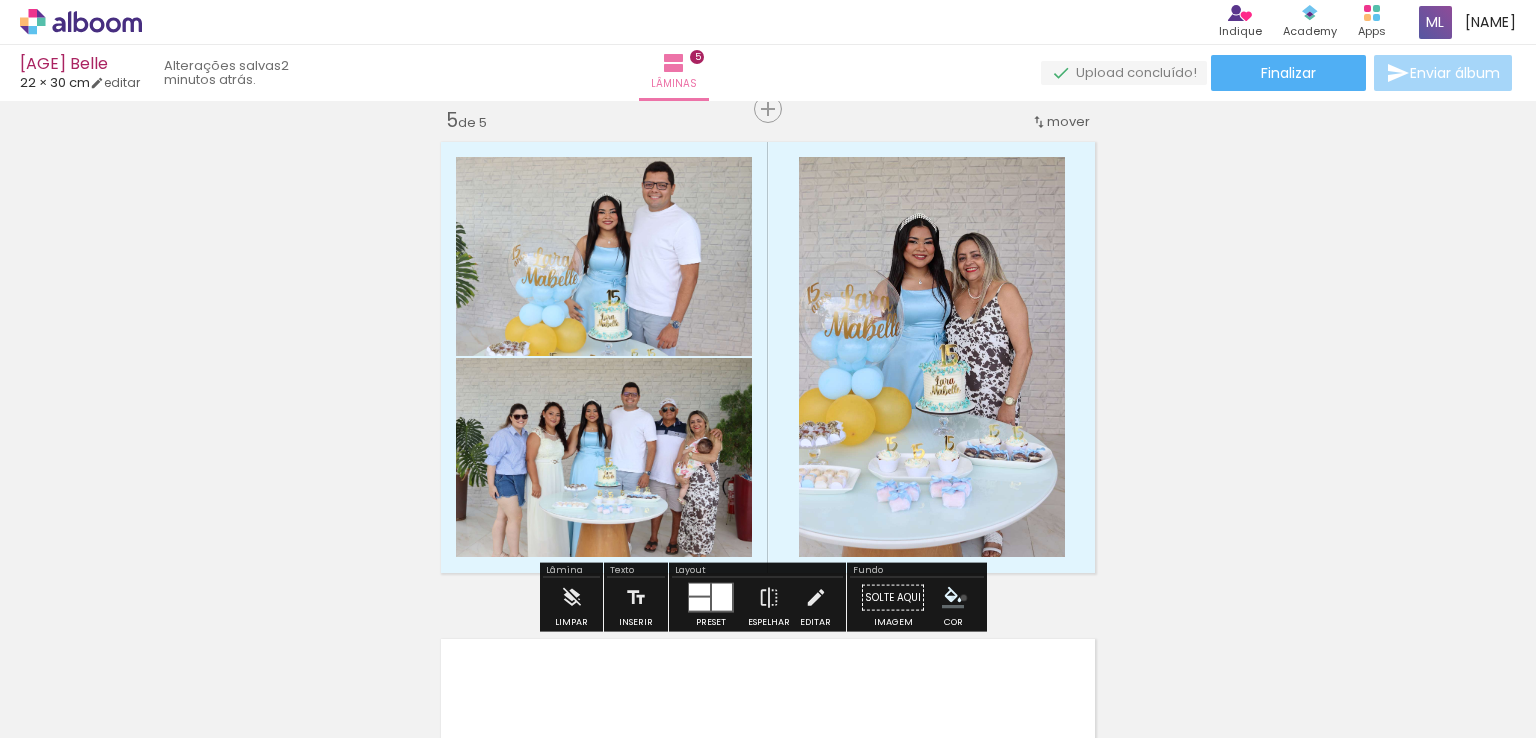 click at bounding box center (953, 598) 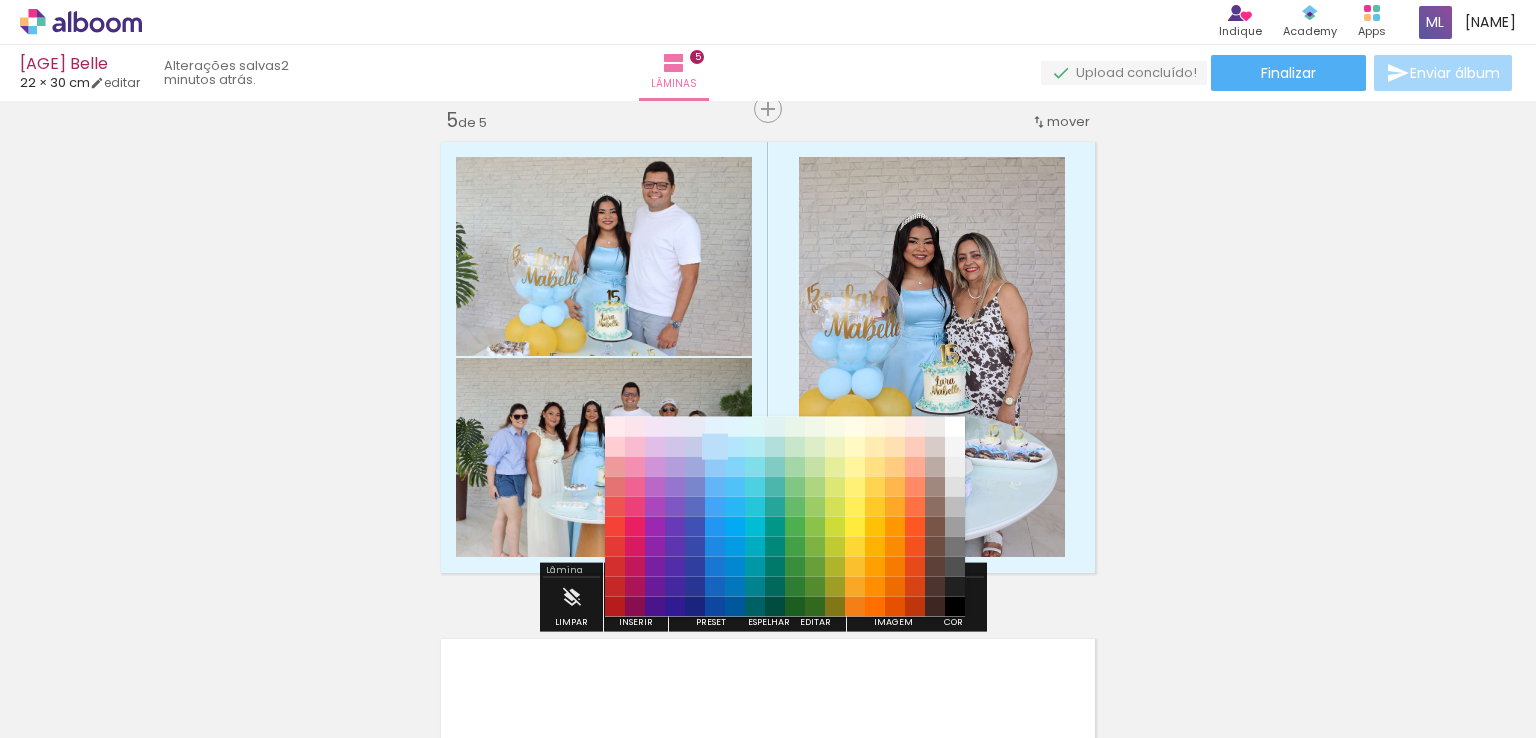 click on "#bbdefb" at bounding box center (715, 446) 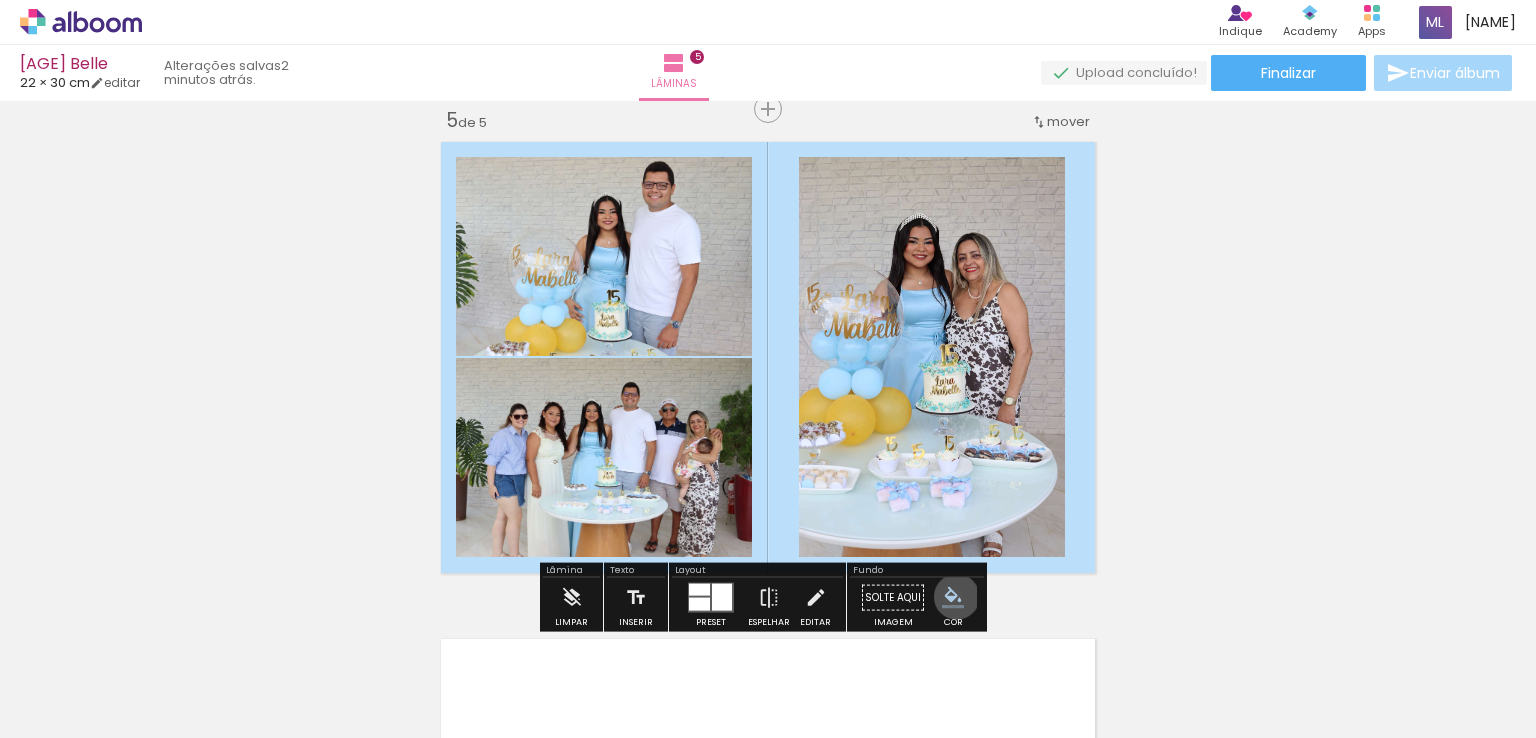 click at bounding box center [953, 598] 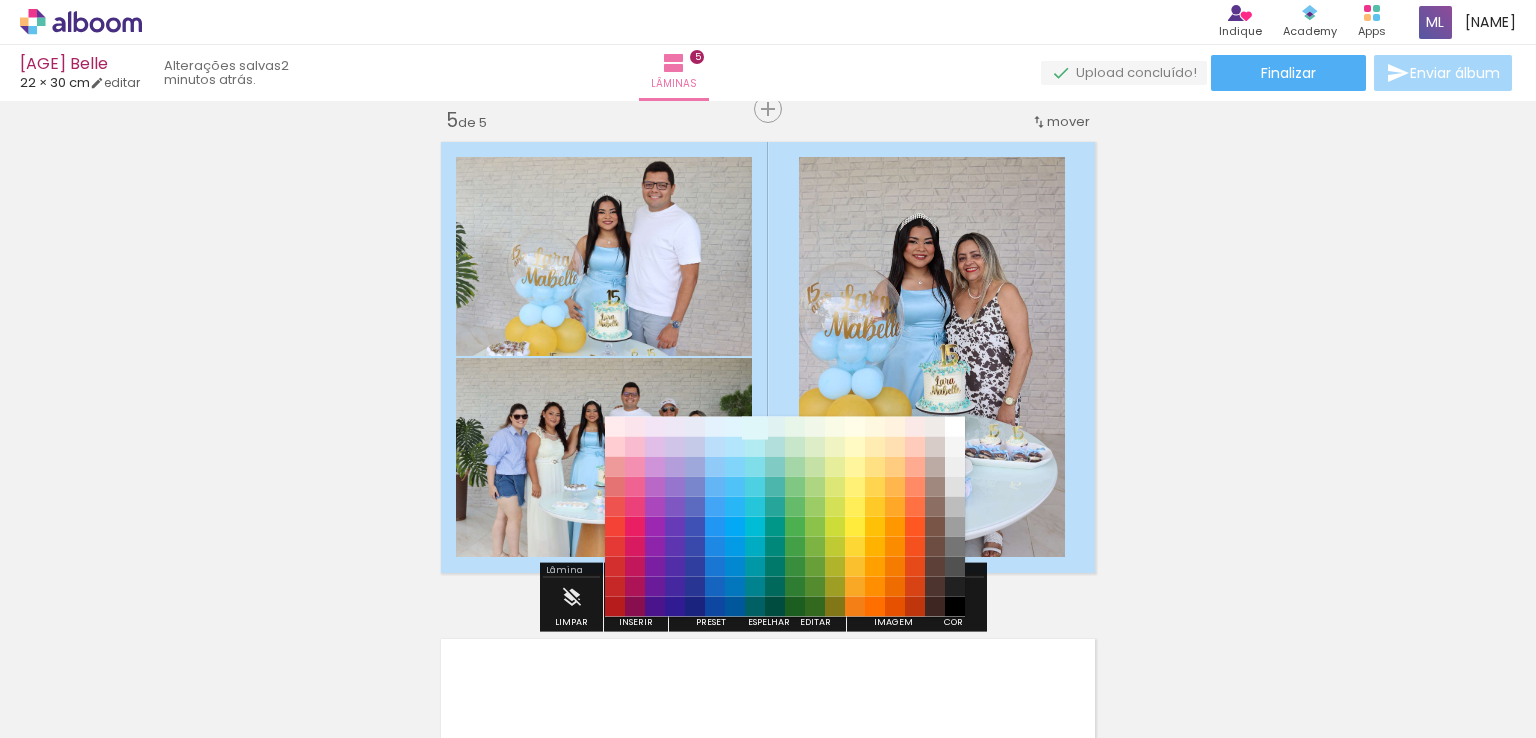click on "#e0f7fa" at bounding box center (755, 426) 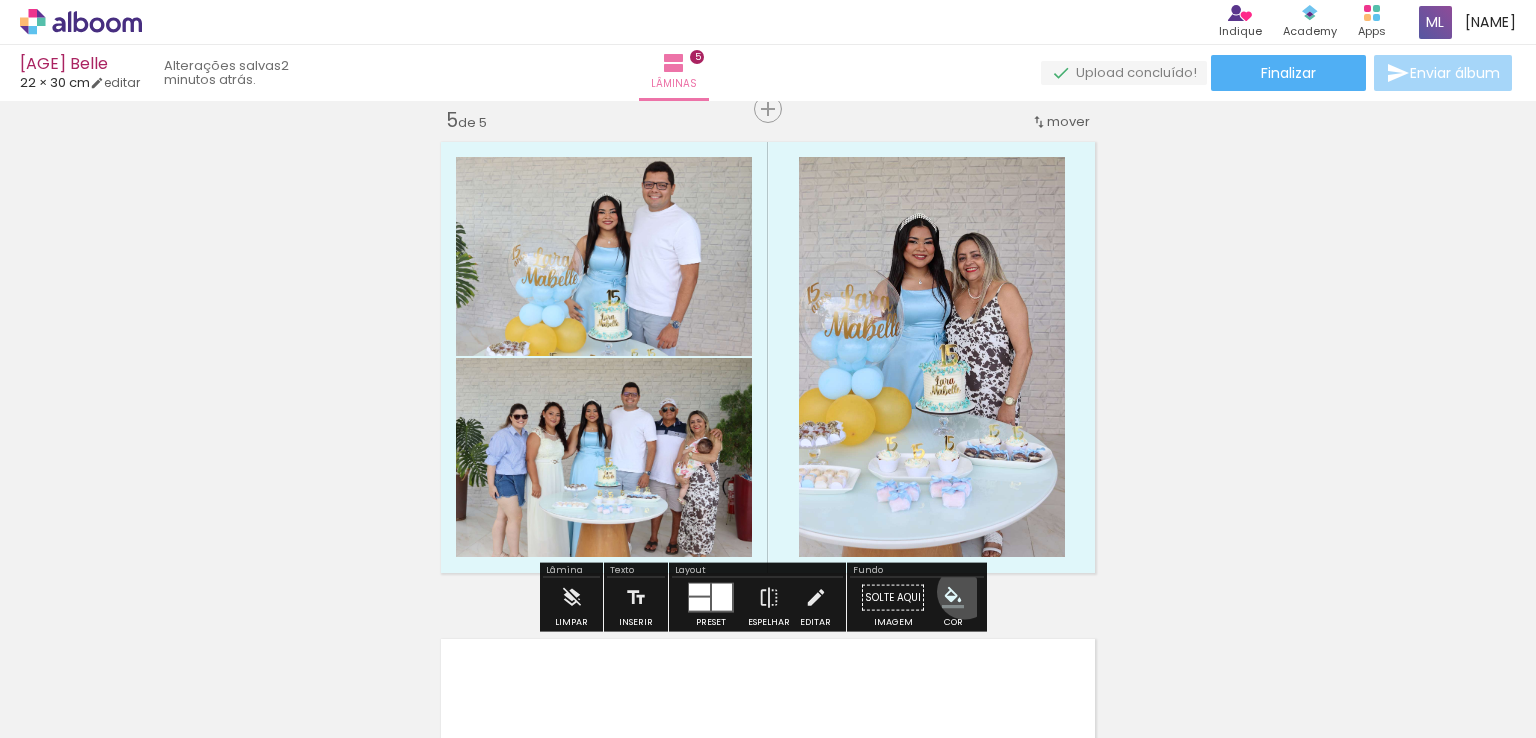 click on "#ffebee #ffcdd2 #ef9a9a #e57373 #ef5350 #f44336 #e53935 #d32f2f #c62828 #b71c1c #fce4ec #f8bbd0 #f48fb1 #f06292 #ec407a #e91e63 #d81b60 #c2185b #ad1457 #880e4f #f3e5f5 #e1bee7 #ce93d8 #ba68c8 #ab47bc #9c27b0 #8e24aa #7b1fa2 #6a1b9a #4a148c #ede7f6 #d1c4e9 #b39ddb #9575cd #7e57c2 #673ab7 #5e35b1 #512da8 #4527a0 #311b92 #e8eaf6 #c5cae9 #9fa8da #7986cb #5c6bc0 #3f51b5 #3949ab #303f9f #283593 #1a237e #e3f2fd #bbdefb #90caf9 #64b5f6 #42a5f5 #2196f3 #1e88e5 #1976d2 #1565c0 #0d47a1 #e1f5fe #b3e5fc #81d4fa #4fc3f7 #29b6f6 #03a9f4 #039be5 #0288d1 #0277bd #01579b #e0f7fa #b2ebf2 #80deea #4dd0e1 #26c6da #00bcd4 #00acc1 #0097a7 #00838f #006064 #e0f2f1 #b2dfdb #80cbc4 #4db6ac #26a69a #009688 #00897b #00796b #00695c #004d40 #e8f5e9 #c8e6c9 #a5d6a7 #81c784 #66bb6a #4caf50 #43a047 #388e3c #2e7d32 #1b5e20 #f1f8e9 #dcedc8 #c5e1a5 #aed581 #9ccc65 #8bc34a #7cb342 #689f38 #558b2f #33691e #f9fbe7 #f0f4c3 #e6ee9c #dce775 #d4e157 #cddc39 #c0ca33 #afb42b #9e9d24 #827717 #fffde7 #fff9c4 #fff59d #fff176 #ffee58 #ffeb3b #fdd835 #fbc02d" at bounding box center [953, 598] 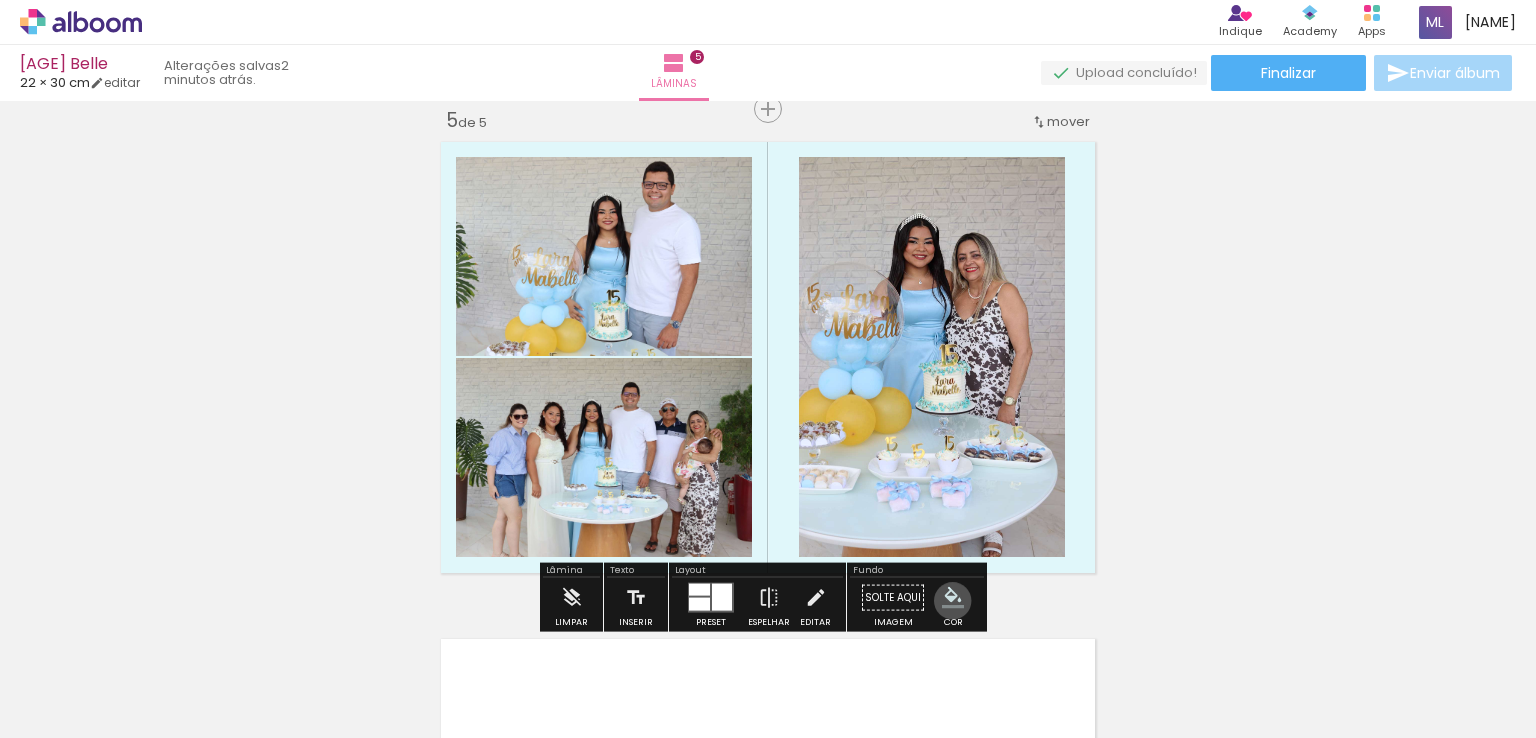 click at bounding box center [953, 598] 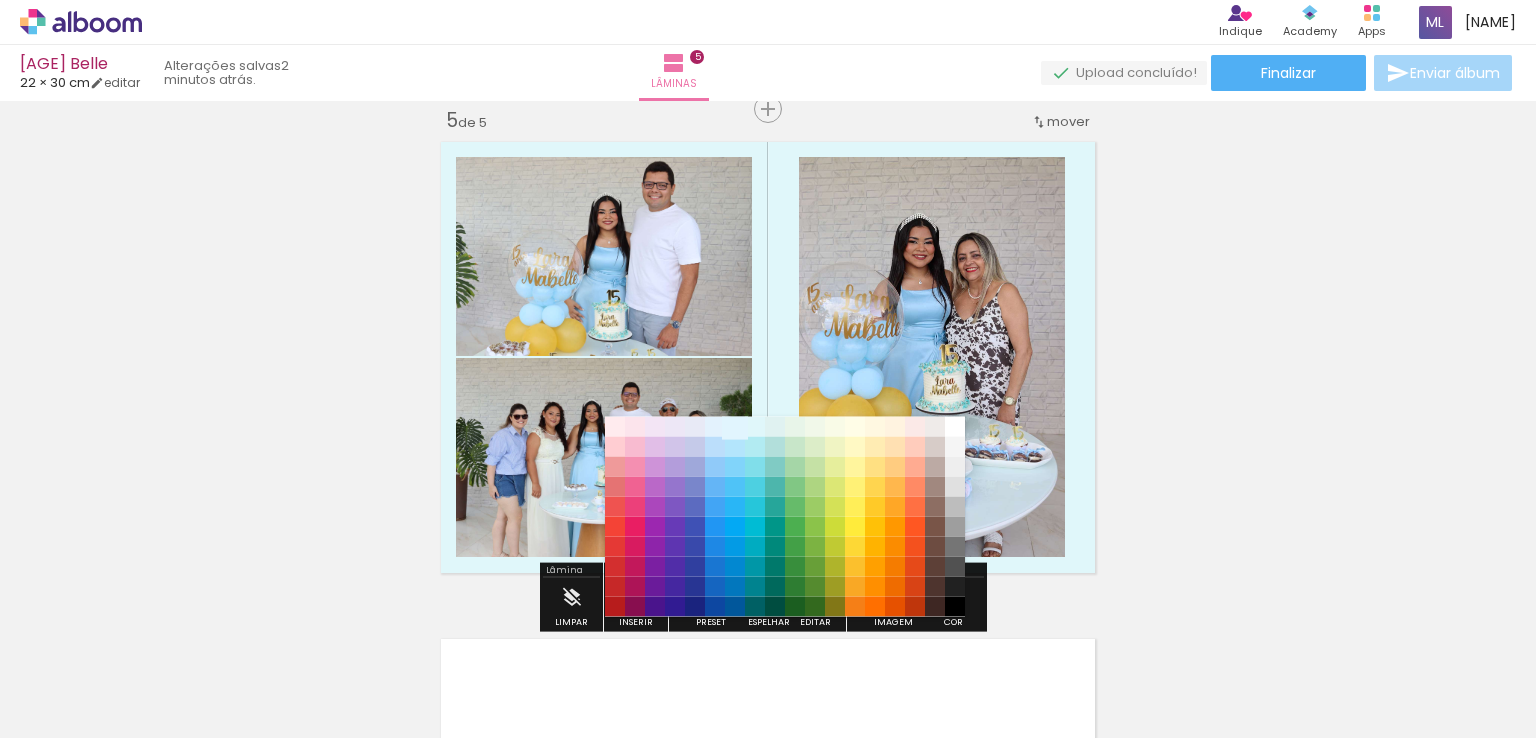 click on "#e1f5fe" at bounding box center (735, 426) 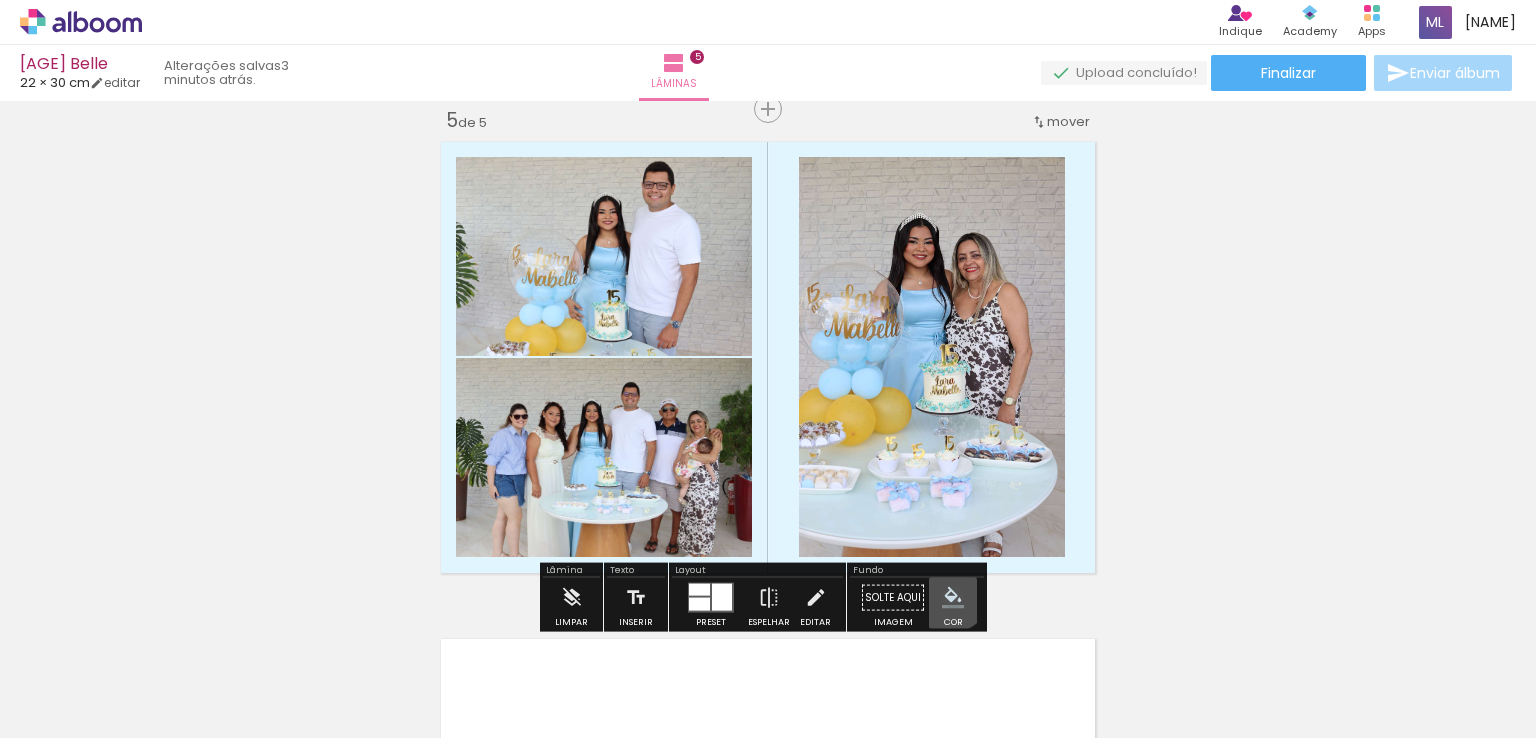 click at bounding box center [953, 598] 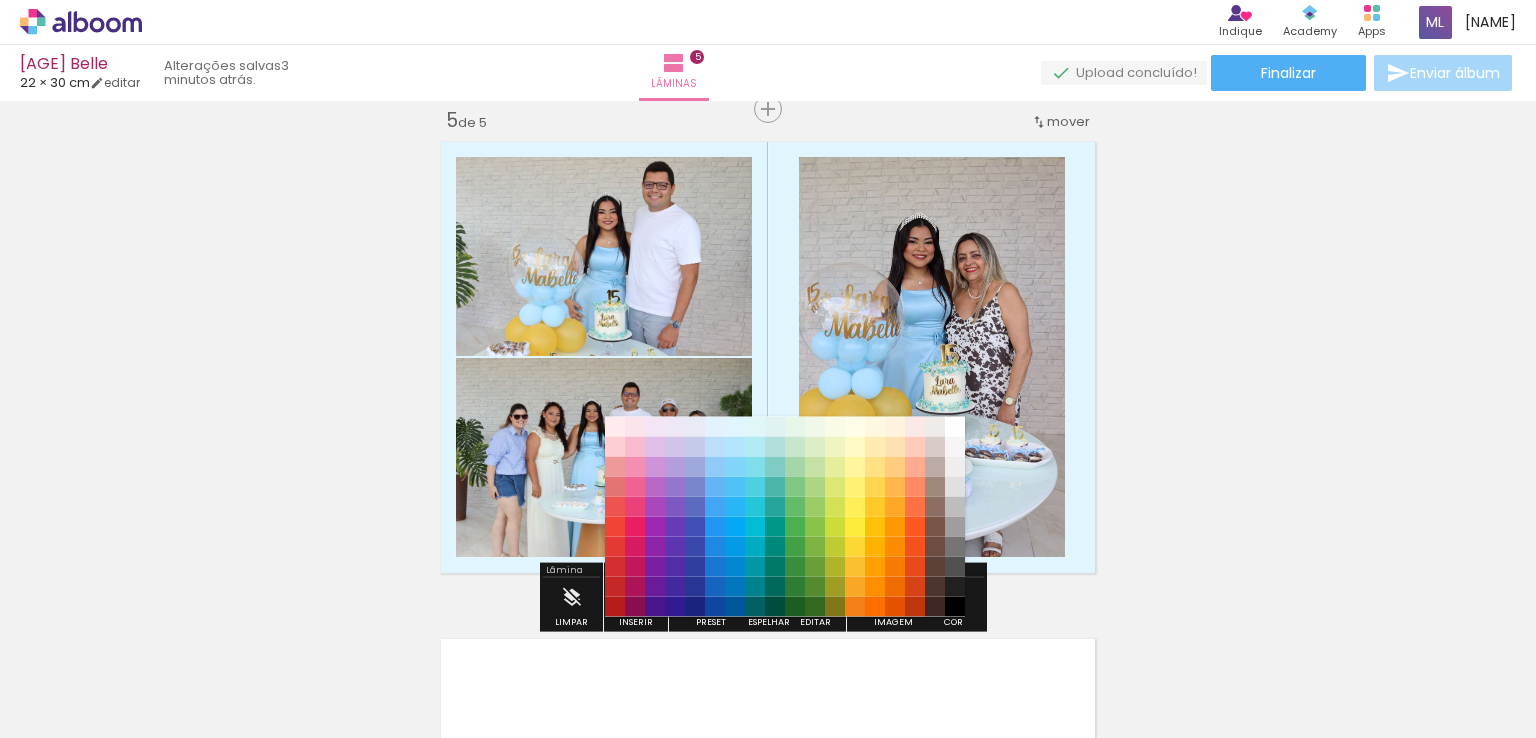 click on "Inserir lâmina 1  de 5  Inserir lâmina 2  de 5  Inserir lâmina 3  de 5  Inserir lâmina 4  de 5  Inserir lâmina 5  de 5" at bounding box center [768, -414] 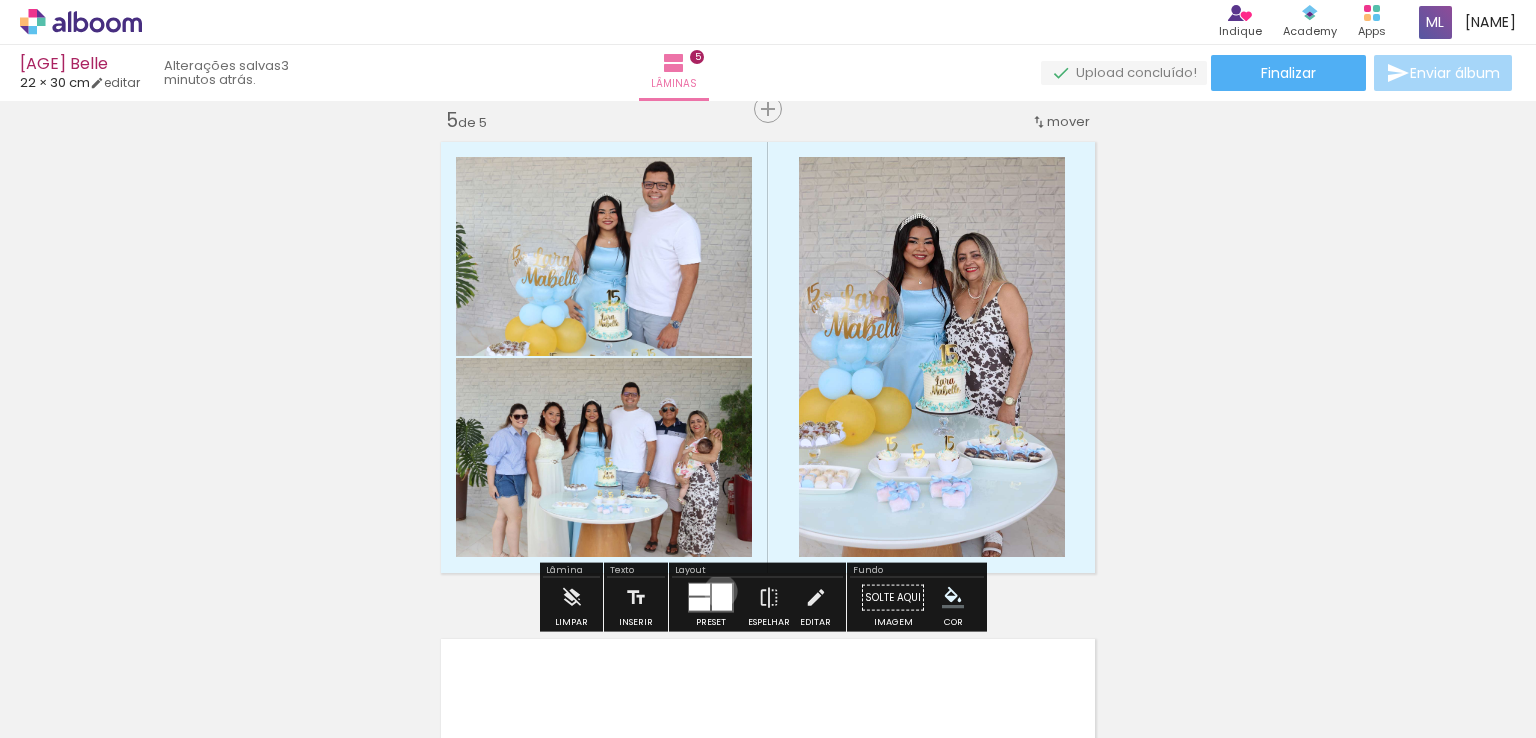 click at bounding box center (722, 597) 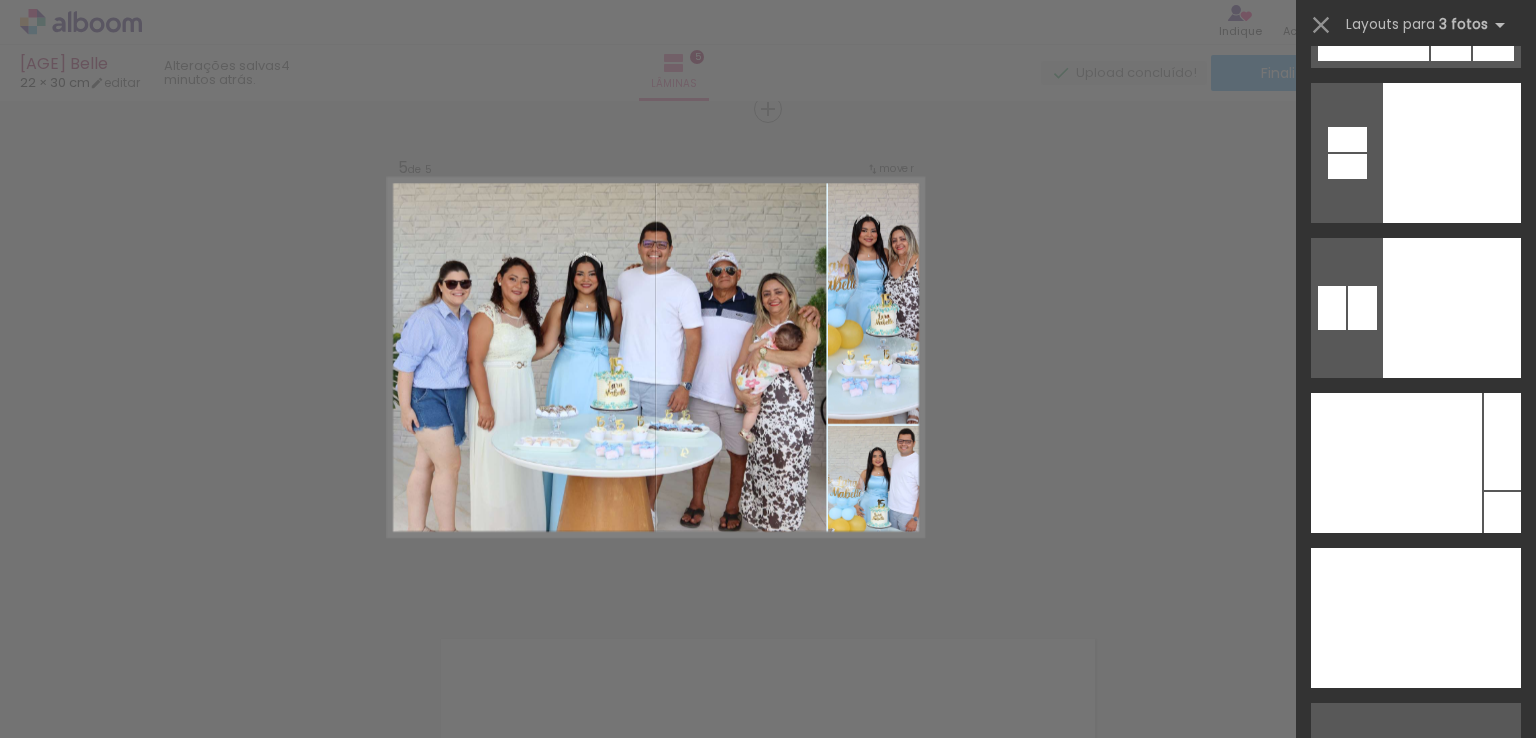 scroll, scrollTop: 24000, scrollLeft: 0, axis: vertical 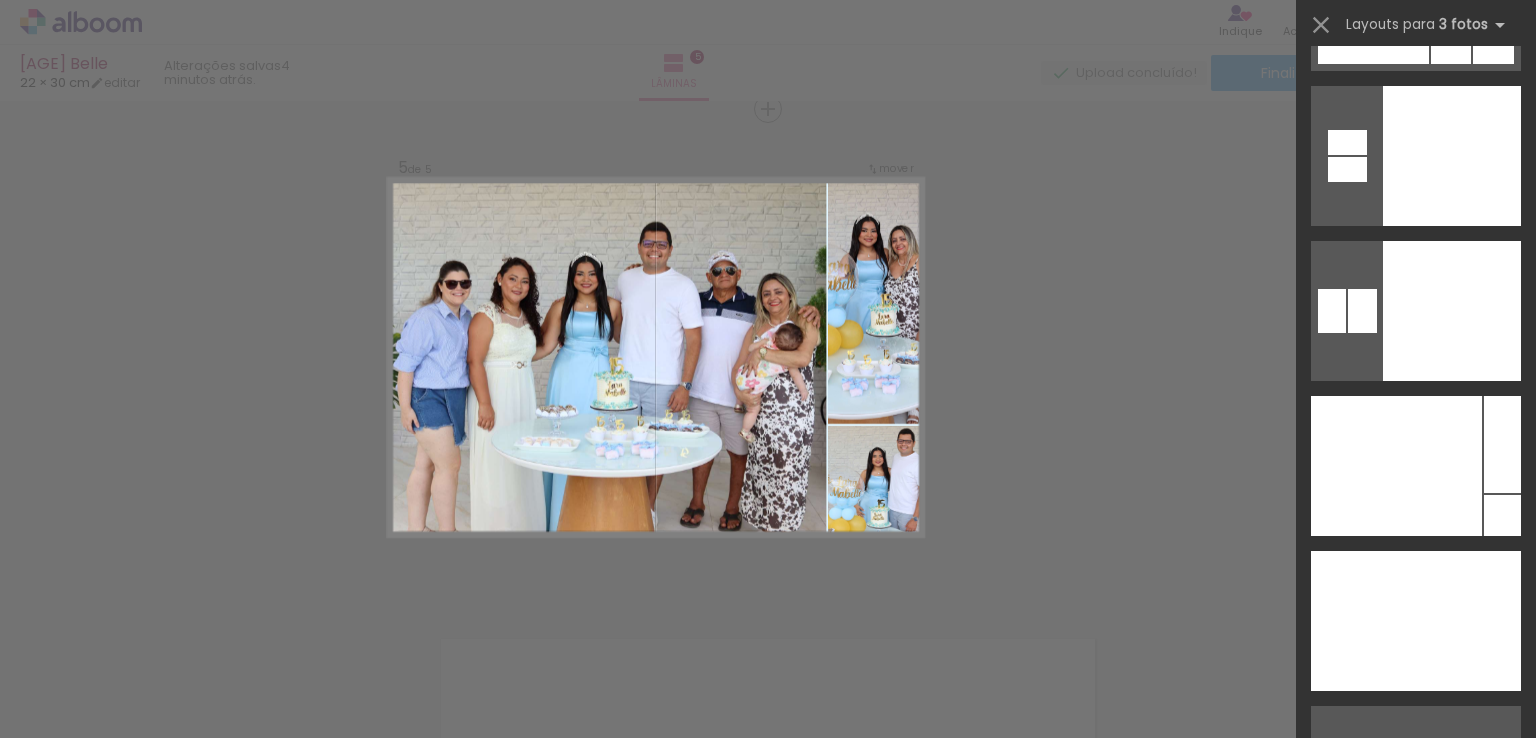 click at bounding box center (1396, 466) 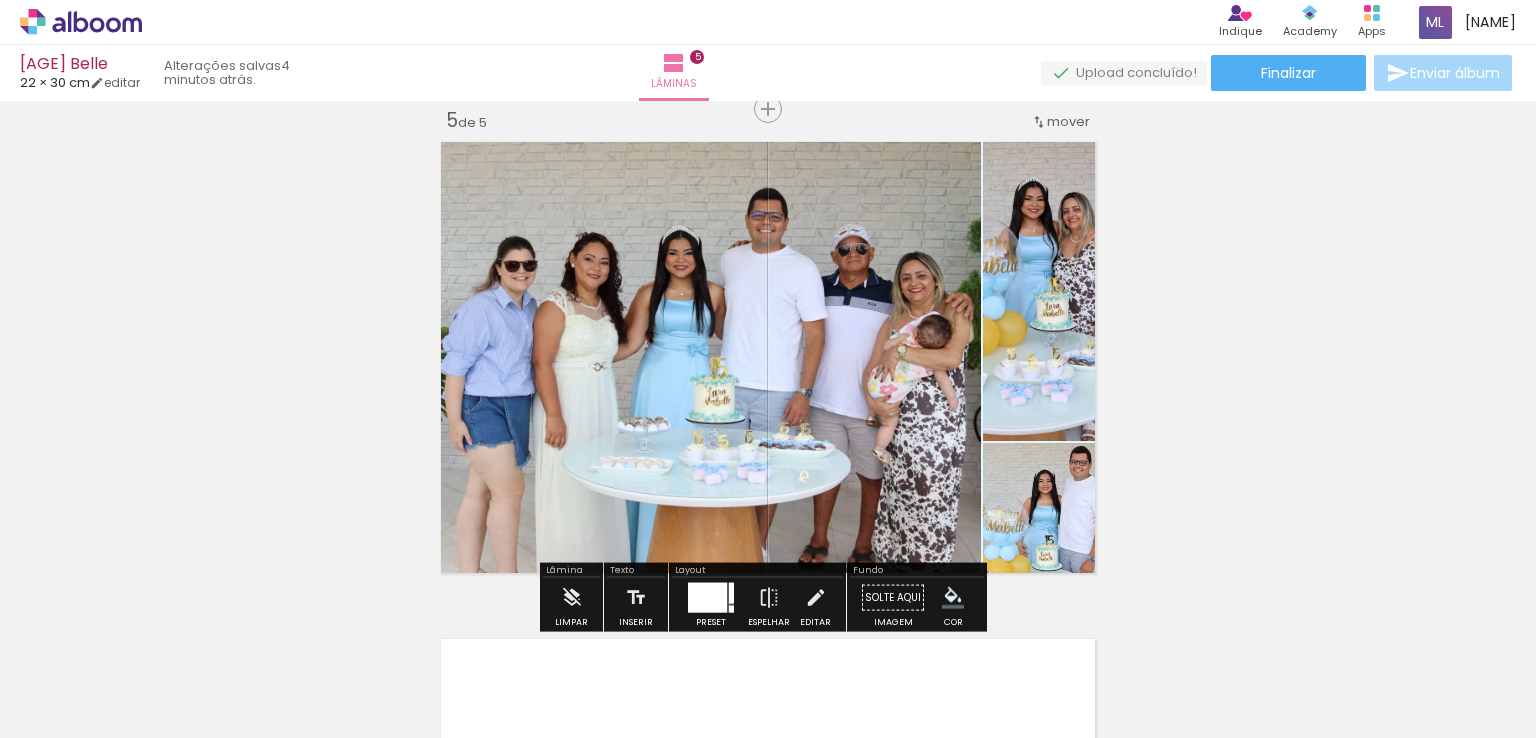 click at bounding box center (707, 598) 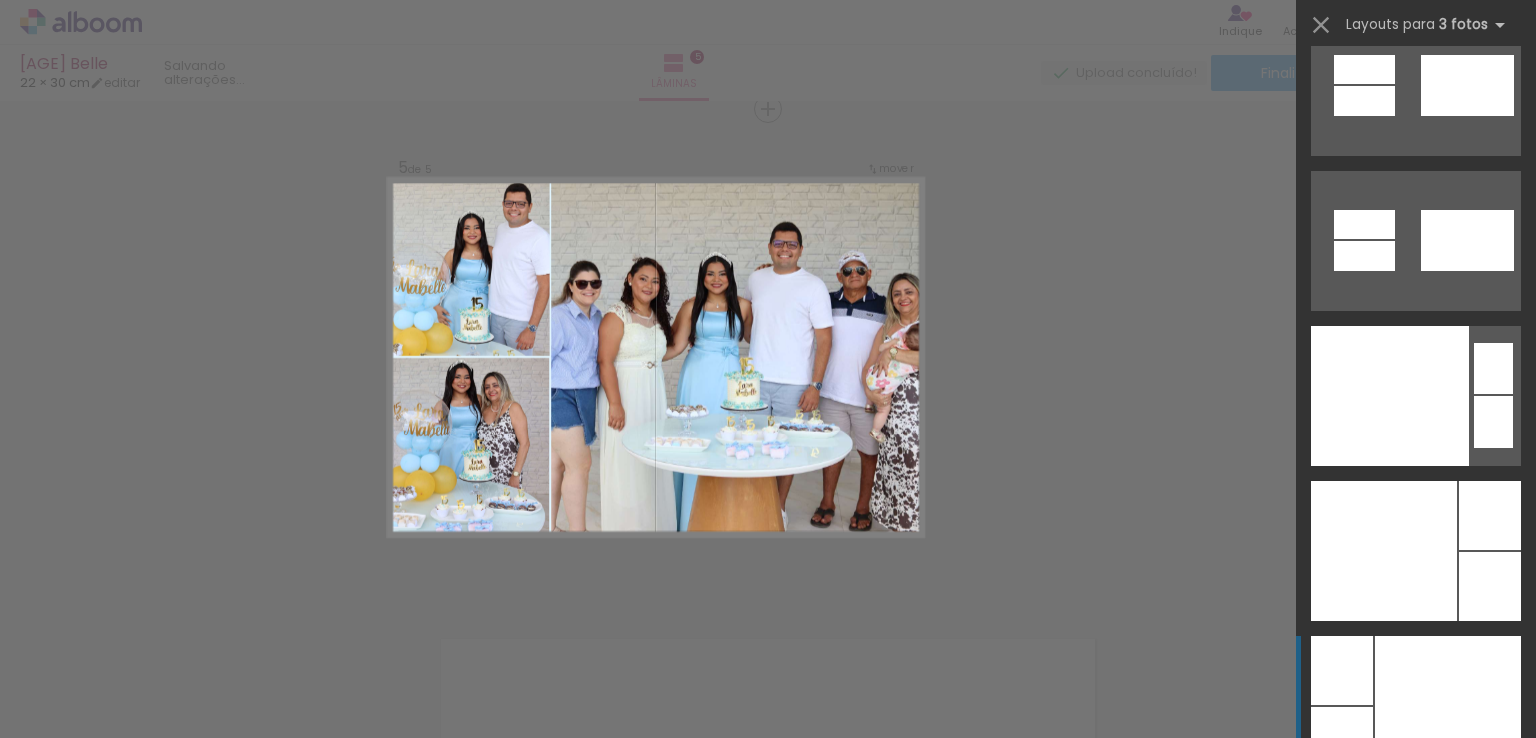 scroll, scrollTop: 30508, scrollLeft: 0, axis: vertical 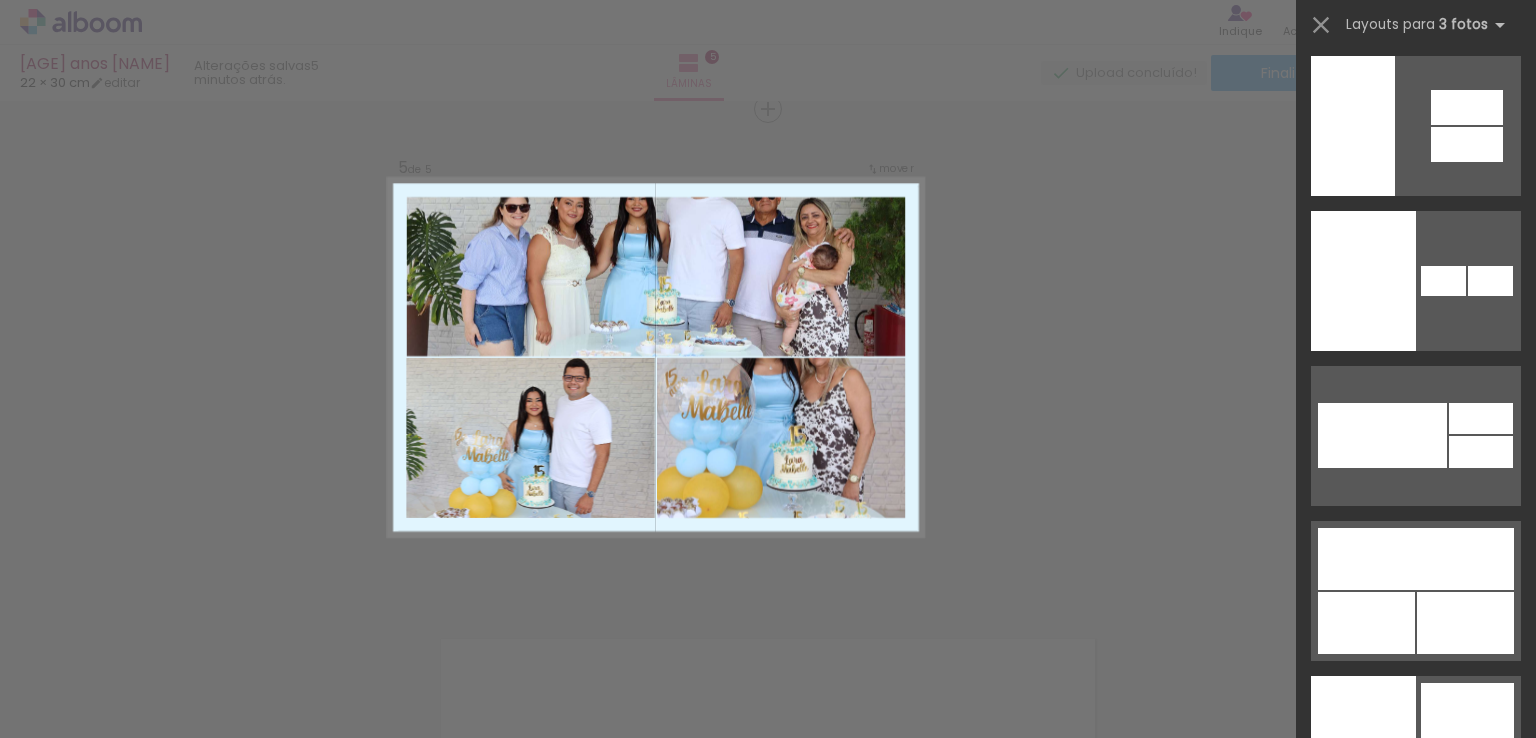 click at bounding box center [1490, 901] 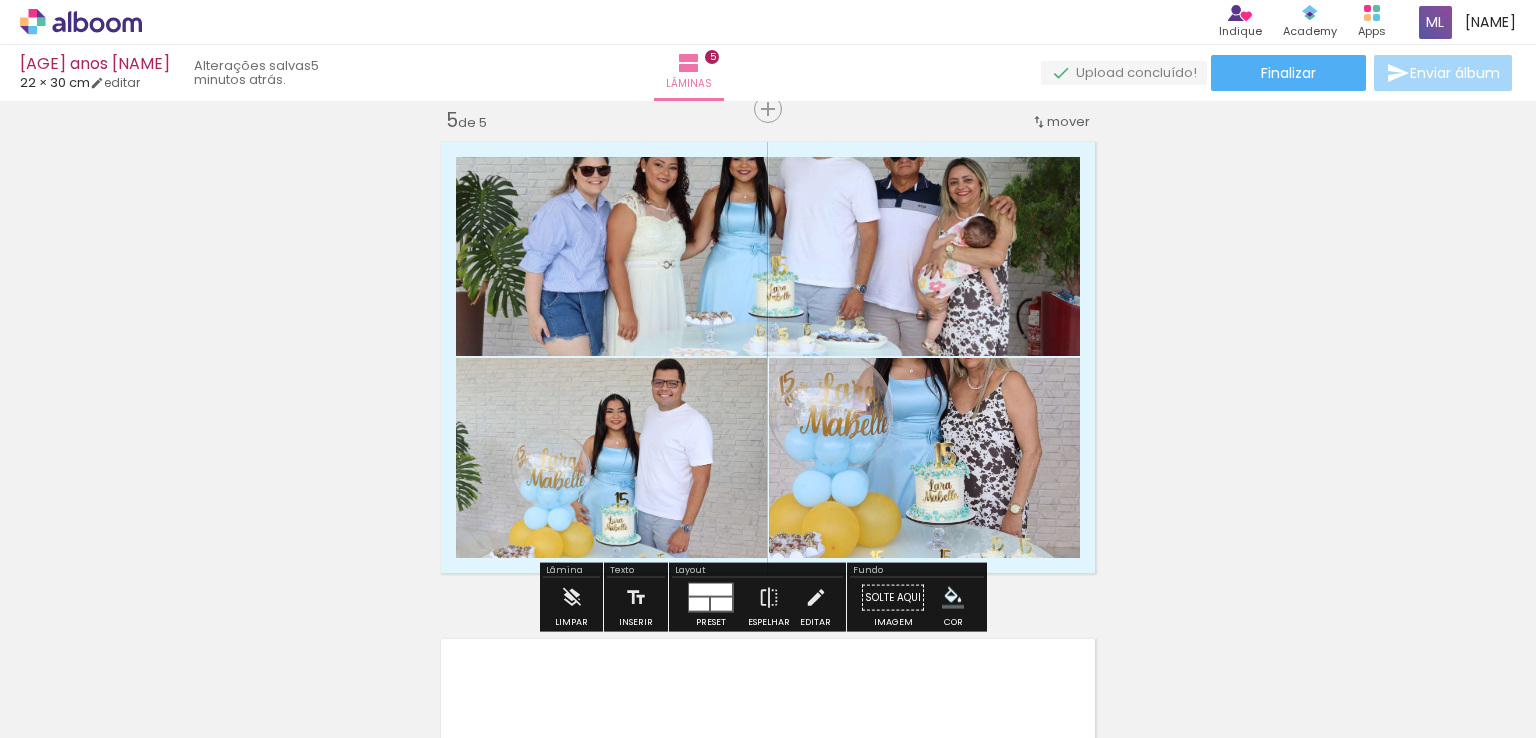 drag, startPoint x: 906, startPoint y: 441, endPoint x: 914, endPoint y: 529, distance: 88.362885 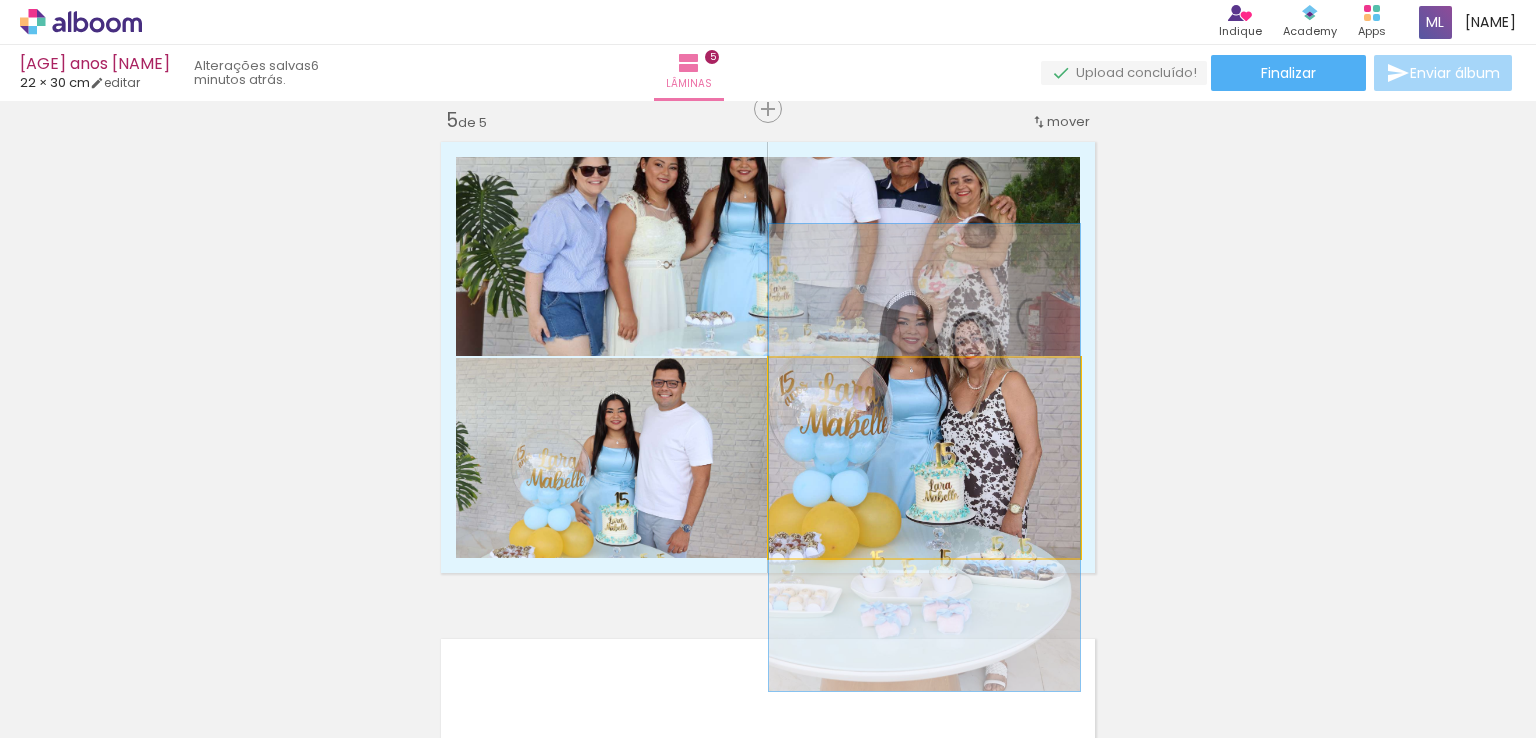 drag, startPoint x: 914, startPoint y: 529, endPoint x: 878, endPoint y: 465, distance: 73.43024 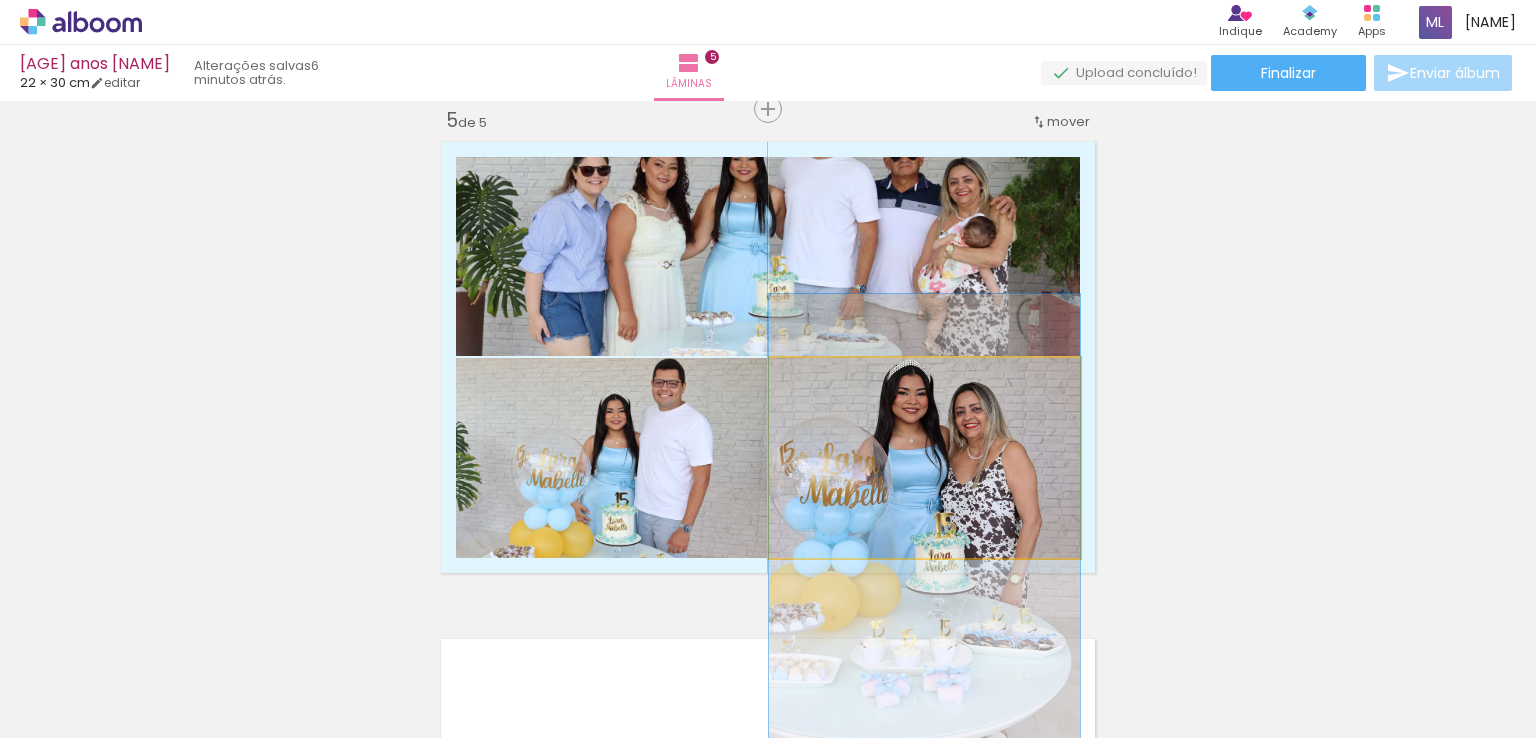 drag, startPoint x: 878, startPoint y: 465, endPoint x: 873, endPoint y: 536, distance: 71.17584 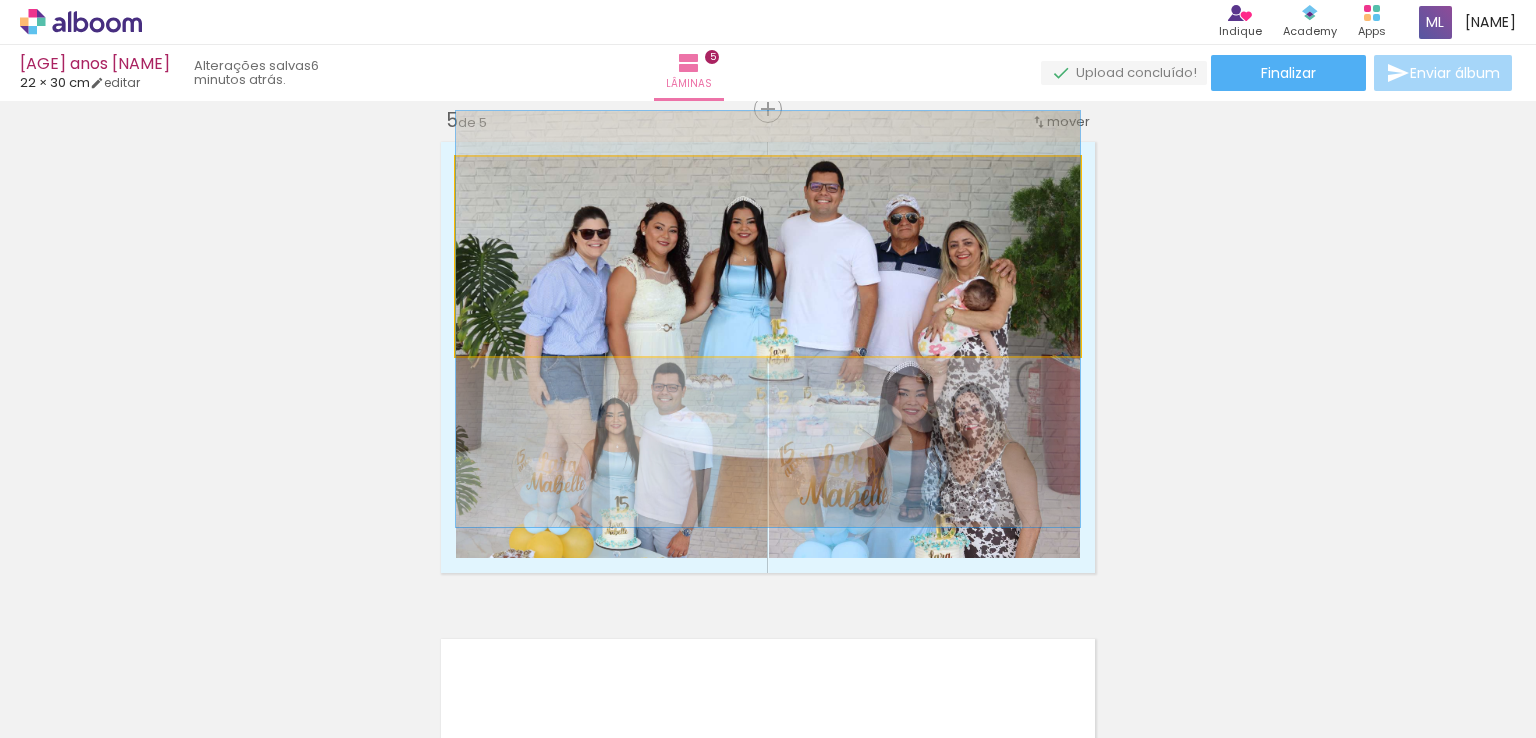 drag, startPoint x: 766, startPoint y: 190, endPoint x: 764, endPoint y: 253, distance: 63.03174 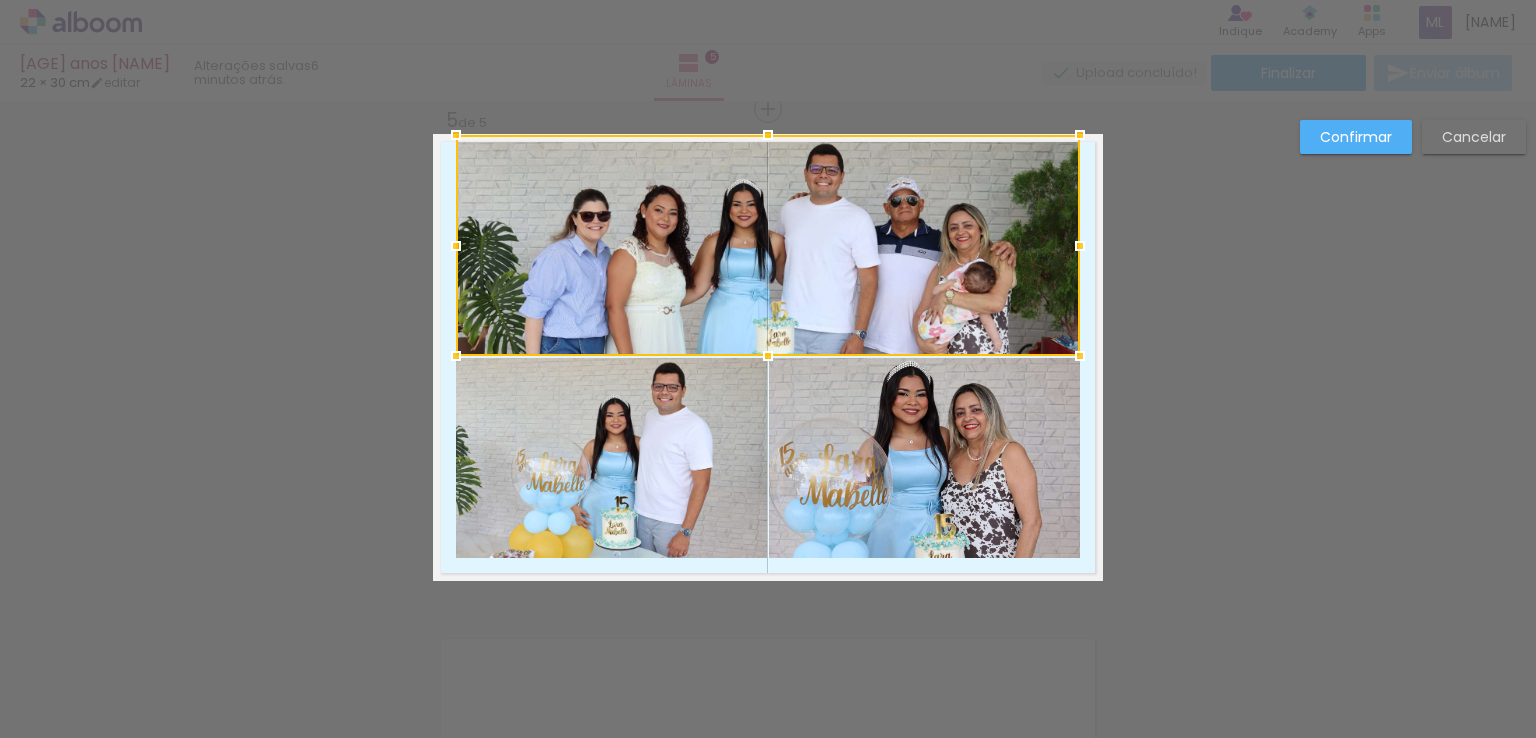 drag, startPoint x: 758, startPoint y: 155, endPoint x: 757, endPoint y: 129, distance: 26.019224 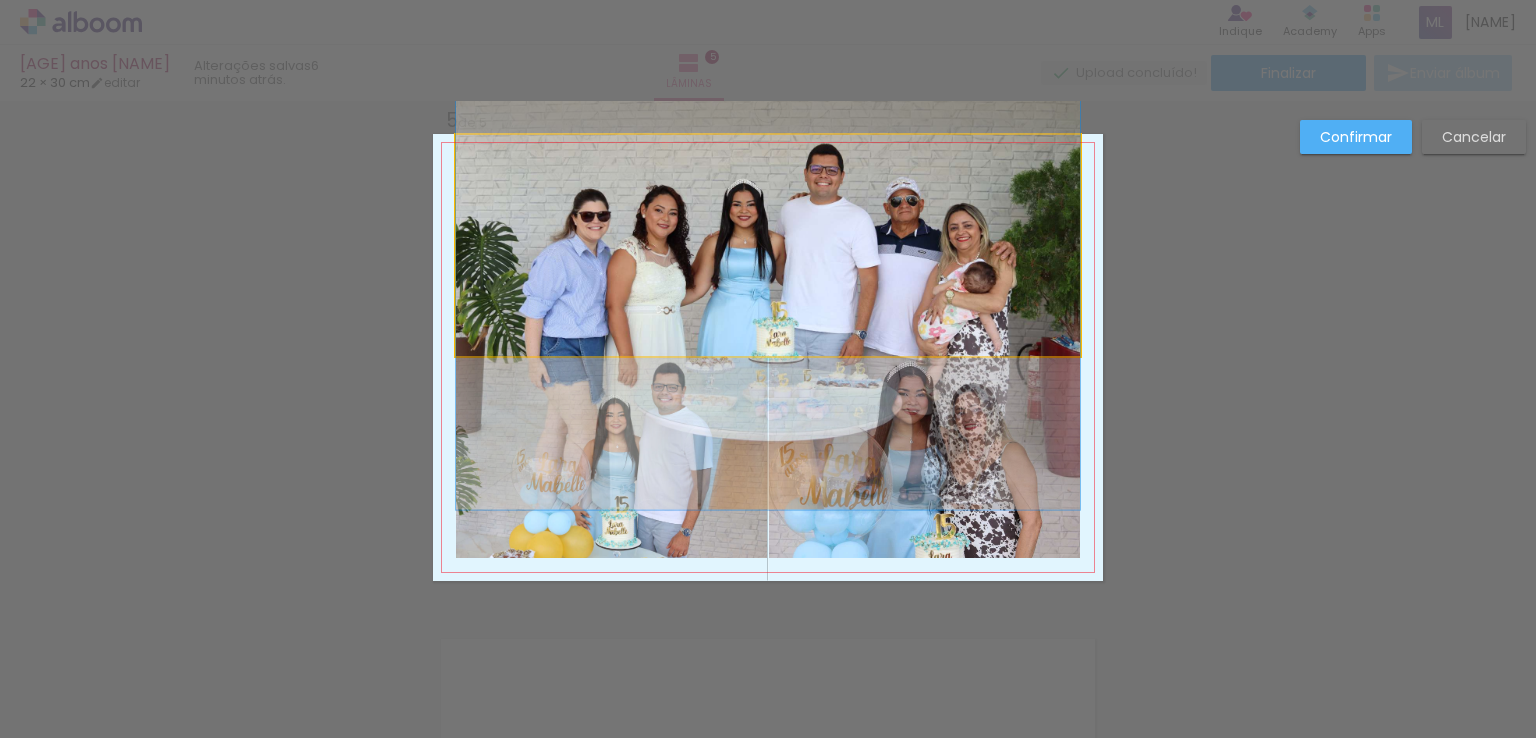 click 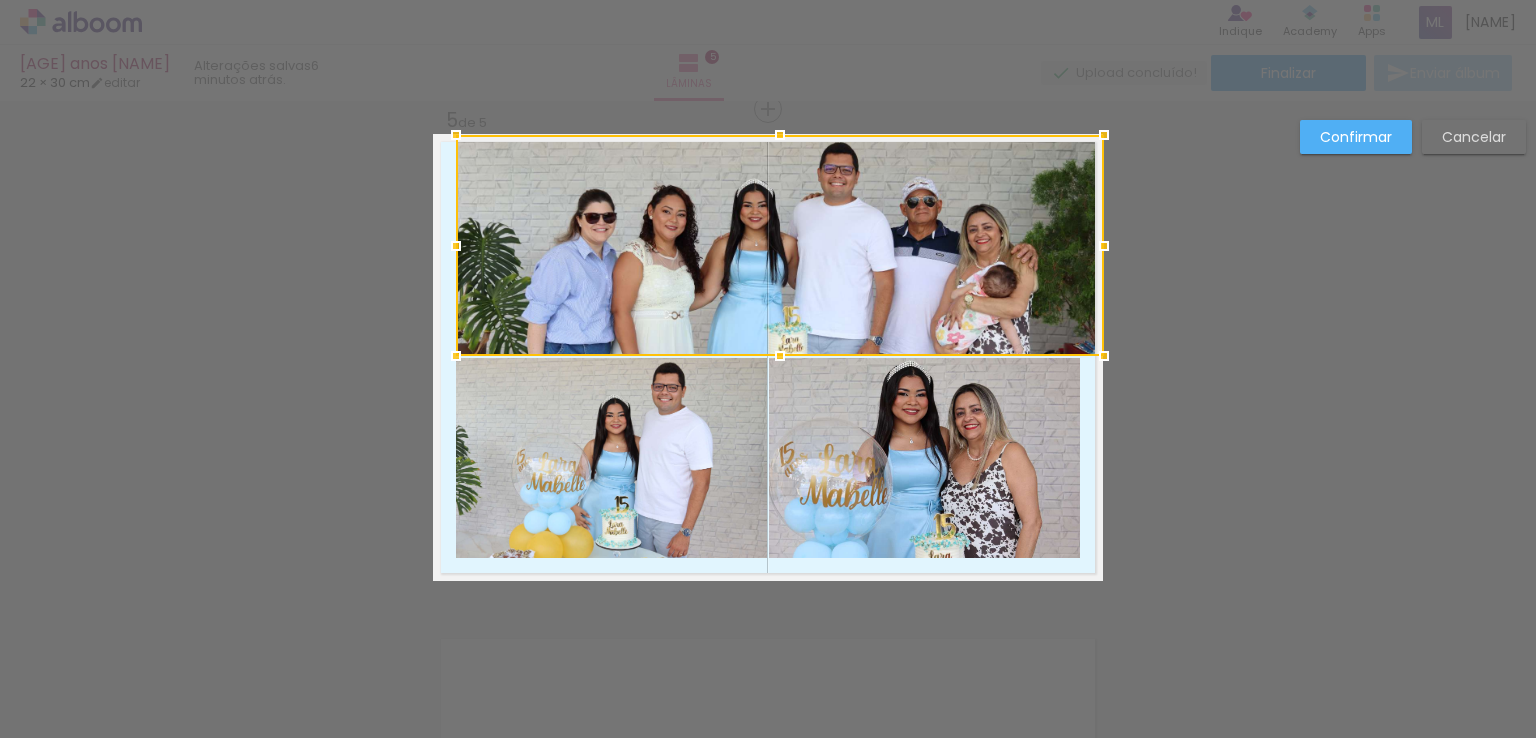 drag, startPoint x: 1071, startPoint y: 246, endPoint x: 1109, endPoint y: 234, distance: 39.849716 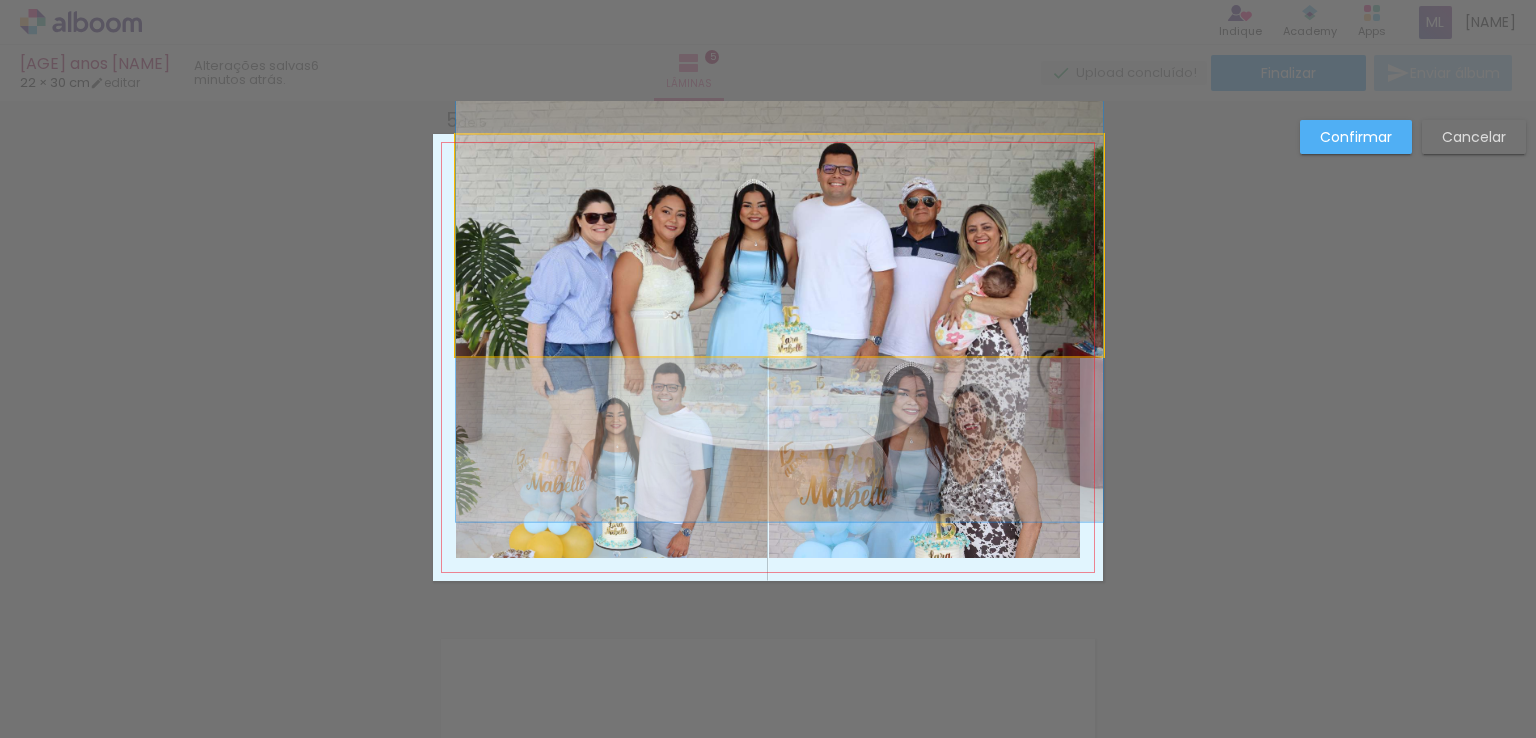 click 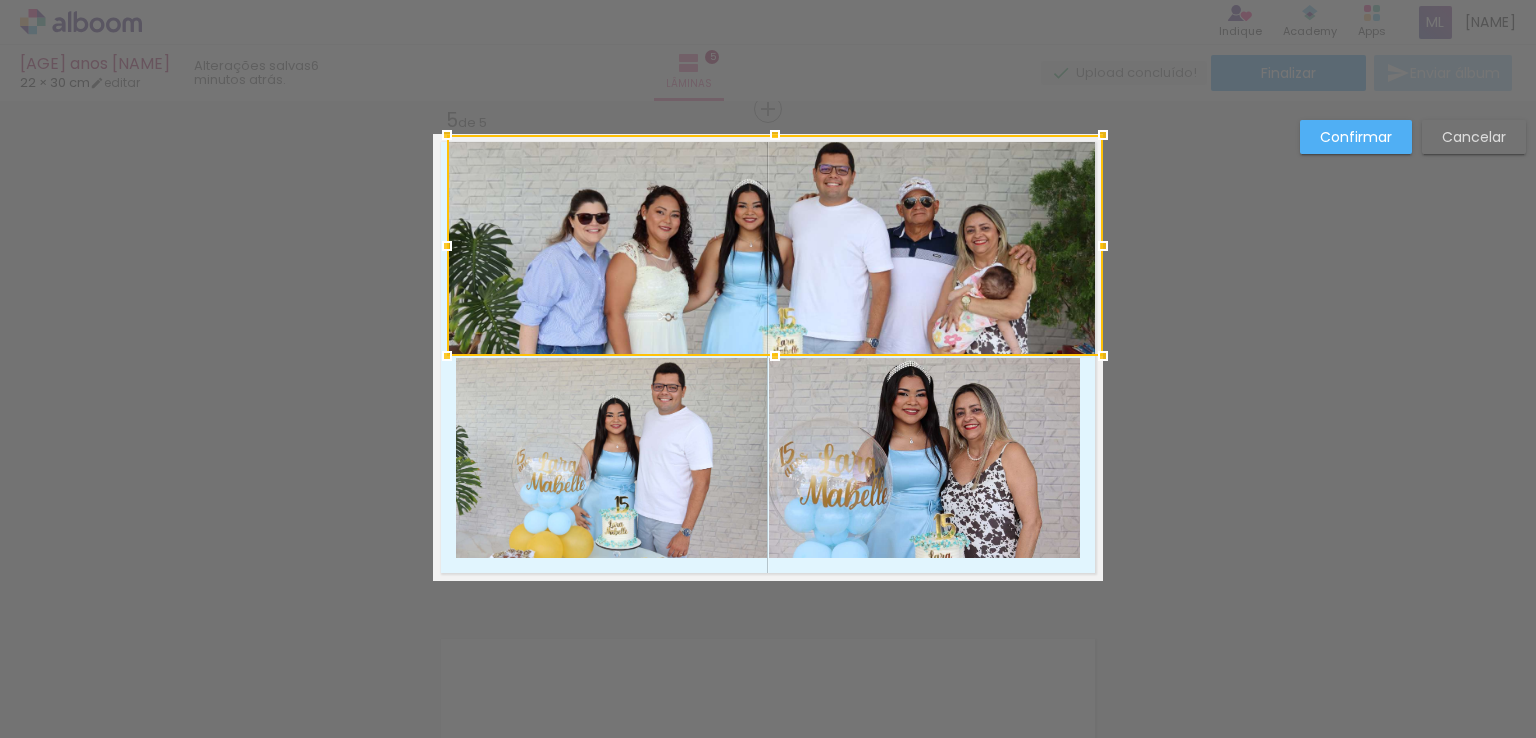 drag, startPoint x: 448, startPoint y: 245, endPoint x: 364, endPoint y: 237, distance: 84.38009 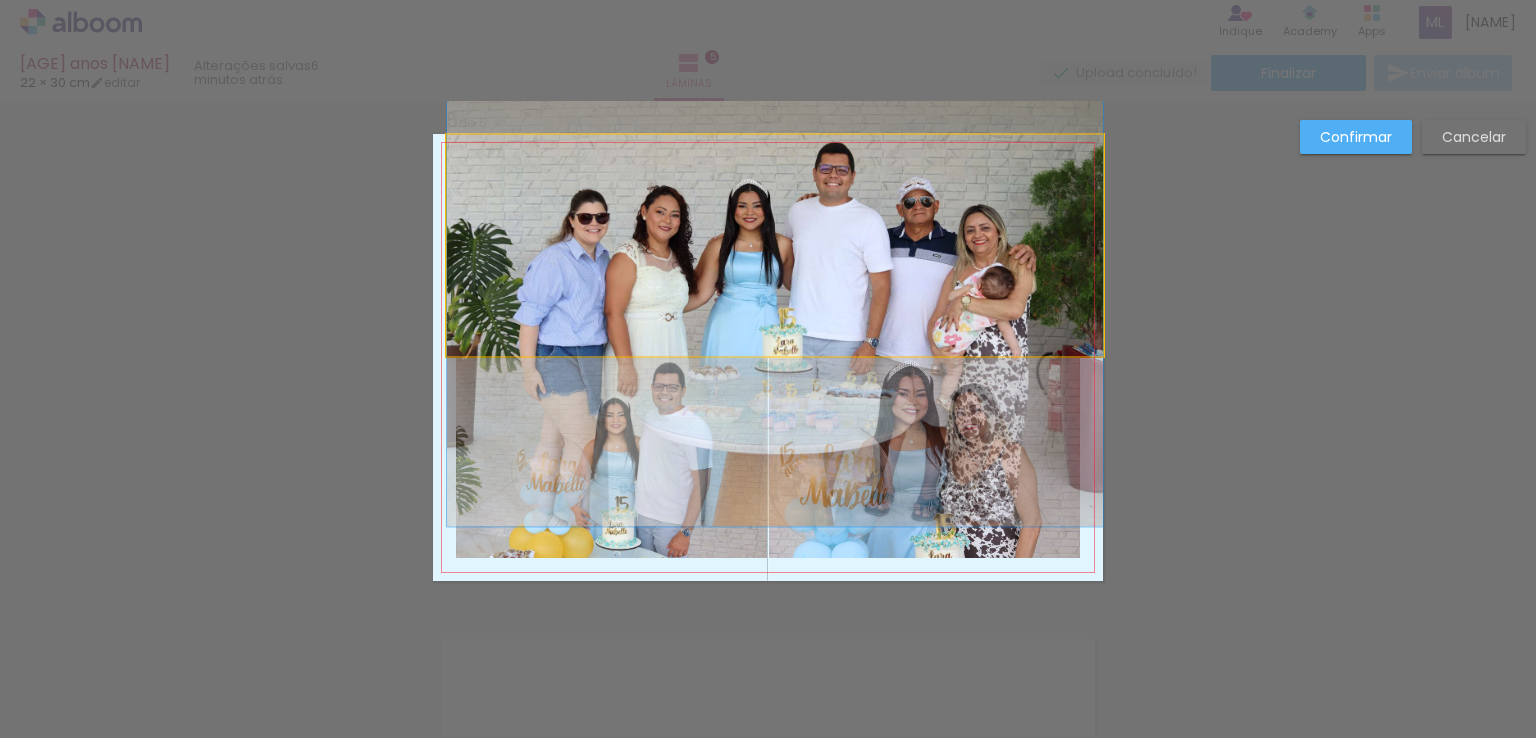 click 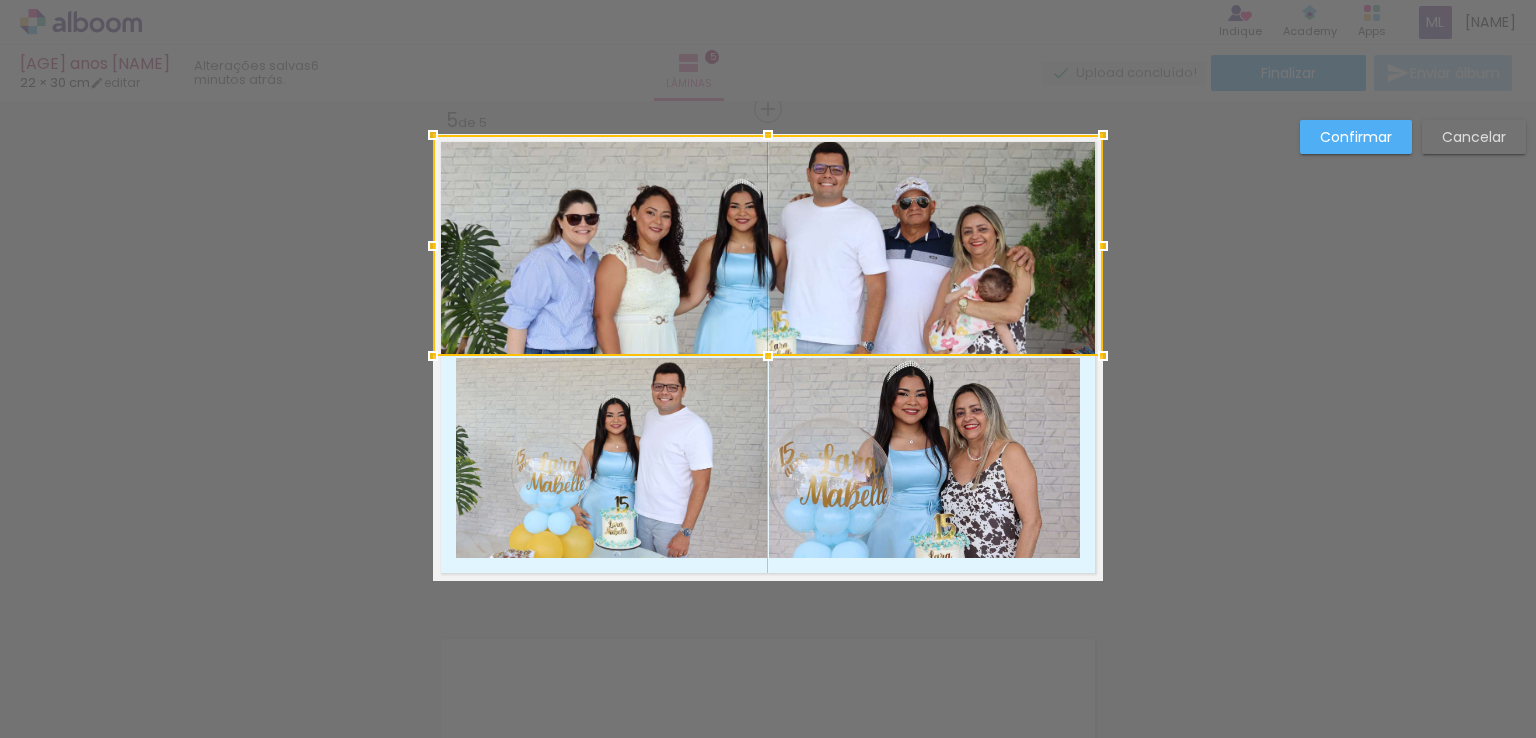 drag, startPoint x: 436, startPoint y: 247, endPoint x: 484, endPoint y: 253, distance: 48.373547 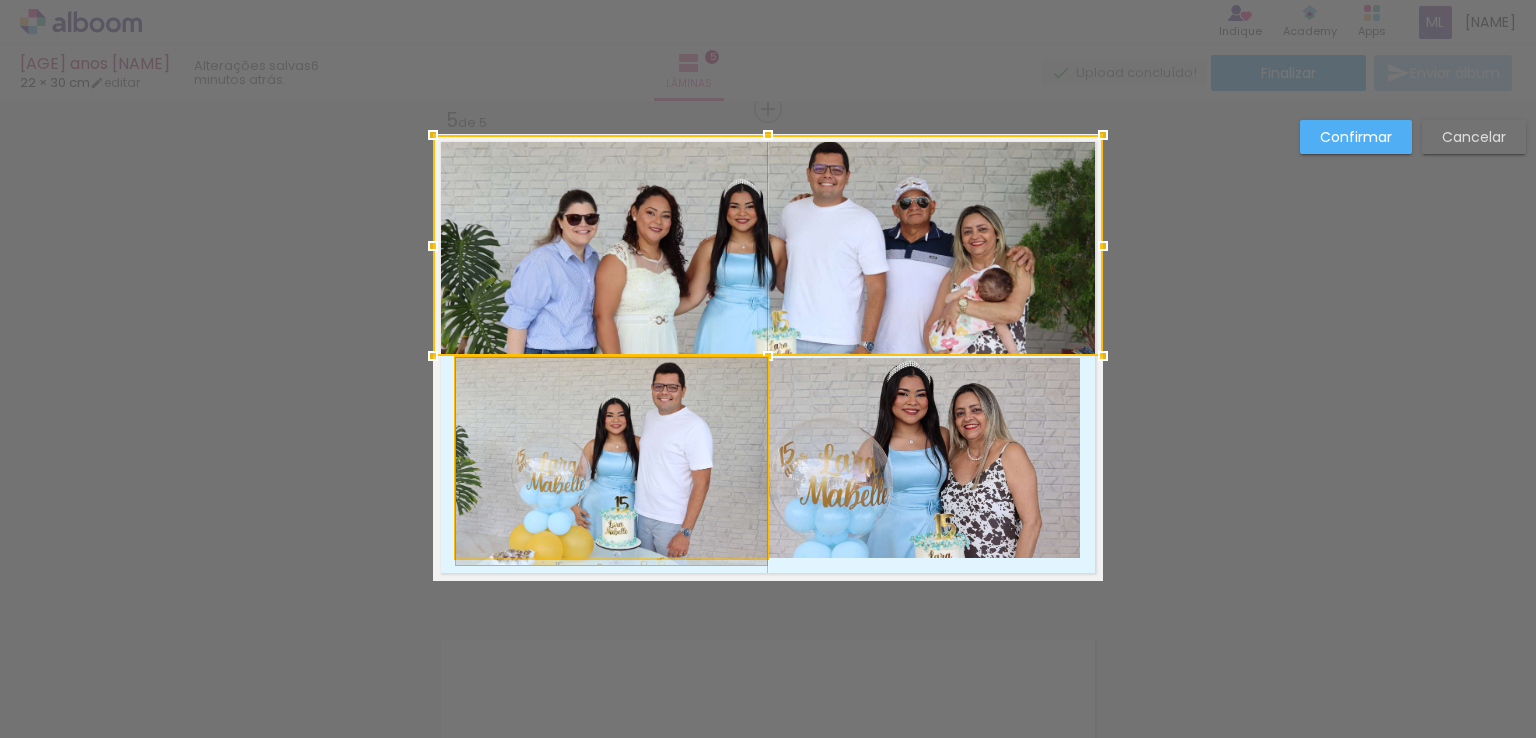 click 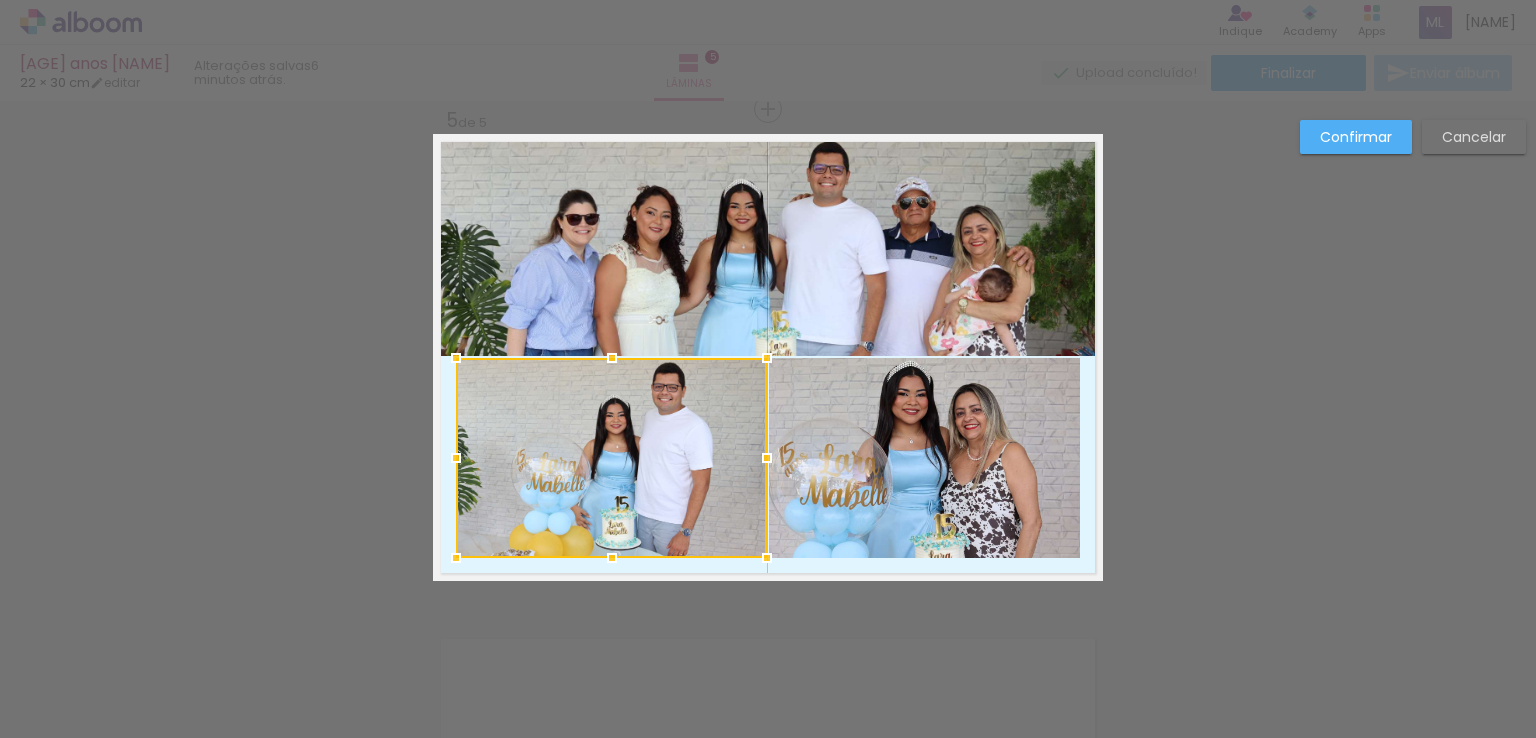 click on "Confirmar Cancelar" at bounding box center (768, -397) 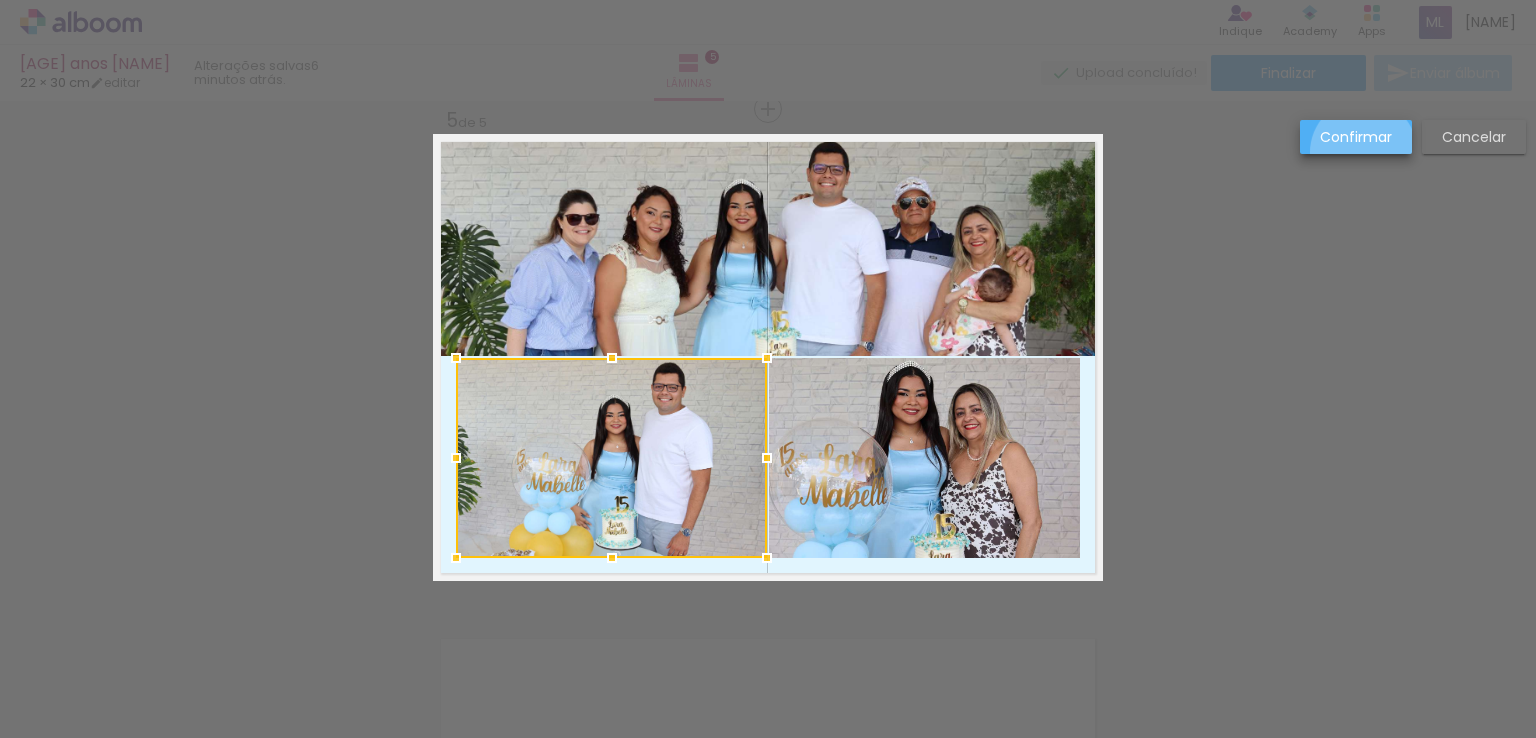 click on "Confirmar" at bounding box center [1356, 137] 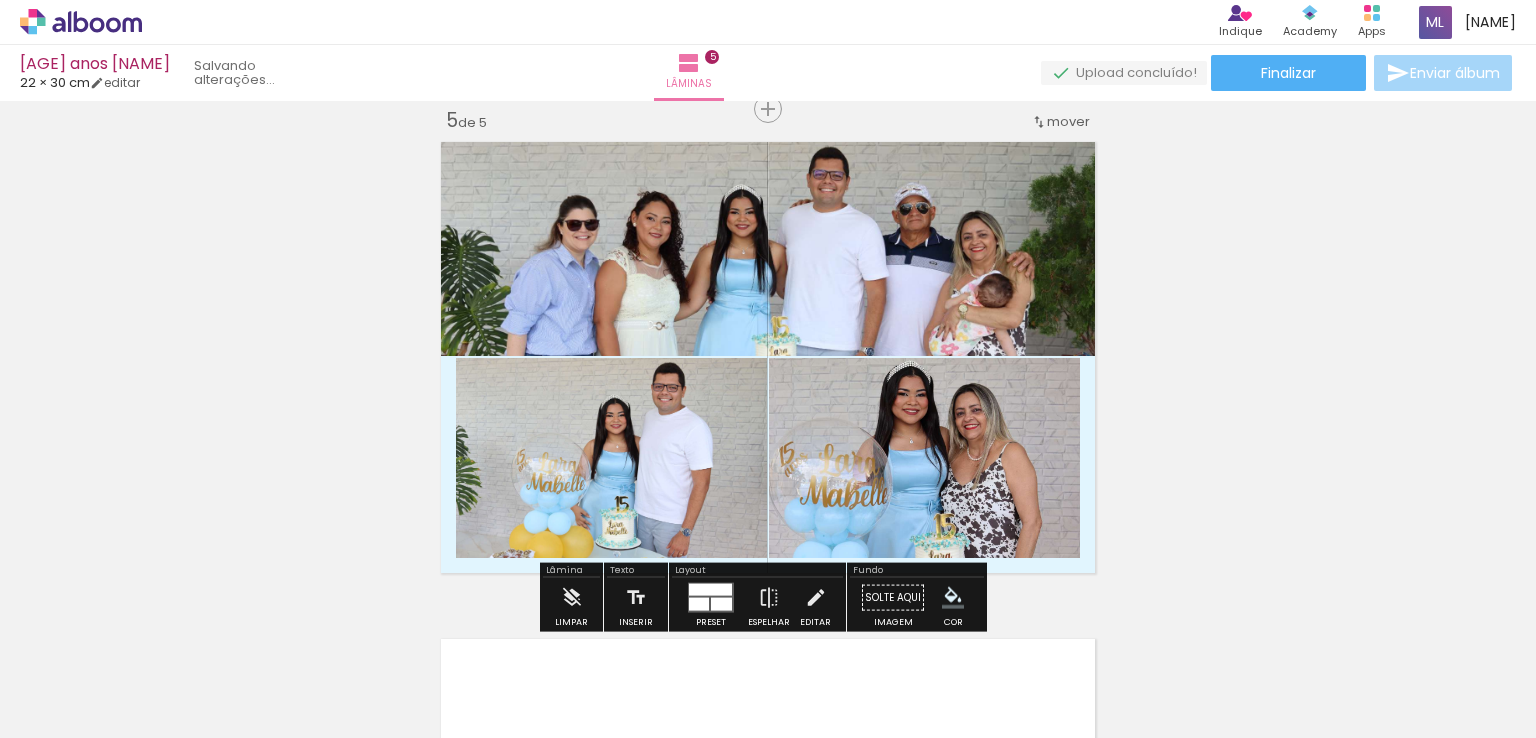 click on "Inserir lâmina 1  de 5  Inserir lâmina 2  de 5  Inserir lâmina 3  de 5  Inserir lâmina 4  de 5  Inserir lâmina 5  de 5" at bounding box center (768, -414) 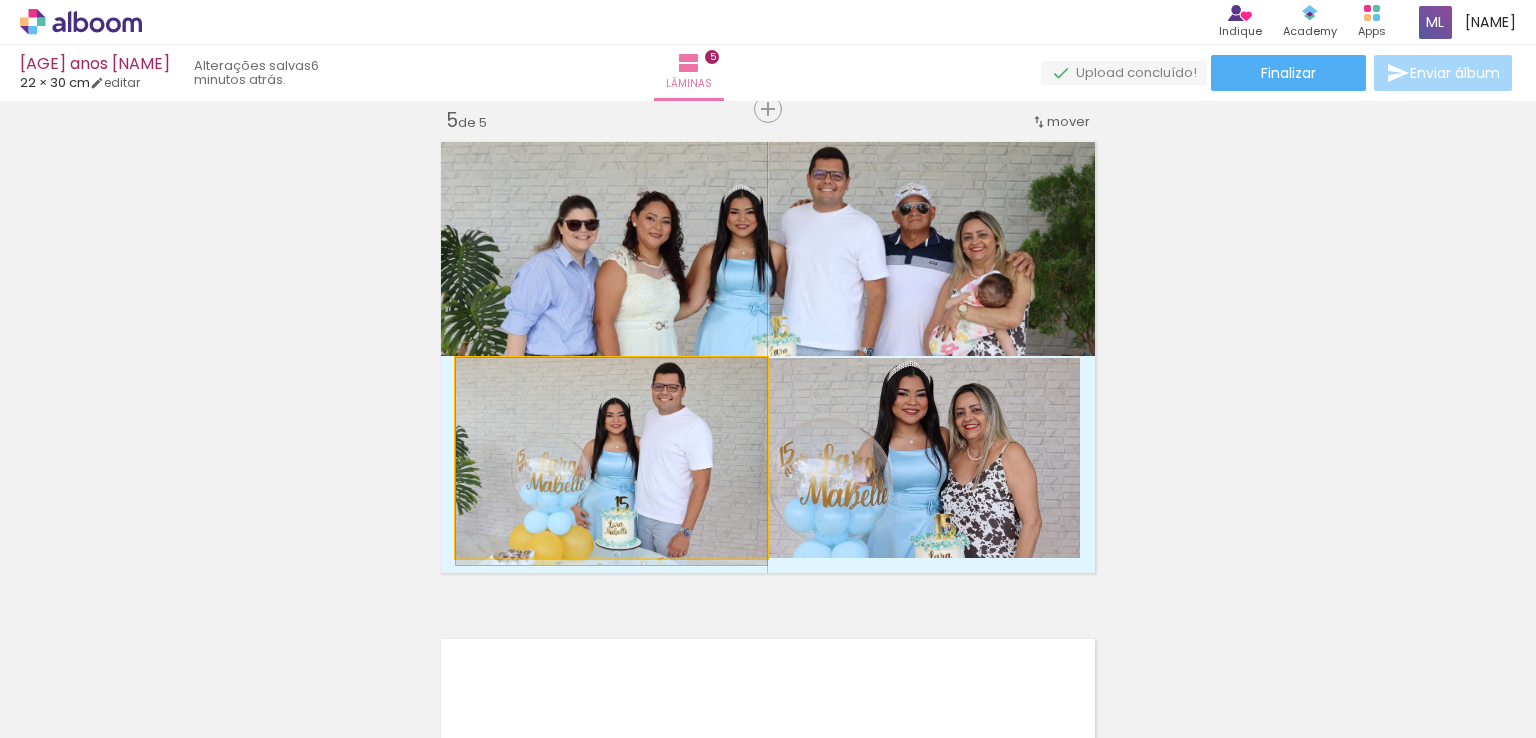 click 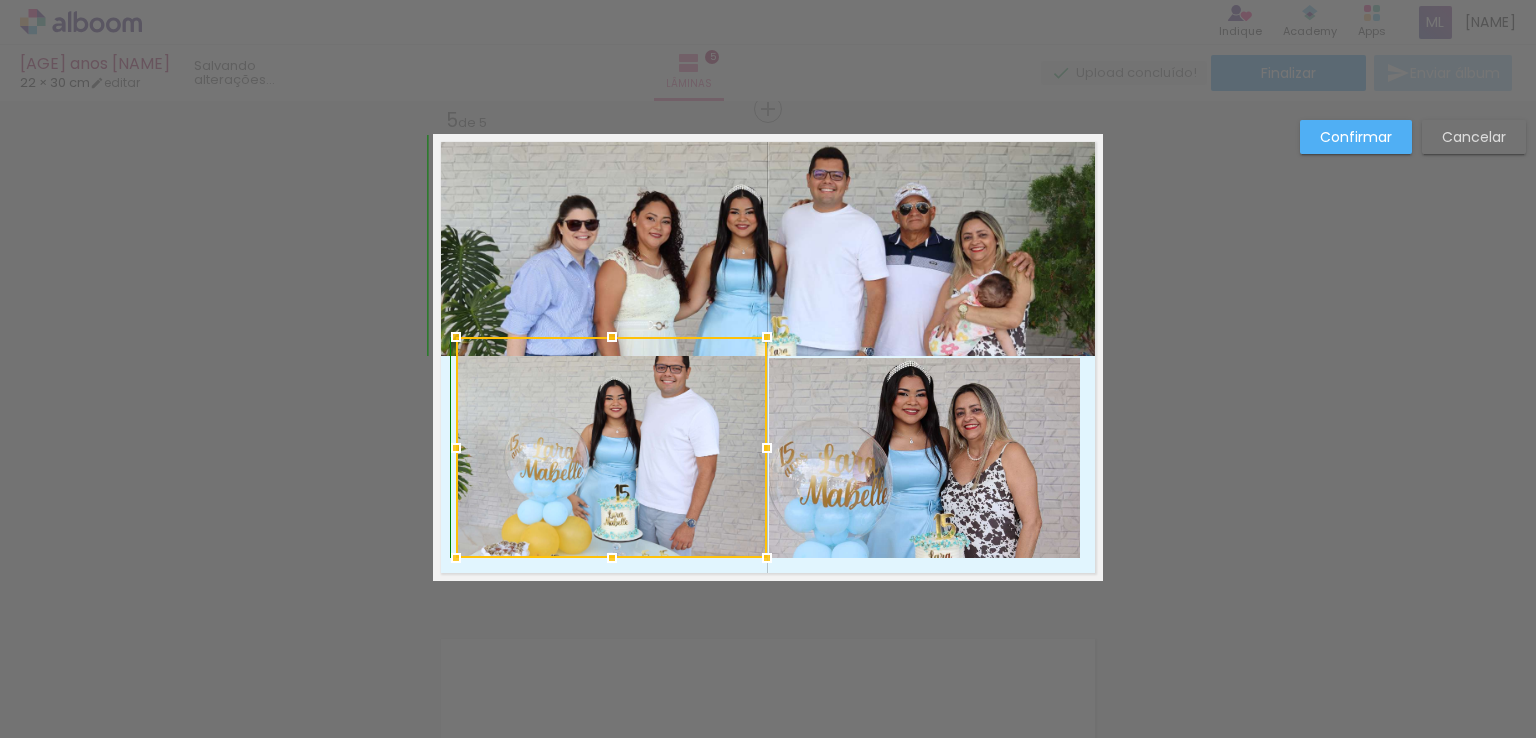 drag, startPoint x: 605, startPoint y: 356, endPoint x: 604, endPoint y: 341, distance: 15.033297 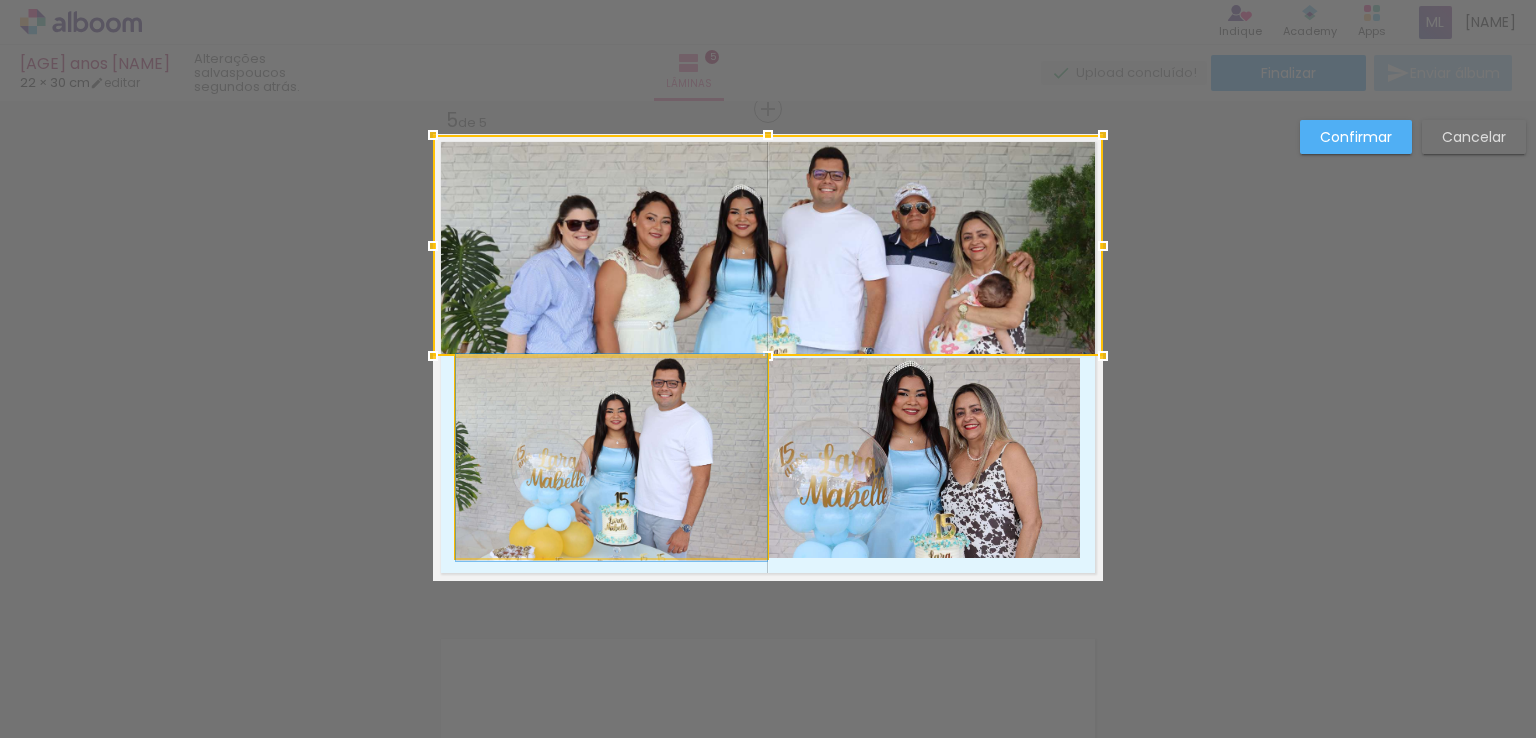 click 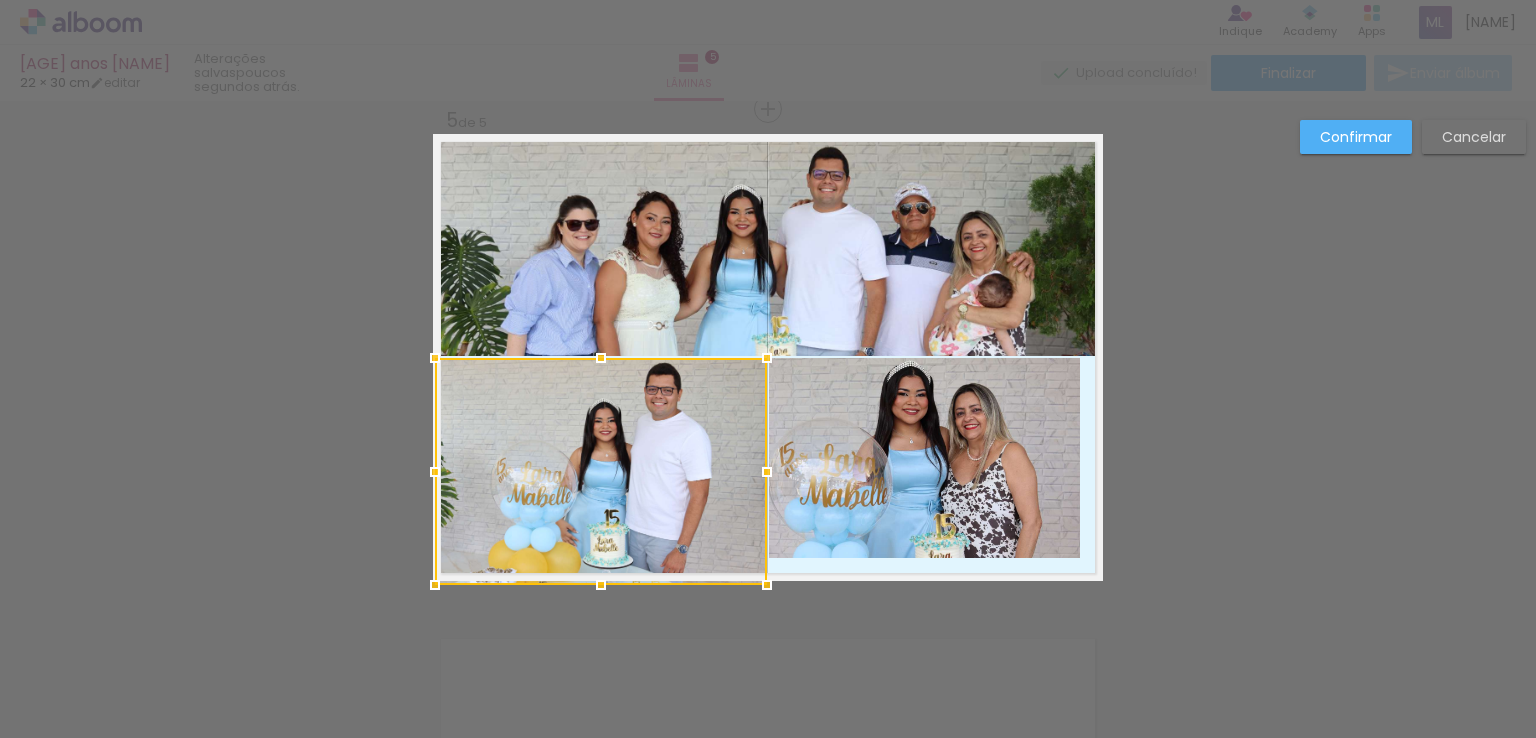 drag, startPoint x: 446, startPoint y: 560, endPoint x: 421, endPoint y: 580, distance: 32.01562 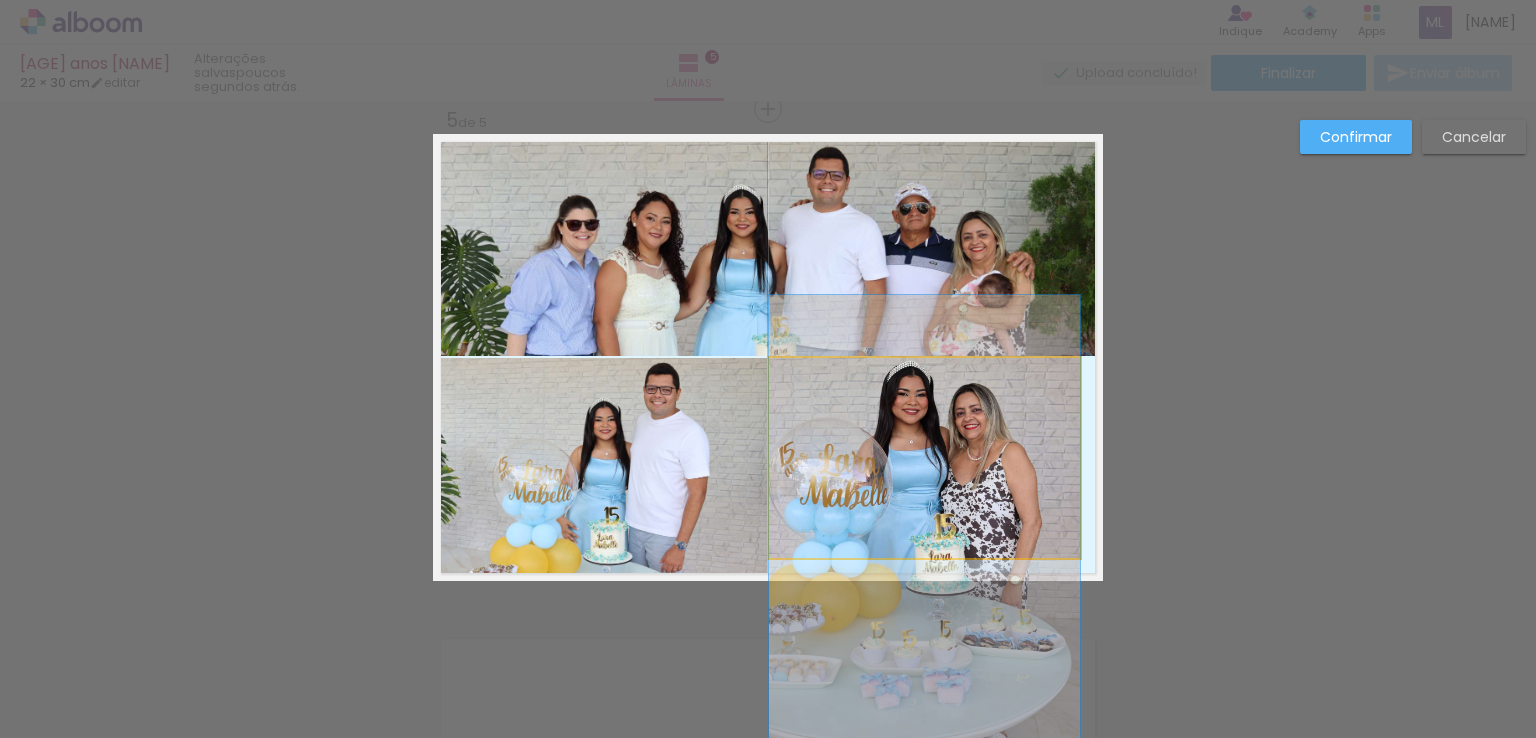 click 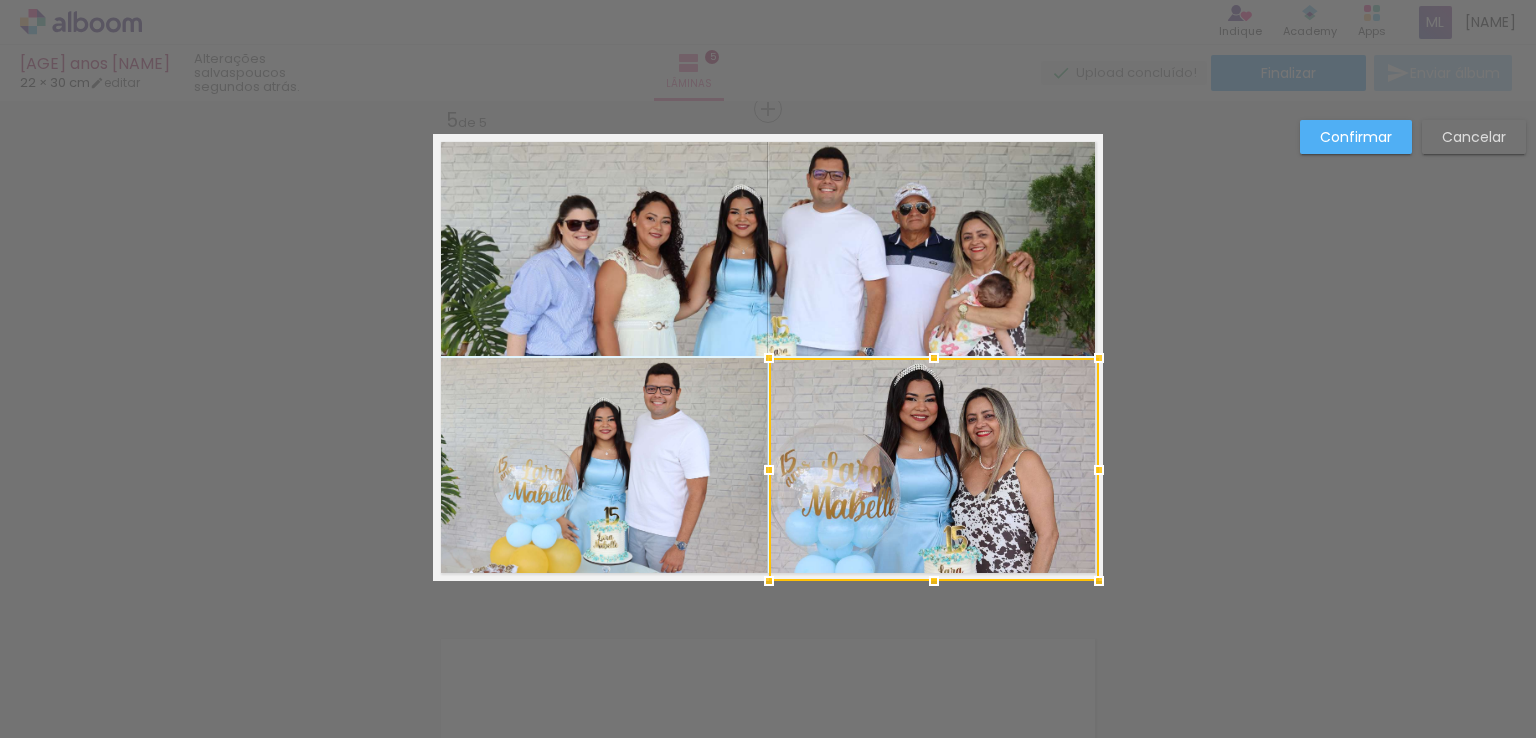 drag, startPoint x: 1072, startPoint y: 557, endPoint x: 1106, endPoint y: 582, distance: 42.201897 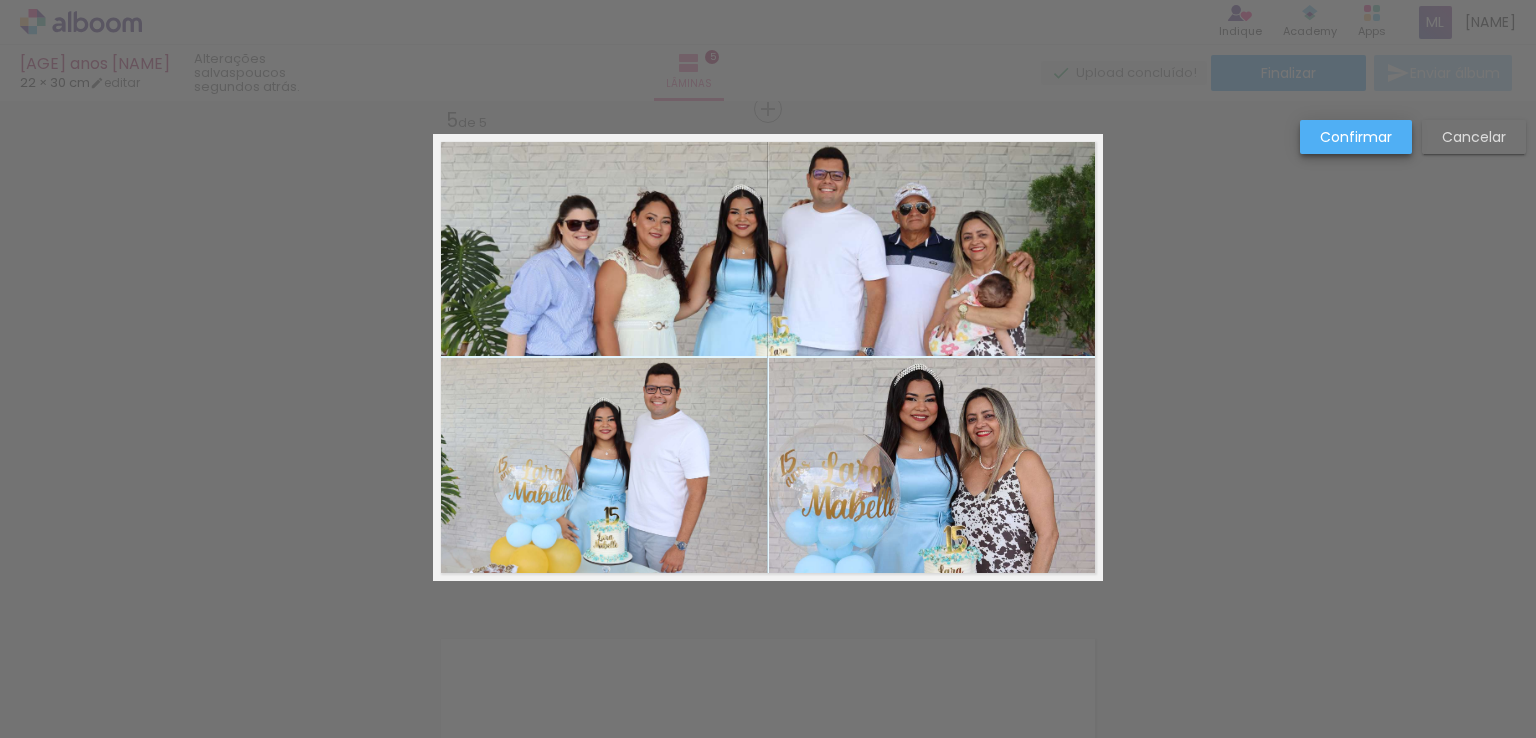 drag, startPoint x: 1340, startPoint y: 148, endPoint x: 1340, endPoint y: 133, distance: 15 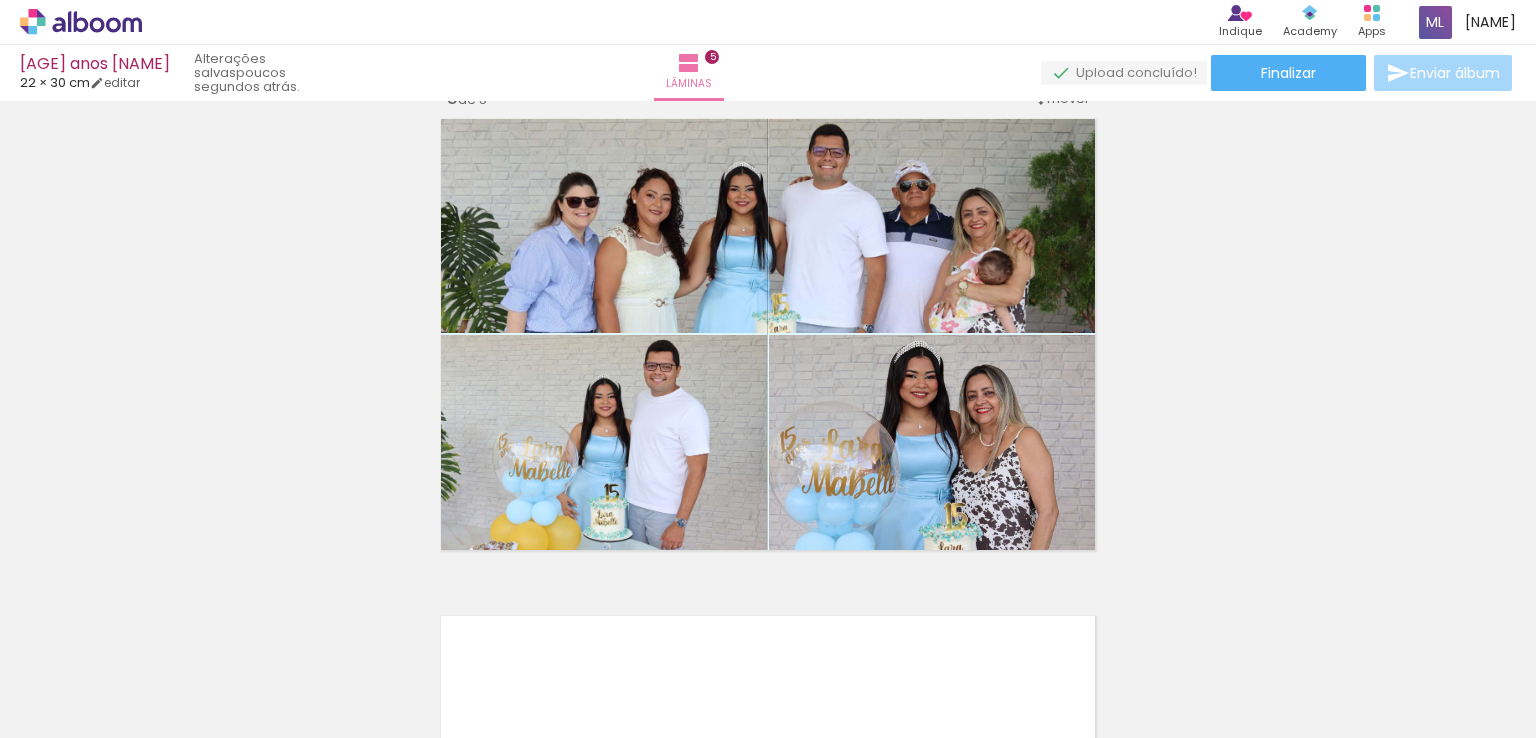 scroll, scrollTop: 2036, scrollLeft: 0, axis: vertical 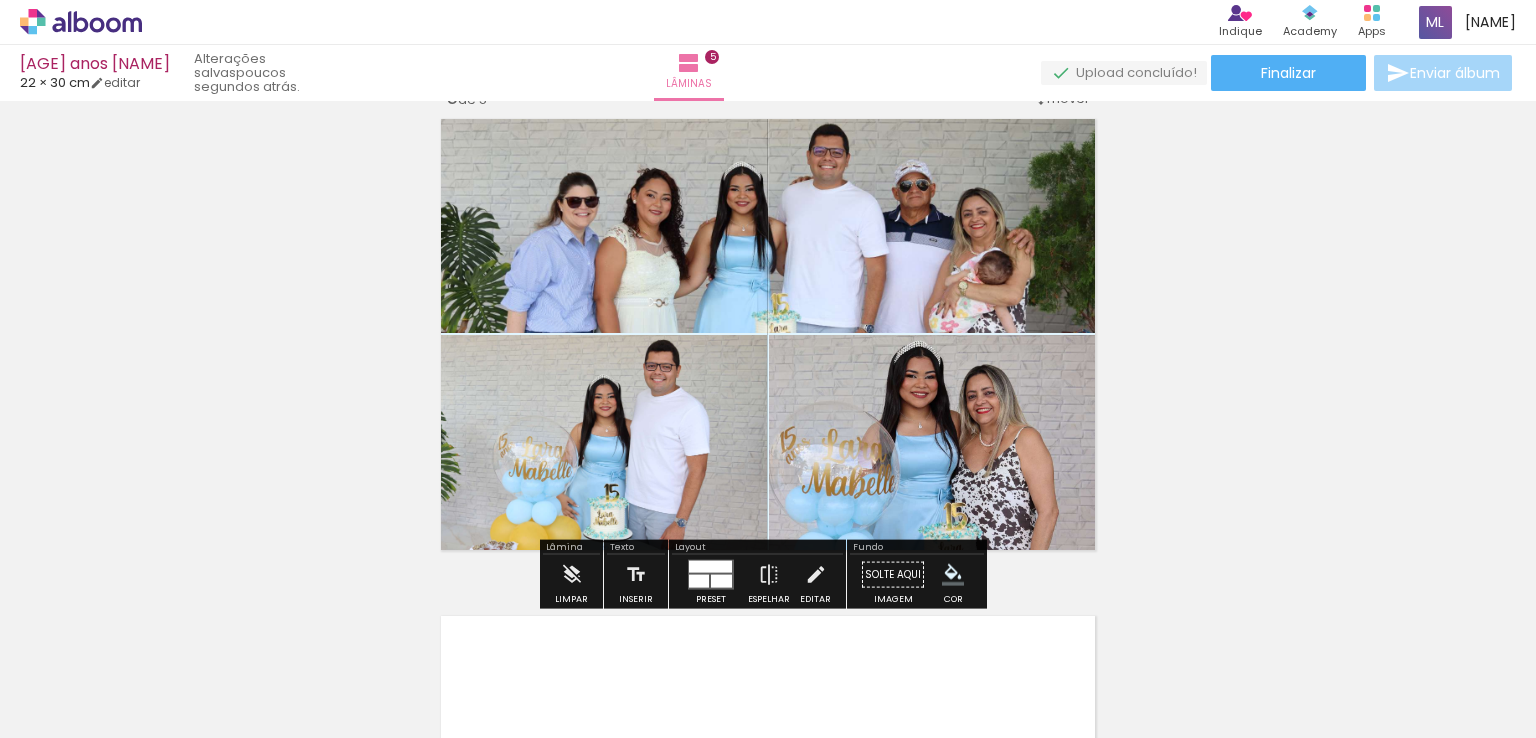 click 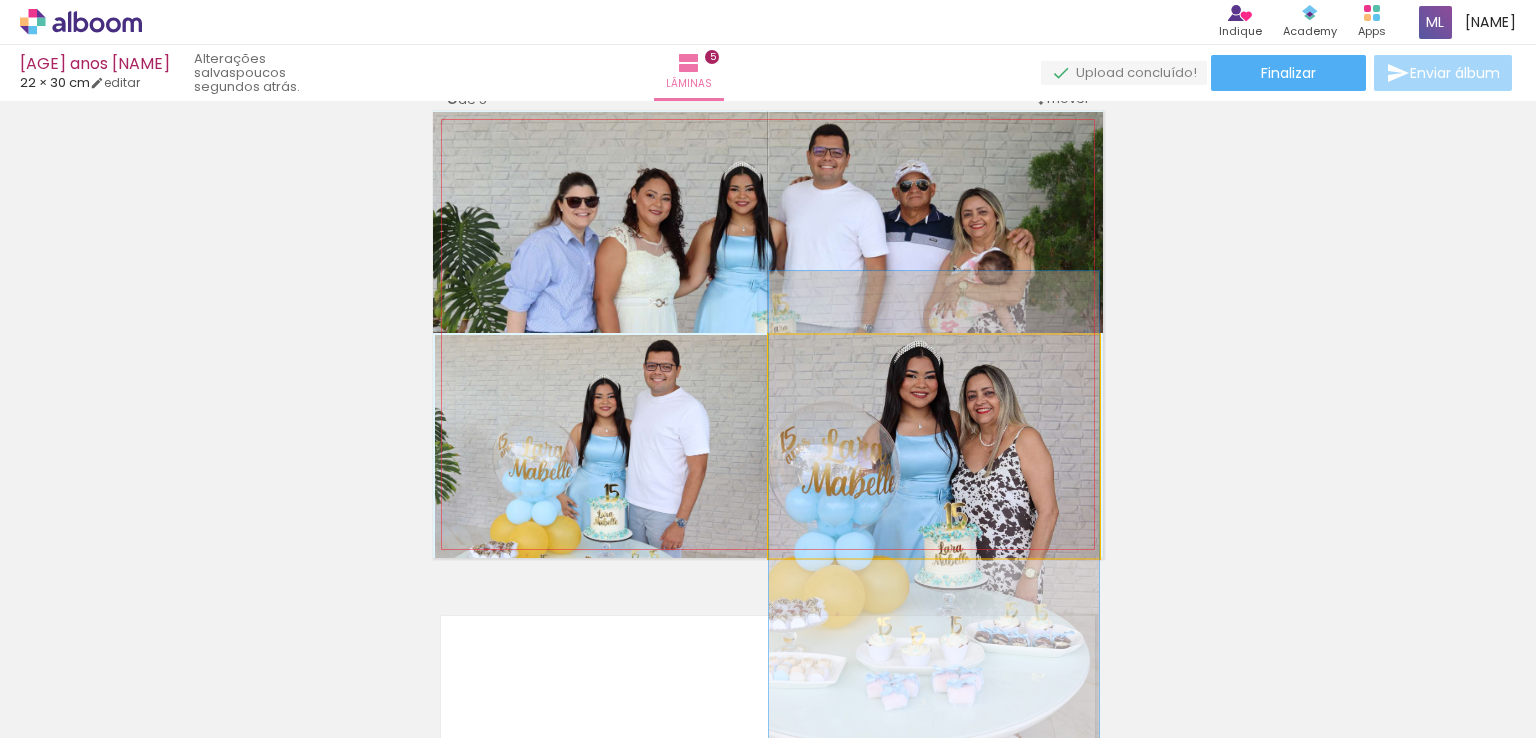 click 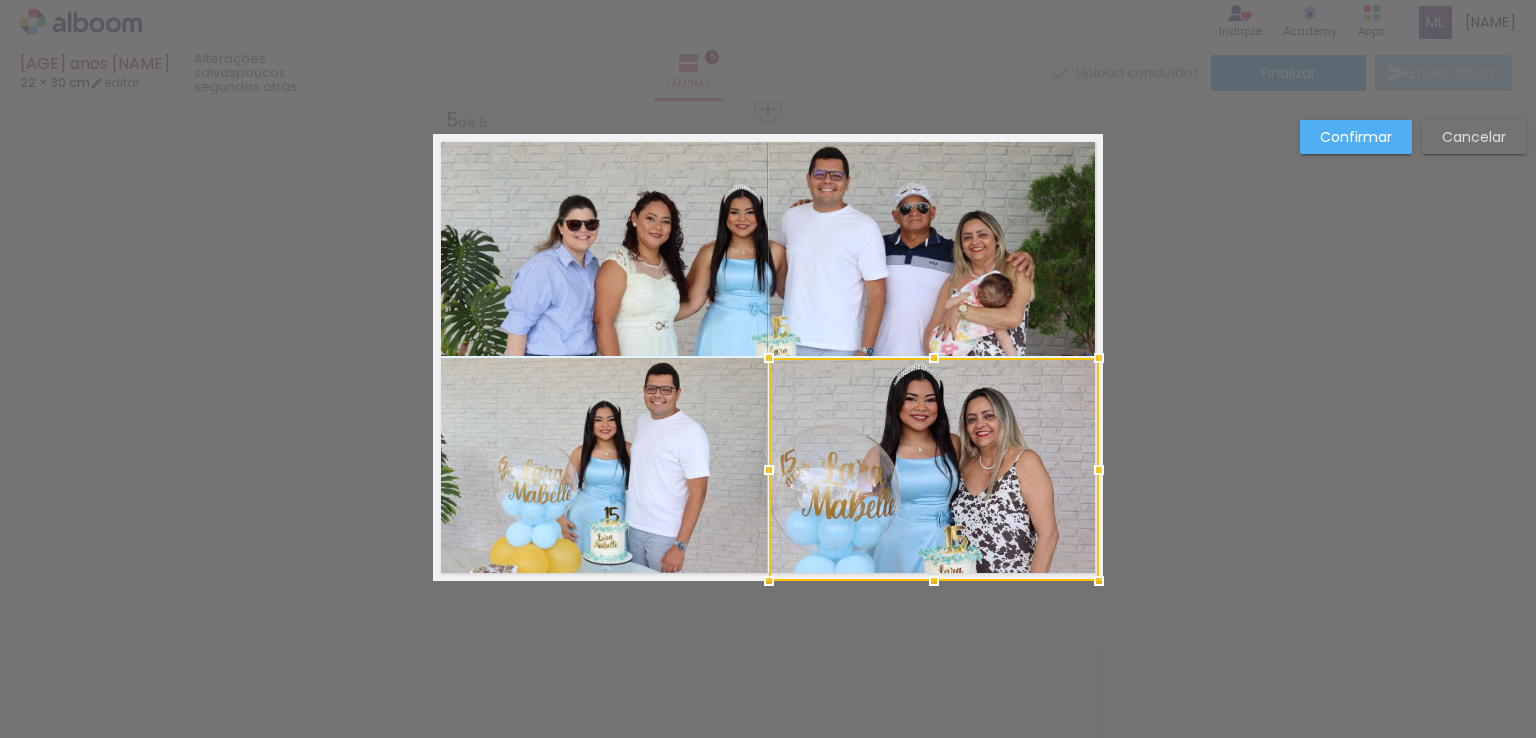 scroll, scrollTop: 2013, scrollLeft: 0, axis: vertical 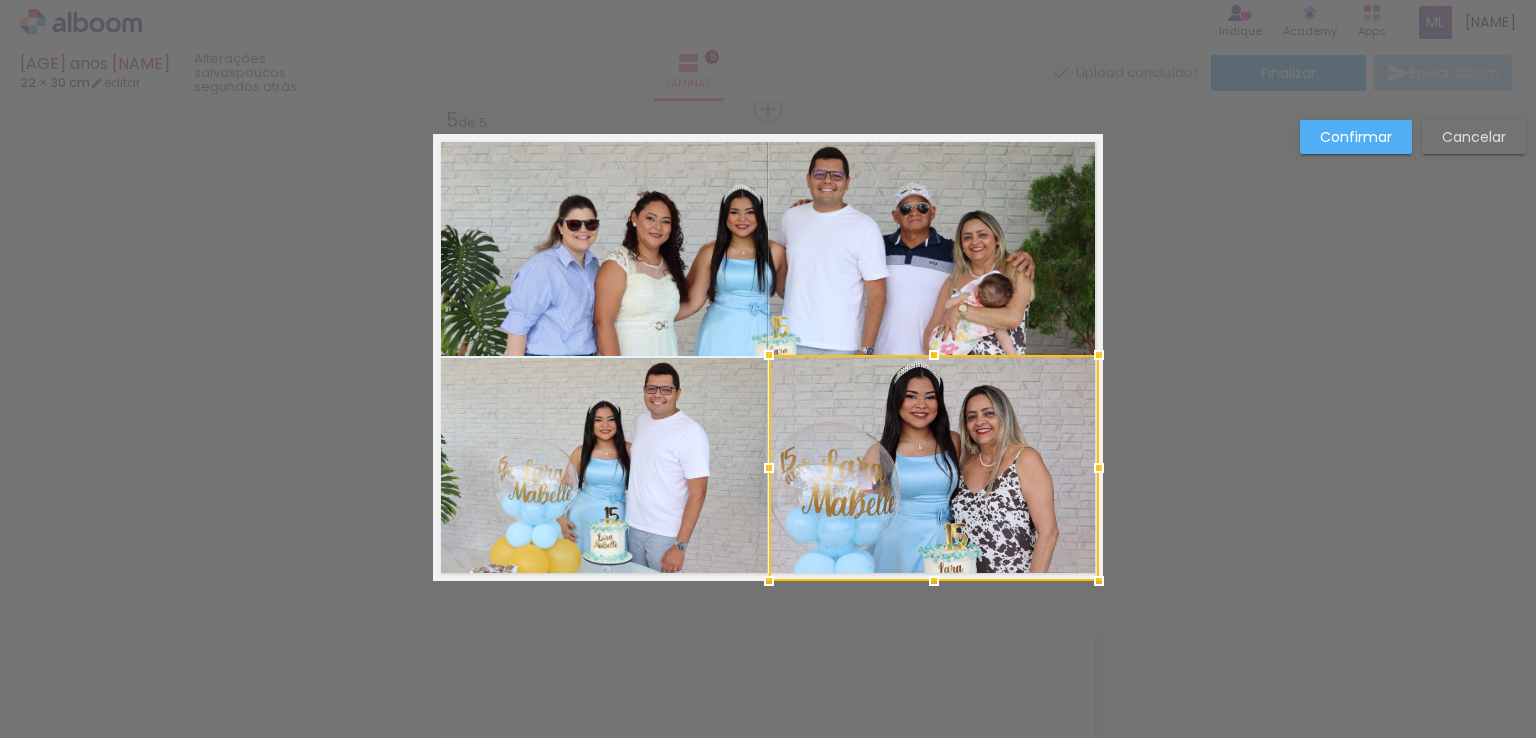 click at bounding box center (934, 355) 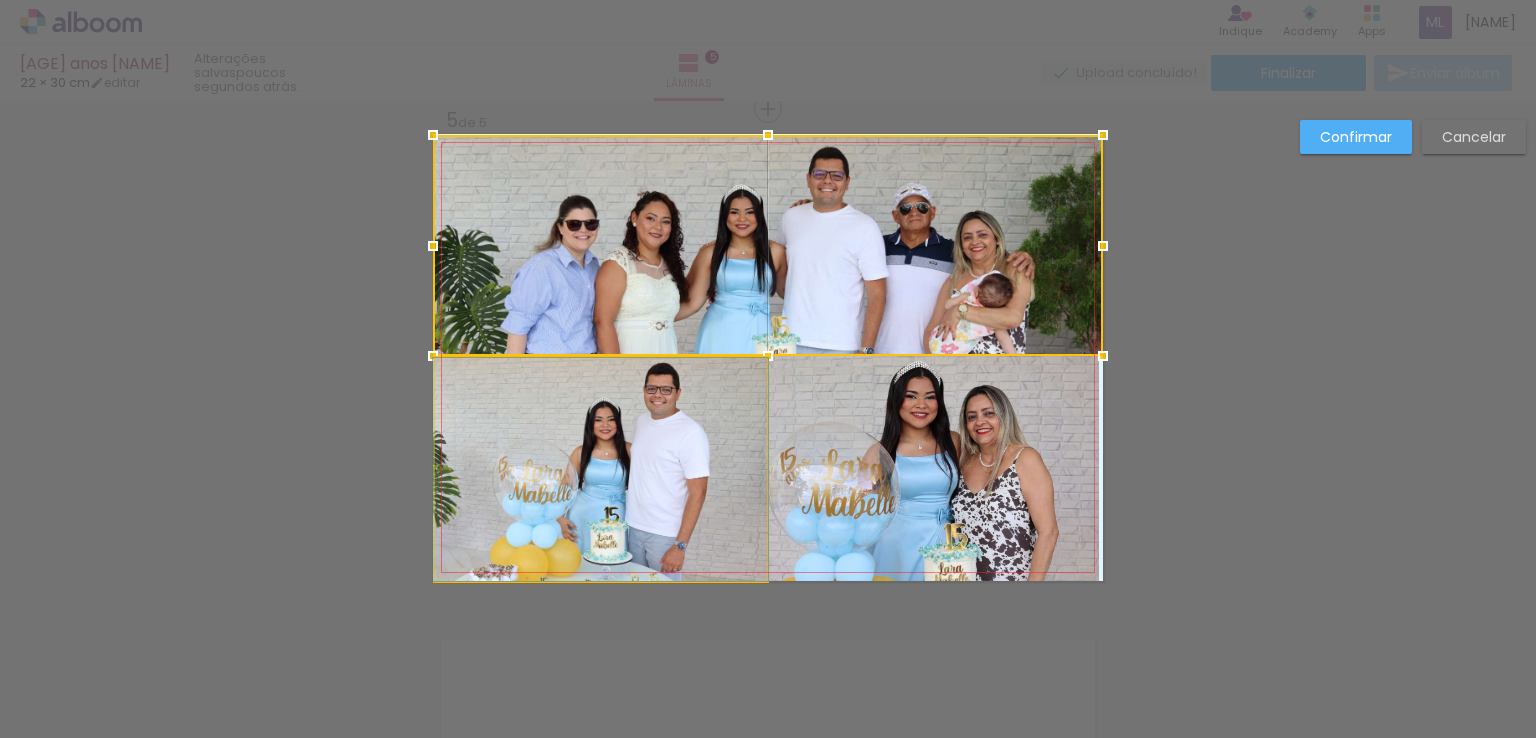 click 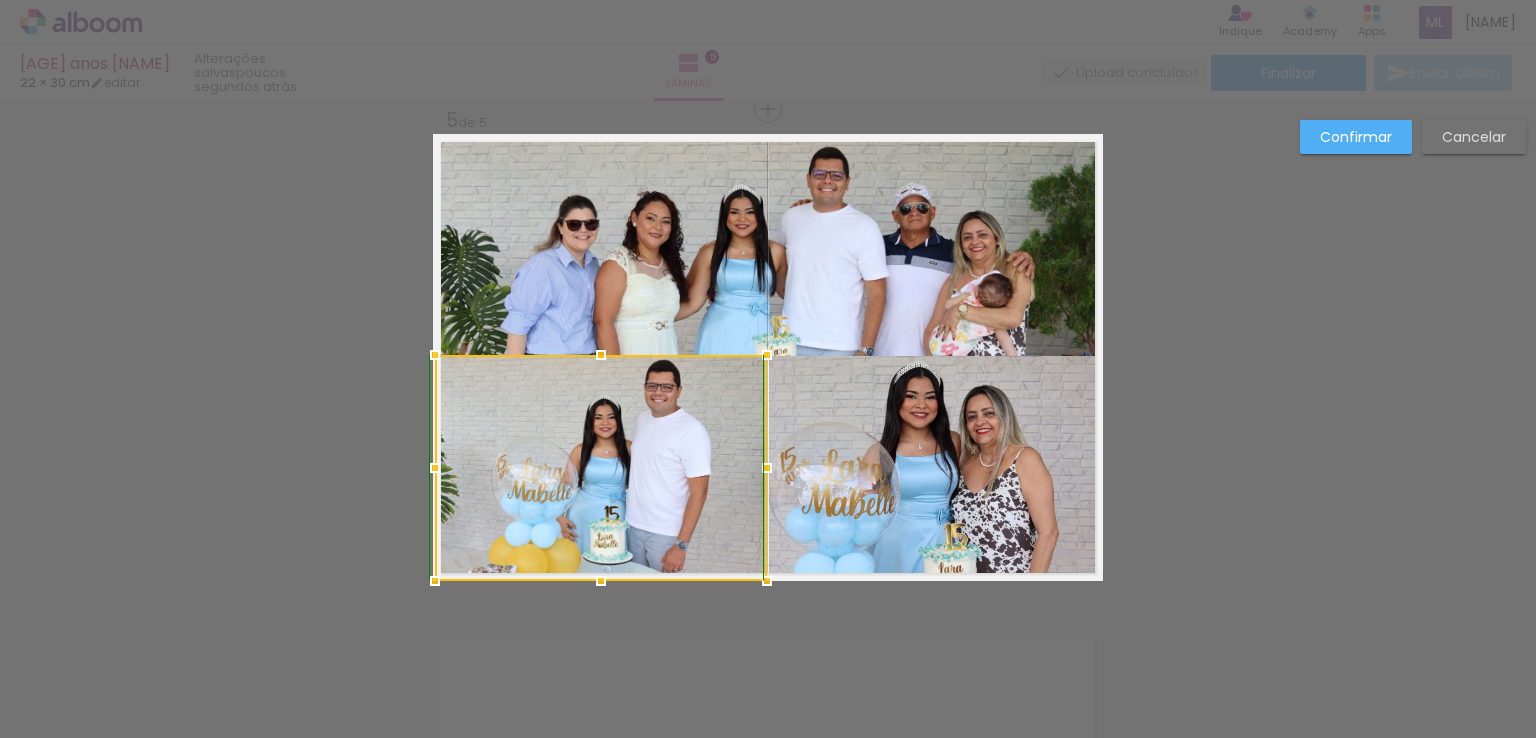 click at bounding box center [601, 355] 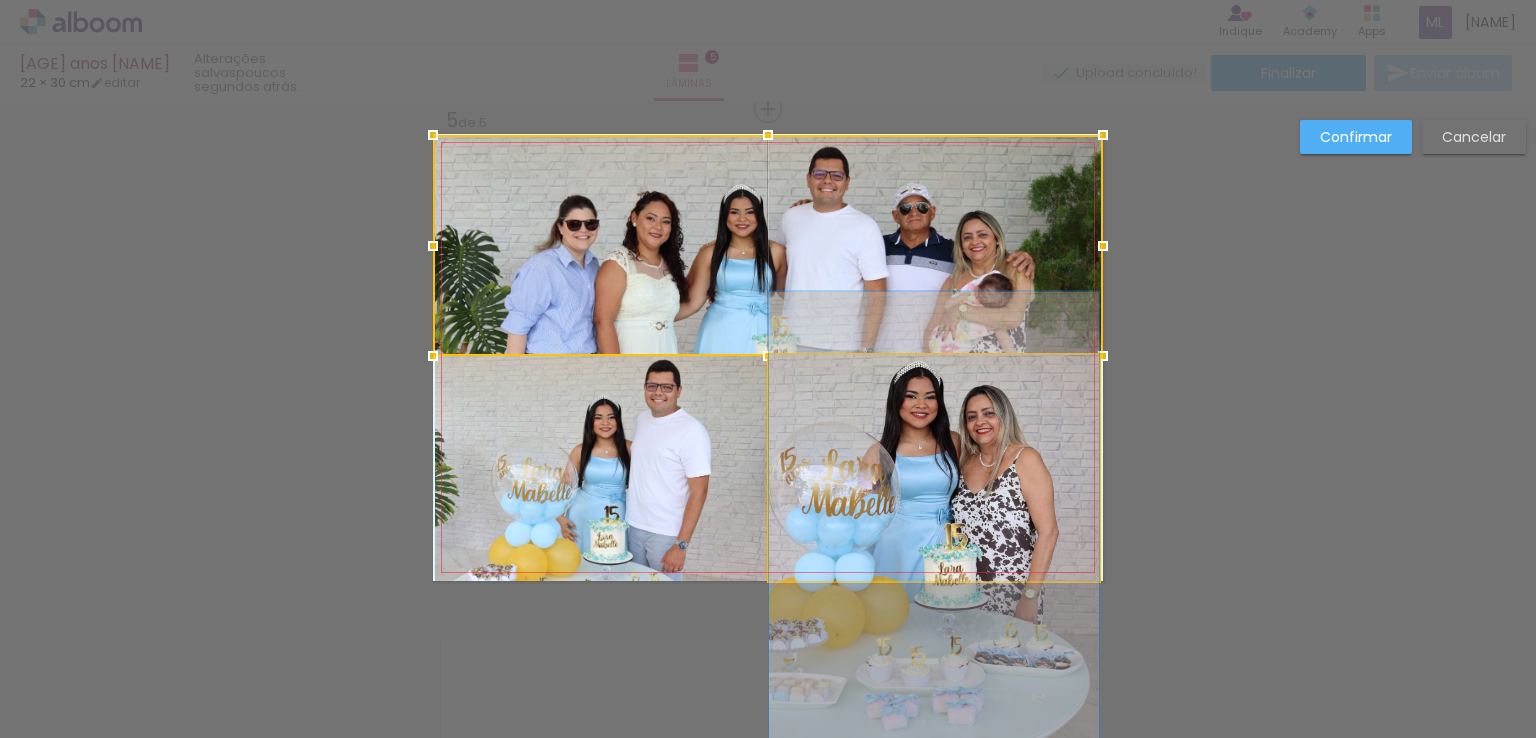 click 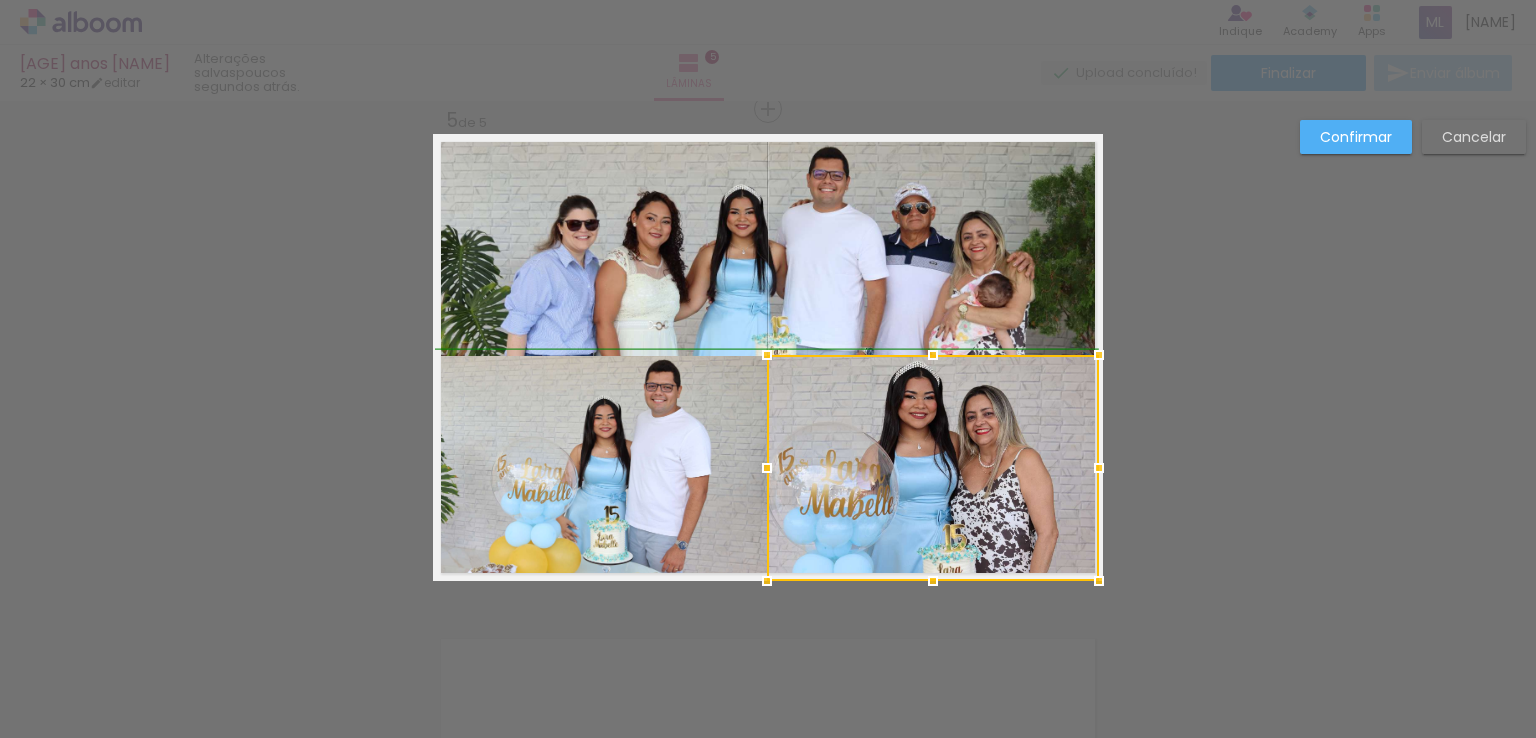 click at bounding box center [767, 468] 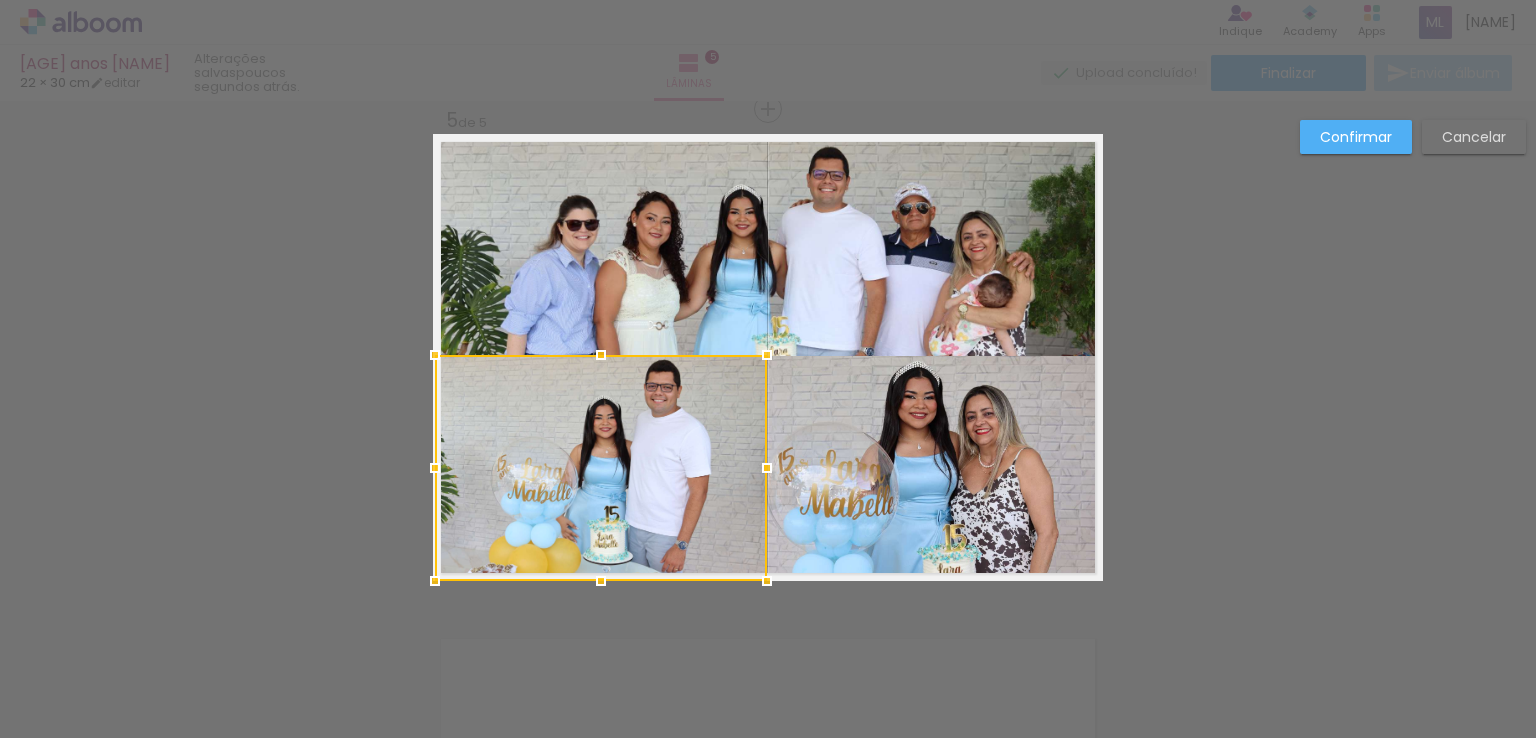 click on "Confirmar Cancelar" at bounding box center [768, -397] 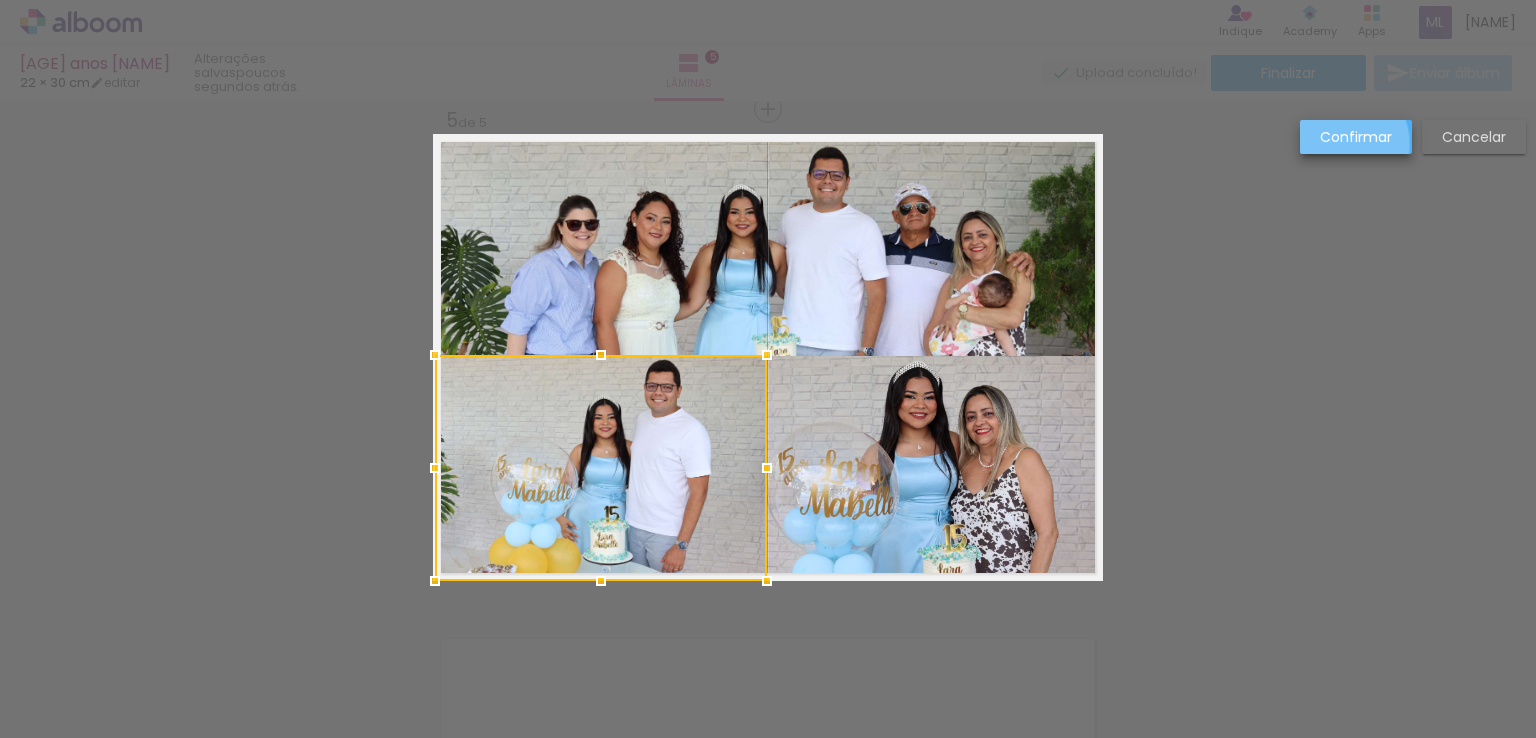 click on "Confirmar" at bounding box center (0, 0) 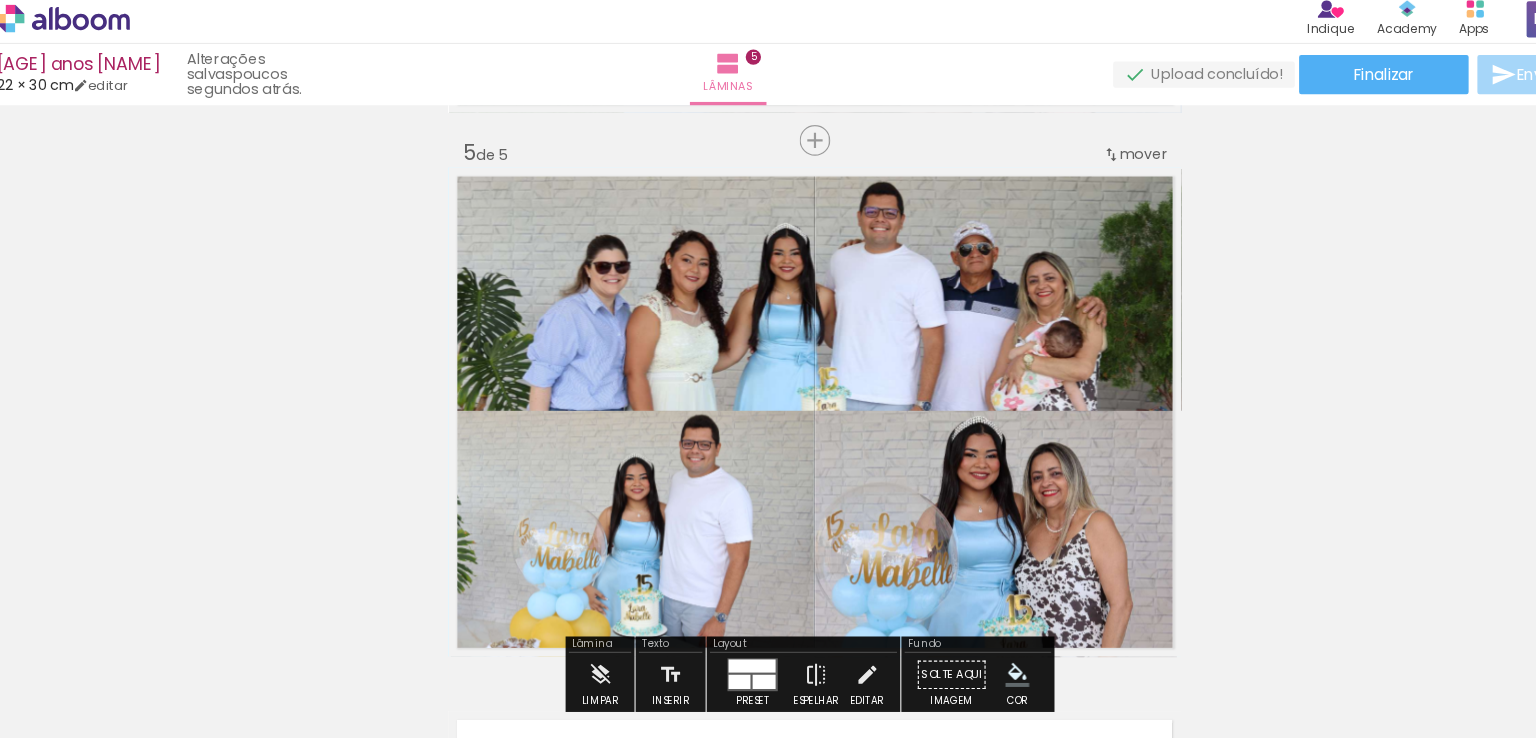scroll, scrollTop: 1990, scrollLeft: 0, axis: vertical 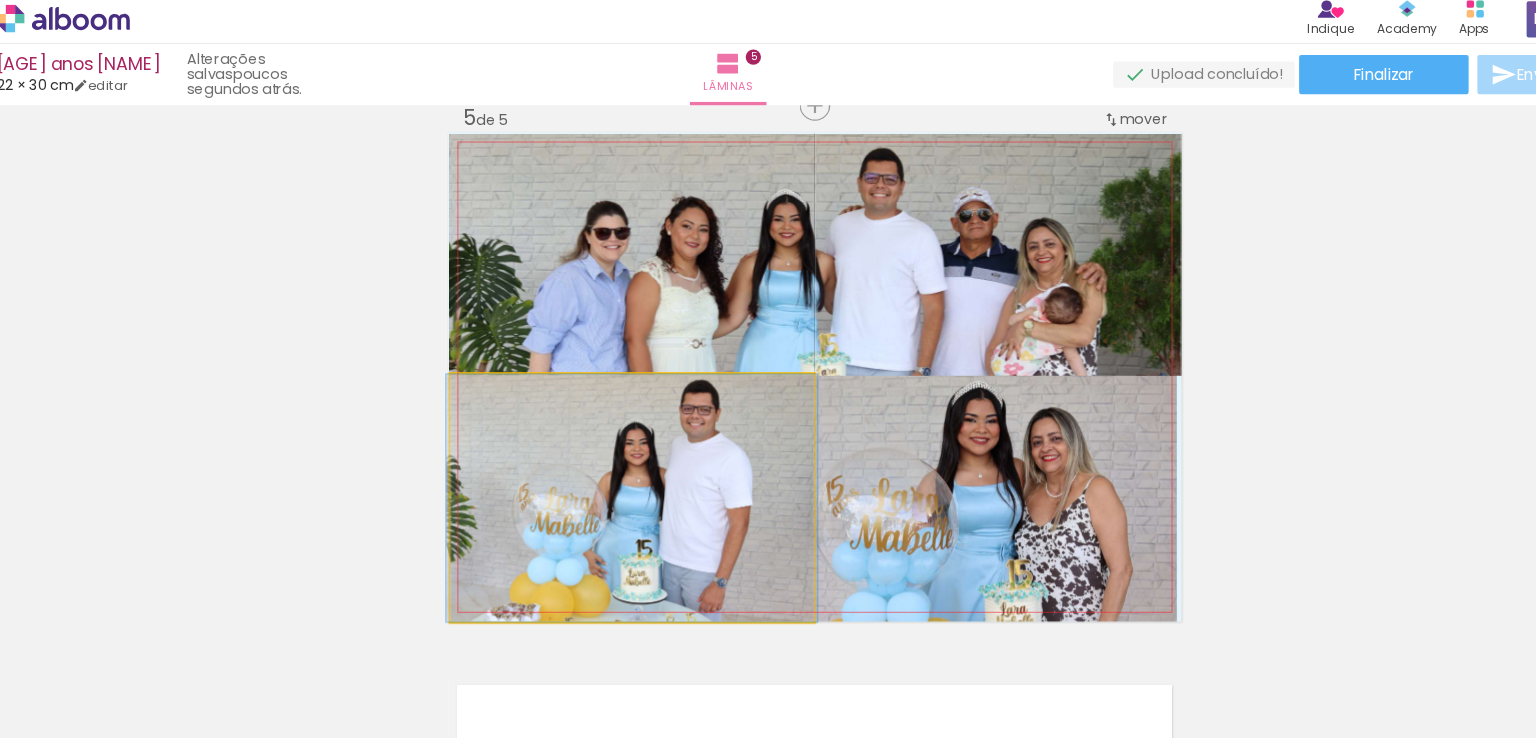 click 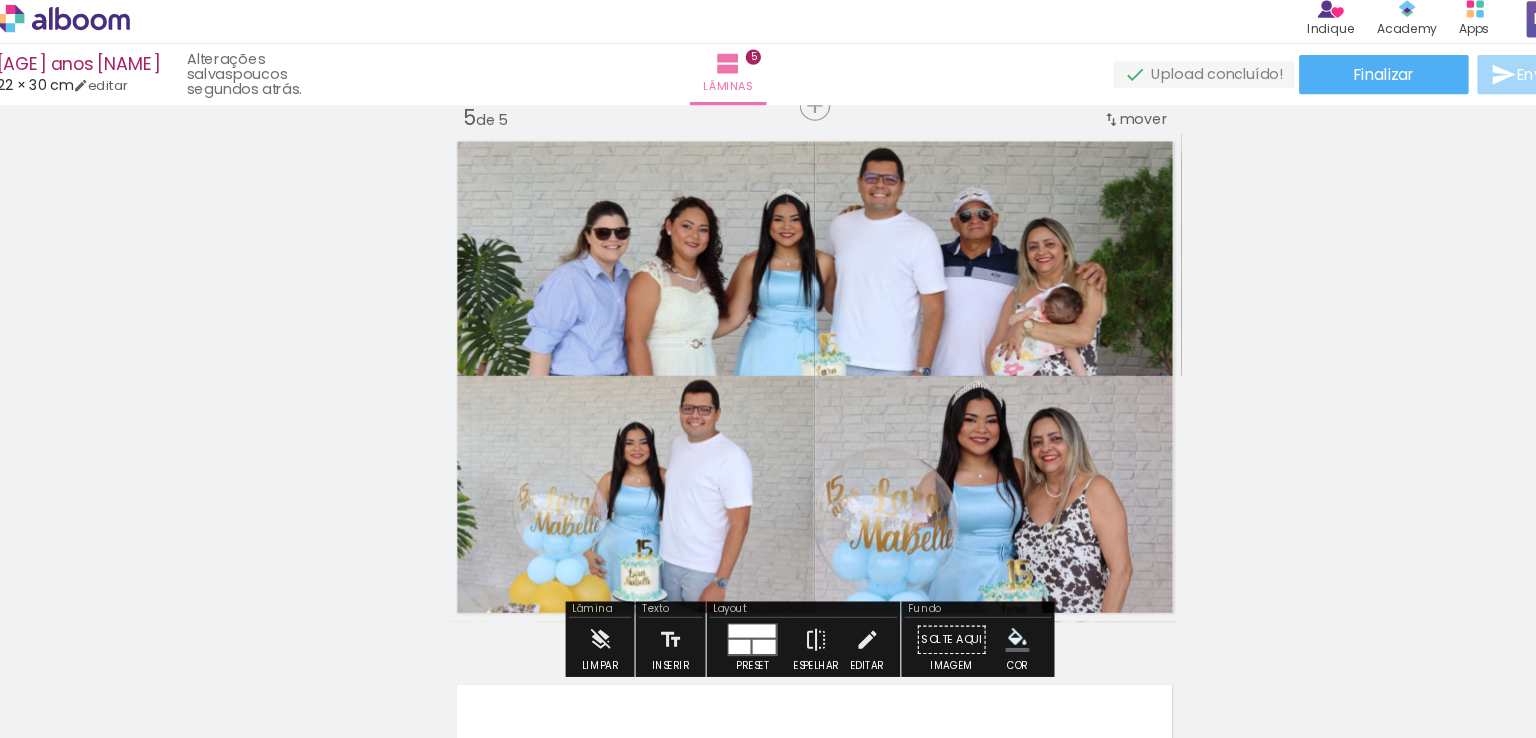click on "Inserir lâmina 1  de 5  Inserir lâmina 2  de 5  Inserir lâmina 3  de 5  Inserir lâmina 4  de 5  Inserir lâmina 5  de 5" at bounding box center (768, -422) 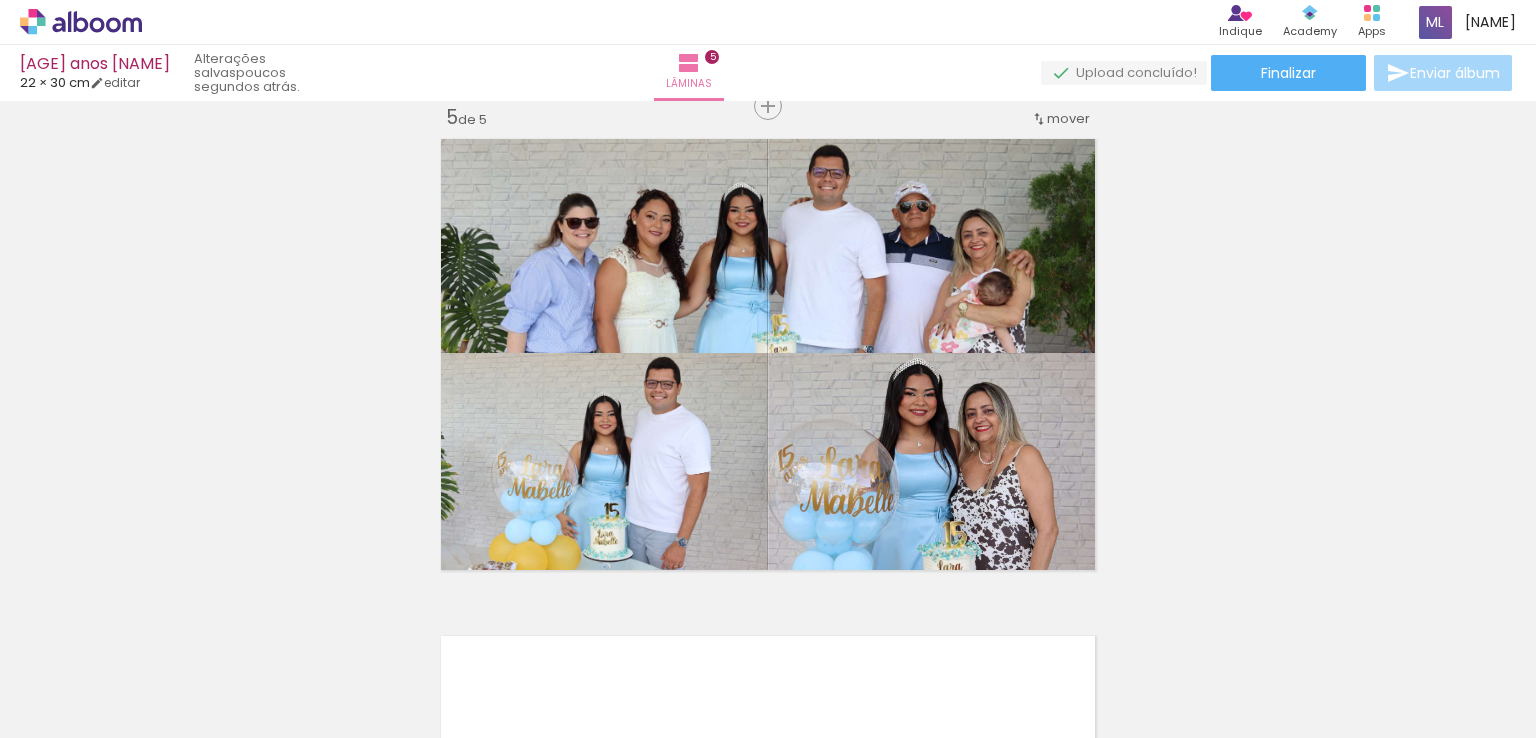 scroll, scrollTop: 2016, scrollLeft: 0, axis: vertical 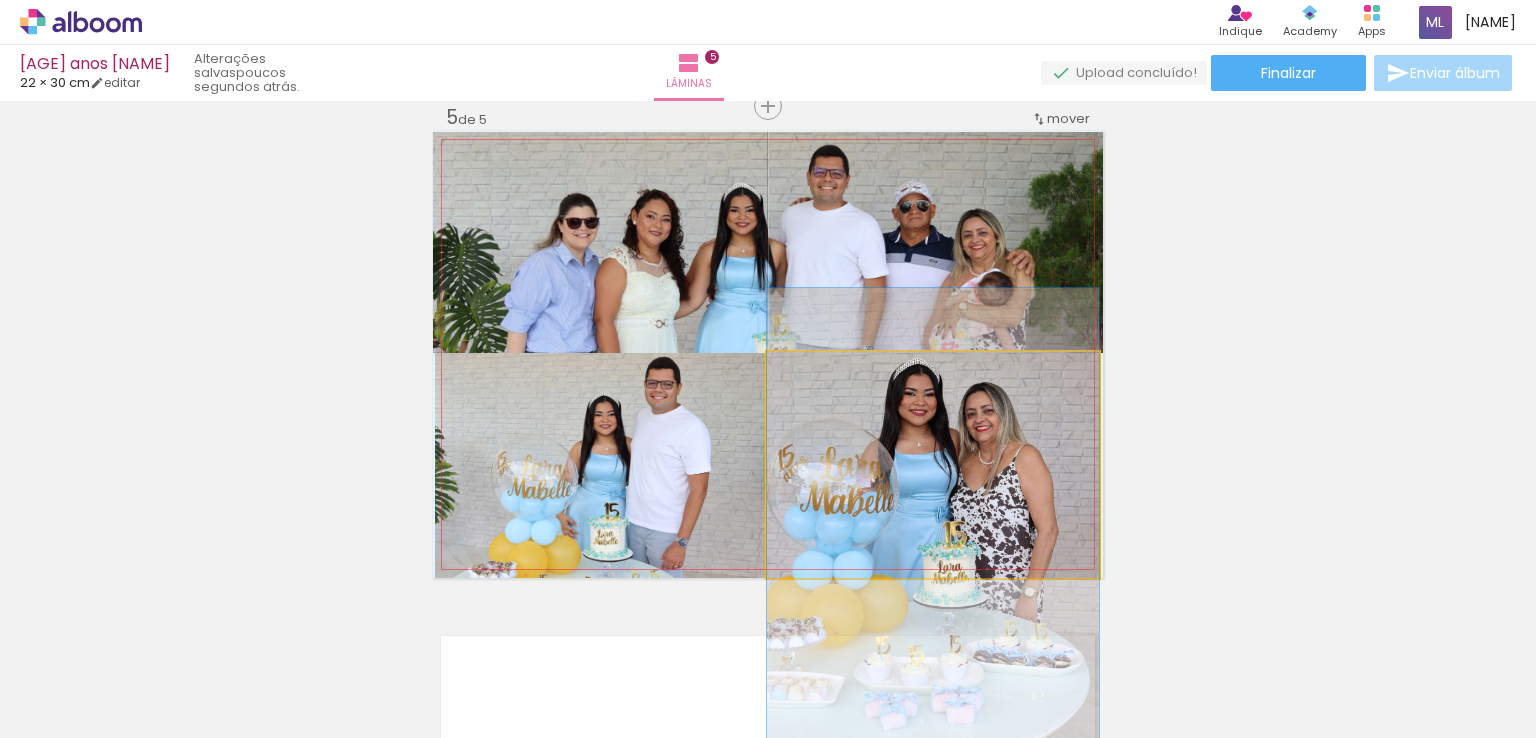 click 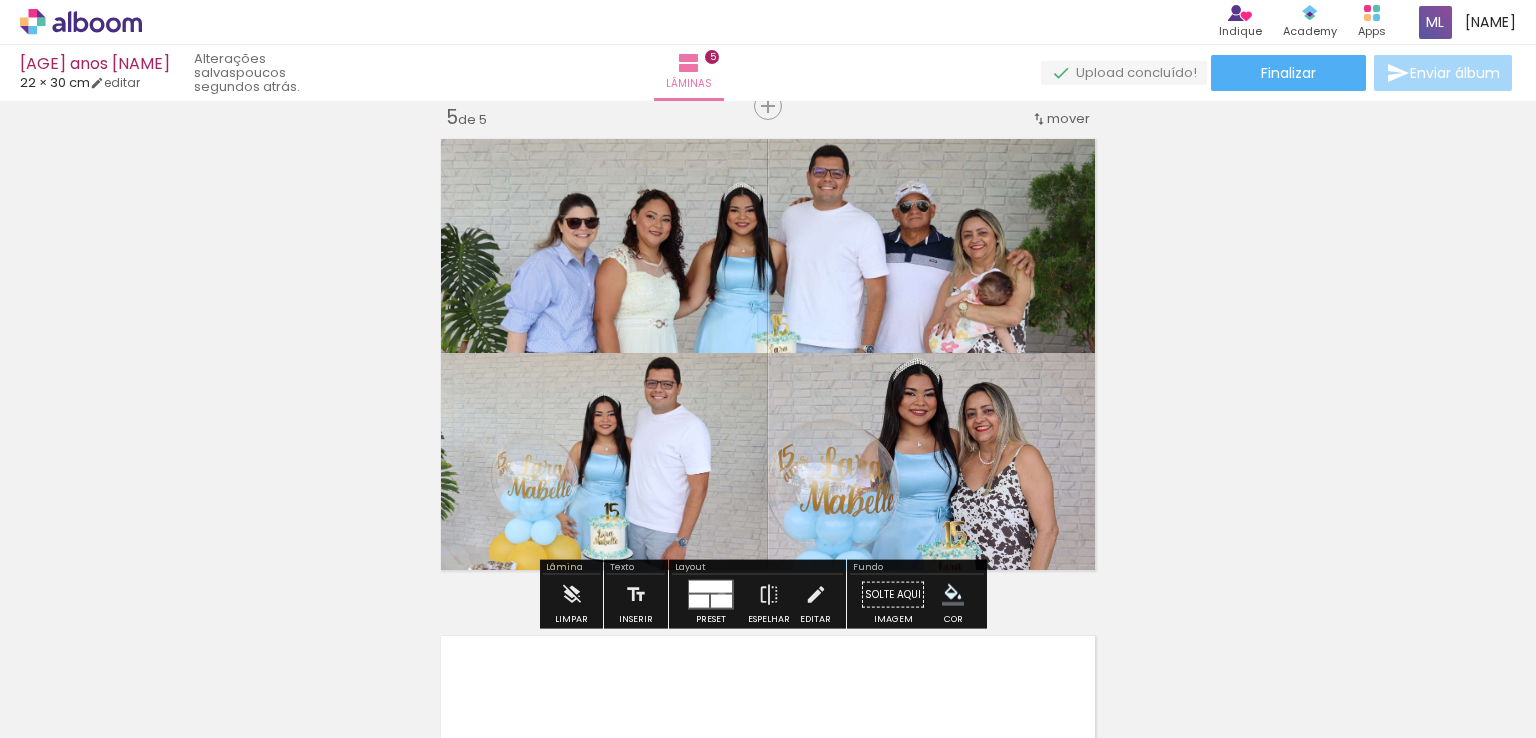click at bounding box center (721, 601) 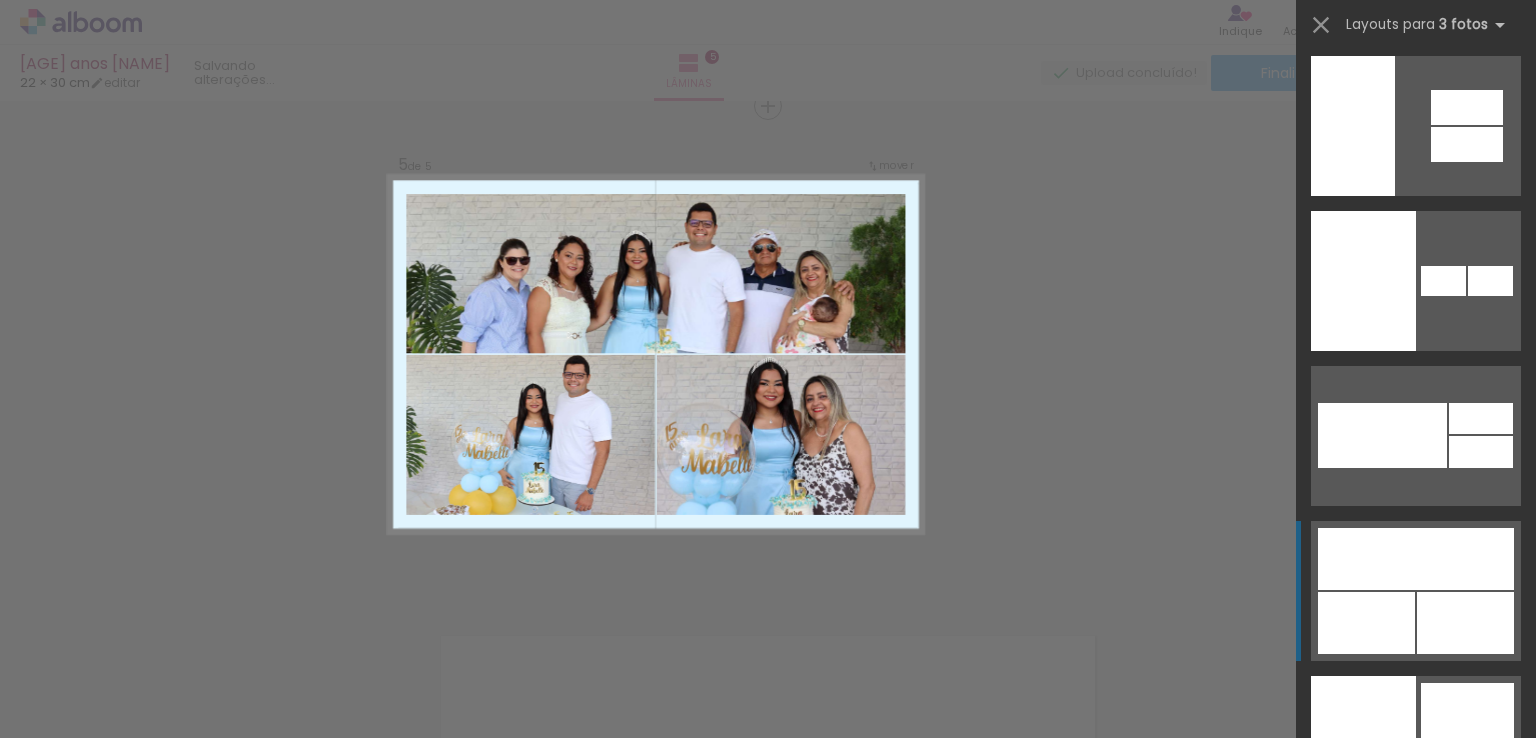 scroll, scrollTop: 31775, scrollLeft: 0, axis: vertical 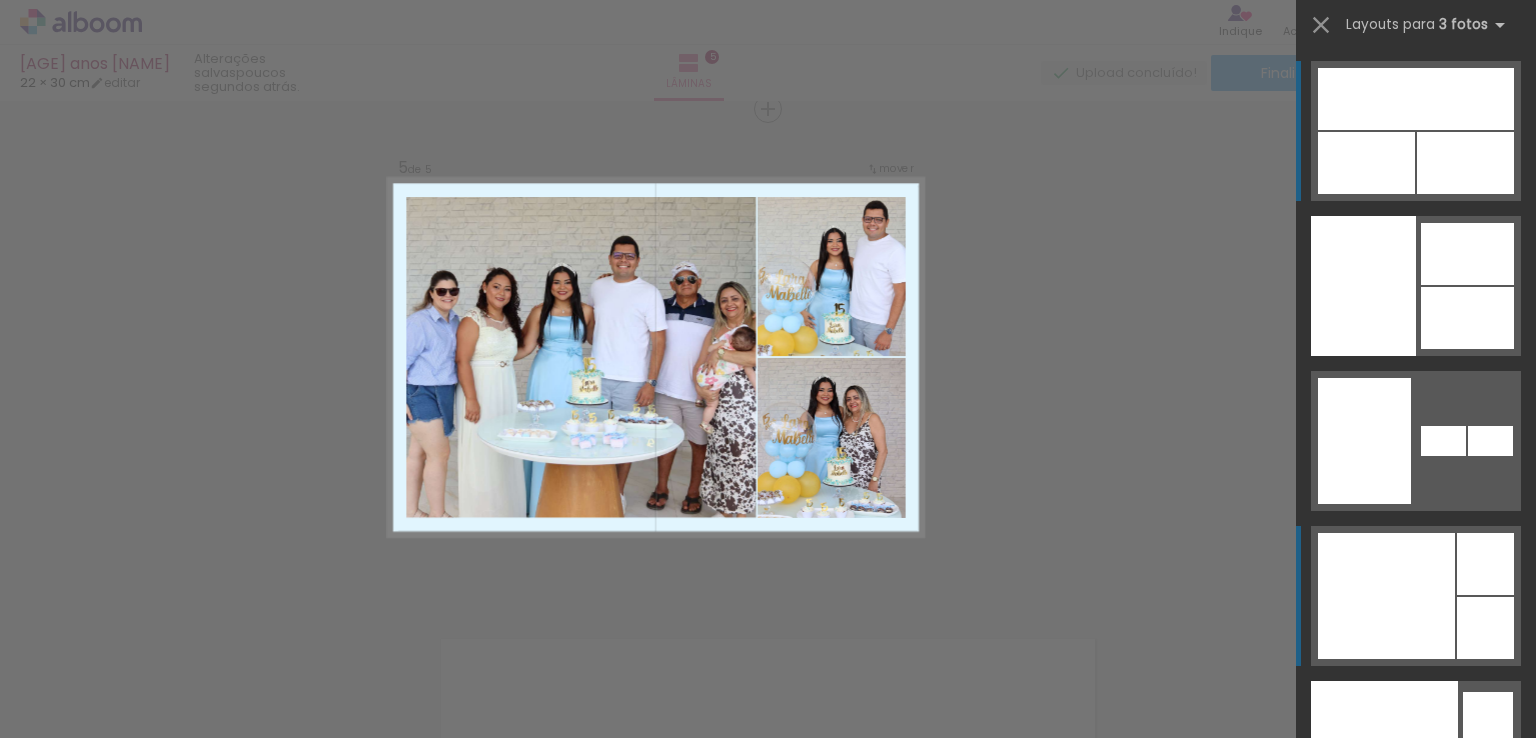 click at bounding box center [1443, 441] 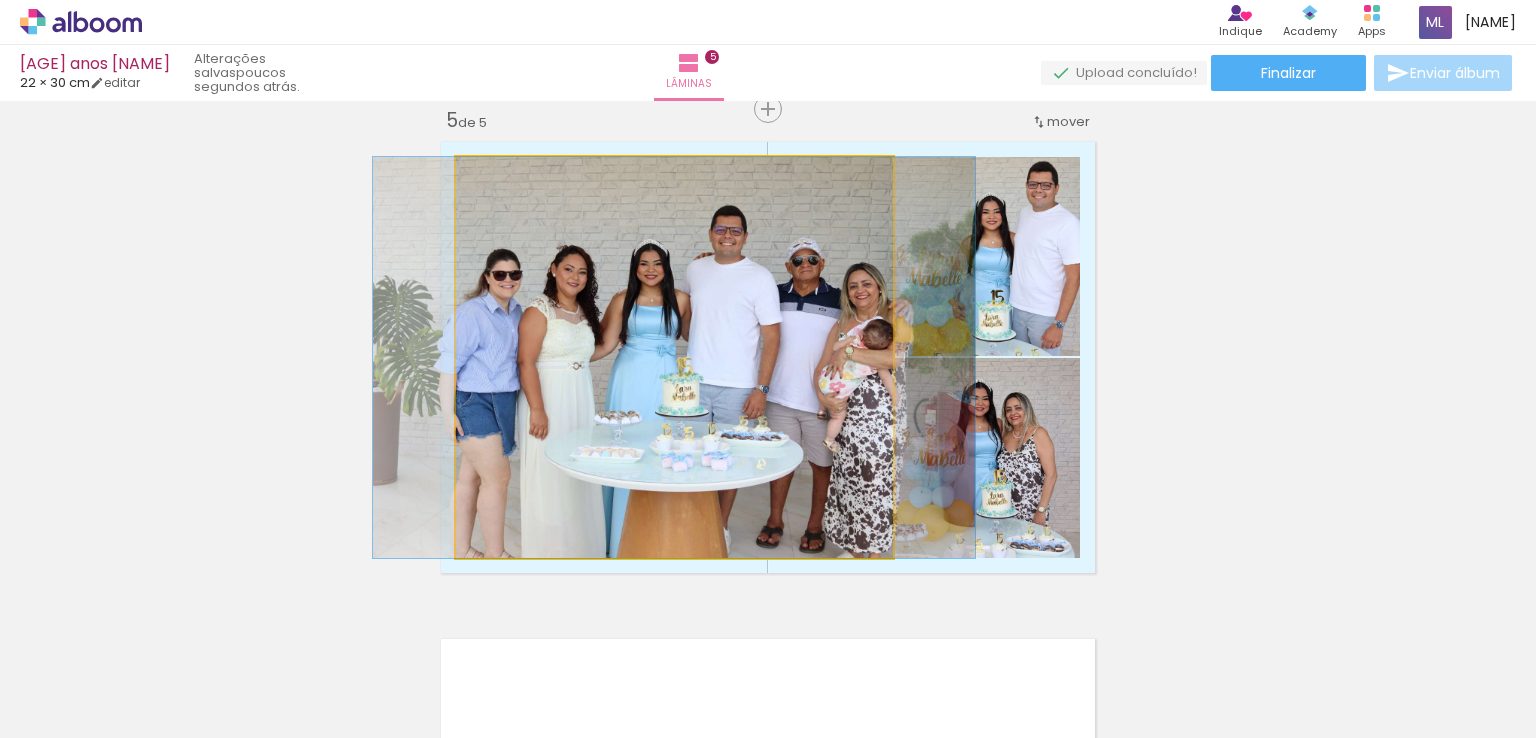 click 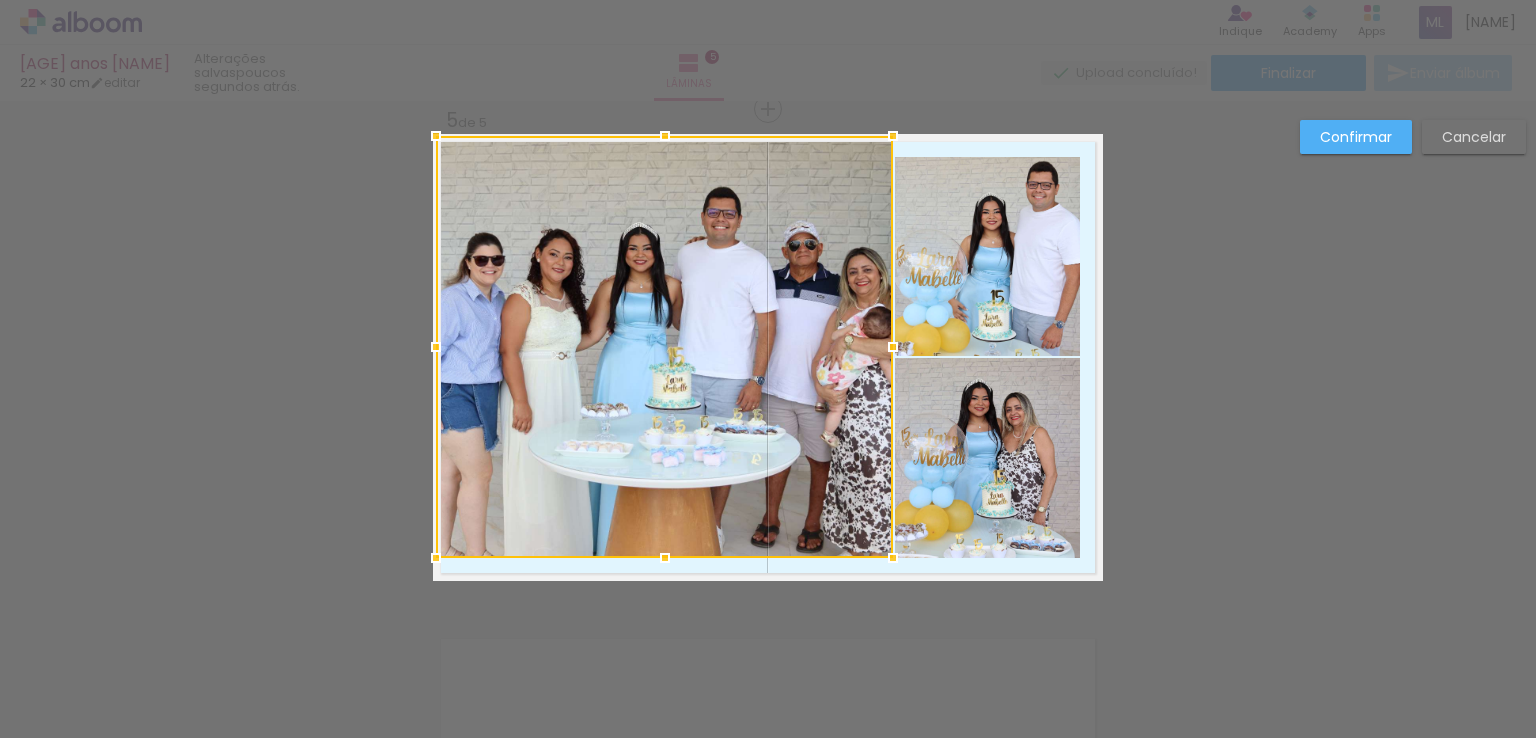 drag, startPoint x: 444, startPoint y: 154, endPoint x: 424, endPoint y: 127, distance: 33.600594 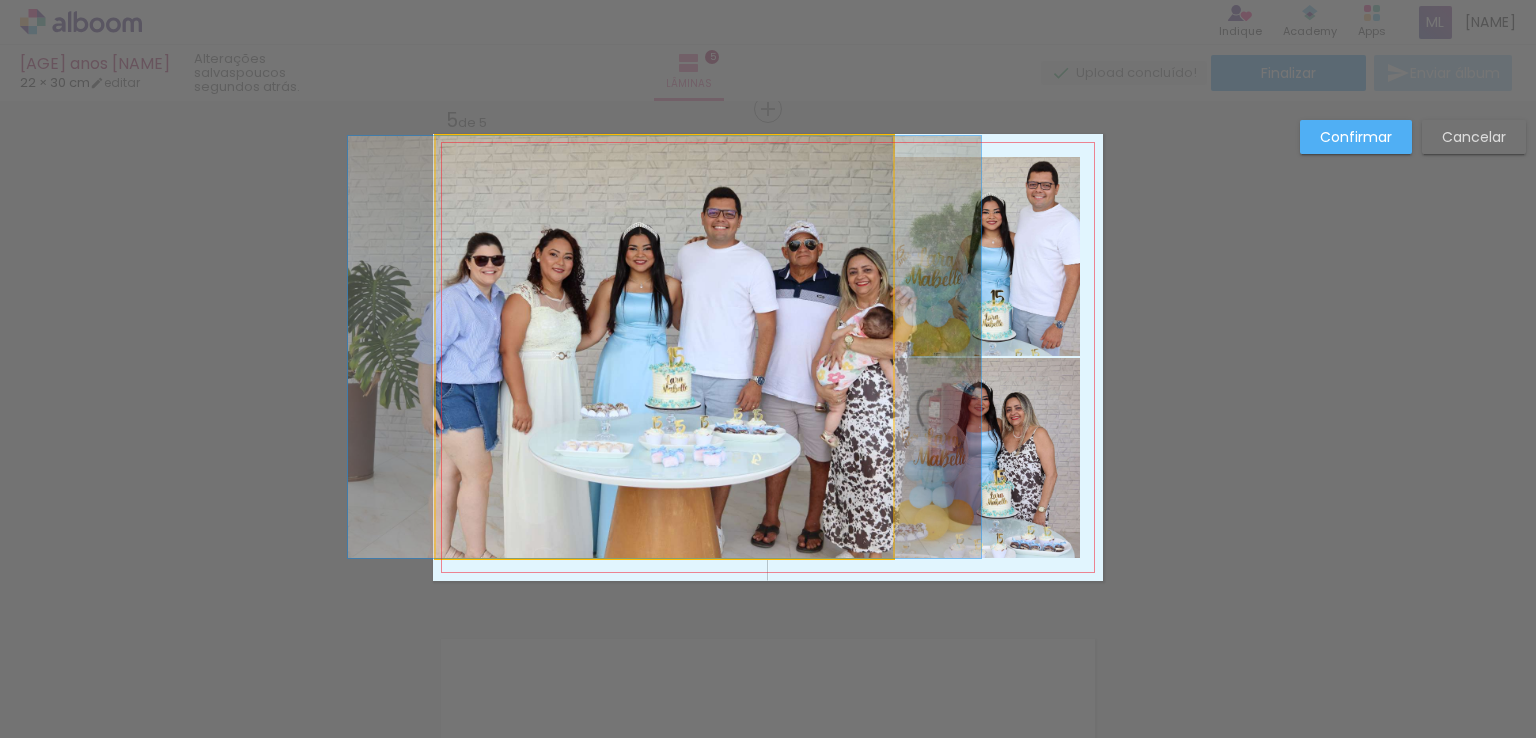 click 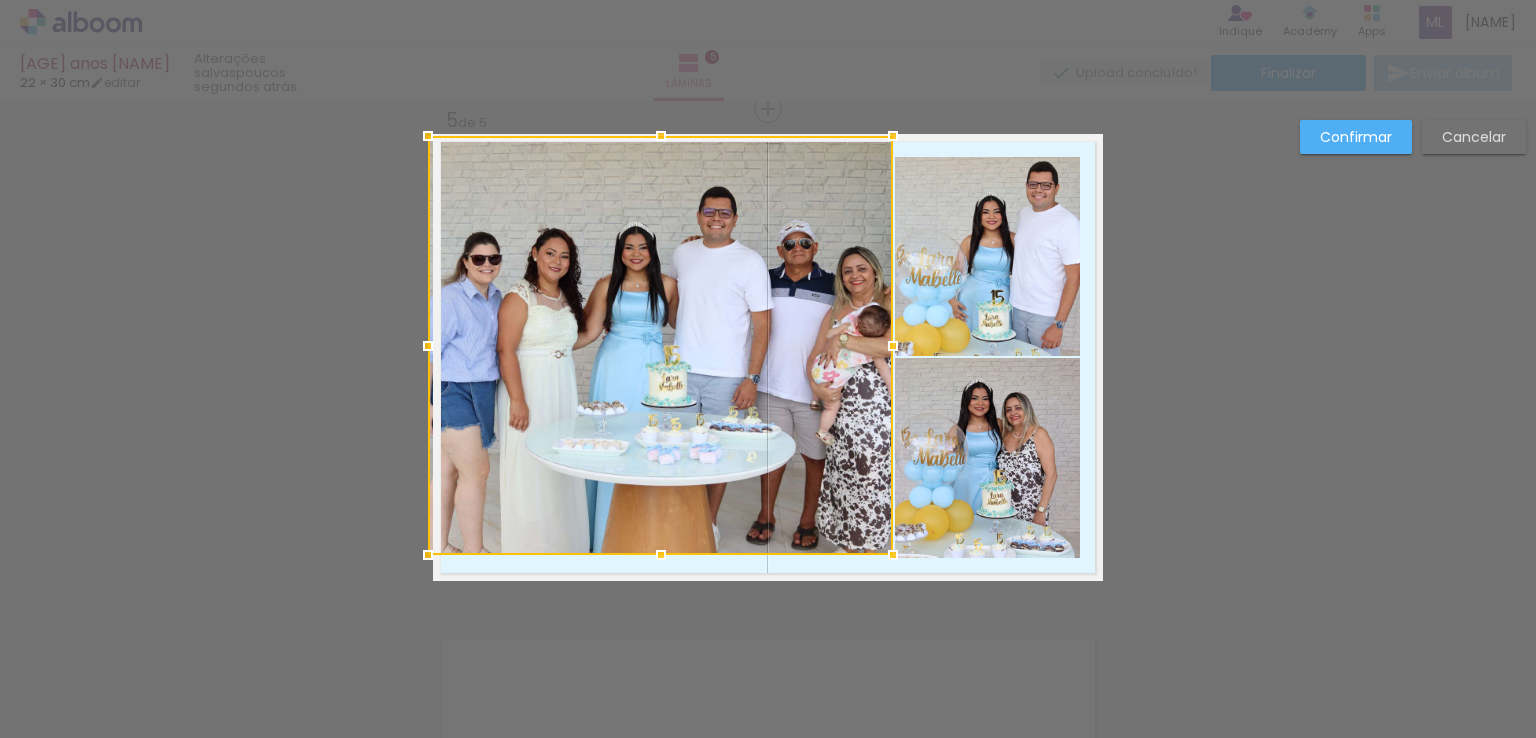drag, startPoint x: 432, startPoint y: 560, endPoint x: 380, endPoint y: 565, distance: 52.23983 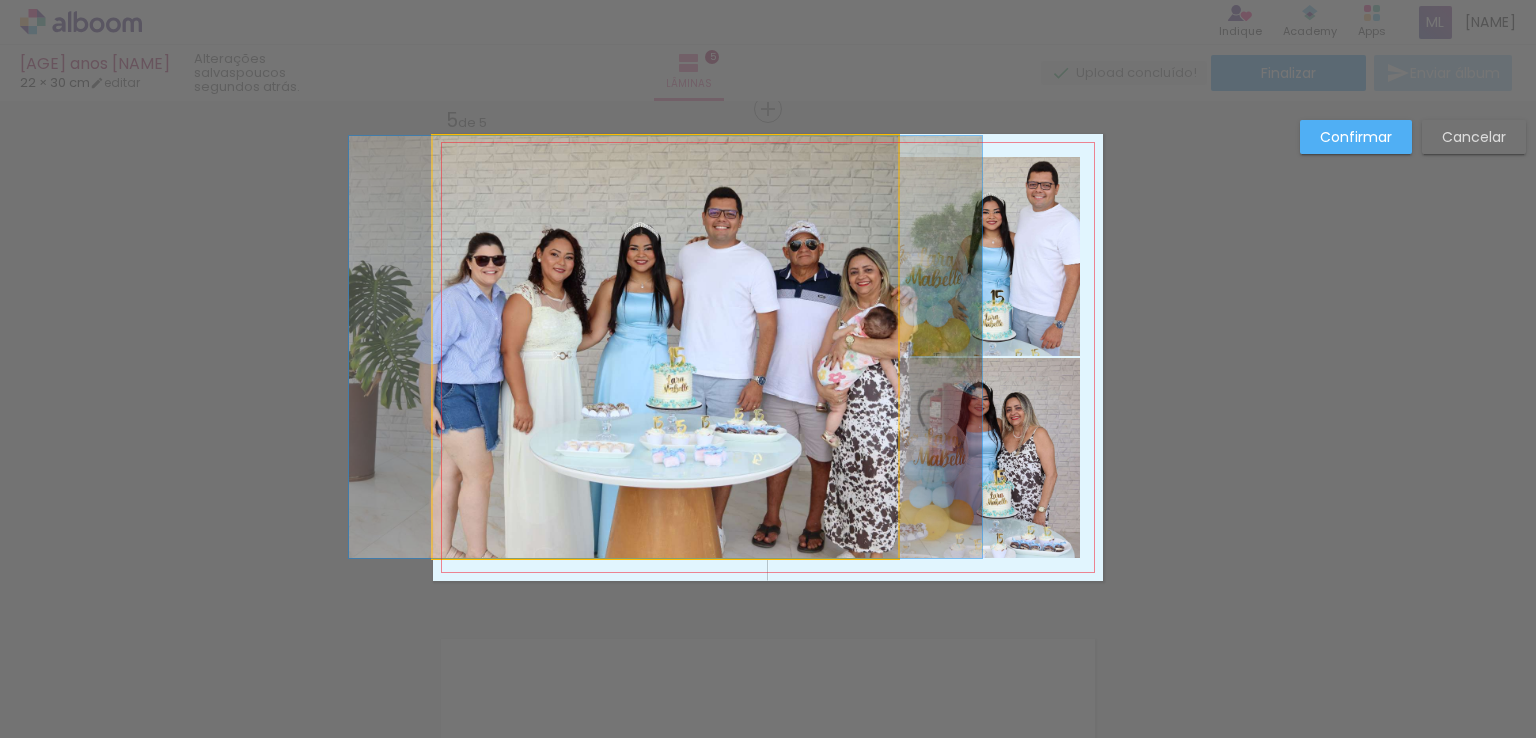 click 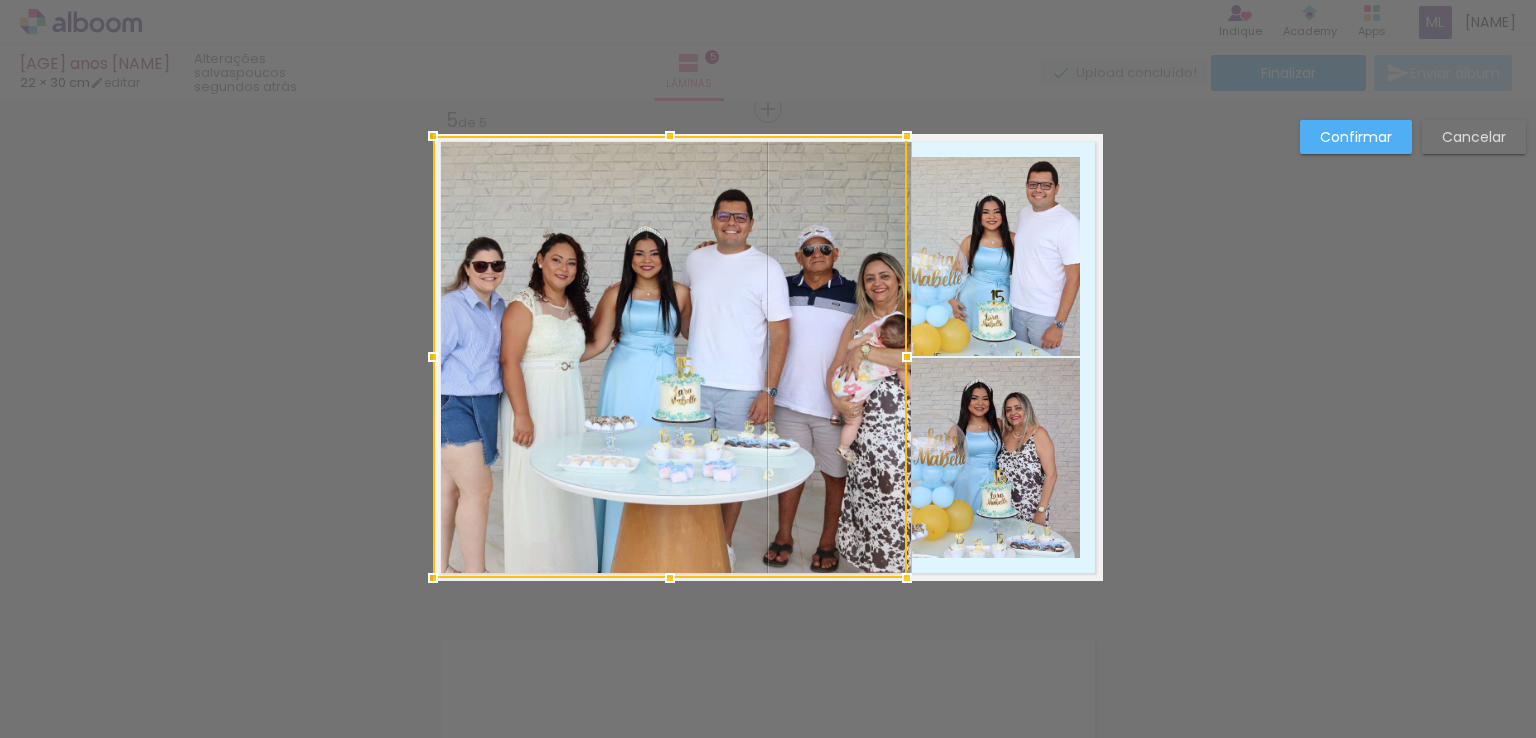 drag, startPoint x: 655, startPoint y: 560, endPoint x: 656, endPoint y: 590, distance: 30.016663 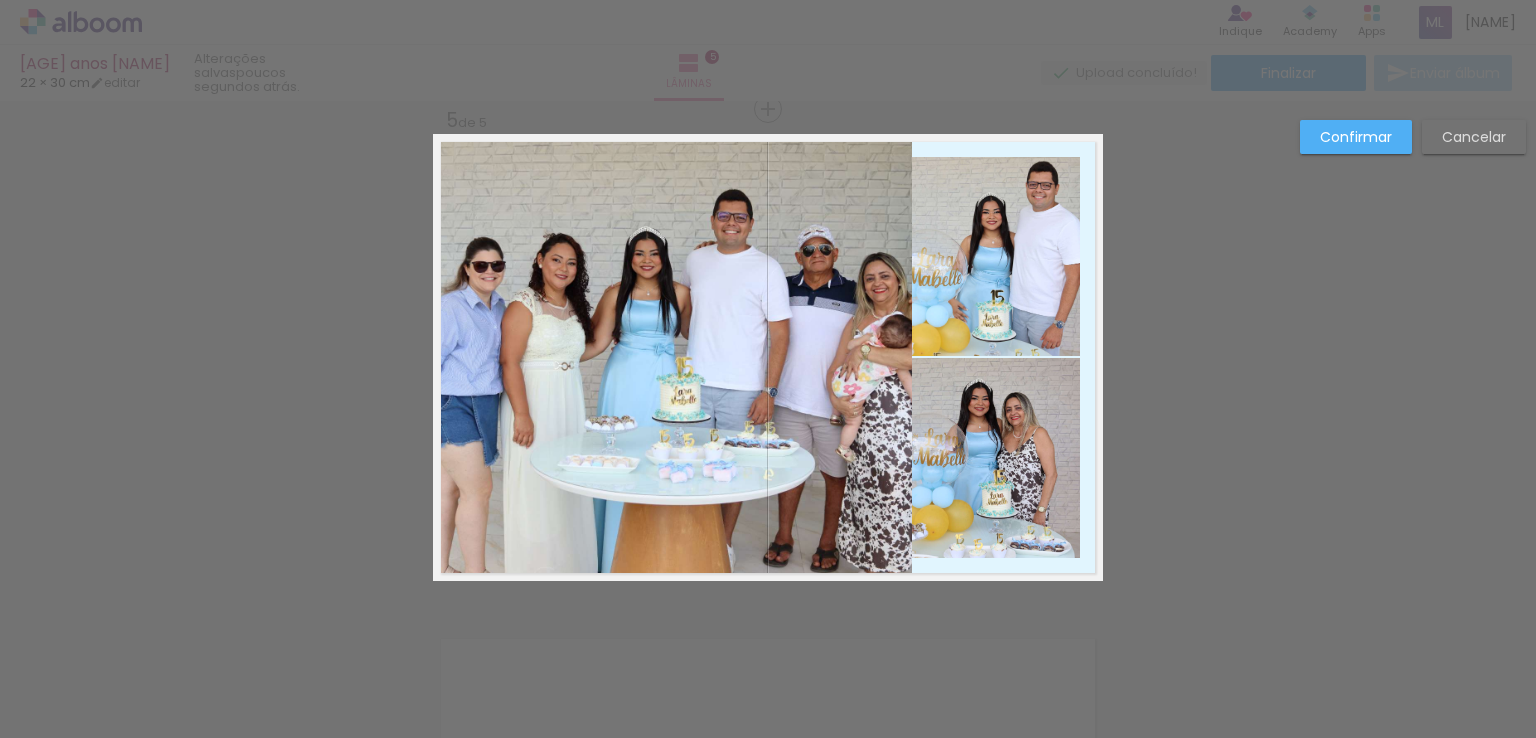 click on "Confirmar Cancelar" at bounding box center [768, -397] 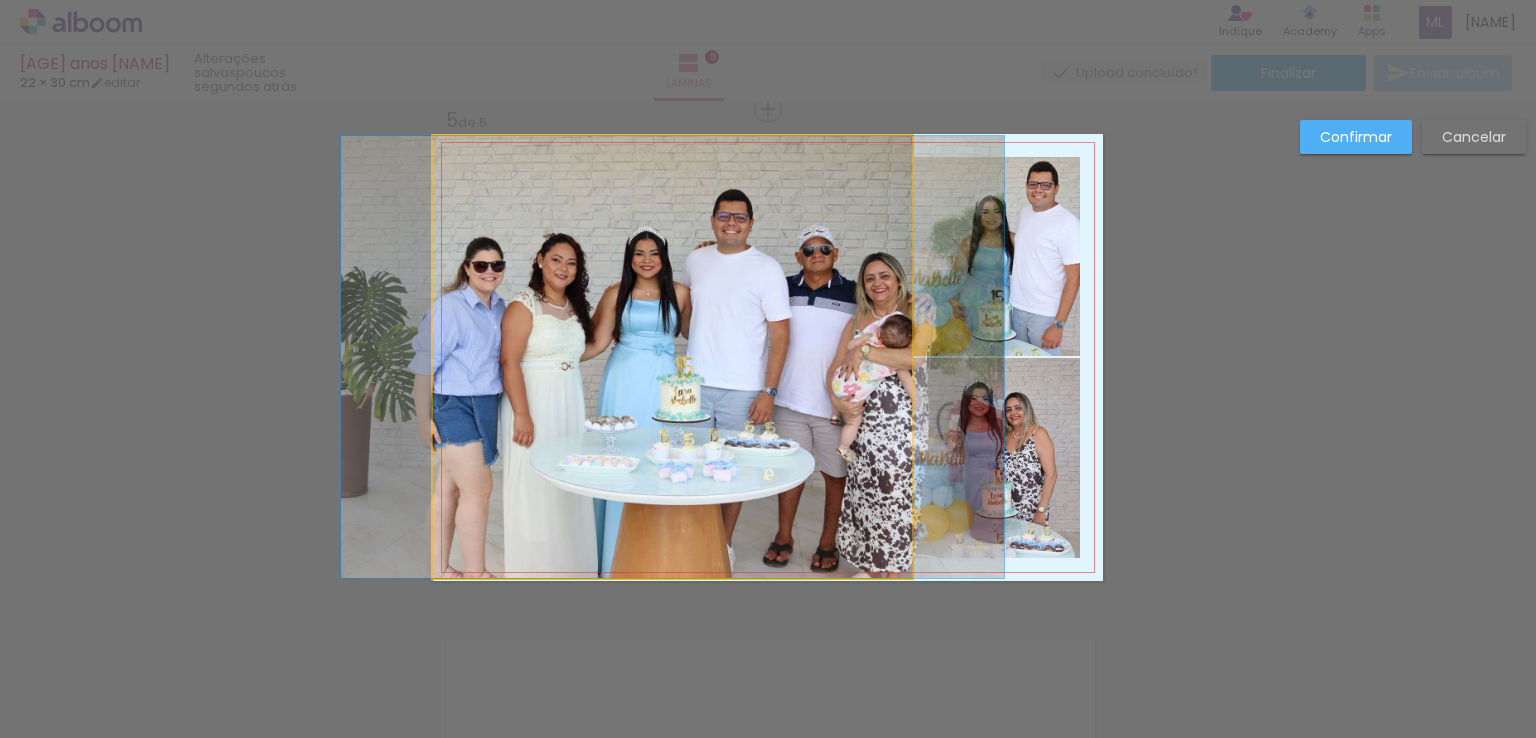 click 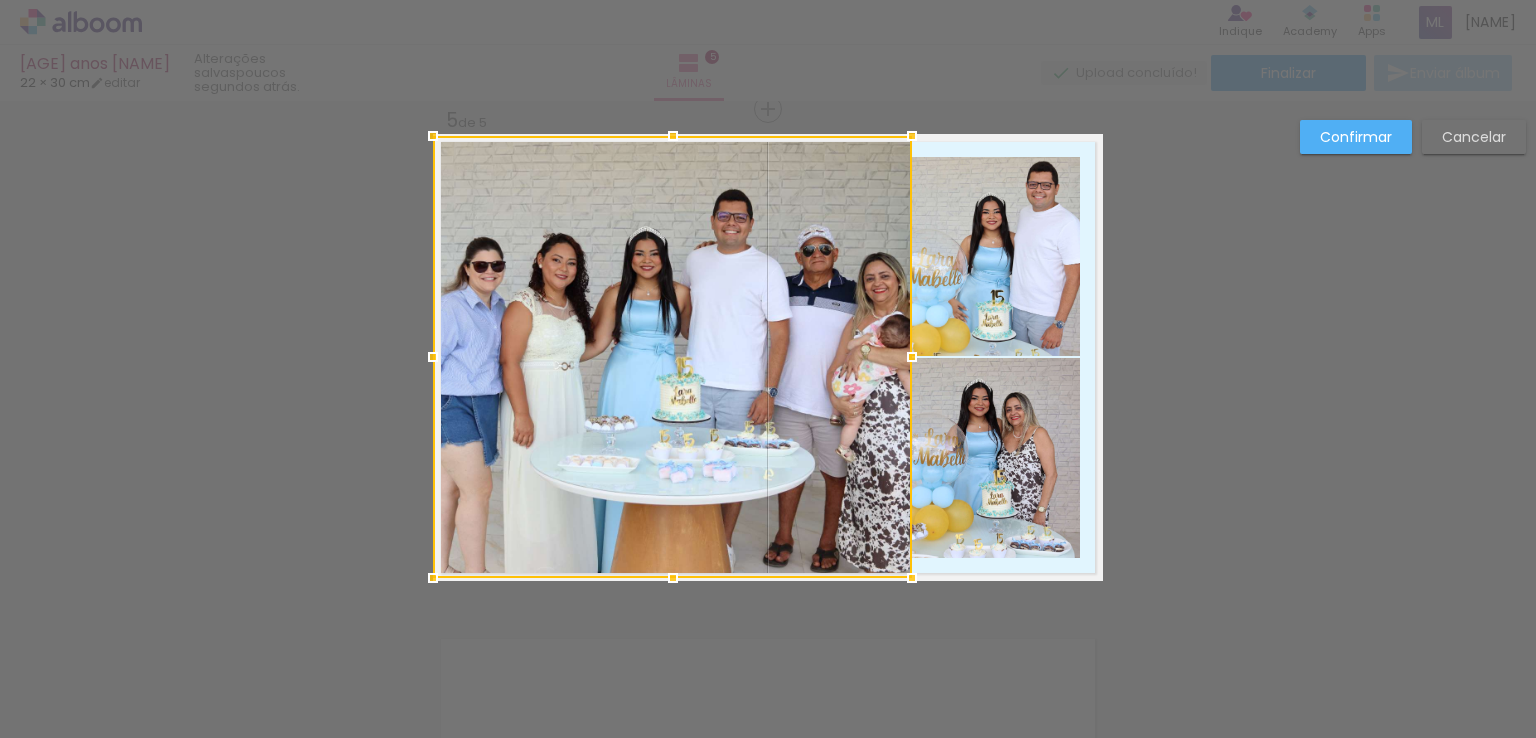 click at bounding box center (672, 357) 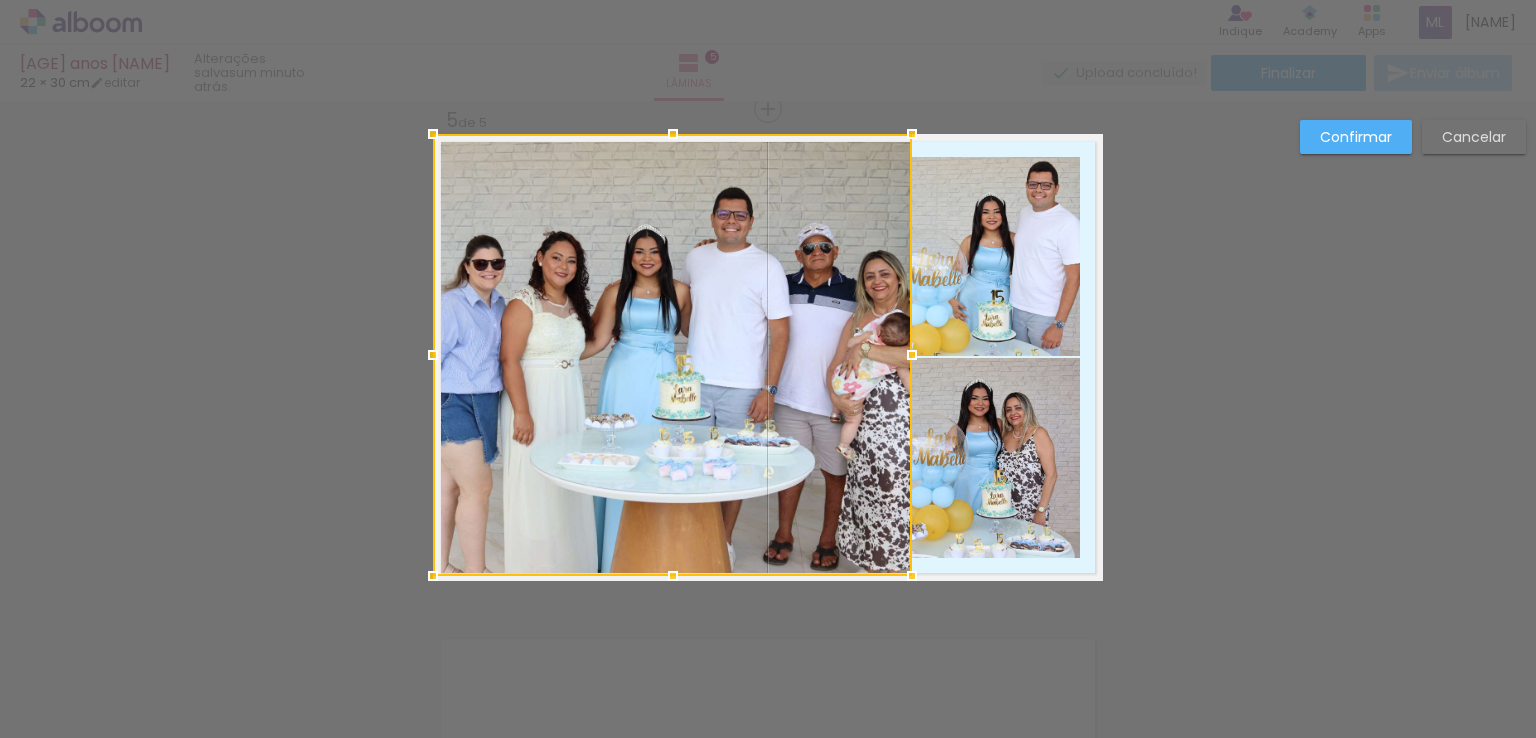 drag, startPoint x: 663, startPoint y: 419, endPoint x: 645, endPoint y: 413, distance: 18.973665 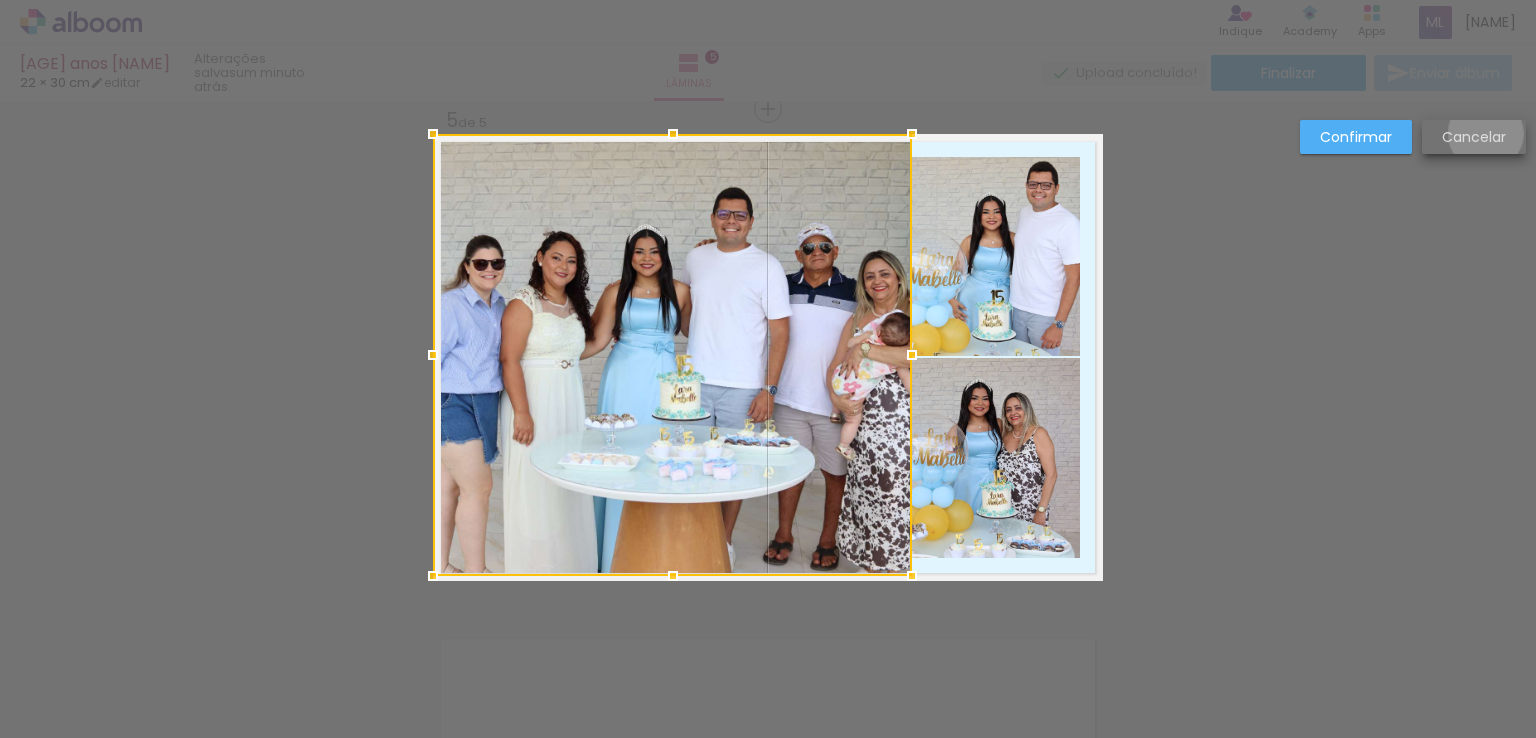 click on "Cancelar" at bounding box center [0, 0] 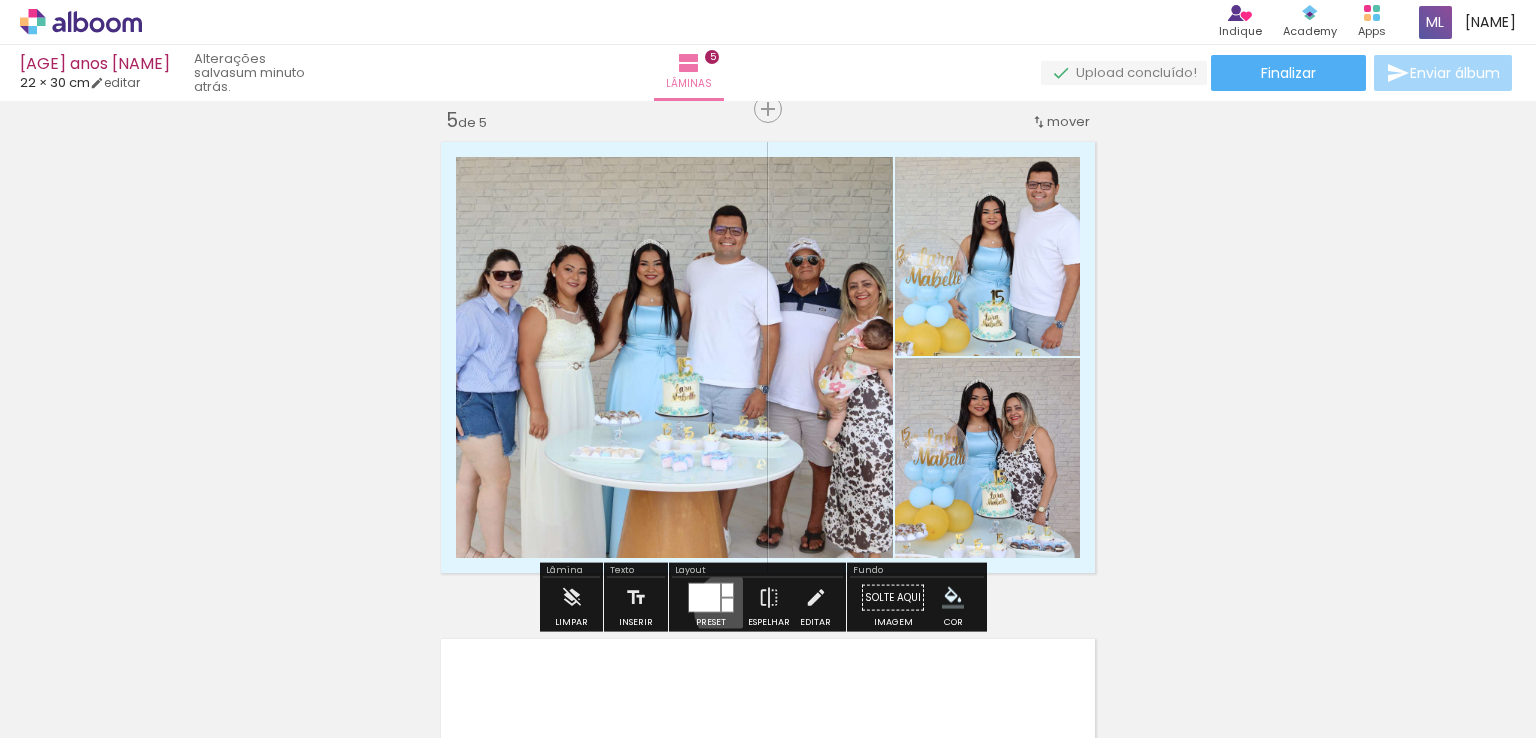 click at bounding box center [727, 605] 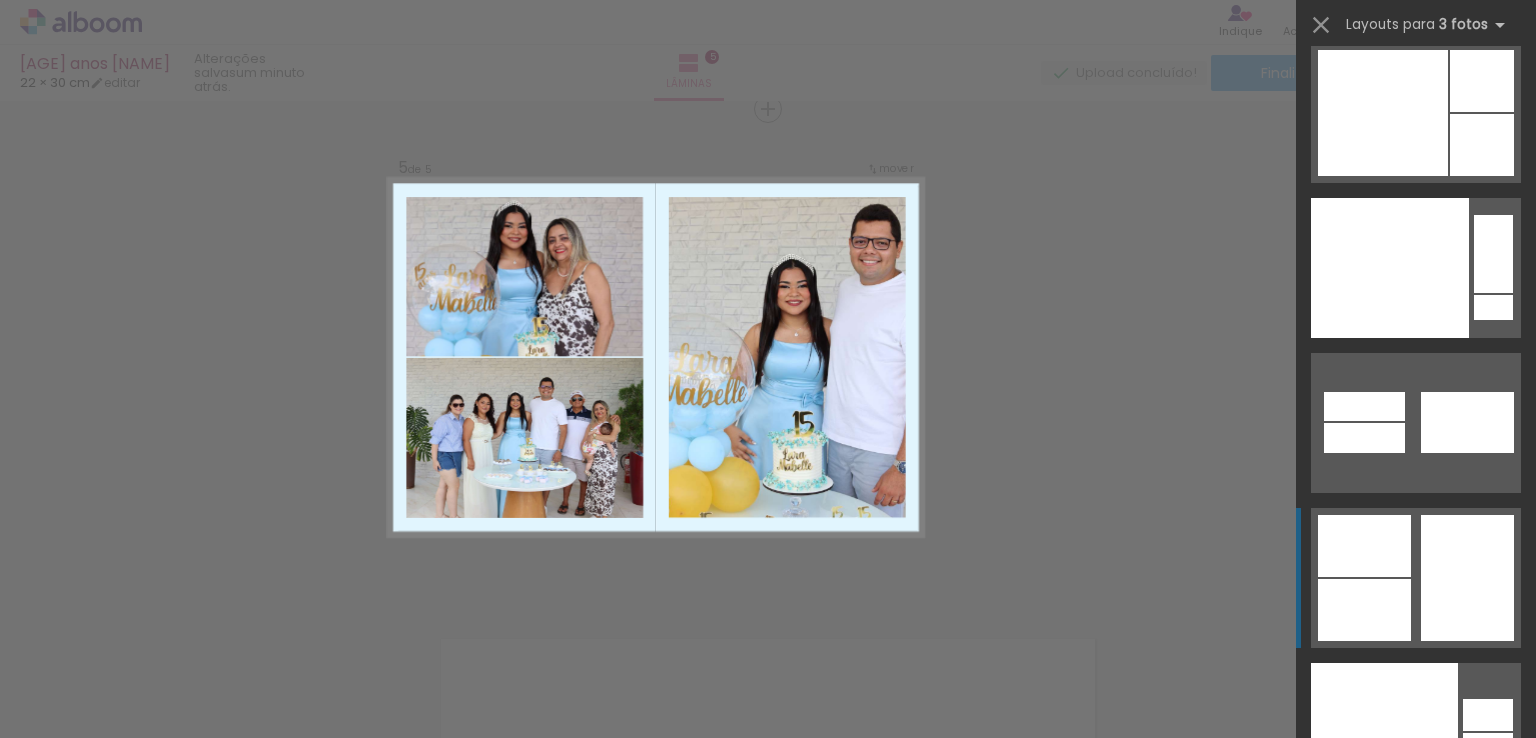 scroll, scrollTop: 32803, scrollLeft: 0, axis: vertical 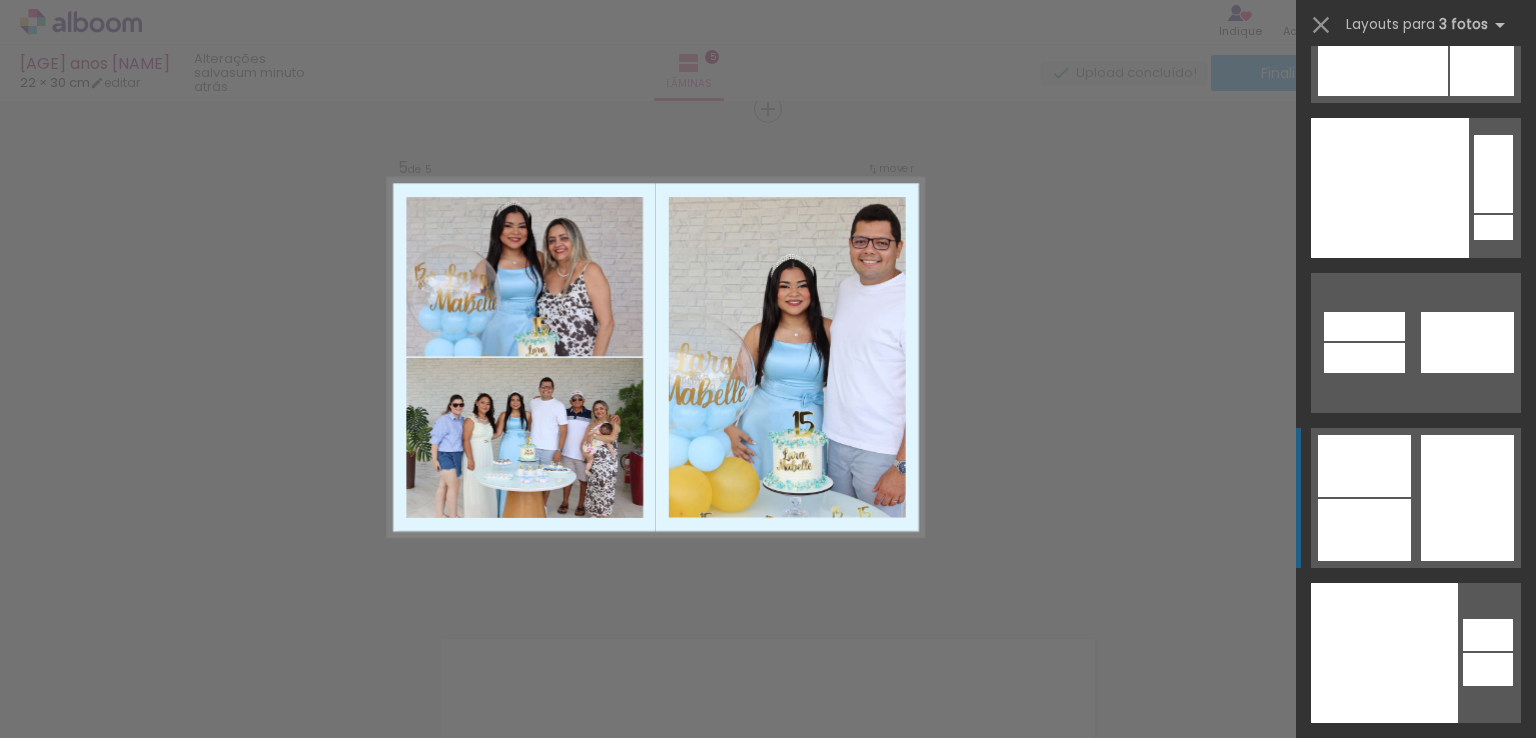 click at bounding box center [1493, 227] 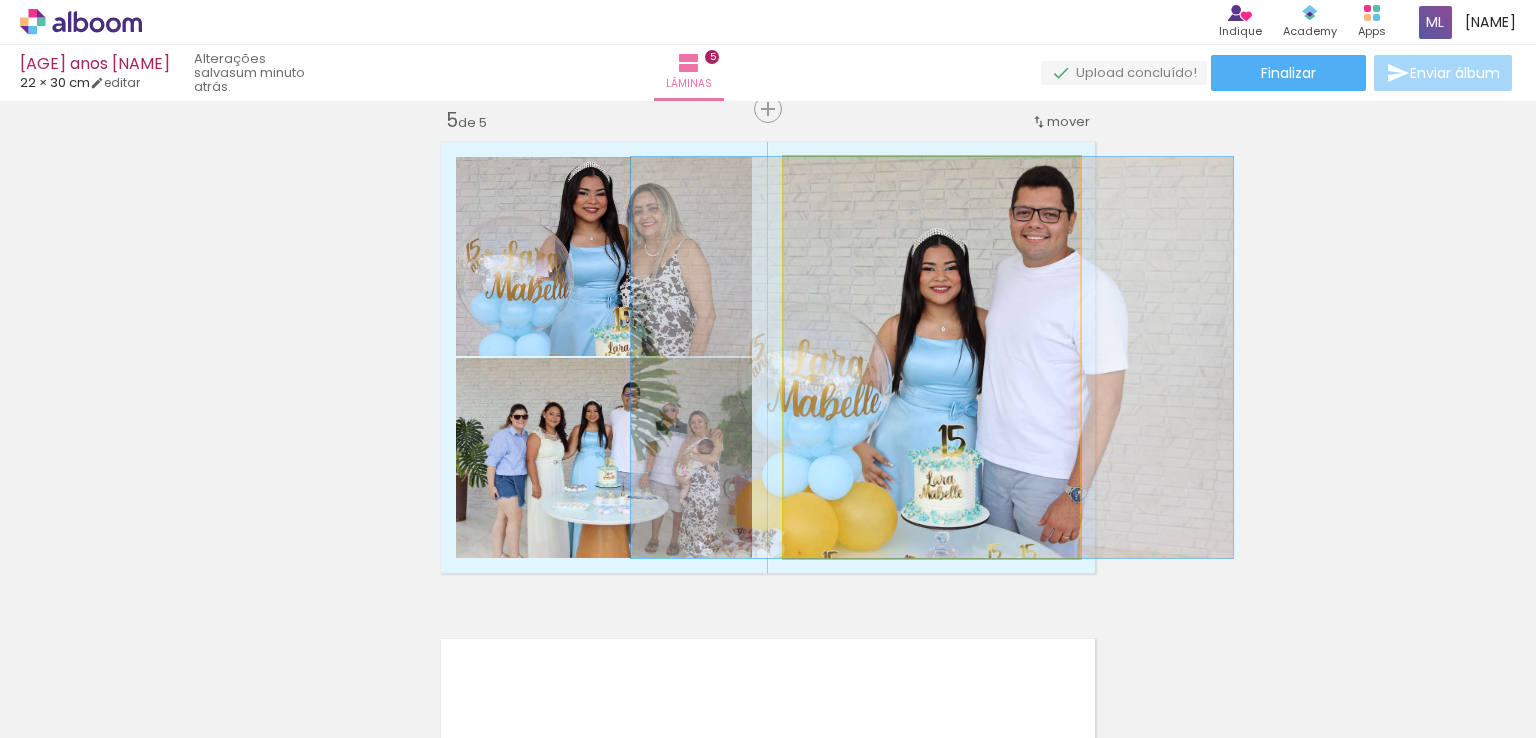 click 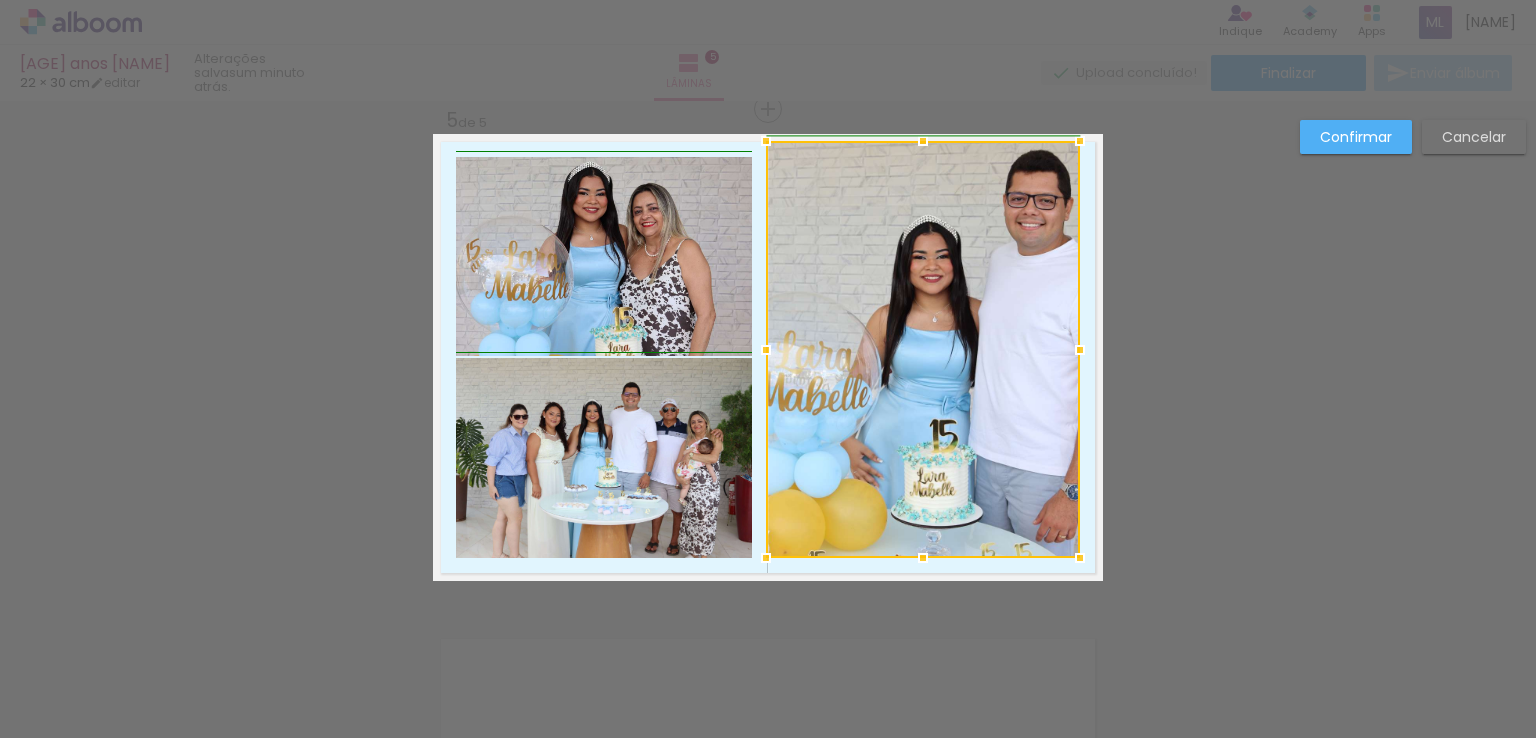 drag, startPoint x: 772, startPoint y: 152, endPoint x: 770, endPoint y: 140, distance: 12.165525 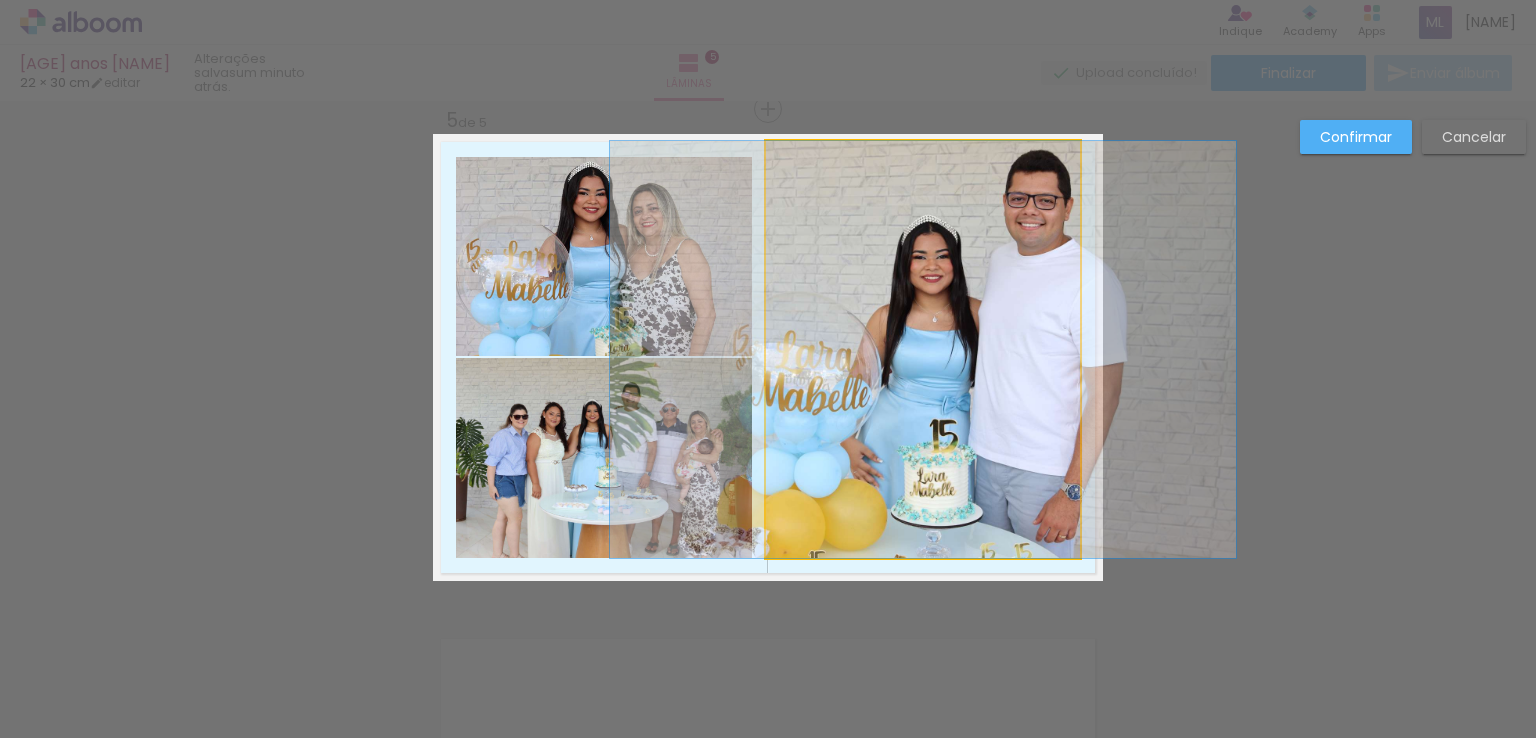click 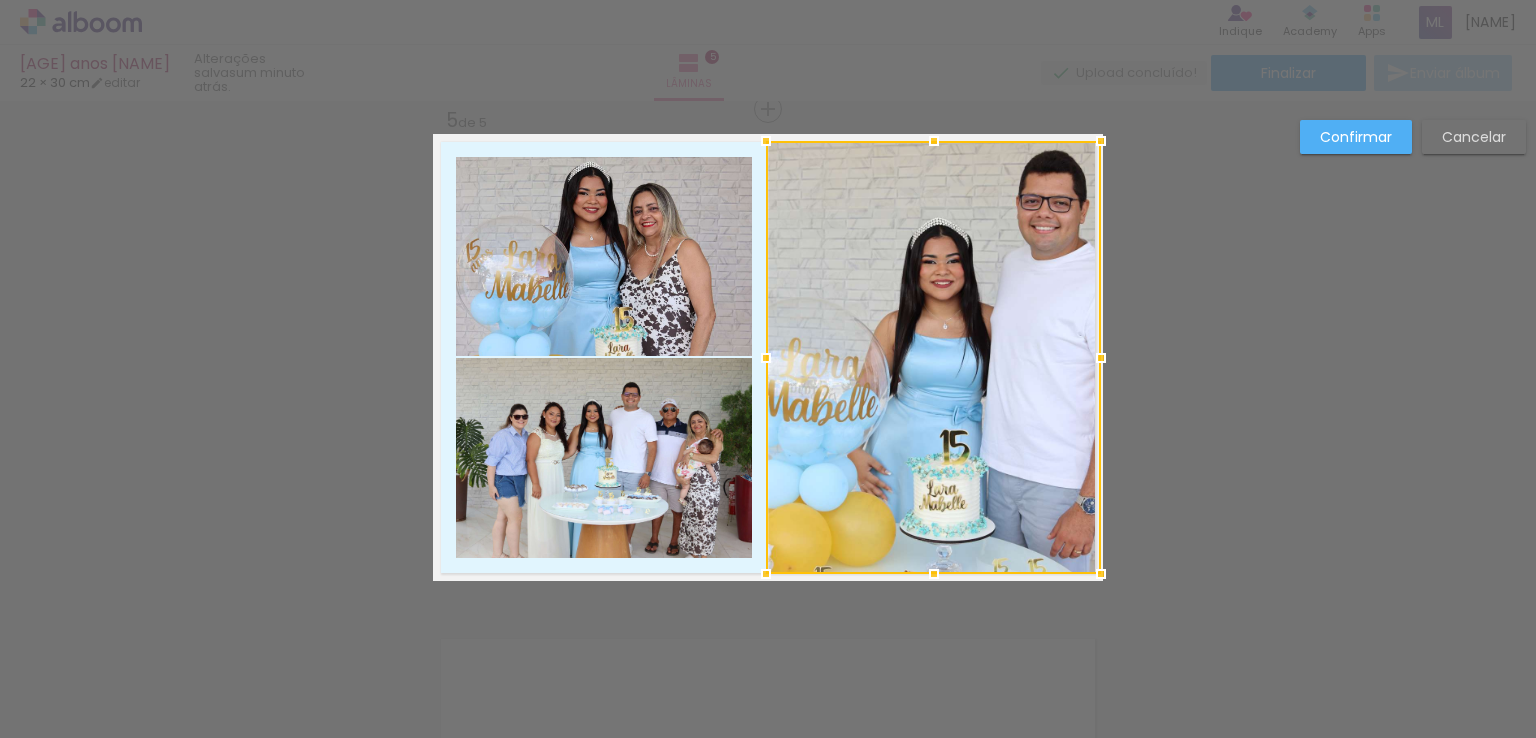 drag, startPoint x: 1072, startPoint y: 560, endPoint x: 1092, endPoint y: 577, distance: 26.24881 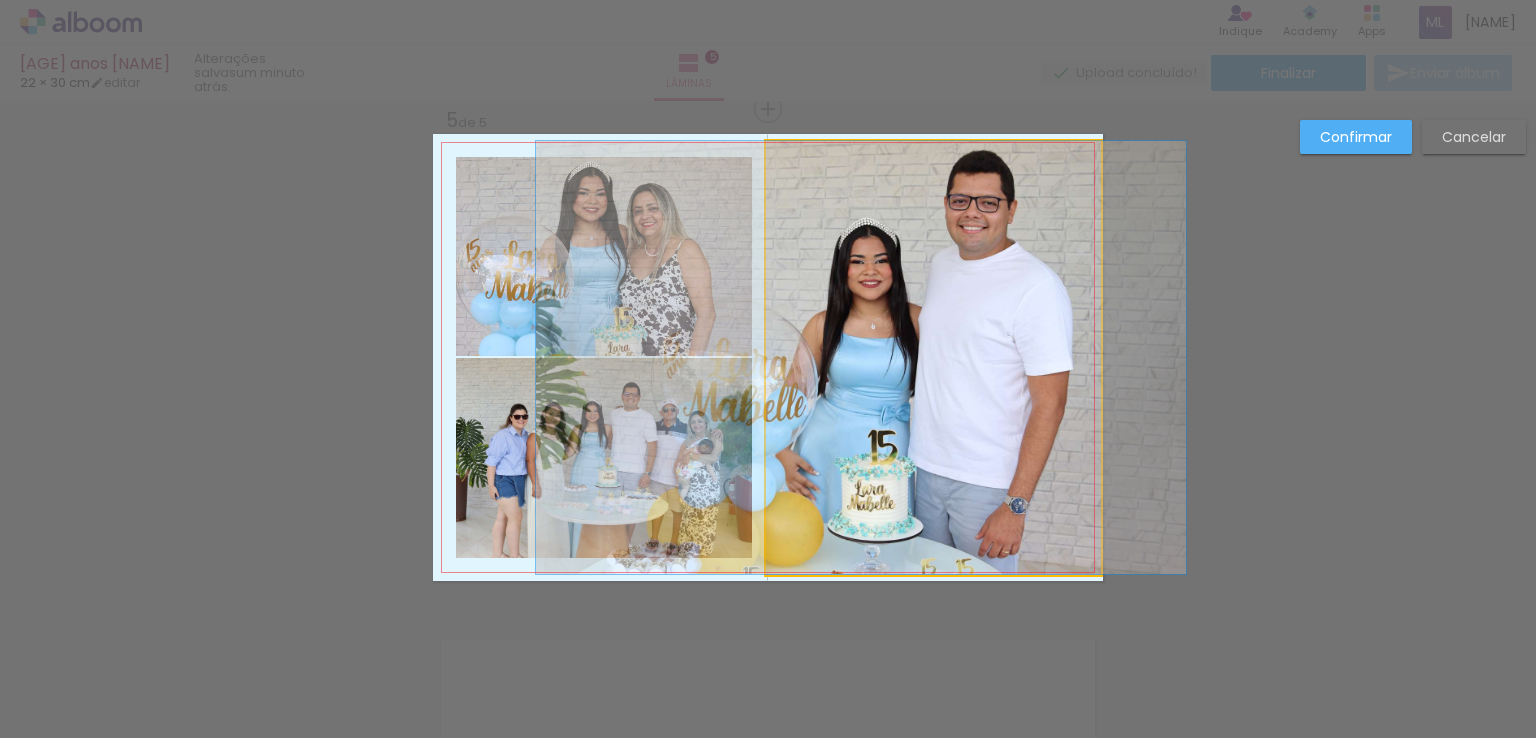 drag, startPoint x: 996, startPoint y: 470, endPoint x: 924, endPoint y: 467, distance: 72.06247 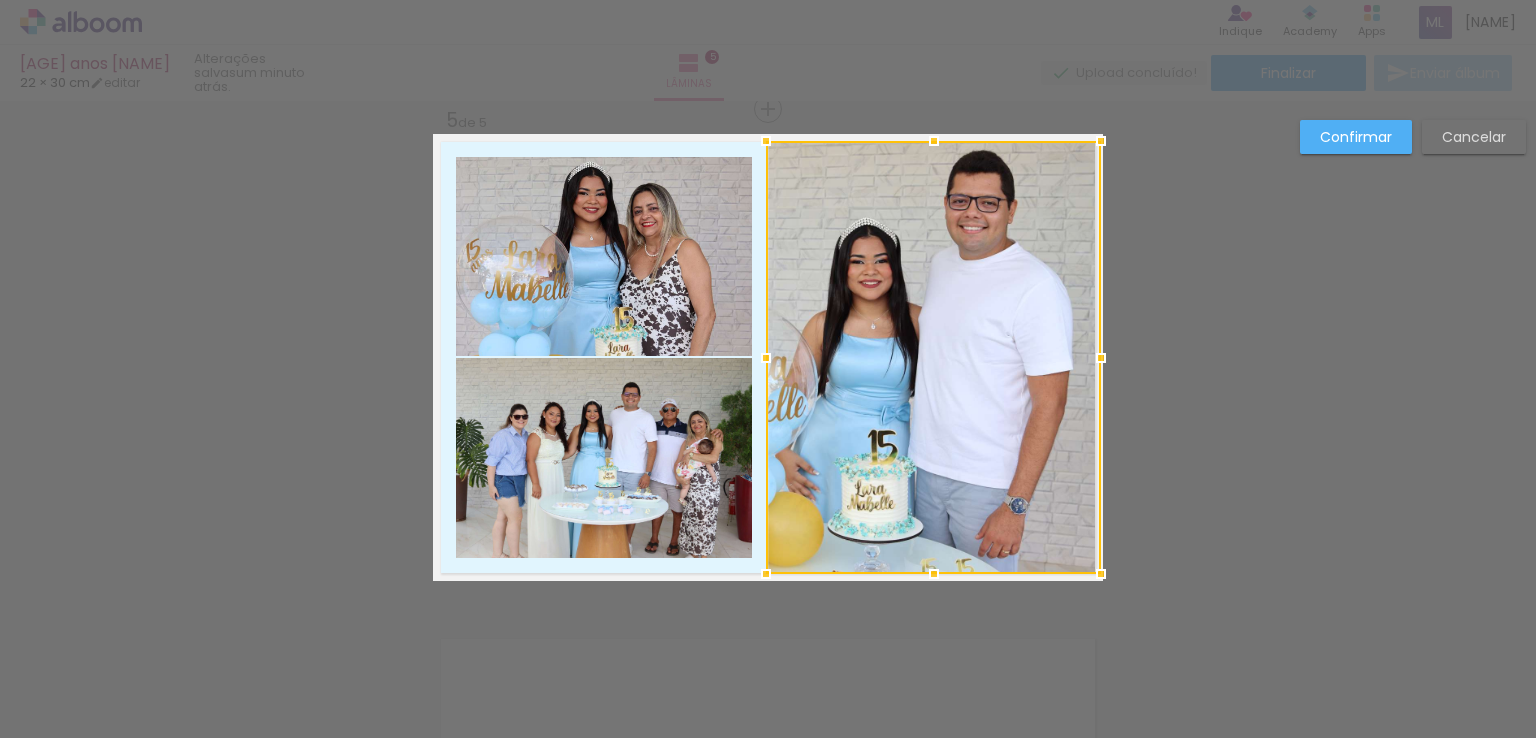 click on "Confirmar Cancelar" at bounding box center [768, -397] 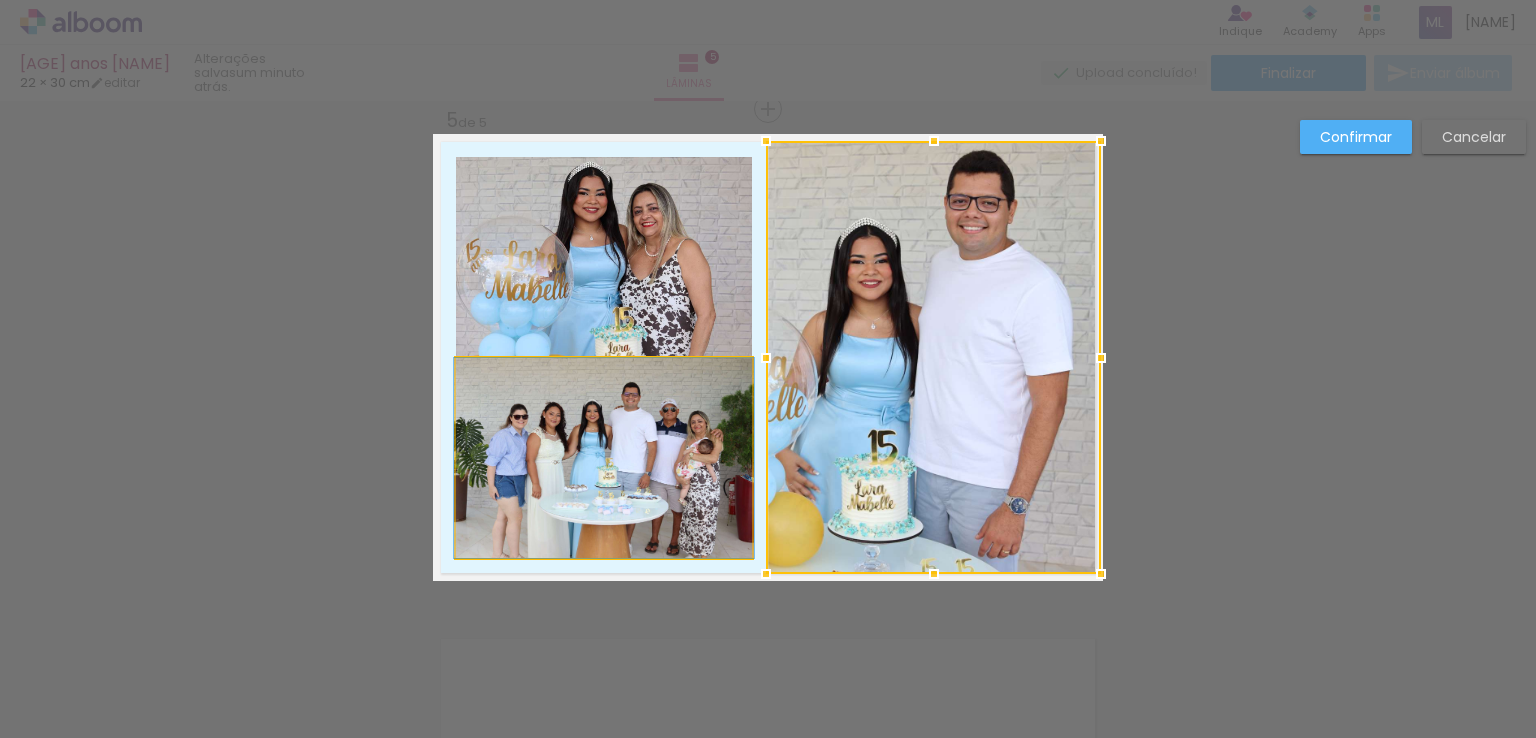click 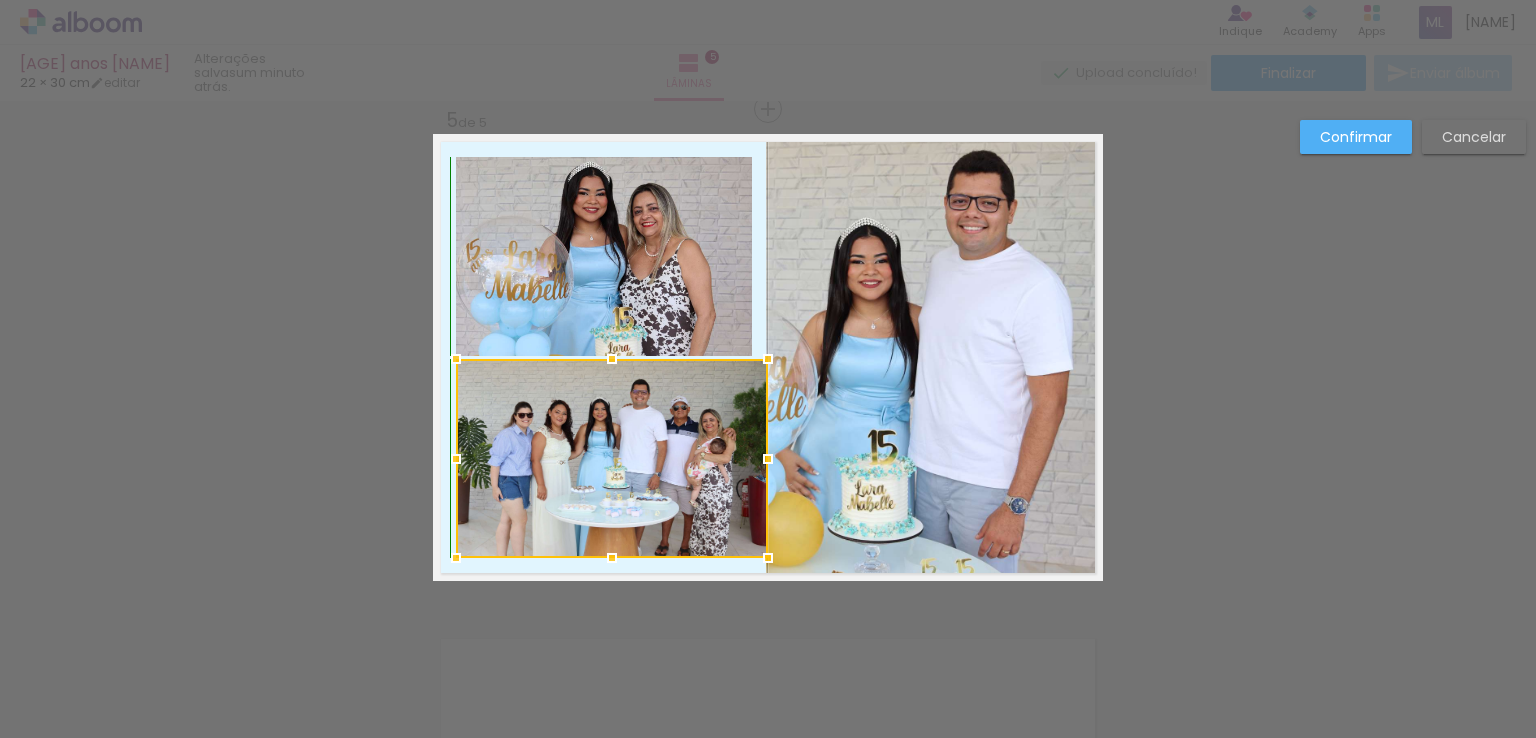 drag, startPoint x: 743, startPoint y: 357, endPoint x: 762, endPoint y: 356, distance: 19.026299 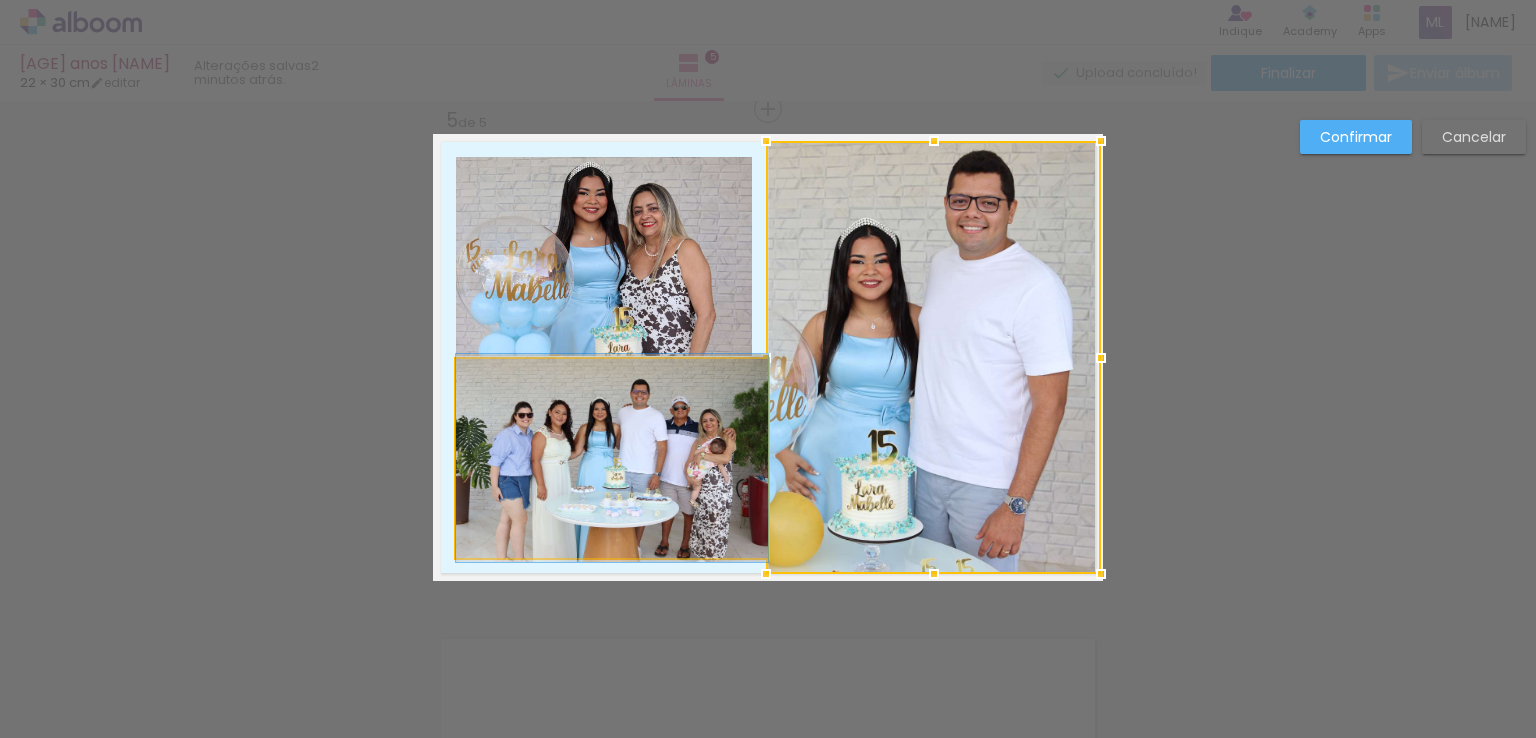 click 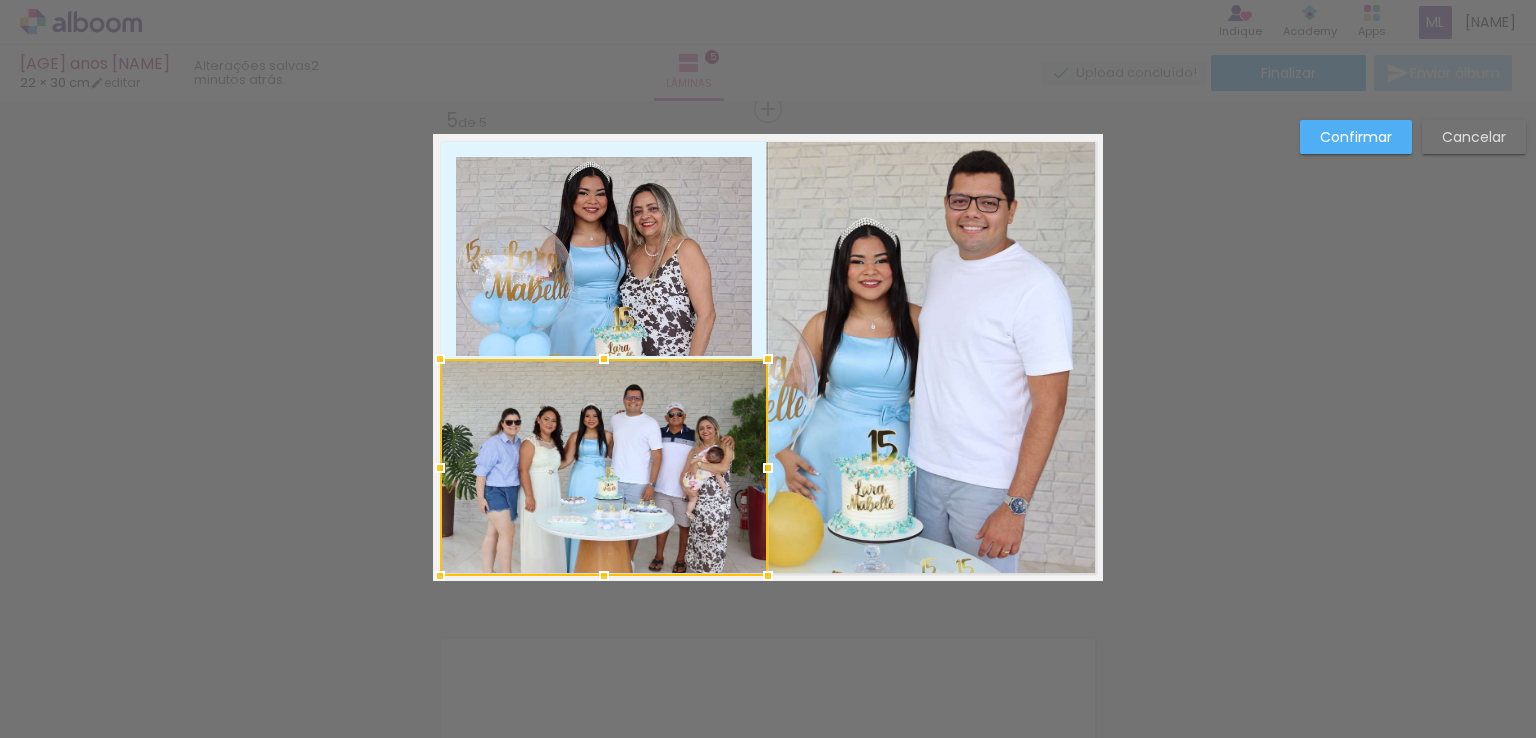 drag, startPoint x: 441, startPoint y: 560, endPoint x: 416, endPoint y: 583, distance: 33.970577 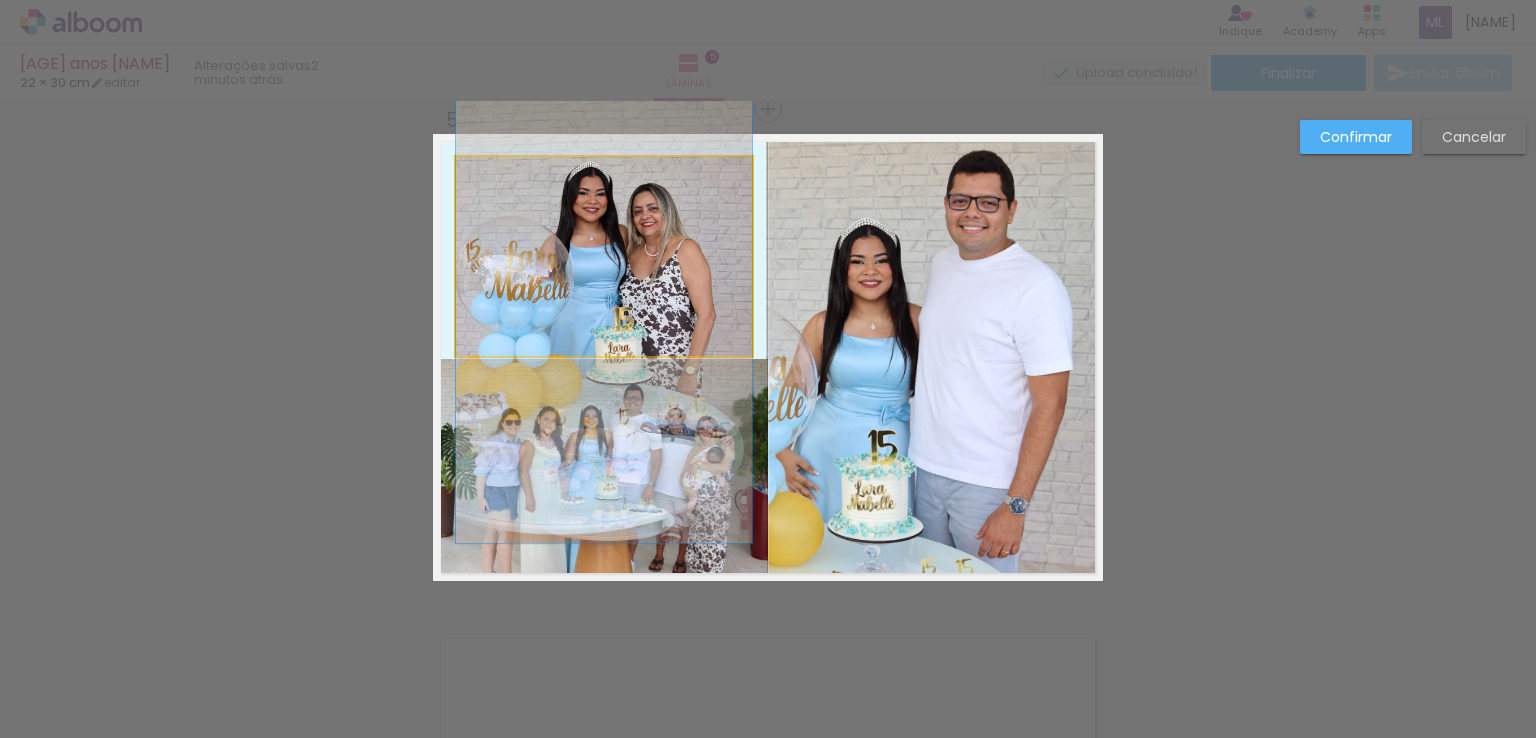 click 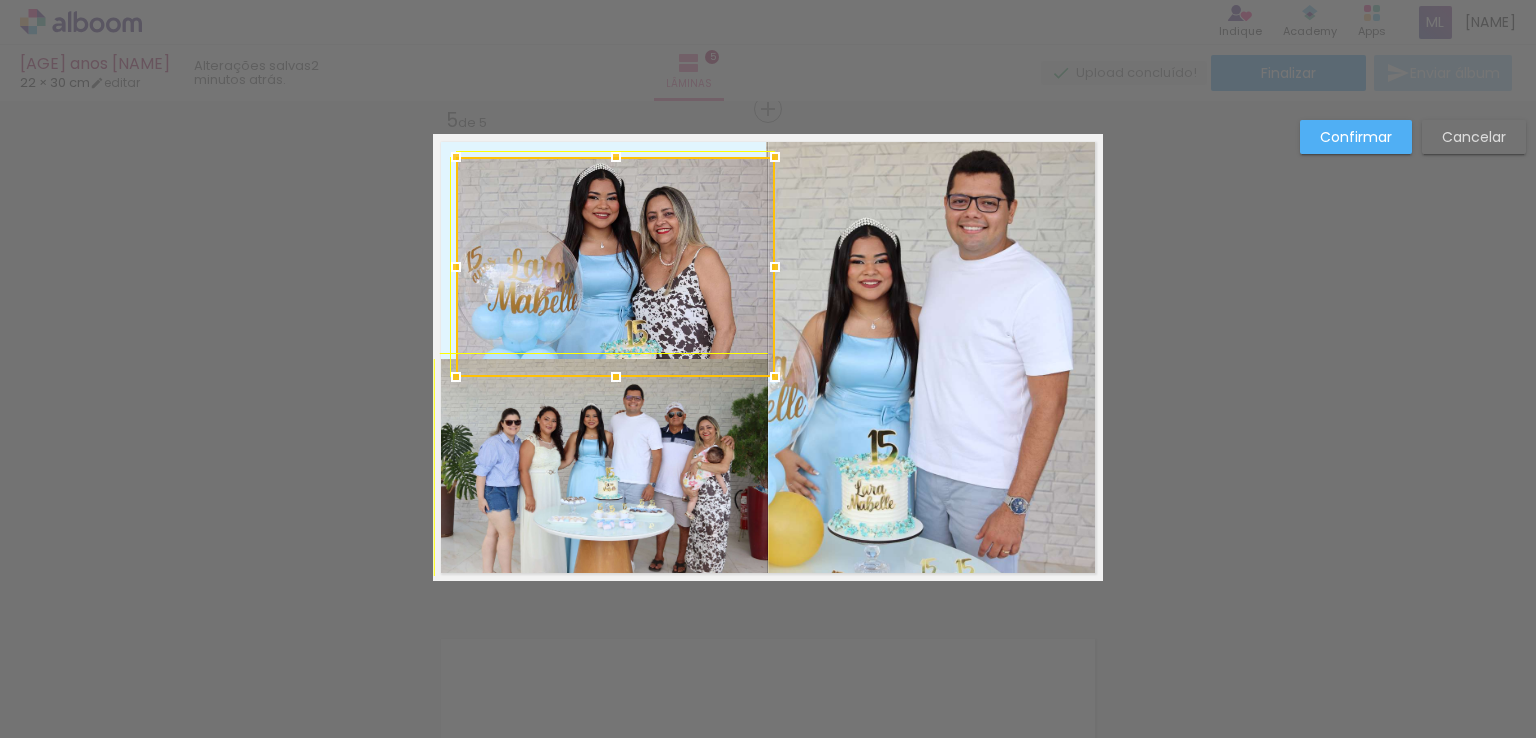 drag, startPoint x: 744, startPoint y: 357, endPoint x: 764, endPoint y: 356, distance: 20.024984 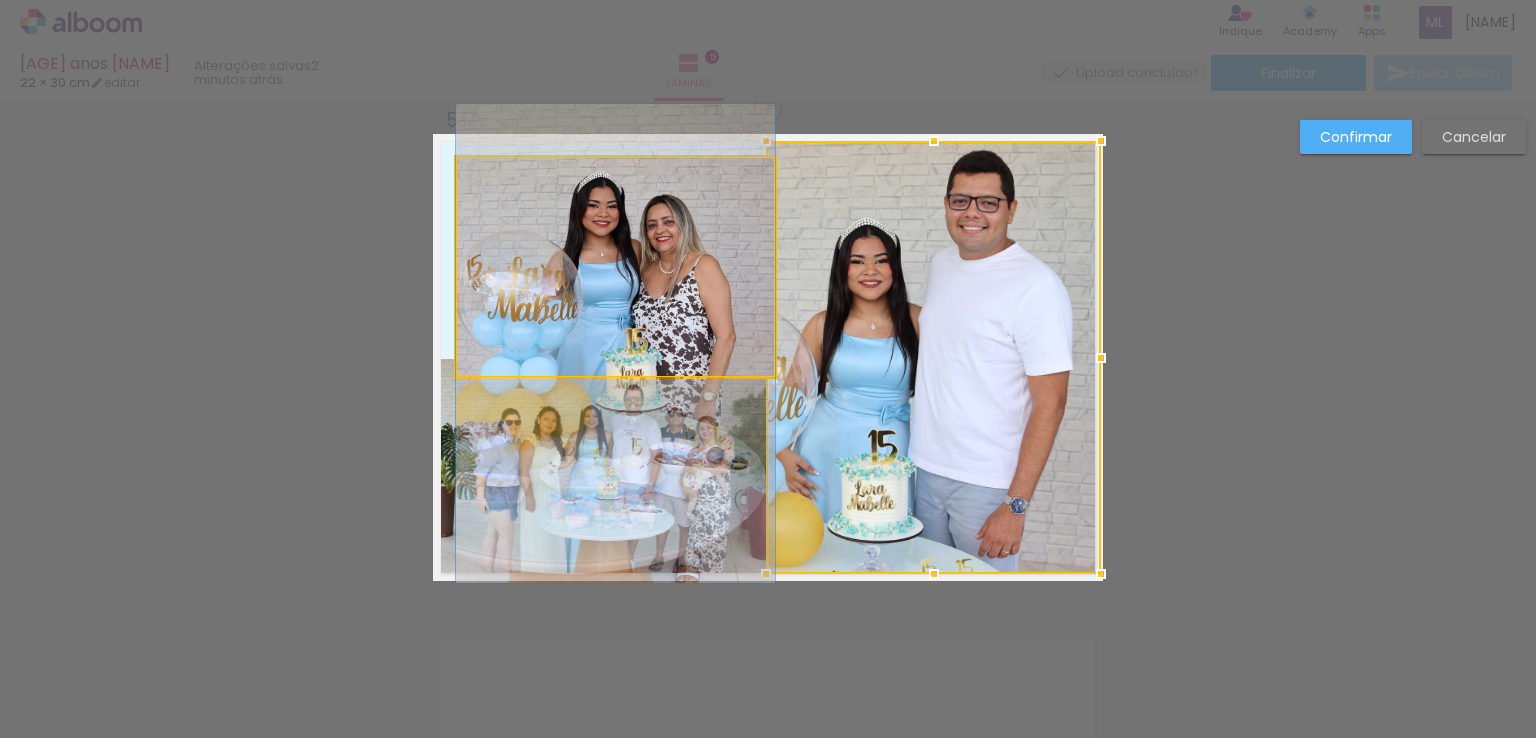 drag, startPoint x: 532, startPoint y: 221, endPoint x: 522, endPoint y: 229, distance: 12.806249 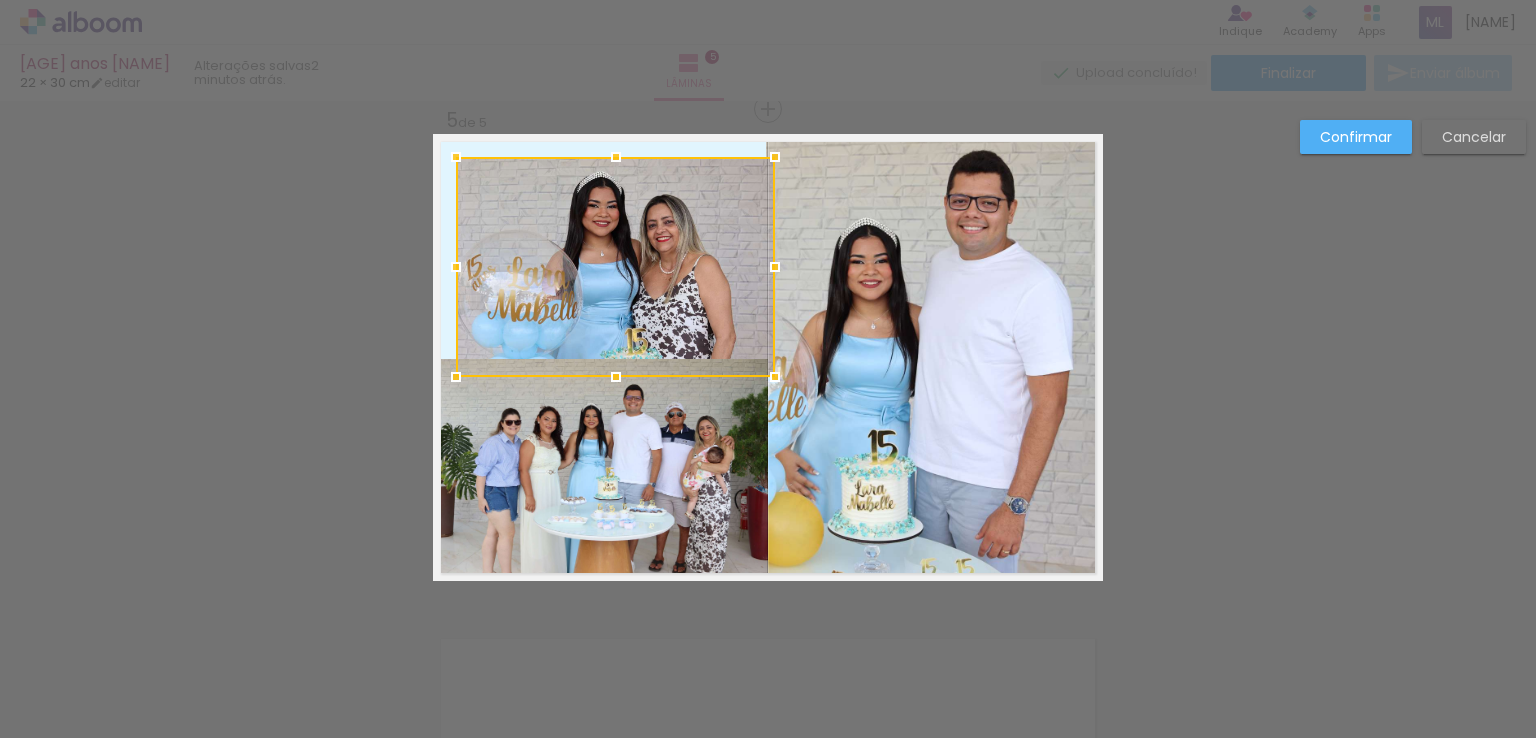 click on "Confirmar Cancelar" at bounding box center (768, -397) 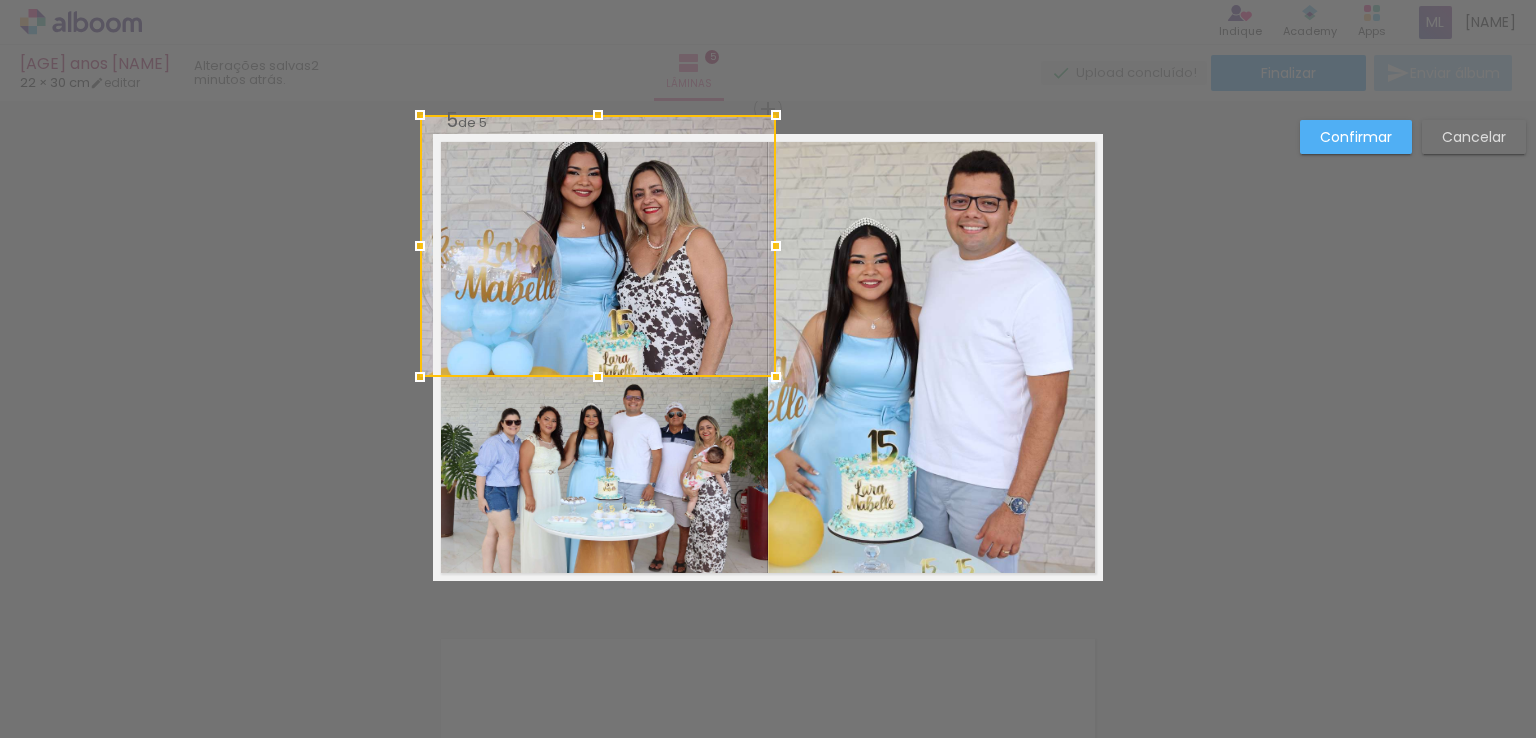 drag, startPoint x: 449, startPoint y: 160, endPoint x: 421, endPoint y: 139, distance: 35 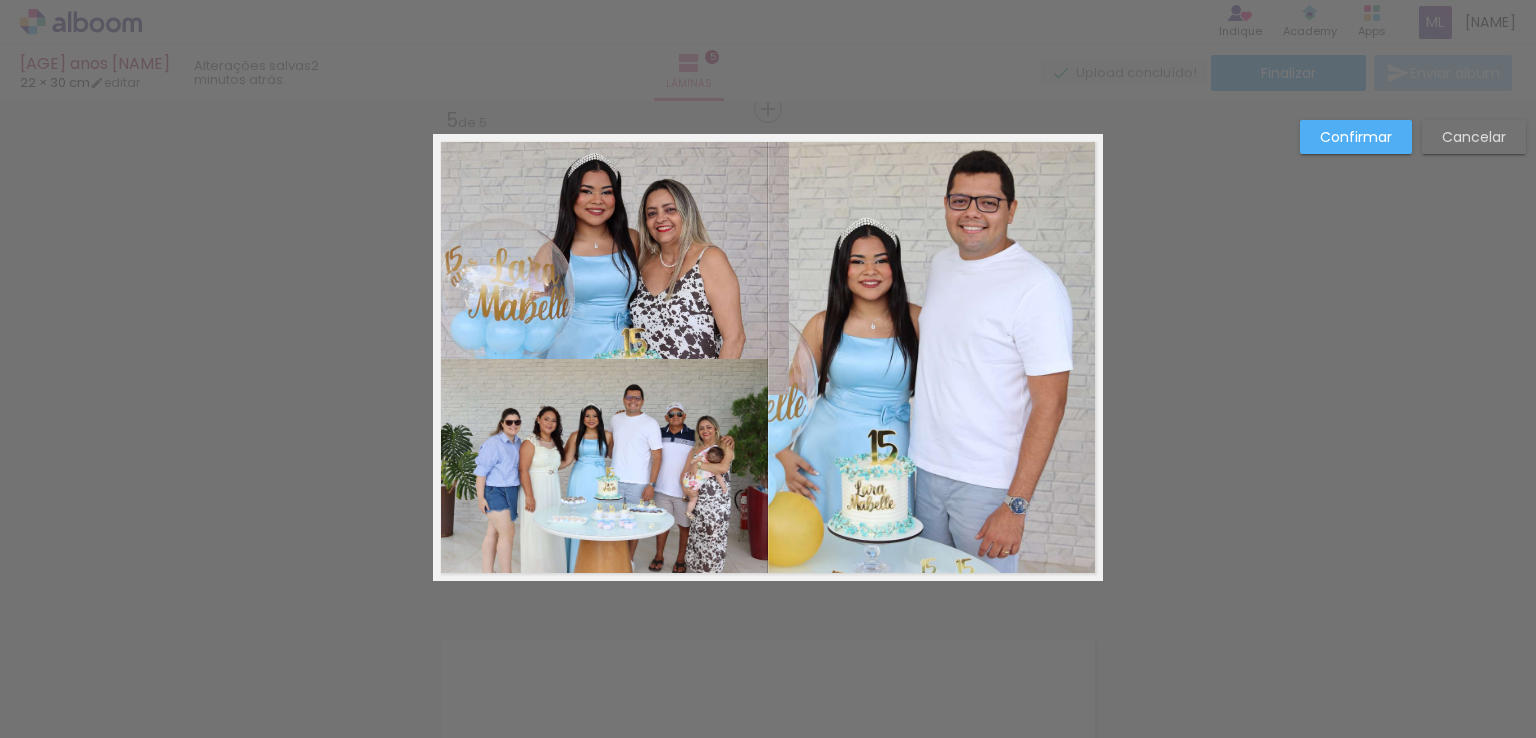 click on "Confirmar Cancelar" at bounding box center (768, -397) 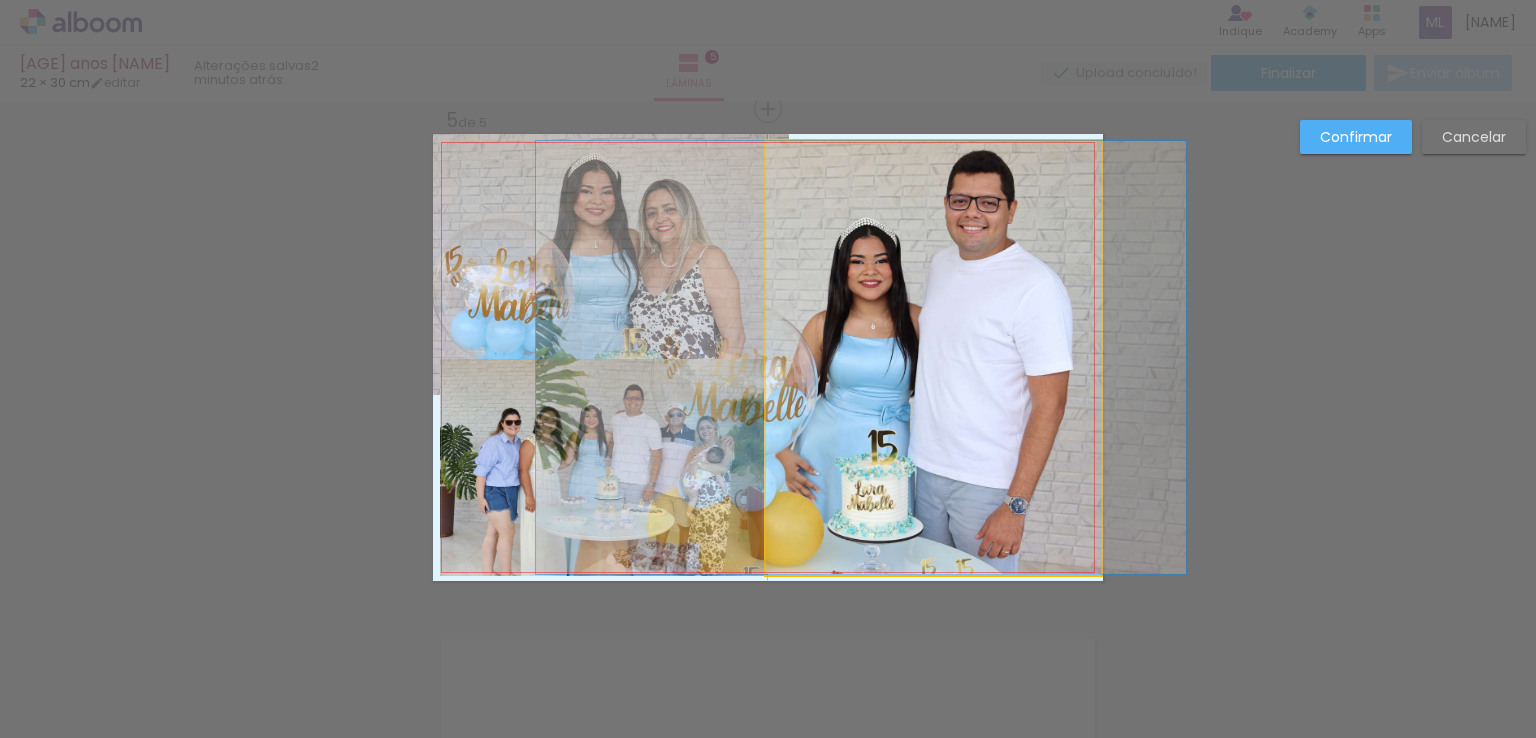 click 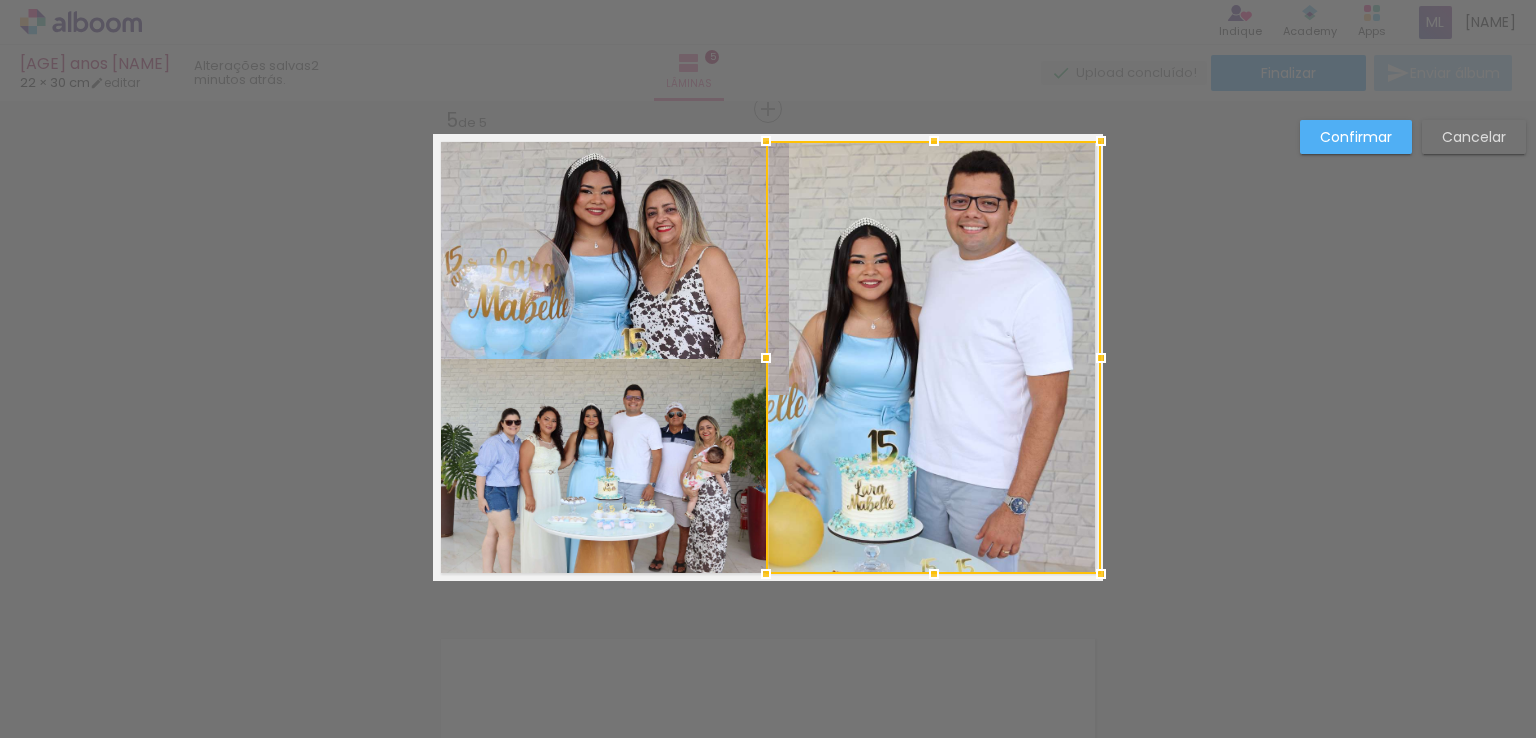 click on "Confirmar Cancelar" at bounding box center (768, -397) 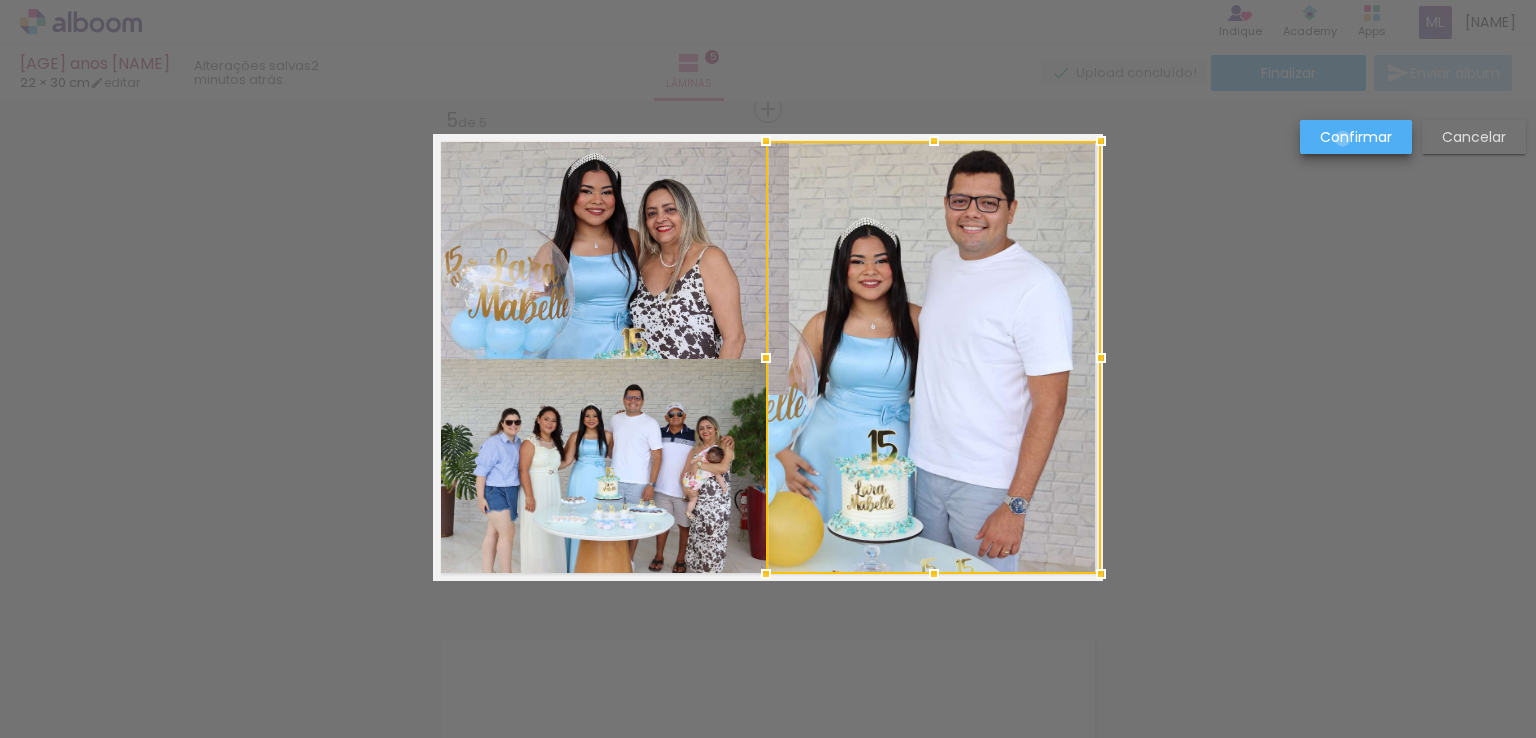 click on "Confirmar" at bounding box center (0, 0) 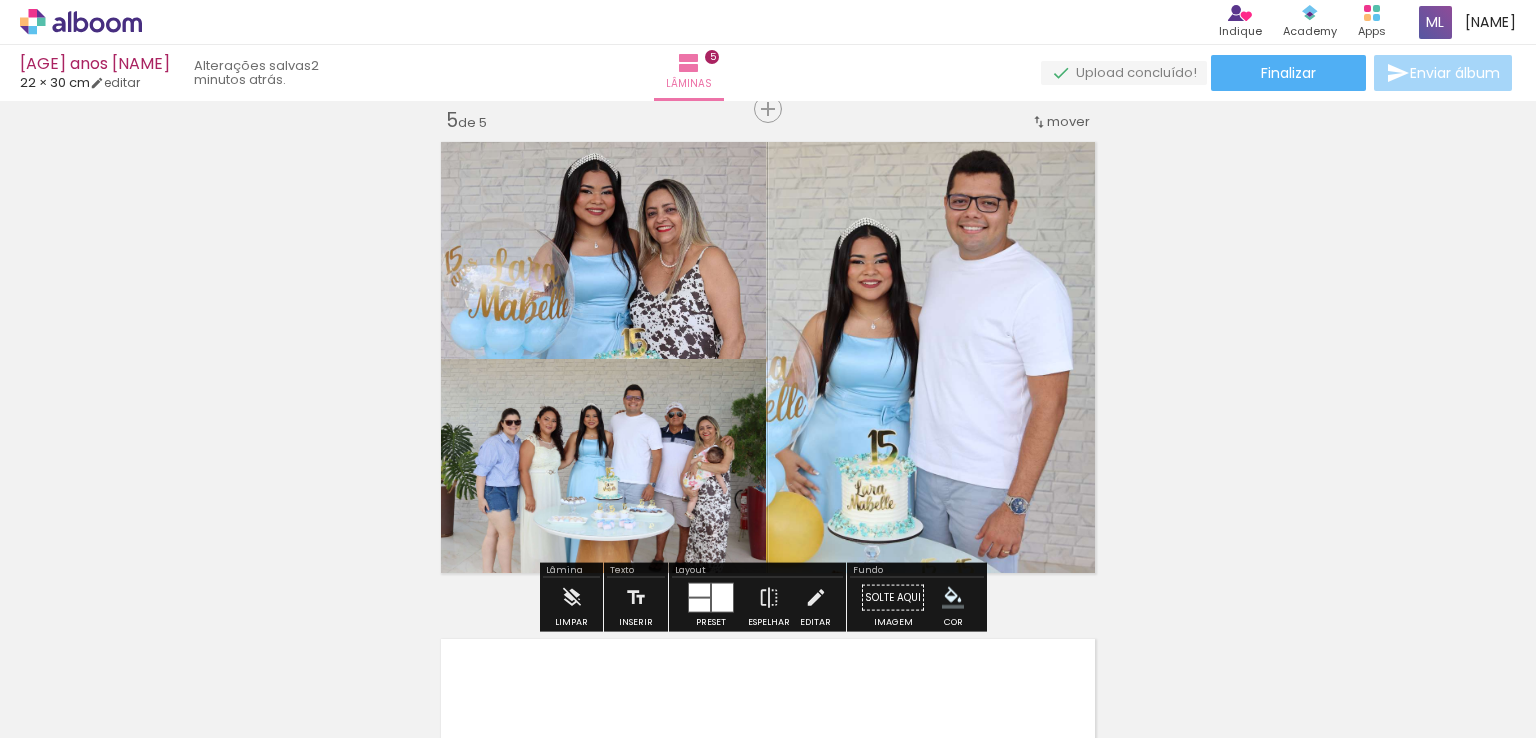click 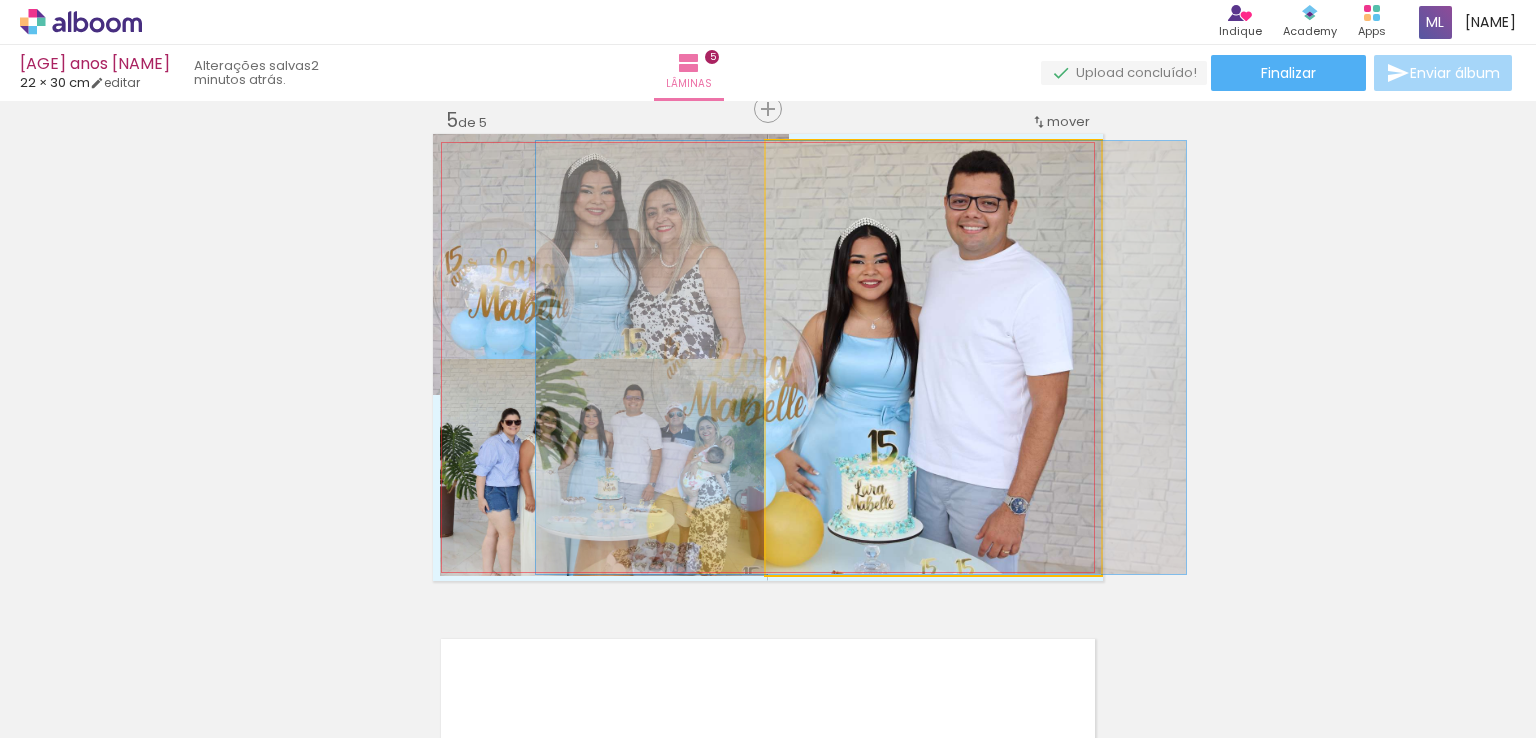 click 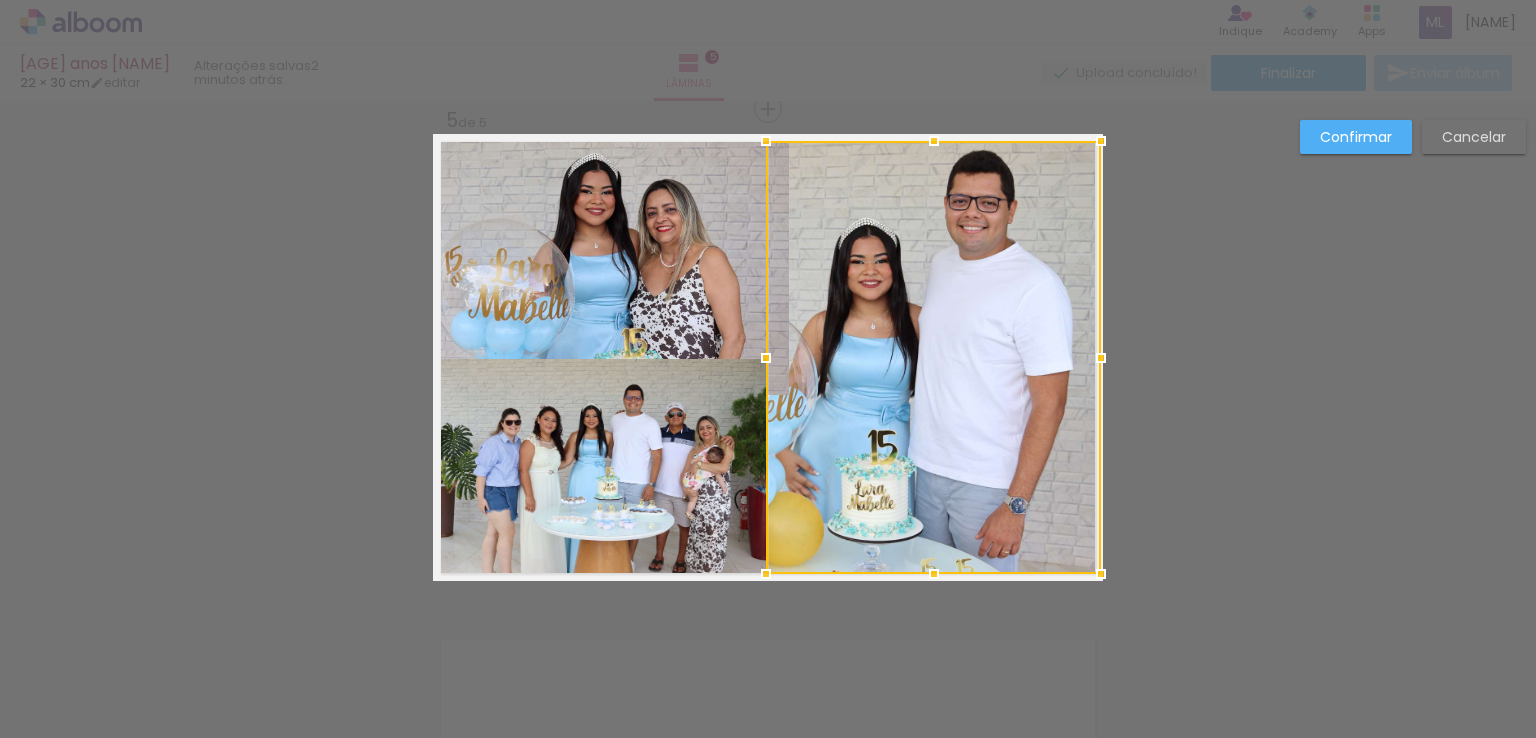 click at bounding box center (933, 357) 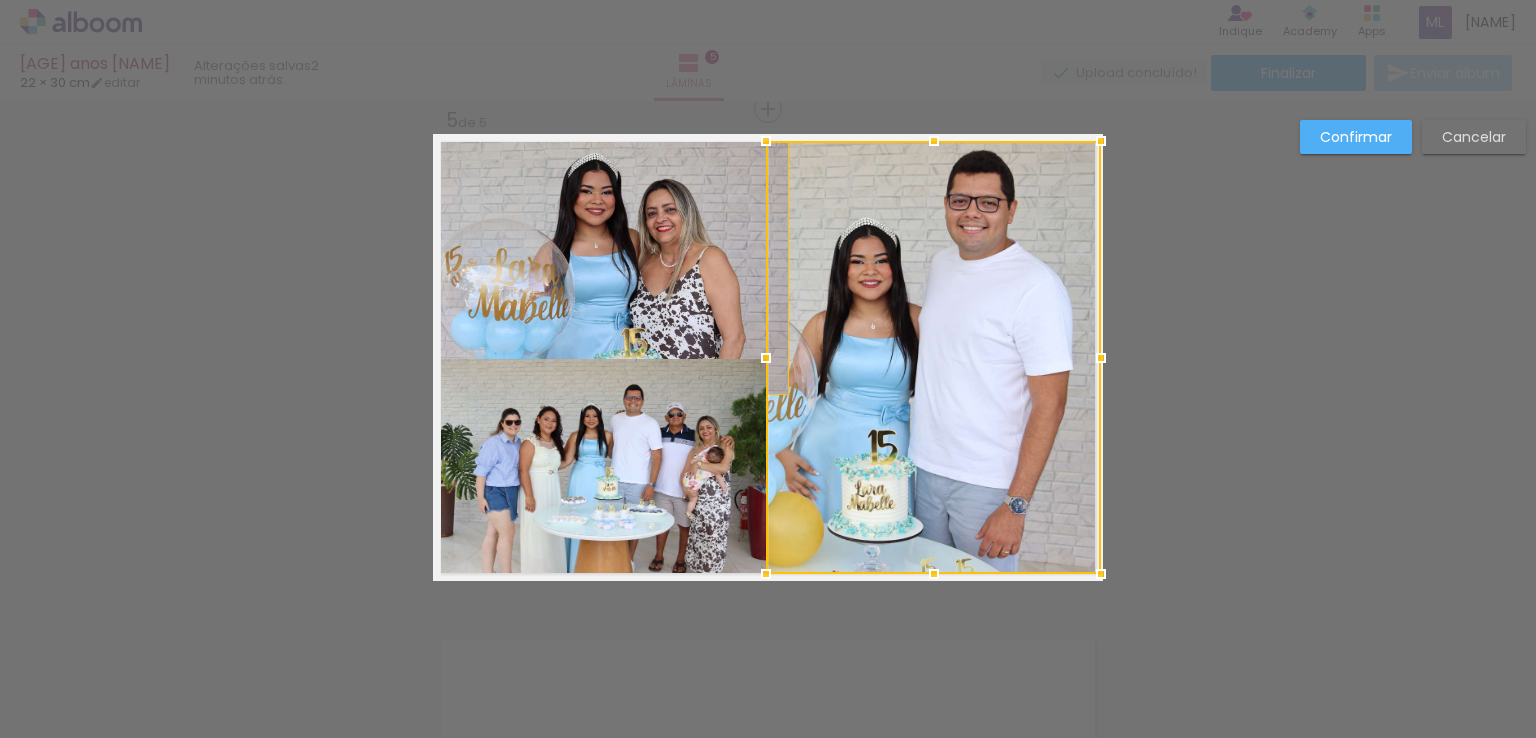 click at bounding box center (933, 357) 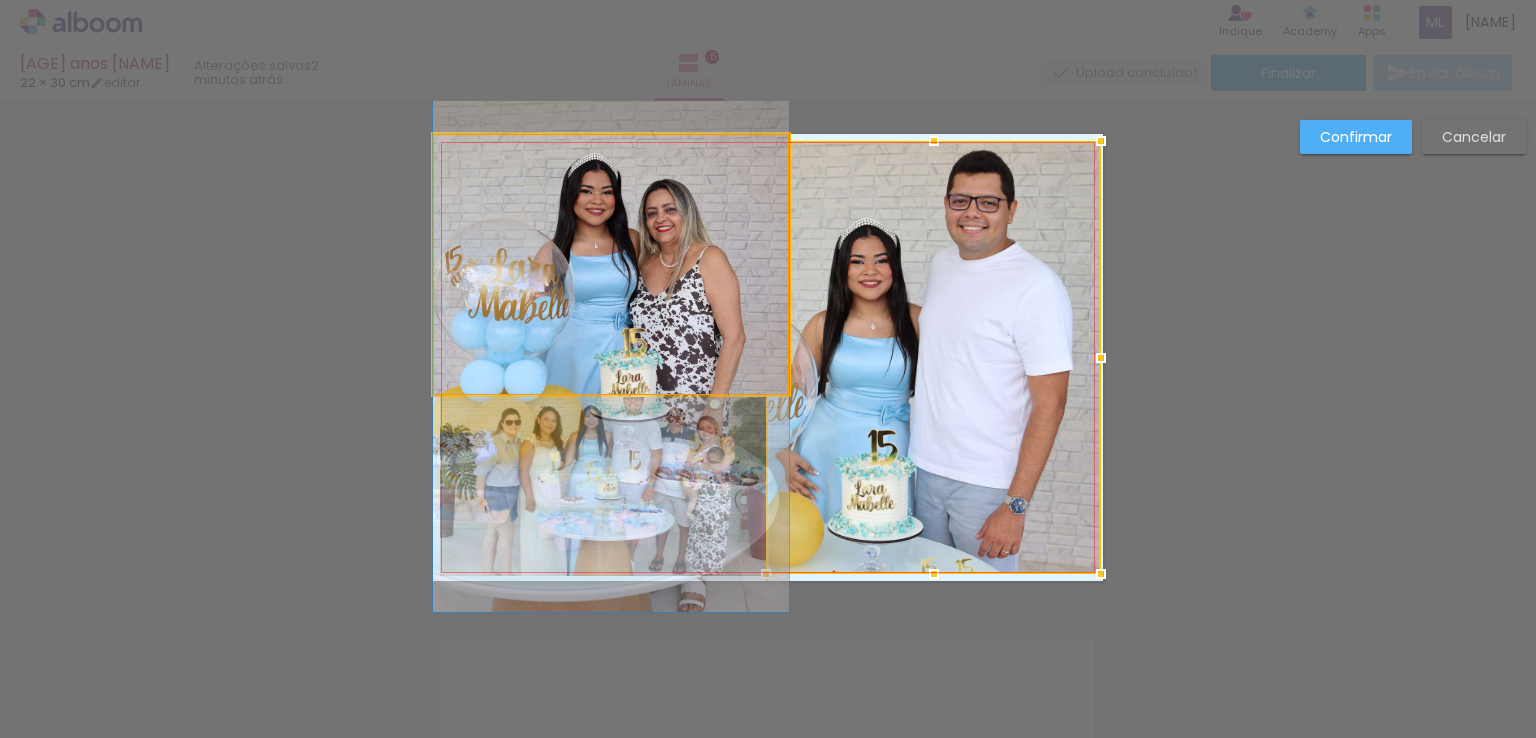 click 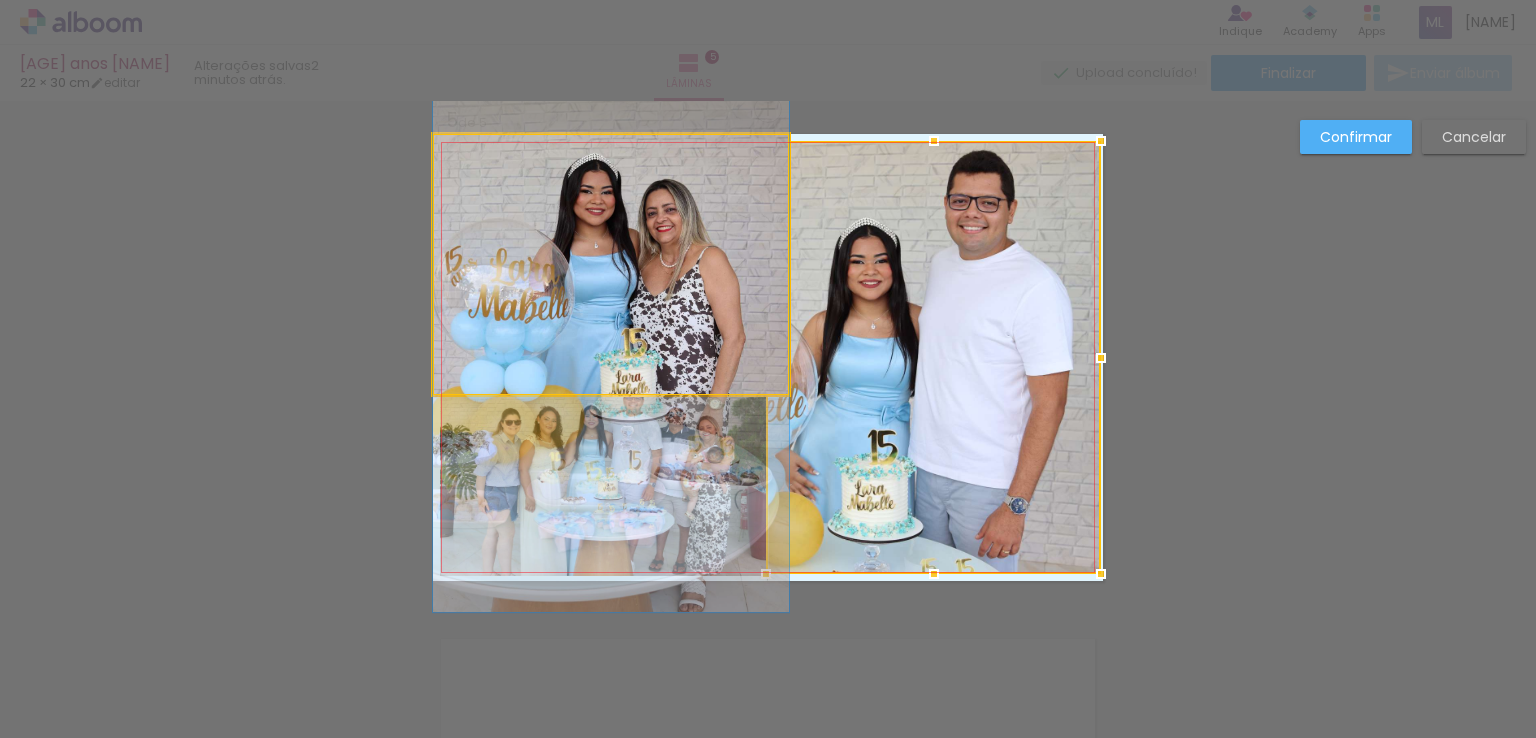click at bounding box center [933, 357] 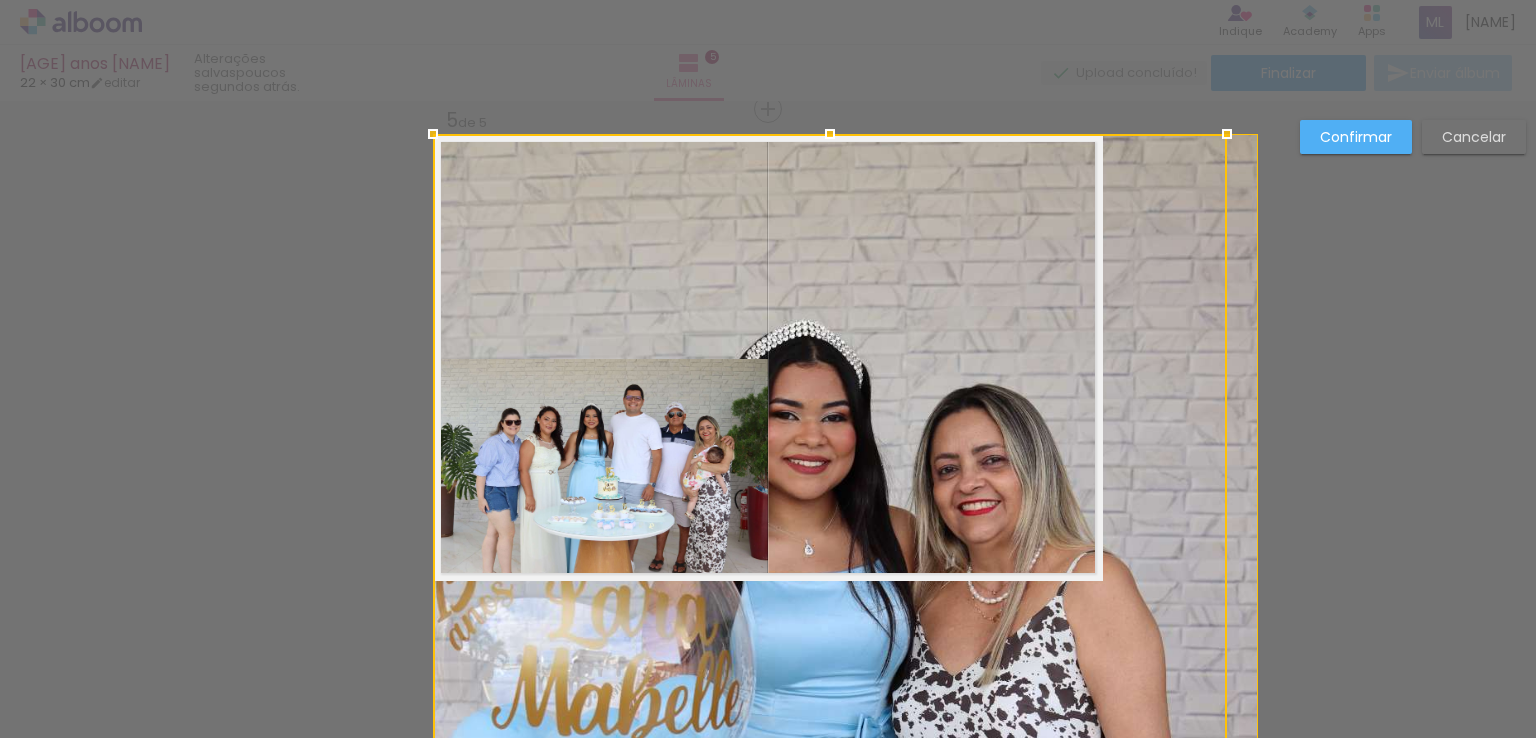 drag, startPoint x: 764, startPoint y: 253, endPoint x: 775, endPoint y: 265, distance: 16.27882 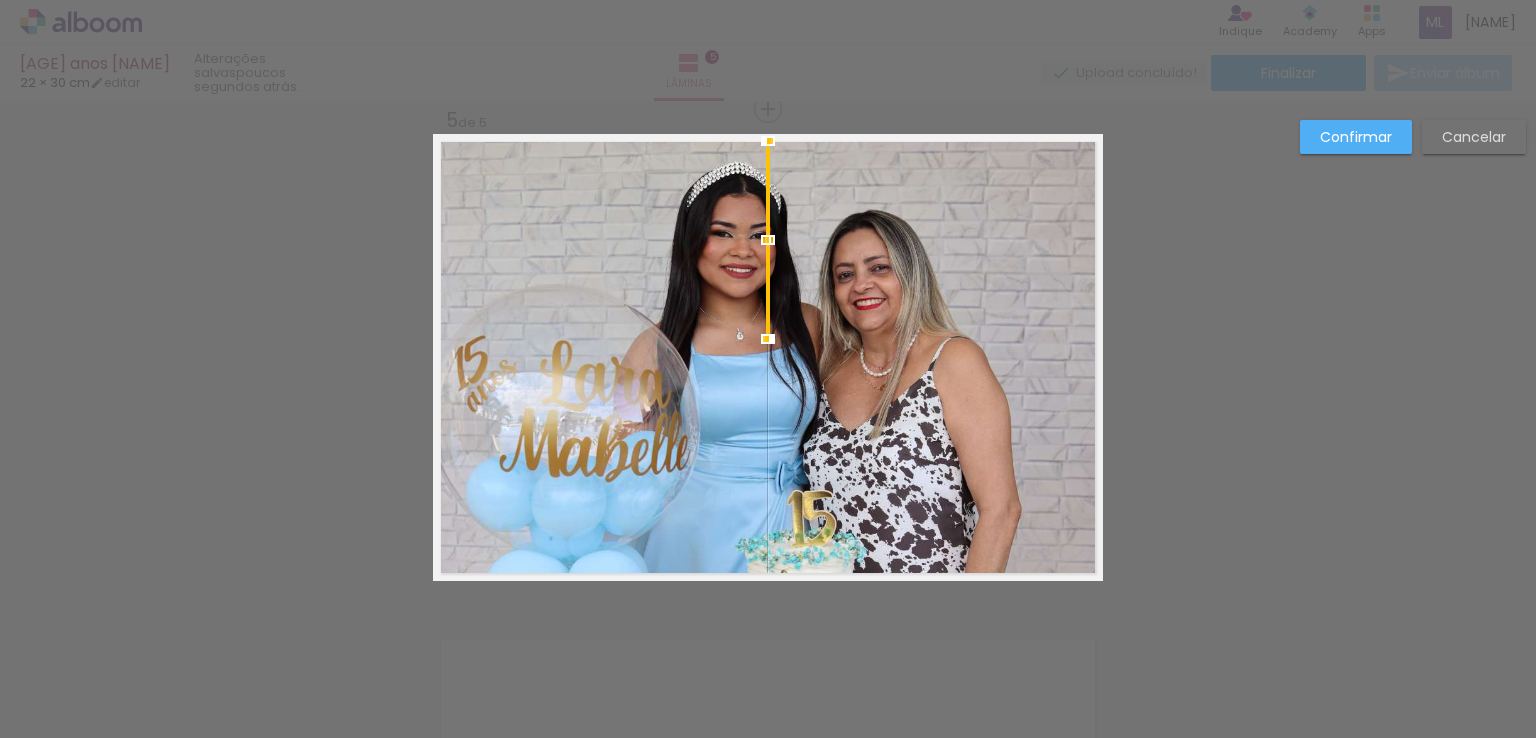 drag, startPoint x: 1097, startPoint y: 577, endPoint x: 733, endPoint y: 341, distance: 433.811 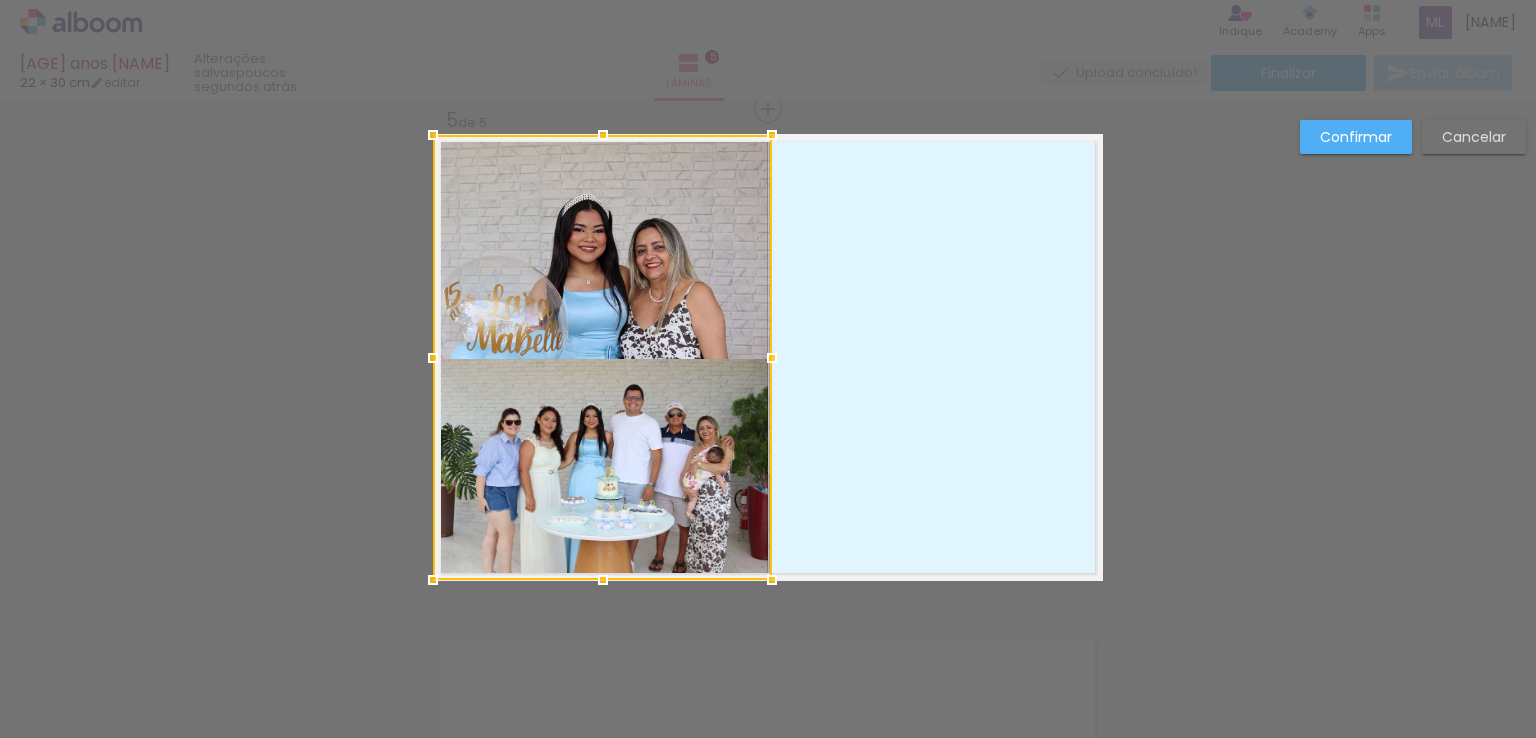 drag, startPoint x: 1100, startPoint y: 132, endPoint x: 769, endPoint y: 125, distance: 331.074 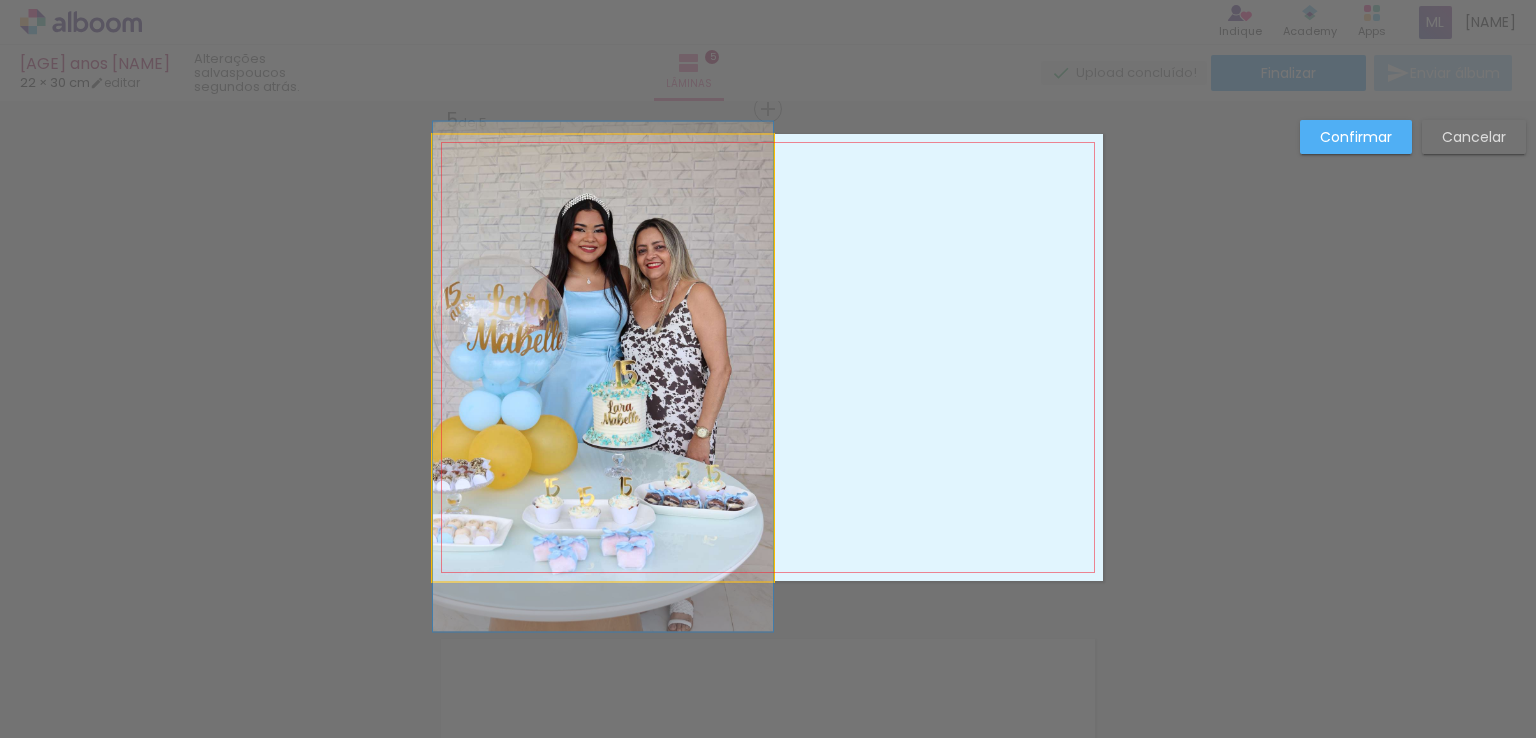 click 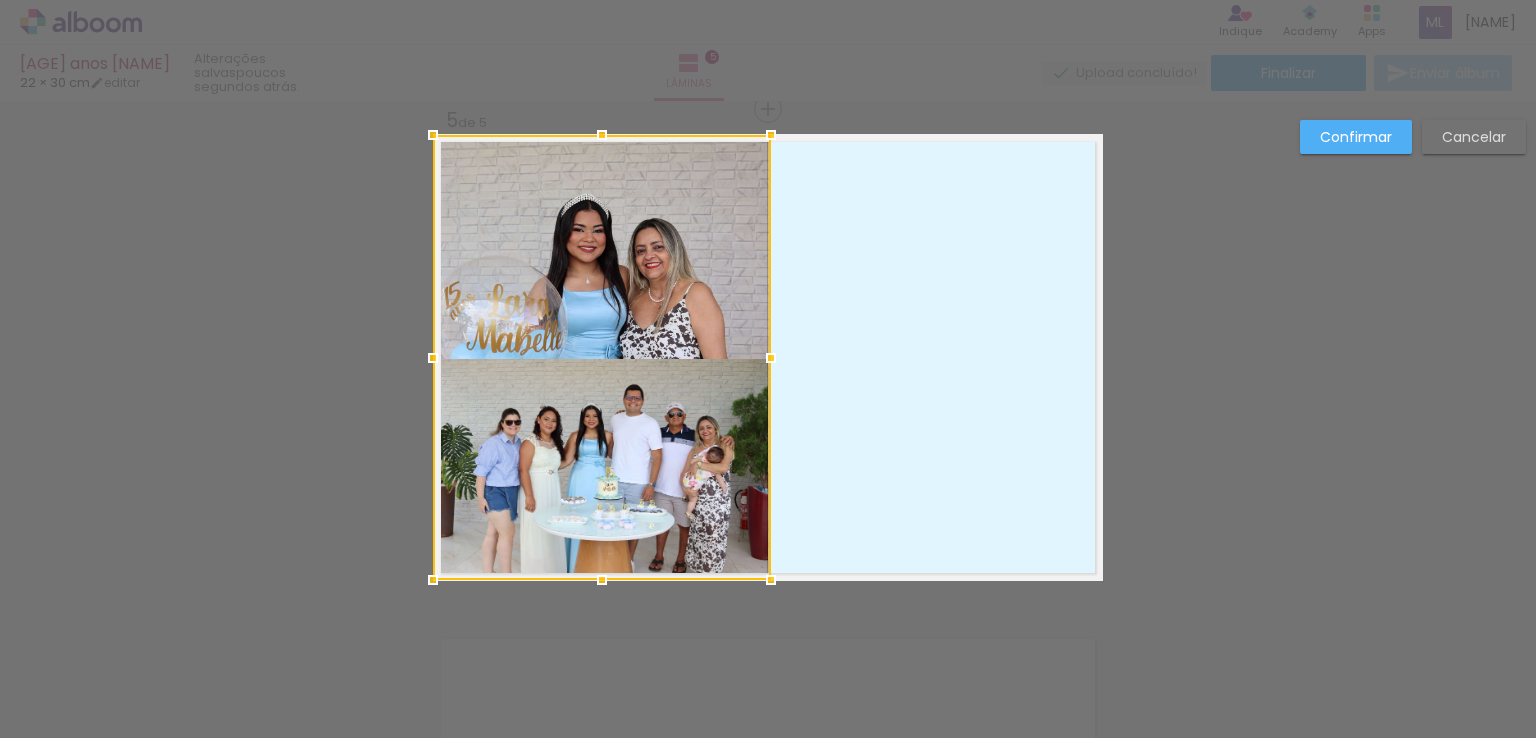 click at bounding box center [771, 358] 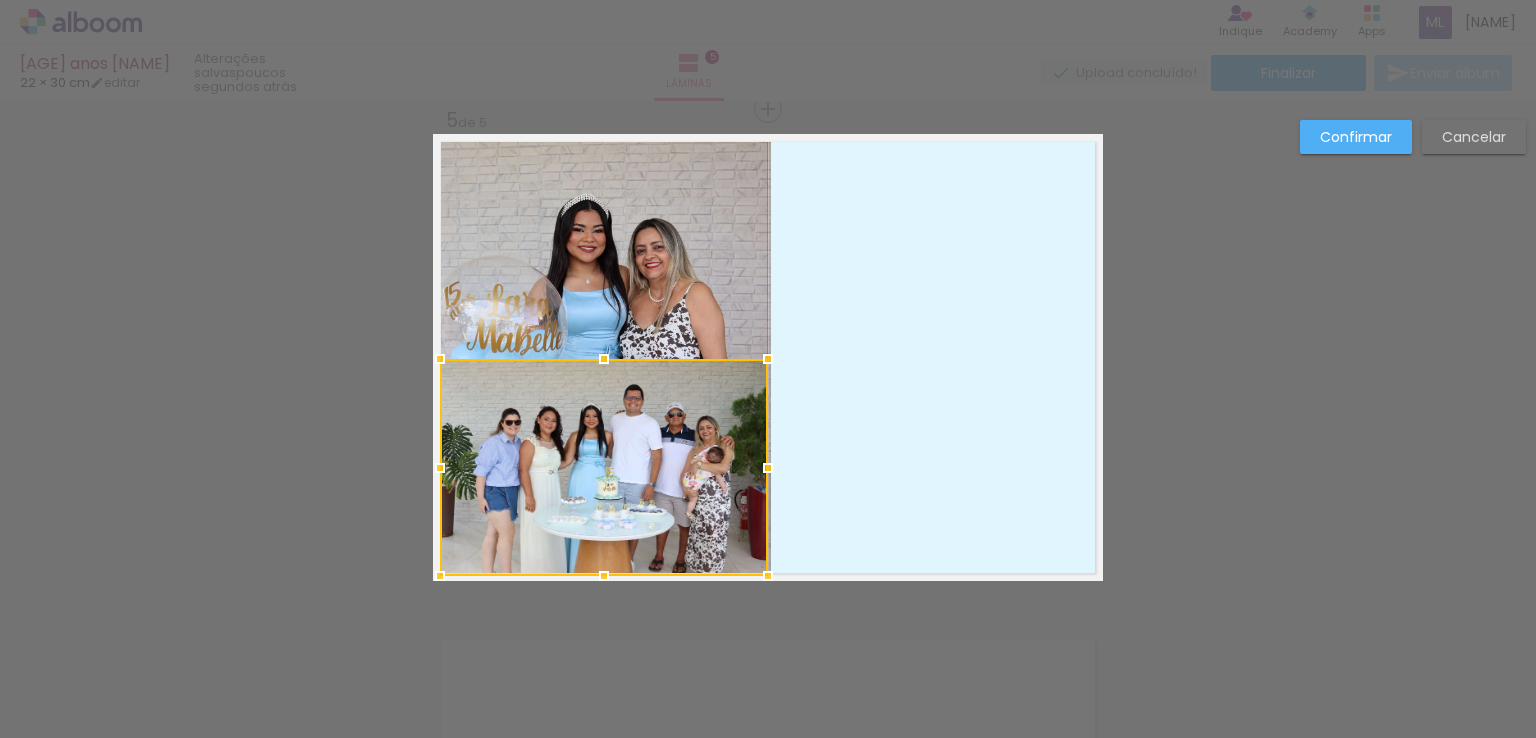click on "Confirmar Cancelar" at bounding box center [768, -397] 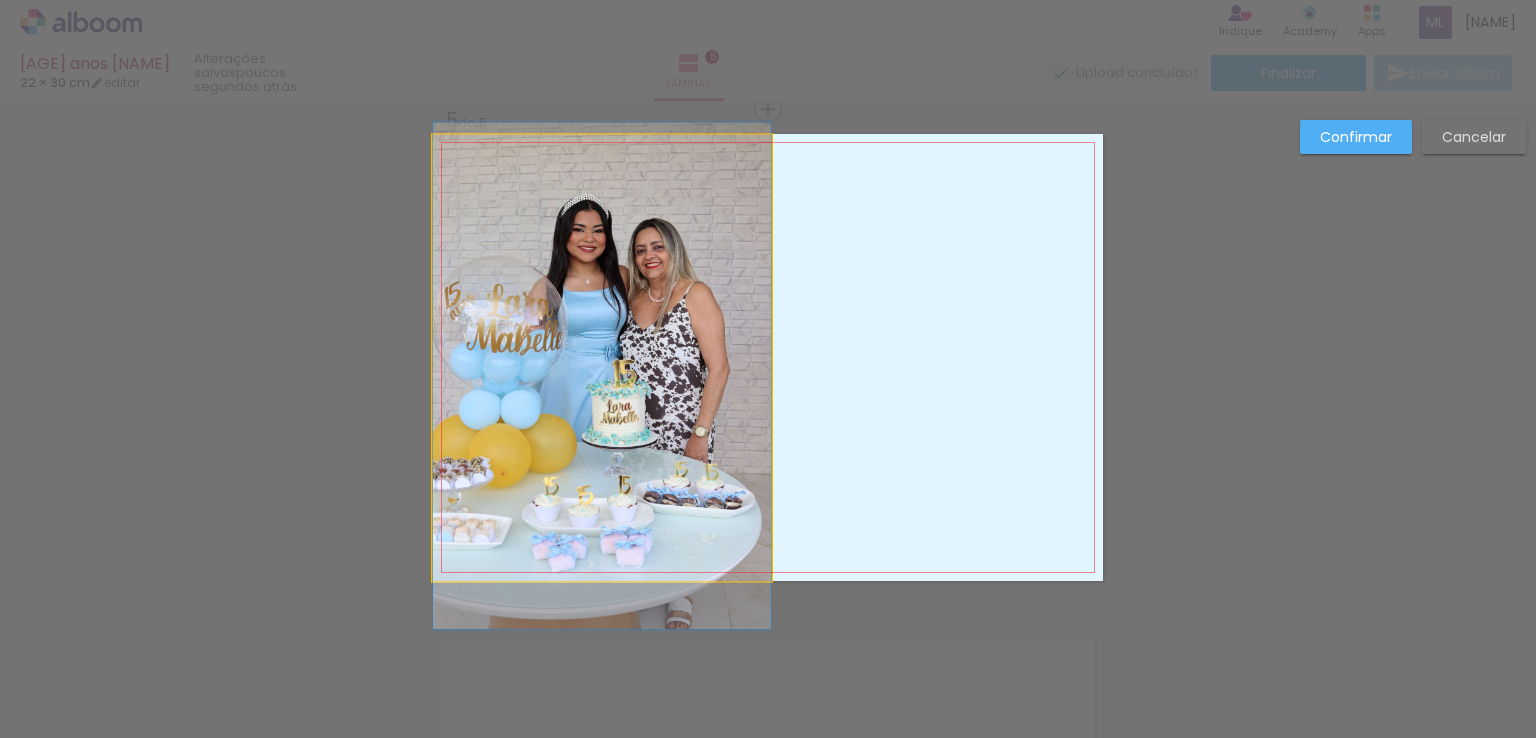 click 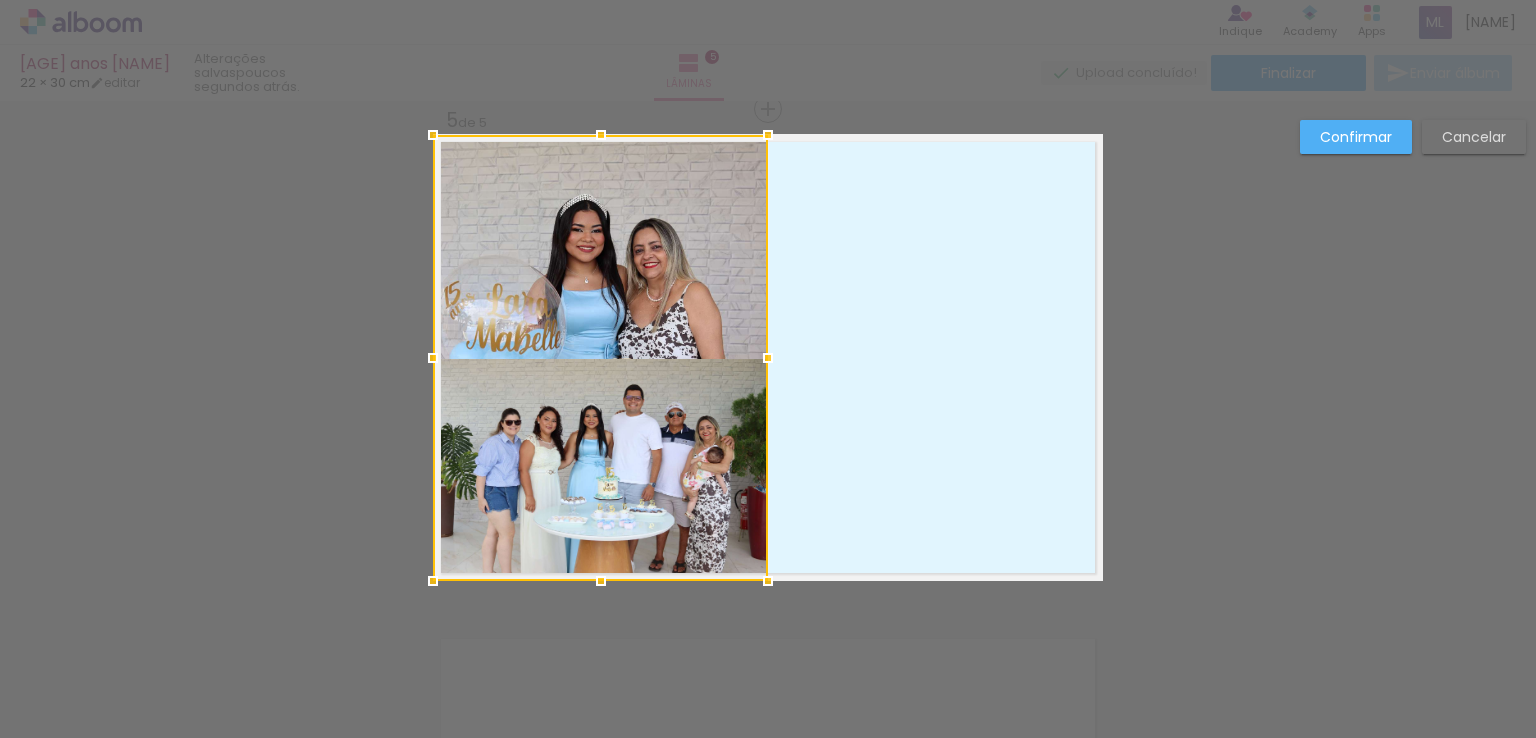 click at bounding box center [768, 135] 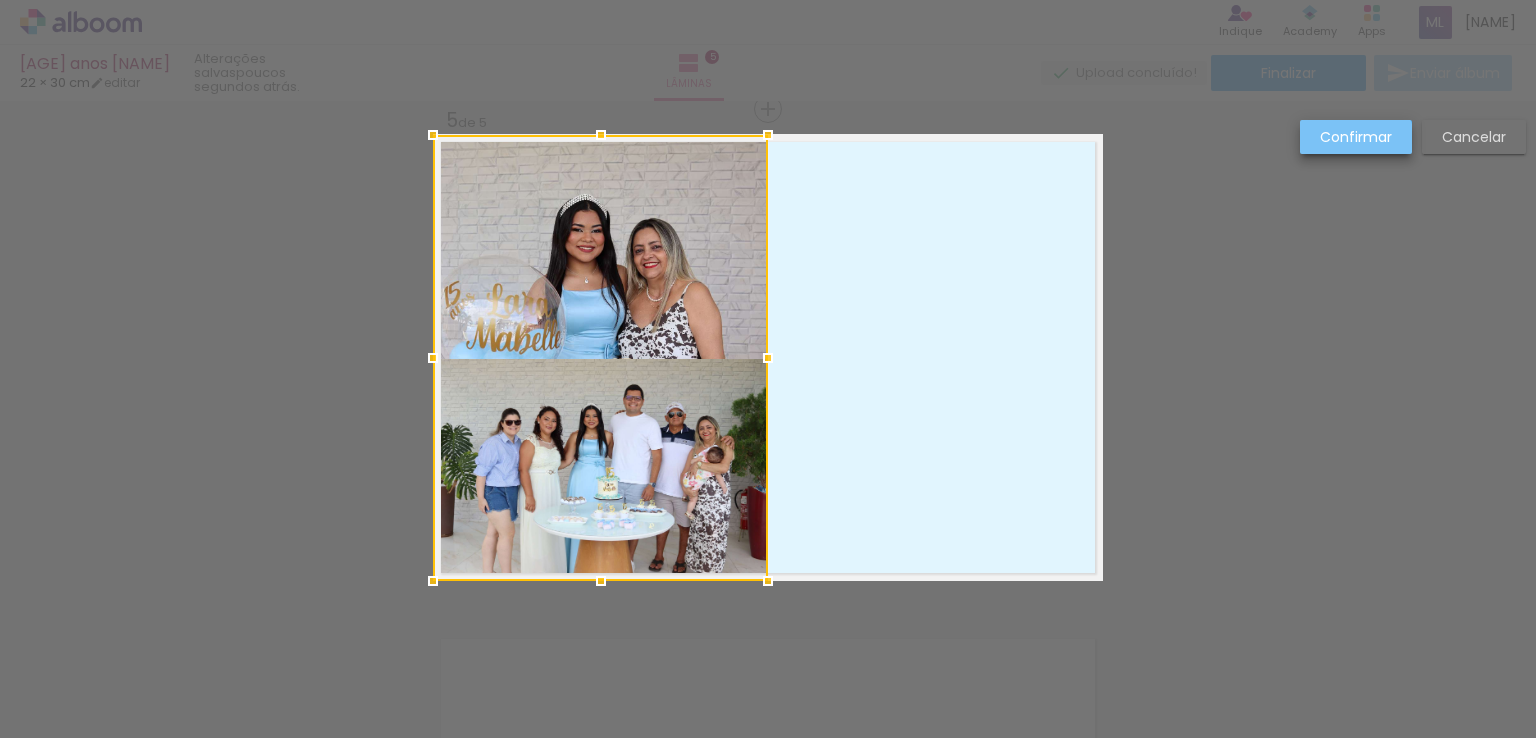 click on "Confirmar" at bounding box center (1356, 137) 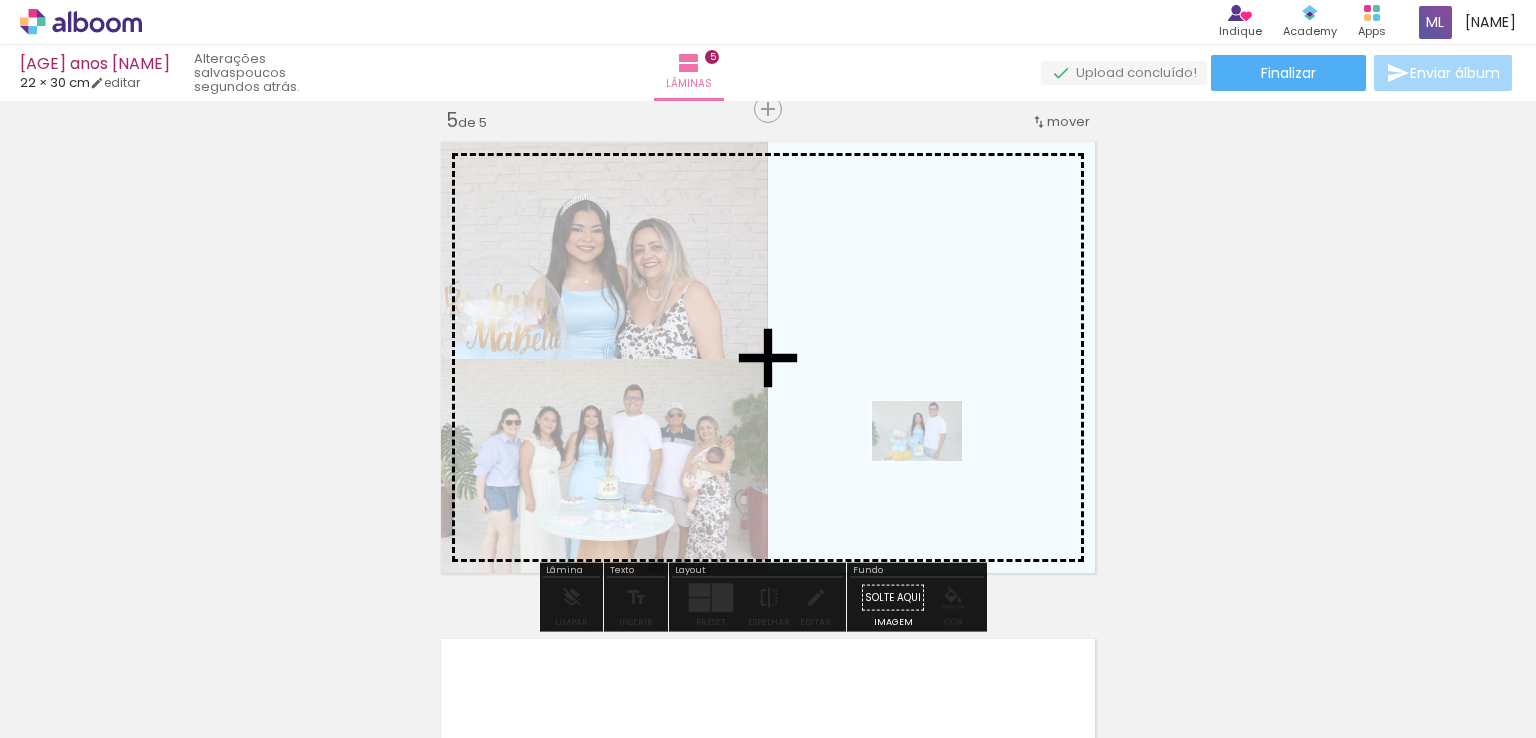 drag, startPoint x: 1006, startPoint y: 667, endPoint x: 923, endPoint y: 443, distance: 238.88281 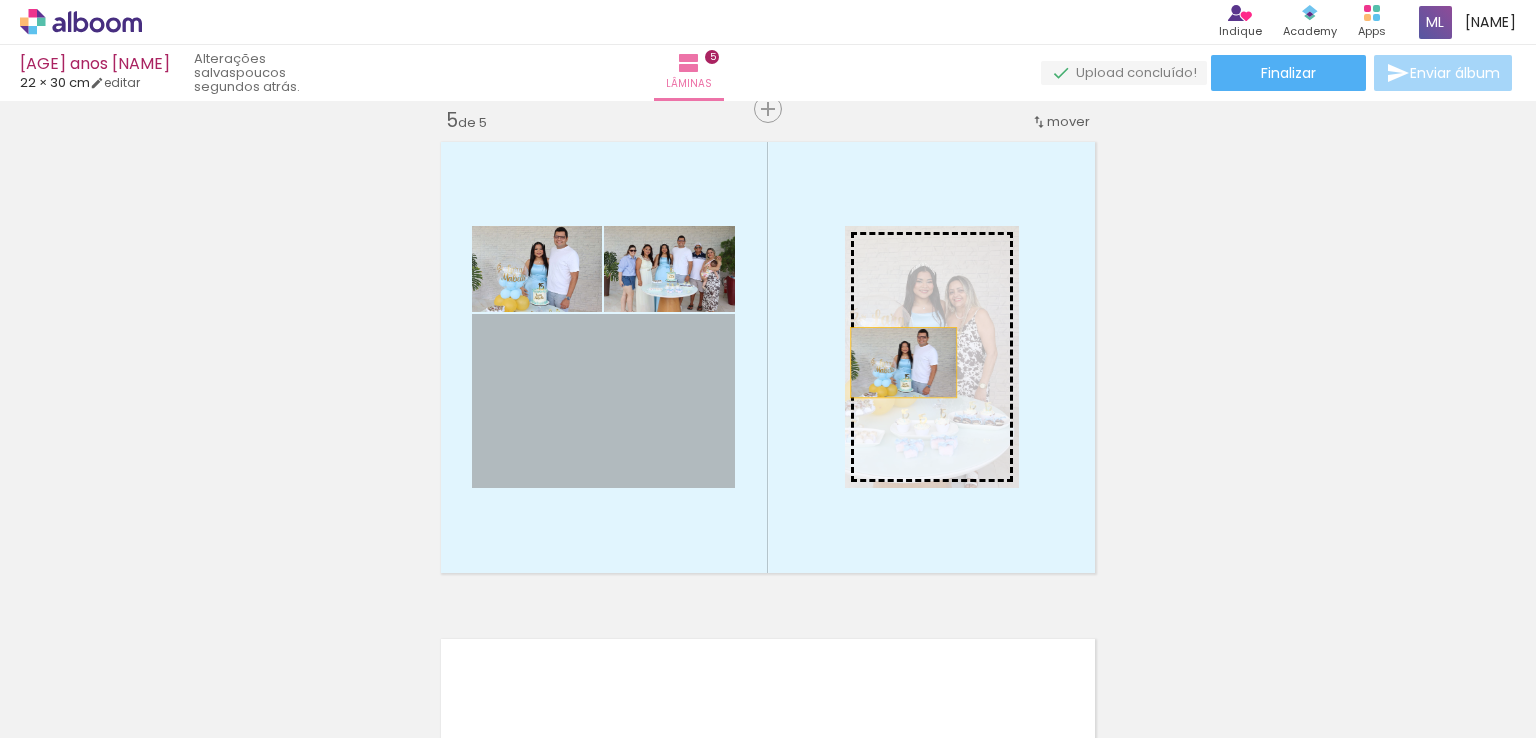 drag, startPoint x: 613, startPoint y: 401, endPoint x: 916, endPoint y: 360, distance: 305.76135 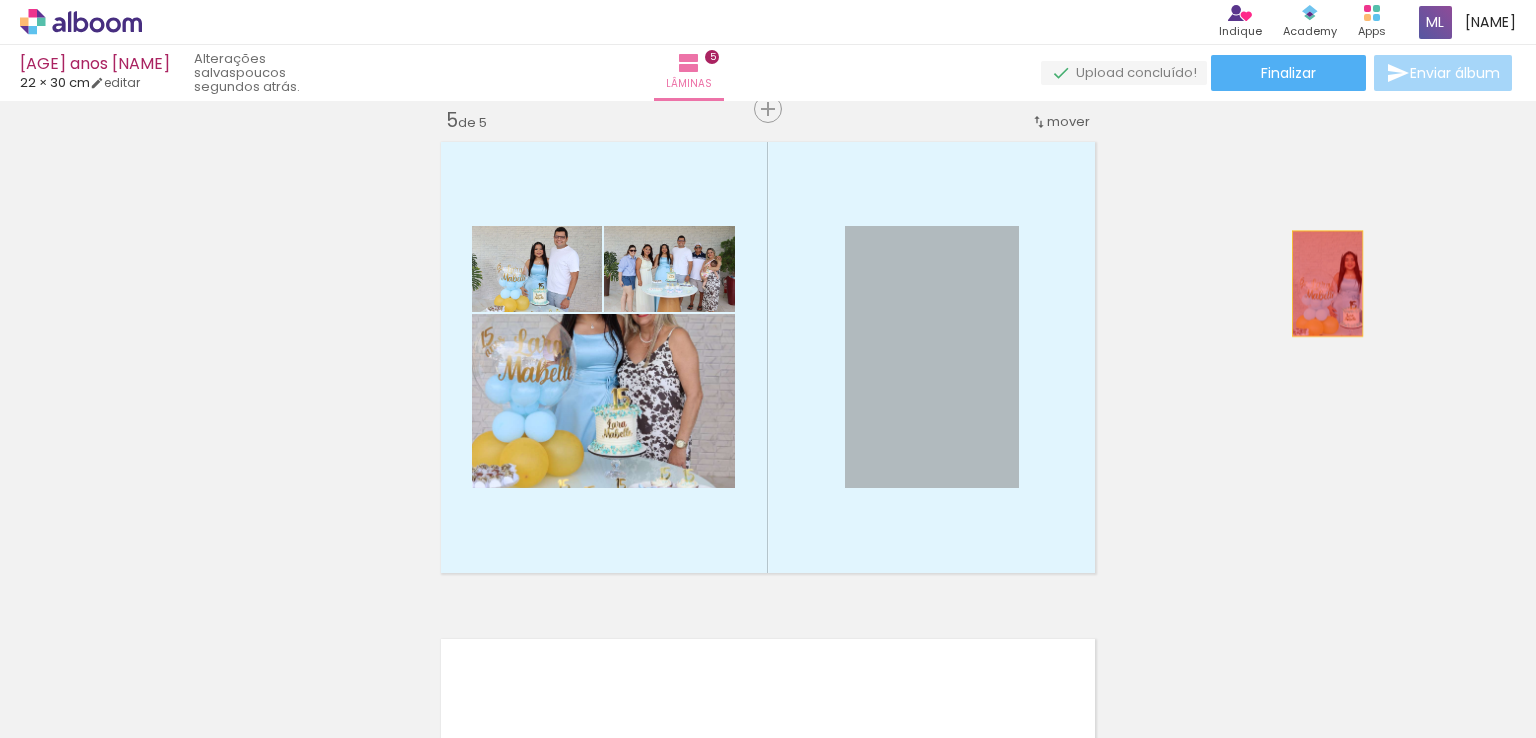 drag, startPoint x: 896, startPoint y: 345, endPoint x: 1320, endPoint y: 283, distance: 428.50903 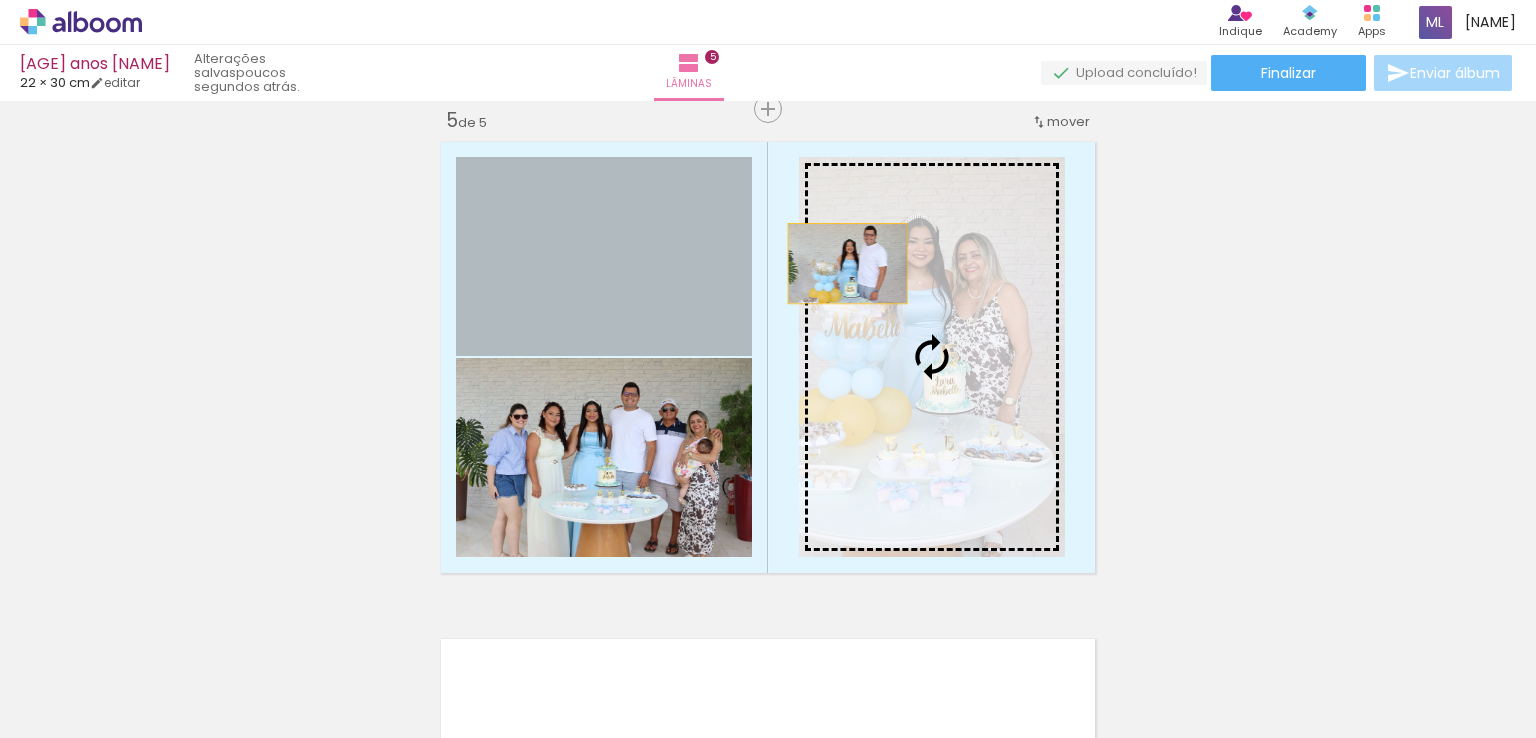 drag, startPoint x: 675, startPoint y: 205, endPoint x: 951, endPoint y: 305, distance: 293.5575 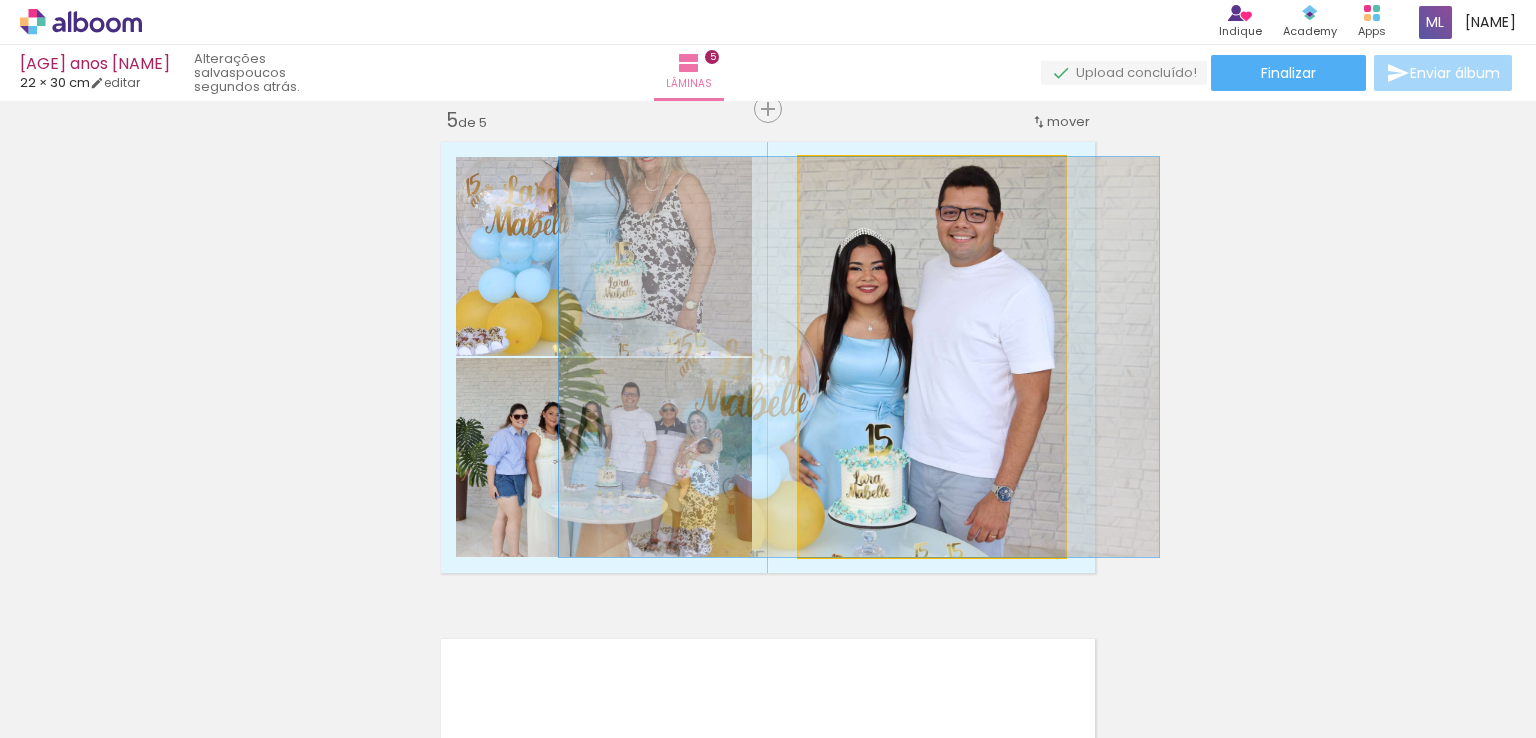 drag, startPoint x: 951, startPoint y: 305, endPoint x: 880, endPoint y: 292, distance: 72.18033 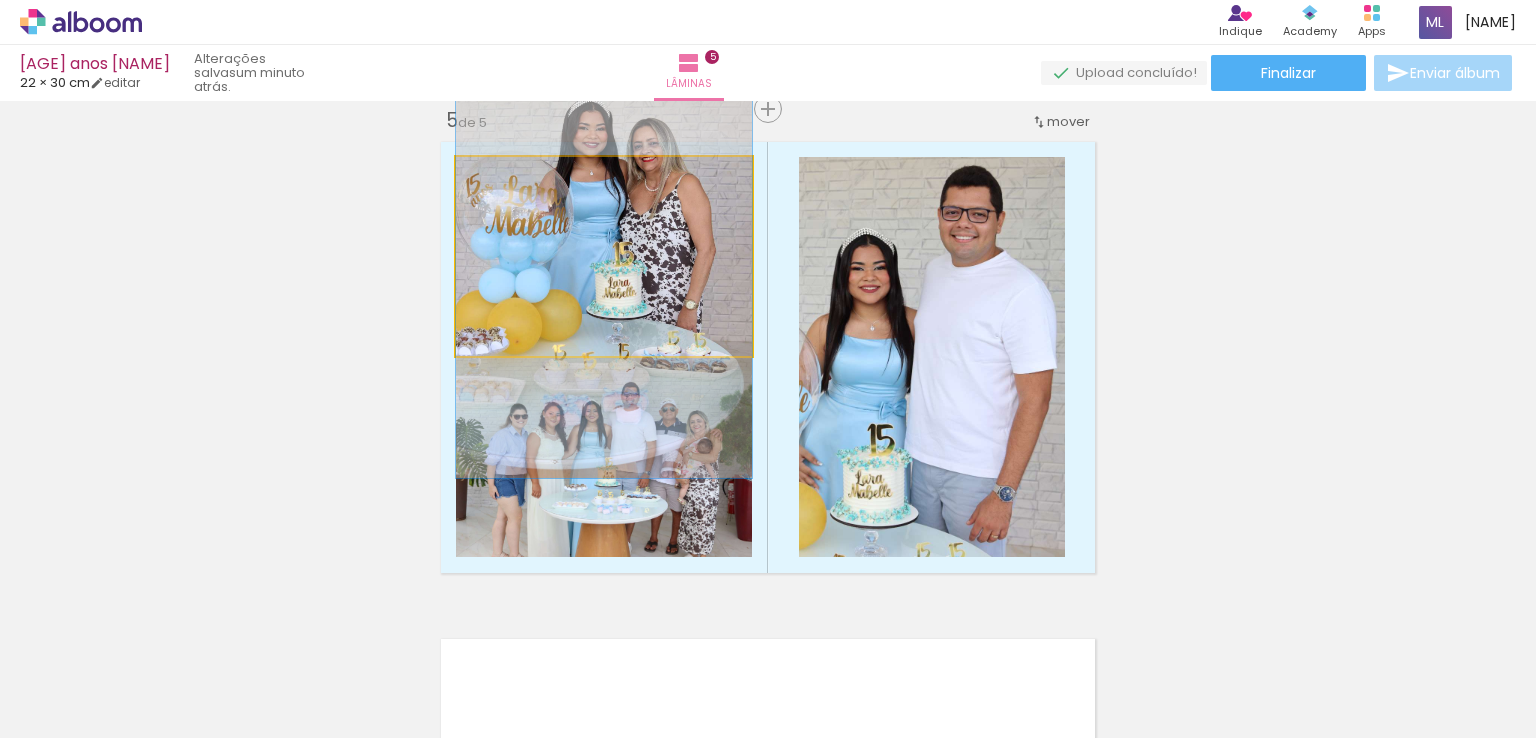 click 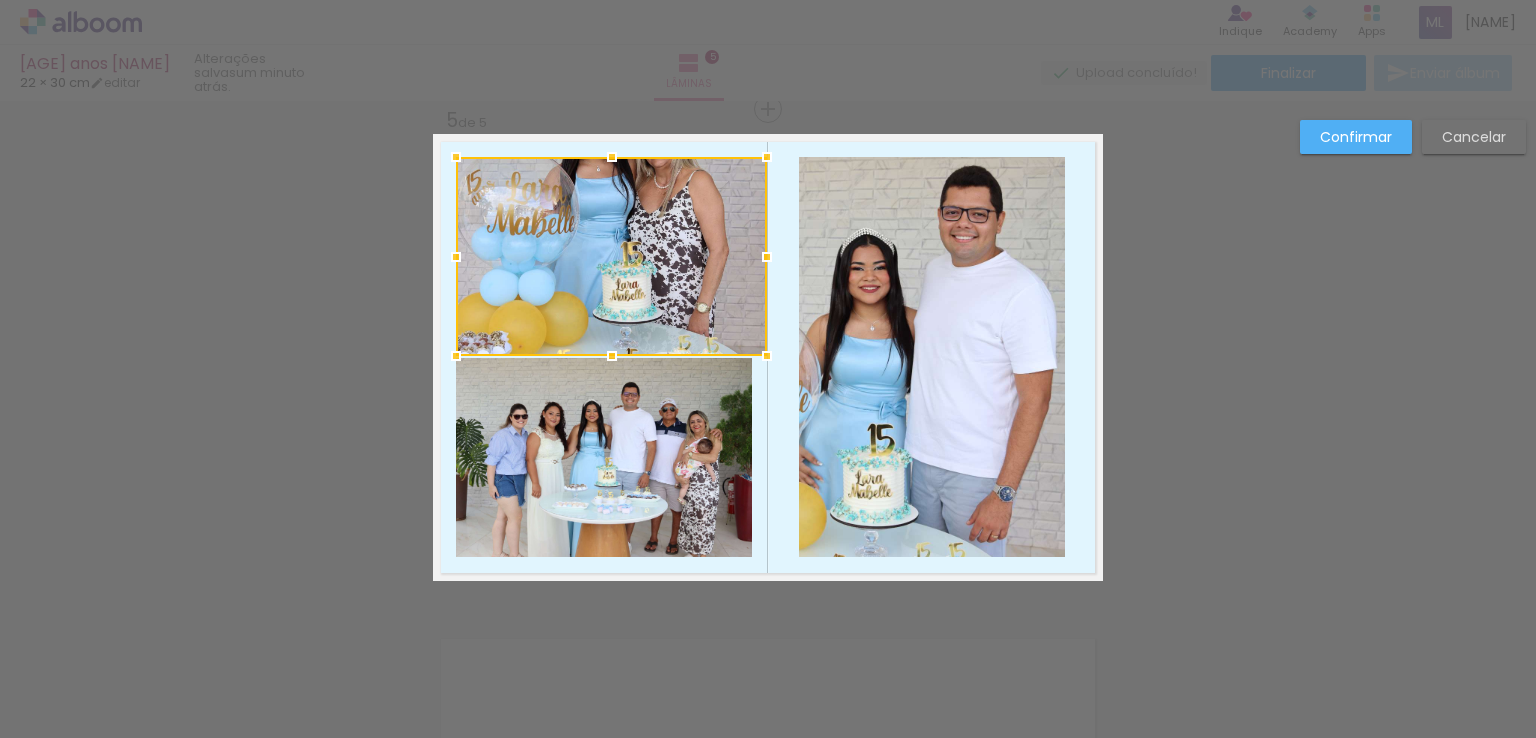 drag, startPoint x: 742, startPoint y: 255, endPoint x: 757, endPoint y: 257, distance: 15.132746 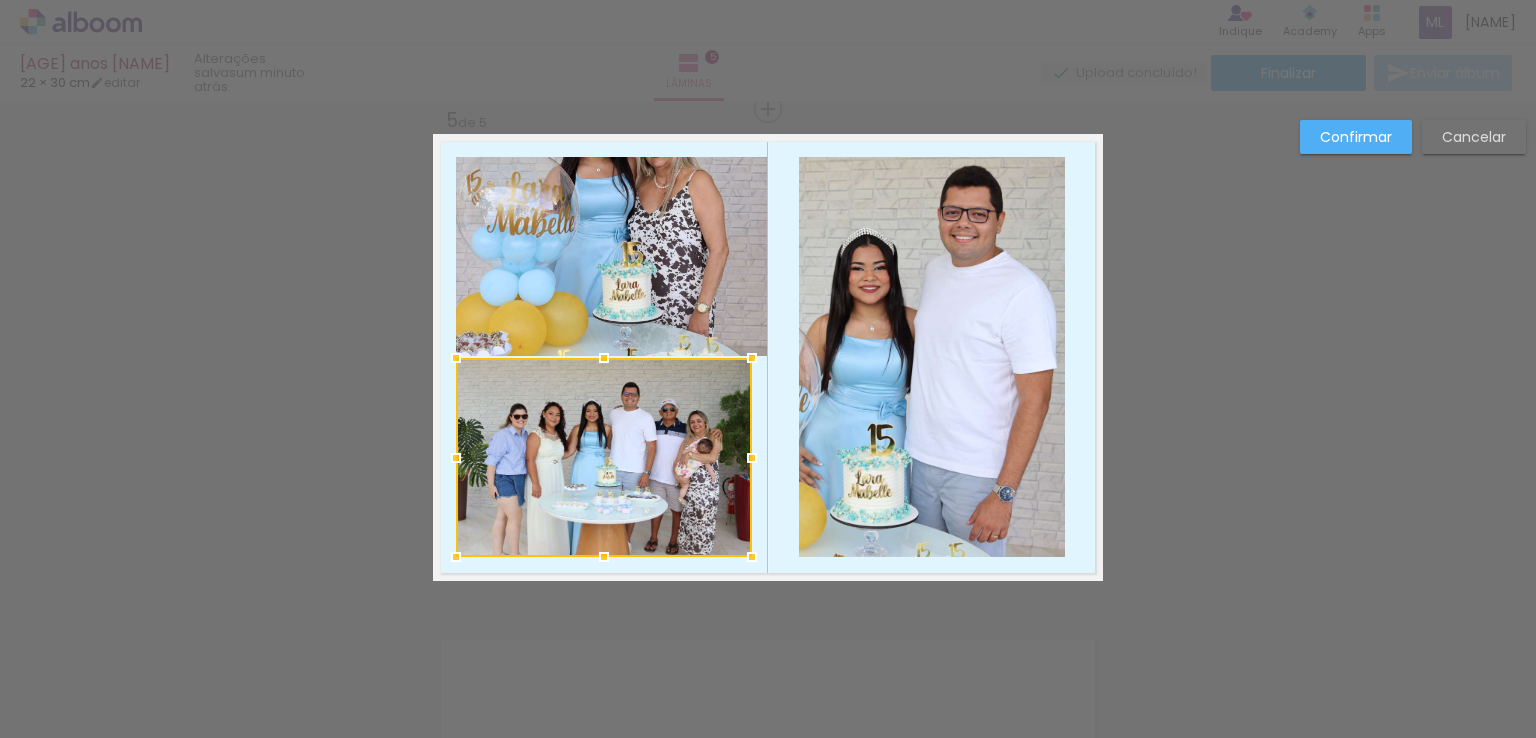 click at bounding box center [604, 457] 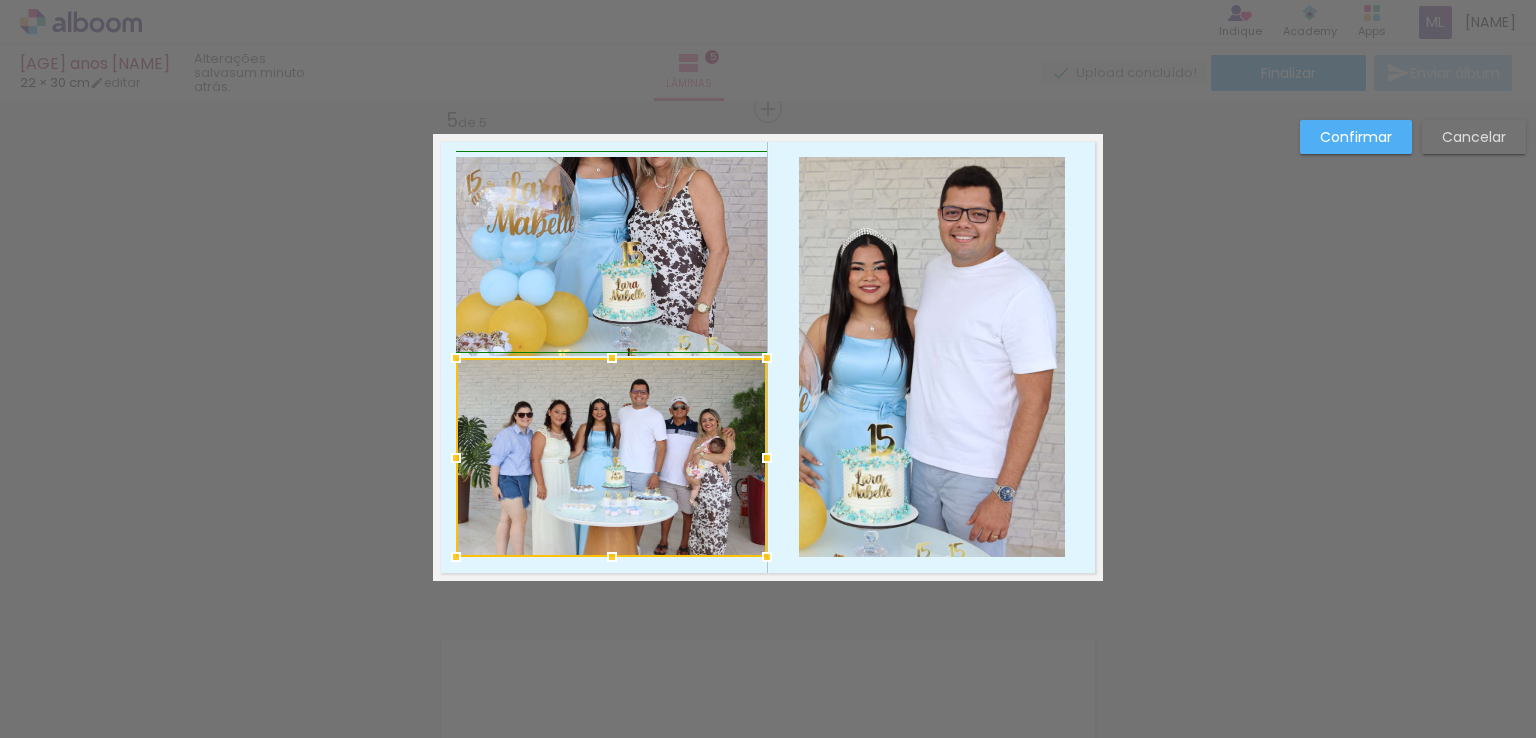 click at bounding box center [767, 458] 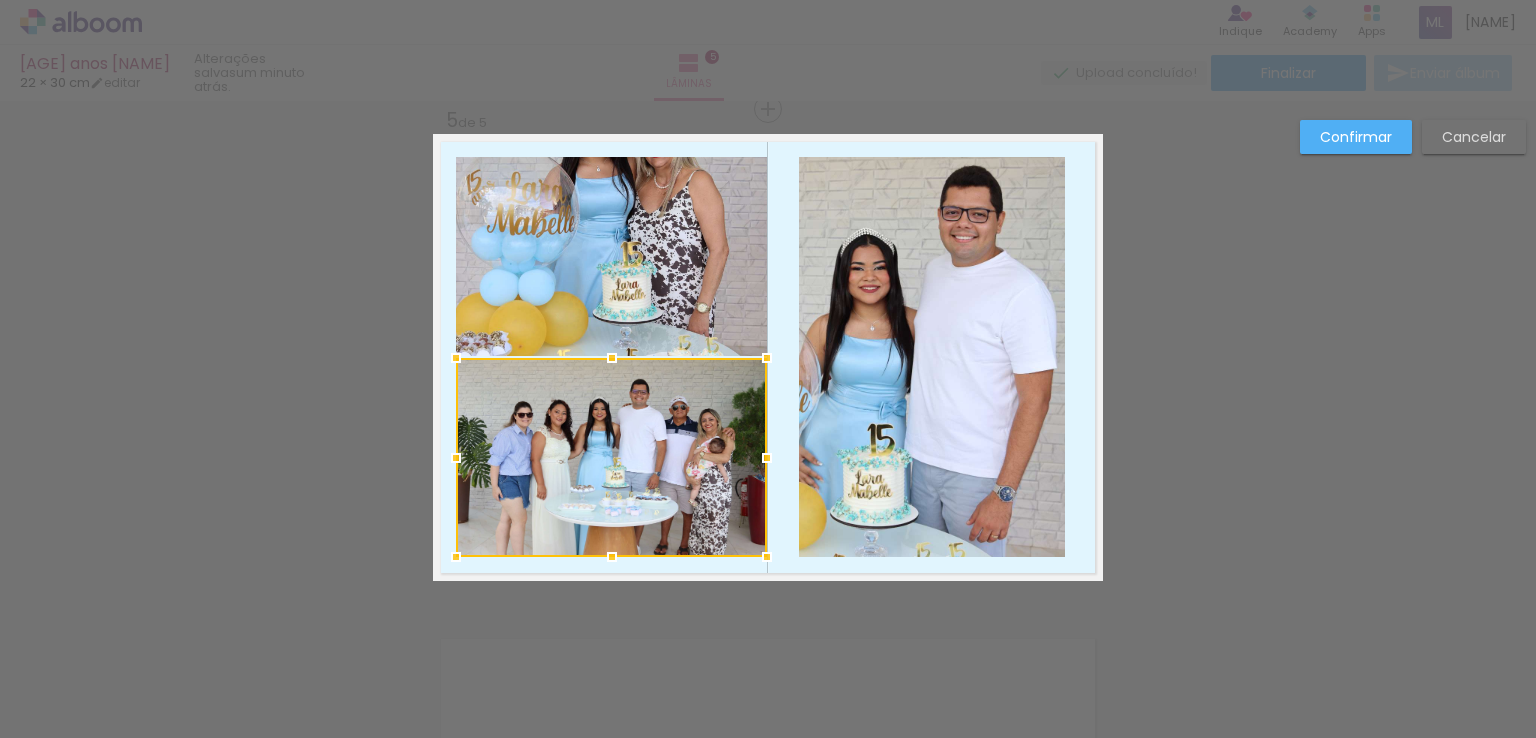 click on "Confirmar Cancelar" at bounding box center [768, -397] 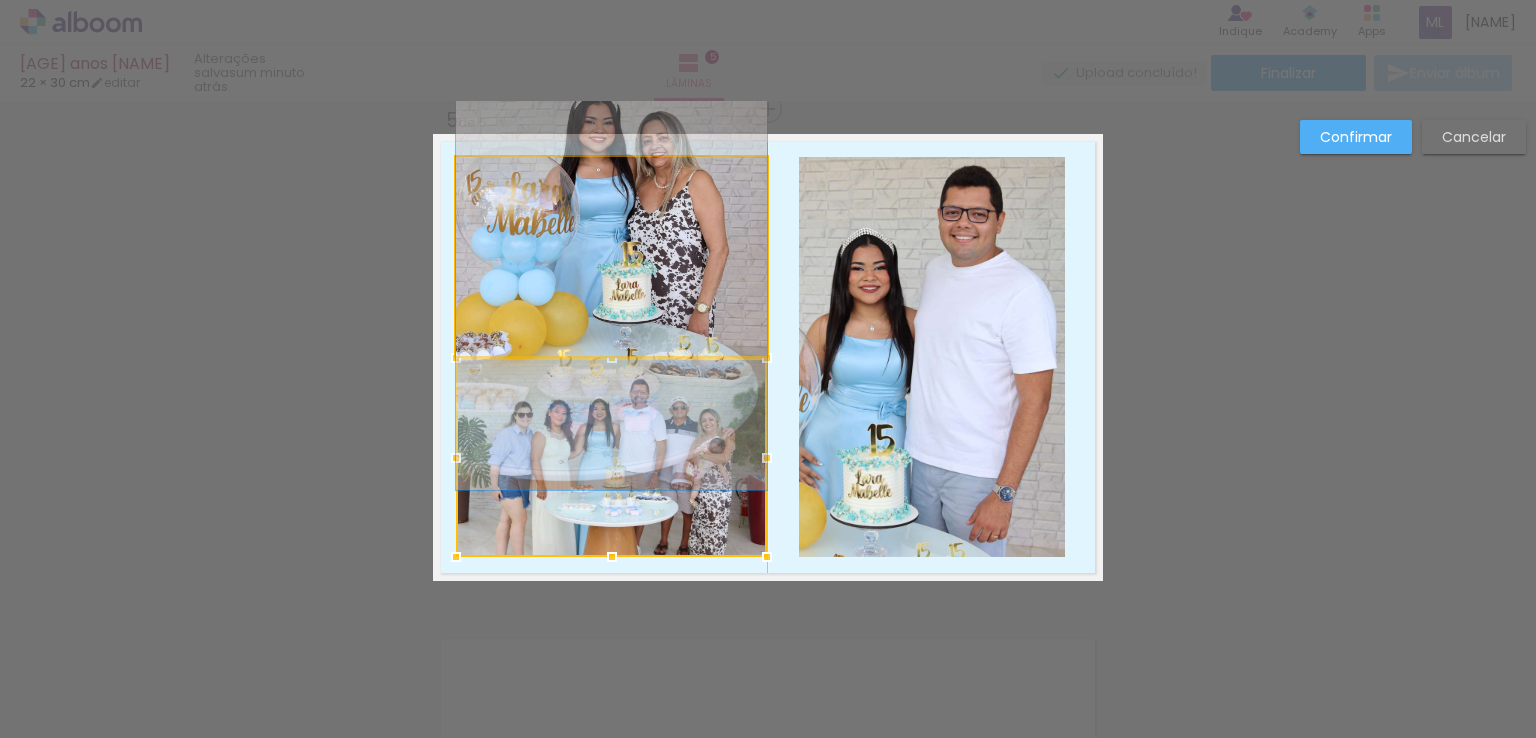 click 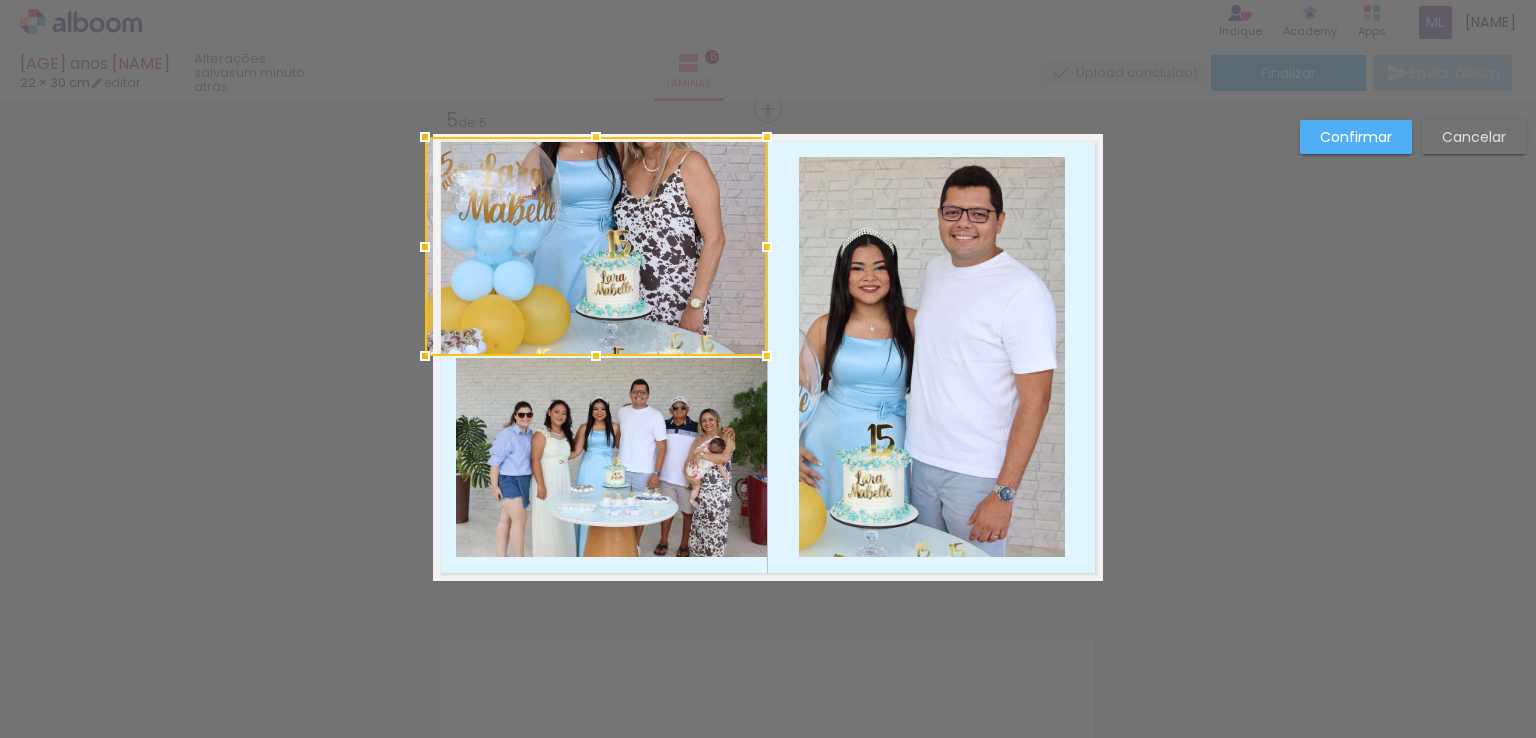 drag, startPoint x: 449, startPoint y: 157, endPoint x: 429, endPoint y: 137, distance: 28.284271 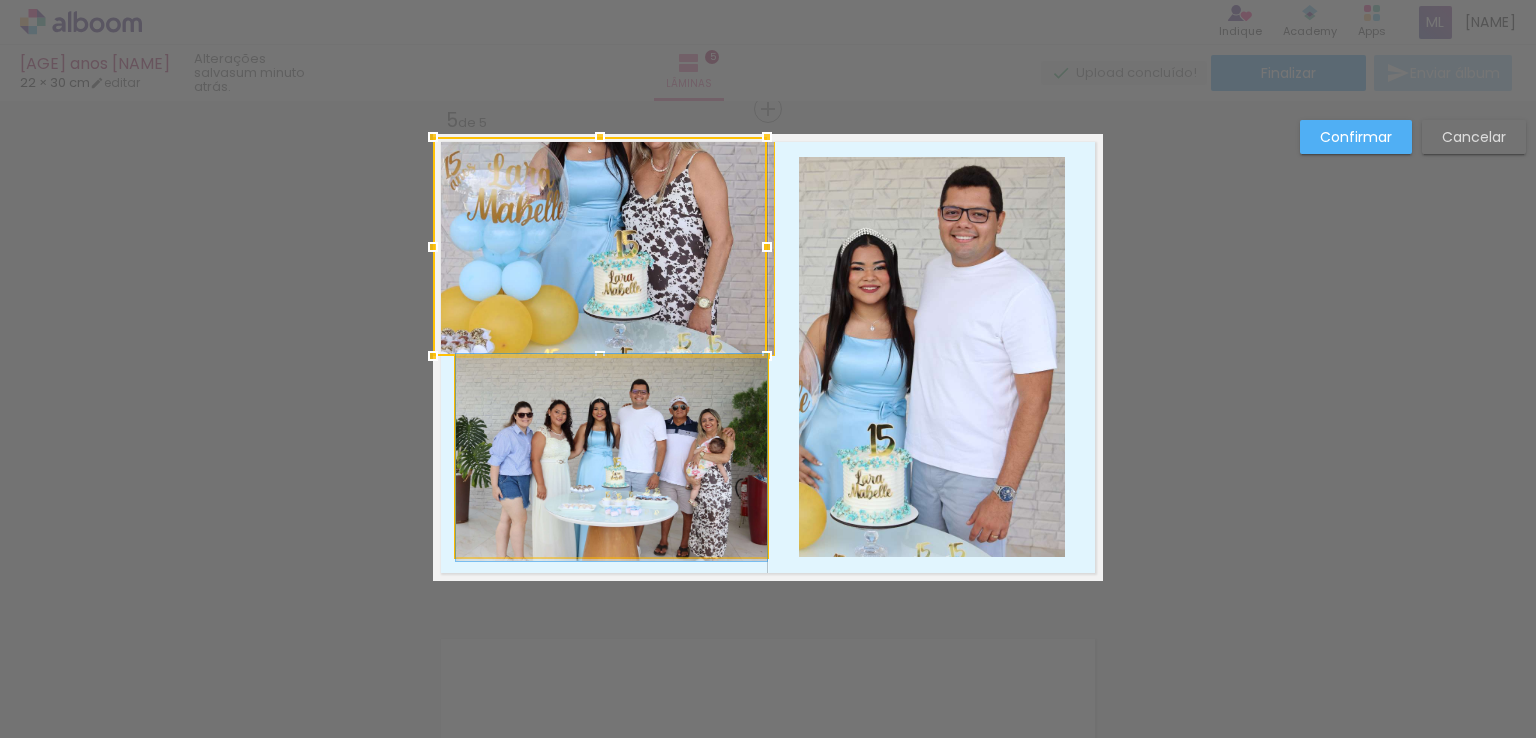 click 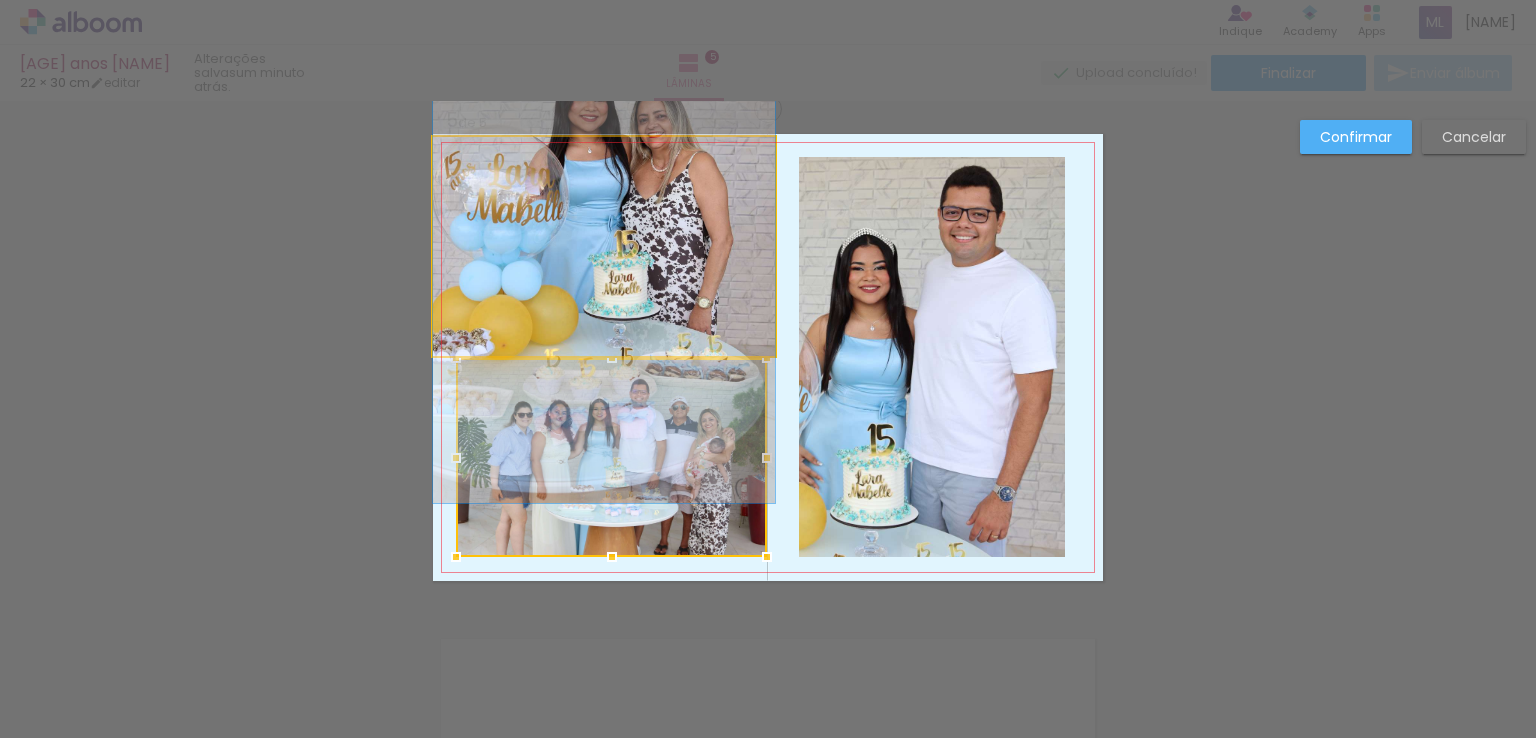 click 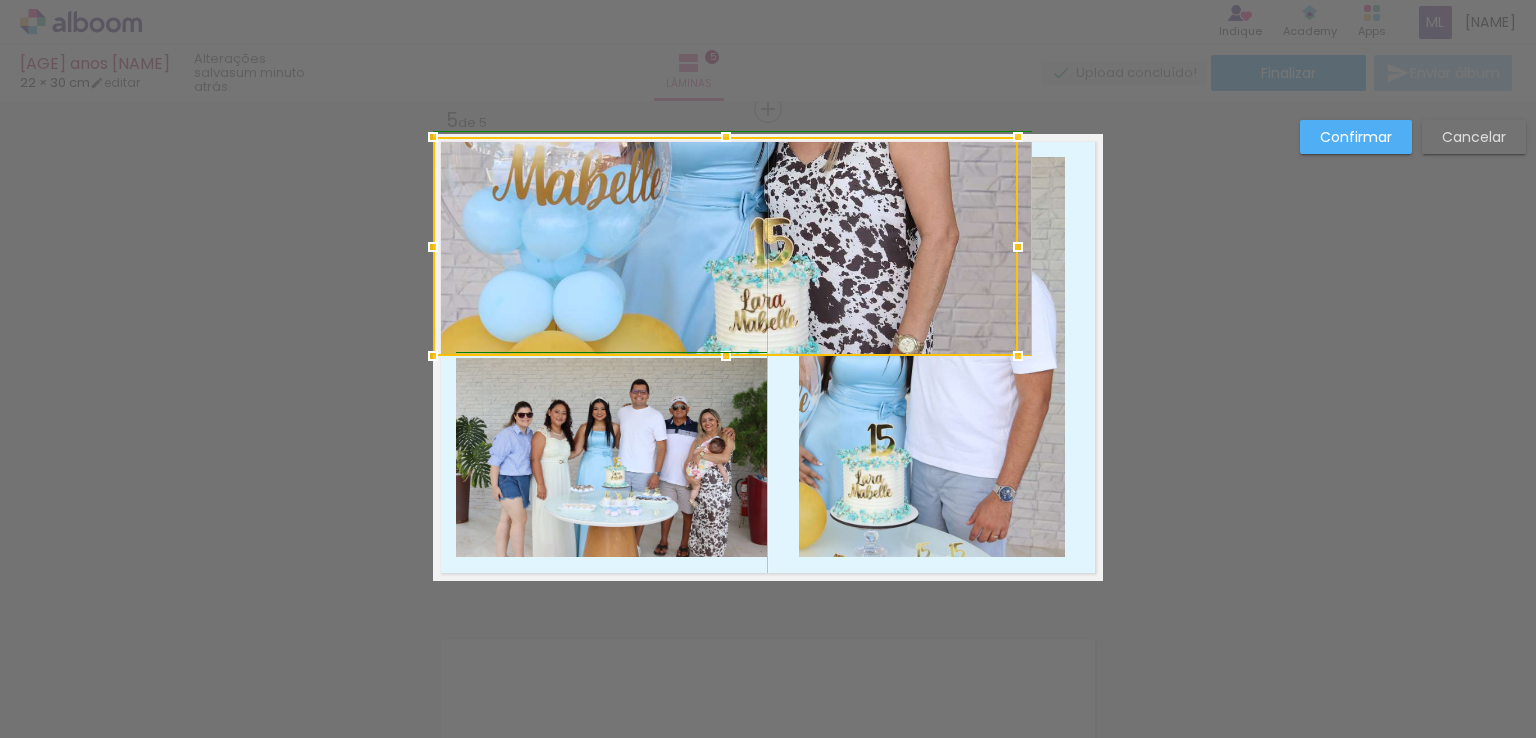 drag, startPoint x: 764, startPoint y: 245, endPoint x: 736, endPoint y: 246, distance: 28.01785 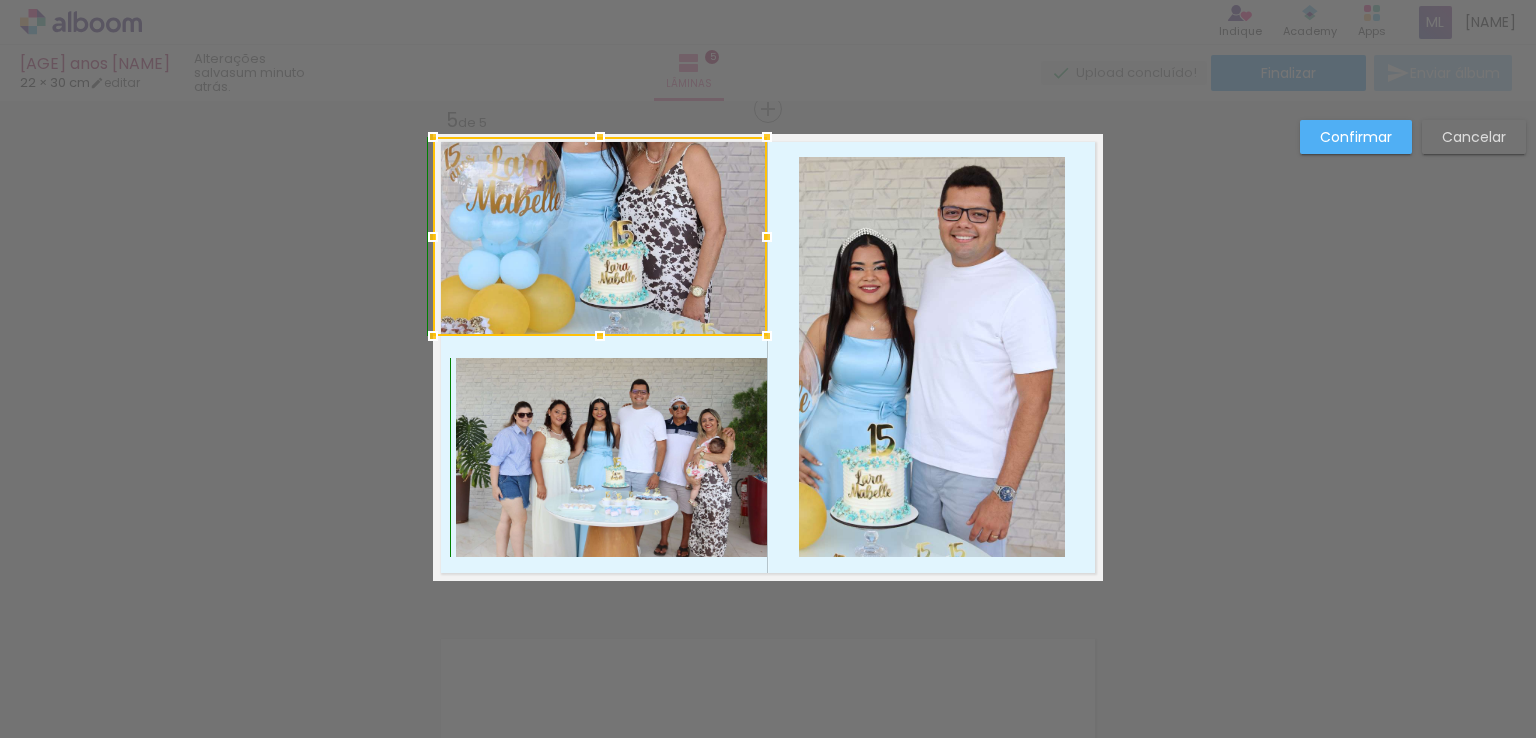 drag, startPoint x: 1024, startPoint y: 360, endPoint x: 756, endPoint y: 338, distance: 268.90146 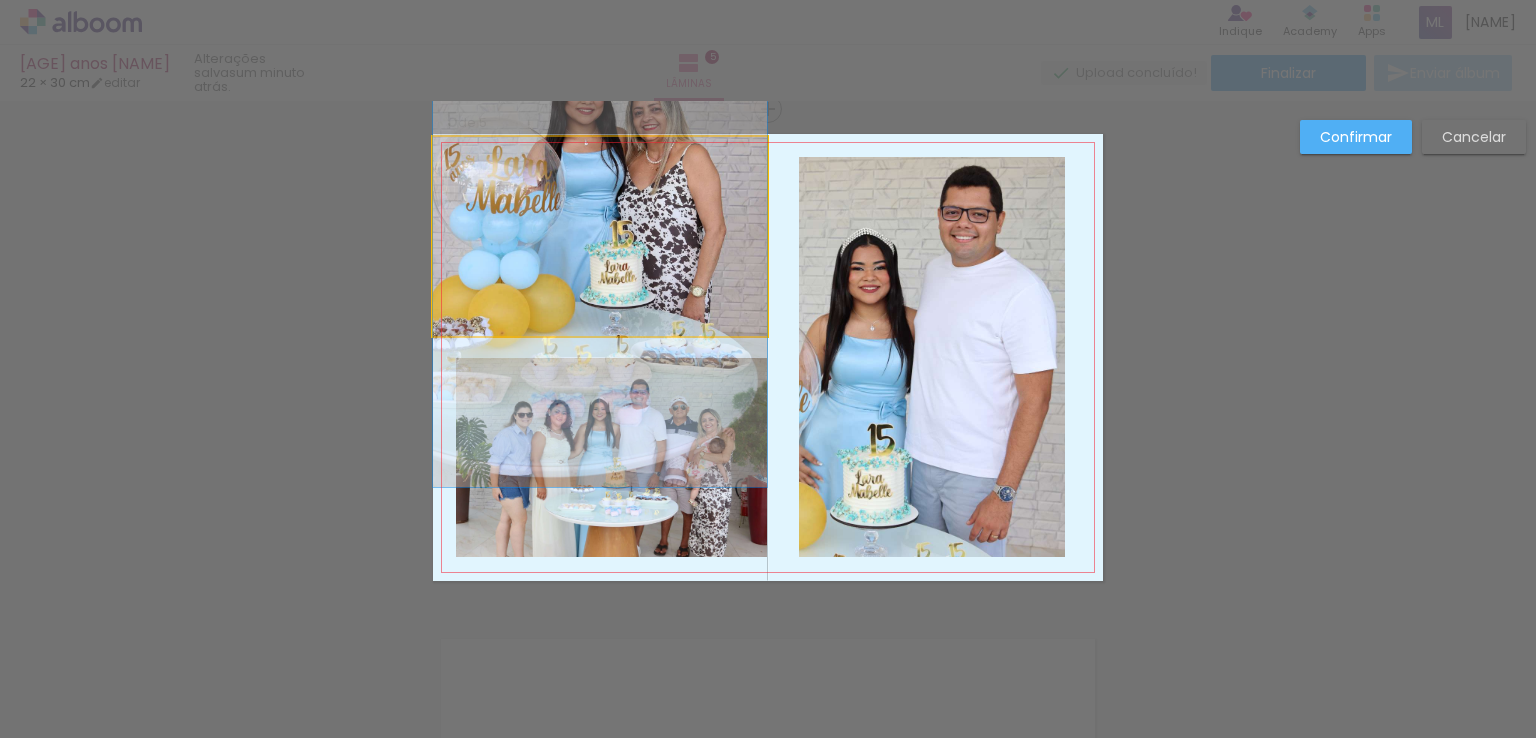 click 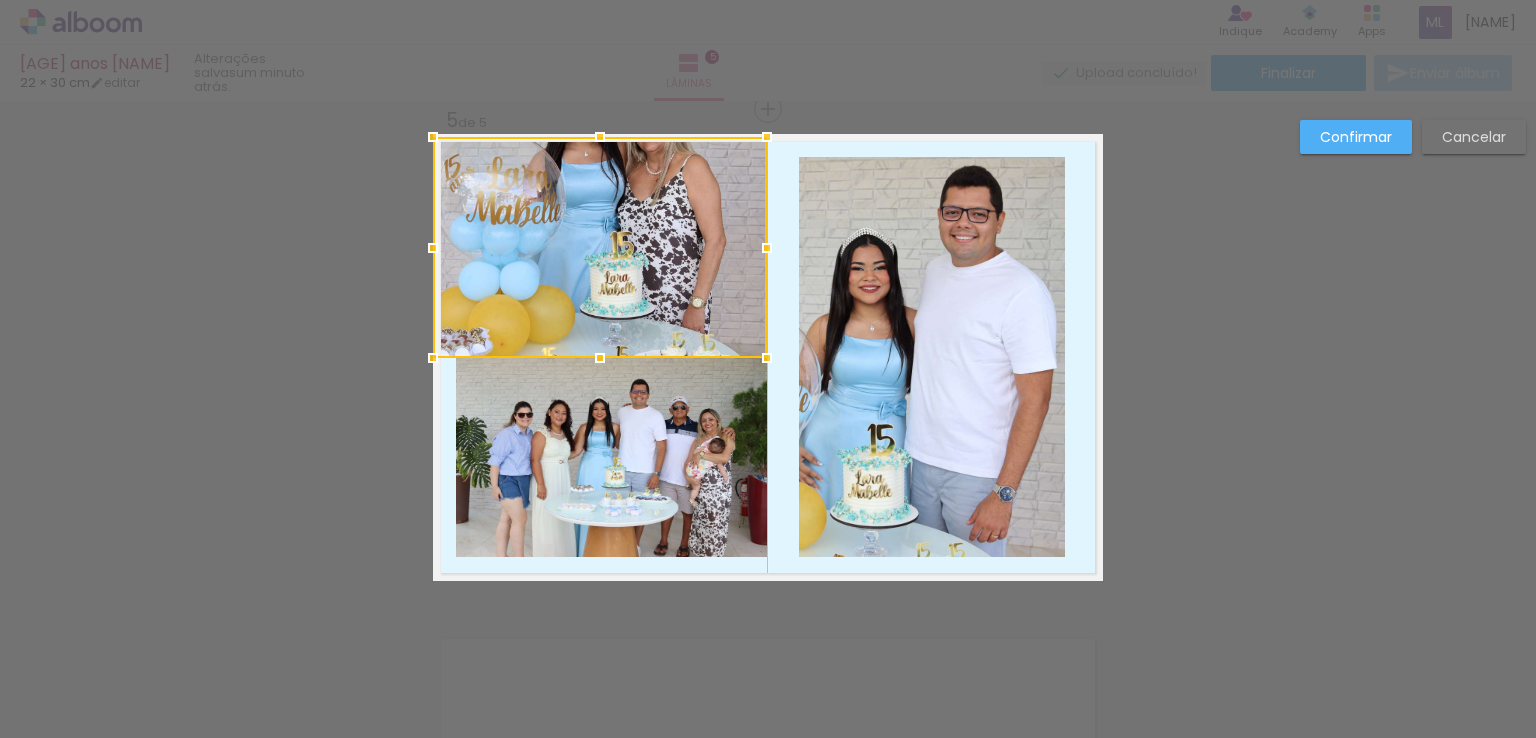 drag, startPoint x: 595, startPoint y: 335, endPoint x: 597, endPoint y: 359, distance: 24.083189 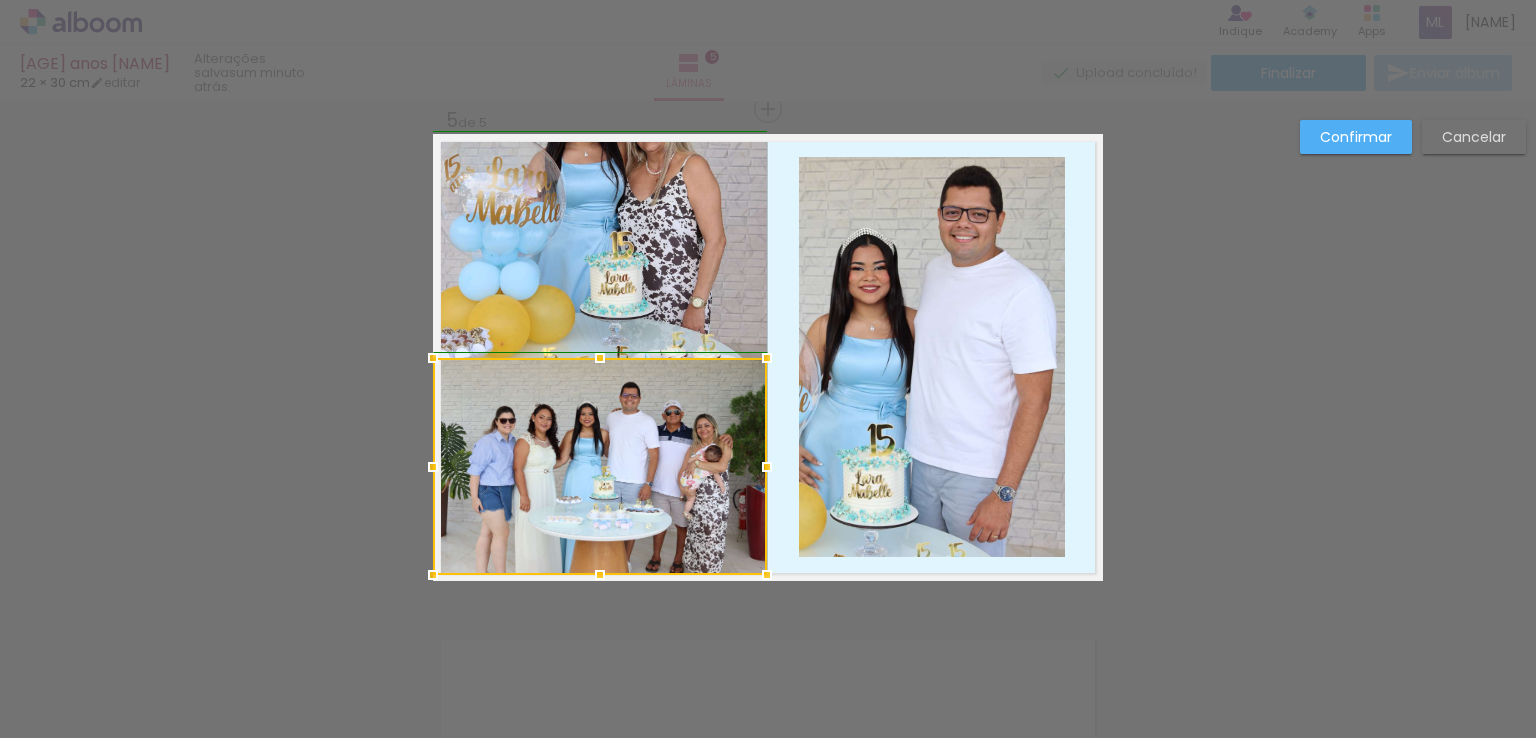 drag, startPoint x: 448, startPoint y: 562, endPoint x: 429, endPoint y: 581, distance: 26.870058 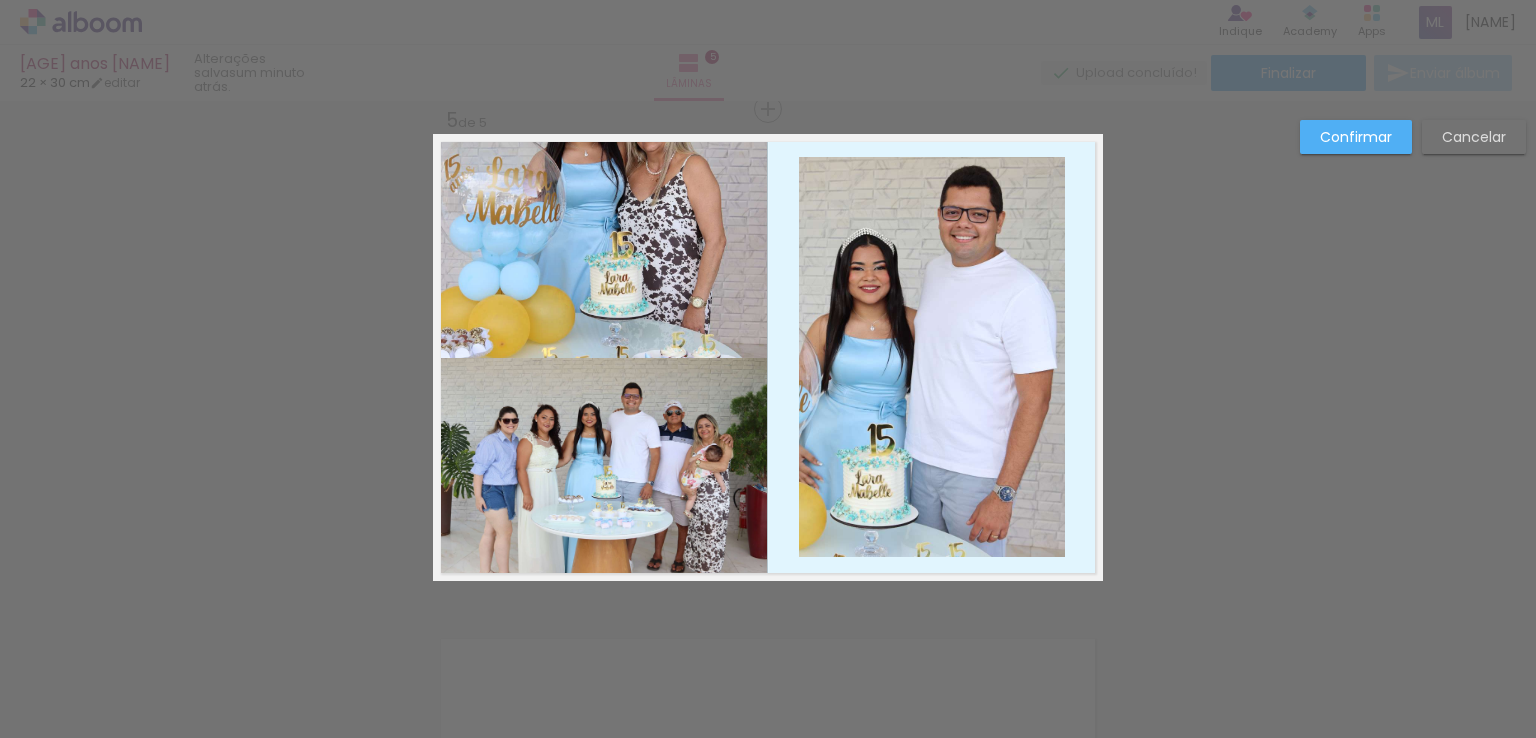 click on "Confirmar Cancelar" at bounding box center (768, -397) 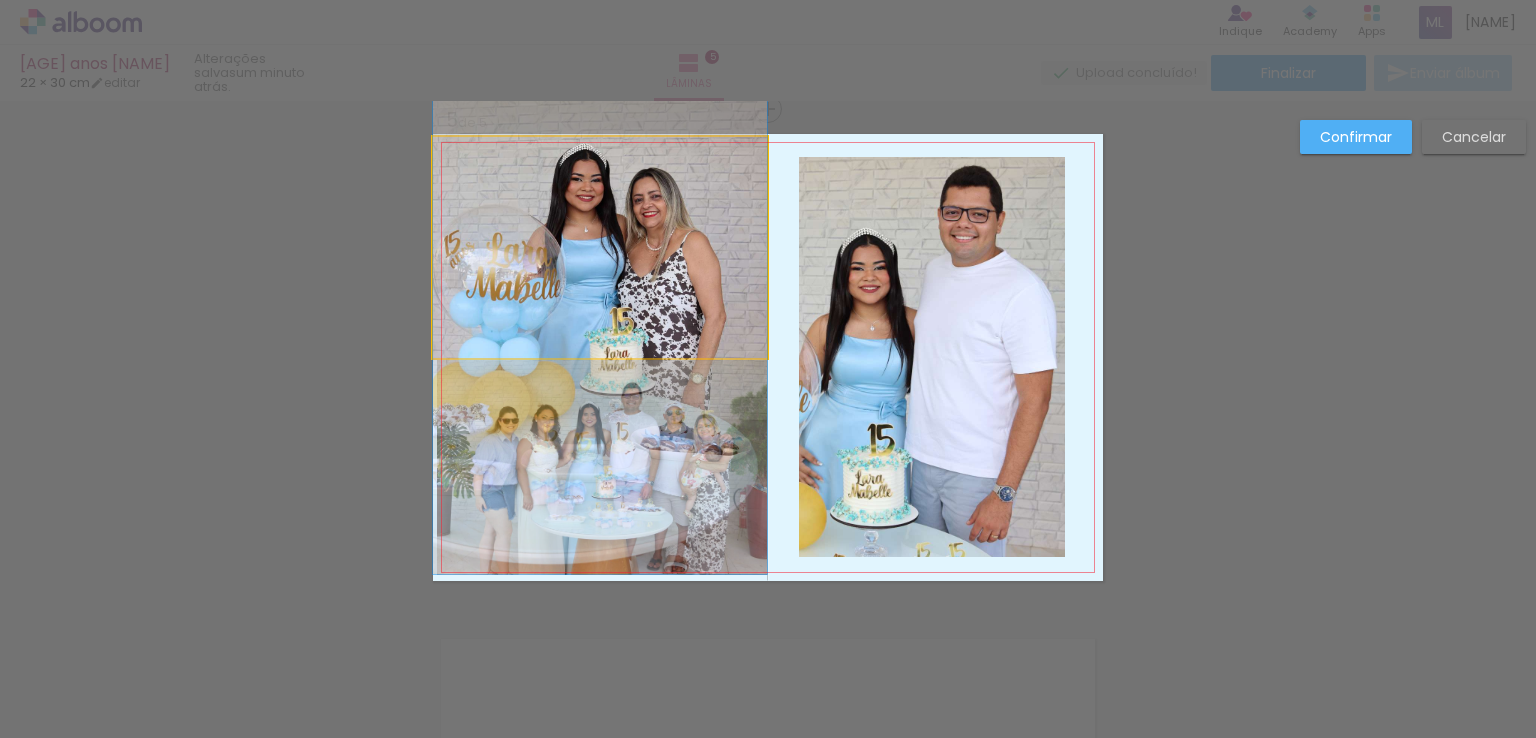 drag, startPoint x: 615, startPoint y: 279, endPoint x: 624, endPoint y: 352, distance: 73.552704 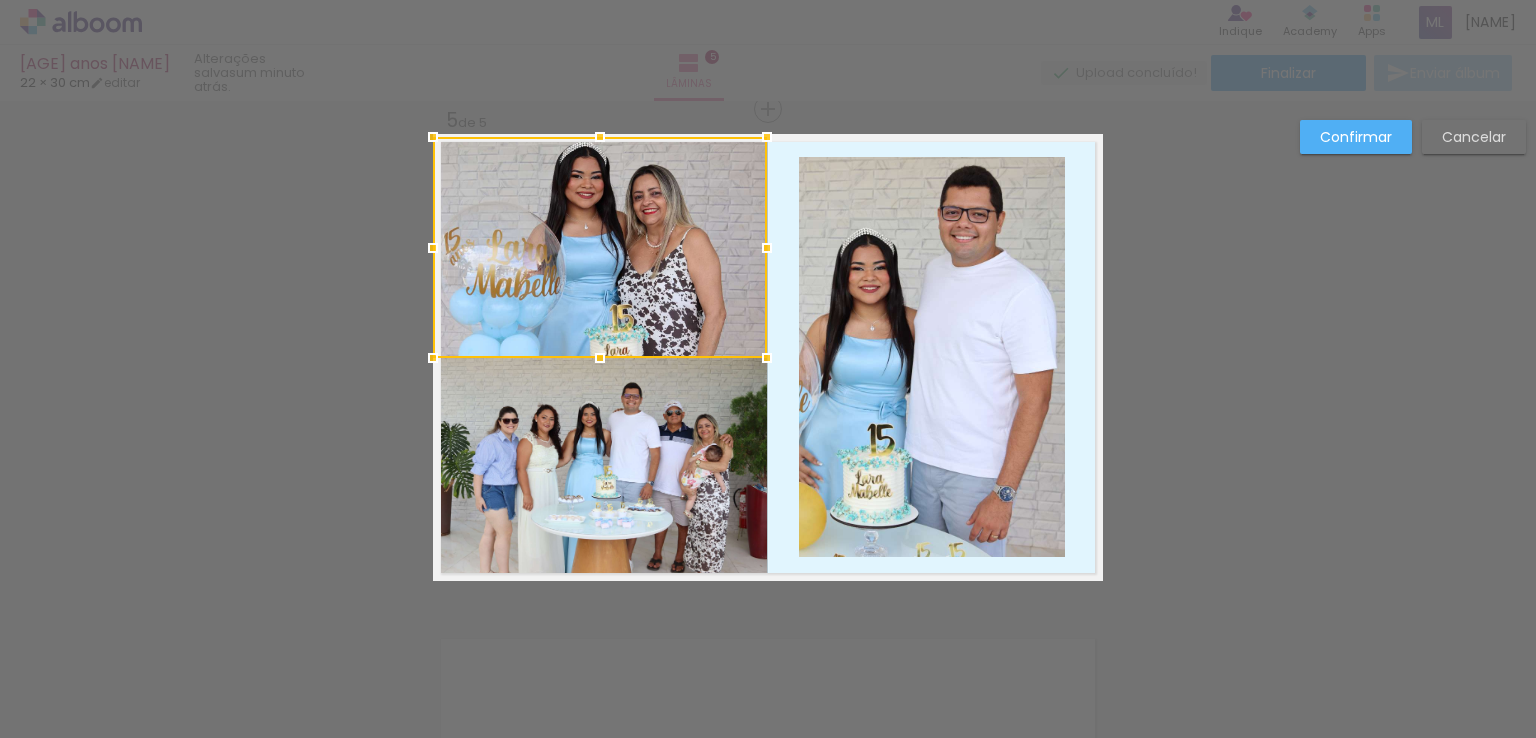 click at bounding box center [600, 247] 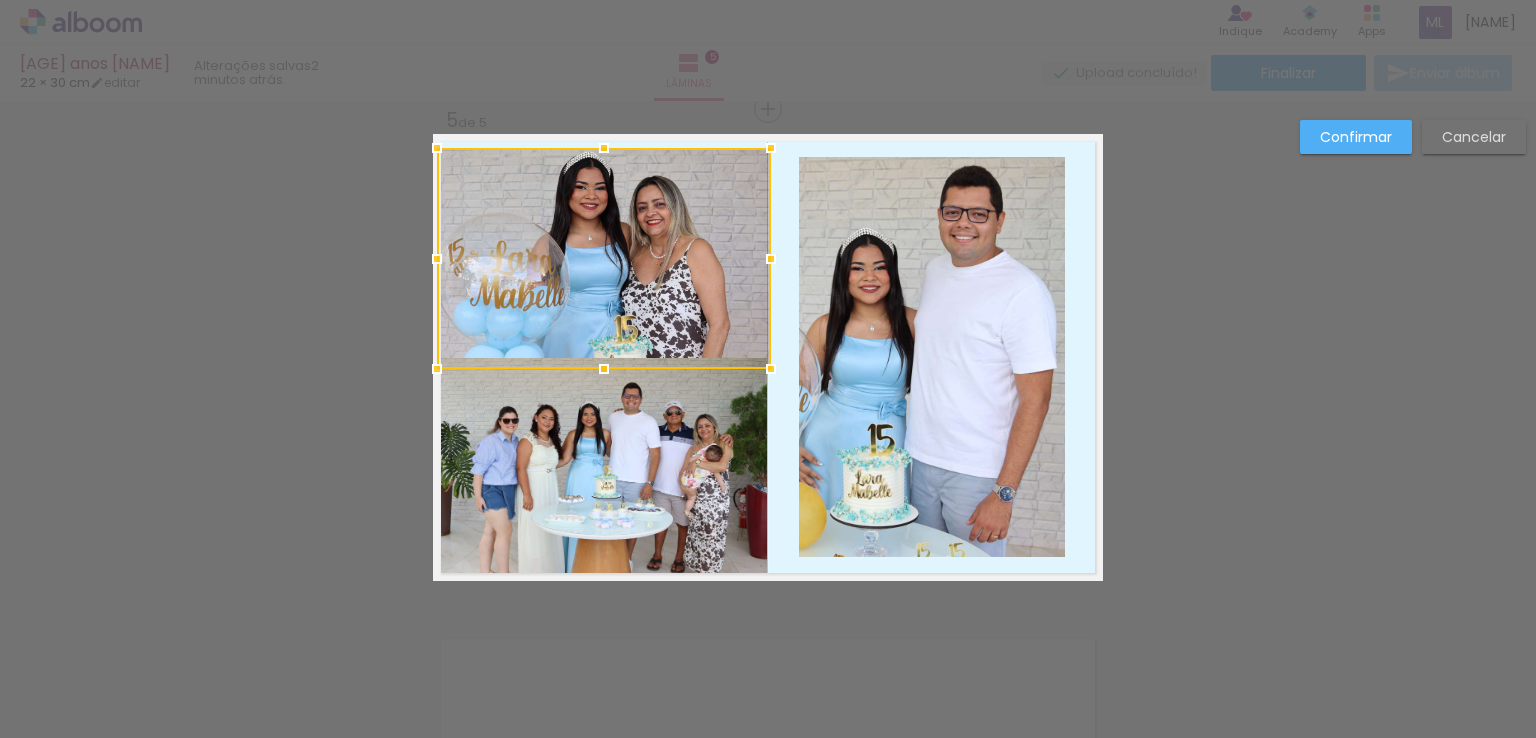 drag, startPoint x: 630, startPoint y: 291, endPoint x: 630, endPoint y: 302, distance: 11 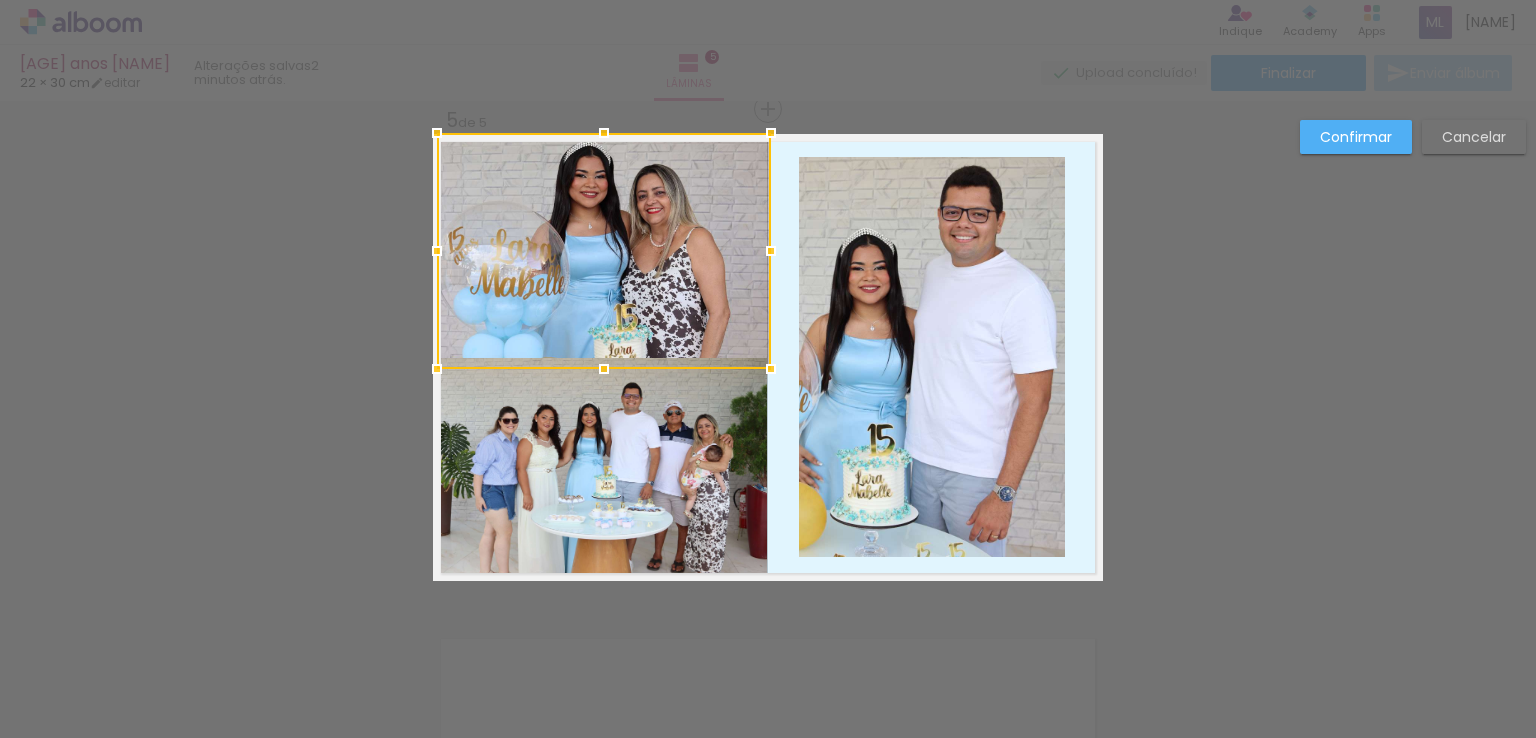 click at bounding box center (604, 133) 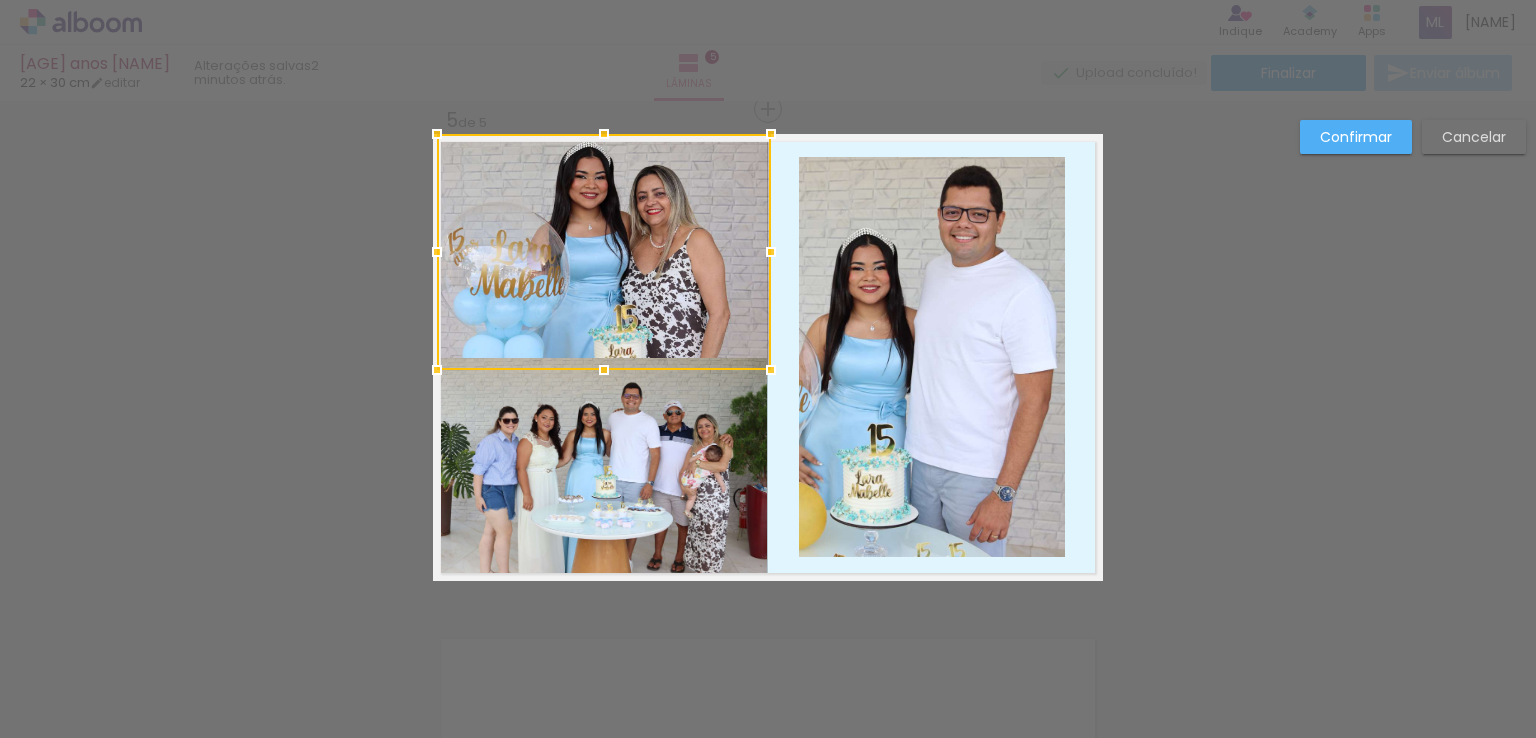 click on "Confirmar Cancelar" at bounding box center (768, -397) 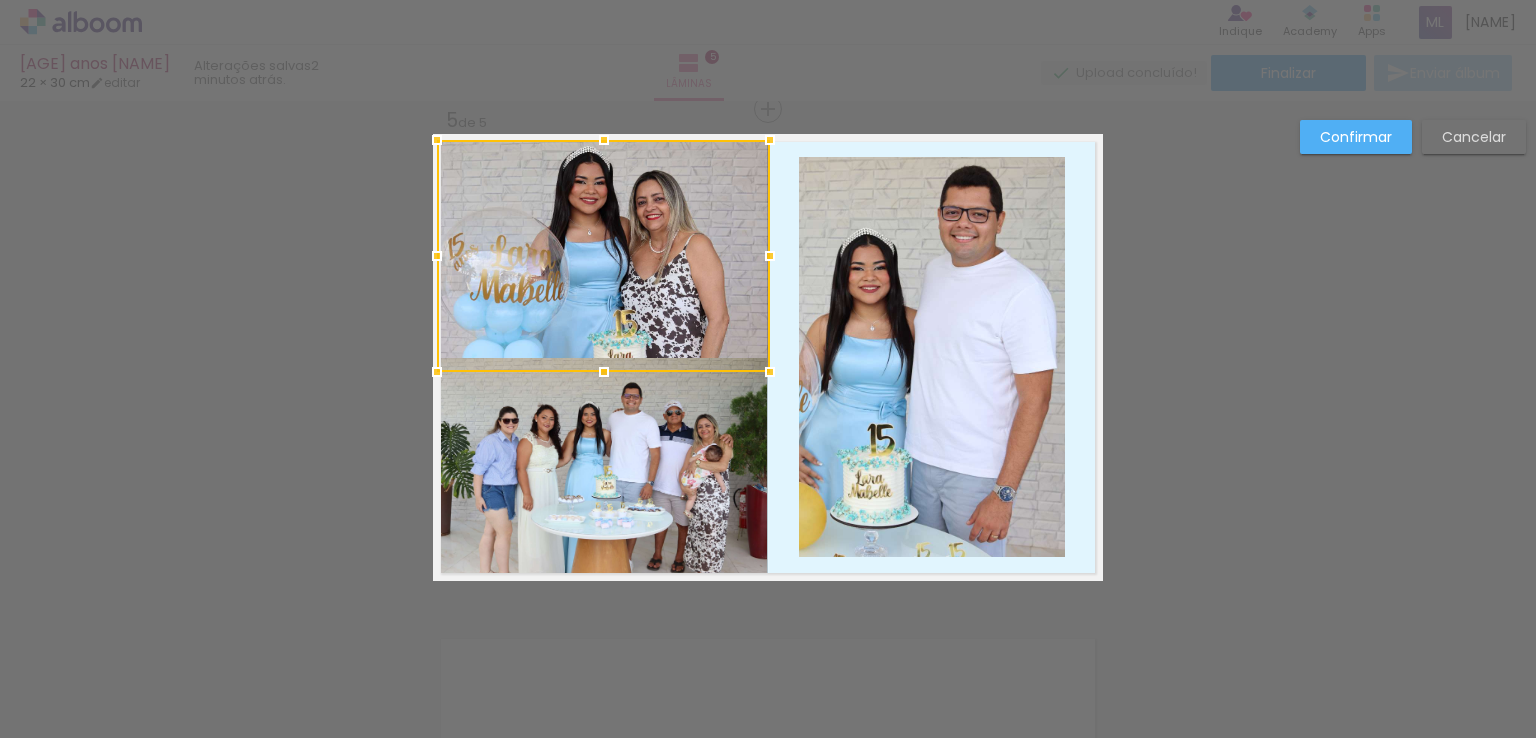 click at bounding box center (770, 140) 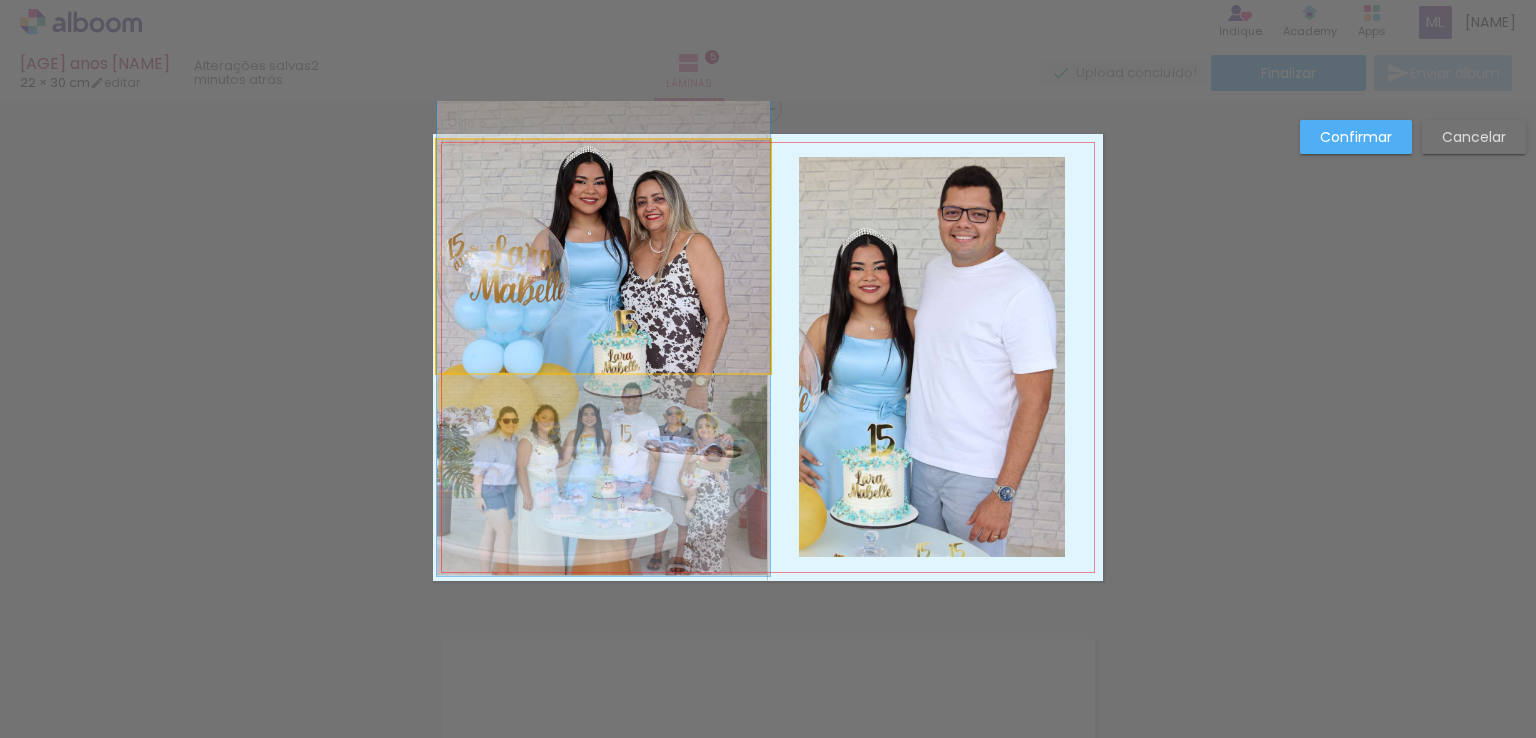 click 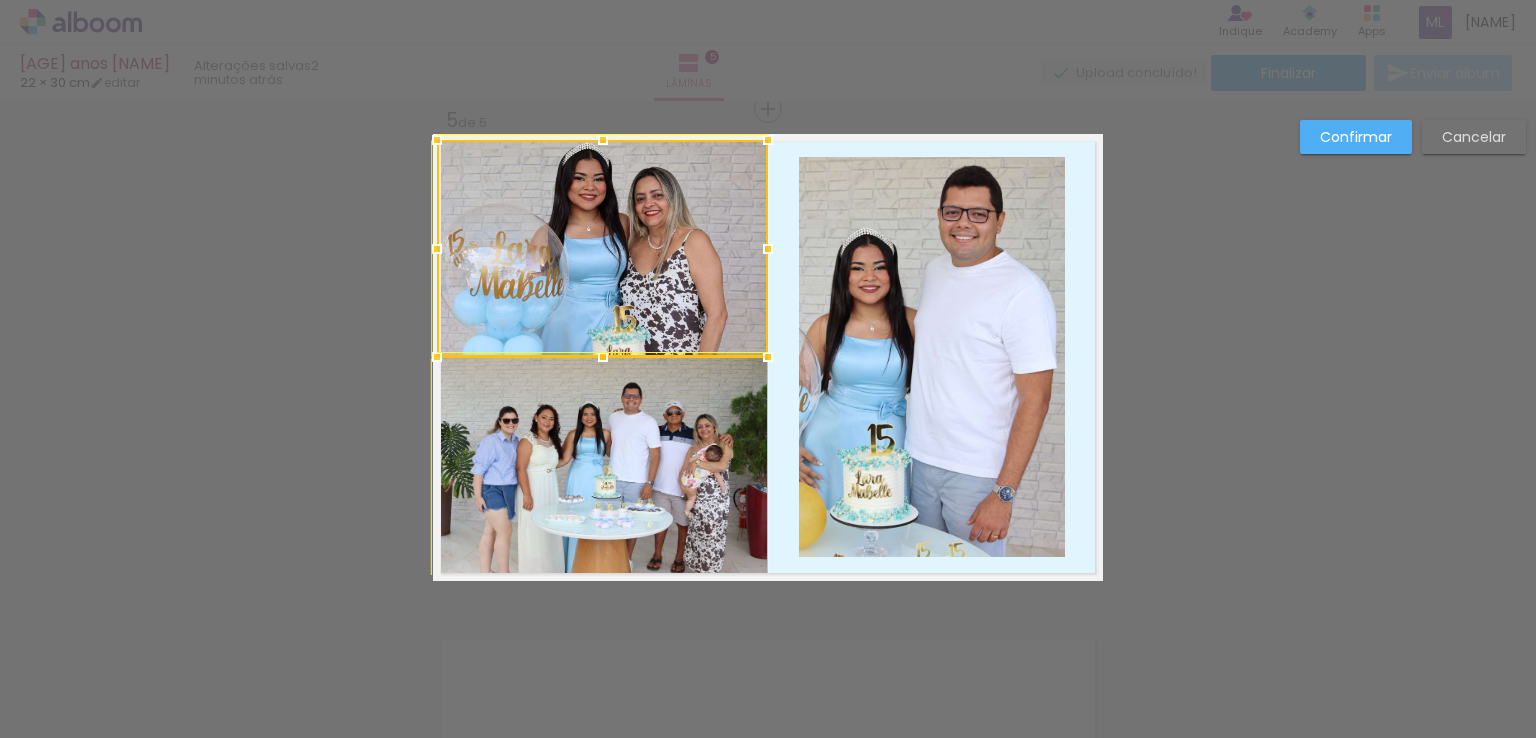 drag, startPoint x: 761, startPoint y: 373, endPoint x: 751, endPoint y: 371, distance: 10.198039 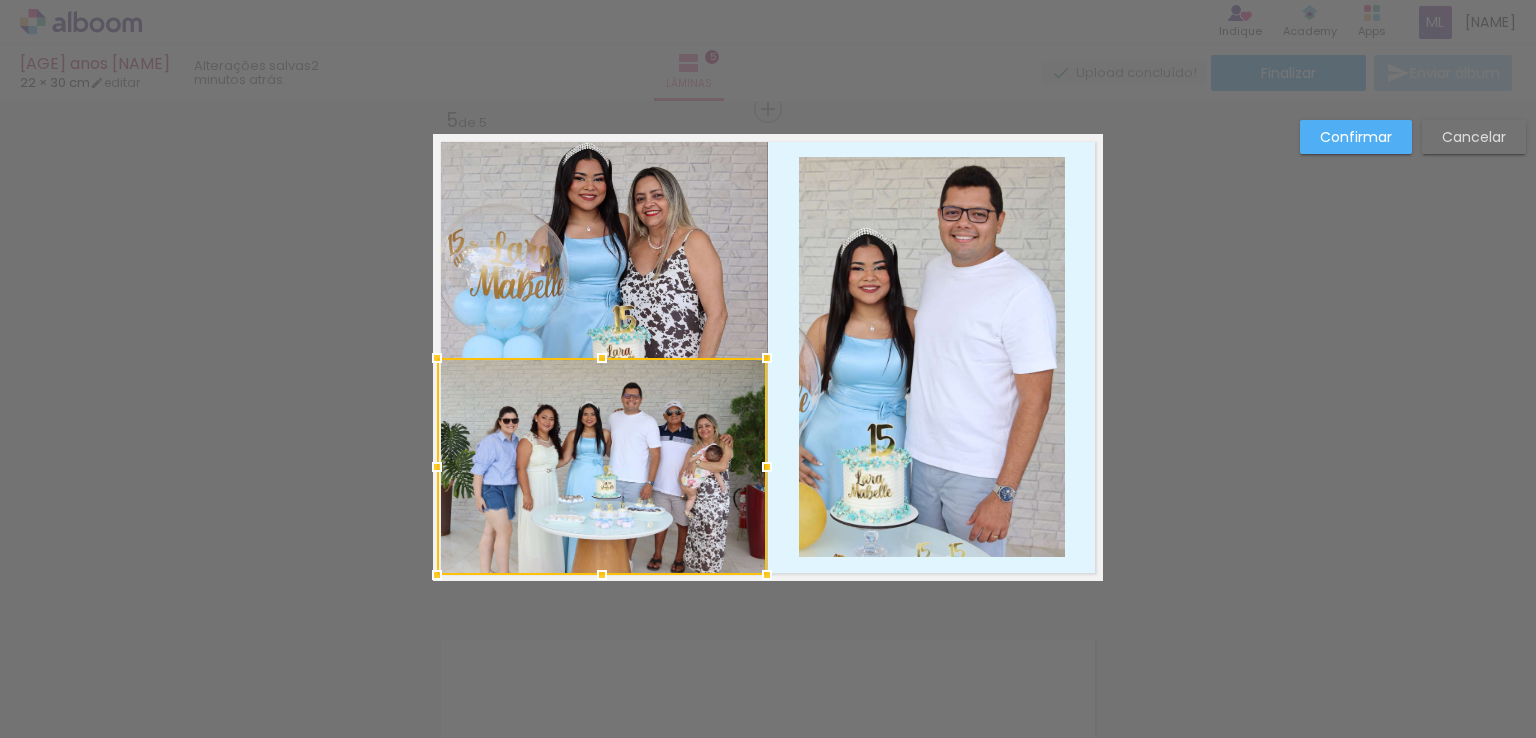 click on "Confirmar Cancelar" at bounding box center [768, -397] 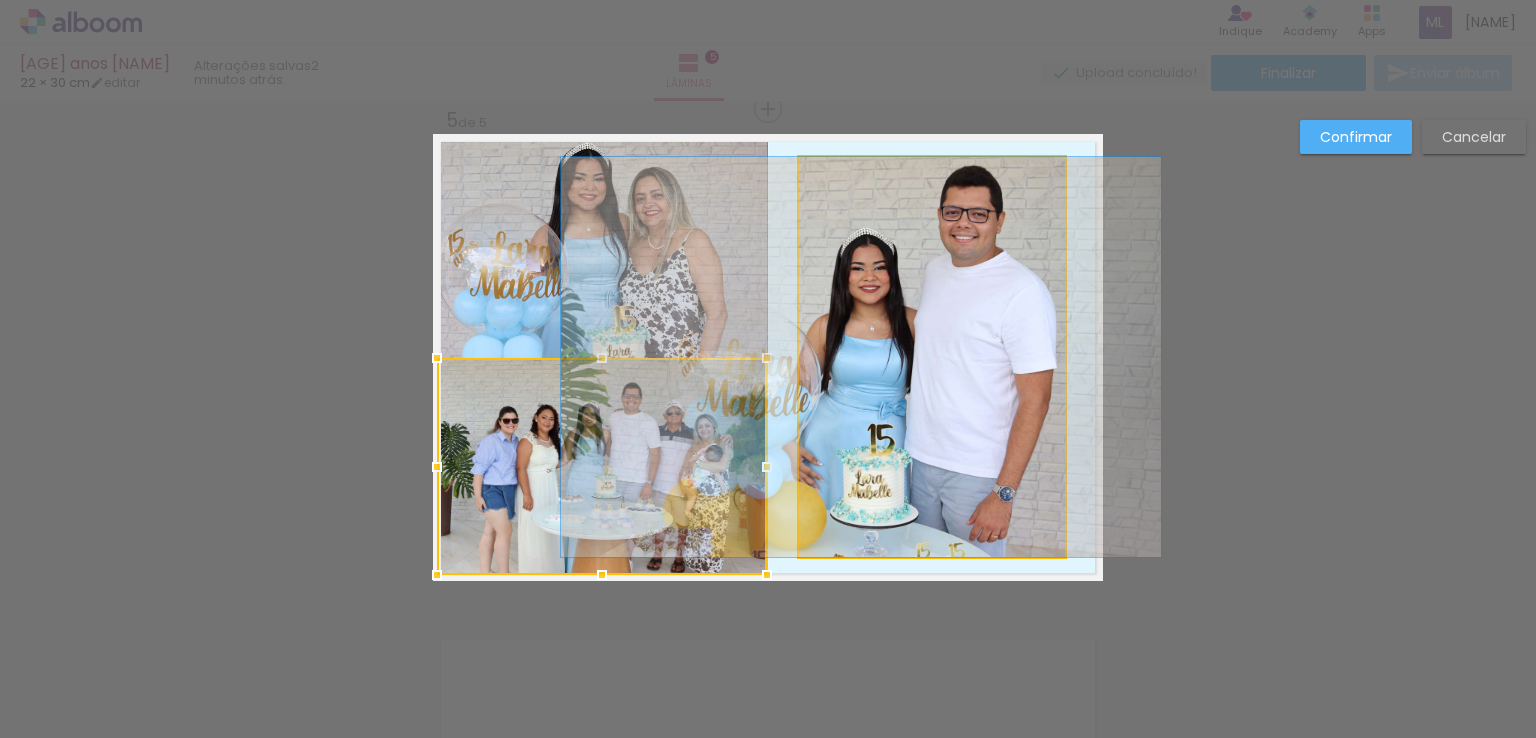 click 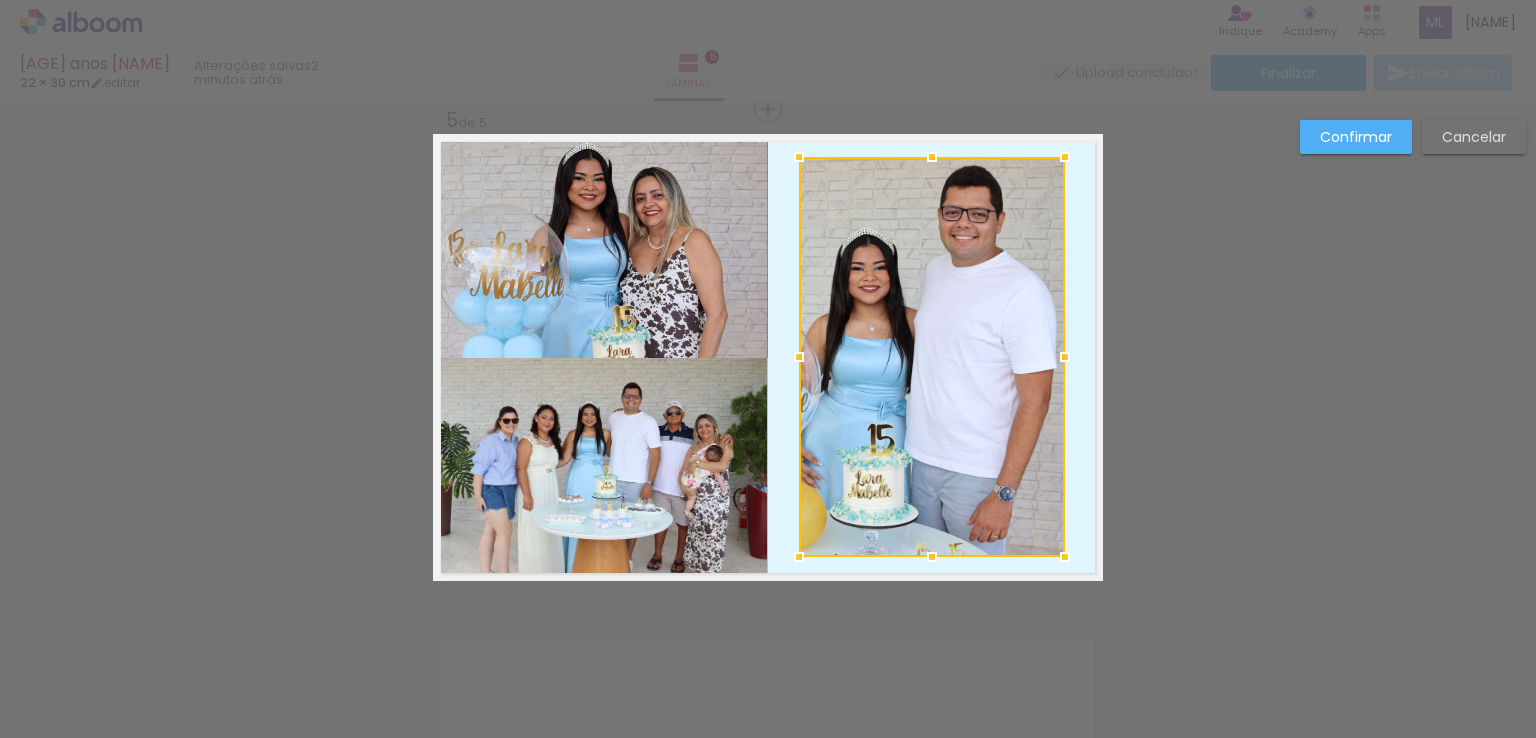 click on "Cancelar" at bounding box center (0, 0) 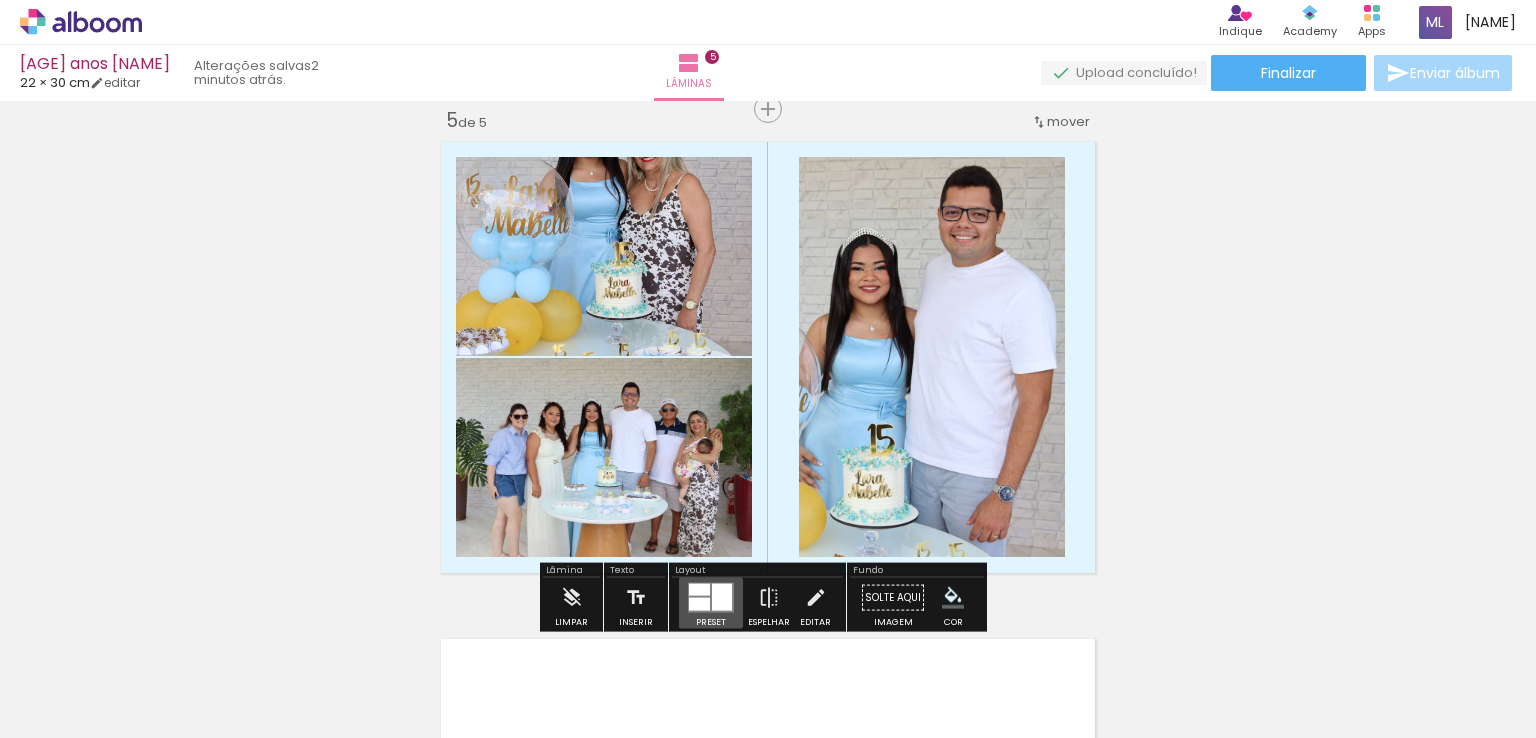 click at bounding box center (711, 598) 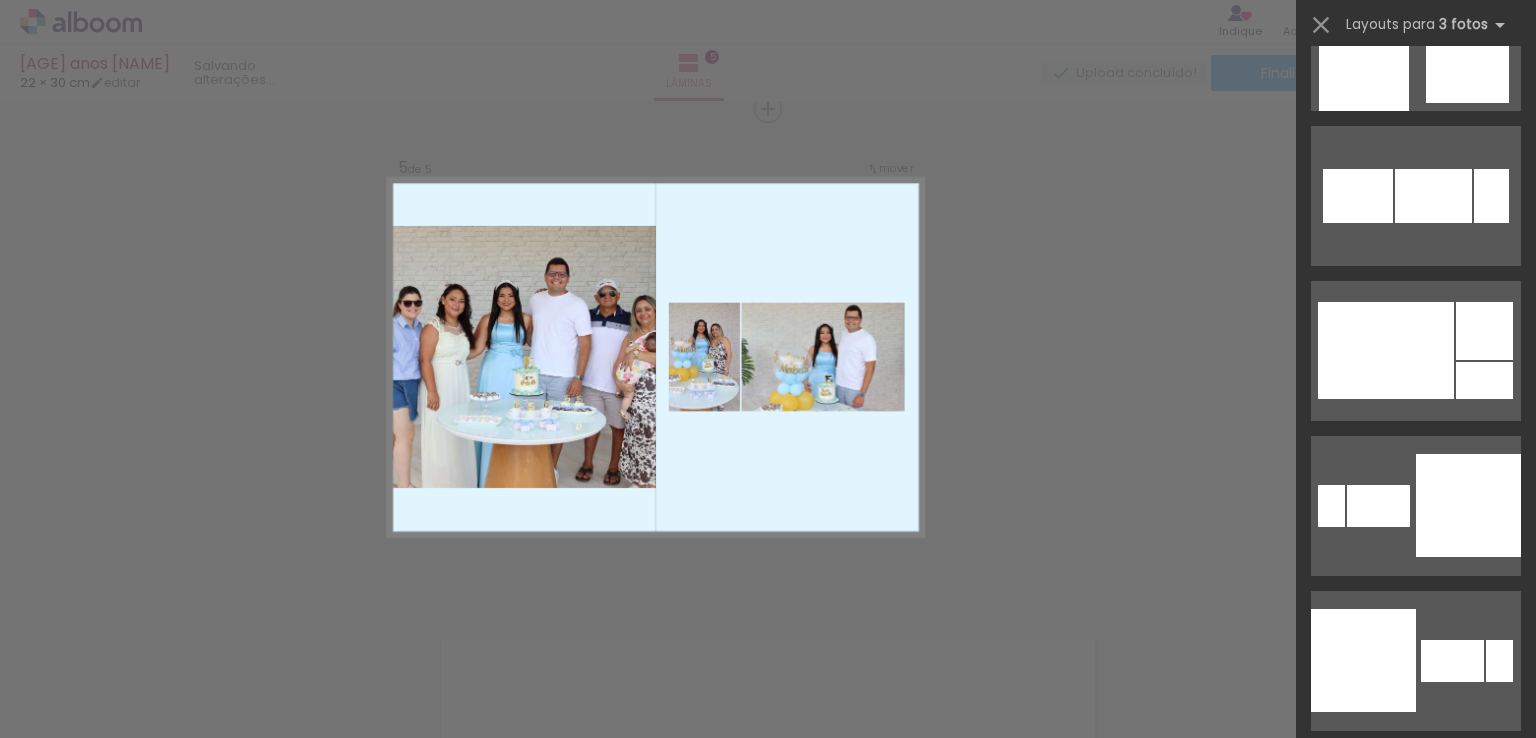 scroll, scrollTop: 5767, scrollLeft: 0, axis: vertical 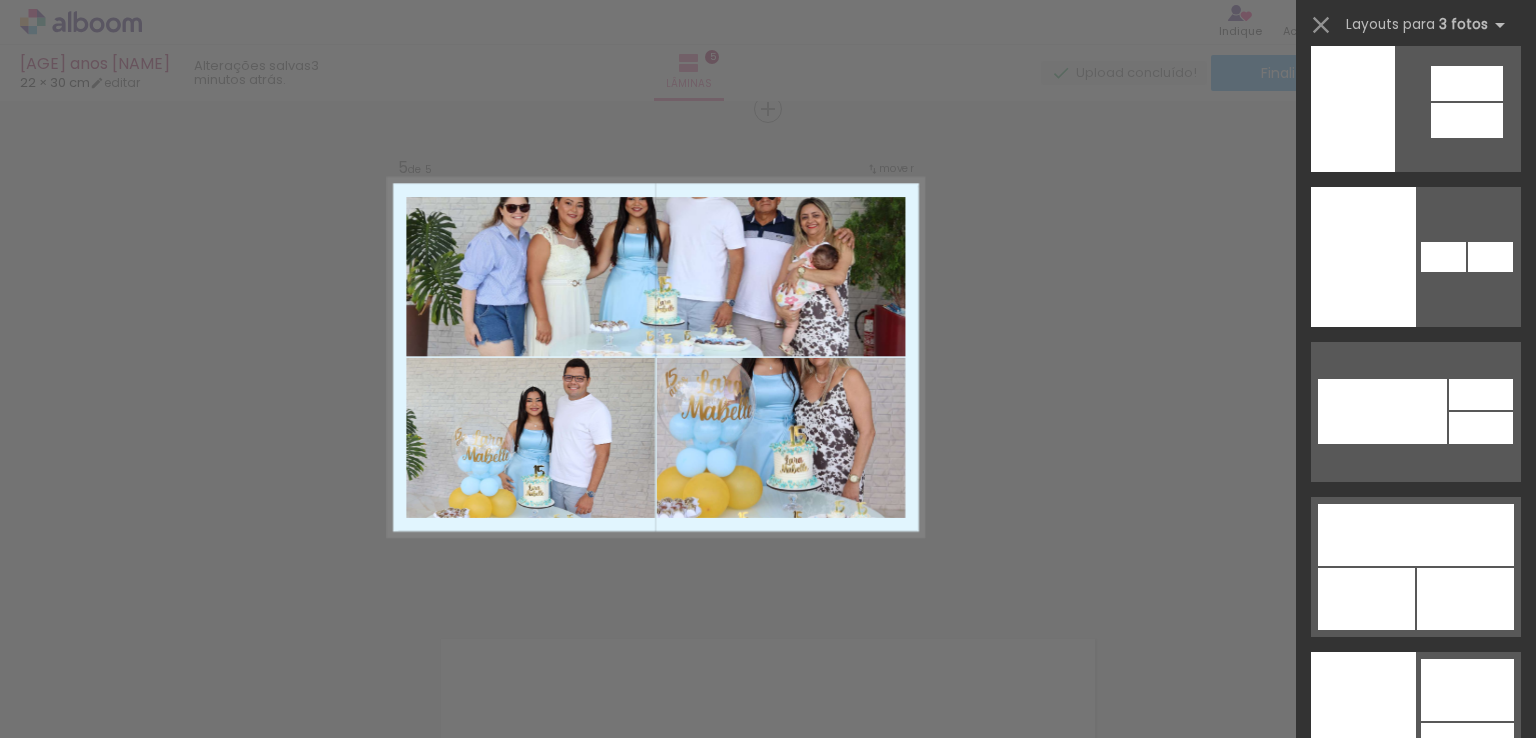 click at bounding box center (1390, -518) 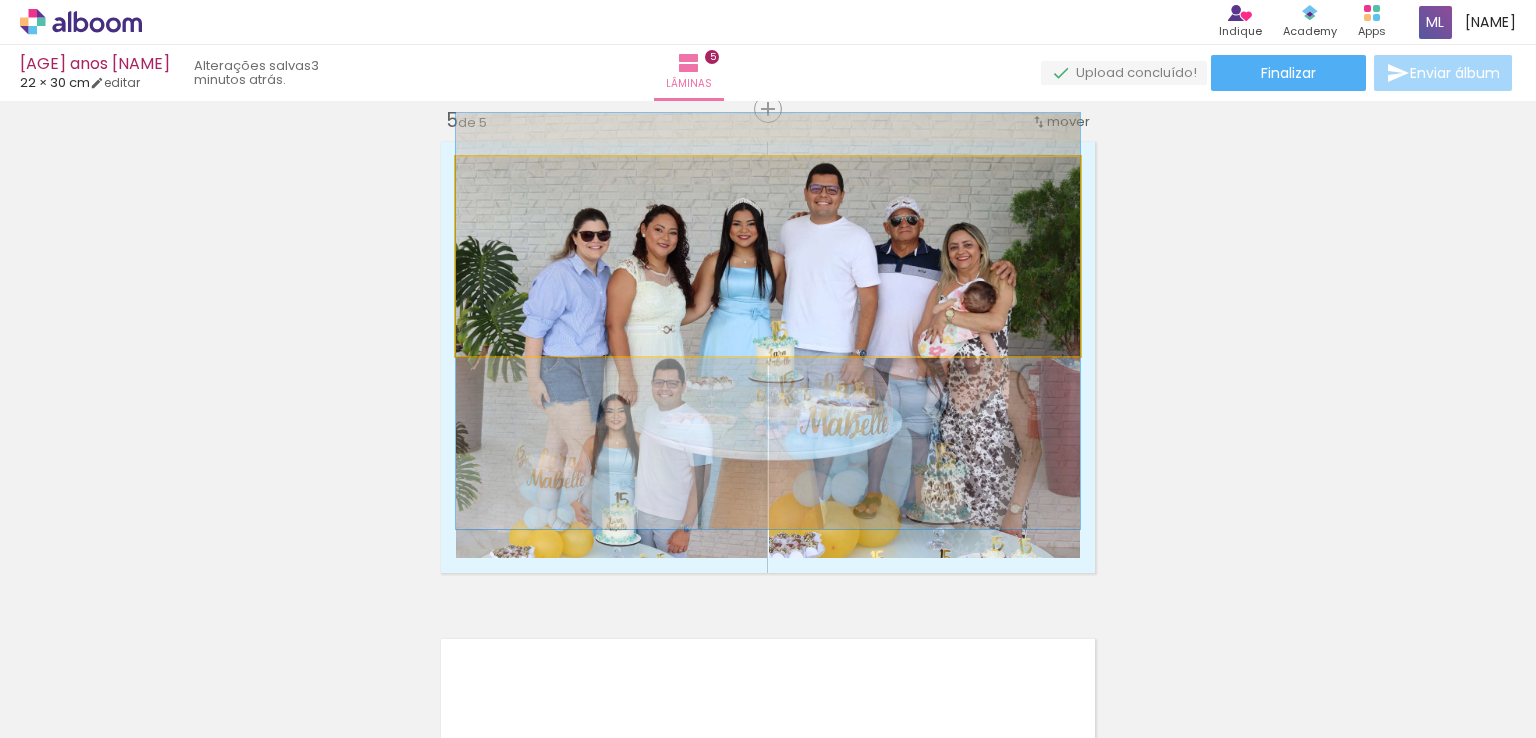 drag, startPoint x: 816, startPoint y: 256, endPoint x: 808, endPoint y: 319, distance: 63.505905 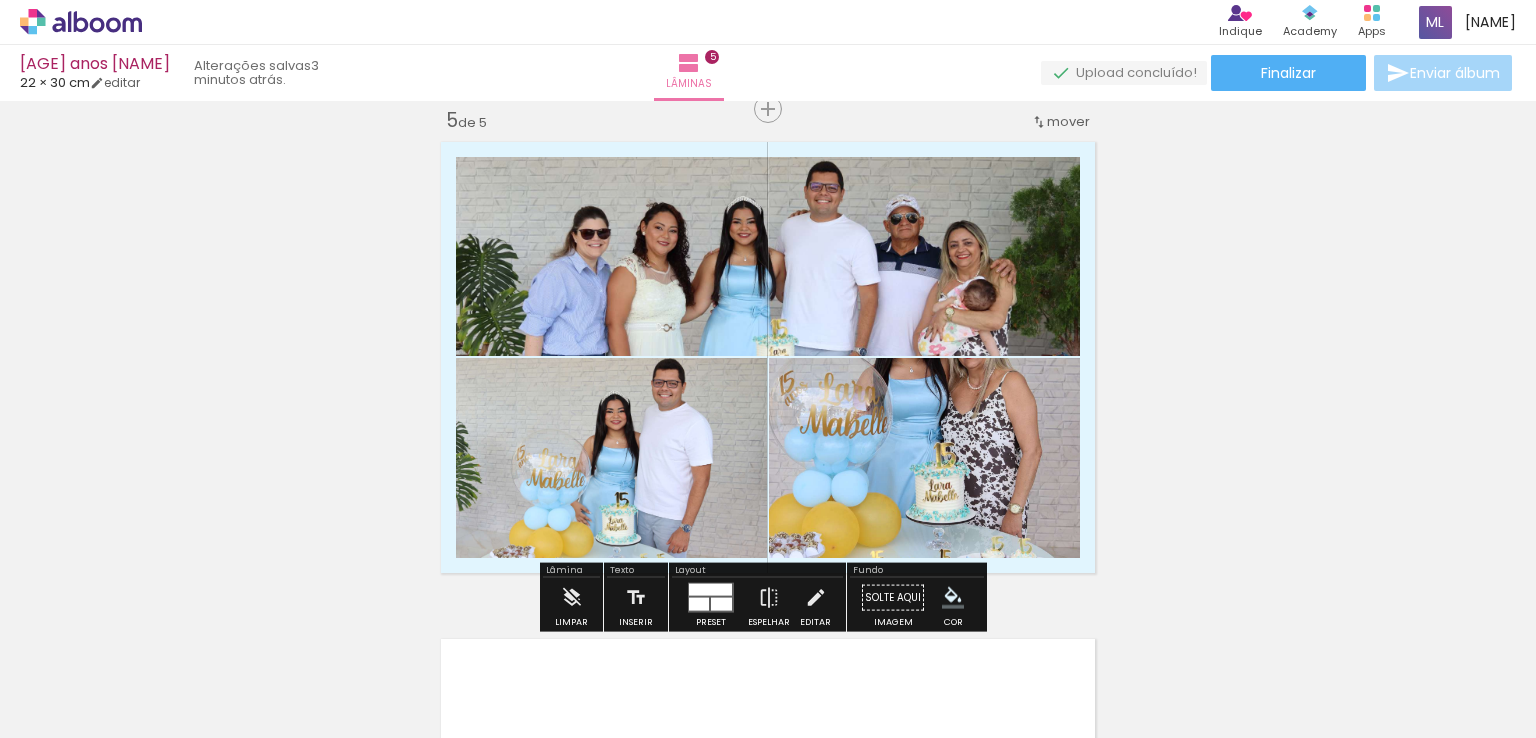 click on "Inserir lâmina 1  de 5  Inserir lâmina 2  de 5  Inserir lâmina 3  de 5  Inserir lâmina 4  de 5  Inserir lâmina 5  de 5" at bounding box center (768, -414) 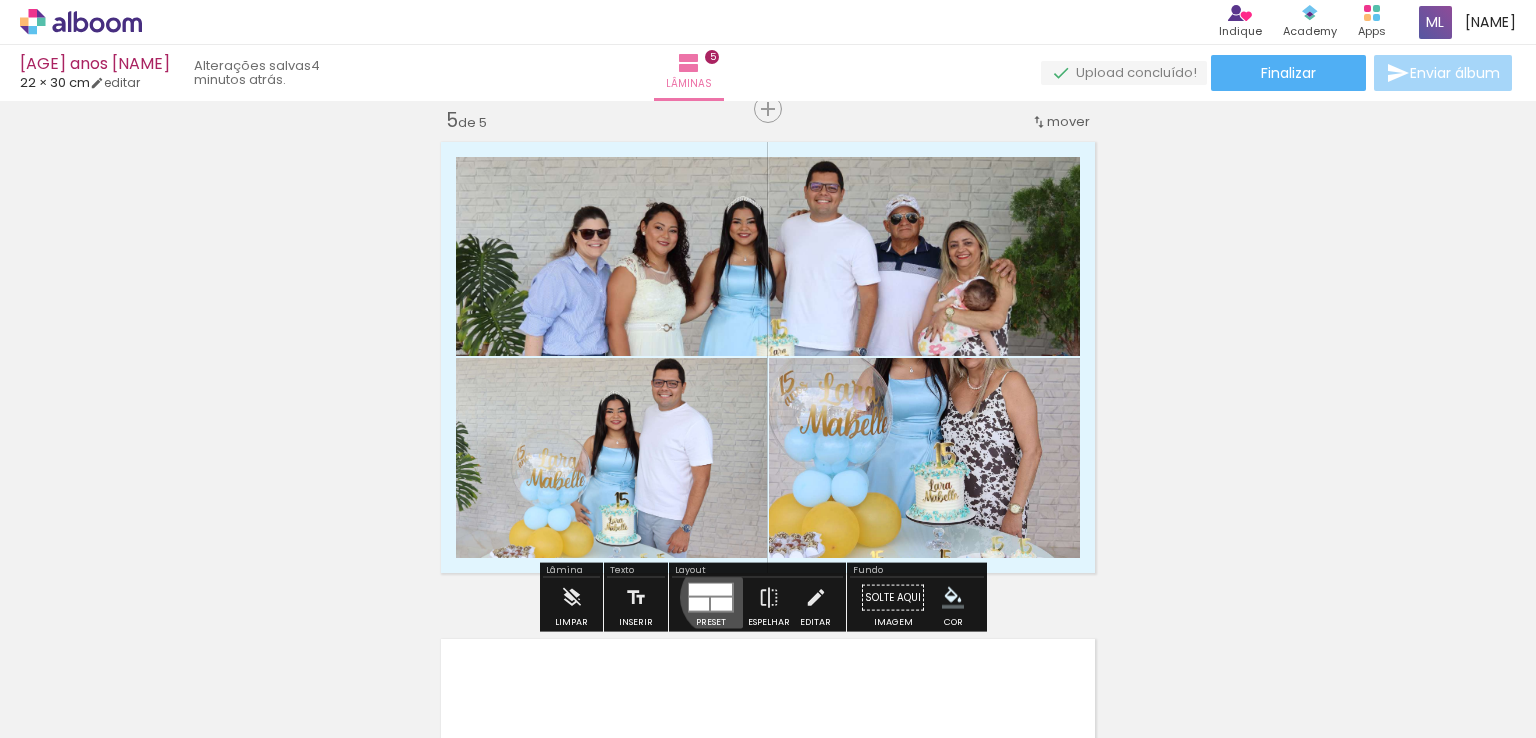 click at bounding box center (721, 604) 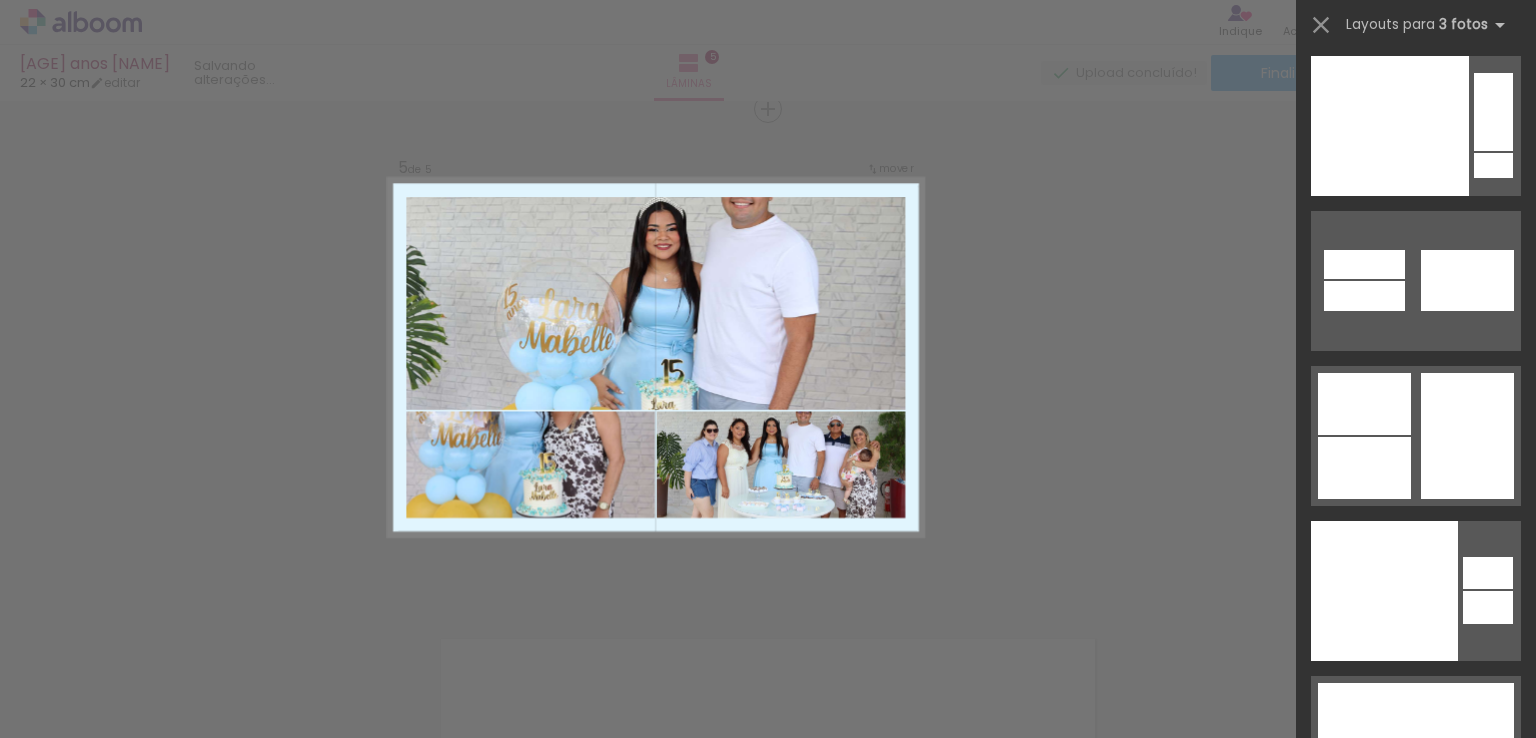 scroll, scrollTop: 33098, scrollLeft: 0, axis: vertical 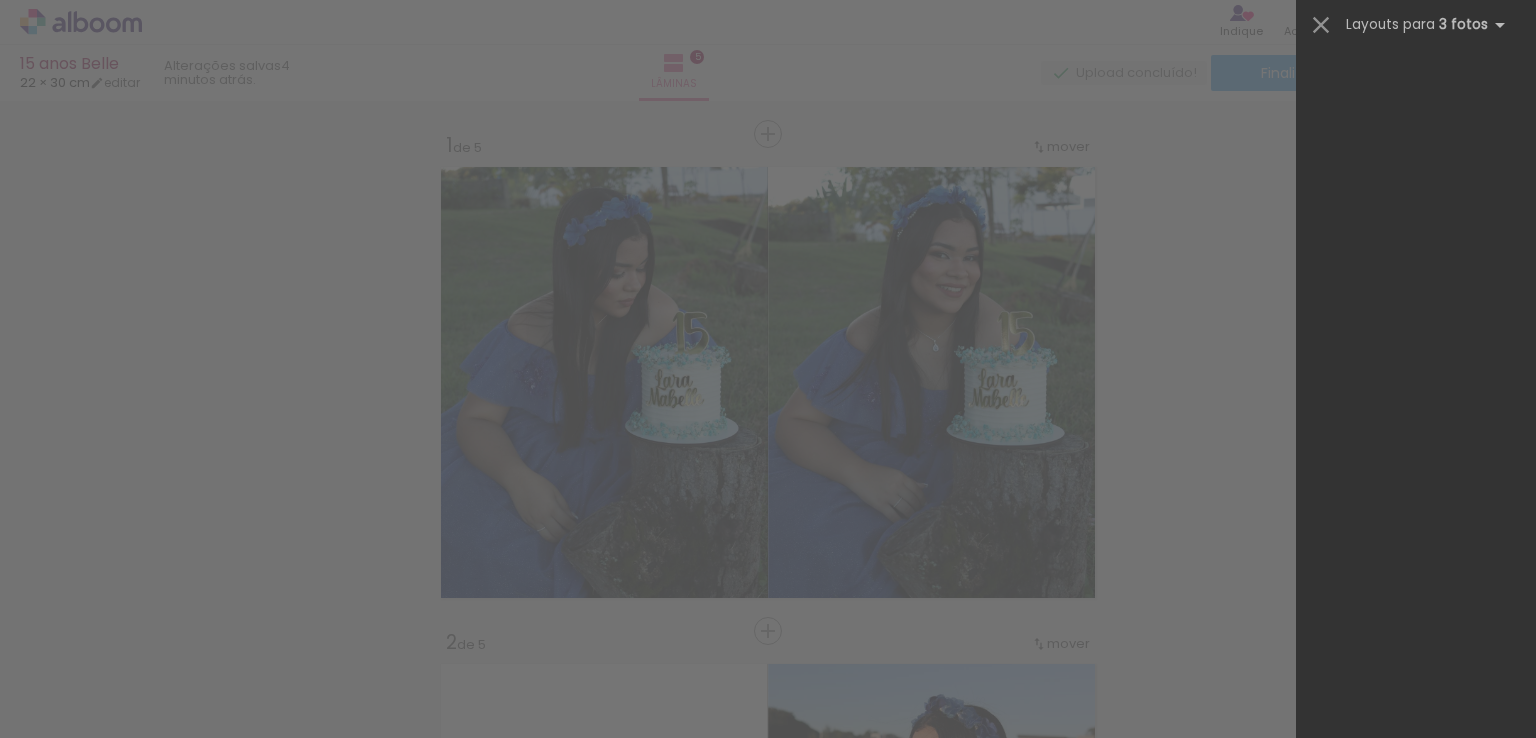 click at bounding box center [1464, 32710] 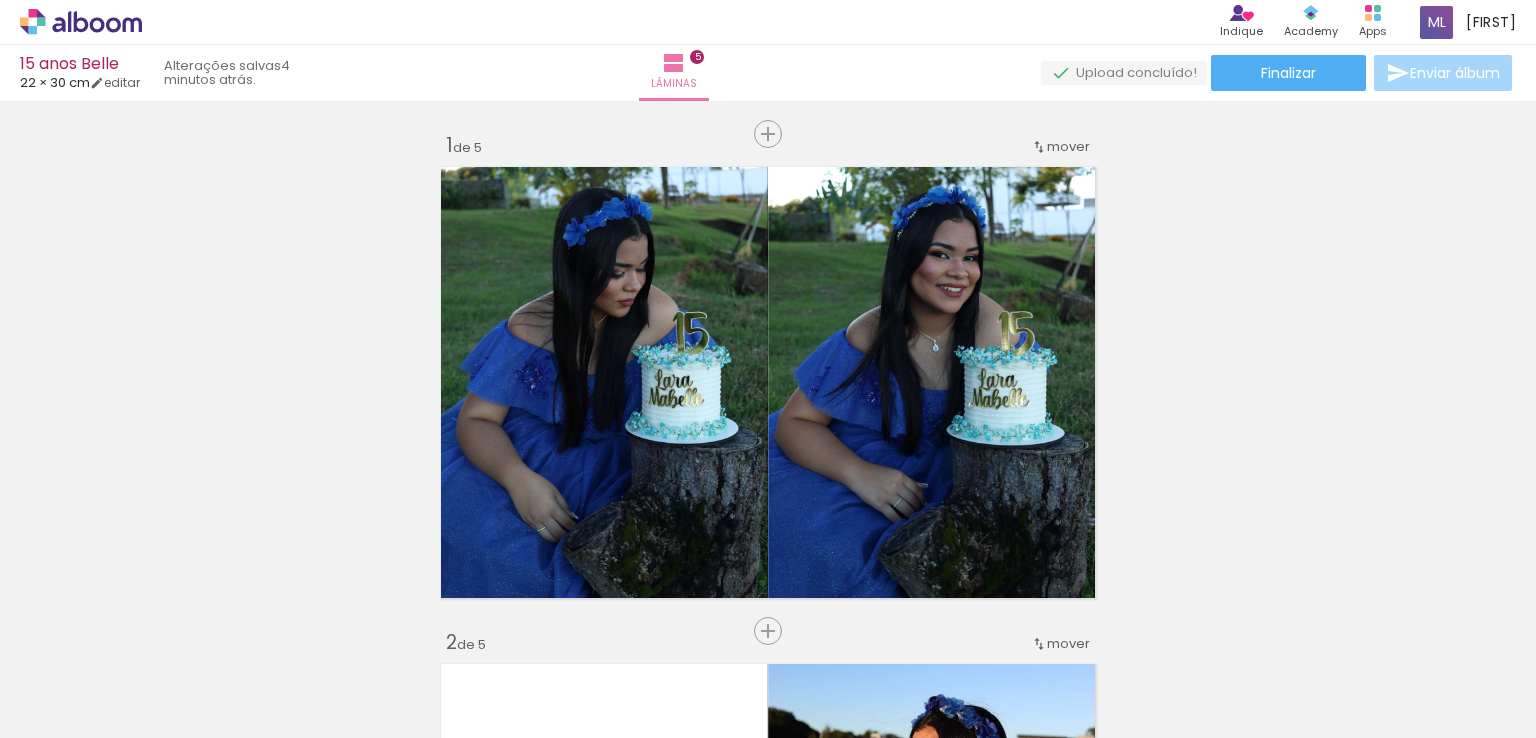 scroll, scrollTop: 0, scrollLeft: 0, axis: both 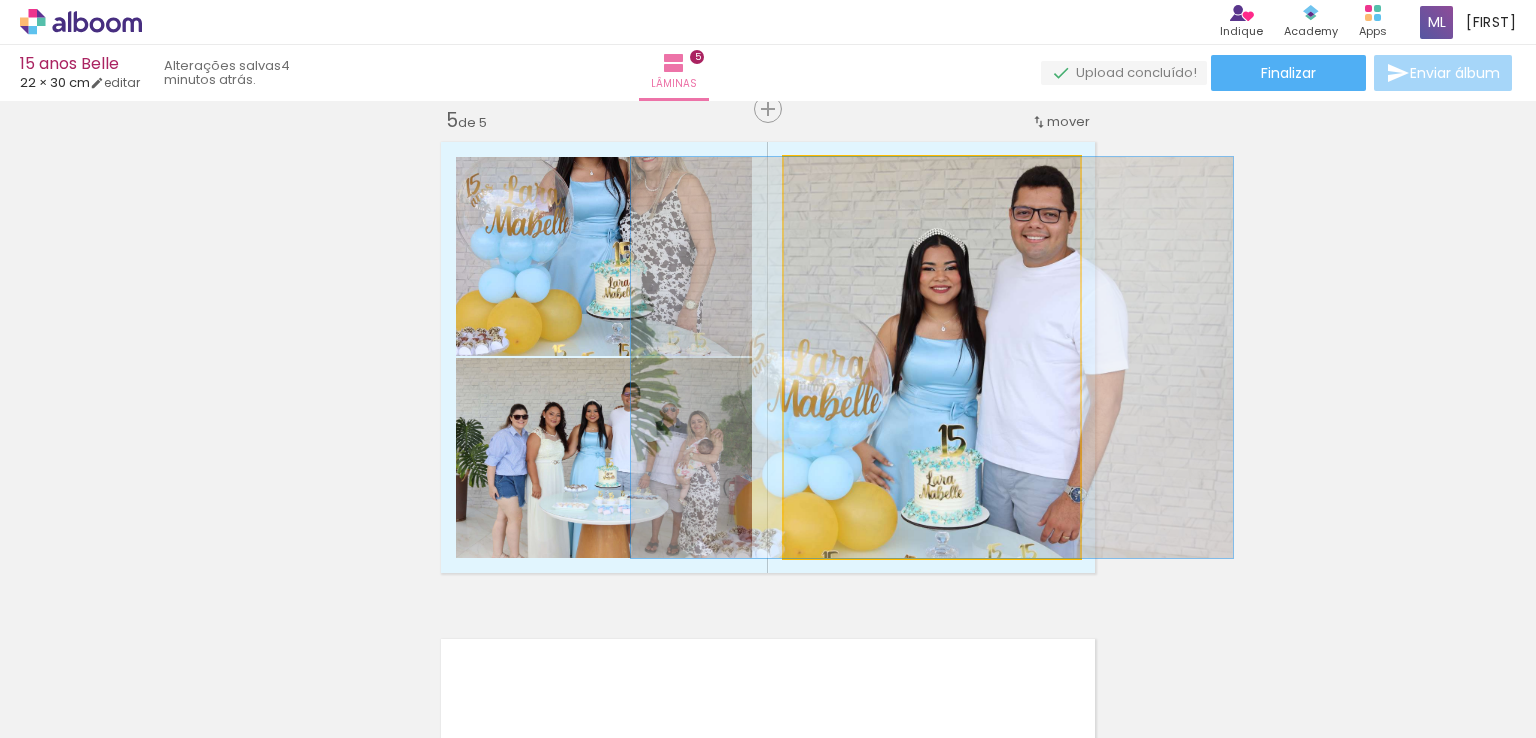 click 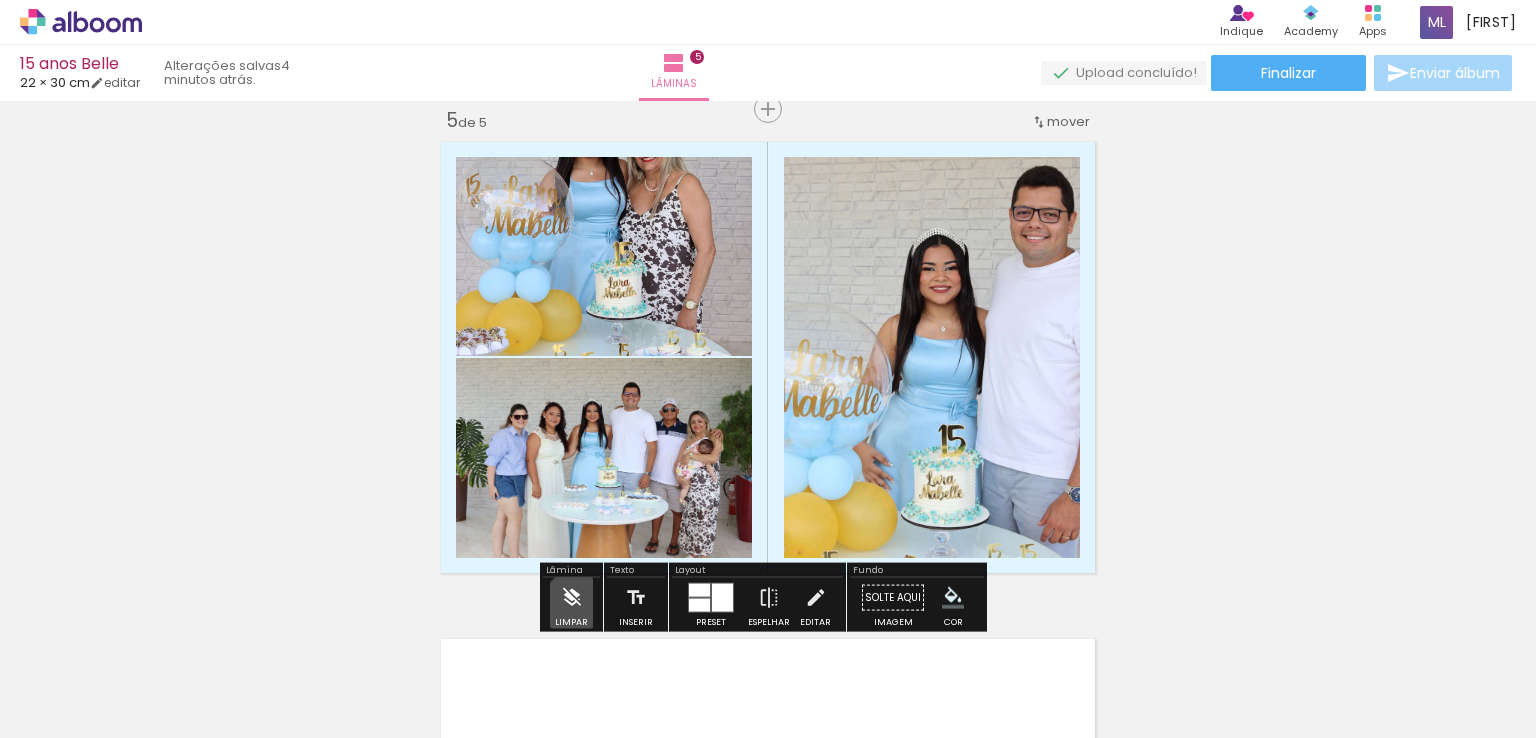 click at bounding box center (572, 598) 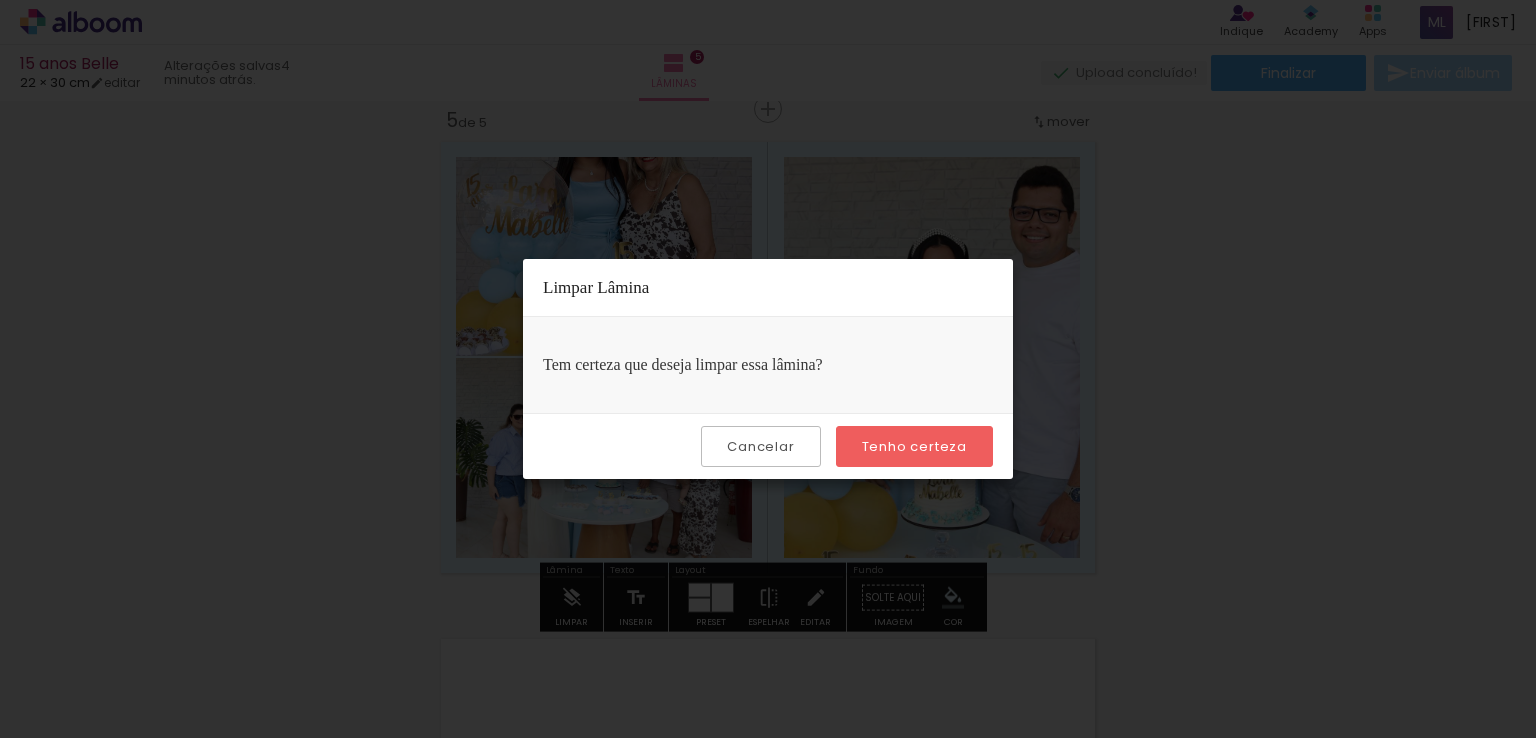 click on "Cancelar" at bounding box center (0, 0) 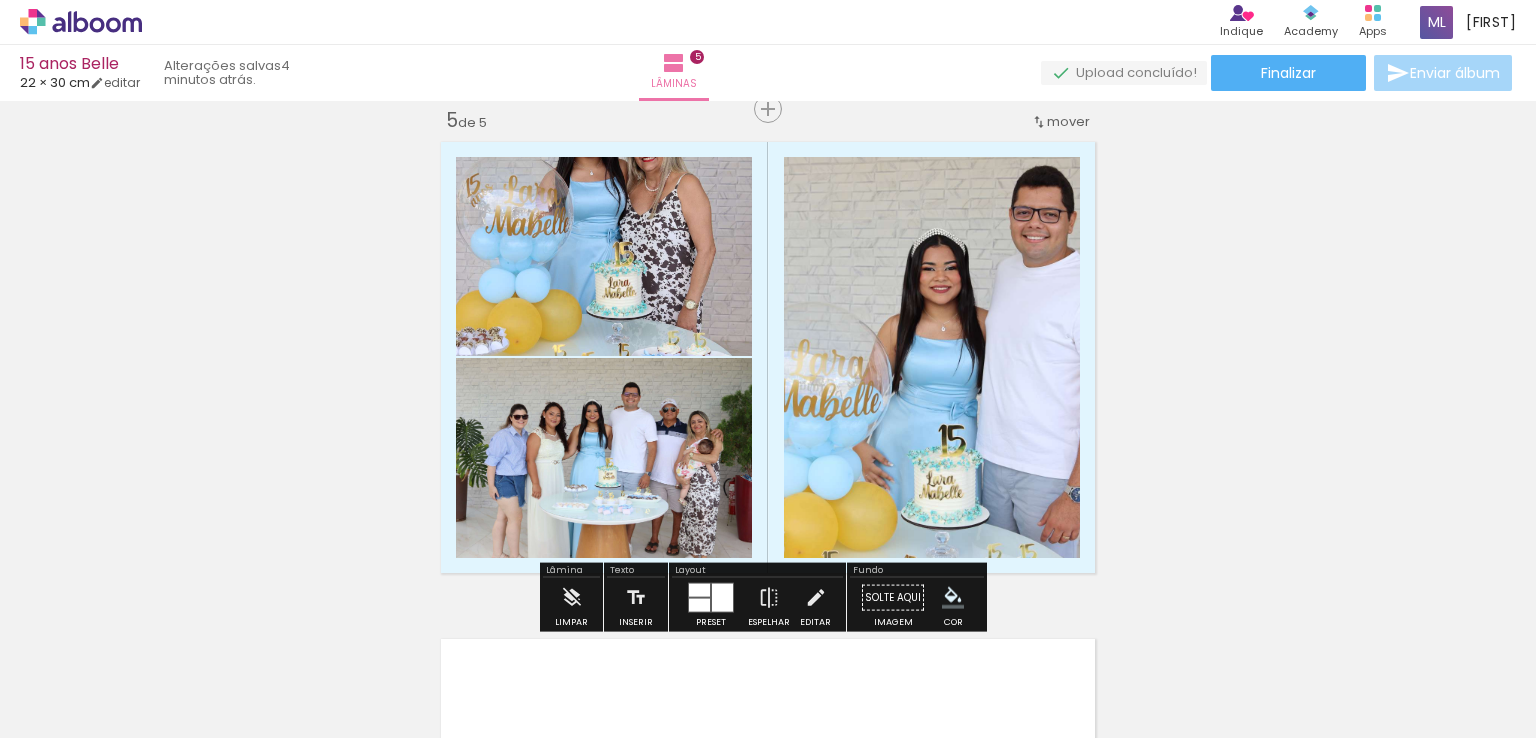 click 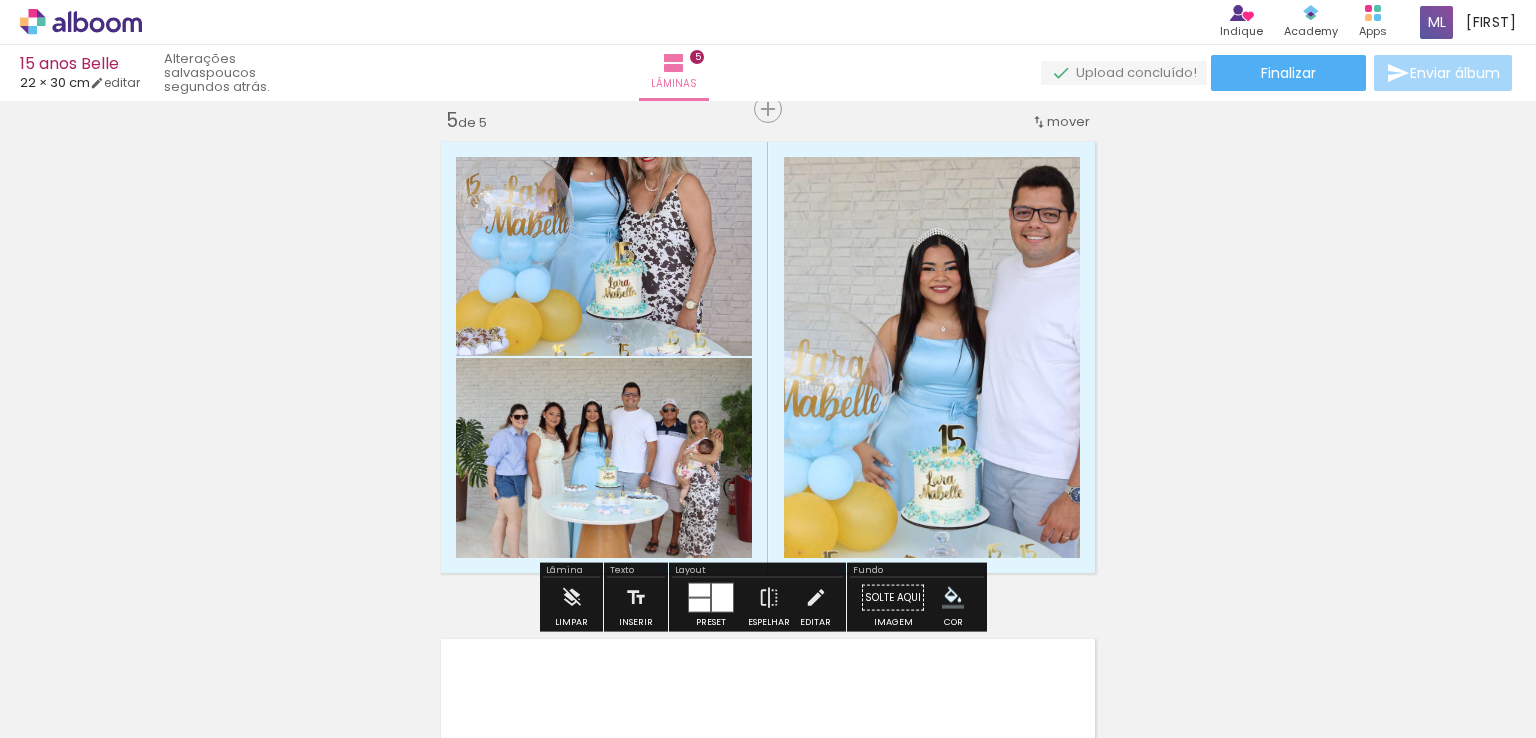 click at bounding box center (988, 253) 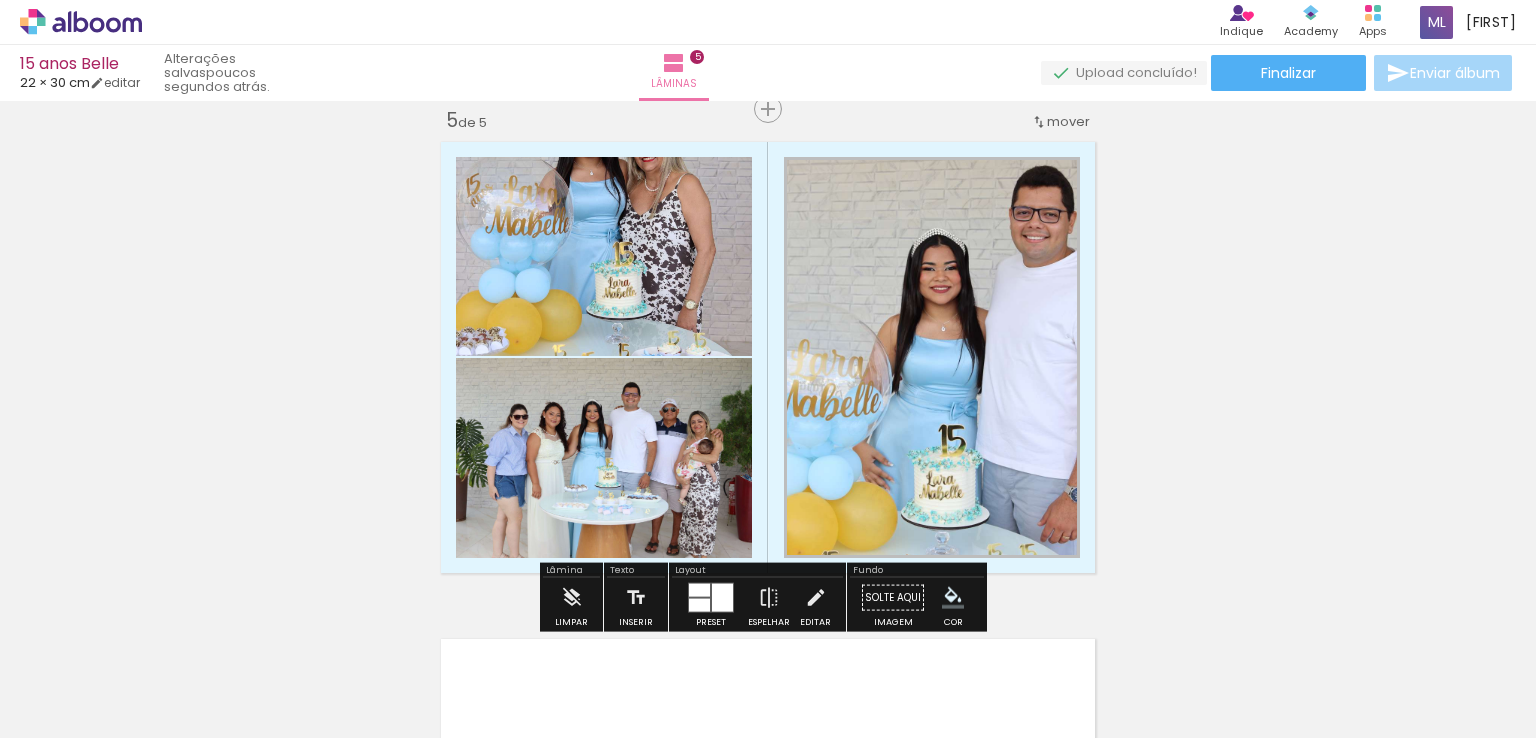 click at bounding box center (988, 281) 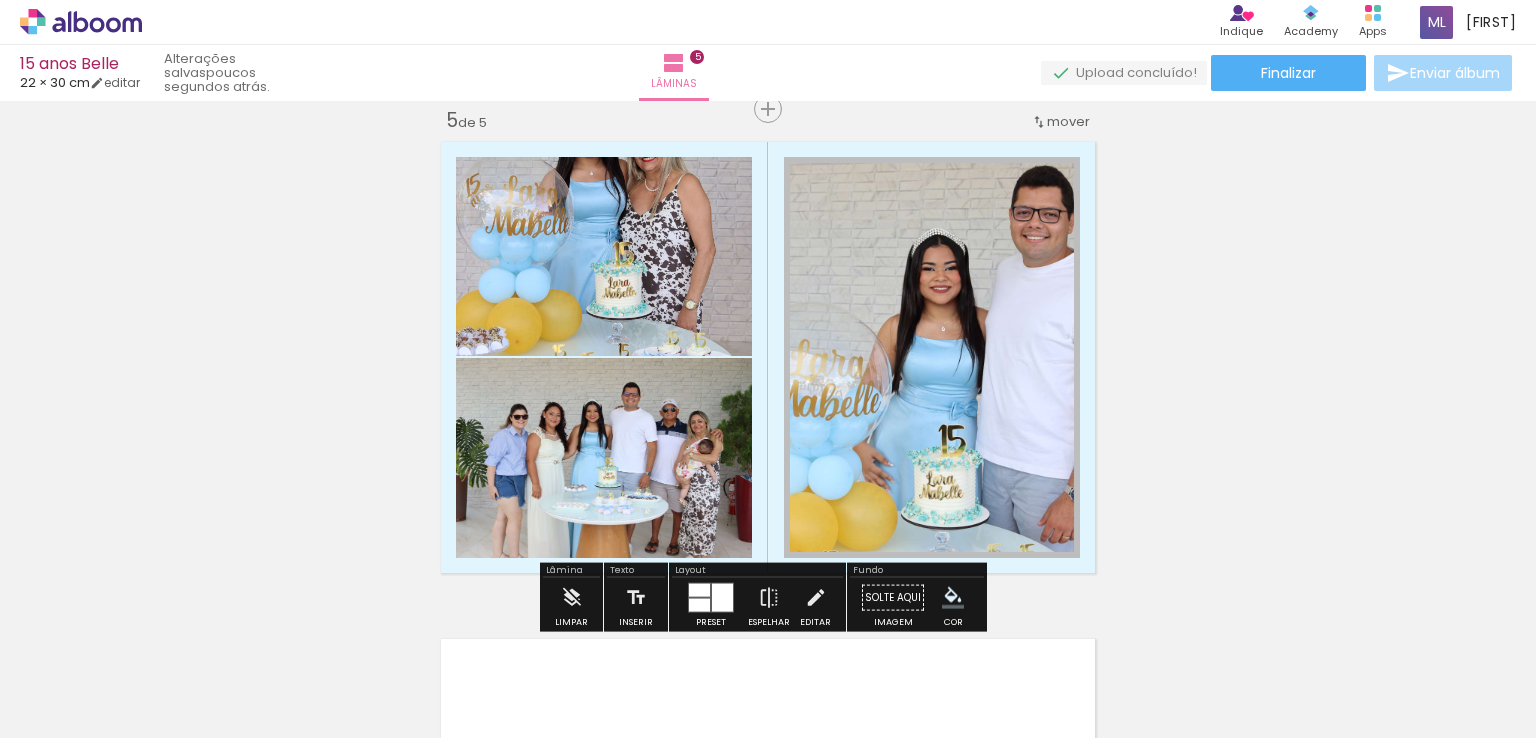 click at bounding box center (988, 211) 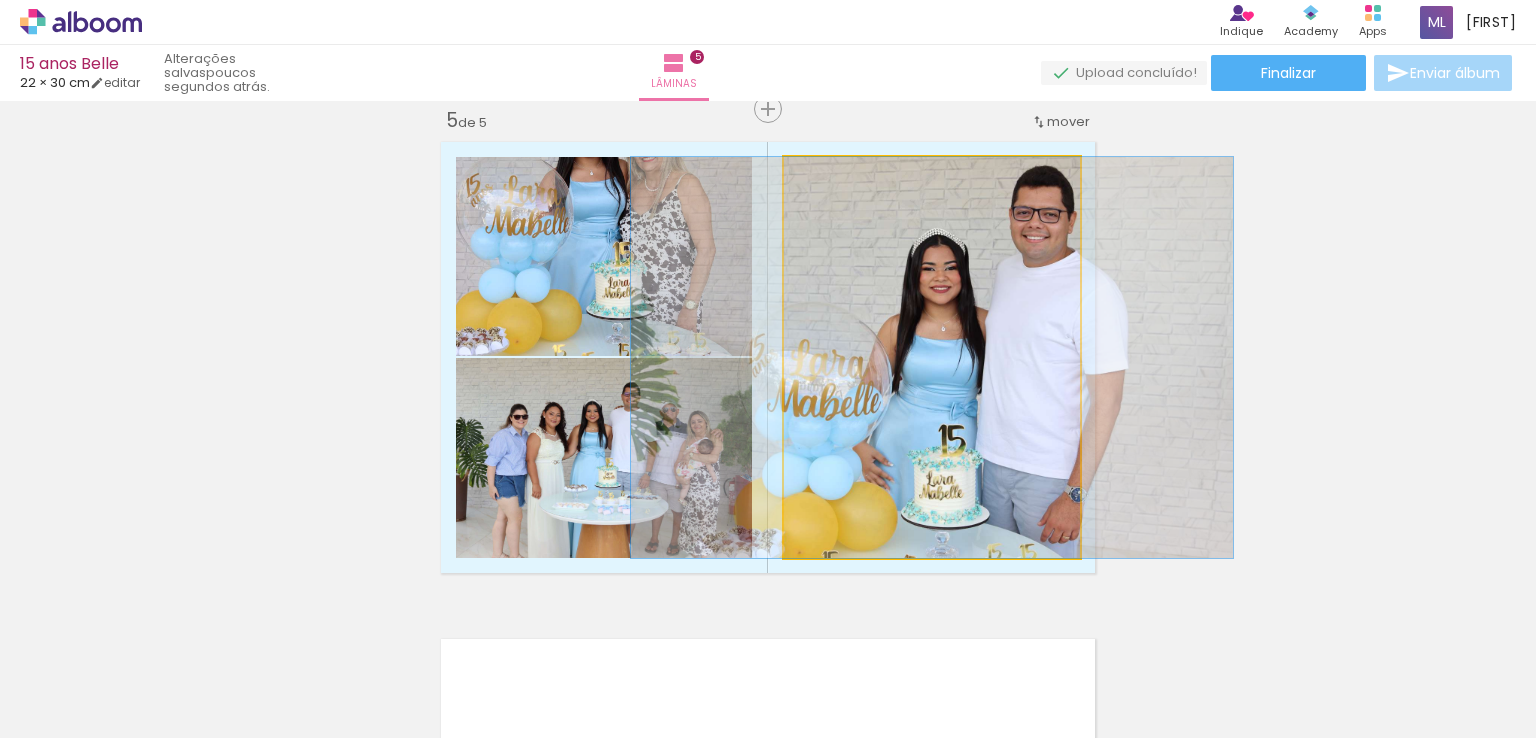 click 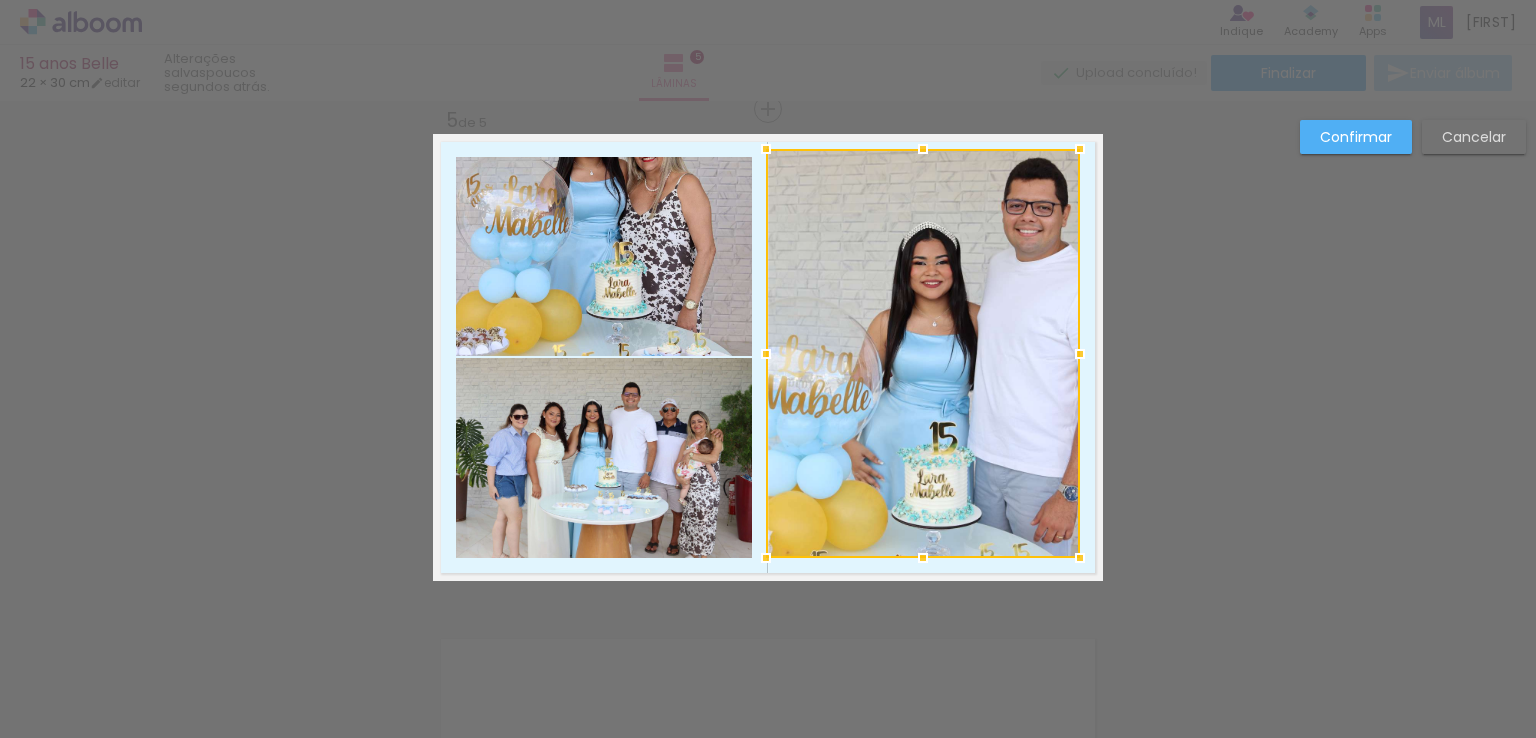 drag, startPoint x: 773, startPoint y: 155, endPoint x: 763, endPoint y: 125, distance: 31.622776 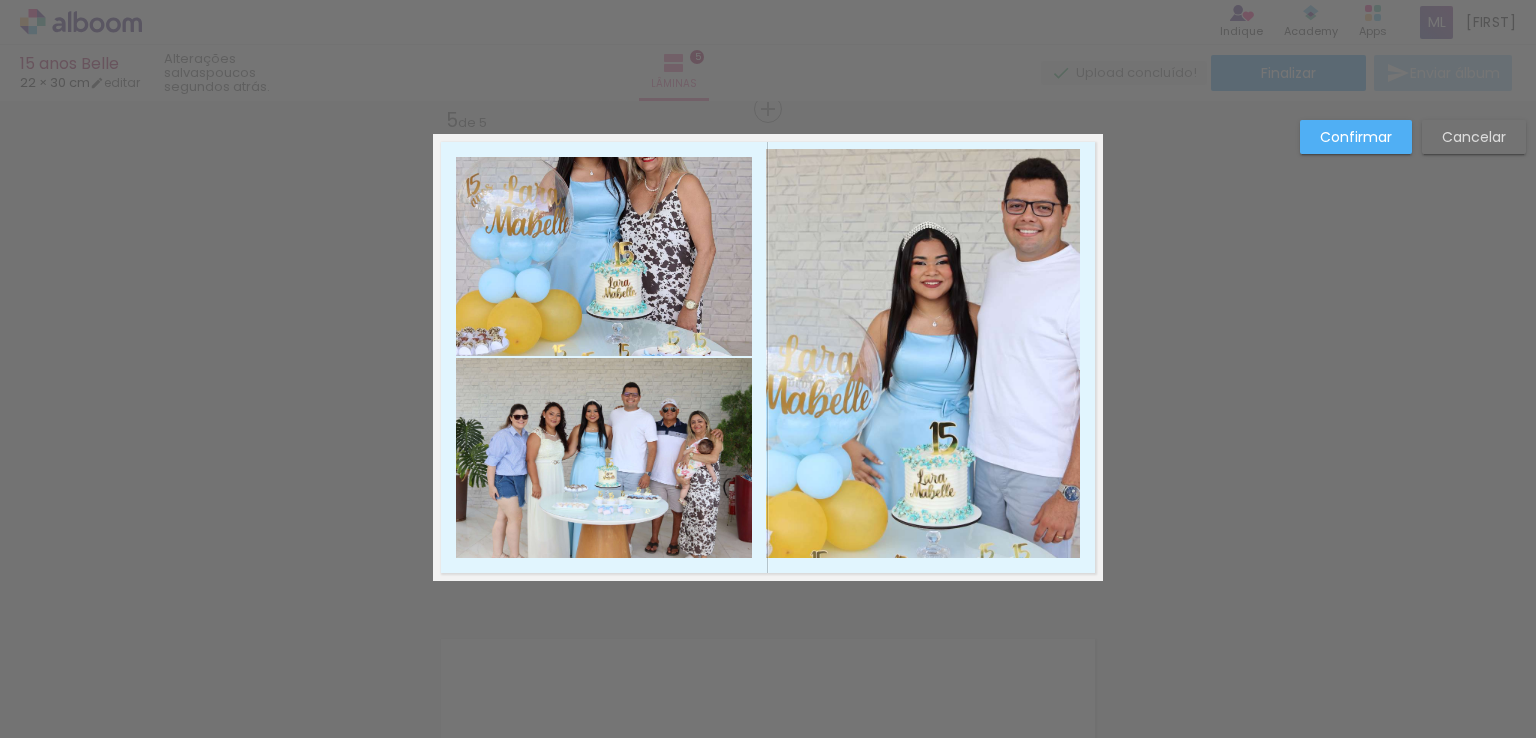 click on "Confirmar Cancelar" at bounding box center [768, -397] 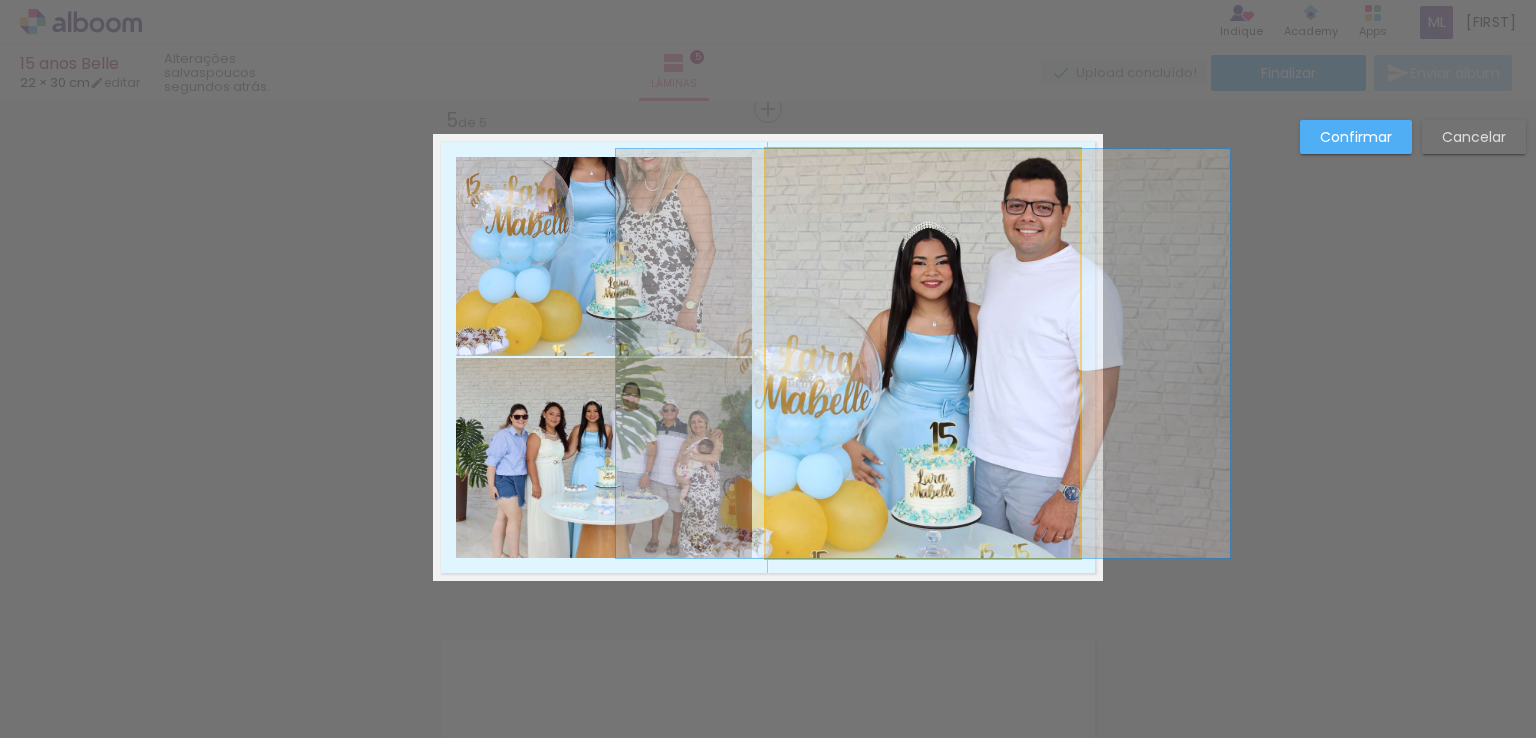click 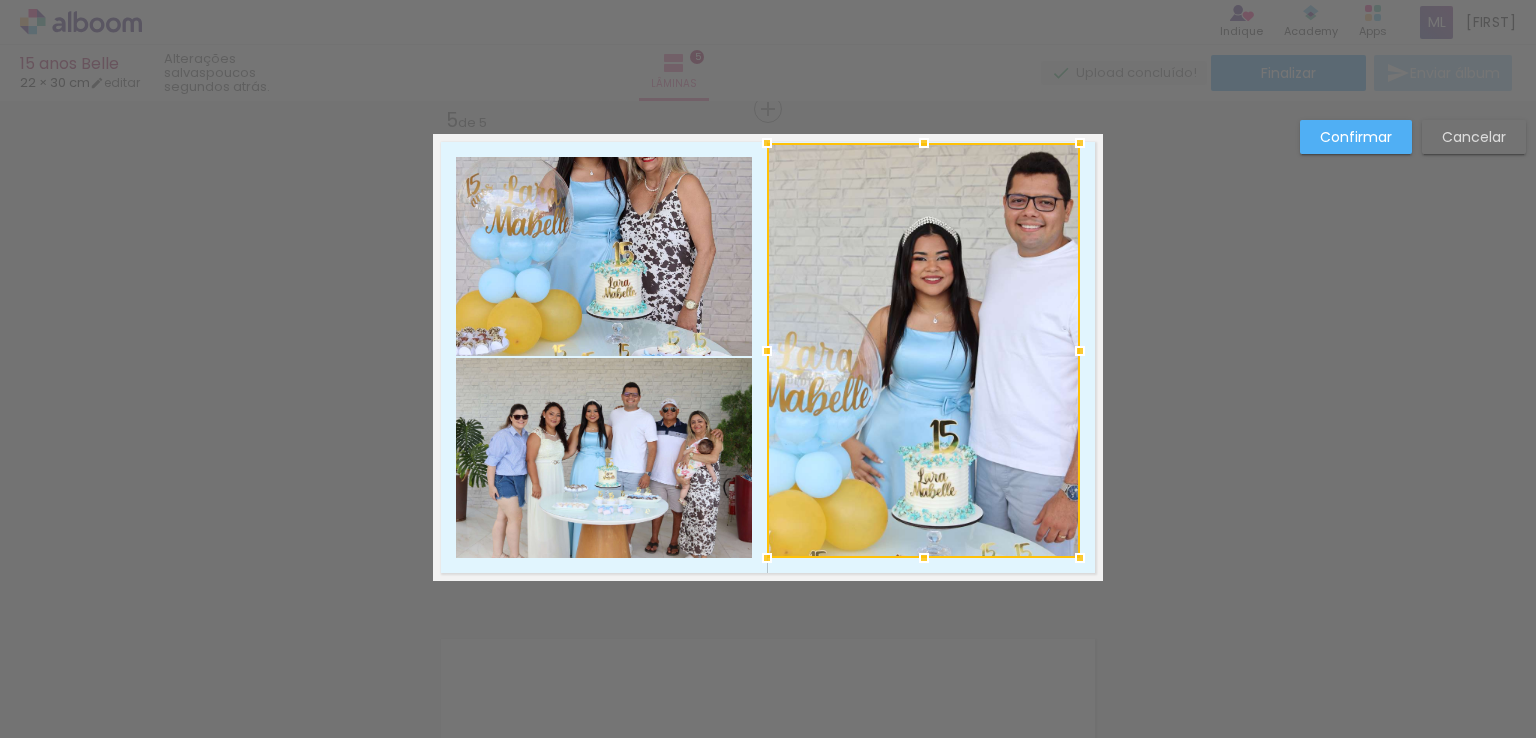 click at bounding box center [767, 143] 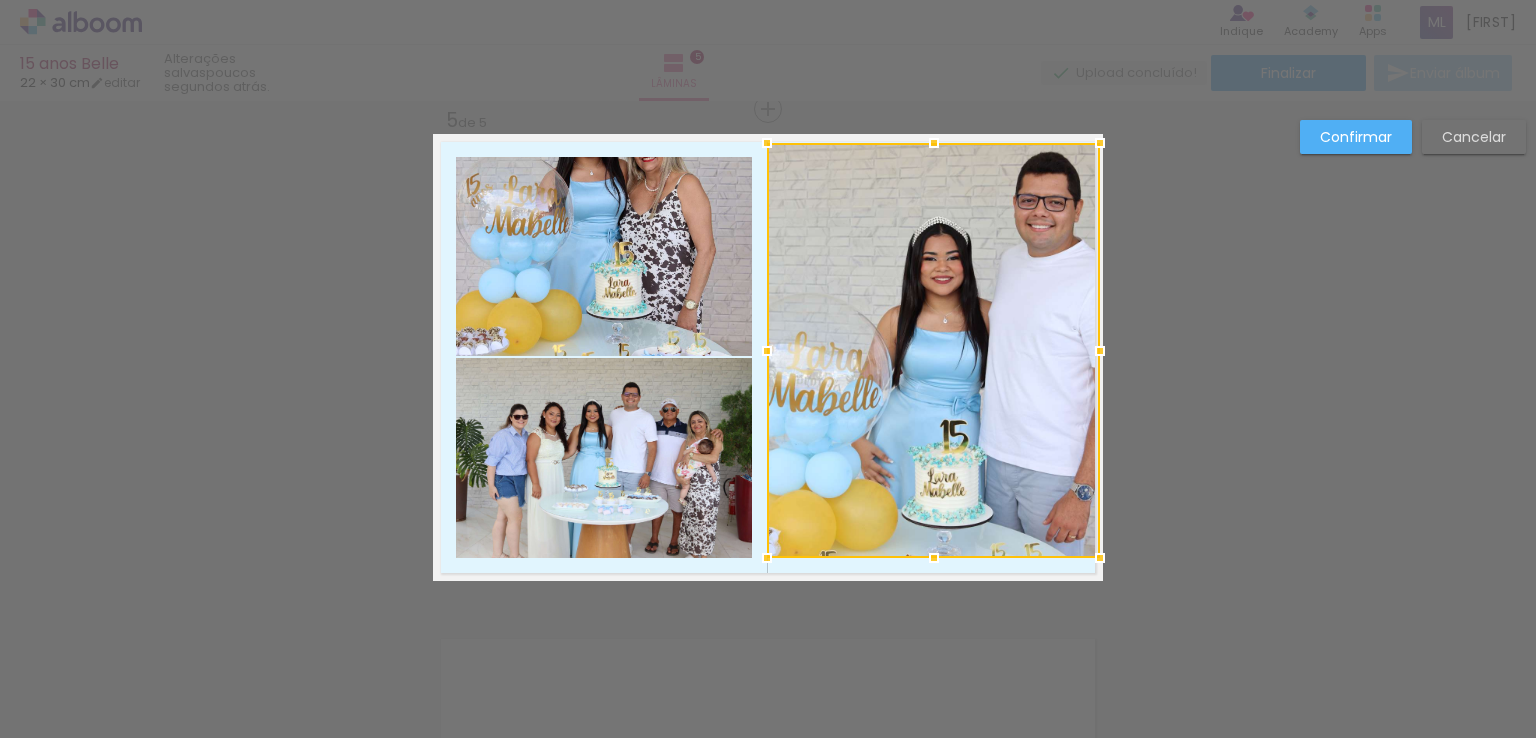 drag, startPoint x: 1075, startPoint y: 348, endPoint x: 1100, endPoint y: 354, distance: 25.70992 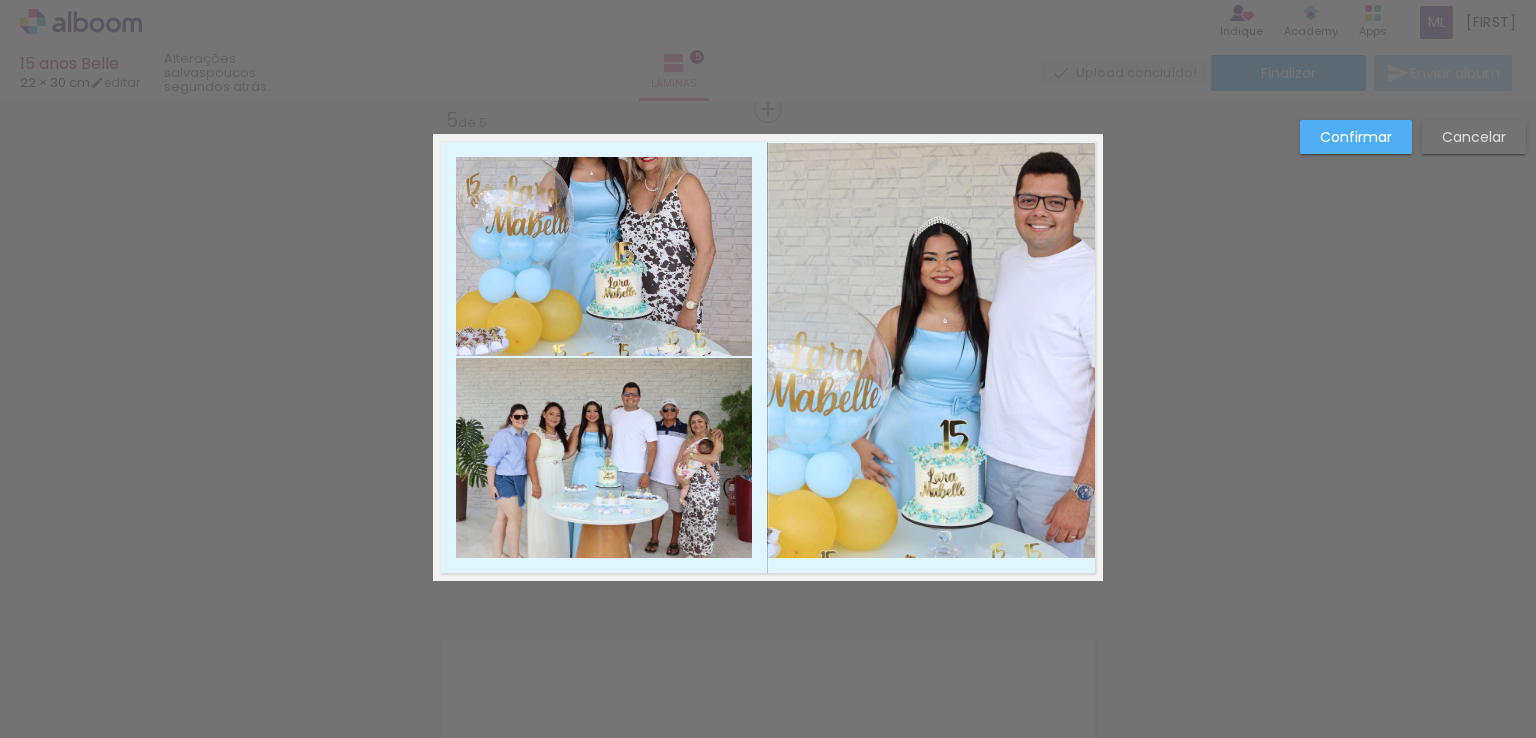 click 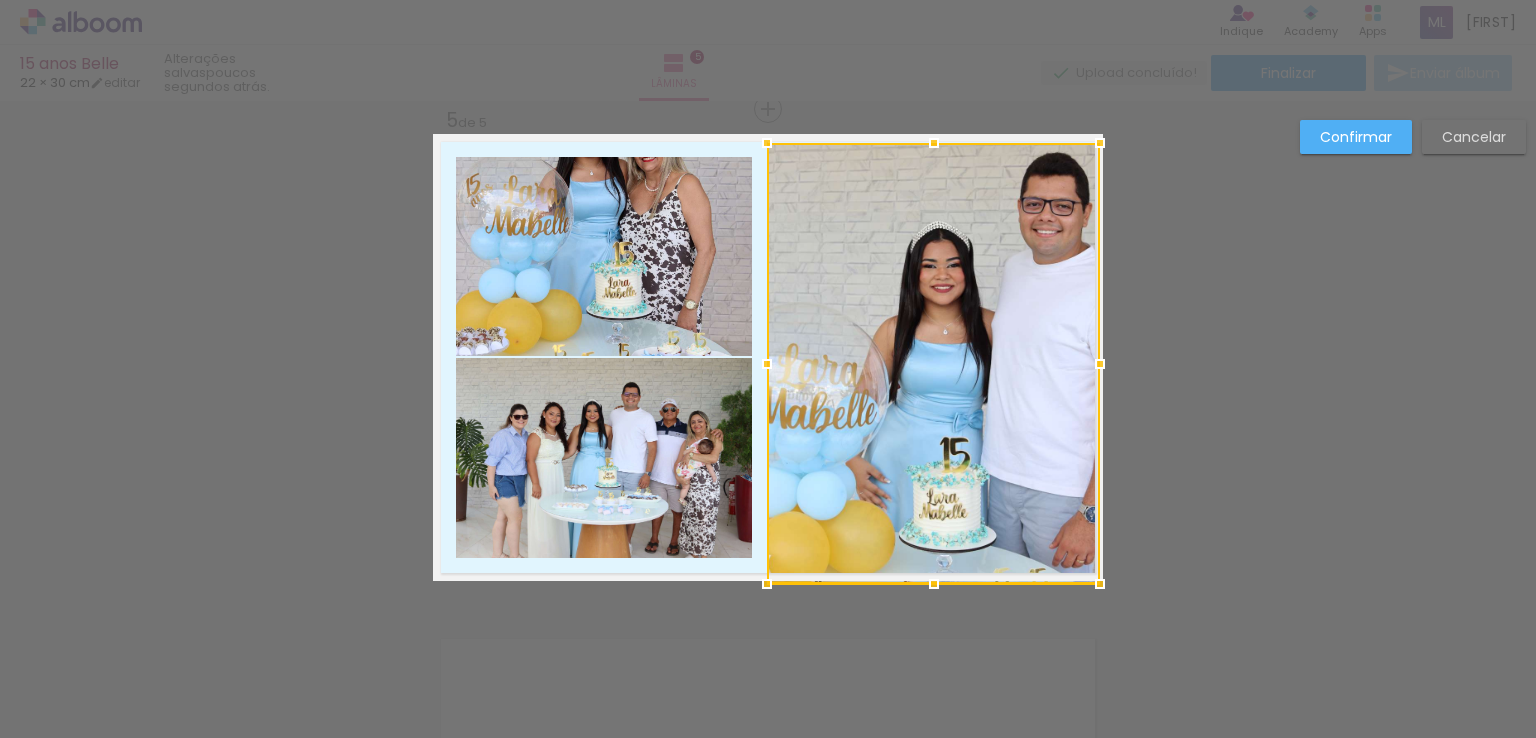drag, startPoint x: 929, startPoint y: 553, endPoint x: 927, endPoint y: 588, distance: 35.057095 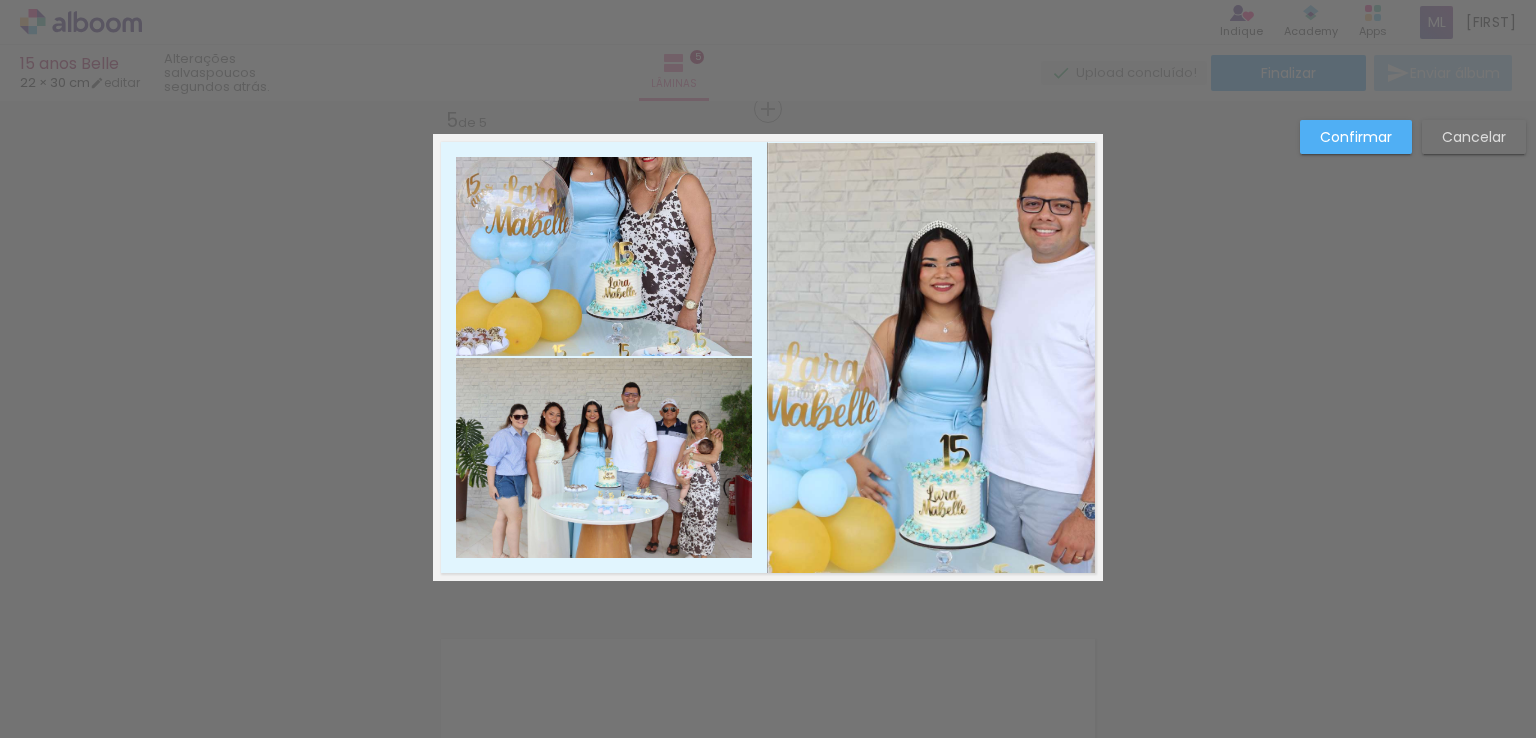 click 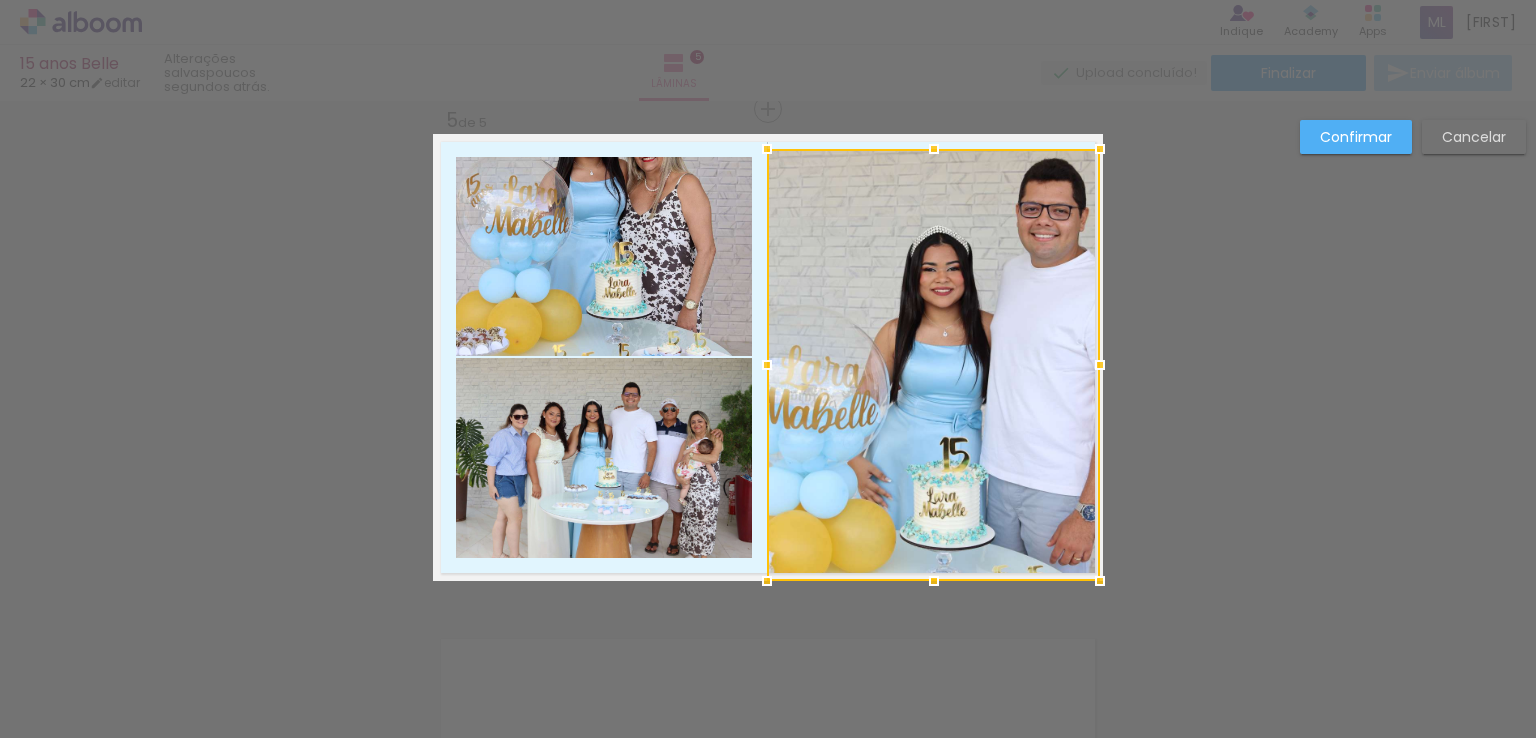 drag, startPoint x: 924, startPoint y: 135, endPoint x: 936, endPoint y: 93, distance: 43.68066 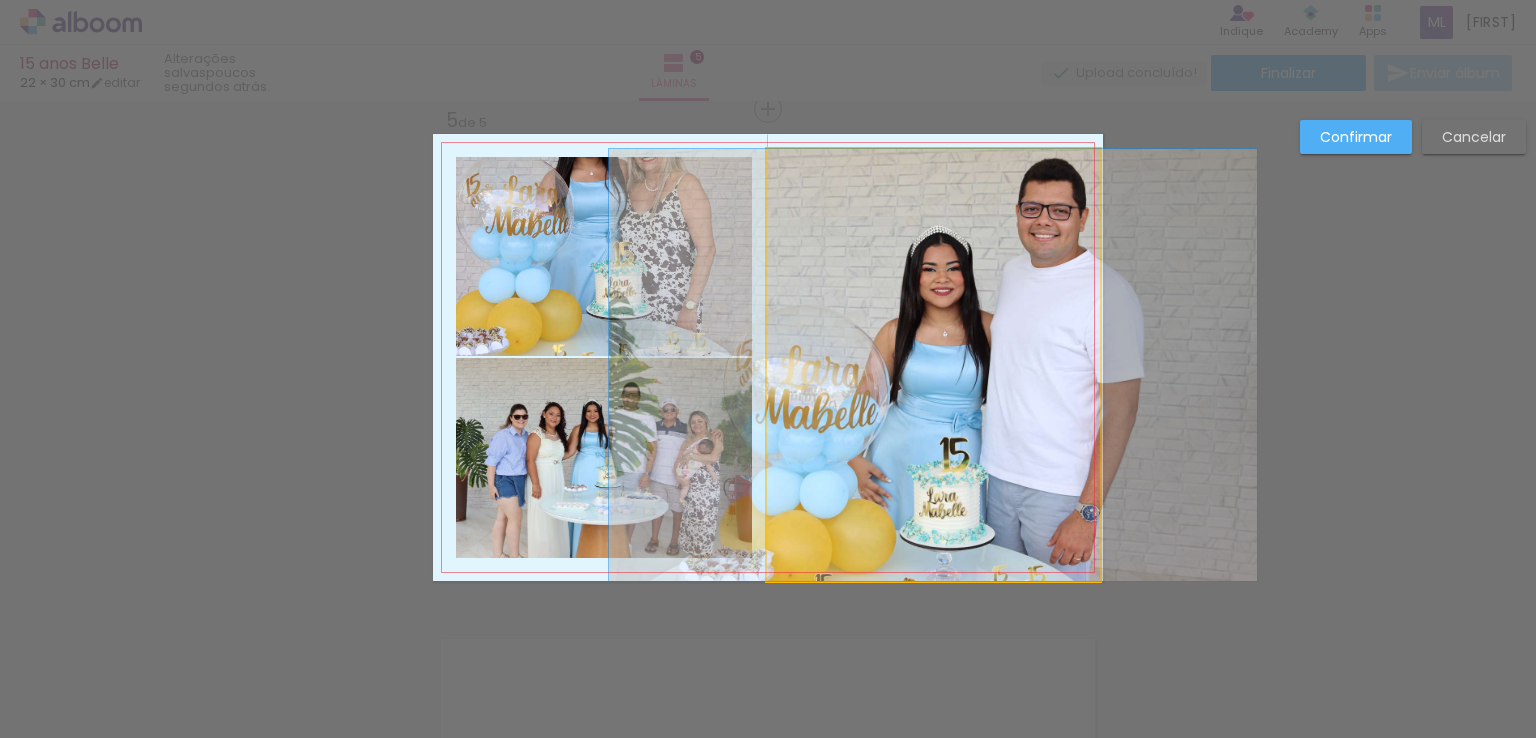 click 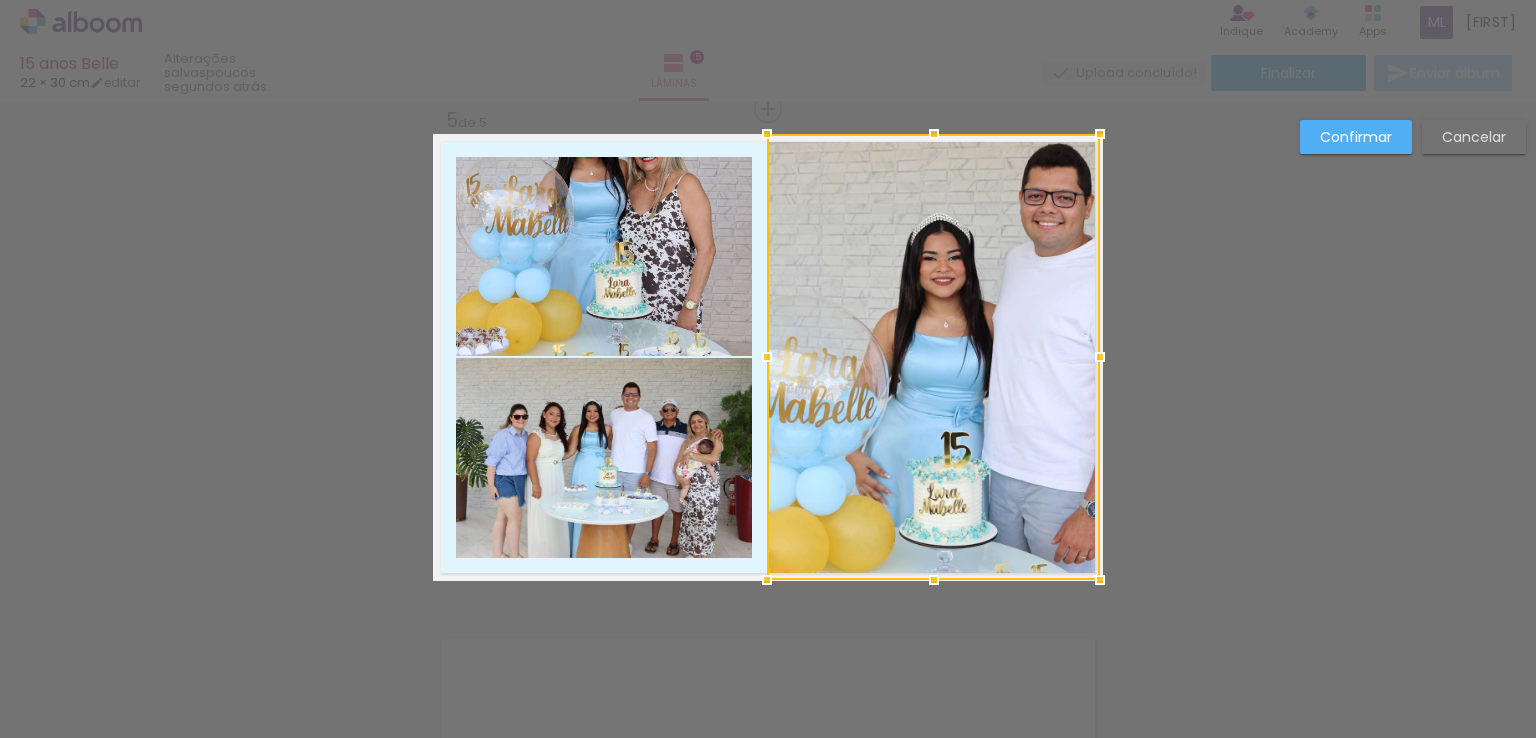 drag, startPoint x: 924, startPoint y: 153, endPoint x: 928, endPoint y: 178, distance: 25.317978 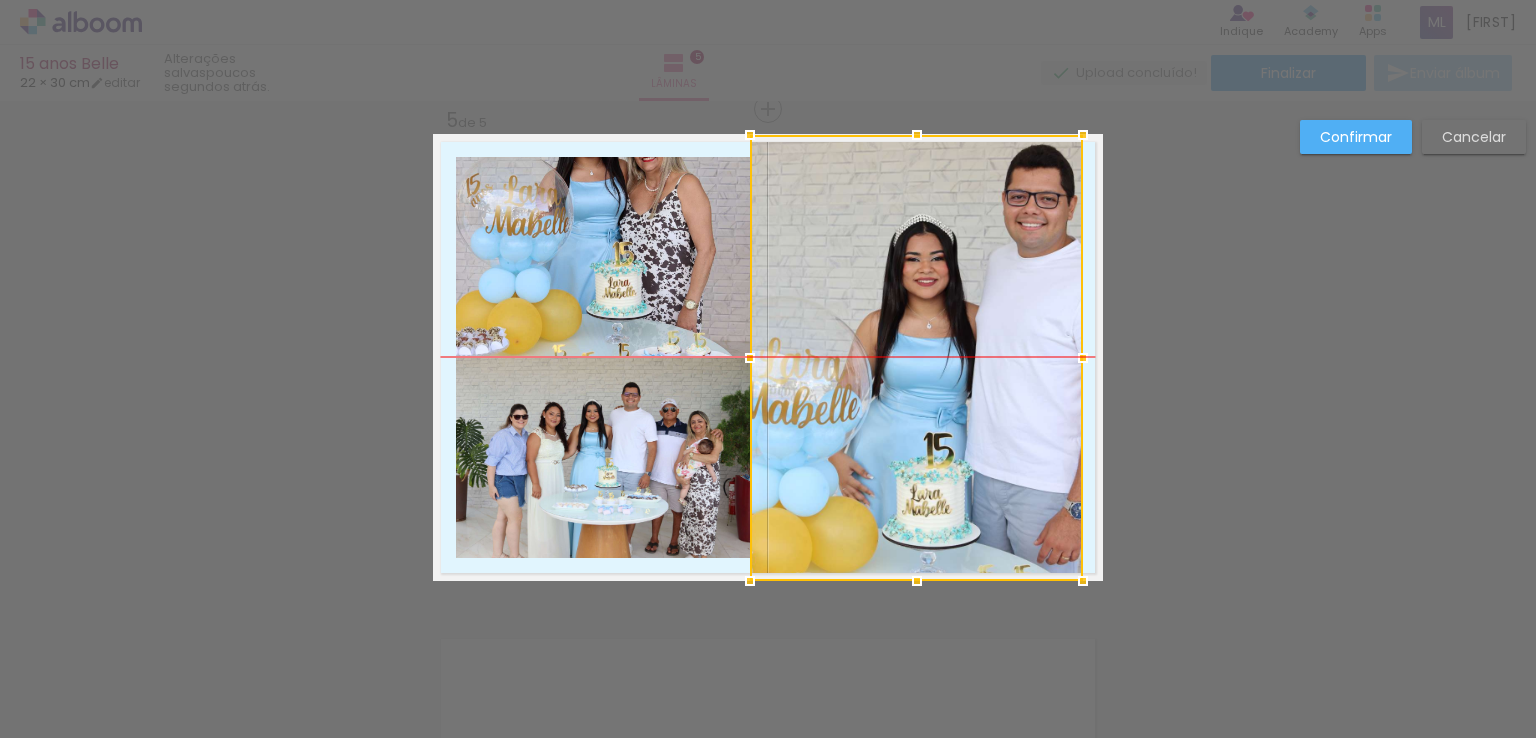 drag, startPoint x: 983, startPoint y: 265, endPoint x: 965, endPoint y: 266, distance: 18.027756 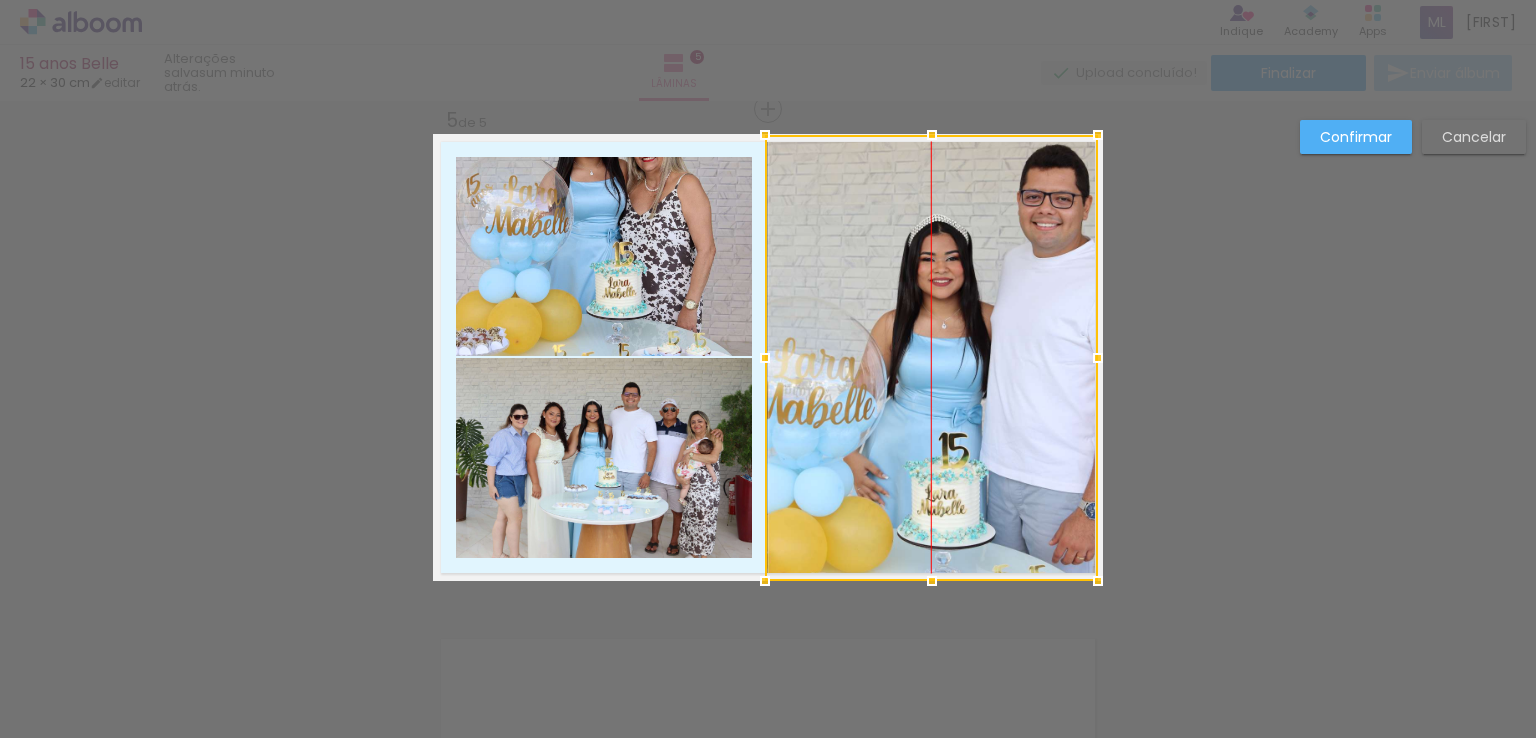drag, startPoint x: 965, startPoint y: 266, endPoint x: 980, endPoint y: 270, distance: 15.524175 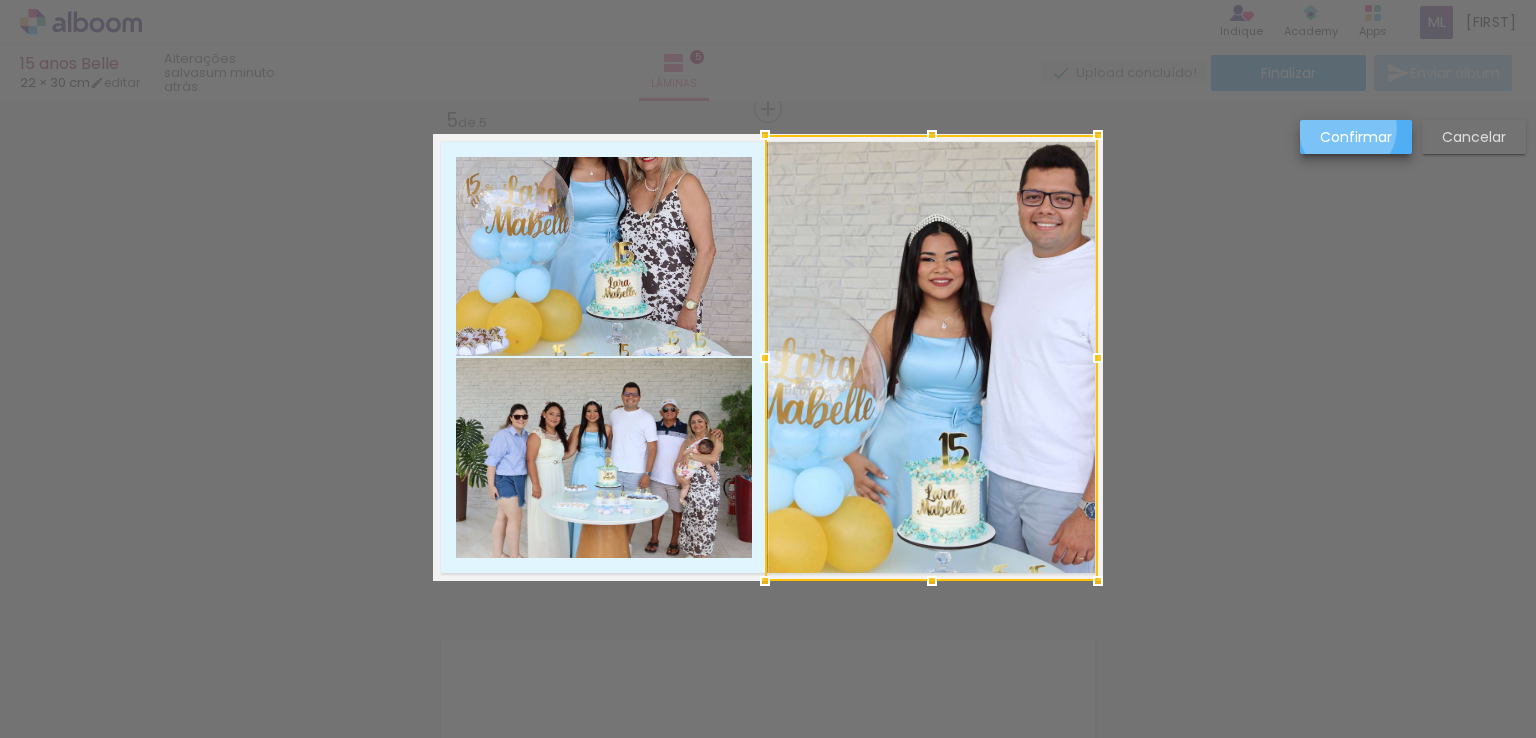 click on "Confirmar" at bounding box center (0, 0) 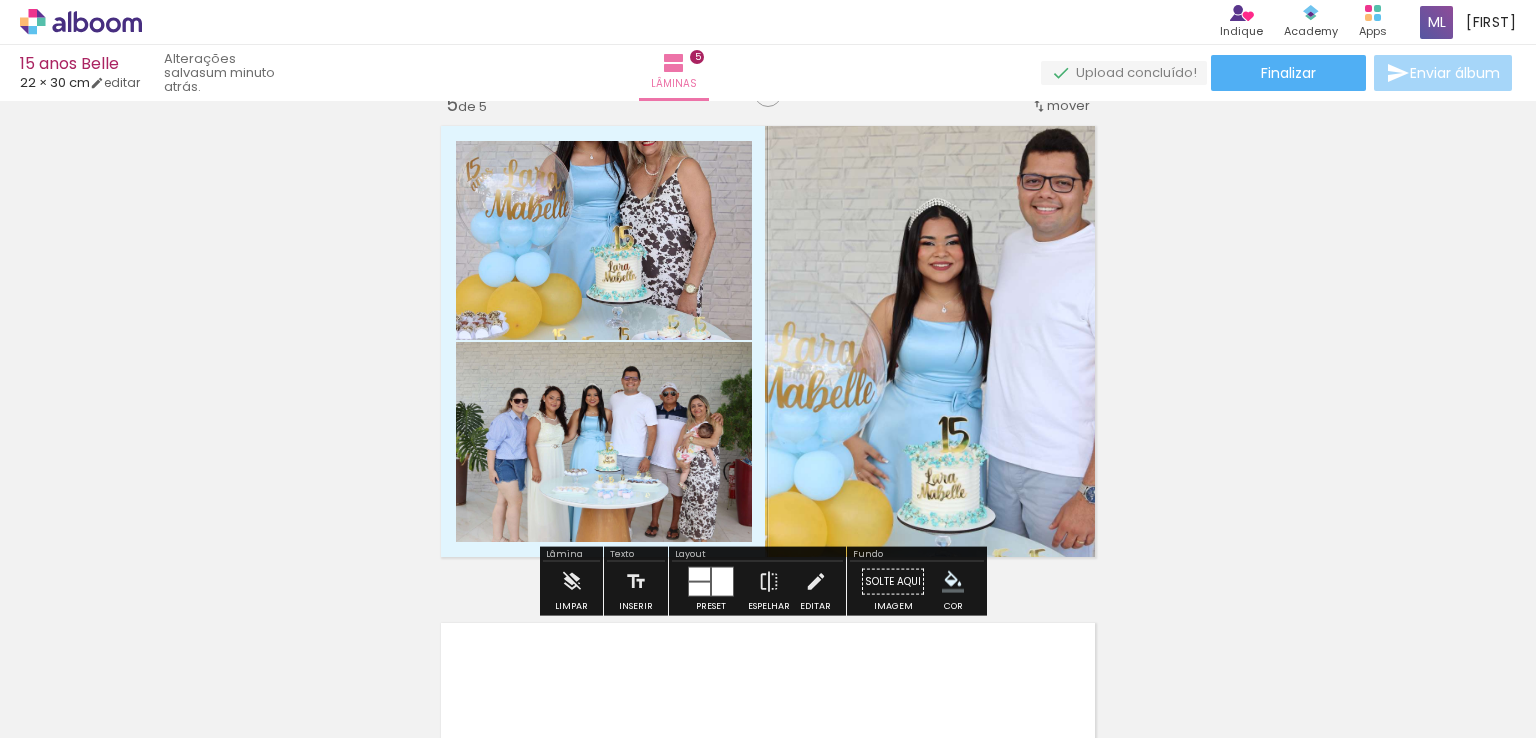 scroll, scrollTop: 2030, scrollLeft: 0, axis: vertical 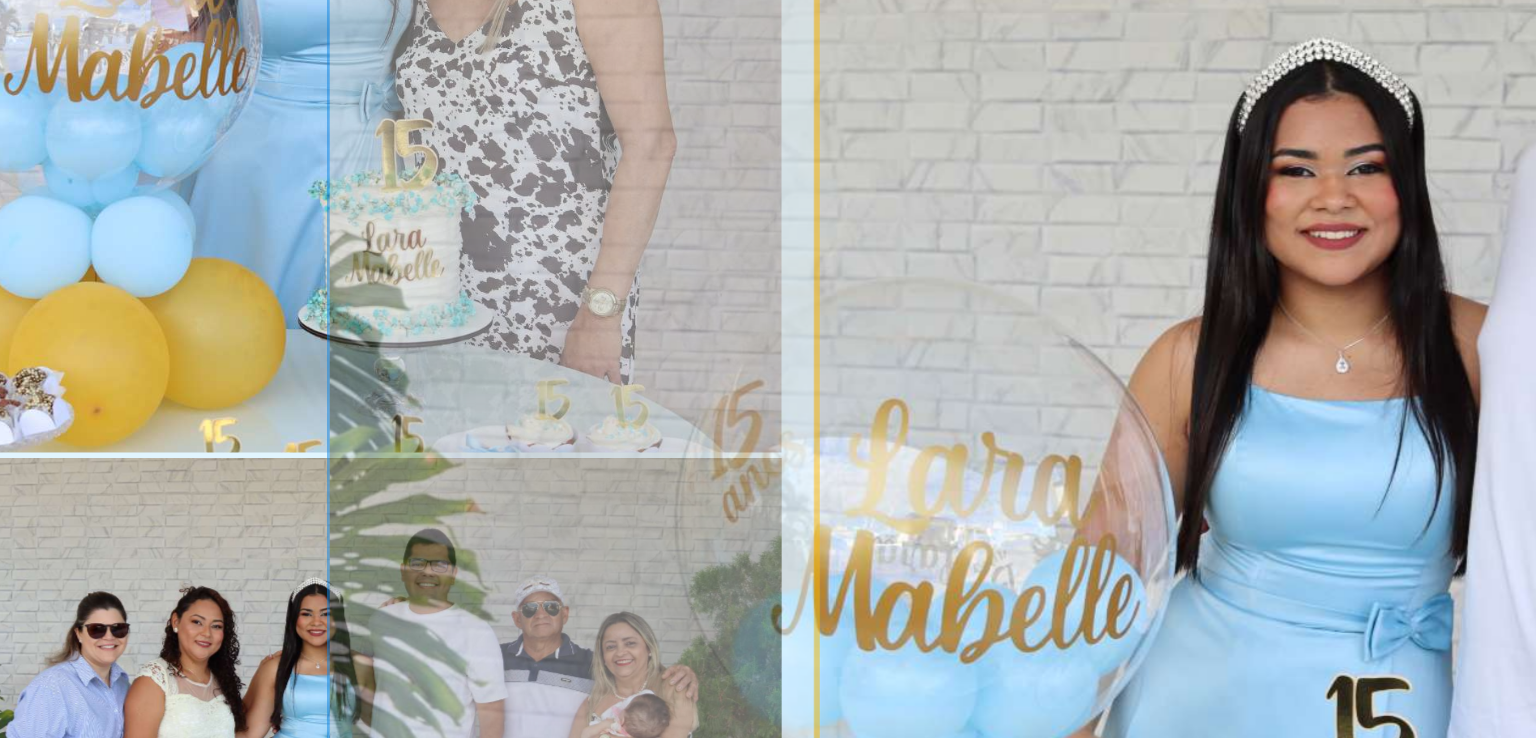 click 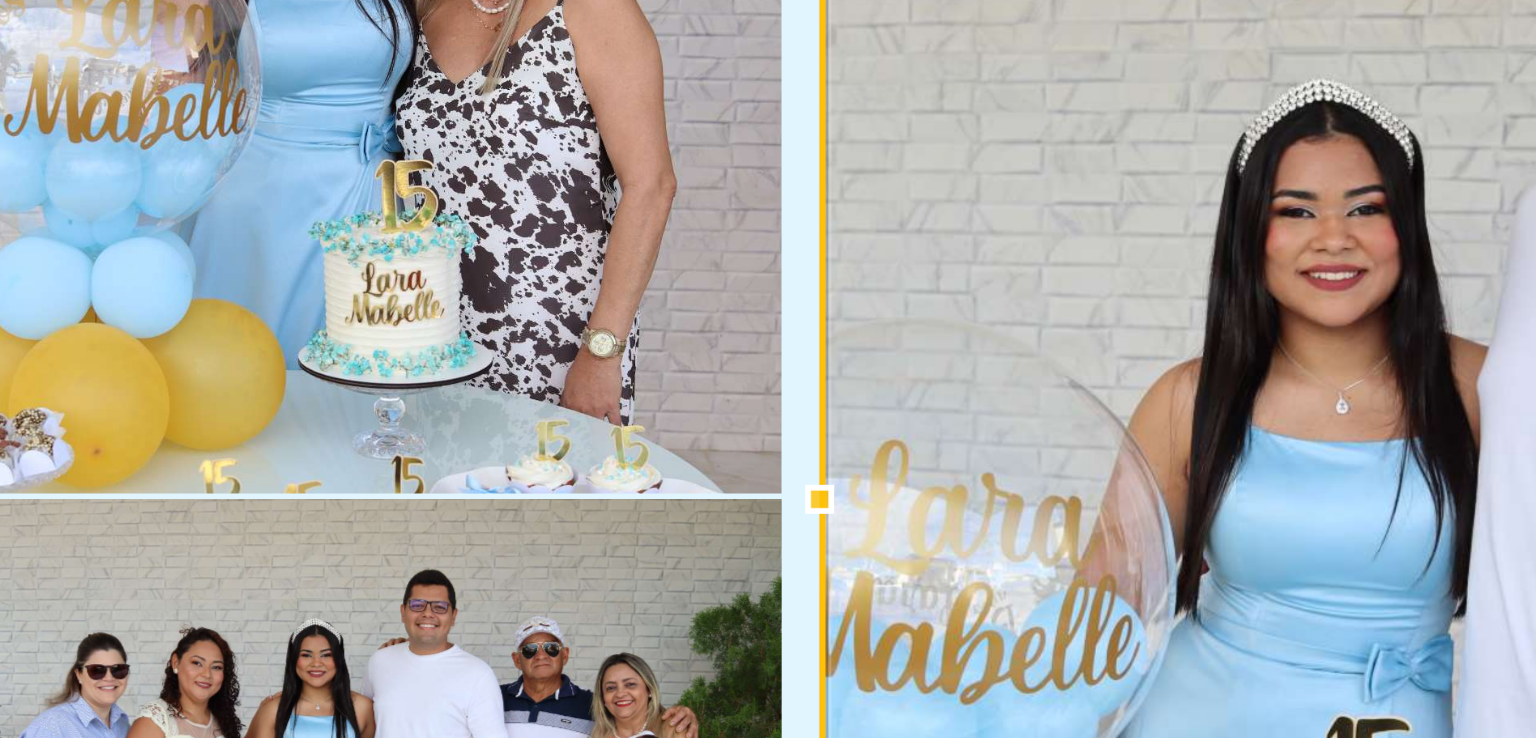 scroll, scrollTop: 2013, scrollLeft: 0, axis: vertical 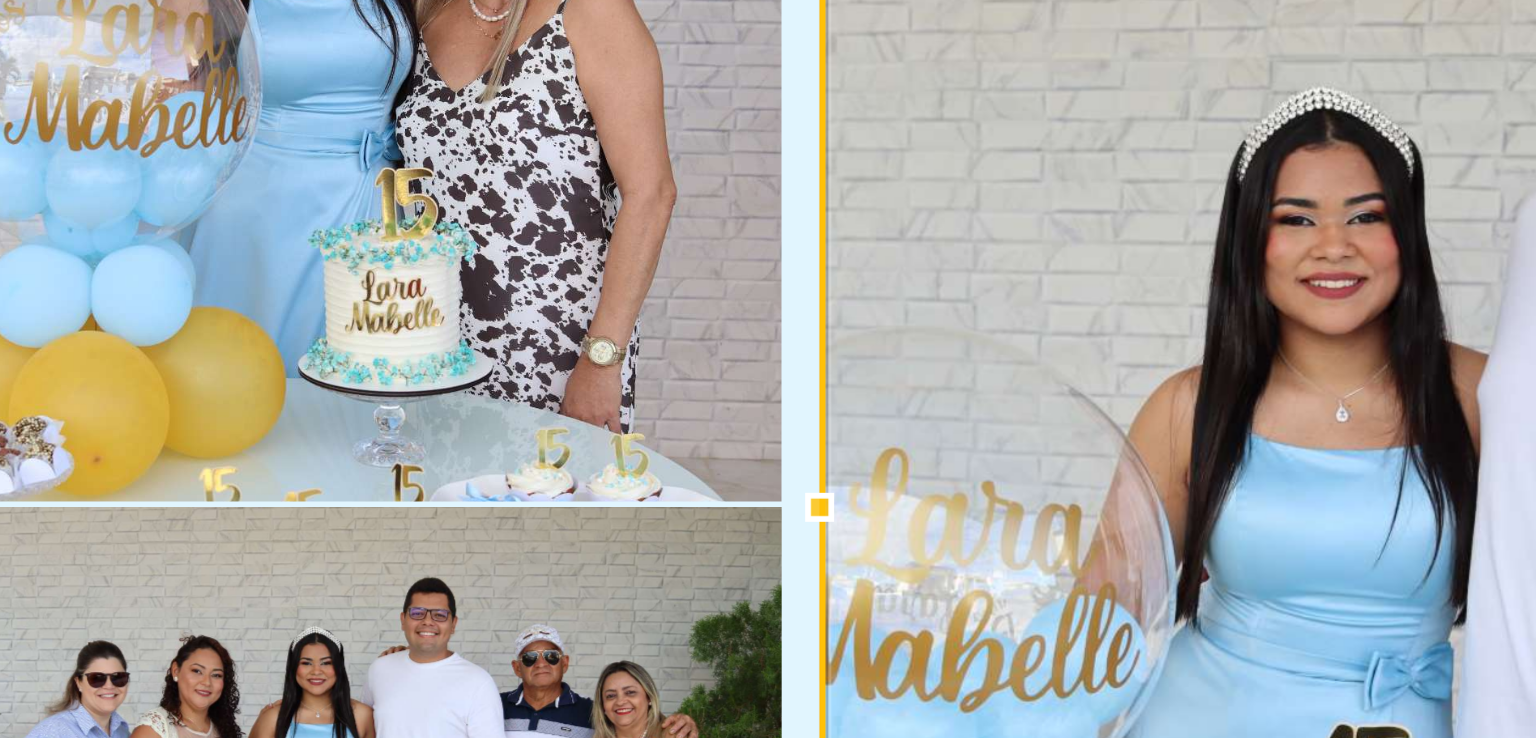 click at bounding box center [931, 358] 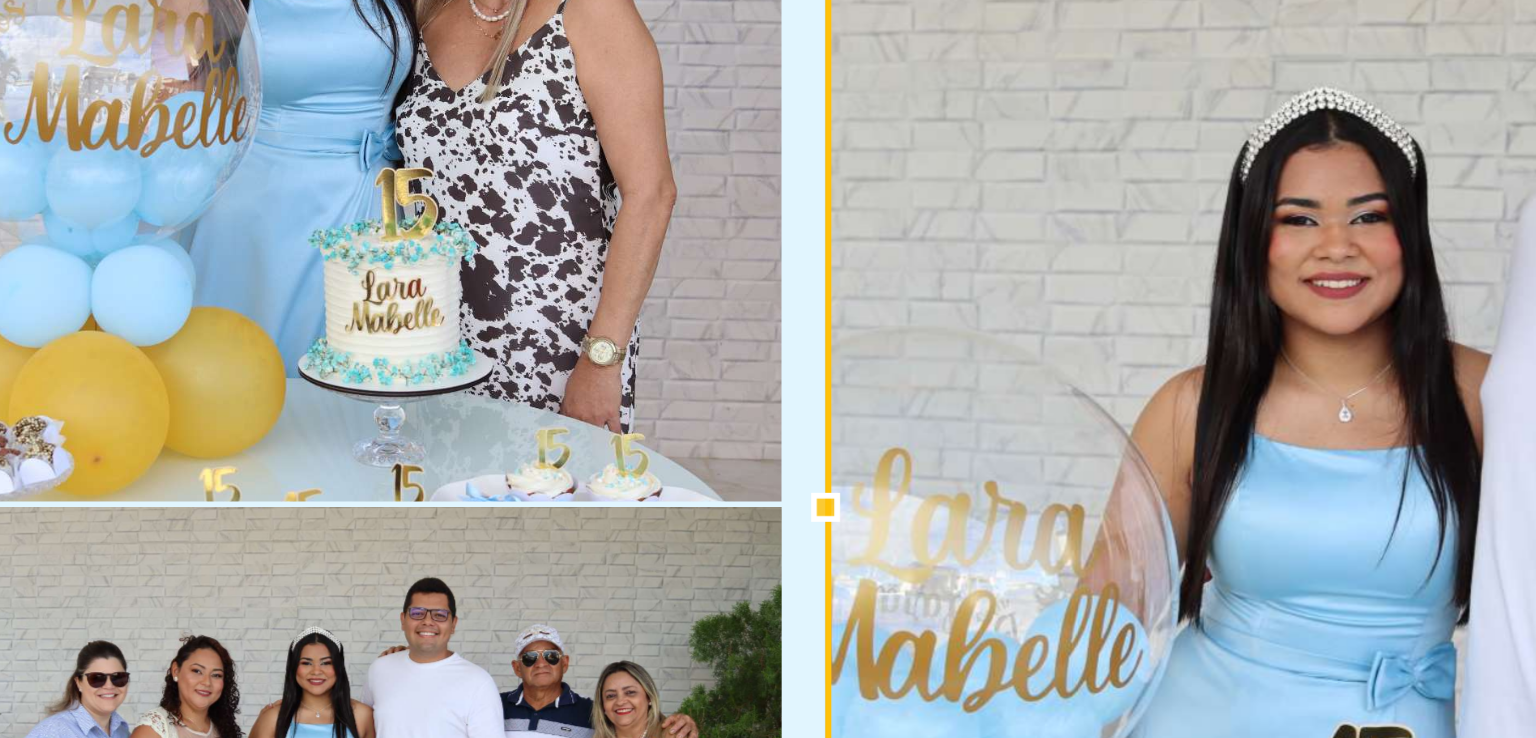 click at bounding box center [767, 358] 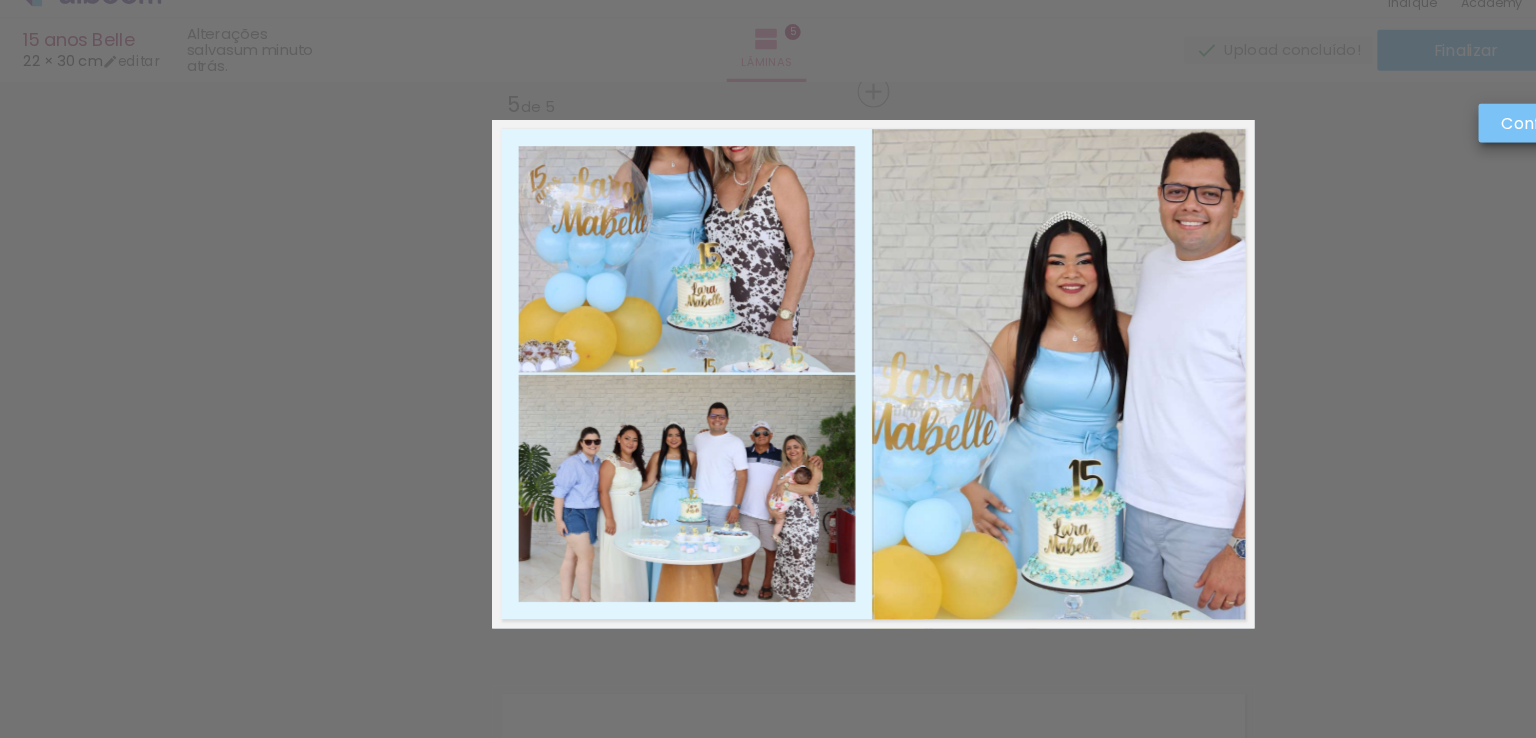 click on "Confirmar" at bounding box center [0, 0] 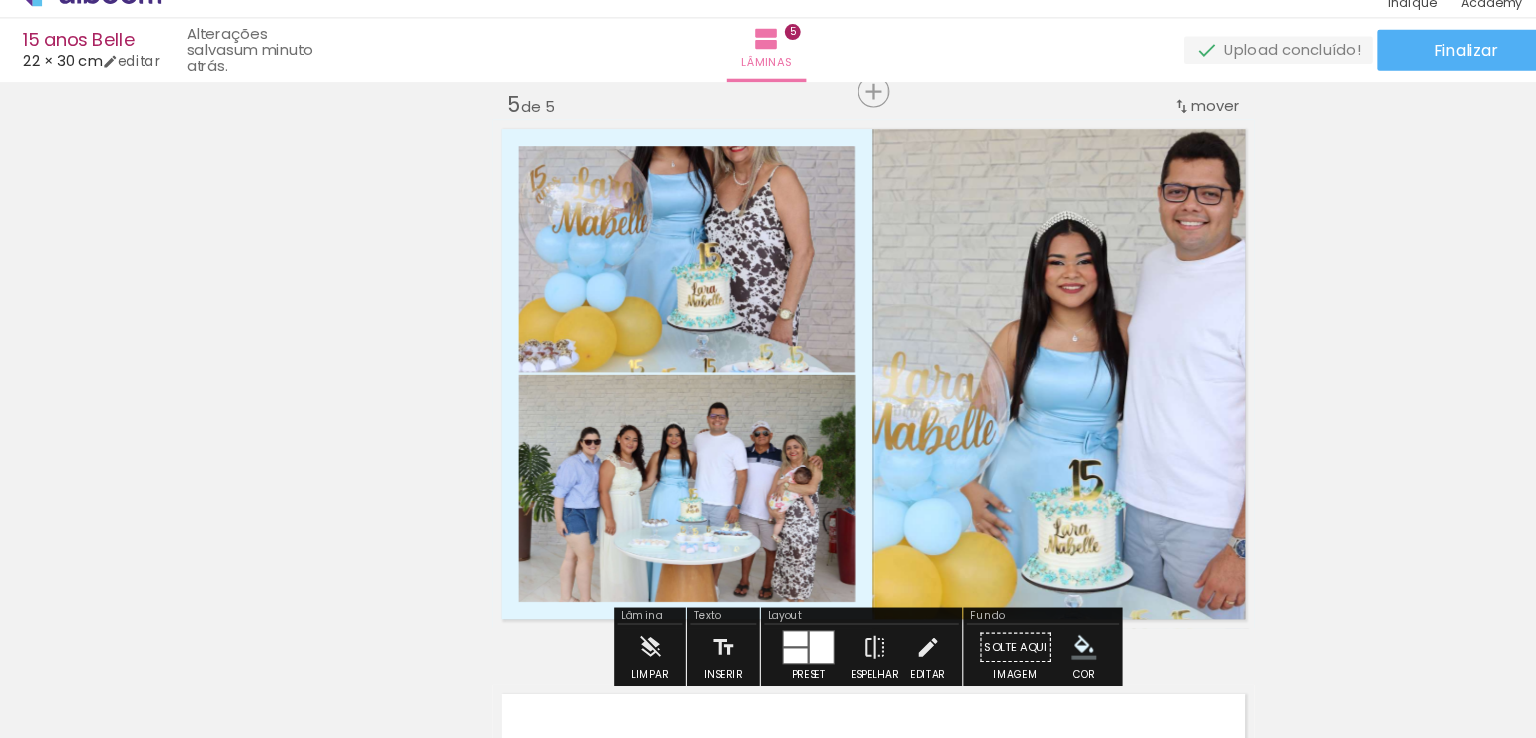 click 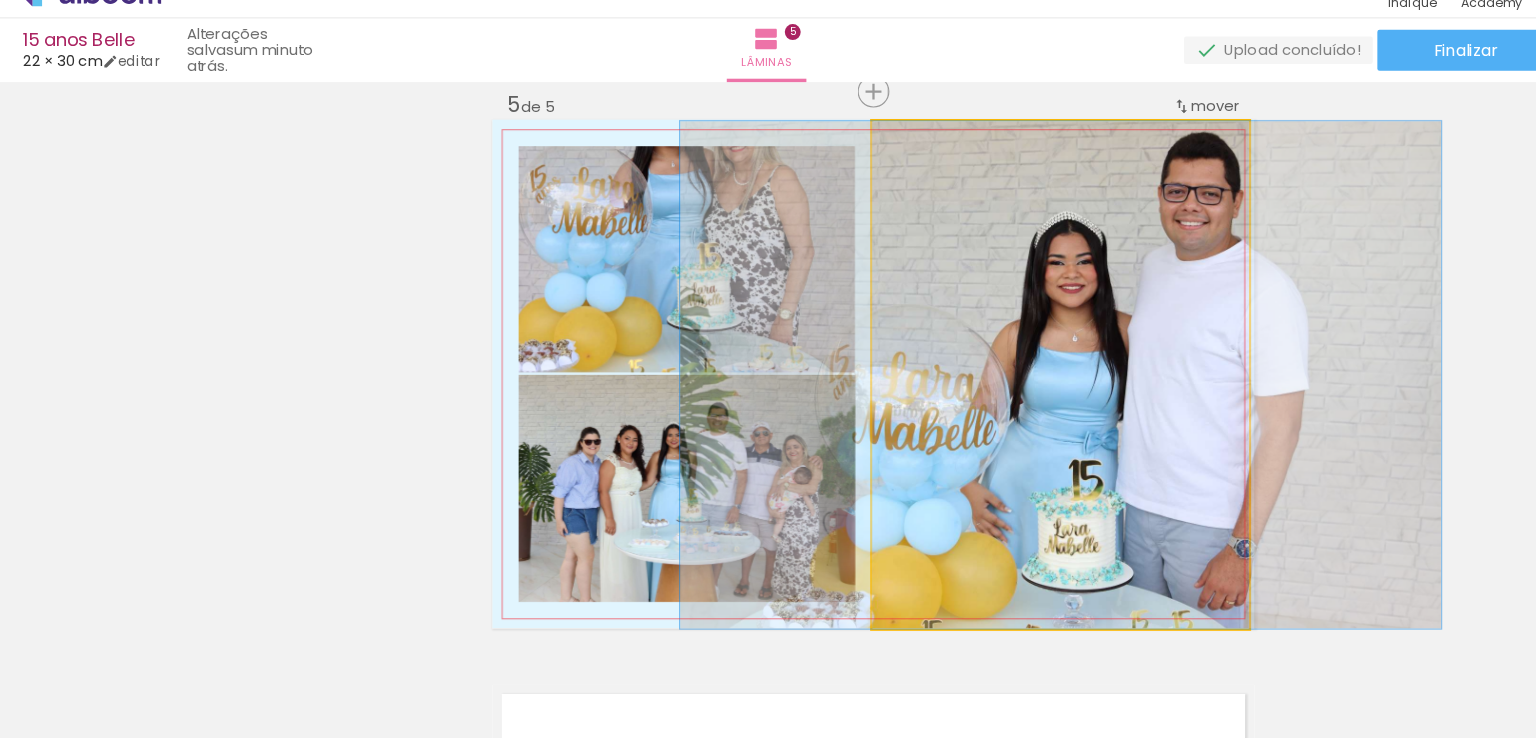 click 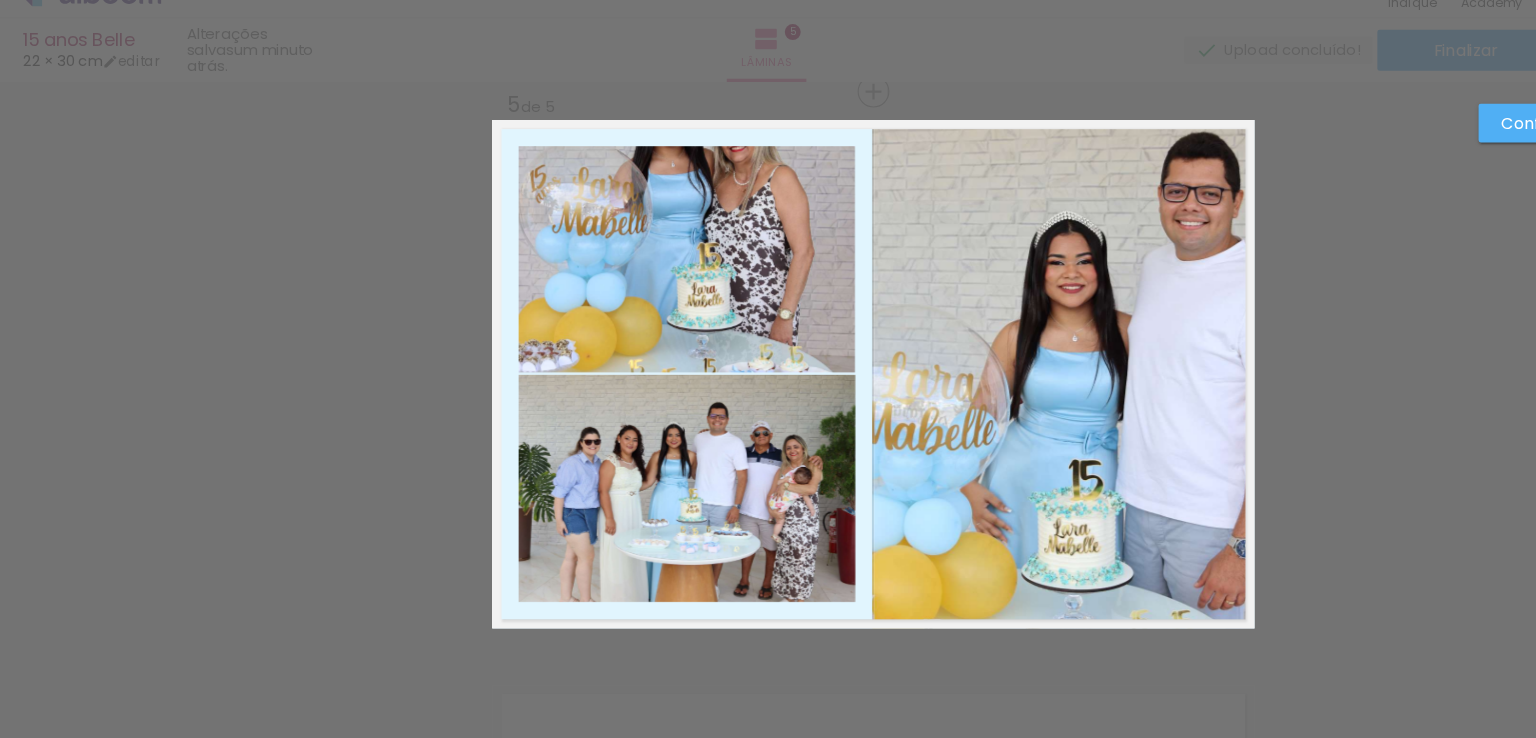 click on "Confirmar" at bounding box center [1356, 137] 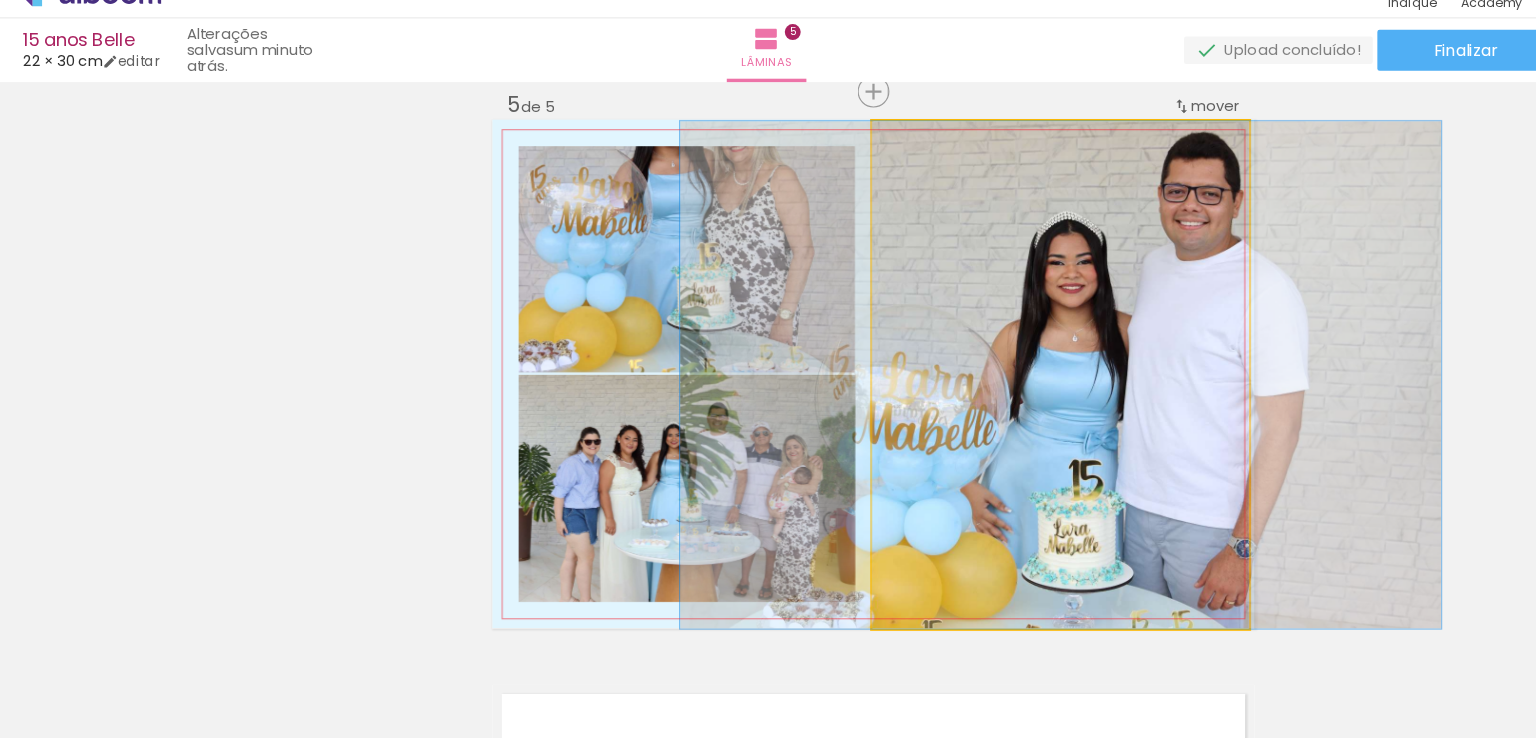 click 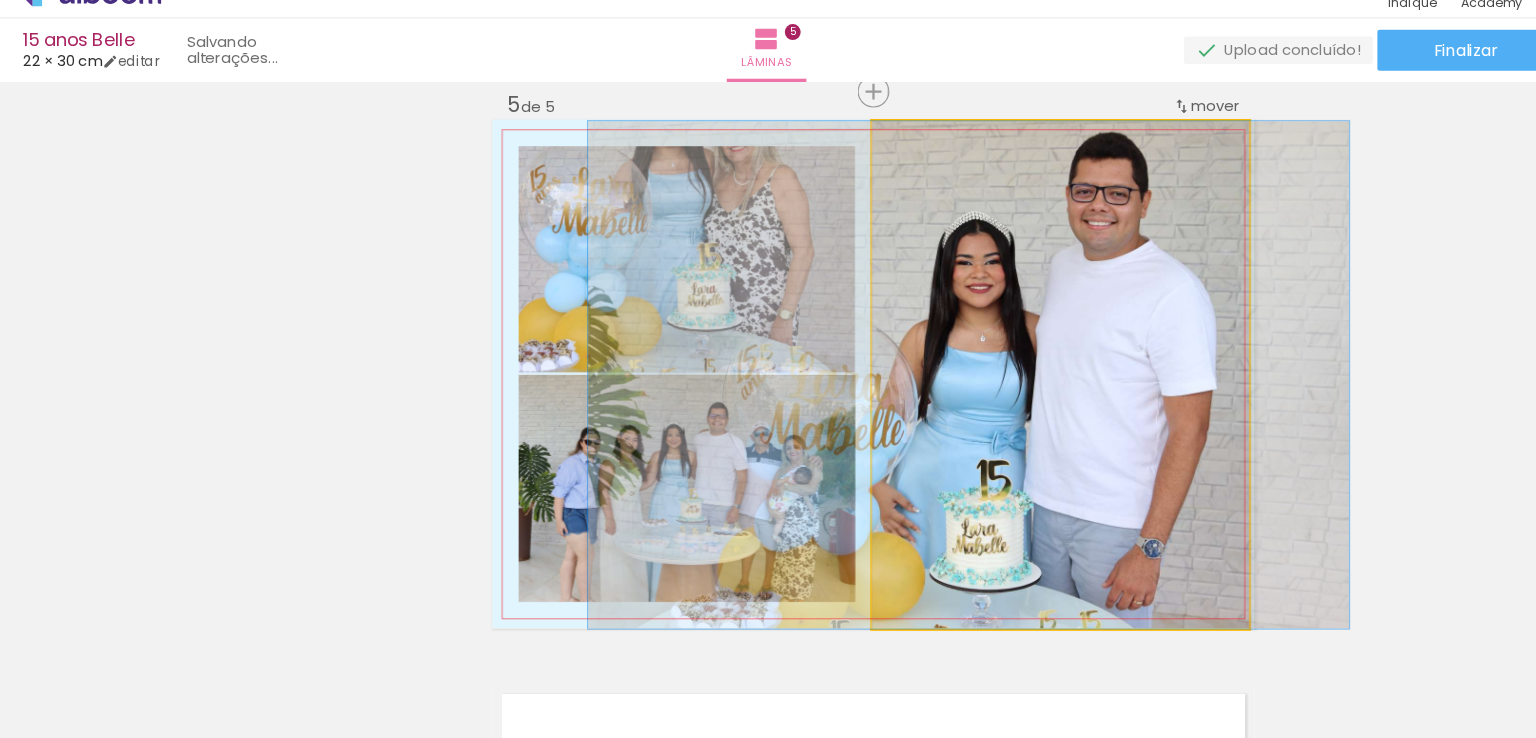 drag, startPoint x: 1055, startPoint y: 286, endPoint x: 974, endPoint y: 312, distance: 85.07056 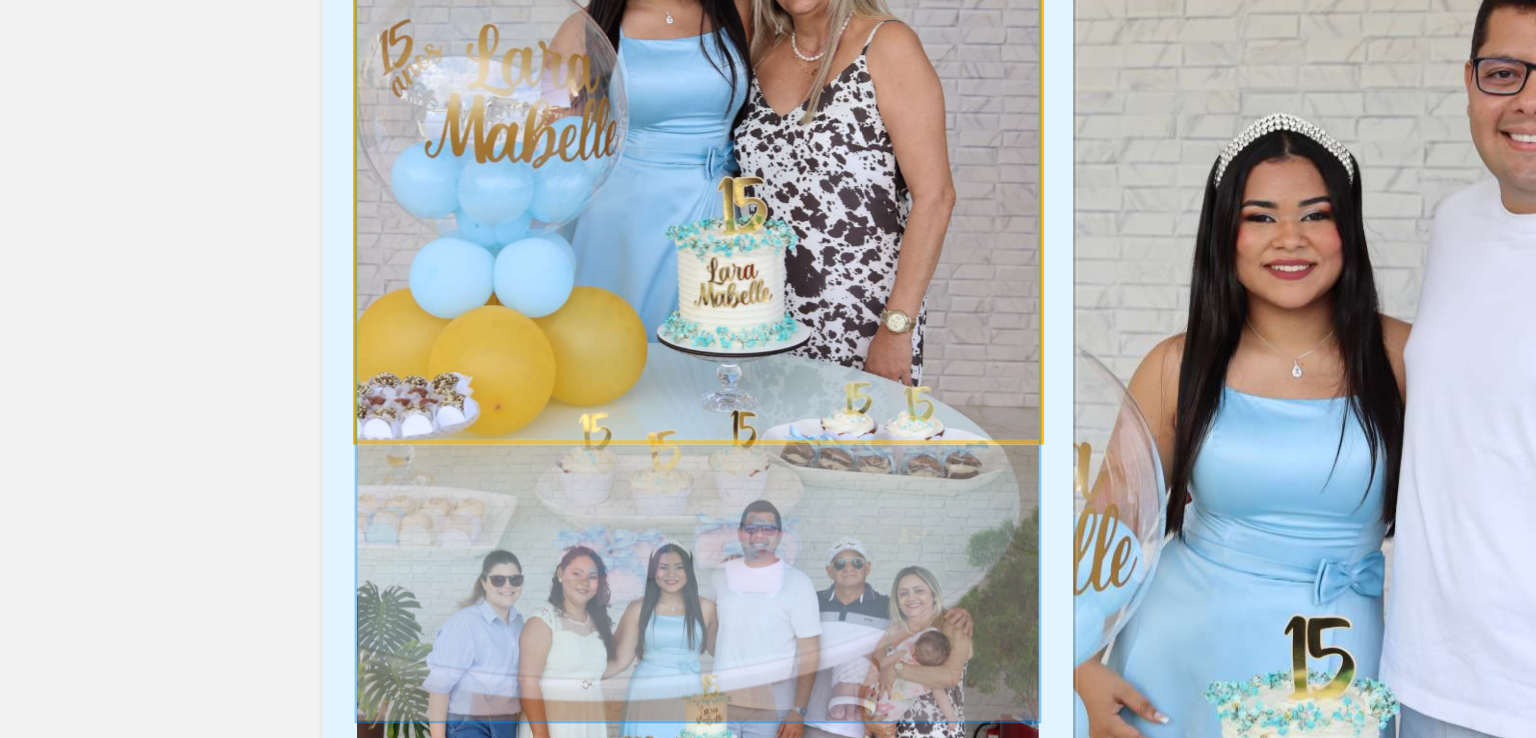 click 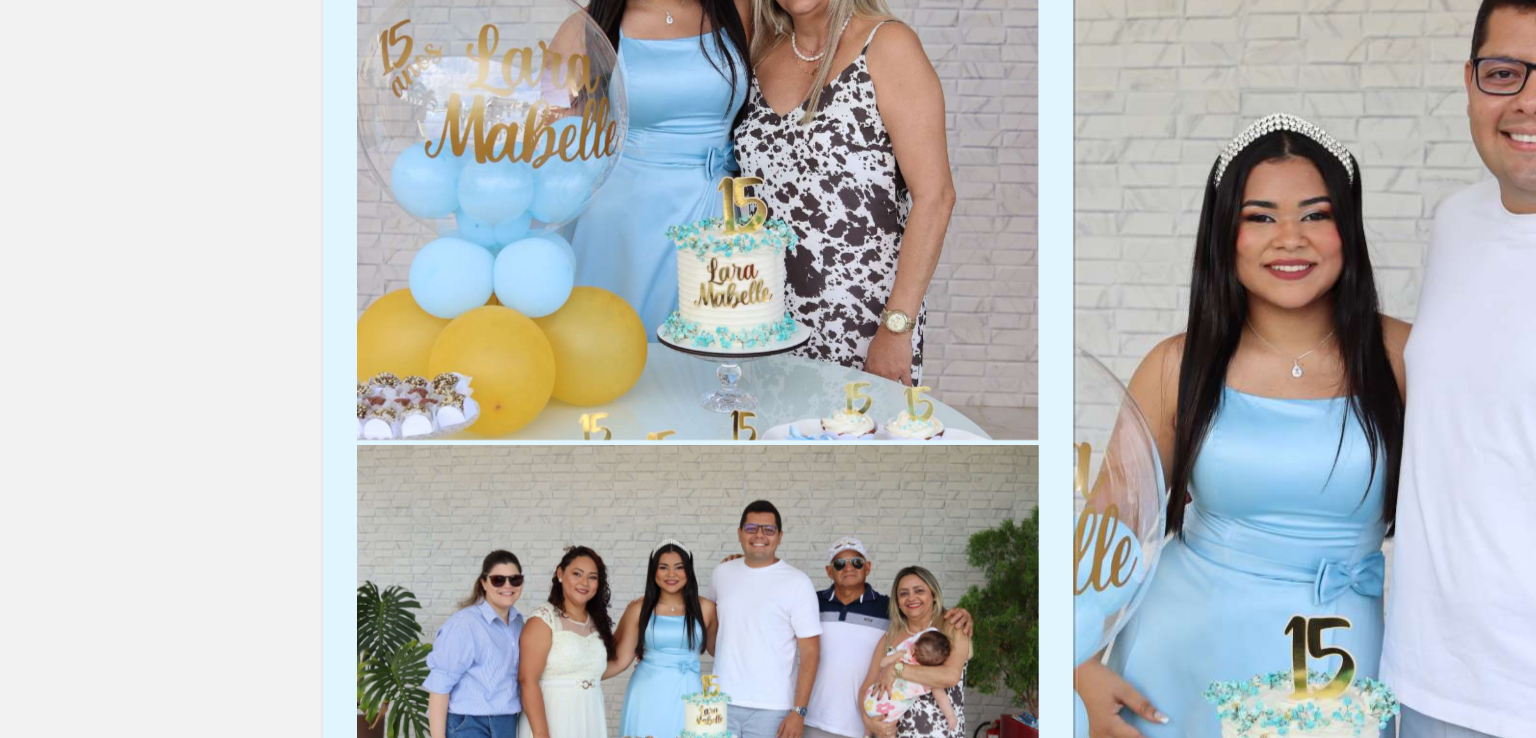 click 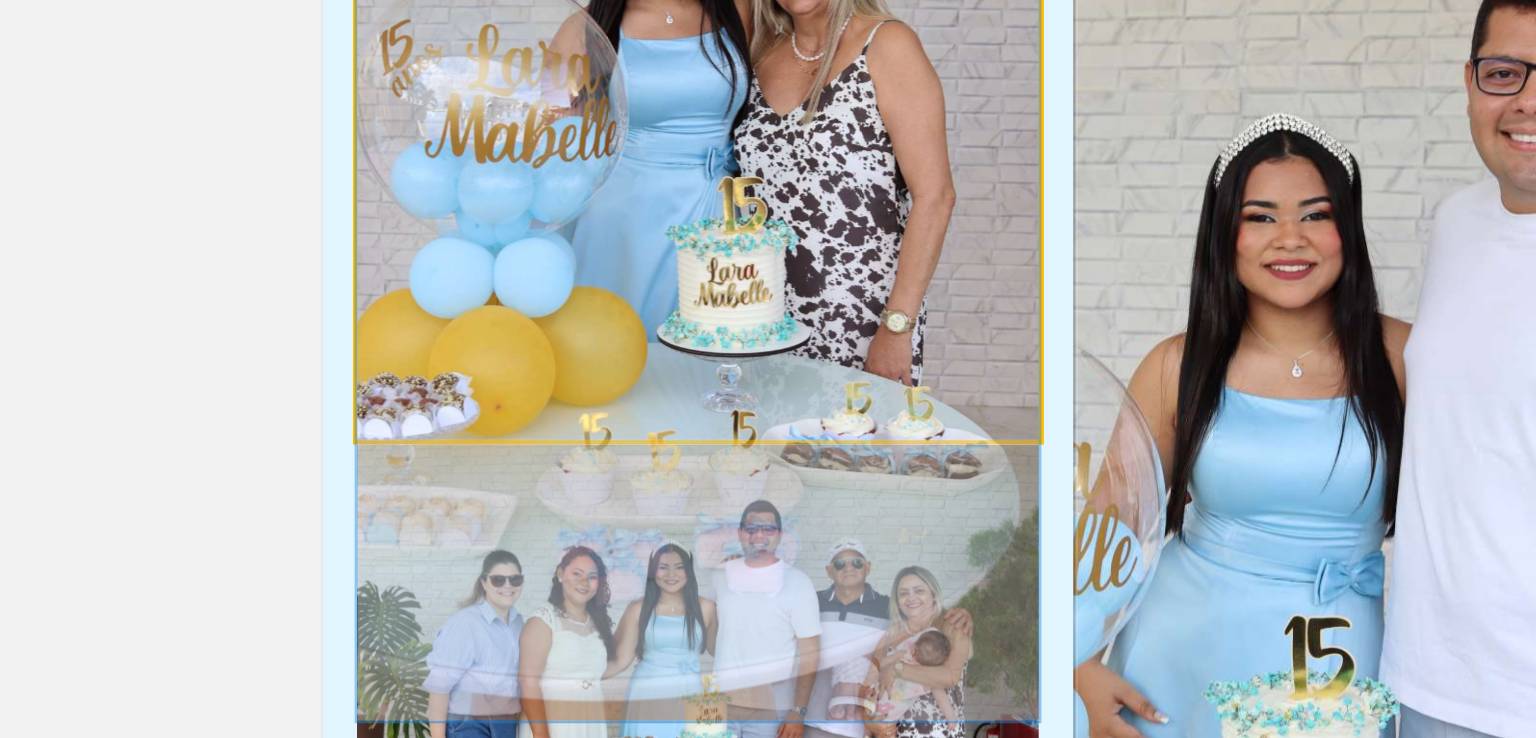 click 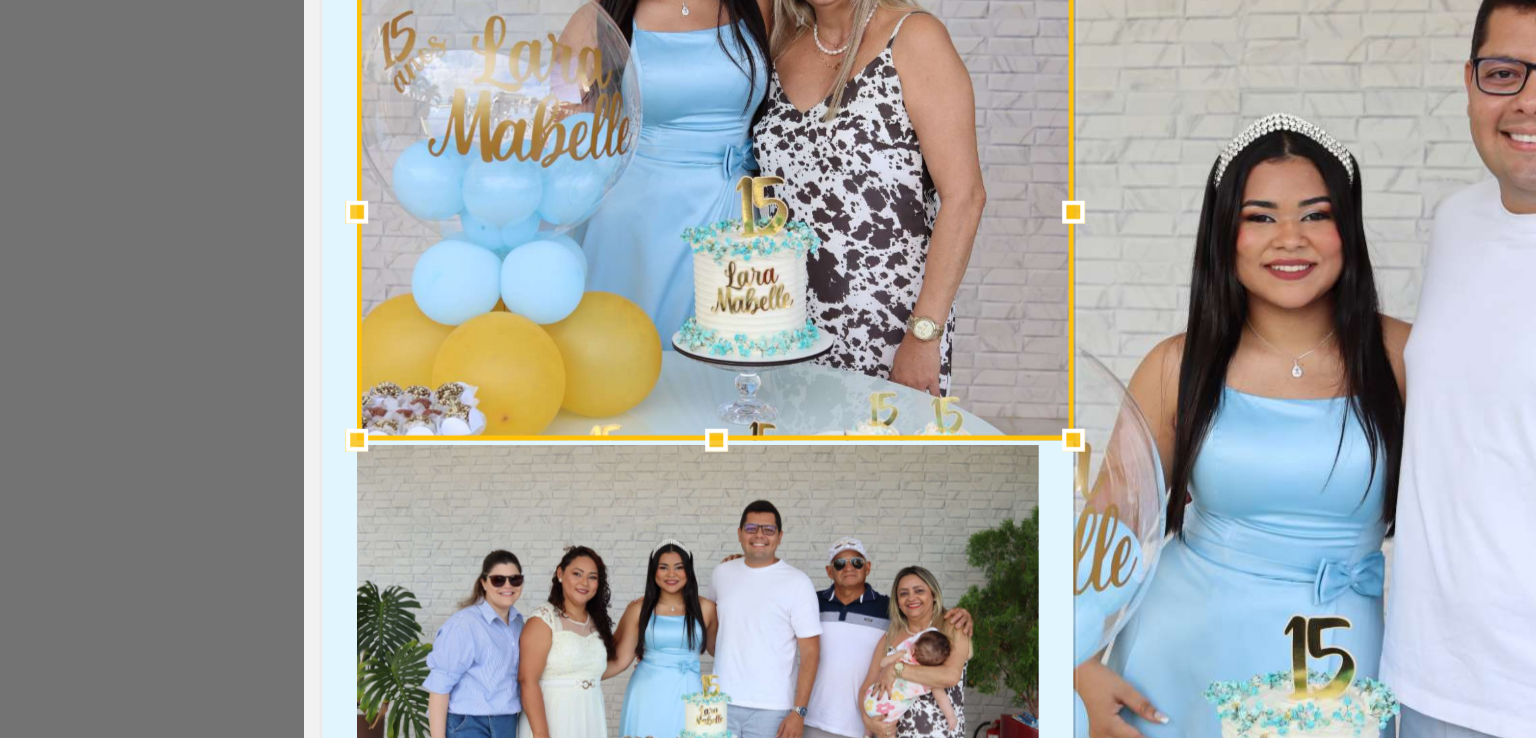 drag, startPoint x: 743, startPoint y: 253, endPoint x: 758, endPoint y: 258, distance: 15.811388 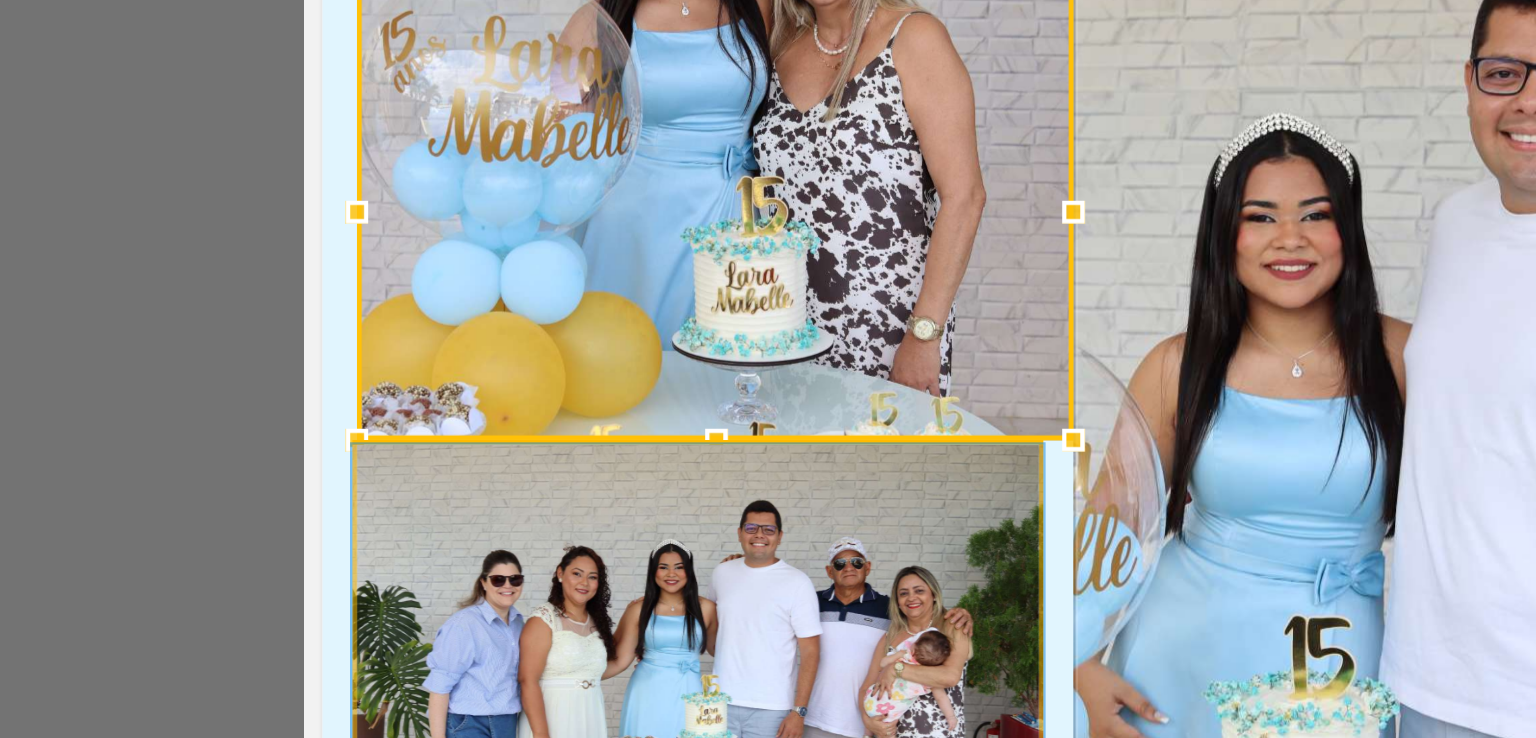 click 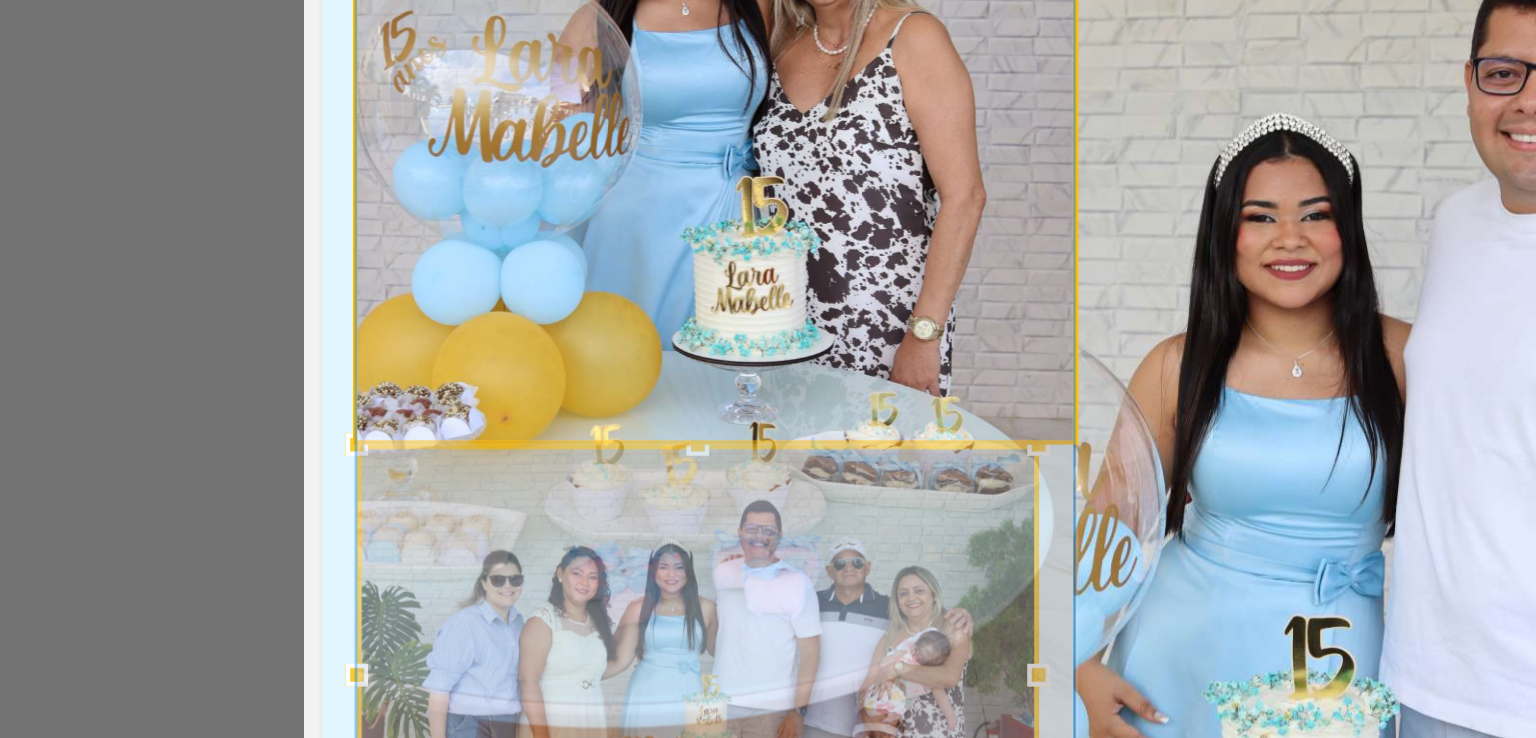 click 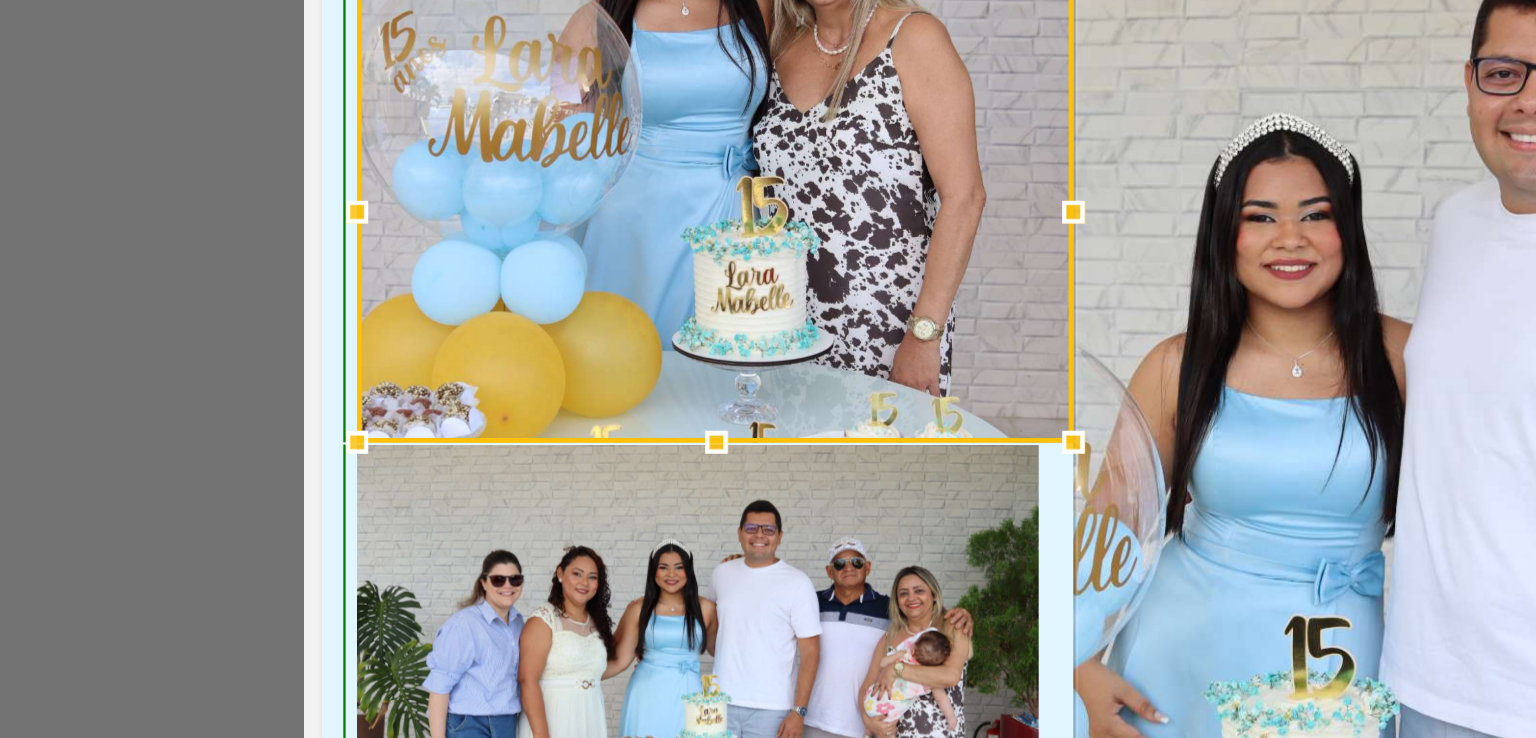 click at bounding box center (612, 357) 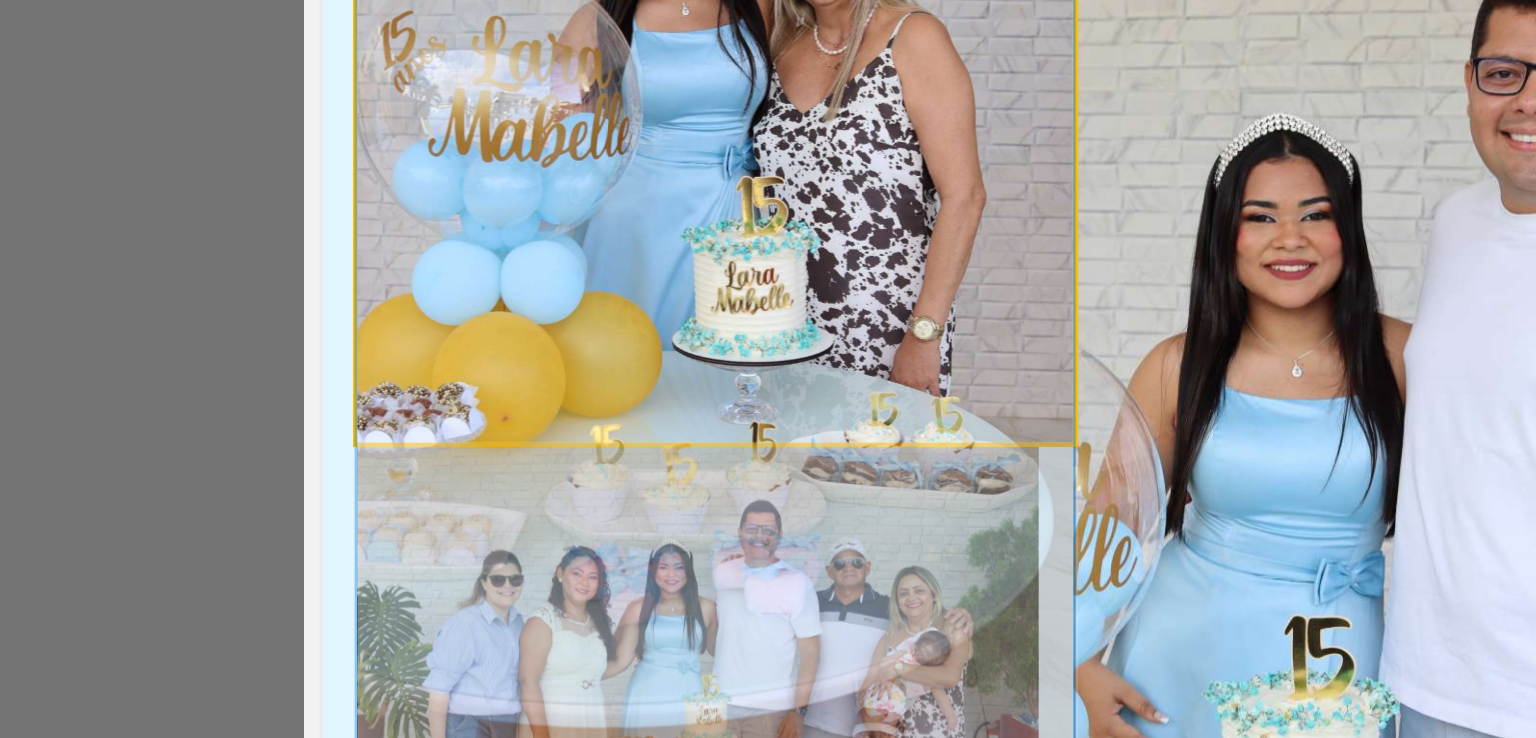 click 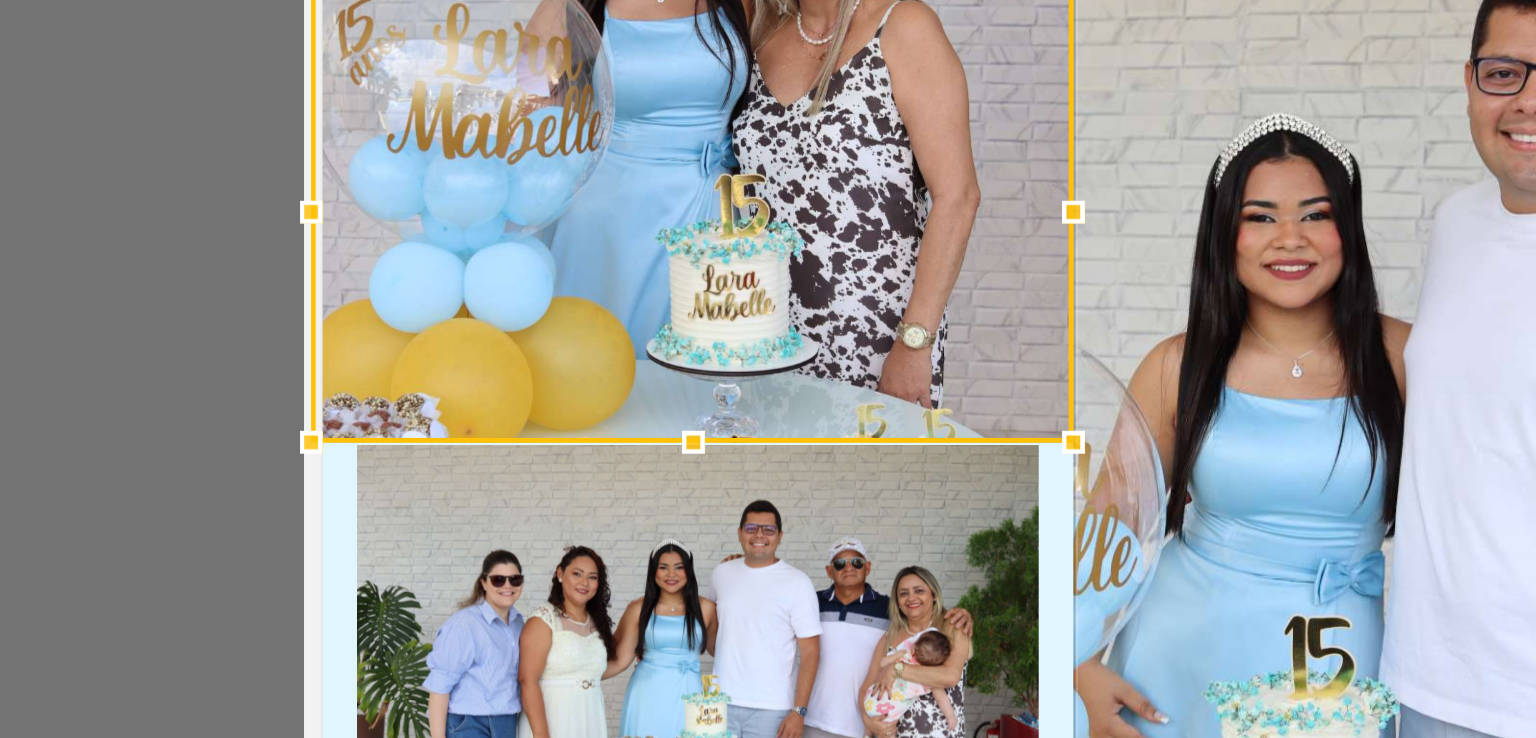 drag, startPoint x: 447, startPoint y: 255, endPoint x: 434, endPoint y: 252, distance: 13.341664 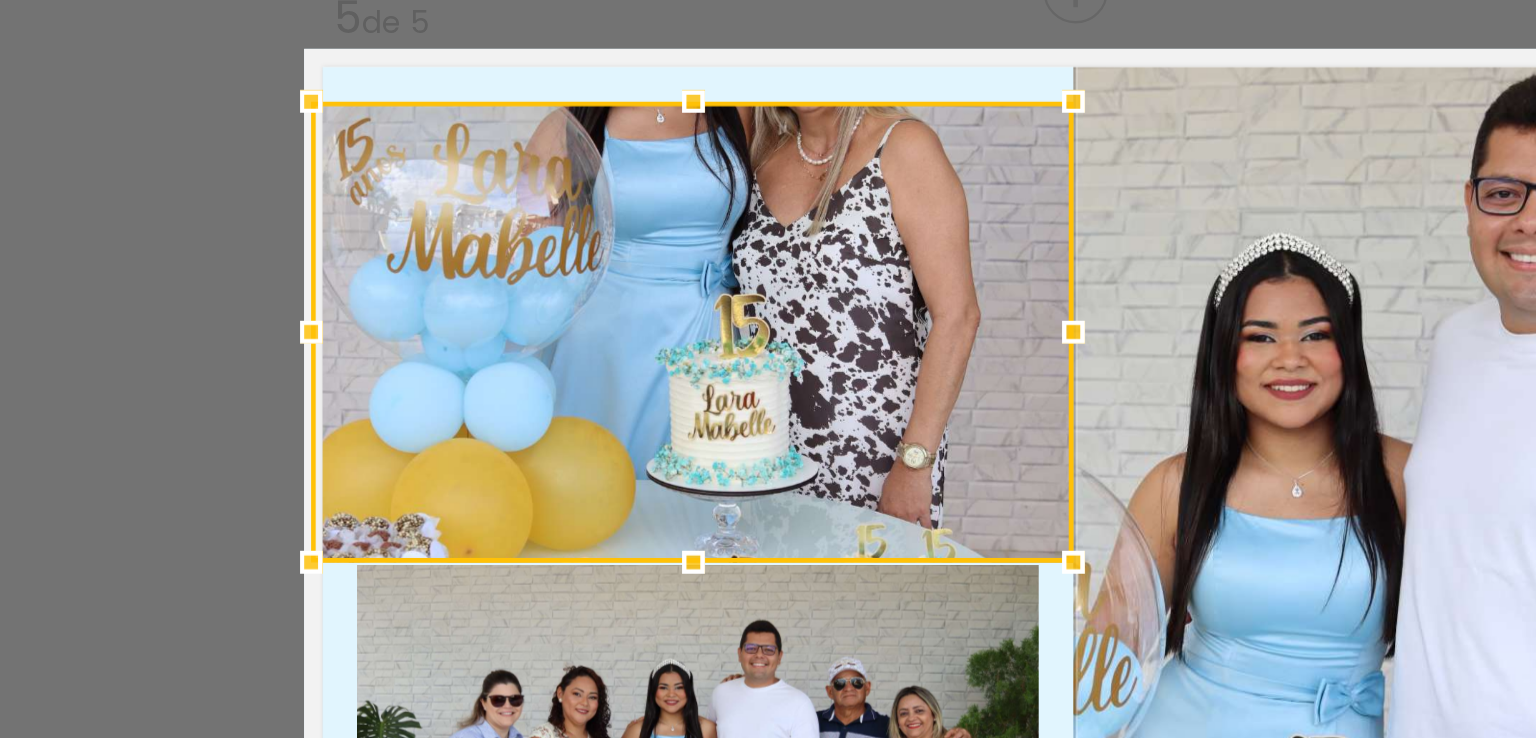 scroll, scrollTop: 1960, scrollLeft: 0, axis: vertical 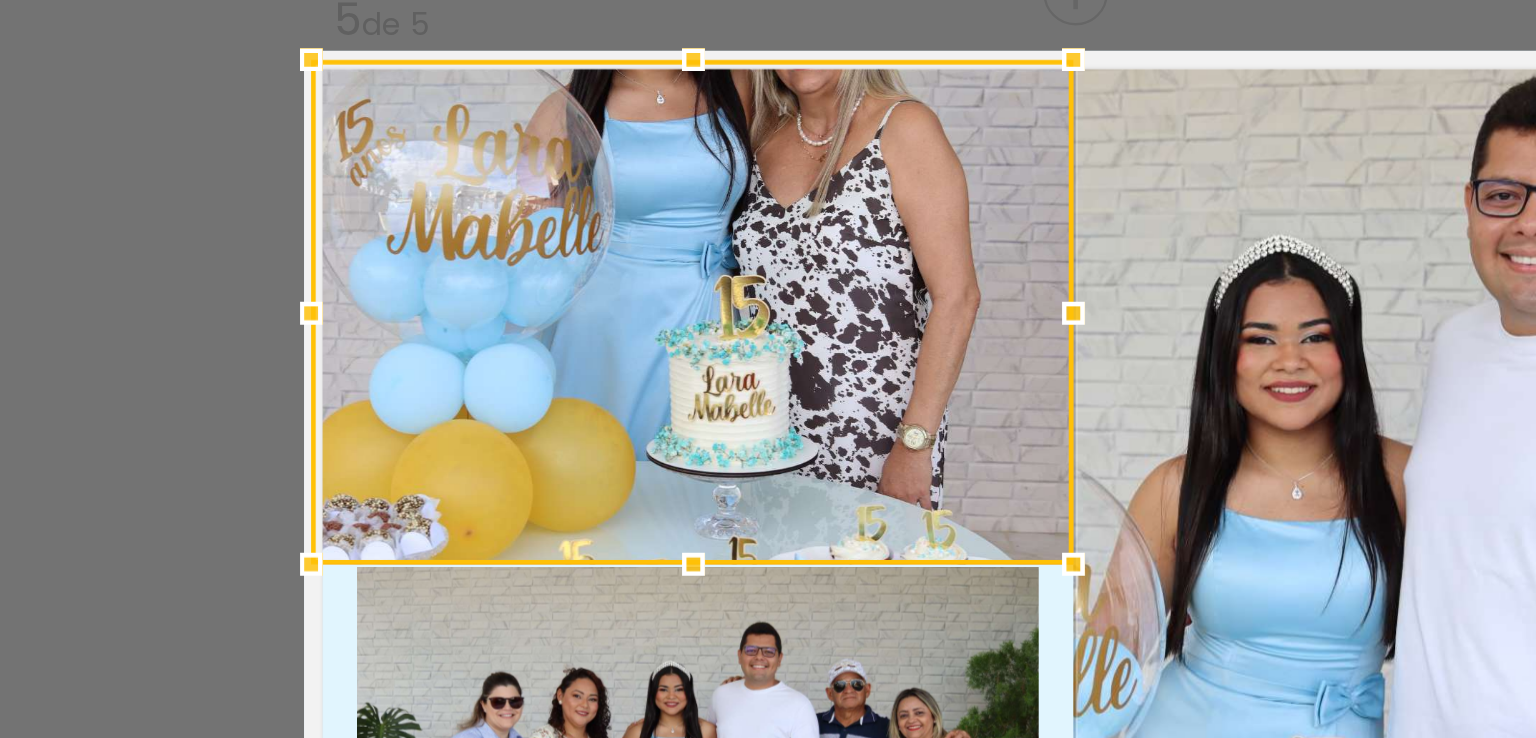 drag, startPoint x: 592, startPoint y: 209, endPoint x: 593, endPoint y: 191, distance: 18.027756 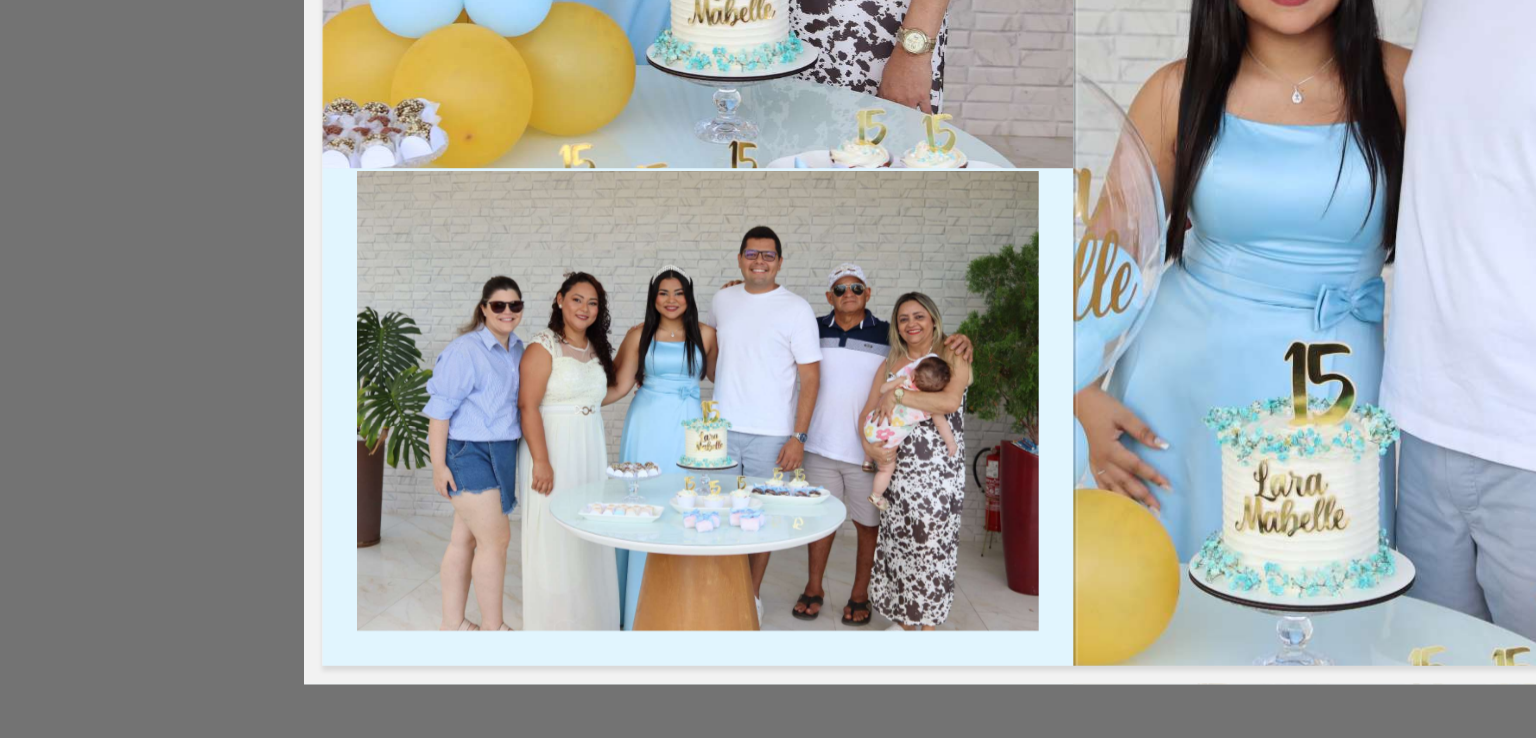 scroll, scrollTop: 2145, scrollLeft: 0, axis: vertical 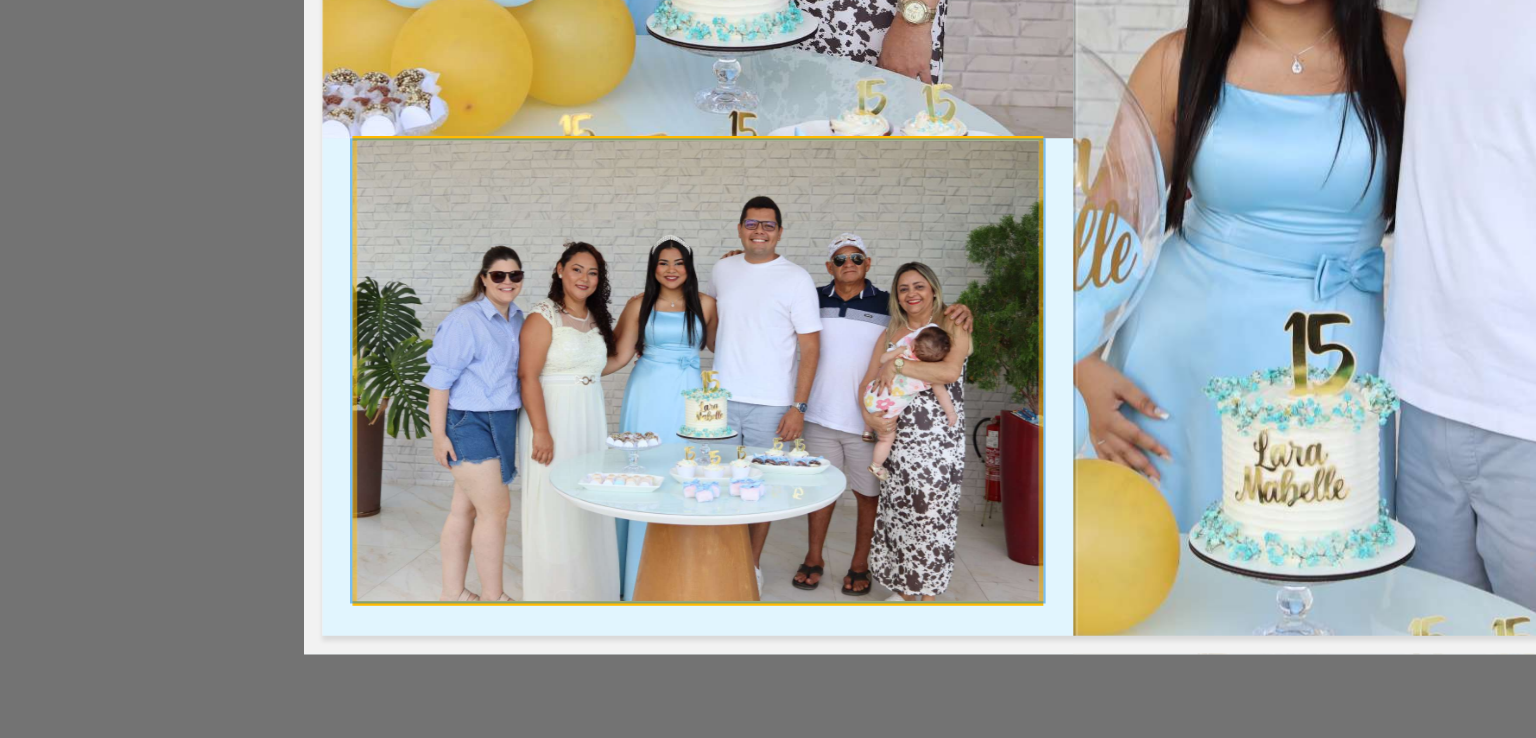click 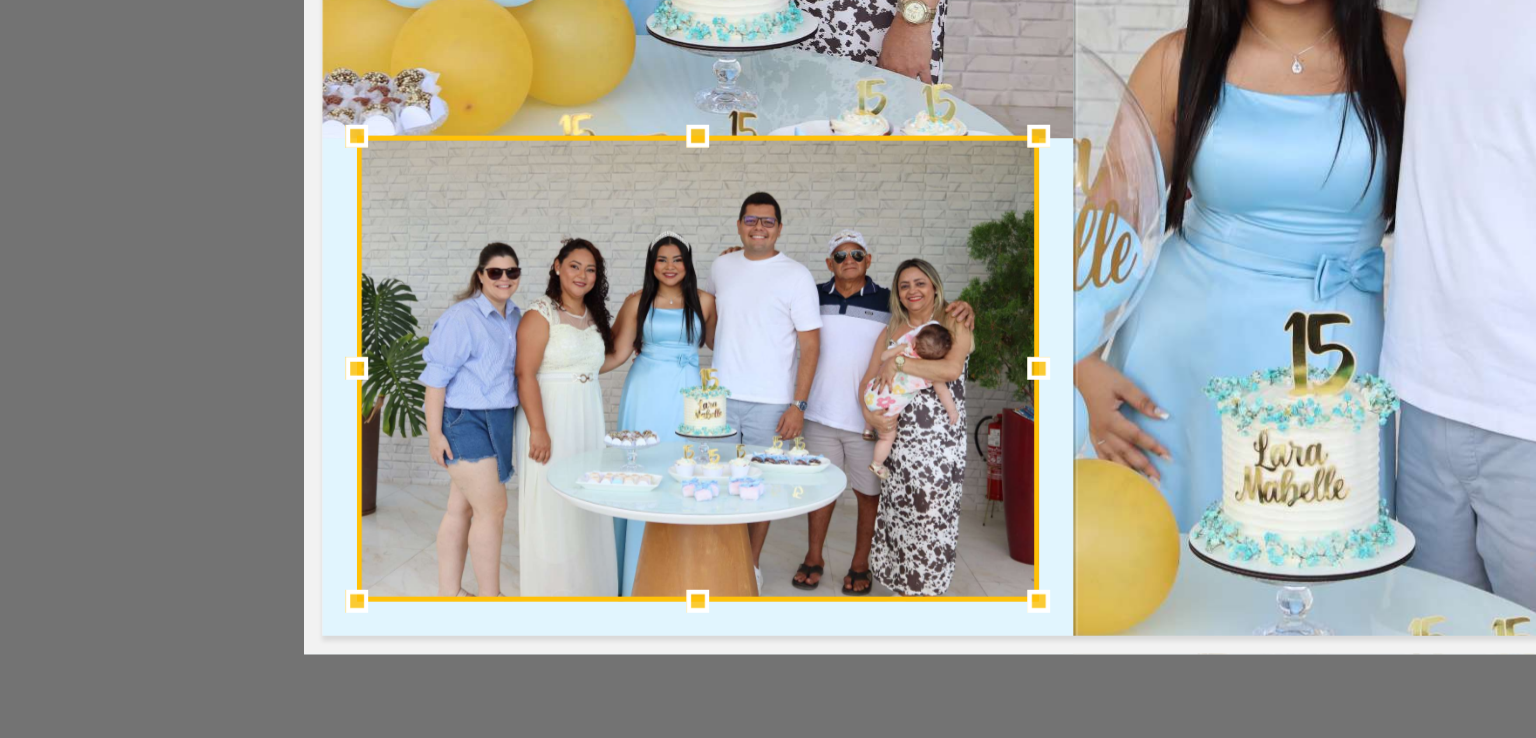 click at bounding box center [604, 224] 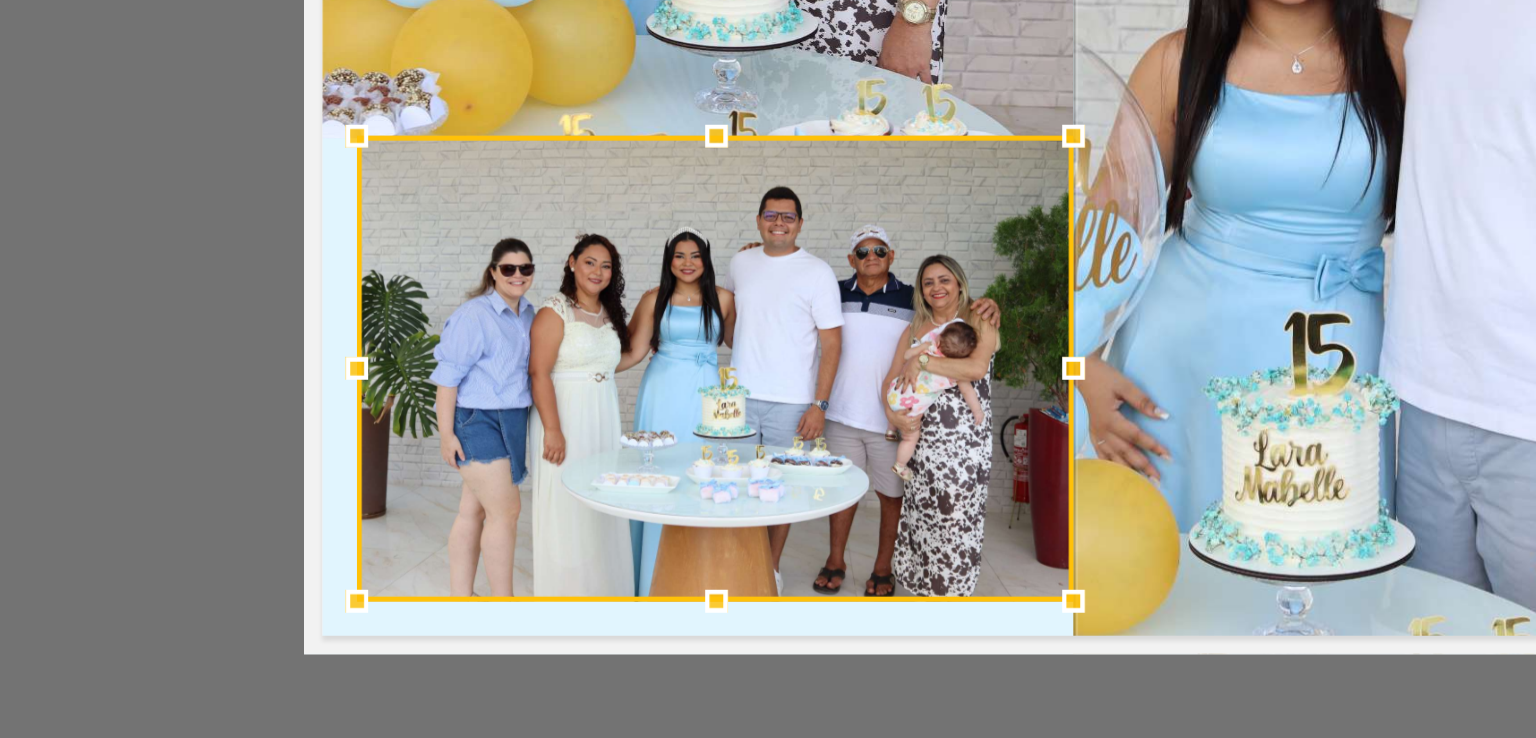 drag, startPoint x: 744, startPoint y: 324, endPoint x: 758, endPoint y: 330, distance: 15.231546 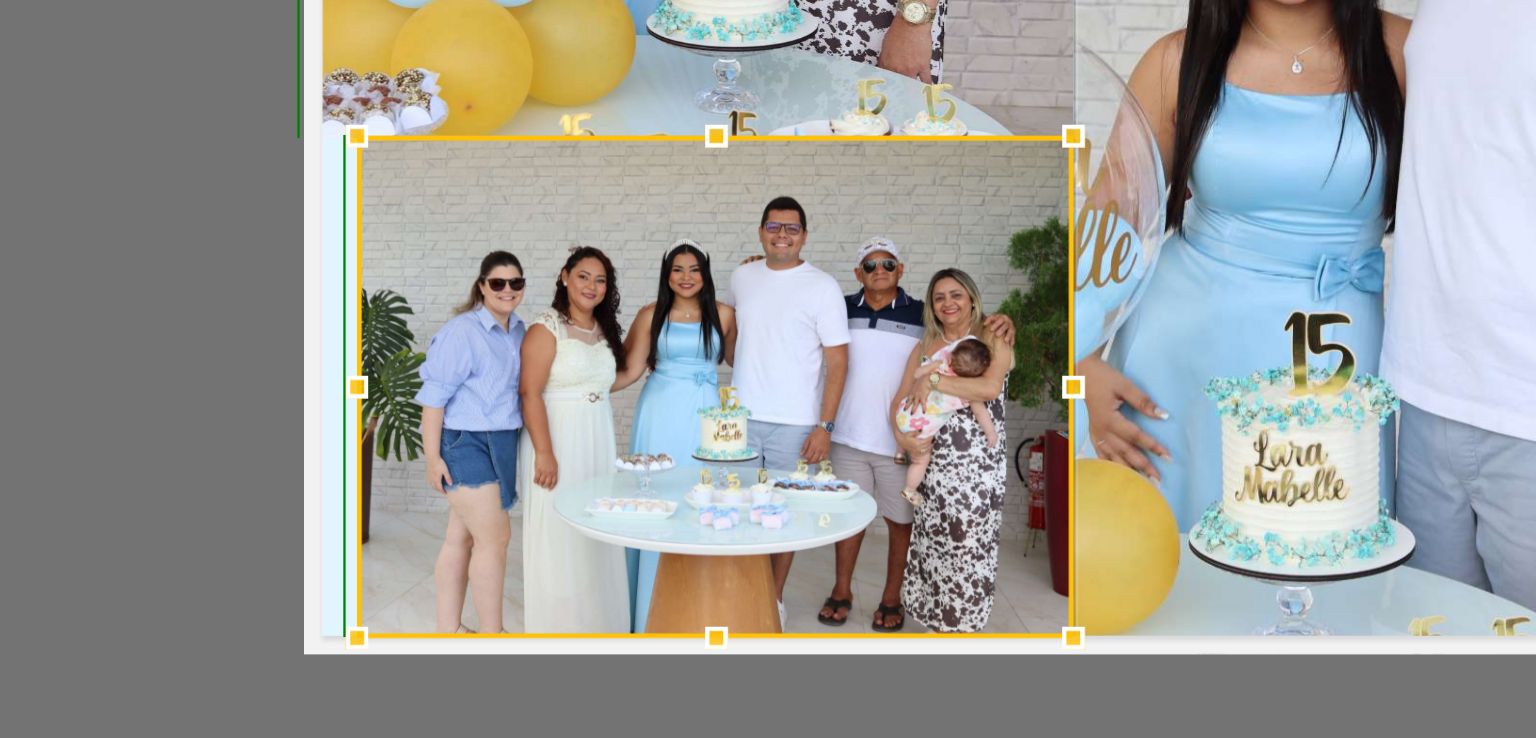 click at bounding box center [612, 442] 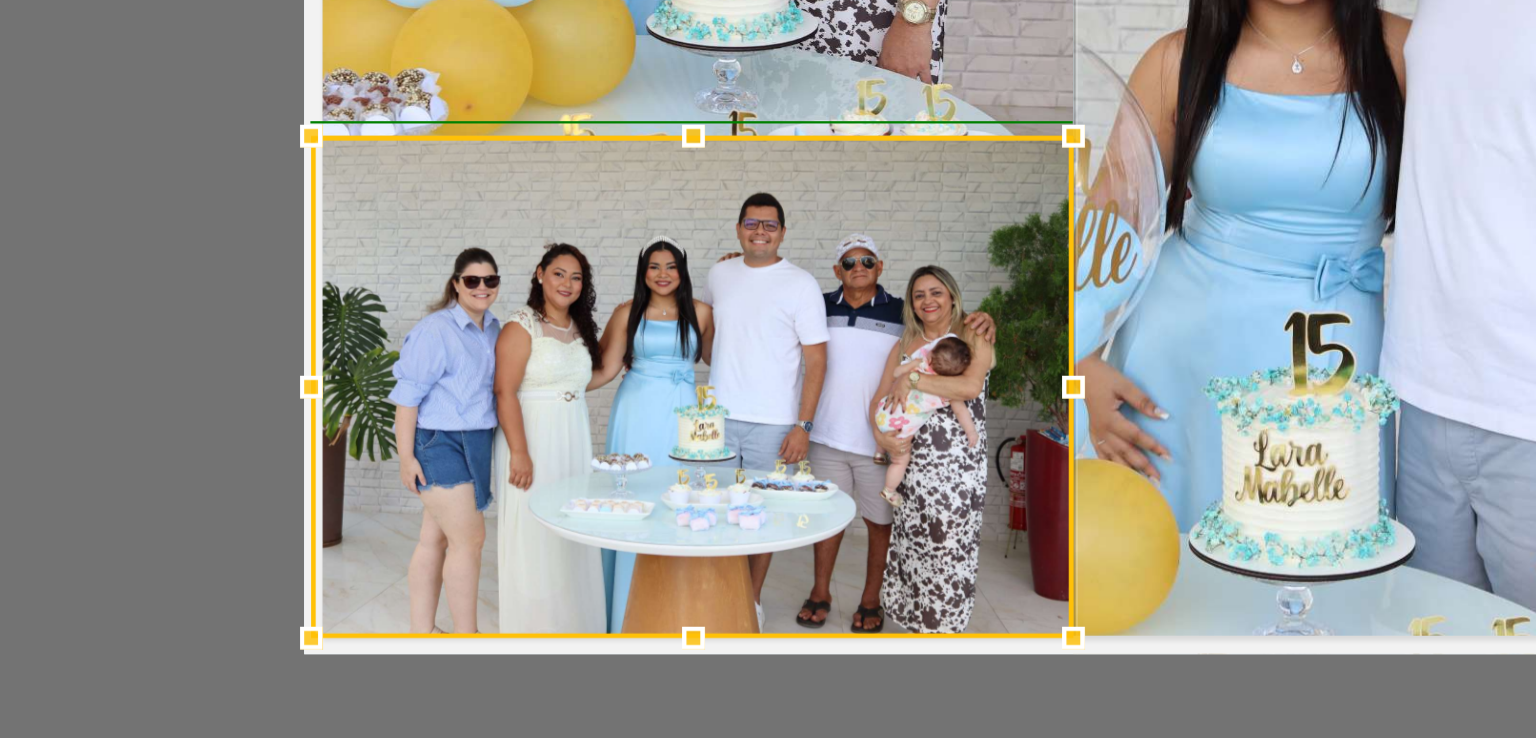 drag, startPoint x: 448, startPoint y: 331, endPoint x: 430, endPoint y: 326, distance: 18.681541 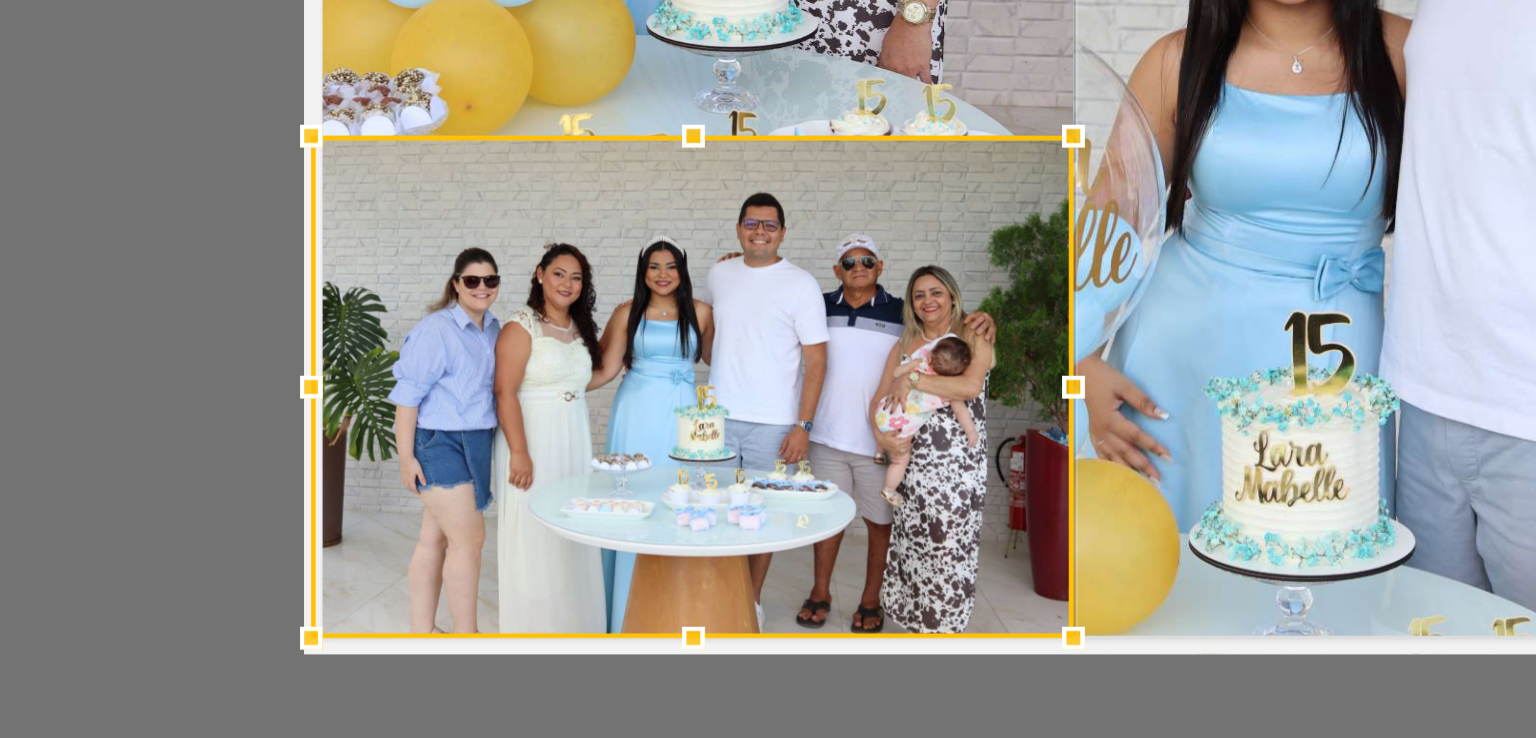 click 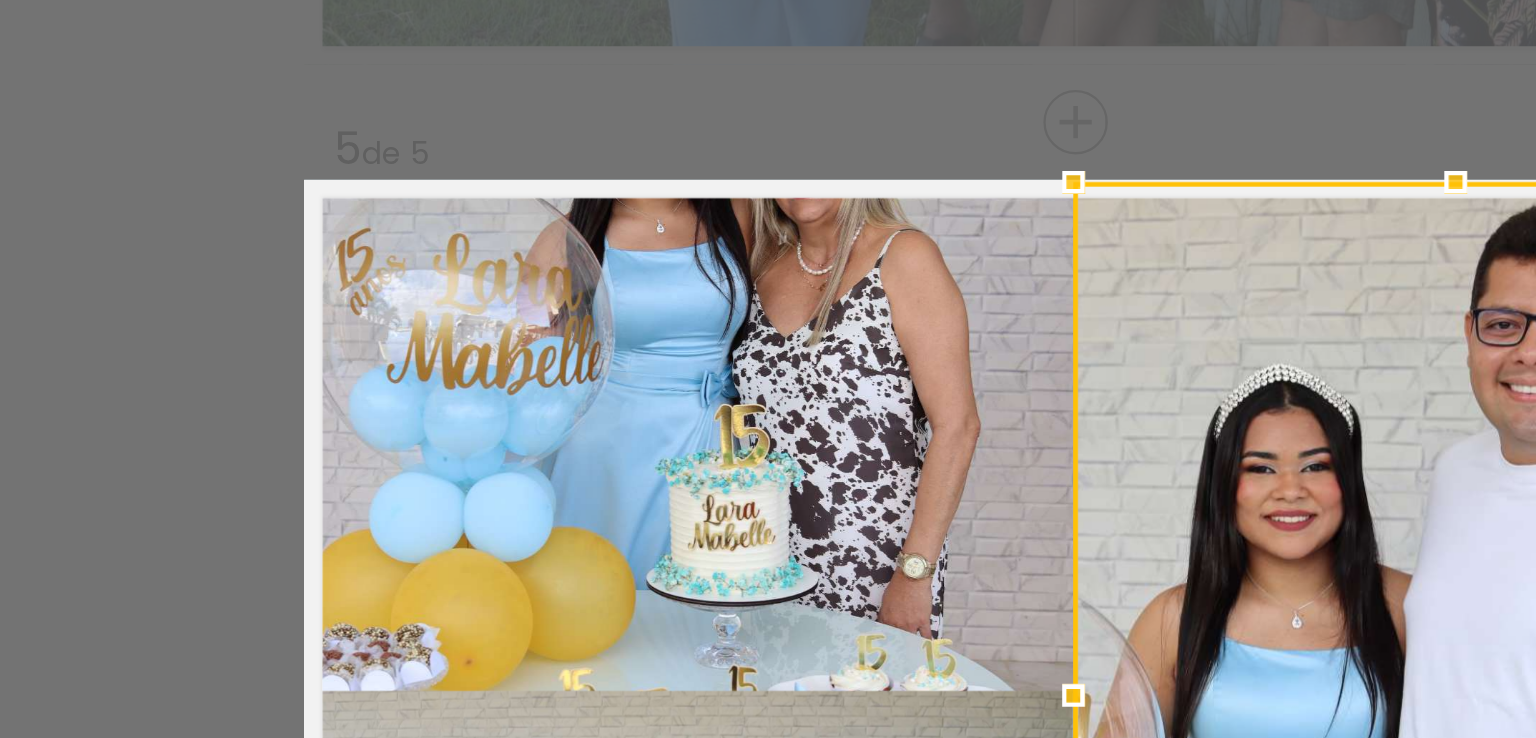 scroll, scrollTop: 1904, scrollLeft: 0, axis: vertical 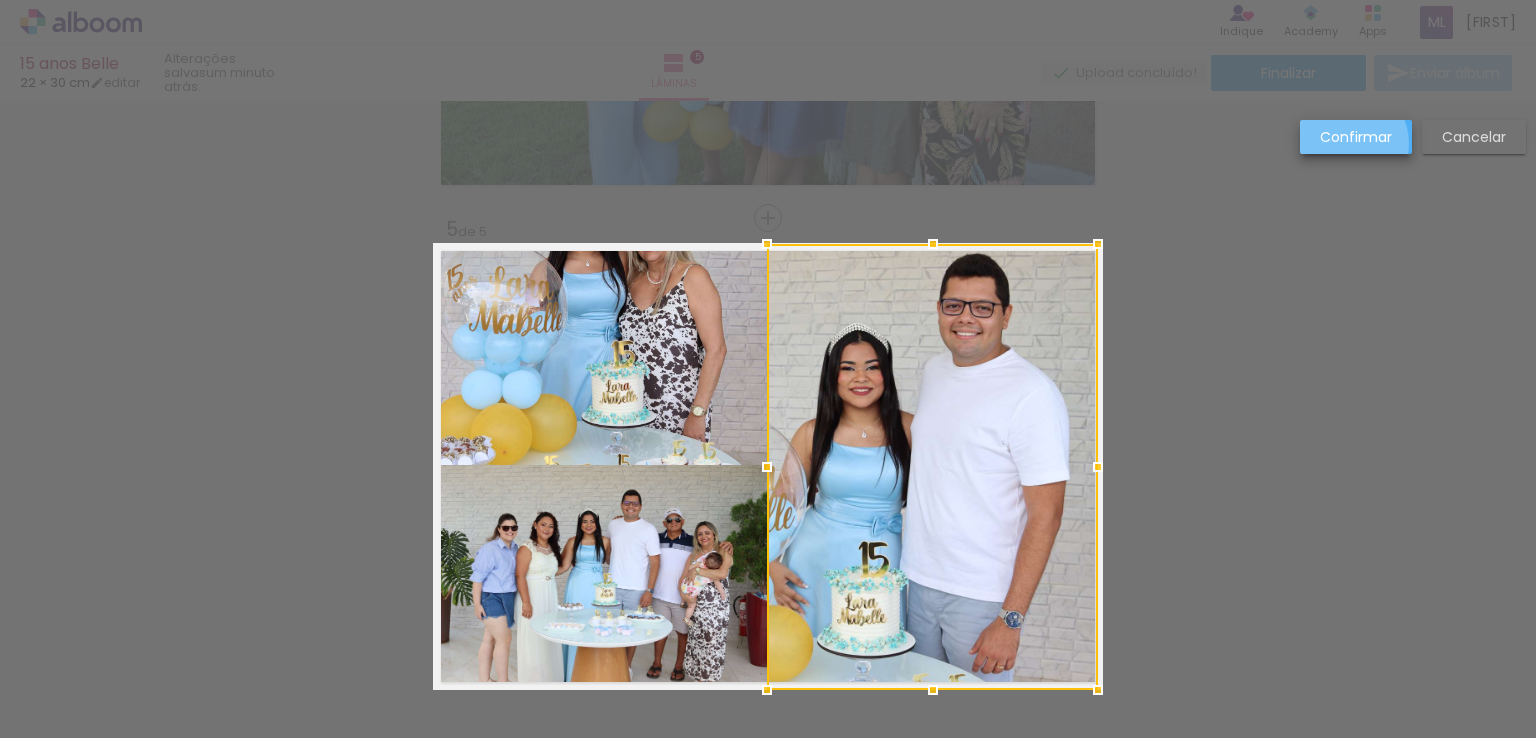 click on "Confirmar" at bounding box center [0, 0] 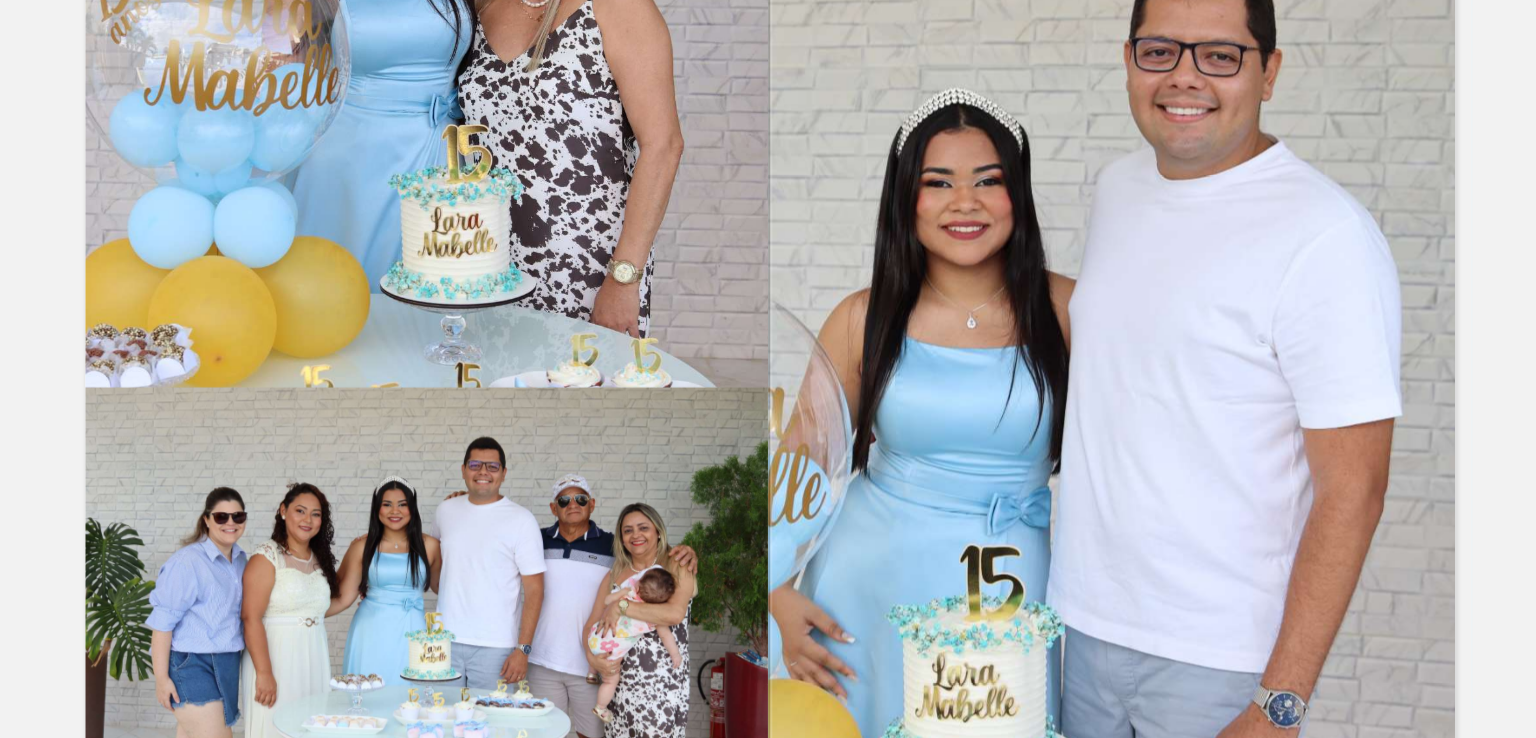 scroll, scrollTop: 1953, scrollLeft: 0, axis: vertical 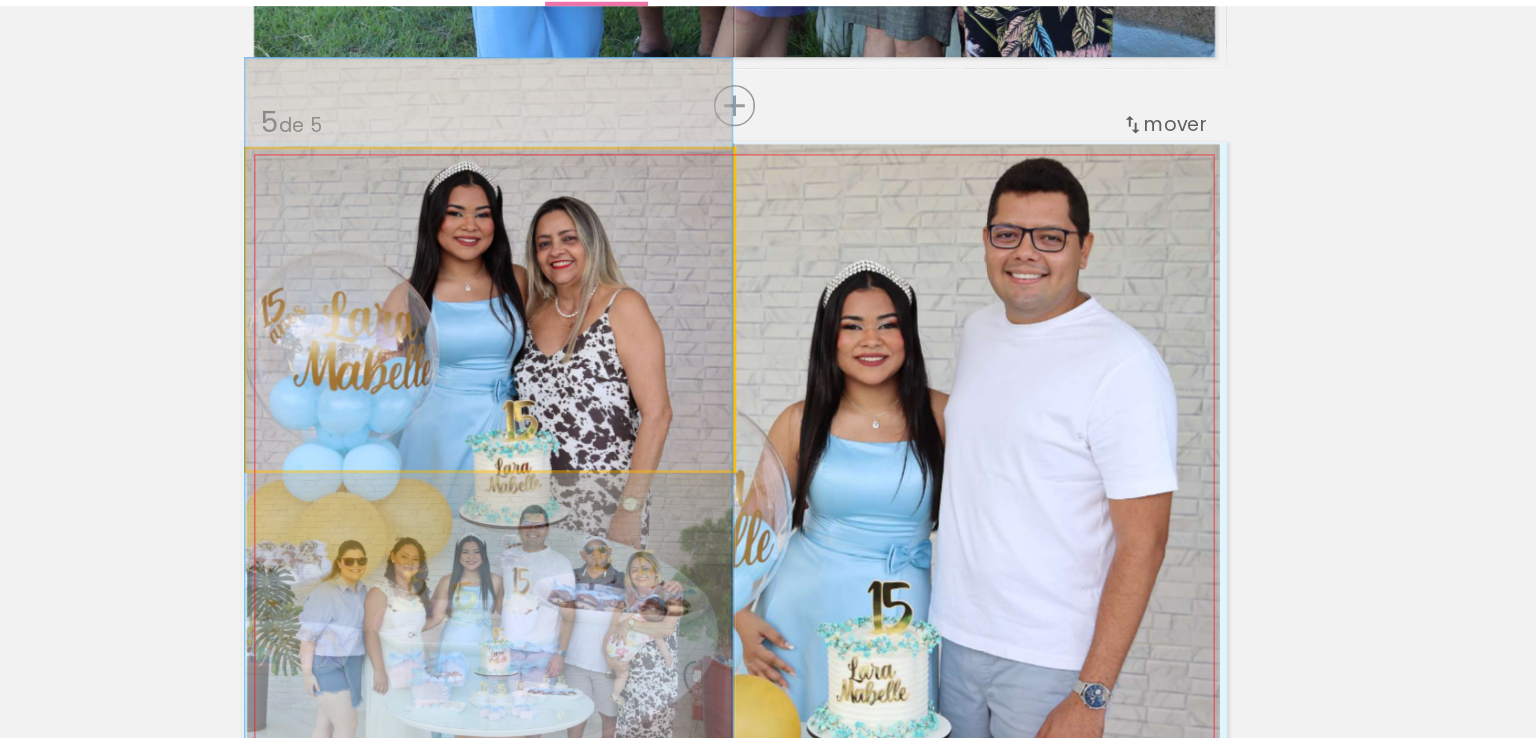 drag, startPoint x: 638, startPoint y: 305, endPoint x: 632, endPoint y: 383, distance: 78.23043 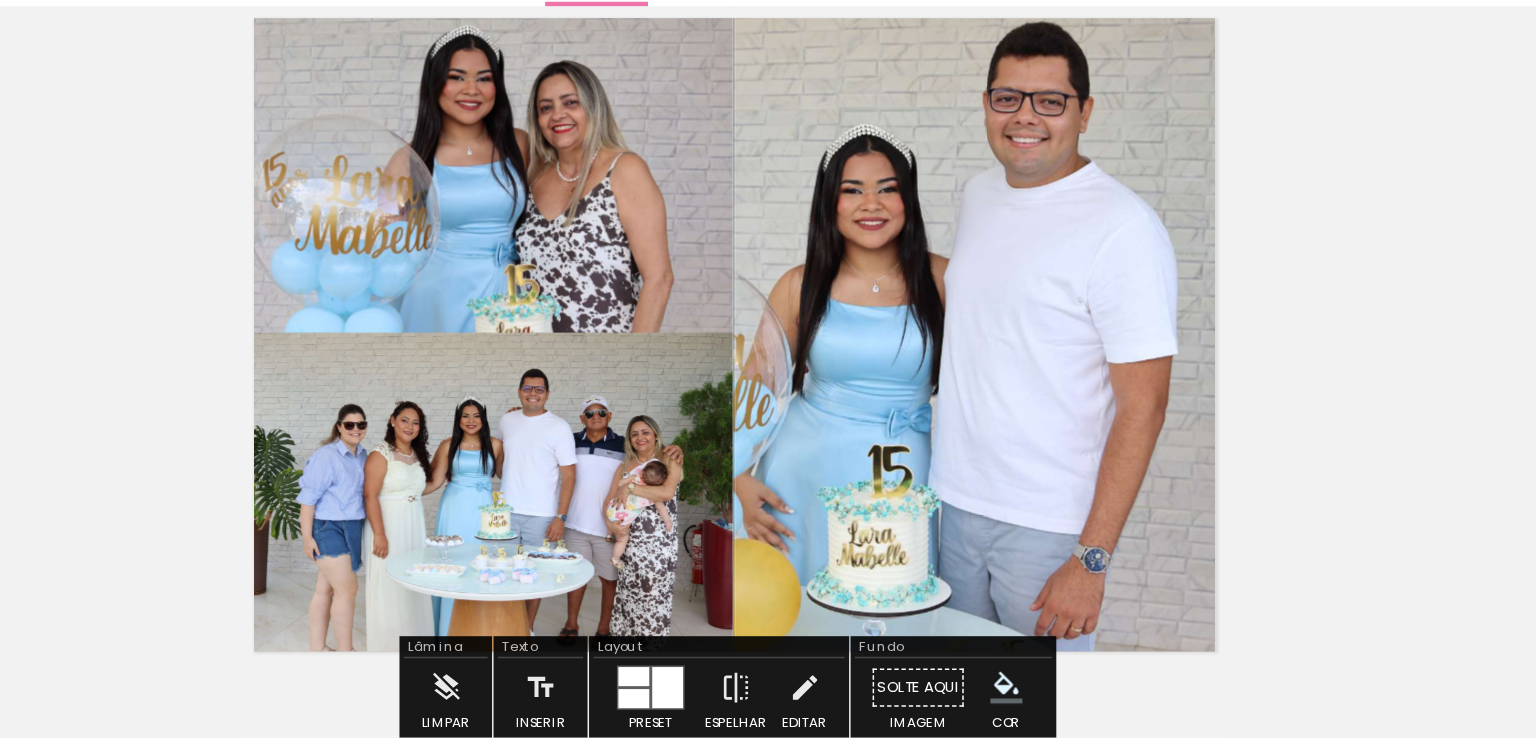 scroll, scrollTop: 2060, scrollLeft: 0, axis: vertical 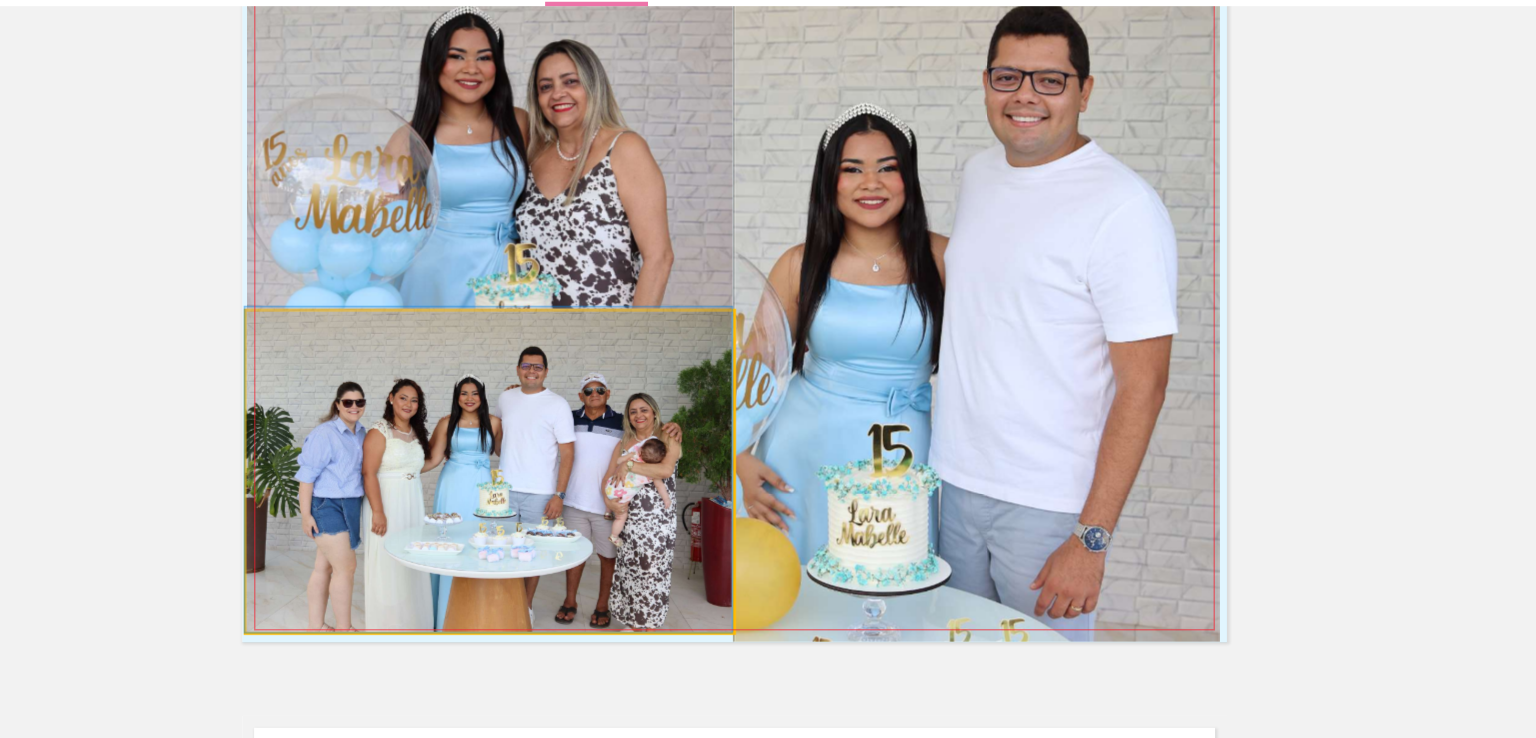 drag, startPoint x: 684, startPoint y: 389, endPoint x: 665, endPoint y: 347, distance: 46.09772 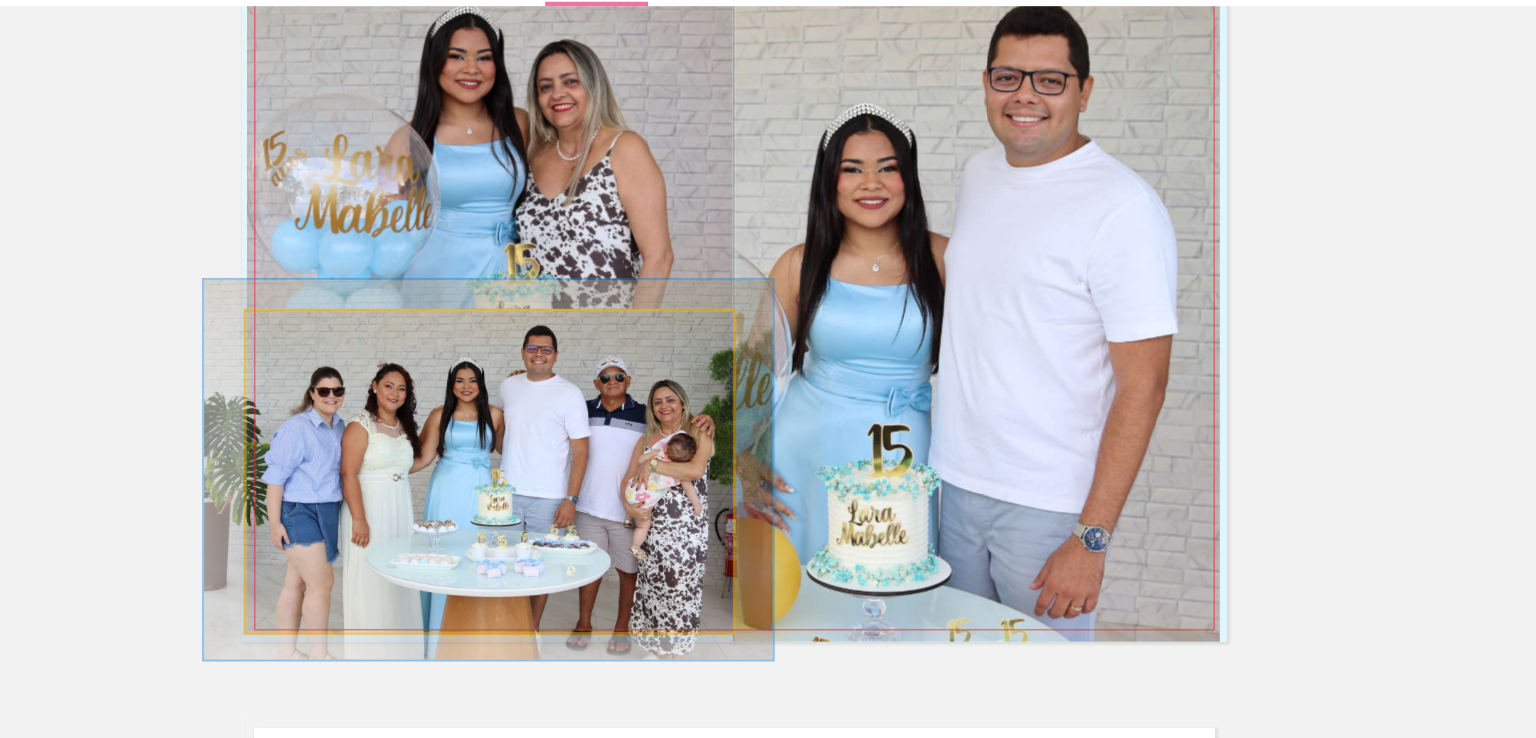 drag, startPoint x: 480, startPoint y: 332, endPoint x: 492, endPoint y: 334, distance: 12.165525 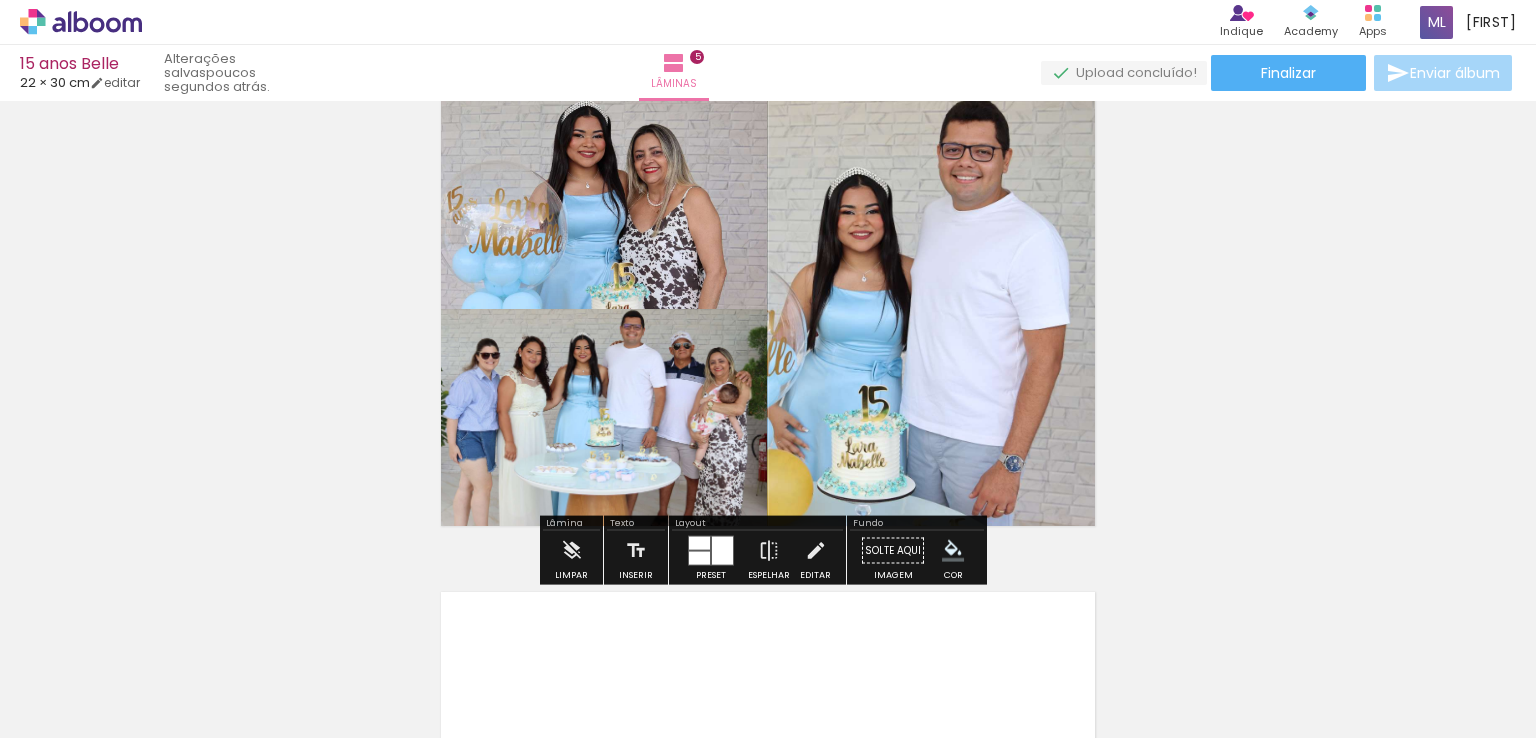 click on "Inserir lâmina 1  de 5  Inserir lâmina 2  de 5  Inserir lâmina 3  de 5  Inserir lâmina 4  de 5  Inserir lâmina 5  de 5" at bounding box center (768, -461) 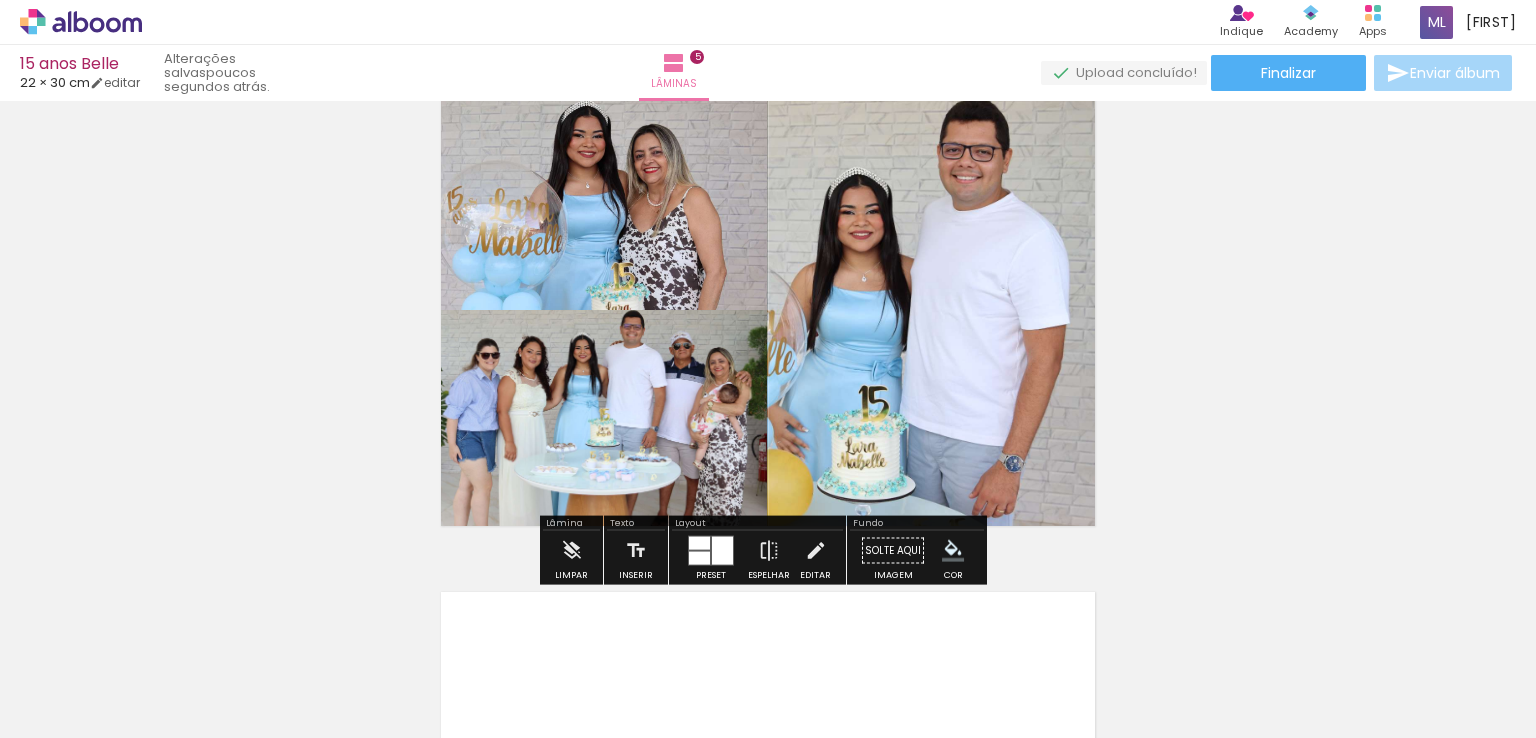click 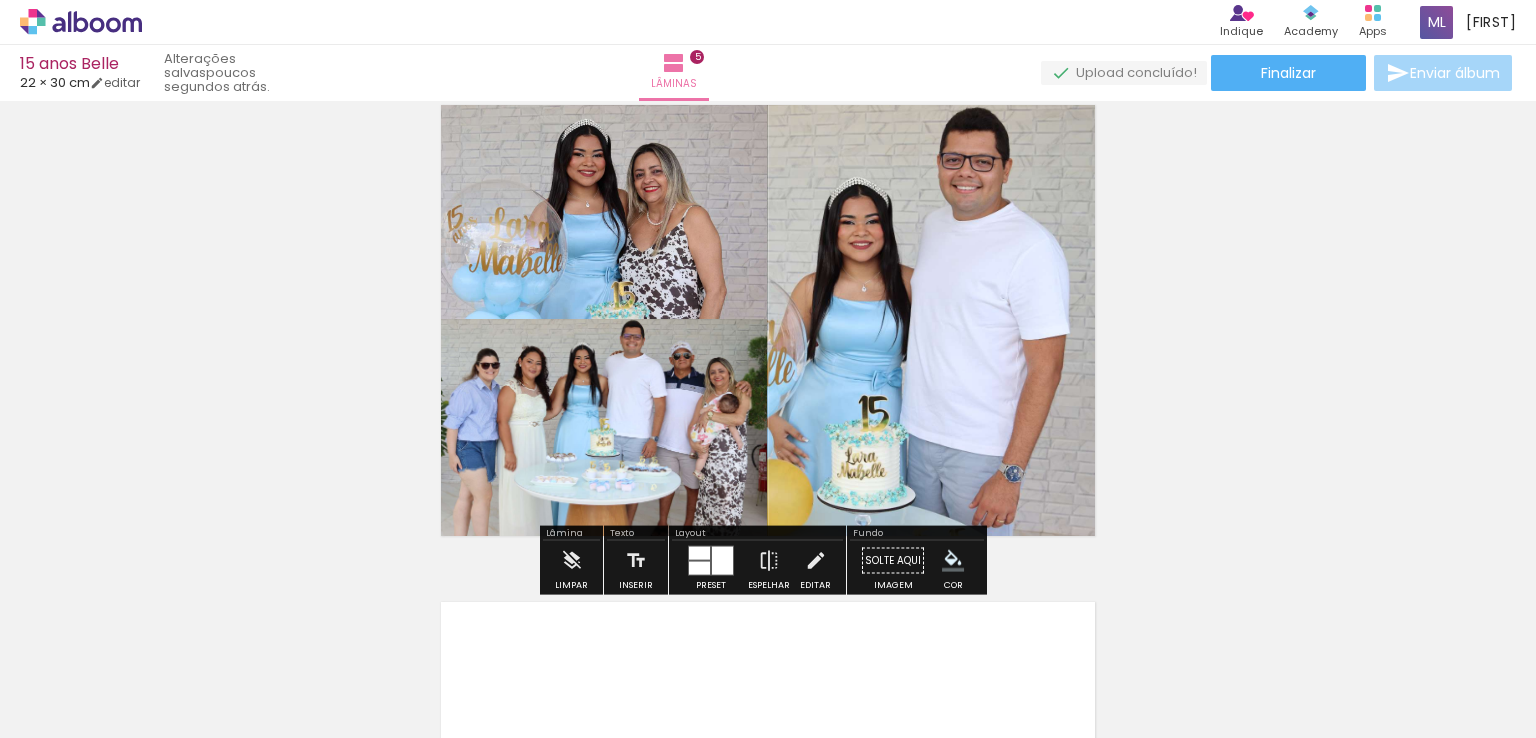 scroll, scrollTop: 2044, scrollLeft: 0, axis: vertical 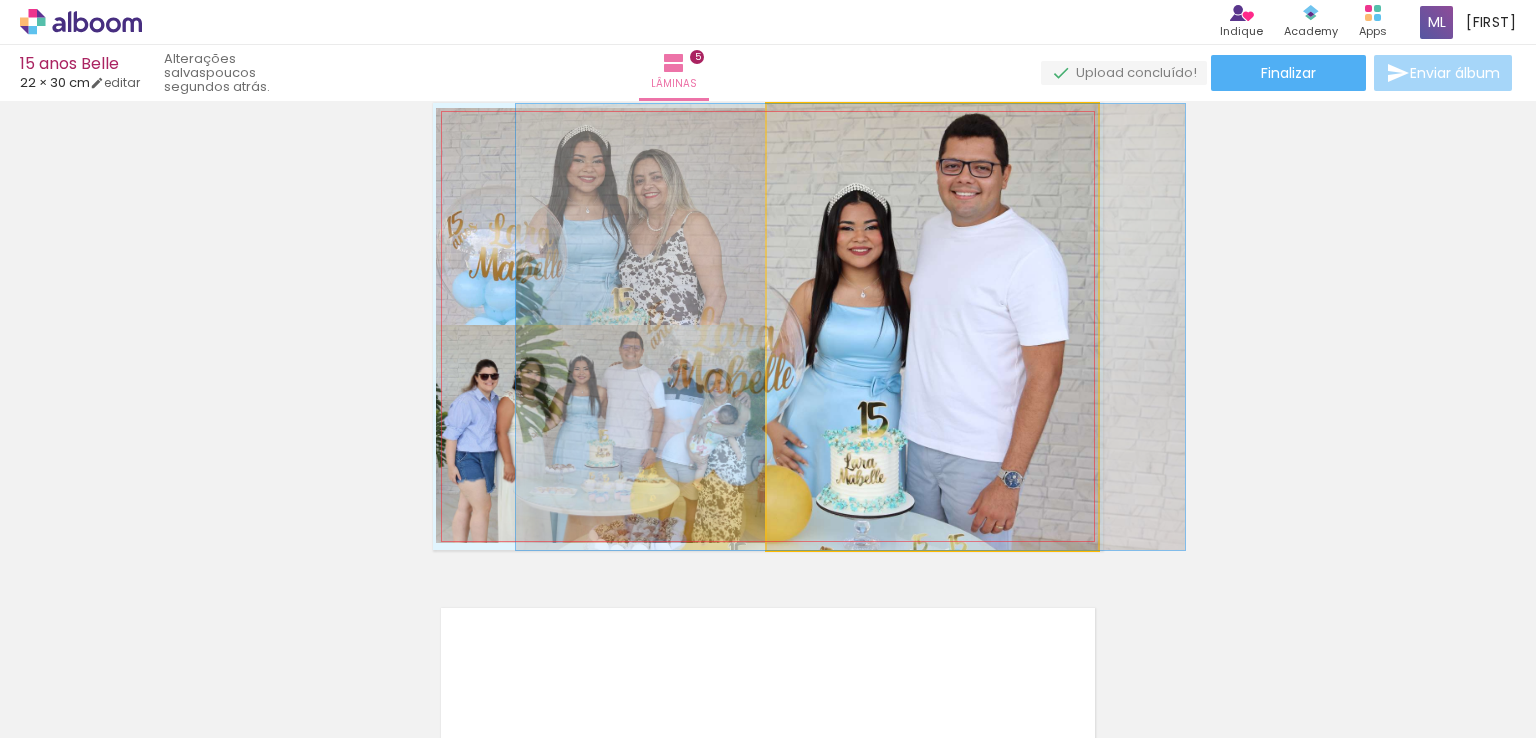 drag, startPoint x: 1014, startPoint y: 208, endPoint x: 1013, endPoint y: 240, distance: 32.01562 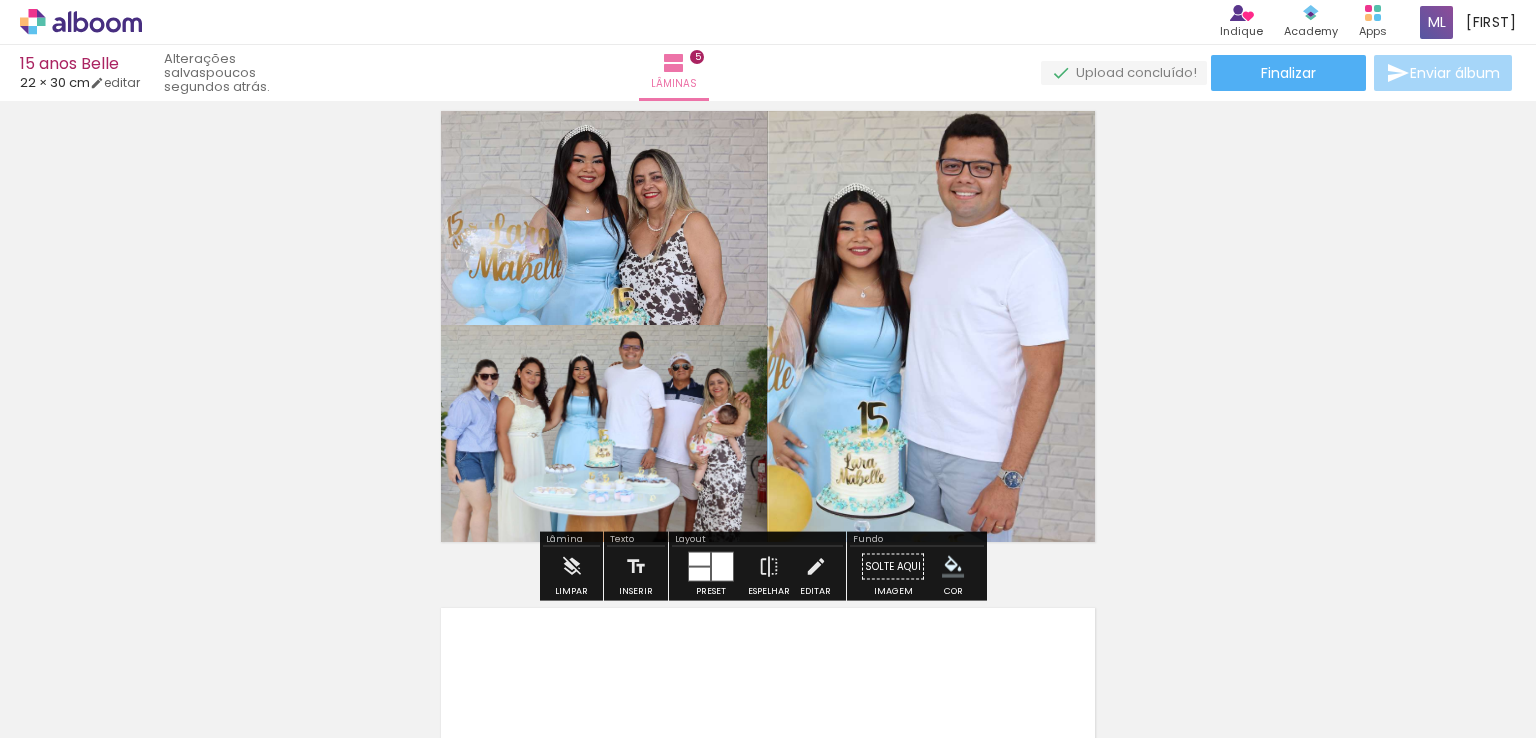 click on "Inserir lâmina 1  de 5  Inserir lâmina 2  de 5  Inserir lâmina 3  de 5  Inserir lâmina 4  de 5  Inserir lâmina 5  de 5" at bounding box center (768, -445) 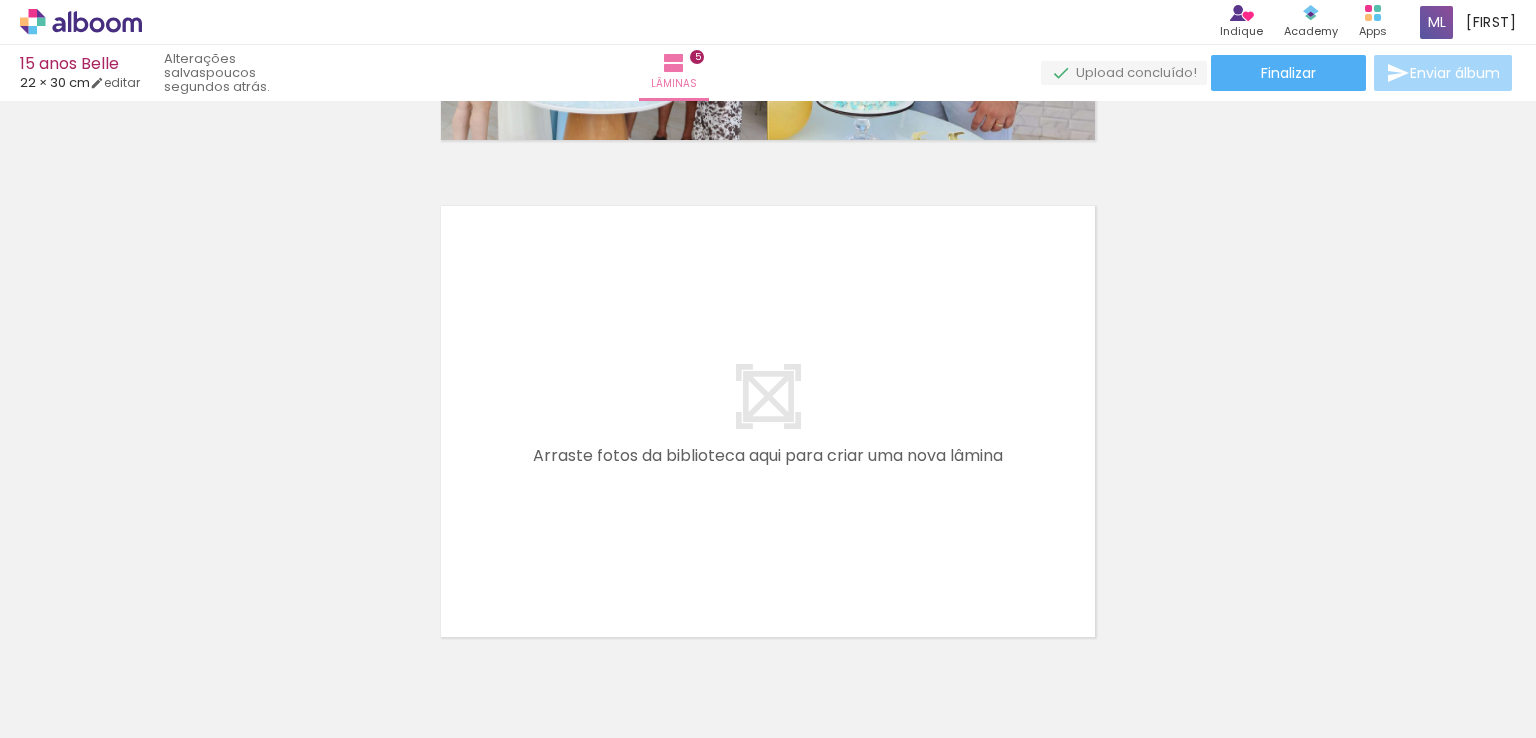 scroll, scrollTop: 2480, scrollLeft: 0, axis: vertical 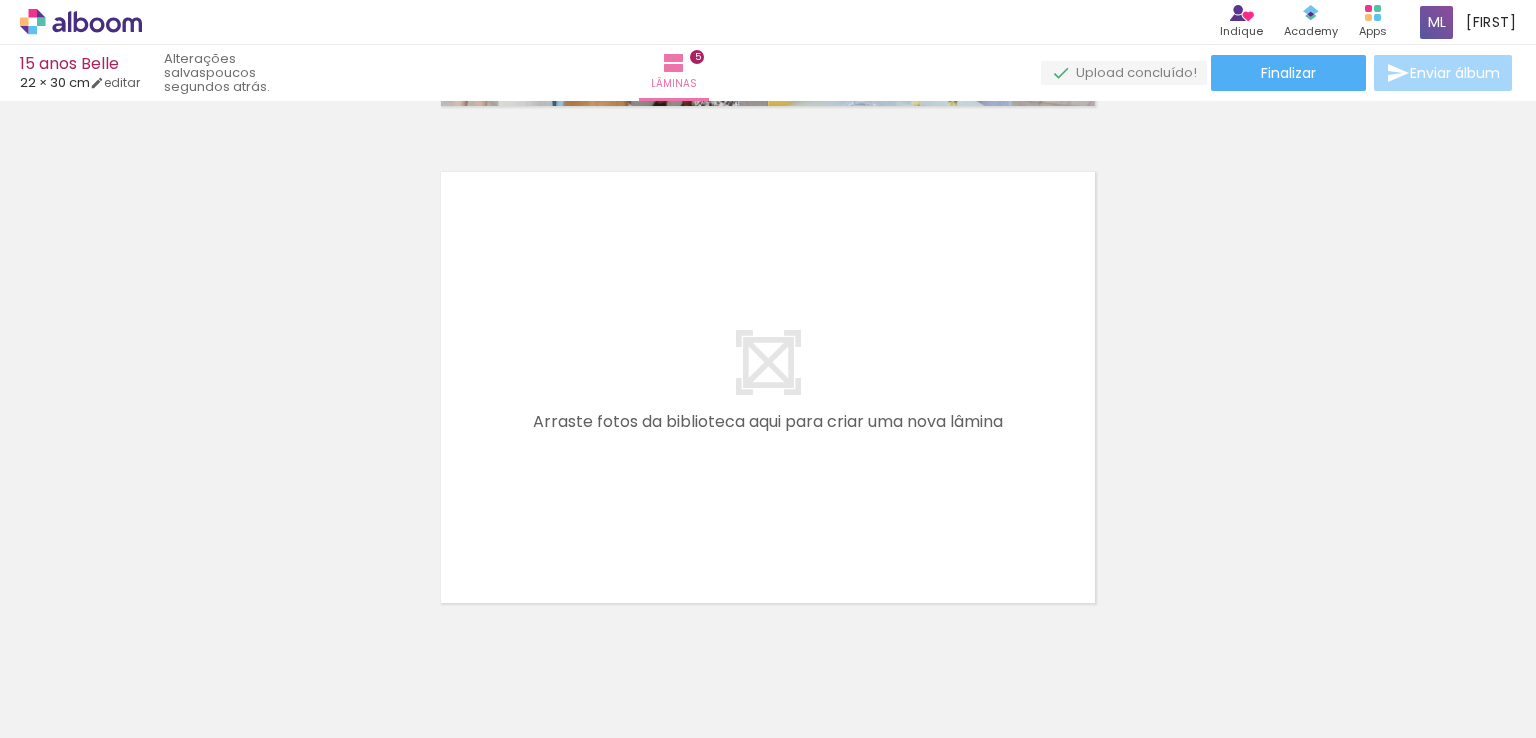 click on "Adicionar
Fotos" at bounding box center (71, 711) 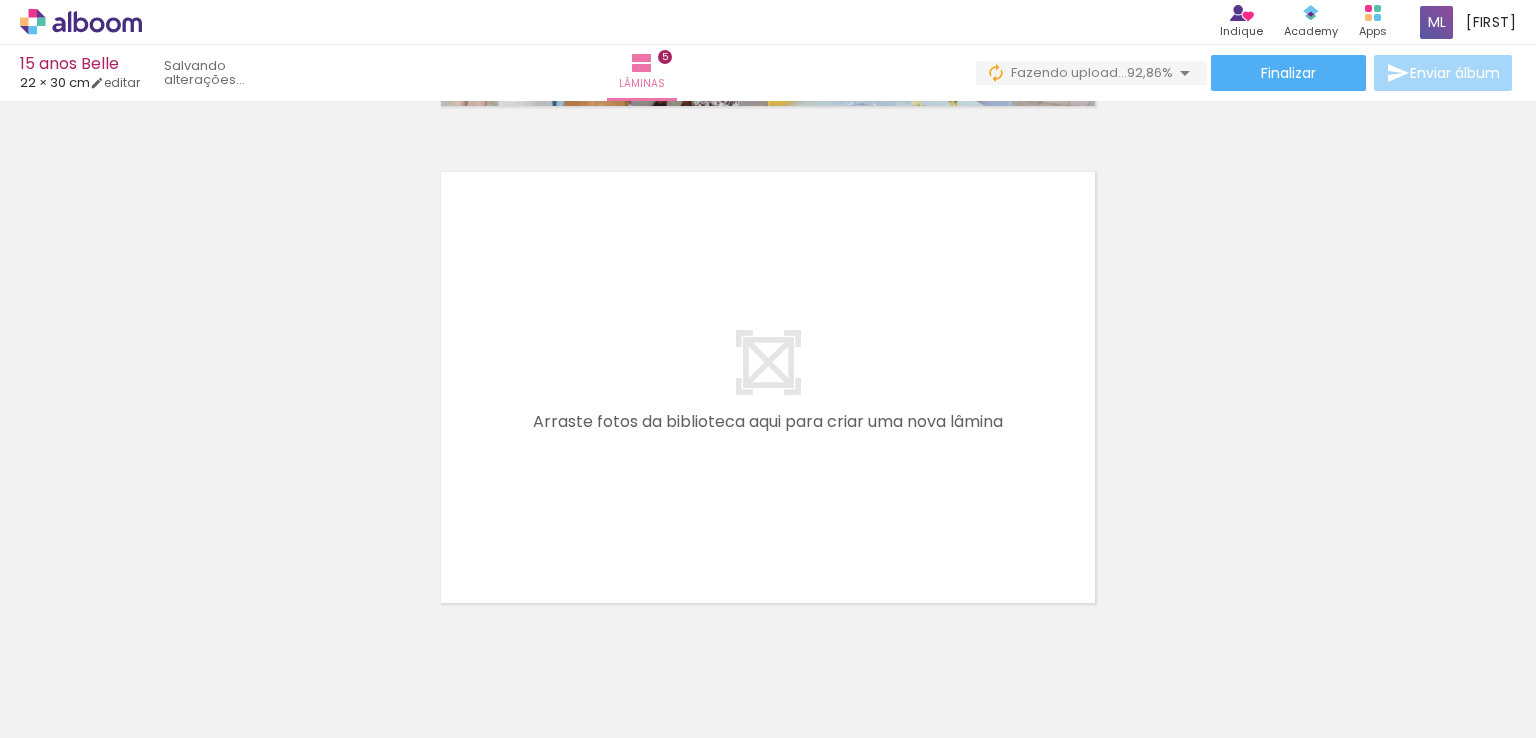 scroll, scrollTop: 0, scrollLeft: 761, axis: horizontal 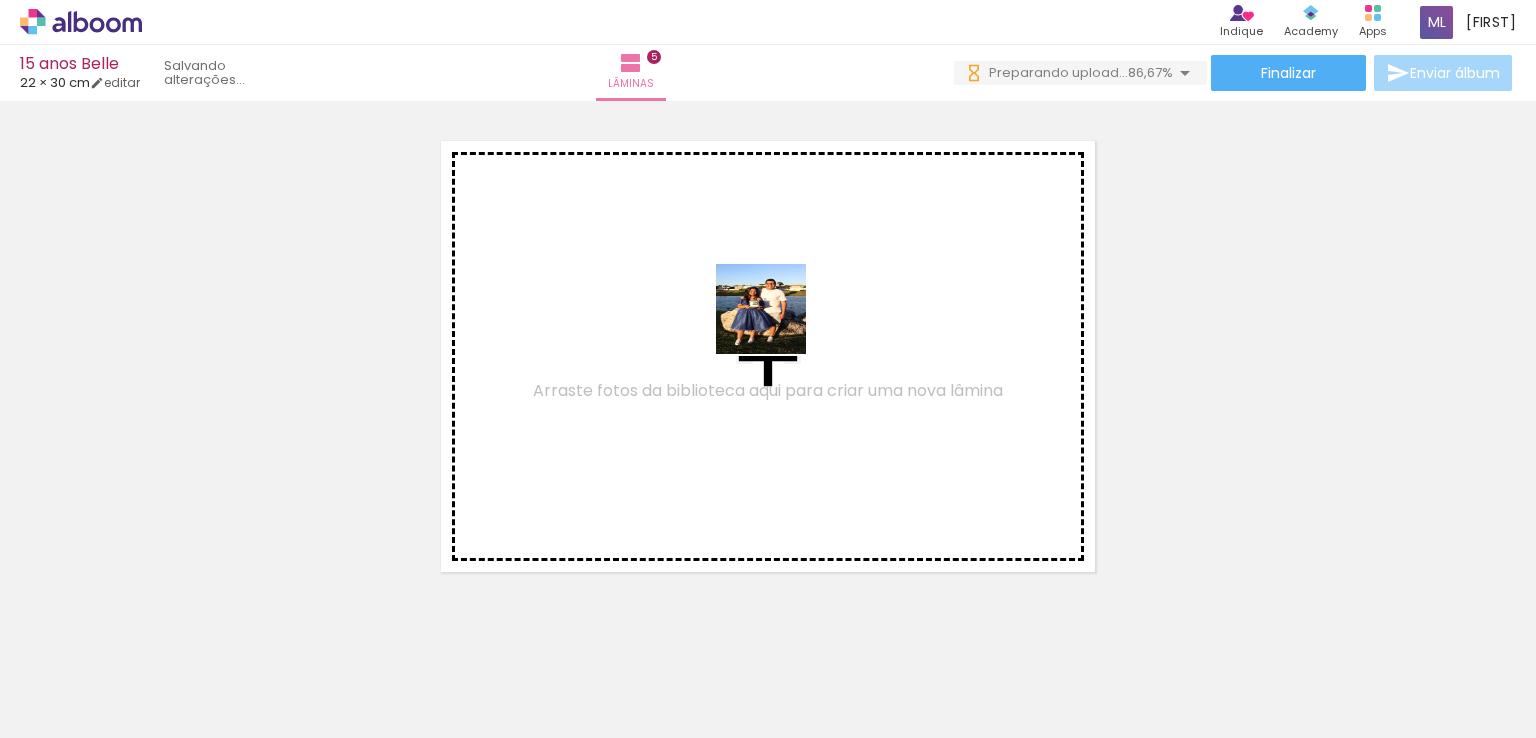 drag, startPoint x: 901, startPoint y: 644, endPoint x: 774, endPoint y: 321, distance: 347.0706 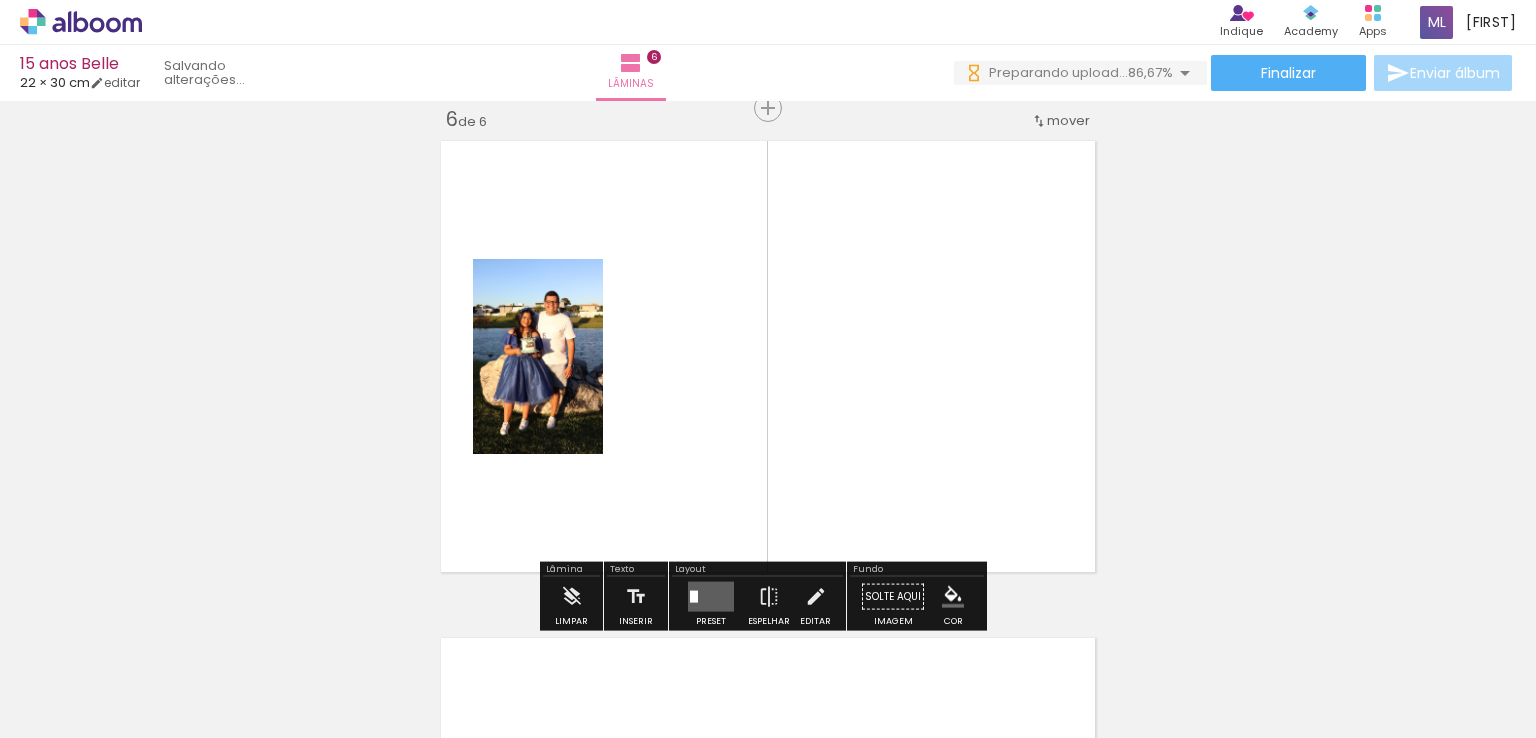 scroll, scrollTop: 2510, scrollLeft: 0, axis: vertical 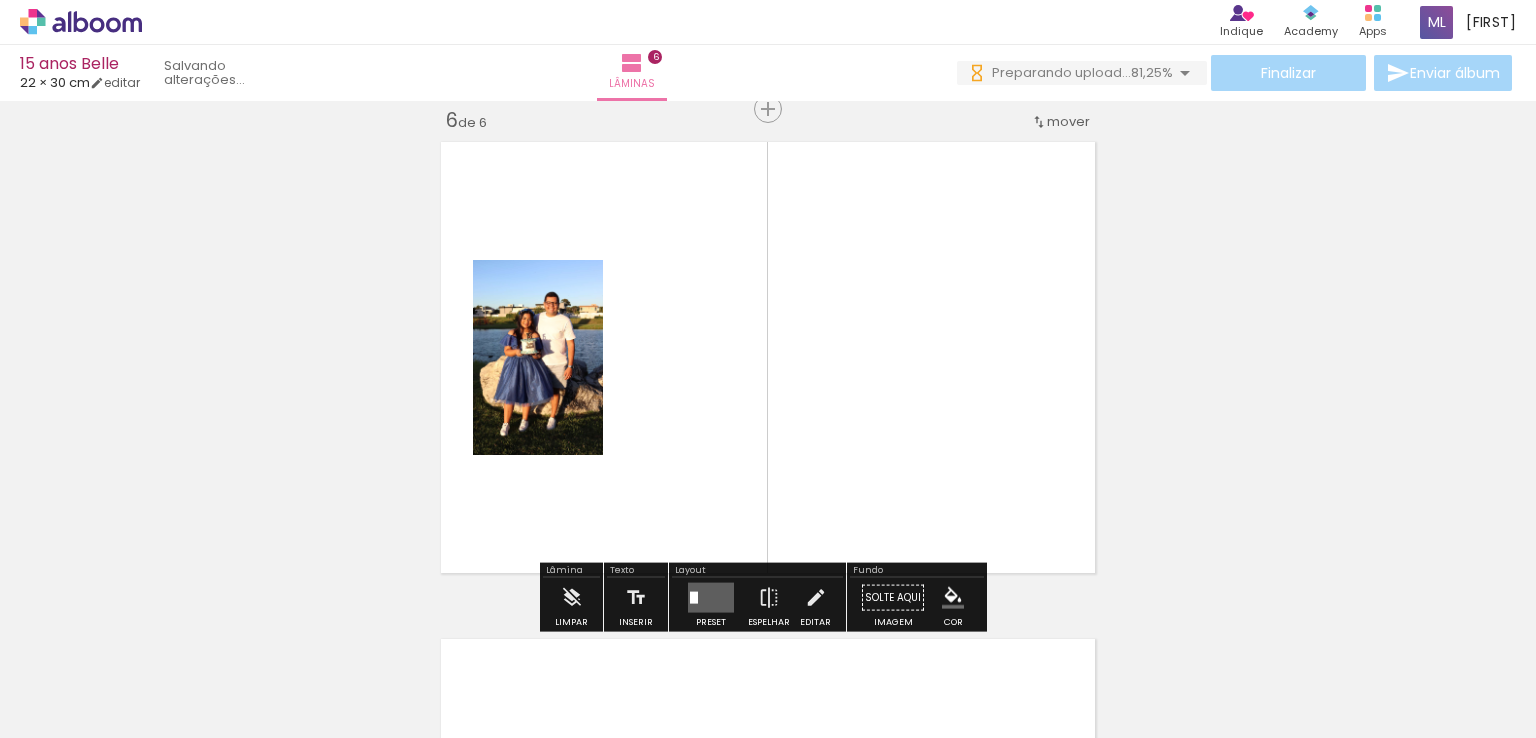 click on "Largura Cor" at bounding box center [537, 312] 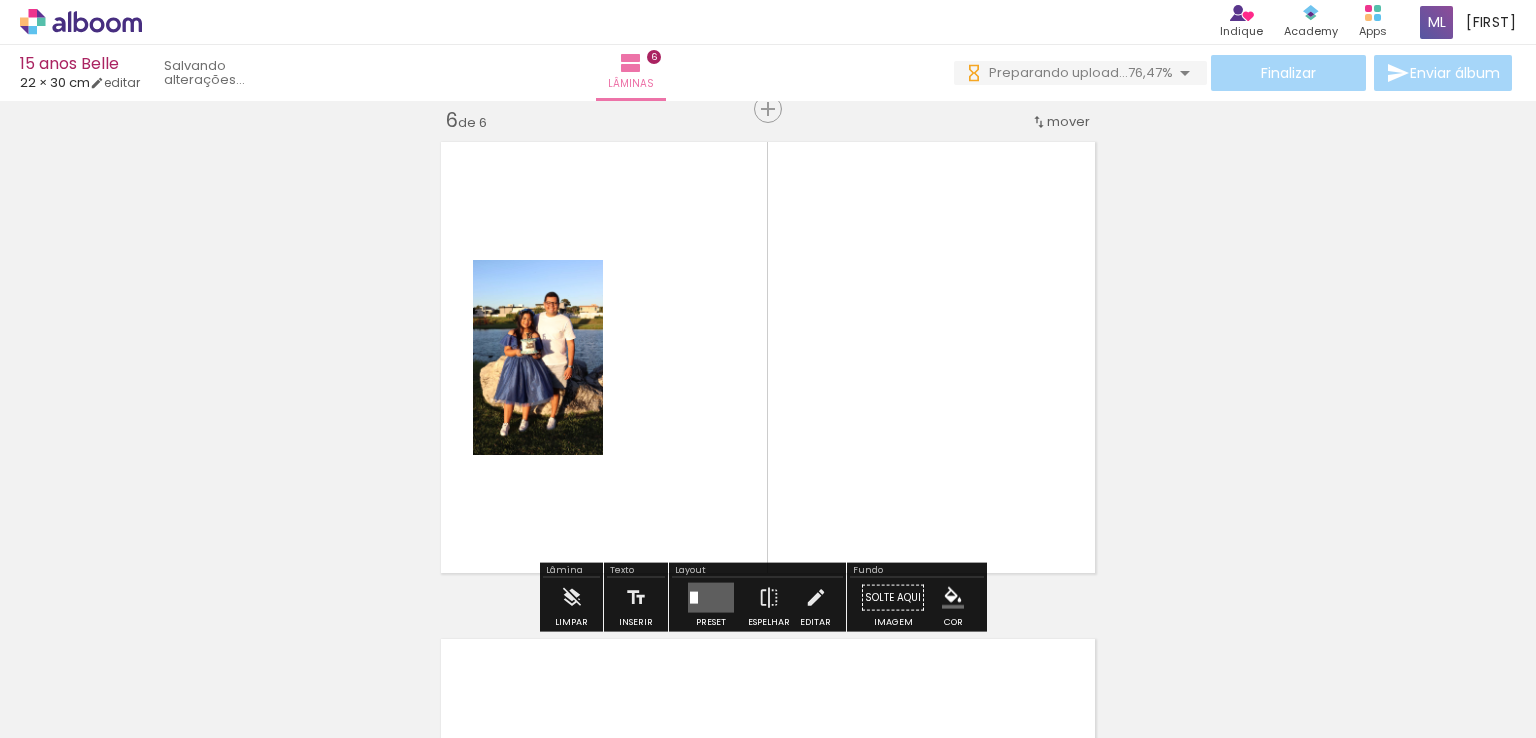 click 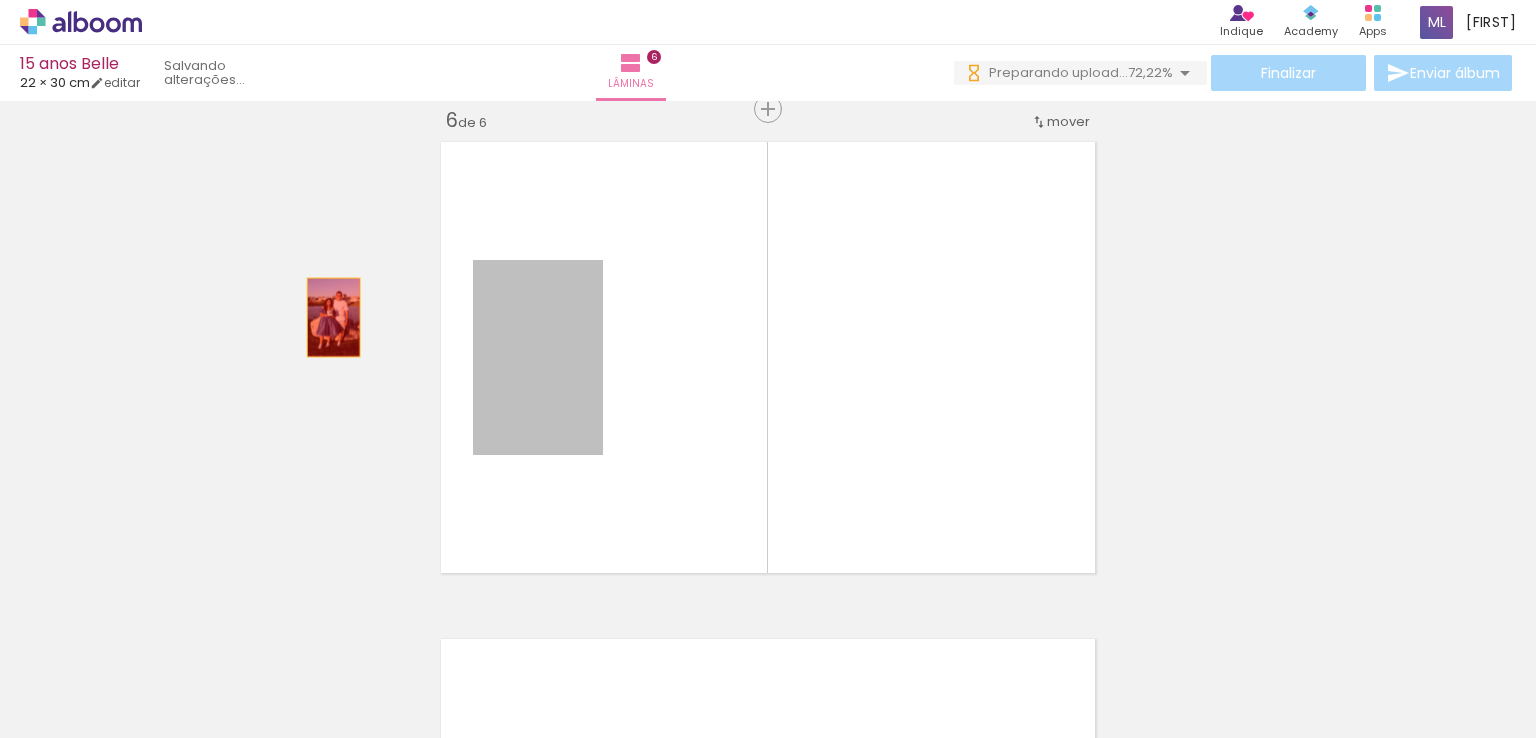 drag, startPoint x: 583, startPoint y: 352, endPoint x: 233, endPoint y: 293, distance: 354.93802 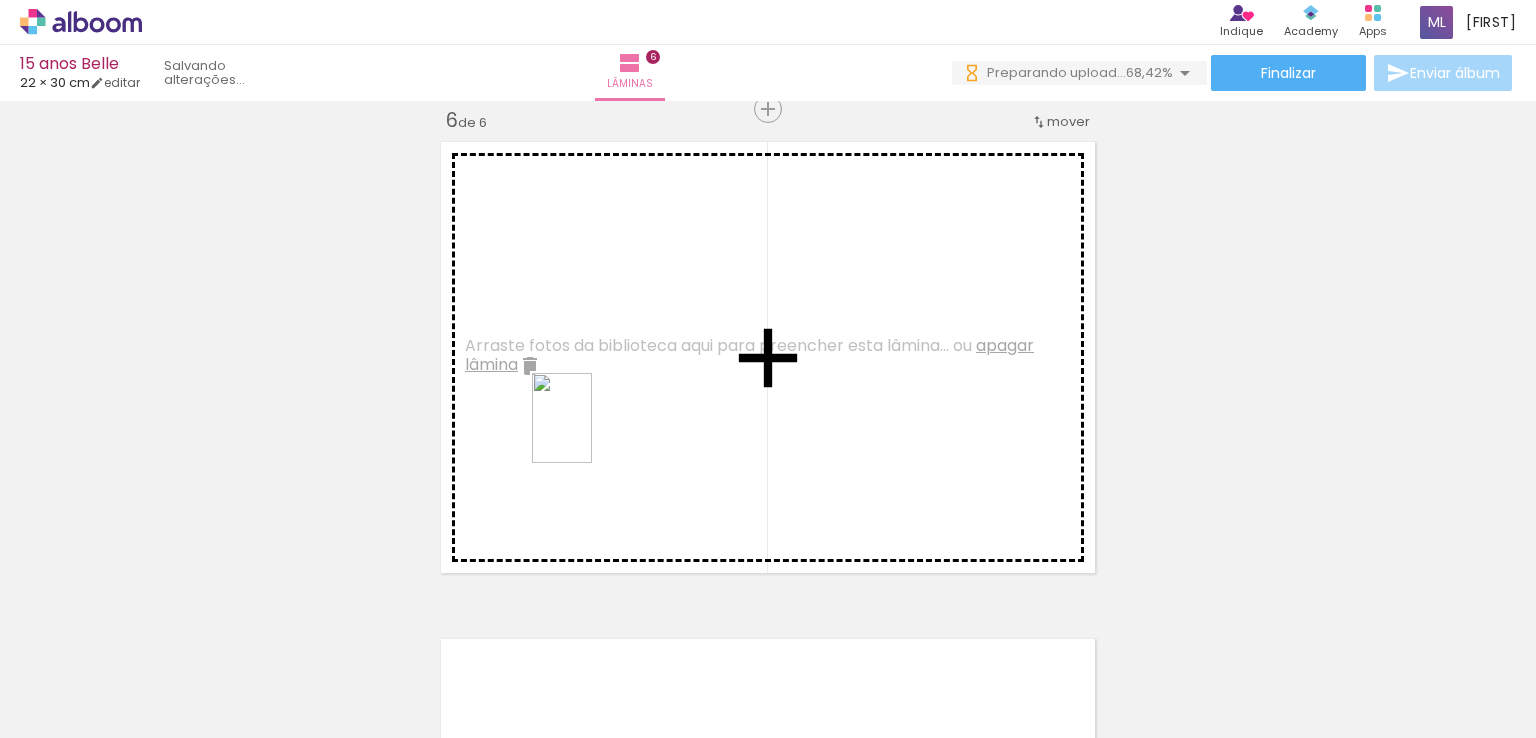 drag, startPoint x: 1004, startPoint y: 669, endPoint x: 592, endPoint y: 433, distance: 474.80524 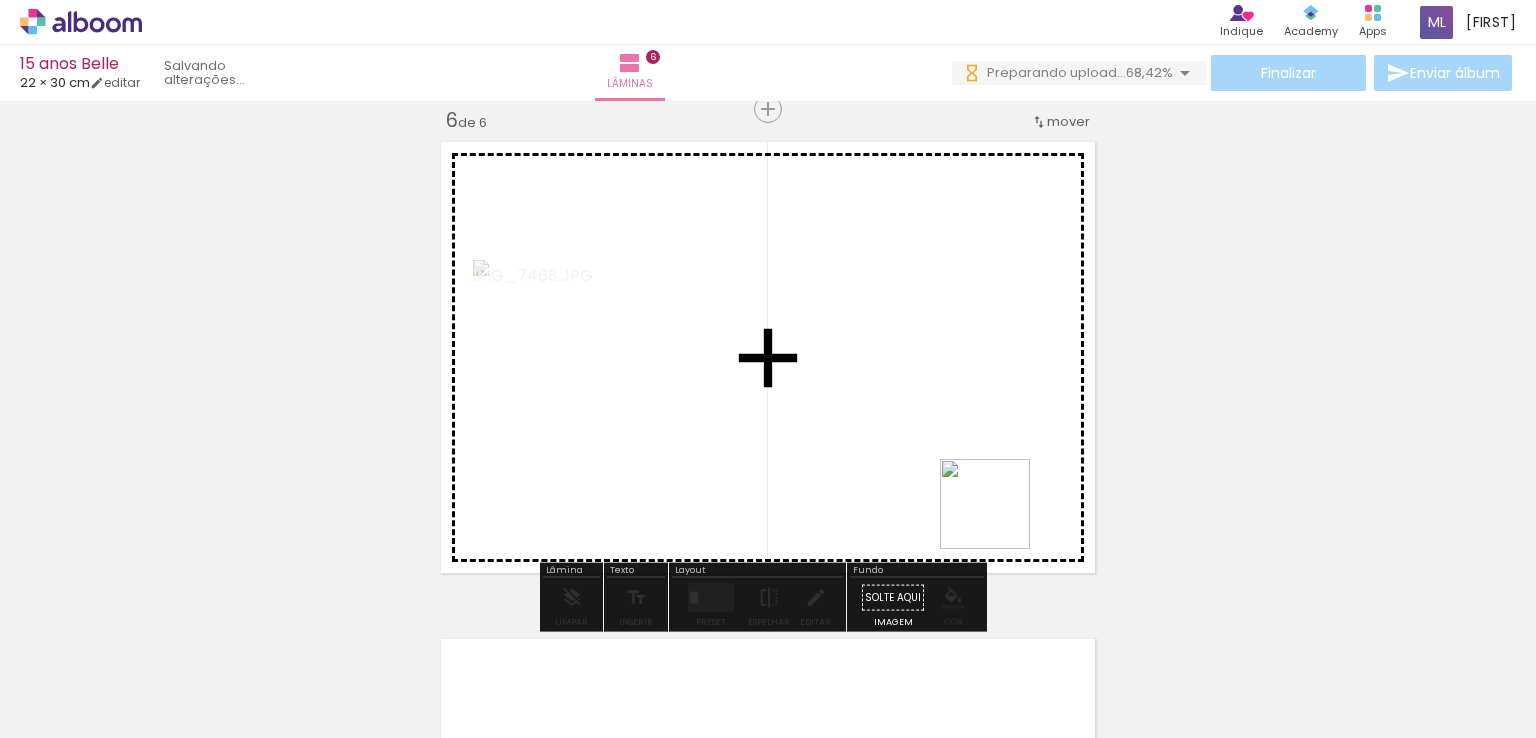 drag, startPoint x: 1116, startPoint y: 681, endPoint x: 1390, endPoint y: 733, distance: 278.89066 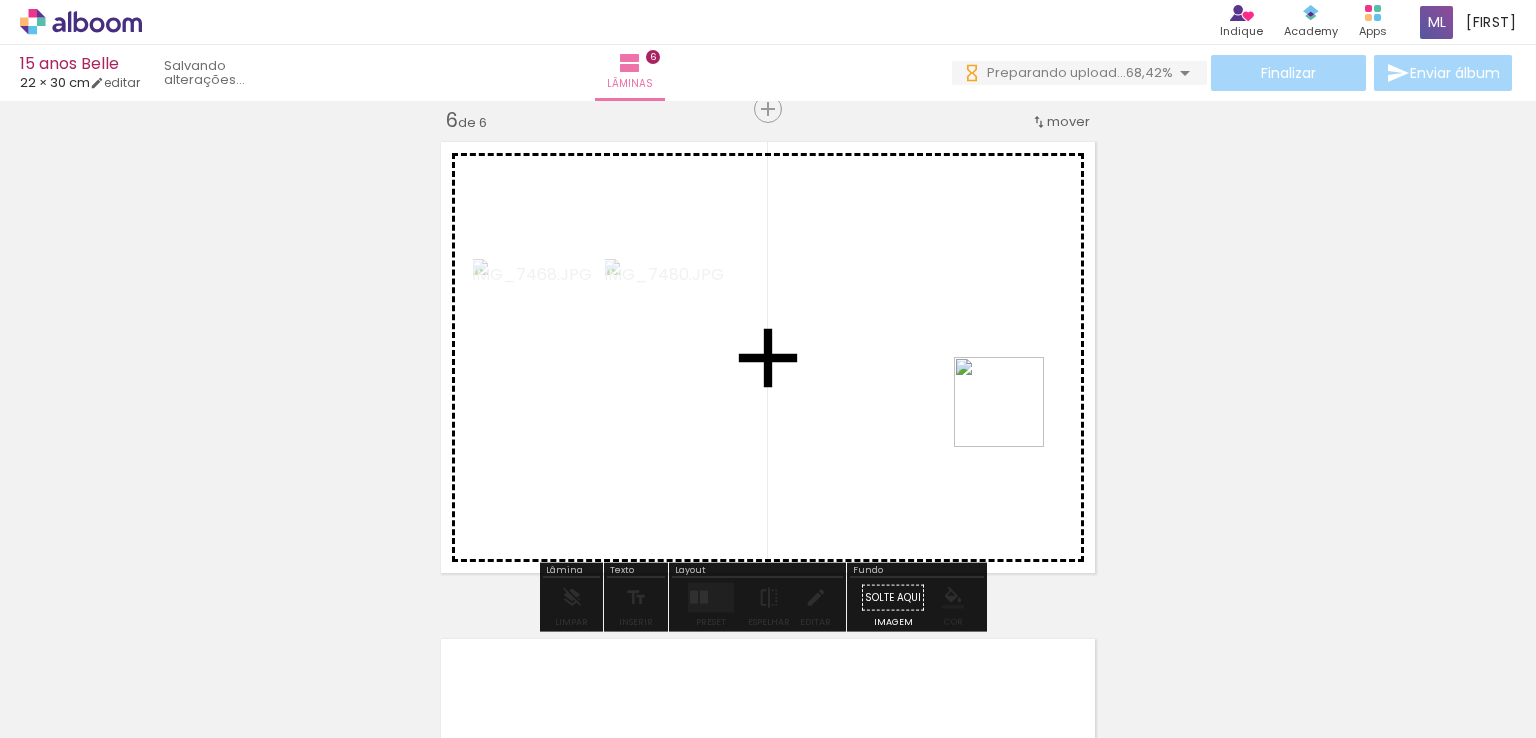 drag, startPoint x: 1447, startPoint y: 653, endPoint x: 995, endPoint y: 397, distance: 519.46124 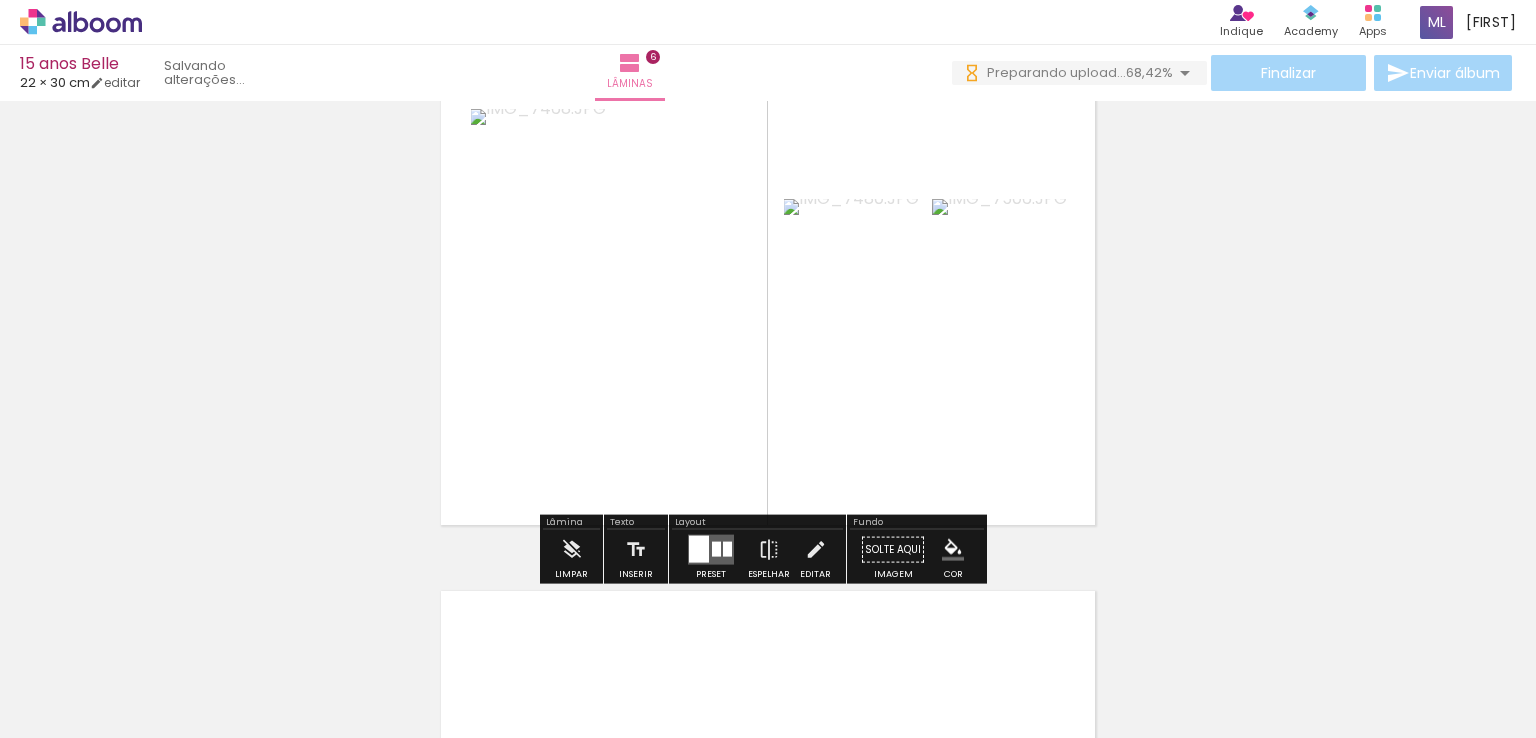 scroll, scrollTop: 2574, scrollLeft: 0, axis: vertical 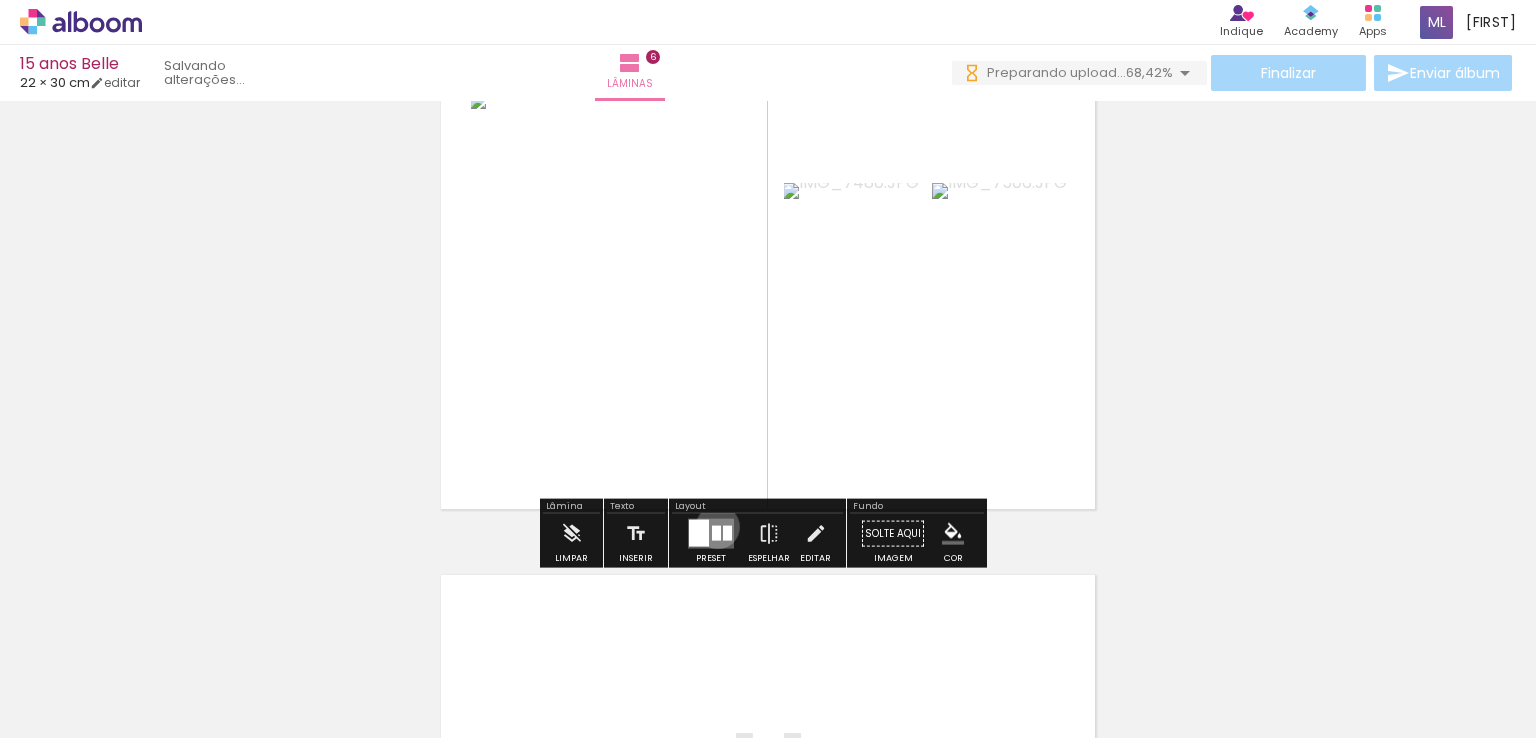 click at bounding box center (716, 533) 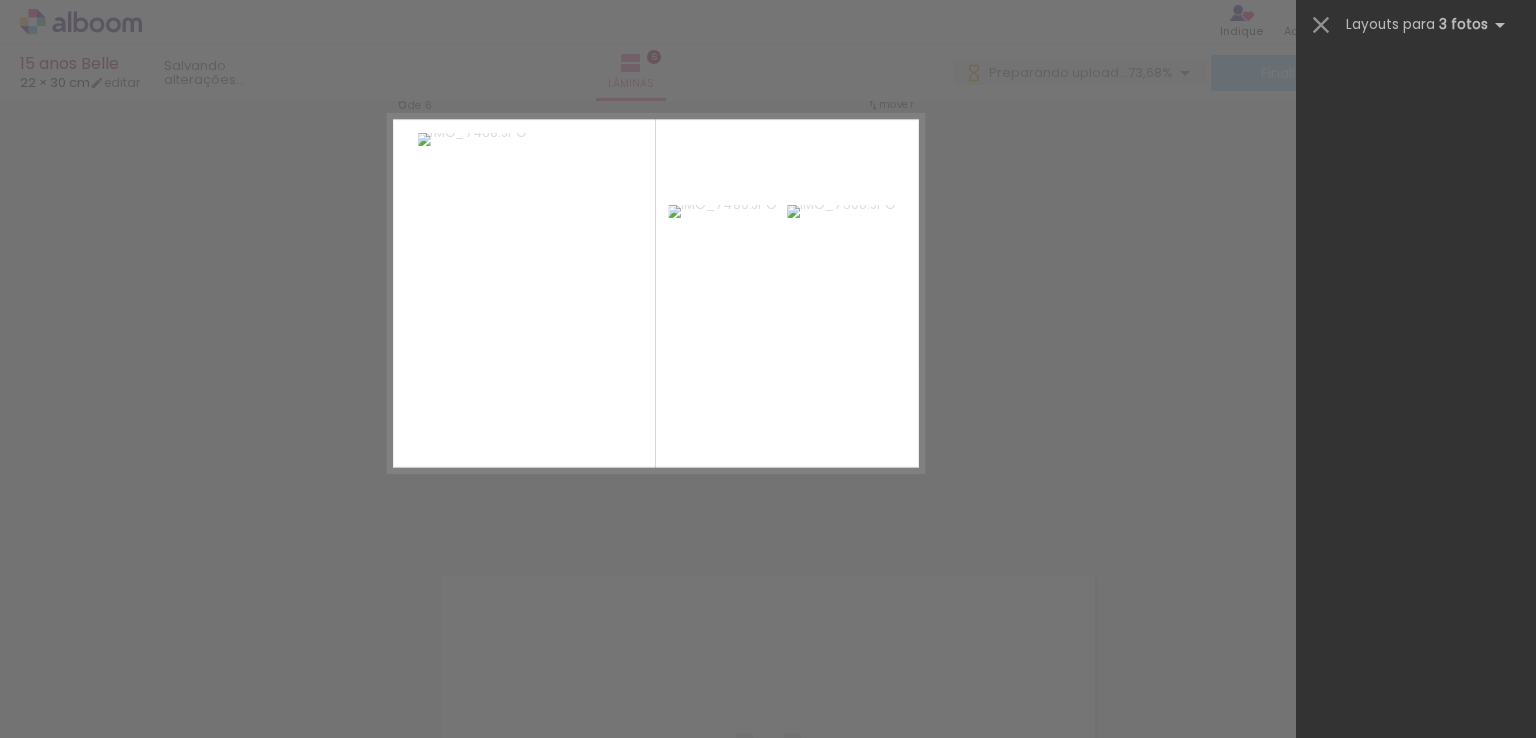 scroll, scrollTop: 0, scrollLeft: 0, axis: both 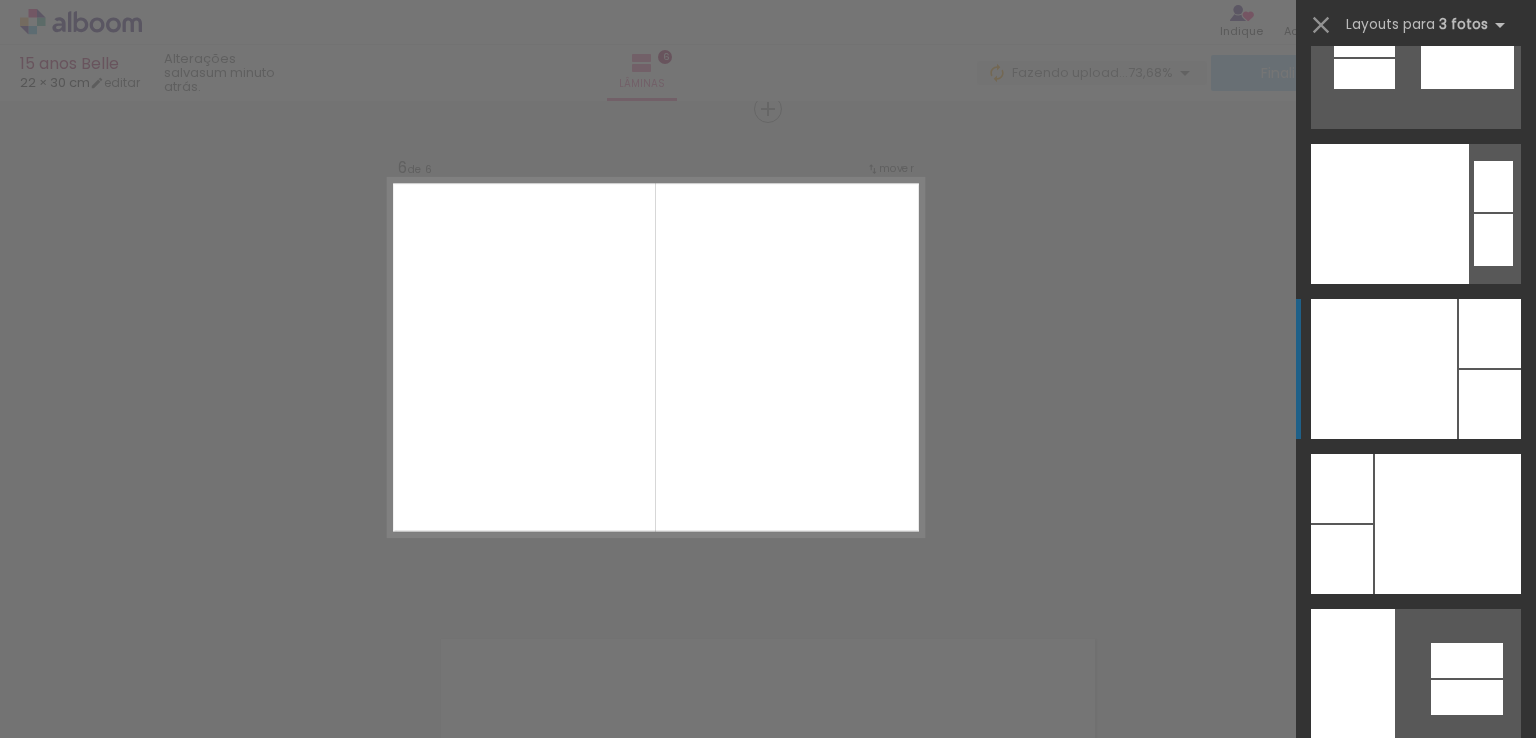 click at bounding box center (1342, 559) 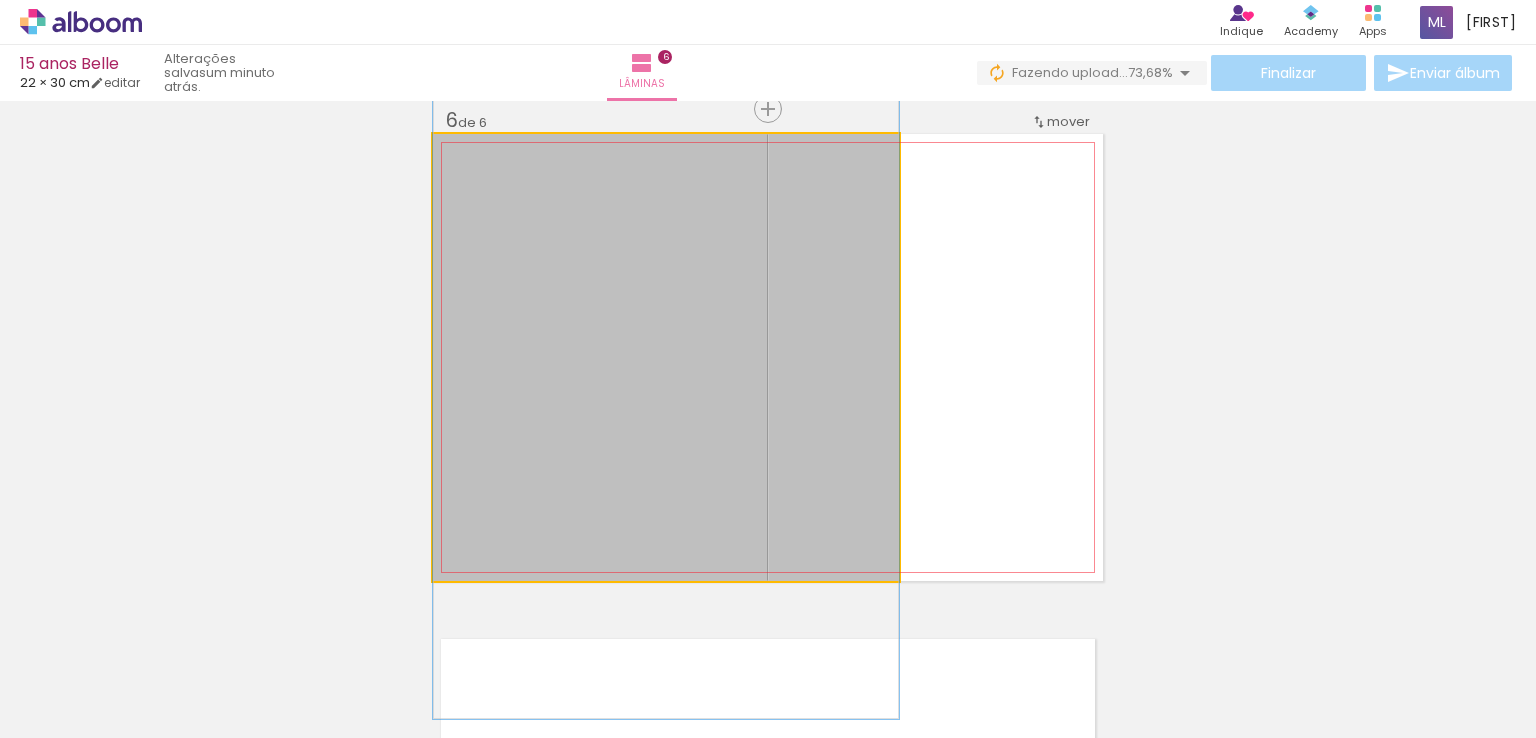 drag, startPoint x: 780, startPoint y: 281, endPoint x: 767, endPoint y: 293, distance: 17.691807 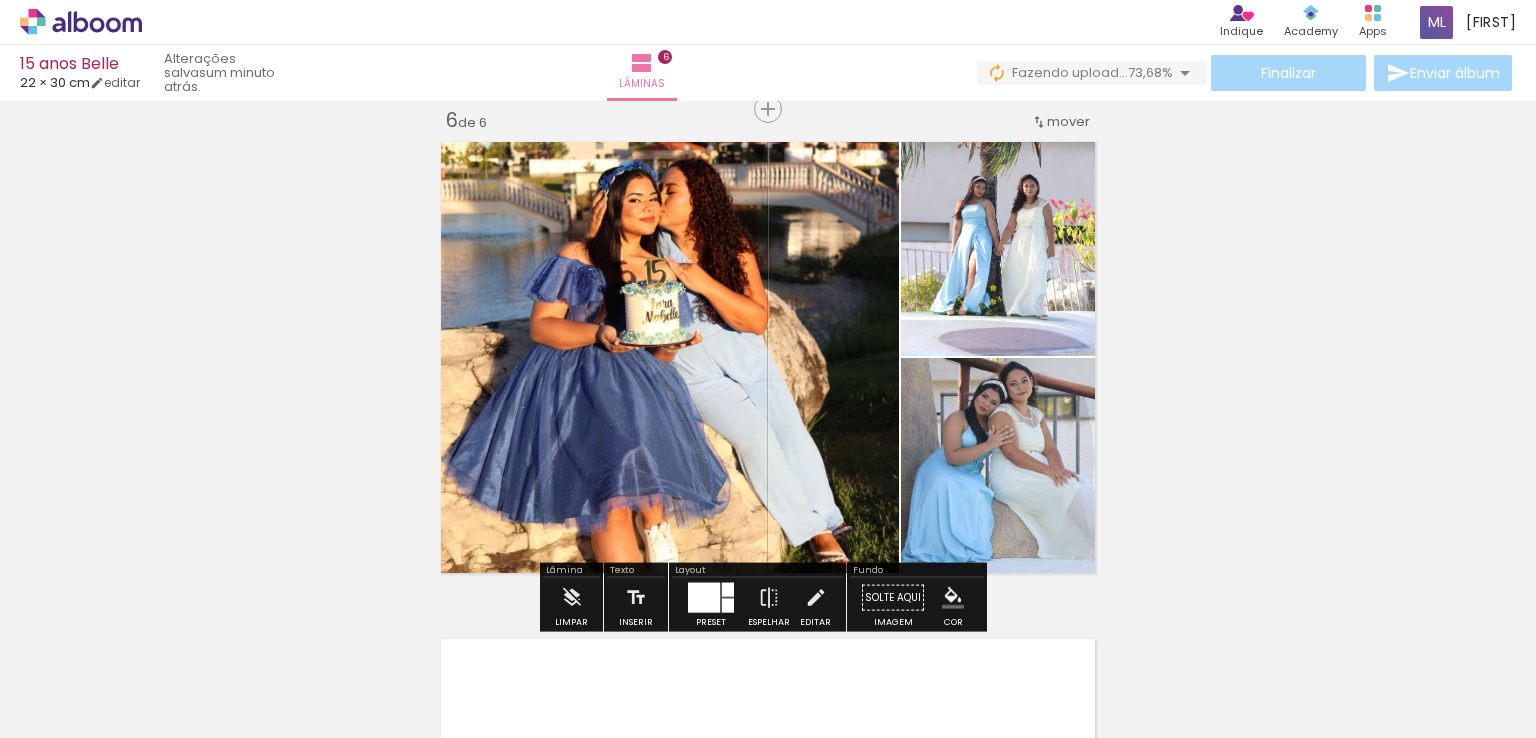 click 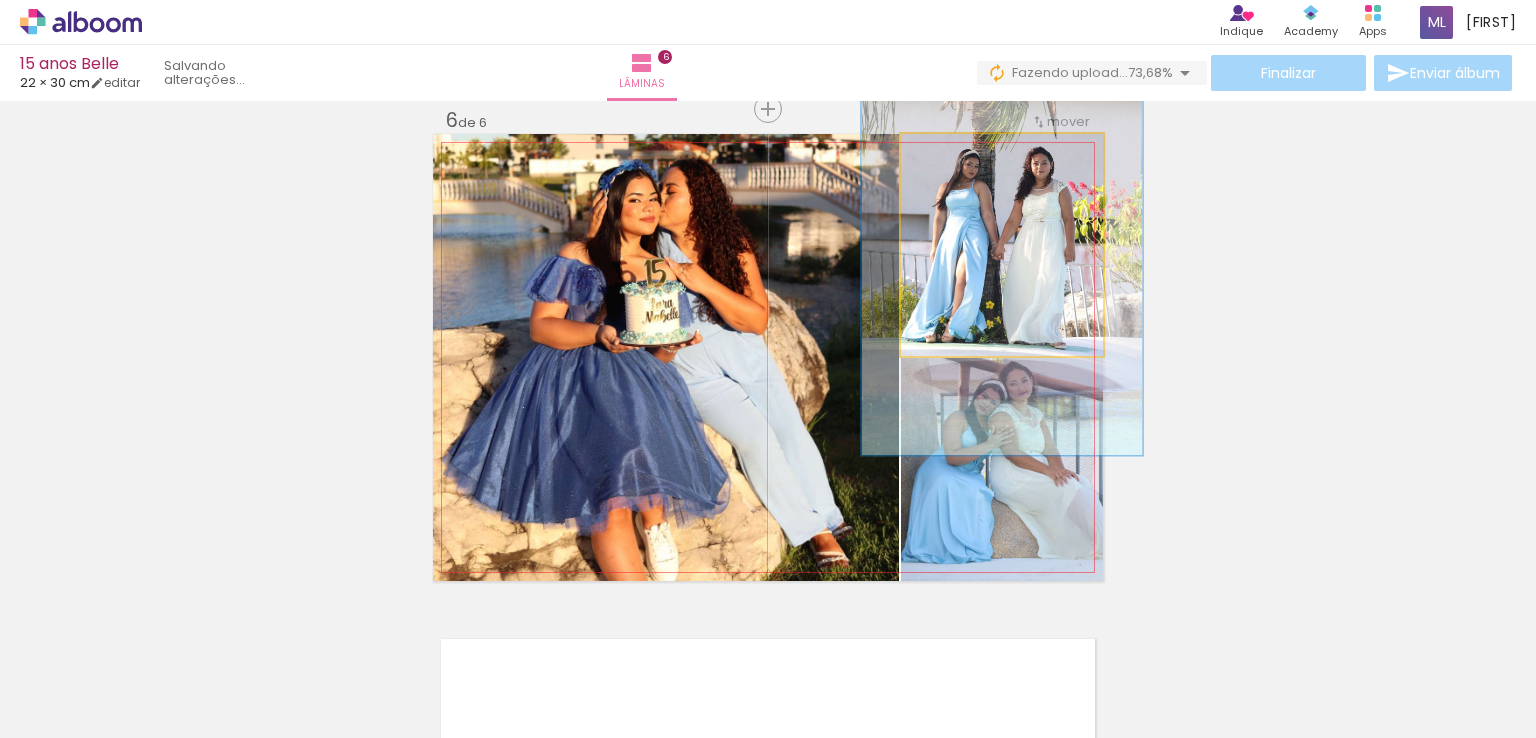 drag, startPoint x: 940, startPoint y: 157, endPoint x: 967, endPoint y: 163, distance: 27.658634 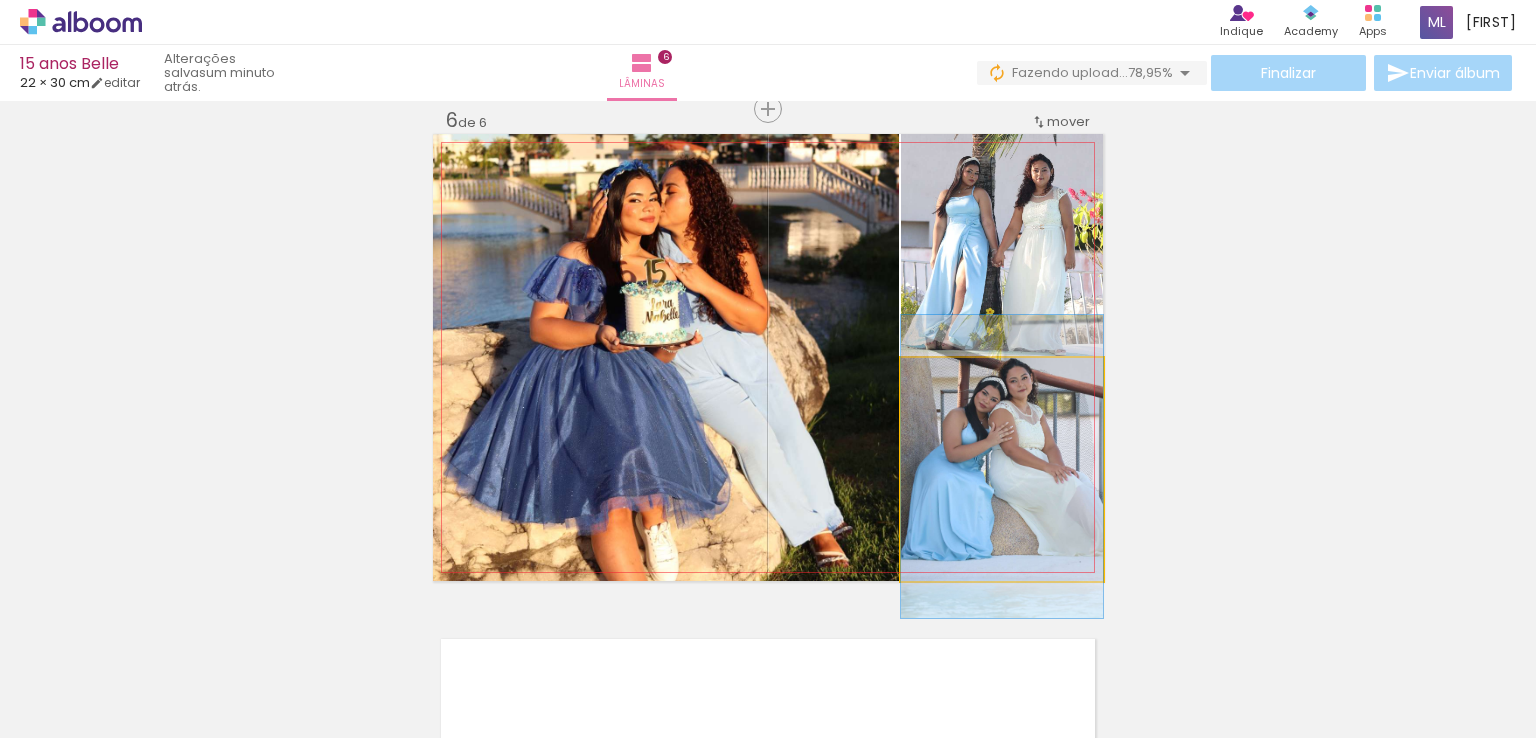 drag, startPoint x: 940, startPoint y: 381, endPoint x: 888, endPoint y: 383, distance: 52.03845 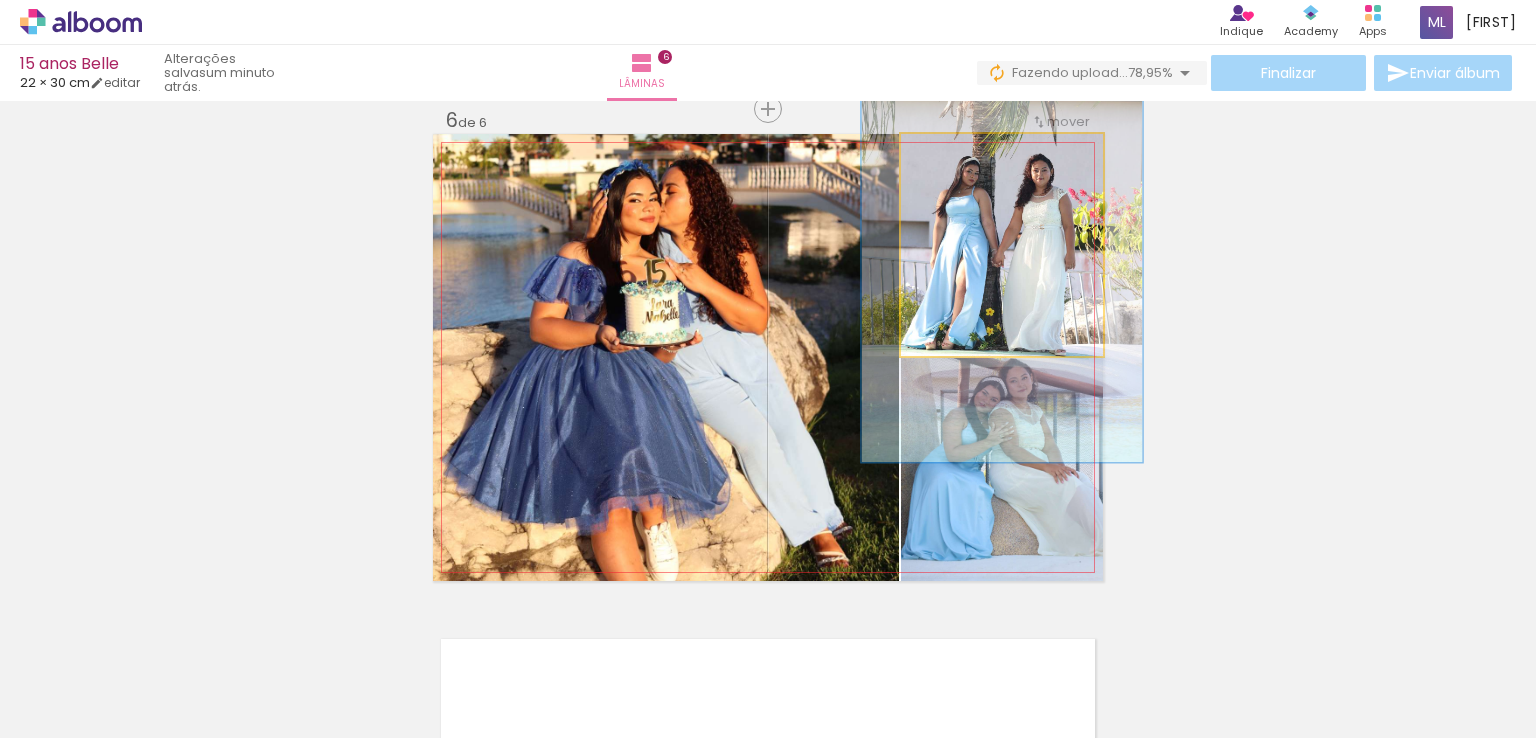 click 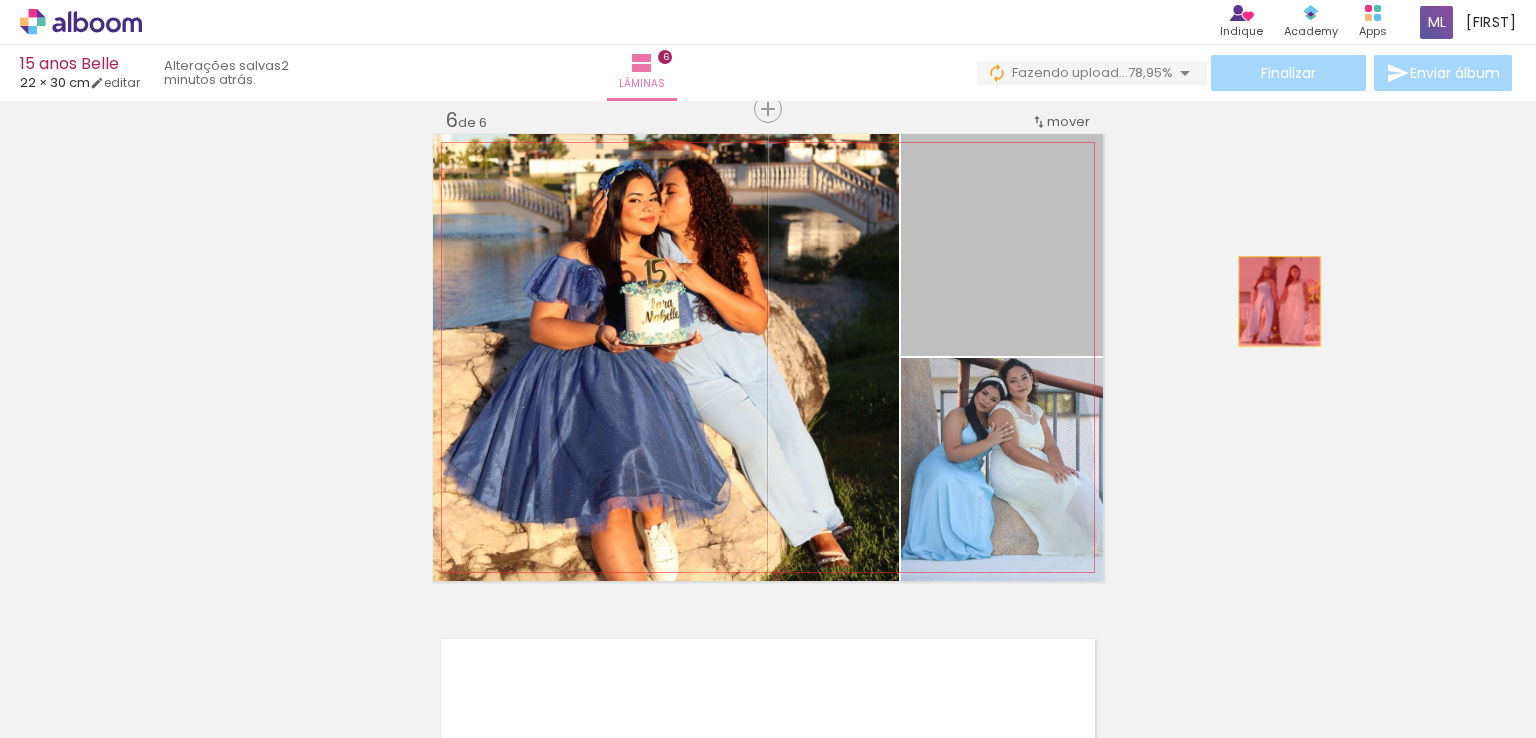 drag, startPoint x: 1004, startPoint y: 280, endPoint x: 1067, endPoint y: 442, distance: 173.81888 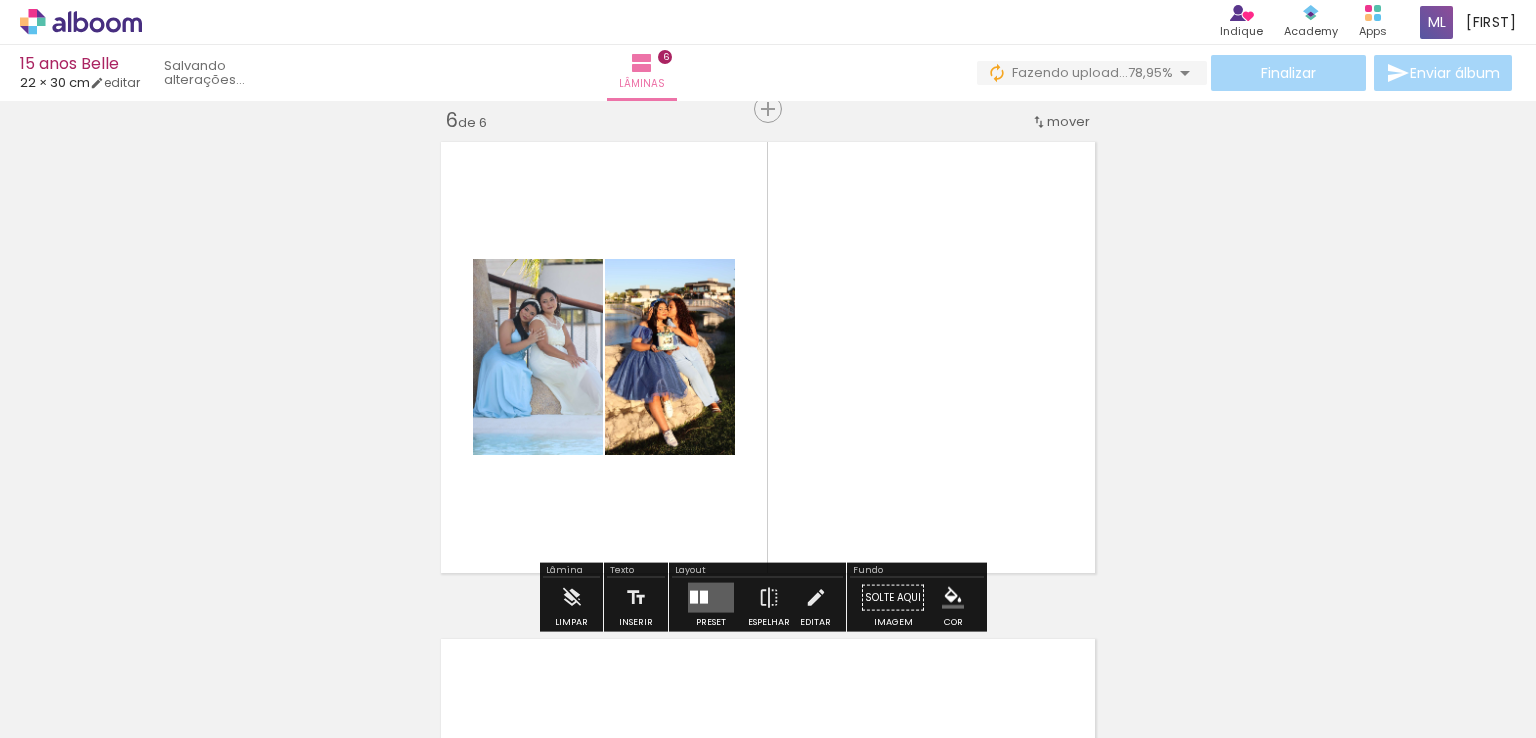 click at bounding box center (768, 357) 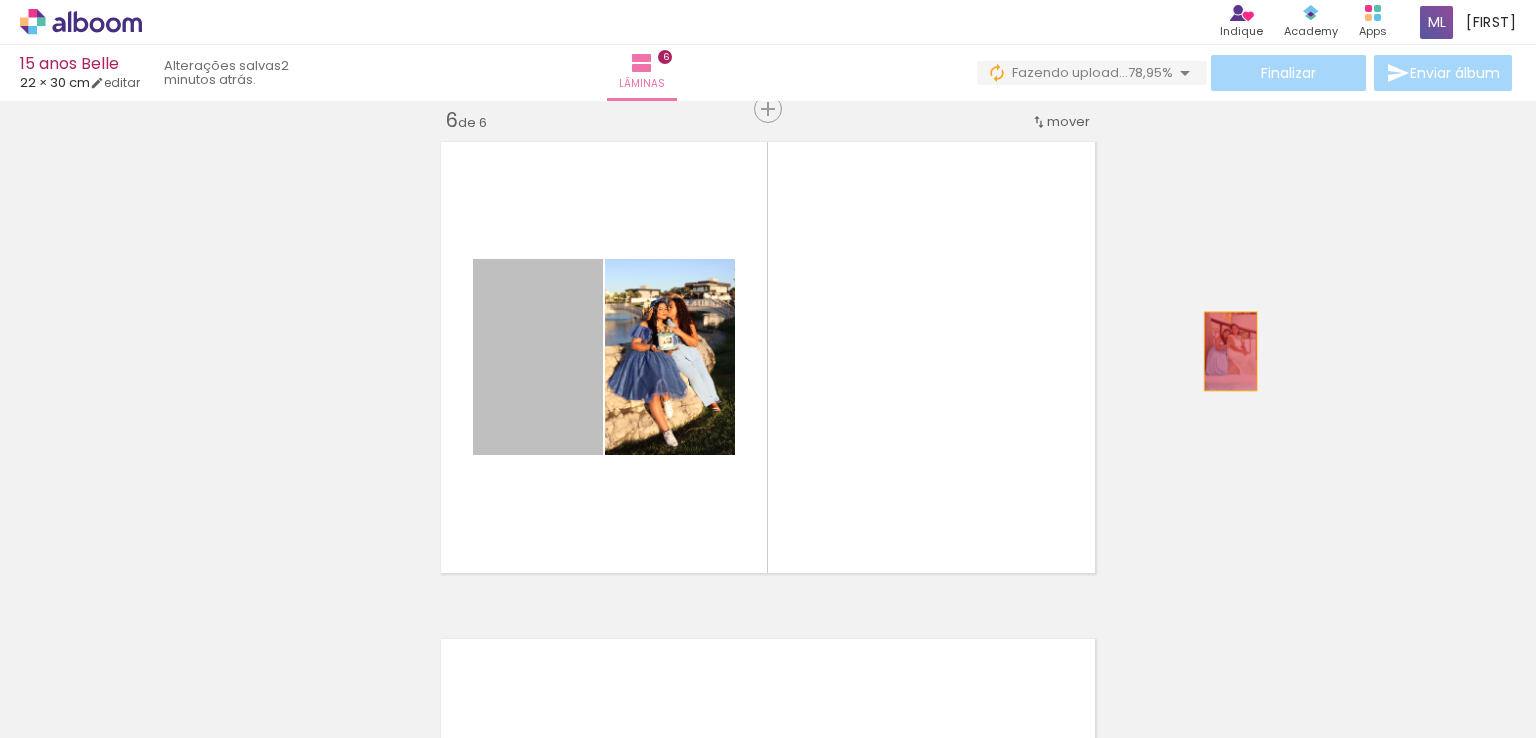 drag, startPoint x: 512, startPoint y: 361, endPoint x: 1223, endPoint y: 351, distance: 711.0703 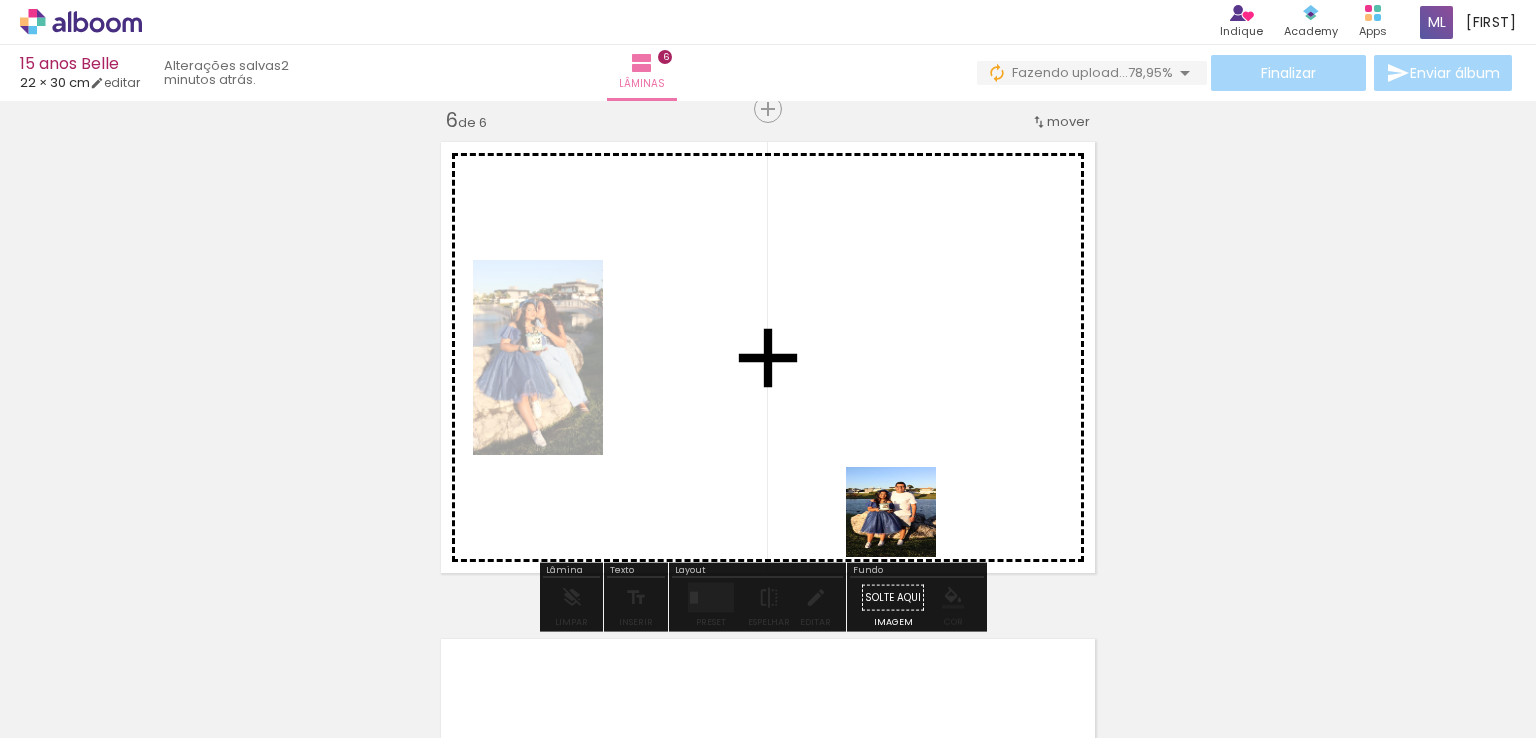 drag, startPoint x: 905, startPoint y: 683, endPoint x: 1032, endPoint y: 517, distance: 209.00957 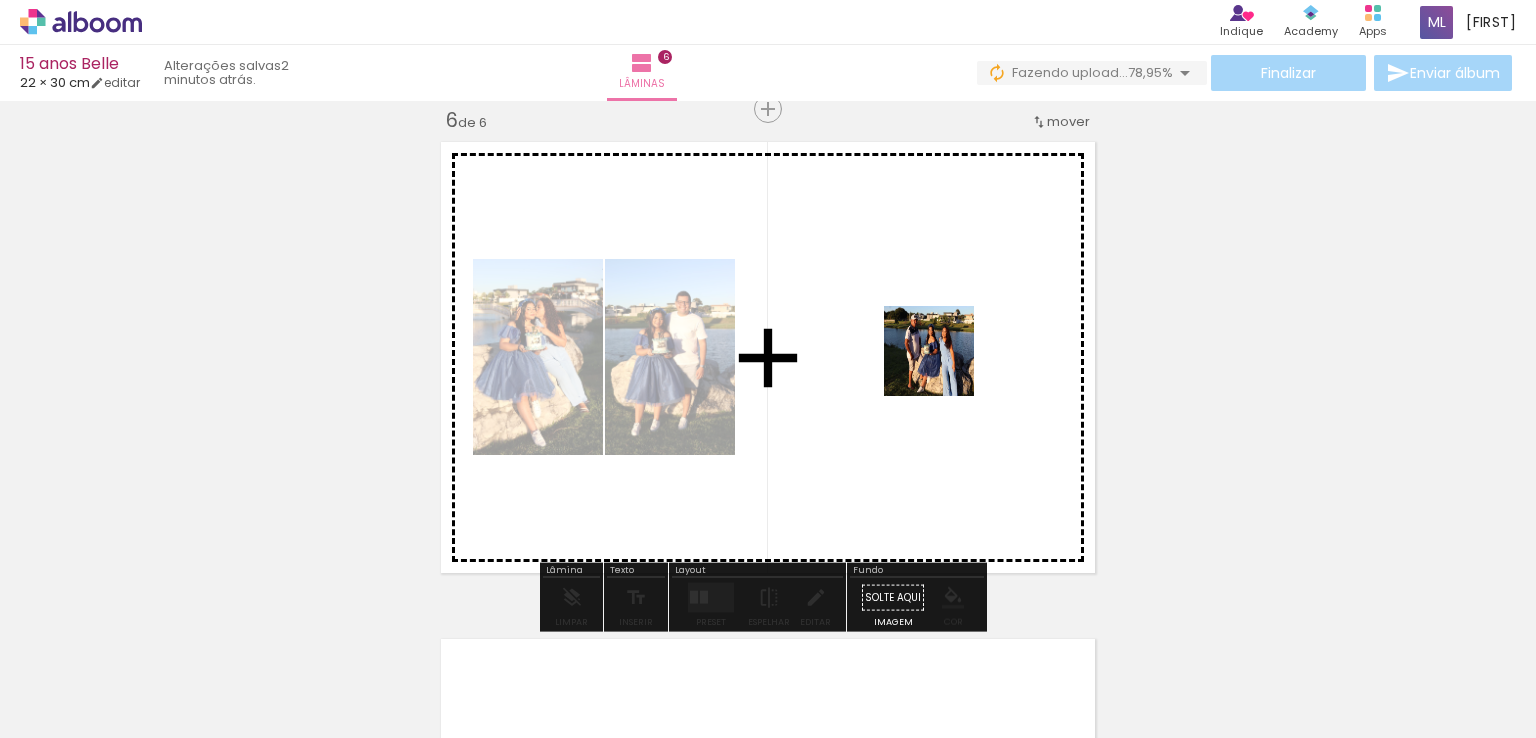 drag, startPoint x: 1244, startPoint y: 669, endPoint x: 912, endPoint y: 300, distance: 496.37183 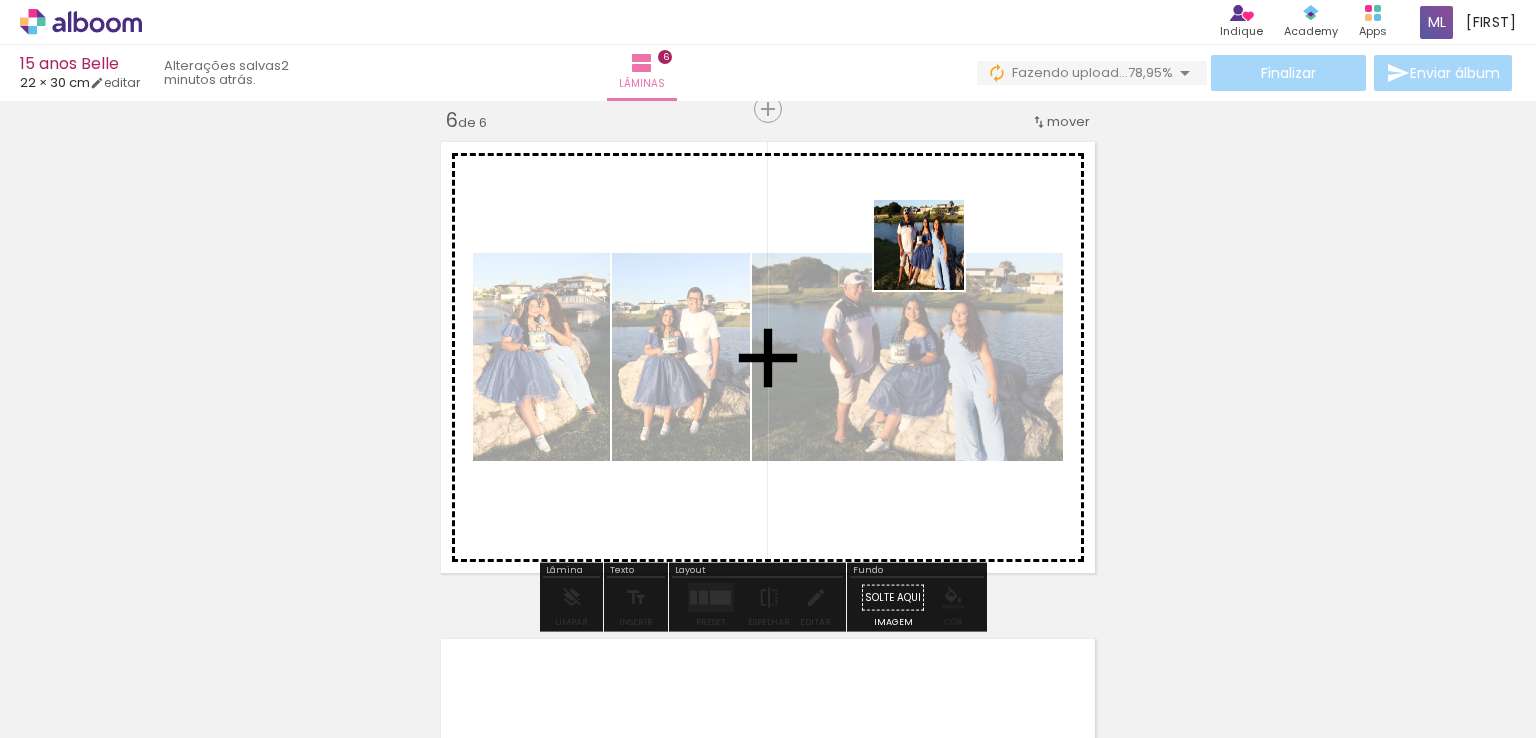 drag, startPoint x: 1348, startPoint y: 648, endPoint x: 914, endPoint y: 234, distance: 599.7933 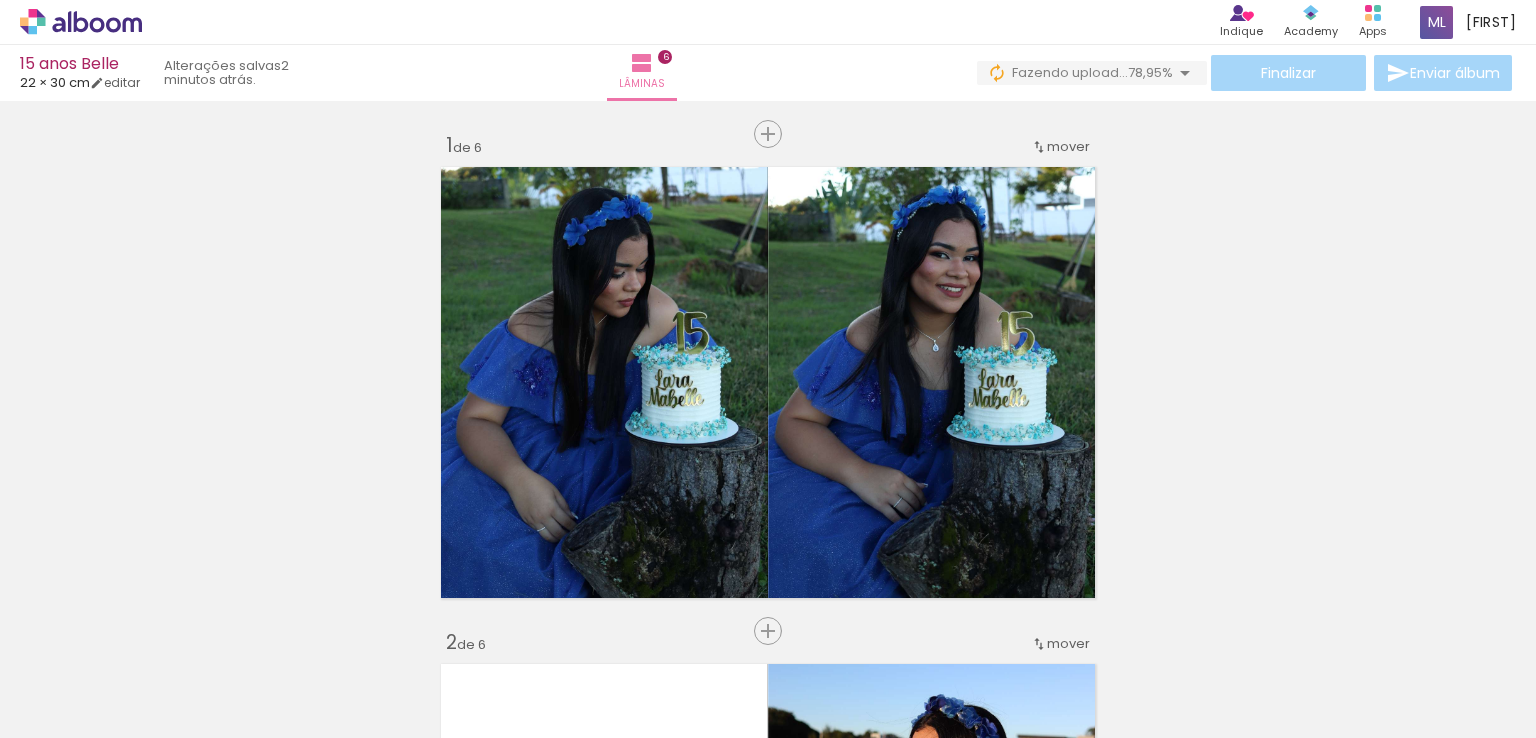 scroll, scrollTop: 0, scrollLeft: 0, axis: both 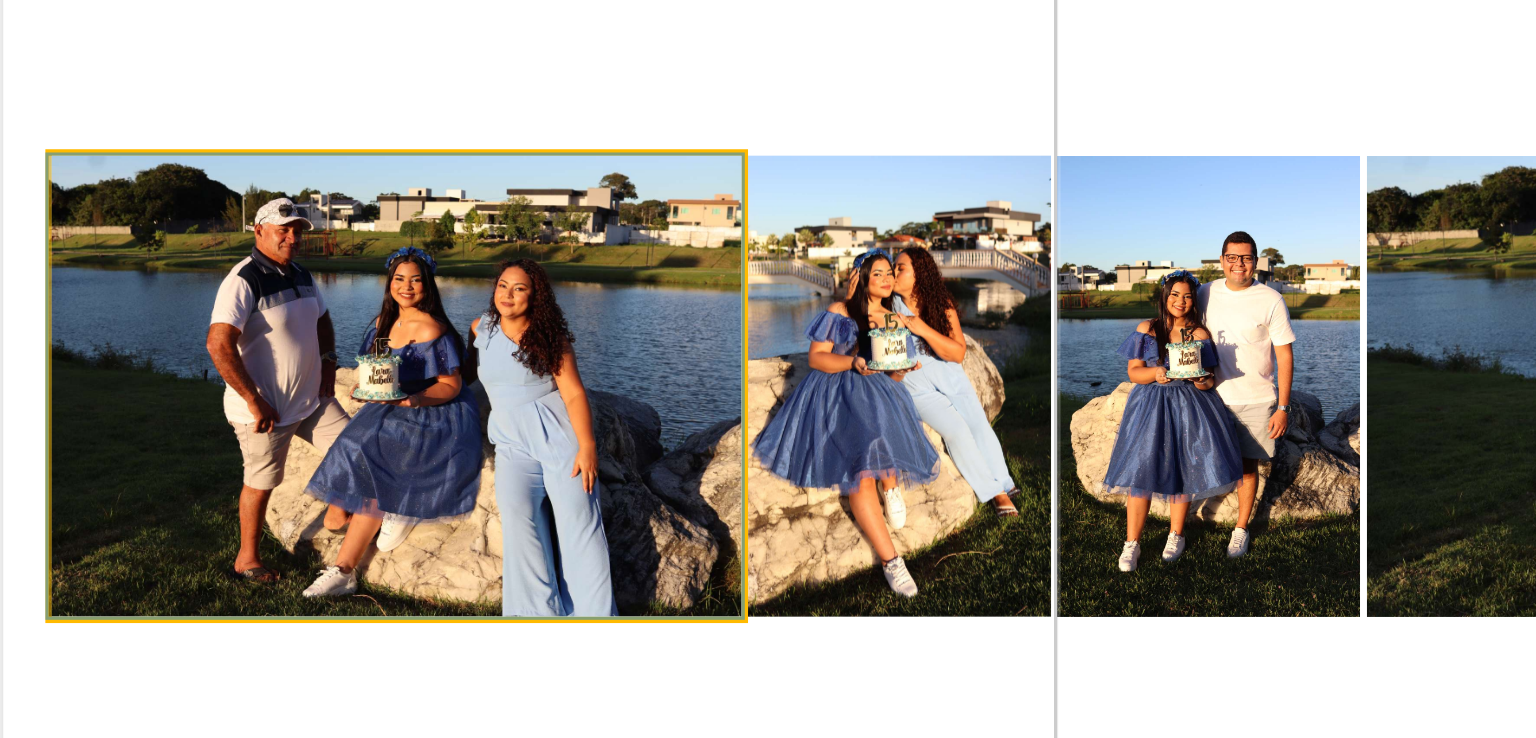 click 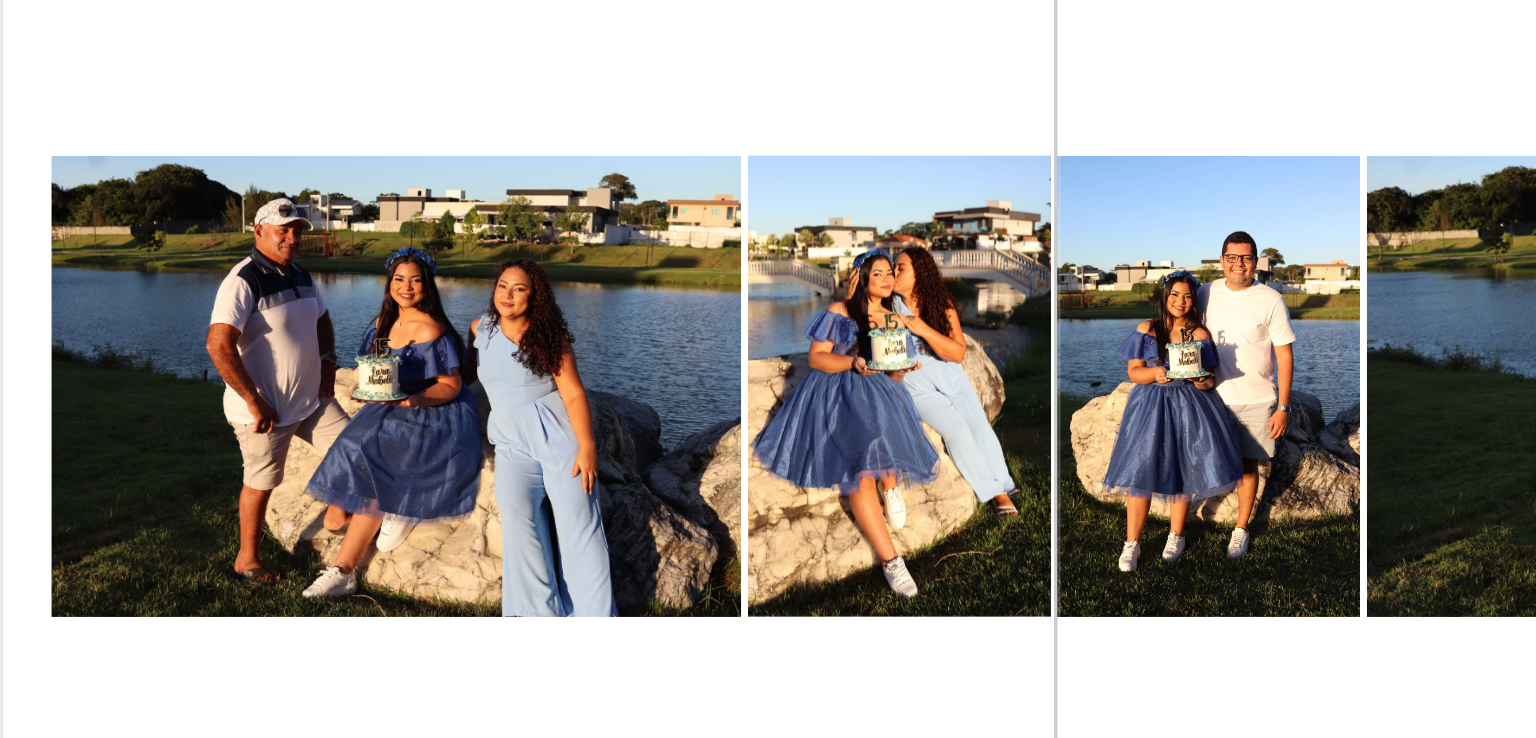 scroll, scrollTop: 0, scrollLeft: 0, axis: both 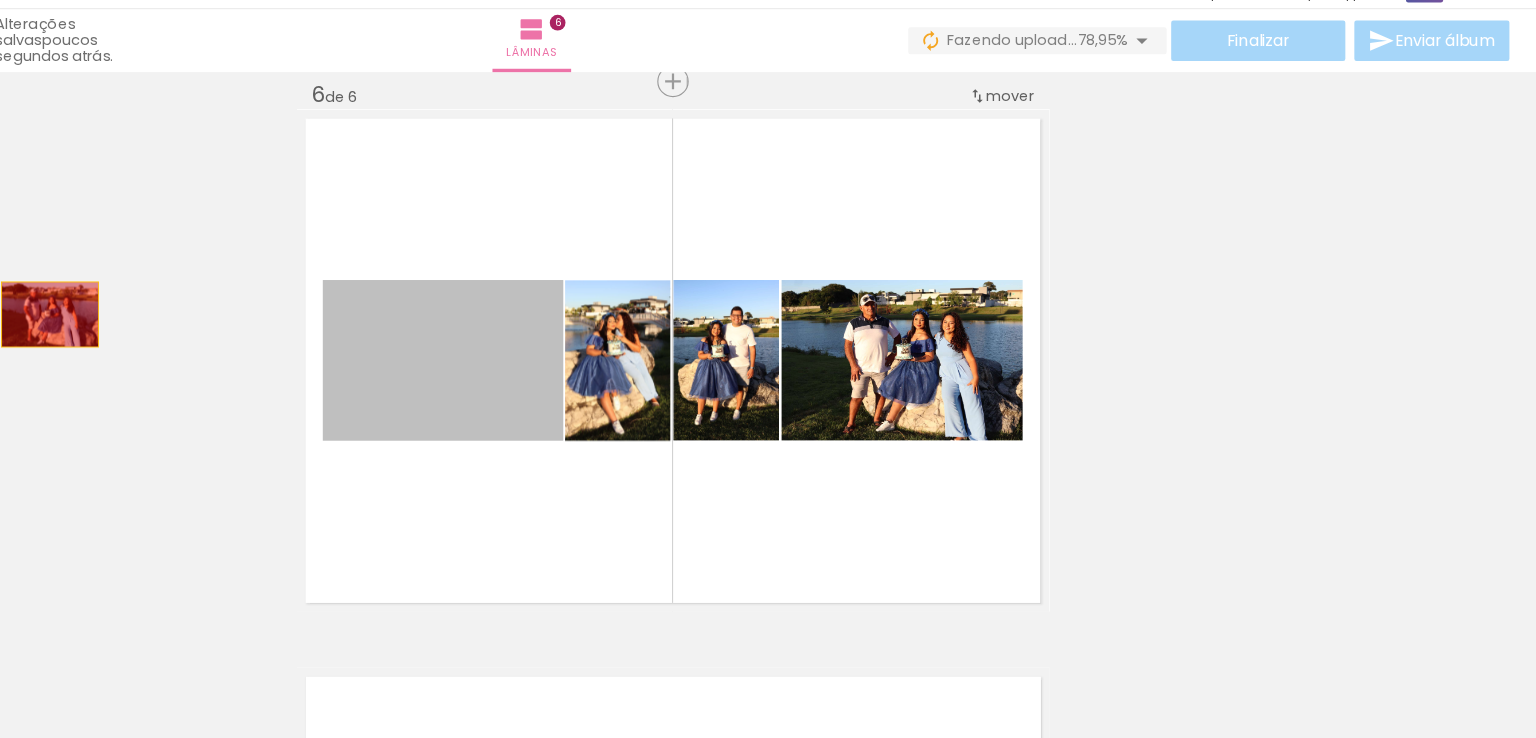 drag, startPoint x: 538, startPoint y: 362, endPoint x: 281, endPoint y: 331, distance: 258.86288 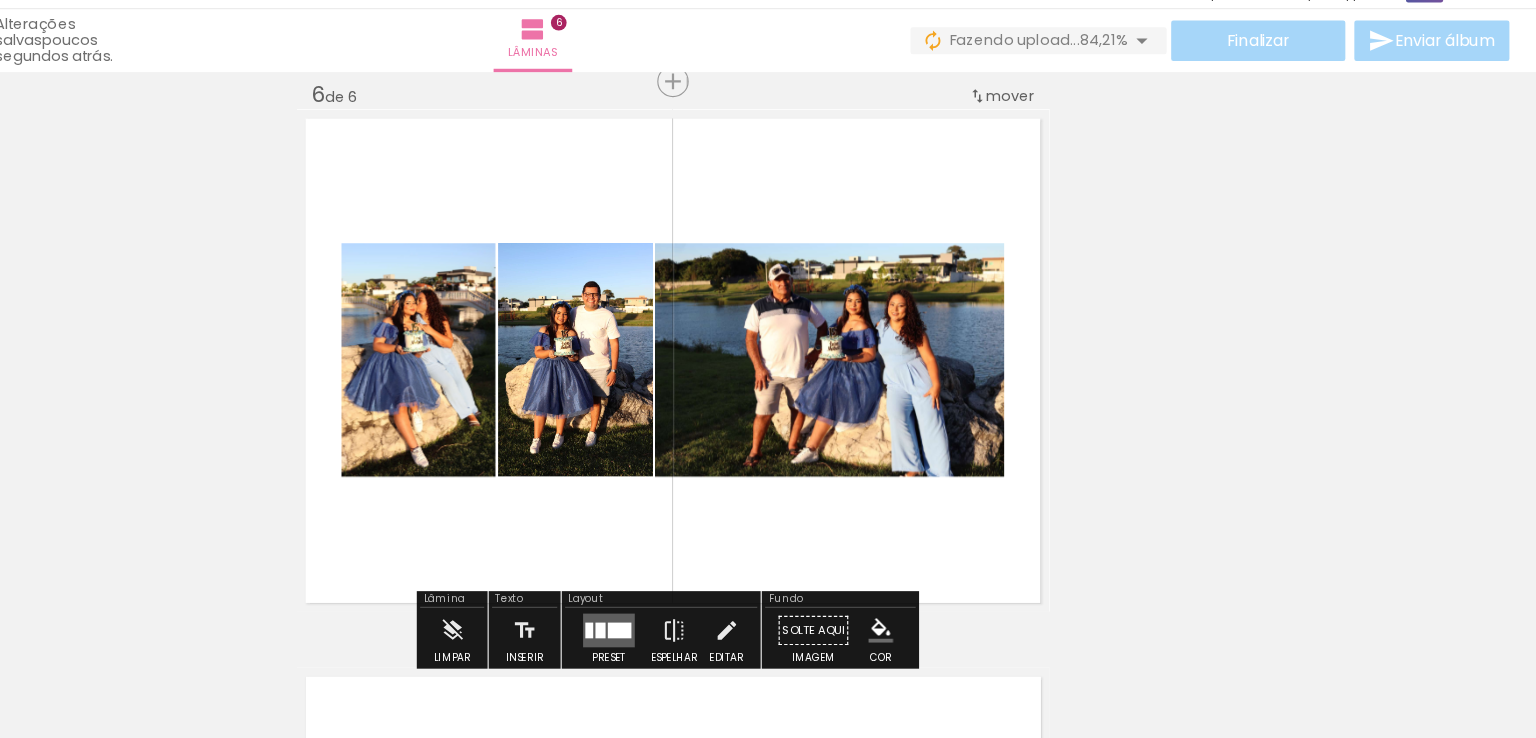 click at bounding box center [703, 598] 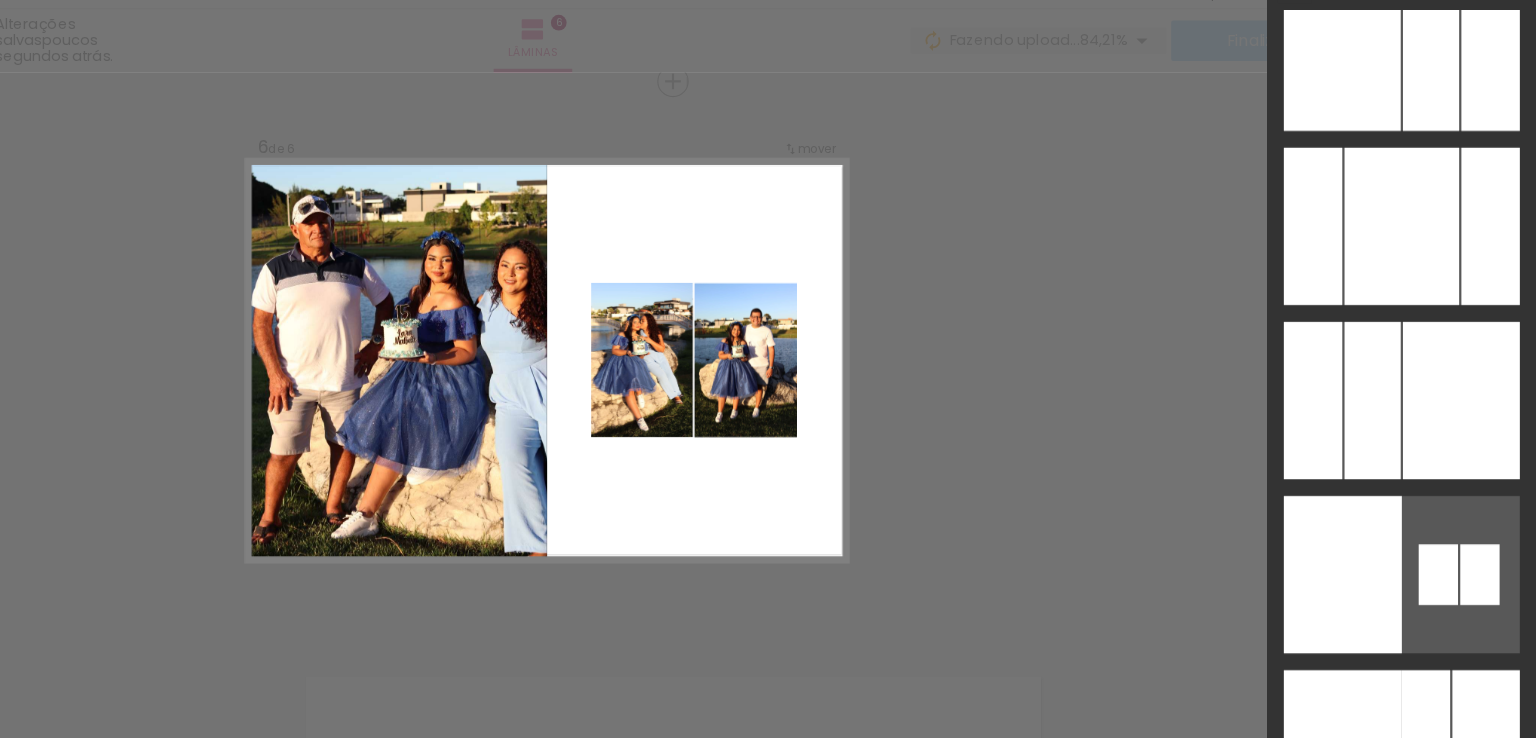 scroll, scrollTop: 6087, scrollLeft: 0, axis: vertical 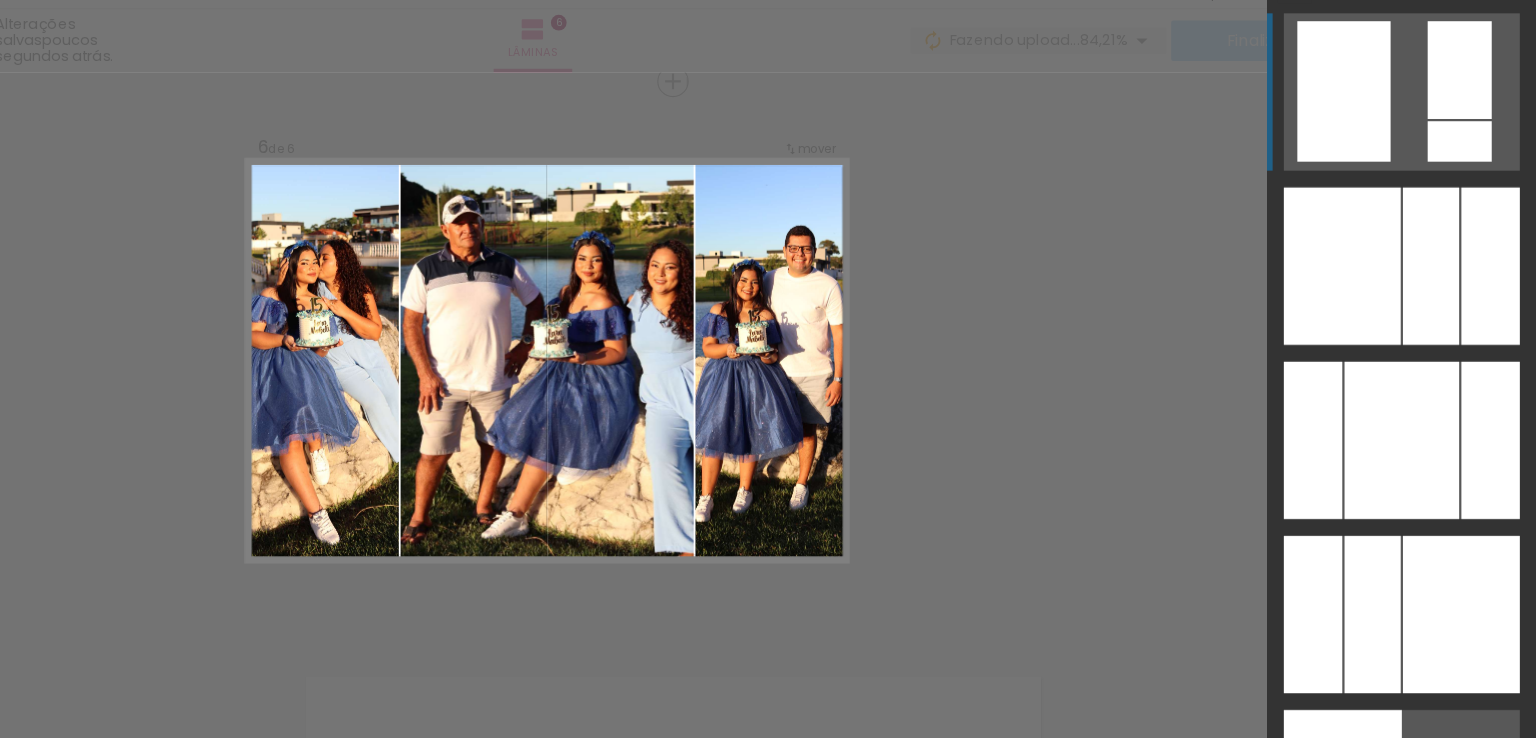 click at bounding box center (1416, 429) 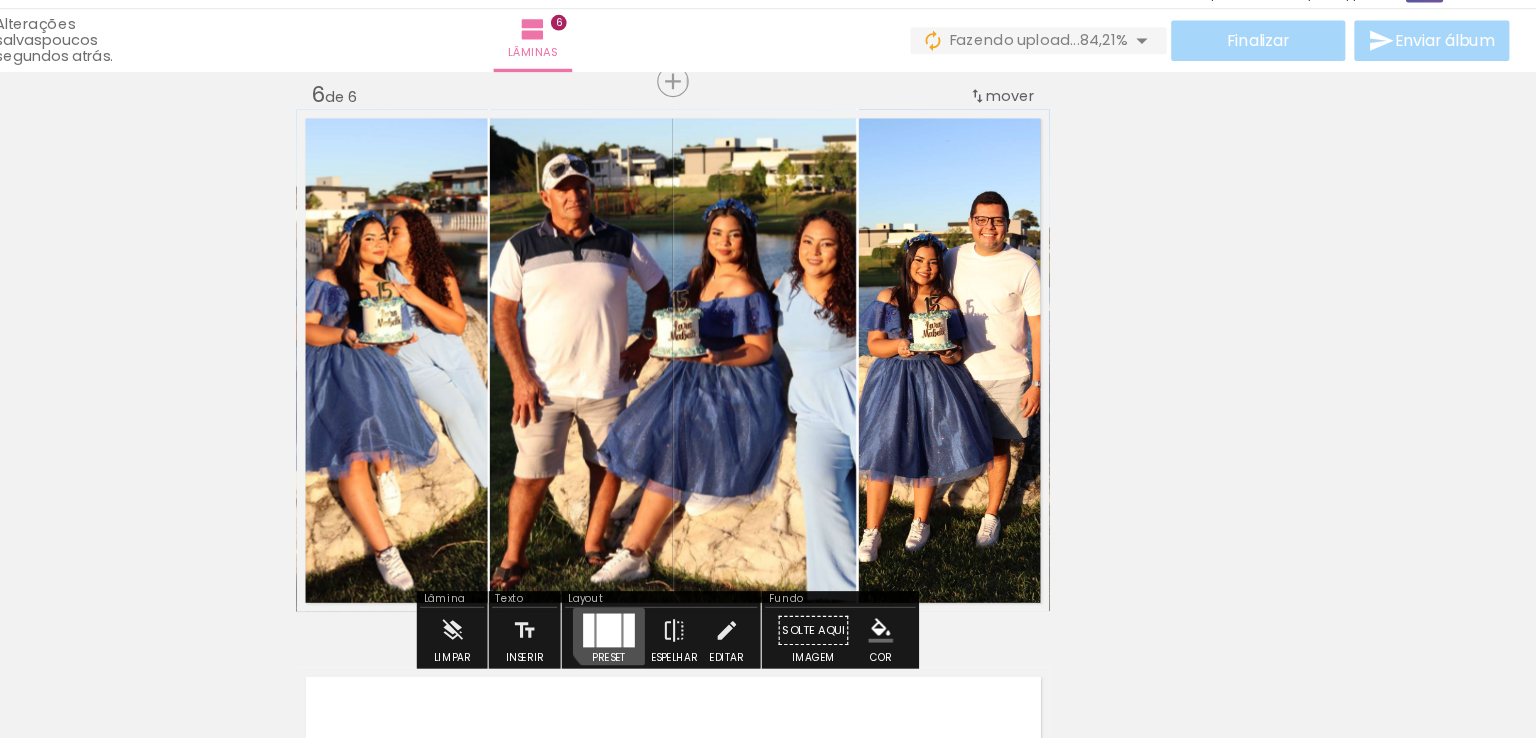 click at bounding box center (711, 598) 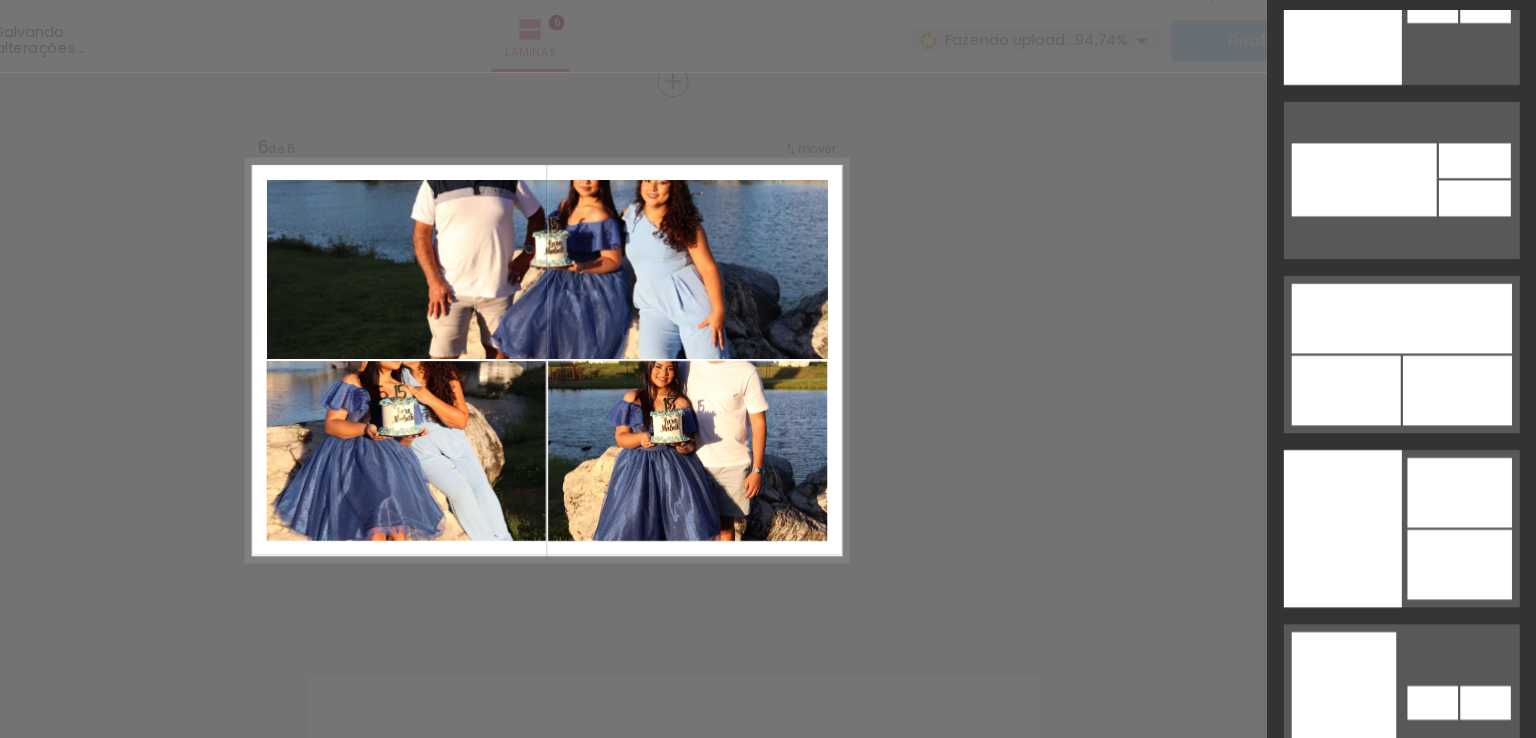 scroll, scrollTop: 31554, scrollLeft: 0, axis: vertical 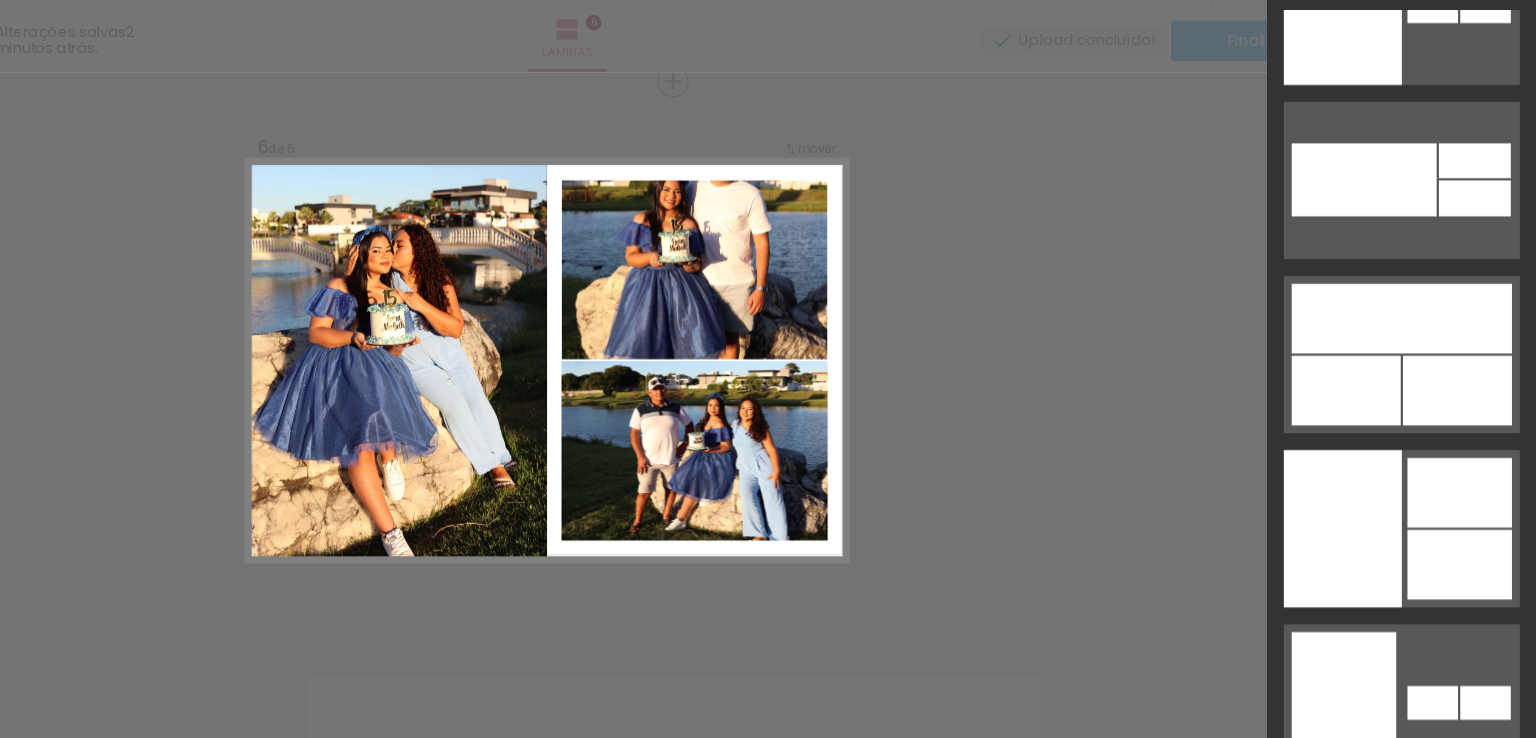 drag, startPoint x: 1413, startPoint y: 464, endPoint x: 1233, endPoint y: 529, distance: 191.37659 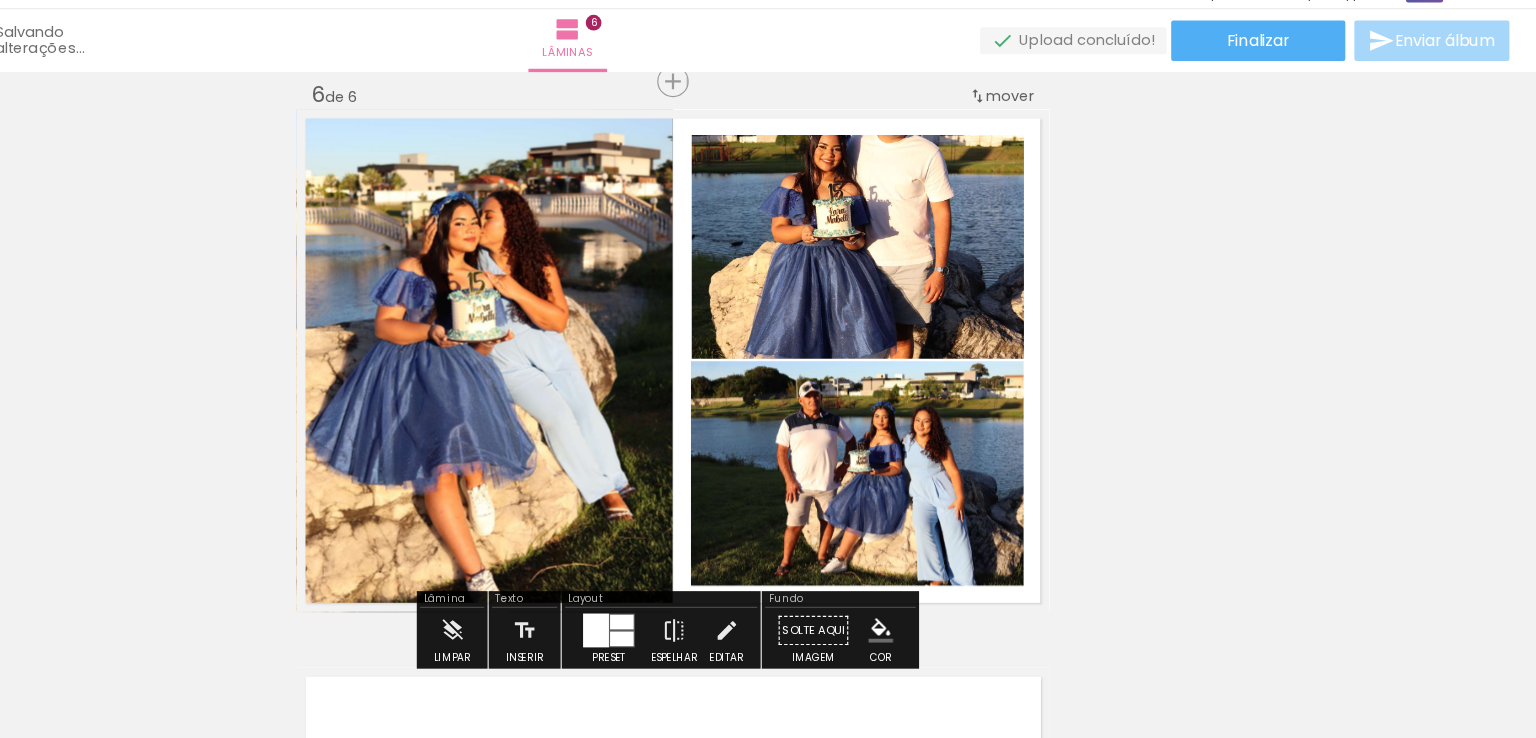 click at bounding box center (768, 369) 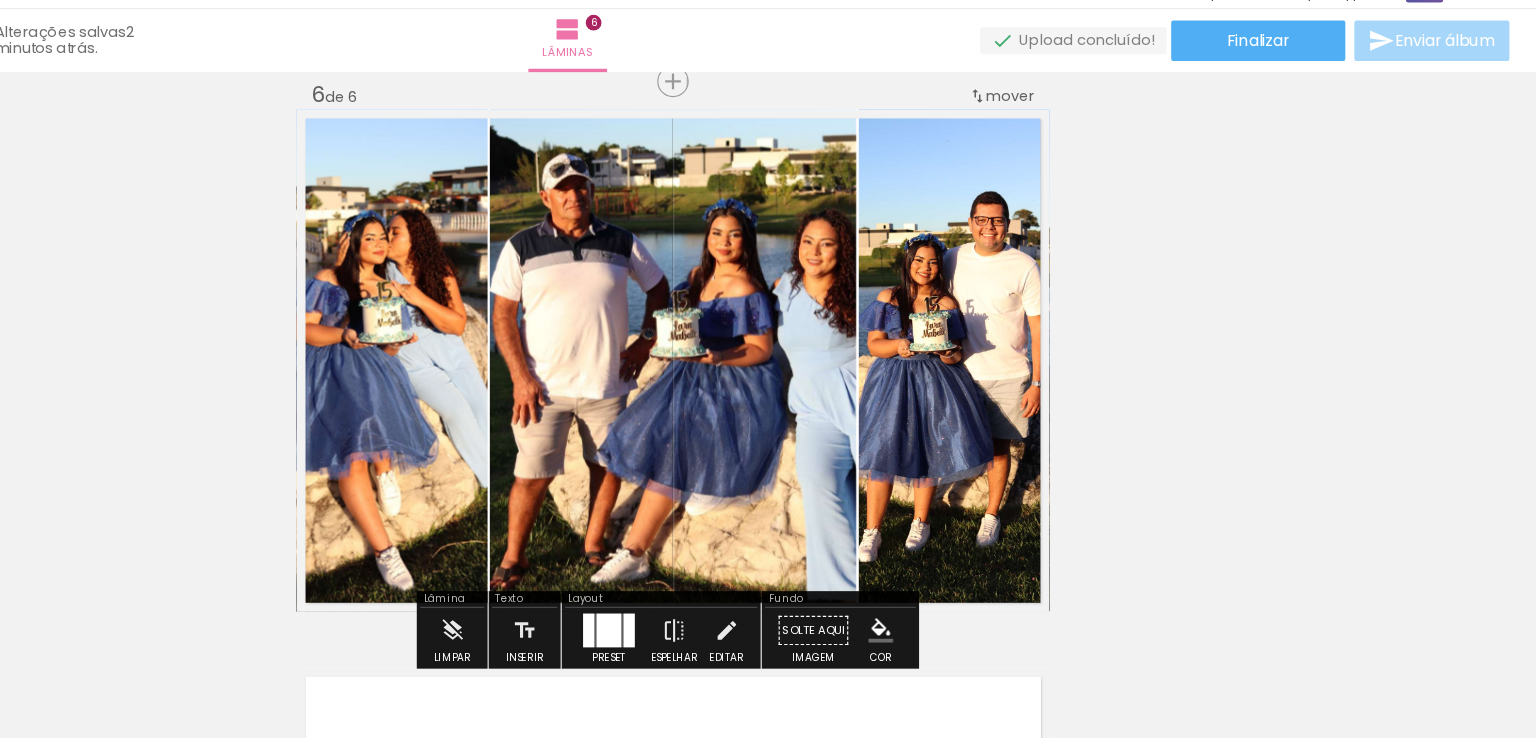 click at bounding box center (711, 598) 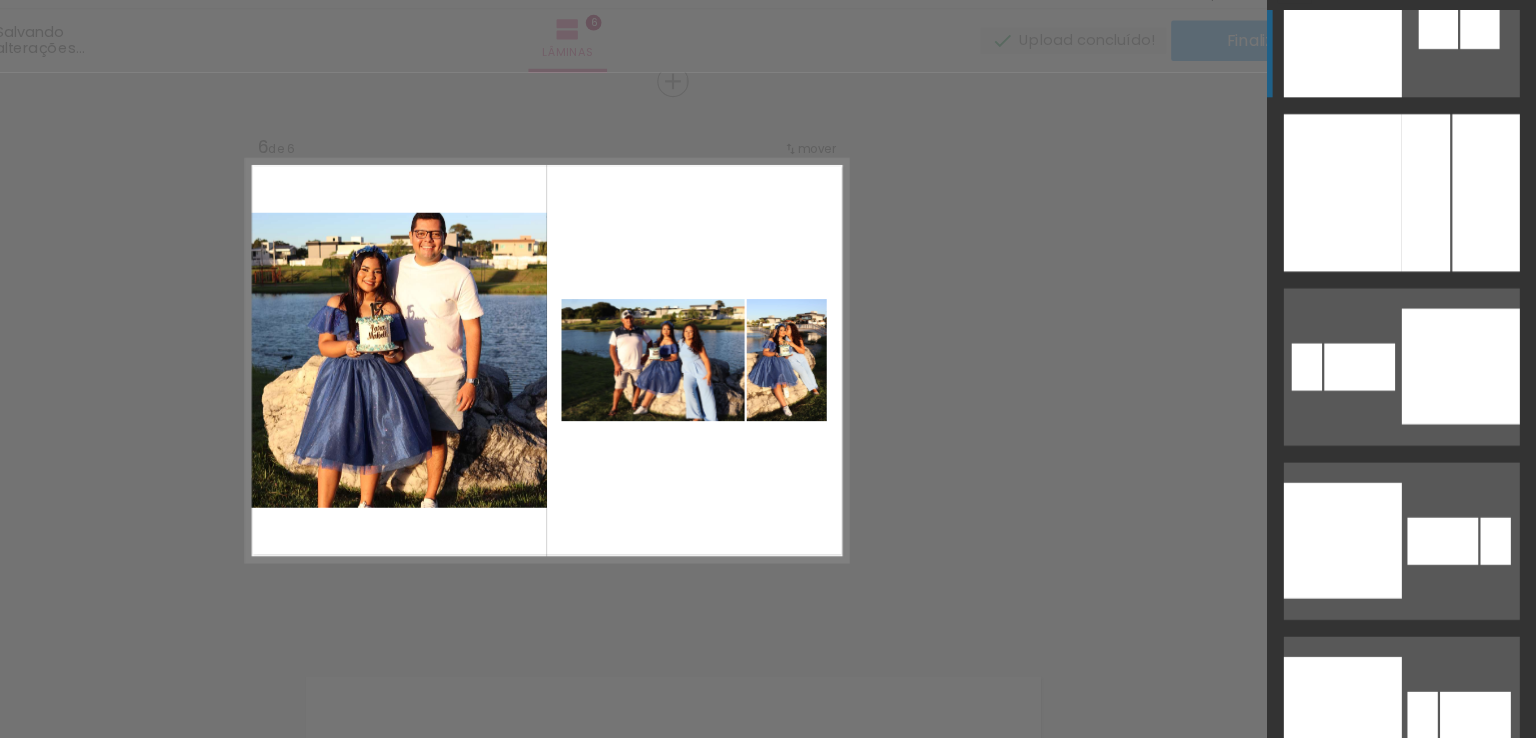 scroll, scrollTop: 6592, scrollLeft: 0, axis: vertical 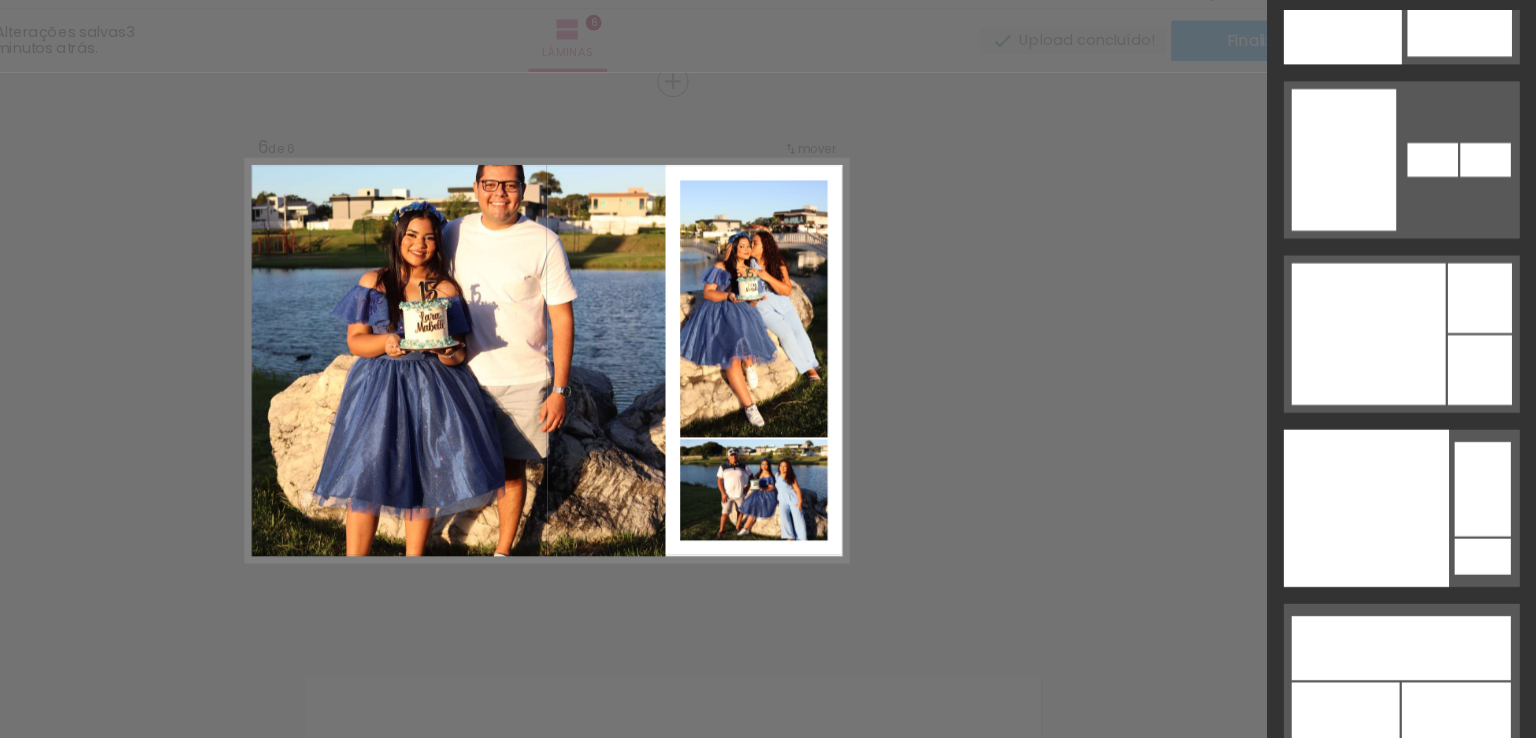 click at bounding box center [1384, 489] 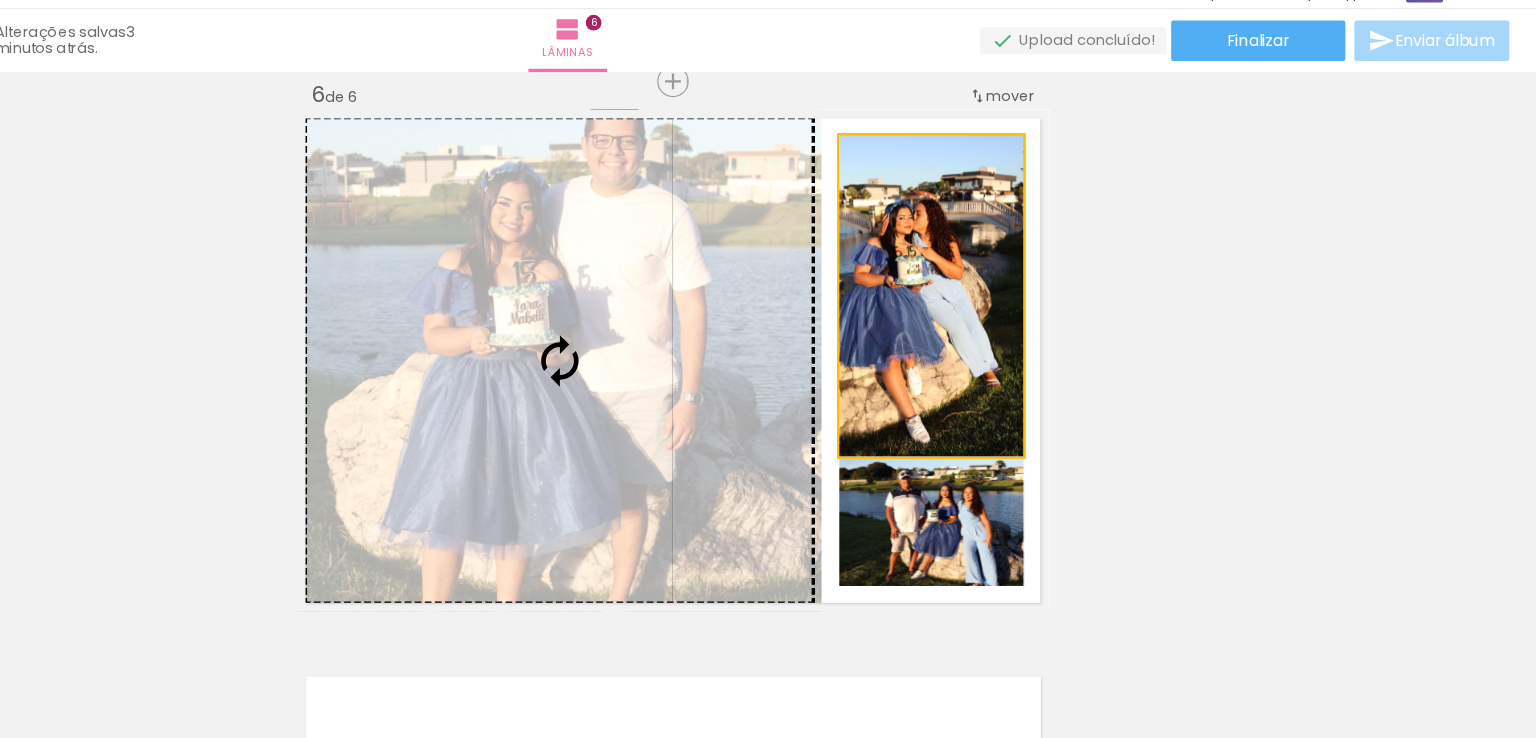 drag, startPoint x: 995, startPoint y: 286, endPoint x: 643, endPoint y: 320, distance: 353.63824 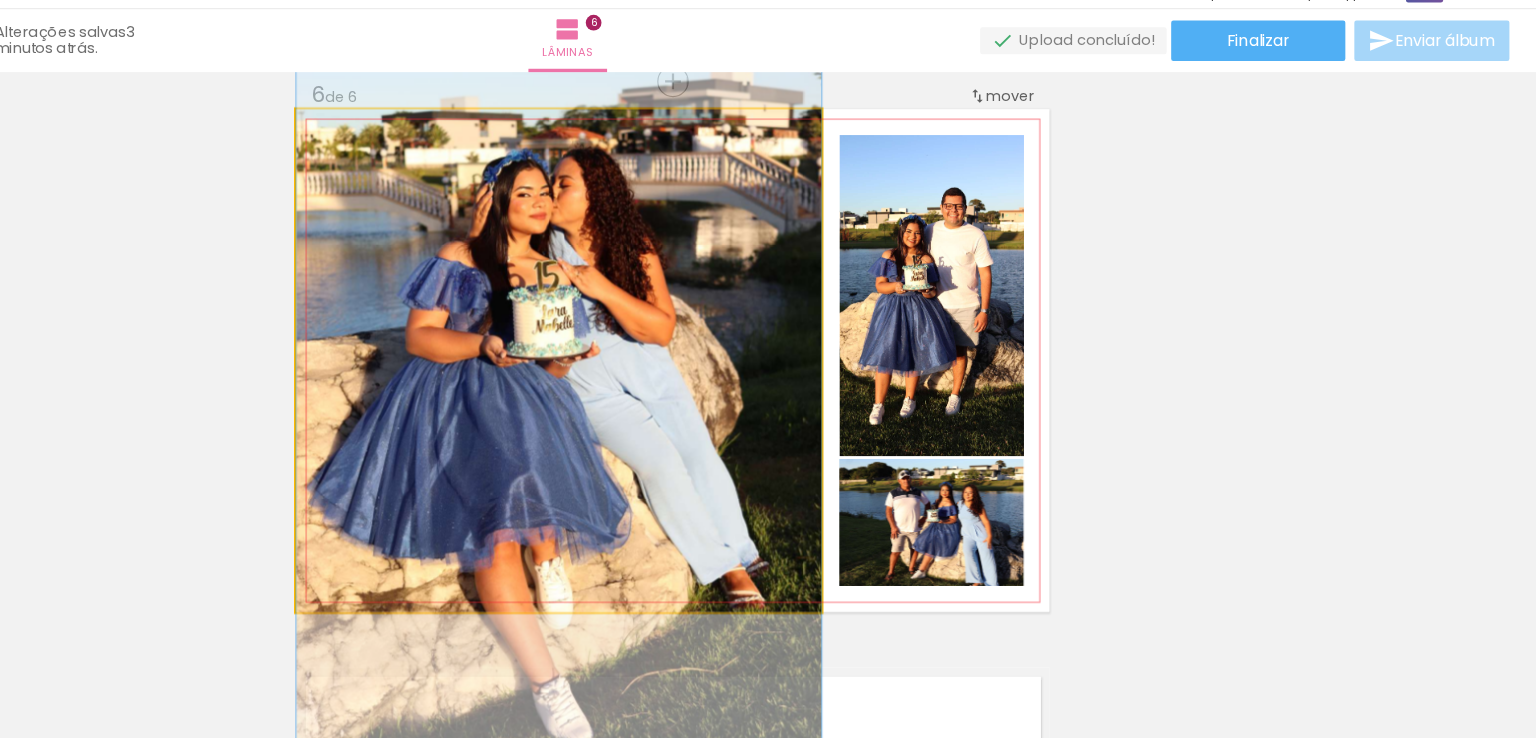 drag, startPoint x: 653, startPoint y: 291, endPoint x: 649, endPoint y: 318, distance: 27.294687 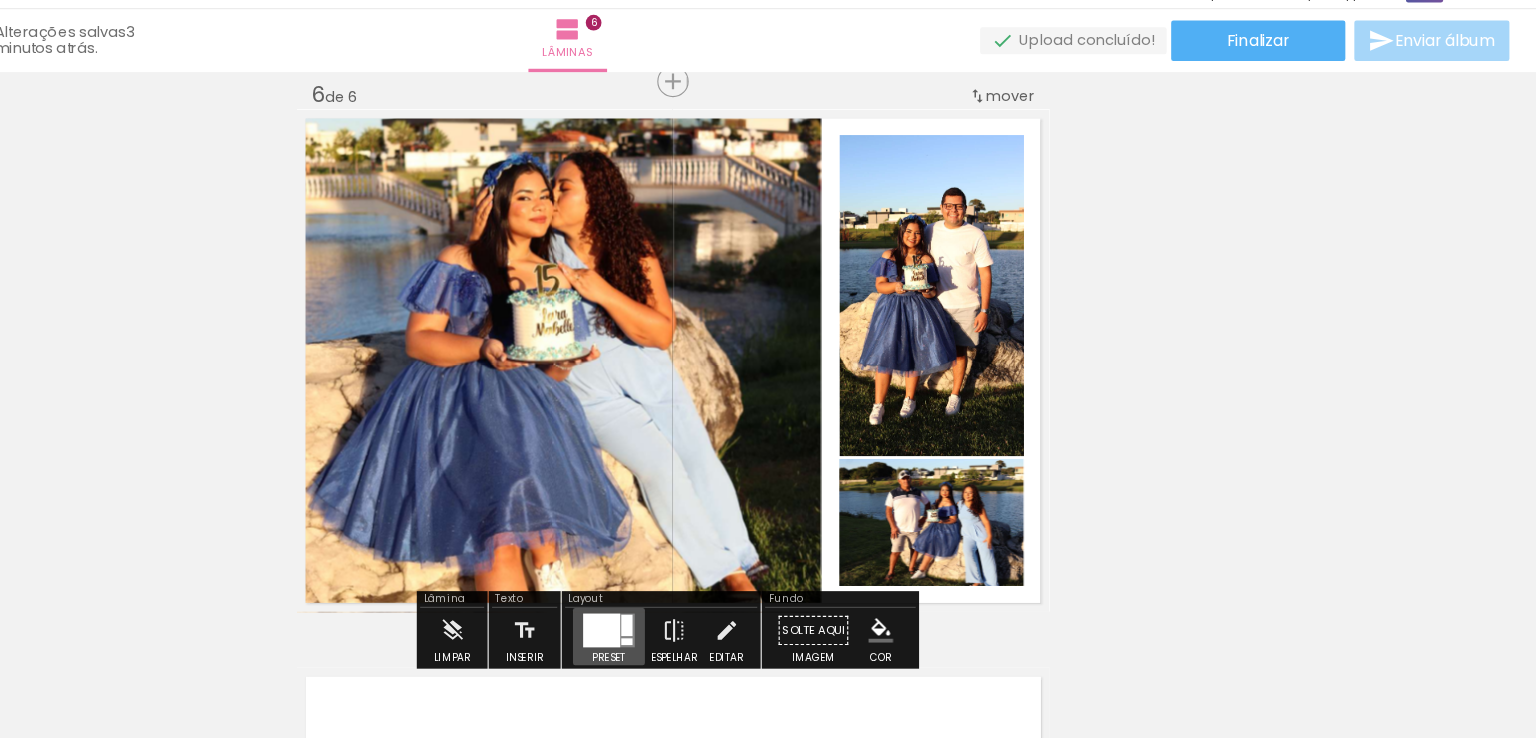 click at bounding box center (704, 598) 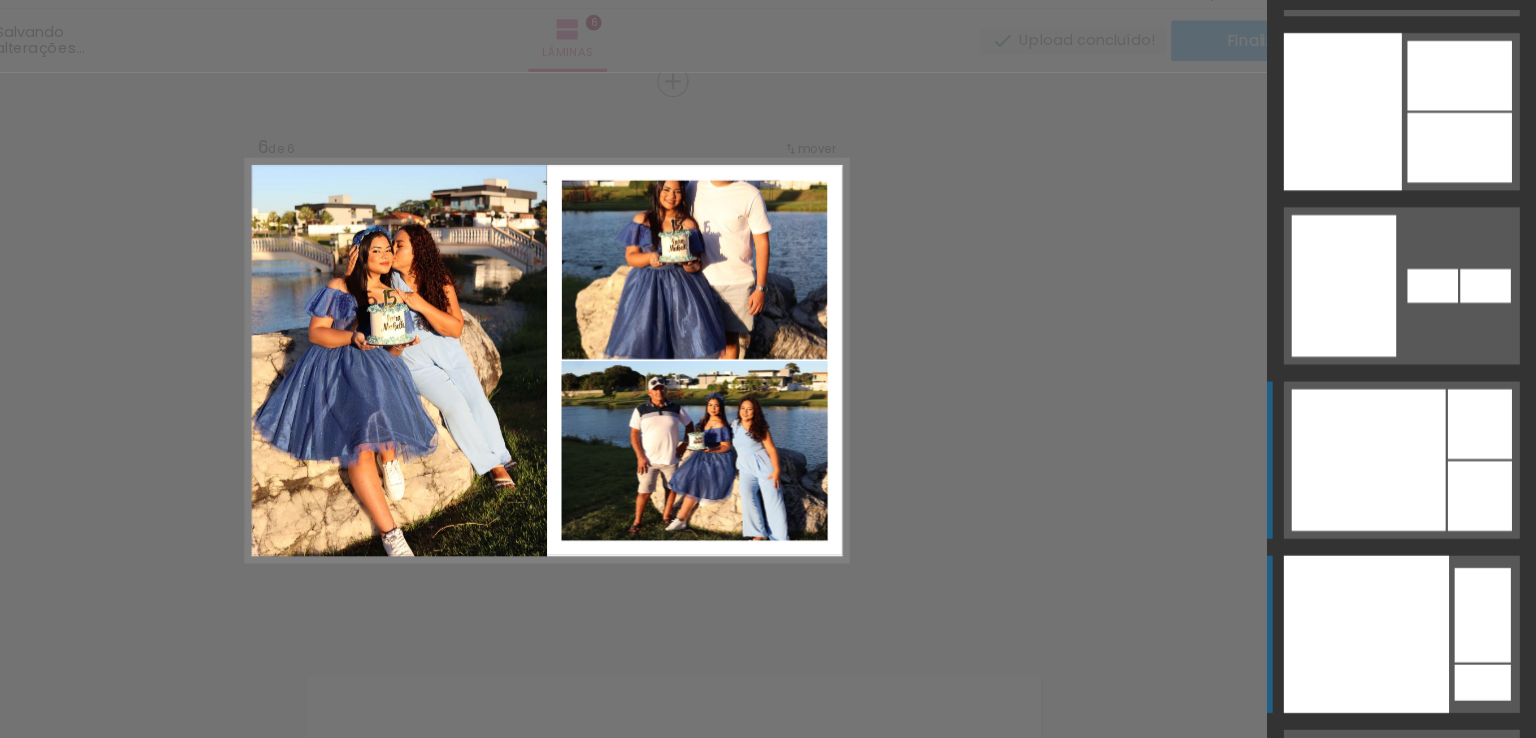 scroll, scrollTop: 31690, scrollLeft: 0, axis: vertical 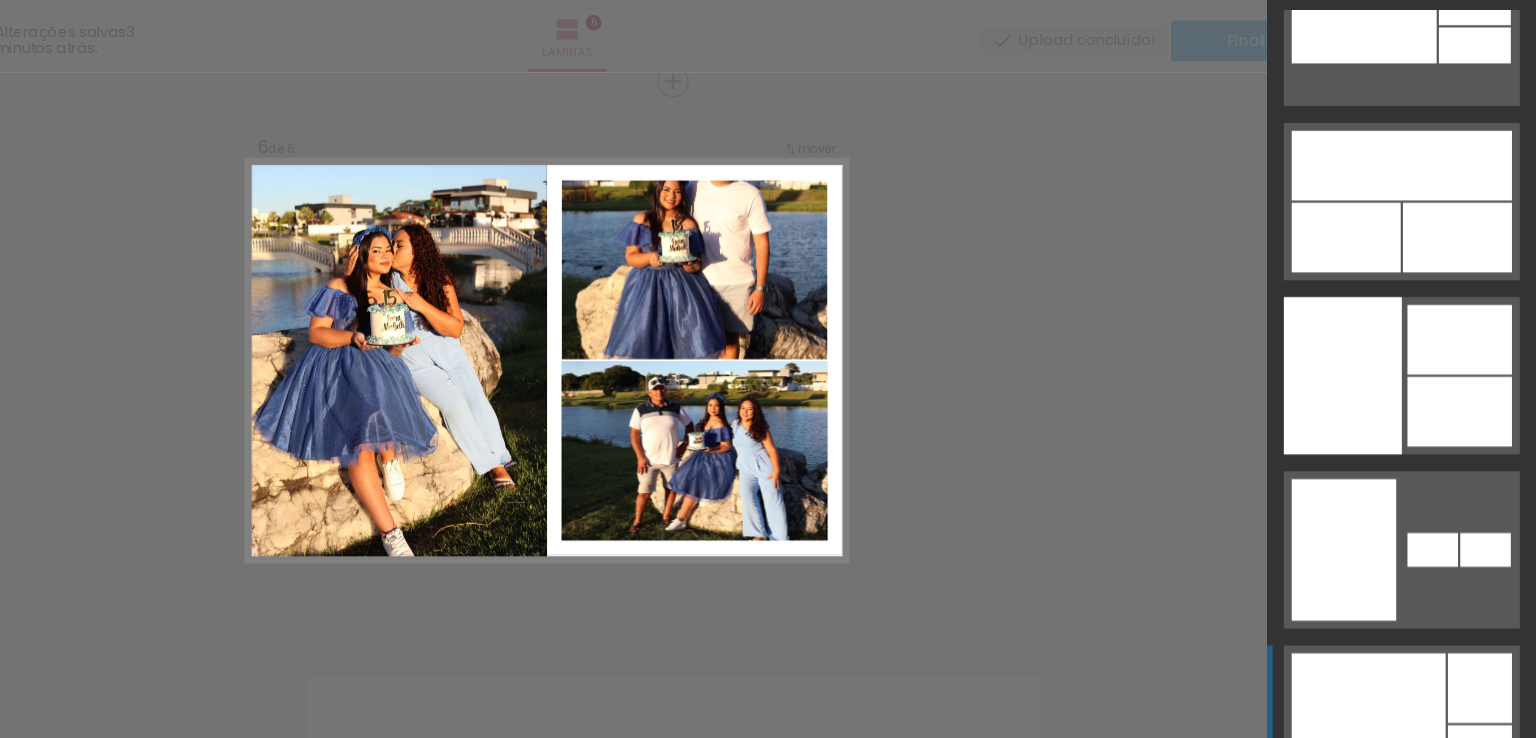click at bounding box center (1485, 713) 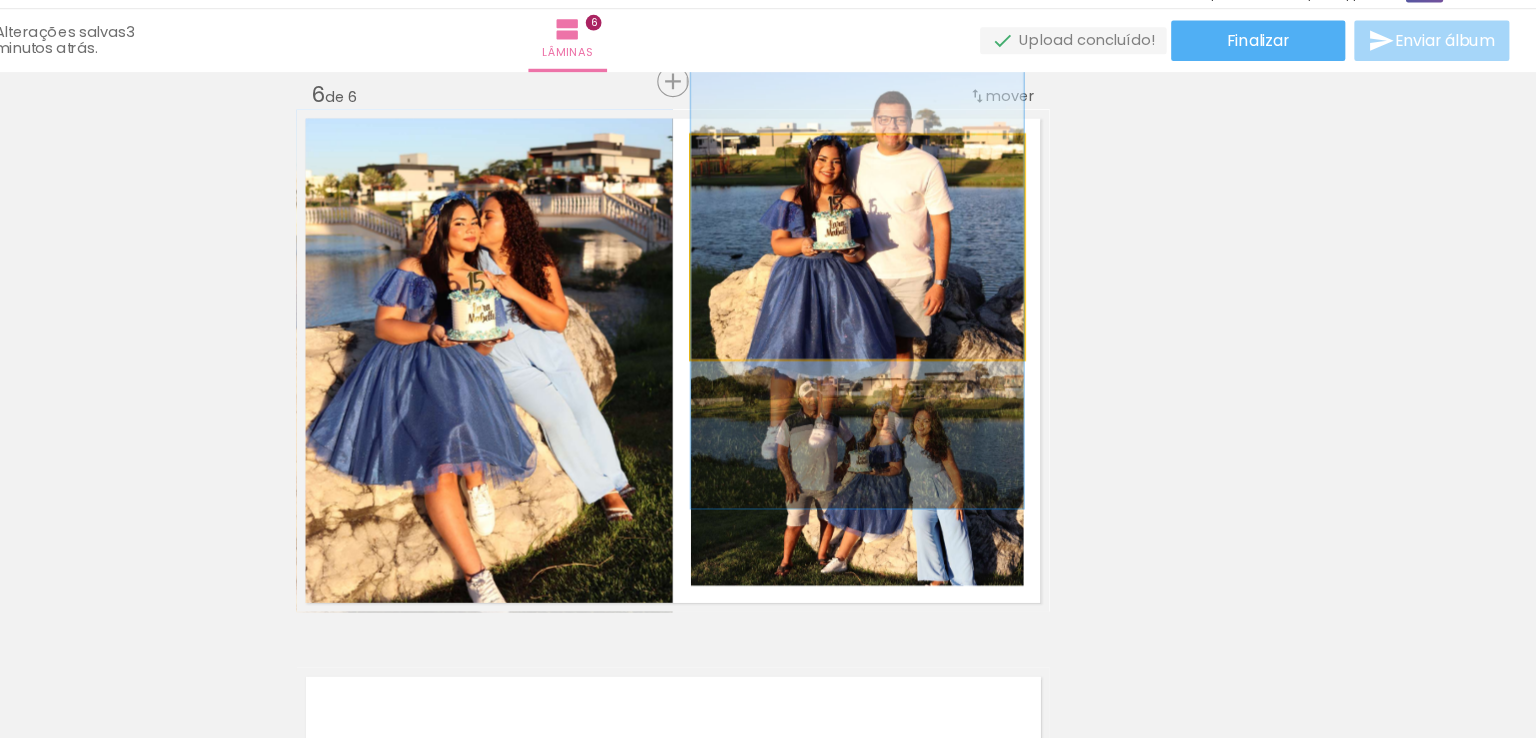 drag, startPoint x: 932, startPoint y: 266, endPoint x: 929, endPoint y: 278, distance: 12.369317 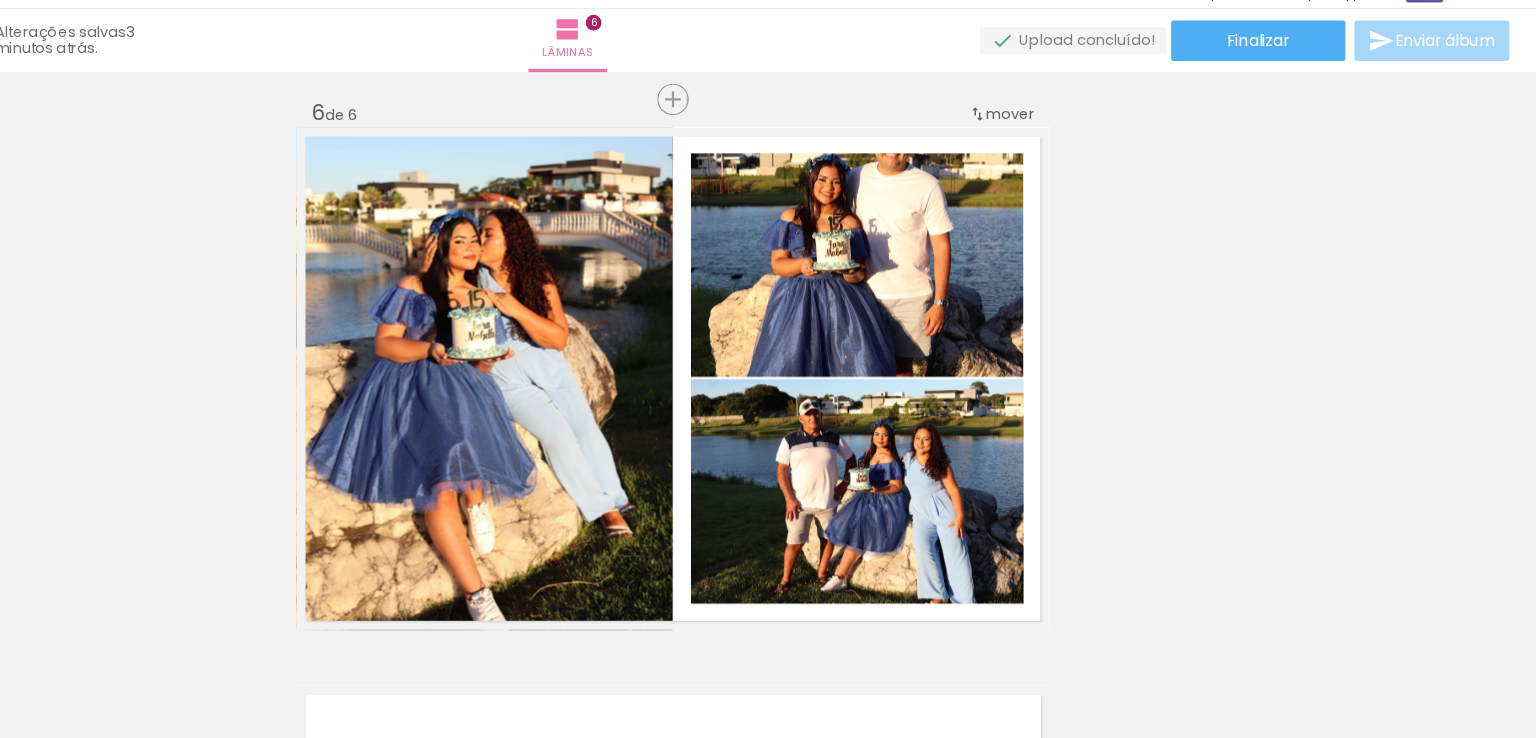 scroll, scrollTop: 2495, scrollLeft: 0, axis: vertical 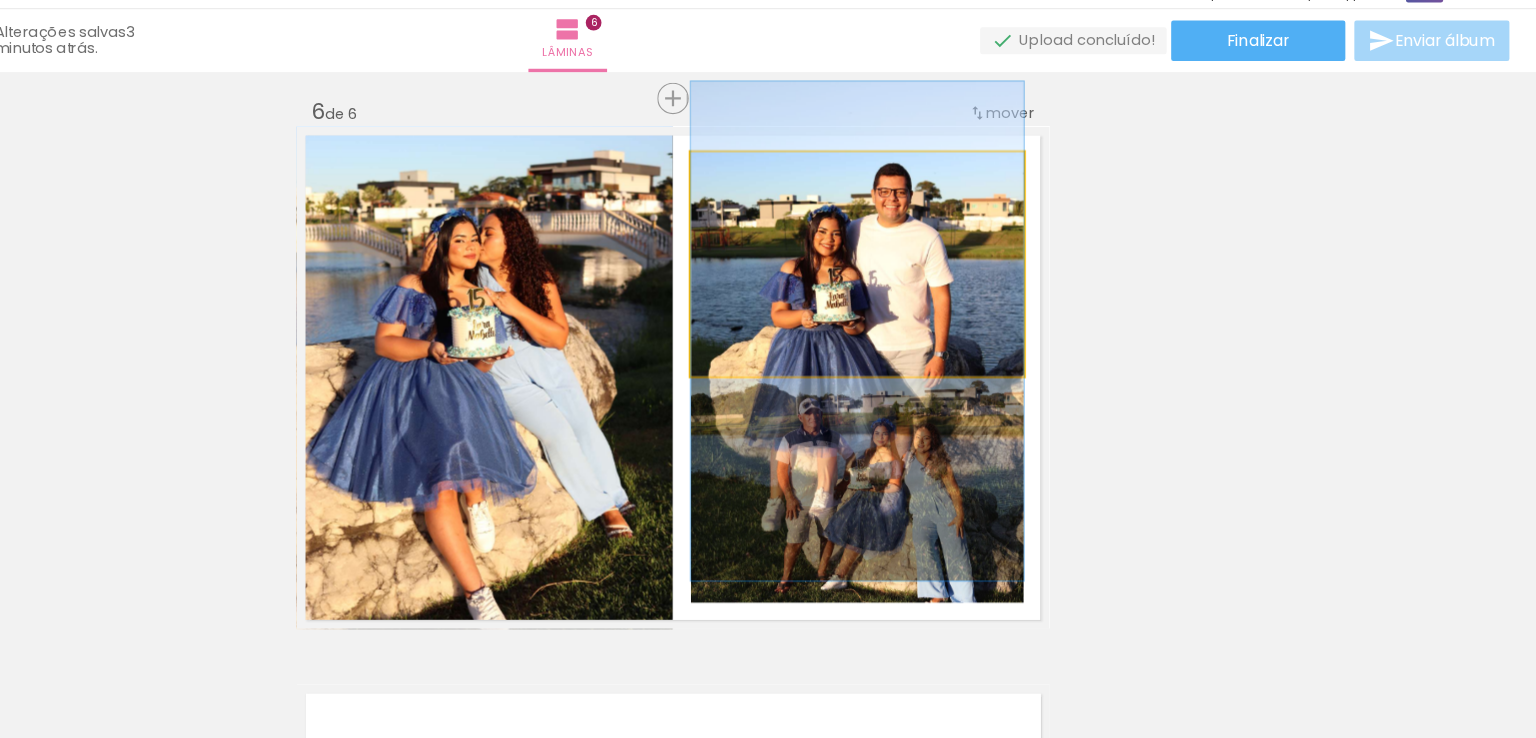 drag, startPoint x: 963, startPoint y: 256, endPoint x: 953, endPoint y: 305, distance: 50.01 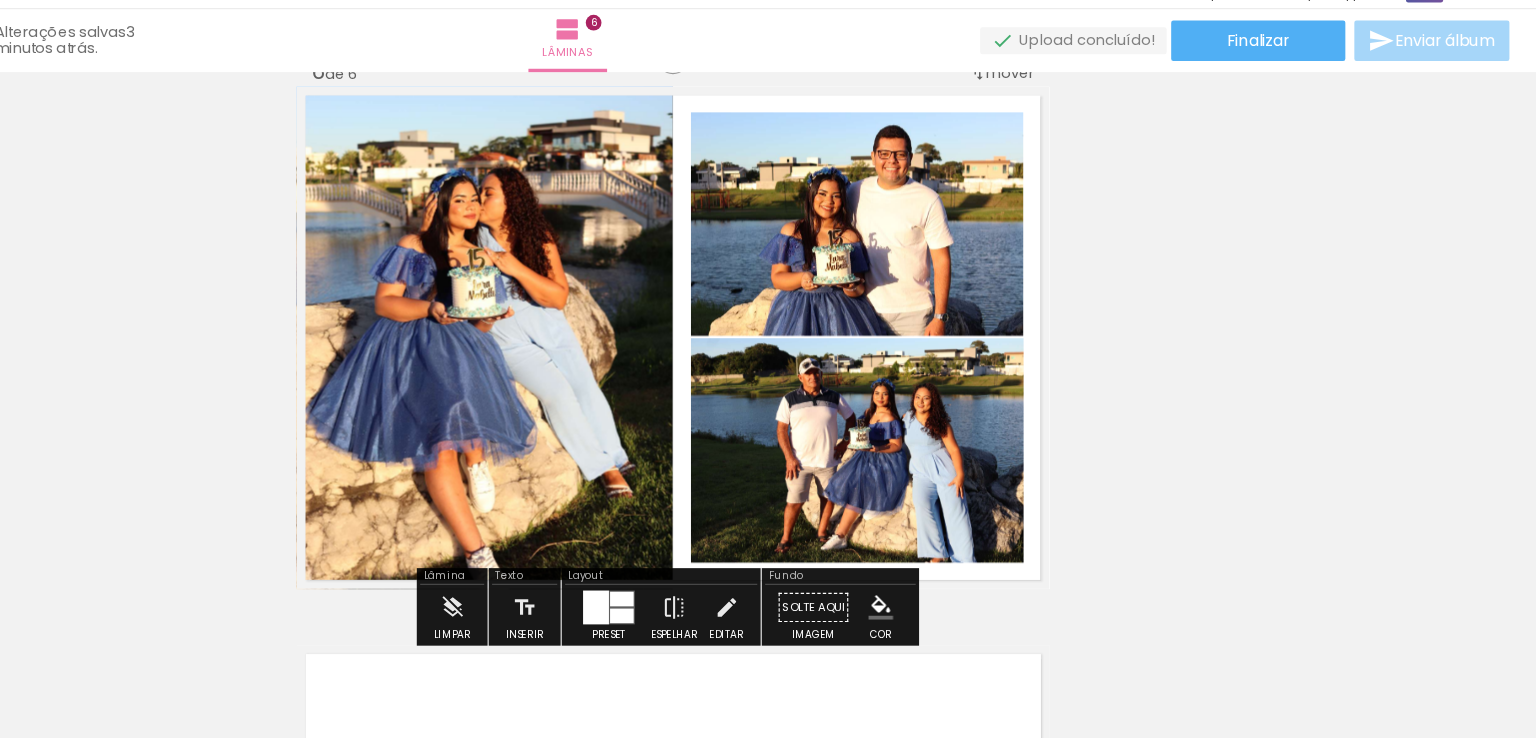 scroll, scrollTop: 2529, scrollLeft: 0, axis: vertical 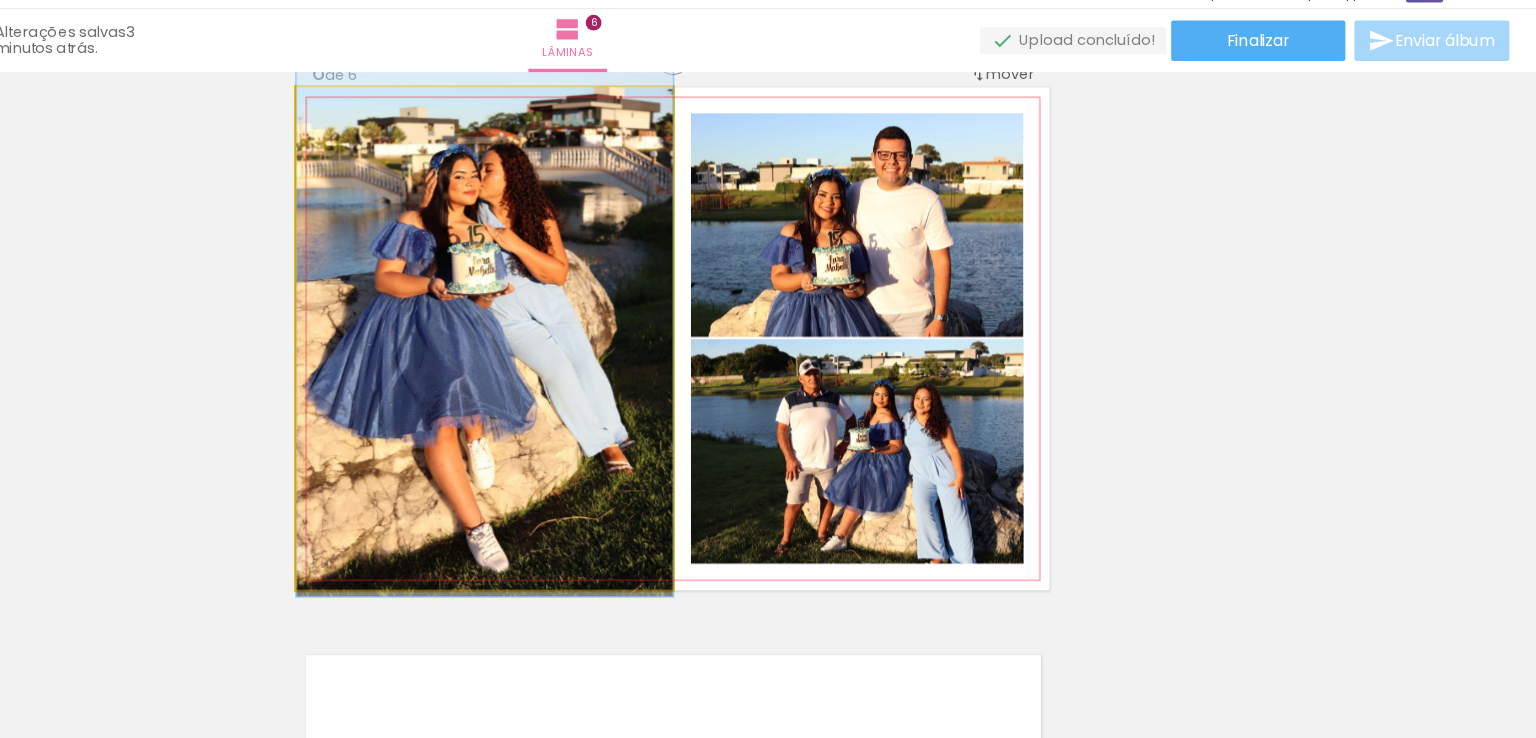 drag, startPoint x: 696, startPoint y: 363, endPoint x: 696, endPoint y: 341, distance: 22 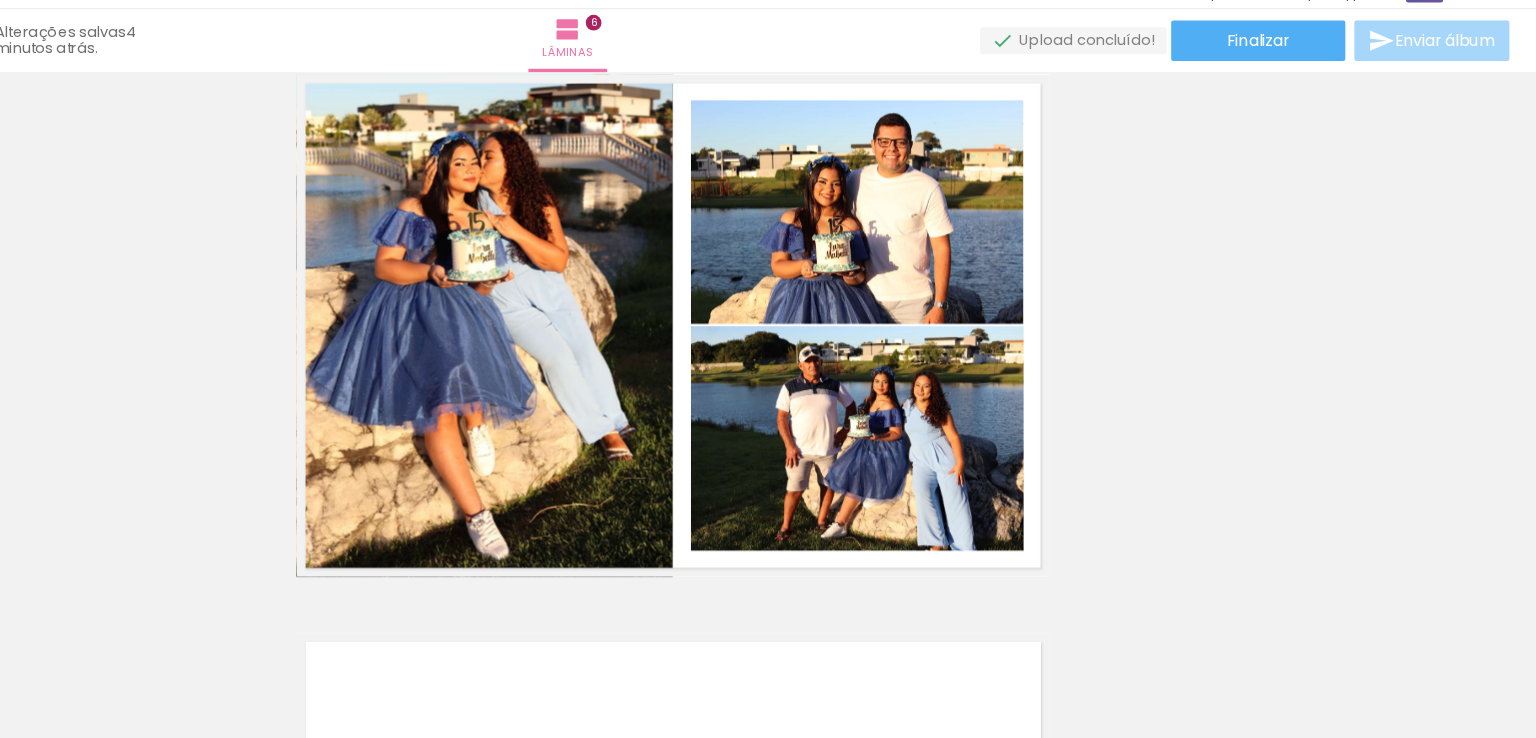 scroll, scrollTop: 2528, scrollLeft: 0, axis: vertical 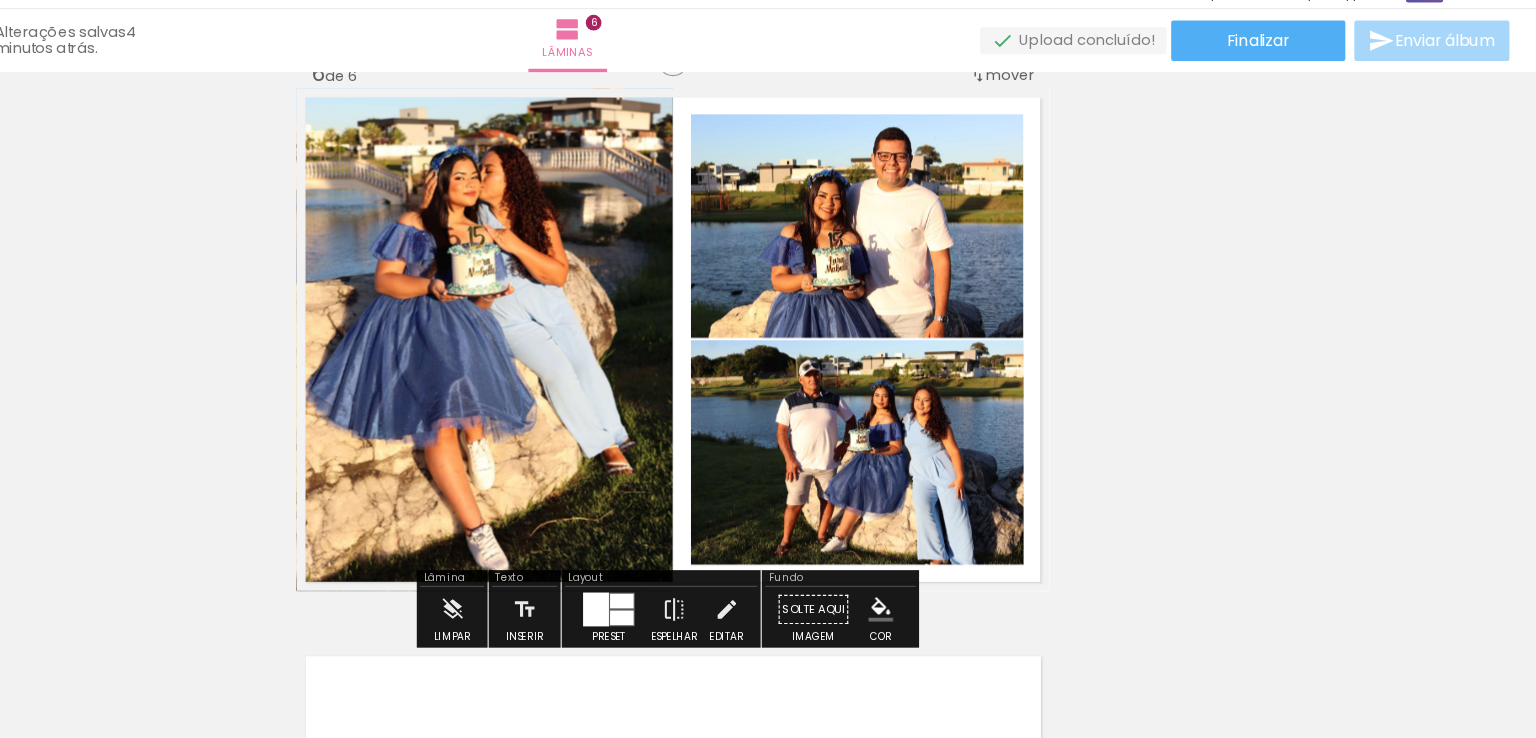 click 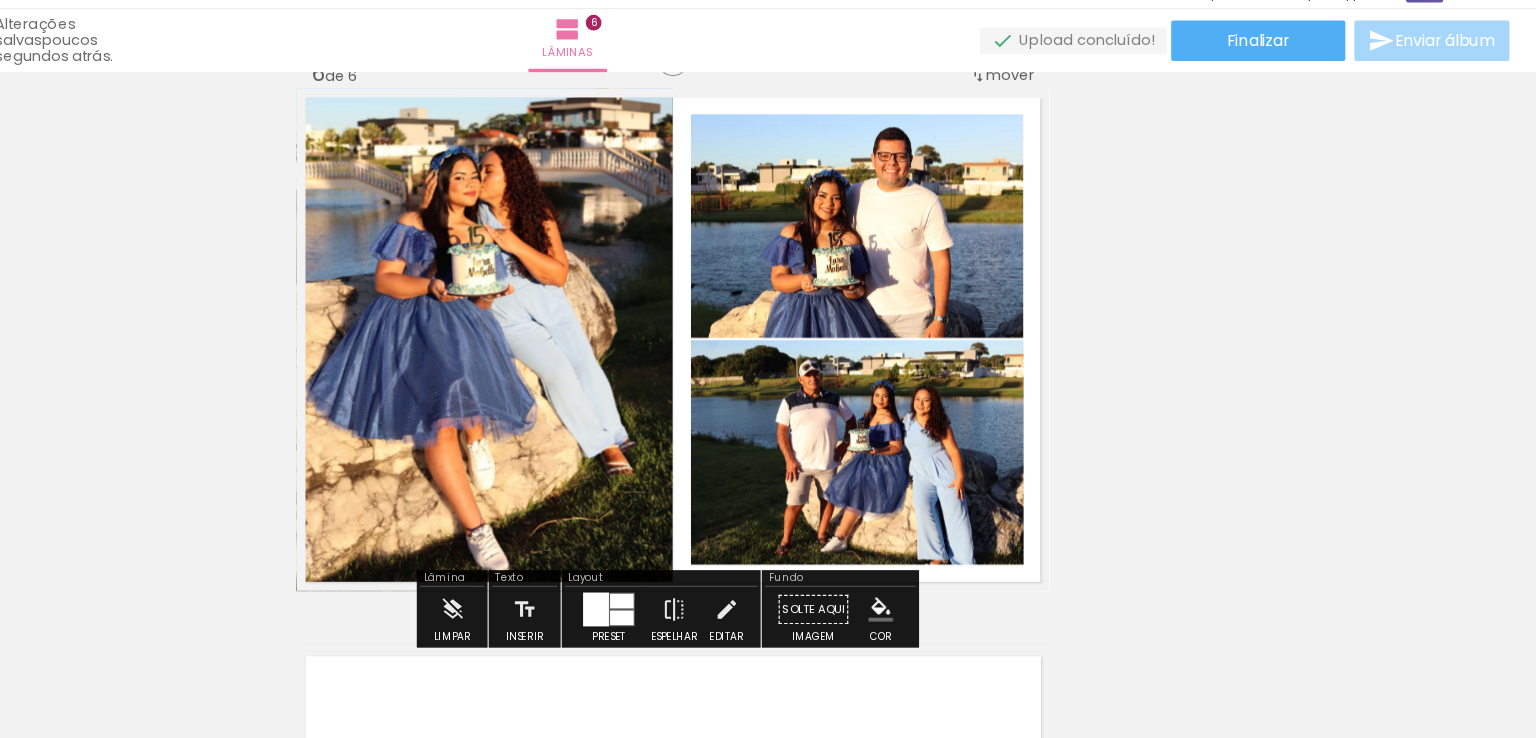 click 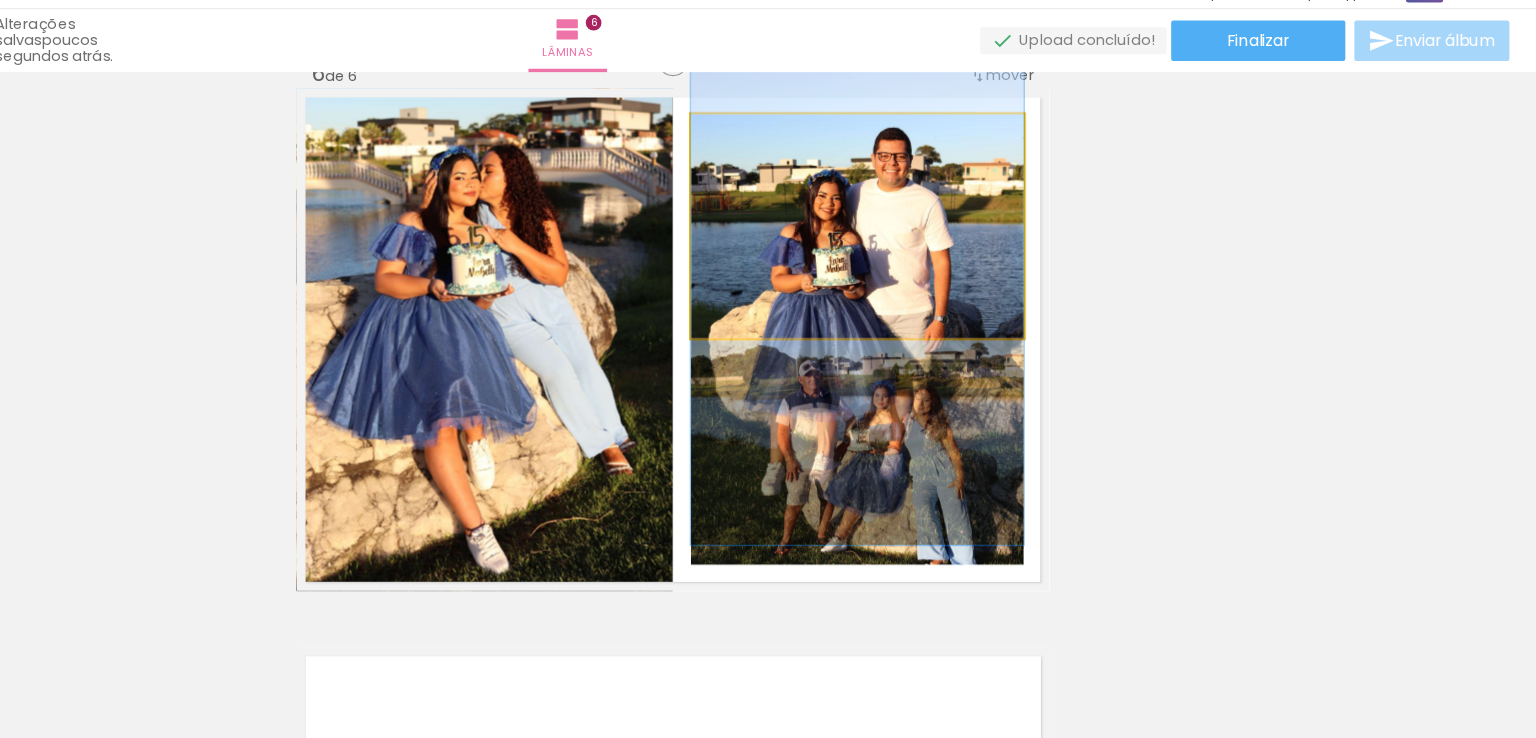 click 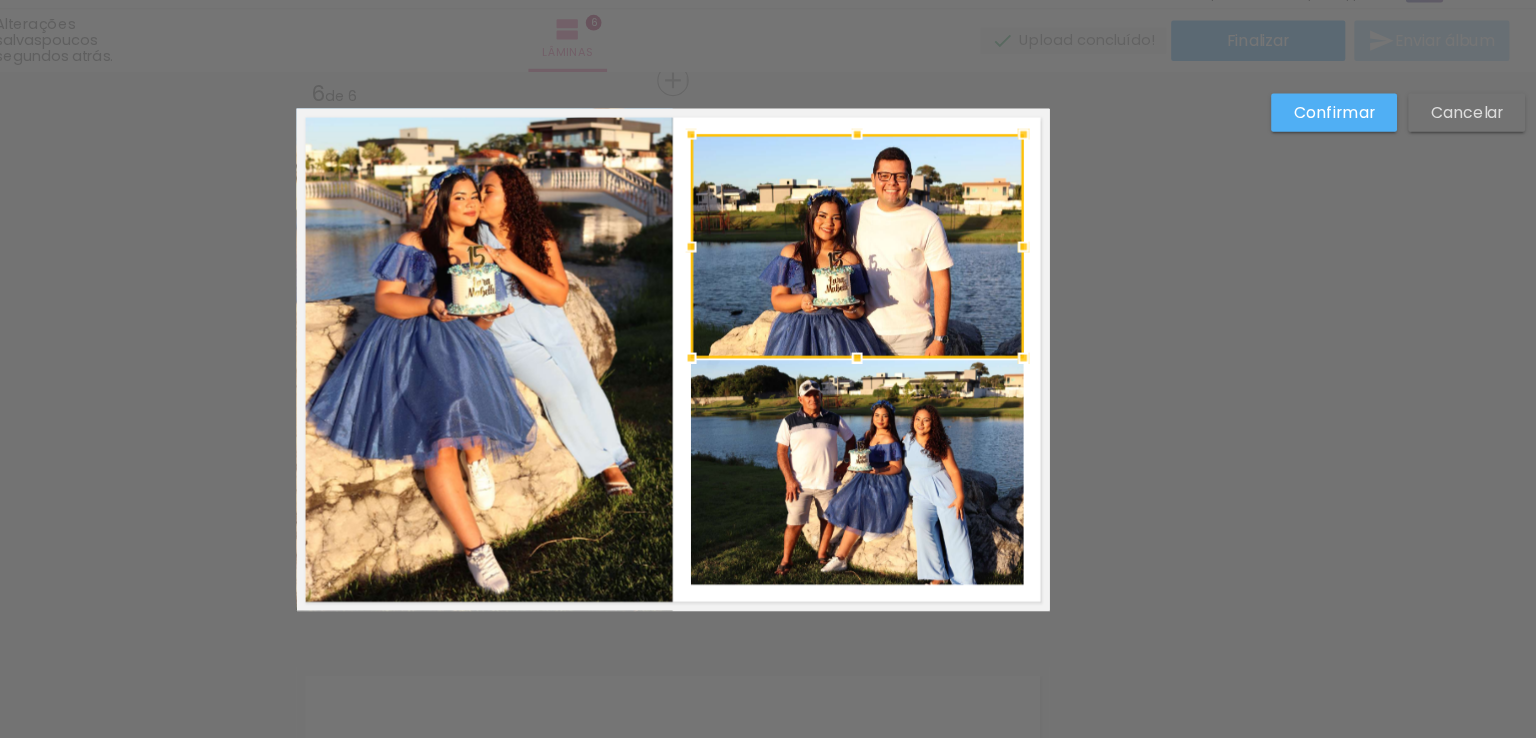 scroll, scrollTop: 2510, scrollLeft: 0, axis: vertical 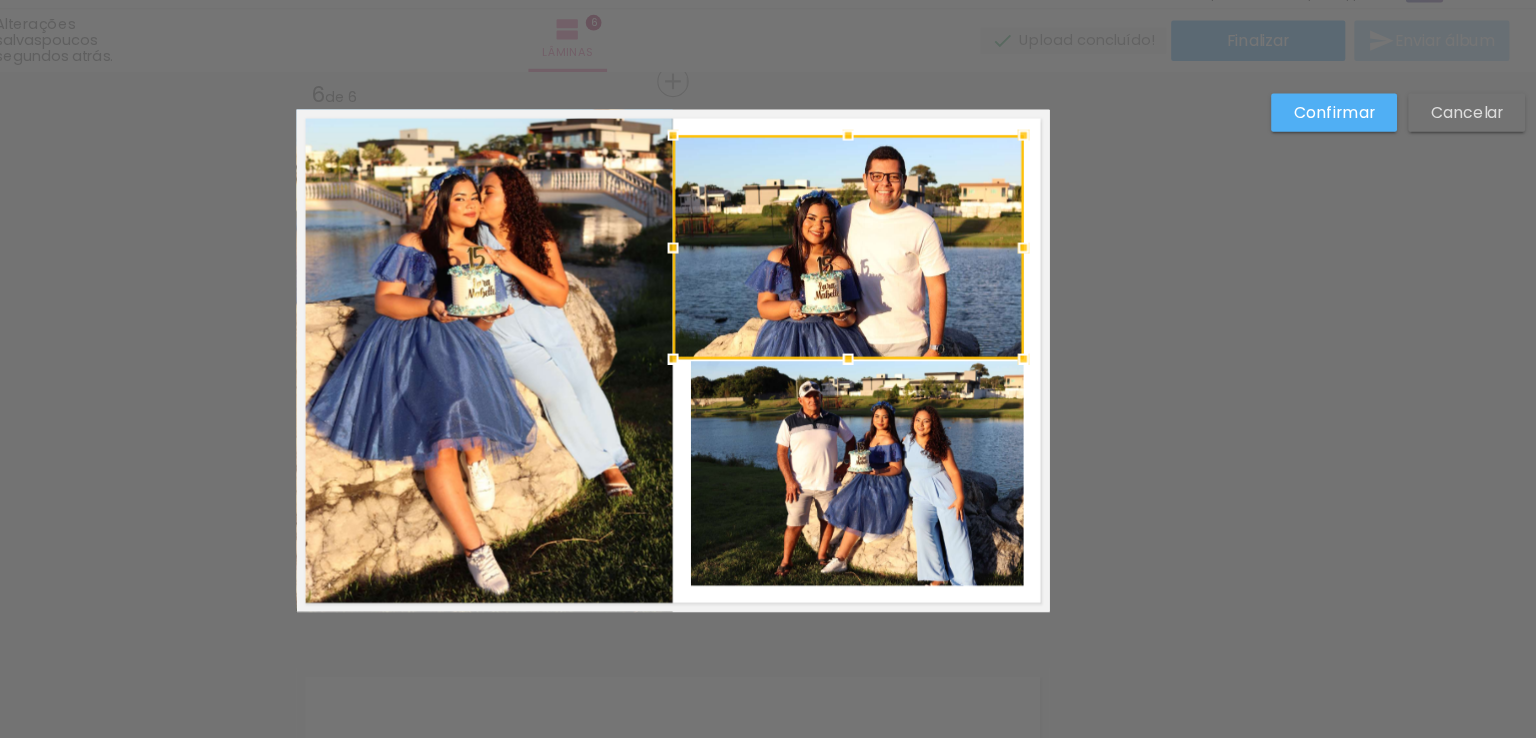 drag, startPoint x: 773, startPoint y: 259, endPoint x: 756, endPoint y: 258, distance: 17.029387 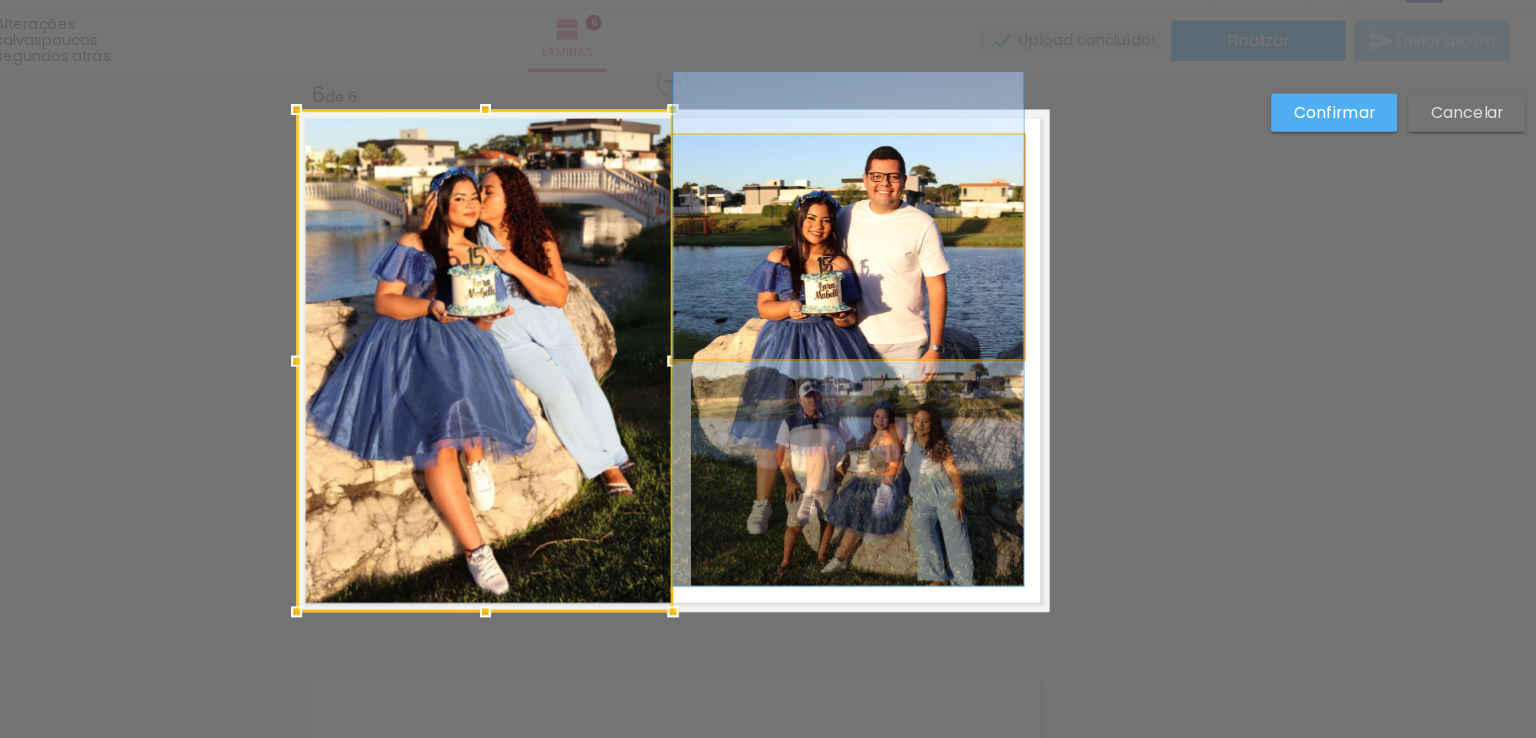 click 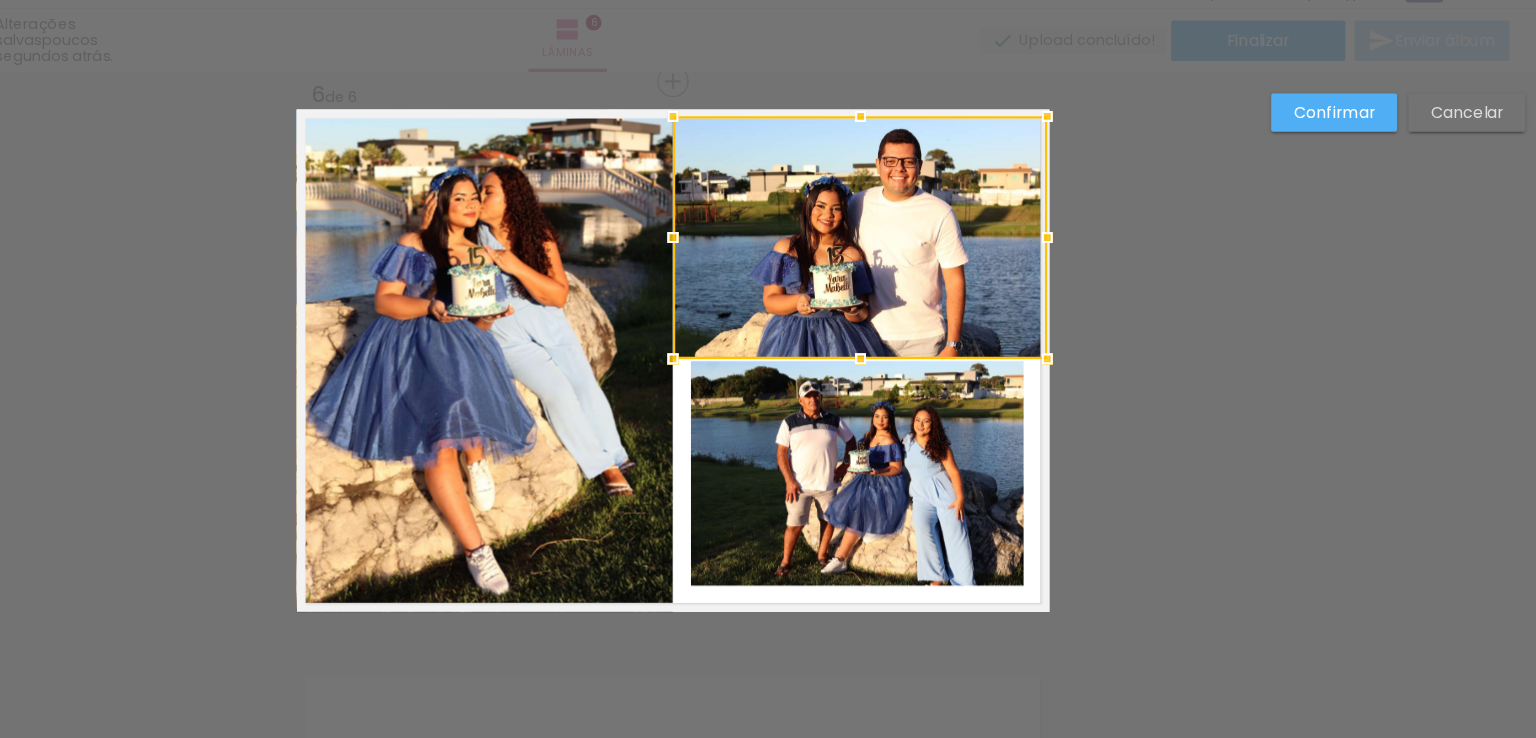 drag, startPoint x: 1073, startPoint y: 156, endPoint x: 1089, endPoint y: 139, distance: 23.345236 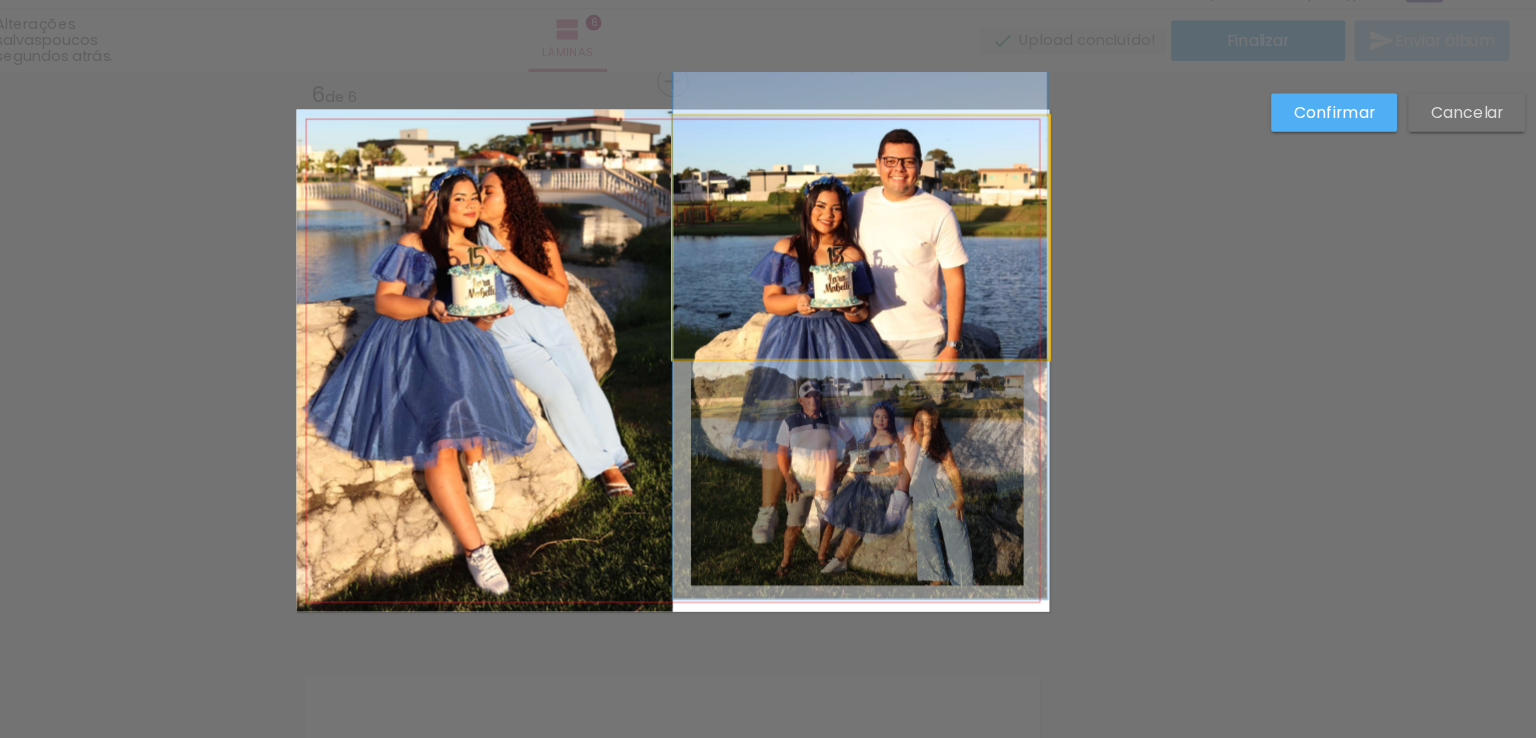 click 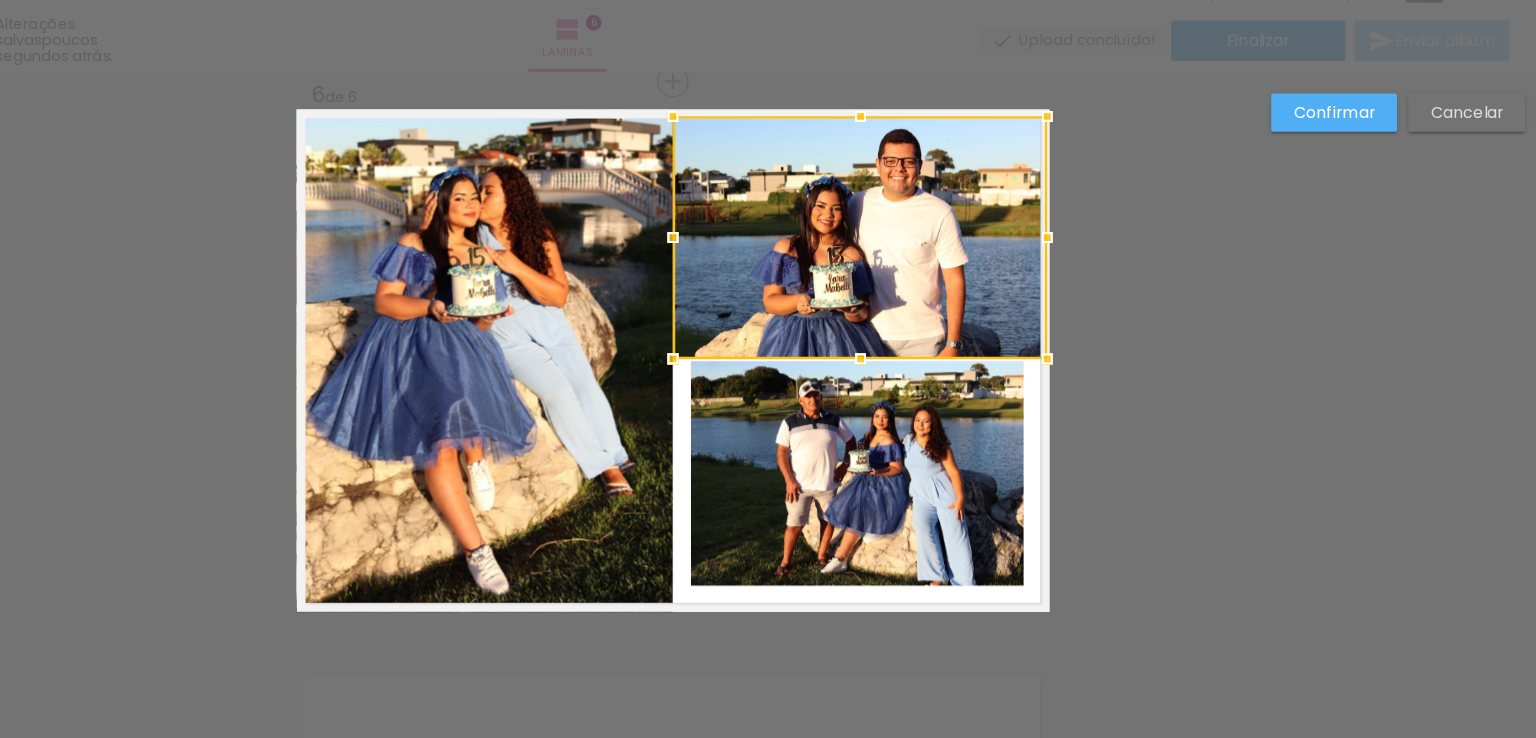 scroll, scrollTop: 0, scrollLeft: 0, axis: both 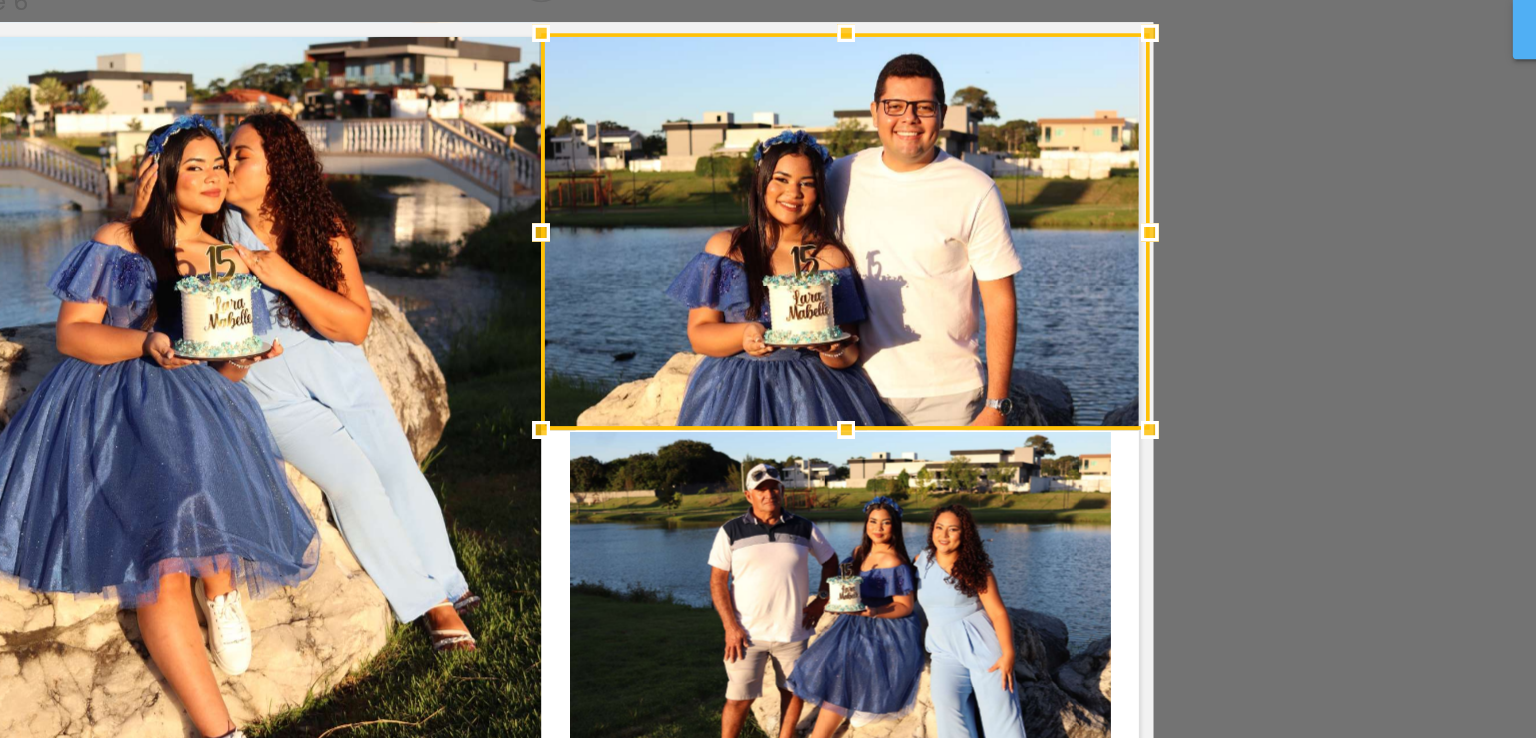 click at bounding box center [935, 357] 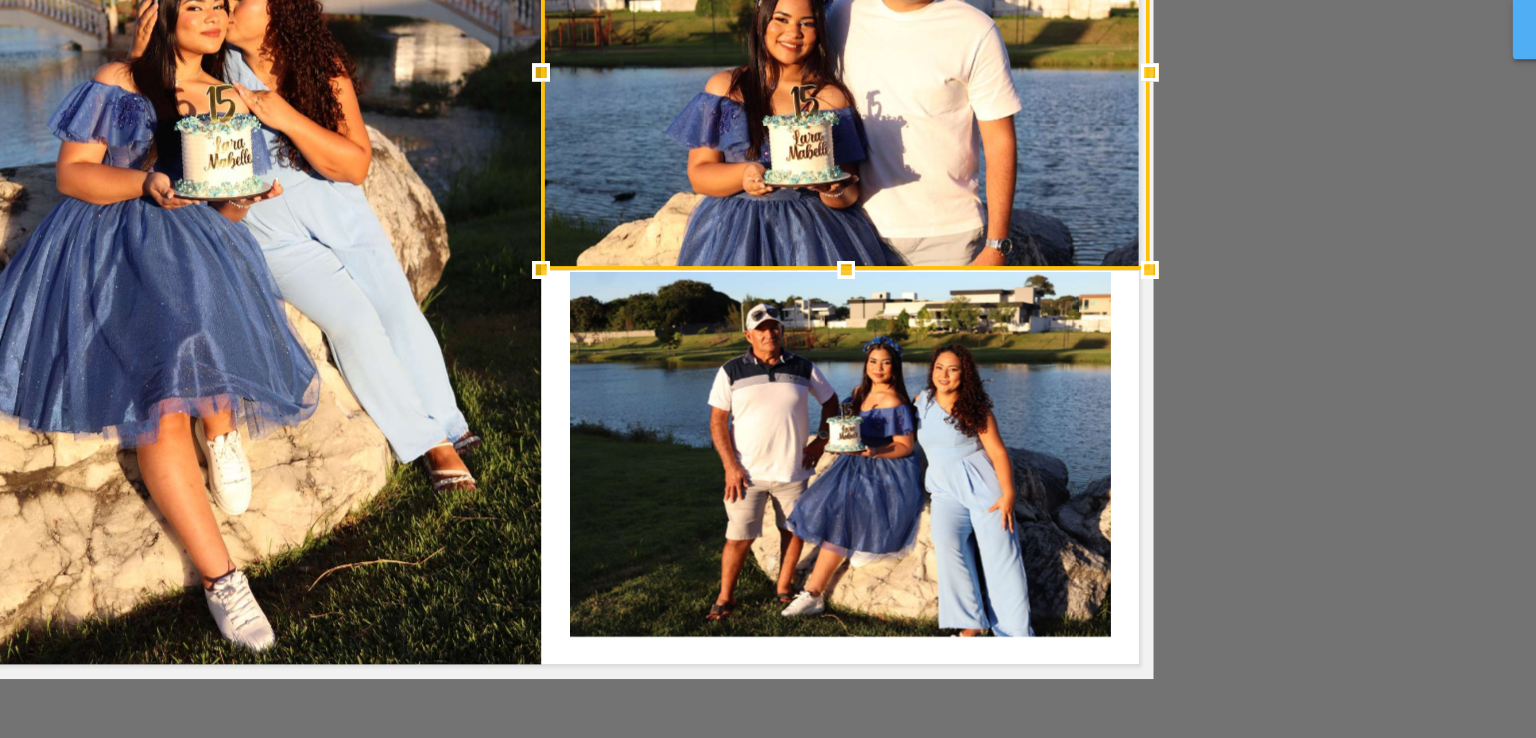 scroll, scrollTop: 2616, scrollLeft: 0, axis: vertical 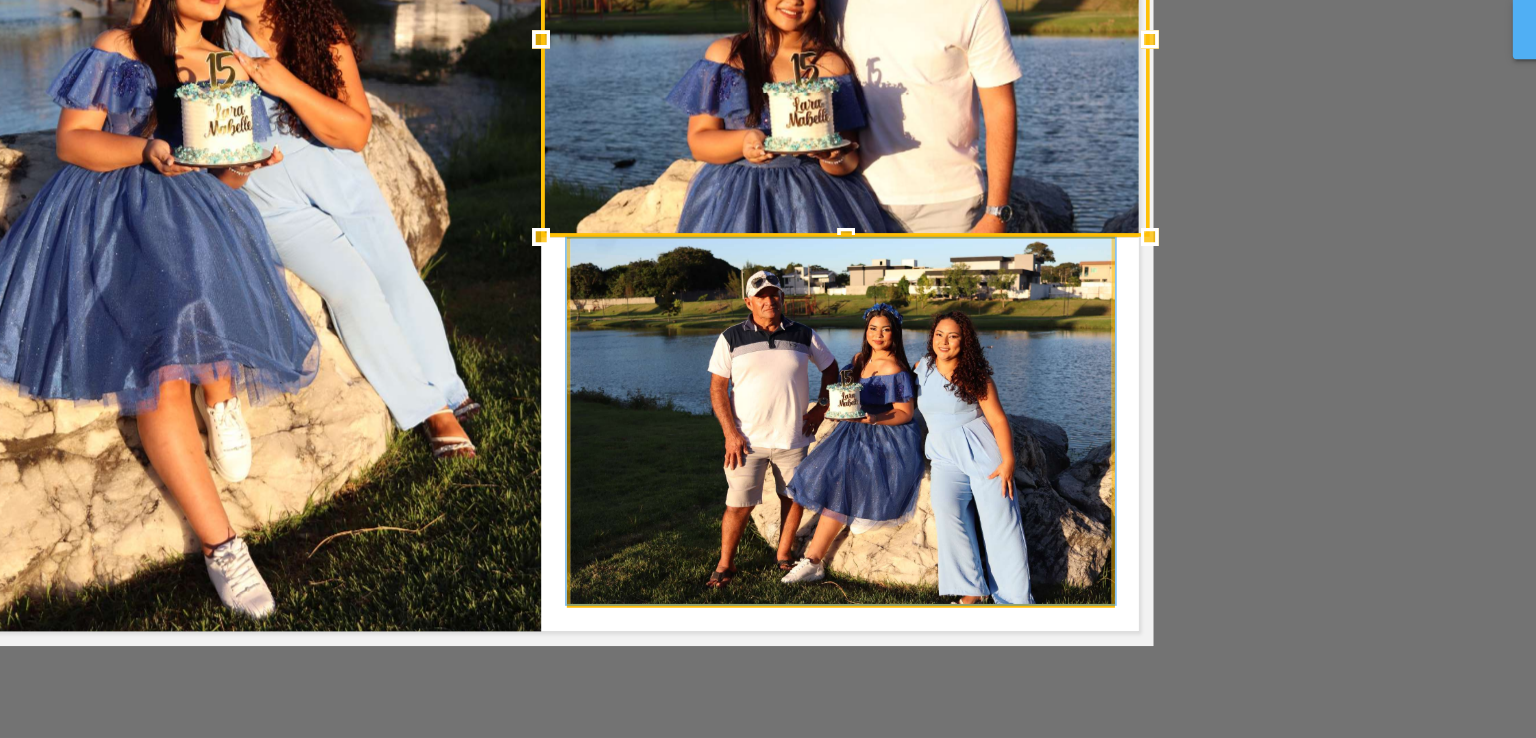 click 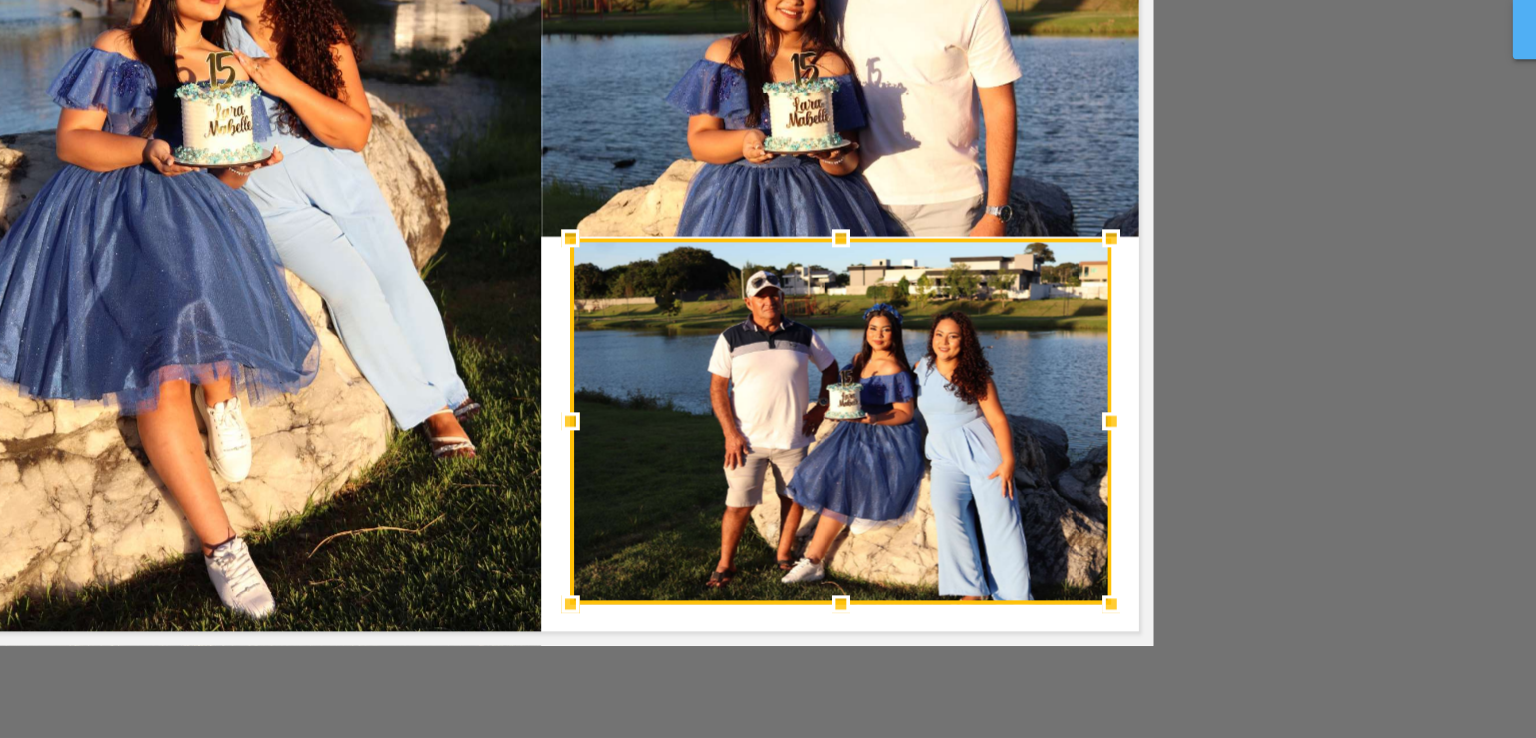 click at bounding box center (932, 352) 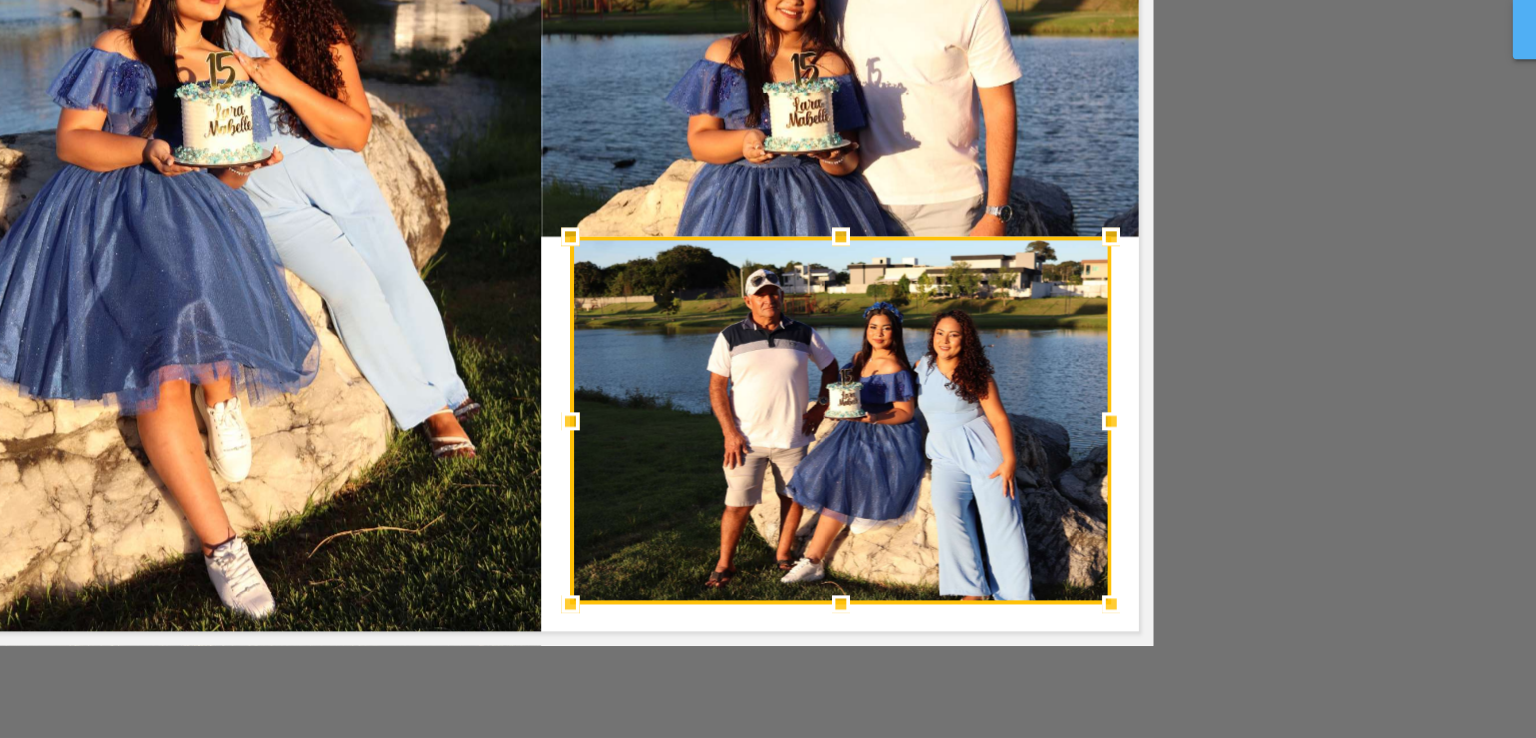 click at bounding box center [932, 251] 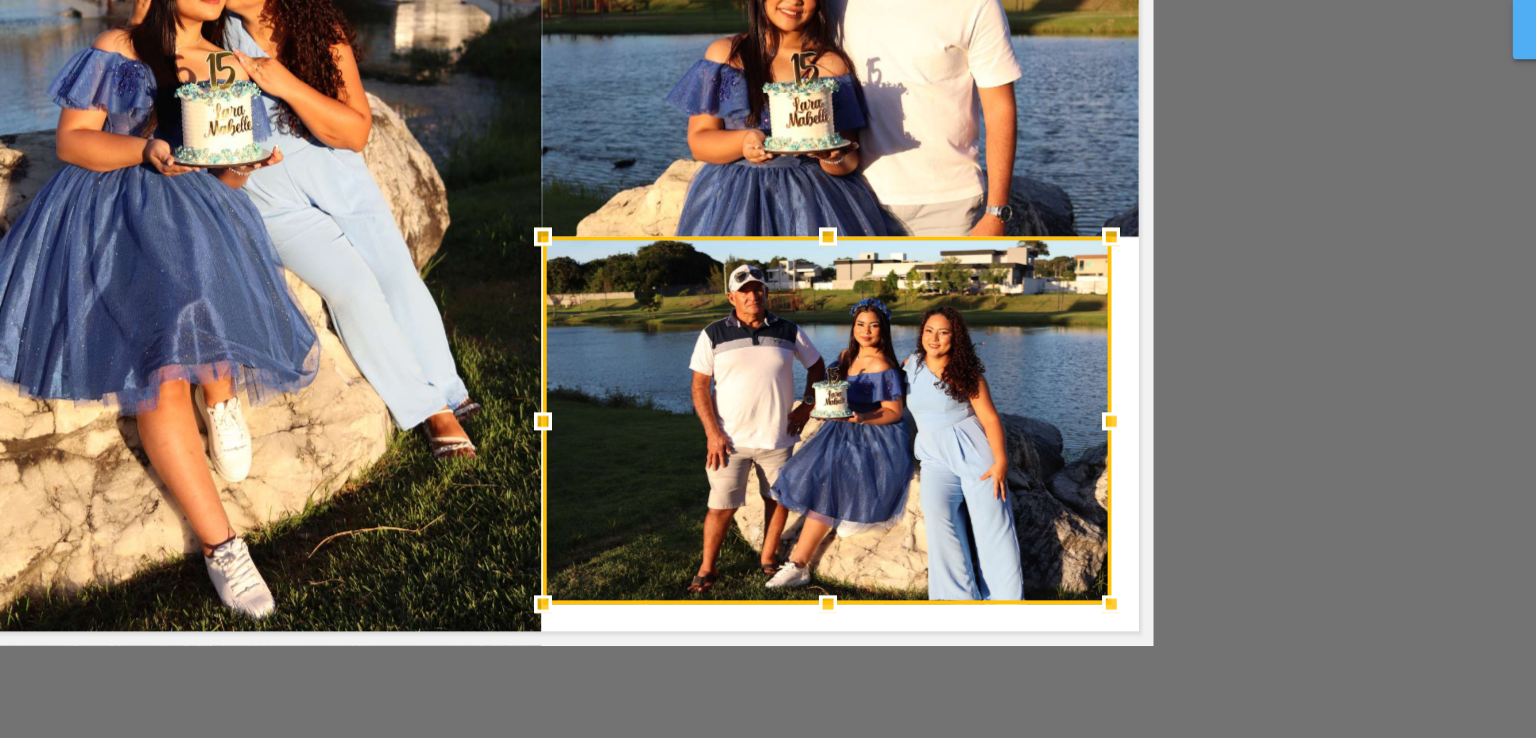 drag, startPoint x: 776, startPoint y: 347, endPoint x: 760, endPoint y: 346, distance: 16.03122 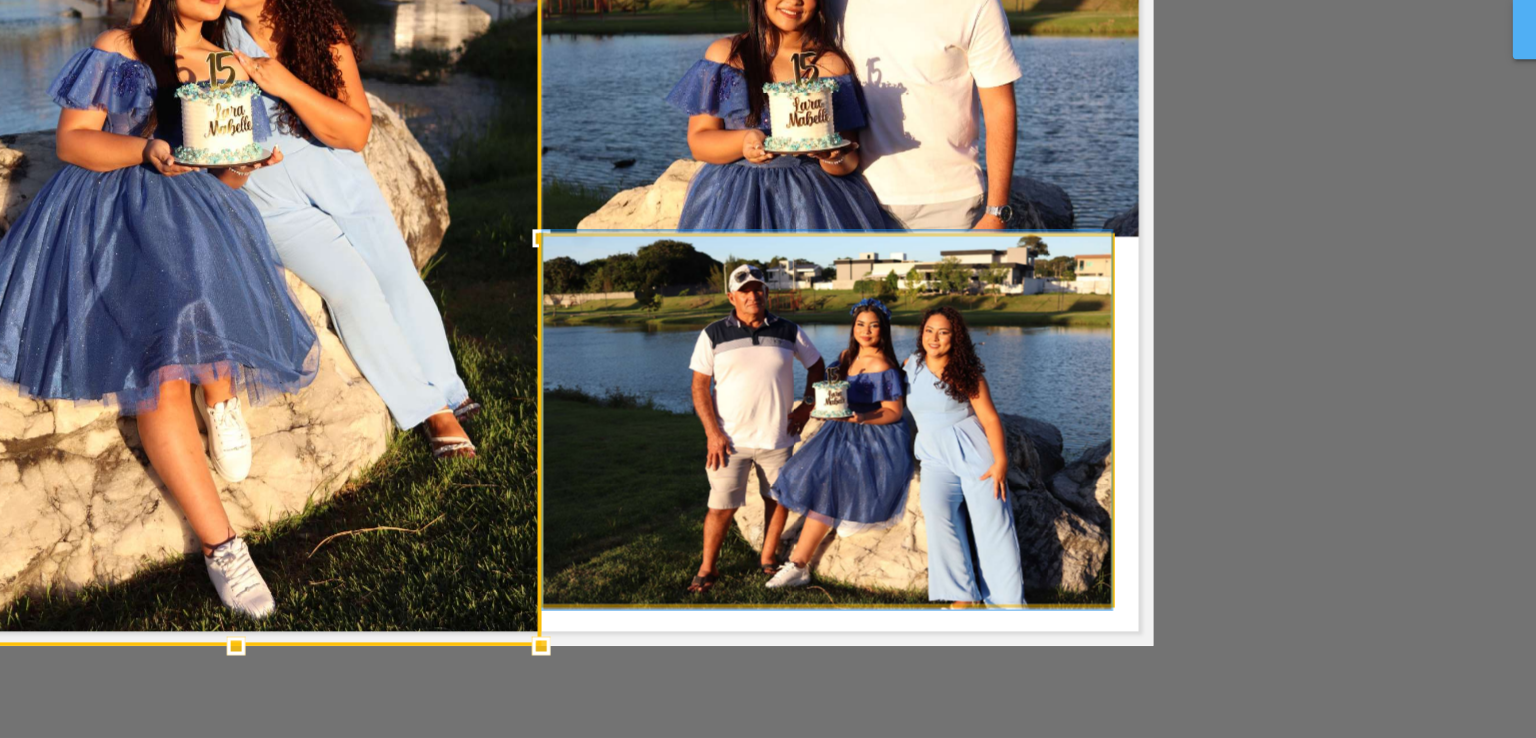 click 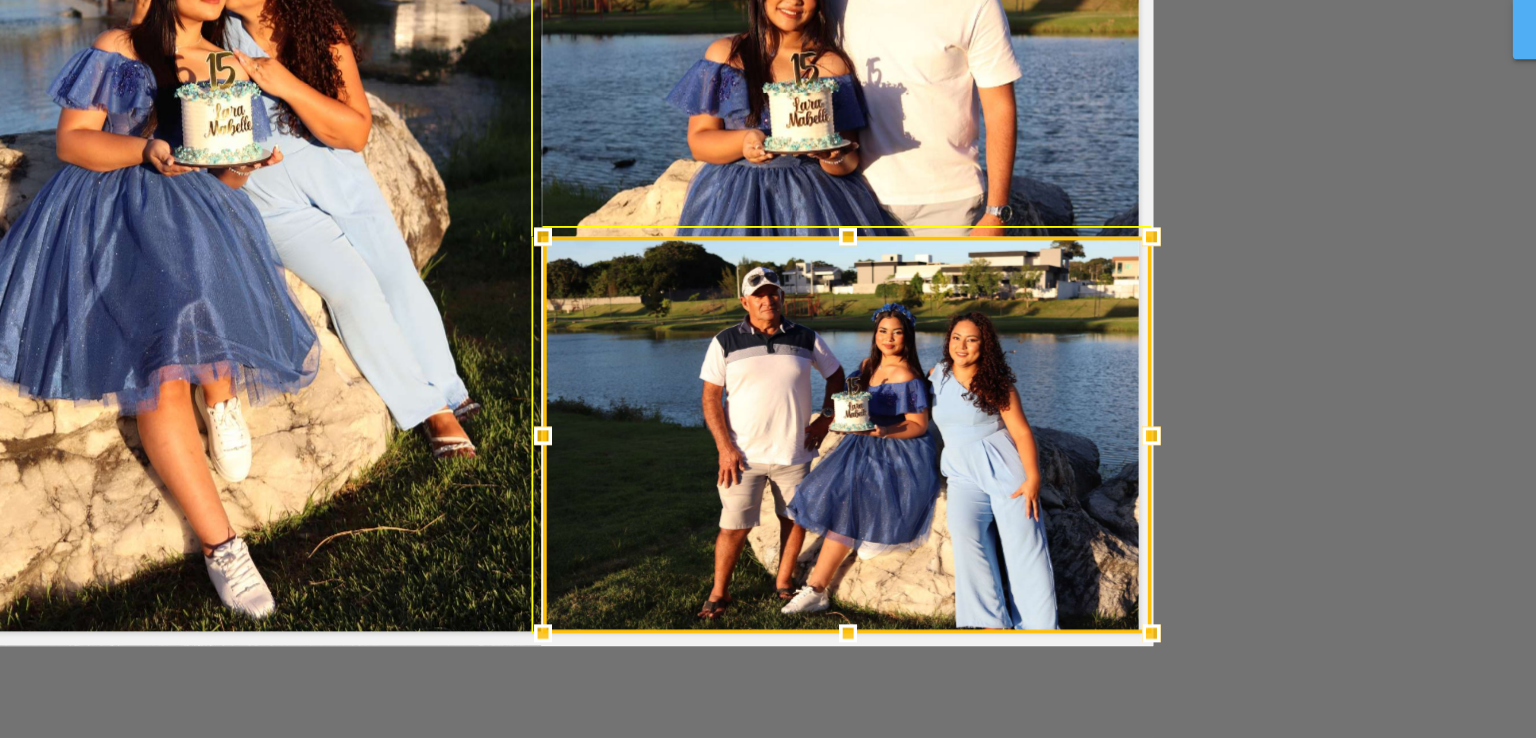 drag, startPoint x: 1073, startPoint y: 455, endPoint x: 1088, endPoint y: 468, distance: 19.849434 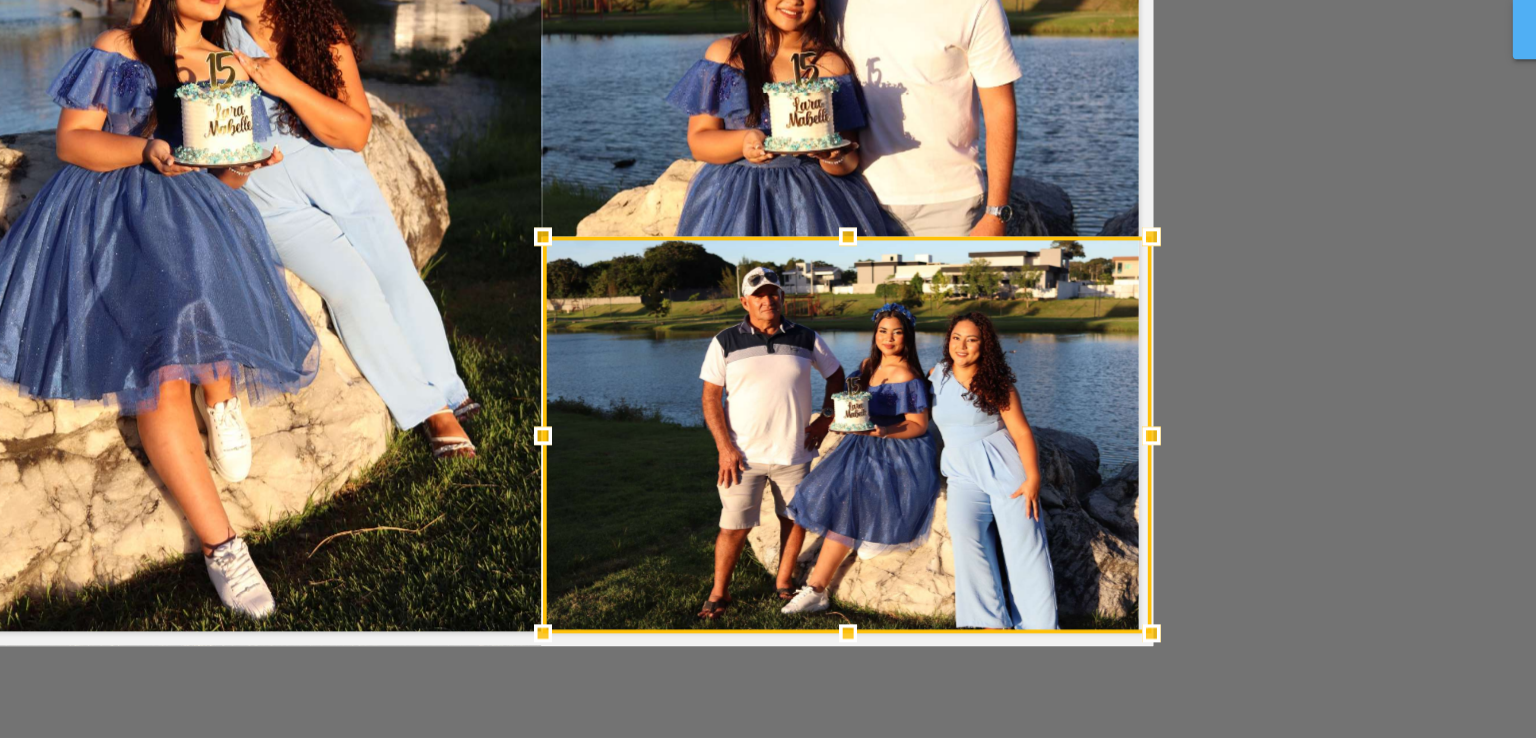click on "Confirmar Cancelar" at bounding box center [768, -752] 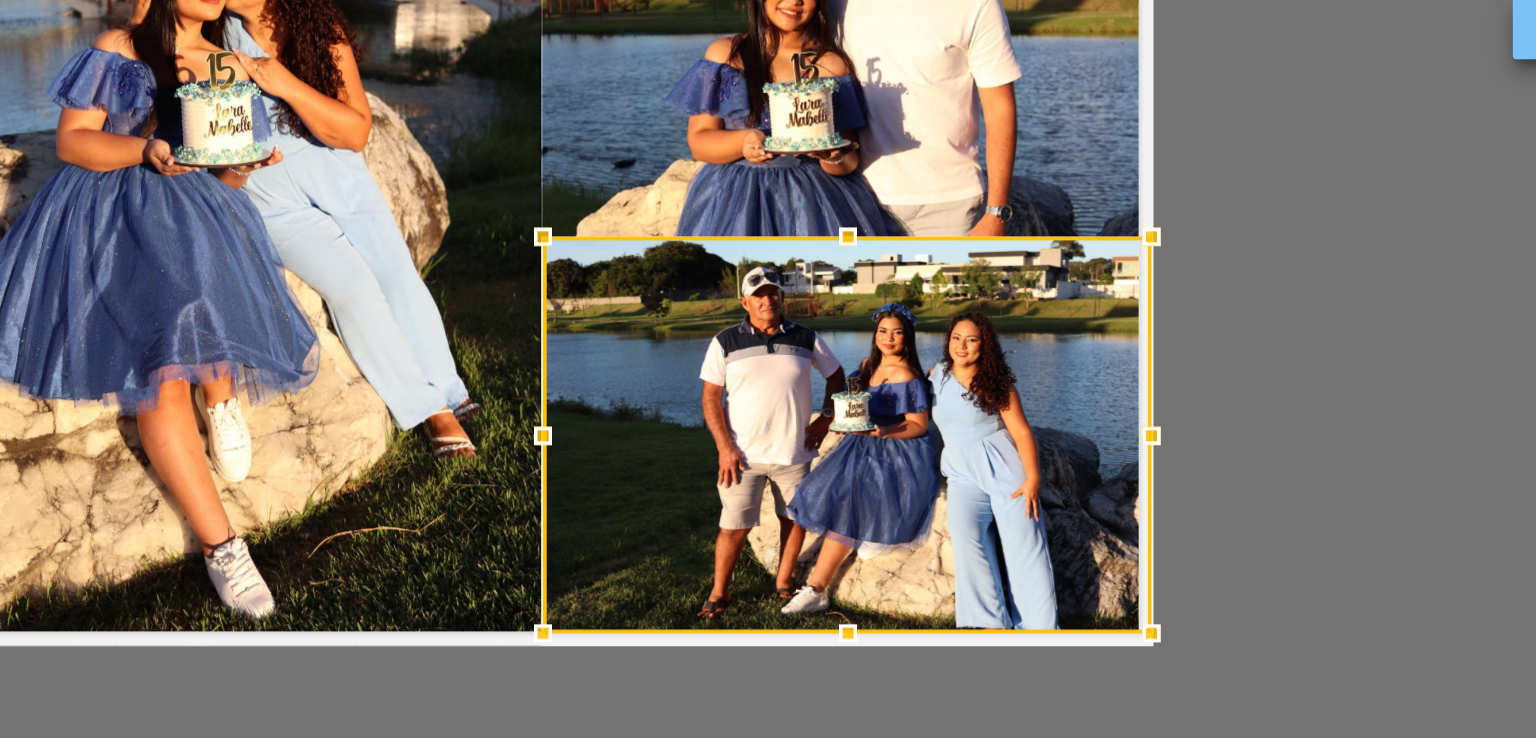 click on "Confirmar" at bounding box center [1356, 137] 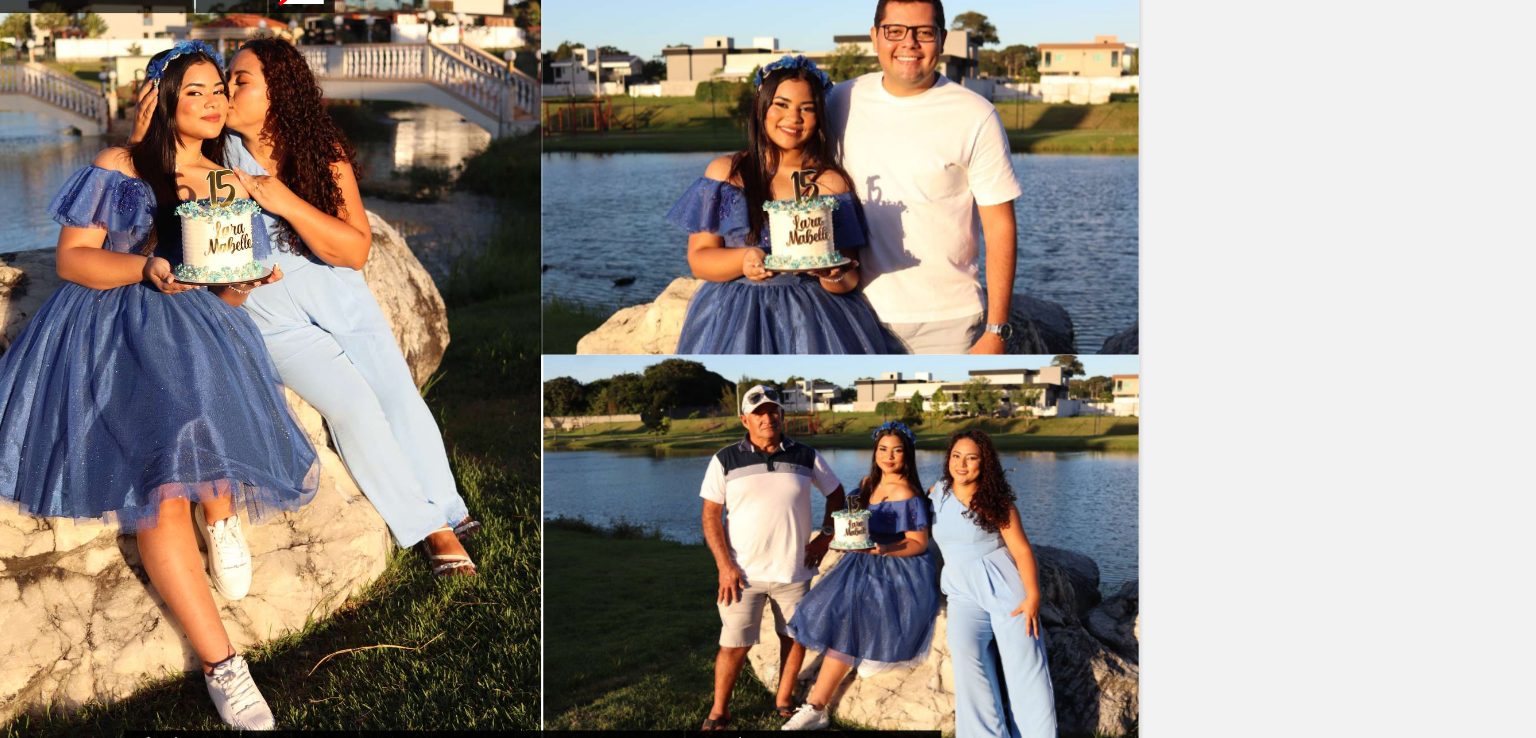 scroll, scrollTop: 2552, scrollLeft: 0, axis: vertical 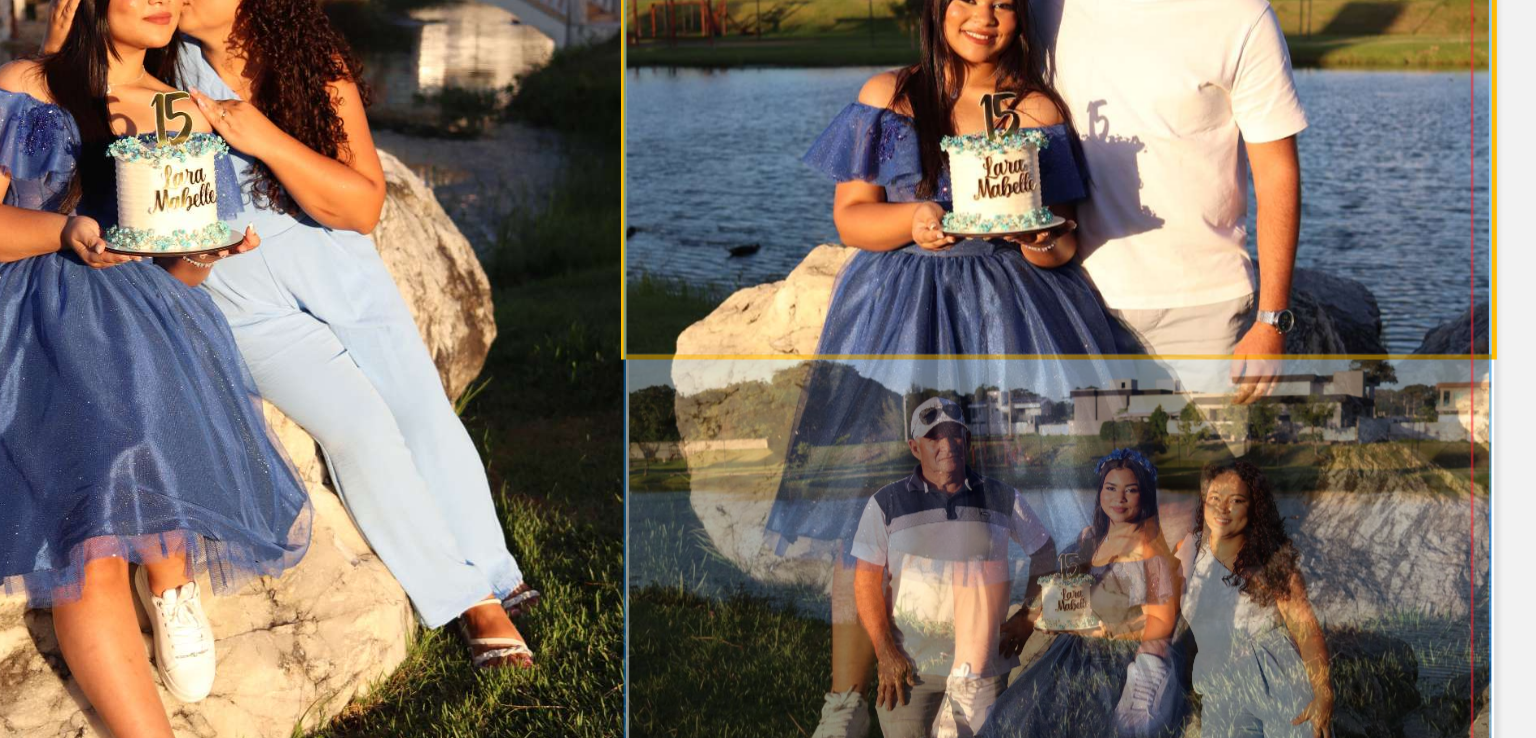 click 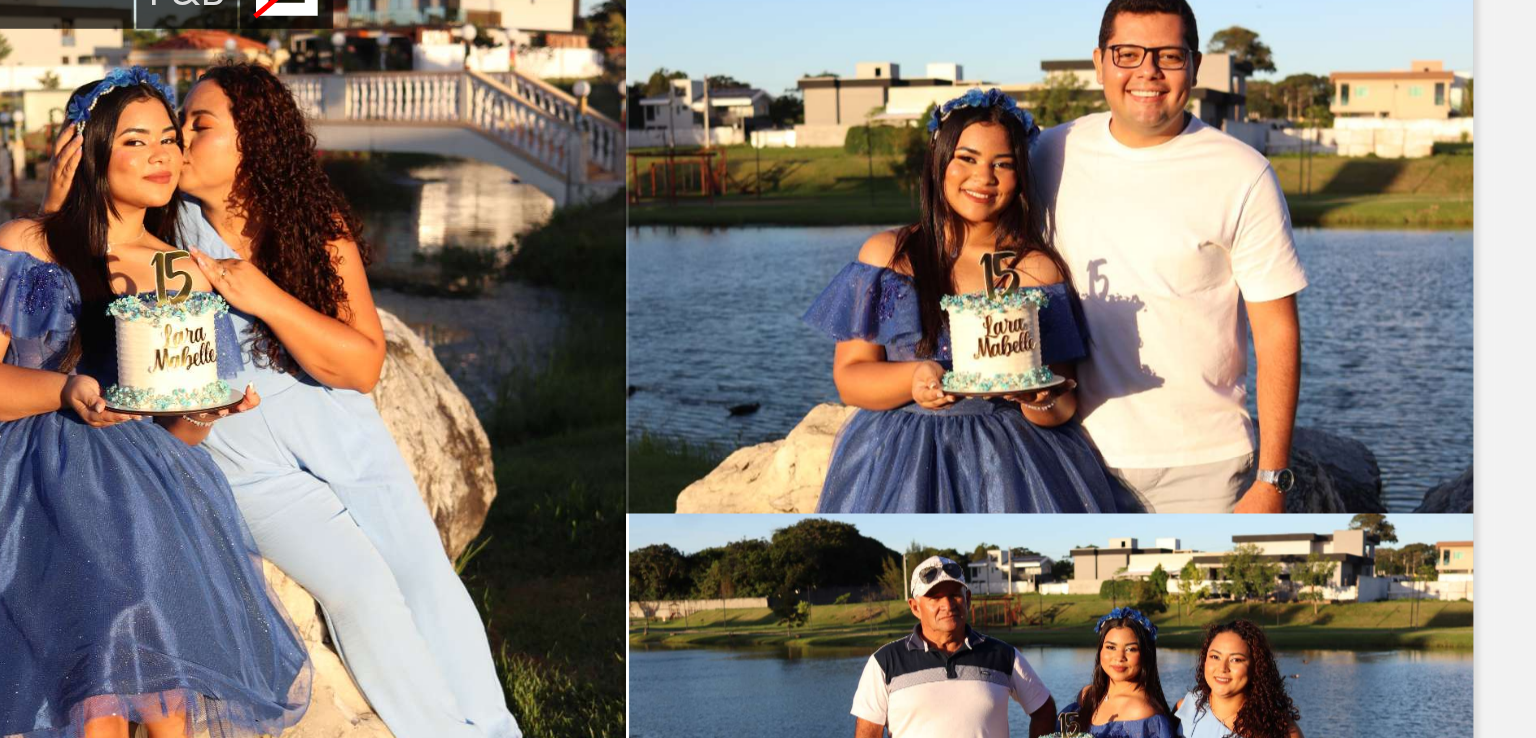 drag, startPoint x: 777, startPoint y: 237, endPoint x: 777, endPoint y: 176, distance: 61 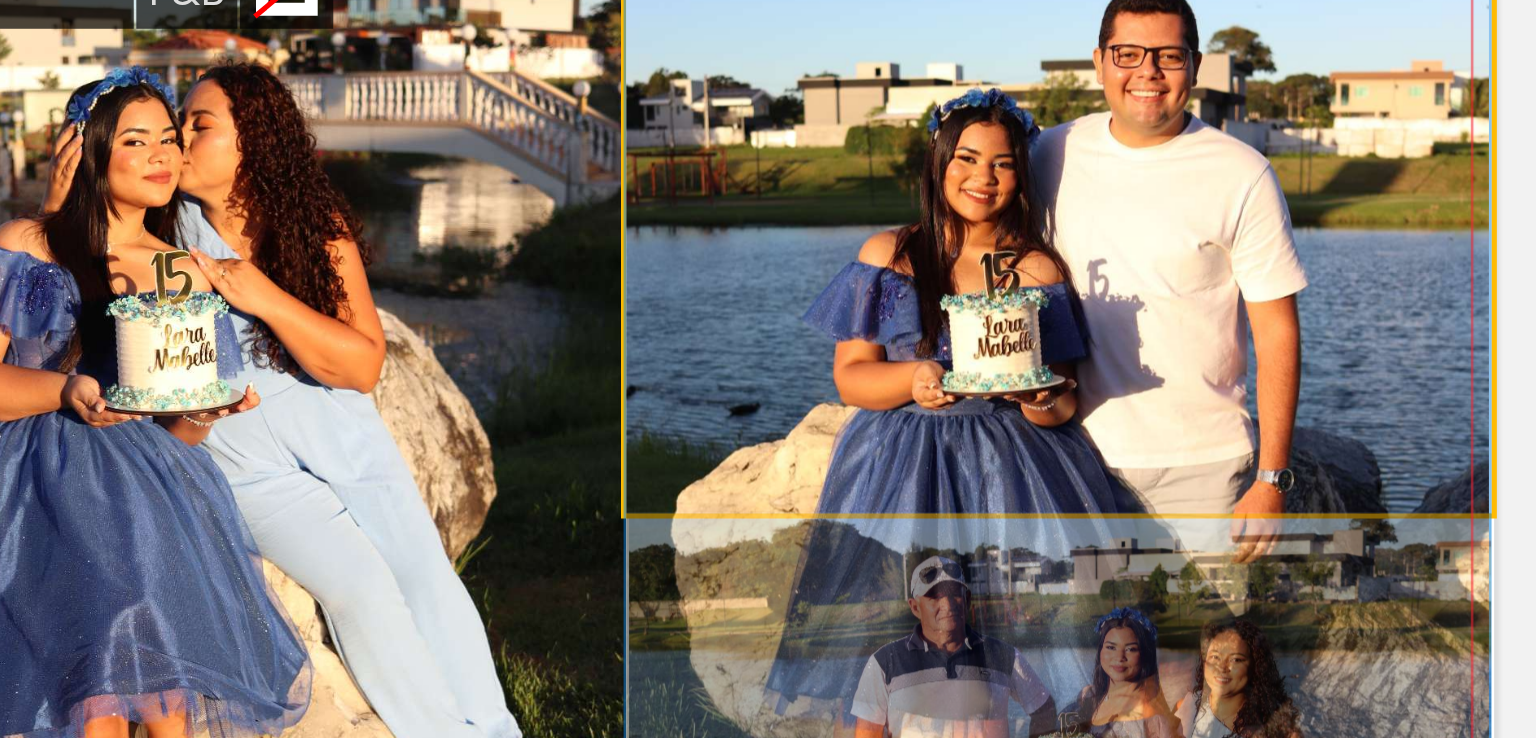 click 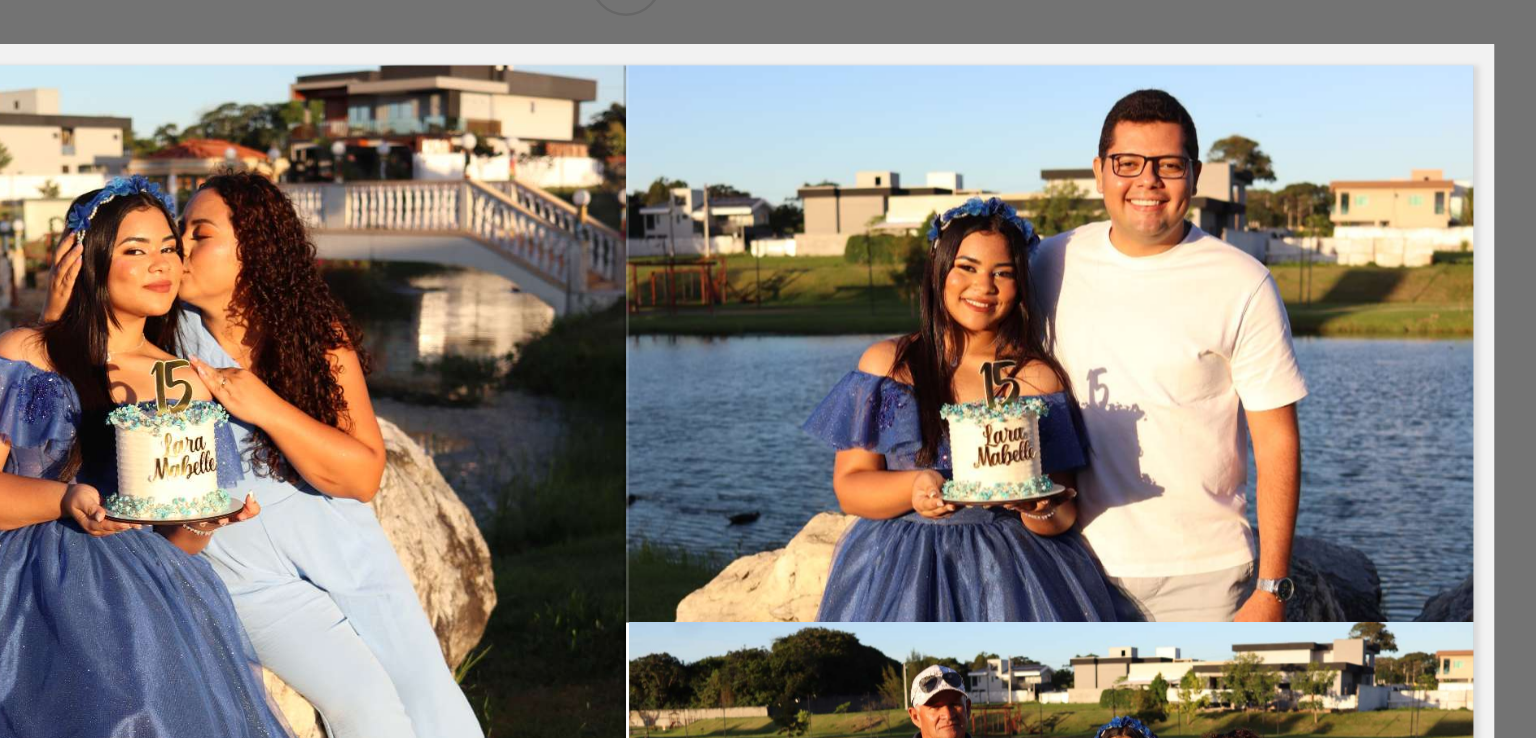 scroll, scrollTop: 2521, scrollLeft: 0, axis: vertical 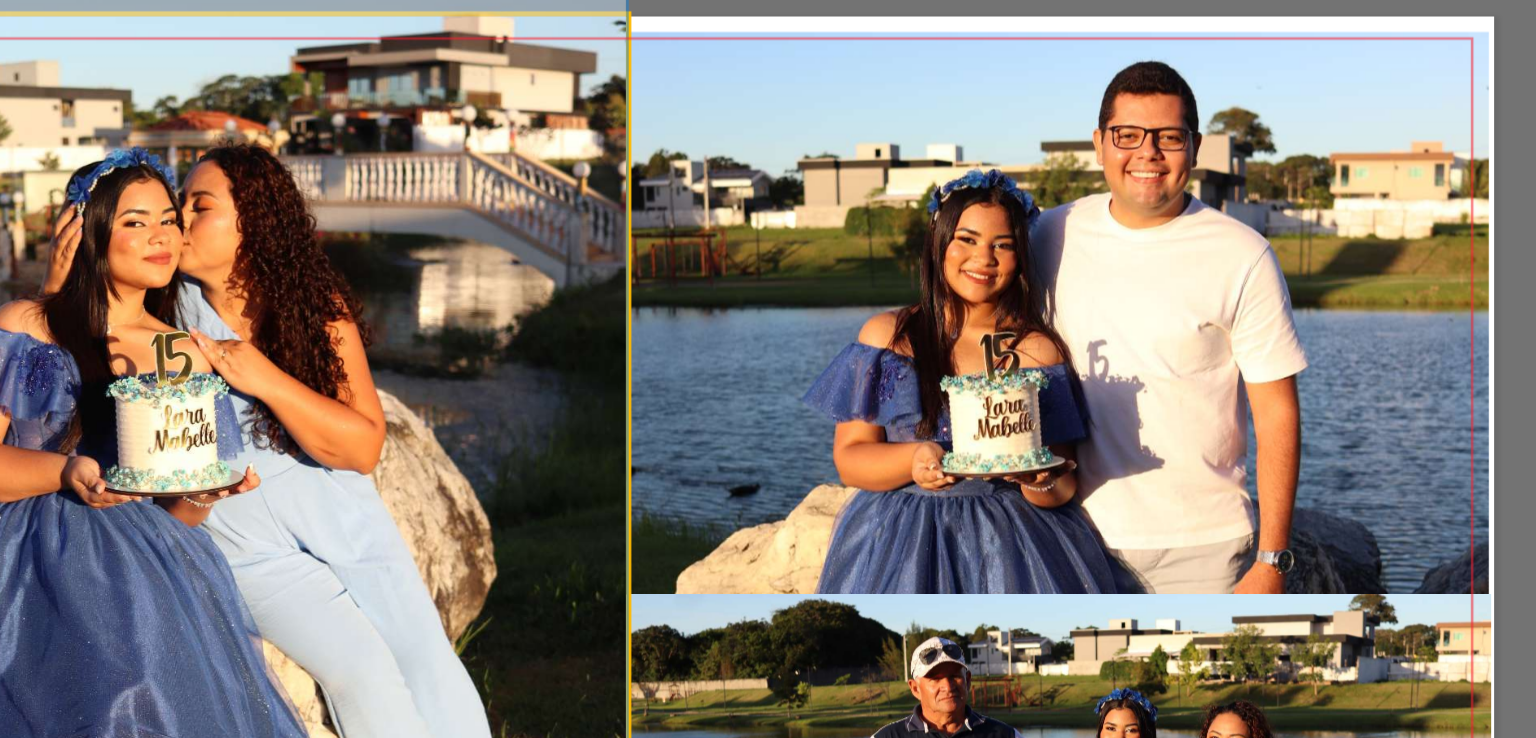click 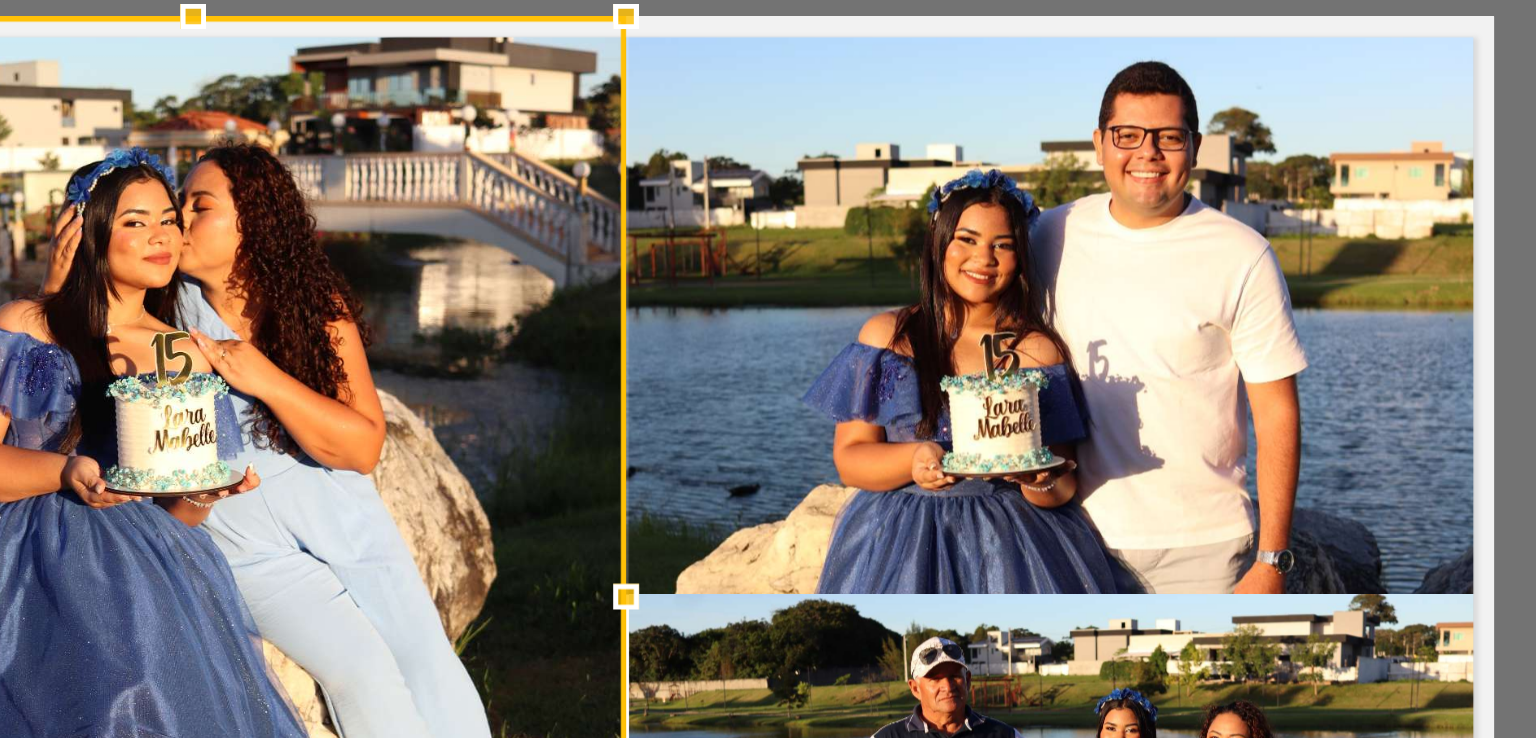 click at bounding box center [600, 346] 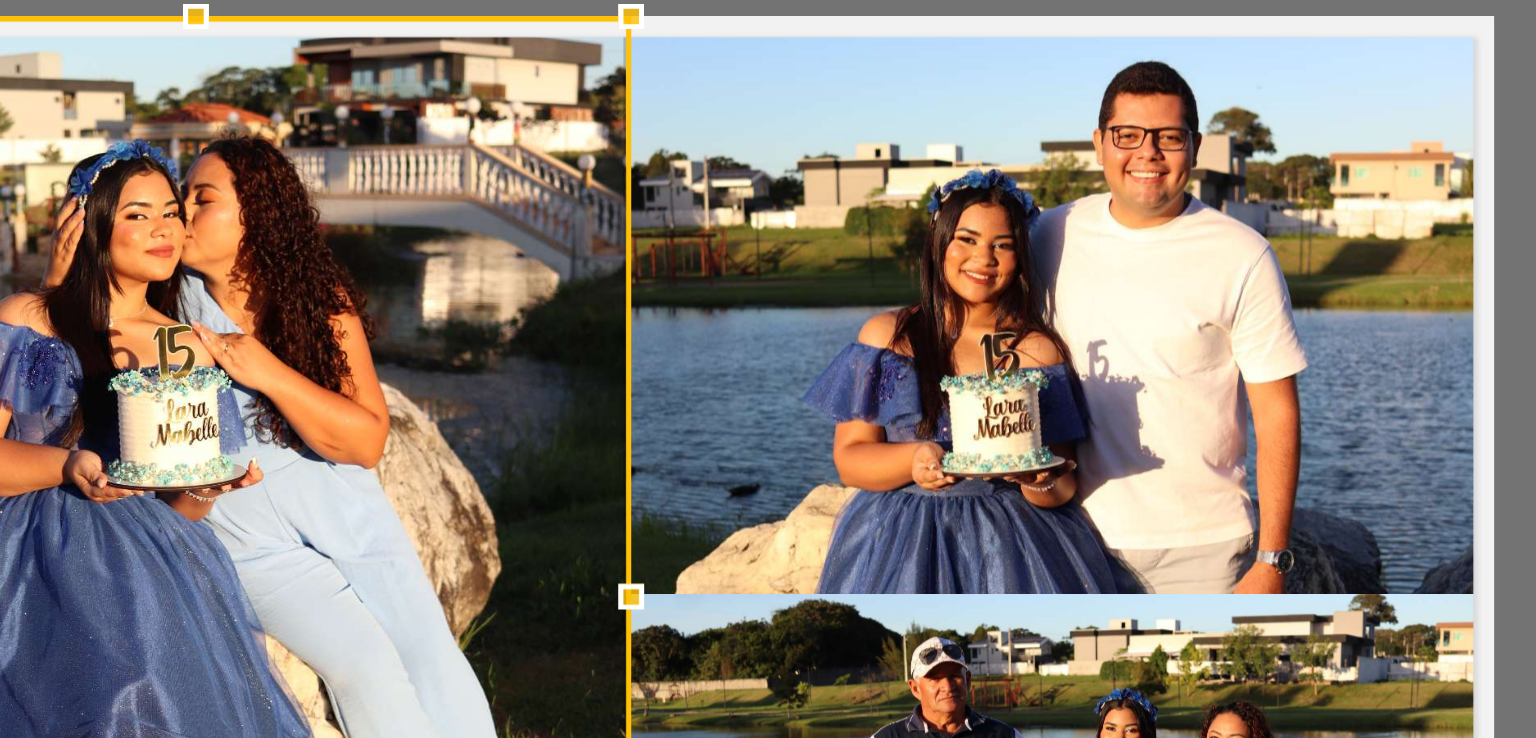 click at bounding box center [770, 347] 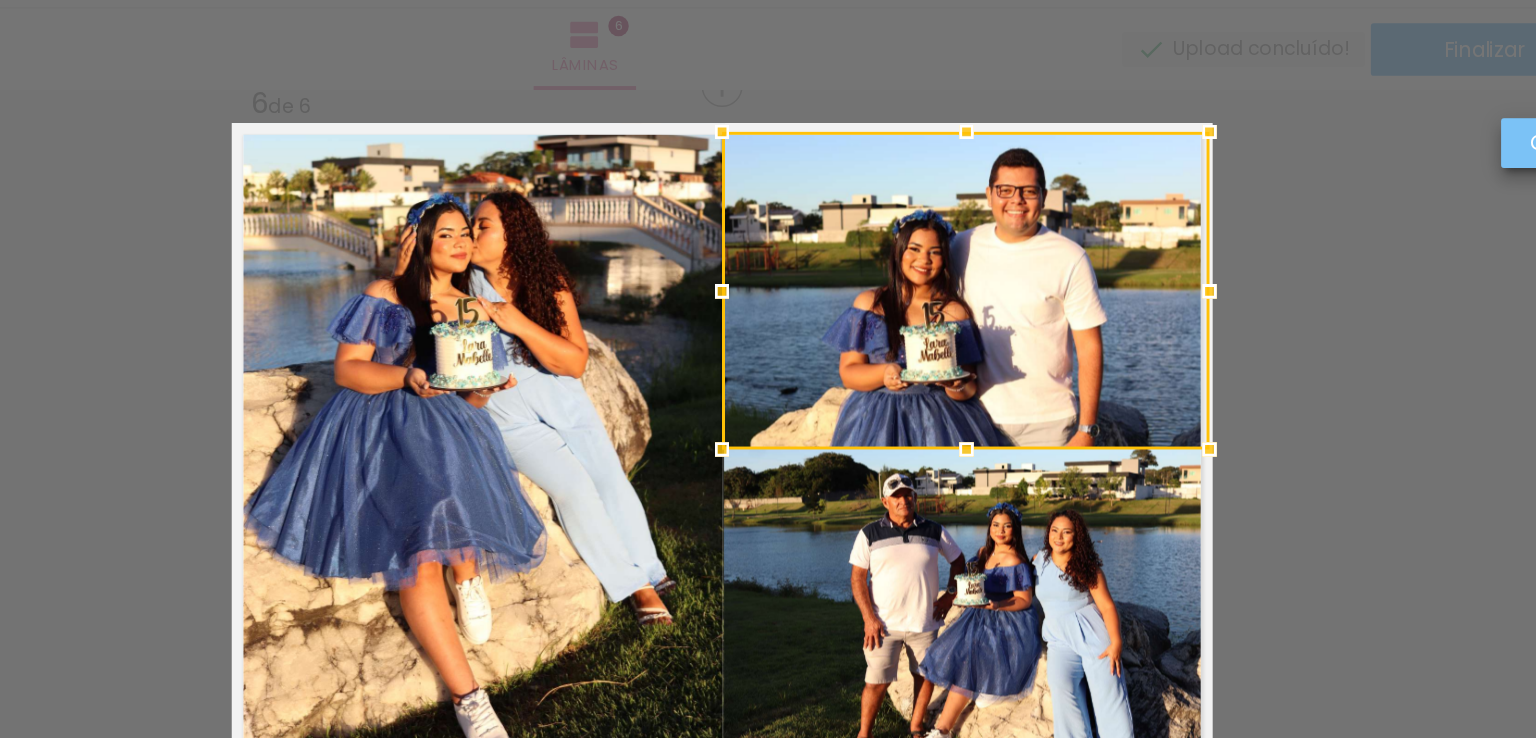 click on "Confirmar" at bounding box center (1356, 137) 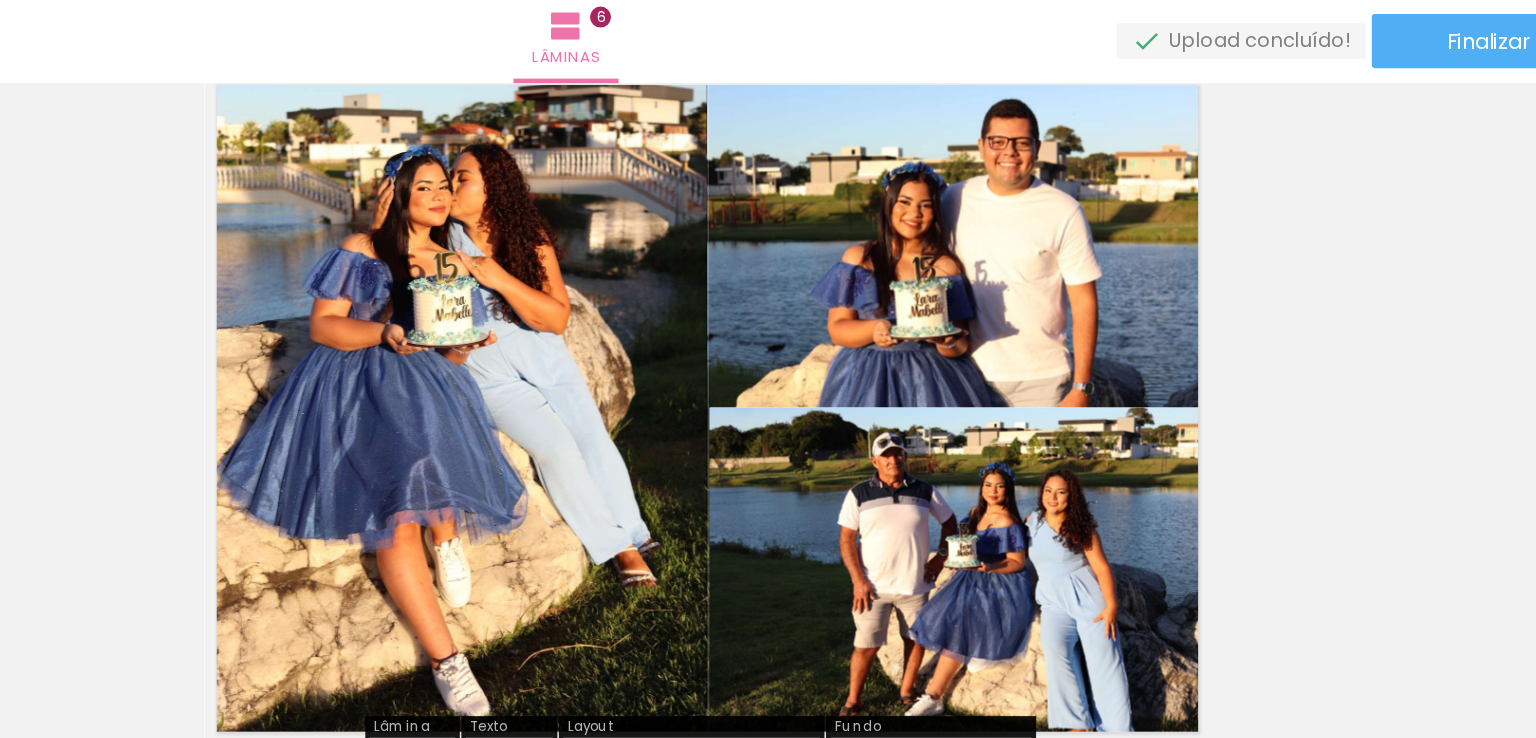 scroll, scrollTop: 2561, scrollLeft: 0, axis: vertical 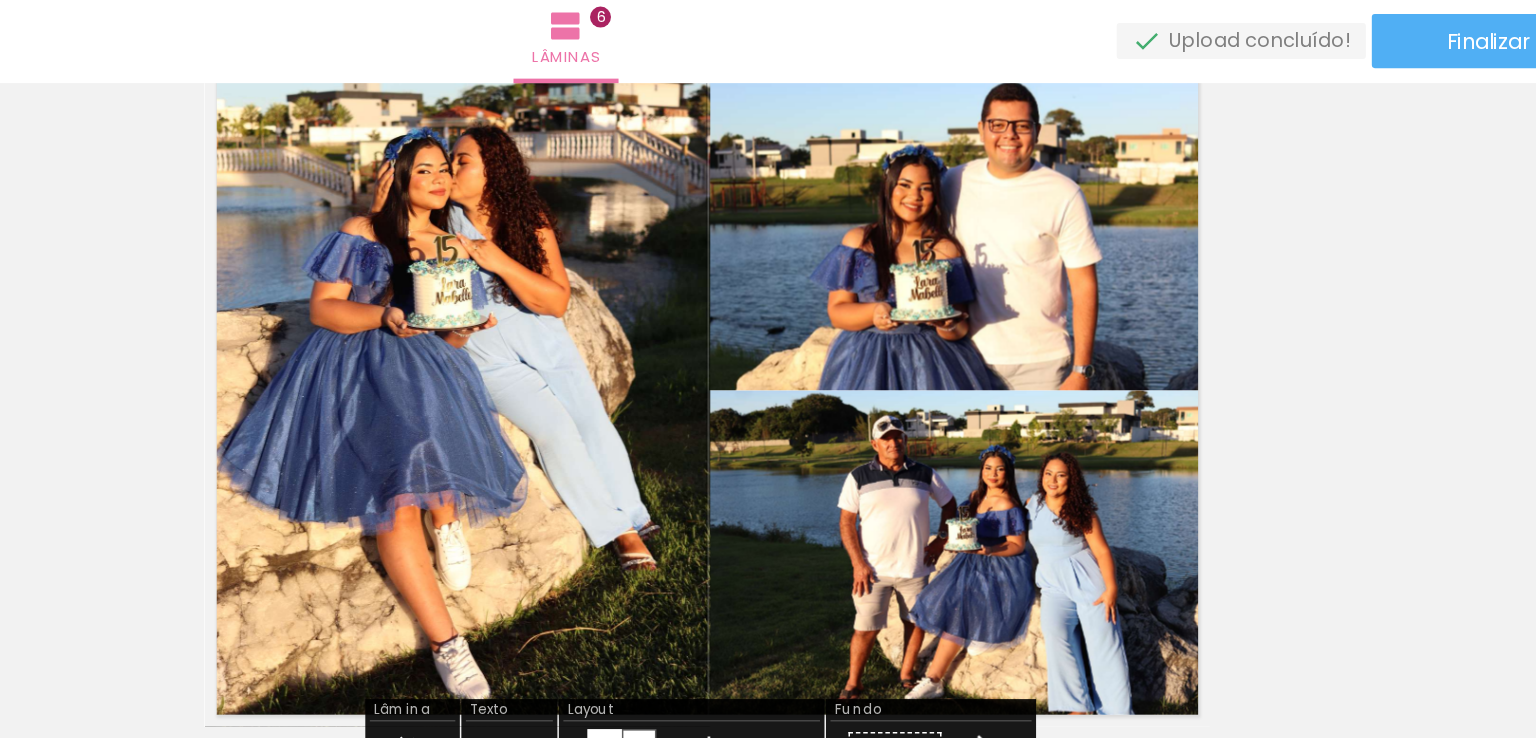 click 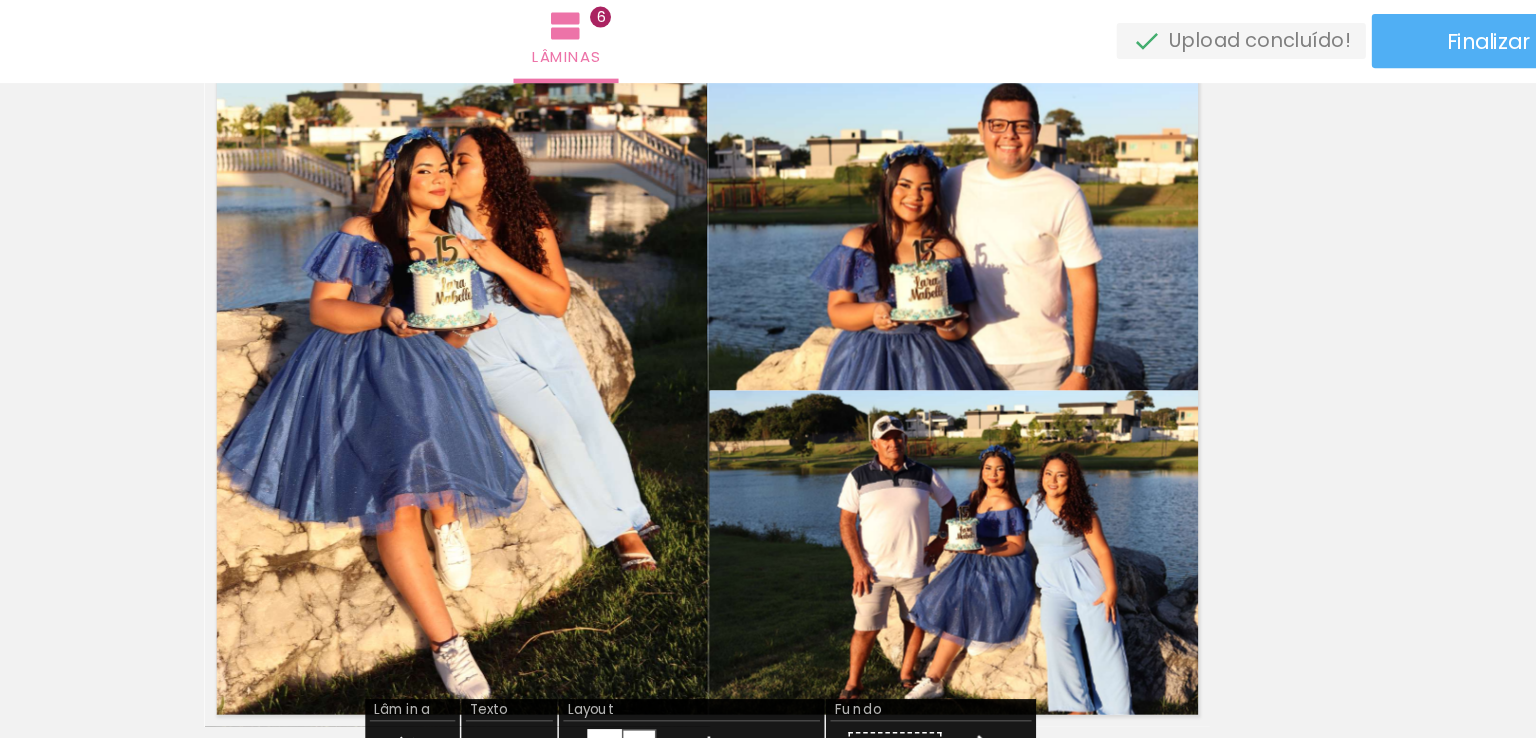 click on "Inserir lâmina 1  de 6  Inserir lâmina 2  de 6  Inserir lâmina 3  de 6  Inserir lâmina 4  de 6  Inserir lâmina 5  de 6  Inserir lâmina 6  de 6" at bounding box center (768, -713) 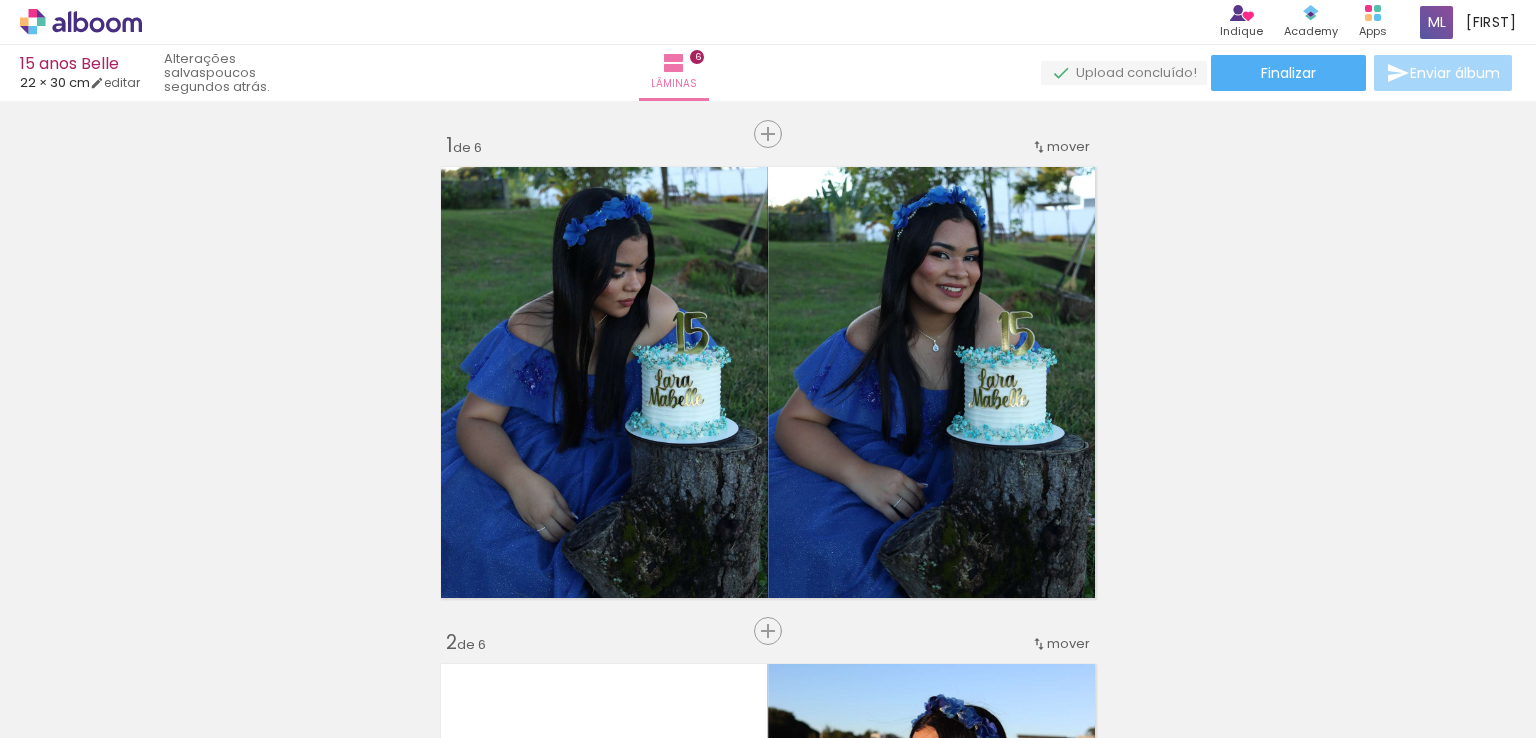 scroll, scrollTop: 0, scrollLeft: 0, axis: both 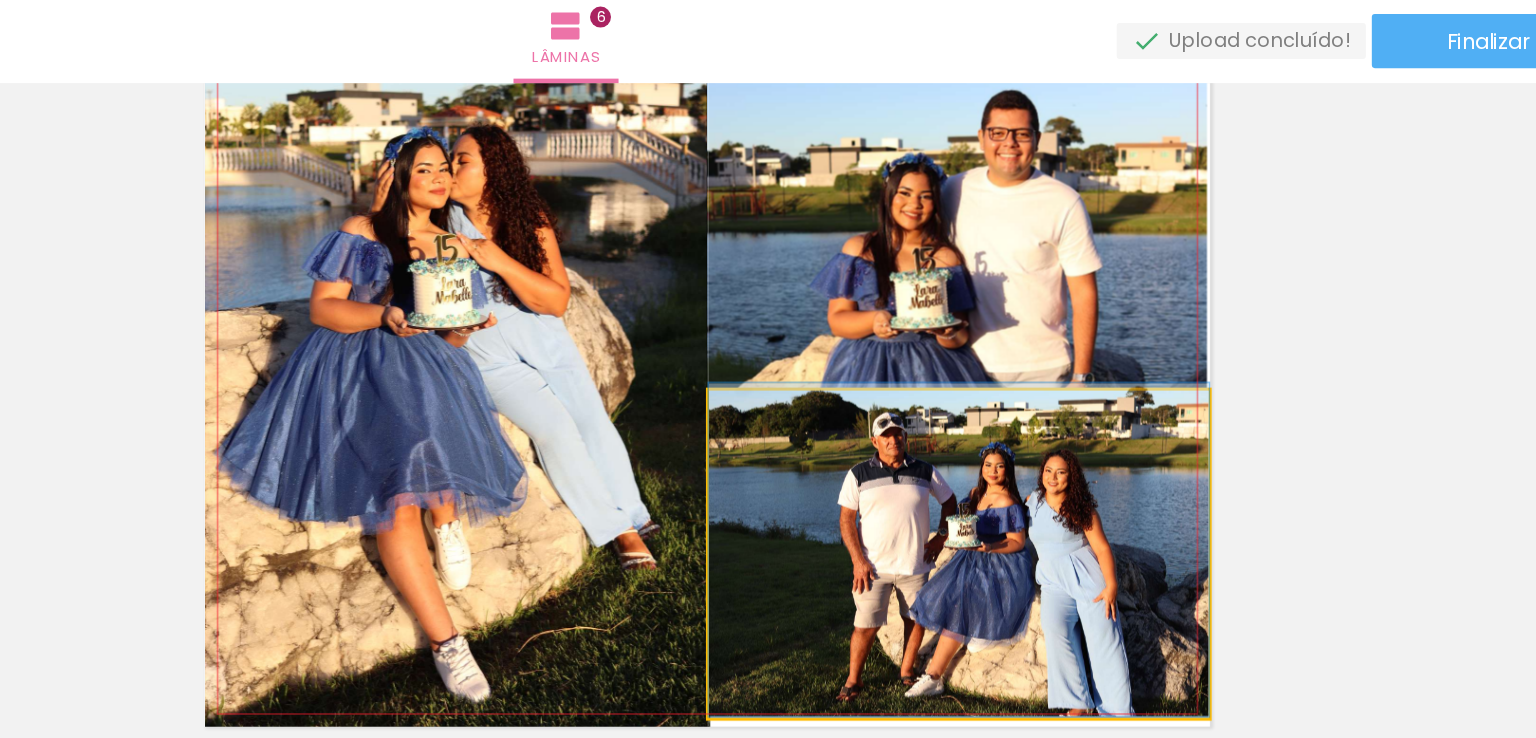 drag, startPoint x: 933, startPoint y: 385, endPoint x: 906, endPoint y: 344, distance: 49.09175 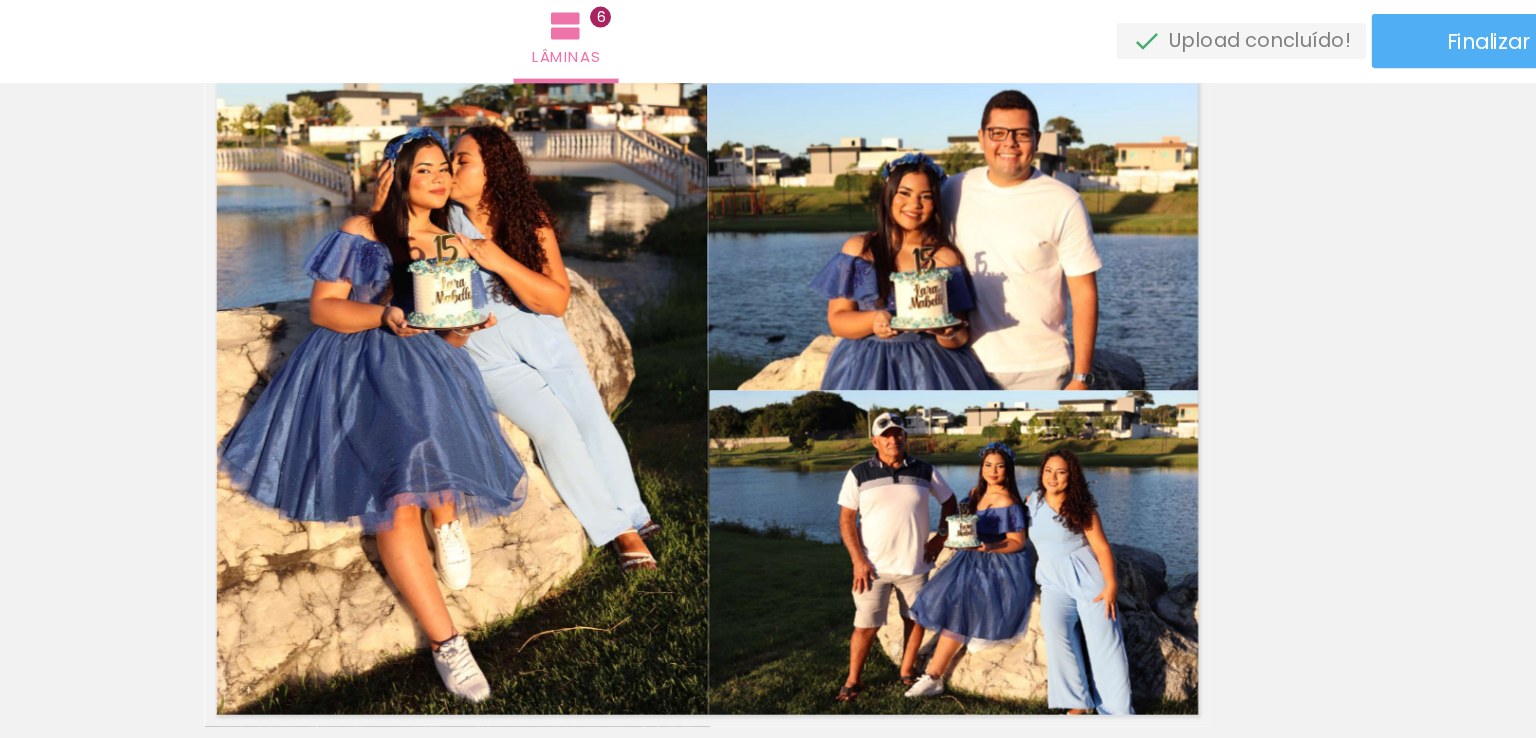click on "Inserir lâmina 1  de 6  Inserir lâmina 2  de 6  Inserir lâmina 3  de 6  Inserir lâmina 4  de 6  Inserir lâmina 5  de 6  Inserir lâmina 6  de 6" at bounding box center (768, -713) 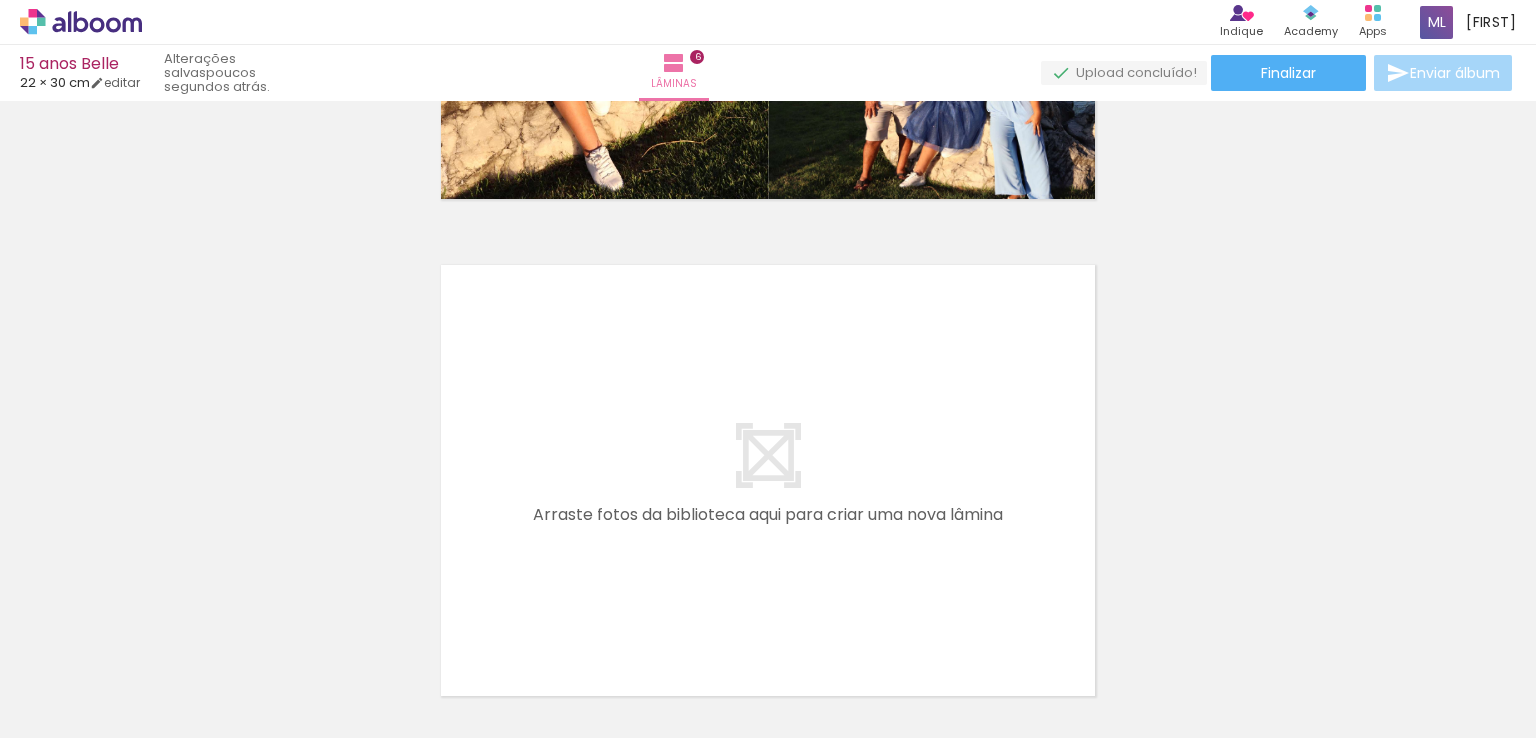 scroll, scrollTop: 3045, scrollLeft: 0, axis: vertical 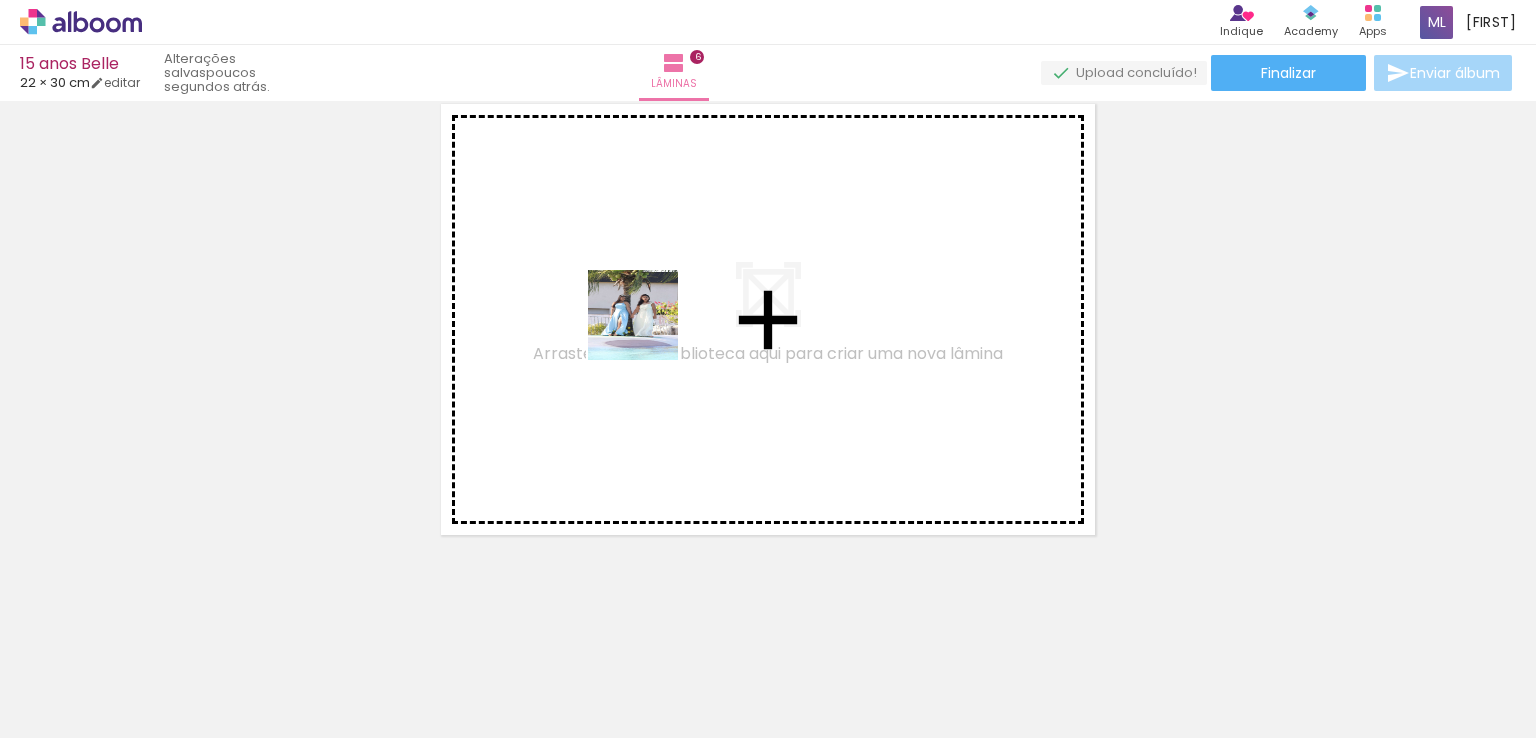 drag, startPoint x: 1026, startPoint y: 684, endPoint x: 1008, endPoint y: 697, distance: 22.203604 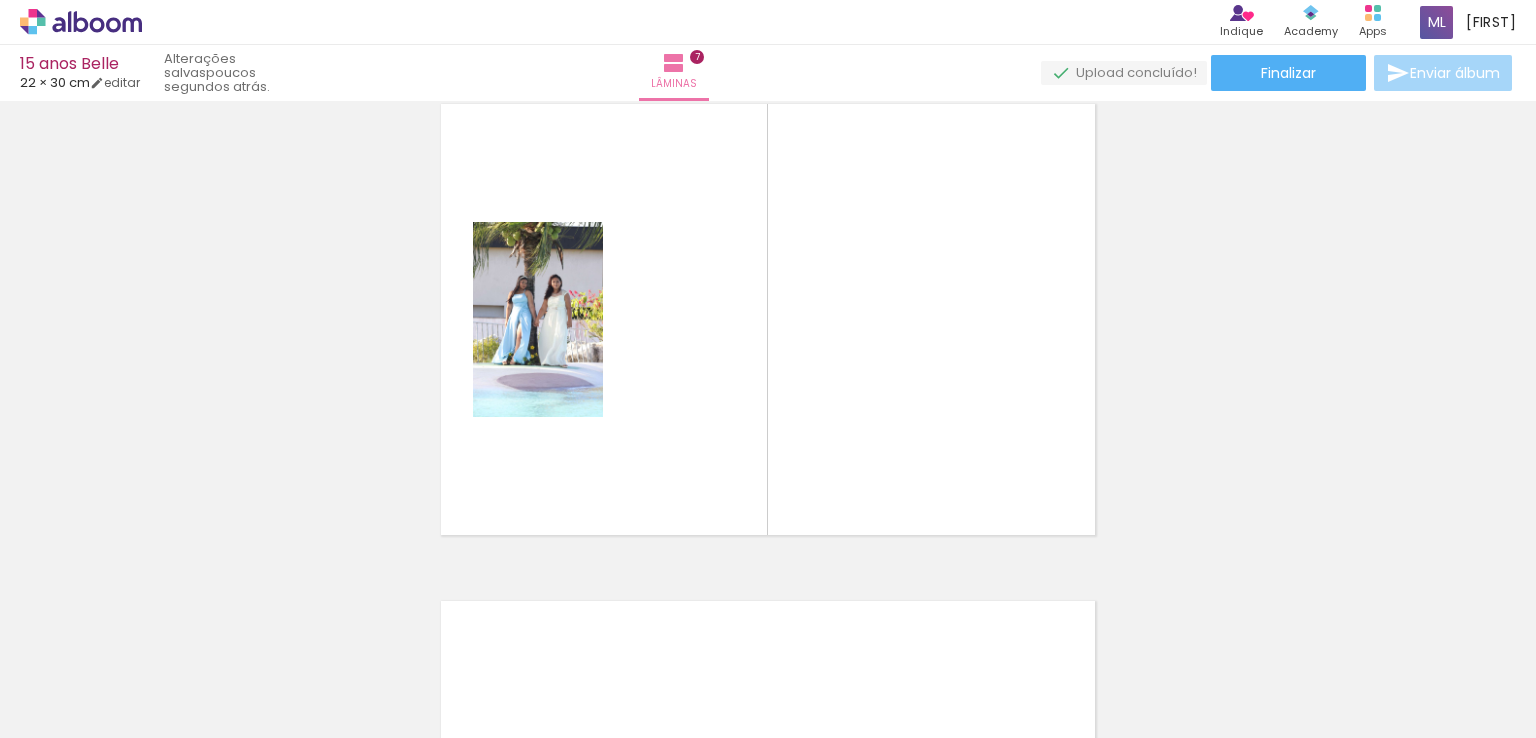 scroll, scrollTop: 3008, scrollLeft: 0, axis: vertical 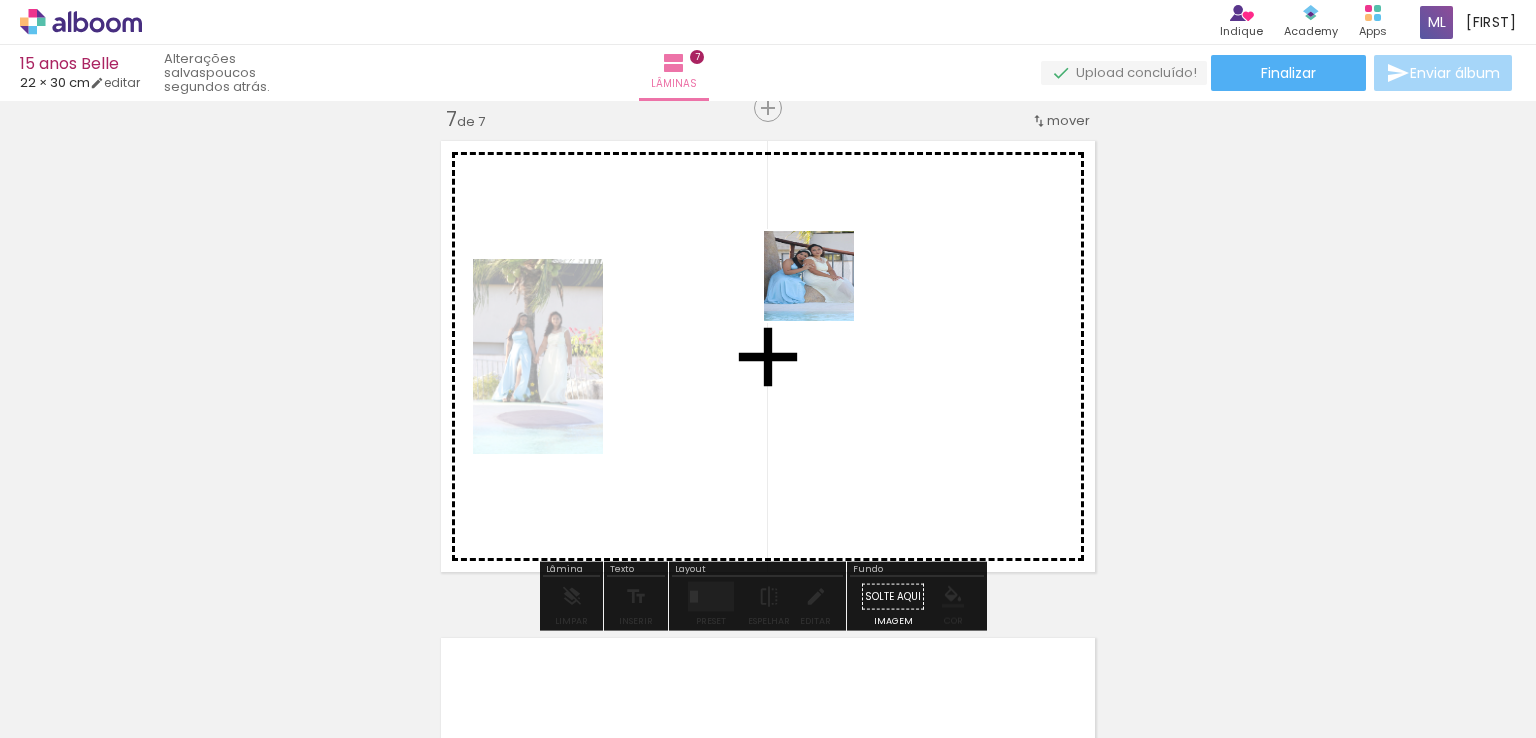 drag, startPoint x: 1121, startPoint y: 678, endPoint x: 821, endPoint y: 285, distance: 494.41785 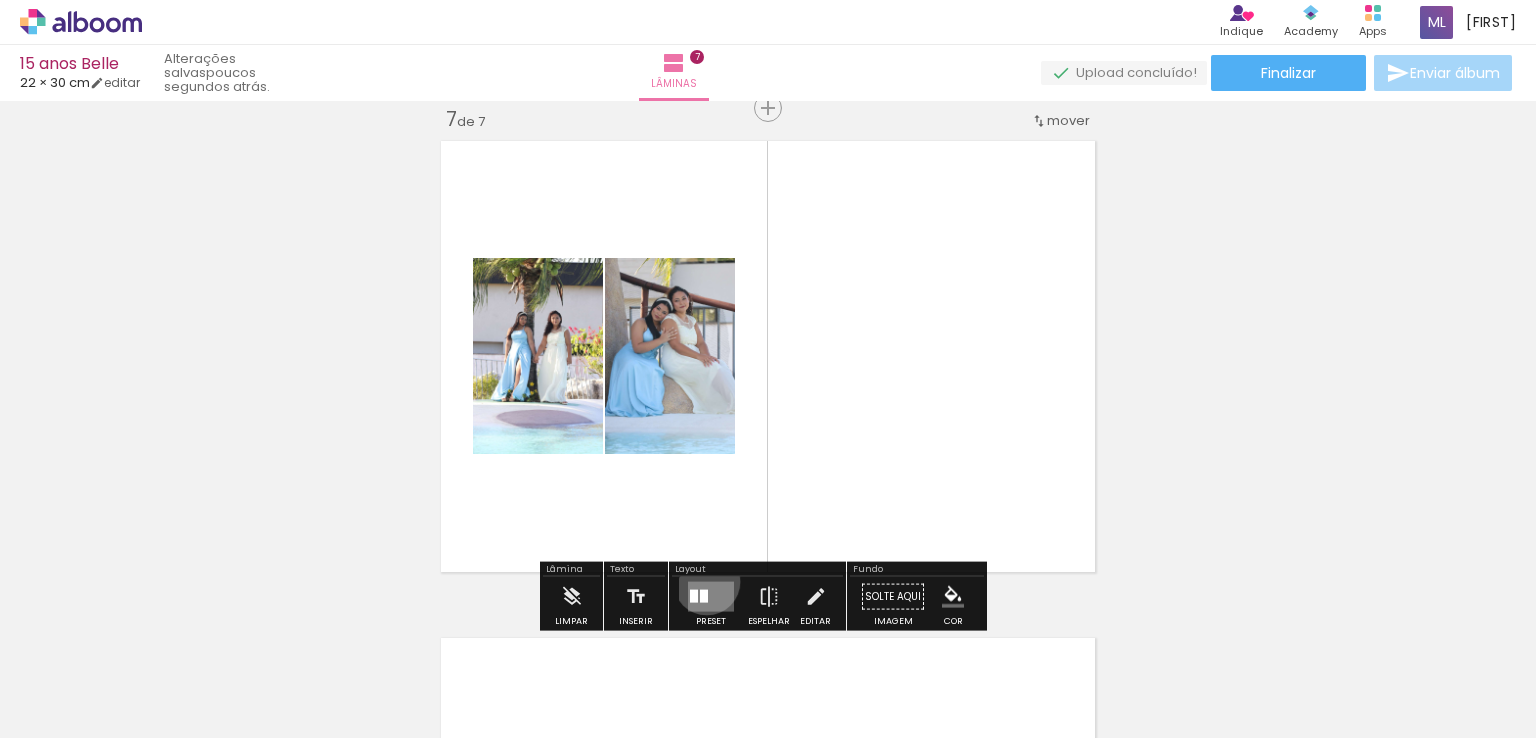 click at bounding box center (711, 597) 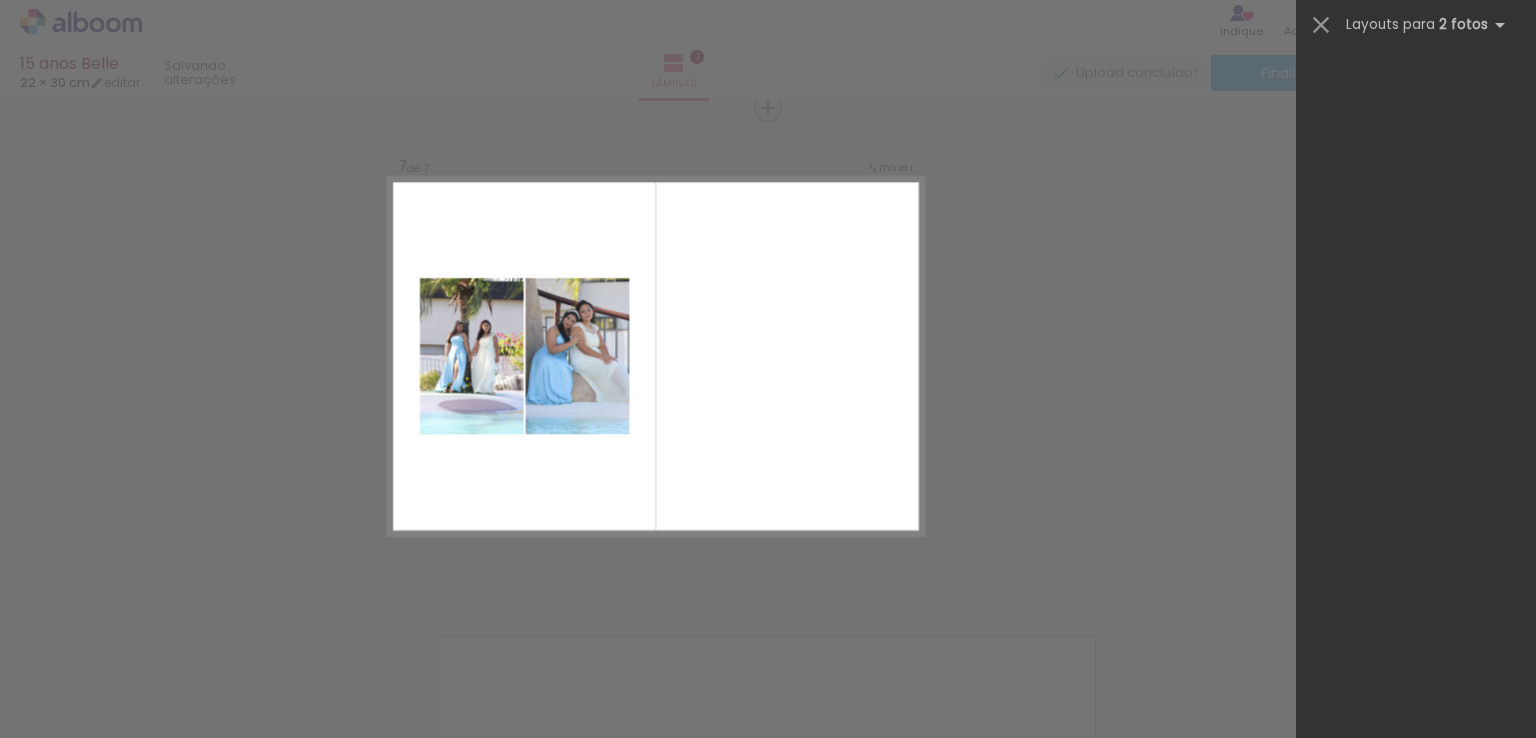 scroll, scrollTop: 0, scrollLeft: 0, axis: both 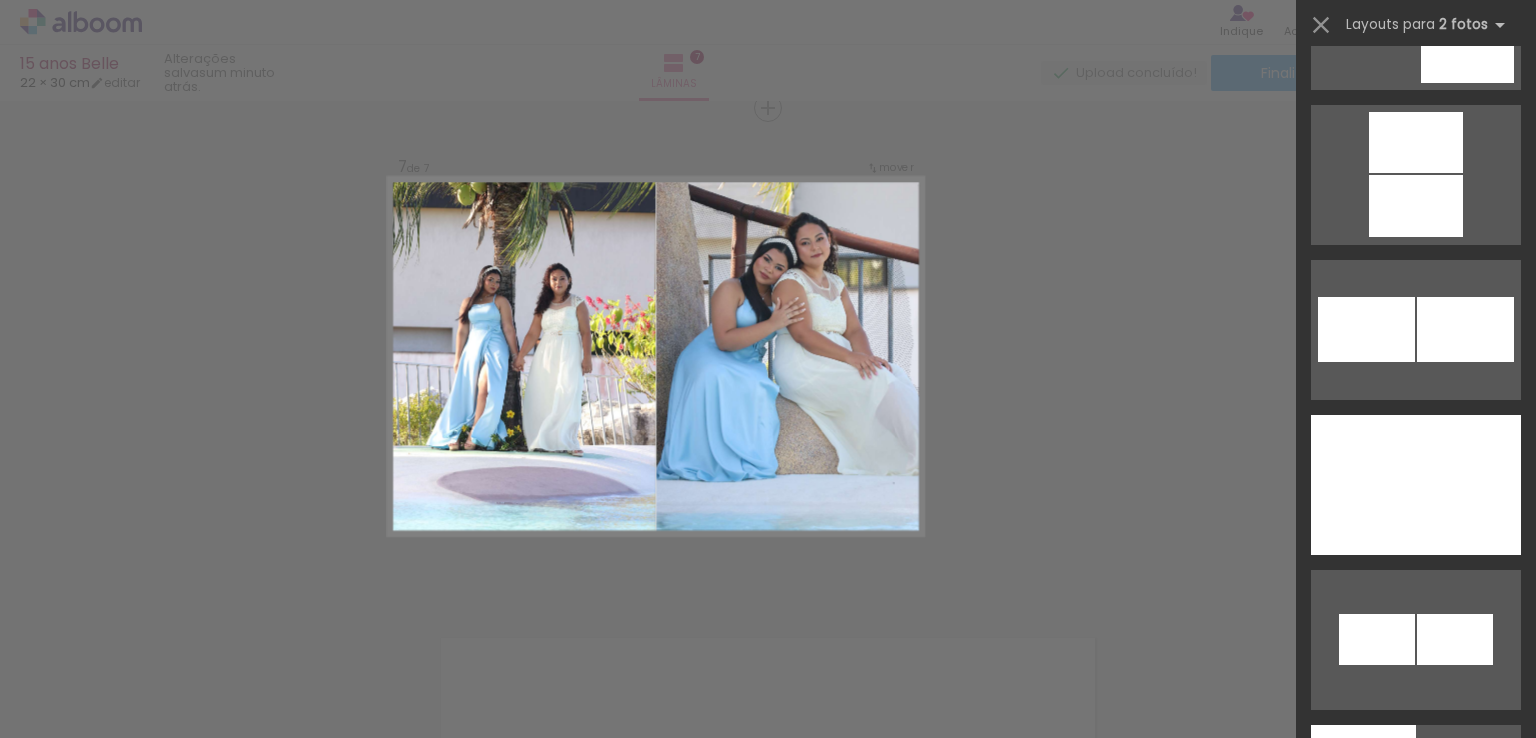 click at bounding box center [1468, 485] 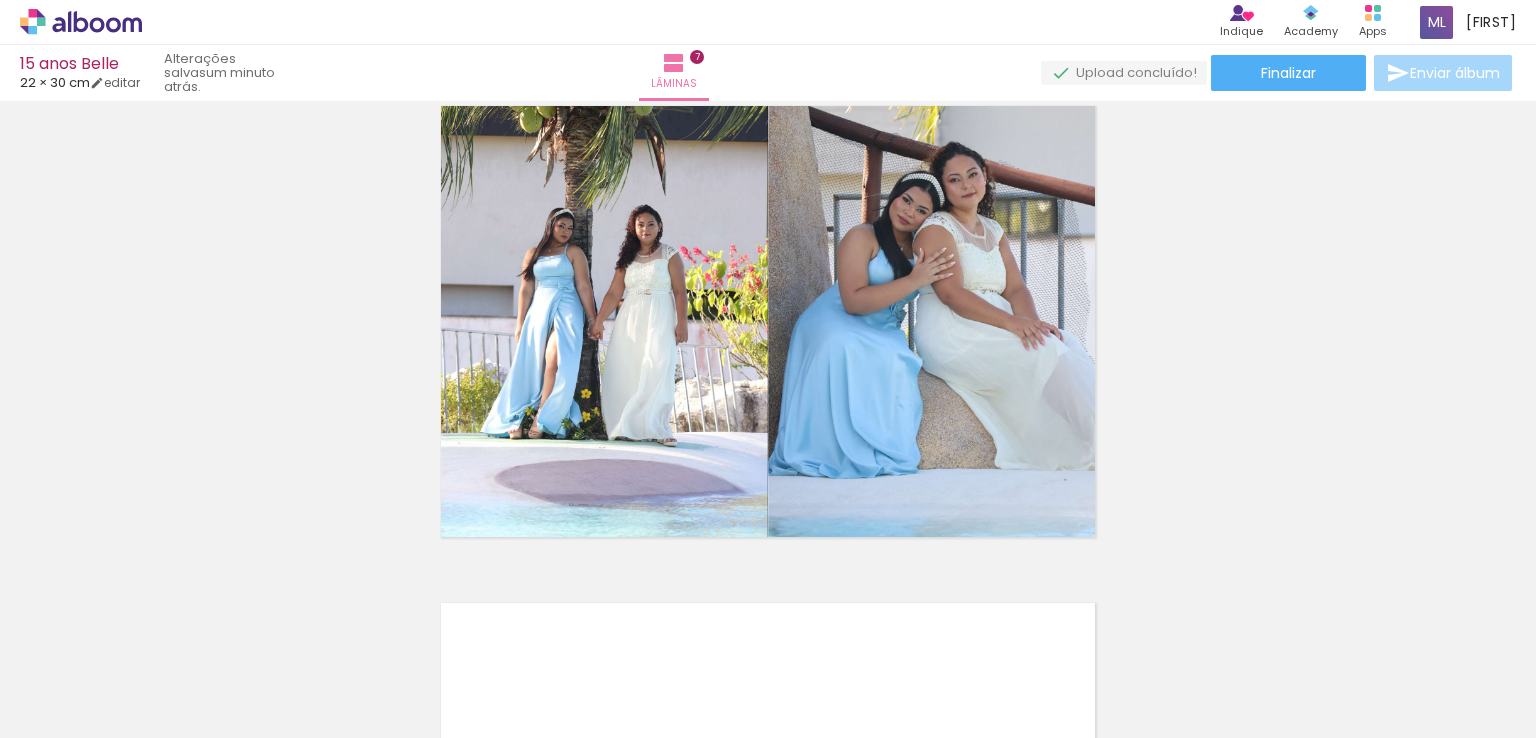 scroll, scrollTop: 3042, scrollLeft: 0, axis: vertical 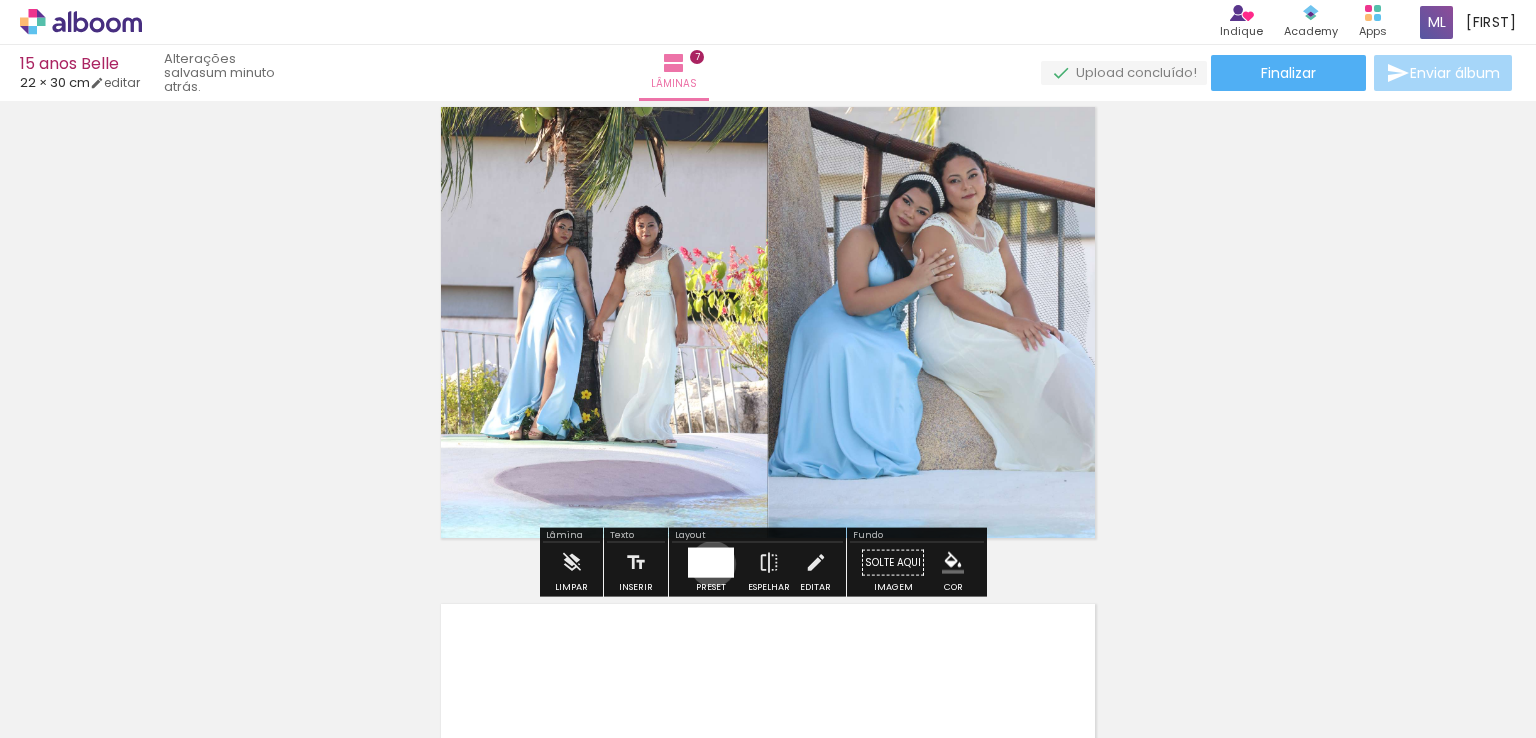 click at bounding box center [722, 563] 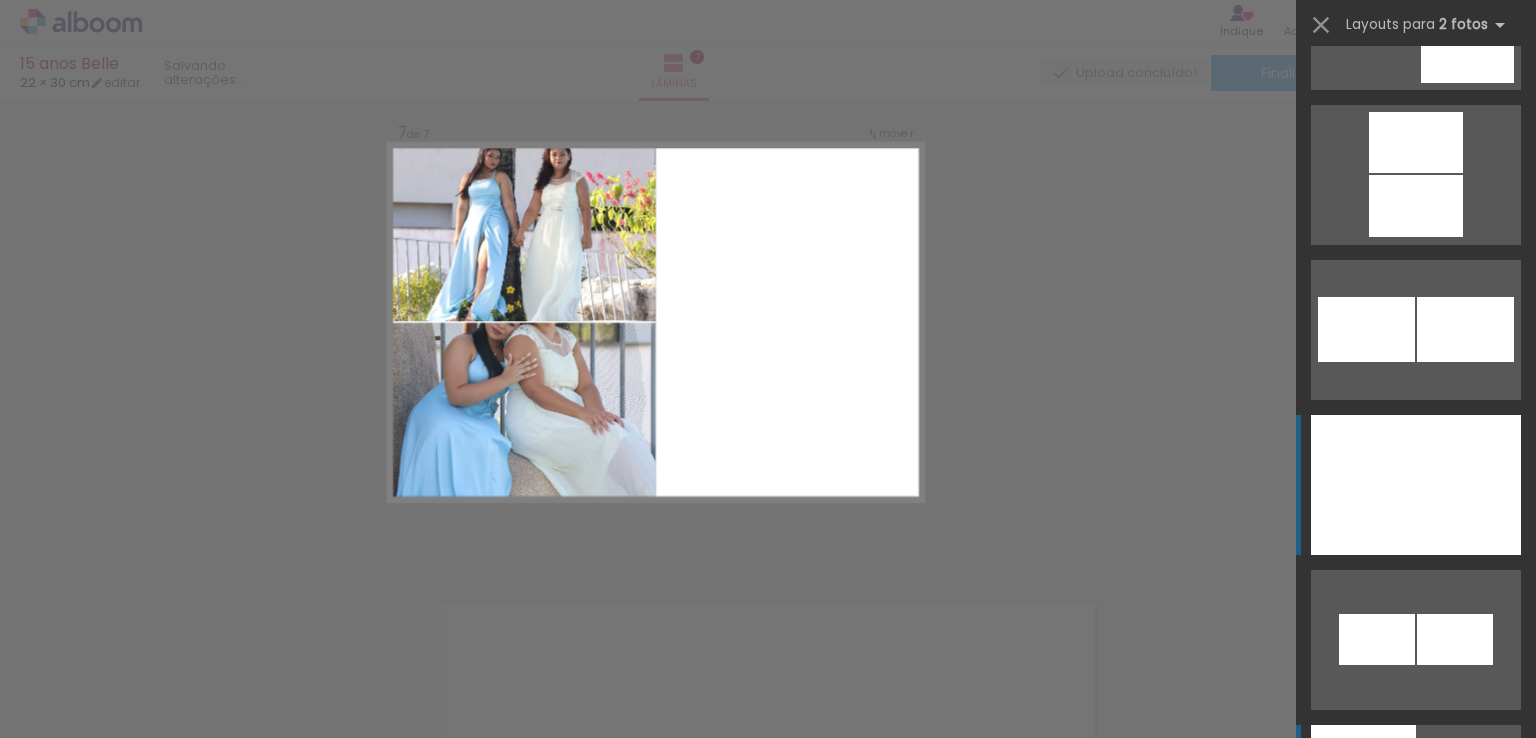scroll, scrollTop: 10850, scrollLeft: 0, axis: vertical 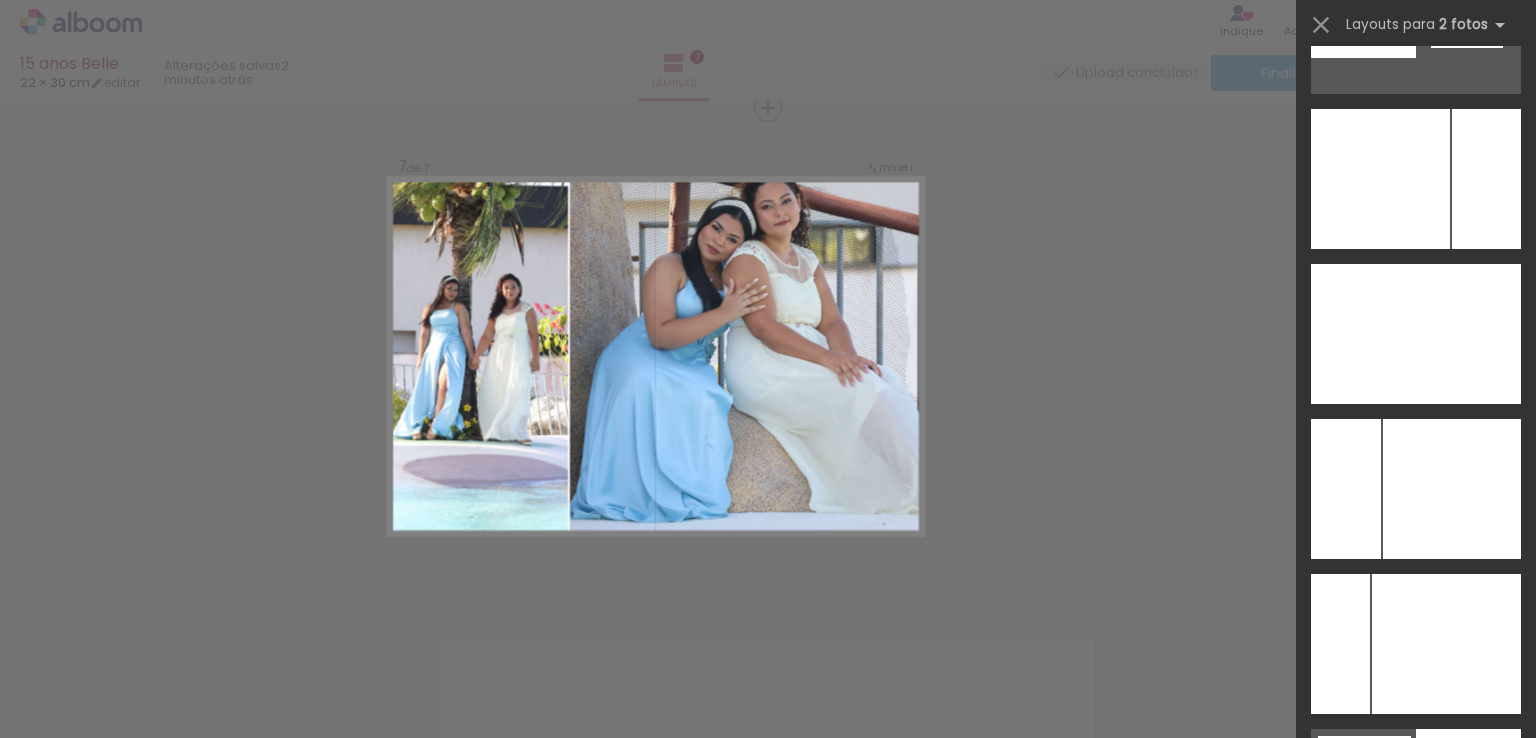 click at bounding box center [1452, 489] 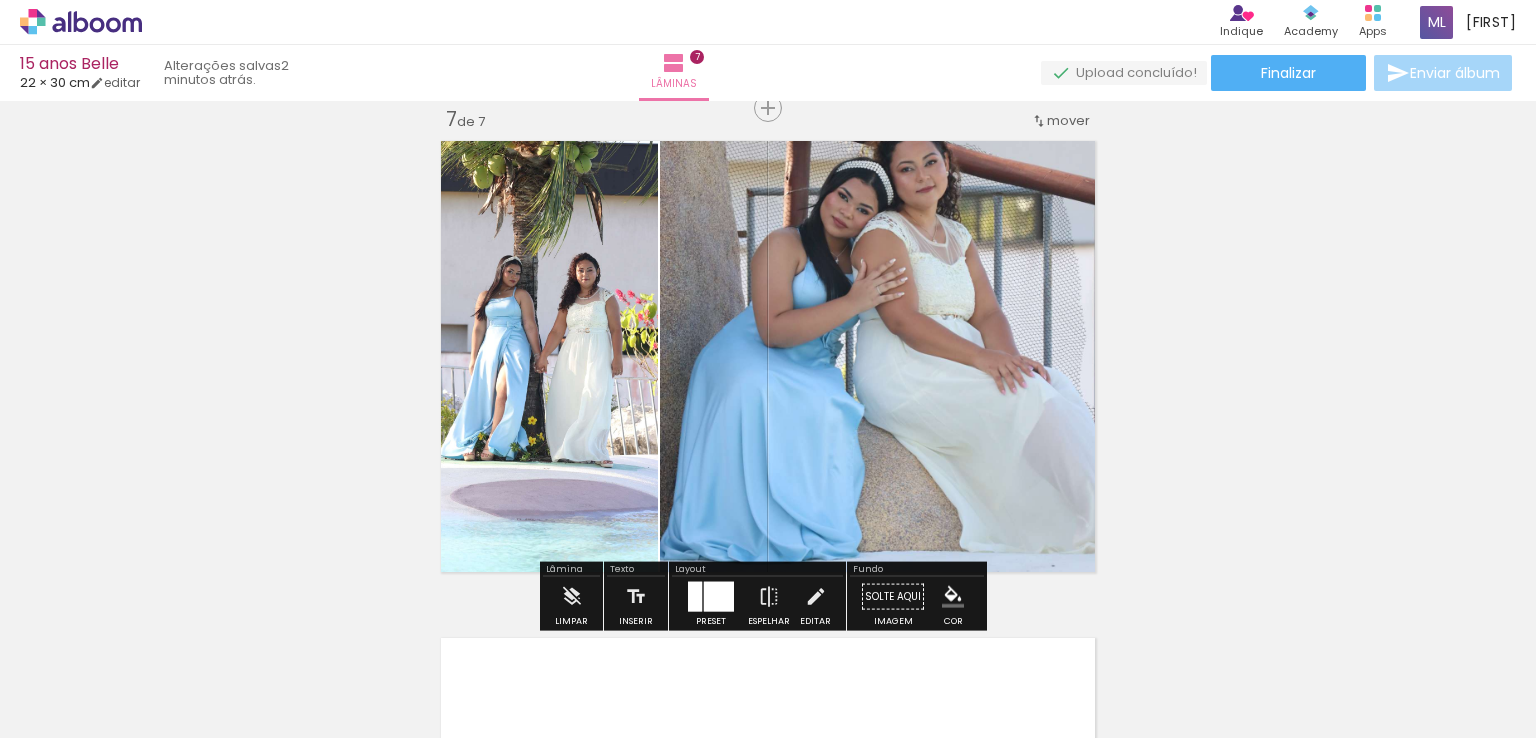 click on "Inserir lâmina 1  de 7  Inserir lâmina 2  de 7  Inserir lâmina 3  de 7  Inserir lâmina 4  de 7  Inserir lâmina 5  de 7  Inserir lâmina 6  de 7  Inserir lâmina 7  de 7" at bounding box center [768, -912] 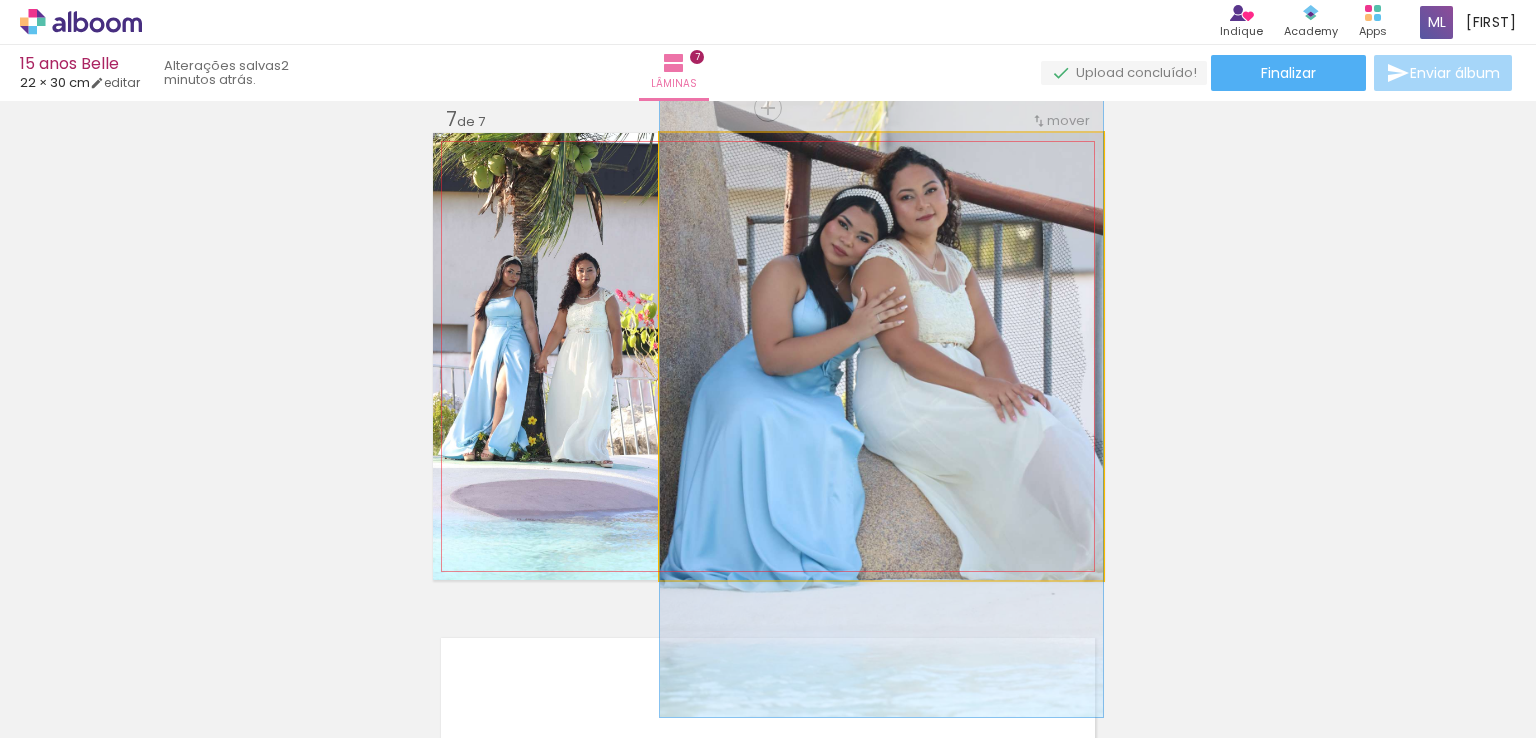drag, startPoint x: 965, startPoint y: 306, endPoint x: 963, endPoint y: 335, distance: 29.068884 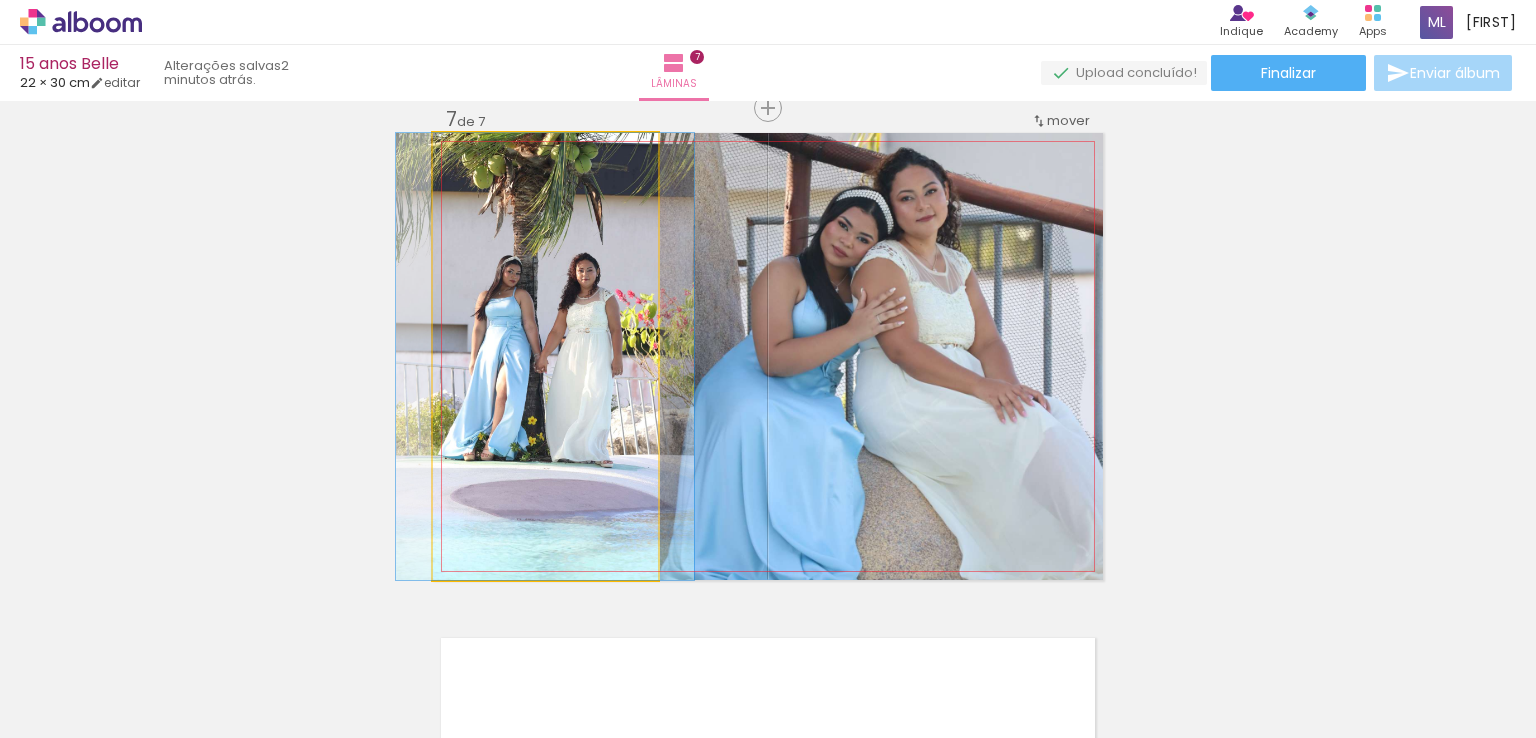 click 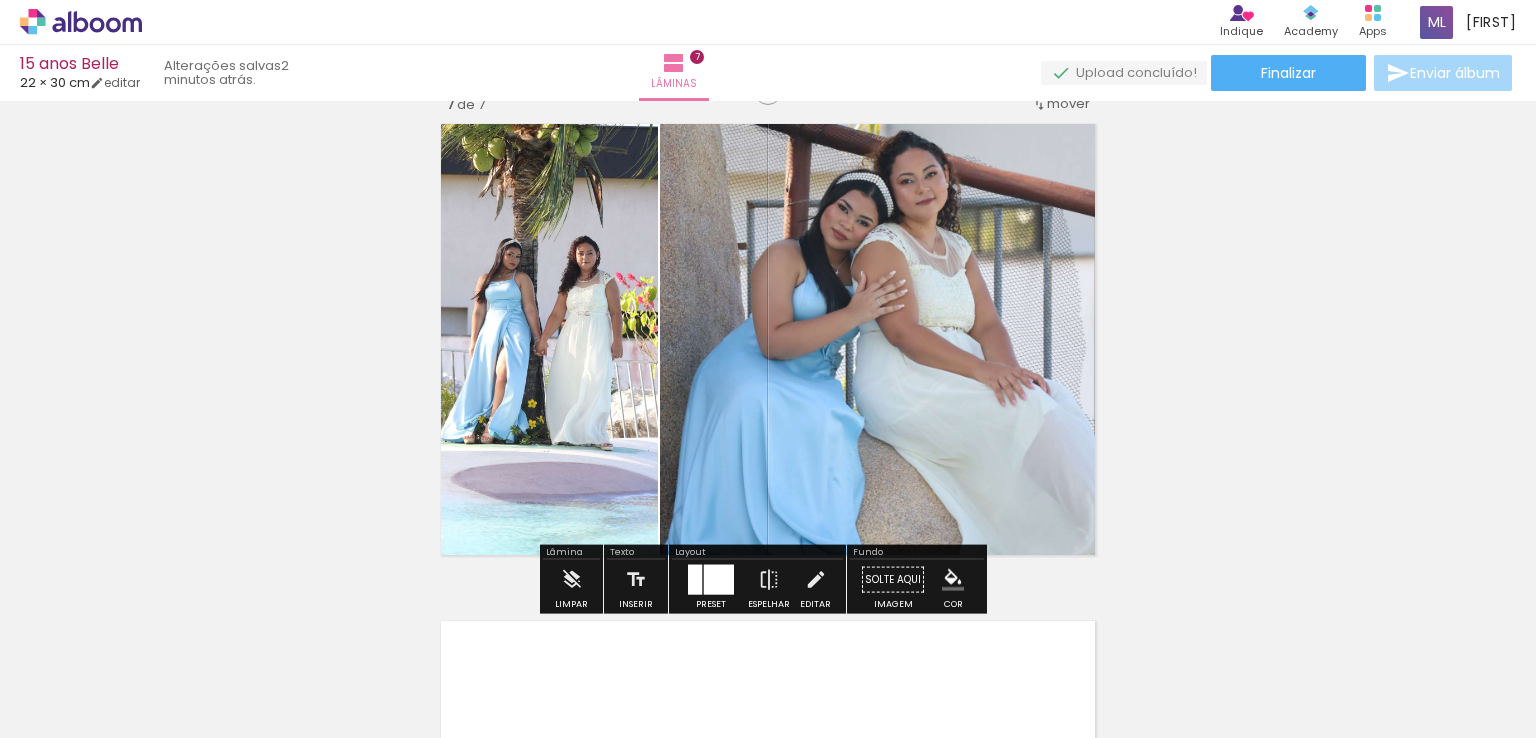 scroll, scrollTop: 3012, scrollLeft: 0, axis: vertical 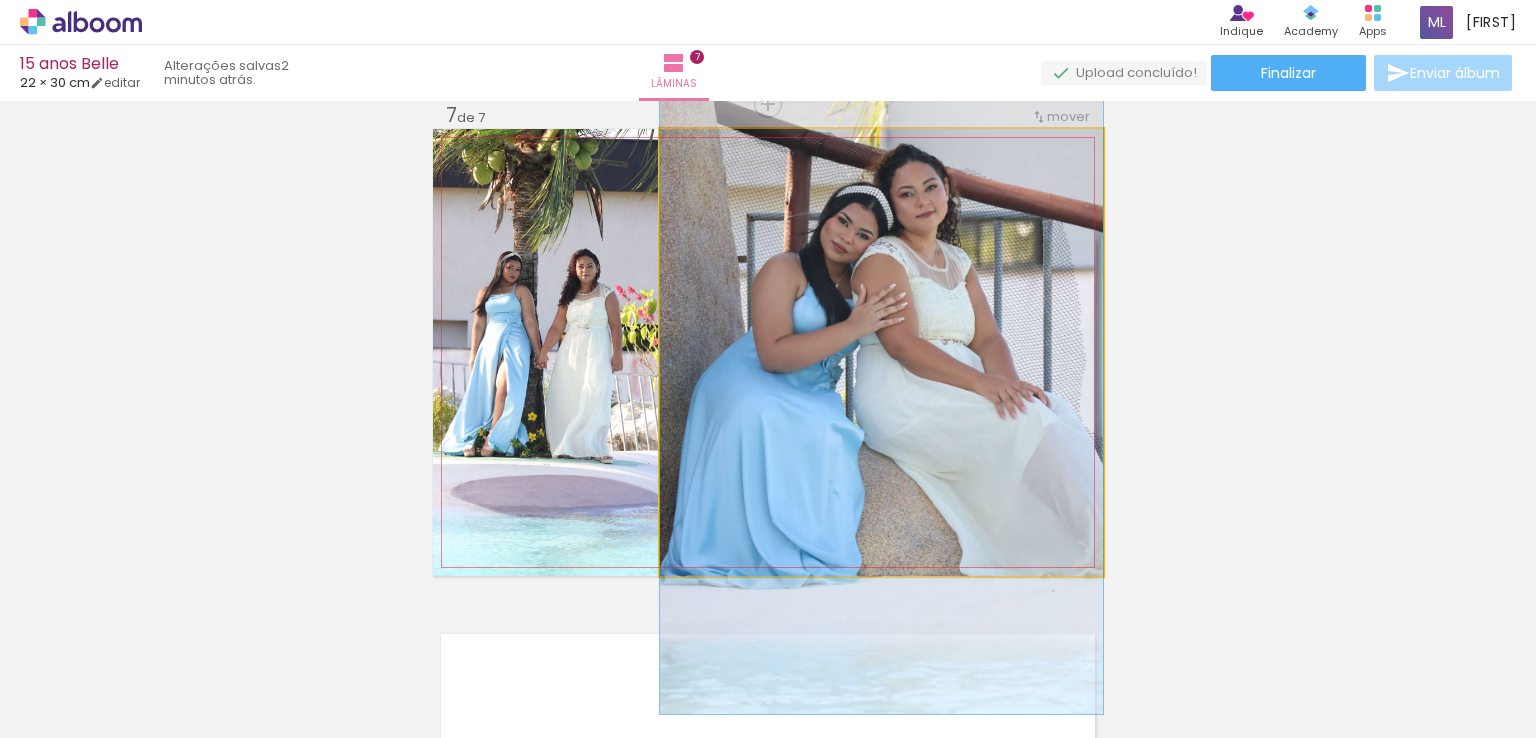 click 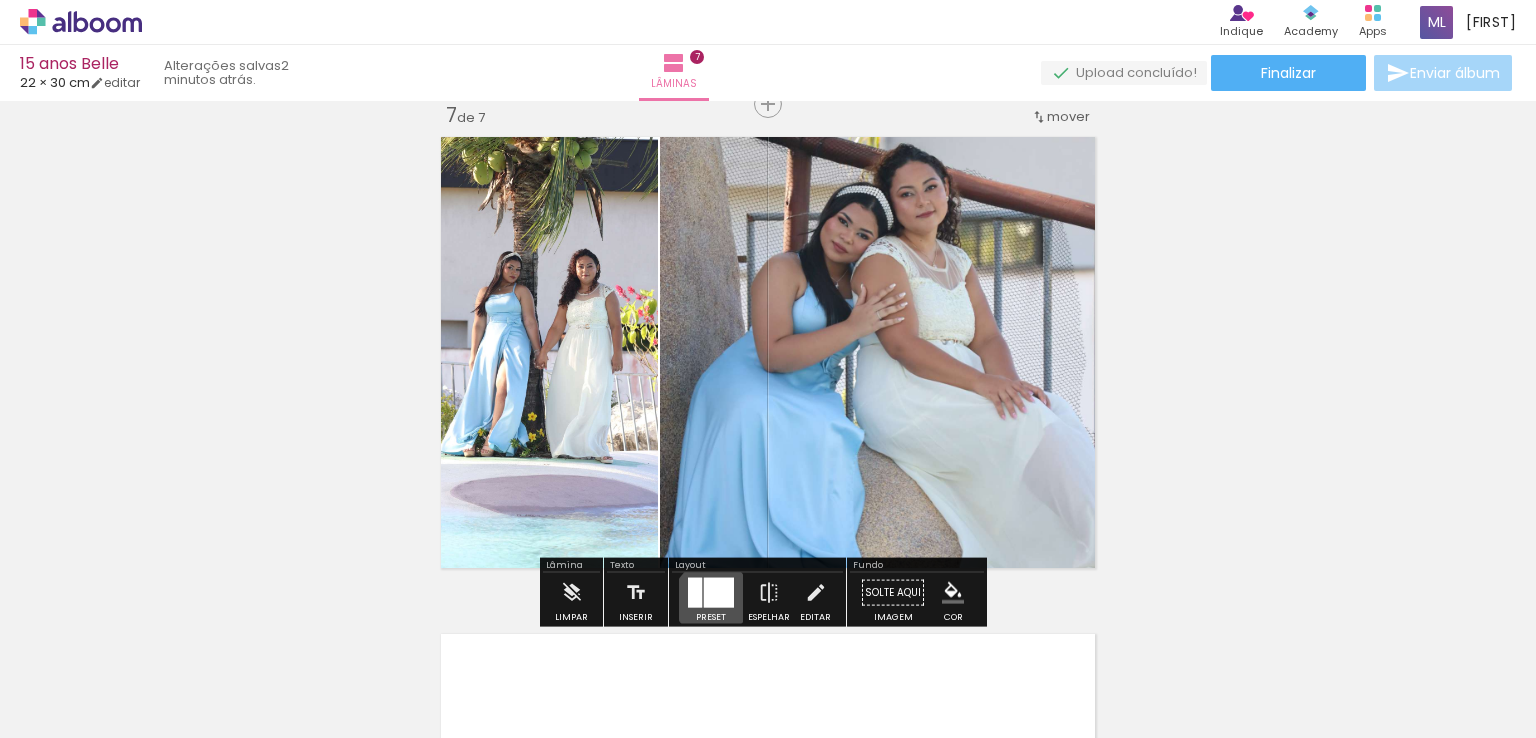 click at bounding box center [719, 593] 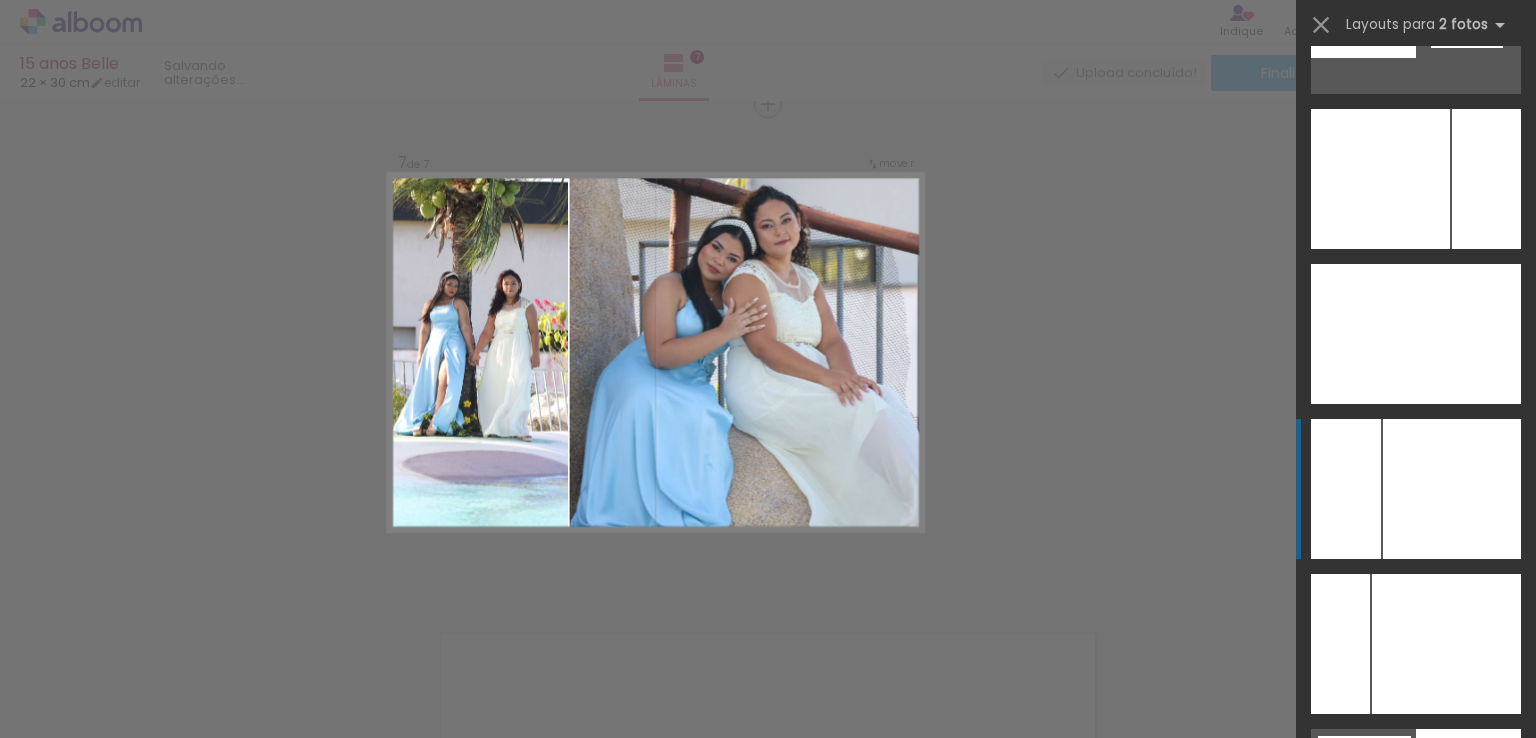 scroll, scrollTop: 11935, scrollLeft: 0, axis: vertical 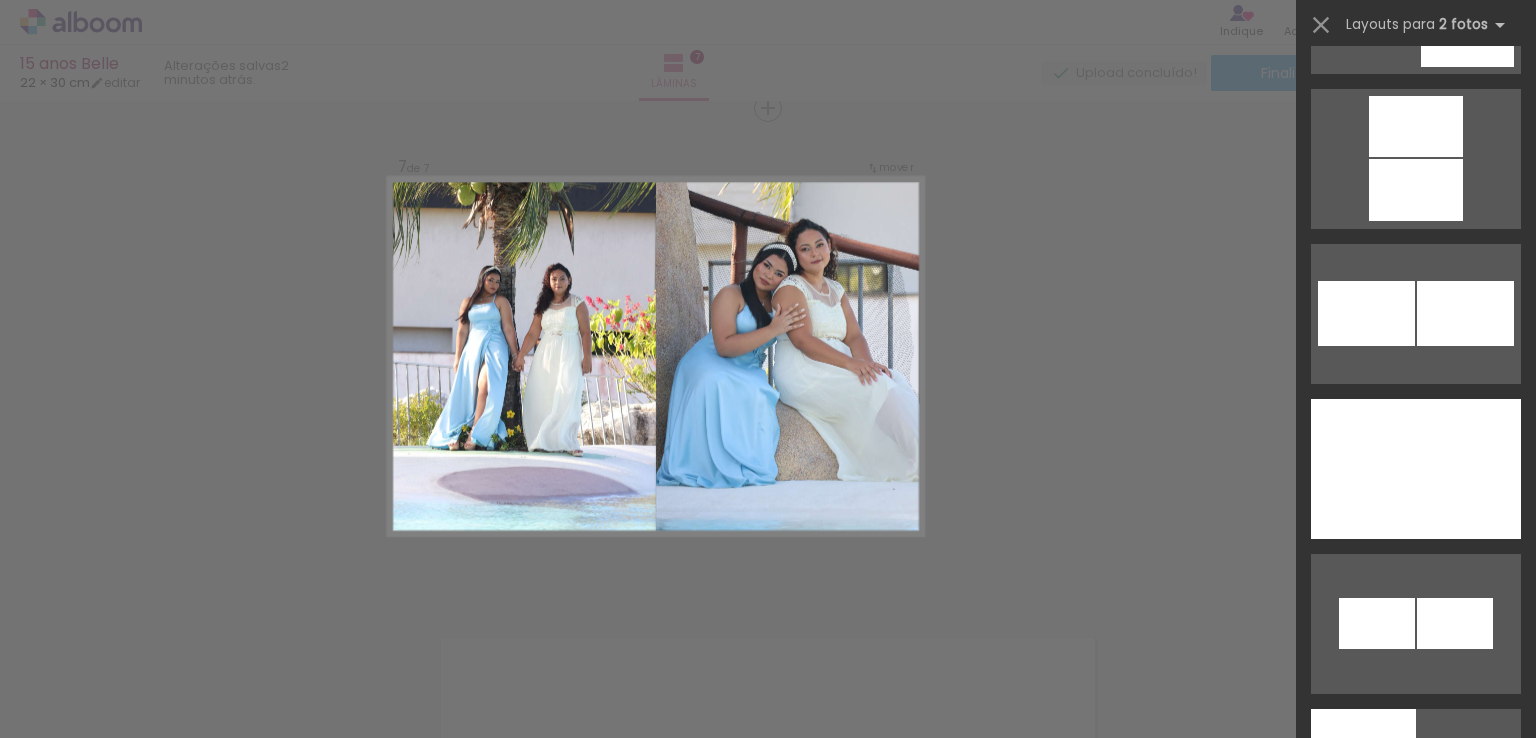 click at bounding box center (1468, 969) 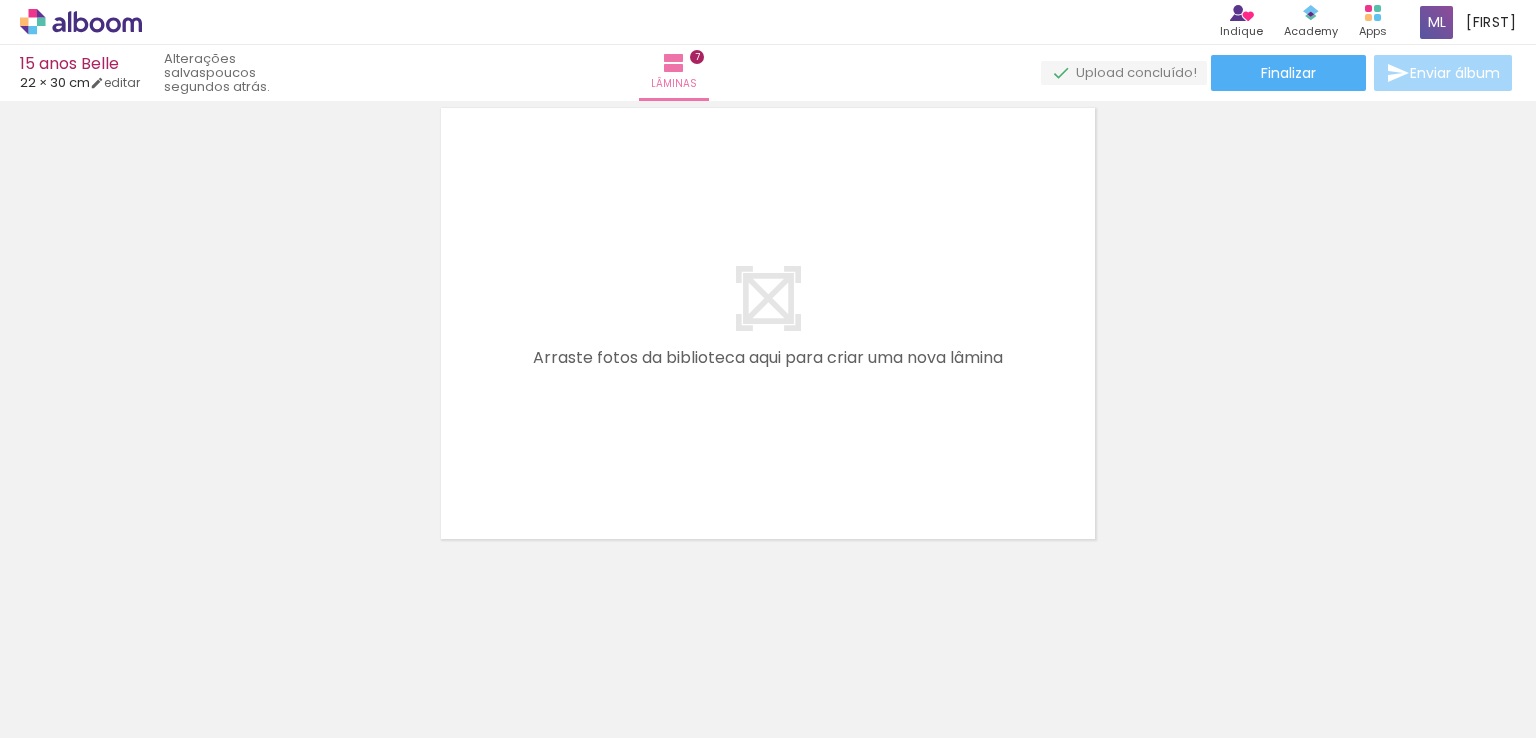 scroll, scrollTop: 3542, scrollLeft: 0, axis: vertical 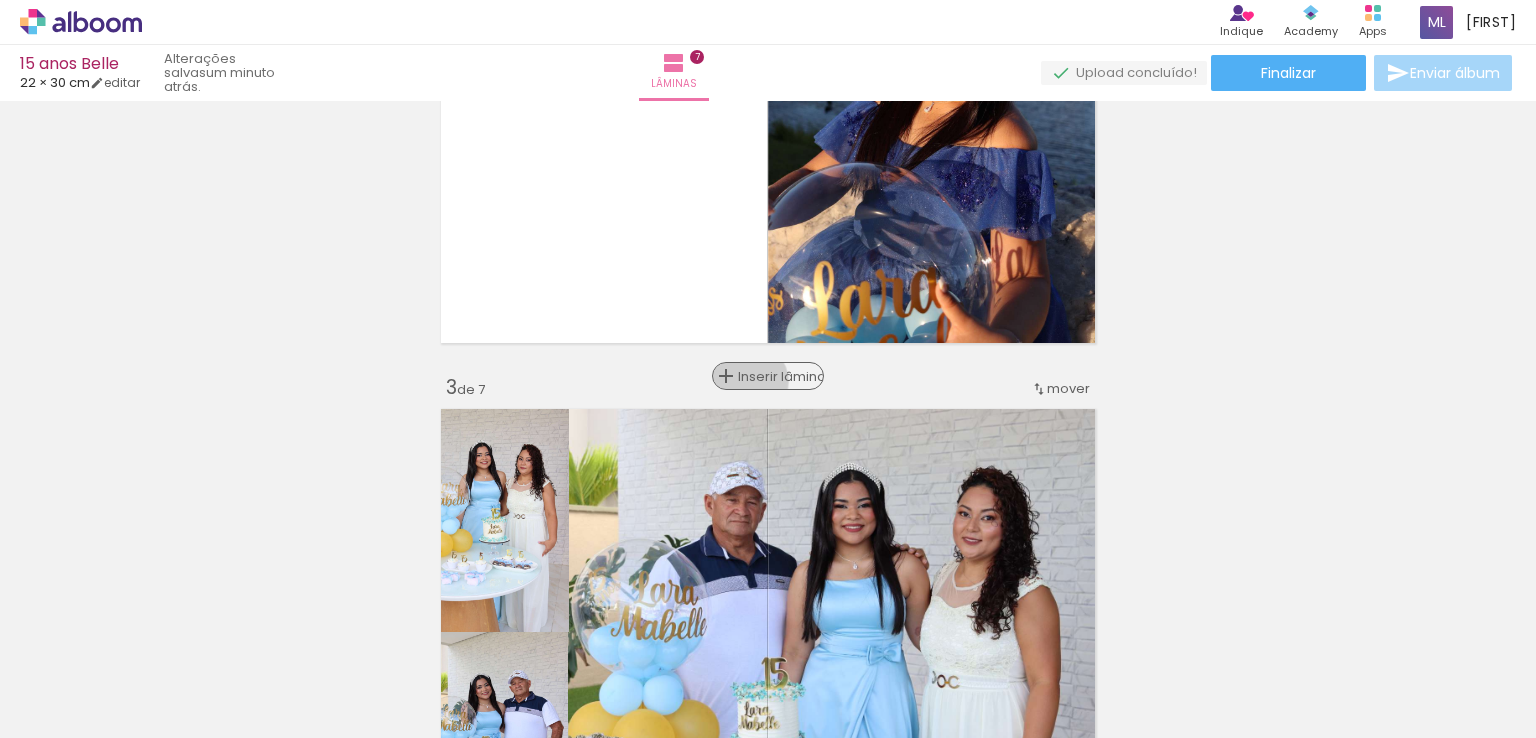 click on "Inserir lâmina" at bounding box center (777, 376) 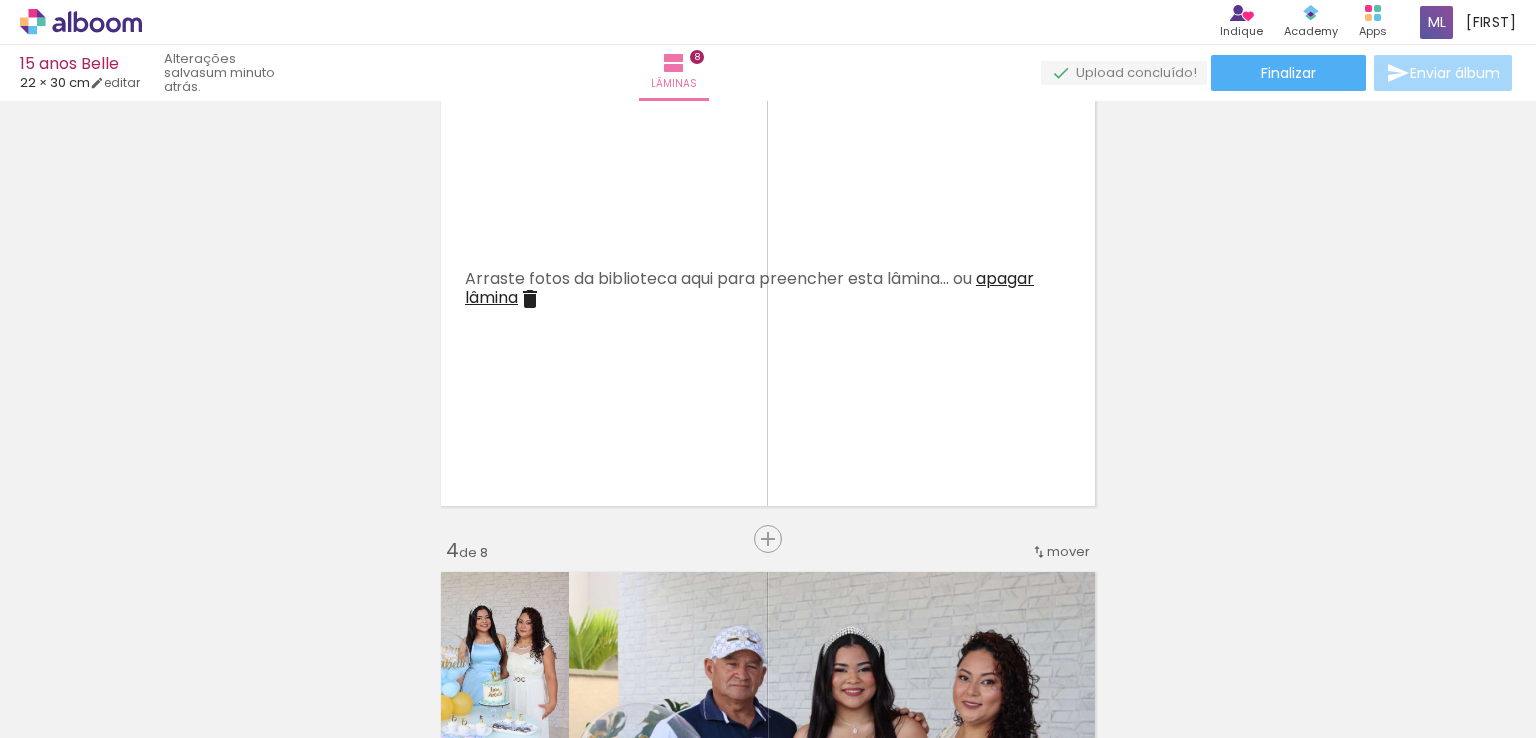 scroll, scrollTop: 1085, scrollLeft: 0, axis: vertical 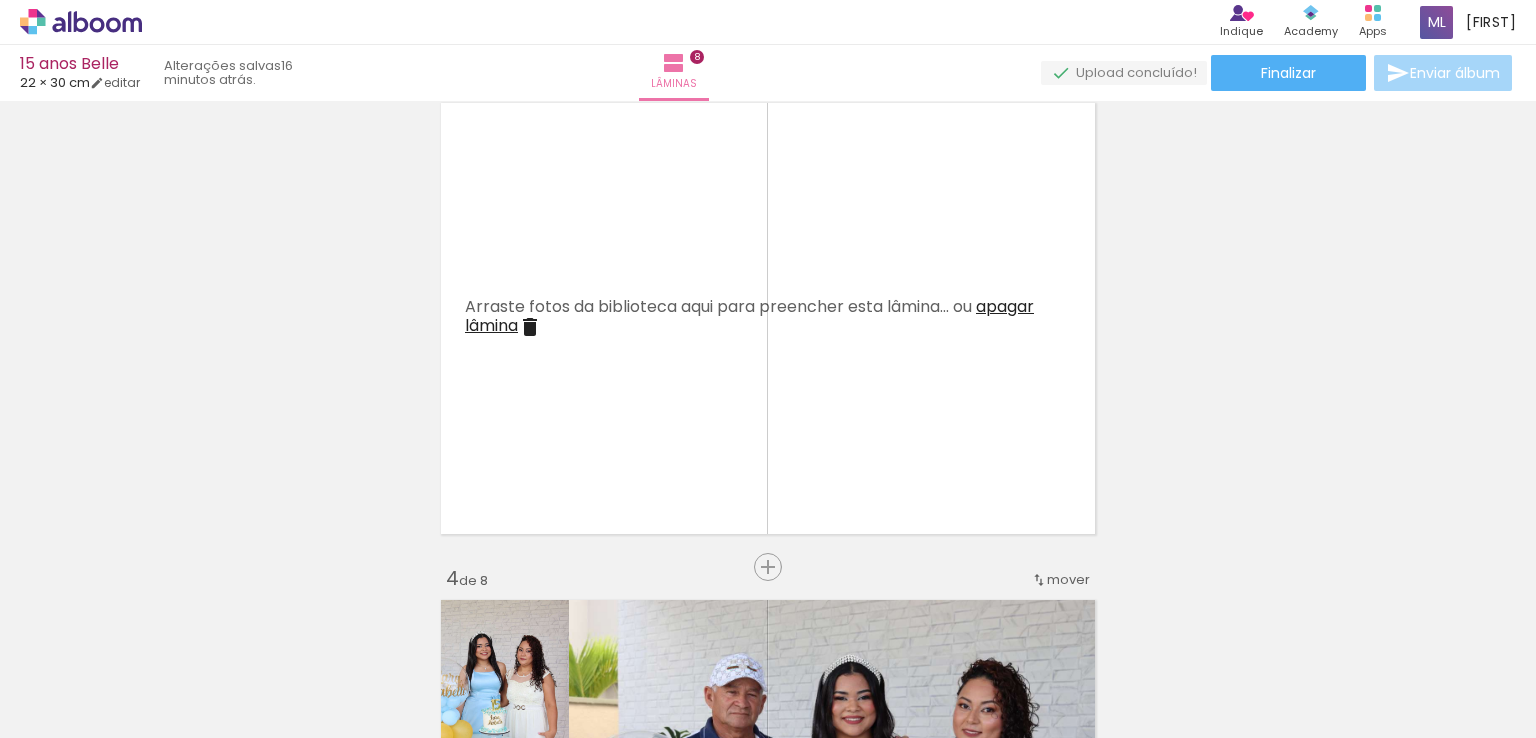 click at bounding box center (29, 711) 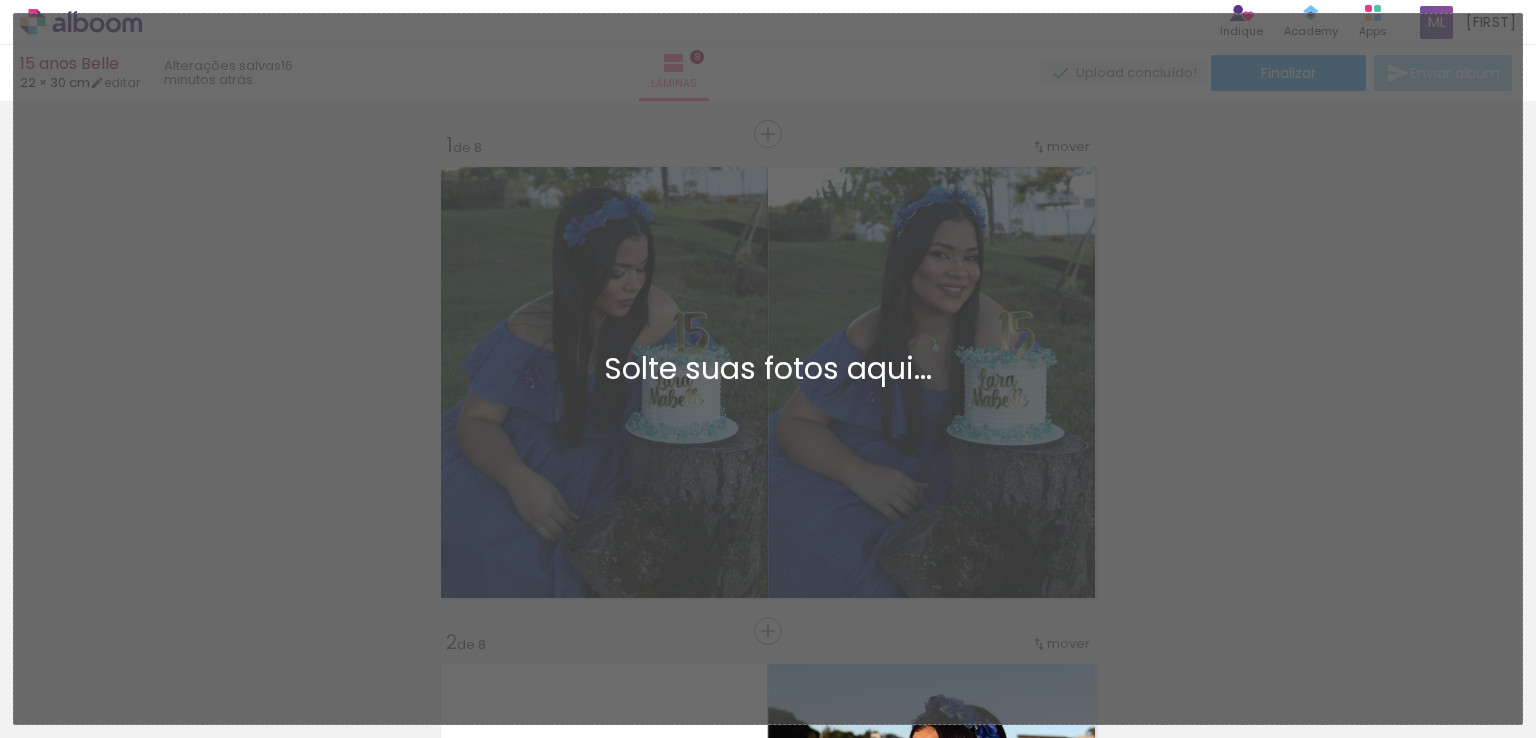 scroll, scrollTop: 0, scrollLeft: 0, axis: both 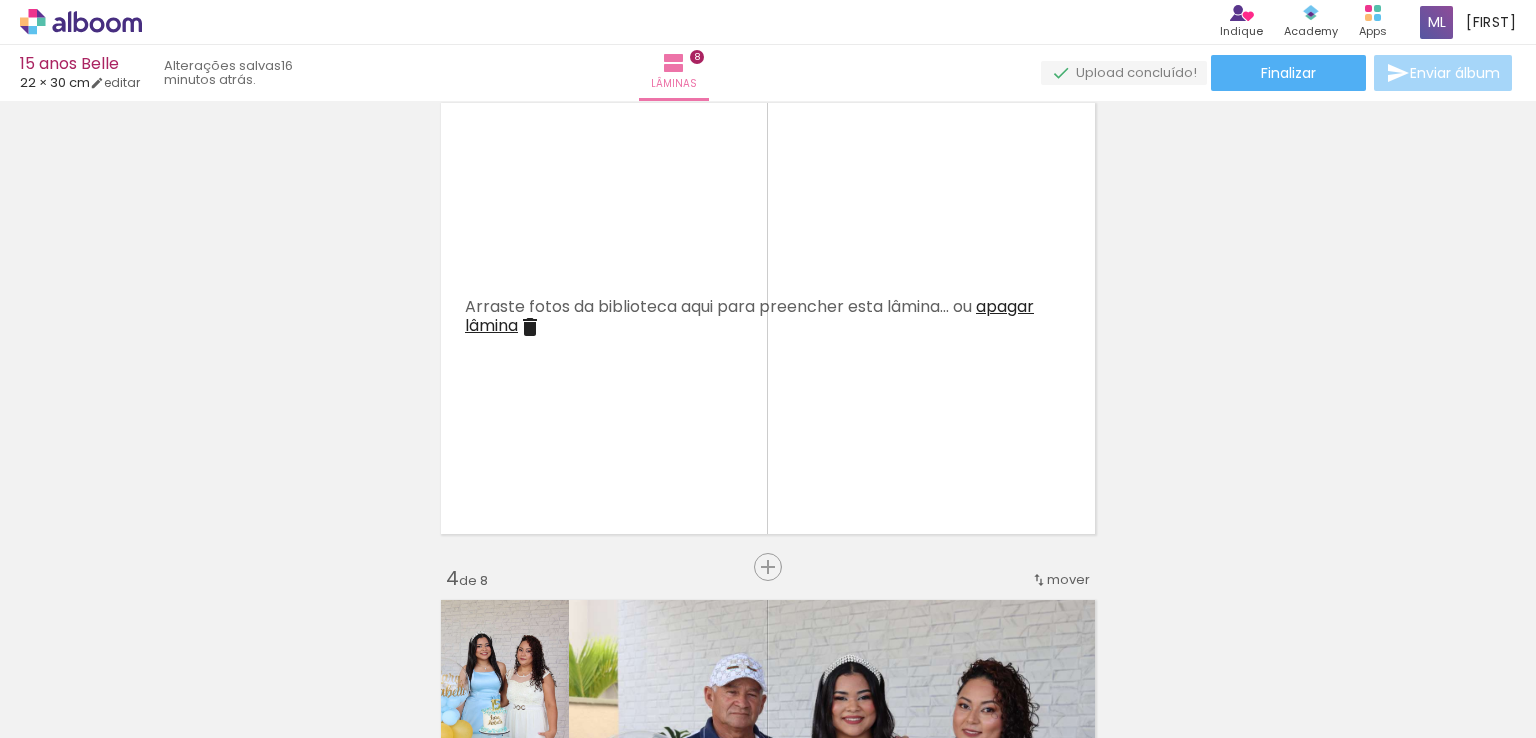 click on "Adicionar
Fotos" at bounding box center (71, 711) 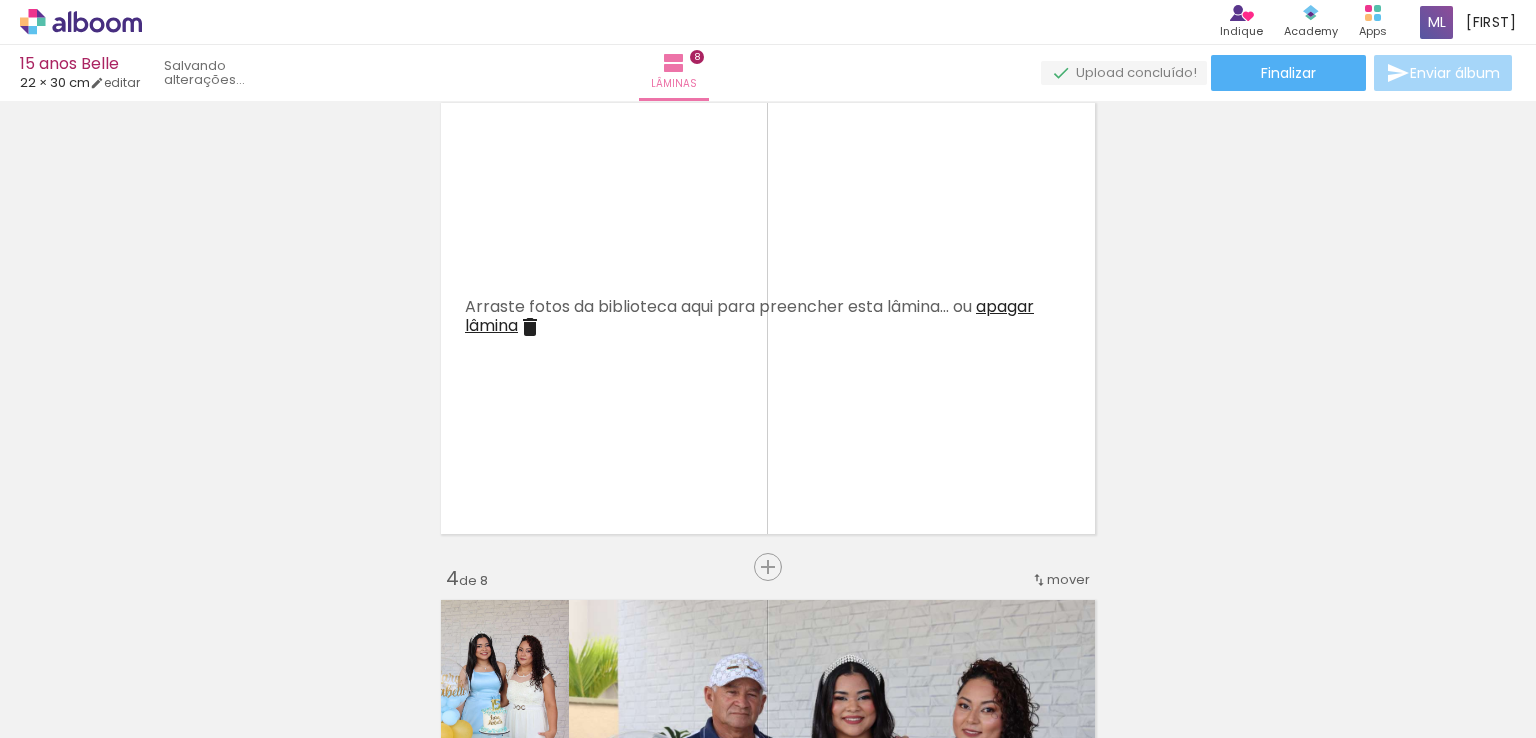 scroll, scrollTop: 0, scrollLeft: 873, axis: horizontal 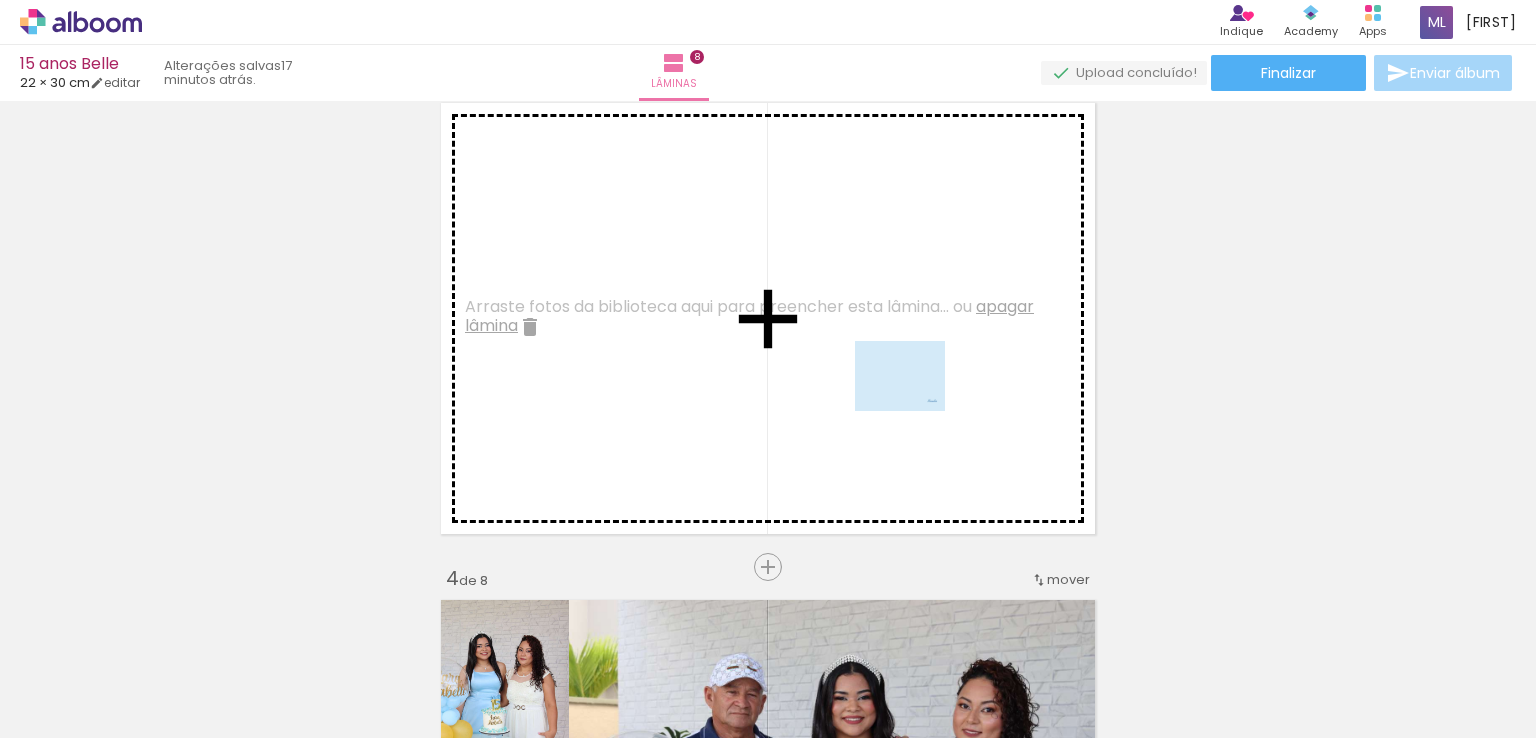 drag, startPoint x: 1467, startPoint y: 680, endPoint x: 775, endPoint y: 312, distance: 783.76526 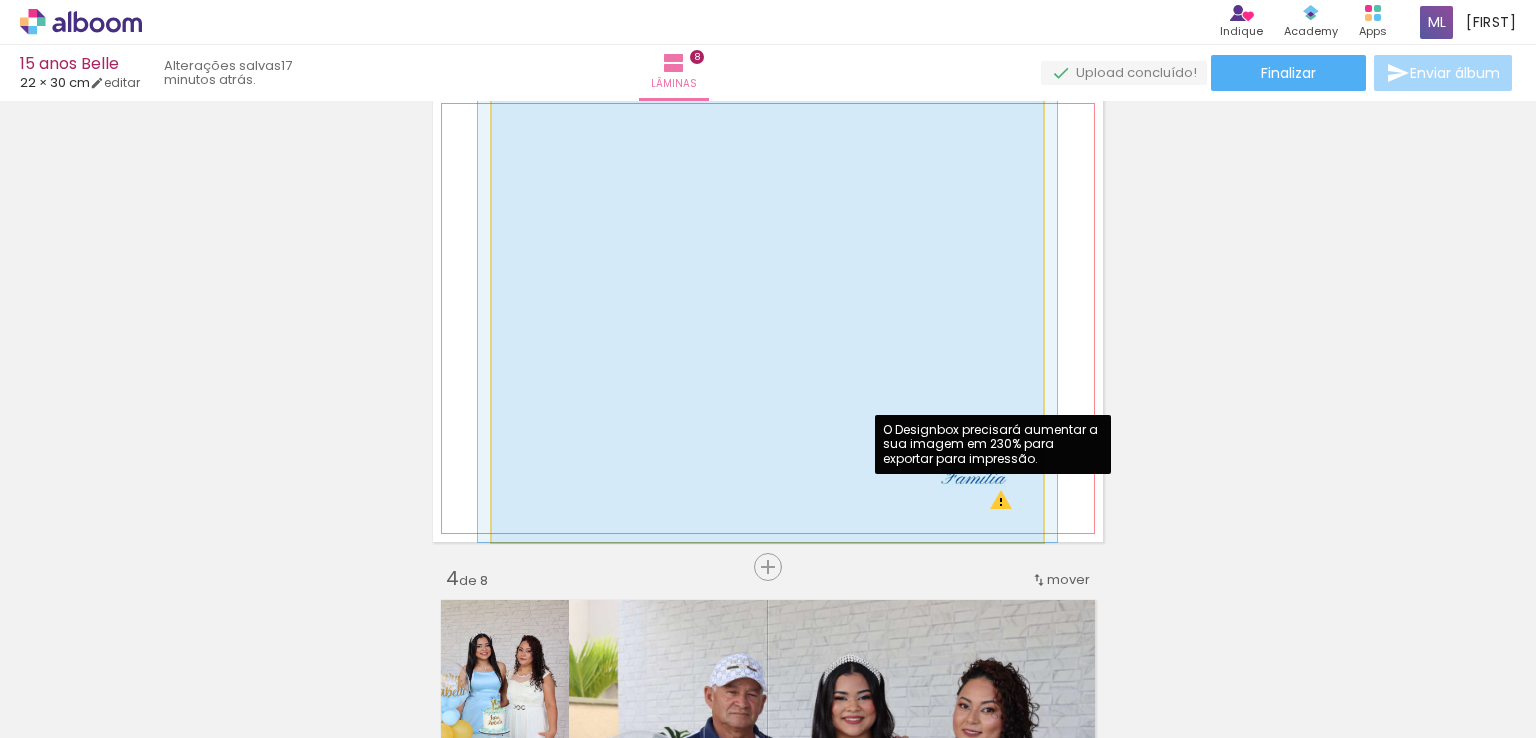 click 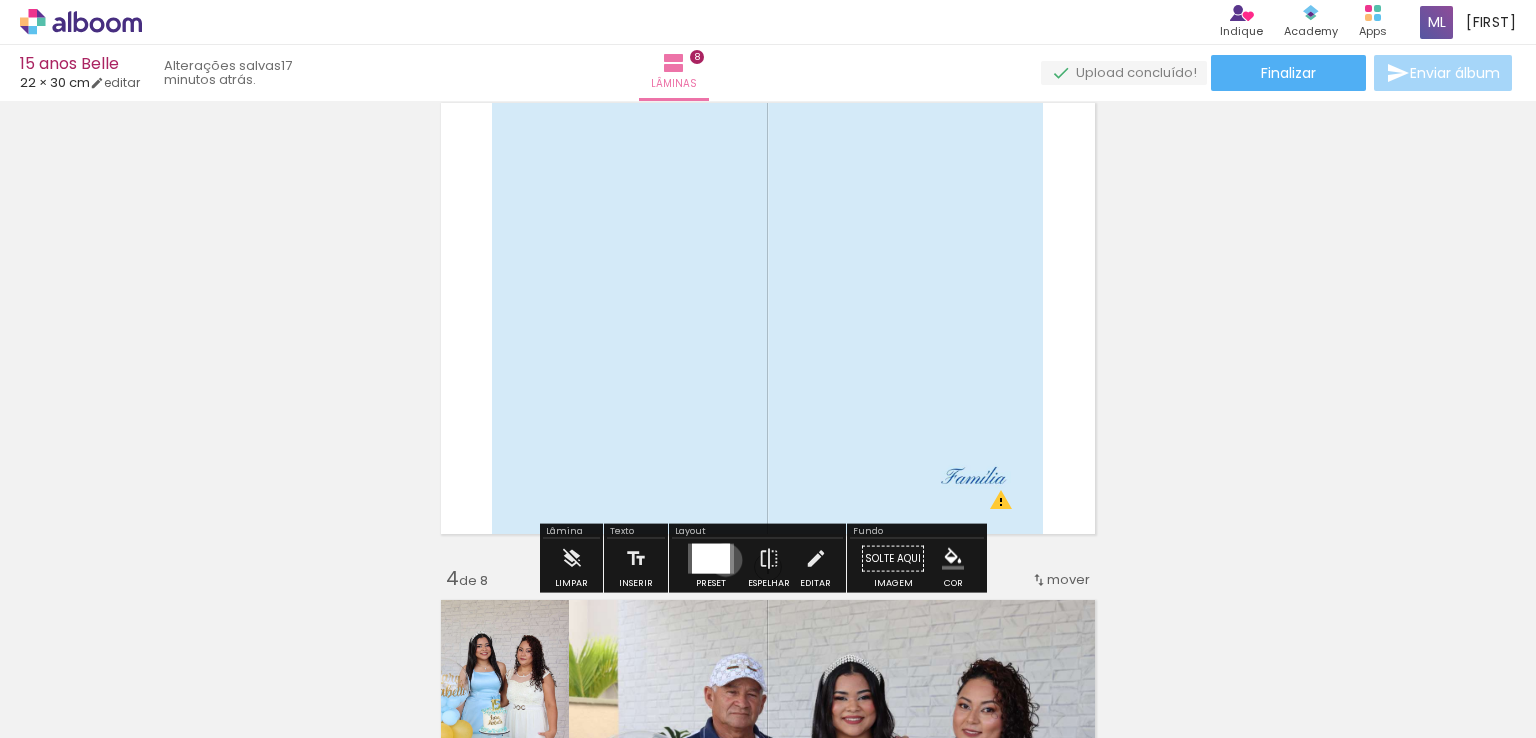 click at bounding box center (711, 559) 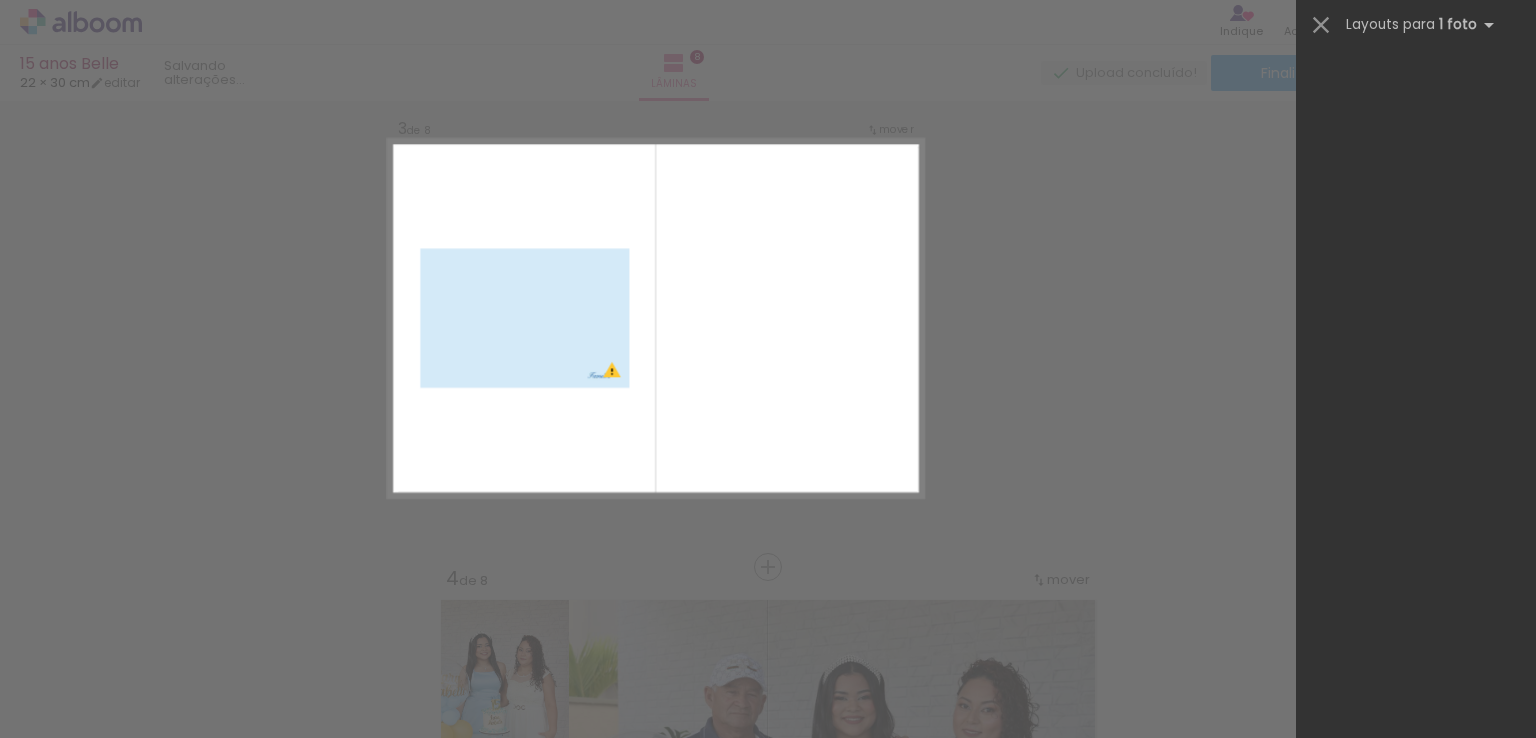 scroll, scrollTop: 0, scrollLeft: 0, axis: both 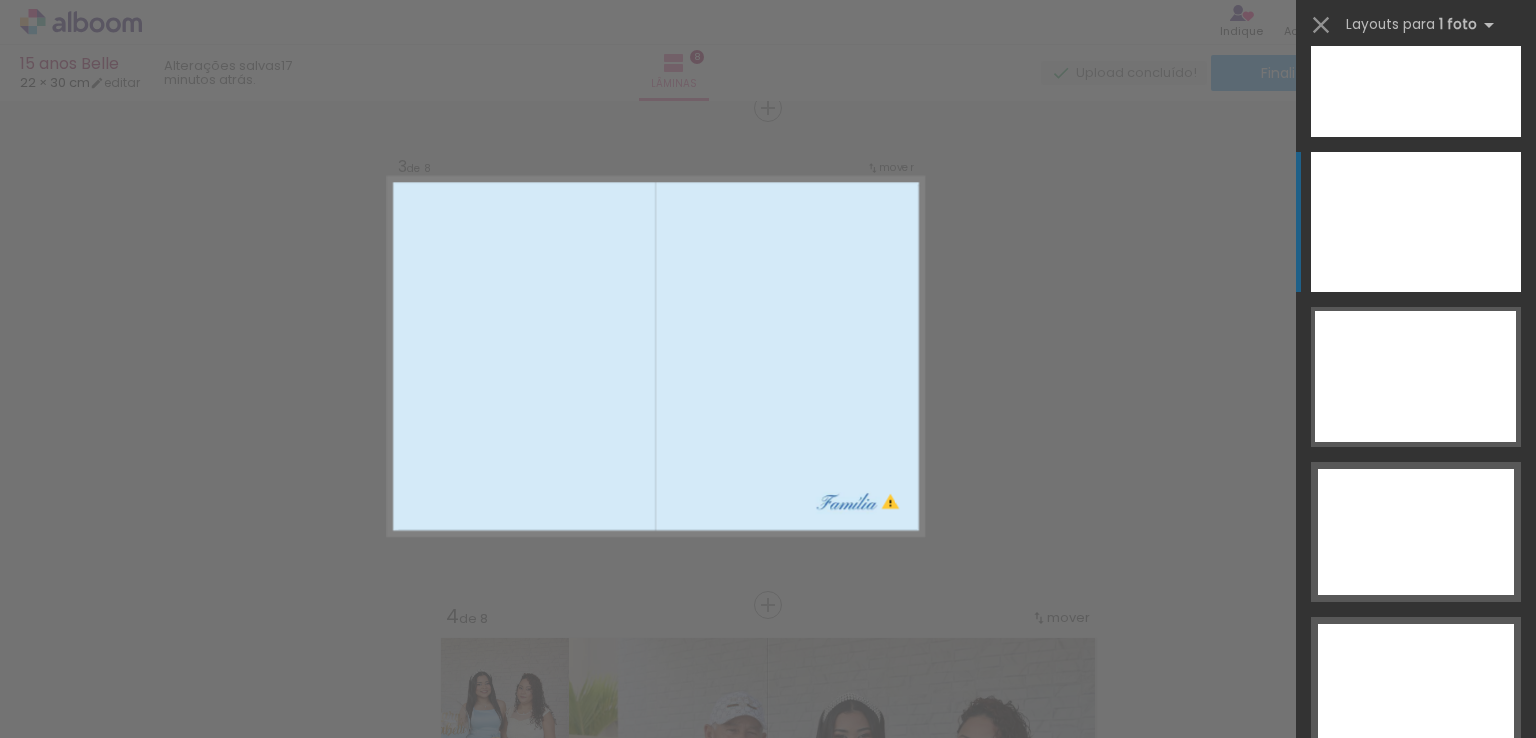 click at bounding box center (1416, -243) 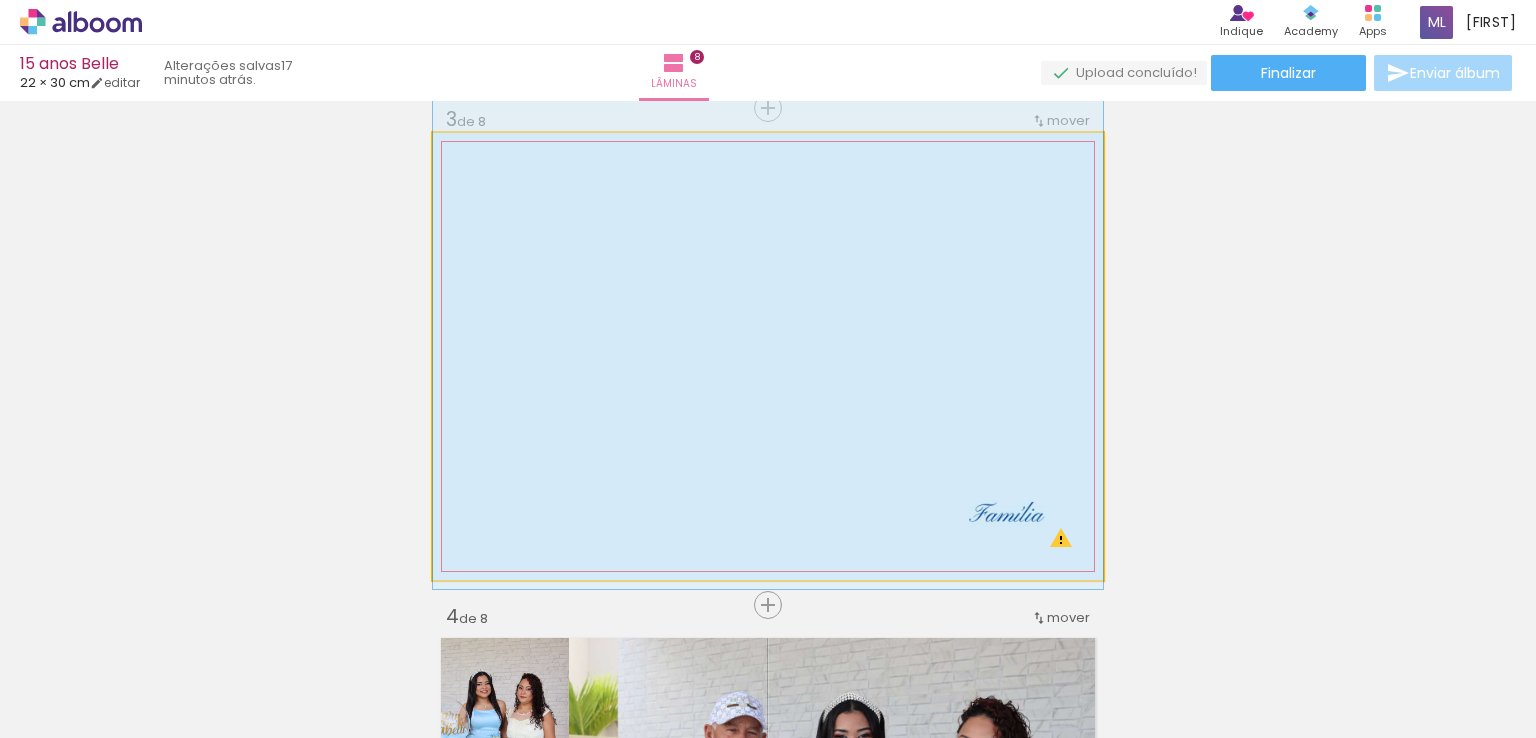 drag, startPoint x: 1013, startPoint y: 499, endPoint x: 1010, endPoint y: 473, distance: 26.172504 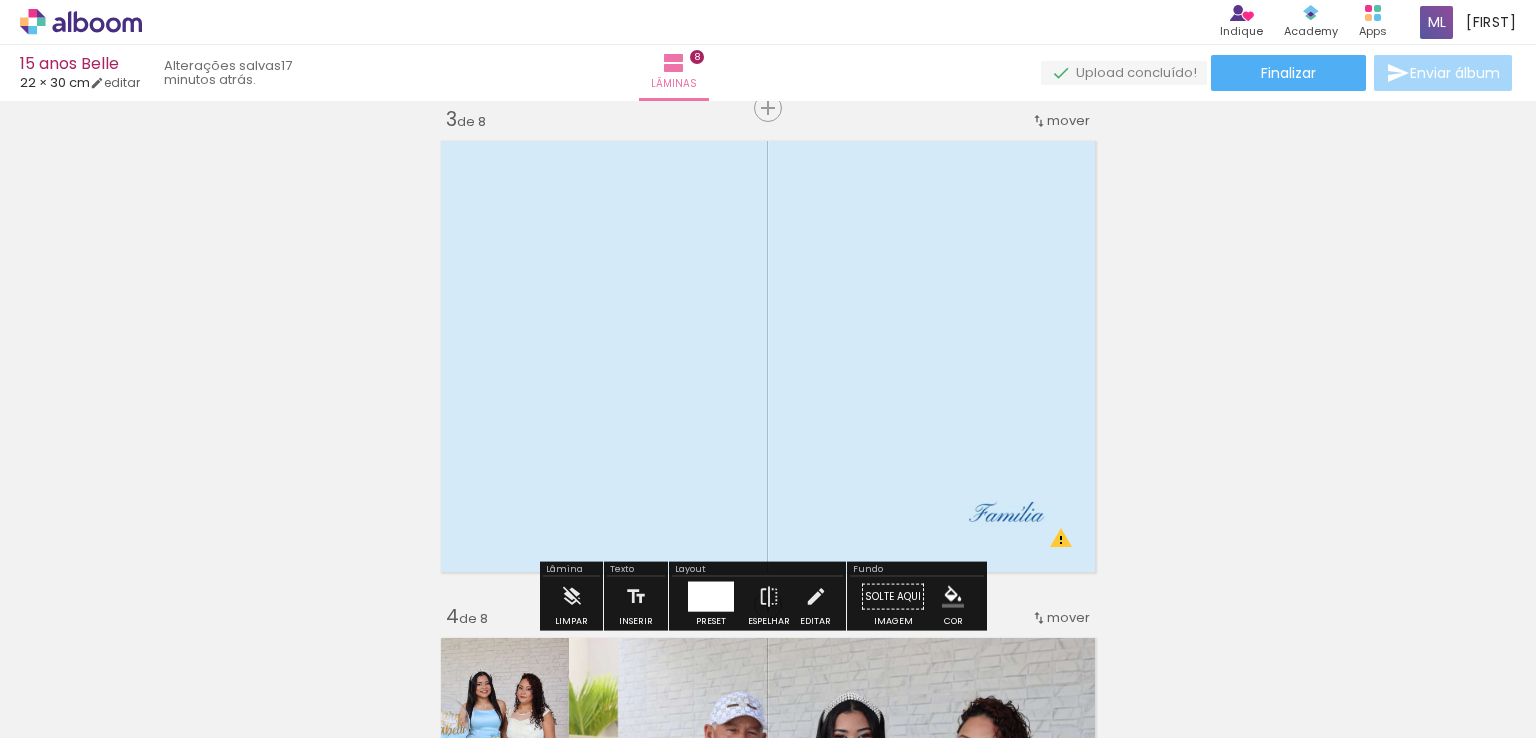 click on "Inserir lâmina 1  de 8  Inserir lâmina 2  de 8  Inserir lâmina 3  de 8  Inserir lâmina 4  de 8  Inserir lâmina 5  de 8  Inserir lâmina 6  de 8  Inserir lâmina 7  de 8  Inserir lâmina 8  de 8 O Designbox precisará aumentar a sua imagem em 266% para exportar para impressão." at bounding box center [768, 1325] 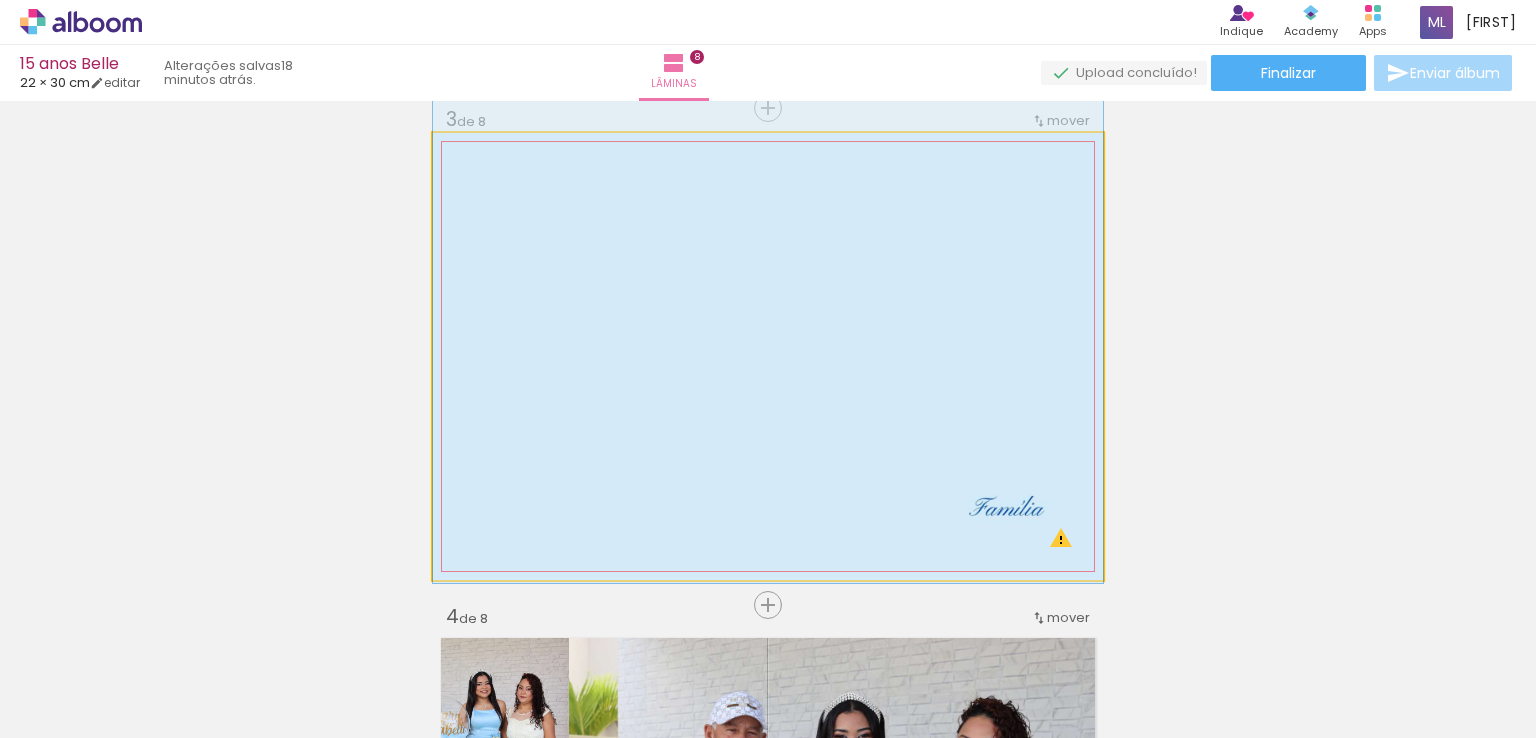 drag, startPoint x: 972, startPoint y: 457, endPoint x: 1029, endPoint y: 449, distance: 57.558666 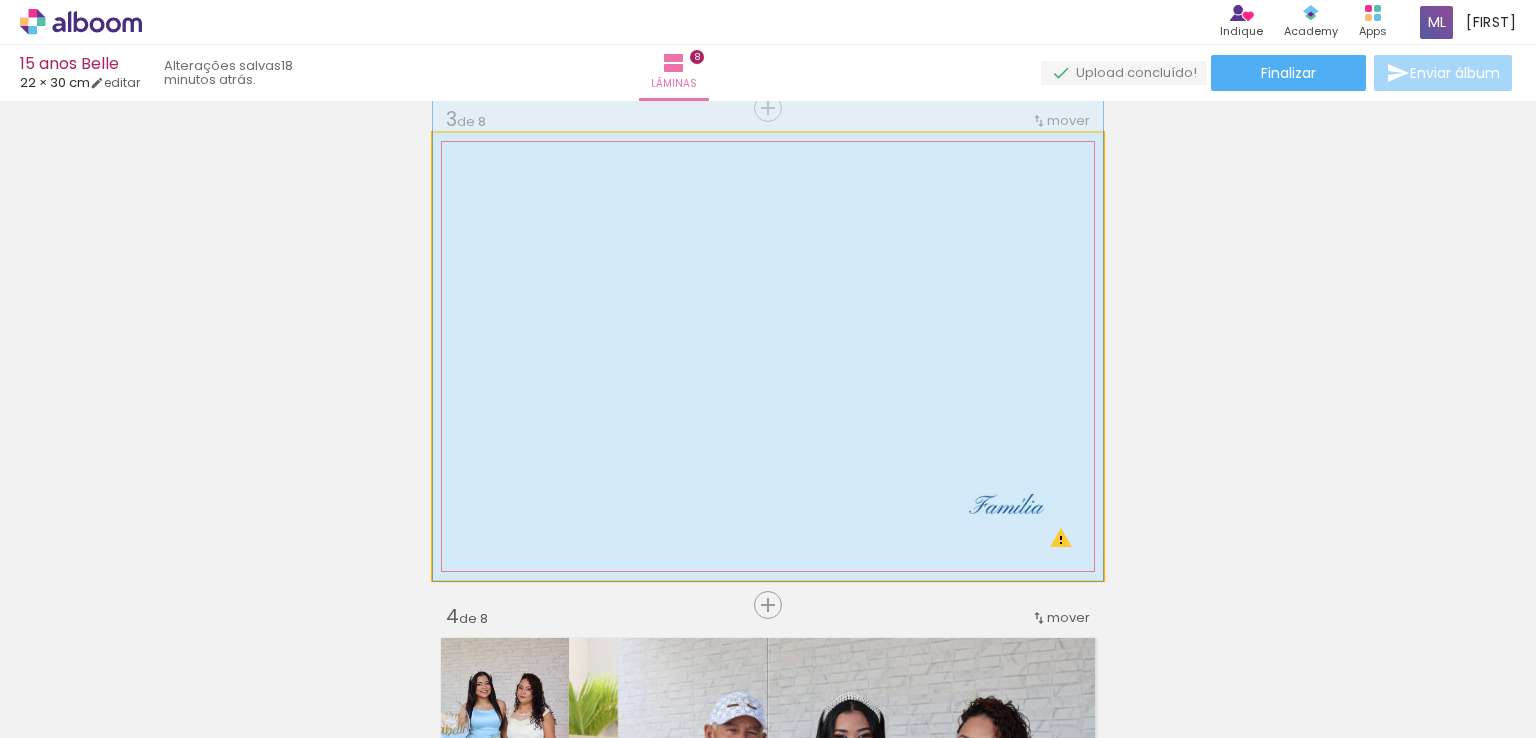 click 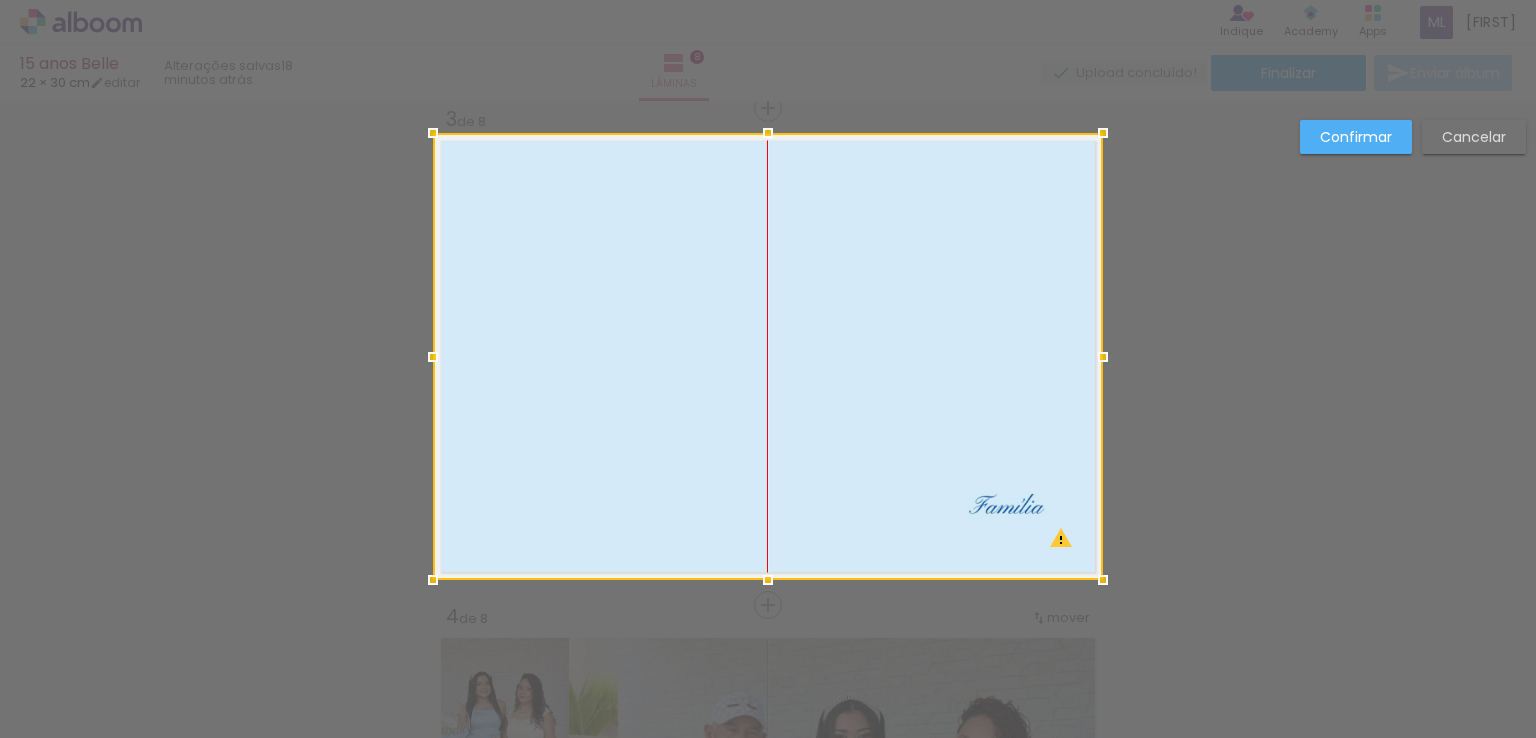 drag, startPoint x: 1034, startPoint y: 449, endPoint x: 1063, endPoint y: 497, distance: 56.0803 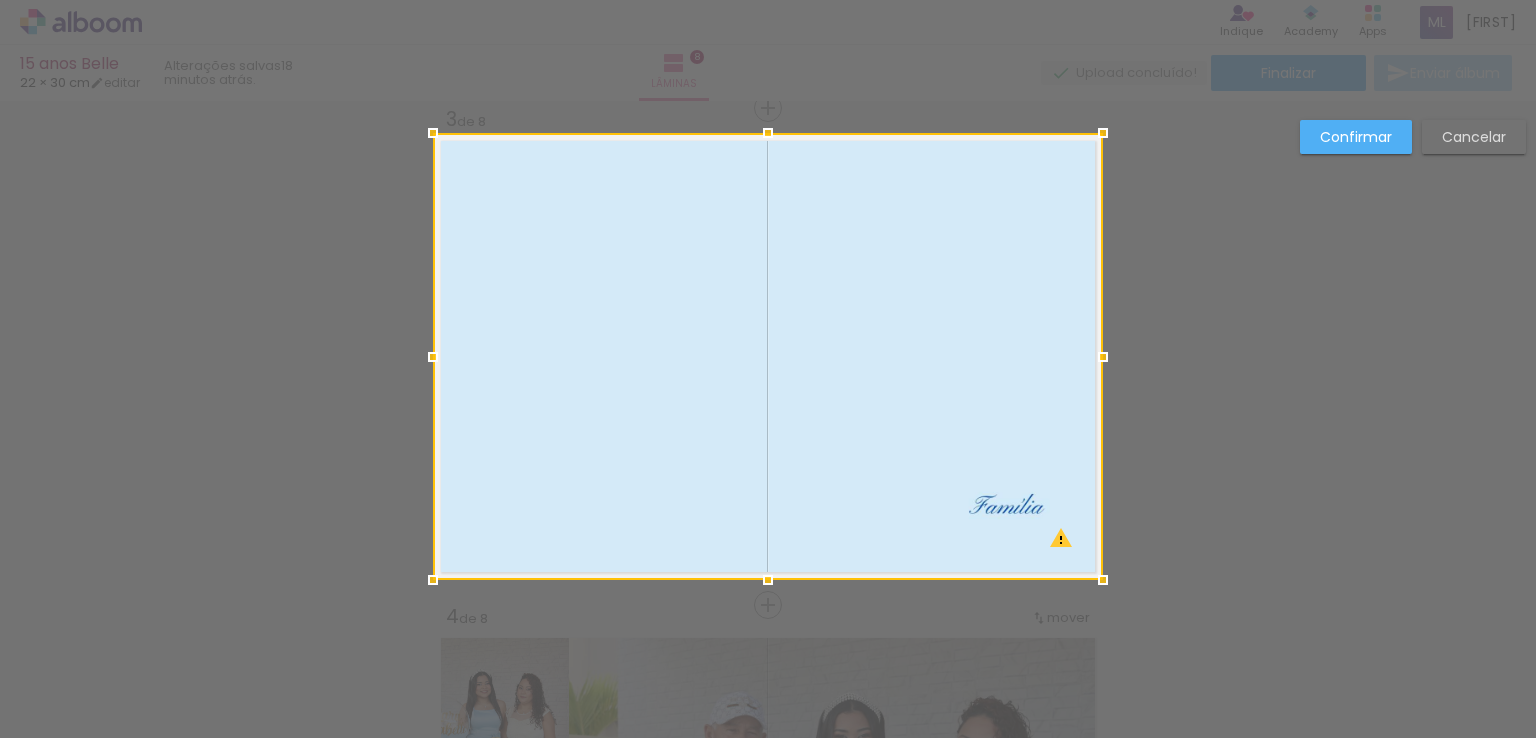 click on "Confirmar Cancelar" at bounding box center [768, 1341] 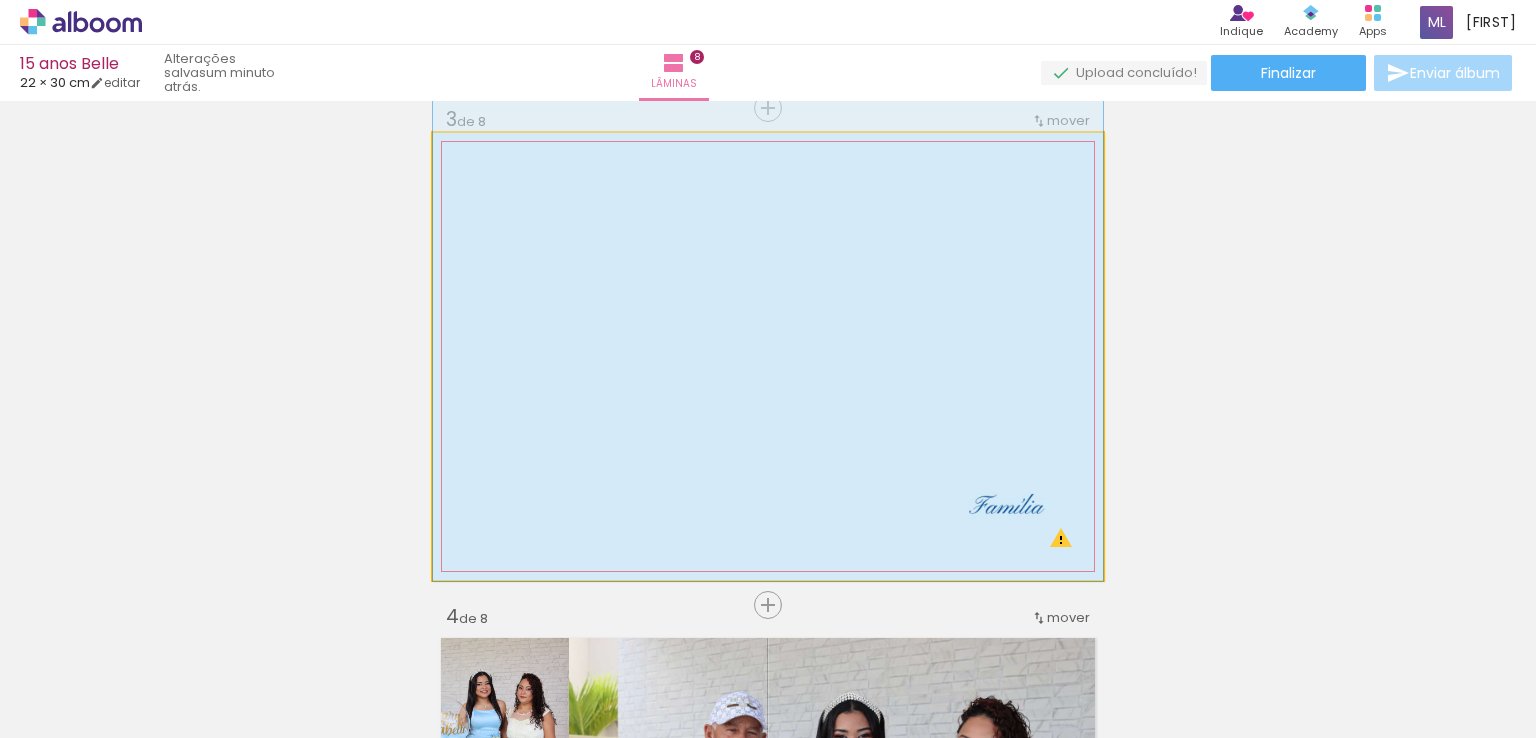 click 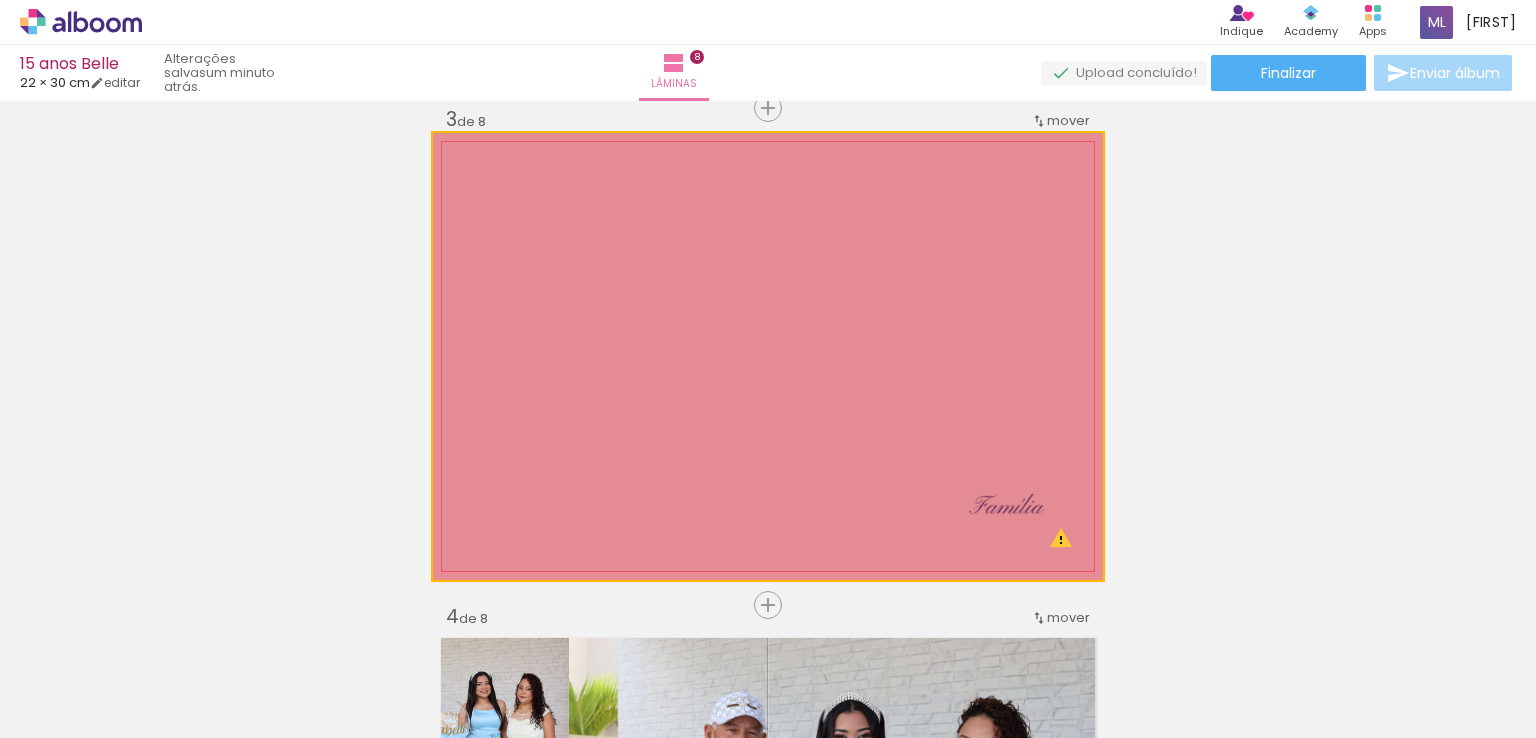 drag, startPoint x: 948, startPoint y: 304, endPoint x: 1443, endPoint y: 266, distance: 496.45645 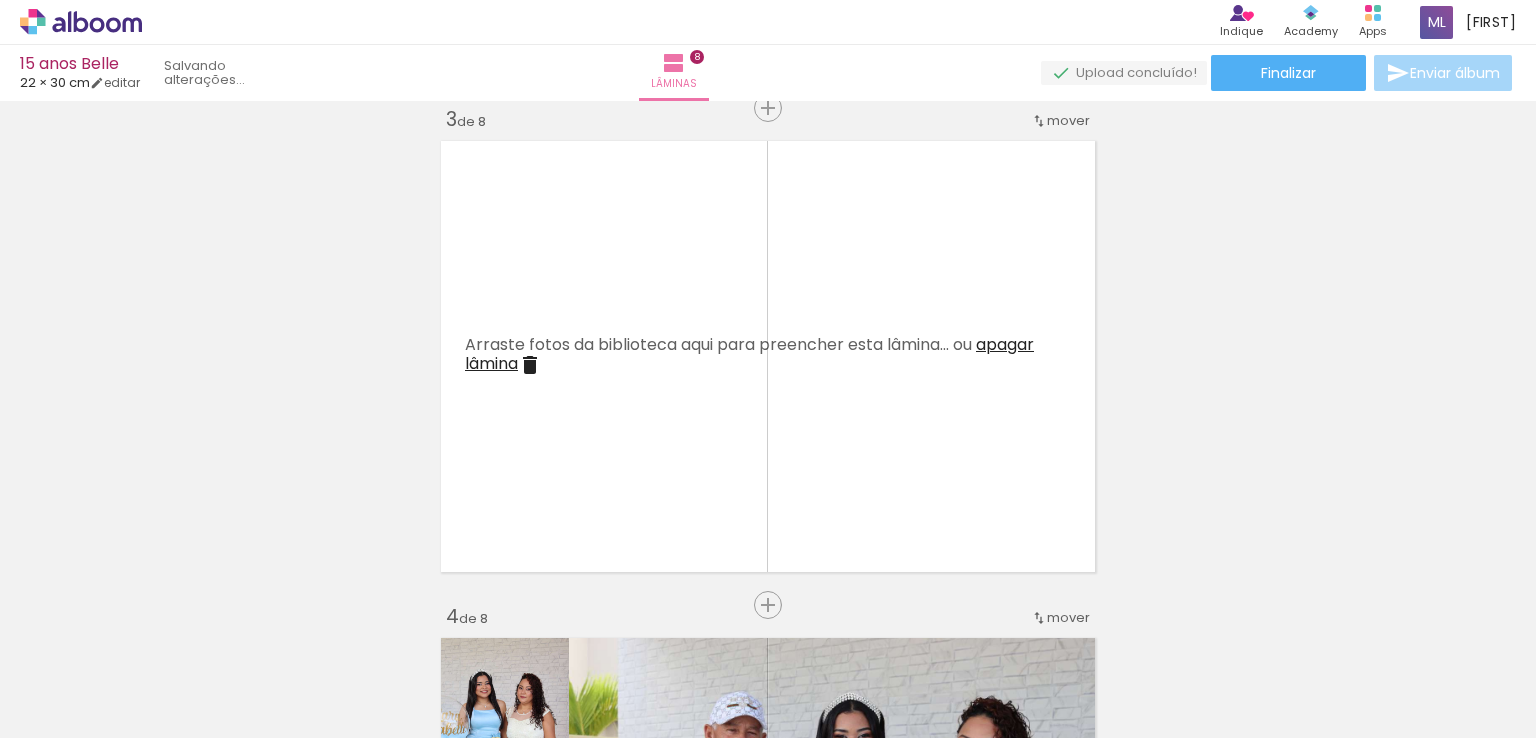 scroll, scrollTop: 0, scrollLeft: 985, axis: horizontal 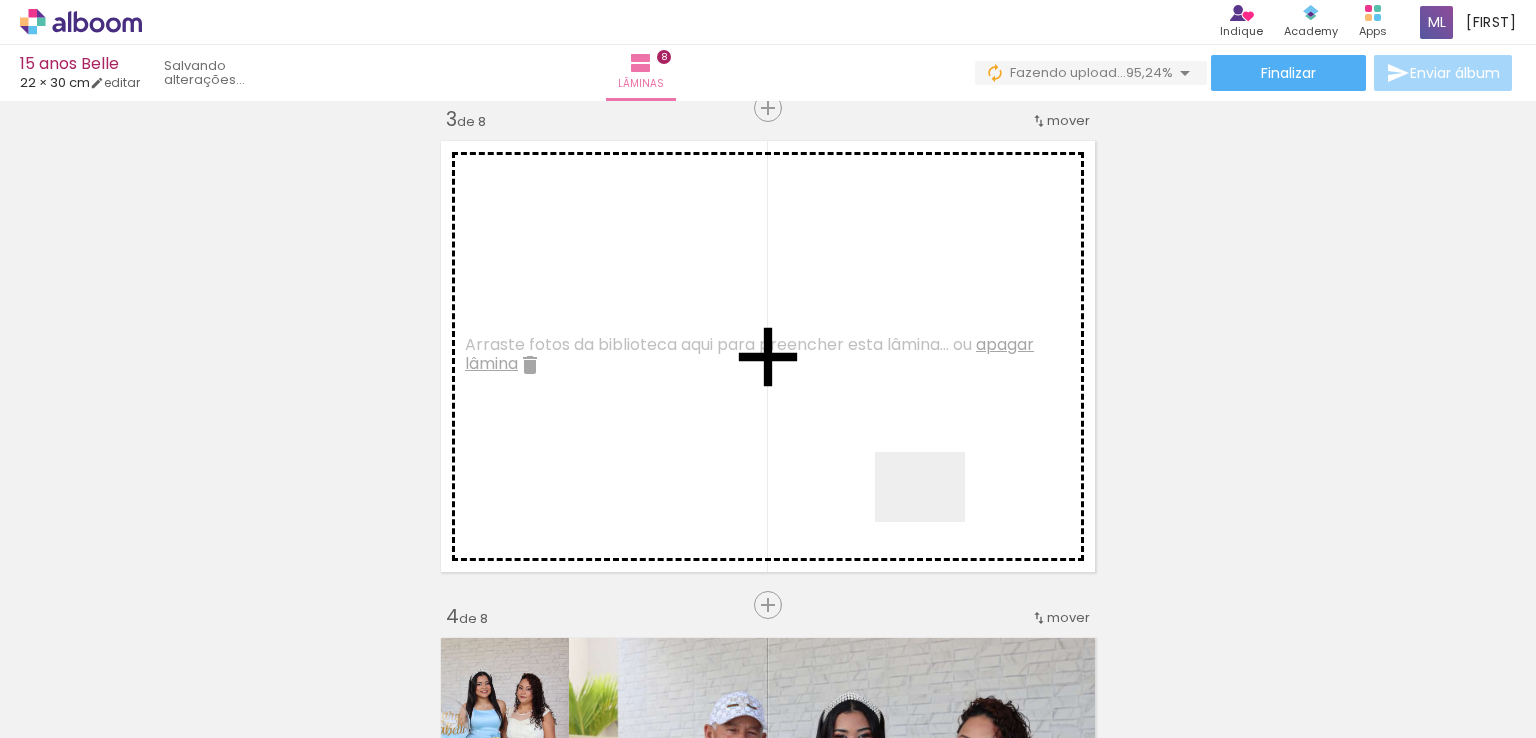 drag, startPoint x: 1474, startPoint y: 681, endPoint x: 935, endPoint y: 512, distance: 564.8734 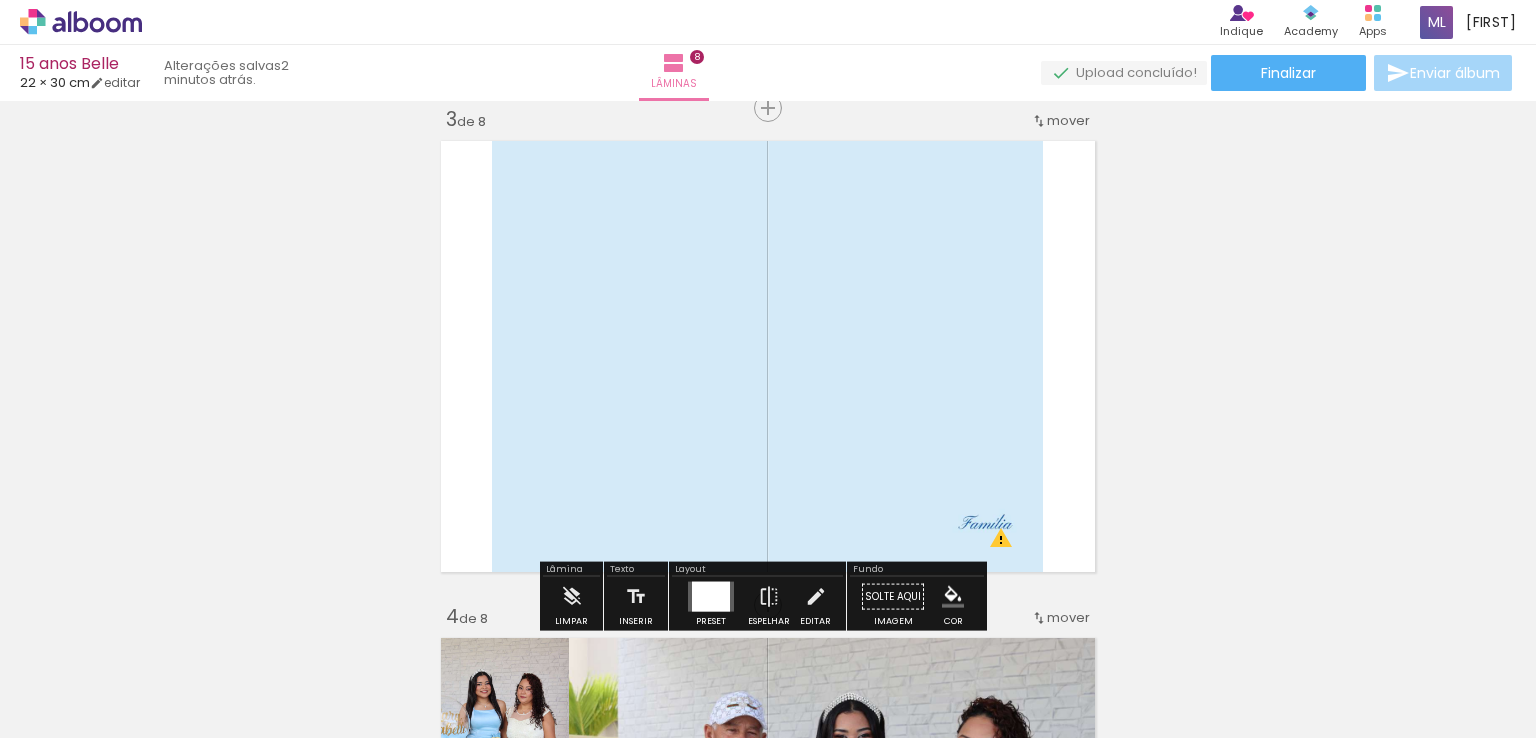click 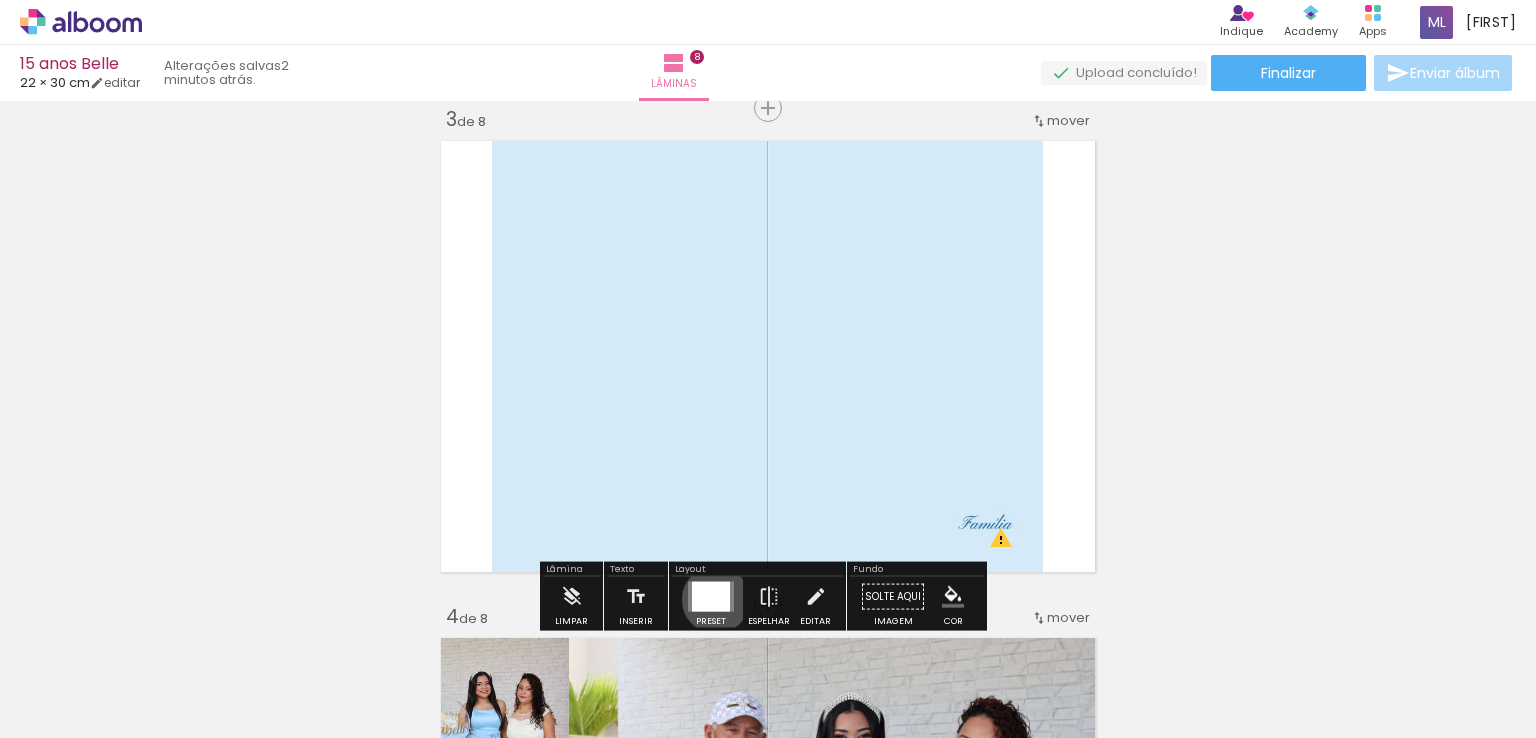 click at bounding box center (711, 597) 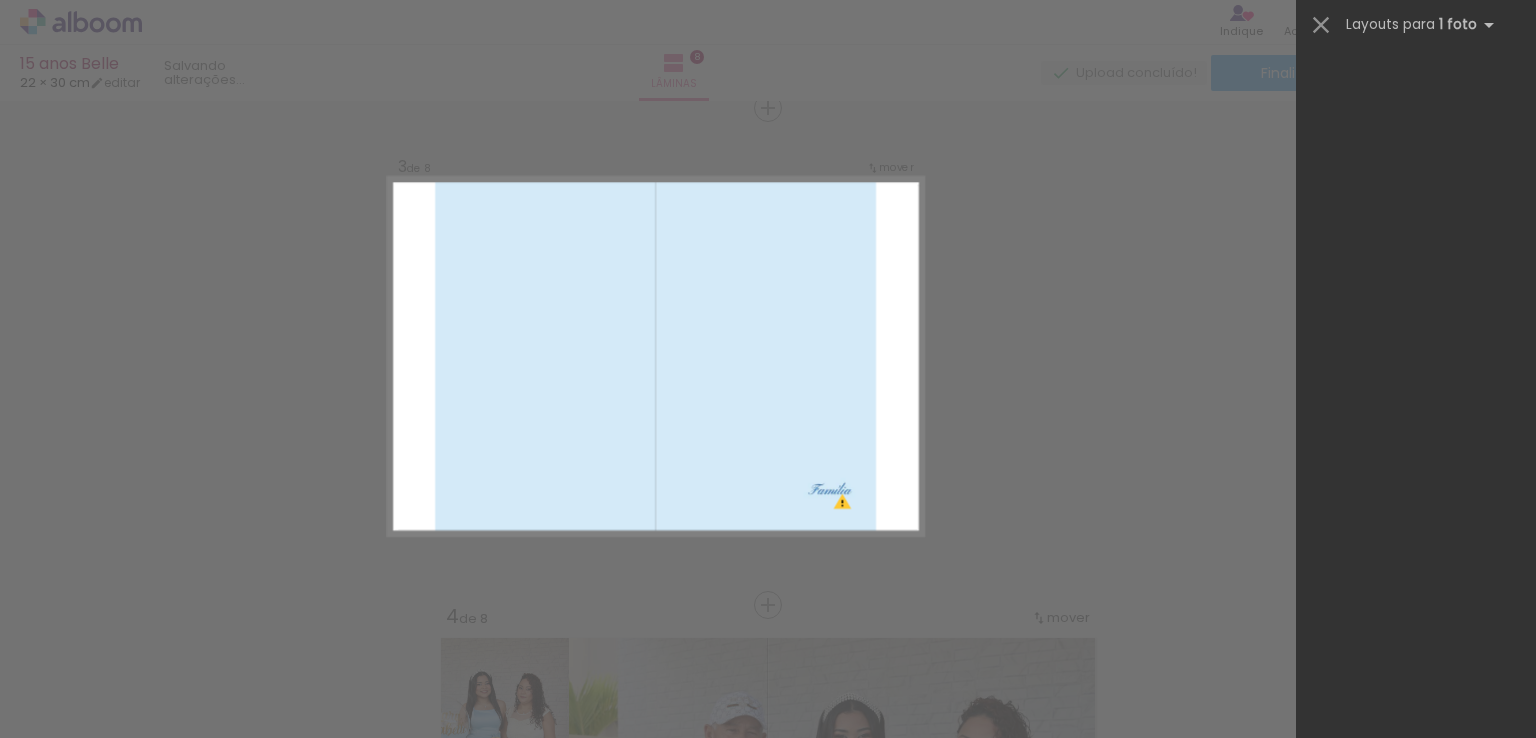 scroll, scrollTop: 0, scrollLeft: 0, axis: both 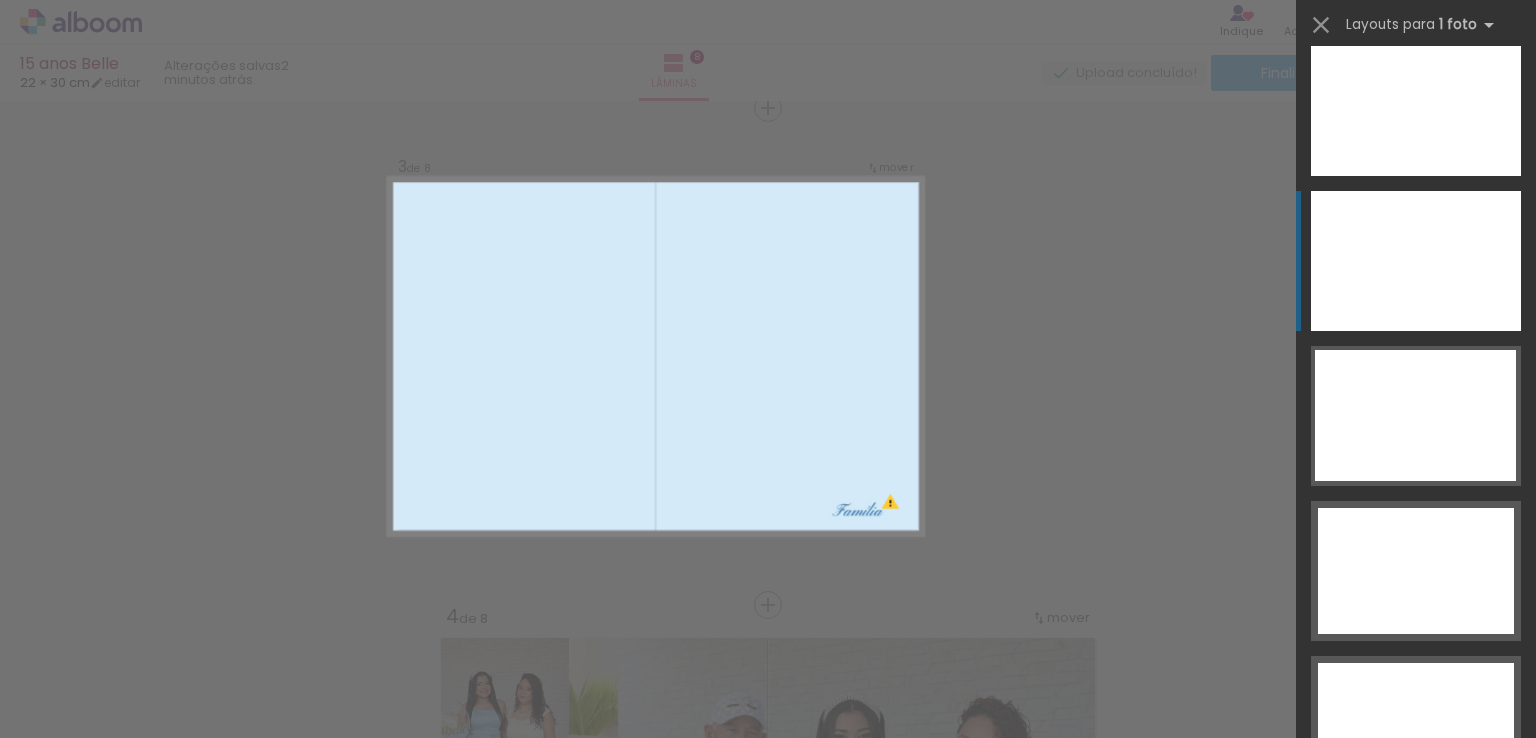 click at bounding box center (1416, -49) 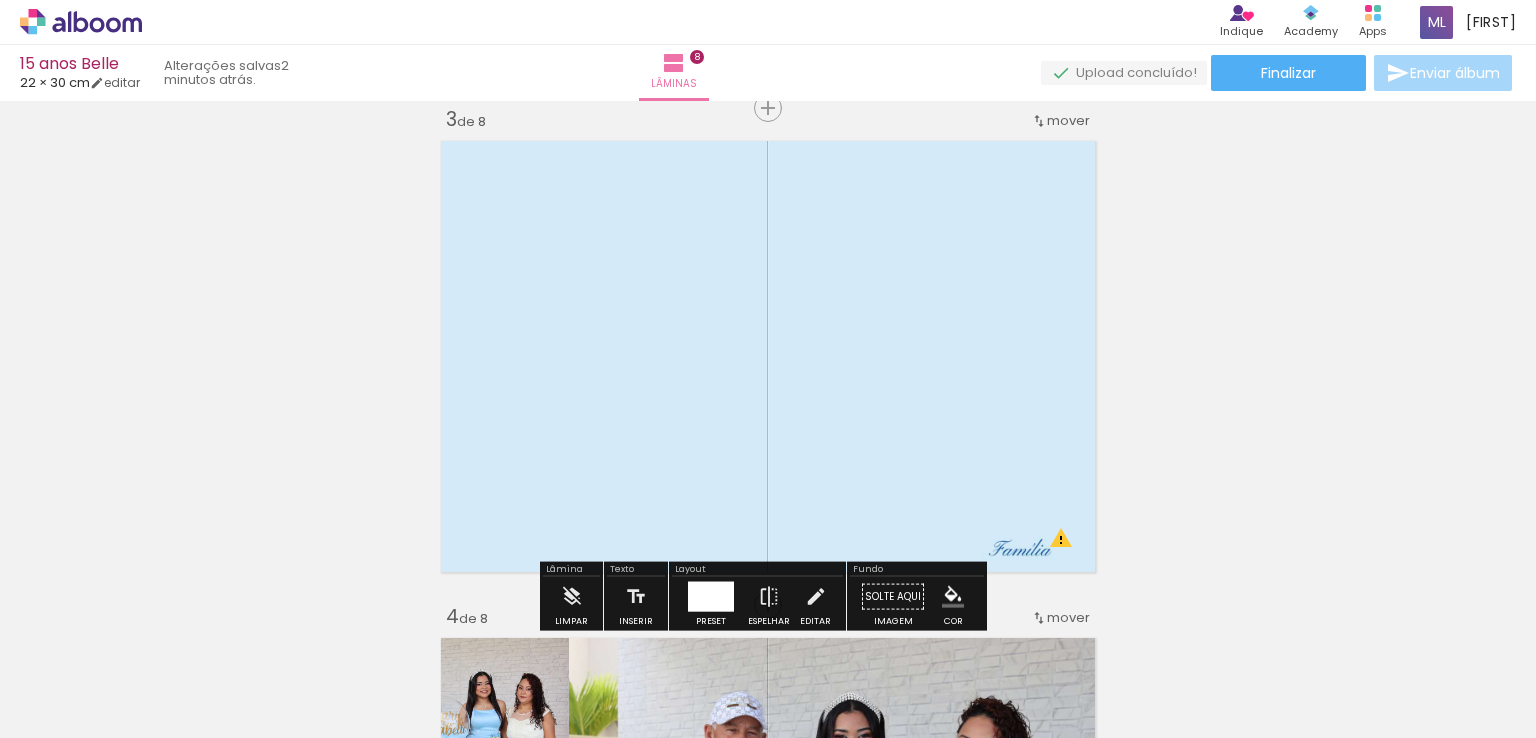 click on "Inserir lâmina 1  de 8  Inserir lâmina 2  de 8  Inserir lâmina 3  de 8  Inserir lâmina 4  de 8  Inserir lâmina 5  de 8  Inserir lâmina 6  de 8  Inserir lâmina 7  de 8  Inserir lâmina 8  de 8 O Designbox precisará aumentar a sua imagem em 266% para exportar para impressão. O Designbox precisará aumentar a sua imagem em 266% para exportar para impressão." at bounding box center (768, 1325) 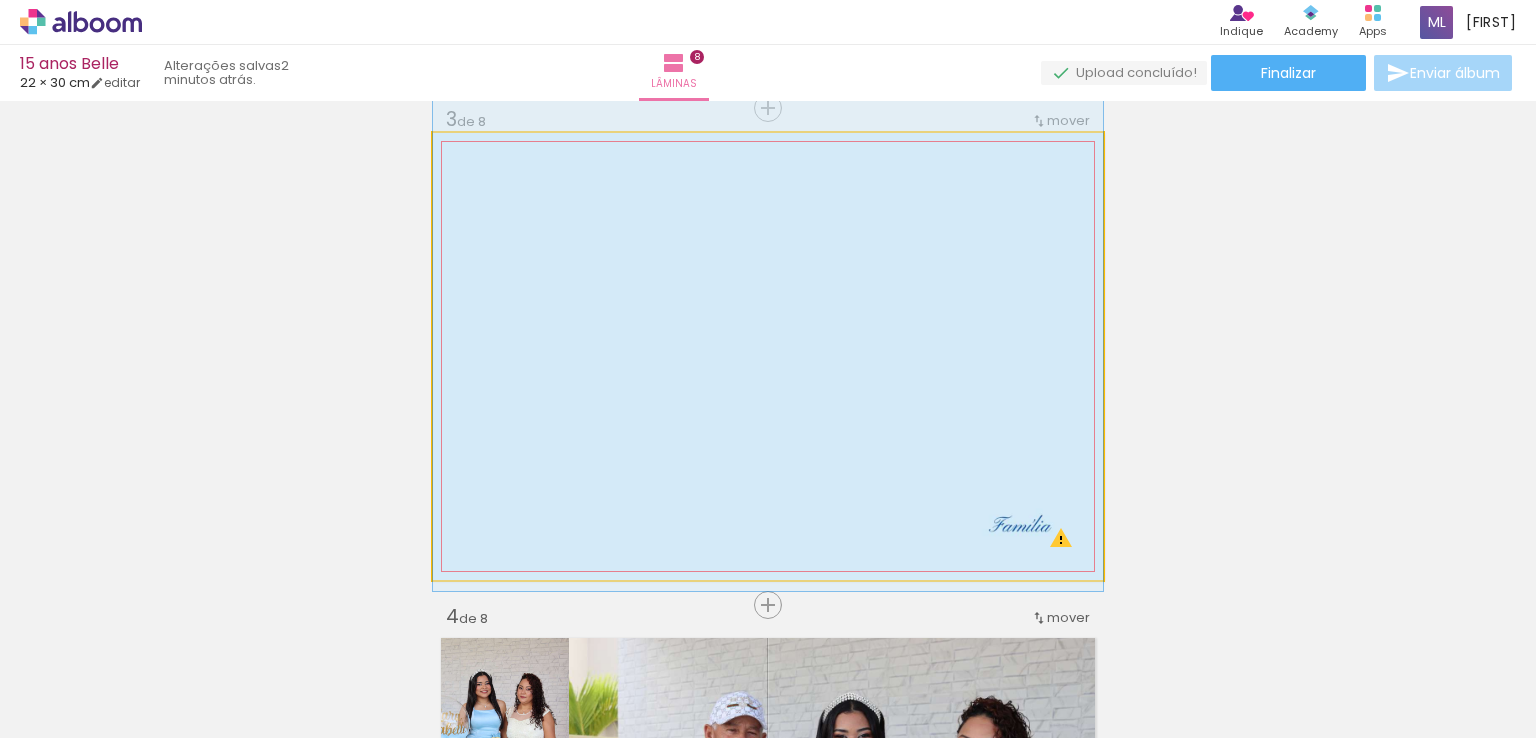 drag, startPoint x: 1044, startPoint y: 395, endPoint x: 1050, endPoint y: 371, distance: 24.738634 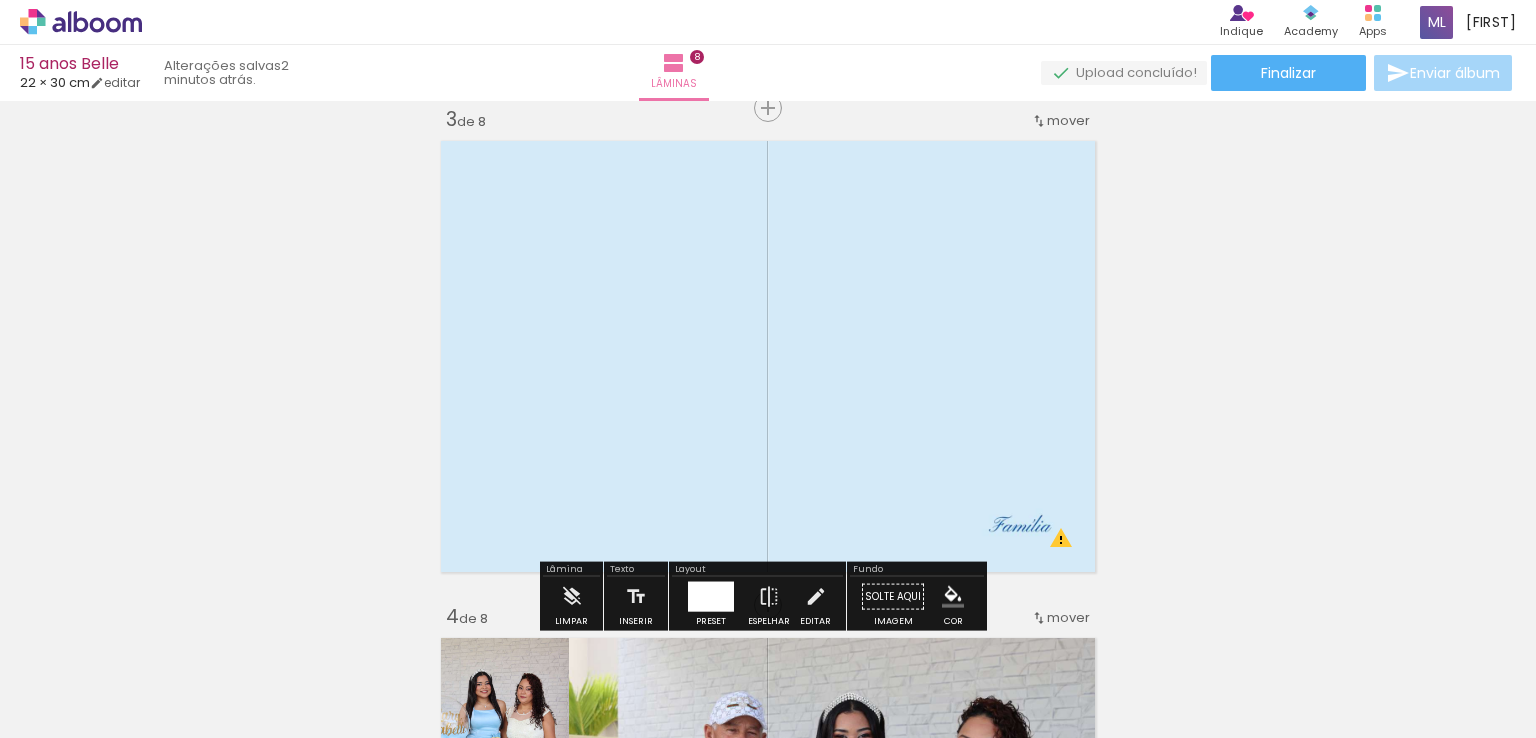 click on "Inserir lâmina 1  de 8  Inserir lâmina 2  de 8  Inserir lâmina 3  de 8  Inserir lâmina 4  de 8  Inserir lâmina 5  de 8  Inserir lâmina 6  de 8  Inserir lâmina 7  de 8  Inserir lâmina 8  de 8 O Designbox precisará aumentar a sua imagem em 266% para exportar para impressão. O Designbox precisará aumentar a sua imagem em 266% para exportar para impressão." at bounding box center [768, 1325] 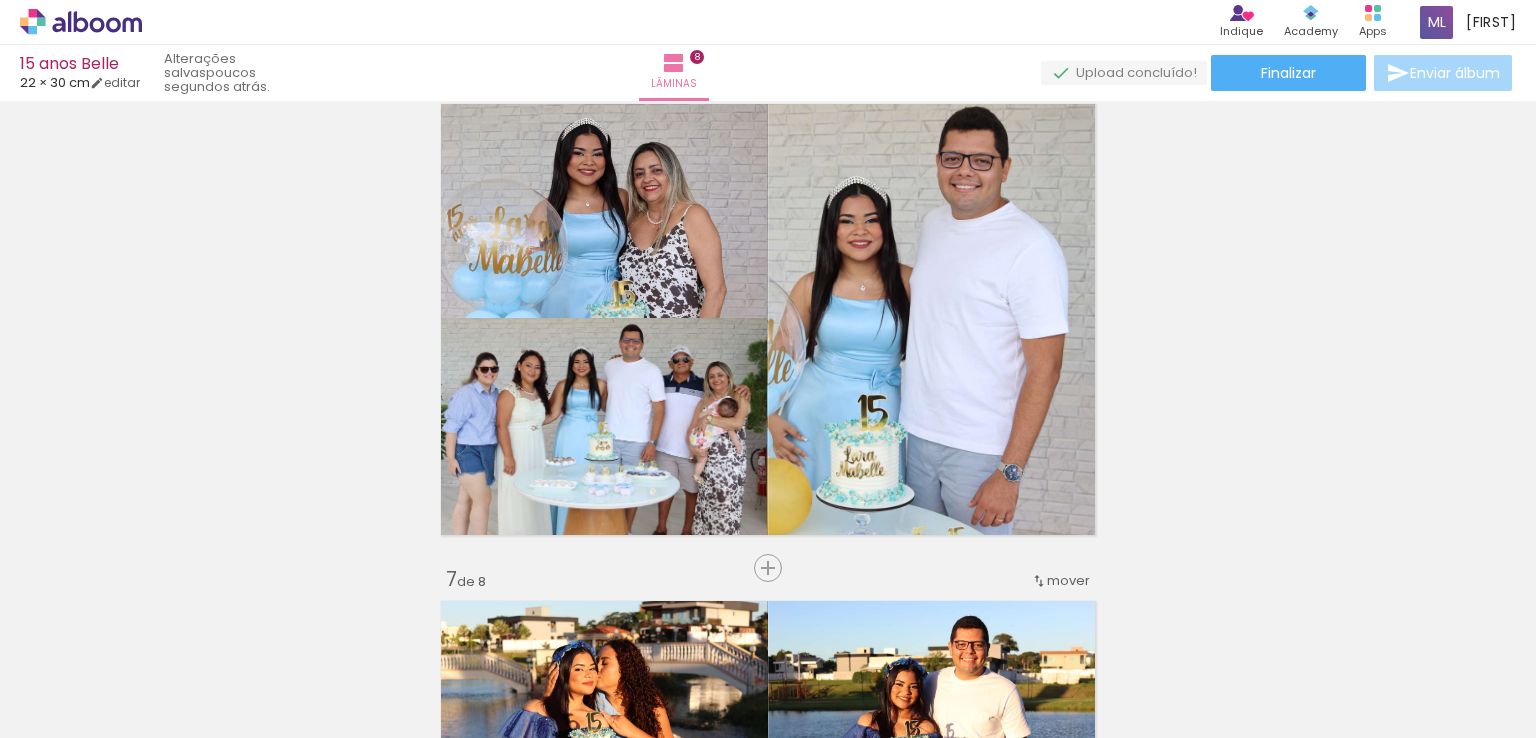 scroll, scrollTop: 2536, scrollLeft: 0, axis: vertical 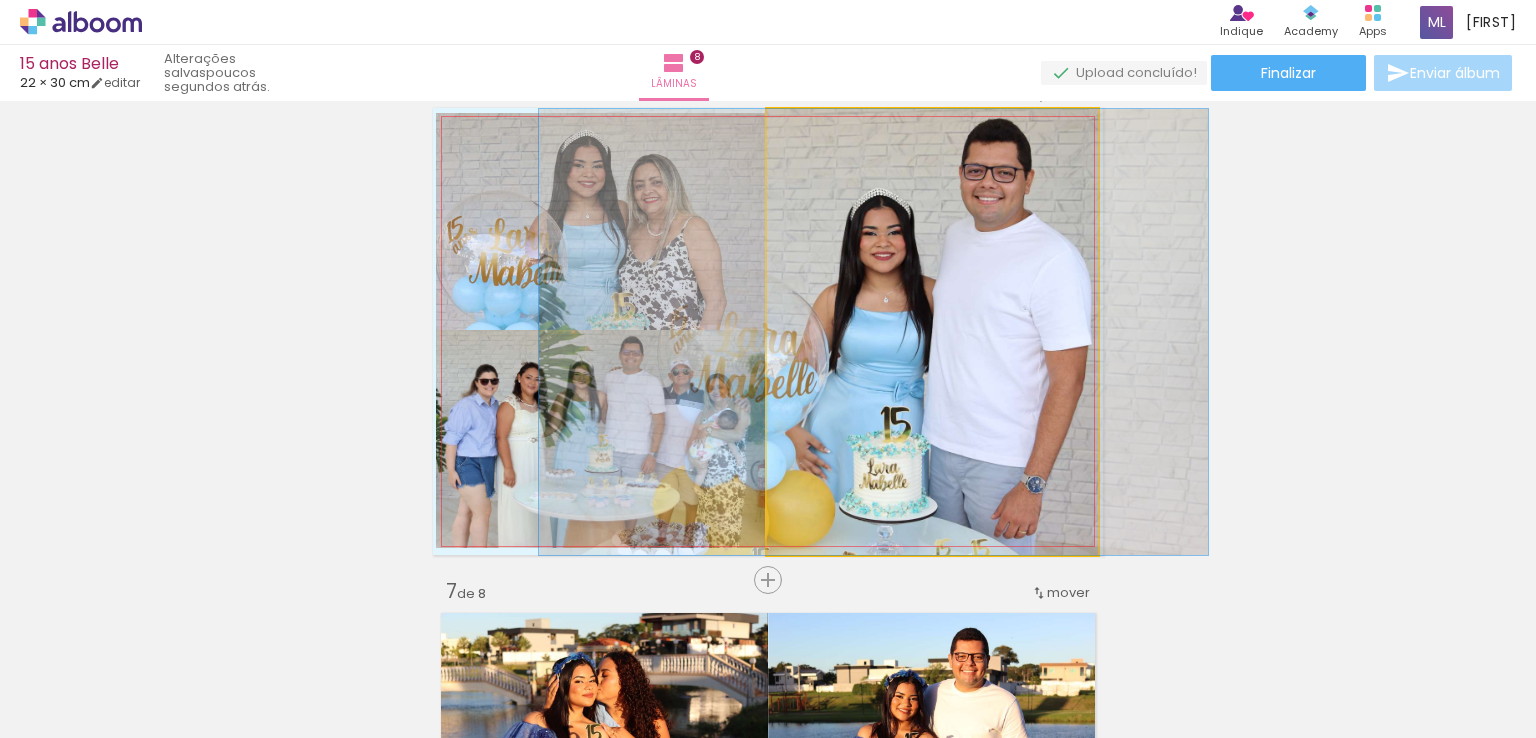 drag, startPoint x: 928, startPoint y: 357, endPoint x: 951, endPoint y: 415, distance: 62.39391 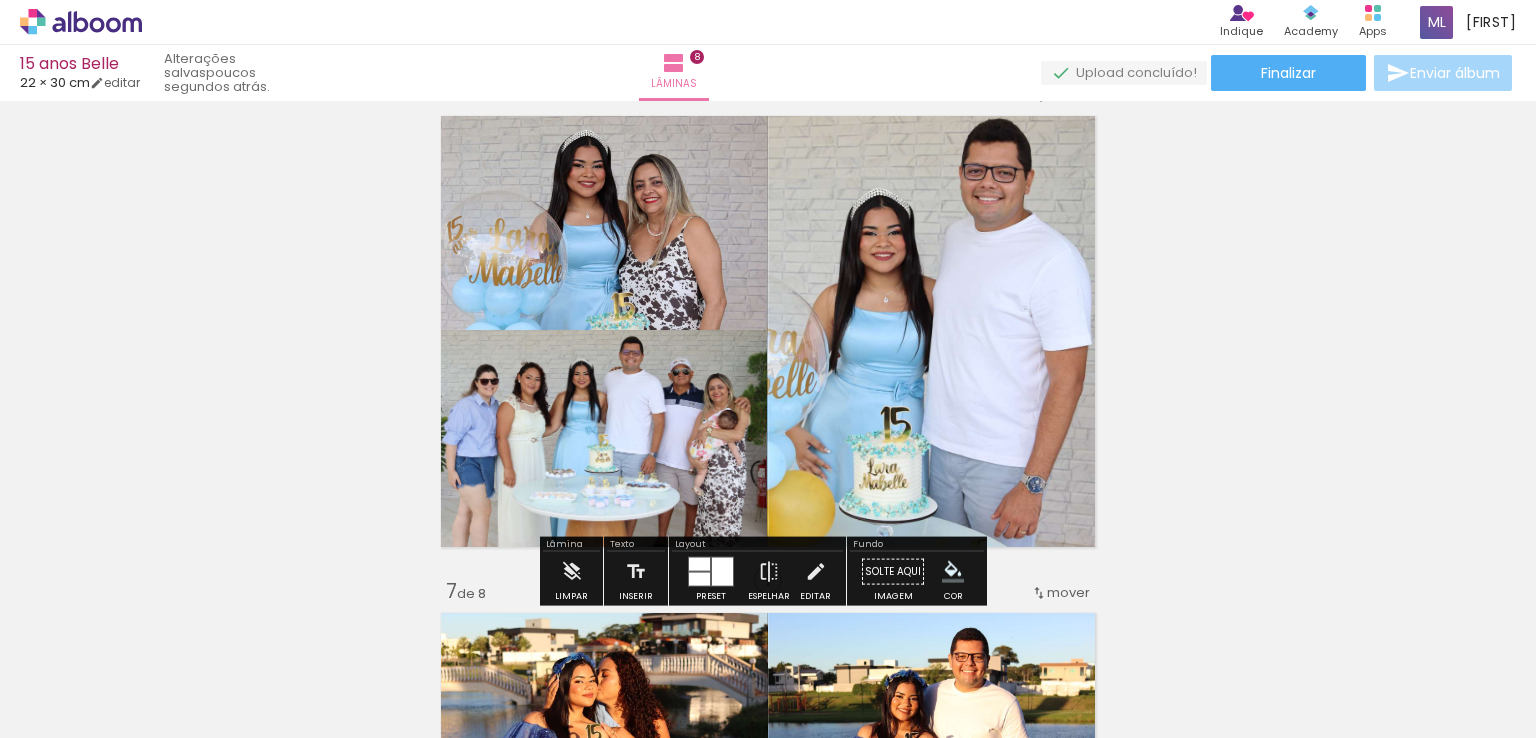 click on "Inserir lâmina 1  de 8  Inserir lâmina 2  de 8  Inserir lâmina 3  de 8  Inserir lâmina 4  de 8  Inserir lâmina 5  de 8  Inserir lâmina 6  de 8  Inserir lâmina 7  de 8  Inserir lâmina 8  de 8 O Designbox precisará aumentar a sua imagem em 266% para exportar para impressão. O Designbox precisará aumentar a sua imagem em 266% para exportar para impressão." at bounding box center [768, -191] 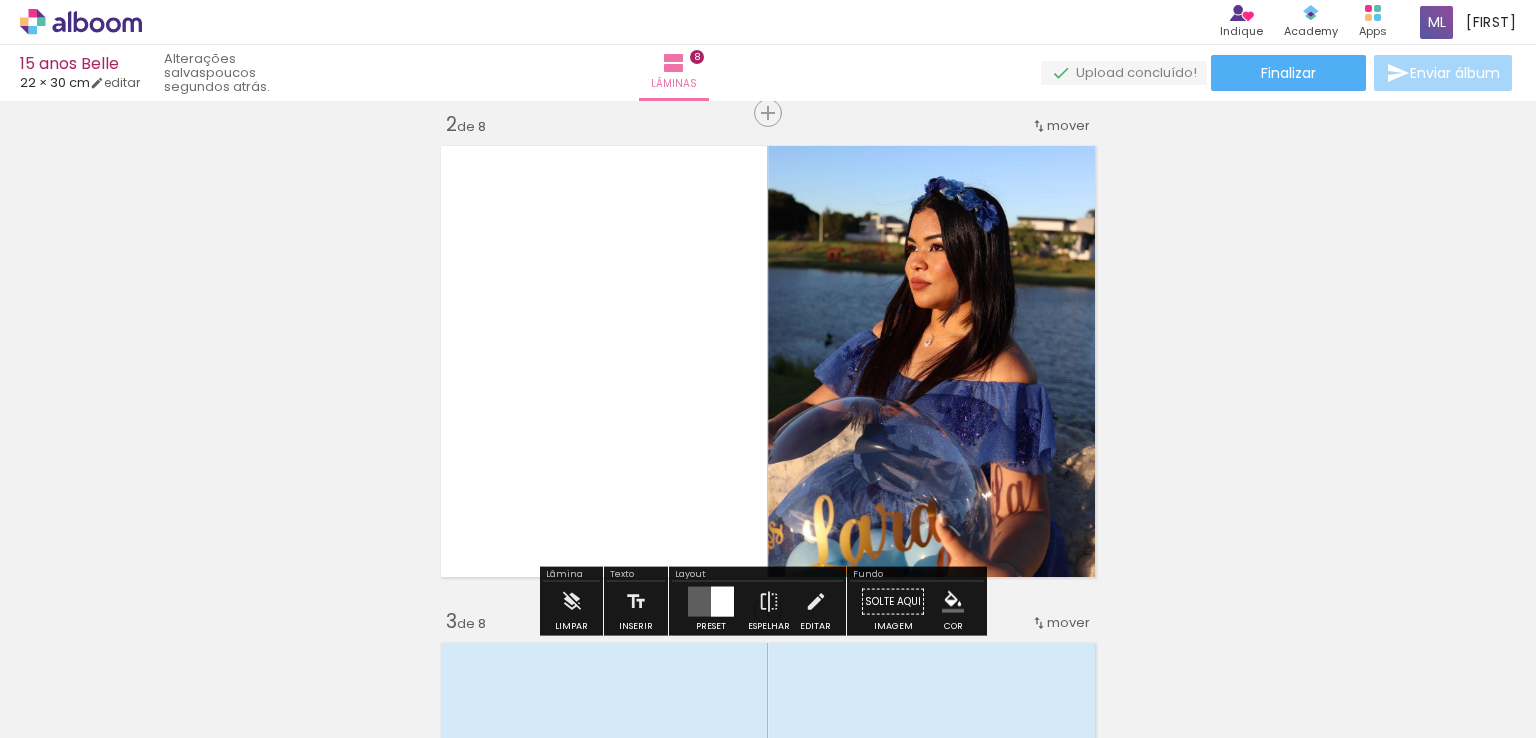 scroll, scrollTop: 560, scrollLeft: 0, axis: vertical 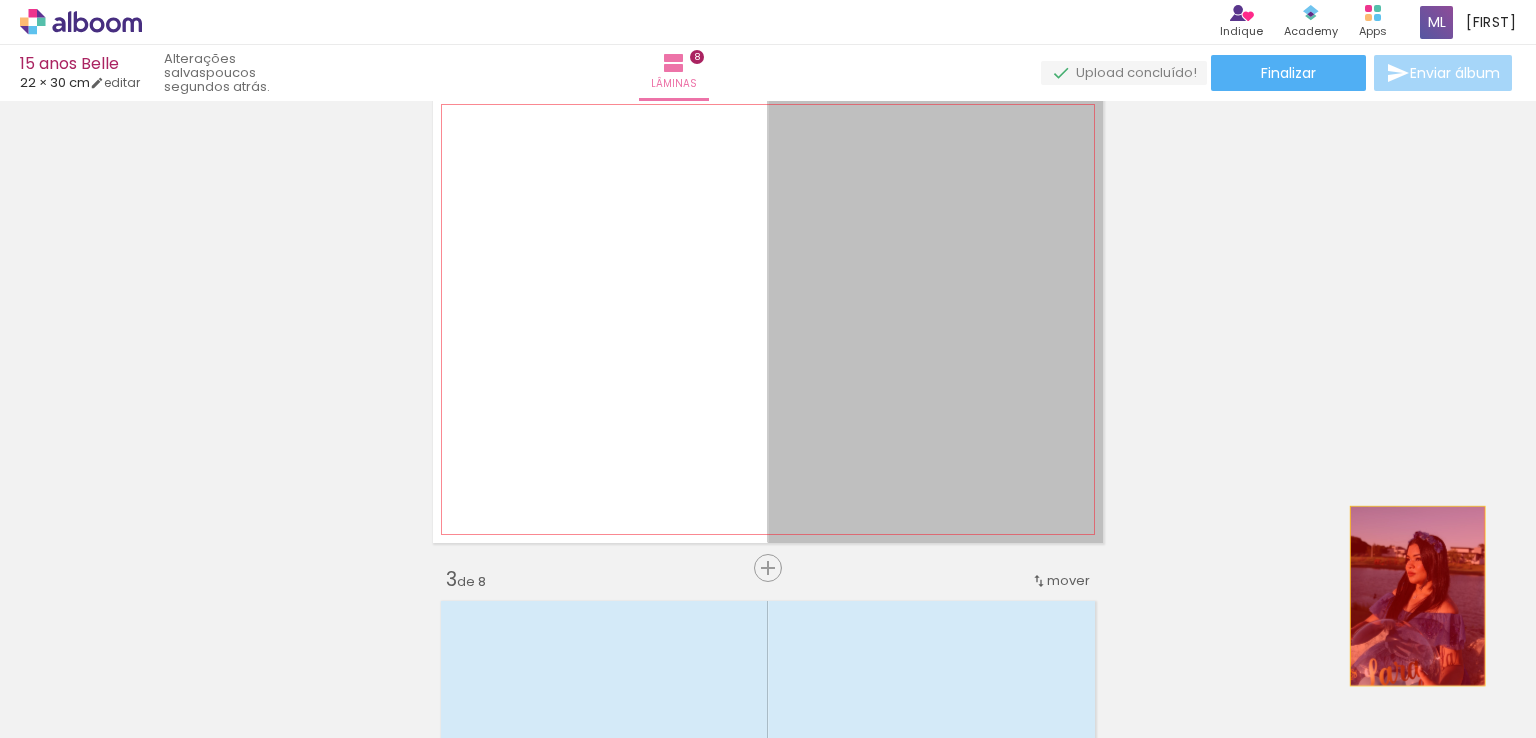 drag, startPoint x: 884, startPoint y: 345, endPoint x: 1410, endPoint y: 596, distance: 582.8182 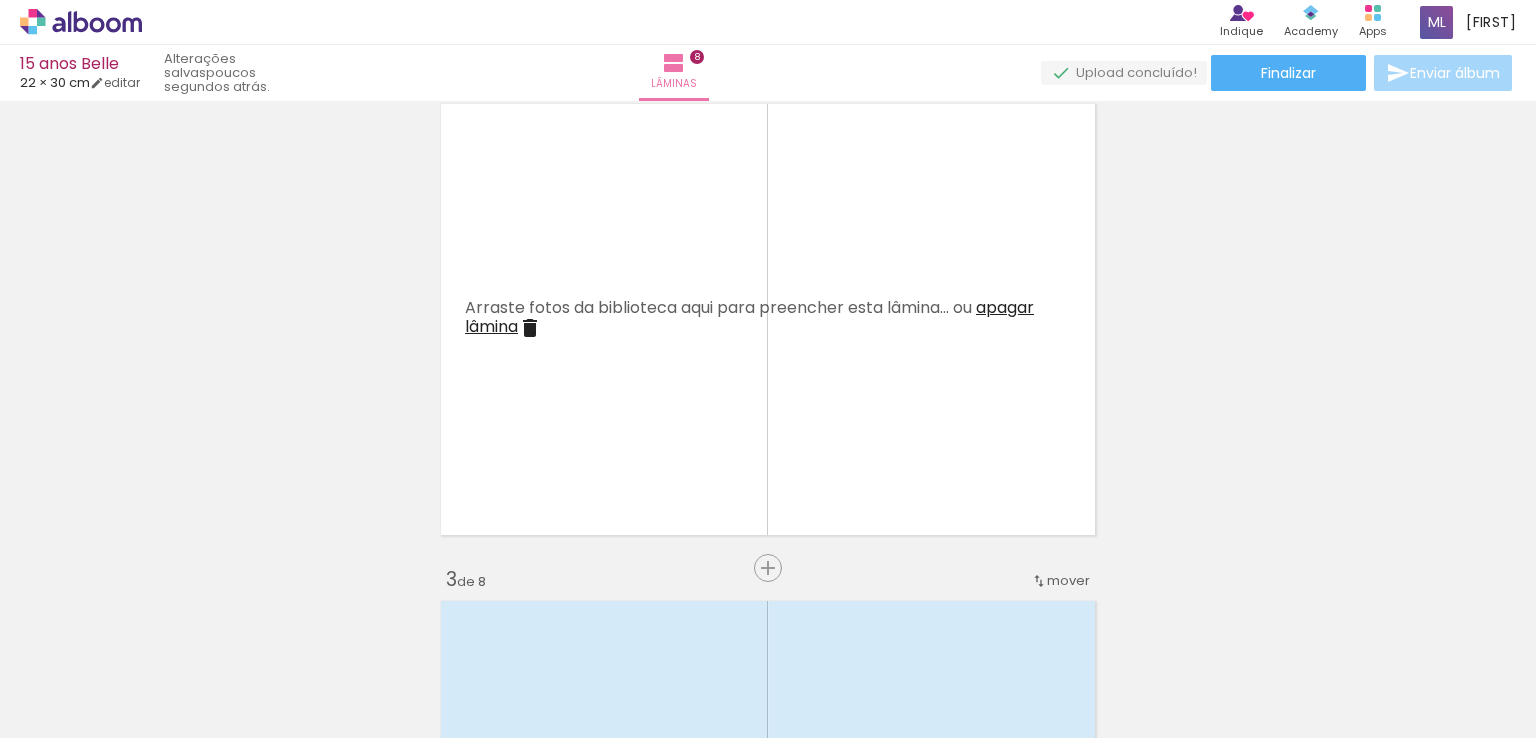 click on "Adicionar
Fotos" at bounding box center [71, 711] 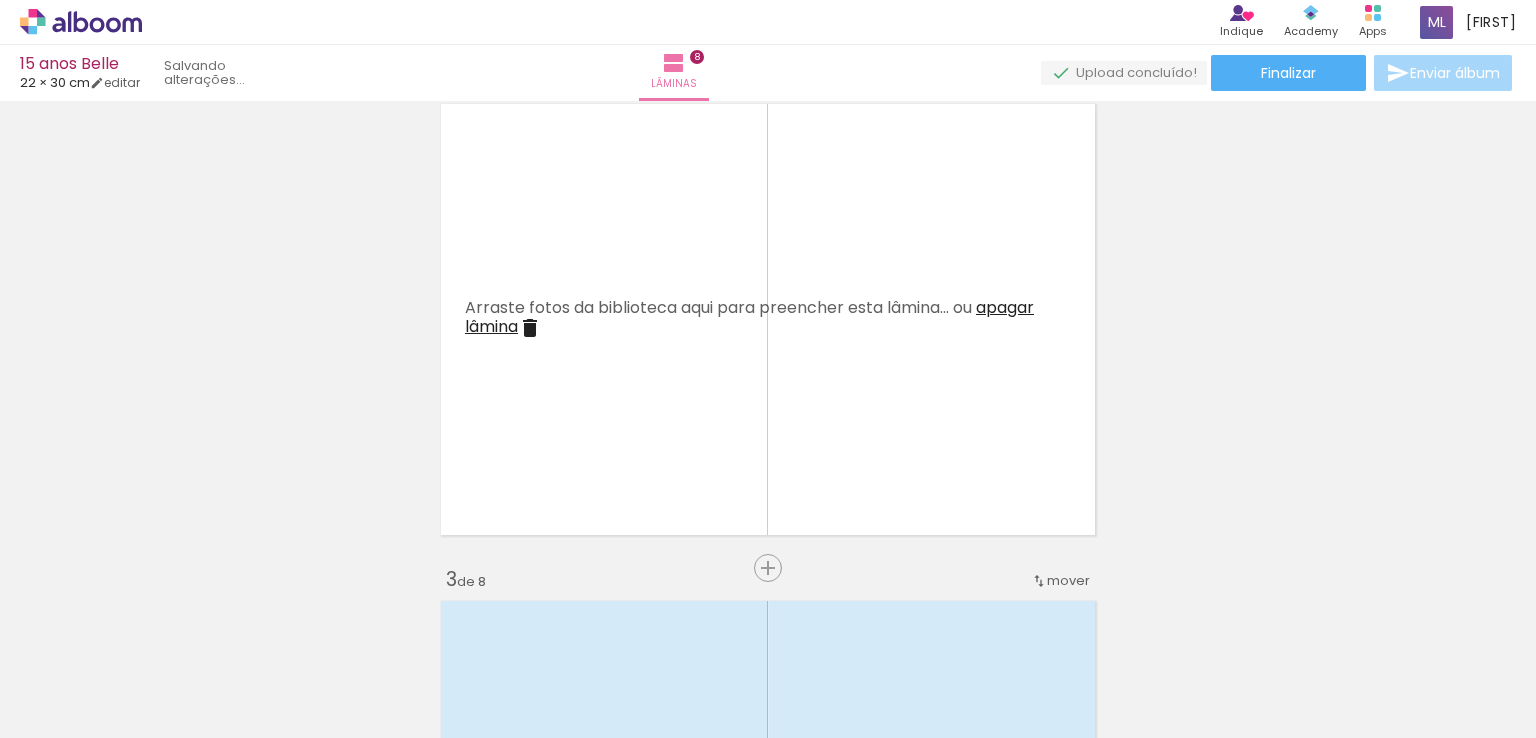 scroll, scrollTop: 0, scrollLeft: 1657, axis: horizontal 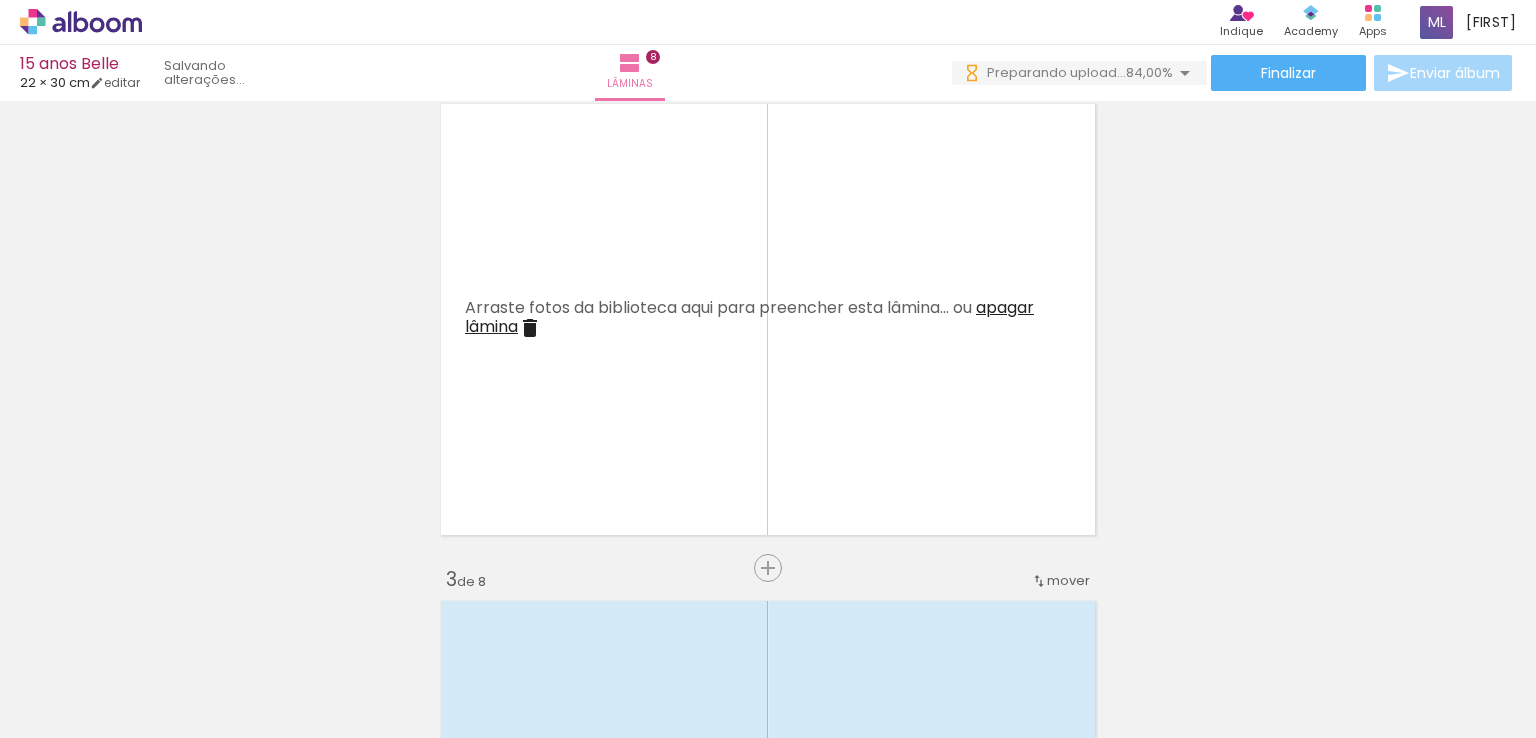 drag, startPoint x: 1020, startPoint y: 665, endPoint x: 911, endPoint y: 273, distance: 406.87222 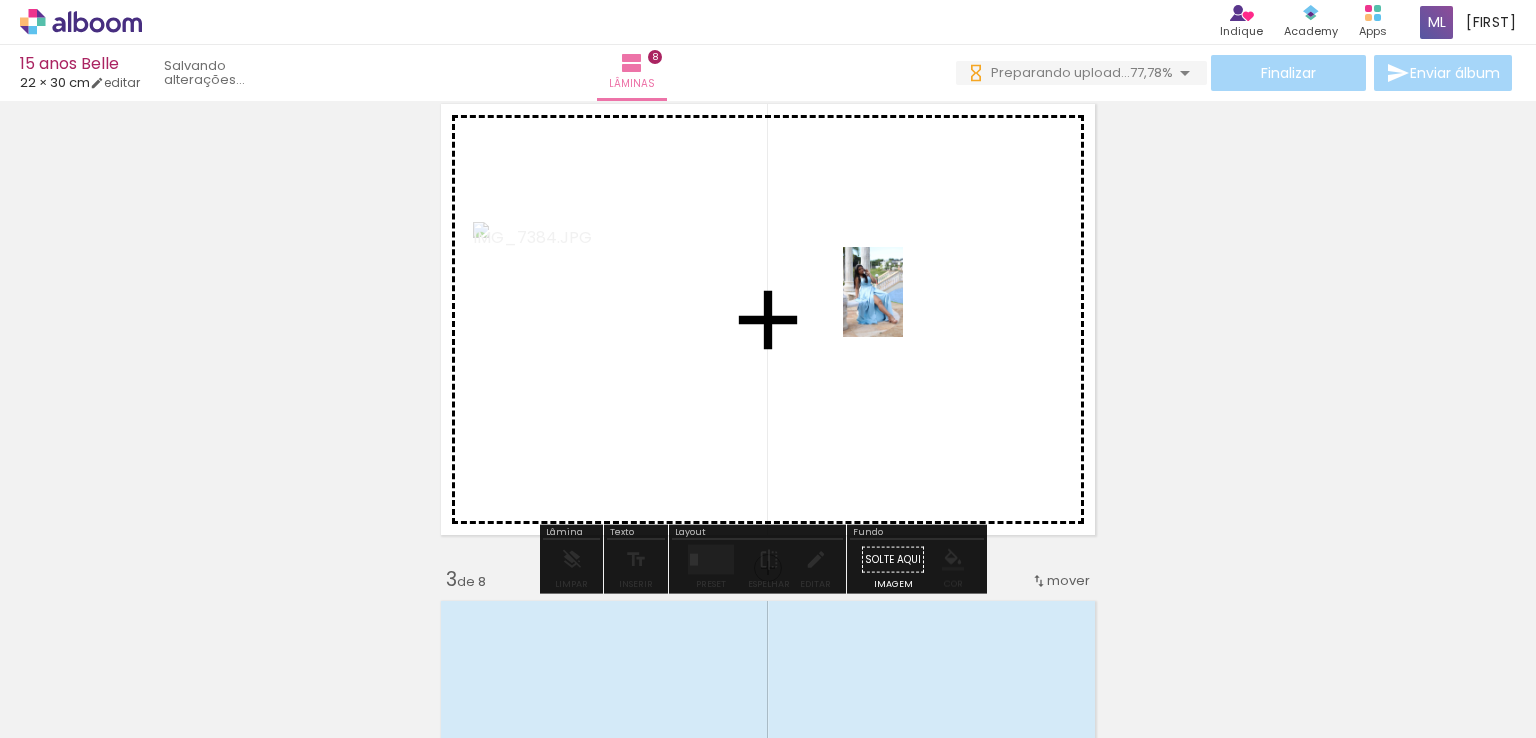 drag, startPoint x: 898, startPoint y: 671, endPoint x: 903, endPoint y: 301, distance: 370.03378 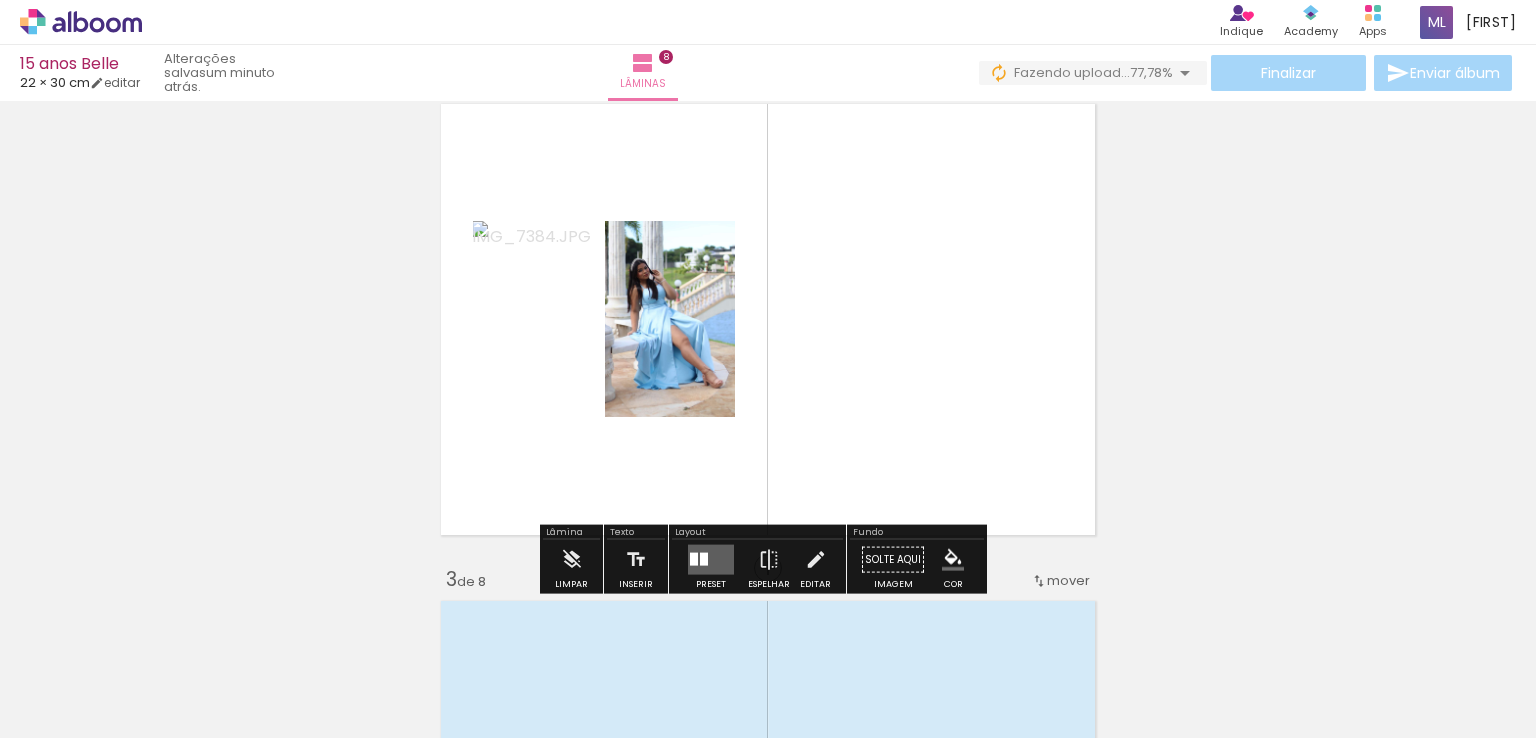 click at bounding box center (711, 560) 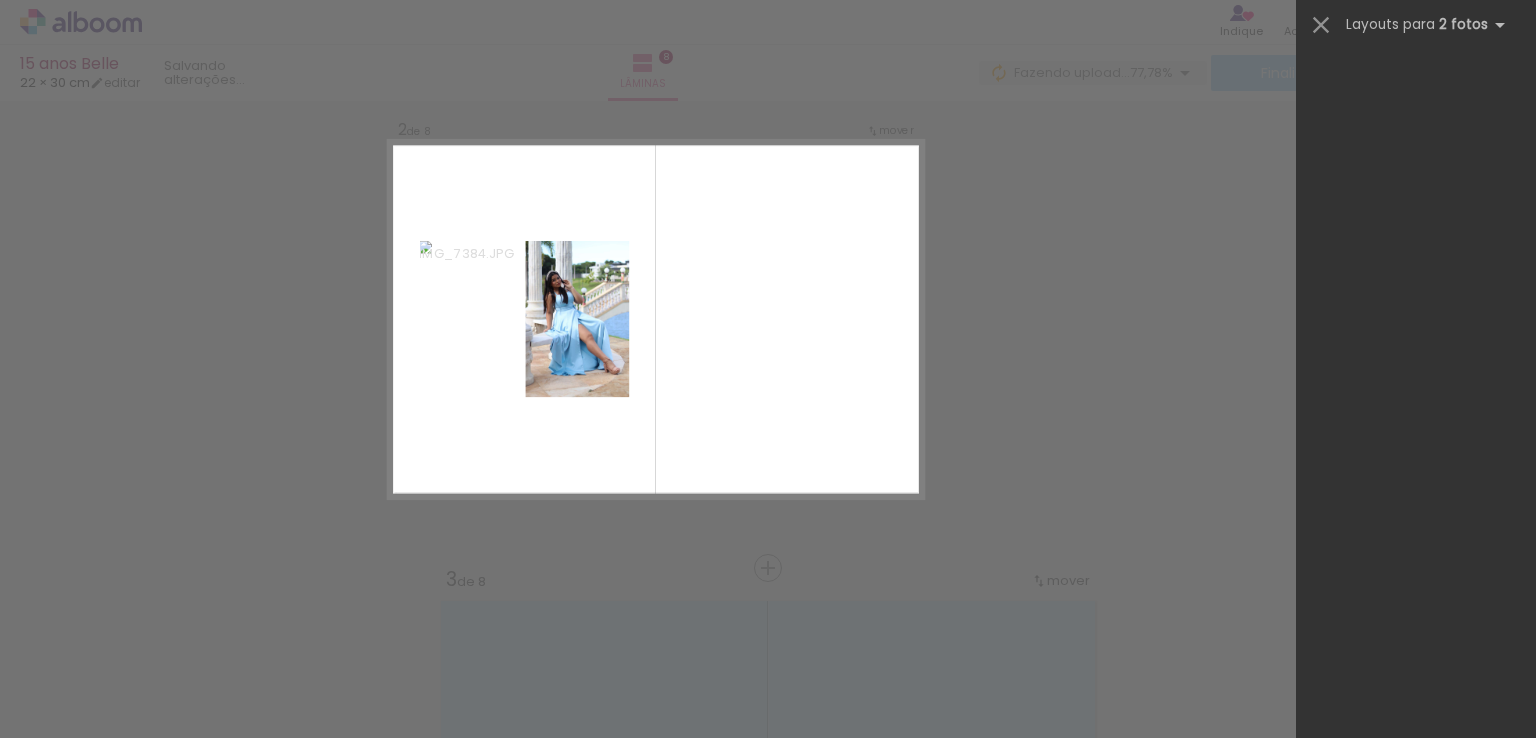 scroll, scrollTop: 0, scrollLeft: 0, axis: both 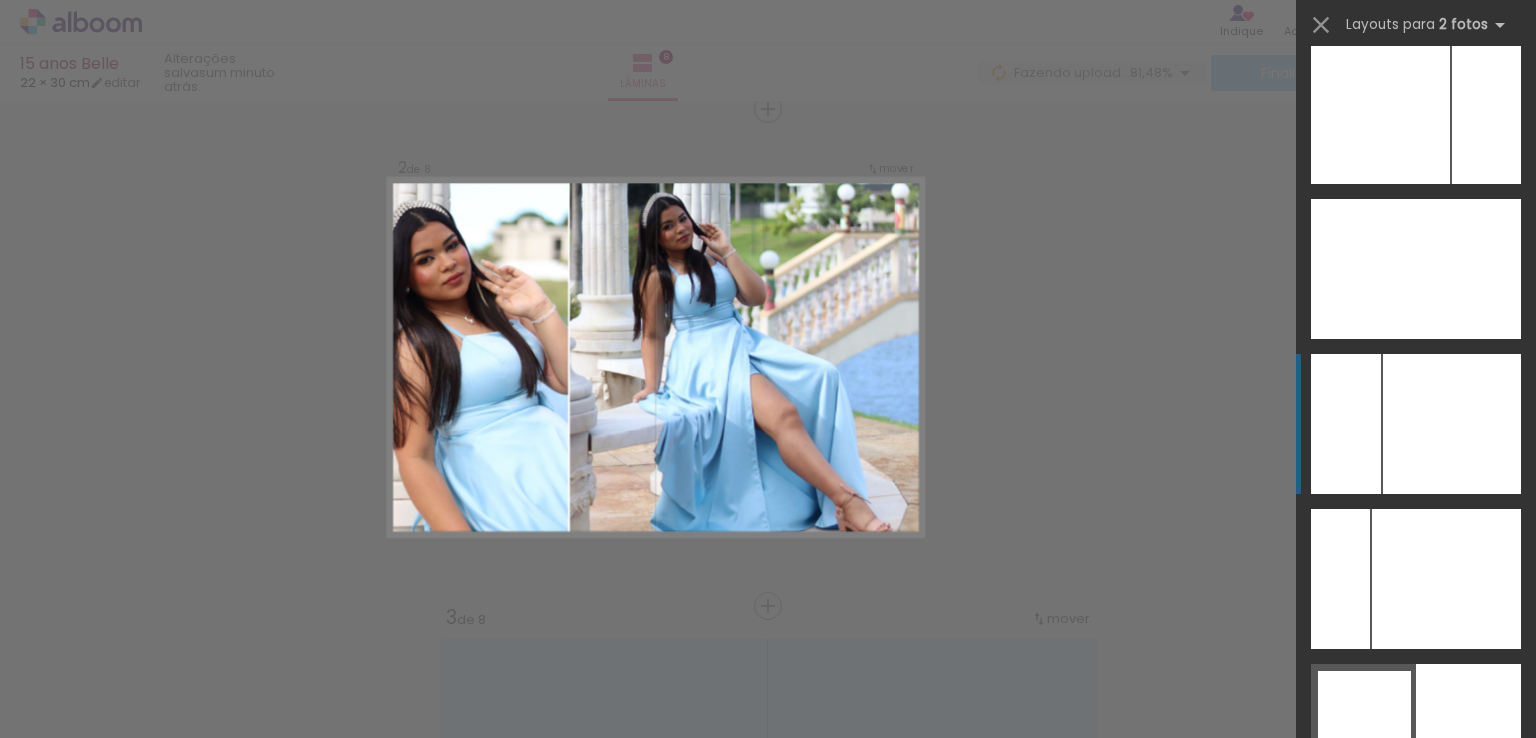 click at bounding box center [1446, 579] 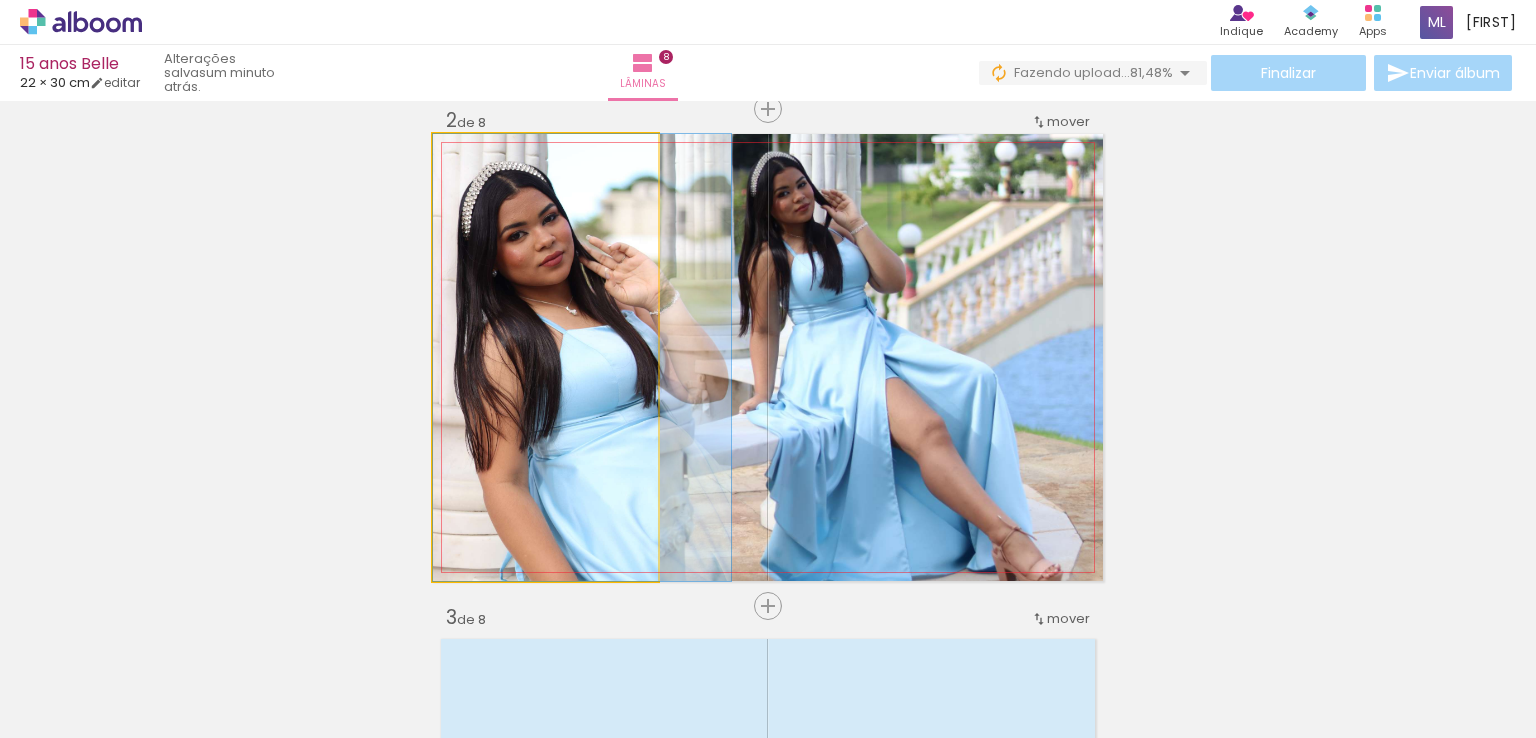 drag, startPoint x: 570, startPoint y: 303, endPoint x: 611, endPoint y: 302, distance: 41.01219 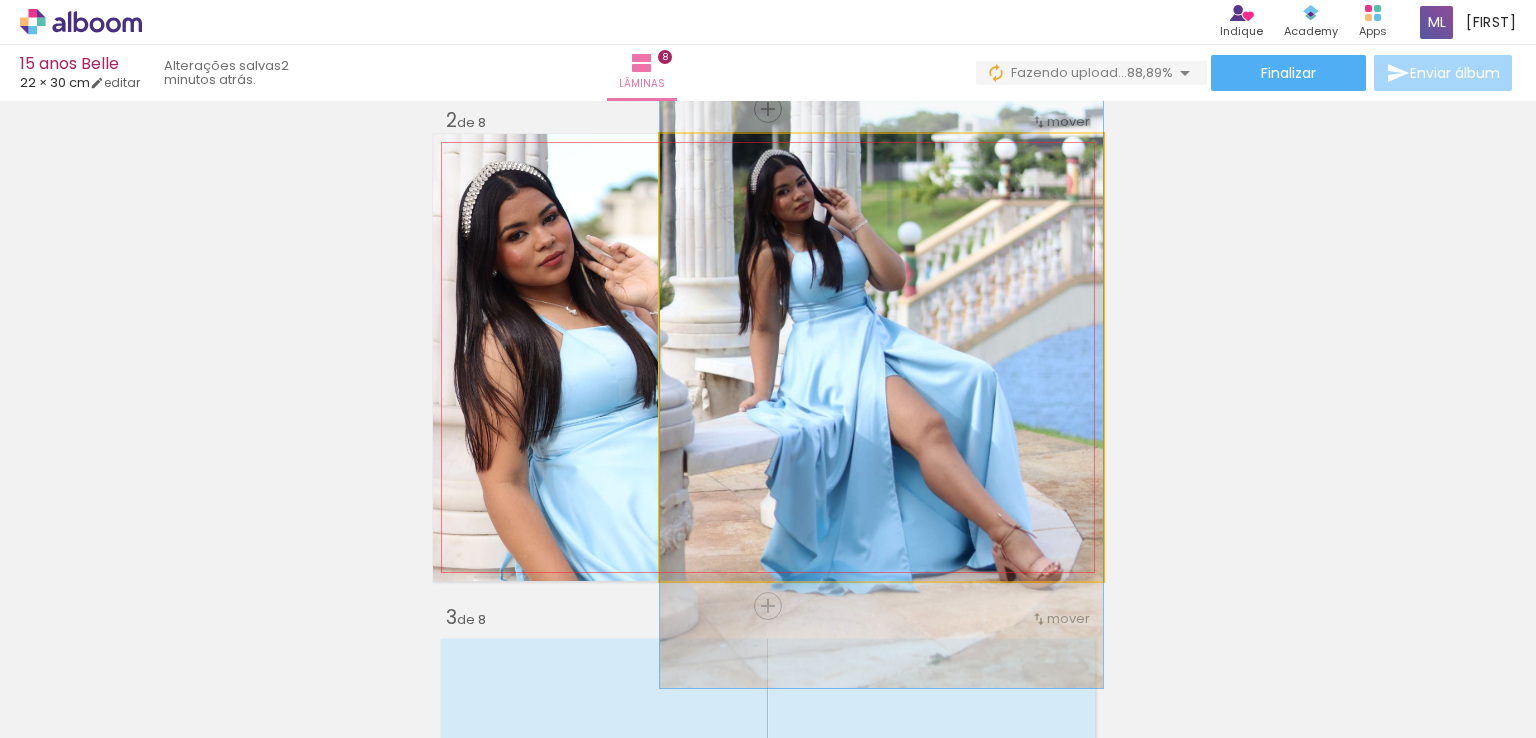 drag, startPoint x: 767, startPoint y: 301, endPoint x: 789, endPoint y: 299, distance: 22.090721 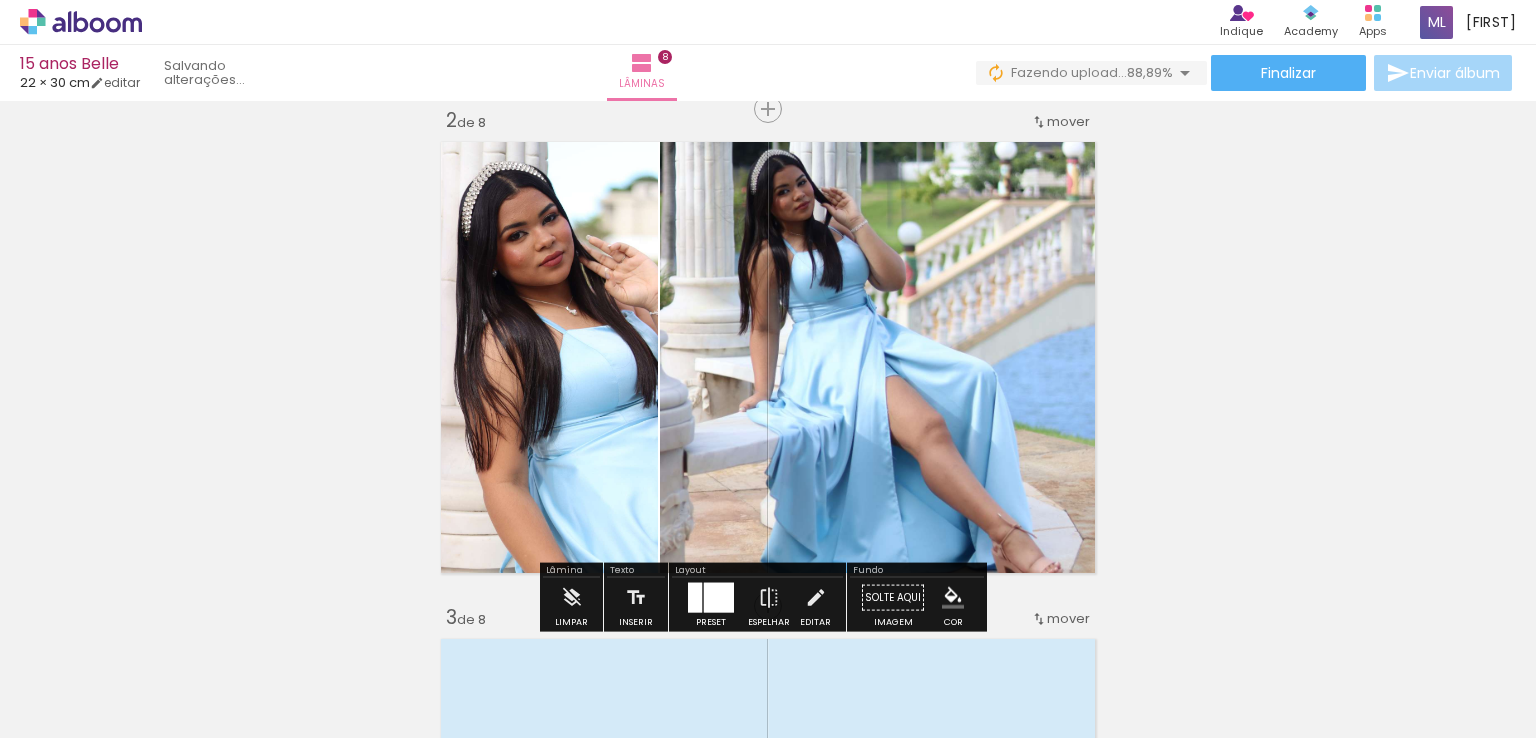 click at bounding box center (719, 598) 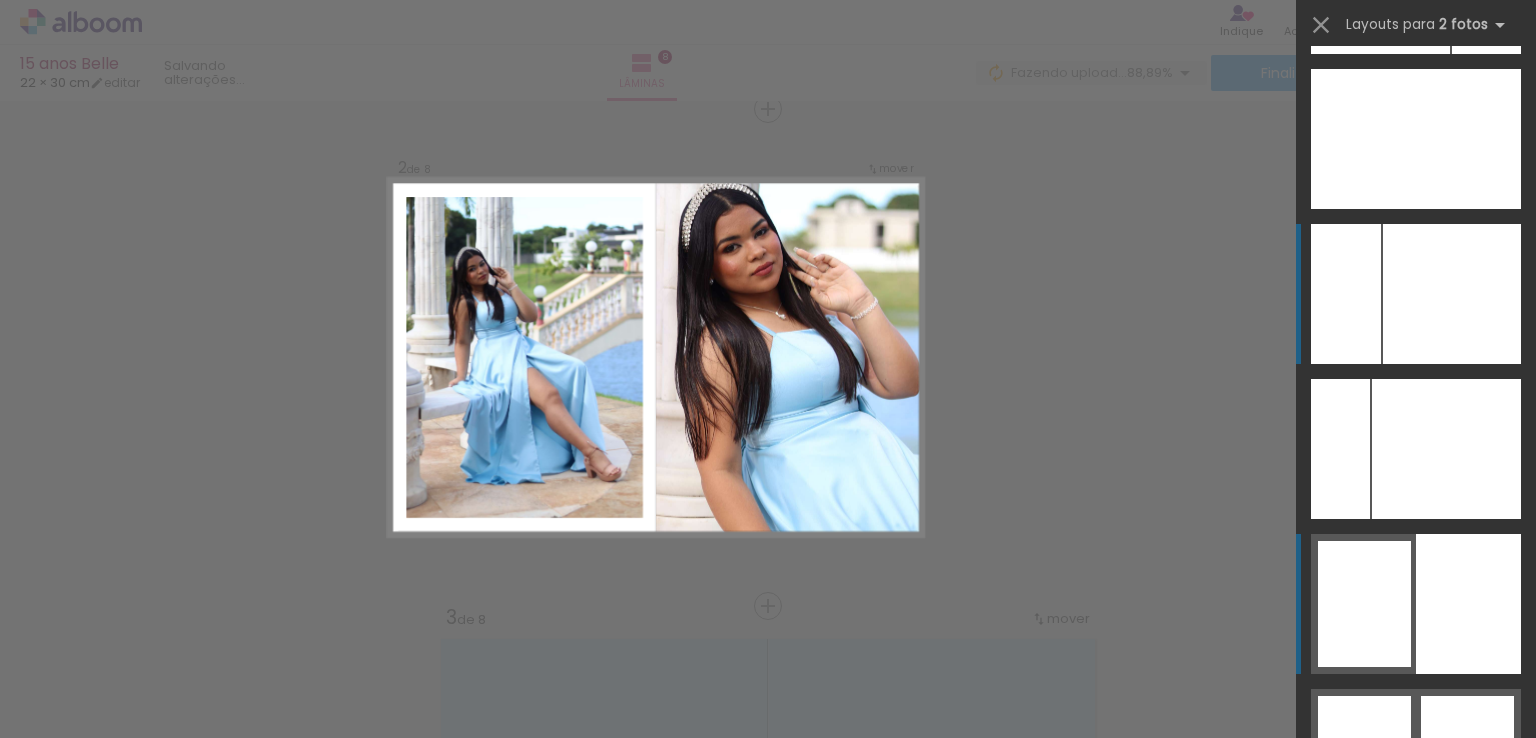 scroll, scrollTop: 11771, scrollLeft: 0, axis: vertical 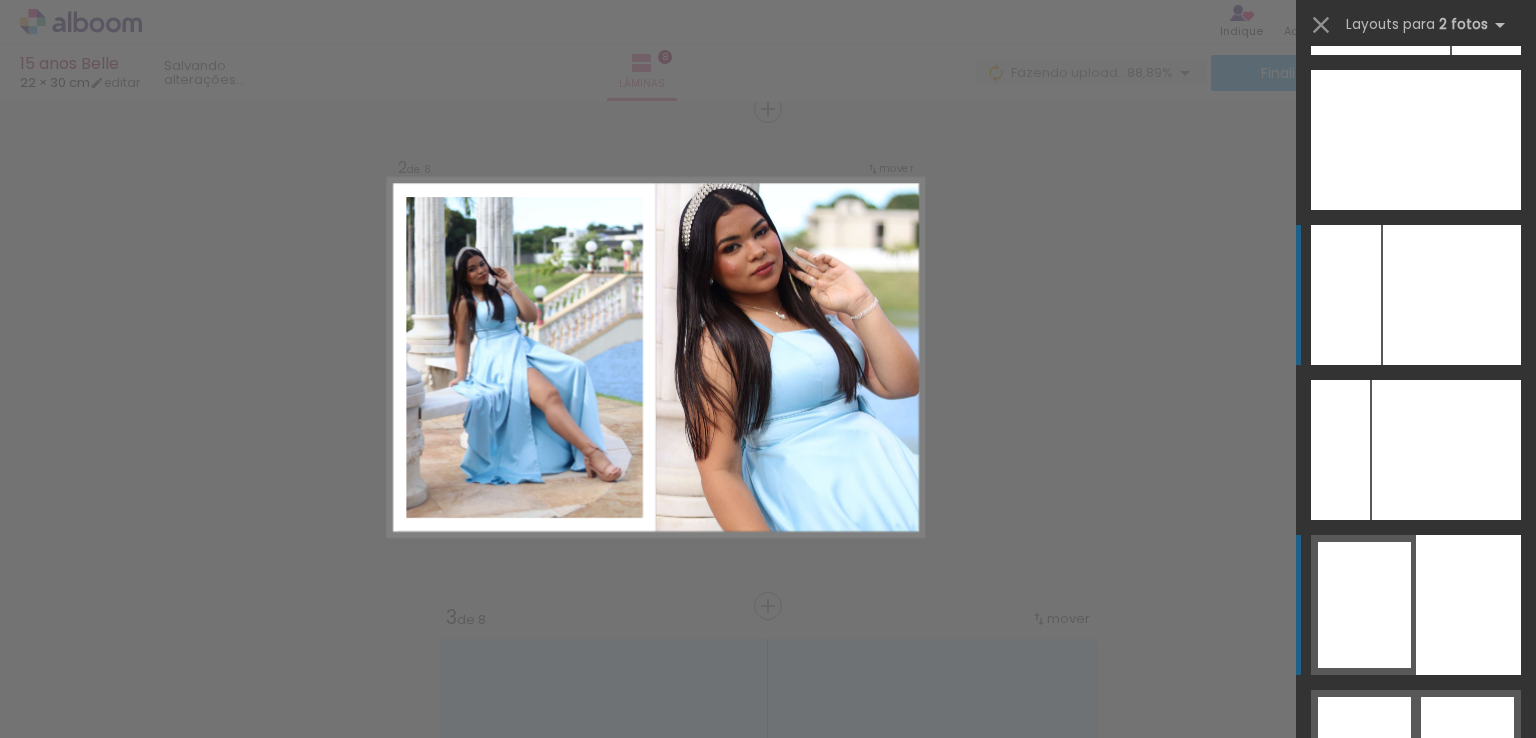 click at bounding box center [1446, 450] 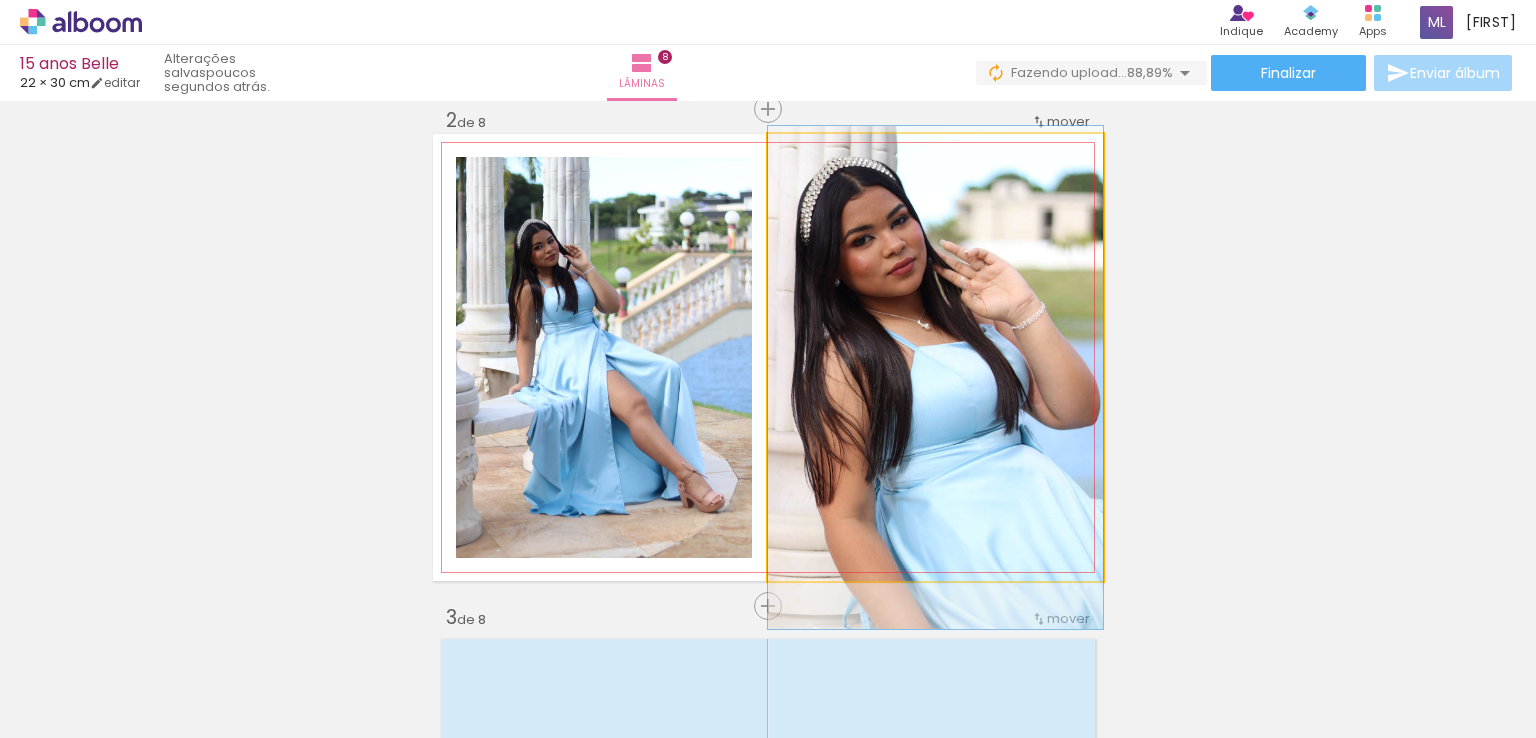 drag, startPoint x: 921, startPoint y: 223, endPoint x: 884, endPoint y: 243, distance: 42.059483 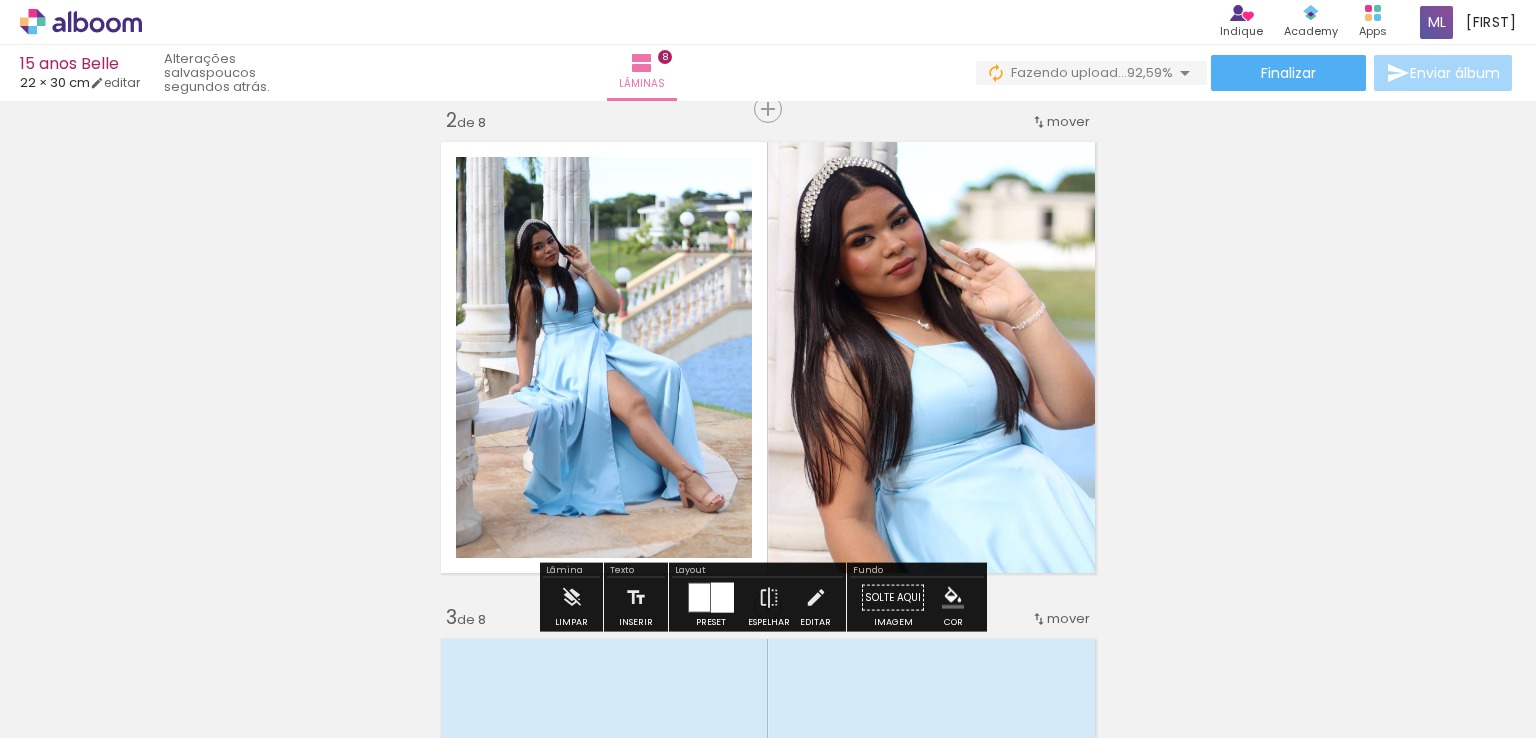 click 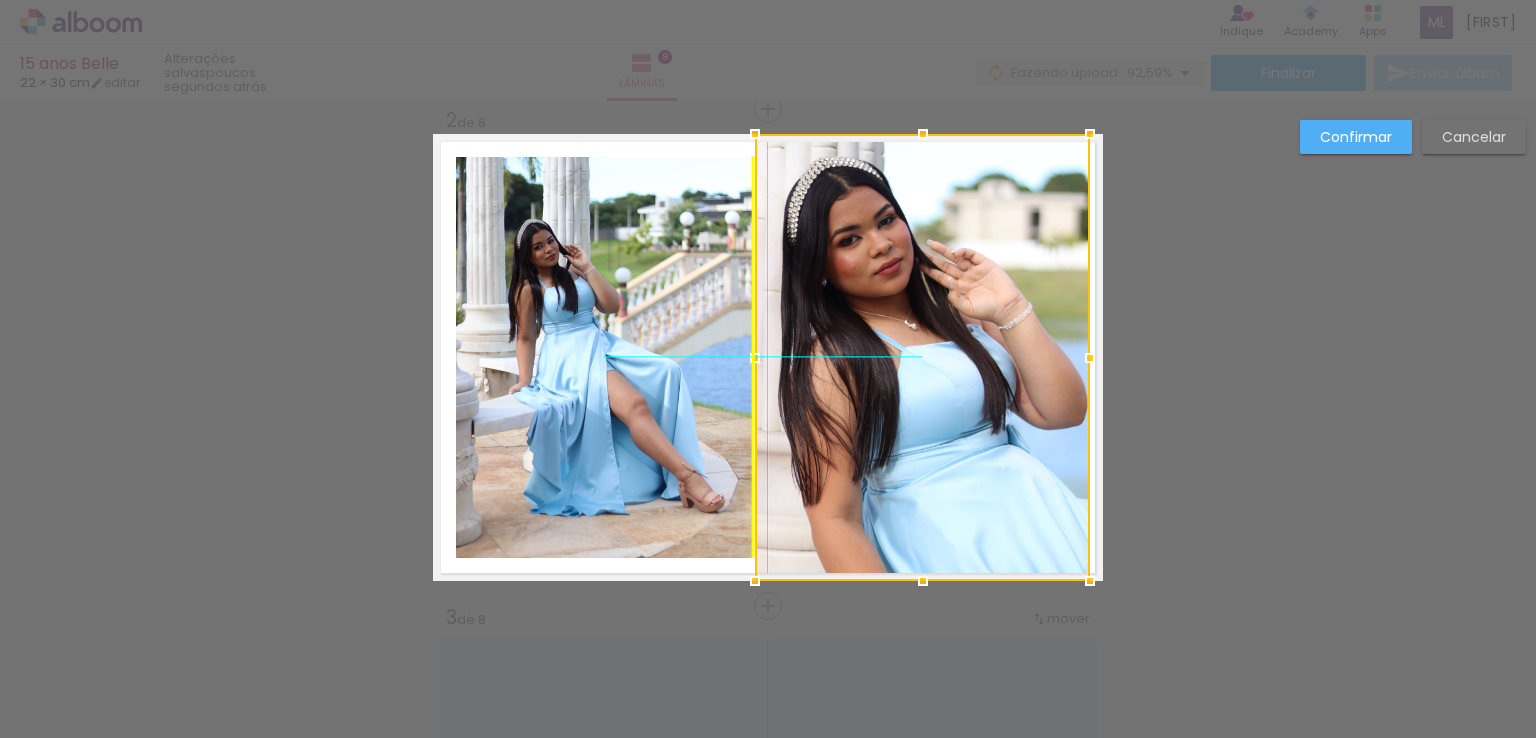 drag, startPoint x: 1022, startPoint y: 306, endPoint x: 1005, endPoint y: 309, distance: 17.262676 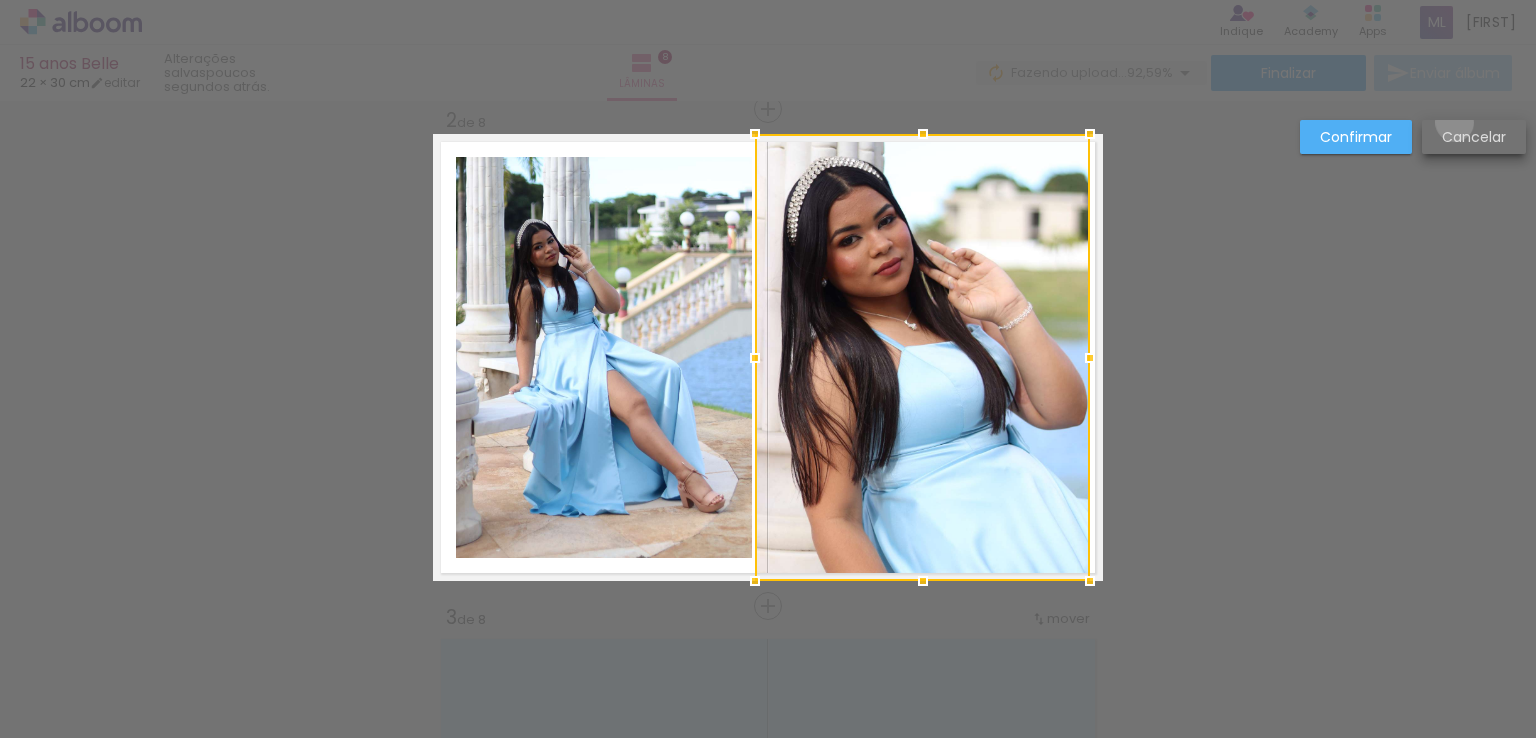 click on "Cancelar" at bounding box center [1474, 137] 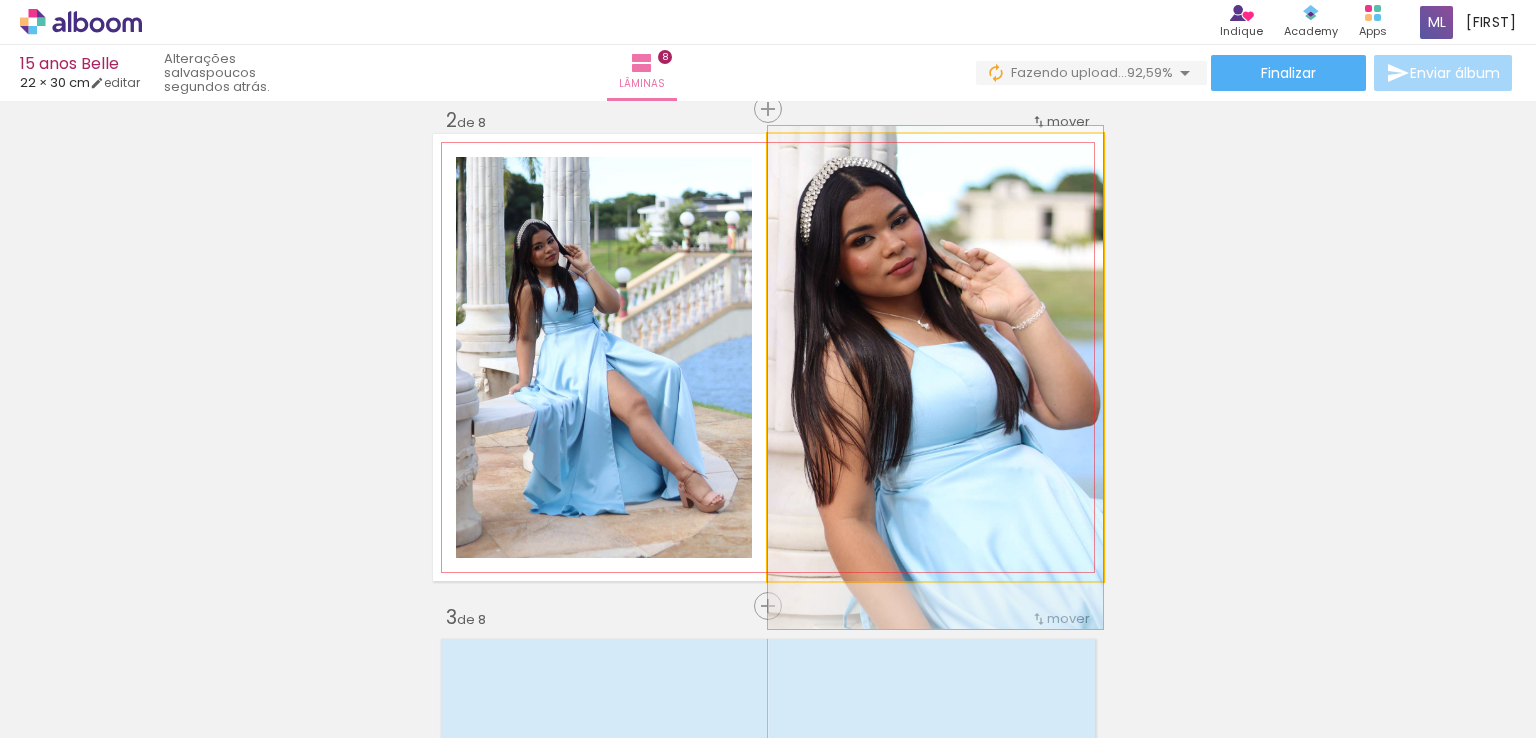 click 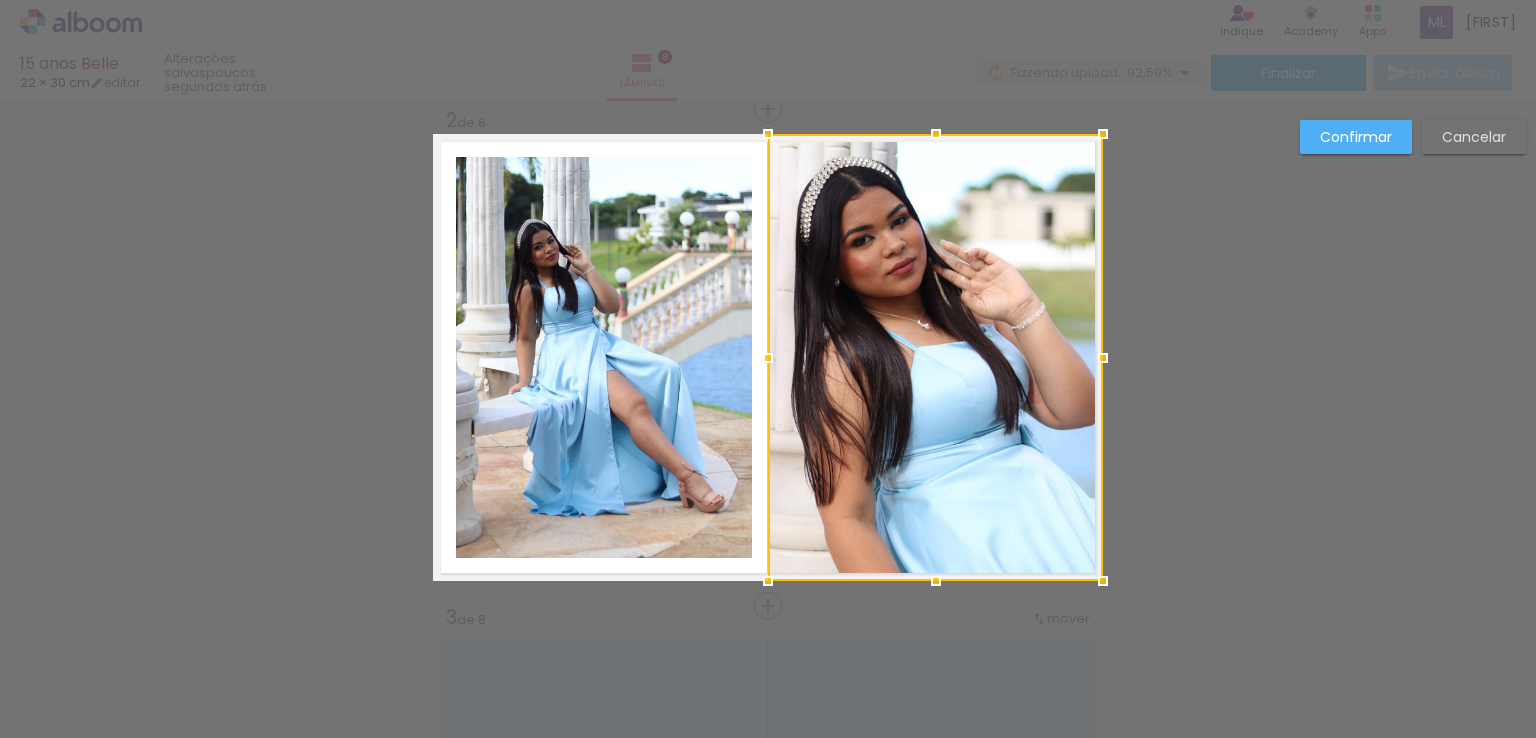 click on "Confirmar Cancelar" at bounding box center [768, 1839] 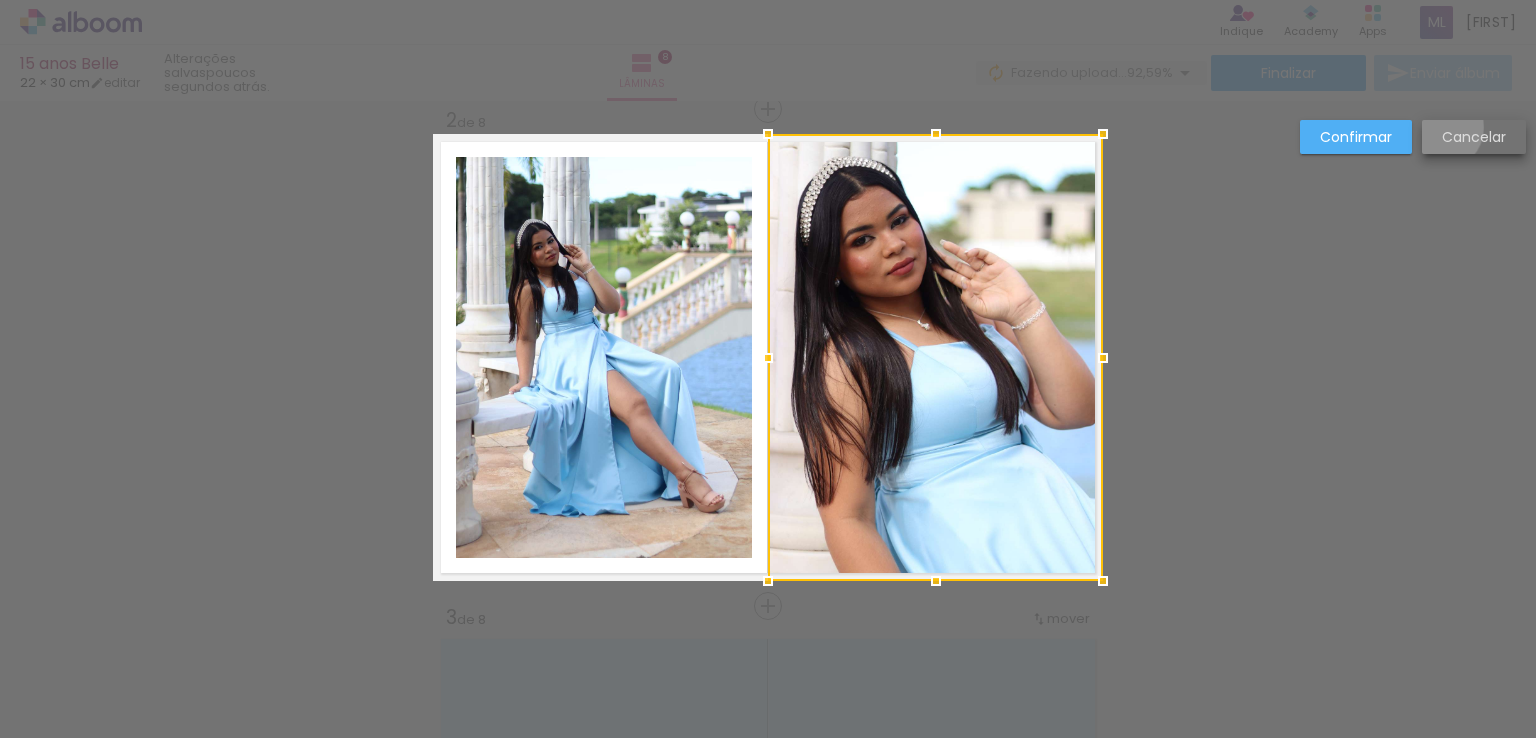 click on "Cancelar" at bounding box center (1474, 137) 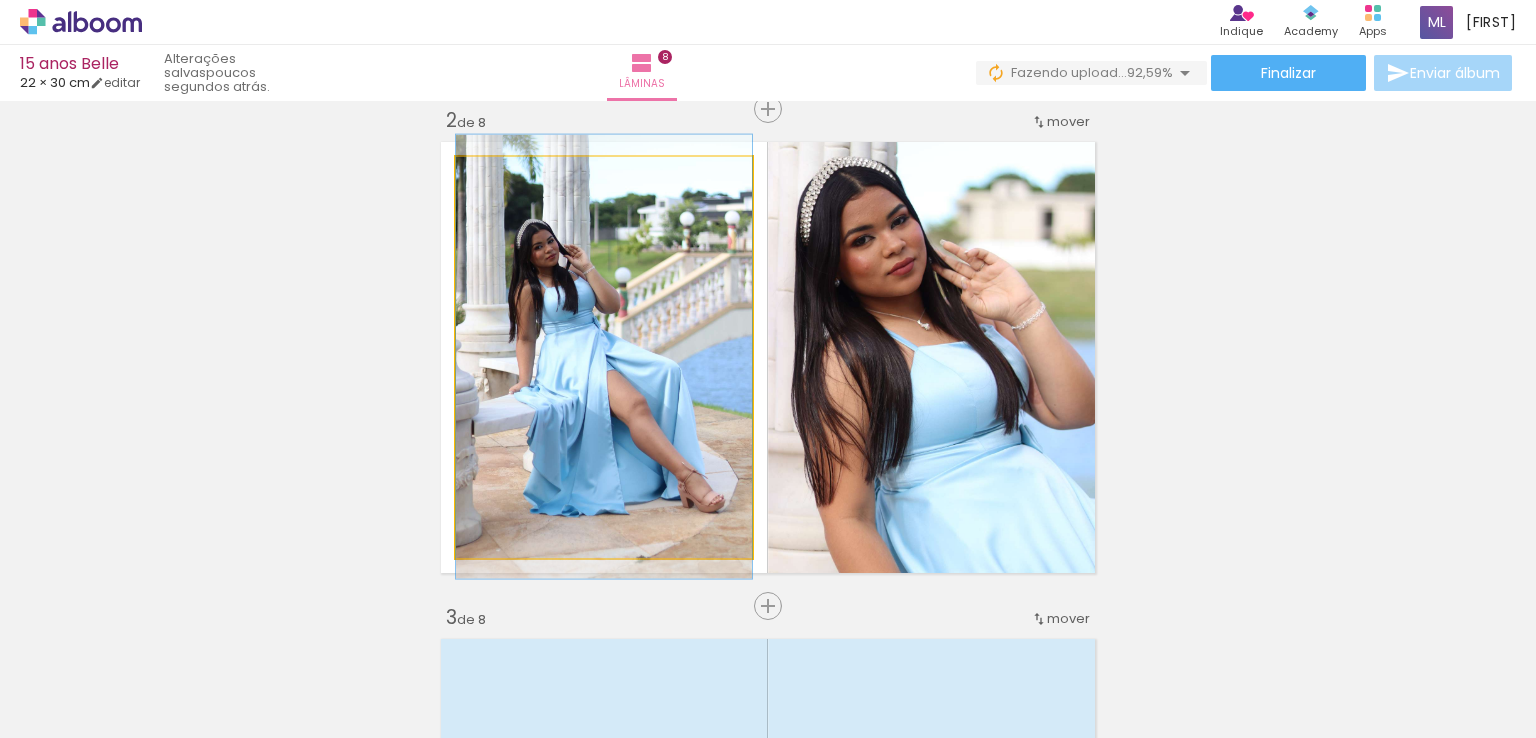 click 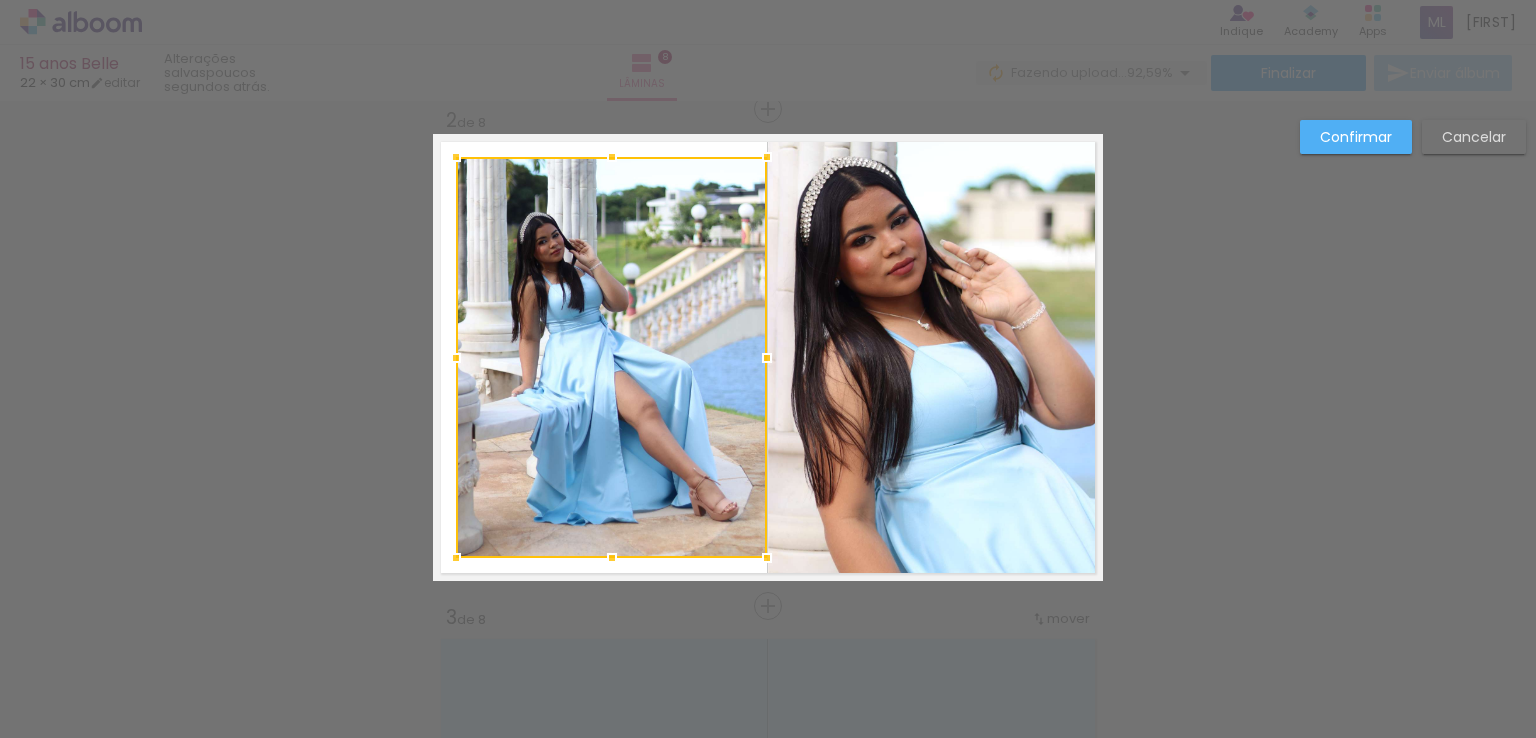drag, startPoint x: 744, startPoint y: 356, endPoint x: 762, endPoint y: 356, distance: 18 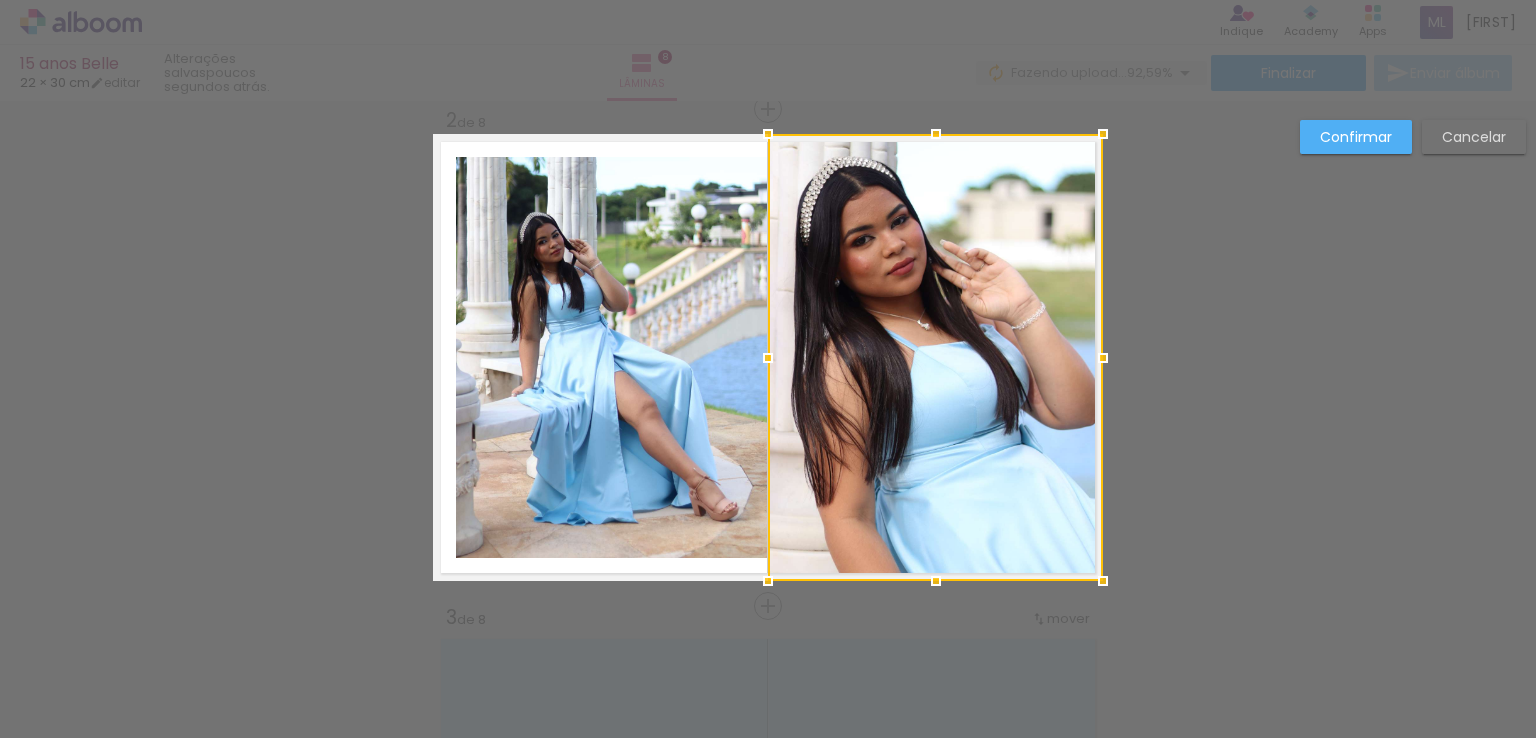 click 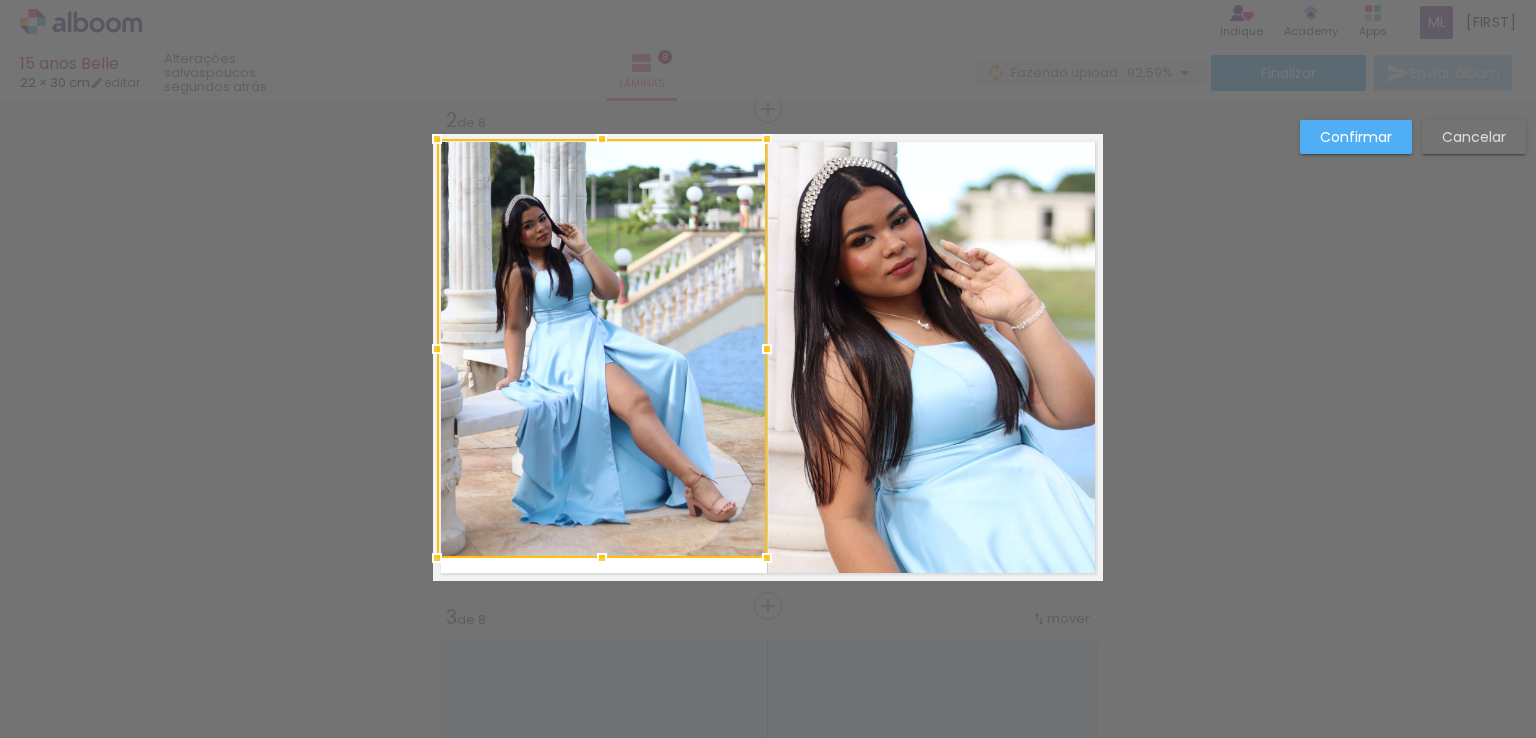 drag, startPoint x: 444, startPoint y: 161, endPoint x: 442, endPoint y: 429, distance: 268.00748 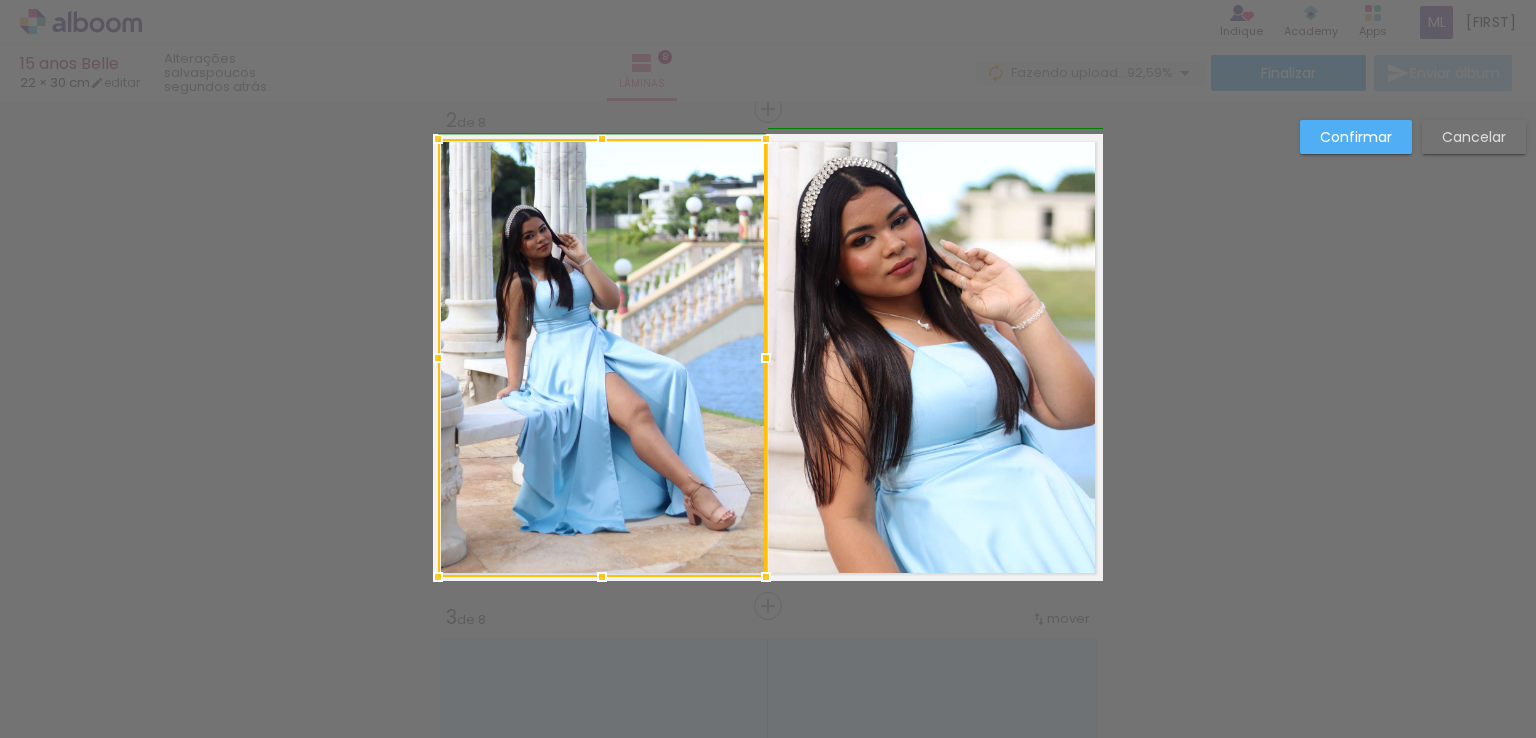 drag, startPoint x: 428, startPoint y: 559, endPoint x: 422, endPoint y: 578, distance: 19.924858 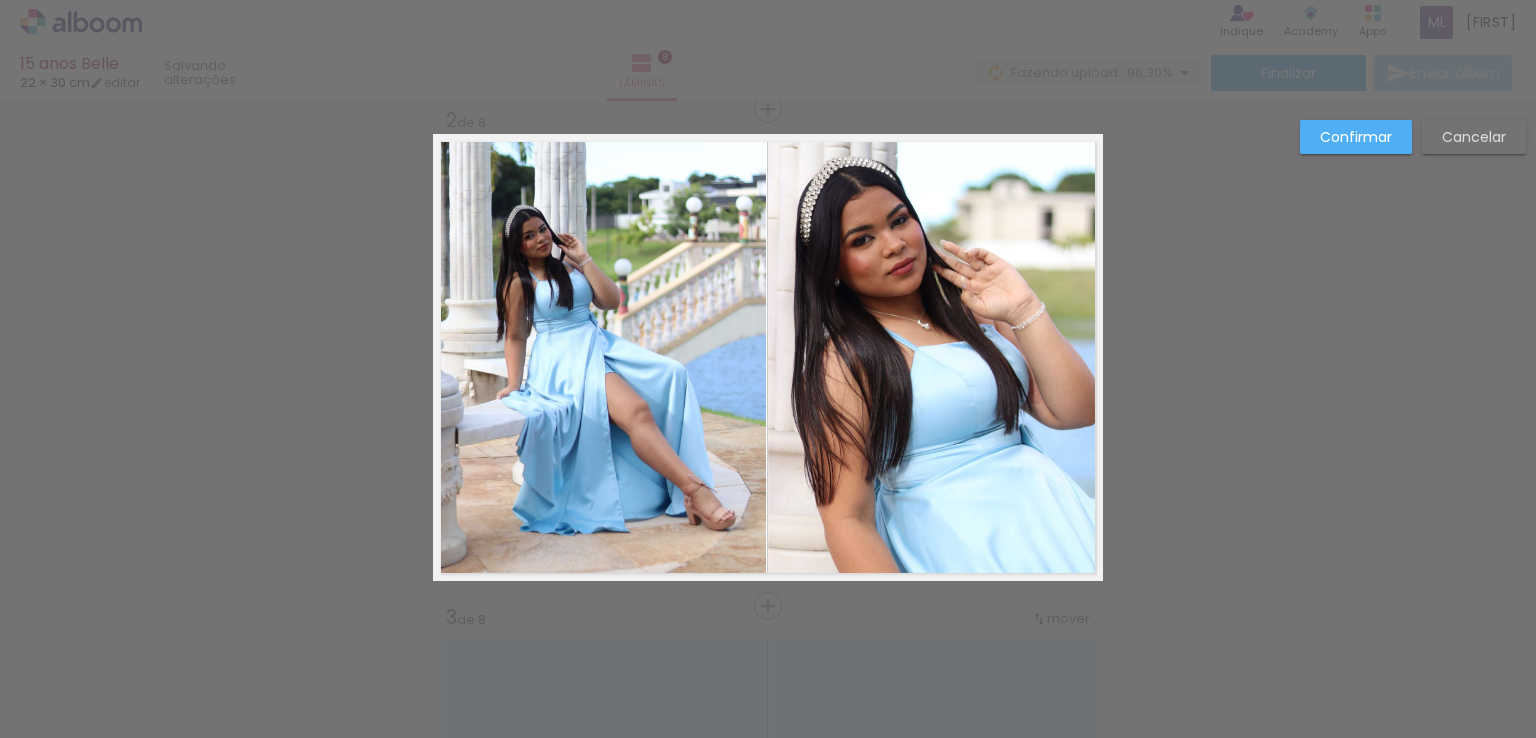 click on "Confirmar" at bounding box center [1356, 137] 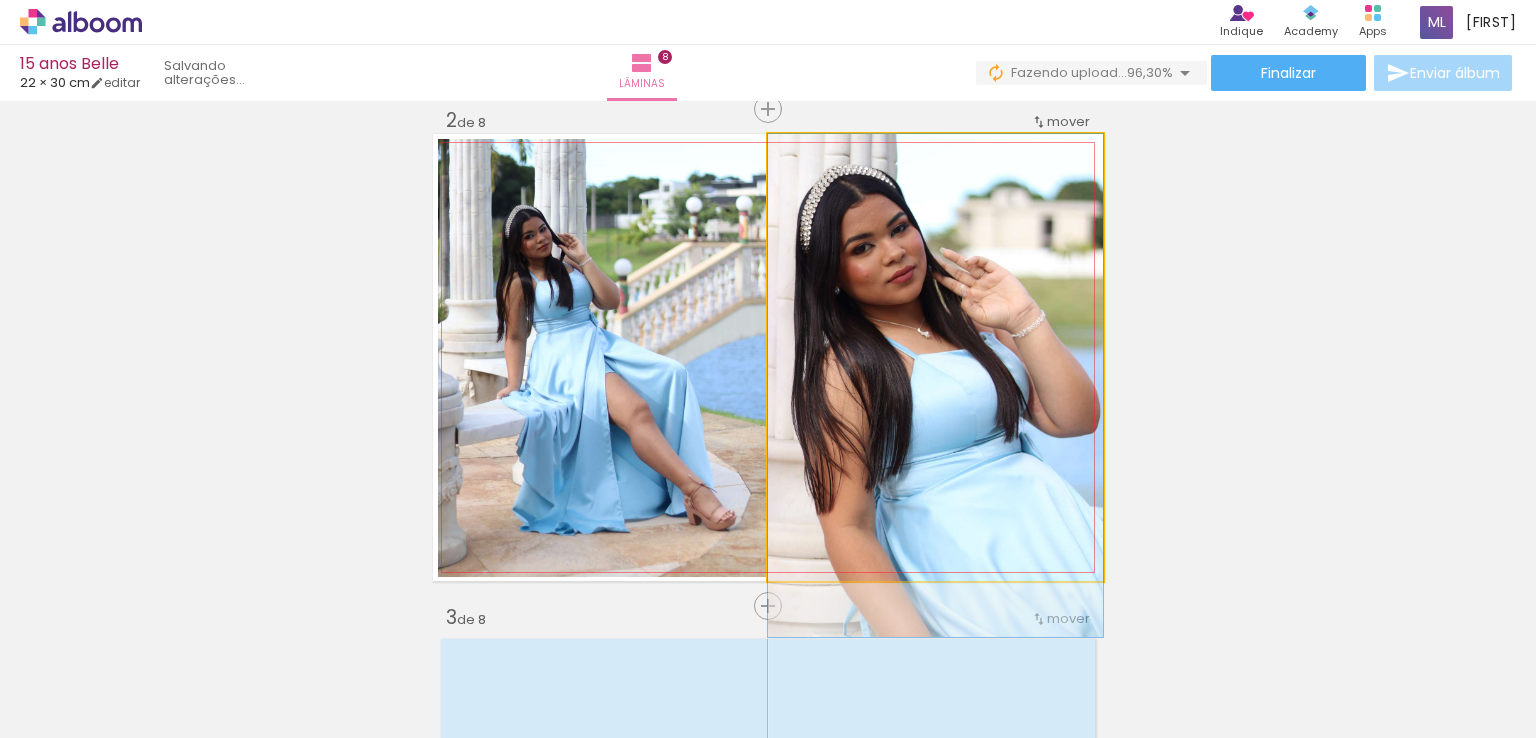 drag, startPoint x: 875, startPoint y: 368, endPoint x: 841, endPoint y: 376, distance: 34.928497 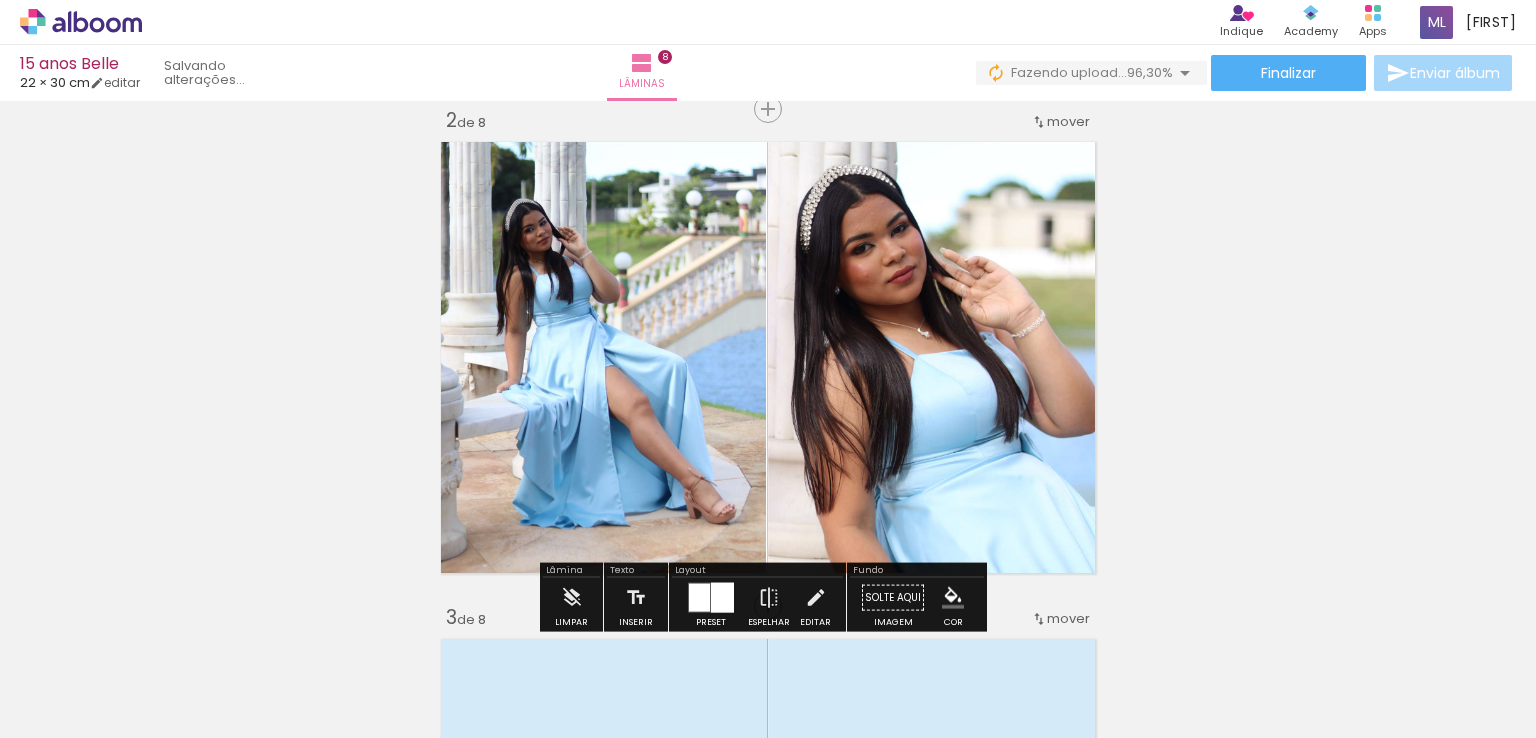 click on "Inserir lâmina 1  de 8  Inserir lâmina 2  de 8  Inserir lâmina 3  de 8  Inserir lâmina 4  de 8  Inserir lâmina 5  de 8  Inserir lâmina 6  de 8  Inserir lâmina 7  de 8  Inserir lâmina 8  de 8 O Designbox precisará aumentar a sua imagem em 266% para exportar para impressão. O Designbox precisará aumentar a sua imagem em 266% para exportar para impressão." at bounding box center [768, 1823] 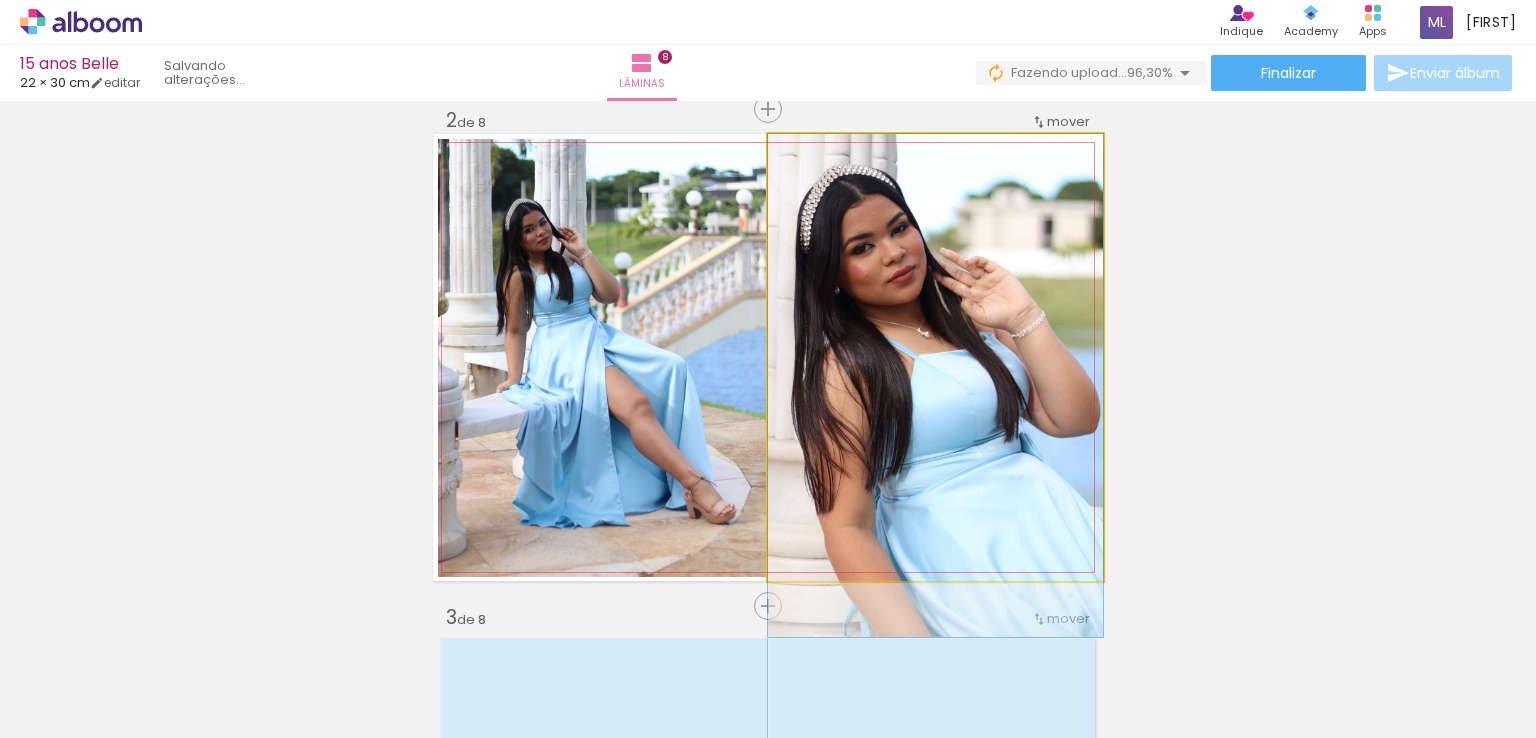 click 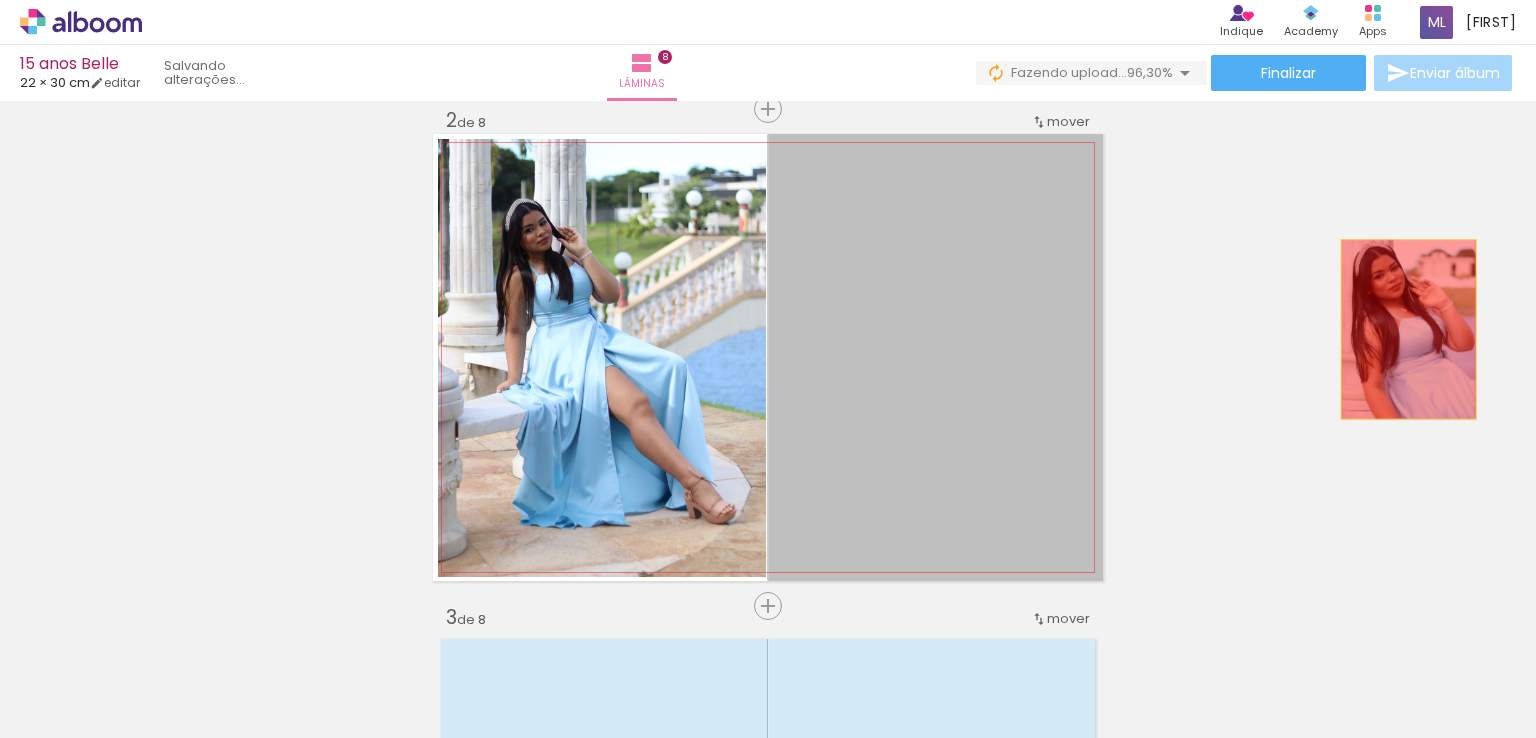 drag, startPoint x: 919, startPoint y: 317, endPoint x: 1401, endPoint y: 329, distance: 482.14935 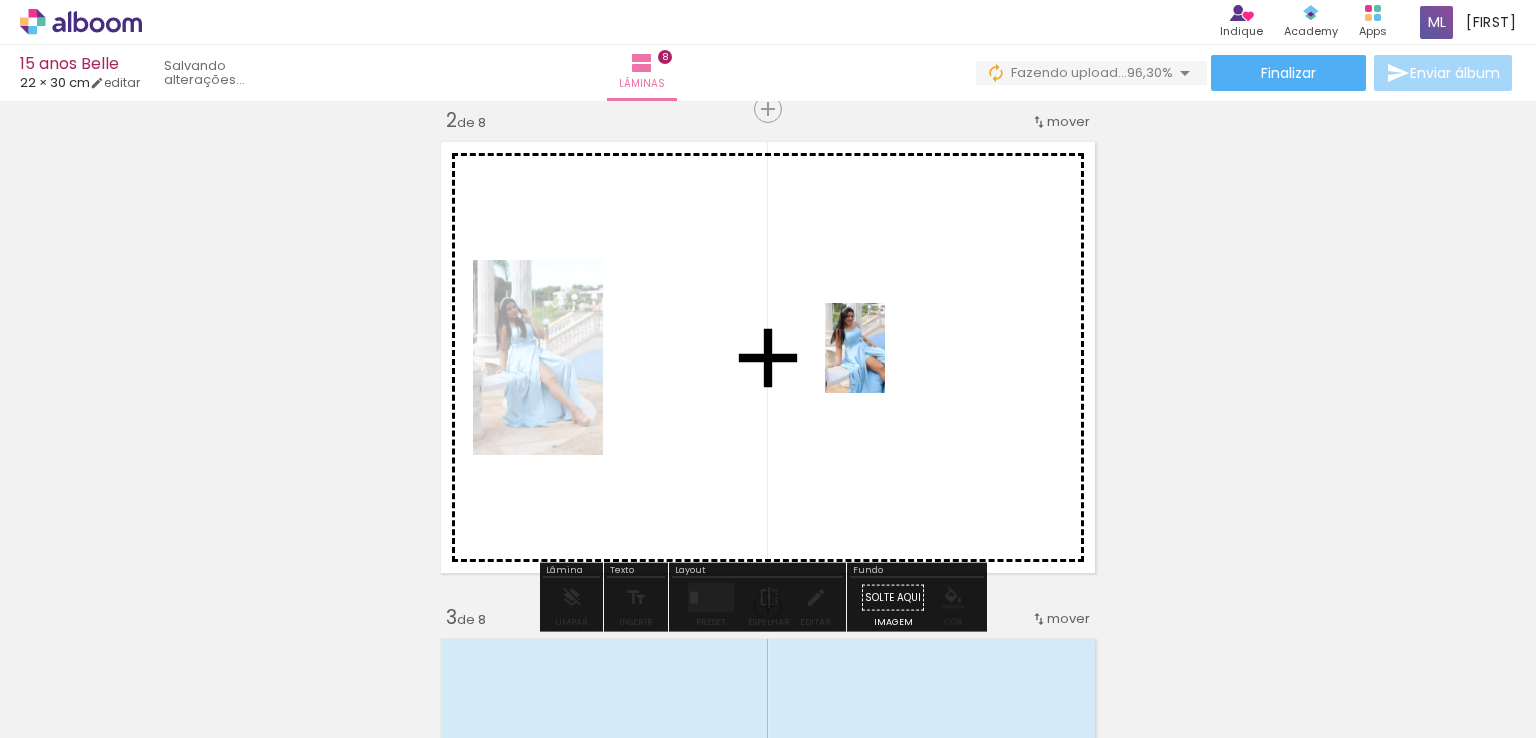 drag, startPoint x: 1334, startPoint y: 647, endPoint x: 880, endPoint y: 338, distance: 549.17847 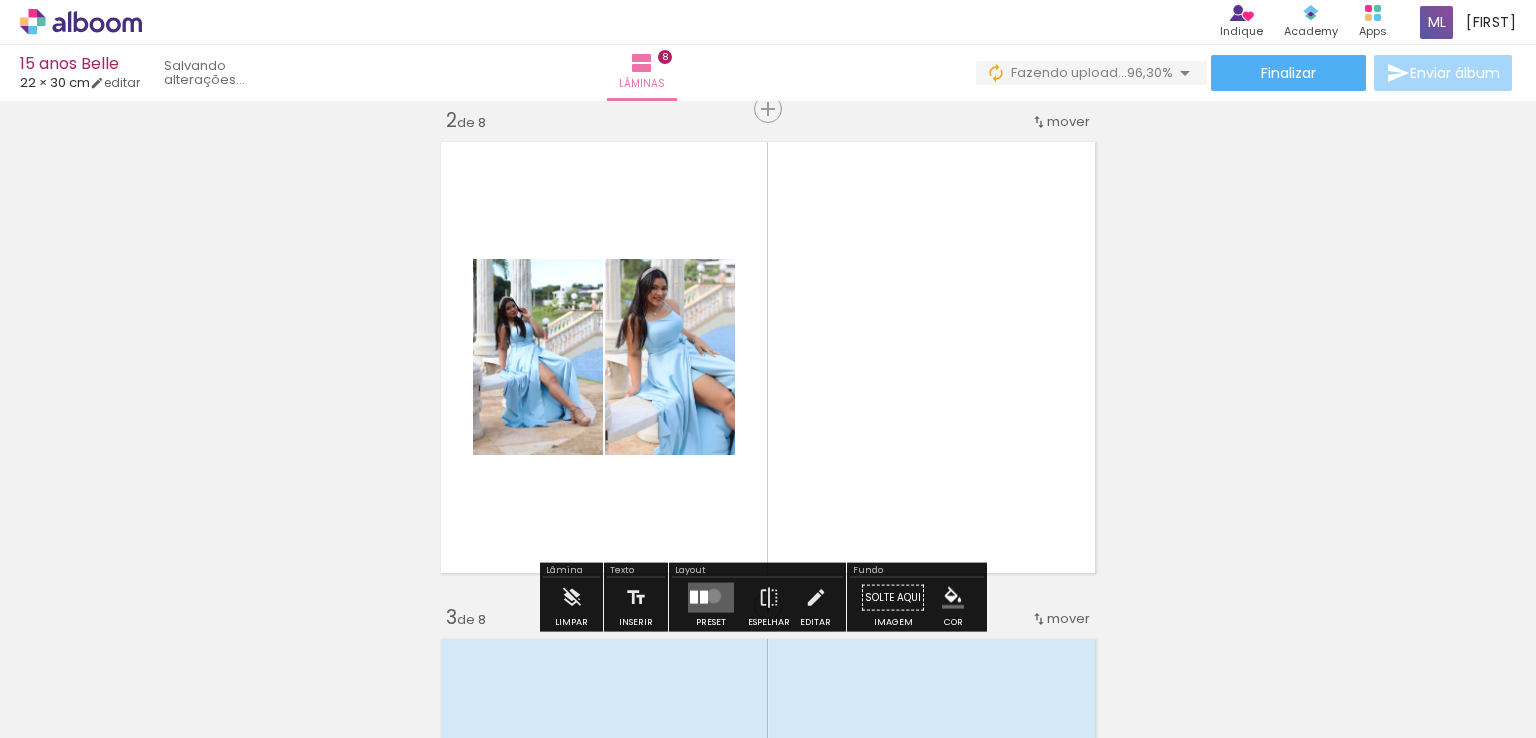 click at bounding box center [711, 598] 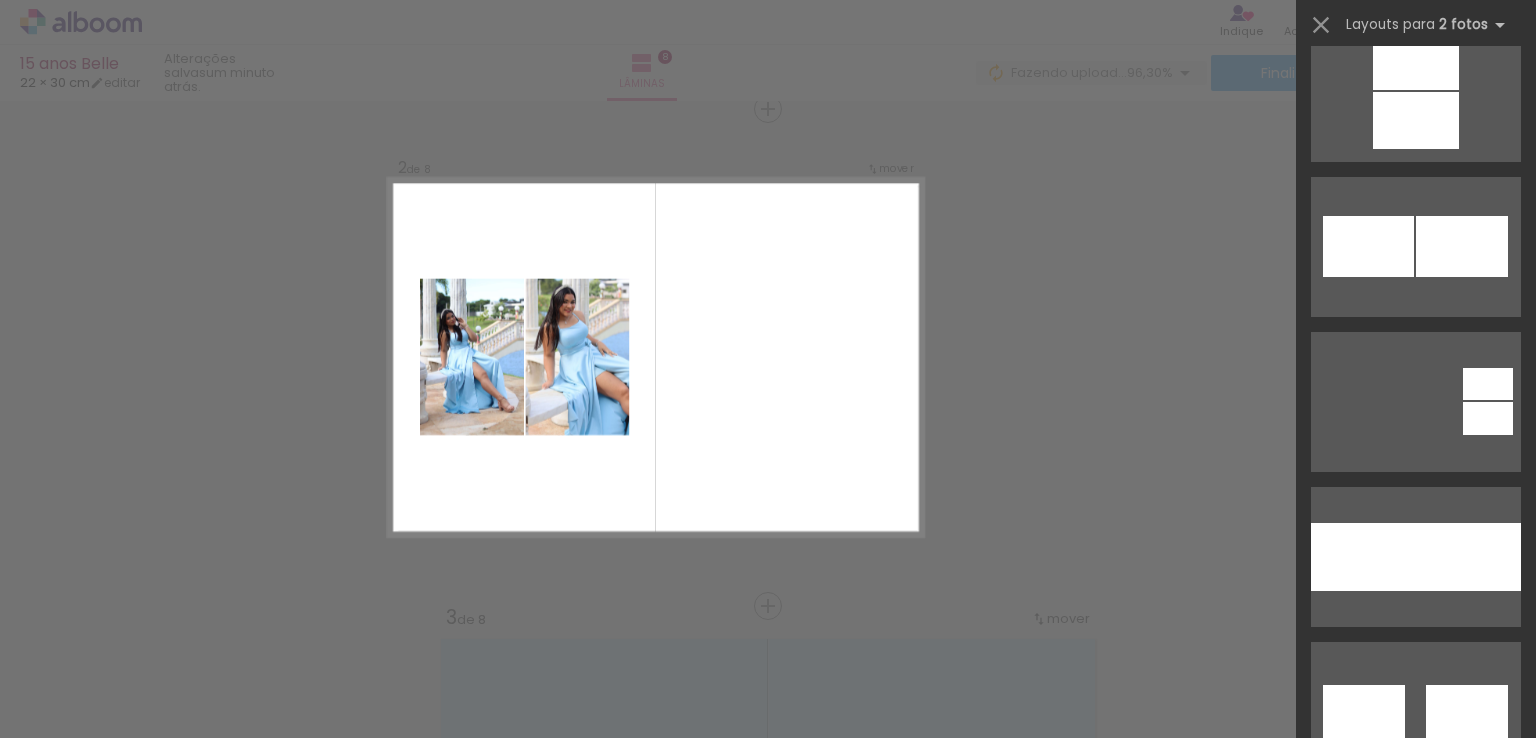 scroll, scrollTop: 9544, scrollLeft: 0, axis: vertical 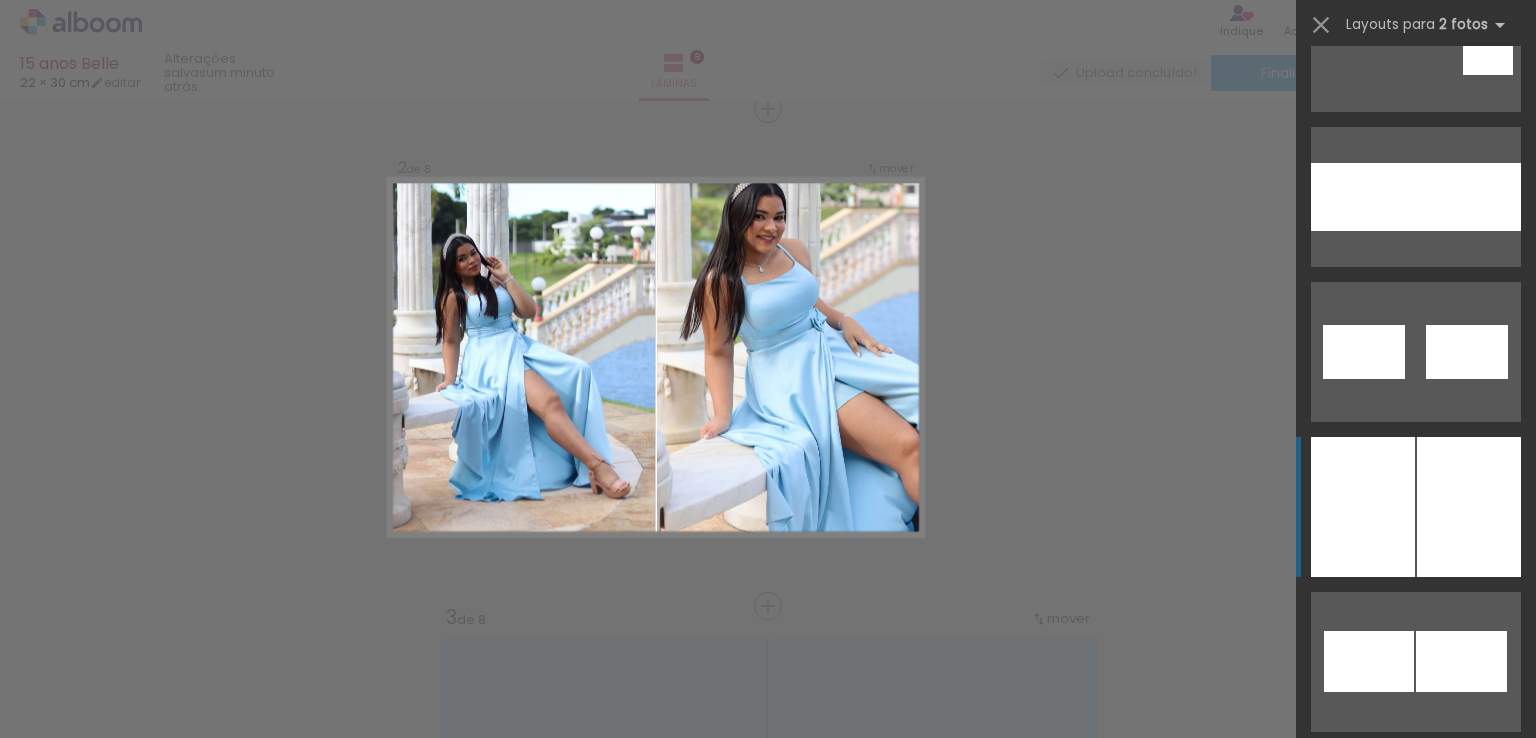 click at bounding box center [1468, 197] 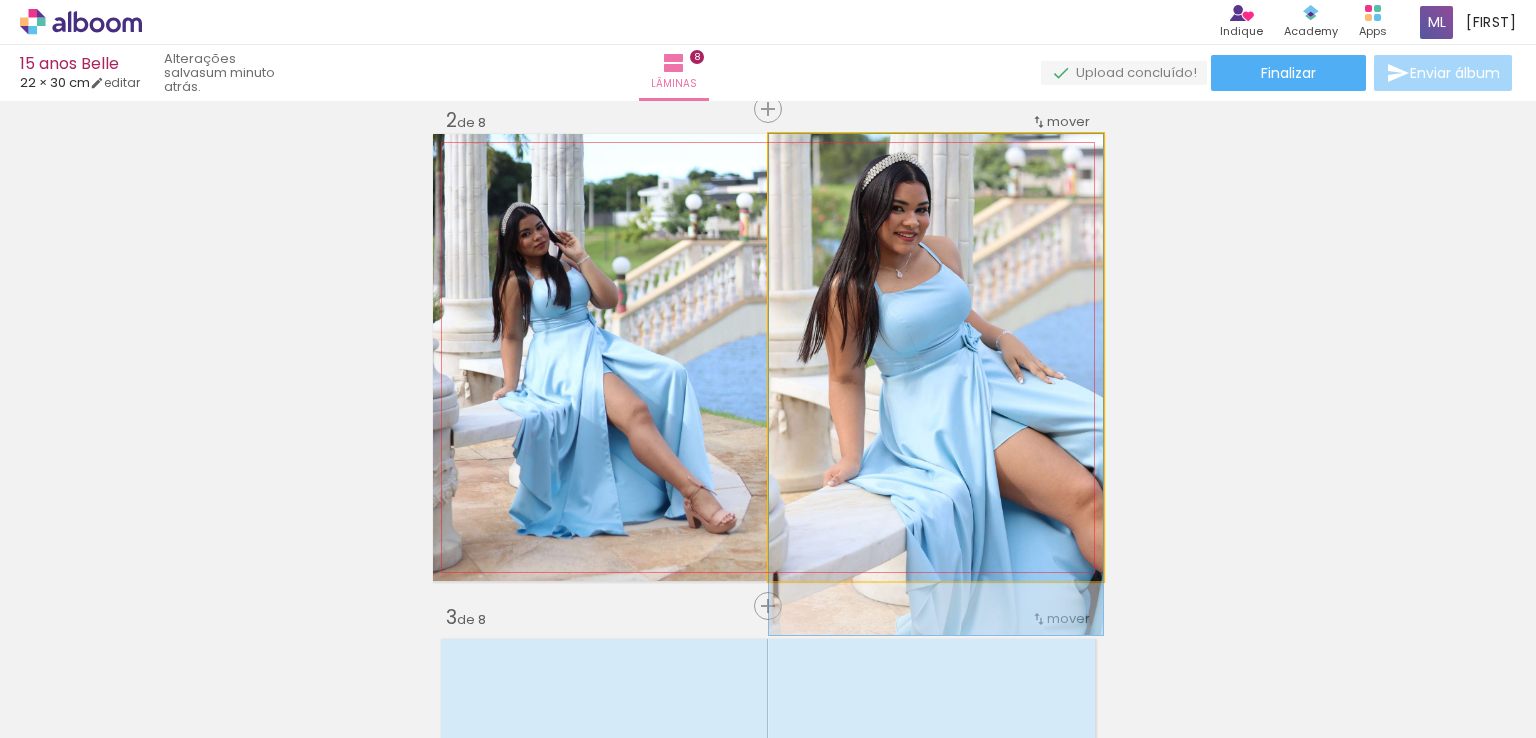 drag, startPoint x: 977, startPoint y: 286, endPoint x: 983, endPoint y: 348, distance: 62.289646 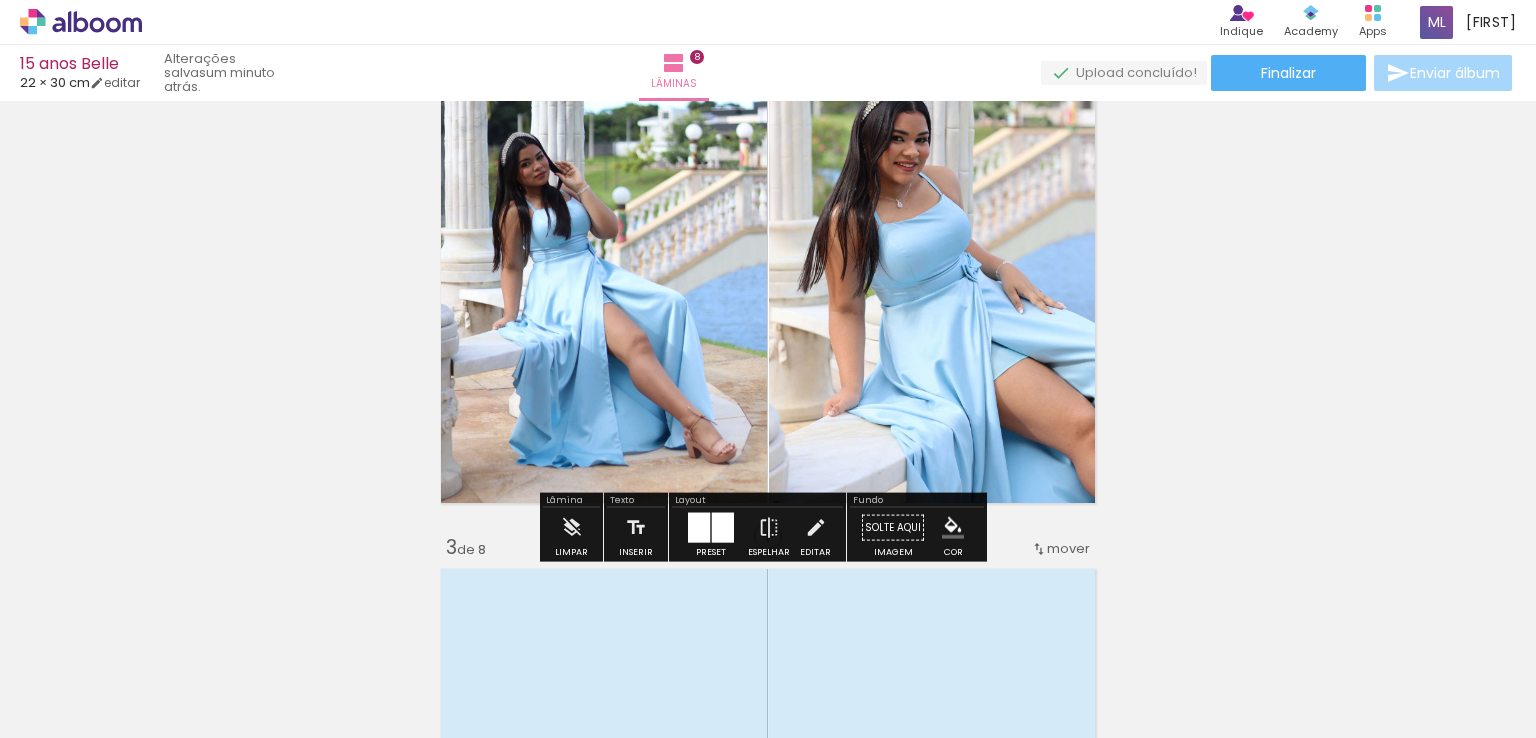 scroll, scrollTop: 673, scrollLeft: 0, axis: vertical 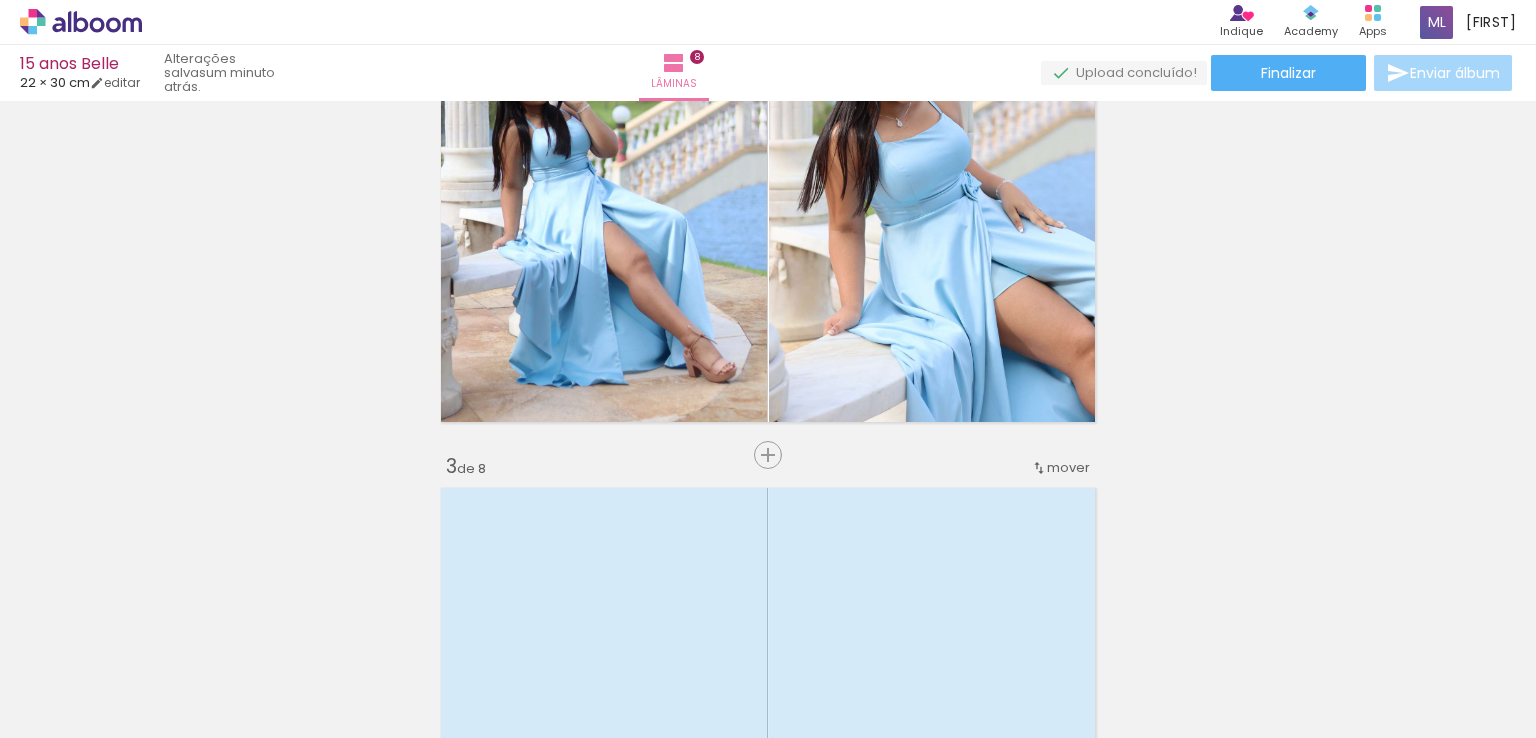 click on "Inserir lâmina 1  de 8  Inserir lâmina 2  de 8  Inserir lâmina 3  de 8  Inserir lâmina 4  de 8  Inserir lâmina 5  de 8  Inserir lâmina 6  de 8  Inserir lâmina 7  de 8  Inserir lâmina 8  de 8 O Designbox precisará aumentar a sua imagem em 266% para exportar para impressão. O Designbox precisará aumentar a sua imagem em 266% para exportar para impressão." at bounding box center [768, 1672] 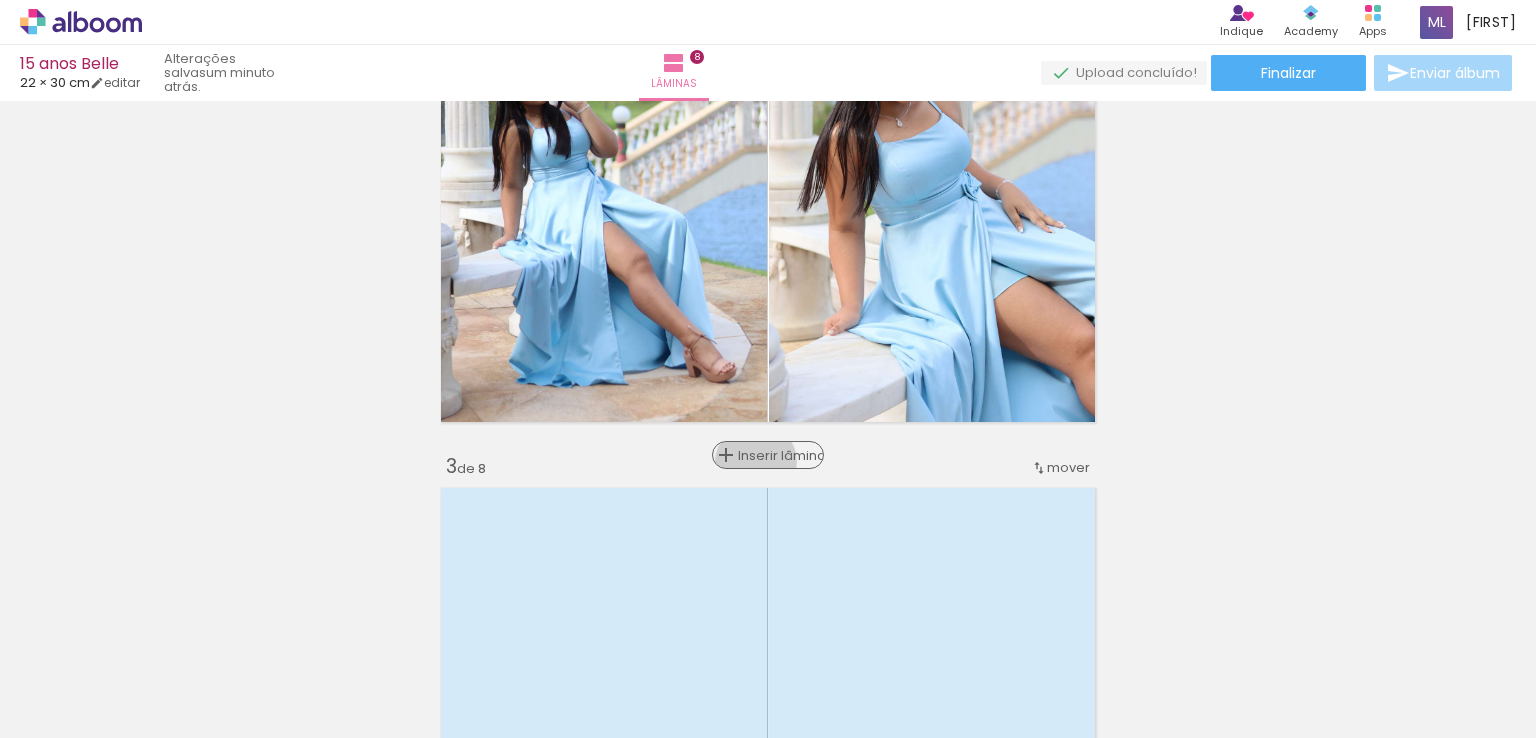 click on "Inserir lâmina" at bounding box center (777, 455) 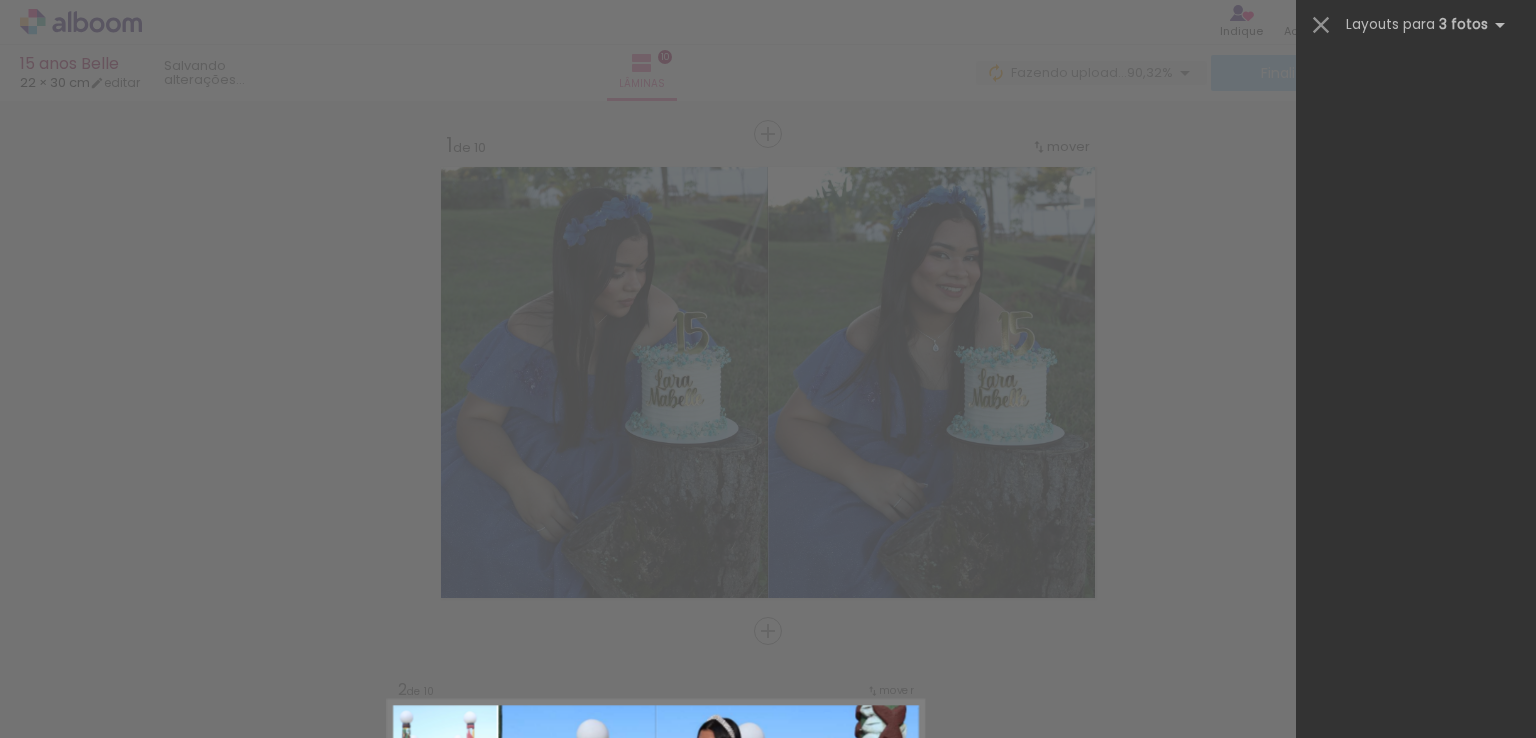 scroll, scrollTop: 0, scrollLeft: 0, axis: both 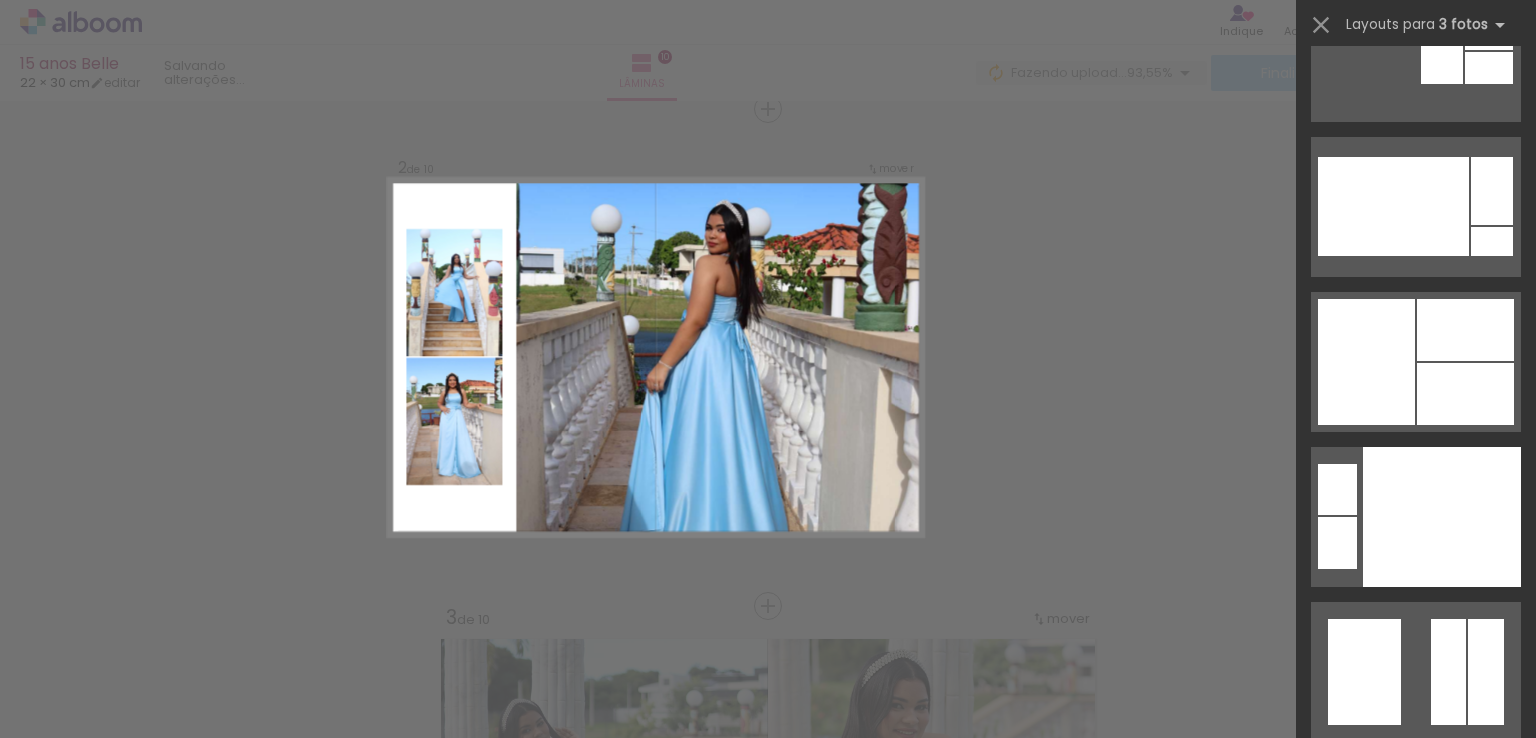 click at bounding box center (1442, 517) 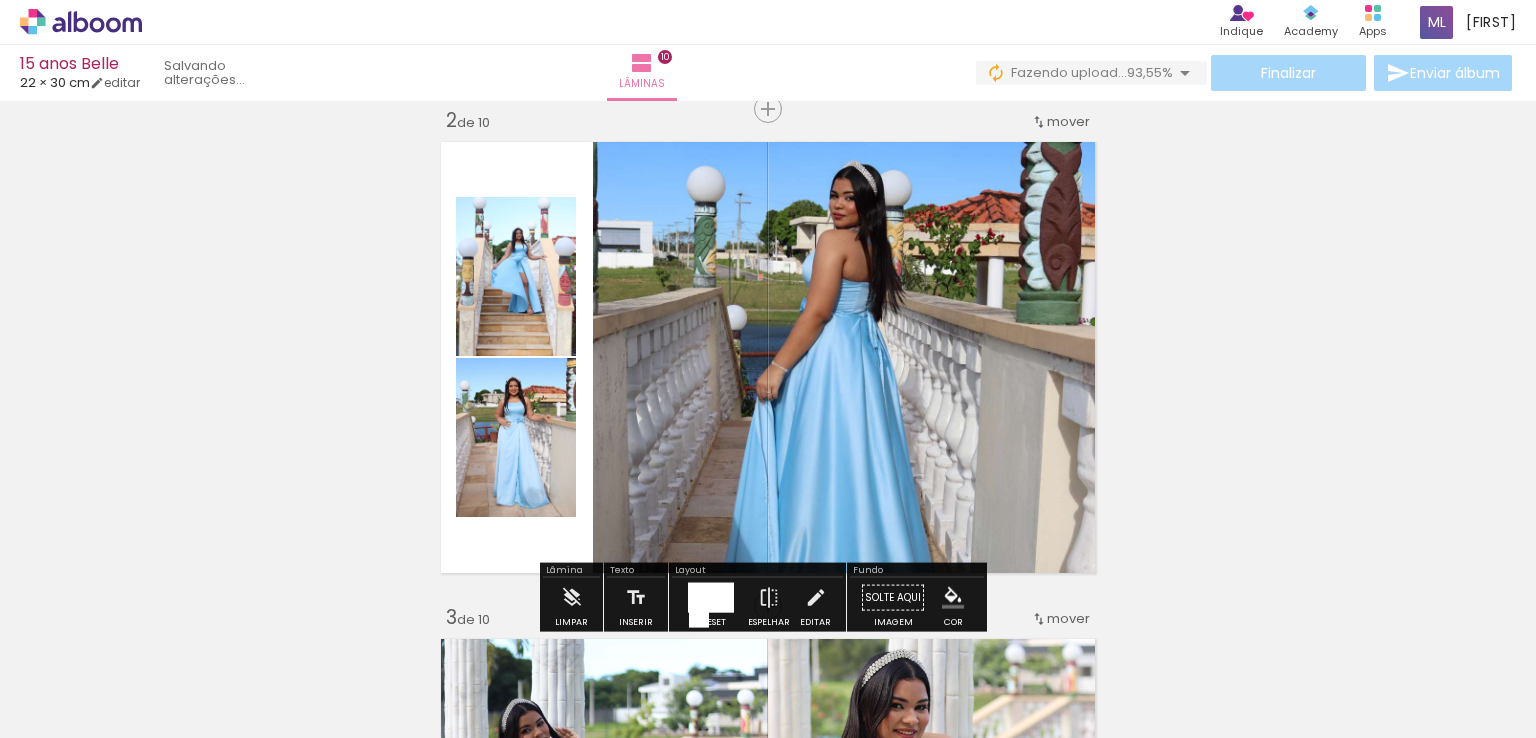 click at bounding box center (953, 598) 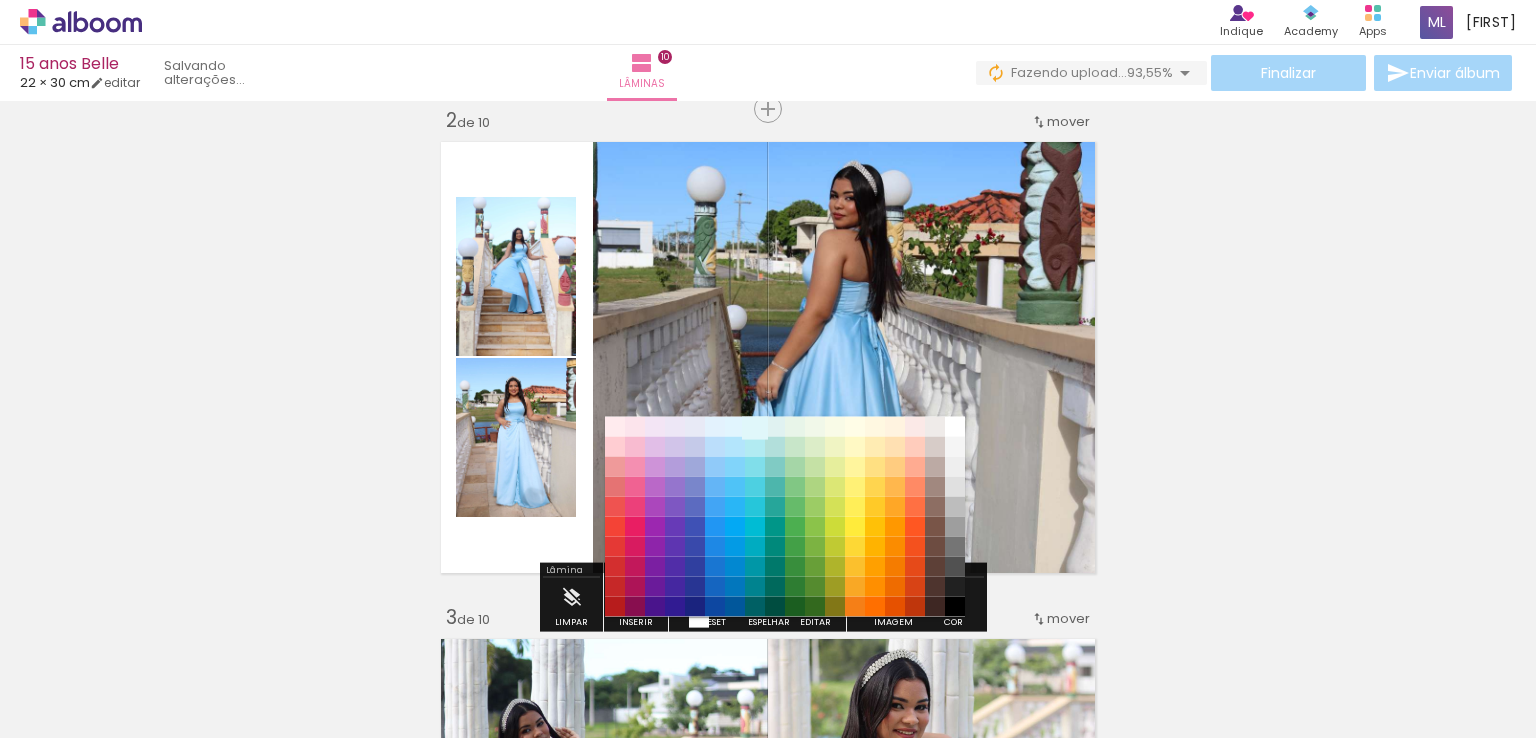 click on "#e0f7fa" at bounding box center [755, 426] 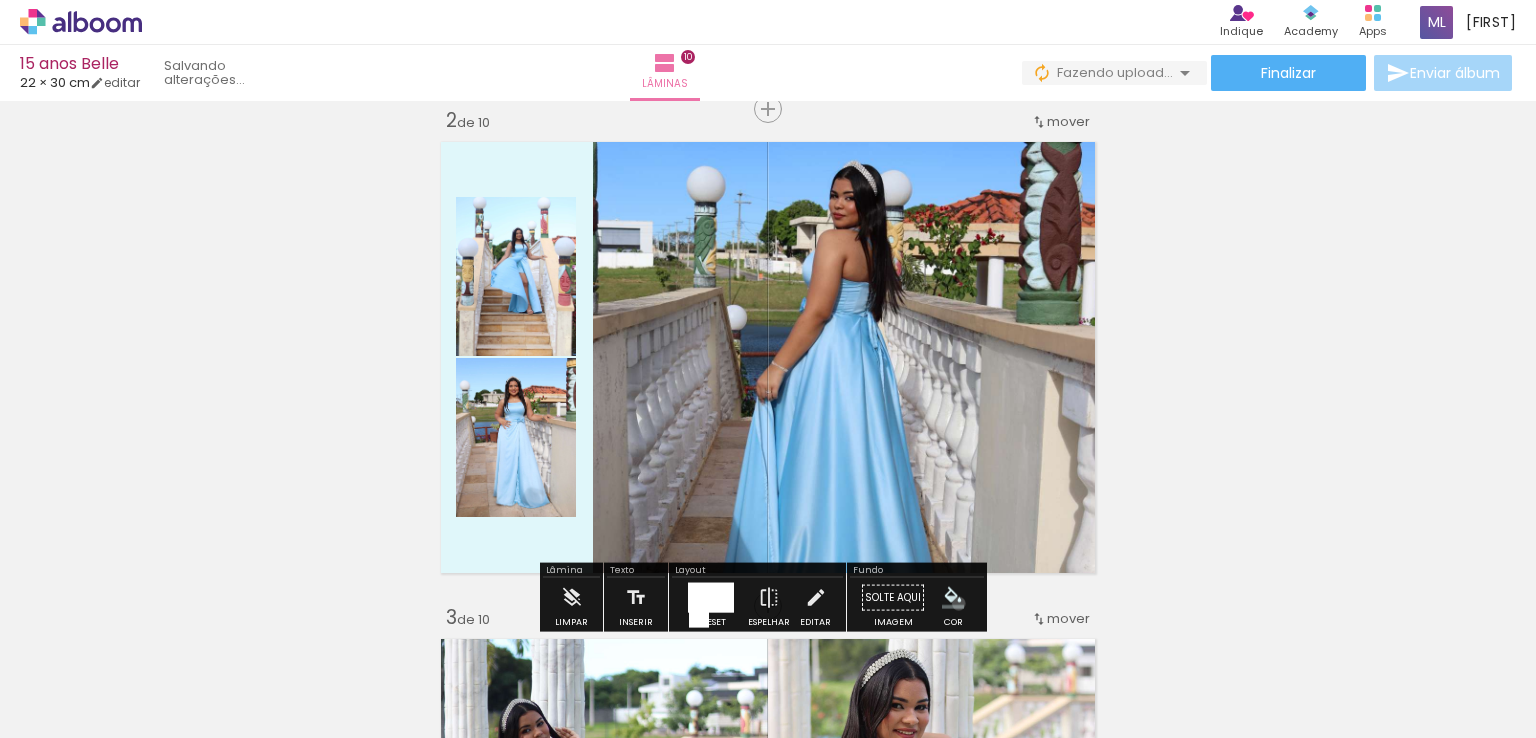 click at bounding box center [953, 598] 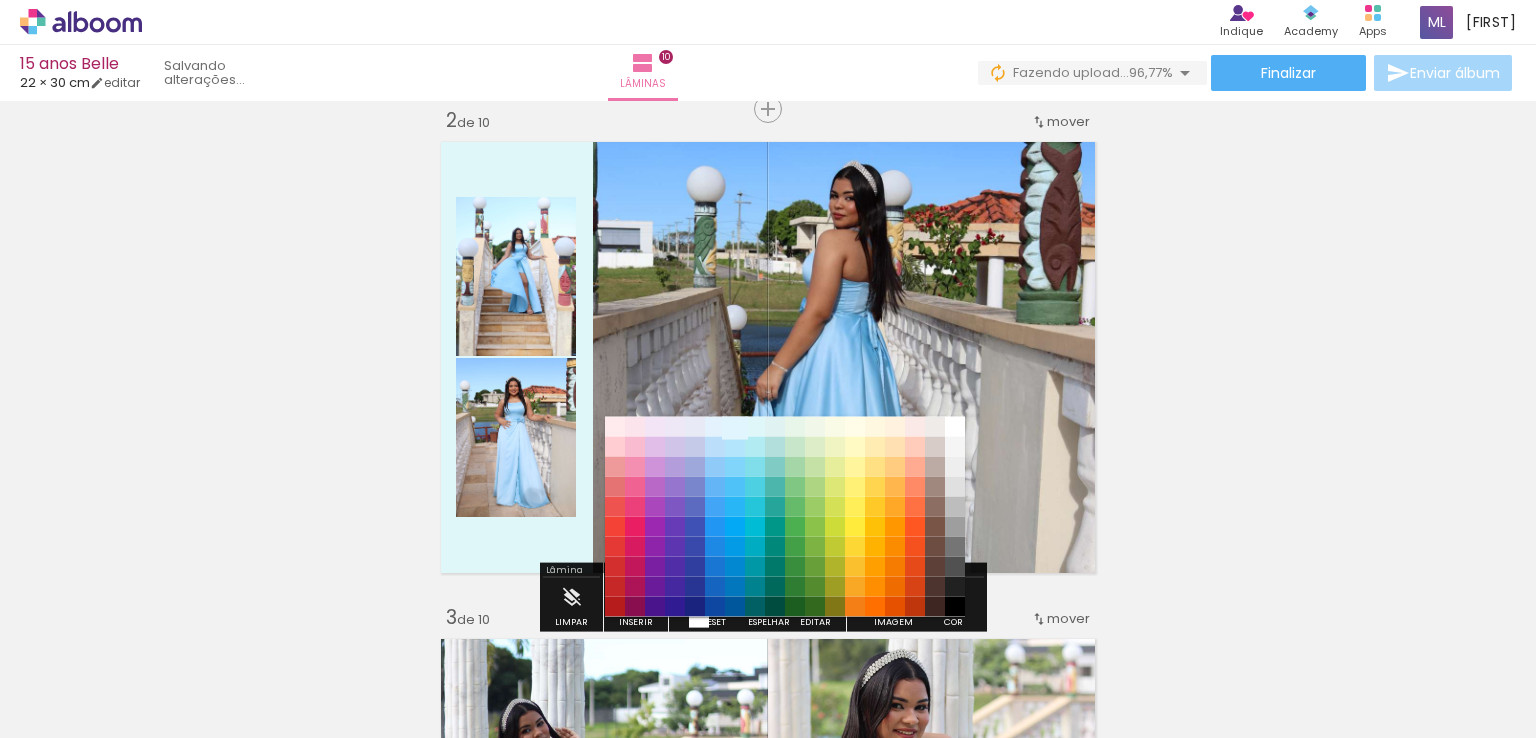 click on "#e1f5fe" at bounding box center [735, 426] 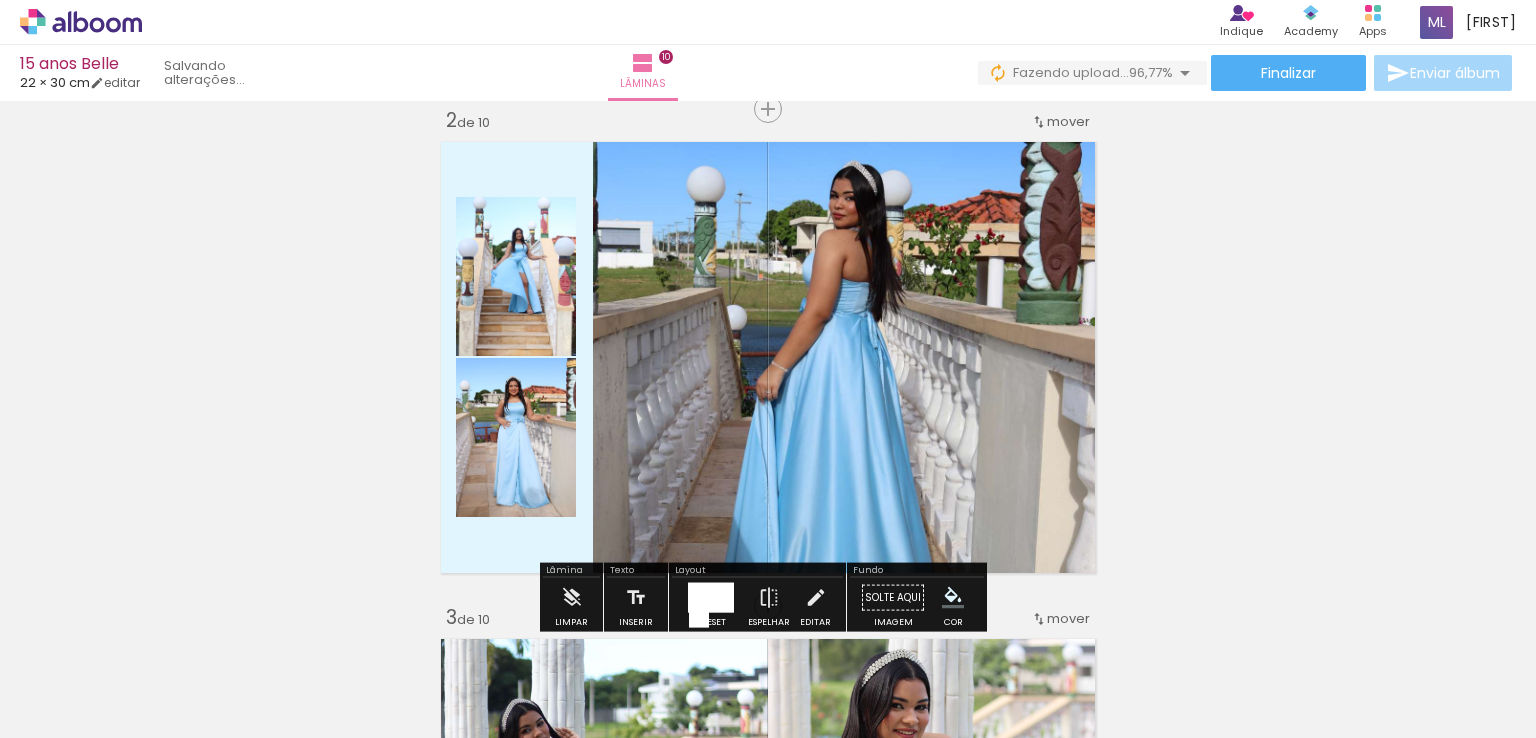 click on "#ffebee #ffcdd2 #ef9a9a #e57373 #ef5350 #f44336 #e53935 #d32f2f #c62828 #b71c1c #fce4ec #f8bbd0 #f48fb1 #f06292 #ec407a #e91e63 #d81b60 #c2185b #ad1457 #880e4f #f3e5f5 #e1bee7 #ce93d8 #ba68c8 #ab47bc #9c27b0 #8e24aa #7b1fa2 #6a1b9a #4a148c #ede7f6 #d1c4e9 #b39ddb #9575cd #7e57c2 #673ab7 #5e35b1 #512da8 #4527a0 #311b92 #e8eaf6 #c5cae9 #9fa8da #7986cb #5c6bc0 #3f51b5 #3949ab #303f9f #283593 #1a237e #e3f2fd #bbdefb #90caf9 #64b5f6 #42a5f5 #2196f3 #1e88e5 #1976d2 #1565c0 #0d47a1 #e1f5fe #b3e5fc #81d4fa #4fc3f7 #29b6f6 #03a9f4 #039be5 #0288d1 #0277bd #01579b #e0f7fa #b2ebf2 #80deea #4dd0e1 #26c6da #00bcd4 #00acc1 #0097a7 #00838f #006064 #e0f2f1 #b2dfdb #80cbc4 #4db6ac #26a69a #009688 #00897b #00796b #00695c #004d40 #e8f5e9 #c8e6c9 #a5d6a7 #81c784 #66bb6a #4caf50 #43a047 #388e3c #2e7d32 #1b5e20 #f1f8e9 #dcedc8 #c5e1a5 #aed581 #9ccc65 #8bc34a #7cb342 #689f38 #558b2f #33691e #f9fbe7 #f0f4c3 #e6ee9c #dce775 #d4e157 #cddc39 #c0ca33 #afb42b #9e9d24 #827717 #fffde7 #fff9c4 #fff59d #fff176 #ffee58 #ffeb3b #fdd835 #fbc02d" at bounding box center (953, 598) 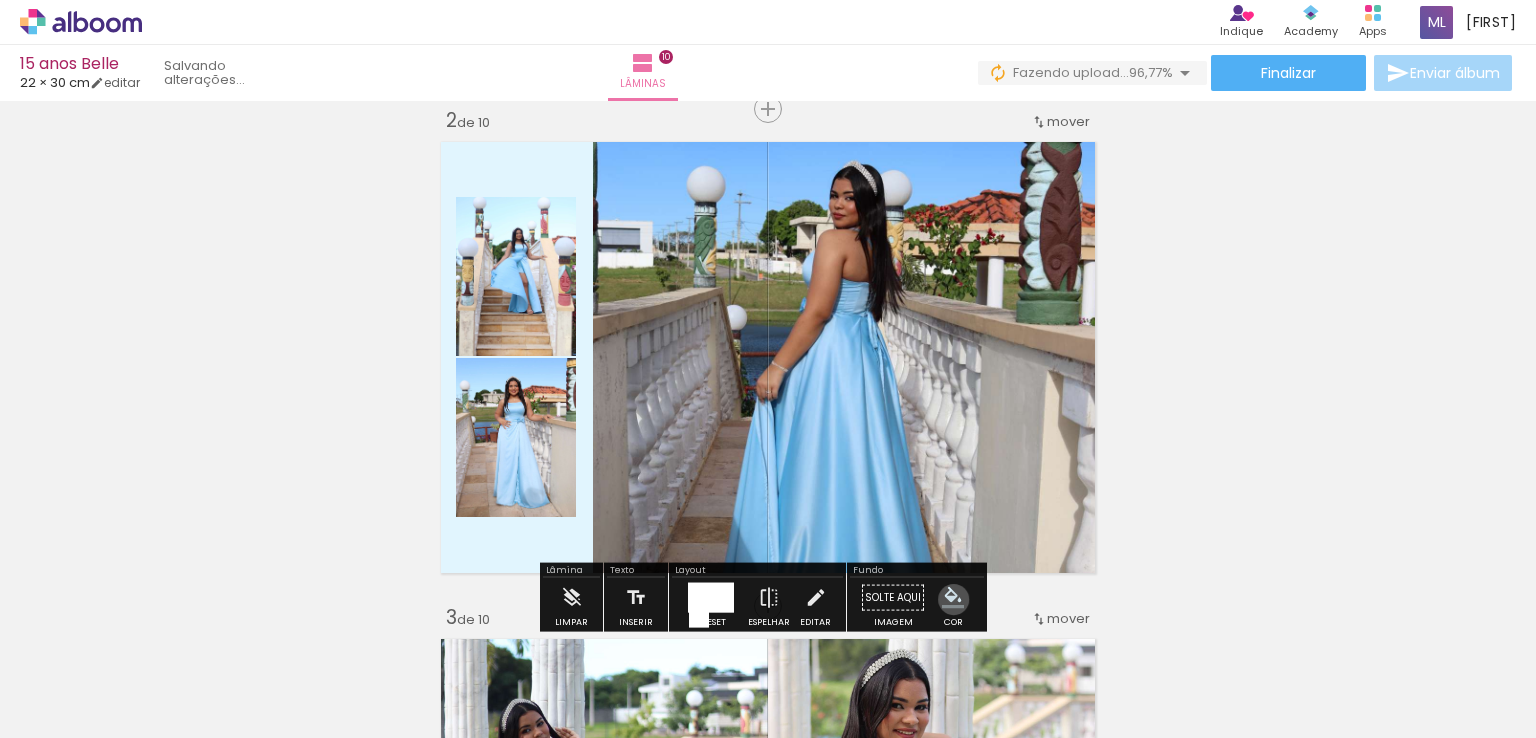 click at bounding box center [953, 598] 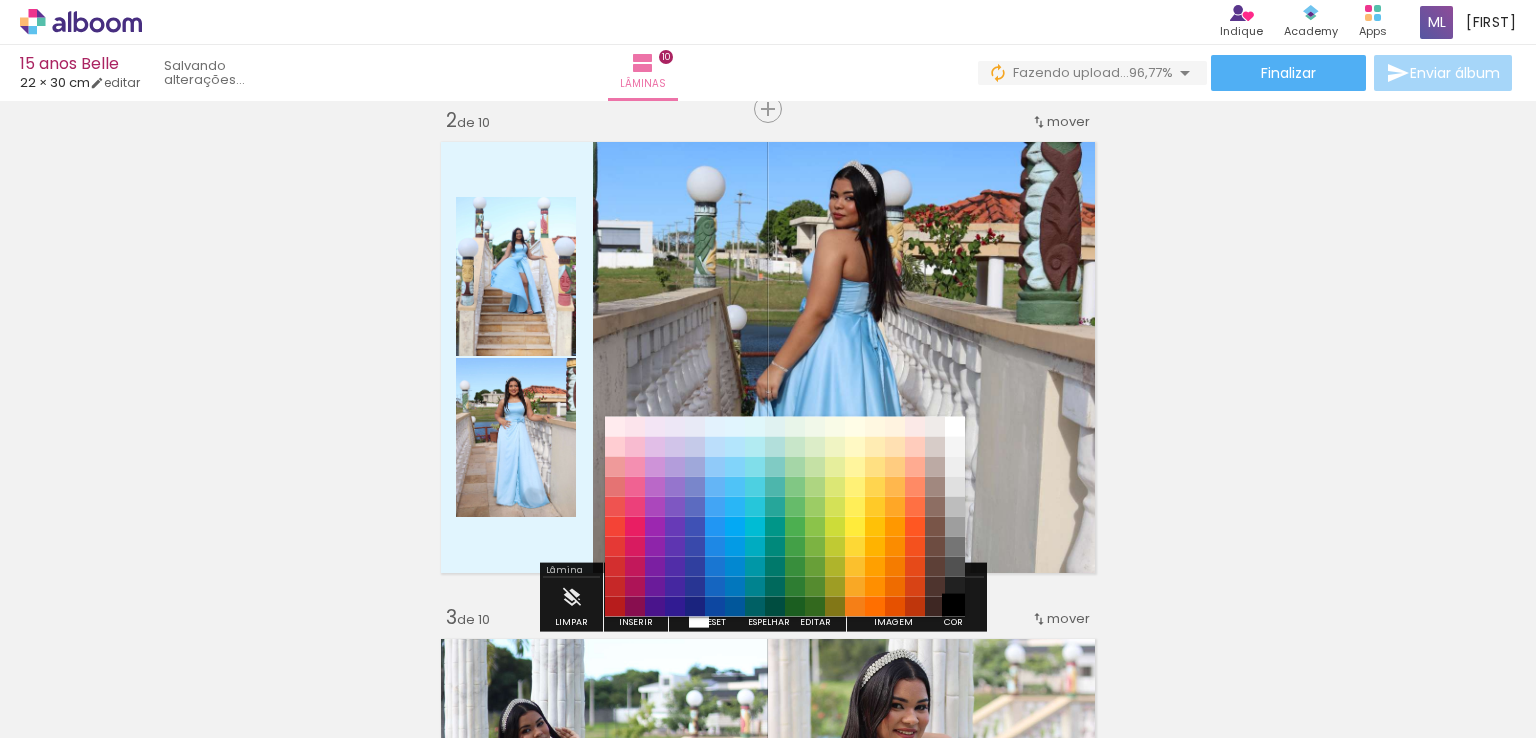click on "#000000" at bounding box center [955, 606] 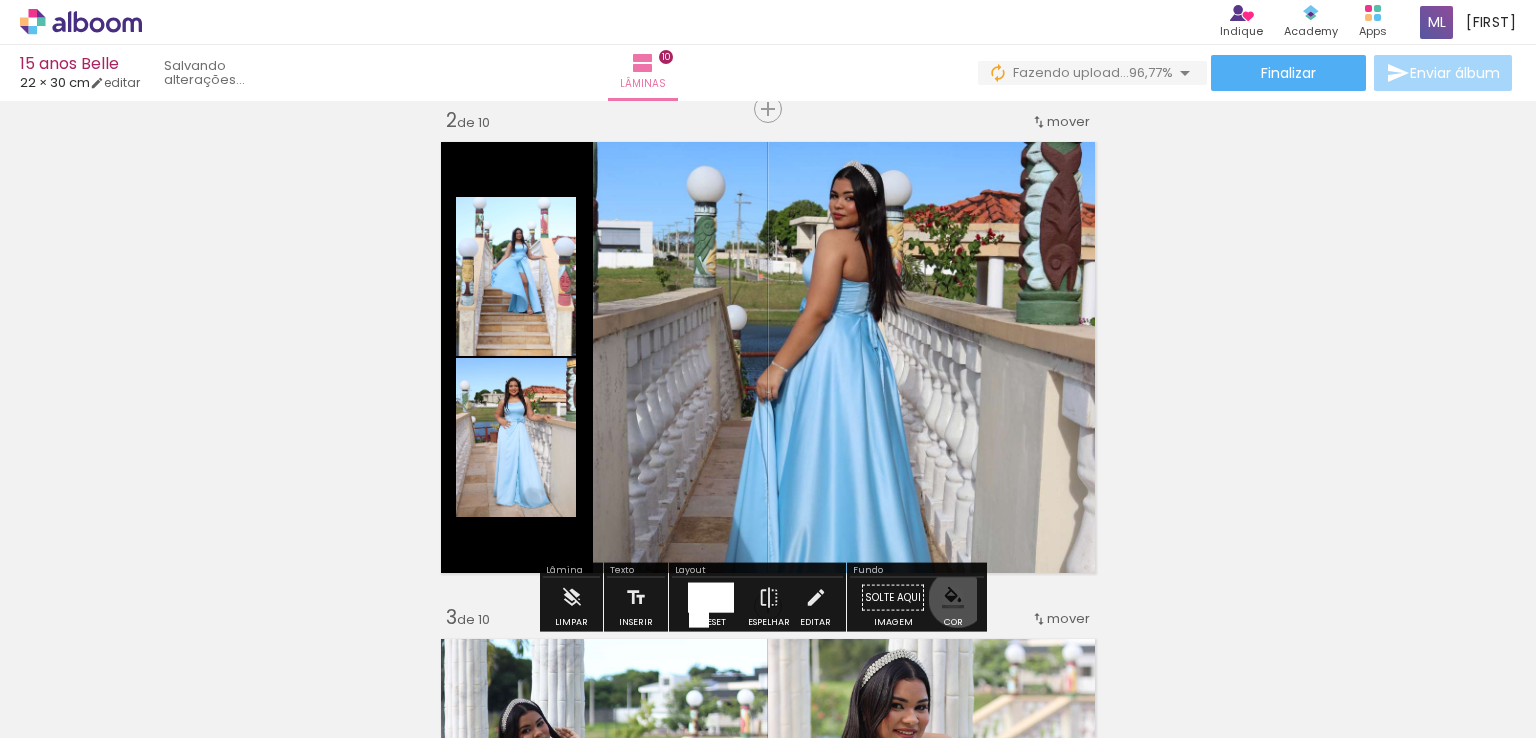 click at bounding box center (953, 598) 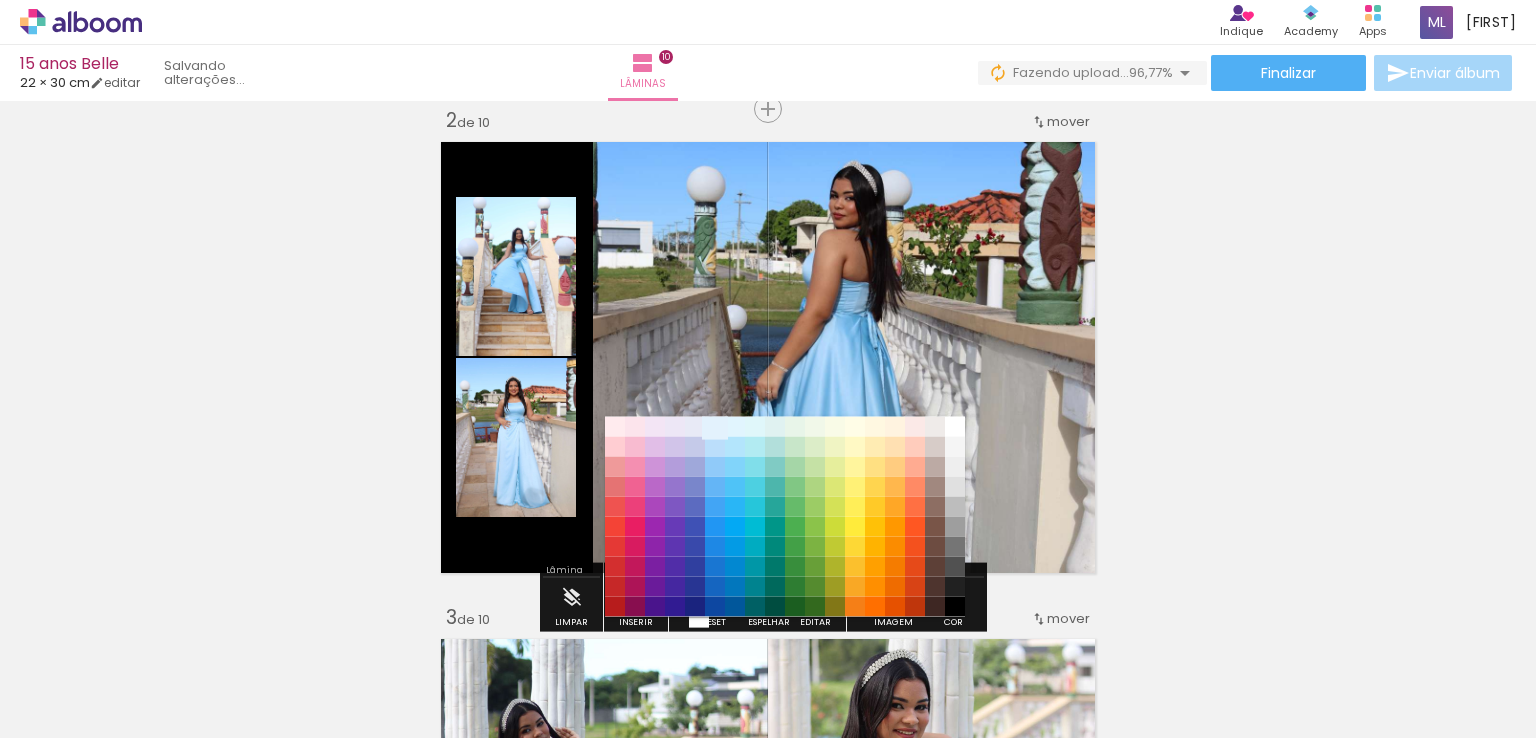 click on "#e3f2fd" at bounding box center [715, 426] 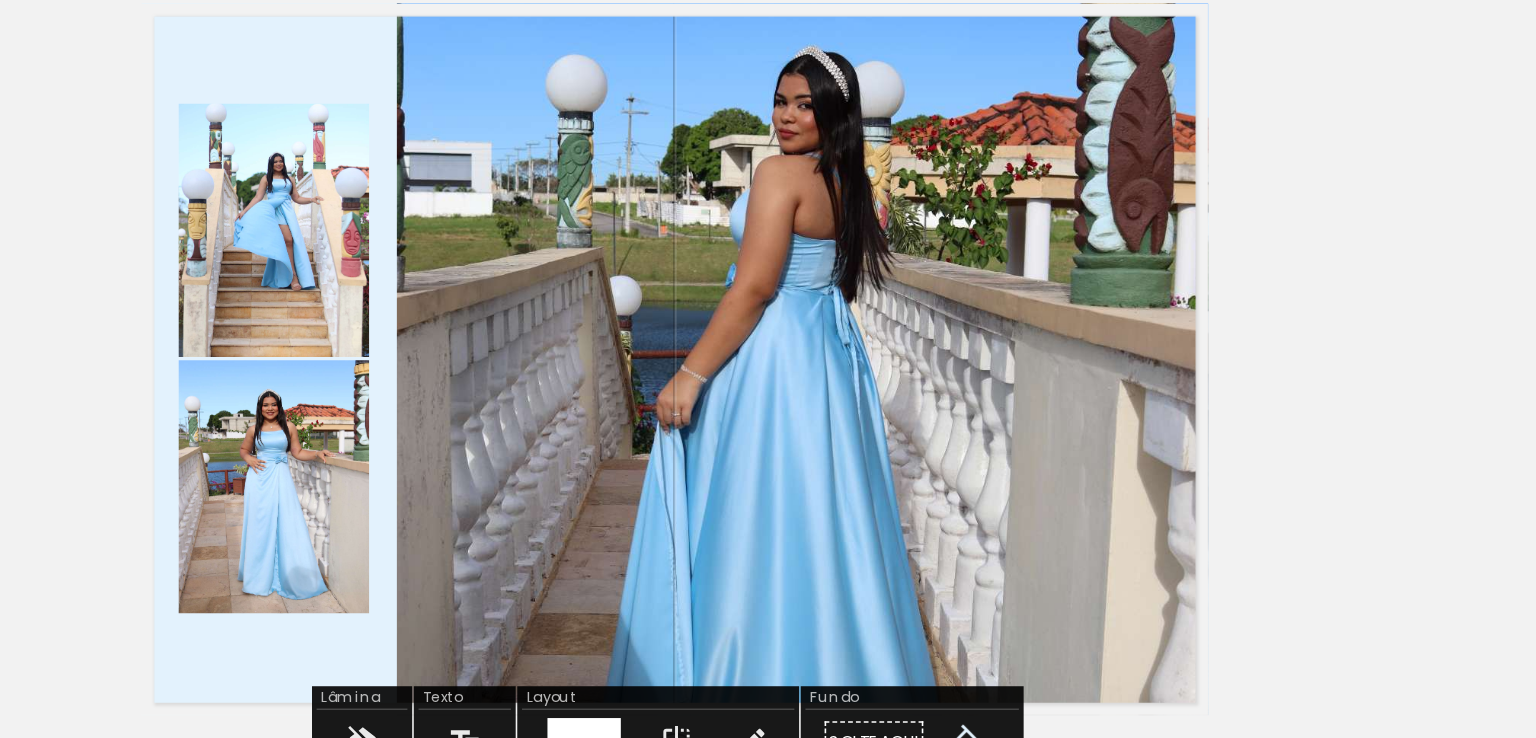 scroll, scrollTop: 536, scrollLeft: 0, axis: vertical 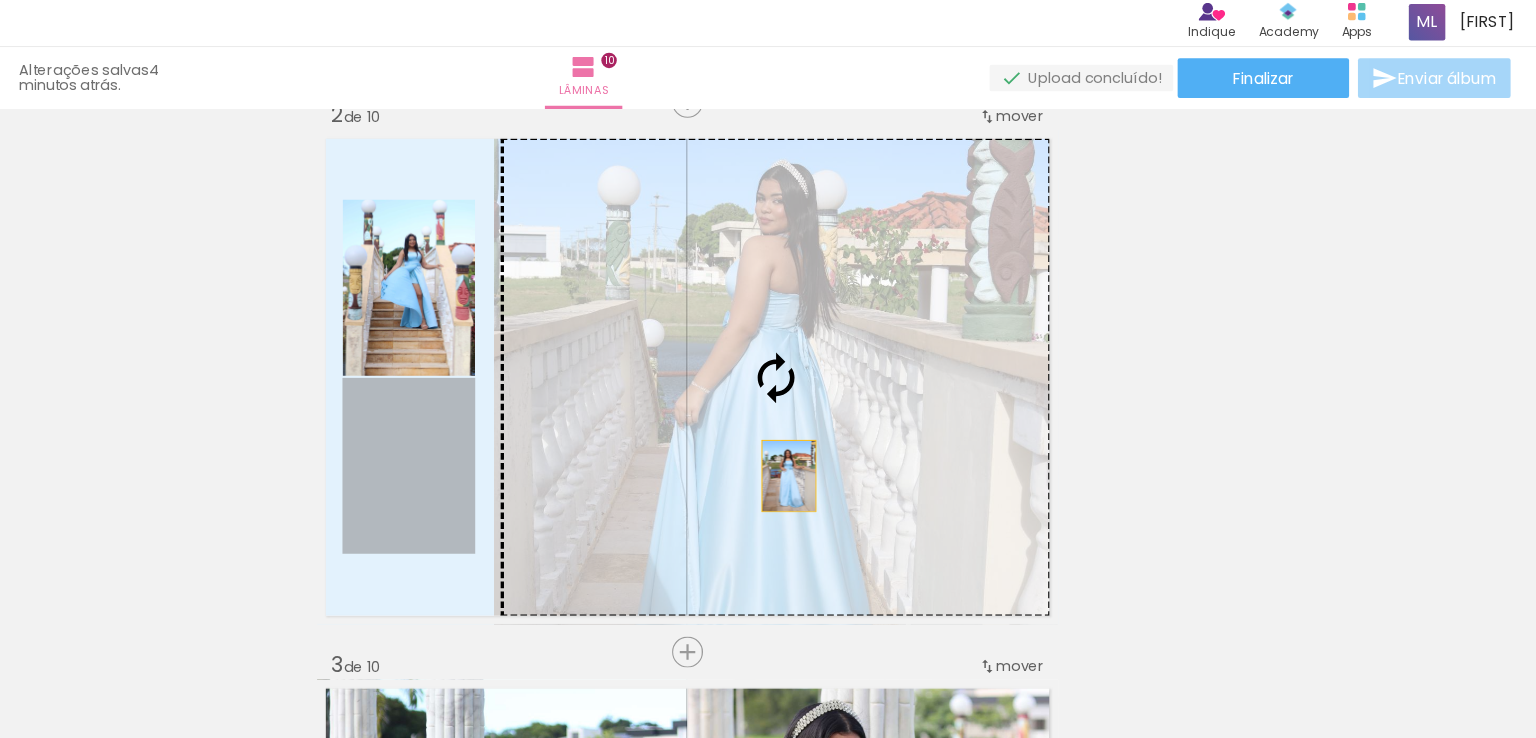 drag, startPoint x: 525, startPoint y: 470, endPoint x: 867, endPoint y: 431, distance: 344.2165 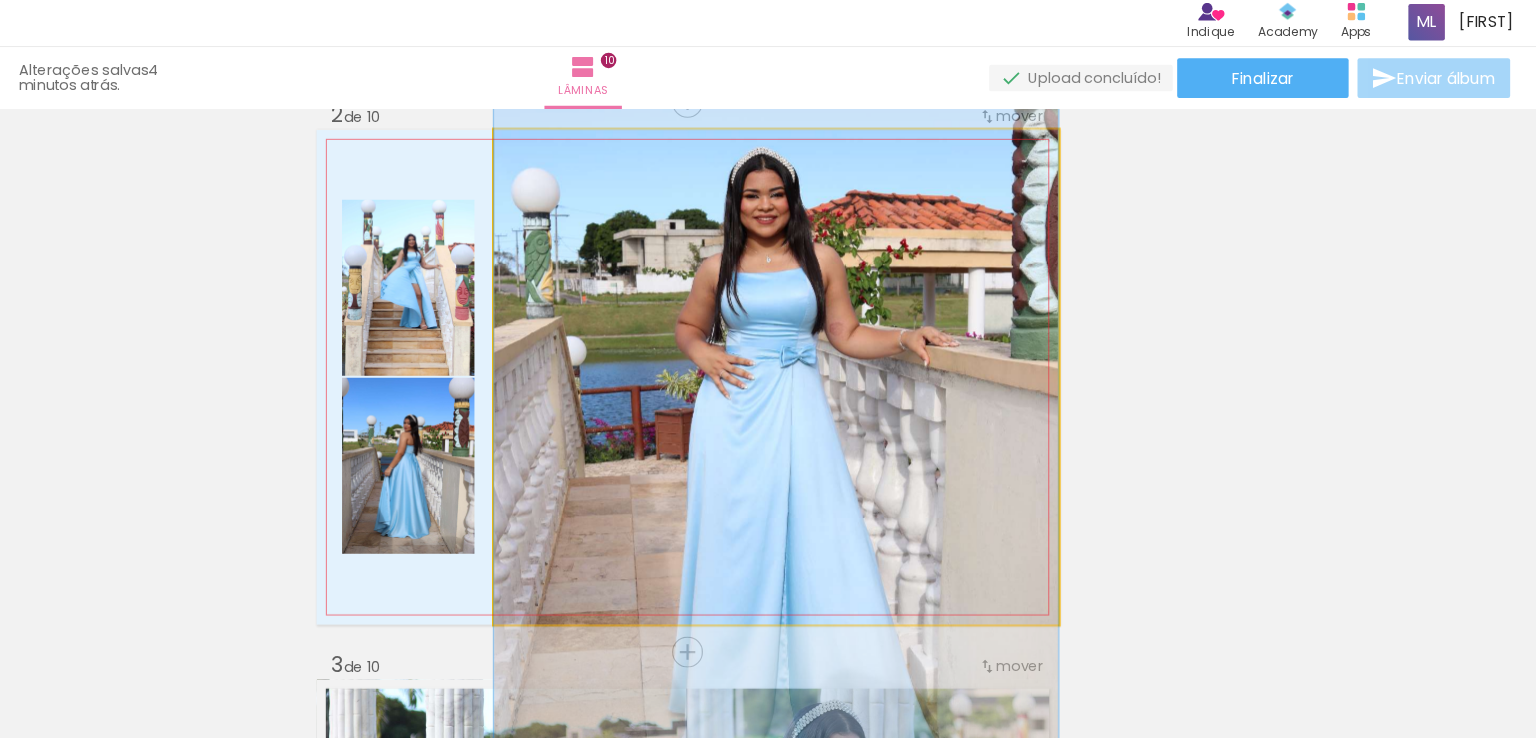 drag, startPoint x: 871, startPoint y: 342, endPoint x: 867, endPoint y: 393, distance: 51.156624 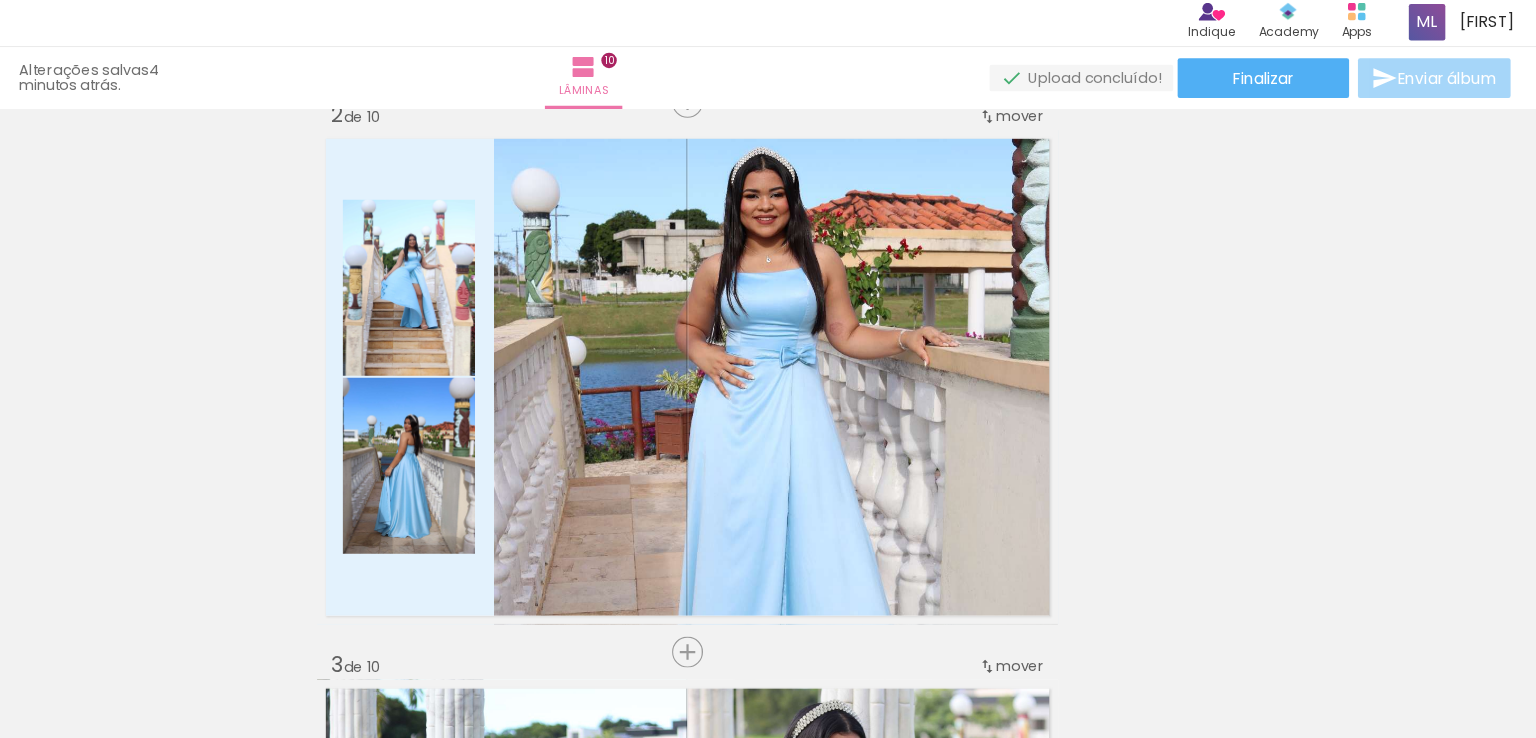 scroll, scrollTop: 0, scrollLeft: 0, axis: both 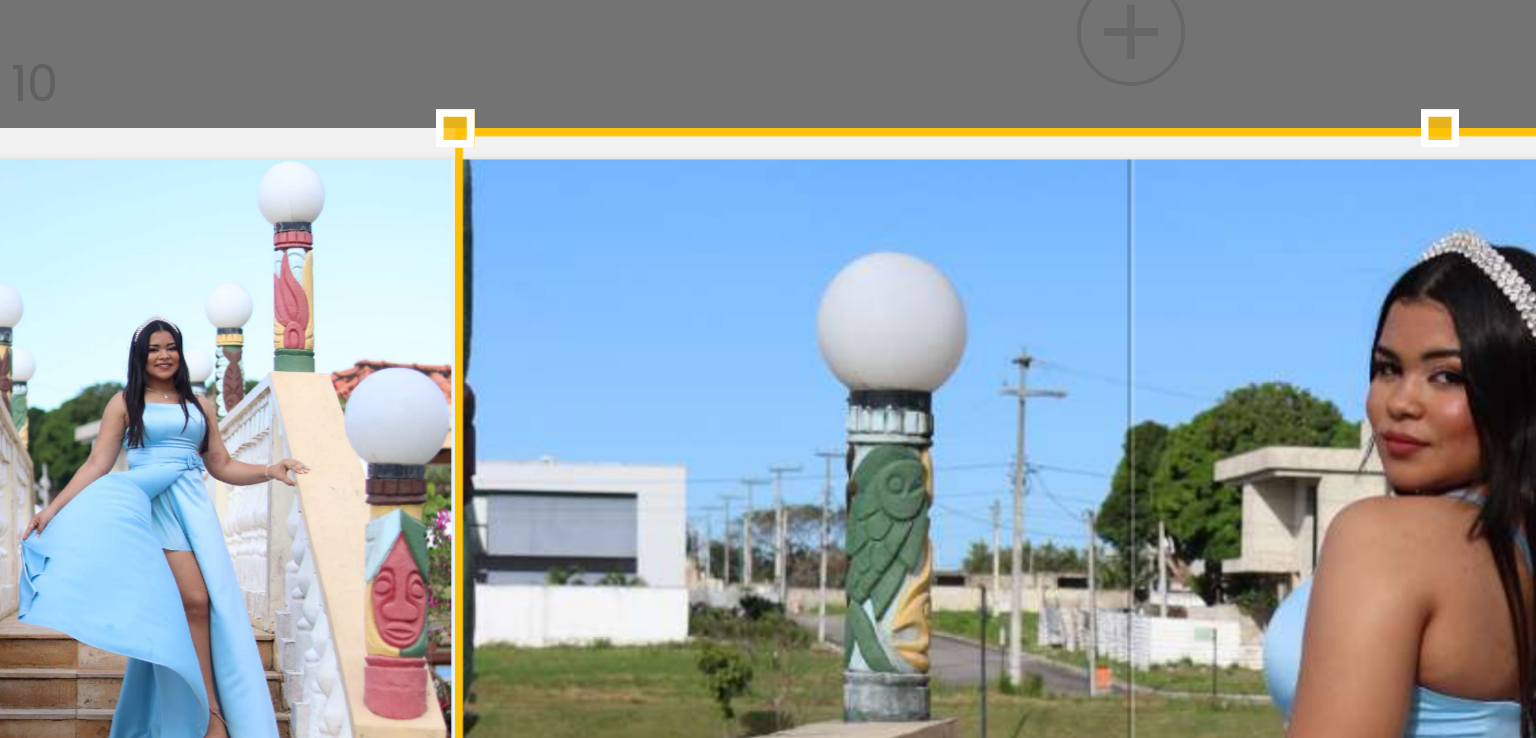click 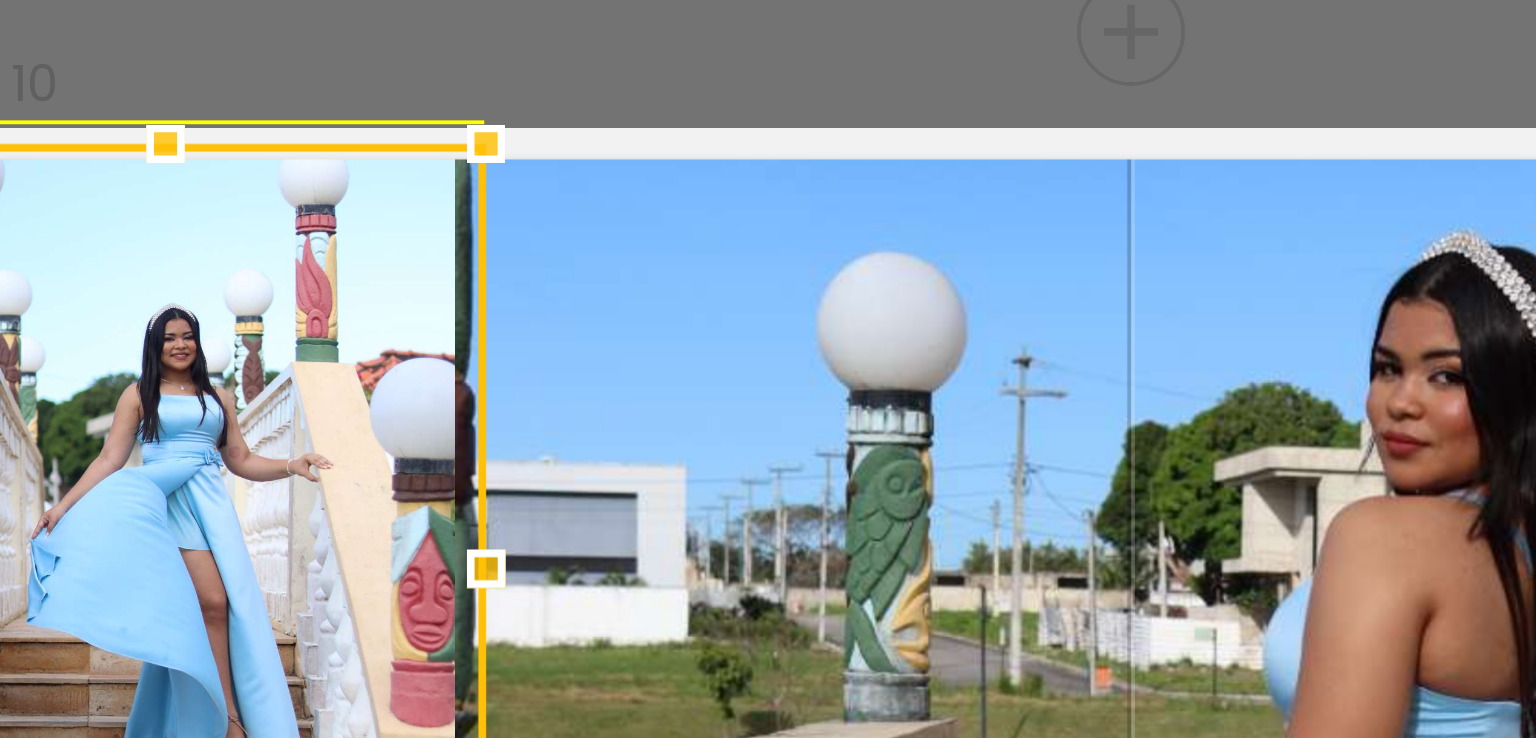 click at bounding box center (601, 322) 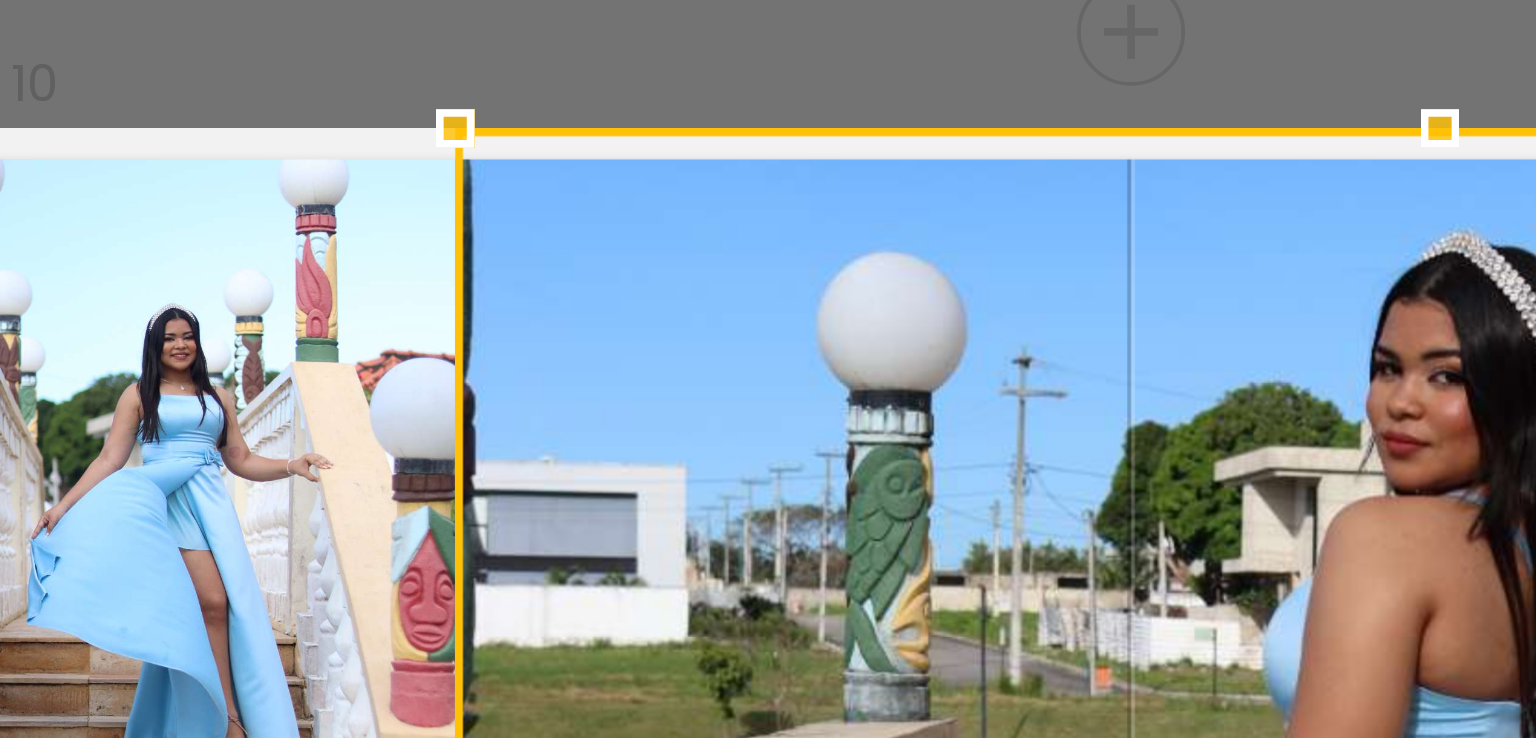 scroll, scrollTop: 385, scrollLeft: 0, axis: vertical 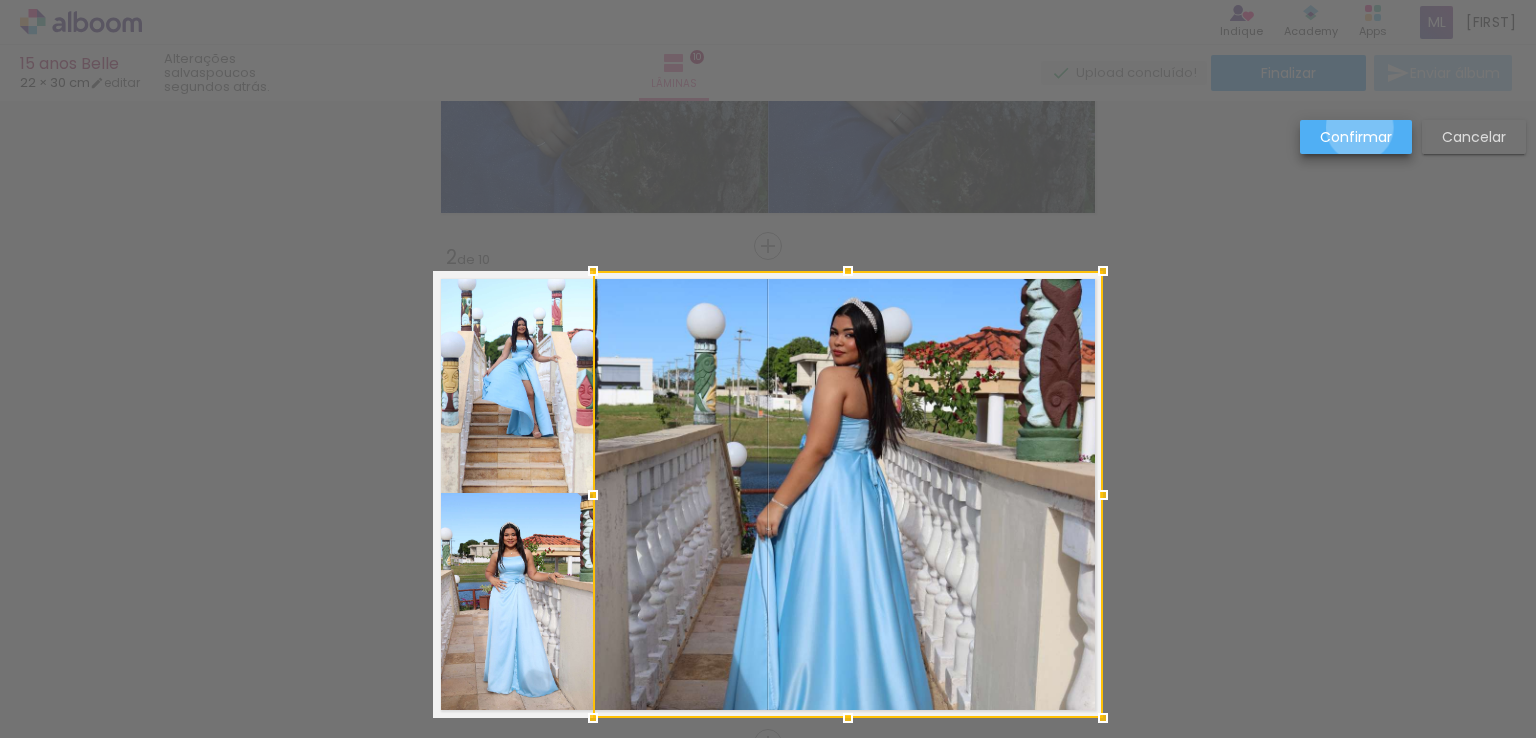 click on "Confirmar" at bounding box center [0, 0] 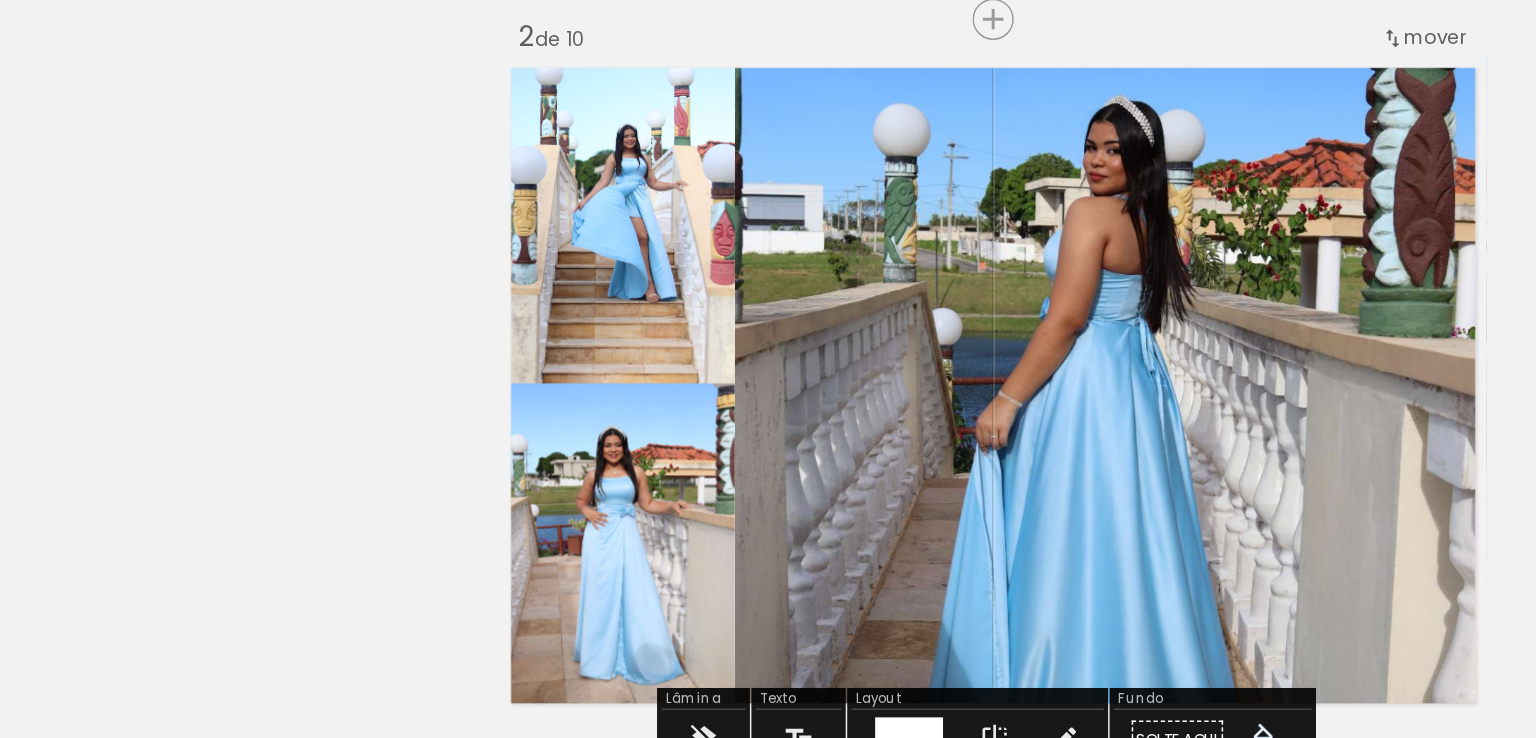 scroll, scrollTop: 539, scrollLeft: 0, axis: vertical 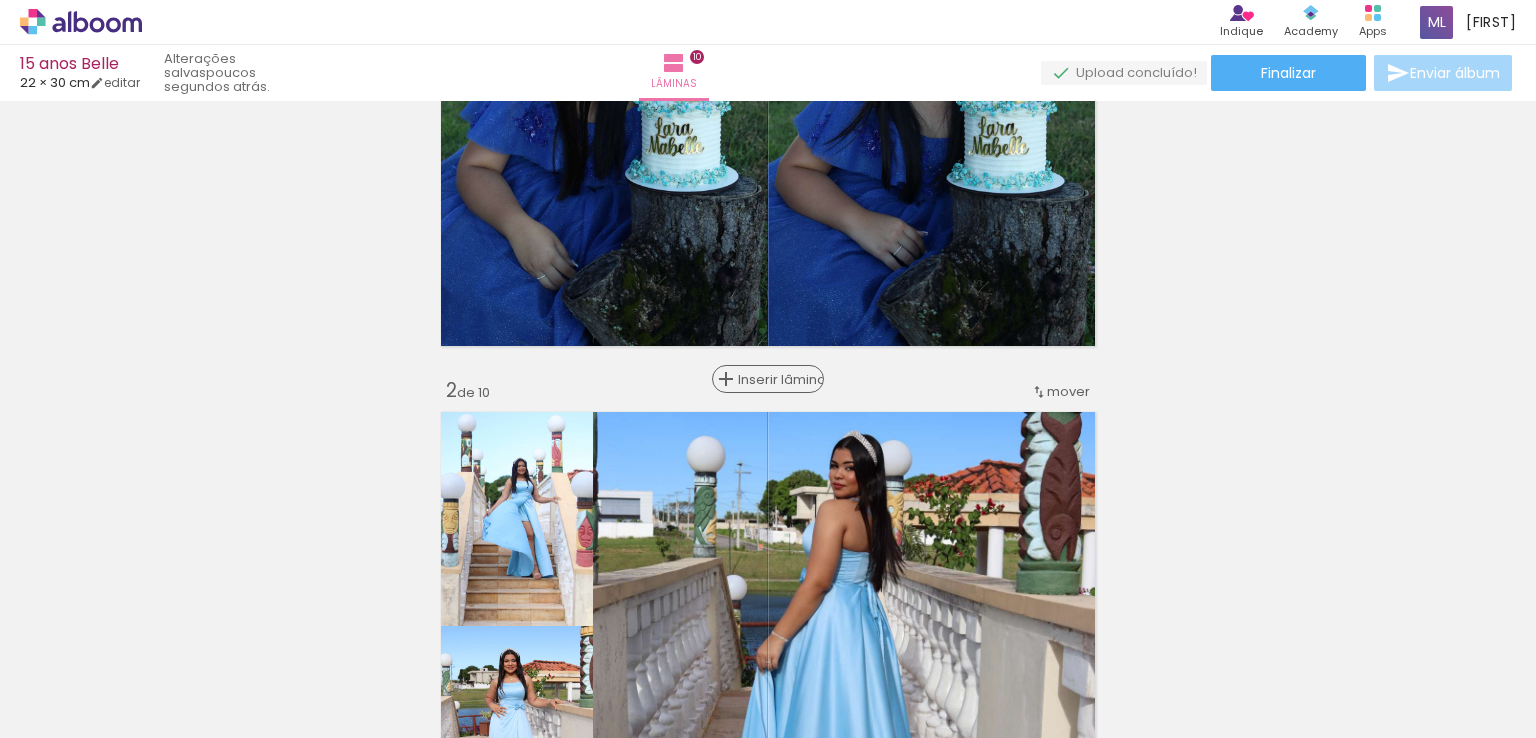 drag, startPoint x: 767, startPoint y: 398, endPoint x: 760, endPoint y: 379, distance: 20.248457 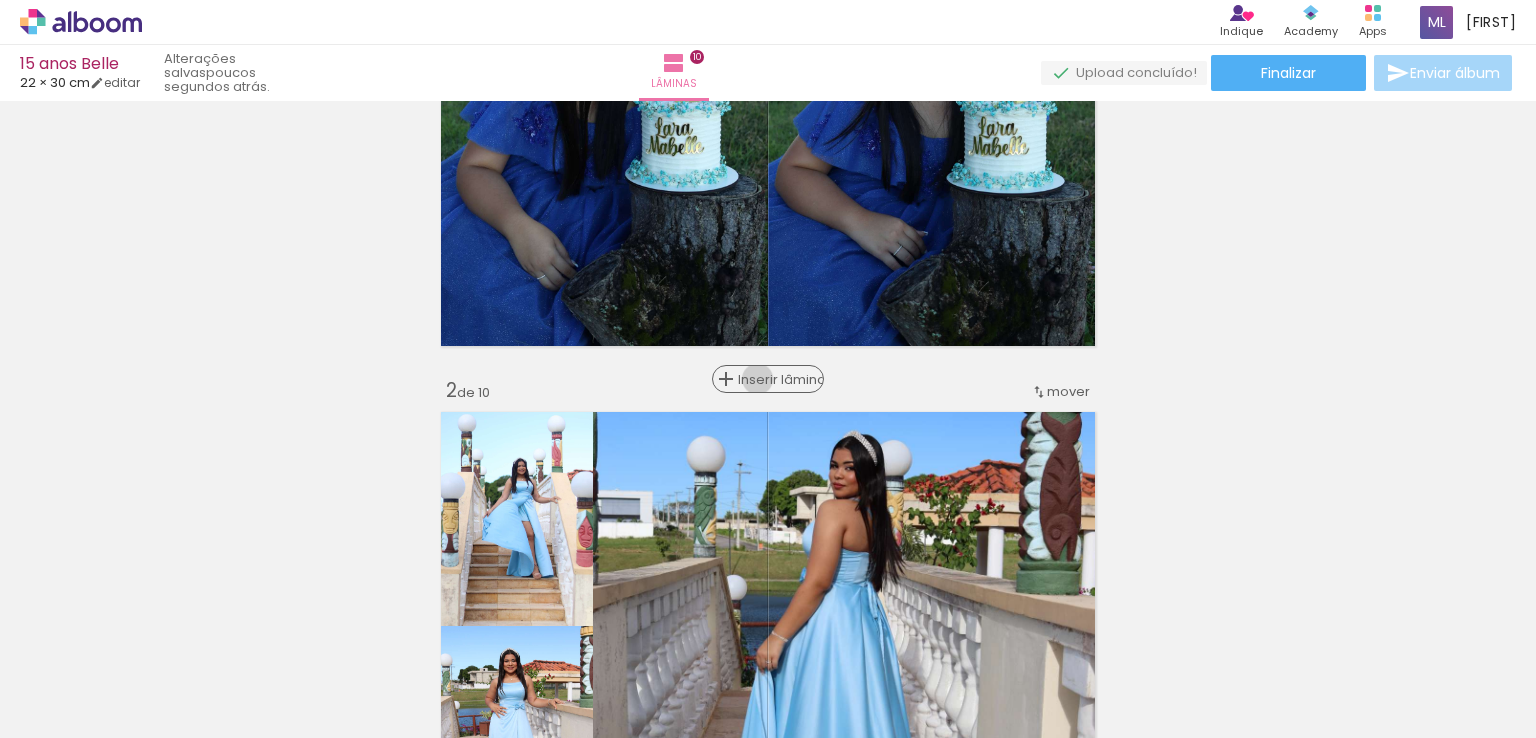 click on "Inserir lâmina" at bounding box center (777, 379) 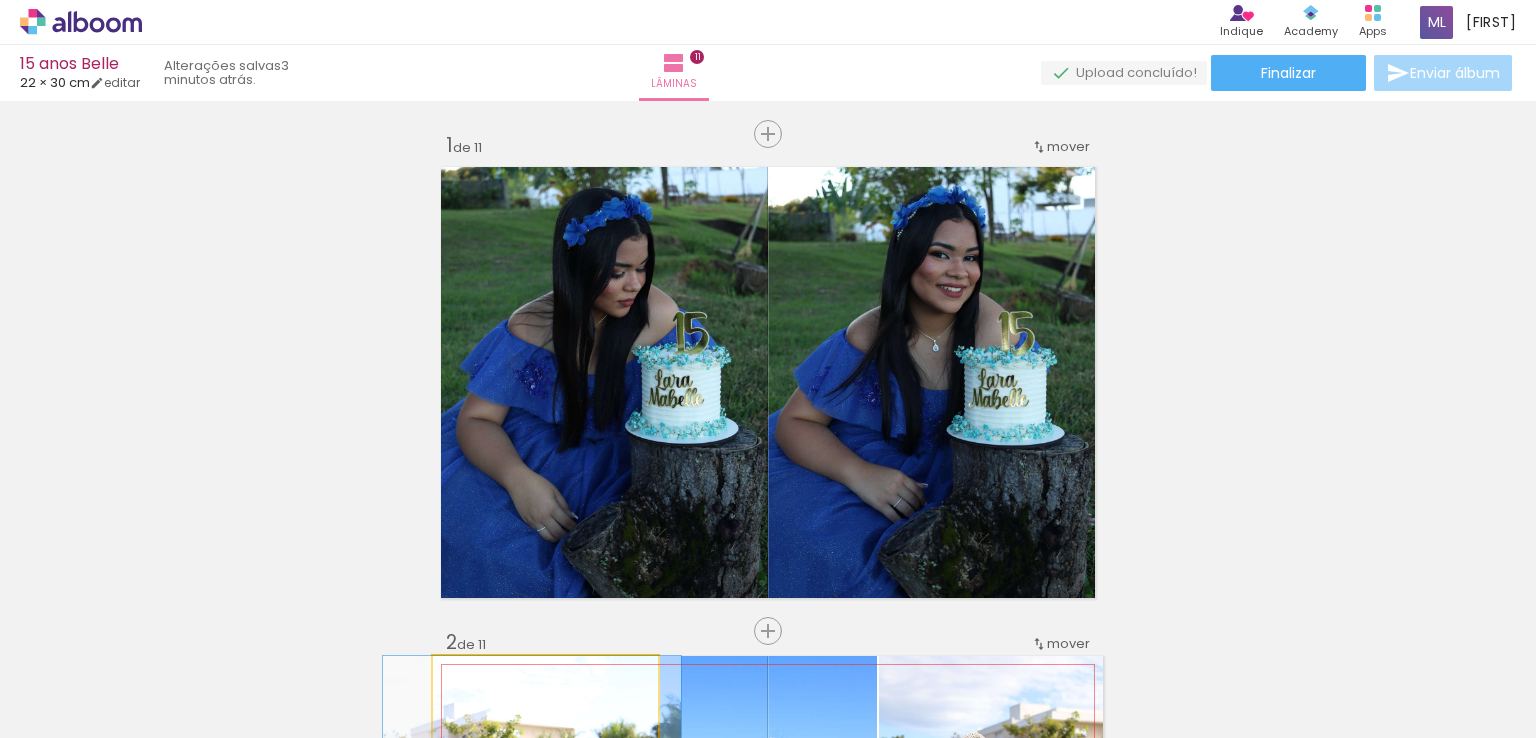 scroll, scrollTop: 0, scrollLeft: 0, axis: both 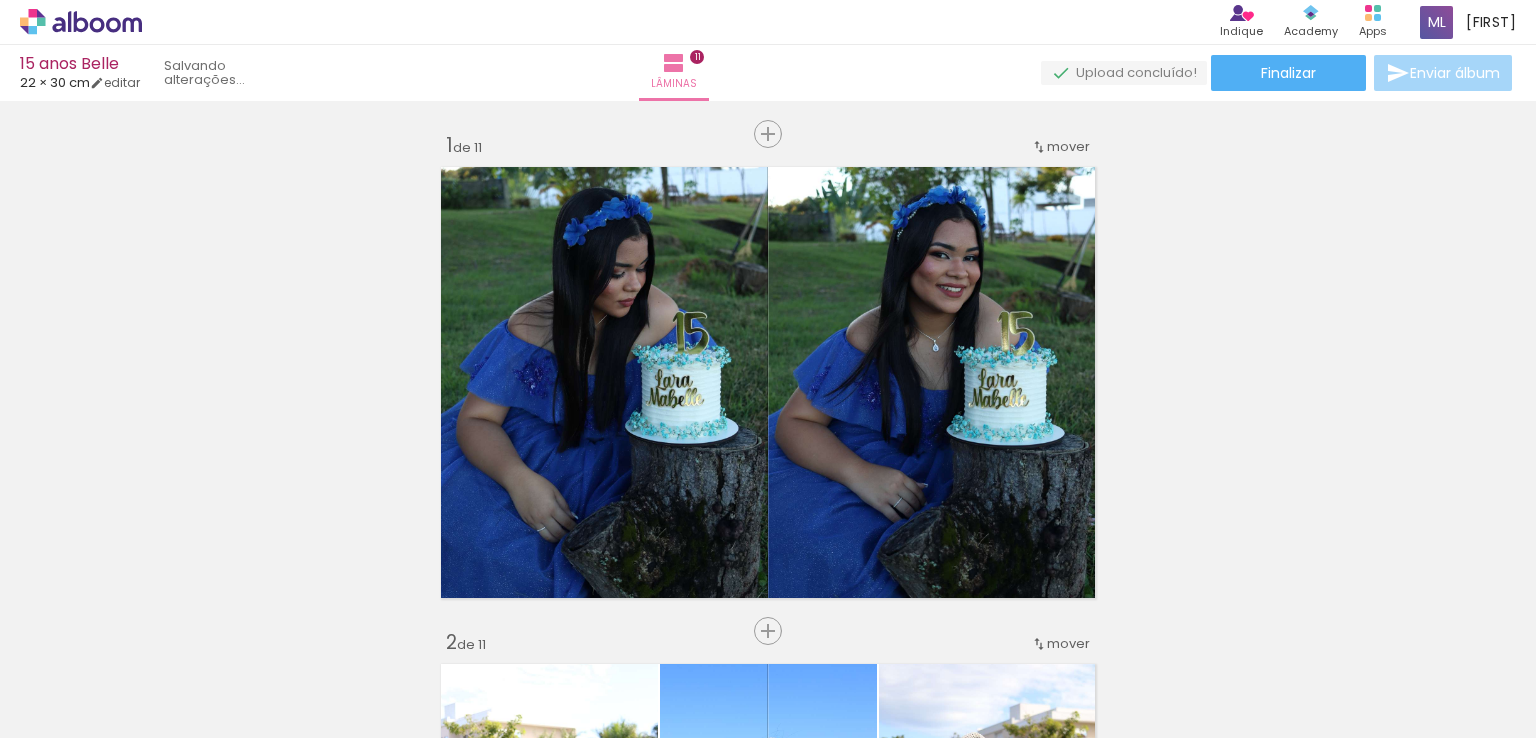 click on "Inserir lâmina 1  de 11  Inserir lâmina 2  de 11  Inserir lâmina 3  de 11  Inserir lâmina 4  de 11  Inserir lâmina 5  de 11  Inserir lâmina 6  de 11  Inserir lâmina 7  de 11  Inserir lâmina 8  de 11  Inserir lâmina 9  de 11  Inserir lâmina 10  de 11  Inserir lâmina 11  de 11 O Designbox precisará aumentar a sua imagem em 266% para exportar para impressão. O Designbox precisará aumentar a sua imagem em 266% para exportar para impressão. O Designbox precisará aumentar a sua imagem em 266% para exportar para impressão. O Designbox precisará aumentar a sua imagem em 266% para exportar para impressão. O Designbox precisará aumentar a sua imagem em 266% para exportar para impressão." at bounding box center [768, 3090] 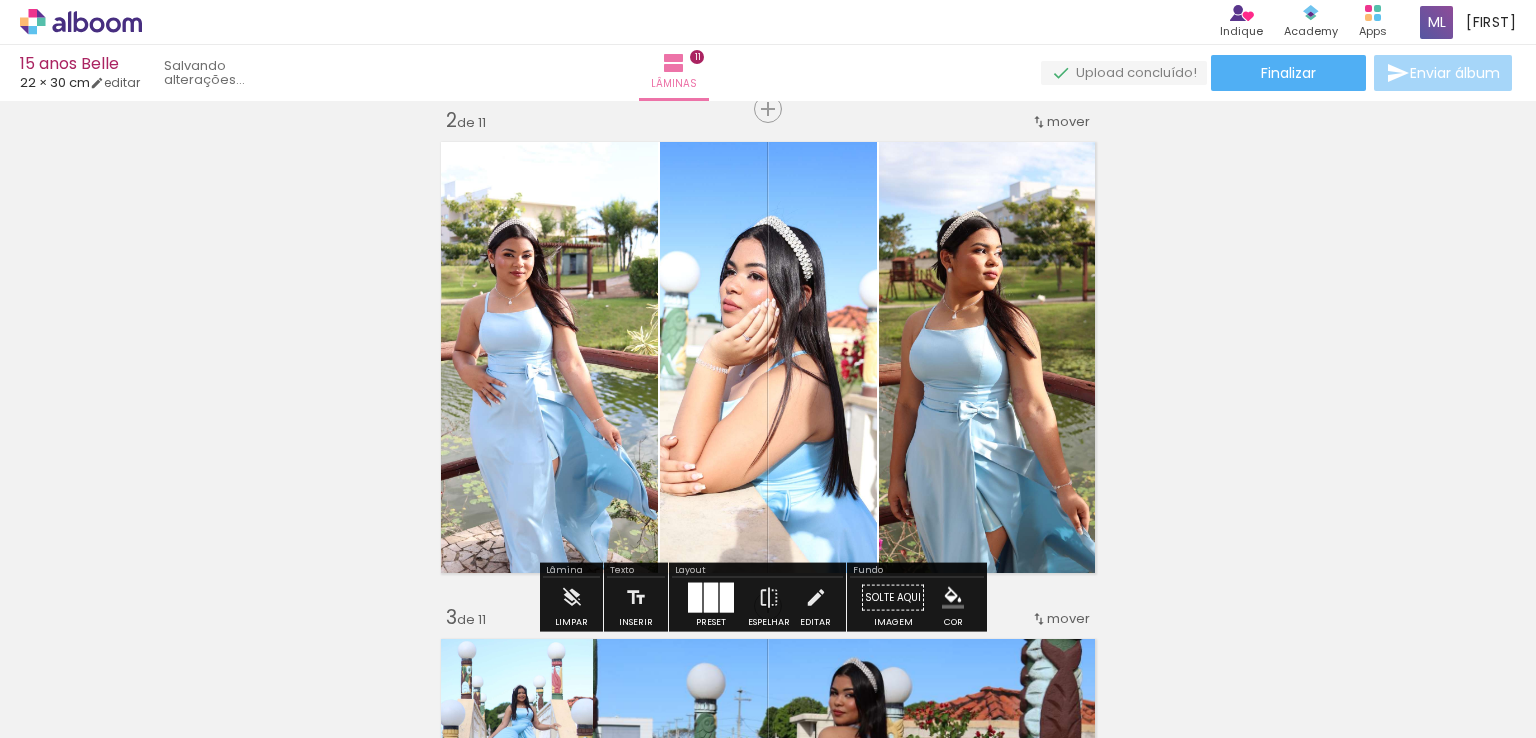 scroll, scrollTop: 0, scrollLeft: 0, axis: both 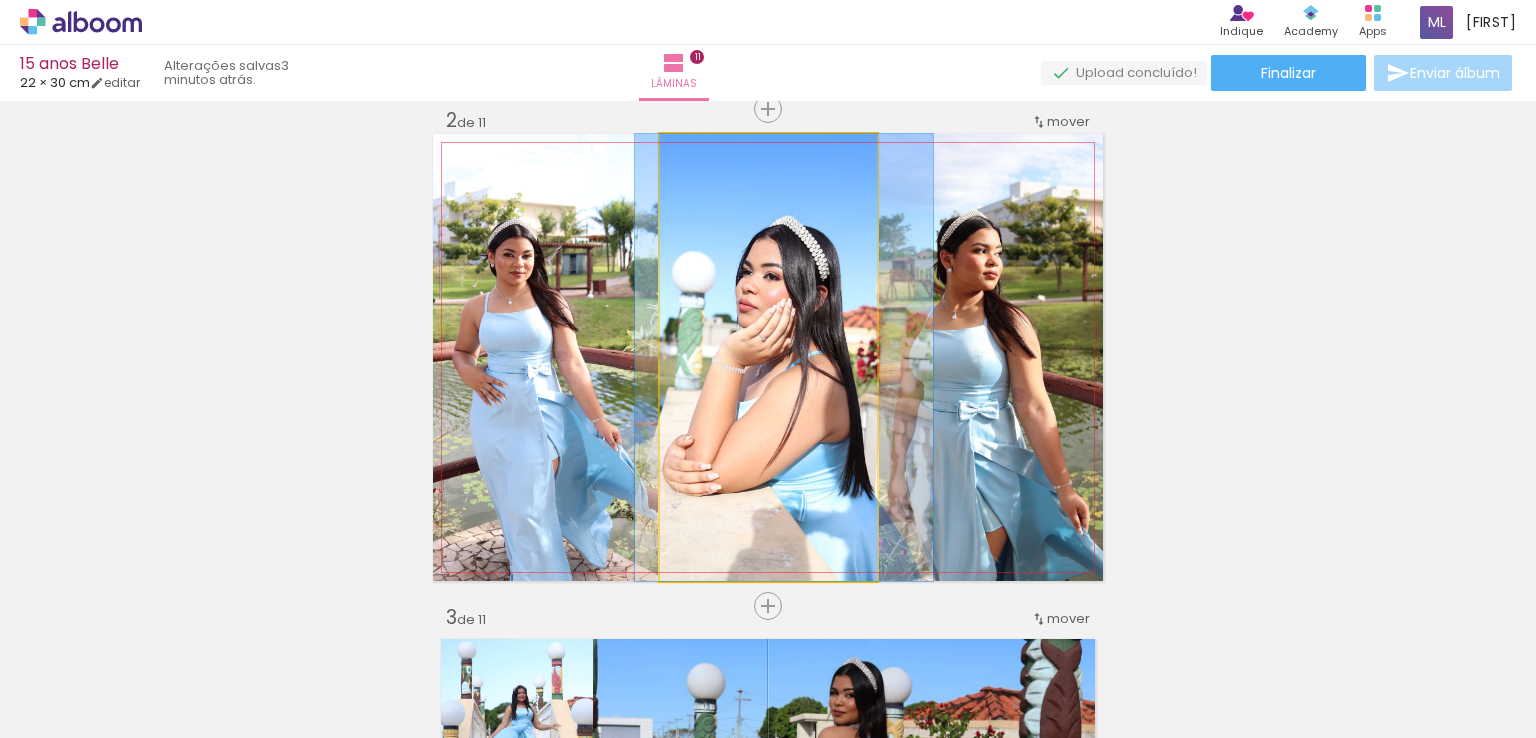 drag, startPoint x: 768, startPoint y: 377, endPoint x: 784, endPoint y: 384, distance: 17.464249 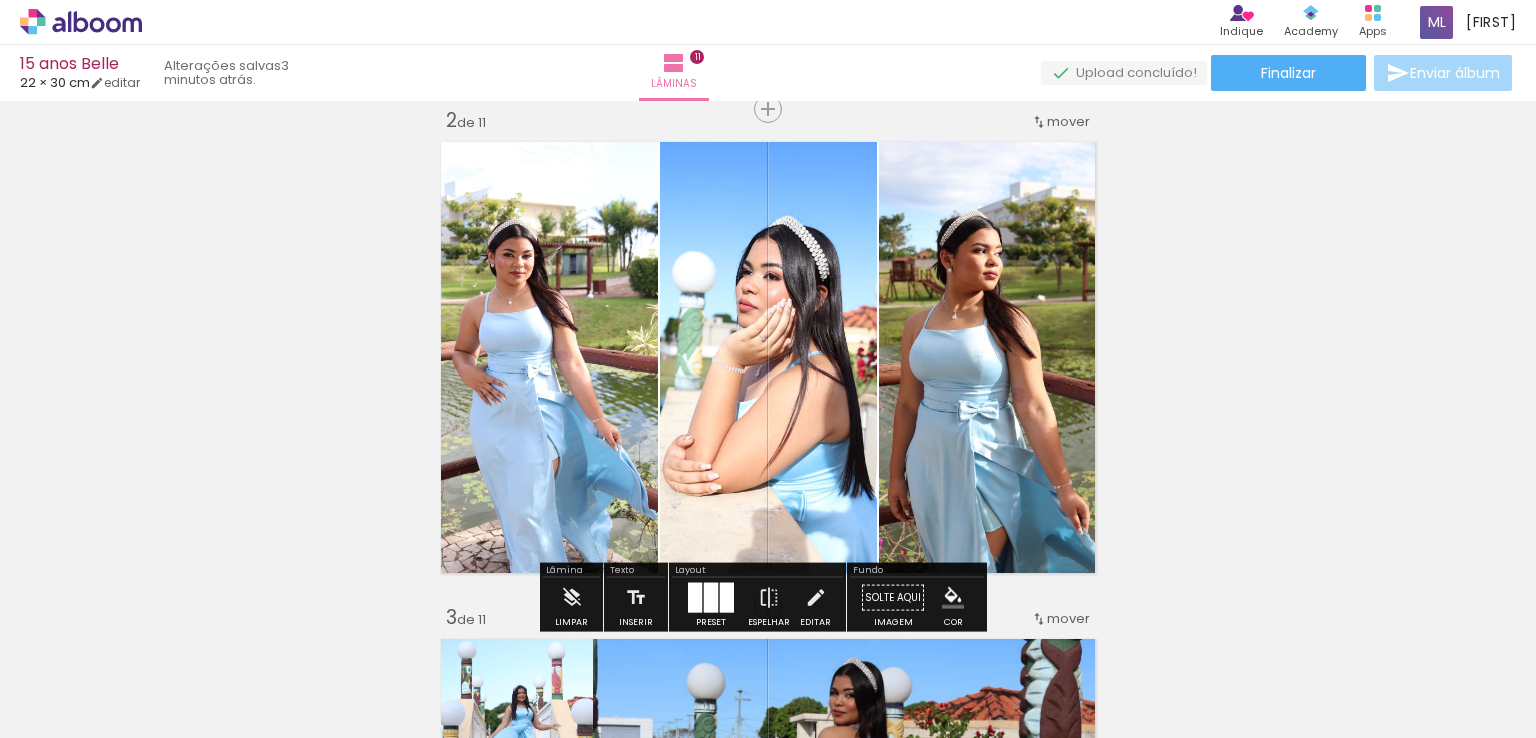 click on "Inserir lâmina 1  de 11  Inserir lâmina 2  de 11  Inserir lâmina 3  de 11  Inserir lâmina 4  de 11  Inserir lâmina 5  de 11  Inserir lâmina 6  de 11  Inserir lâmina 7  de 11  Inserir lâmina 8  de 11  Inserir lâmina 9  de 11  Inserir lâmina 10  de 11  Inserir lâmina 11  de 11 O Designbox precisará aumentar a sua imagem em 266% para exportar para impressão. O Designbox precisará aumentar a sua imagem em 266% para exportar para impressão. O Designbox precisará aumentar a sua imagem em 266% para exportar para impressão. O Designbox precisará aumentar a sua imagem em 266% para exportar para impressão. O Designbox precisará aumentar a sua imagem em 266% para exportar para impressão." at bounding box center [768, 2568] 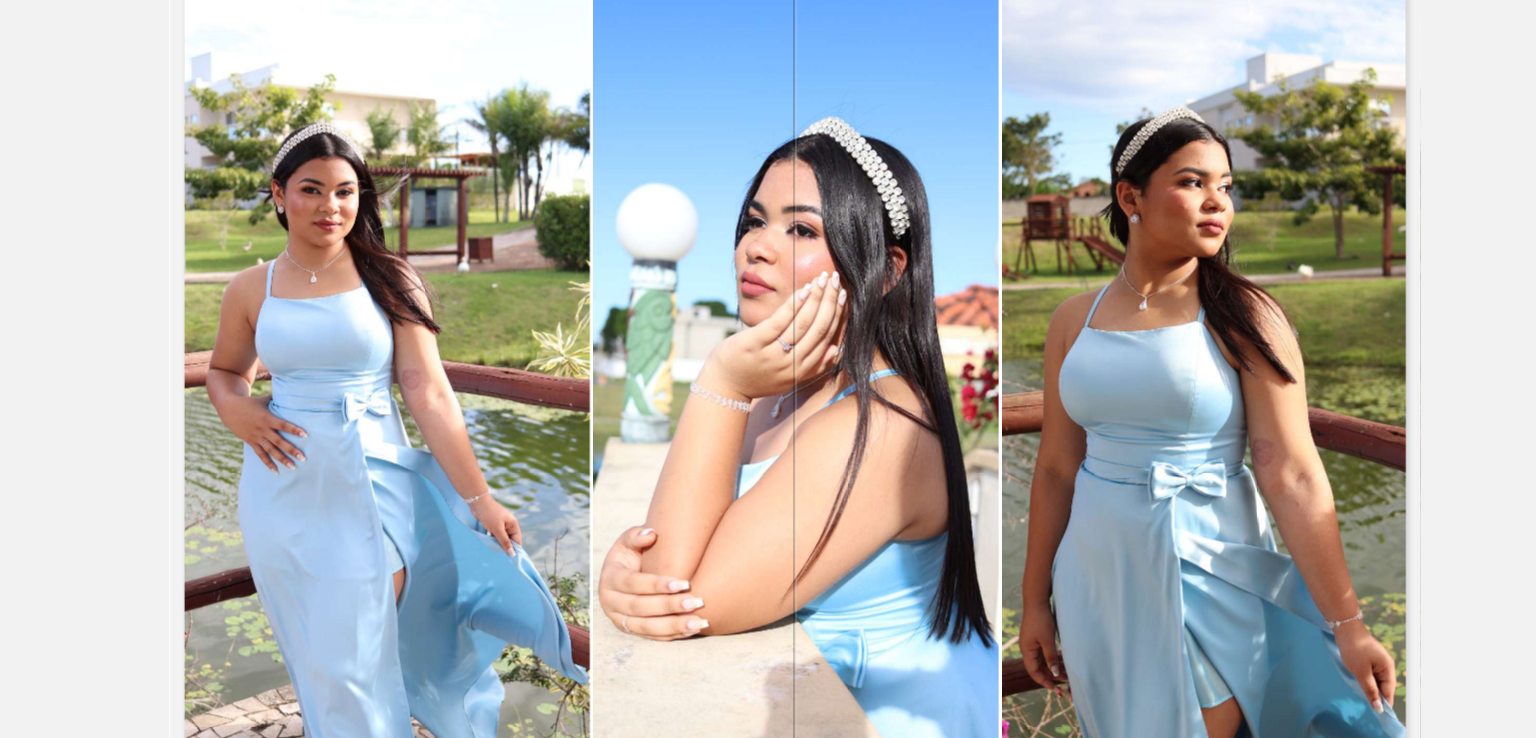 click 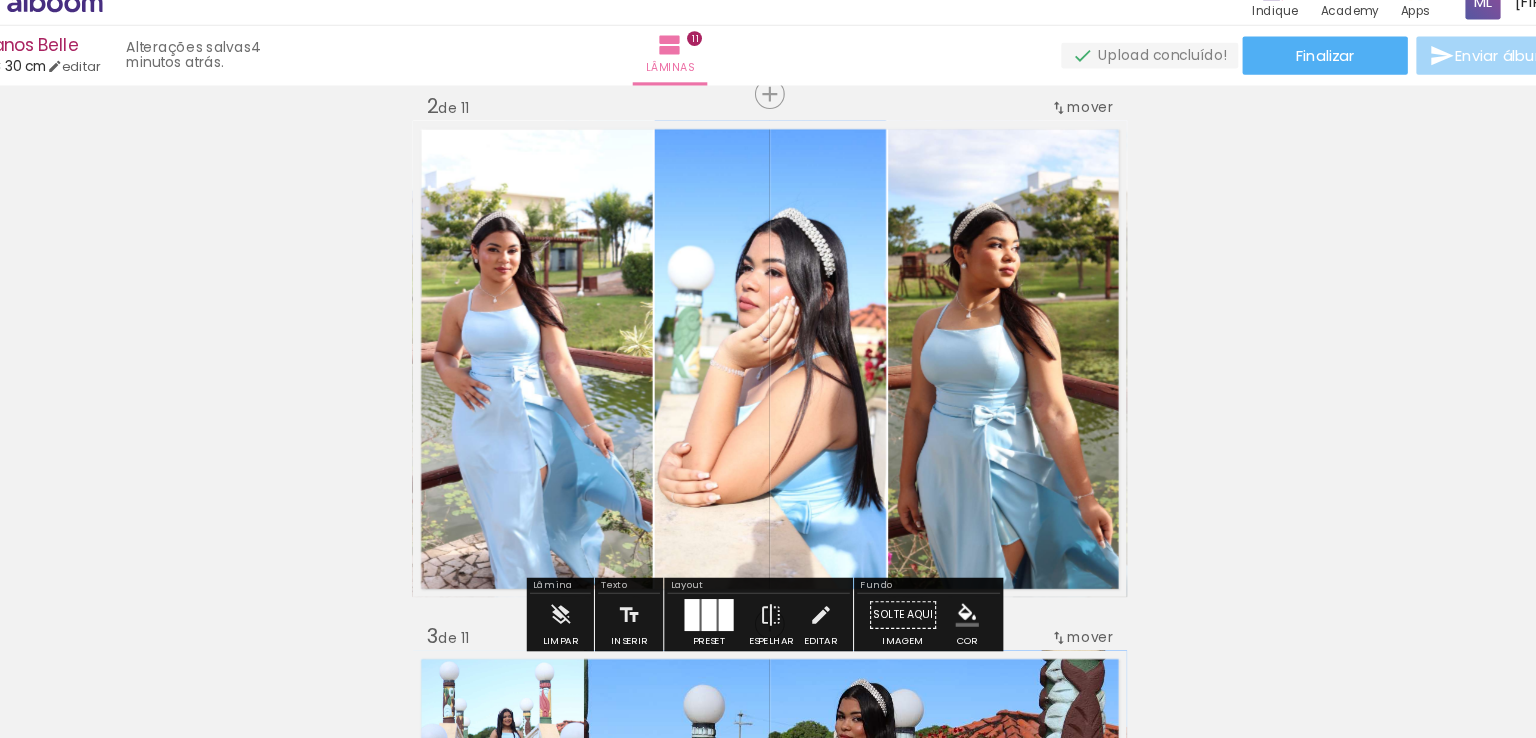 click on "Inserir lâmina 1  de 11  Inserir lâmina 2  de 11  Inserir lâmina 3  de 11  Inserir lâmina 4  de 11  Inserir lâmina 5  de 11  Inserir lâmina 6  de 11  Inserir lâmina 7  de 11  Inserir lâmina 8  de 11  Inserir lâmina 9  de 11  Inserir lâmina 10  de 11  Inserir lâmina 11  de 11 O Designbox precisará aumentar a sua imagem em 266% para exportar para impressão. O Designbox precisará aumentar a sua imagem em 266% para exportar para impressão. O Designbox precisará aumentar a sua imagem em 266% para exportar para impressão. O Designbox precisará aumentar a sua imagem em 266% para exportar para impressão. O Designbox precisará aumentar a sua imagem em 266% para exportar para impressão." at bounding box center (768, 2568) 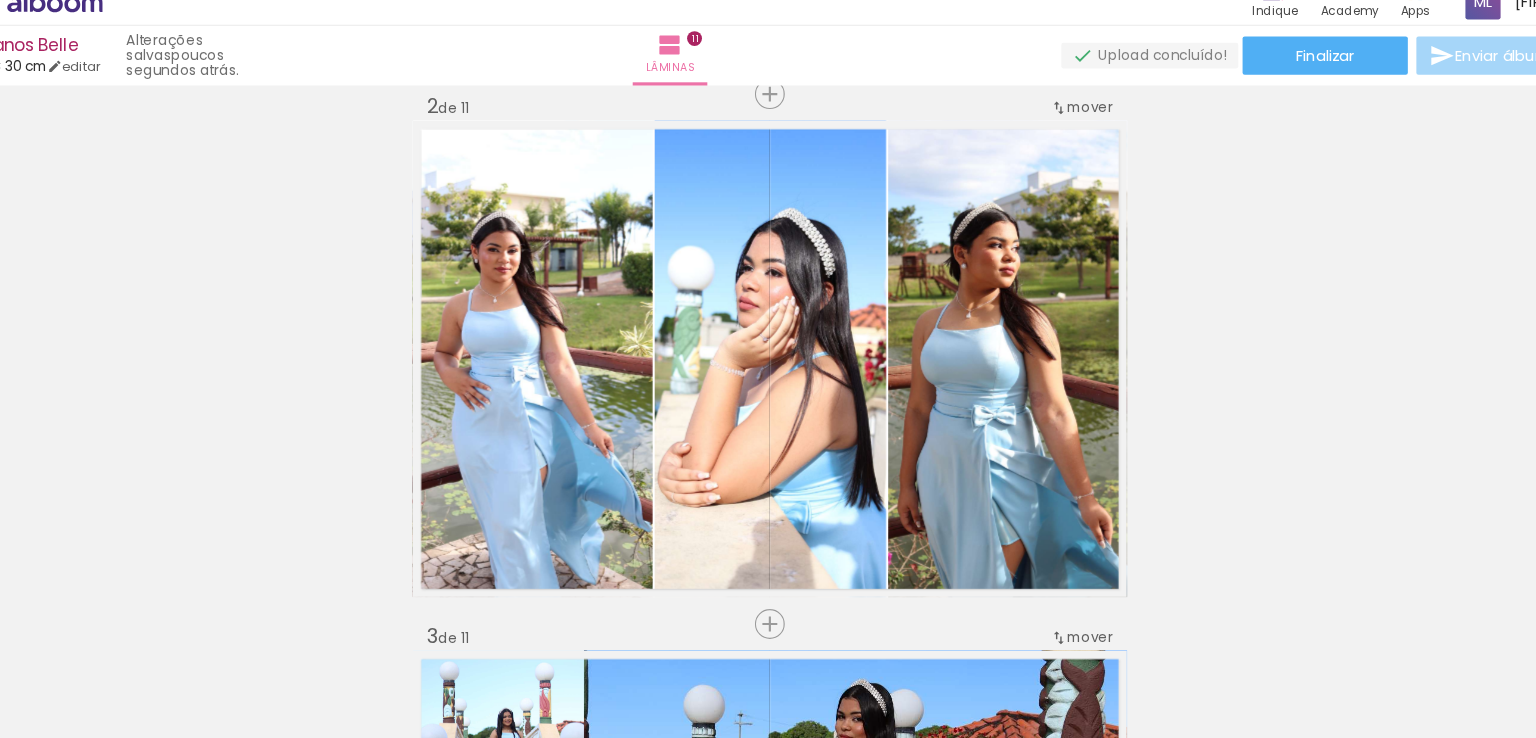 click on "Adicionar
Fotos" at bounding box center [71, 711] 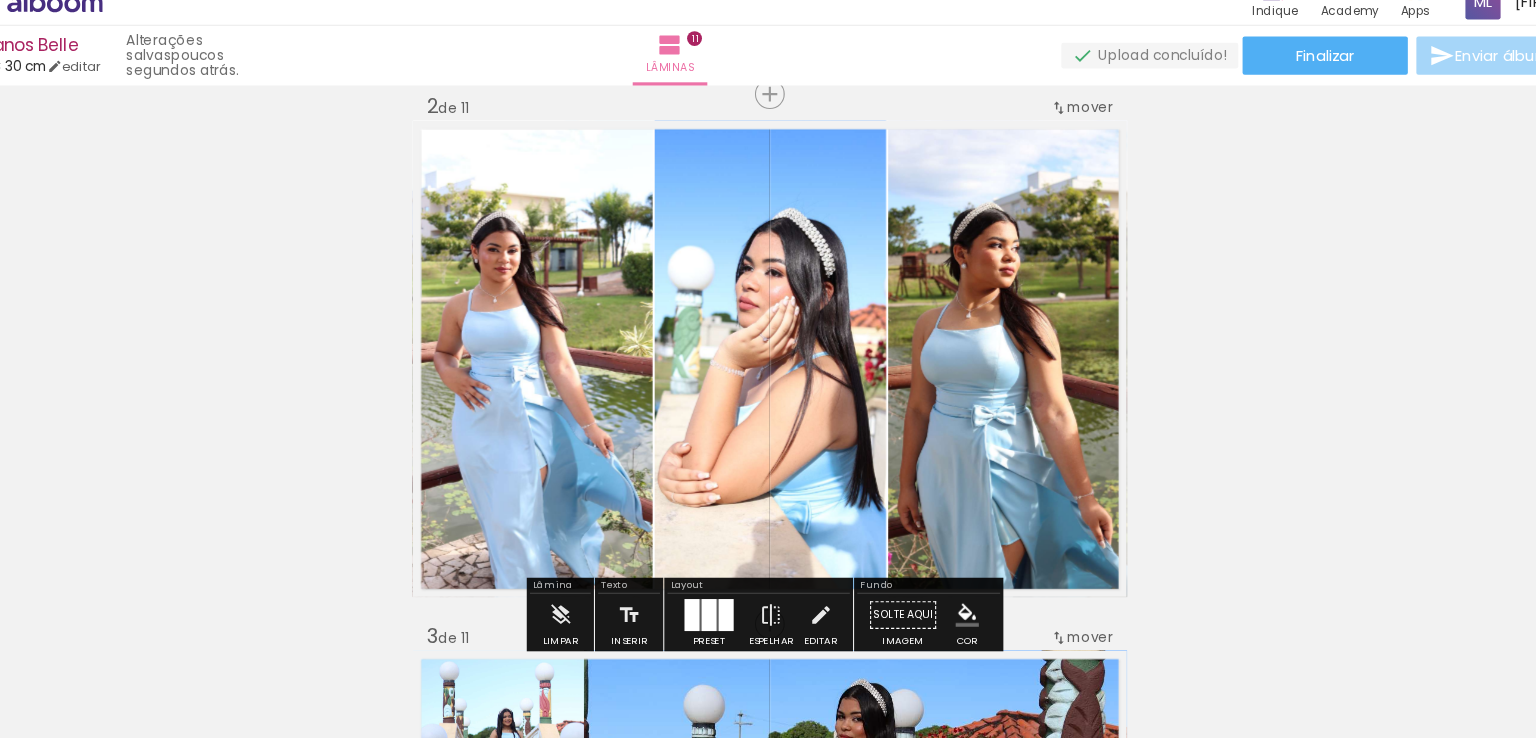 scroll, scrollTop: 0, scrollLeft: 0, axis: both 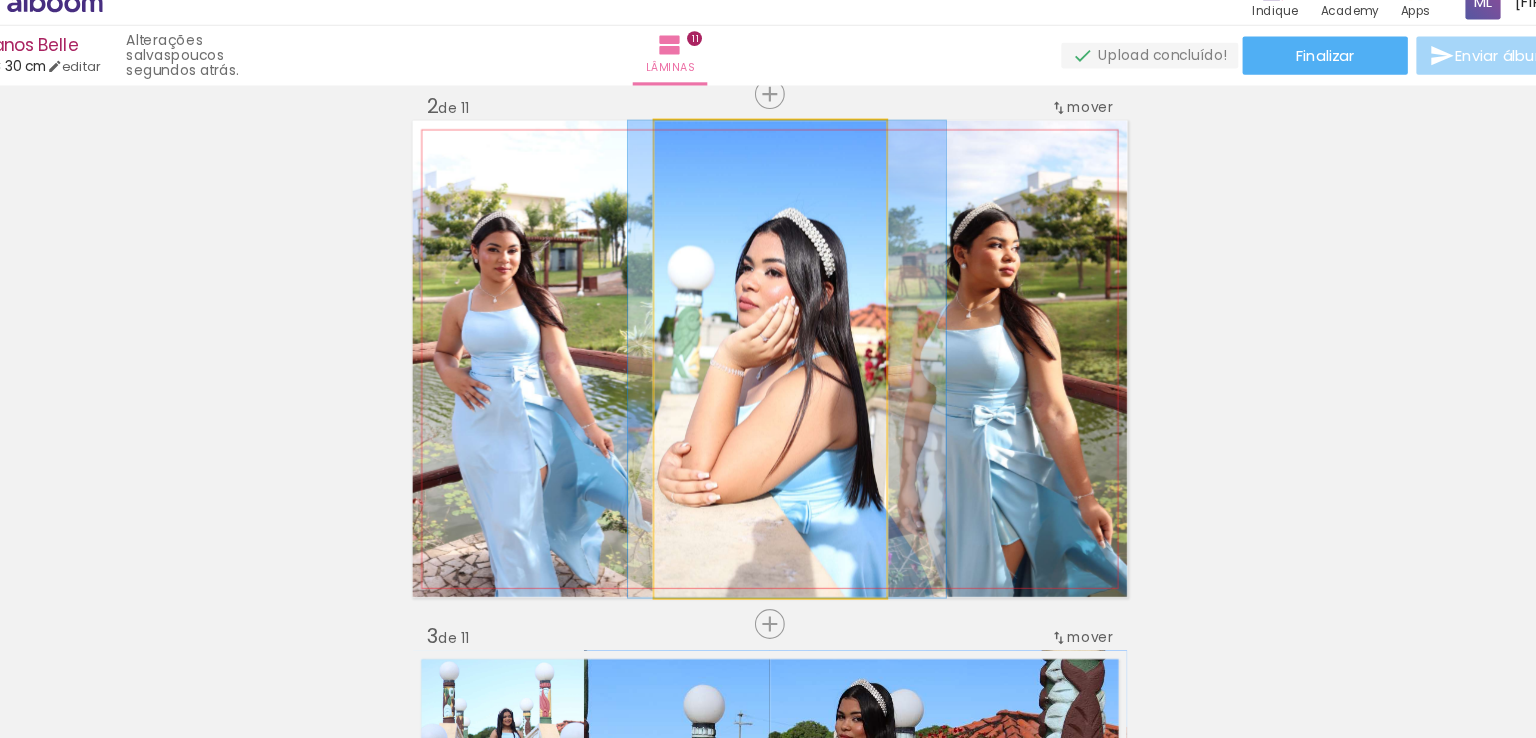 click 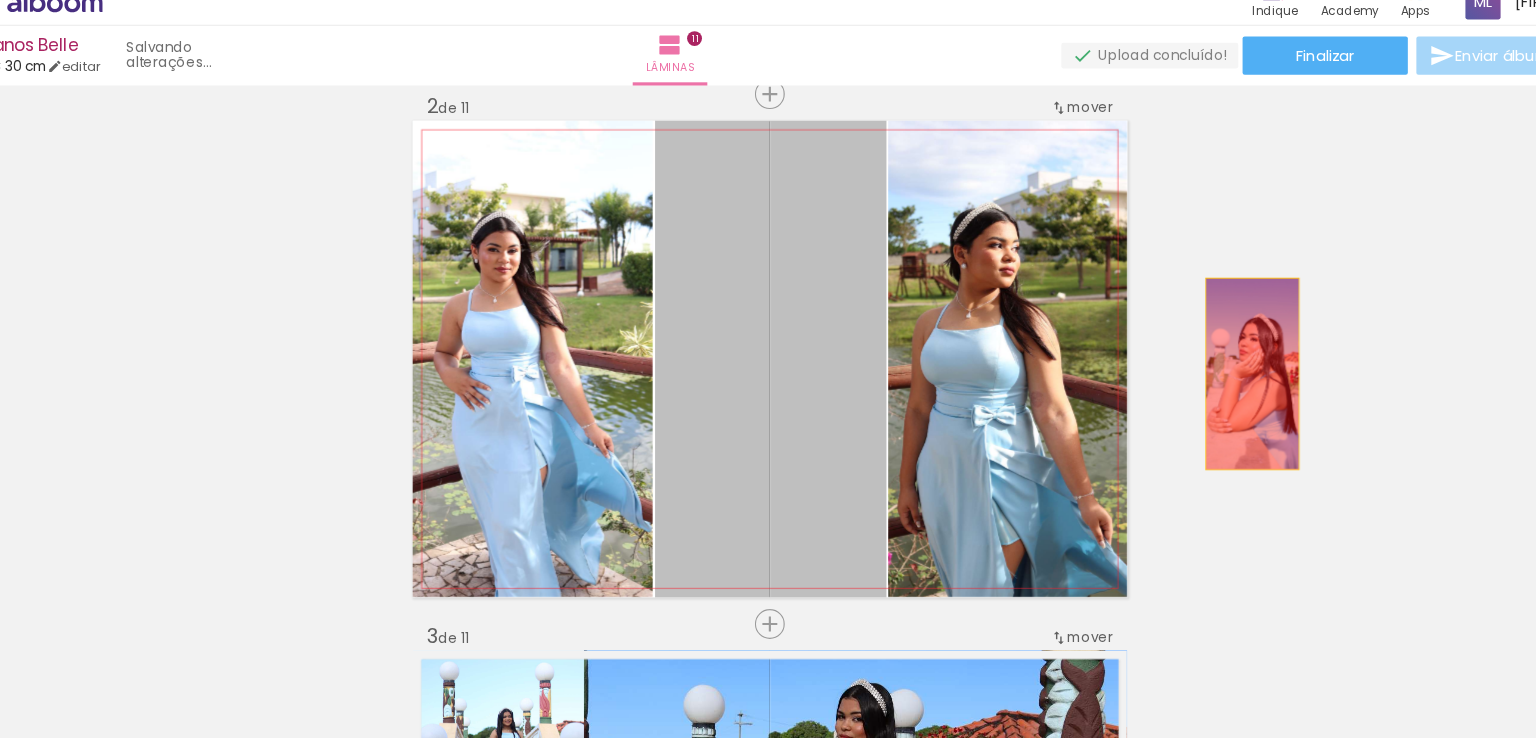 drag, startPoint x: 798, startPoint y: 384, endPoint x: 1213, endPoint y: 371, distance: 415.20355 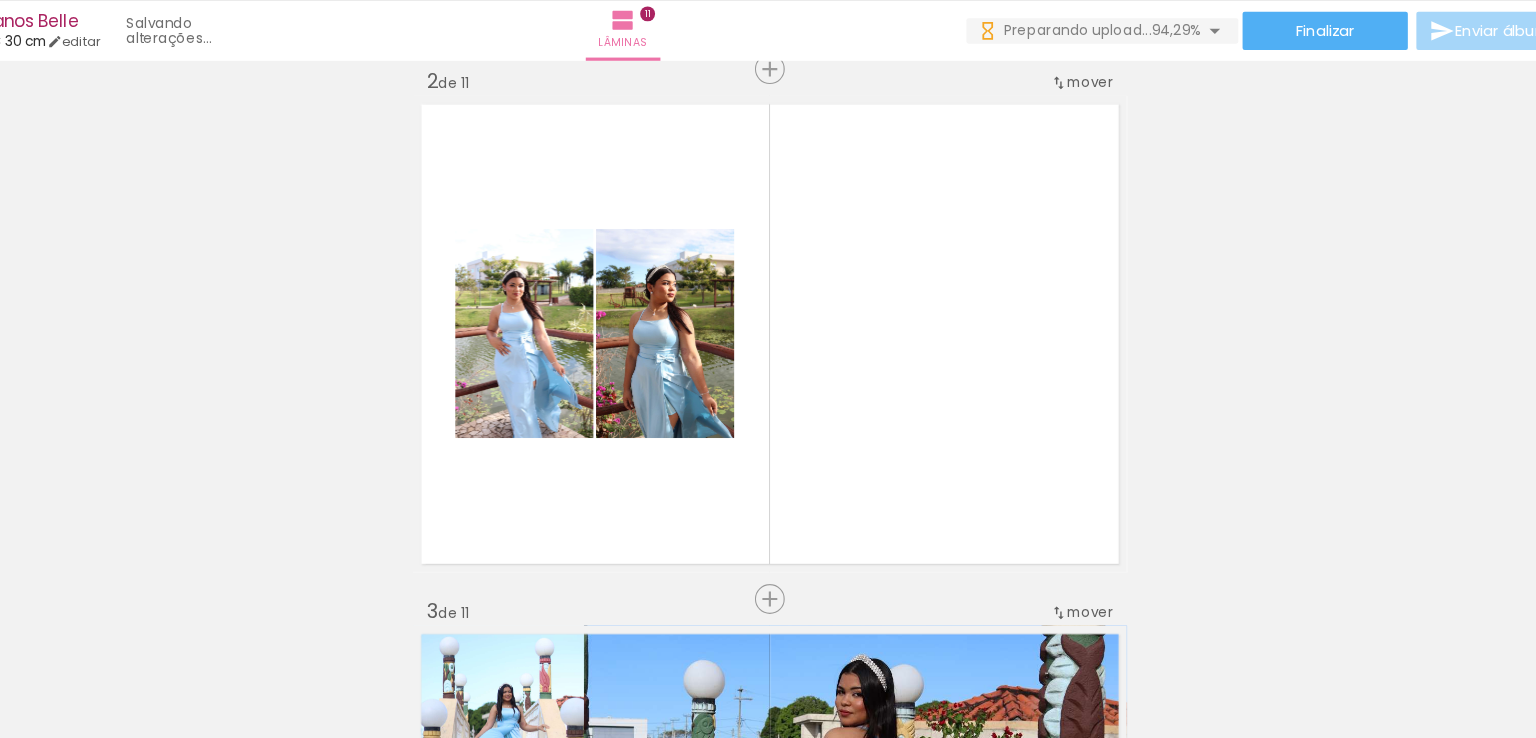 scroll, scrollTop: 0, scrollLeft: 0, axis: both 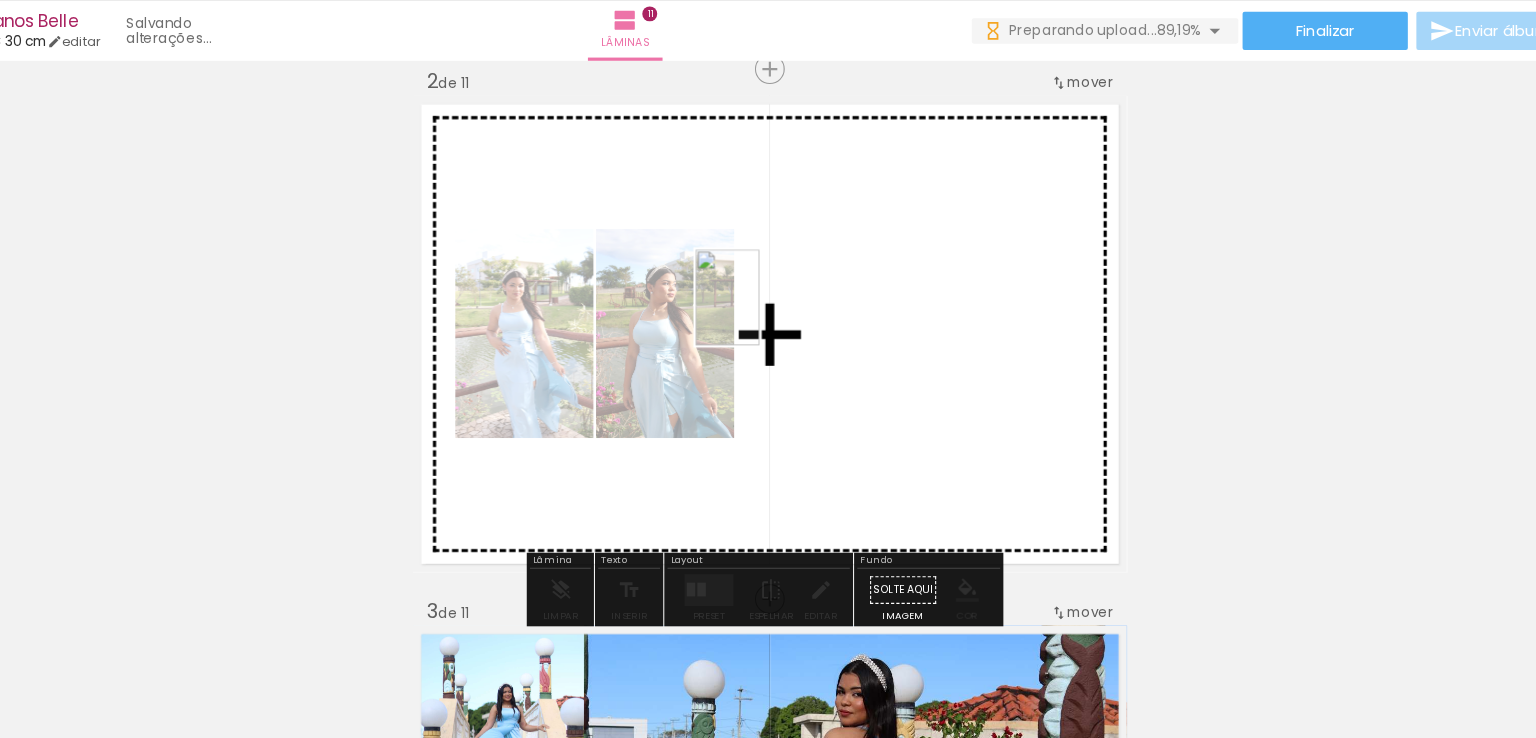 drag, startPoint x: 1454, startPoint y: 673, endPoint x: 753, endPoint y: 330, distance: 780.41656 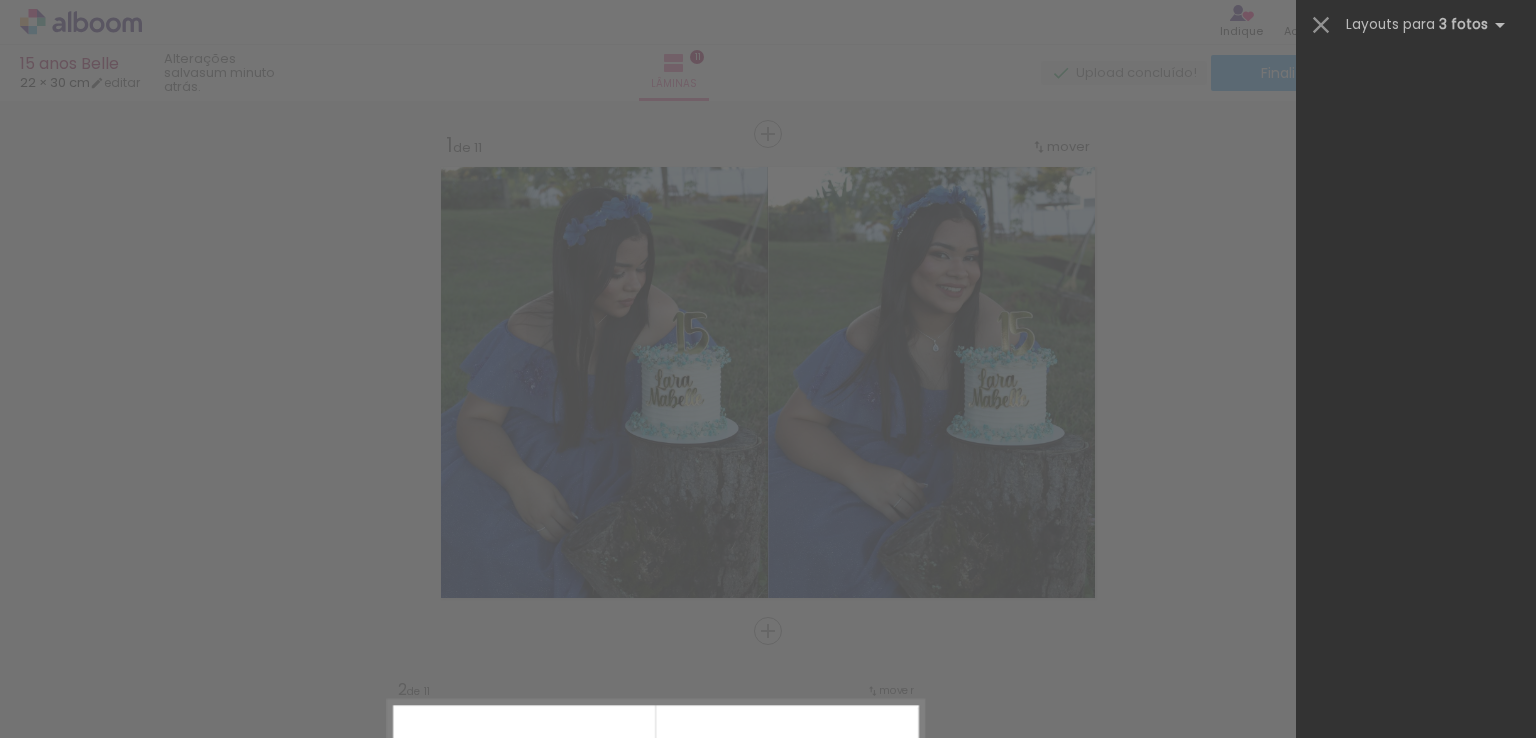 scroll, scrollTop: 0, scrollLeft: 0, axis: both 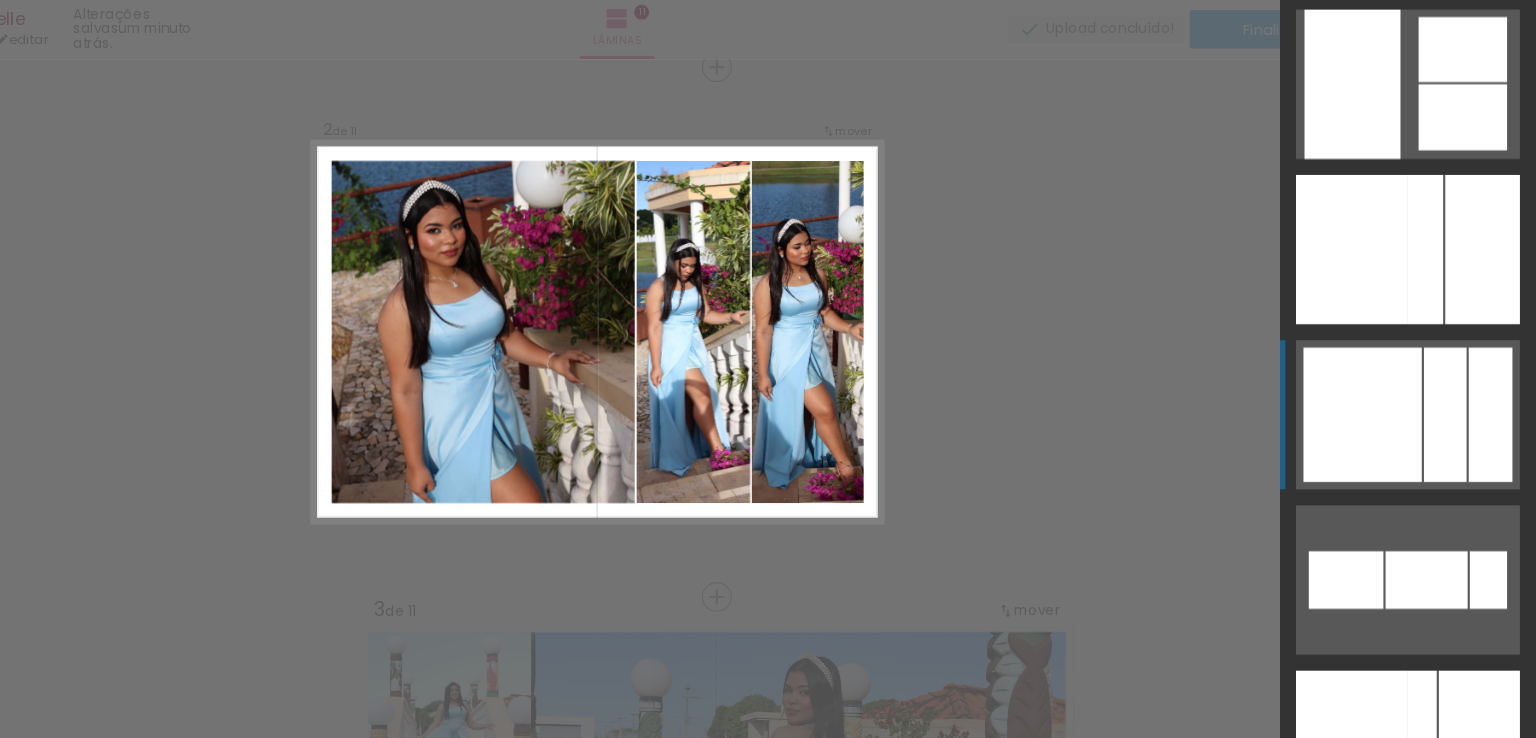 click at bounding box center [1373, 435] 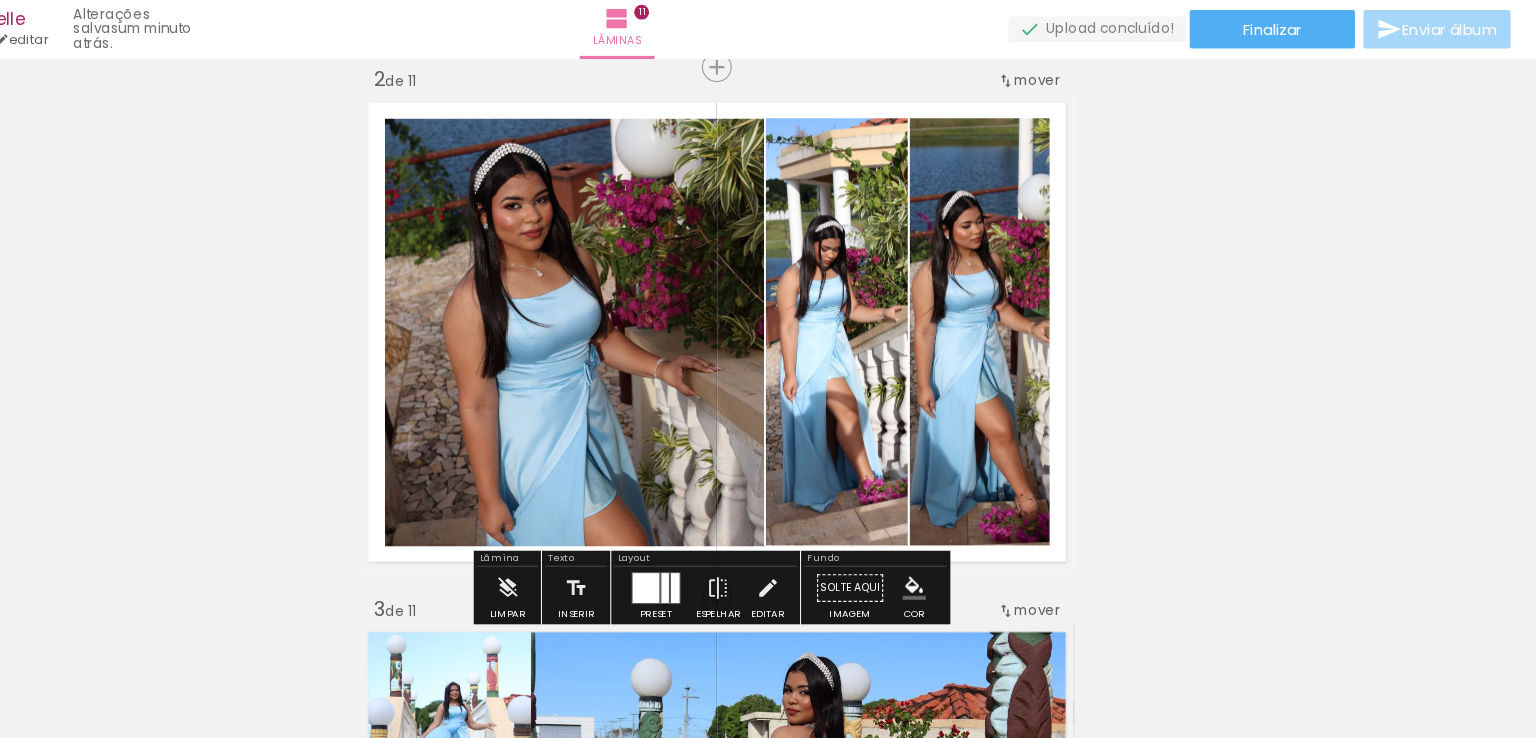 click 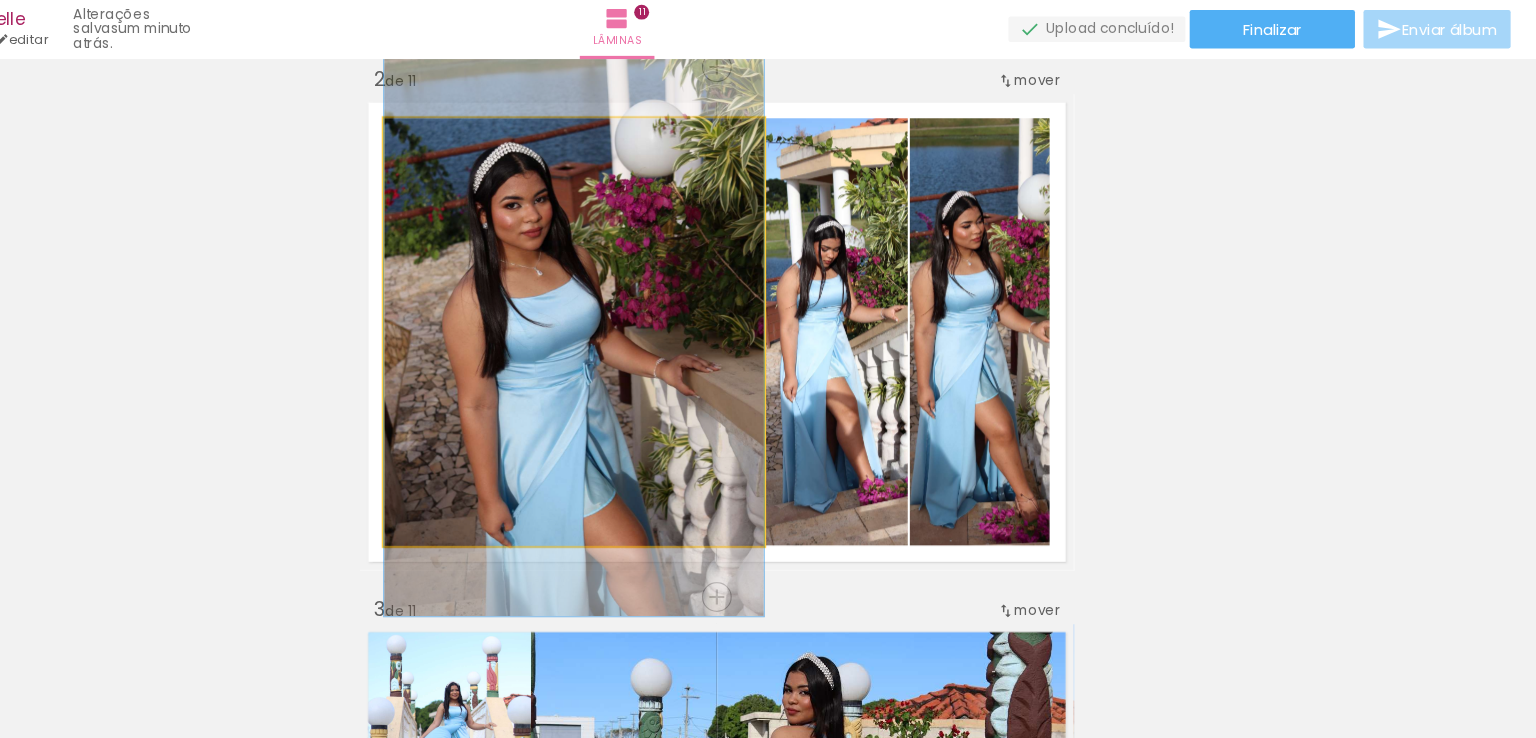 click 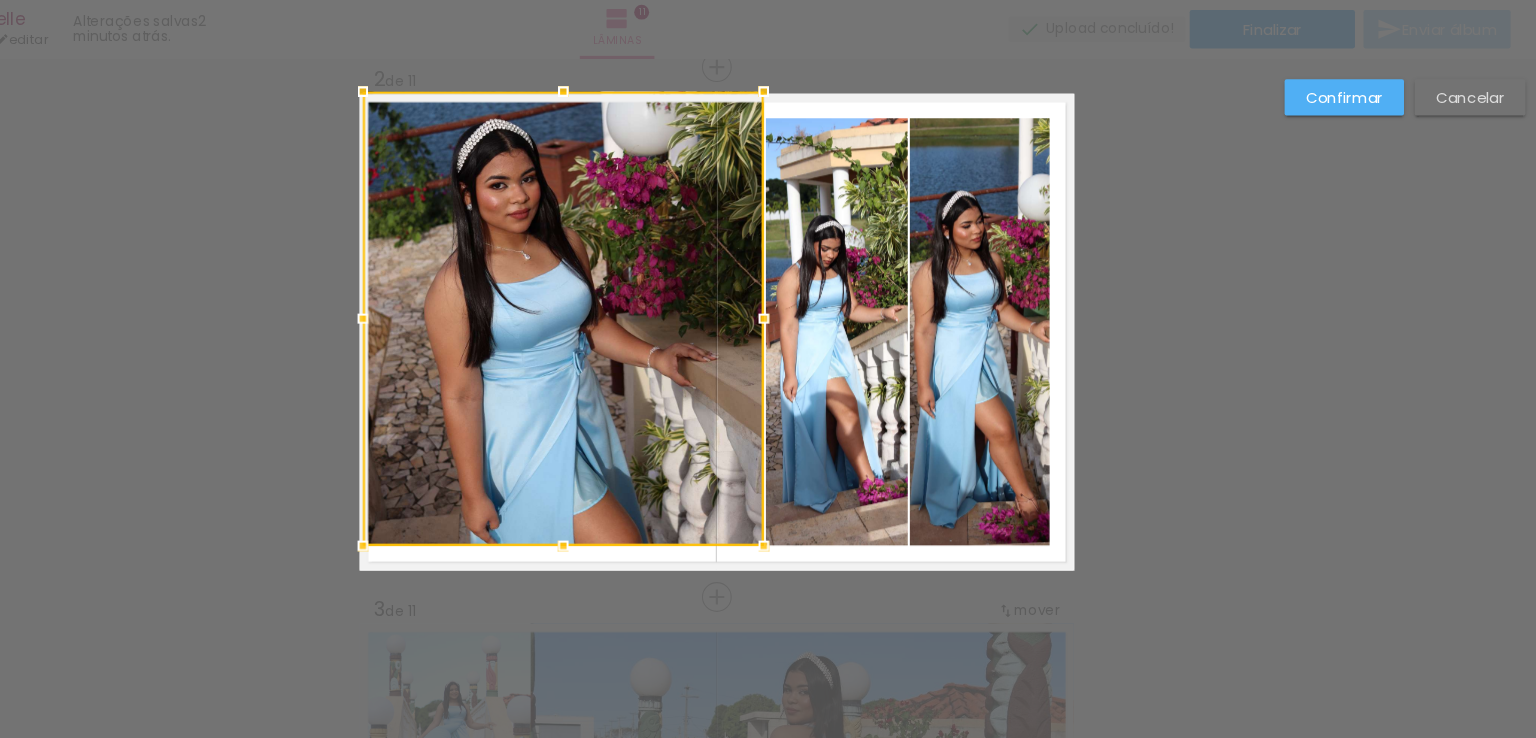 drag, startPoint x: 446, startPoint y: 156, endPoint x: 423, endPoint y: 130, distance: 34.713108 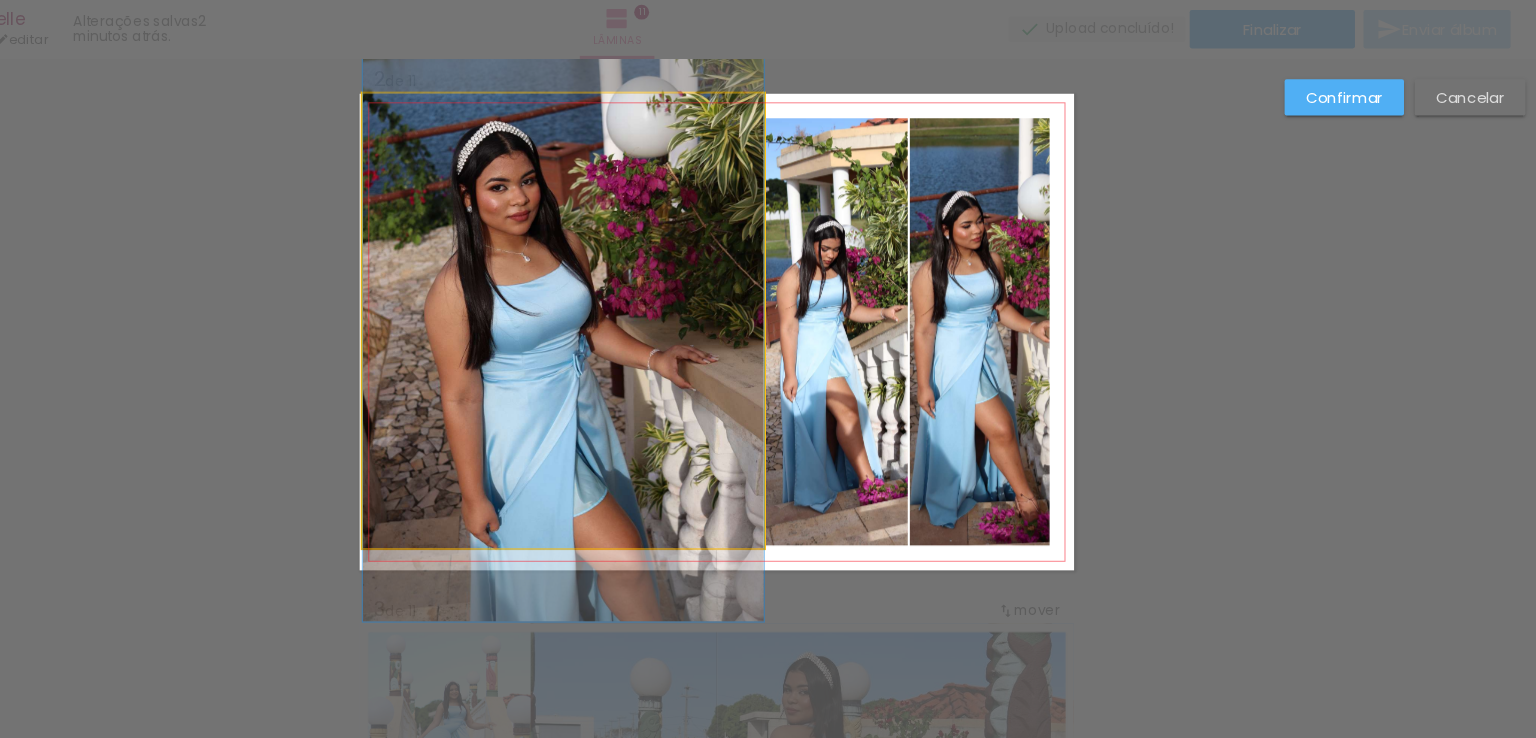 click 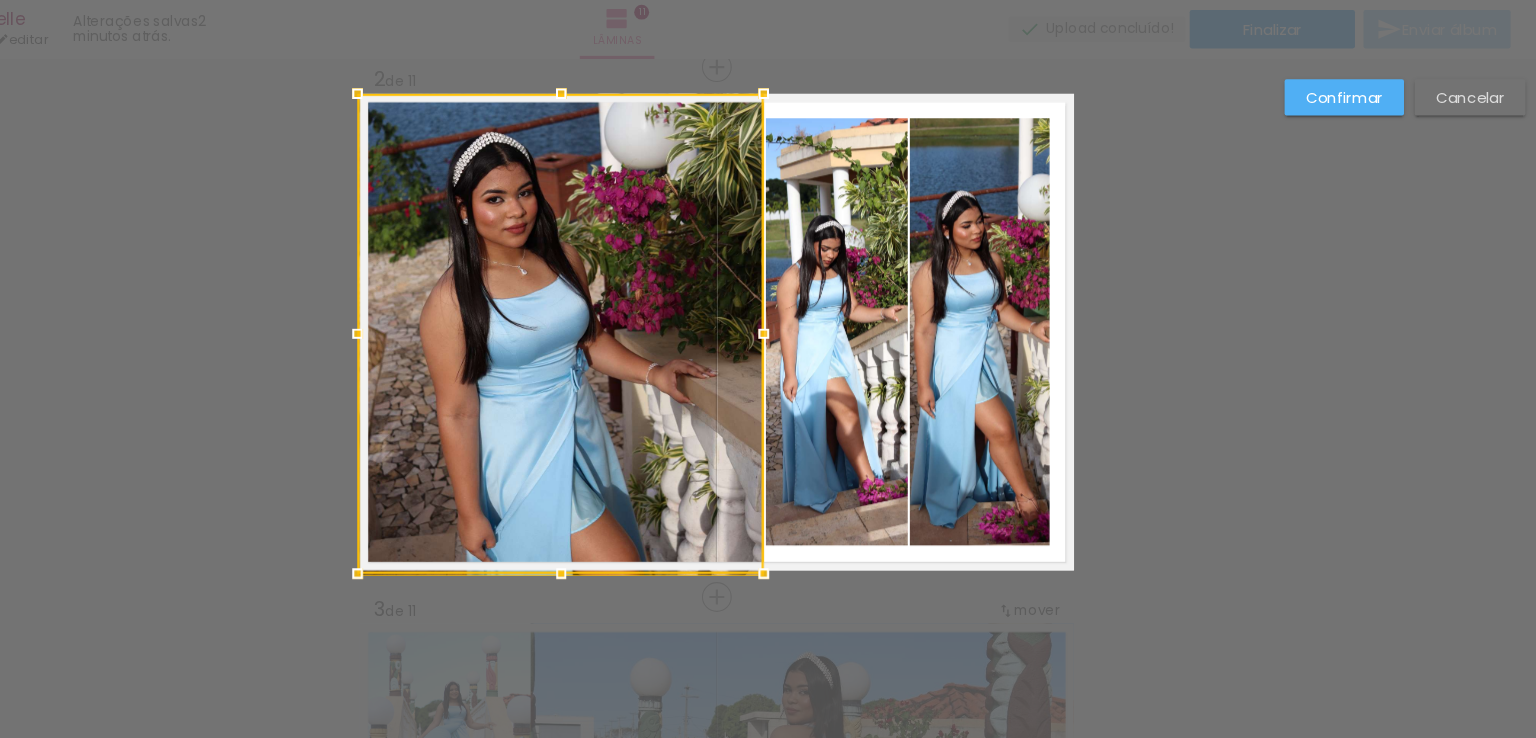 drag, startPoint x: 428, startPoint y: 559, endPoint x: 421, endPoint y: 577, distance: 19.313208 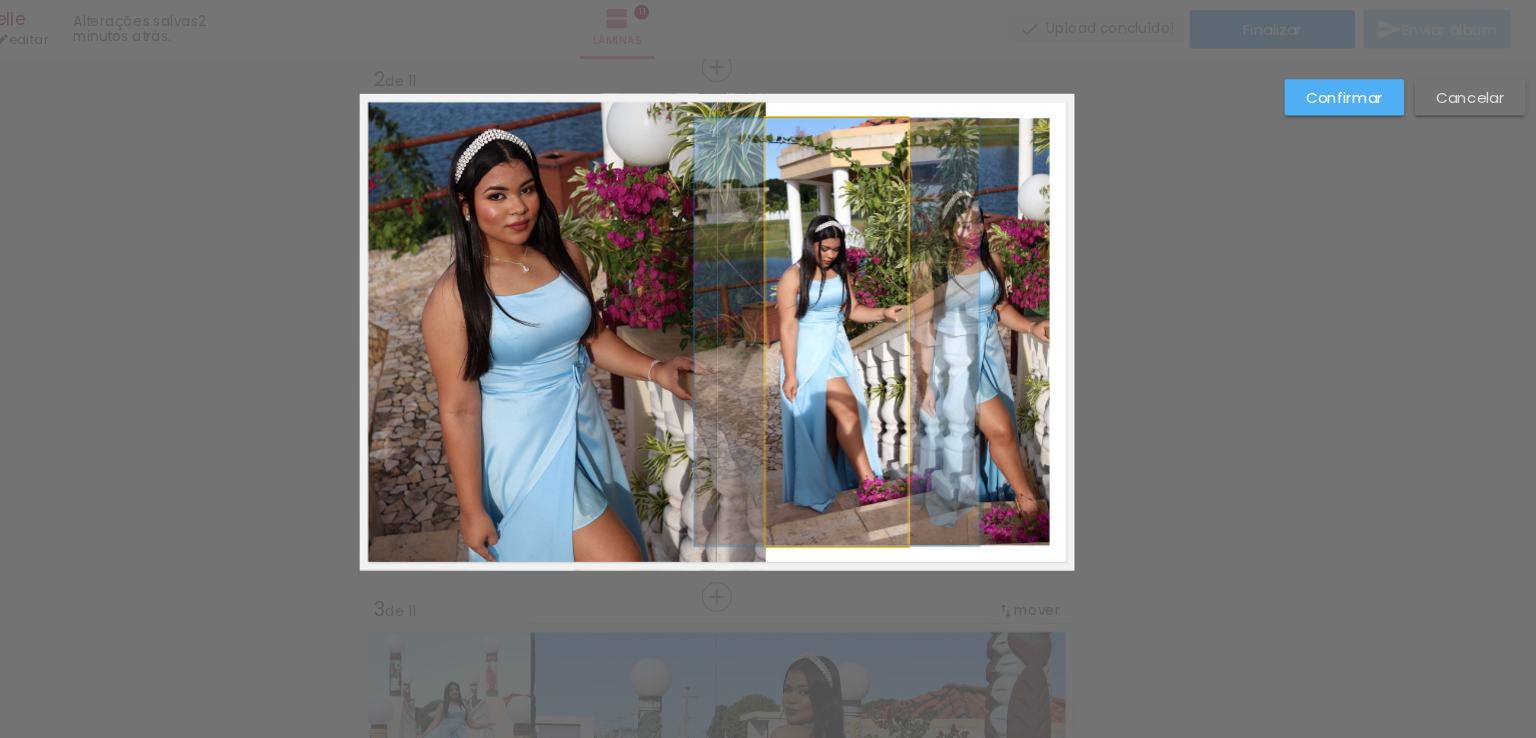 click 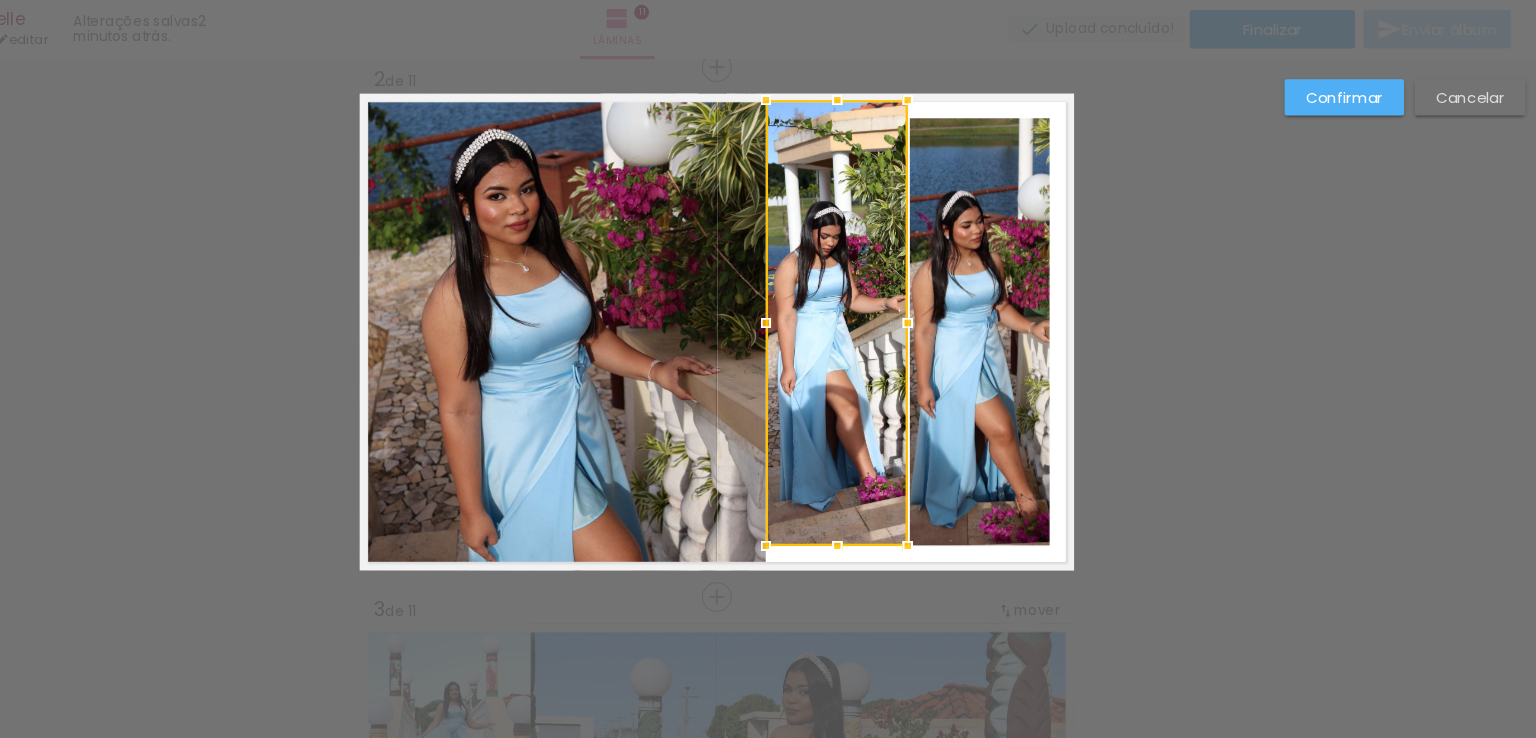 drag, startPoint x: 872, startPoint y: 159, endPoint x: 871, endPoint y: 145, distance: 14.035668 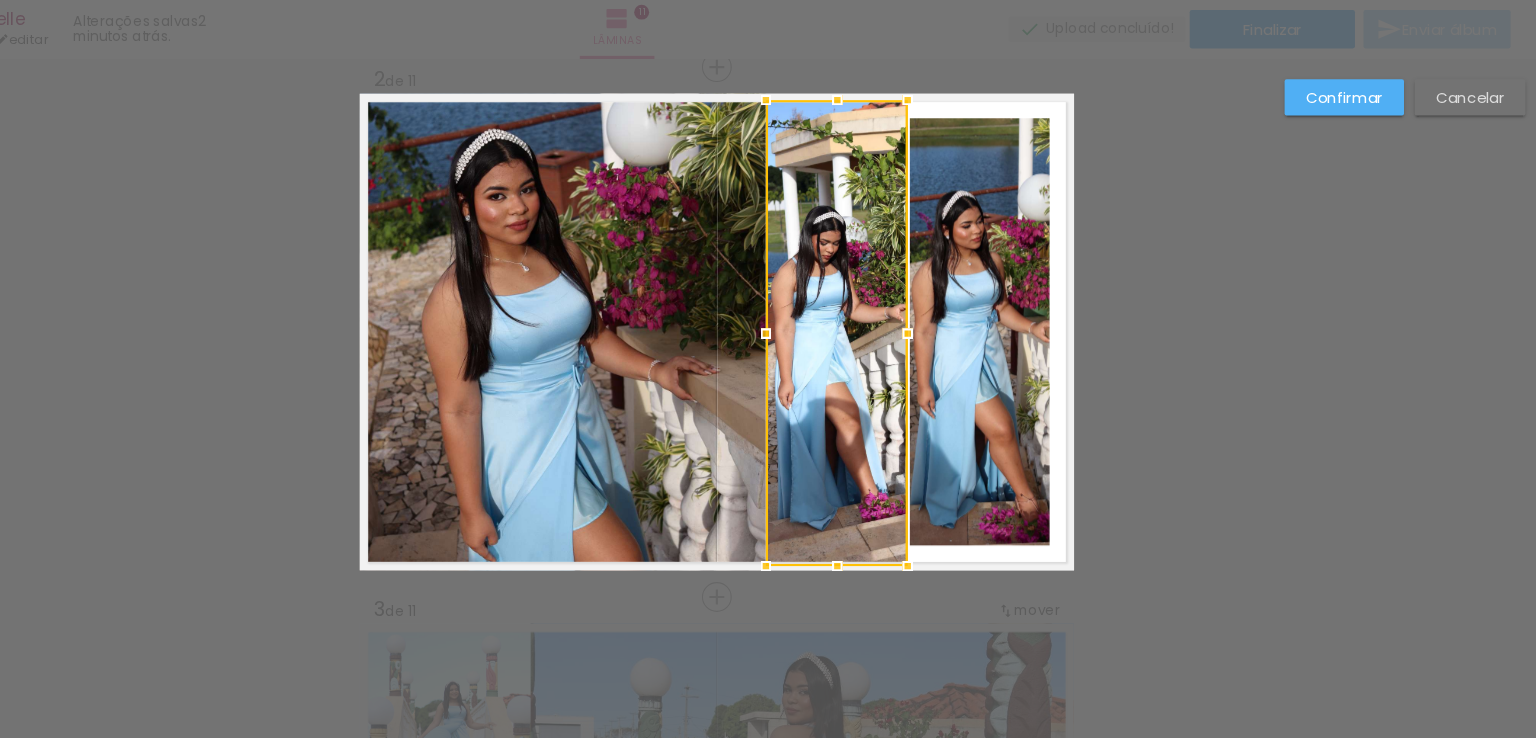 drag, startPoint x: 870, startPoint y: 561, endPoint x: 875, endPoint y: 575, distance: 14.866069 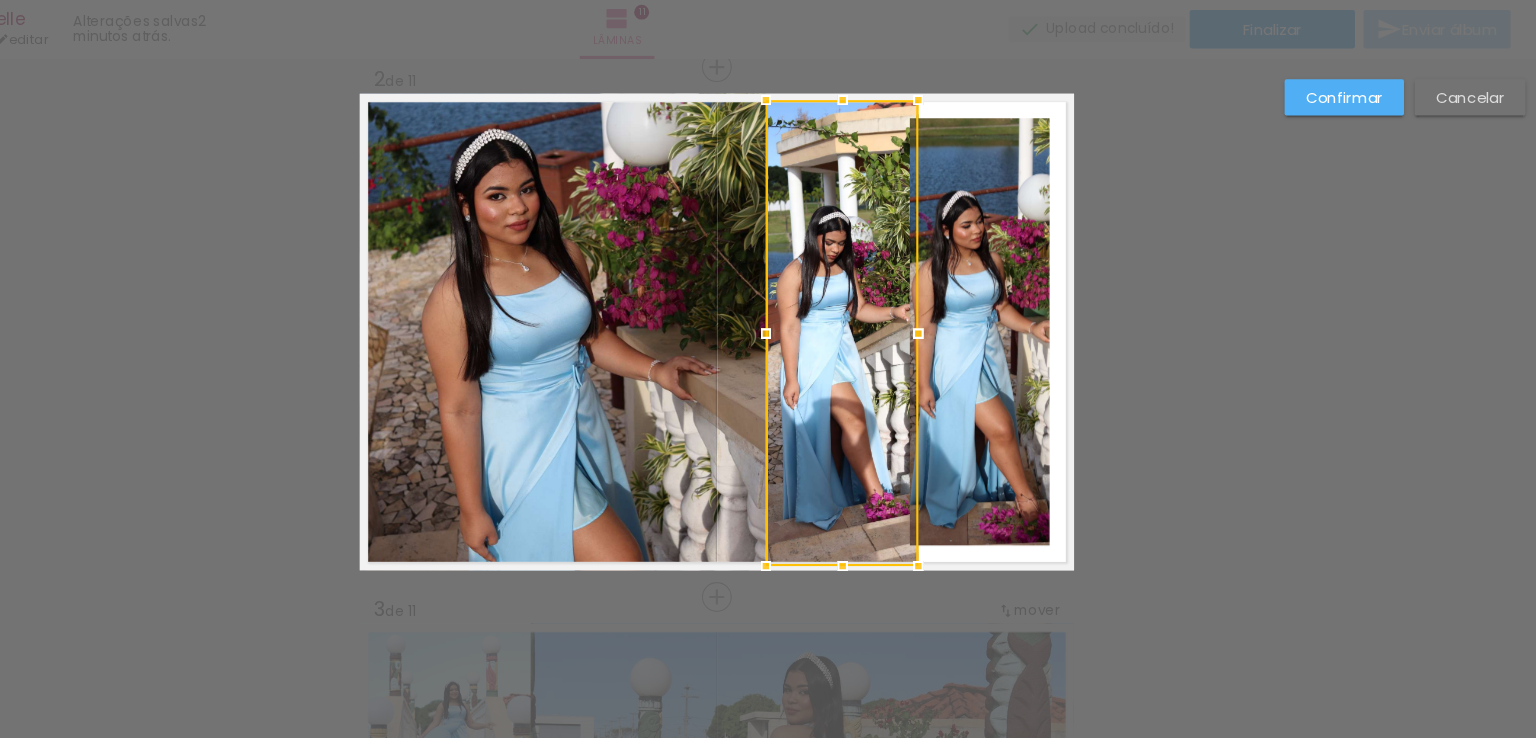 drag, startPoint x: 936, startPoint y: 358, endPoint x: 946, endPoint y: 362, distance: 10.770329 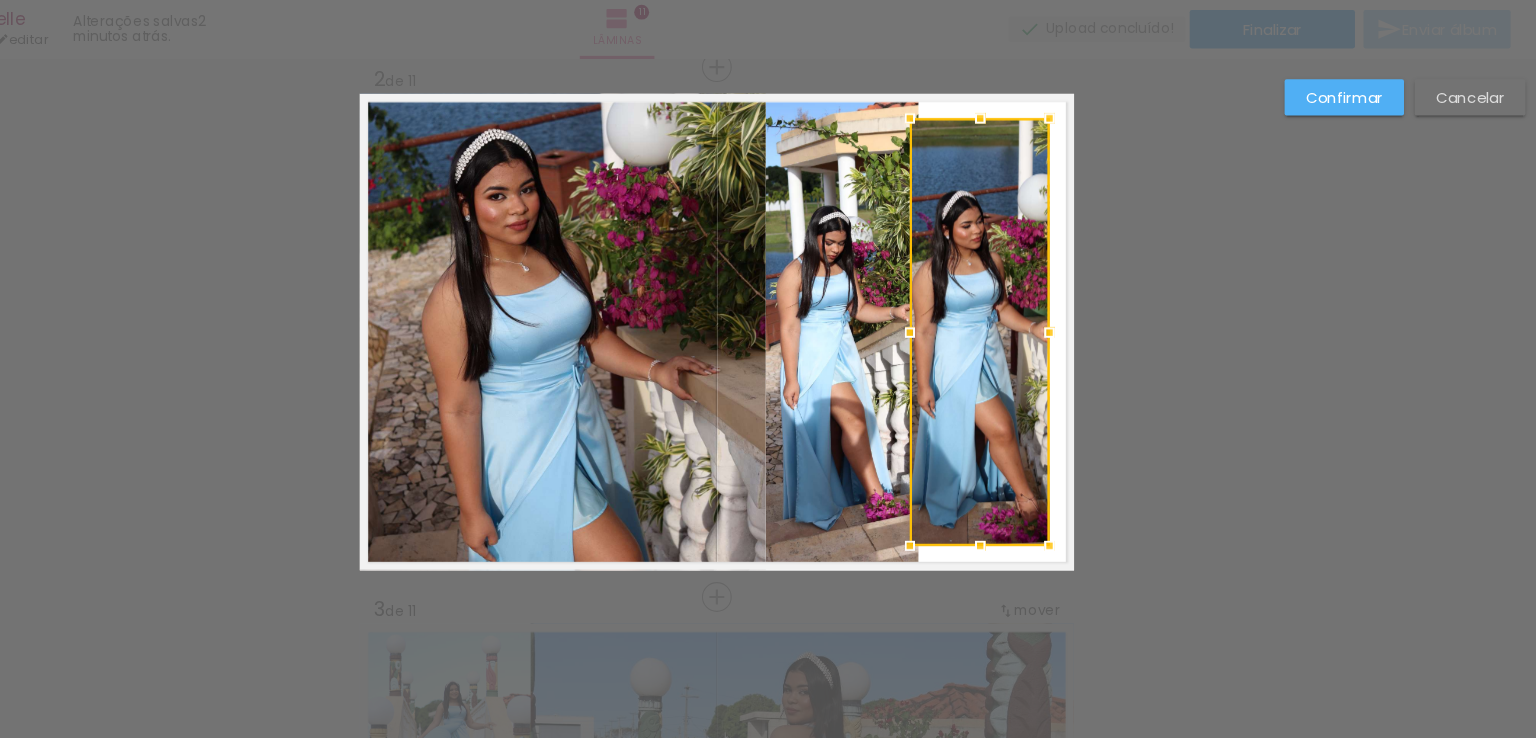 click at bounding box center [1014, 357] 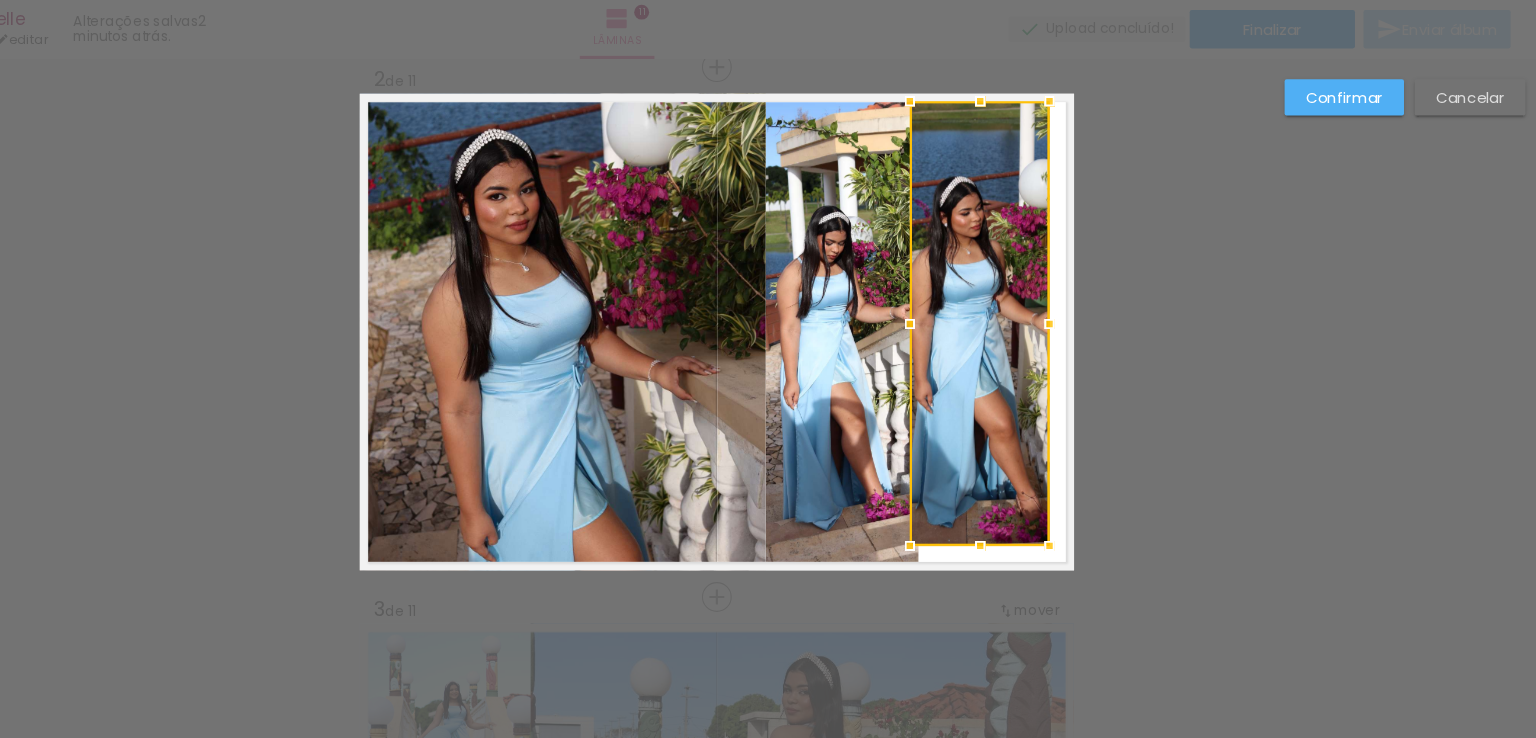 drag, startPoint x: 1008, startPoint y: 157, endPoint x: 1009, endPoint y: 141, distance: 16.03122 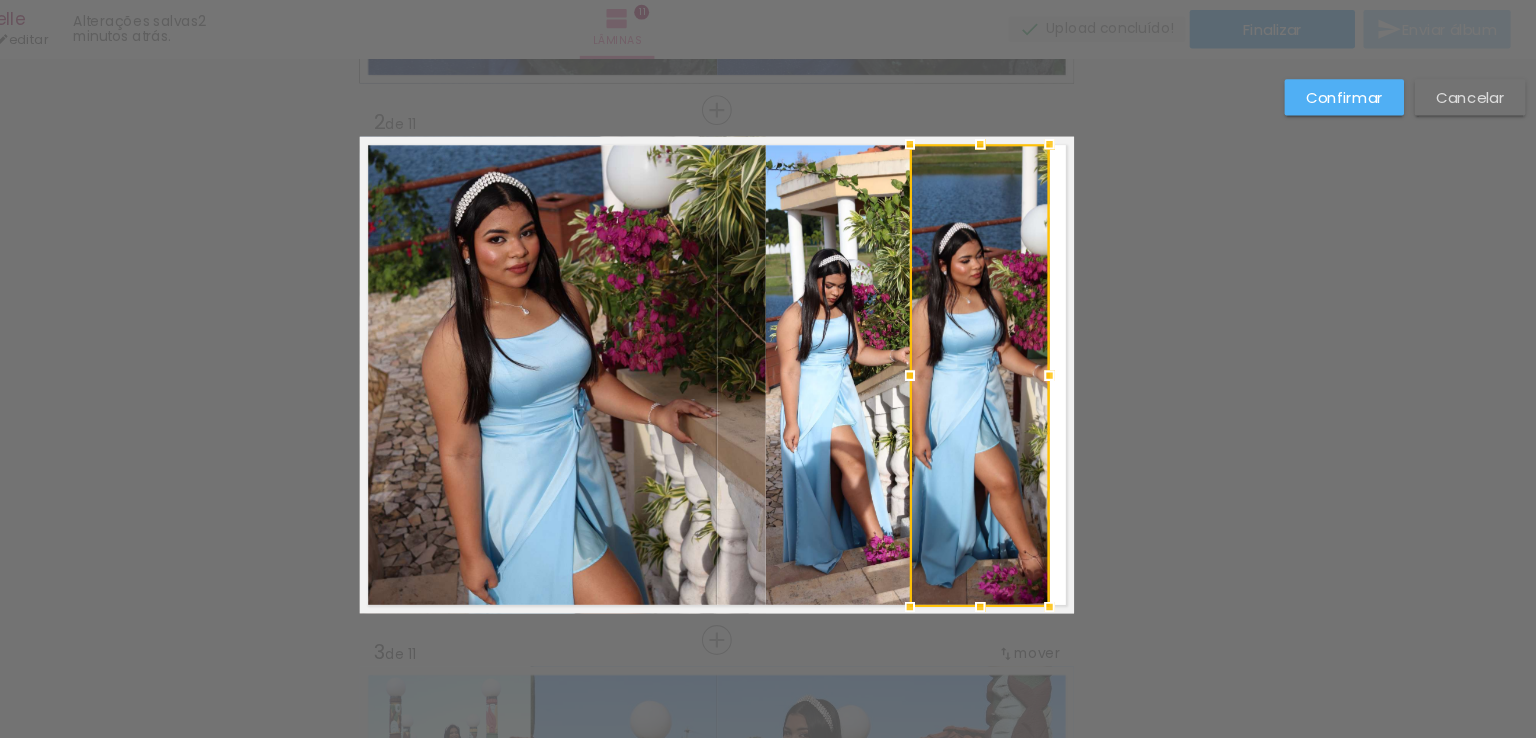 drag, startPoint x: 1008, startPoint y: 596, endPoint x: 1009, endPoint y: 613, distance: 17.029387 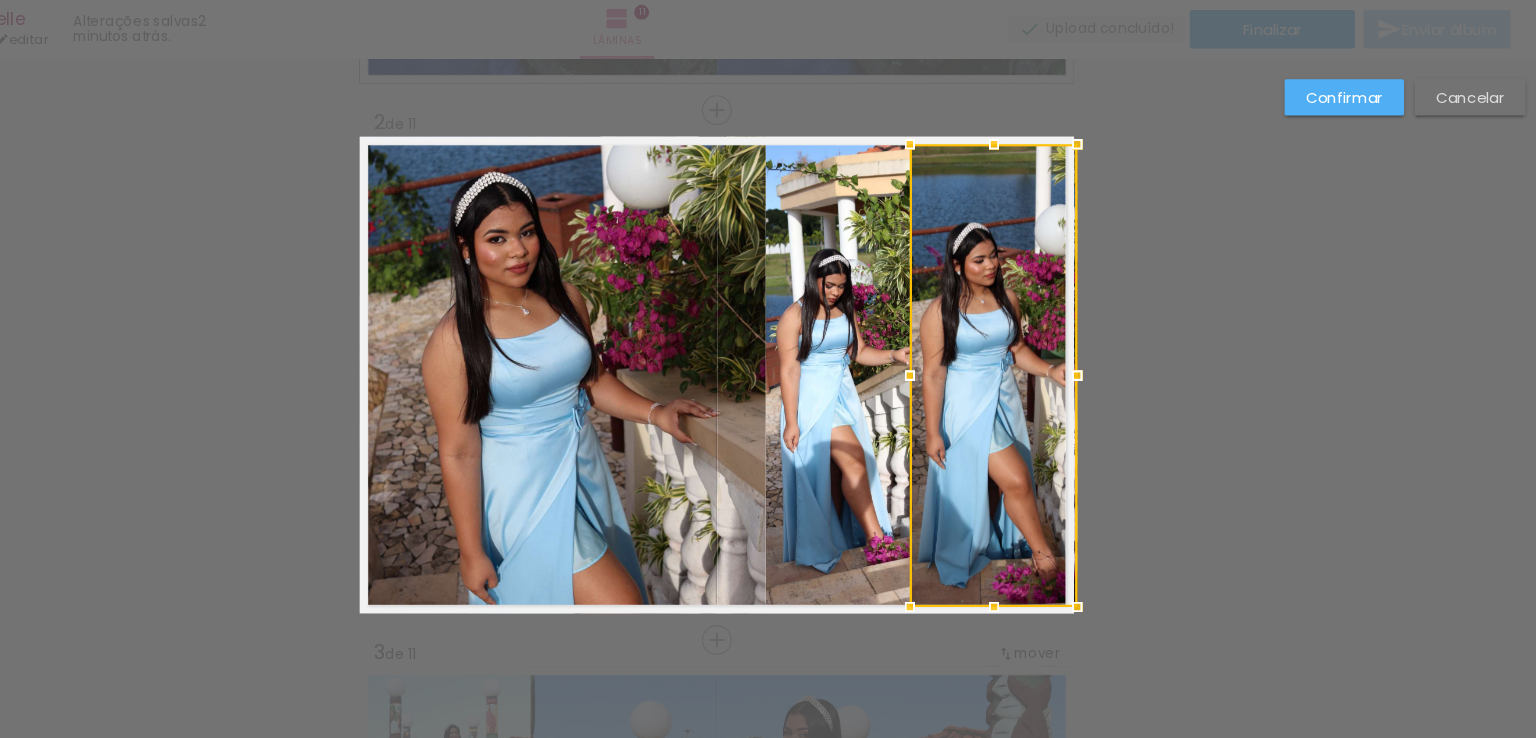 drag, startPoint x: 1069, startPoint y: 399, endPoint x: 1092, endPoint y: 401, distance: 23.086792 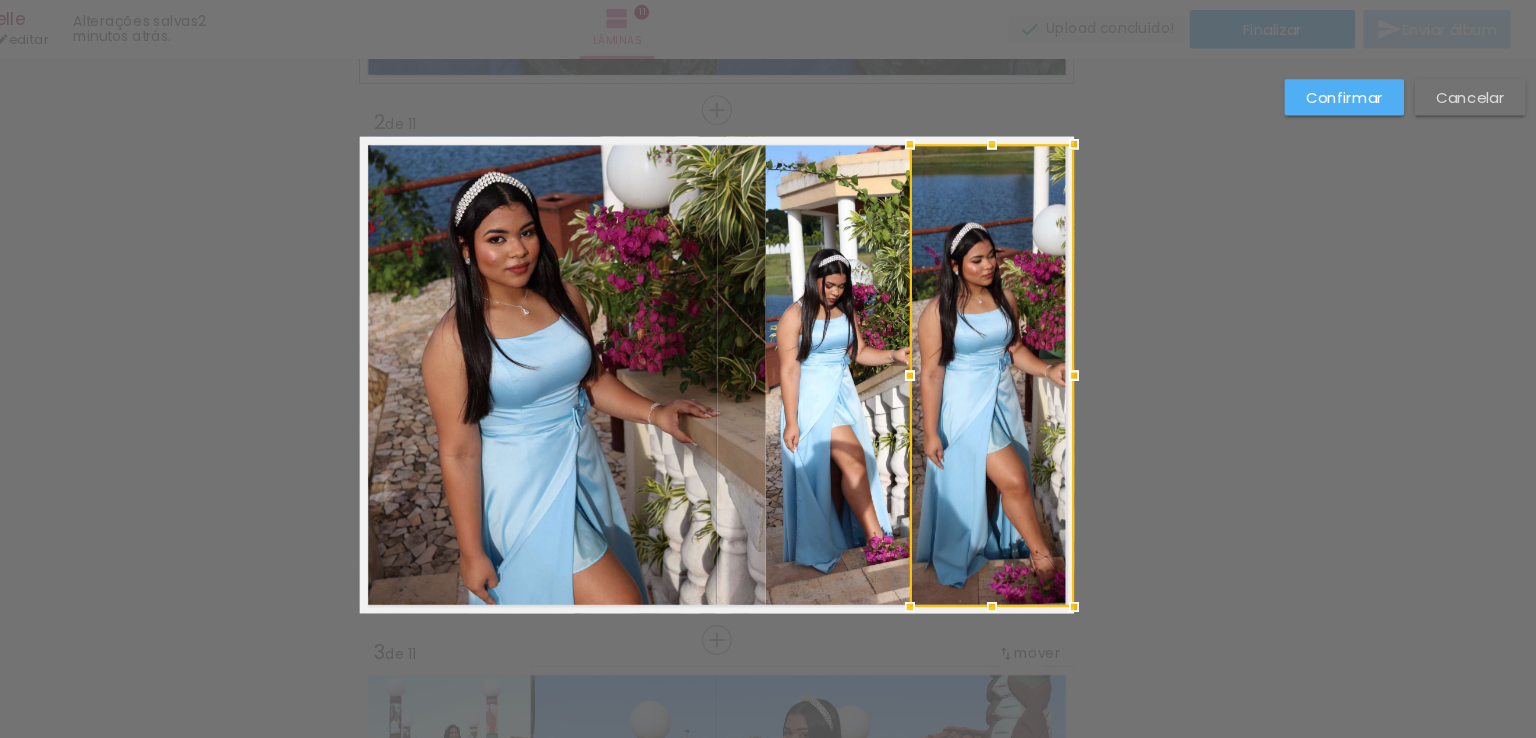 click on "Confirmar Cancelar" at bounding box center (768, 2625) 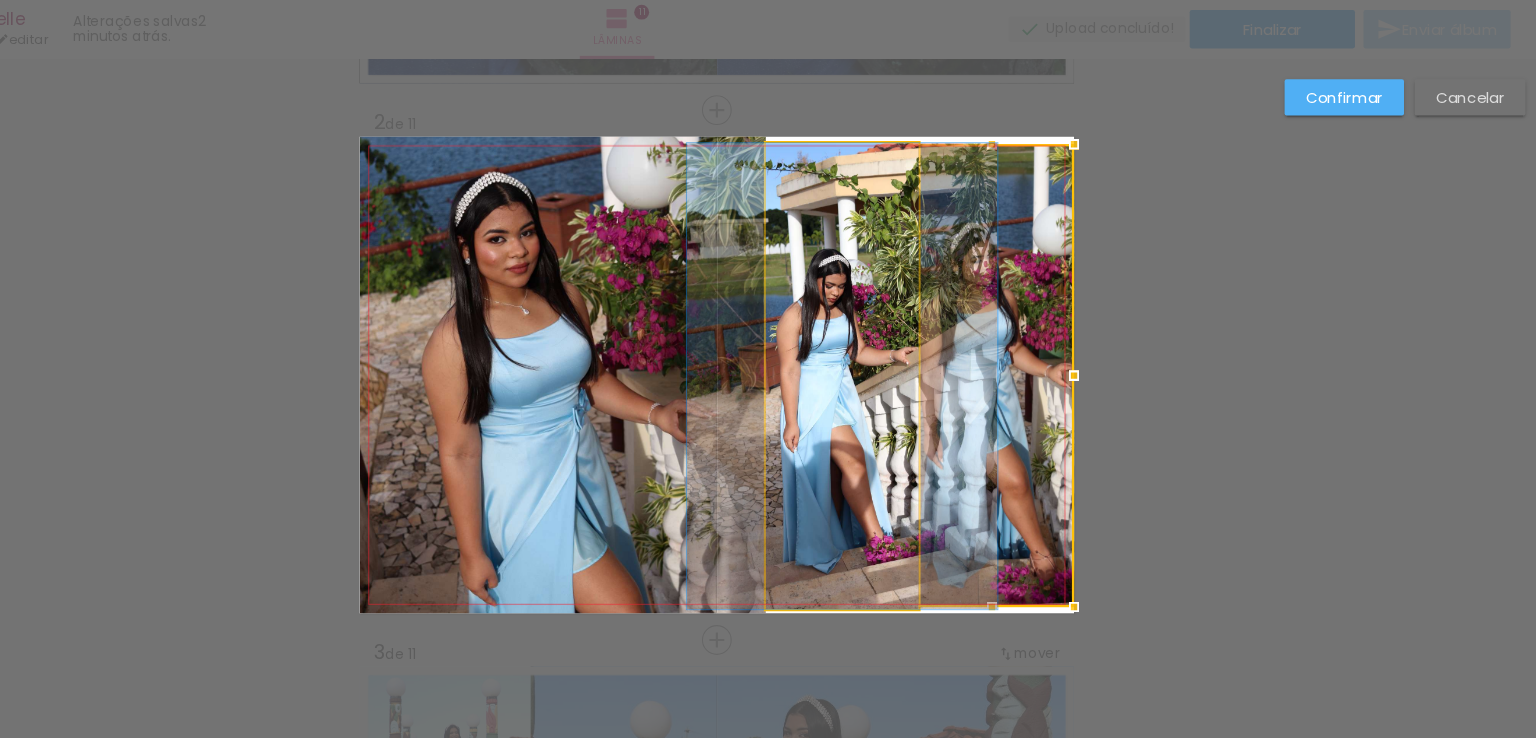 click 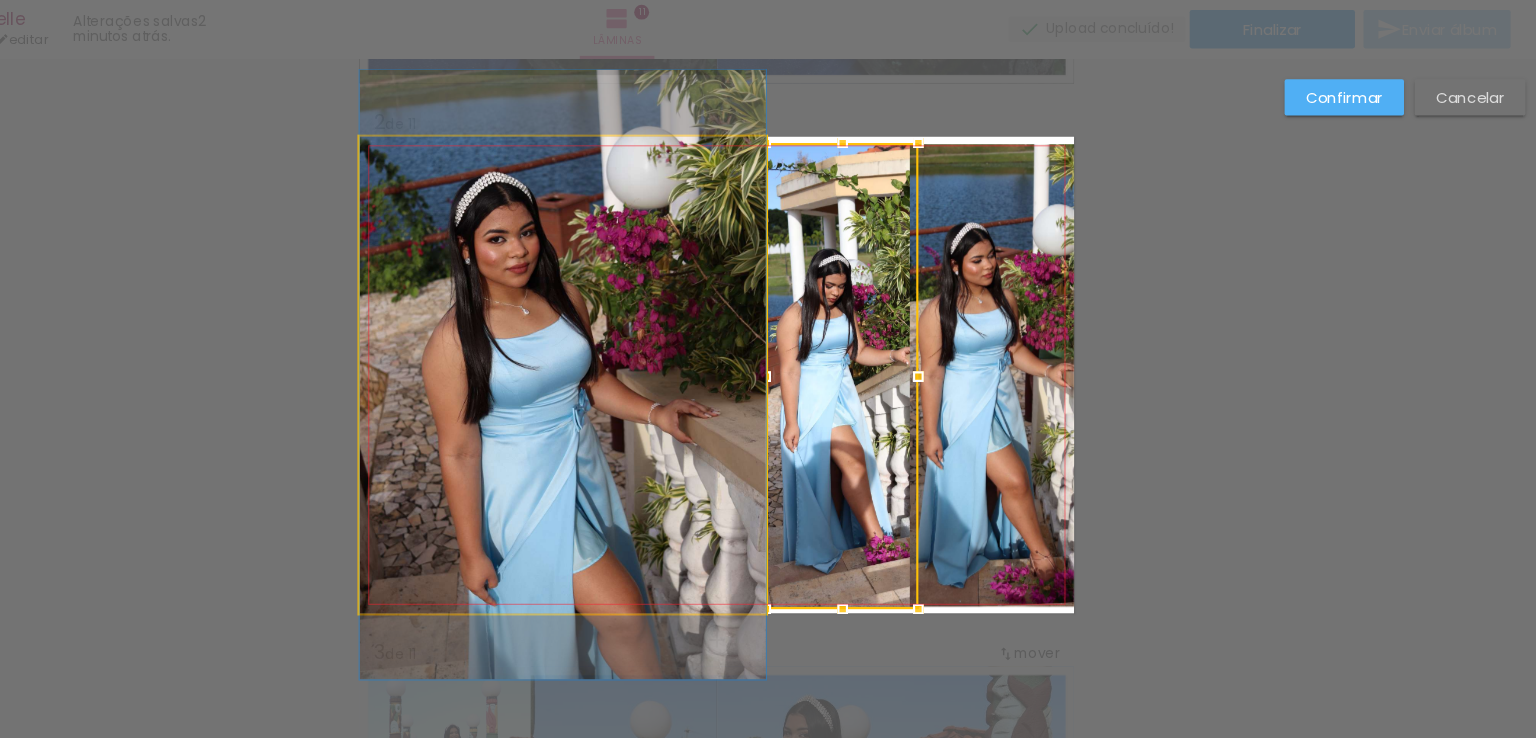 click 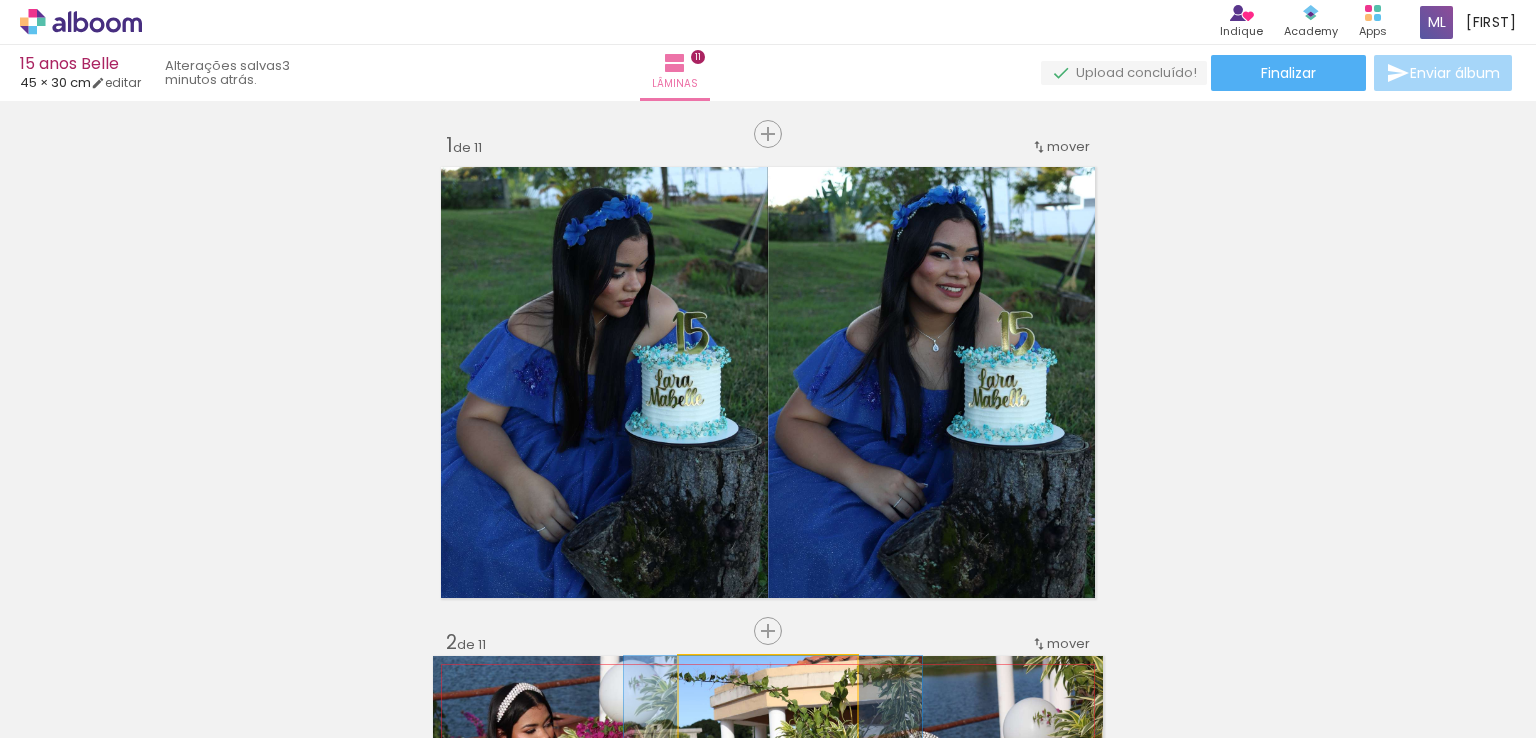 scroll, scrollTop: 0, scrollLeft: 0, axis: both 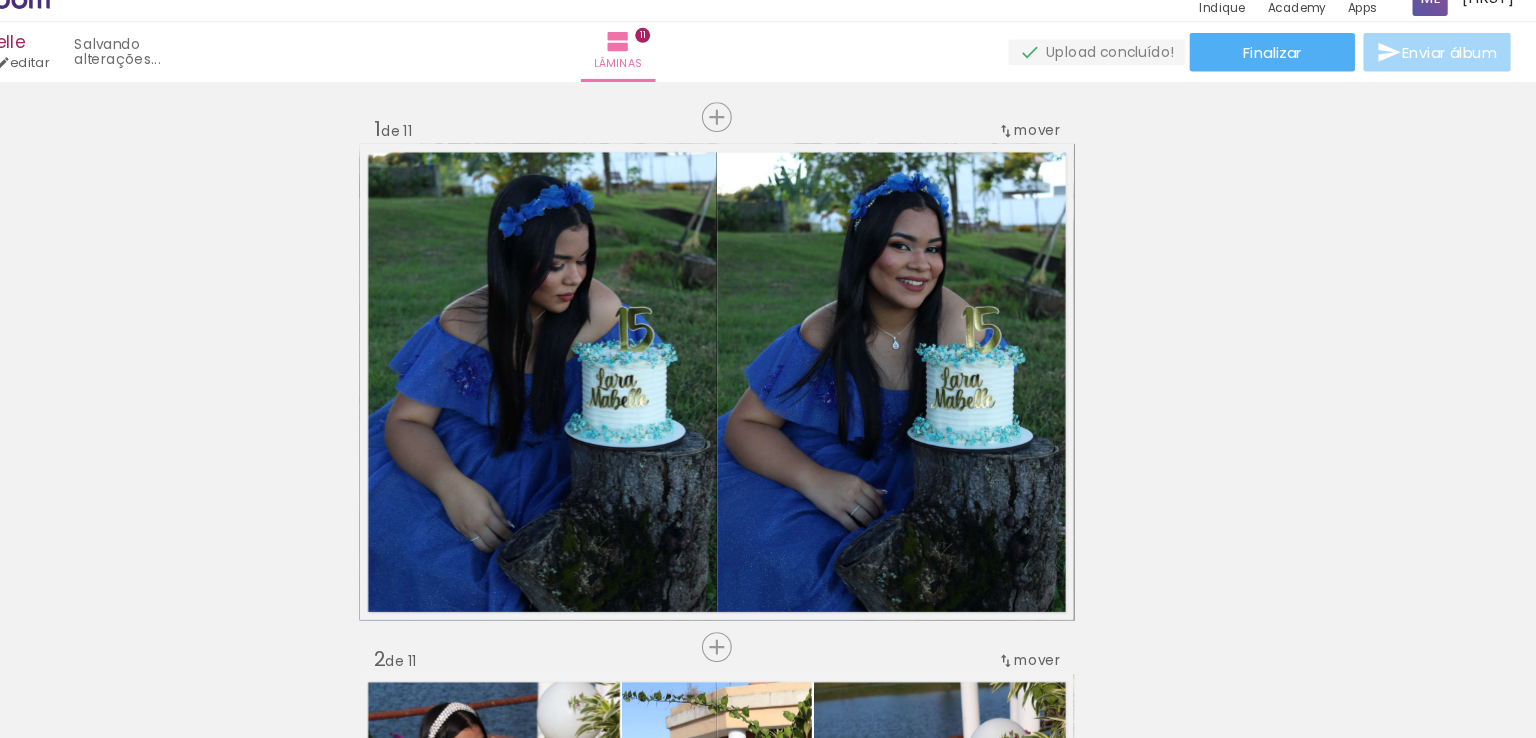 click on "Inserir lâmina 1  de 11  Inserir lâmina 2  de 11  Inserir lâmina 3  de 11  Inserir lâmina 4  de 11  Inserir lâmina 5  de 11  Inserir lâmina 6  de 11  Inserir lâmina 7  de 11  Inserir lâmina 8  de 11  Inserir lâmina 9  de 11  Inserir lâmina 10  de 11  Inserir lâmina 11  de 11 O Designbox precisará aumentar a sua imagem em 266% para exportar para impressão. O Designbox precisará aumentar a sua imagem em 266% para exportar para impressão. O Designbox precisará aumentar a sua imagem em 266% para exportar para impressão. O Designbox precisará aumentar a sua imagem em 266% para exportar para impressão. O Designbox precisará aumentar a sua imagem em 266% para exportar para impressão." at bounding box center [768, 3090] 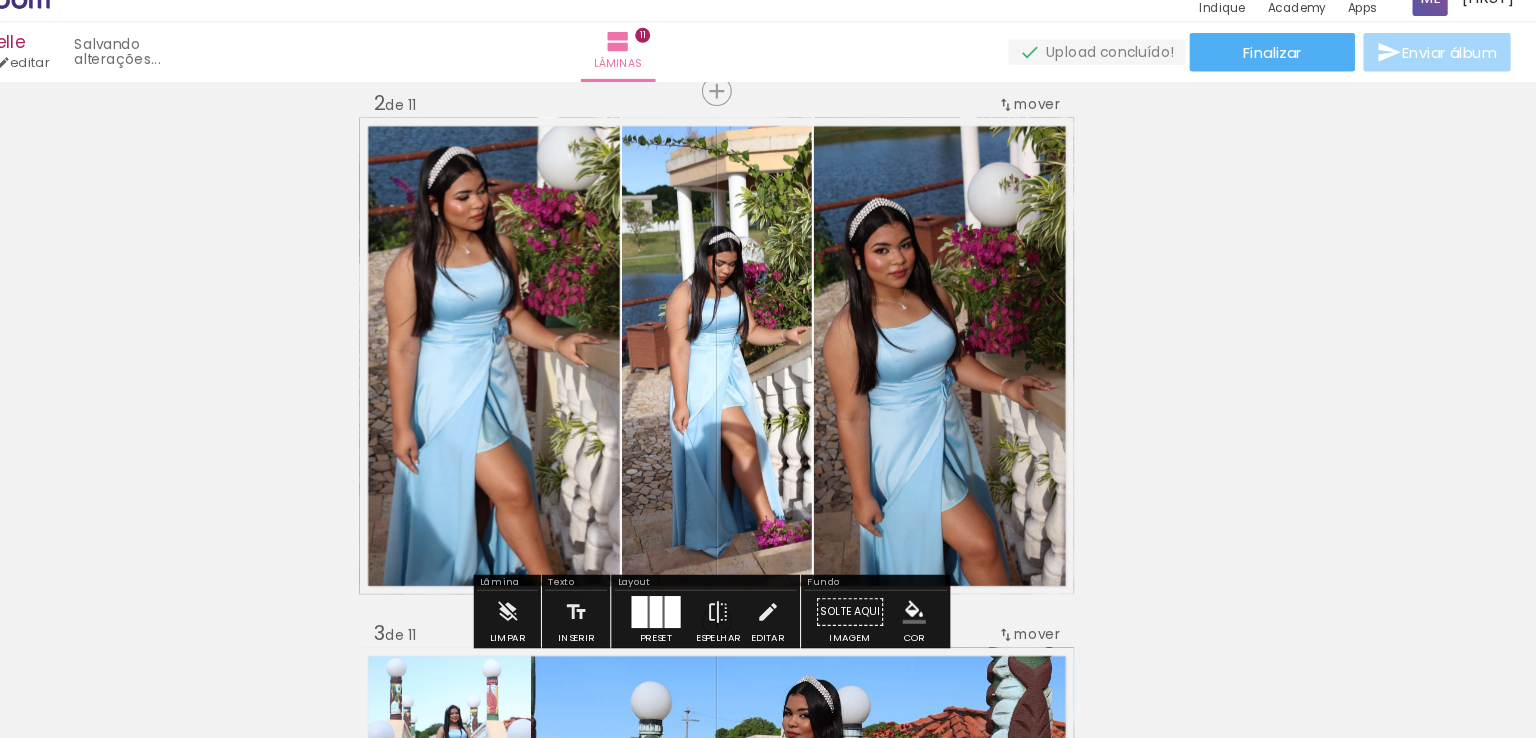 scroll, scrollTop: 0, scrollLeft: 0, axis: both 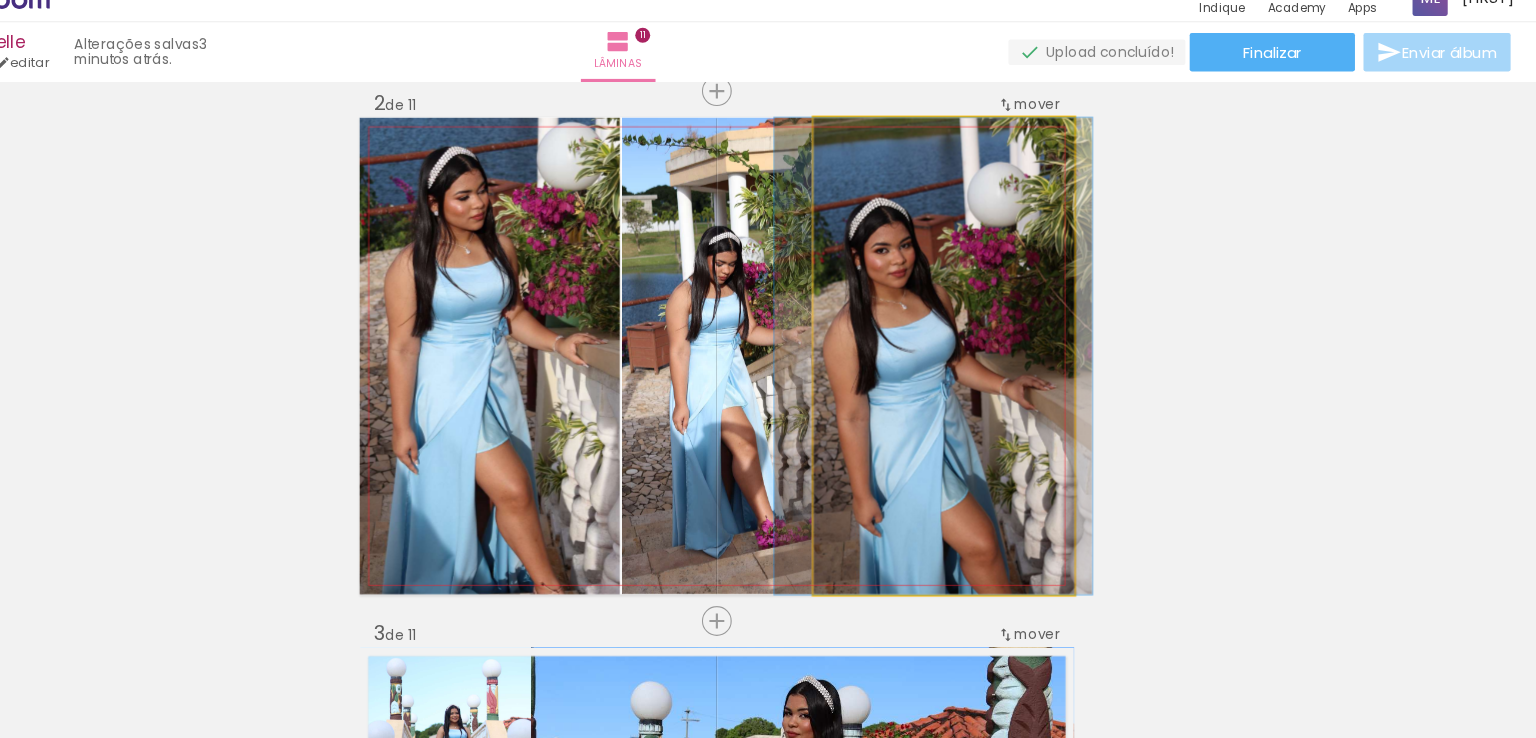 drag, startPoint x: 1021, startPoint y: 339, endPoint x: 1023, endPoint y: 250, distance: 89.02247 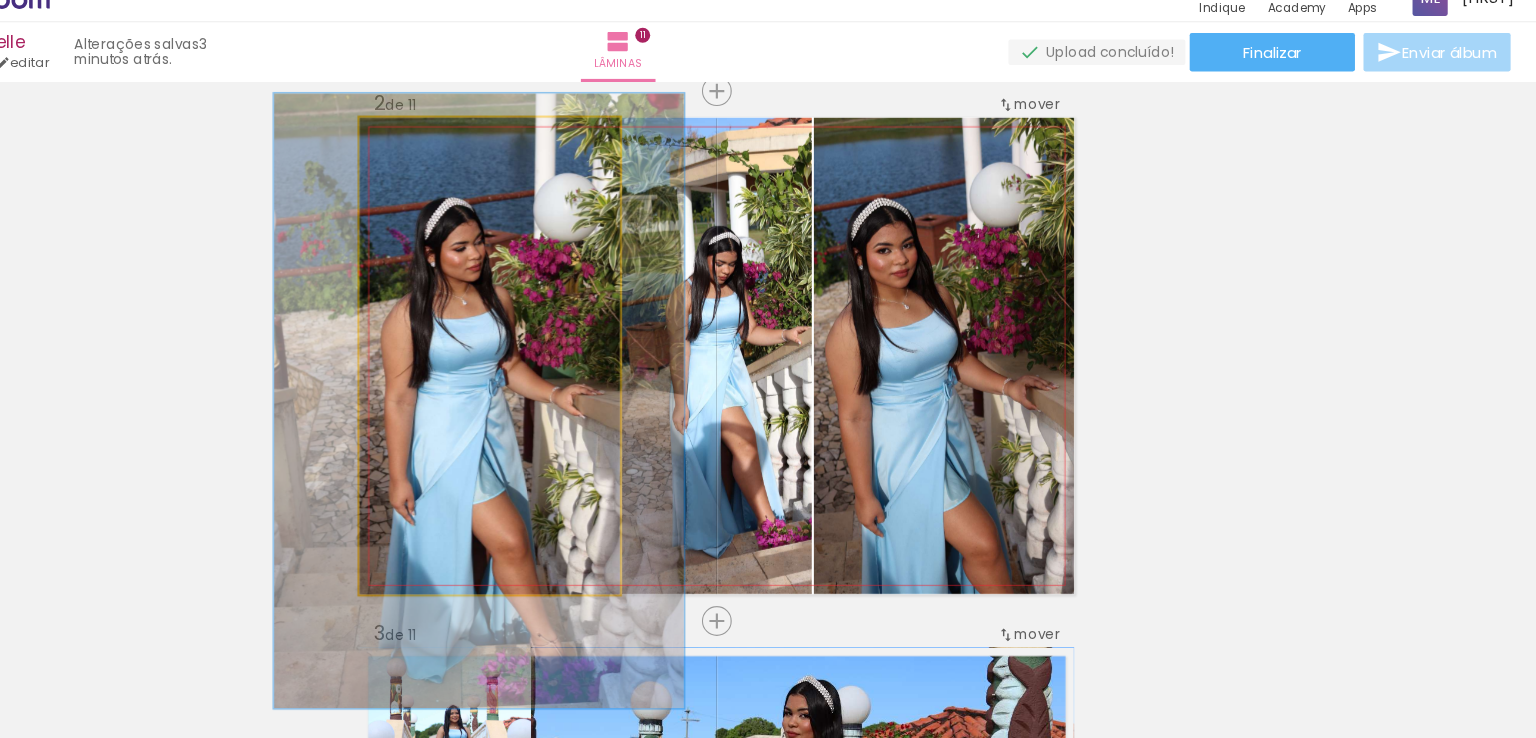drag, startPoint x: 532, startPoint y: 247, endPoint x: 529, endPoint y: 295, distance: 48.09366 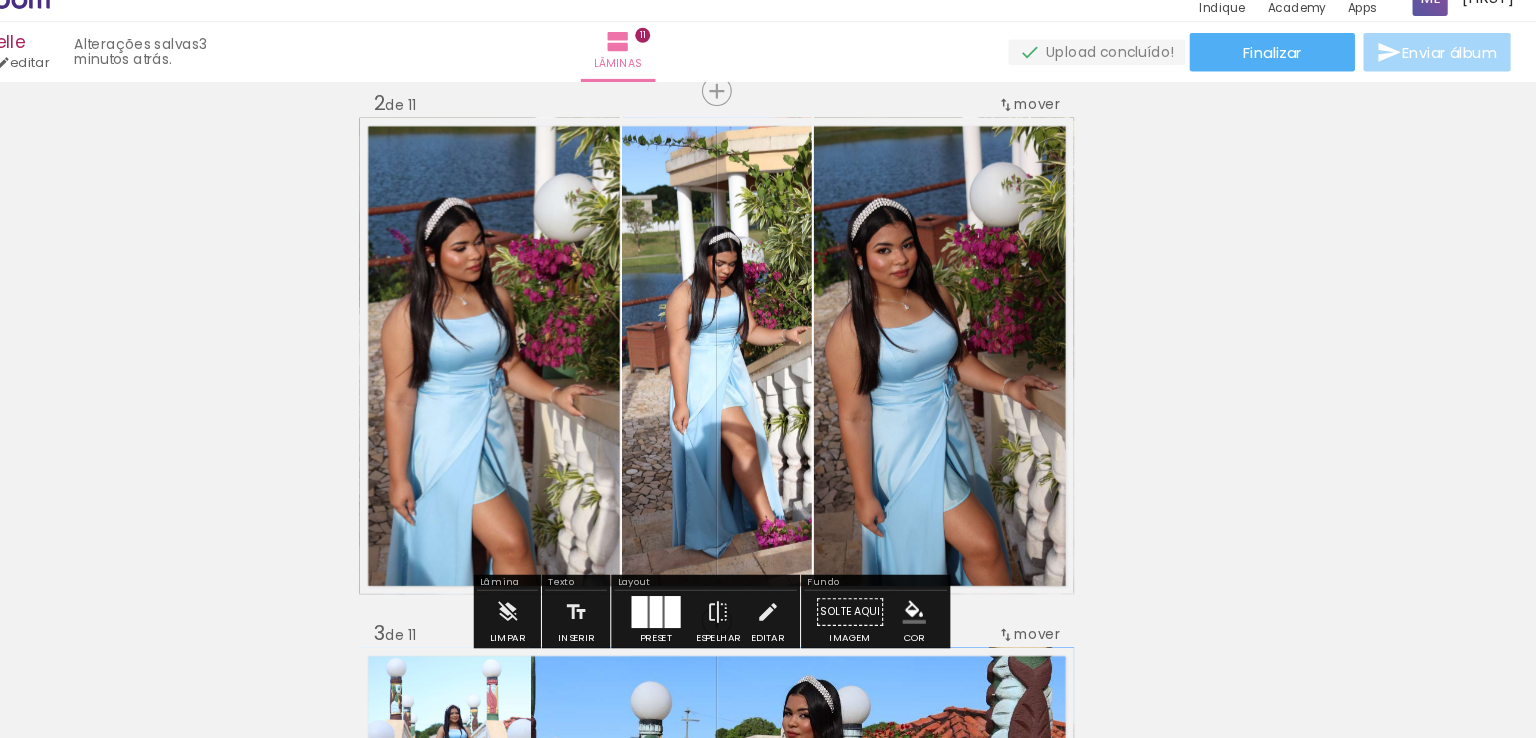 click on "Inserir lâmina 1  de 11  Inserir lâmina 2  de 11  Inserir lâmina 3  de 11  Inserir lâmina 4  de 11  Inserir lâmina 5  de 11  Inserir lâmina 6  de 11  Inserir lâmina 7  de 11  Inserir lâmina 8  de 11  Inserir lâmina 9  de 11  Inserir lâmina 10  de 11  Inserir lâmina 11  de 11 O Designbox precisará aumentar a sua imagem em 266% para exportar para impressão. O Designbox precisará aumentar a sua imagem em 266% para exportar para impressão. O Designbox precisará aumentar a sua imagem em 266% para exportar para impressão. O Designbox precisará aumentar a sua imagem em 266% para exportar para impressão. O Designbox precisará aumentar a sua imagem em 266% para exportar para impressão." at bounding box center (768, 2568) 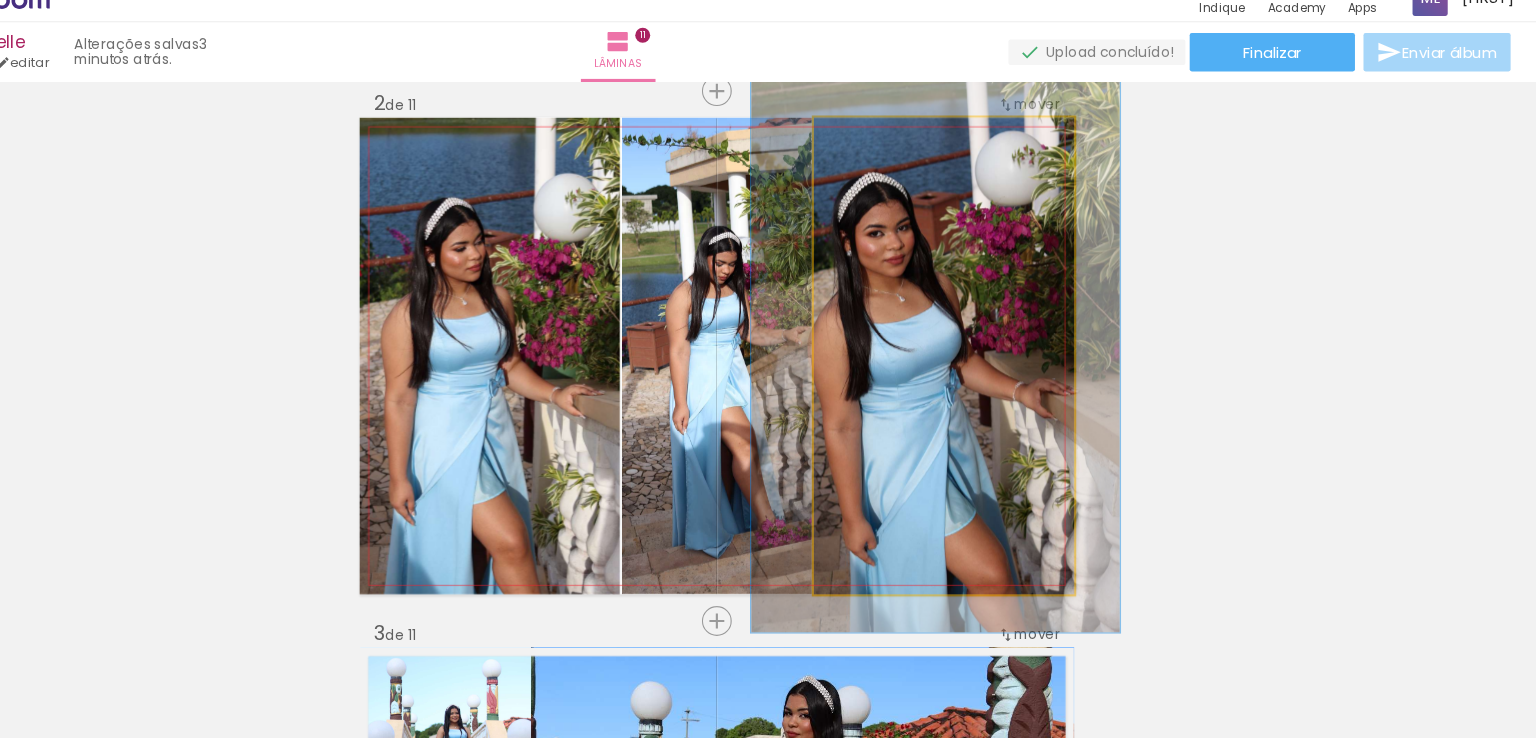 drag, startPoint x: 903, startPoint y: 154, endPoint x: 914, endPoint y: 162, distance: 13.601471 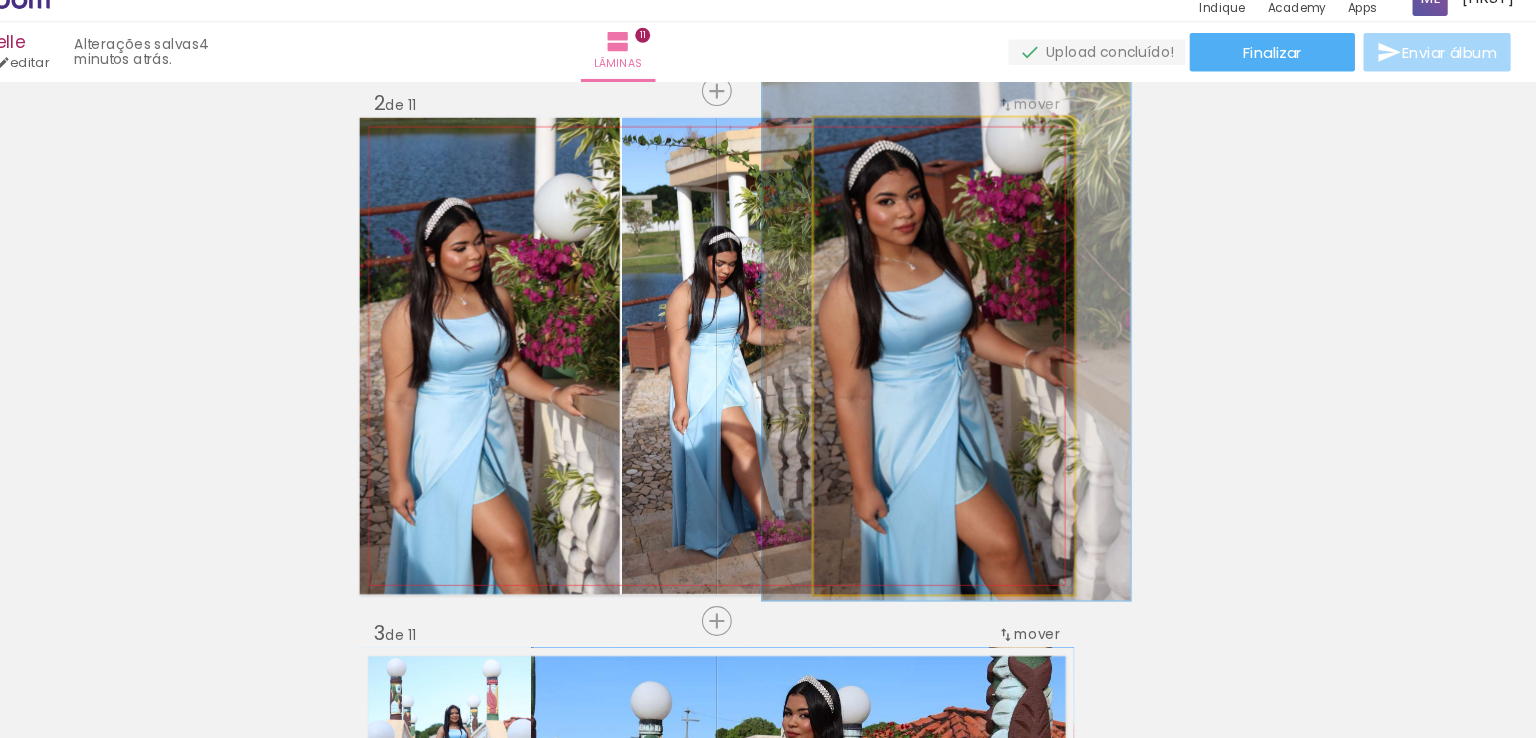 drag, startPoint x: 954, startPoint y: 214, endPoint x: 964, endPoint y: 184, distance: 31.622776 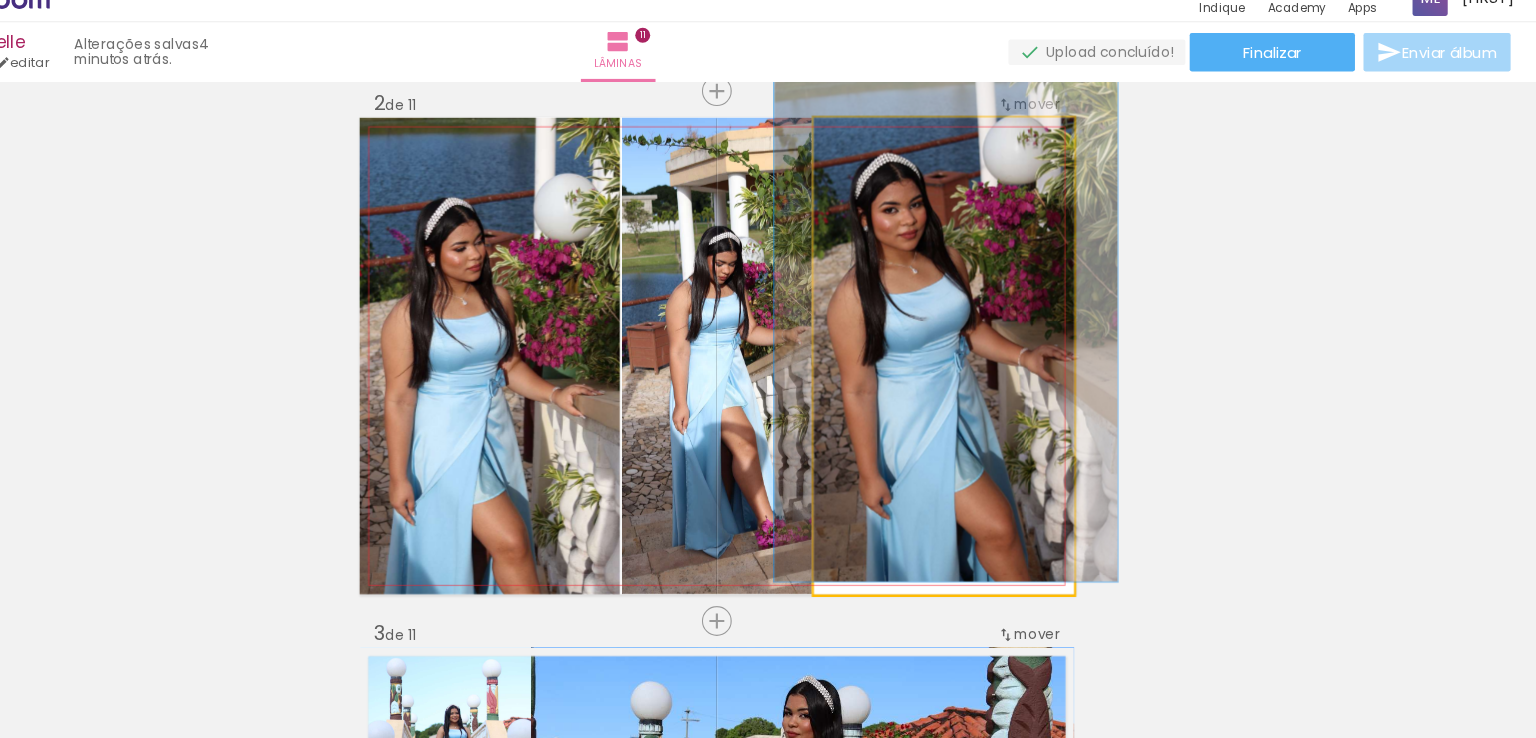 type on "108" 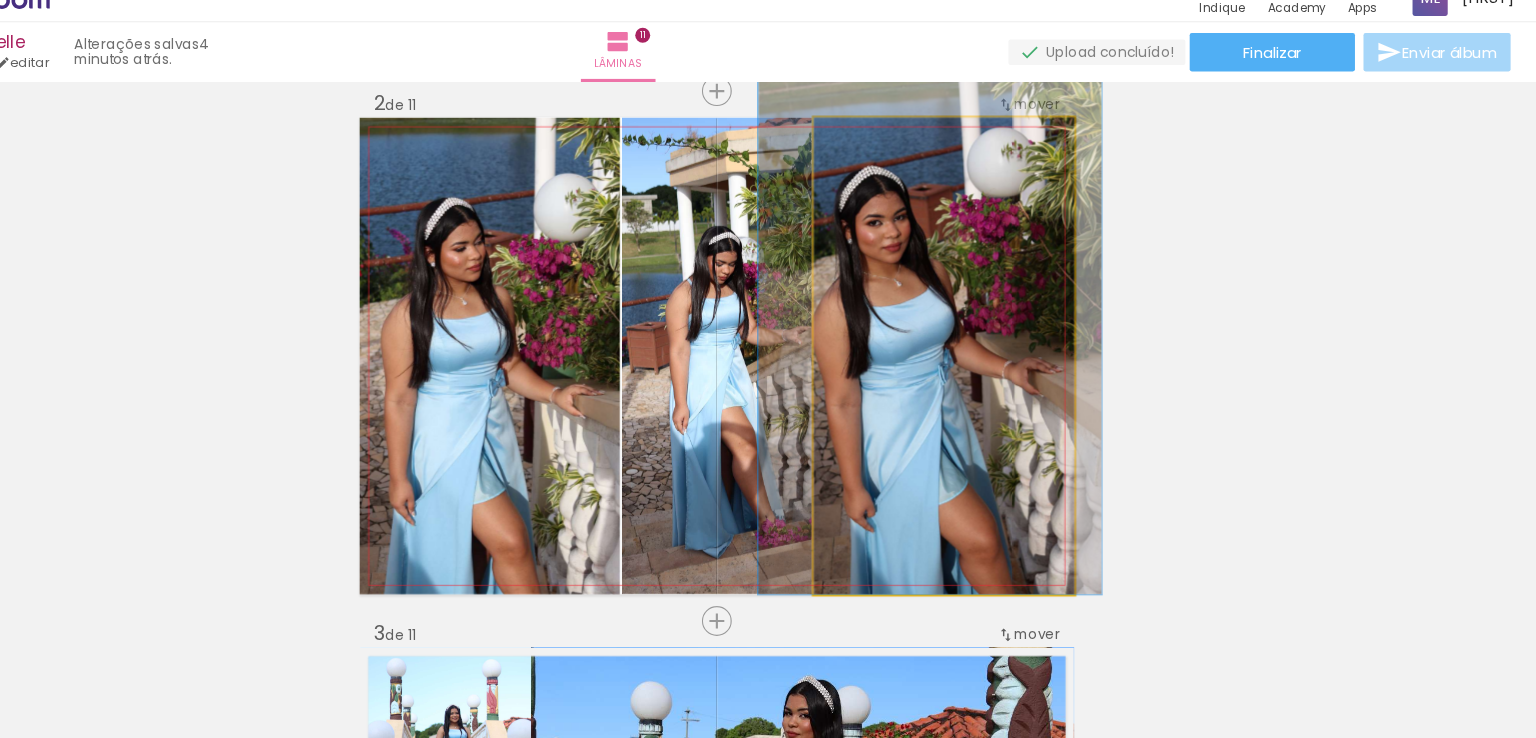 drag, startPoint x: 997, startPoint y: 340, endPoint x: 982, endPoint y: 317, distance: 27.45906 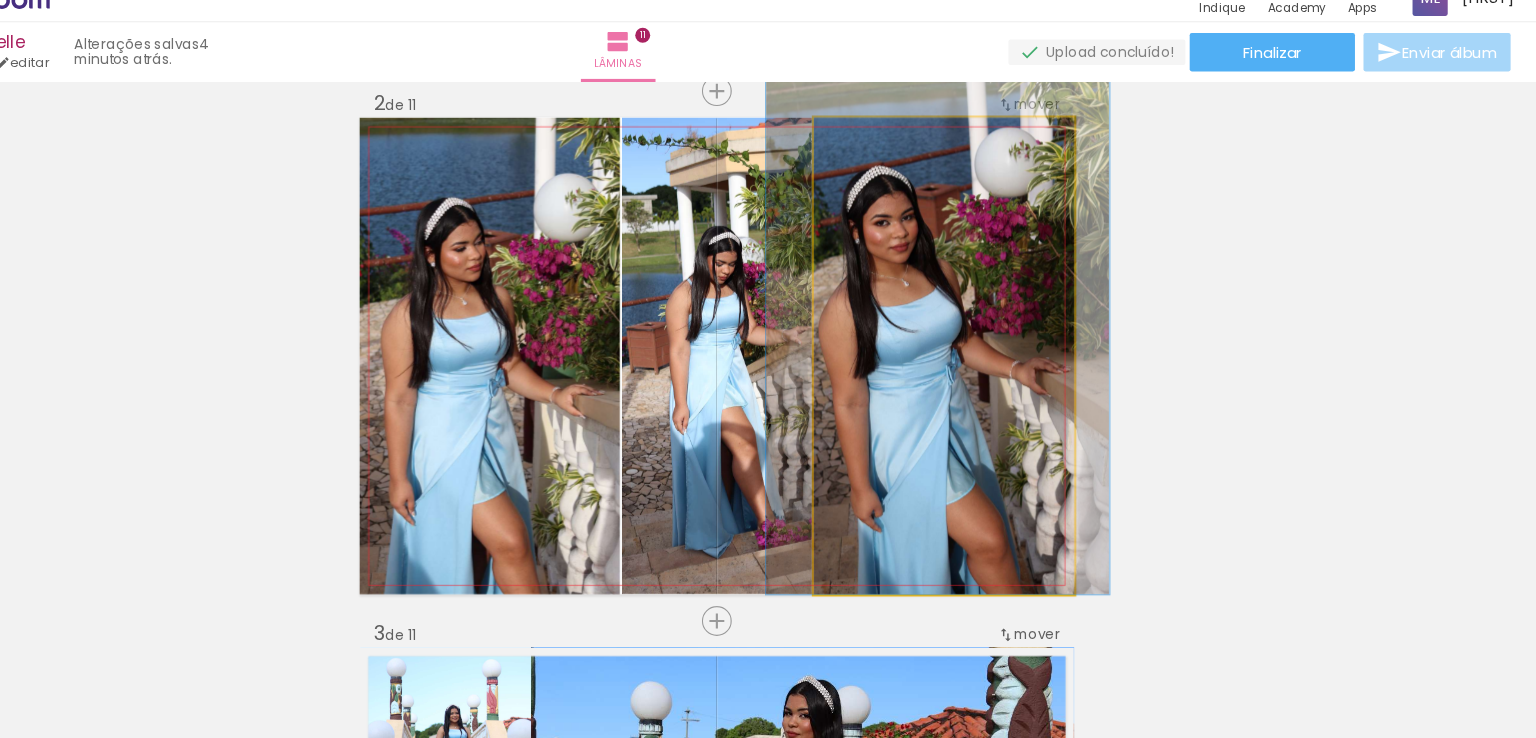 drag, startPoint x: 1015, startPoint y: 281, endPoint x: 1012, endPoint y: 265, distance: 16.27882 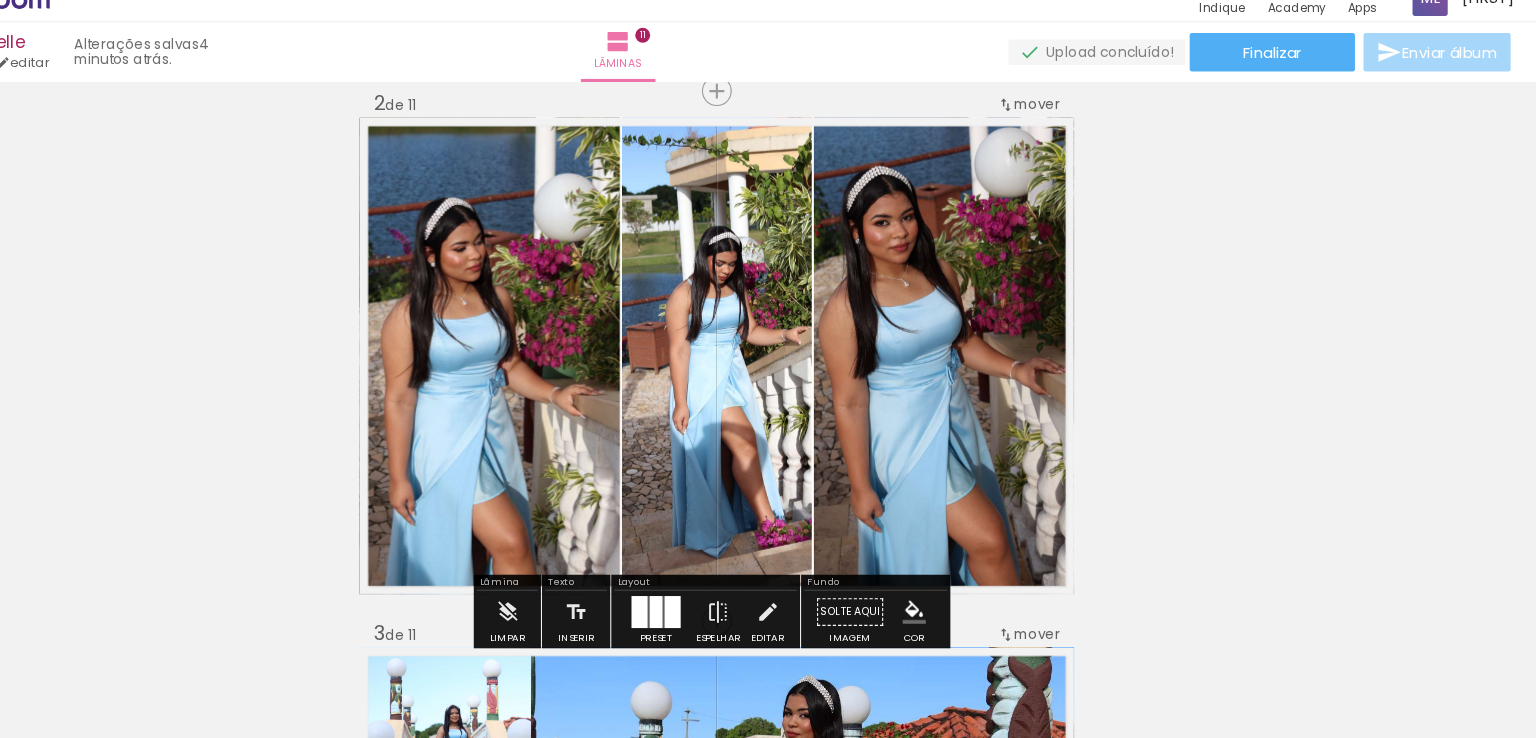click 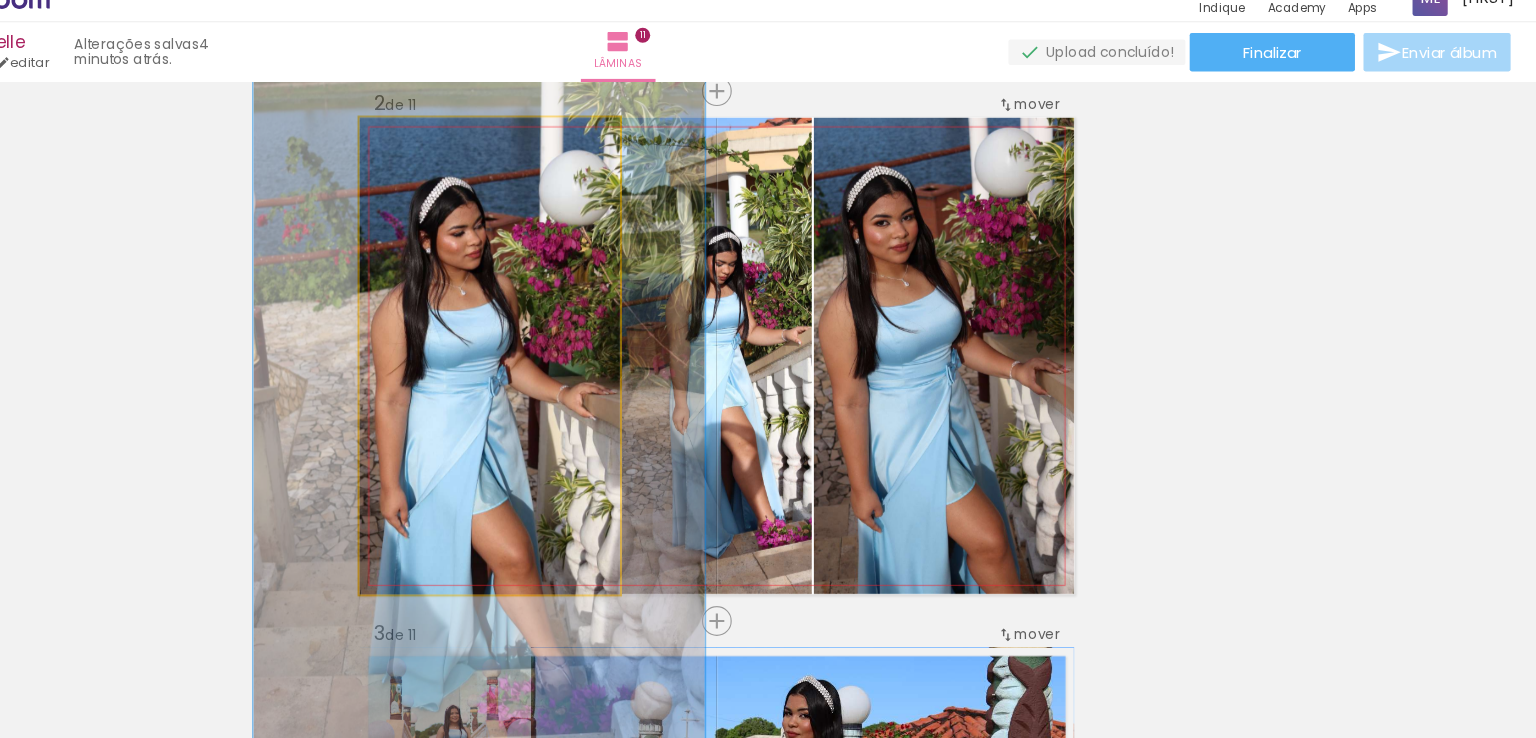 drag, startPoint x: 497, startPoint y: 156, endPoint x: 507, endPoint y: 163, distance: 12.206555 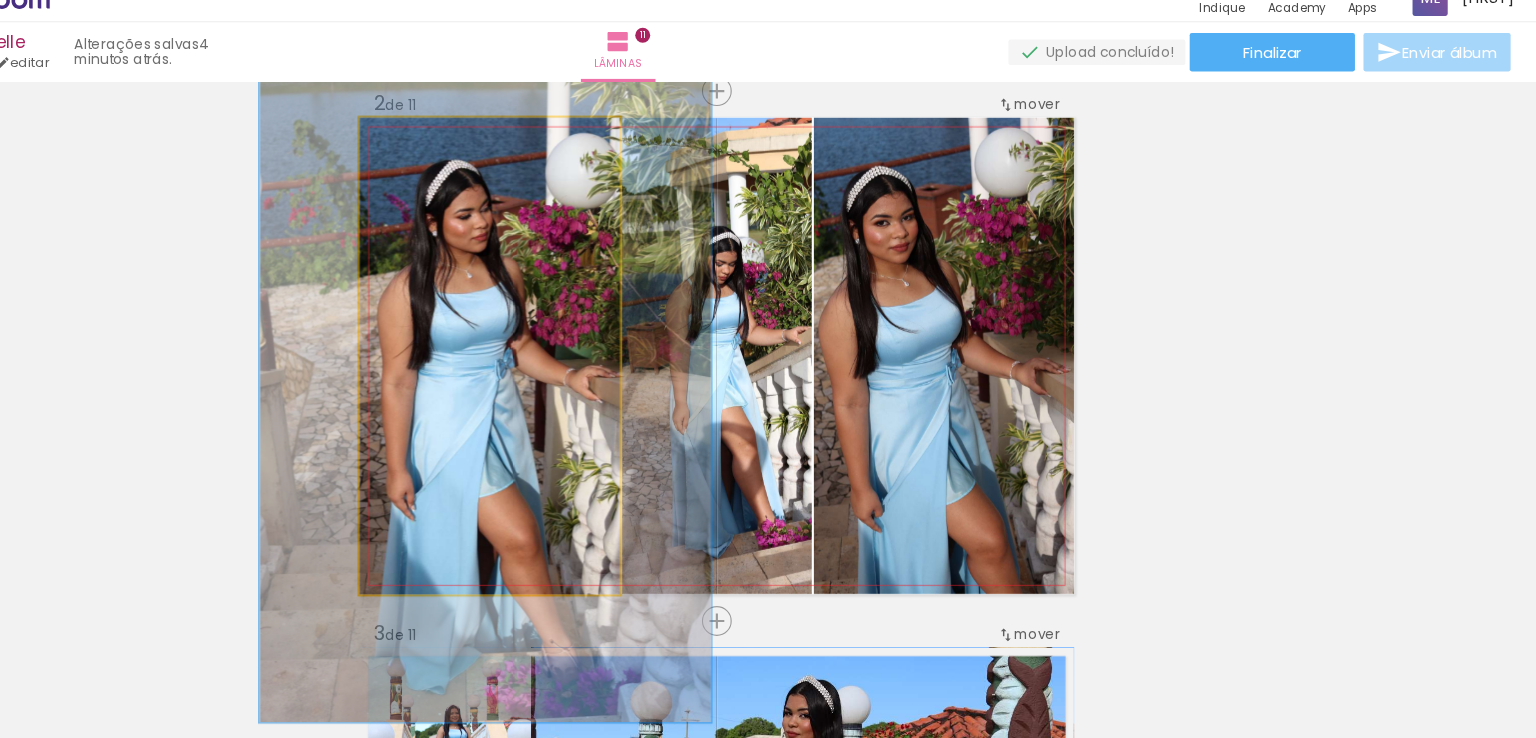 drag, startPoint x: 519, startPoint y: 283, endPoint x: 525, endPoint y: 268, distance: 16.155495 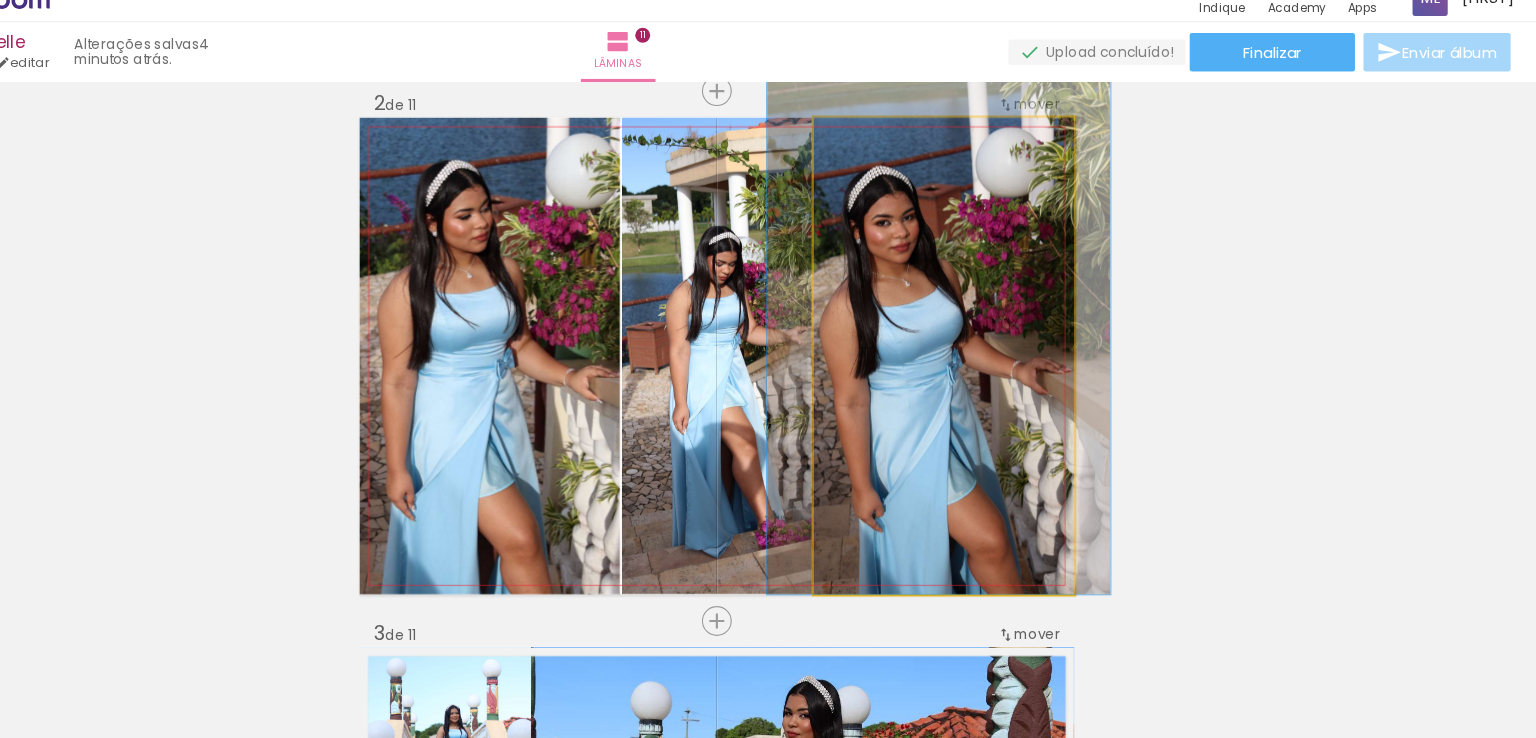 drag, startPoint x: 1028, startPoint y: 405, endPoint x: 1029, endPoint y: 388, distance: 17.029387 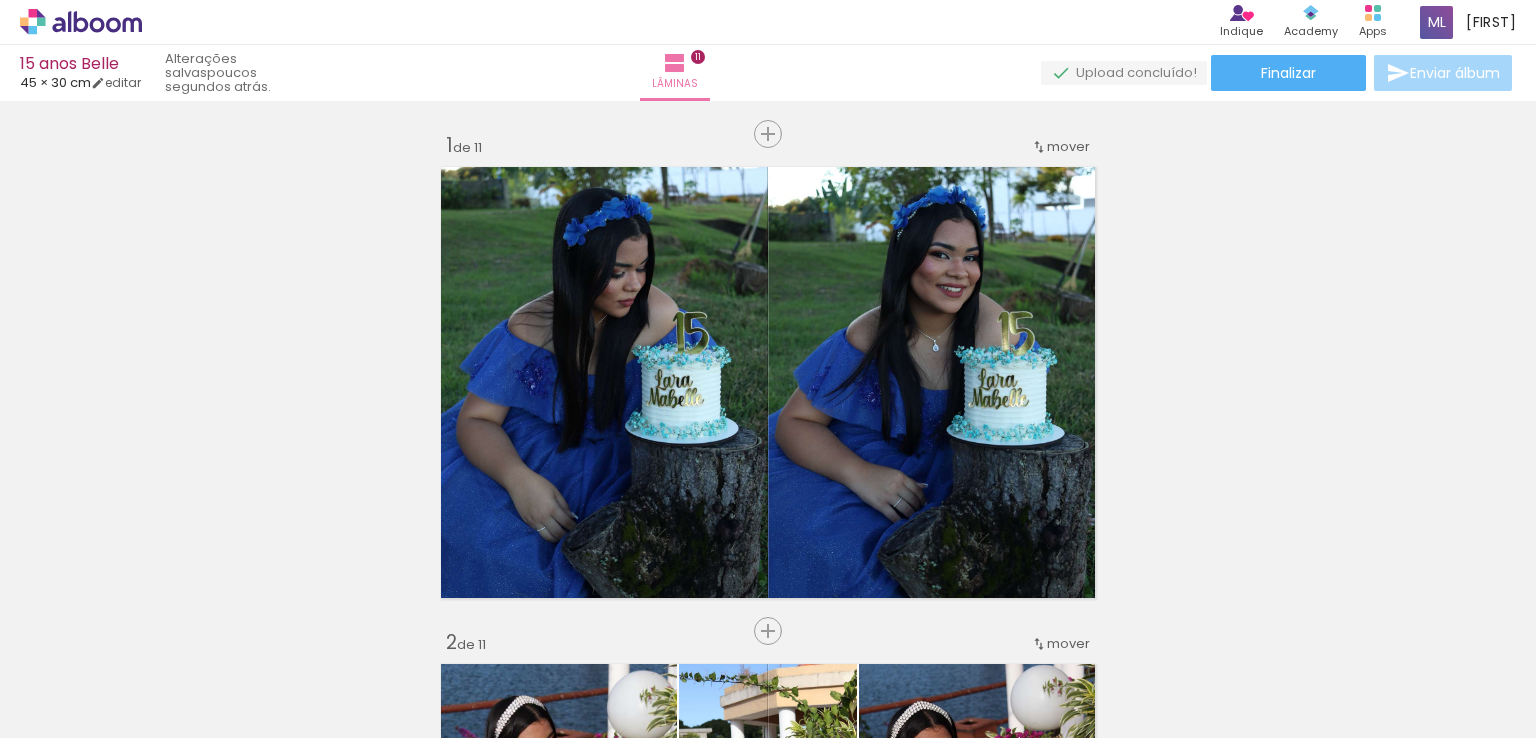 click 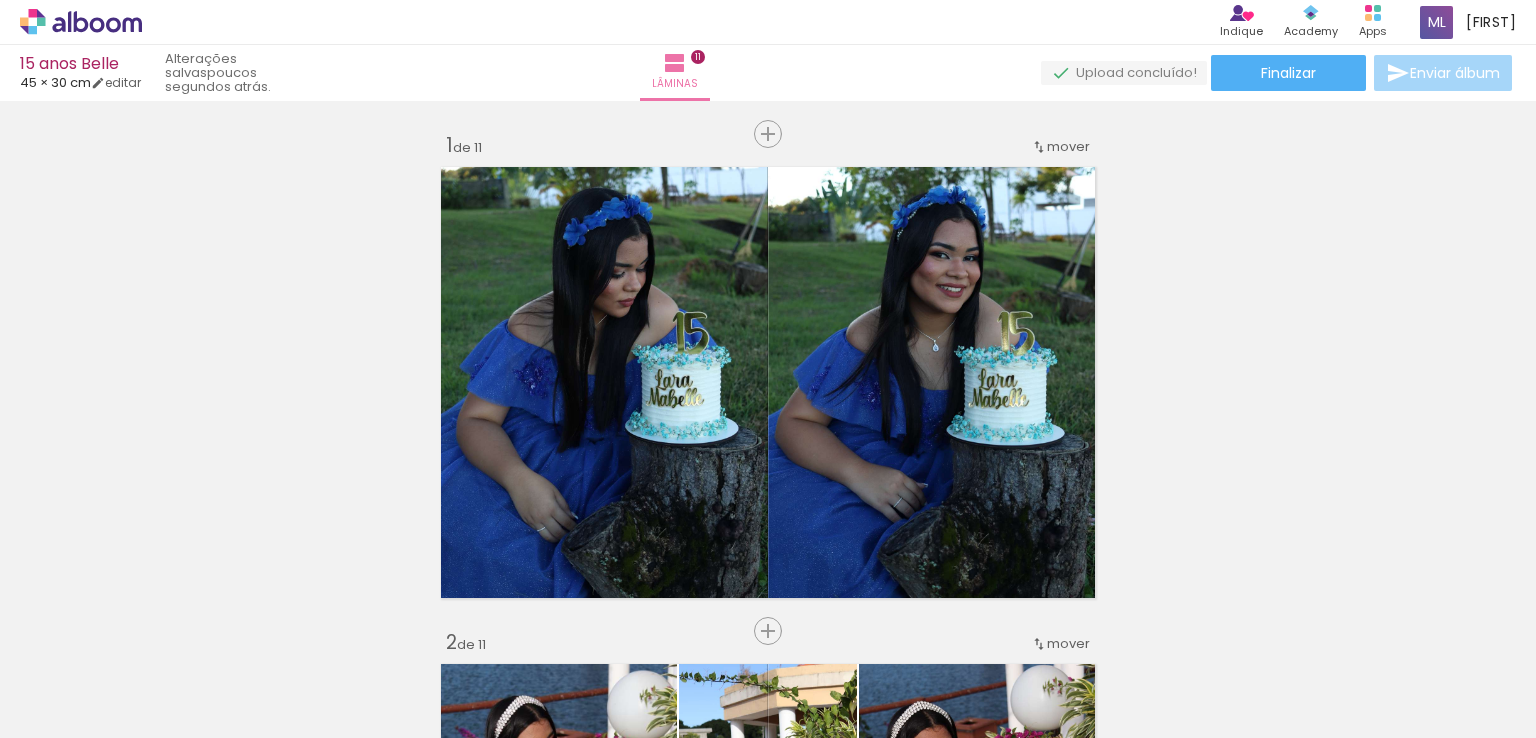 scroll, scrollTop: 0, scrollLeft: 0, axis: both 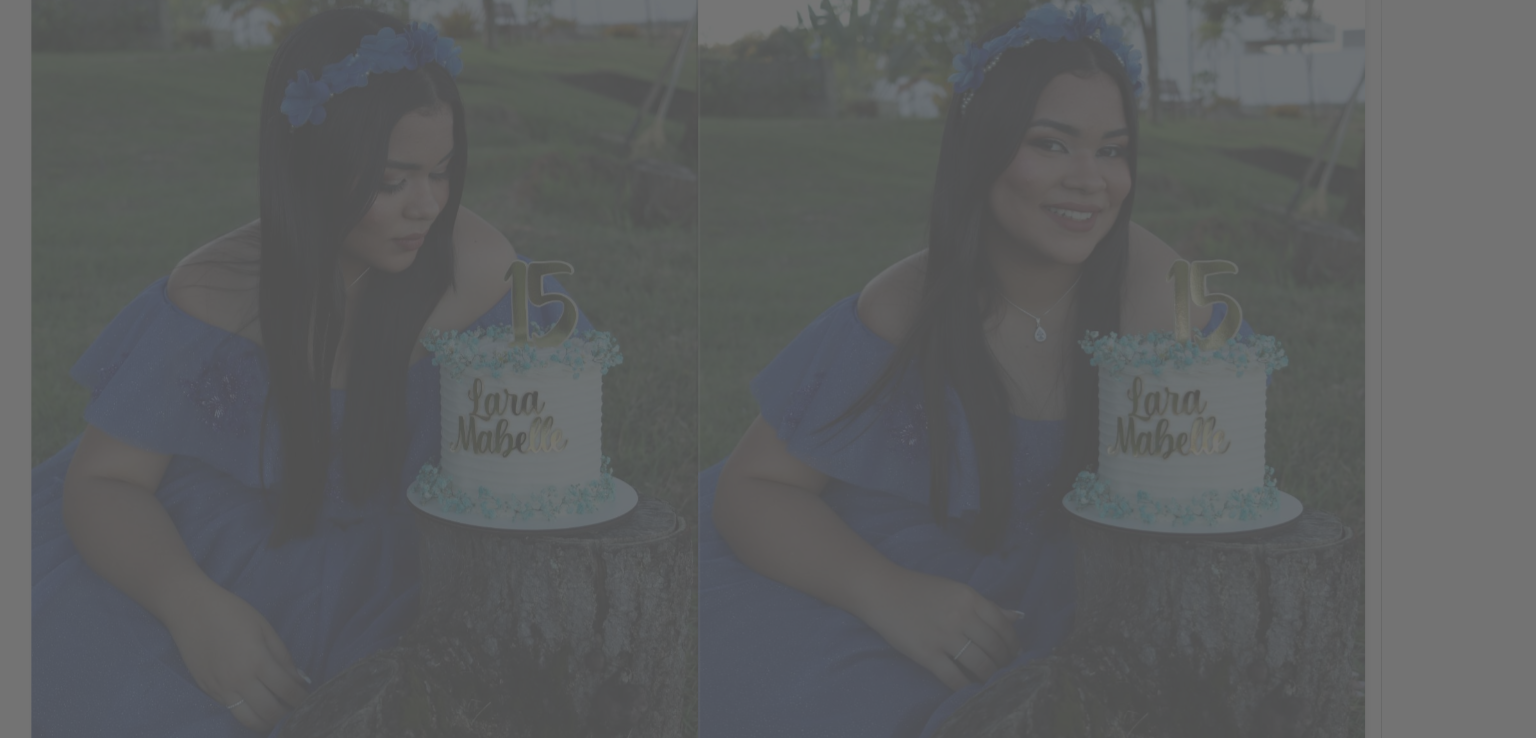 click 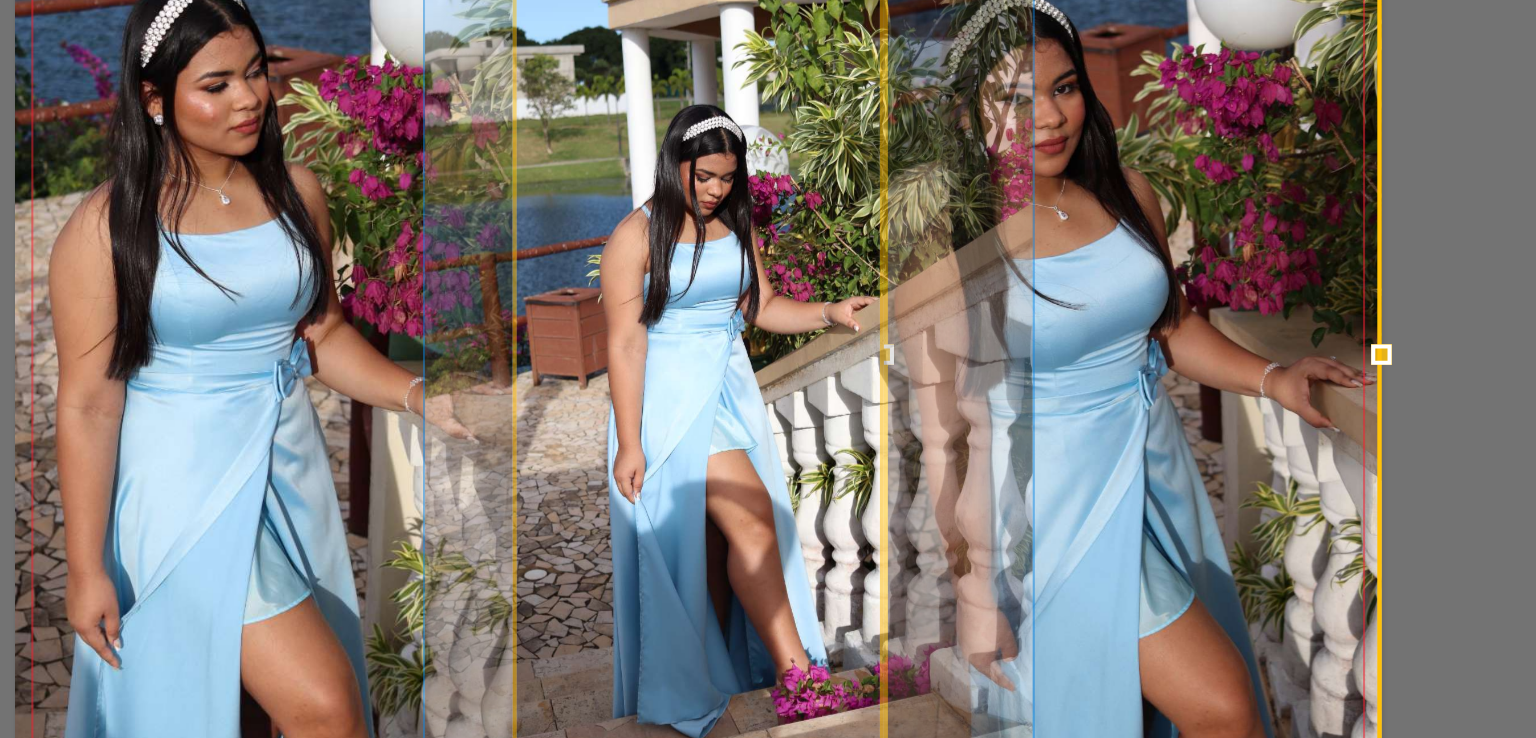 click at bounding box center (981, 357) 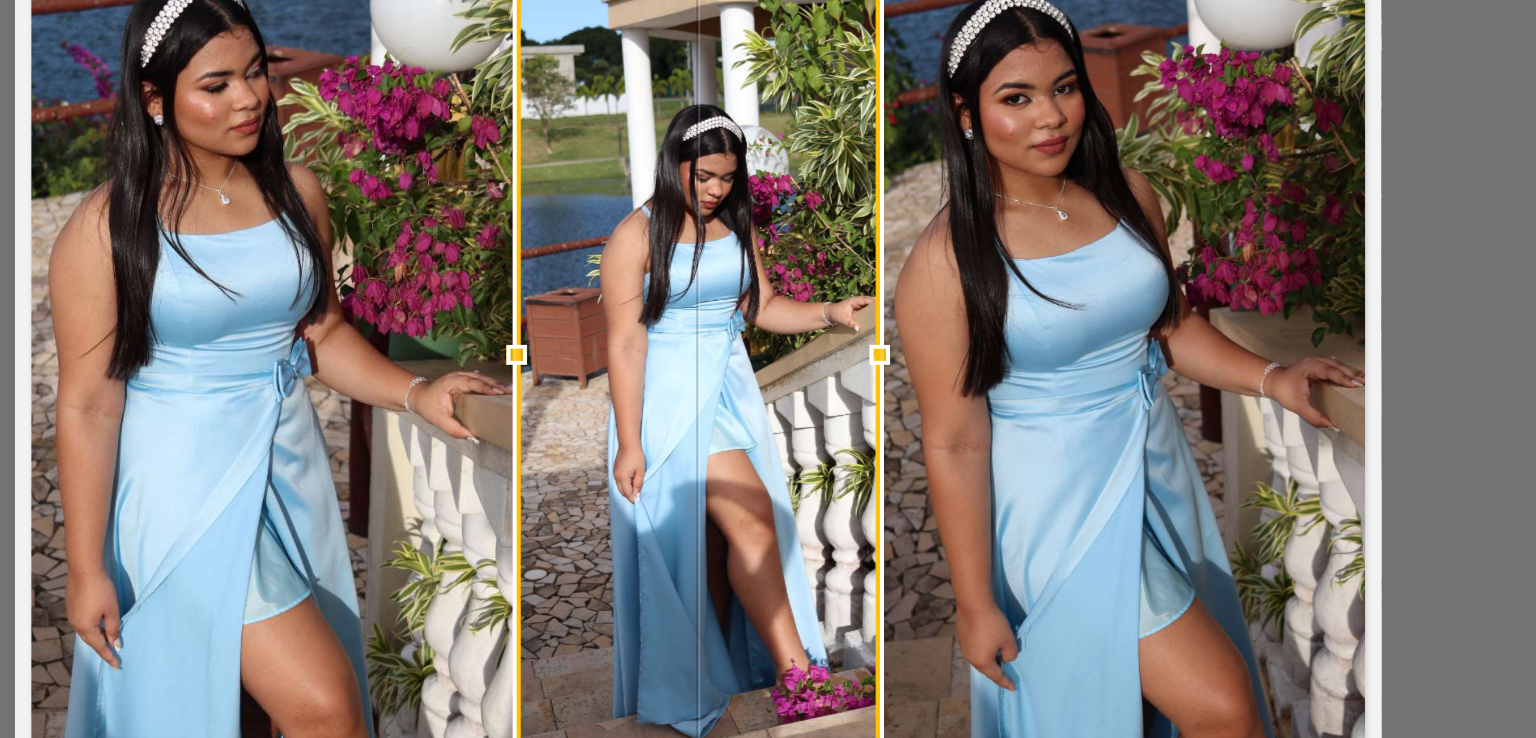 scroll, scrollTop: 0, scrollLeft: 0, axis: both 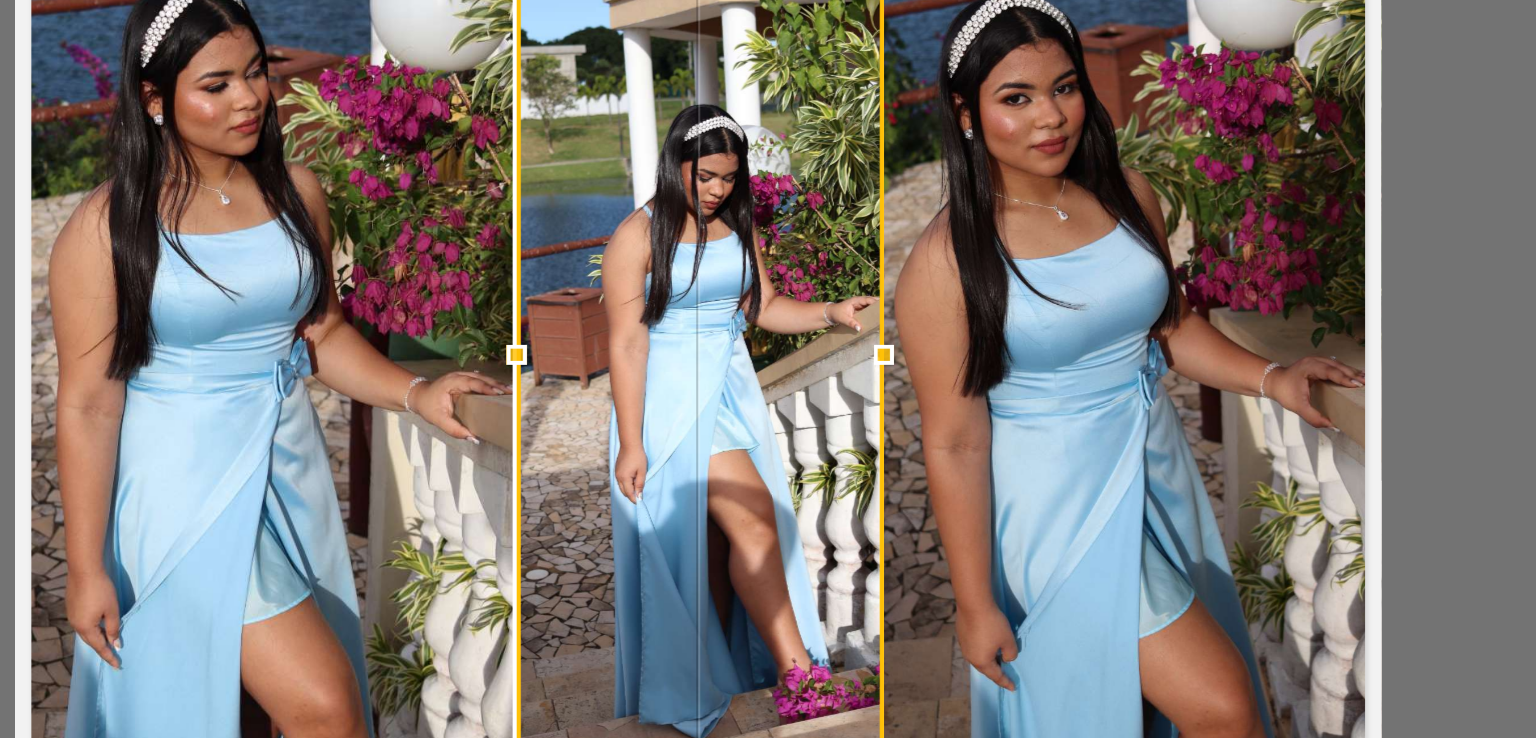 click at bounding box center [859, 358] 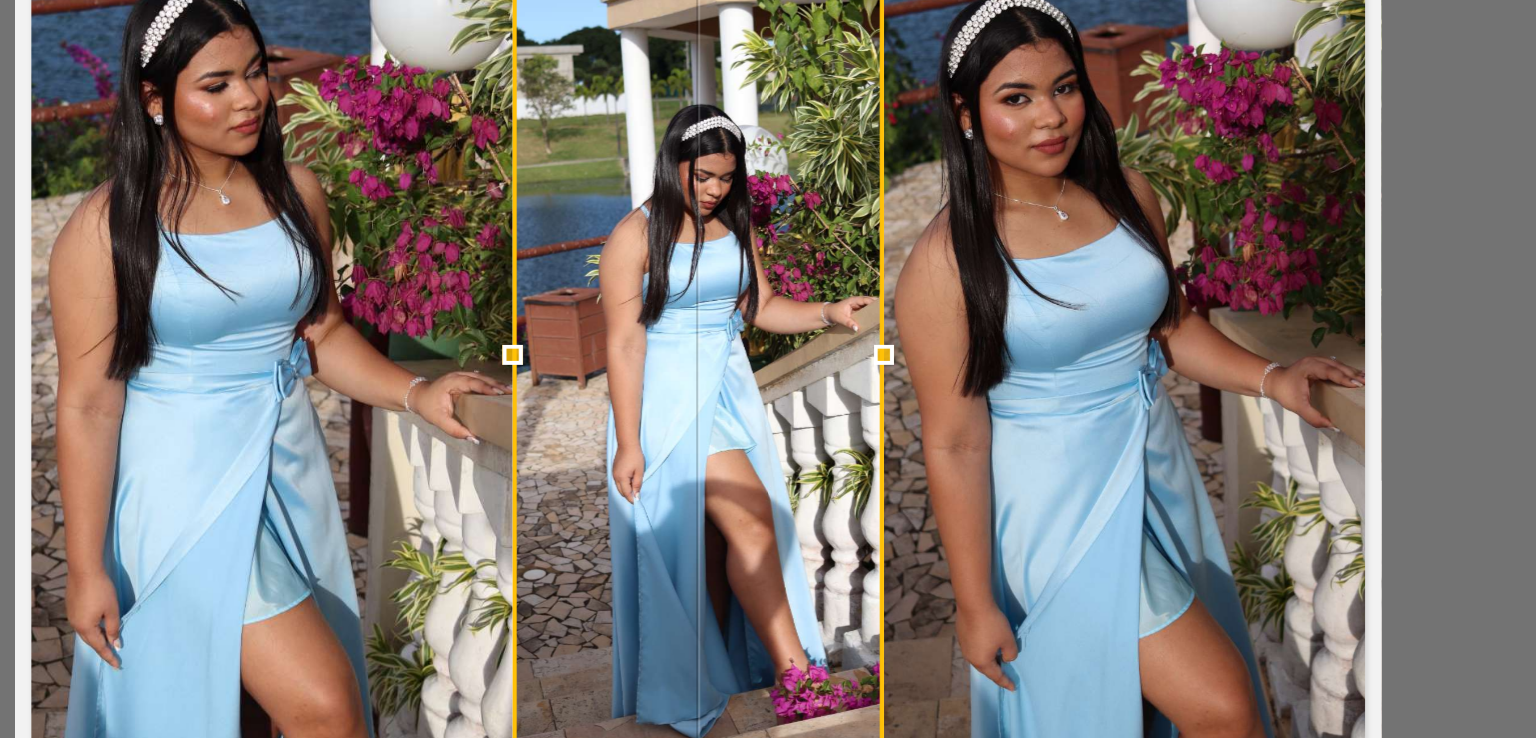 click at bounding box center [677, 358] 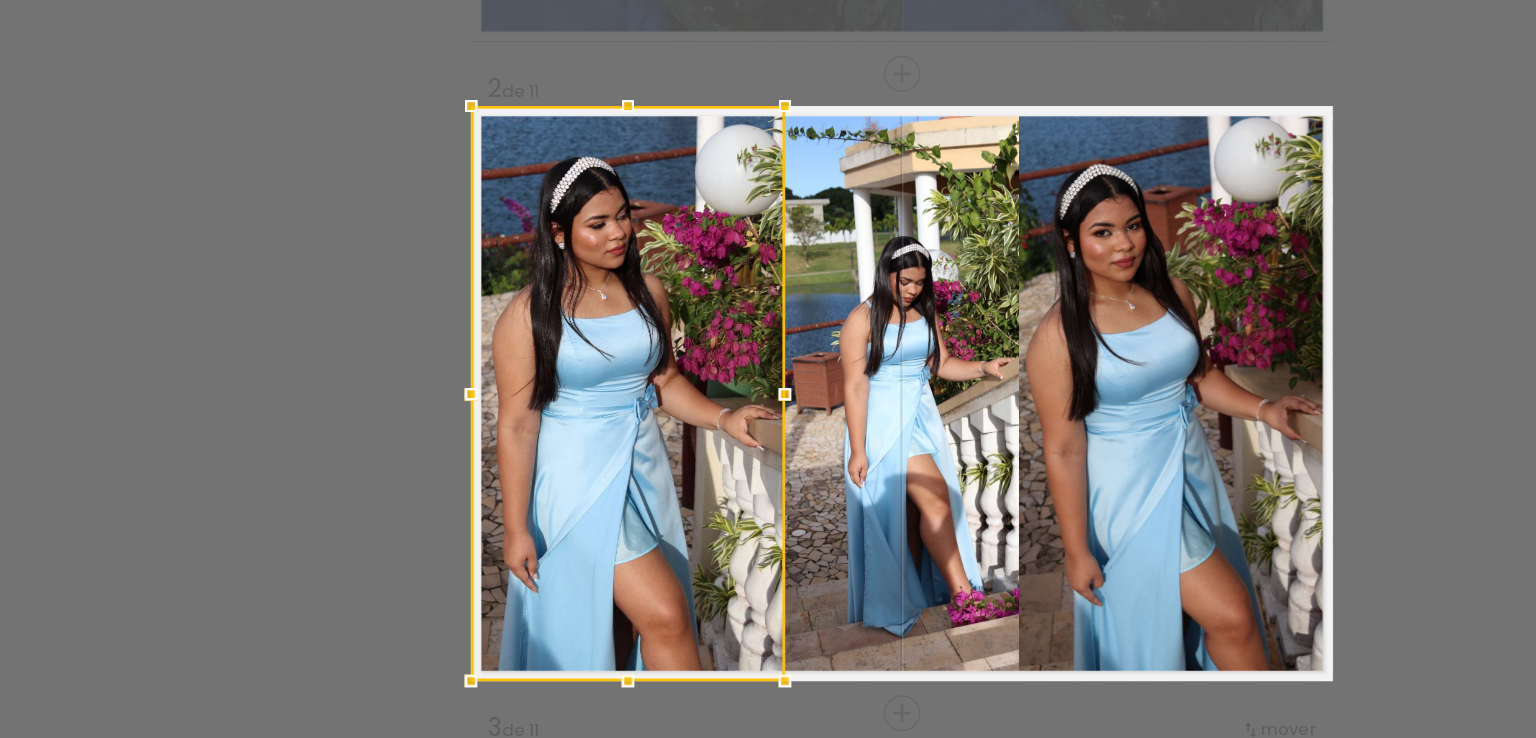 scroll, scrollTop: 457, scrollLeft: 0, axis: vertical 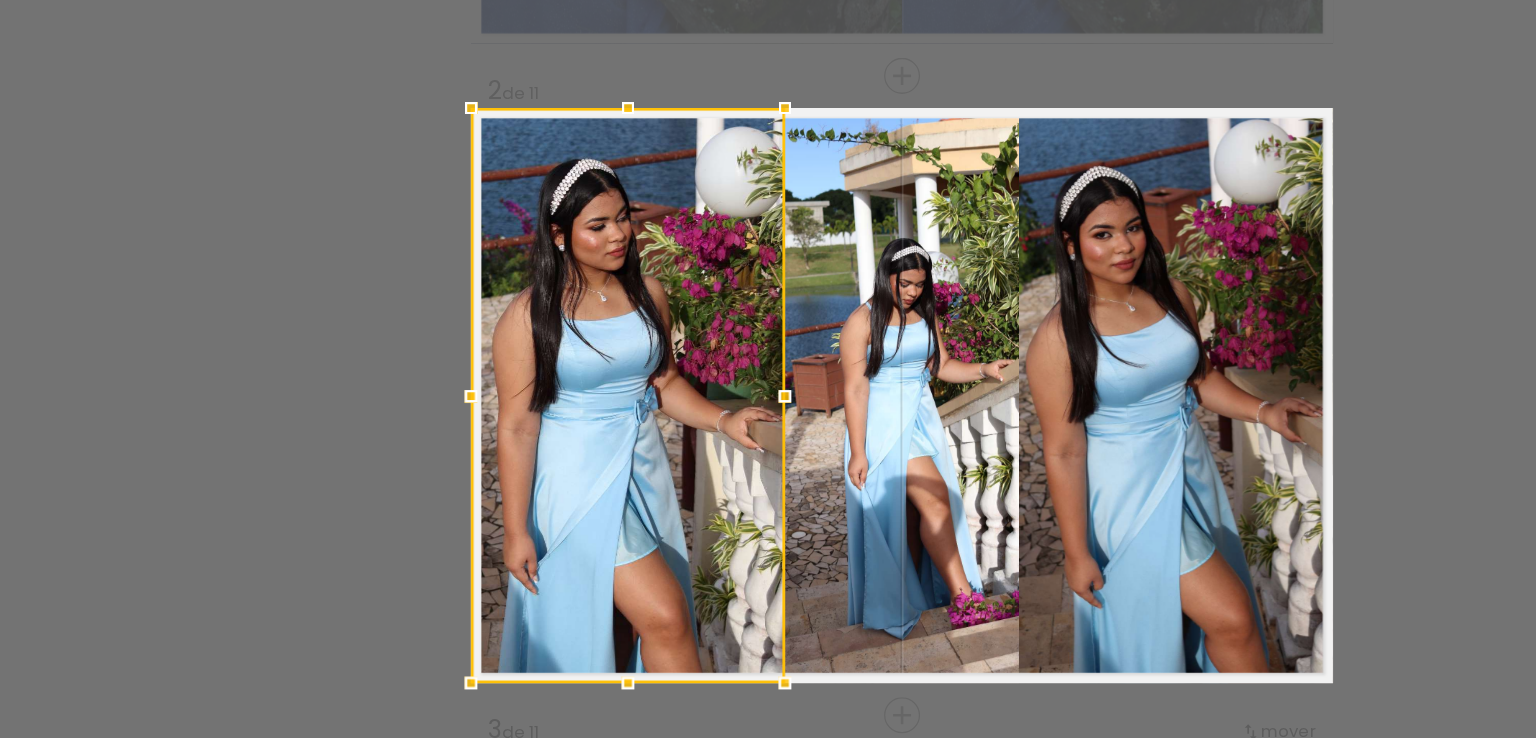 click on "Confirmar Cancelar" at bounding box center [768, 2650] 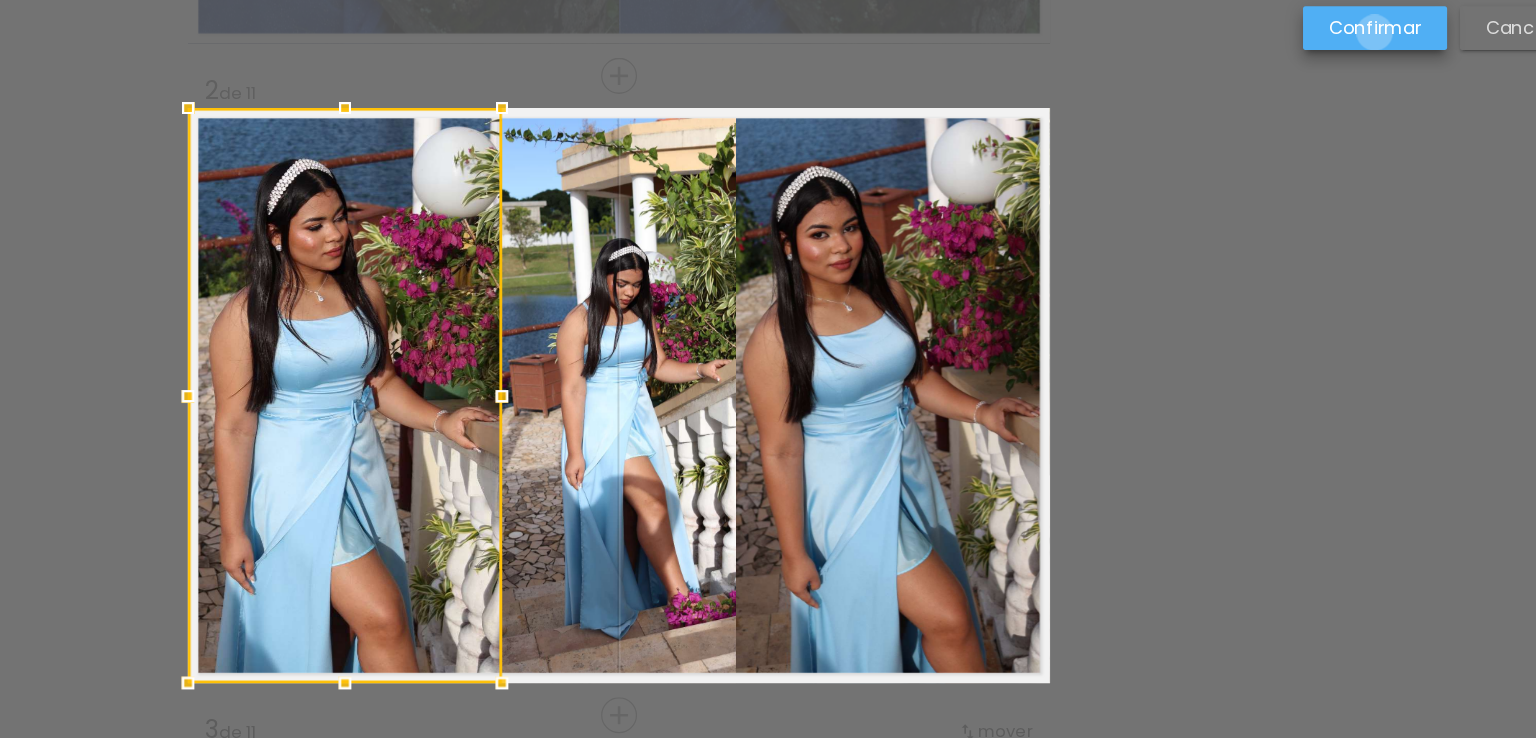 click on "Confirmar" at bounding box center (0, 0) 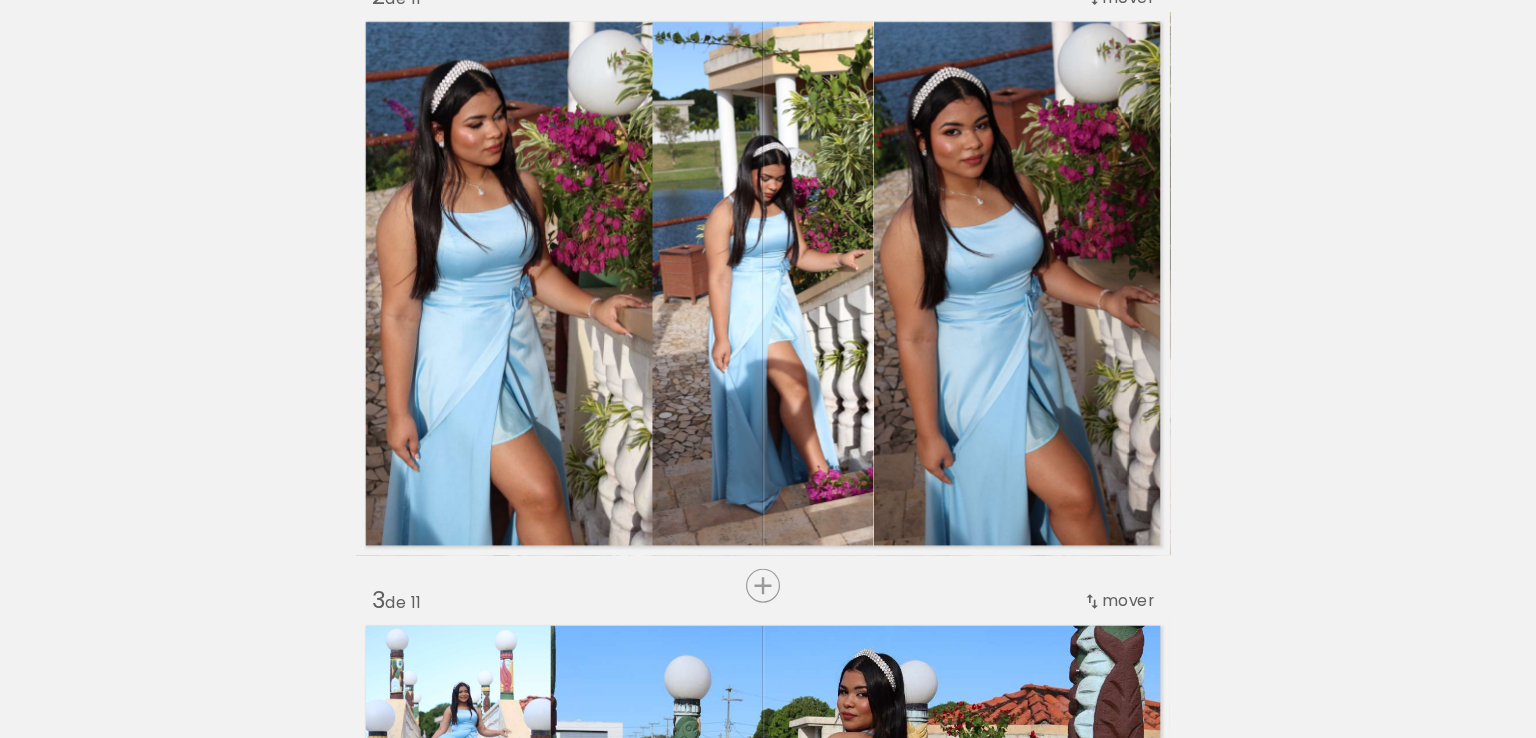 scroll, scrollTop: 524, scrollLeft: 0, axis: vertical 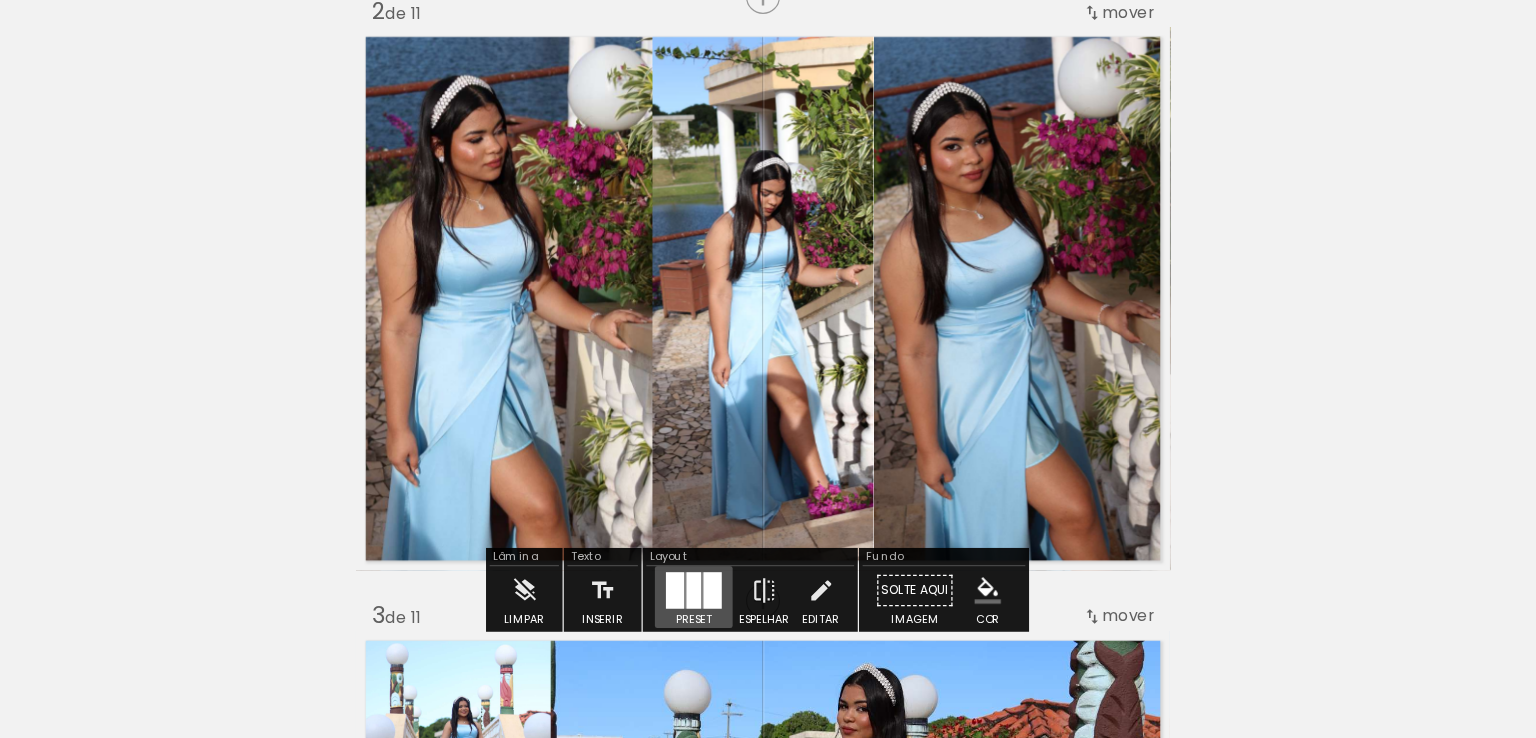 click at bounding box center [726, 596] 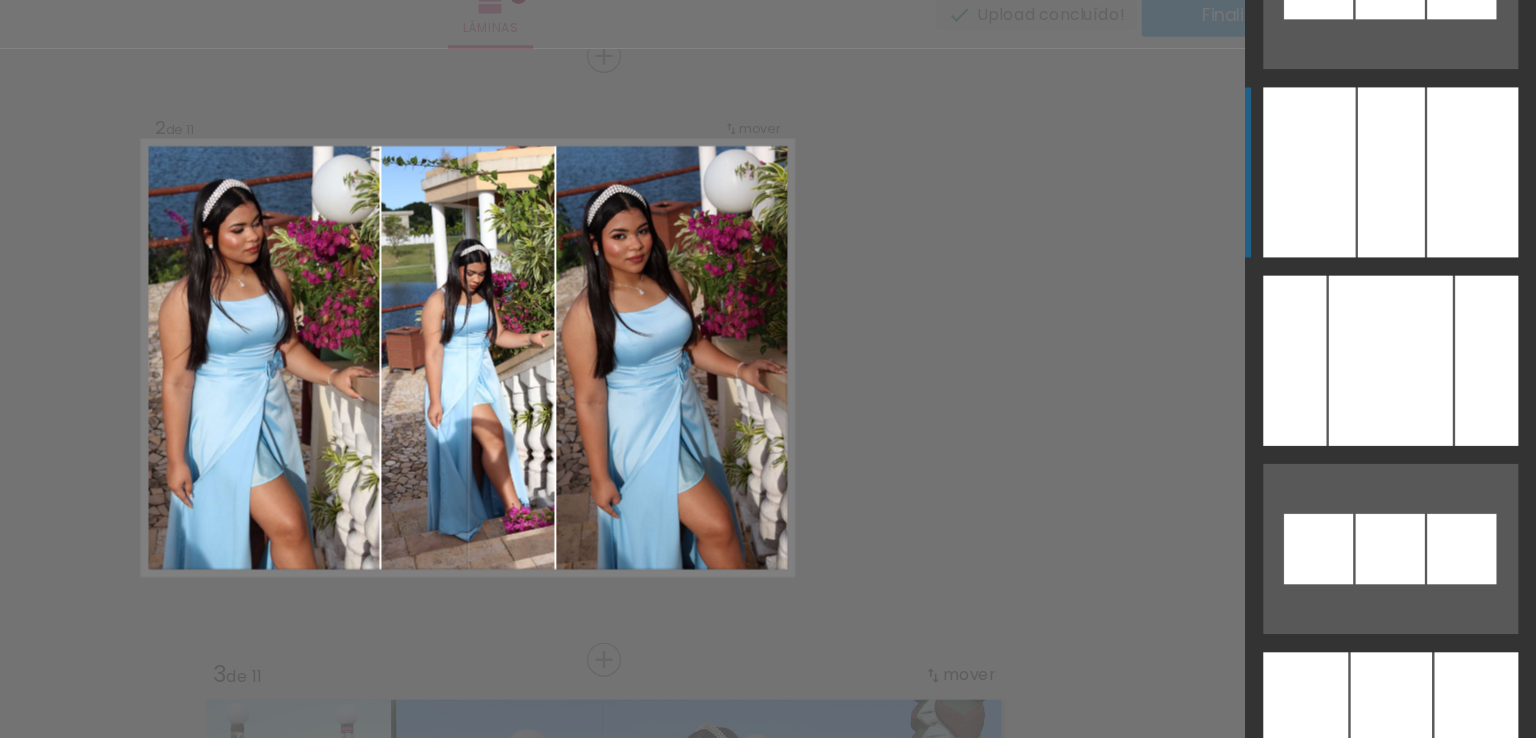 scroll, scrollTop: 11315, scrollLeft: 0, axis: vertical 